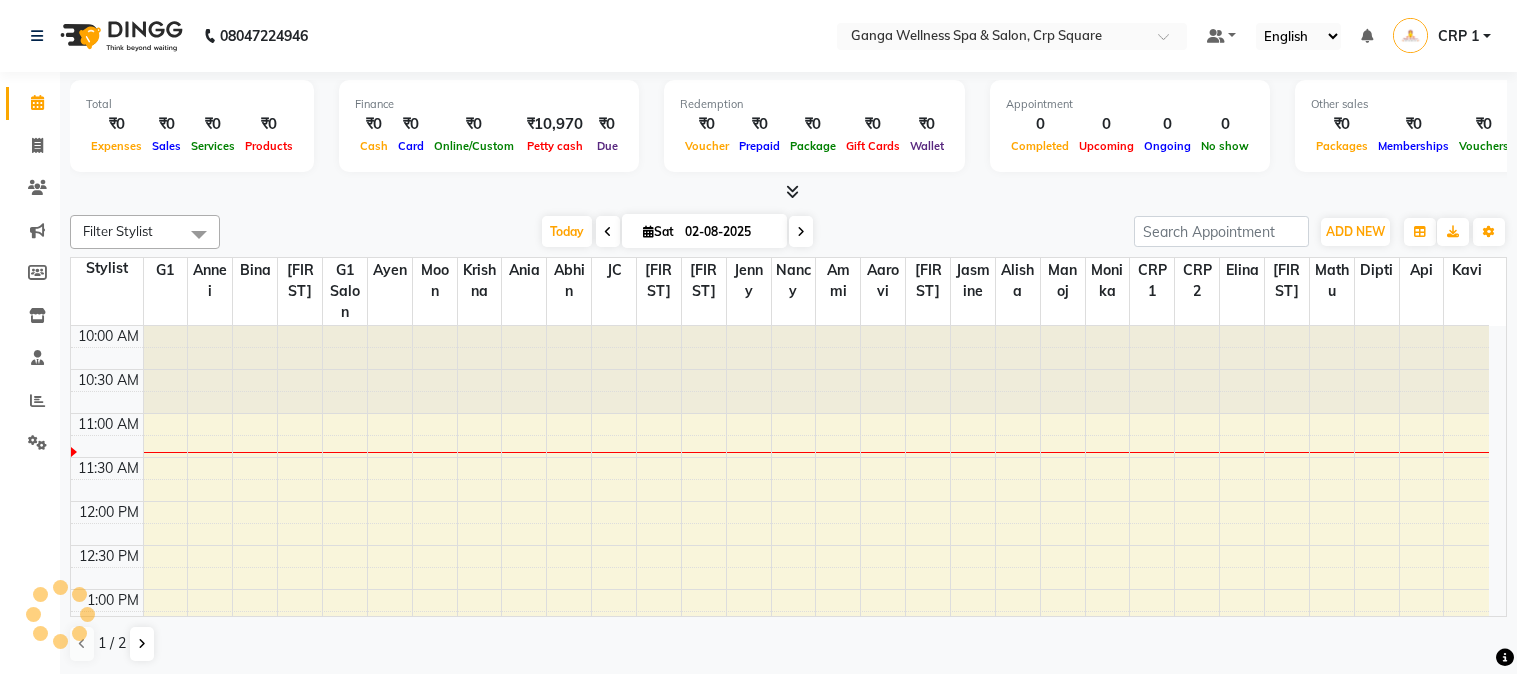 scroll, scrollTop: 0, scrollLeft: 0, axis: both 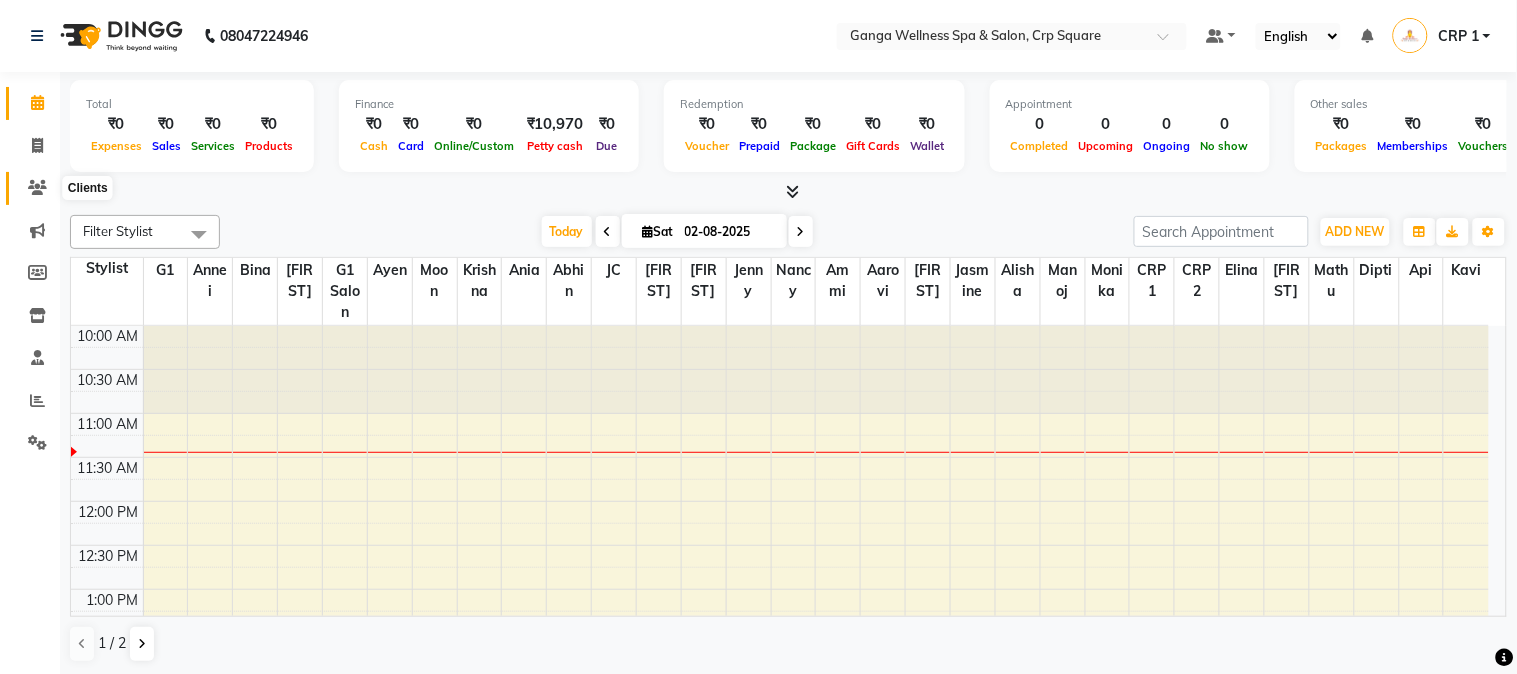 click 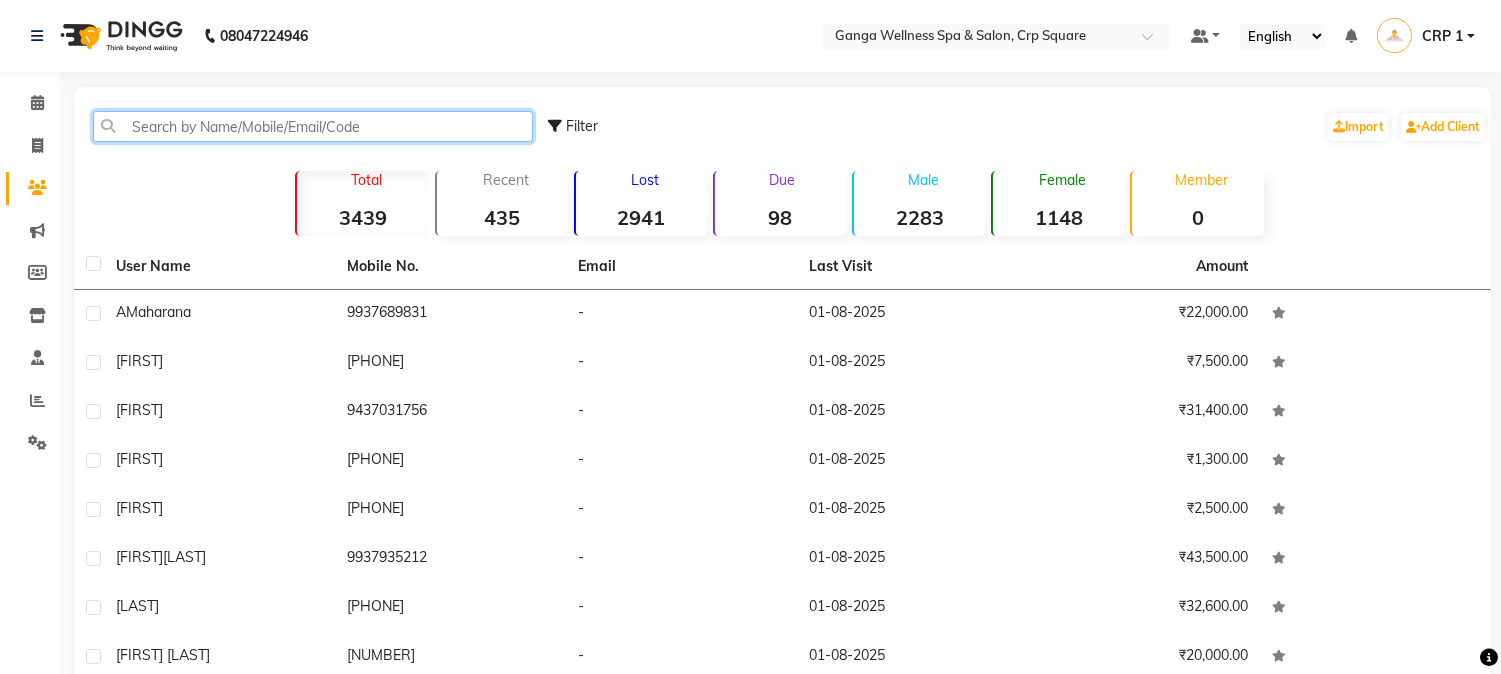 click 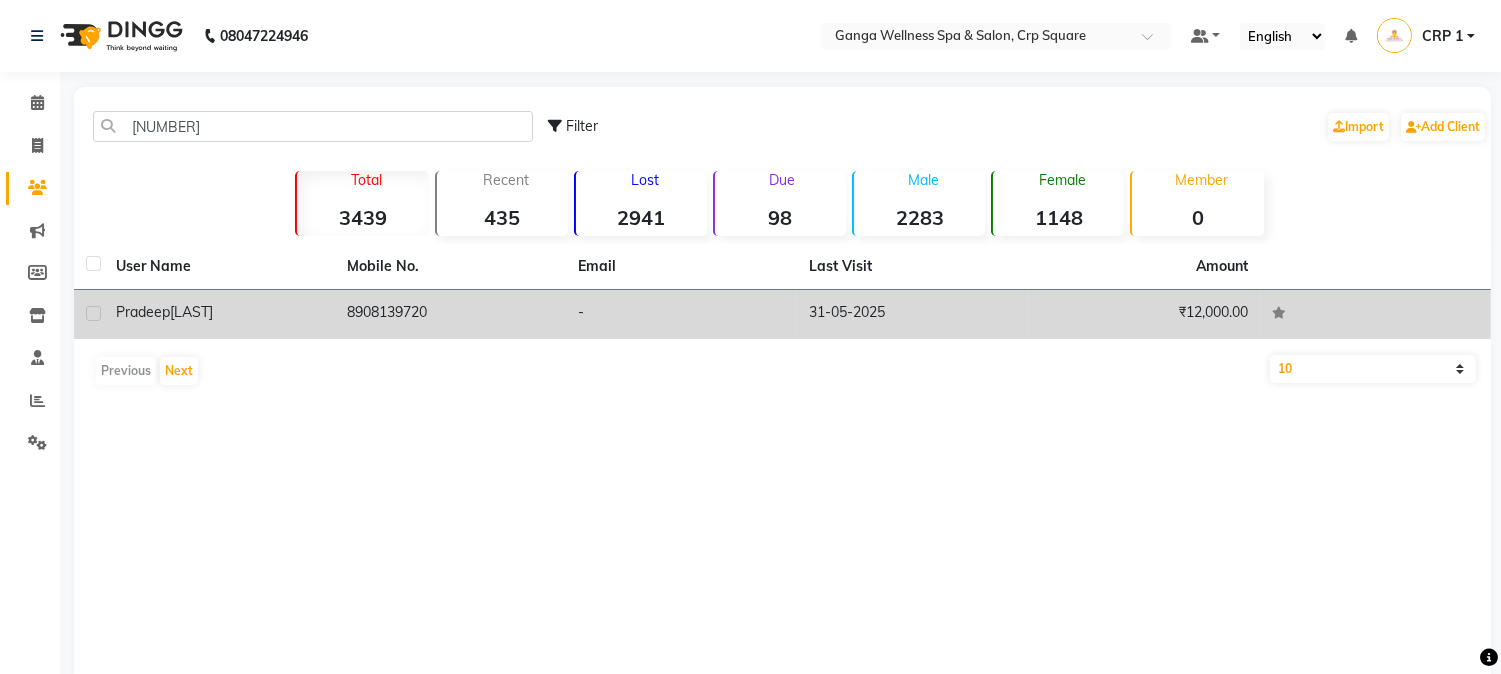 click on "[LAST]" 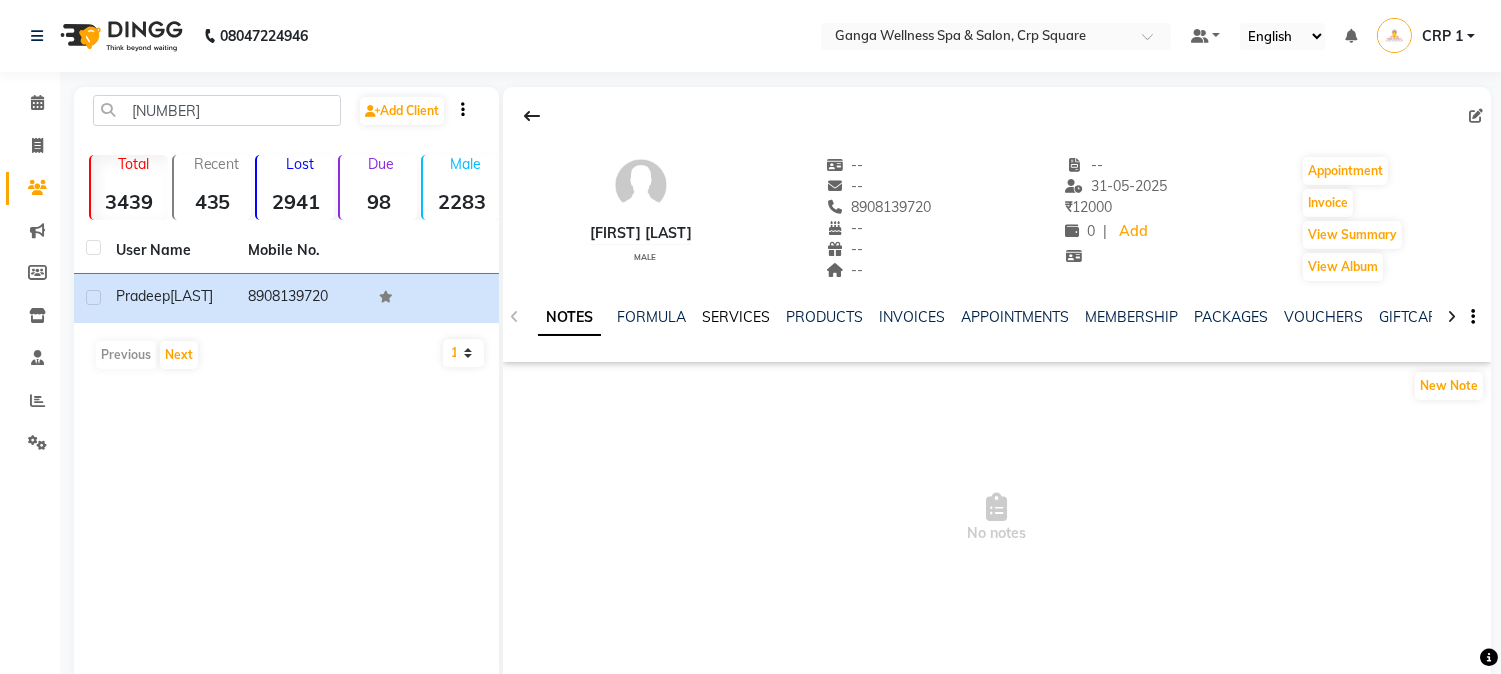 click on "SERVICES" 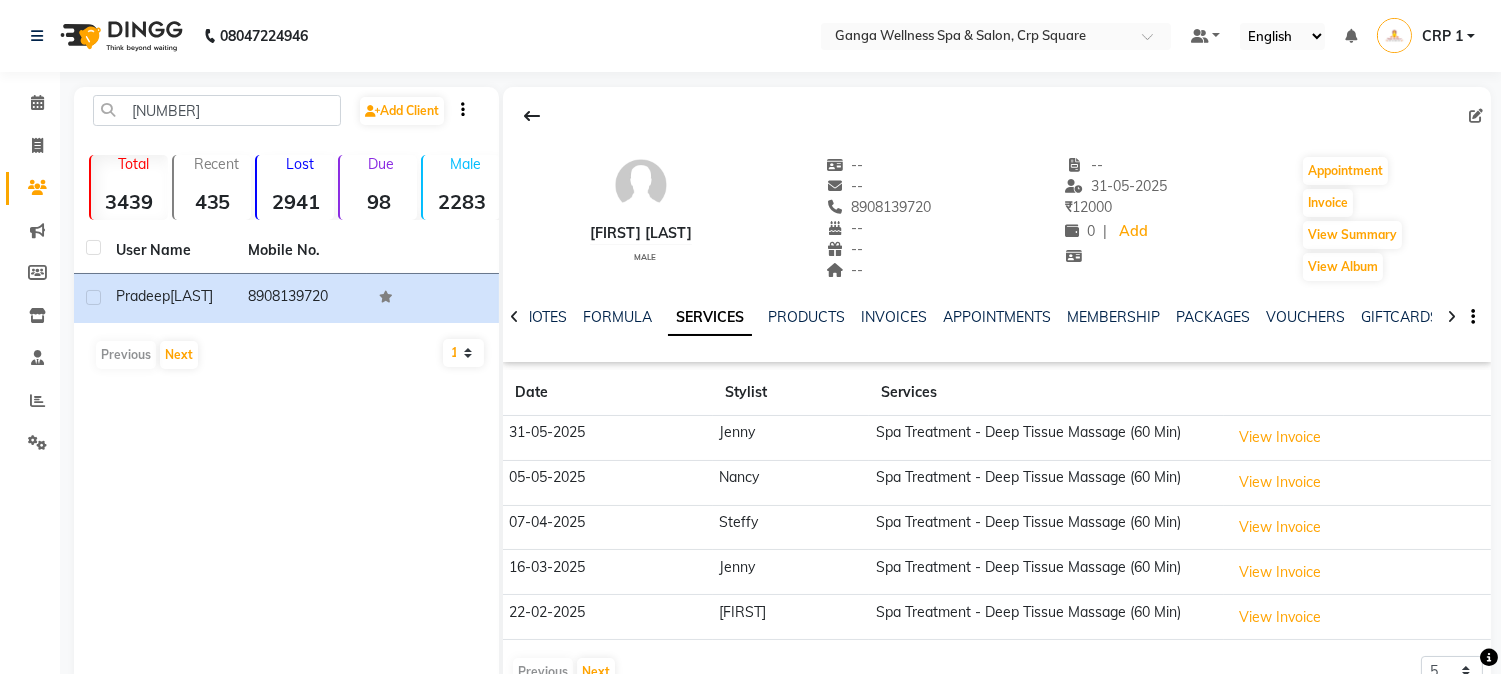 click on "NOTES FORMULA SERVICES PRODUCTS INVOICES APPOINTMENTS MEMBERSHIP PACKAGES VOUCHERS GIFTCARDS POINTS FORMS FAMILY CARDS WALLET" 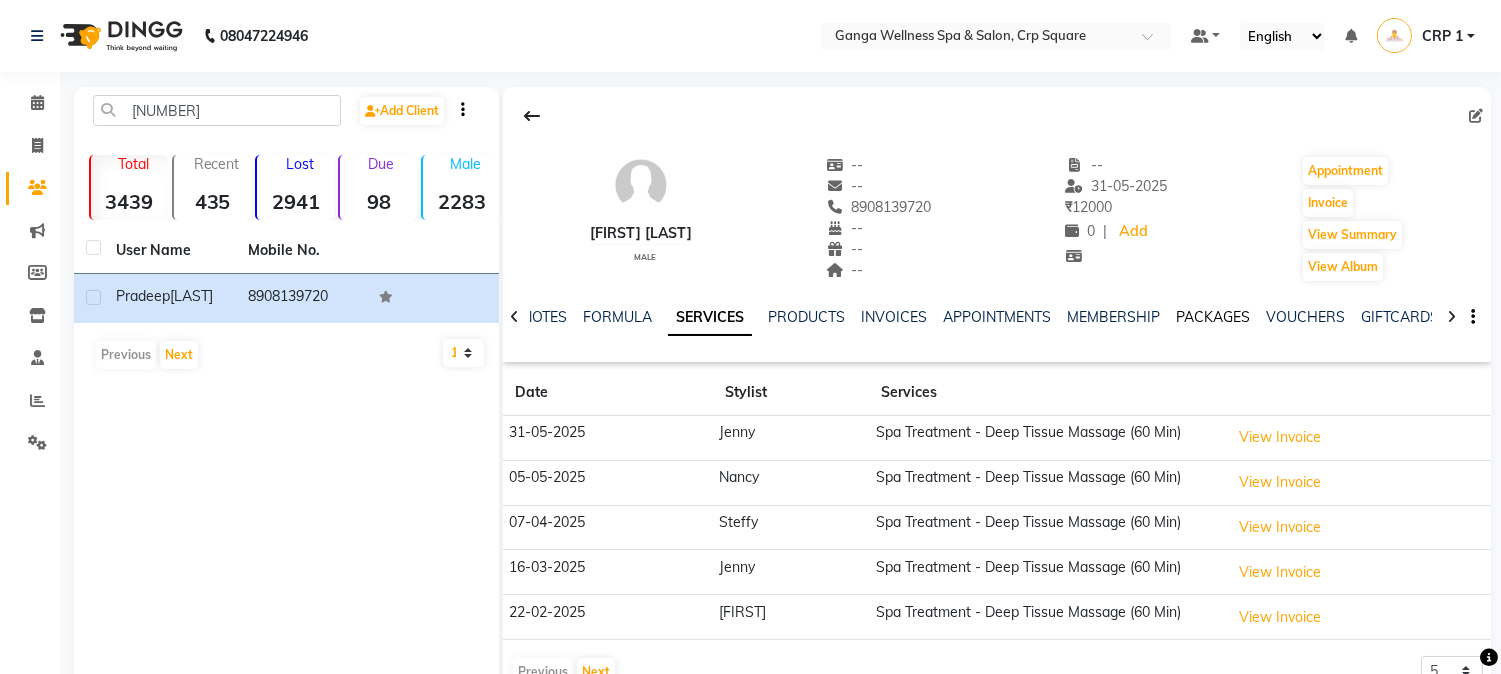 click on "PACKAGES" 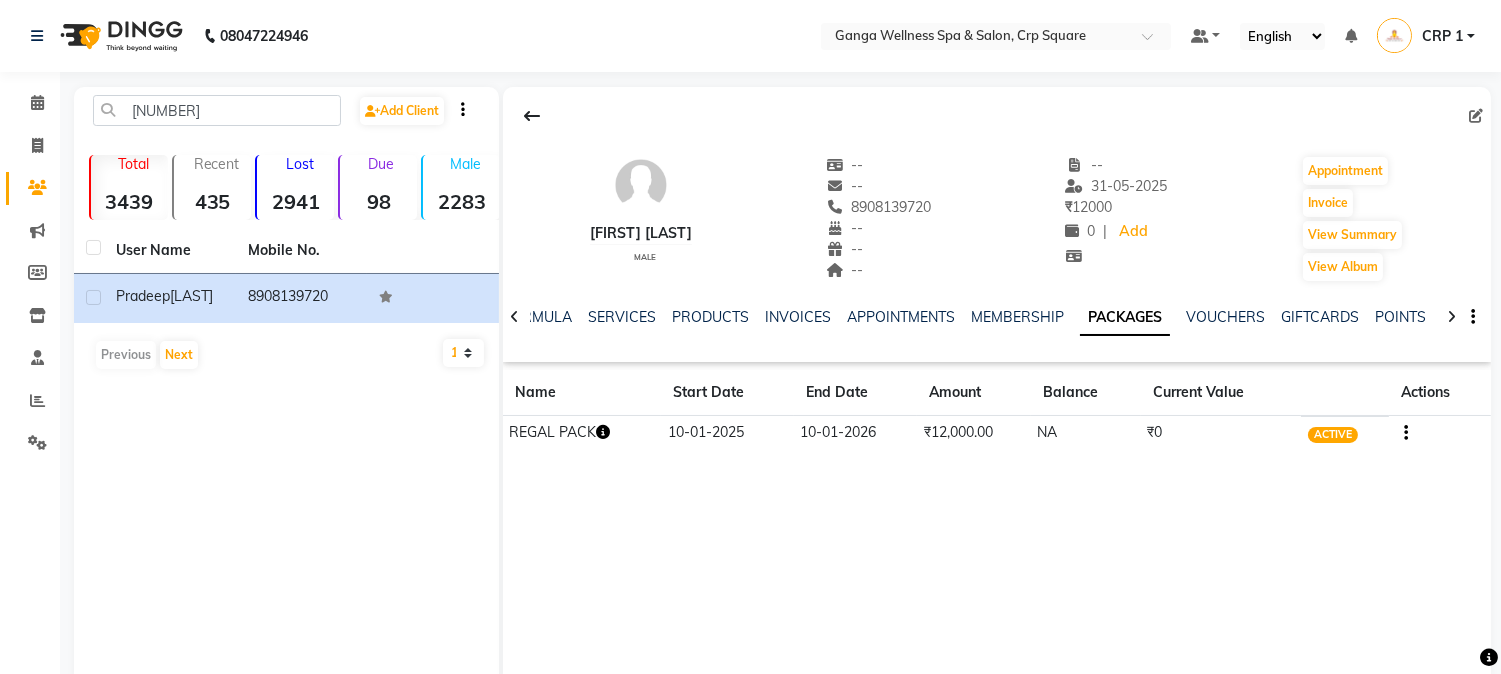click 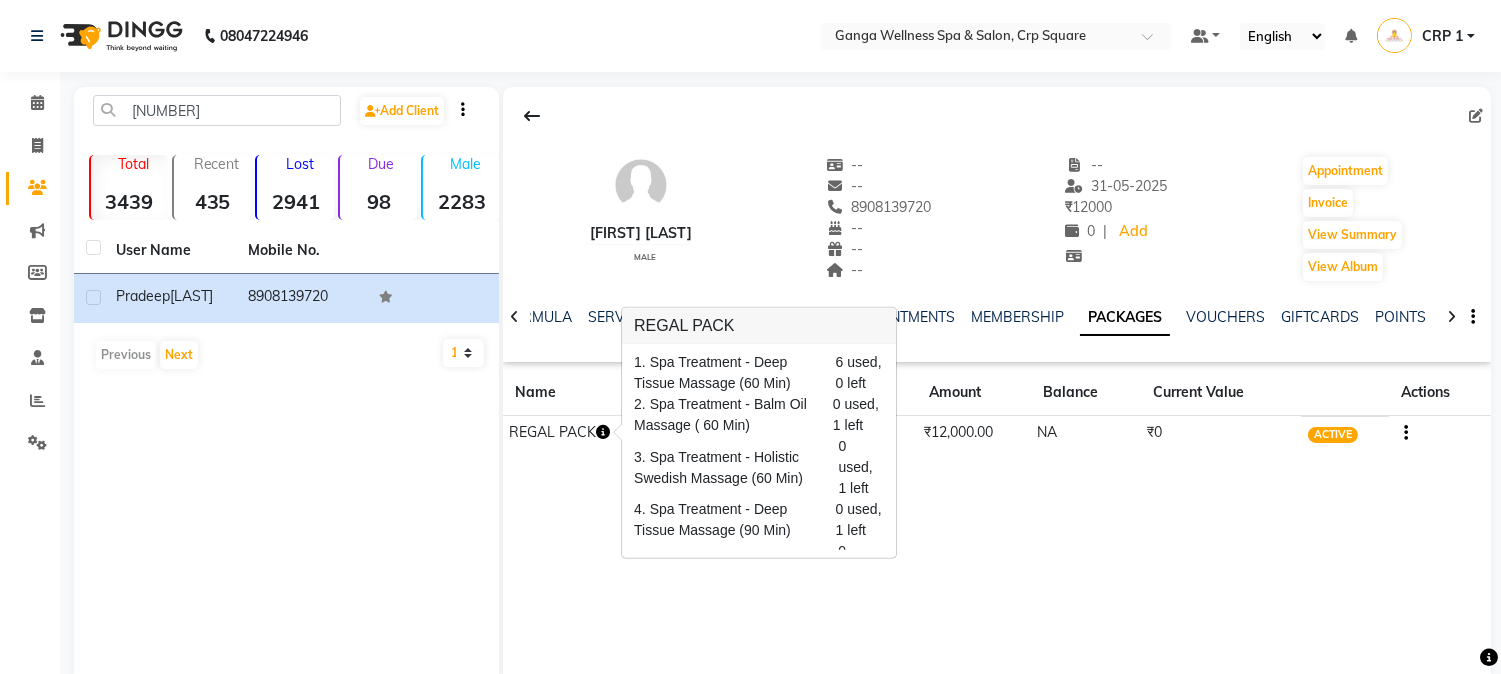 scroll, scrollTop: 95, scrollLeft: 0, axis: vertical 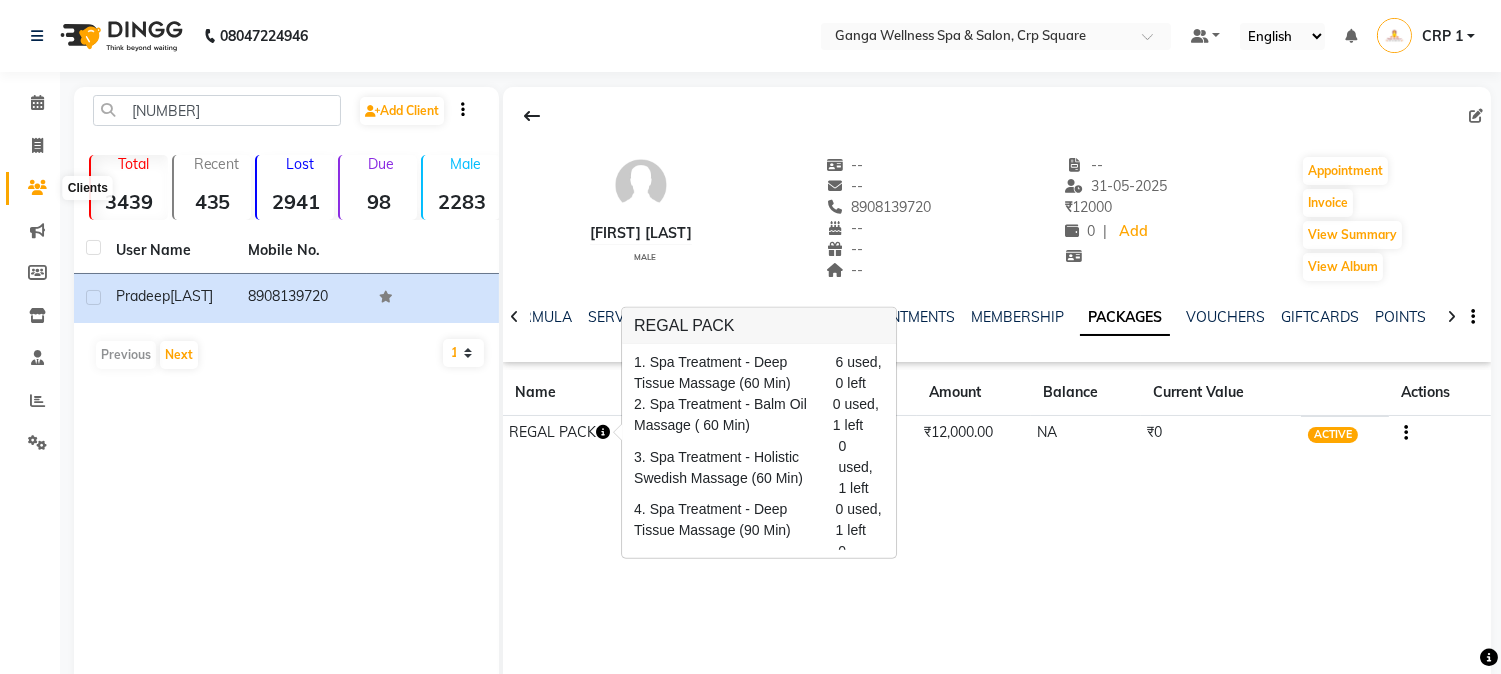 click 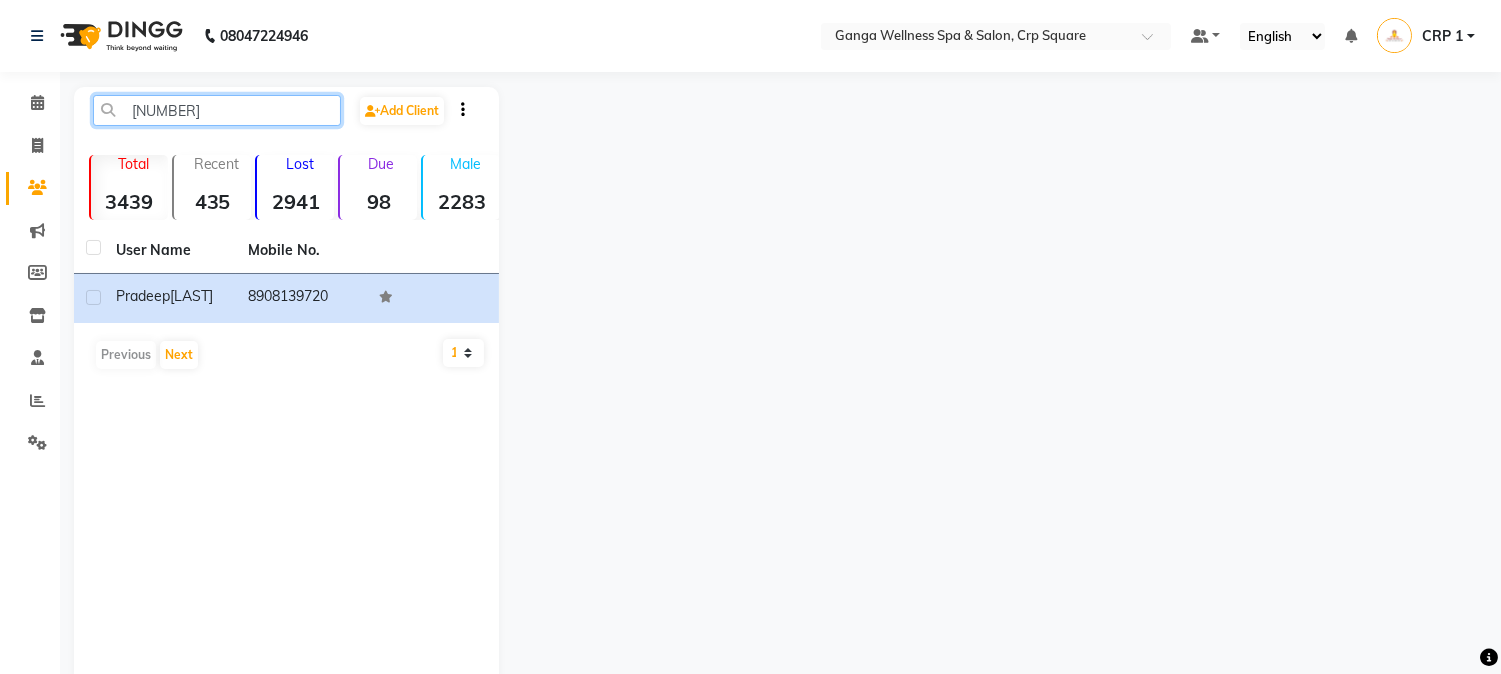click on "890813" 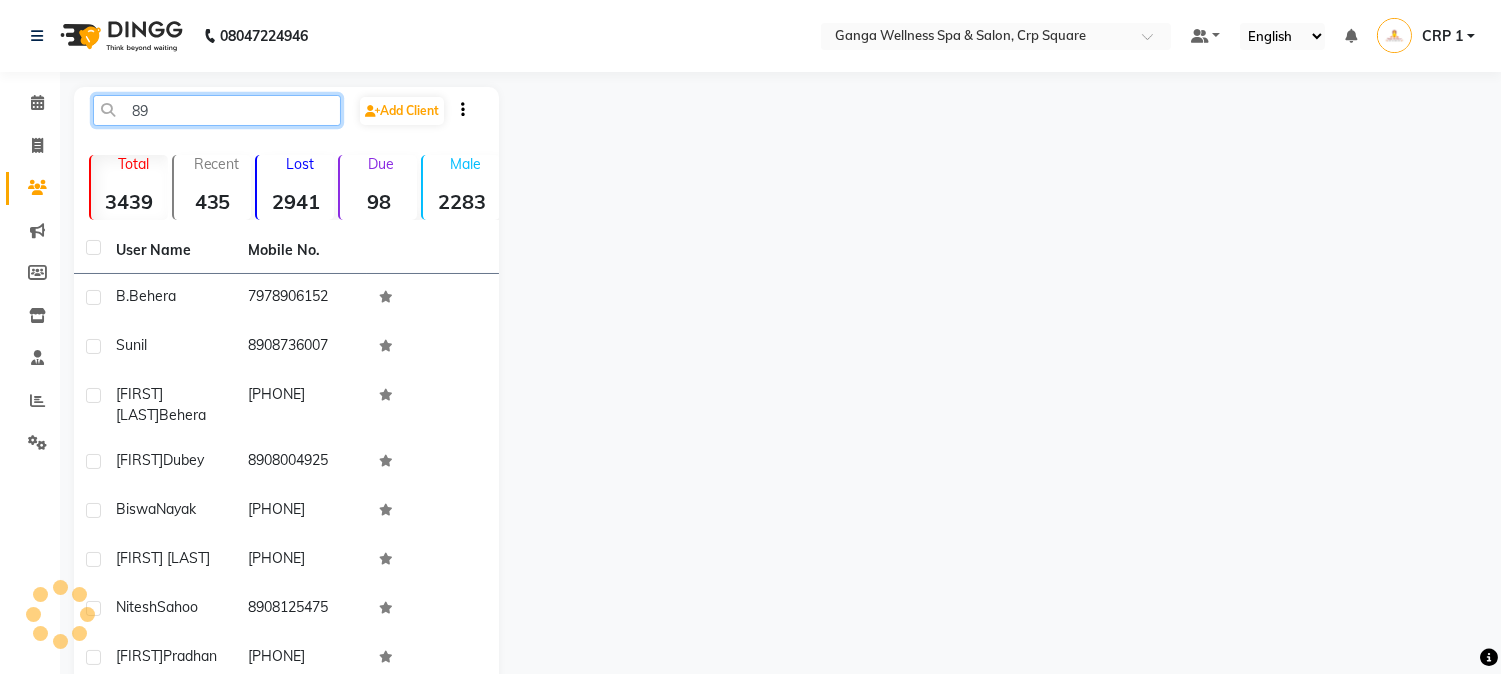 type on "8" 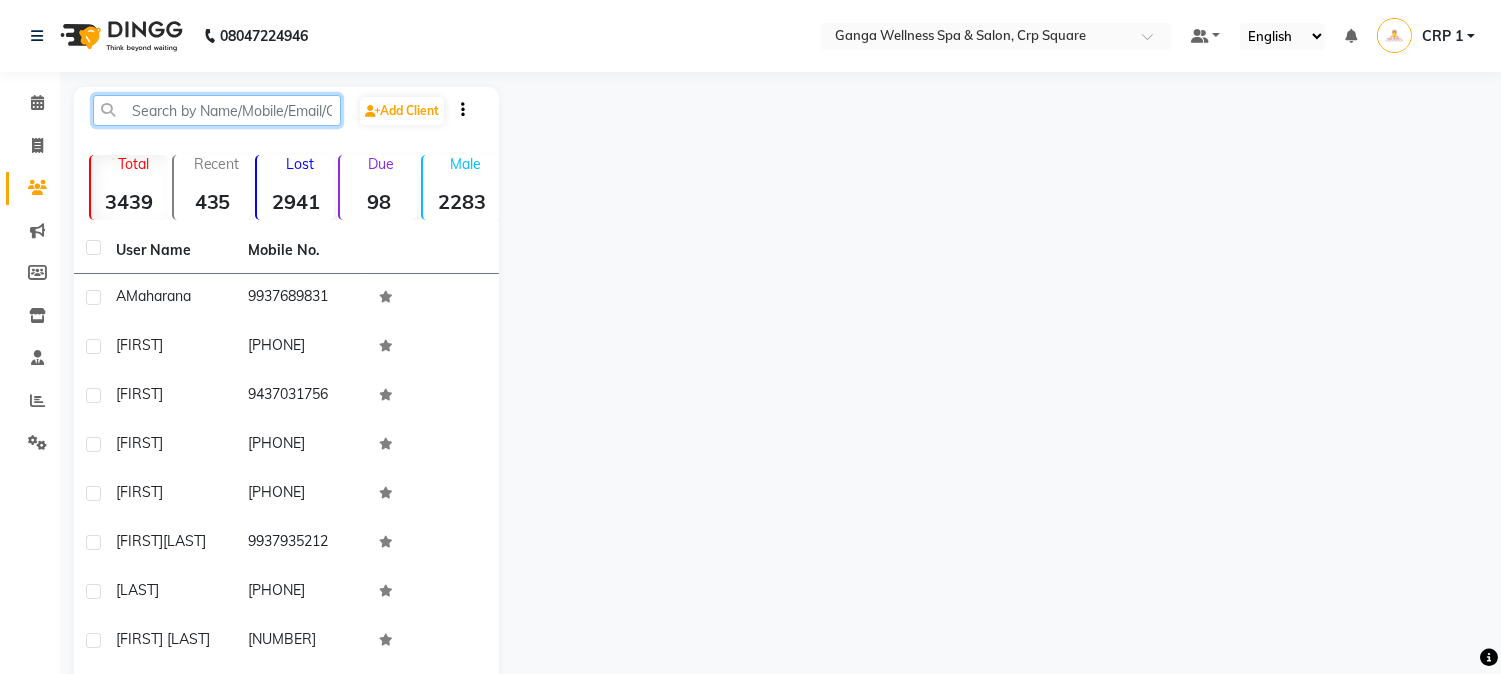 type 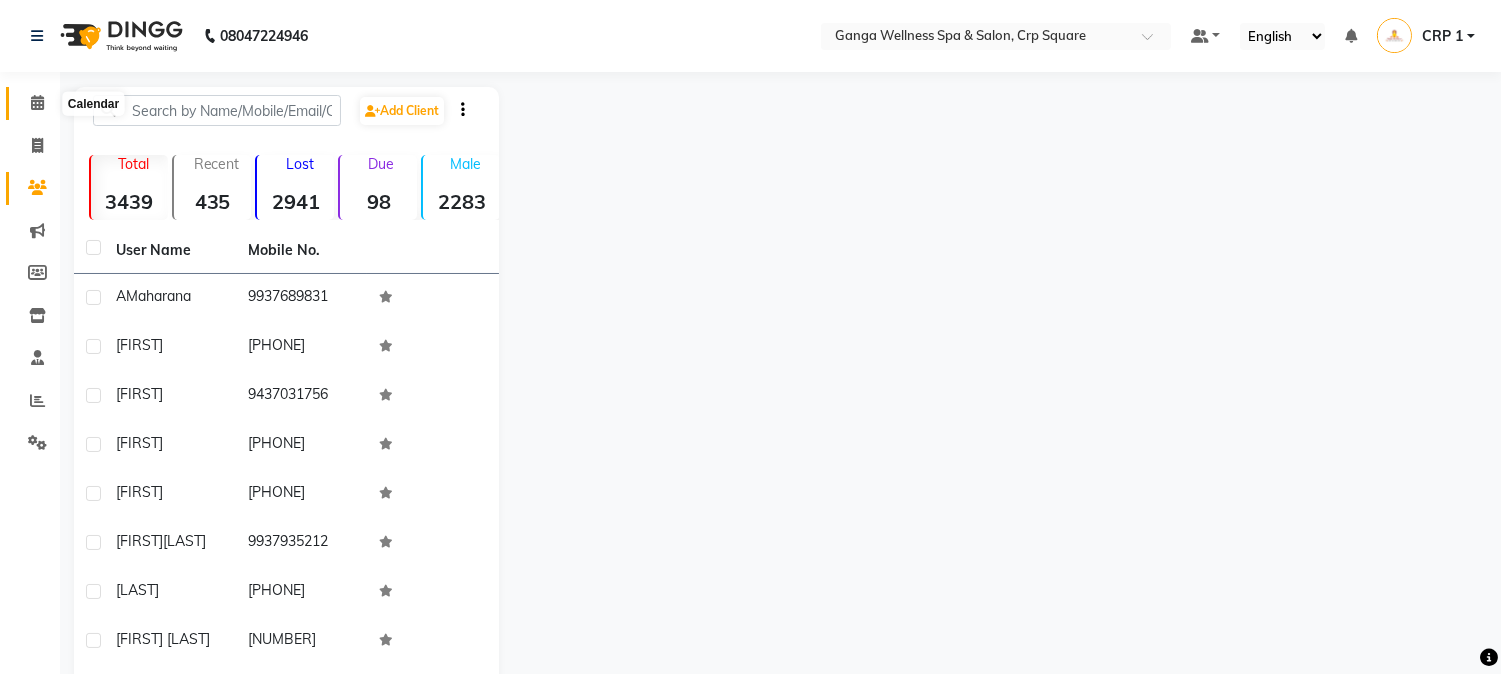 drag, startPoint x: 36, startPoint y: 113, endPoint x: 57, endPoint y: 208, distance: 97.29337 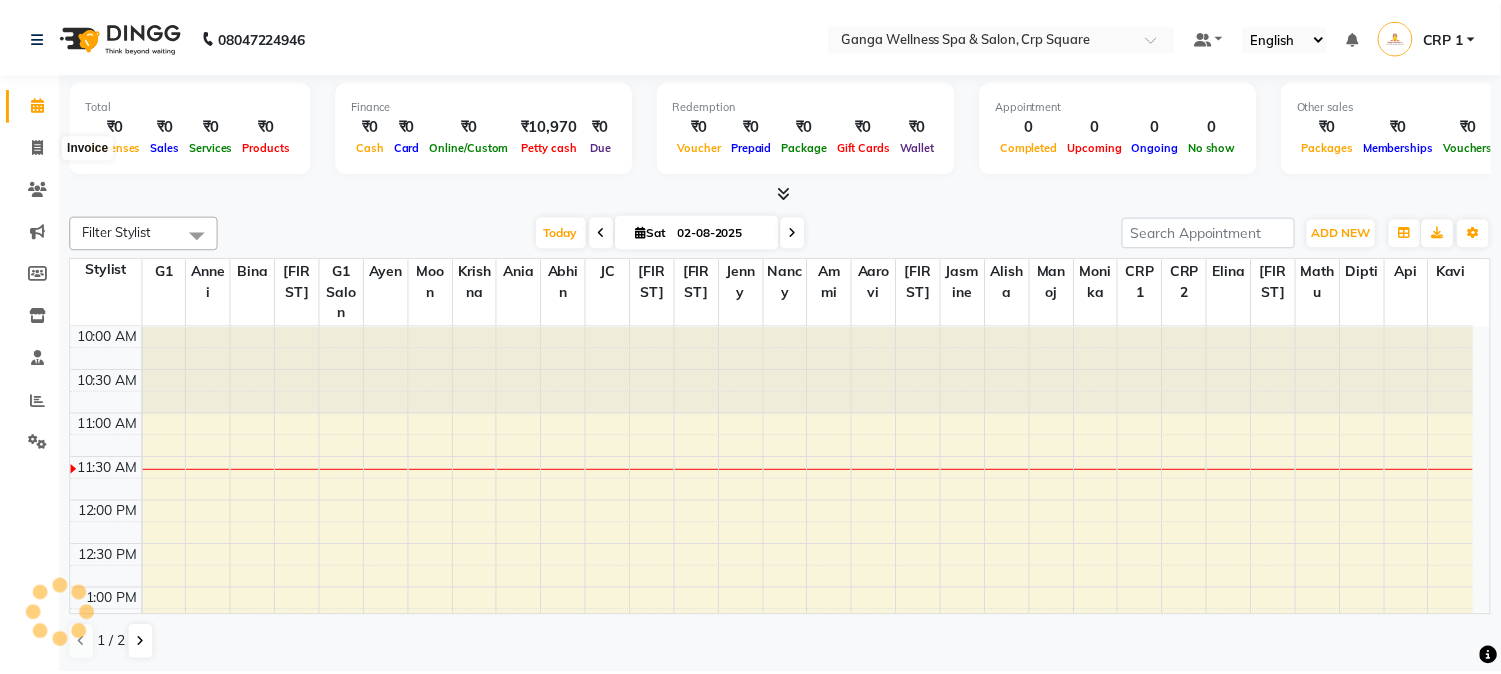scroll, scrollTop: 0, scrollLeft: 0, axis: both 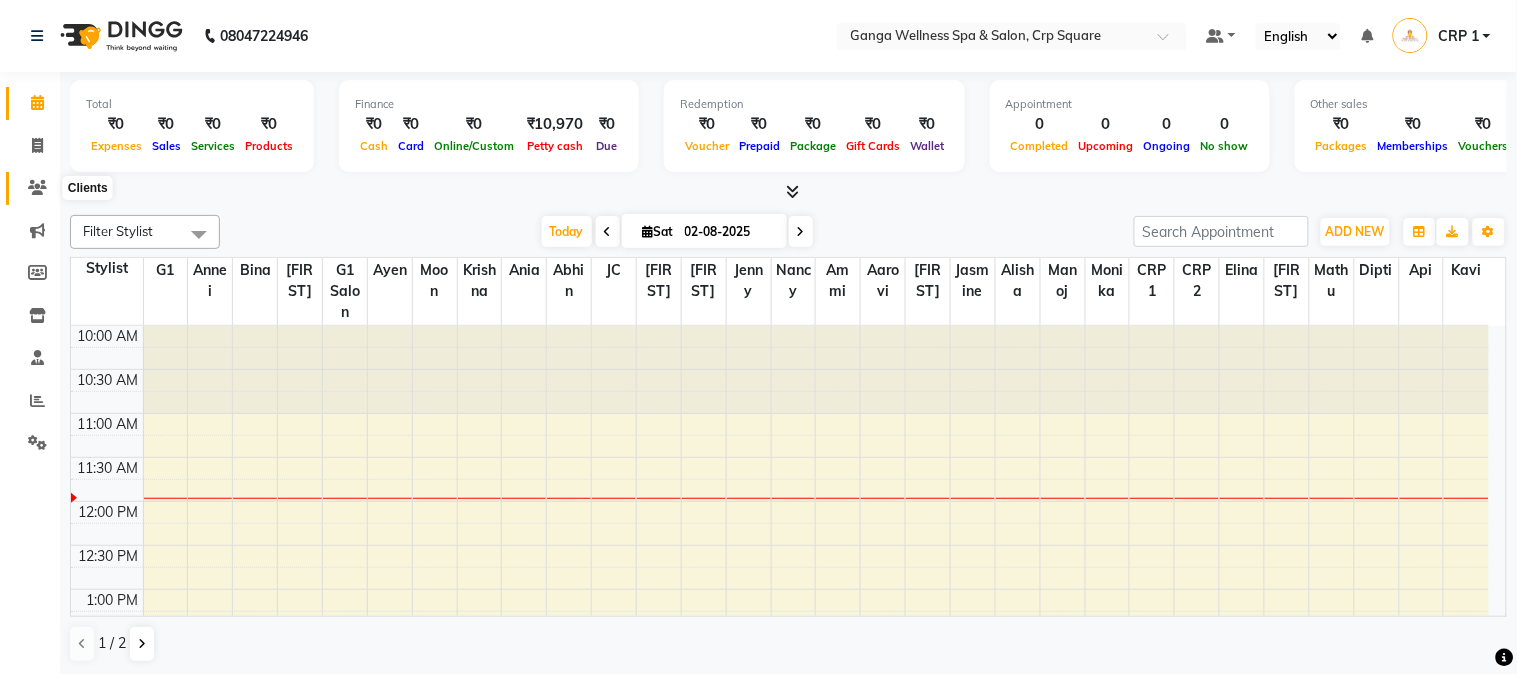 click 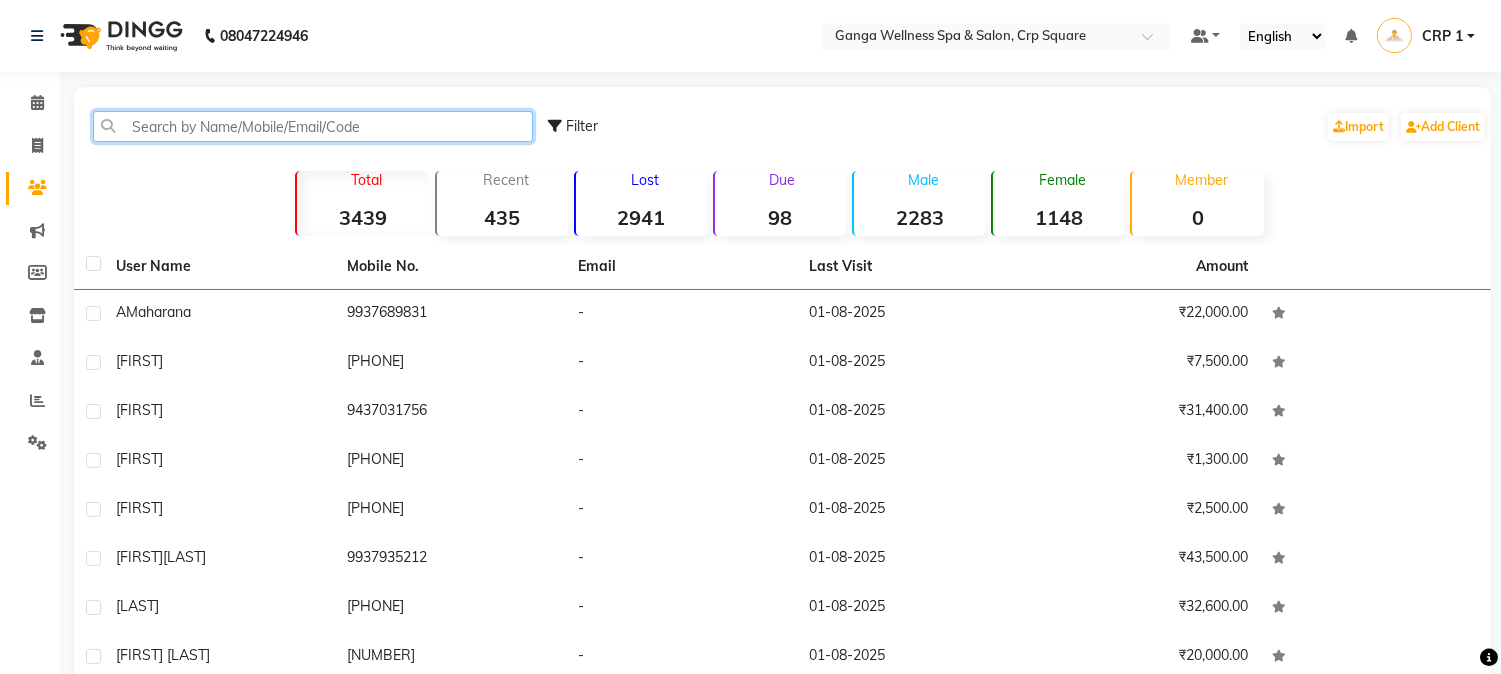 click 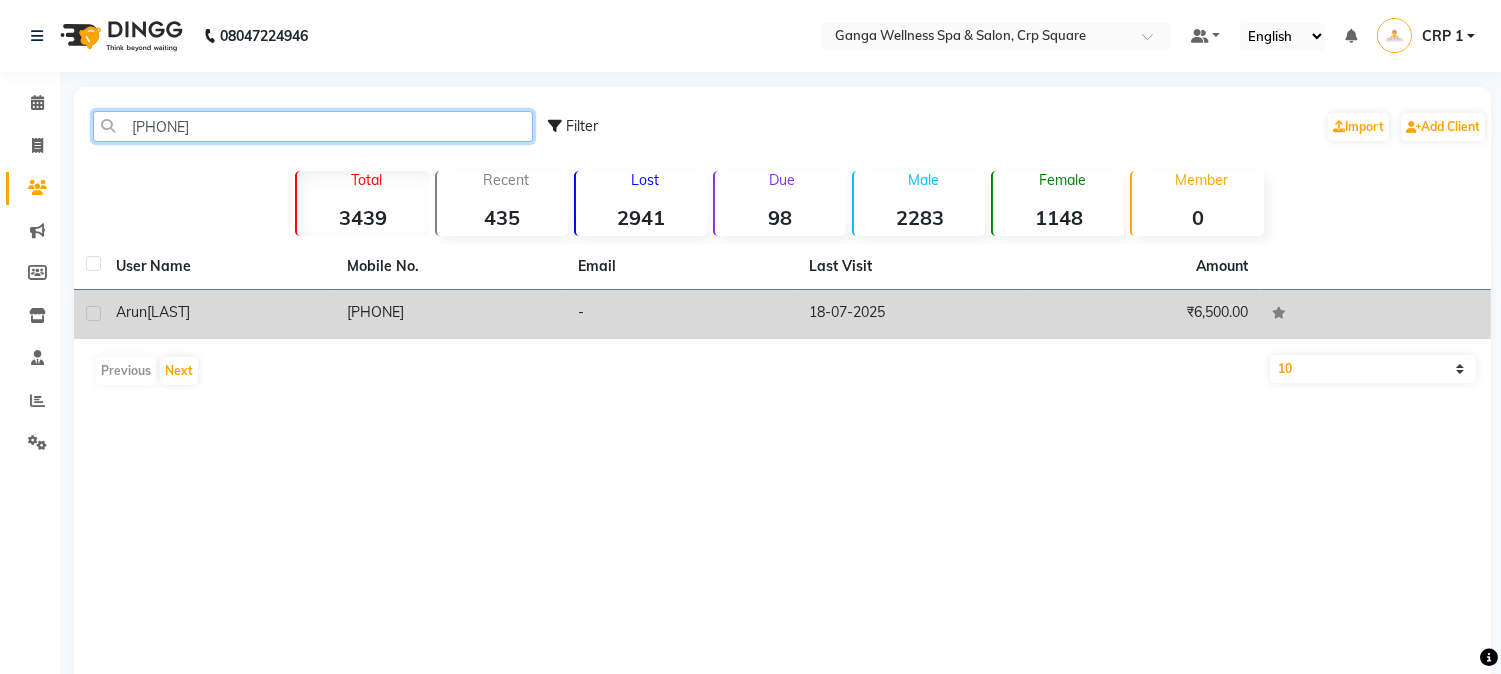 type on "9437475" 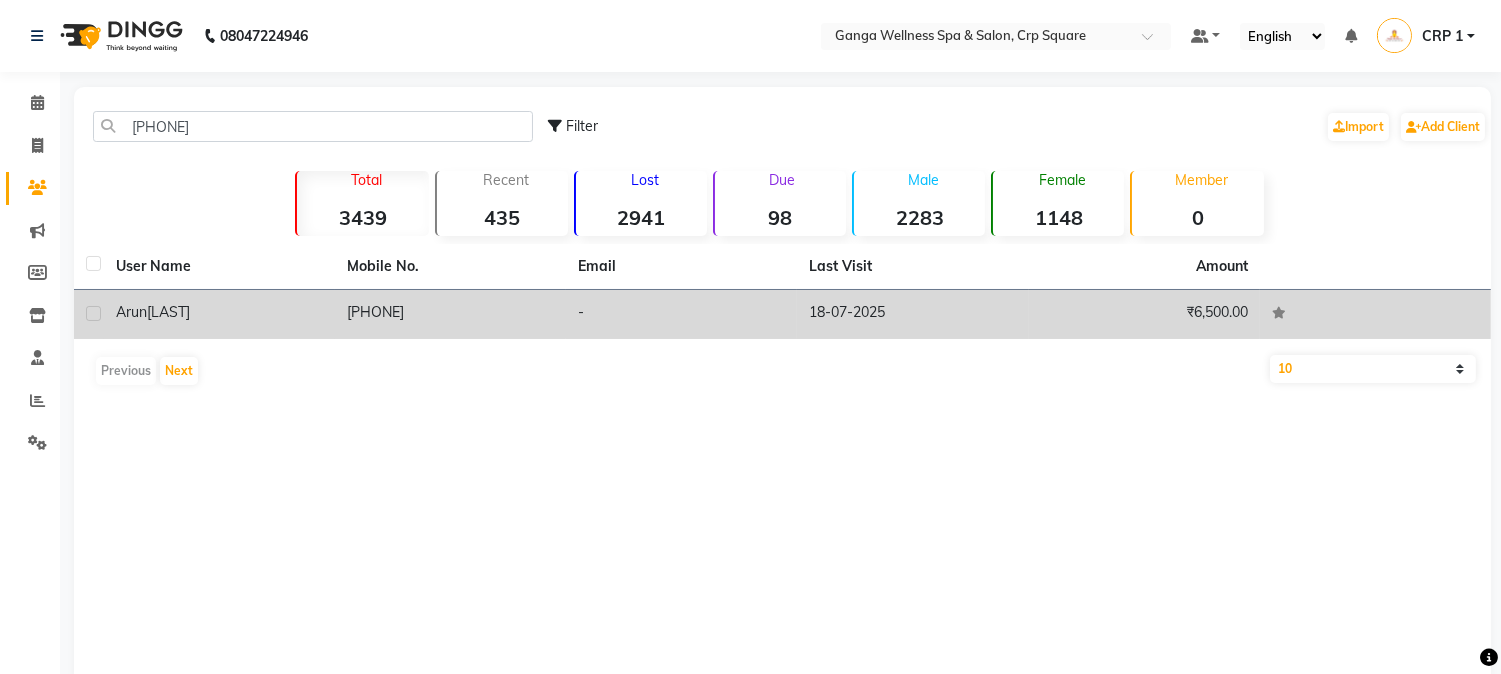 click on "-" 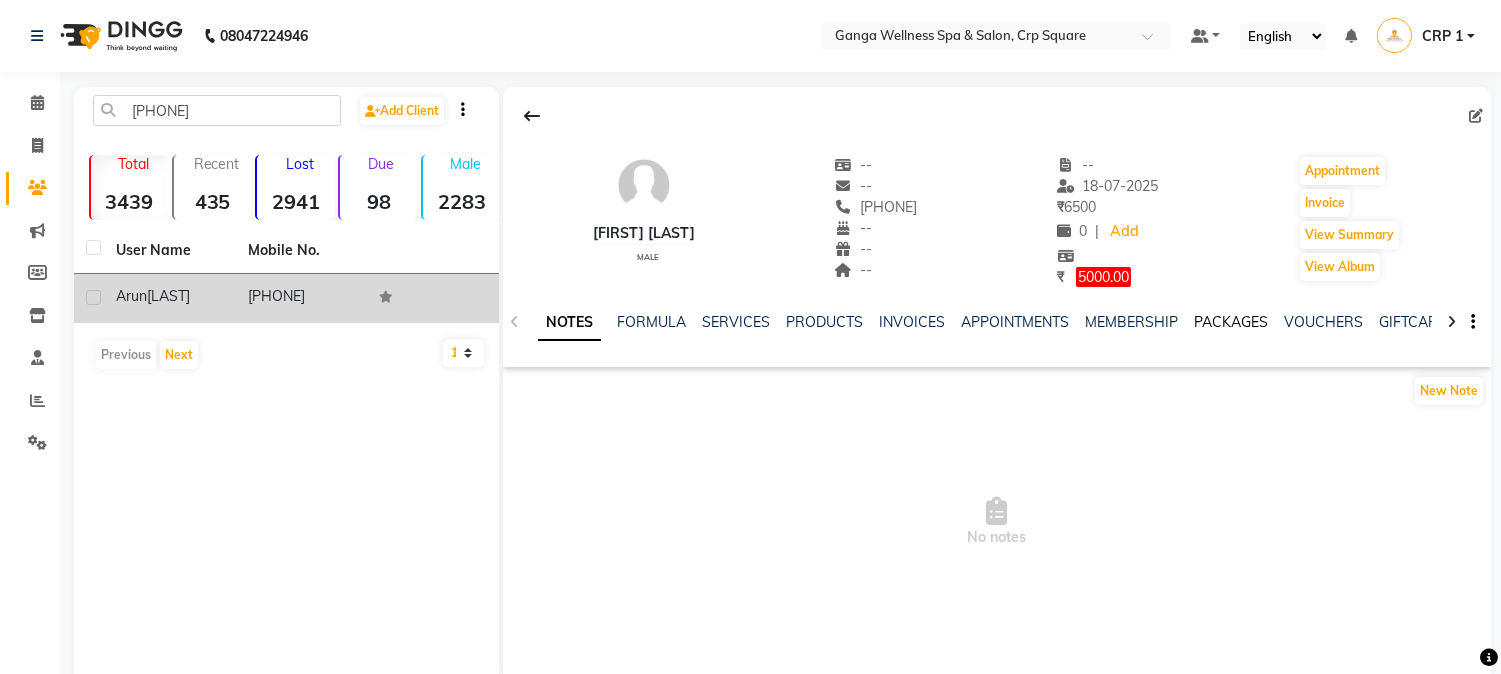 click on "PACKAGES" 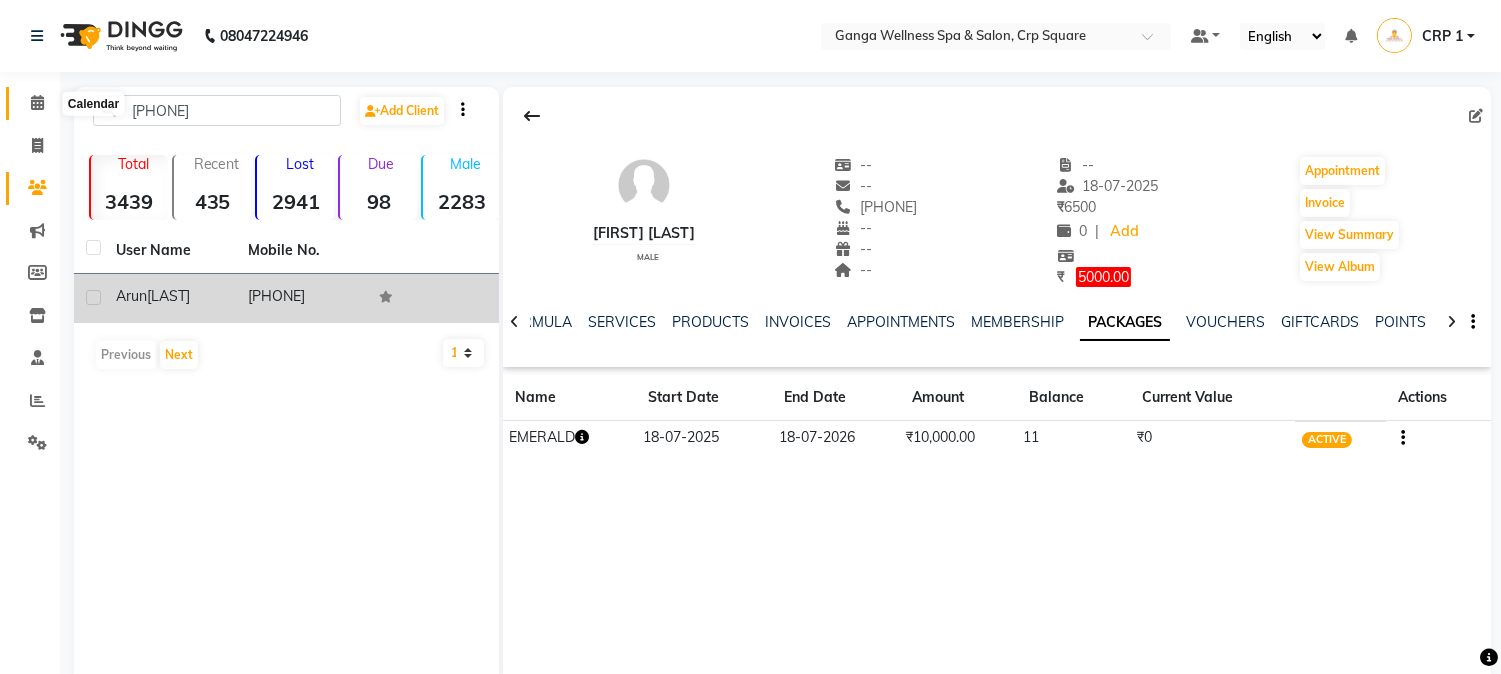 click 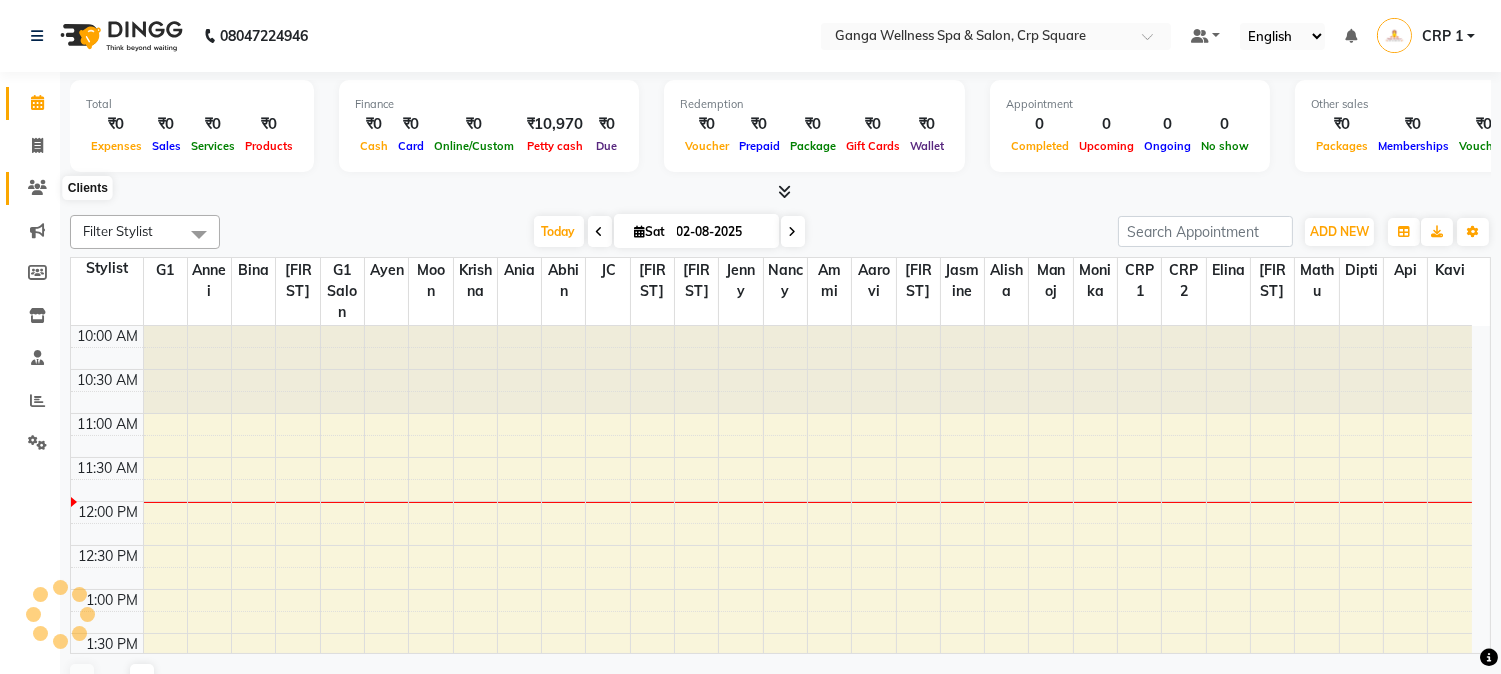 scroll, scrollTop: 0, scrollLeft: 0, axis: both 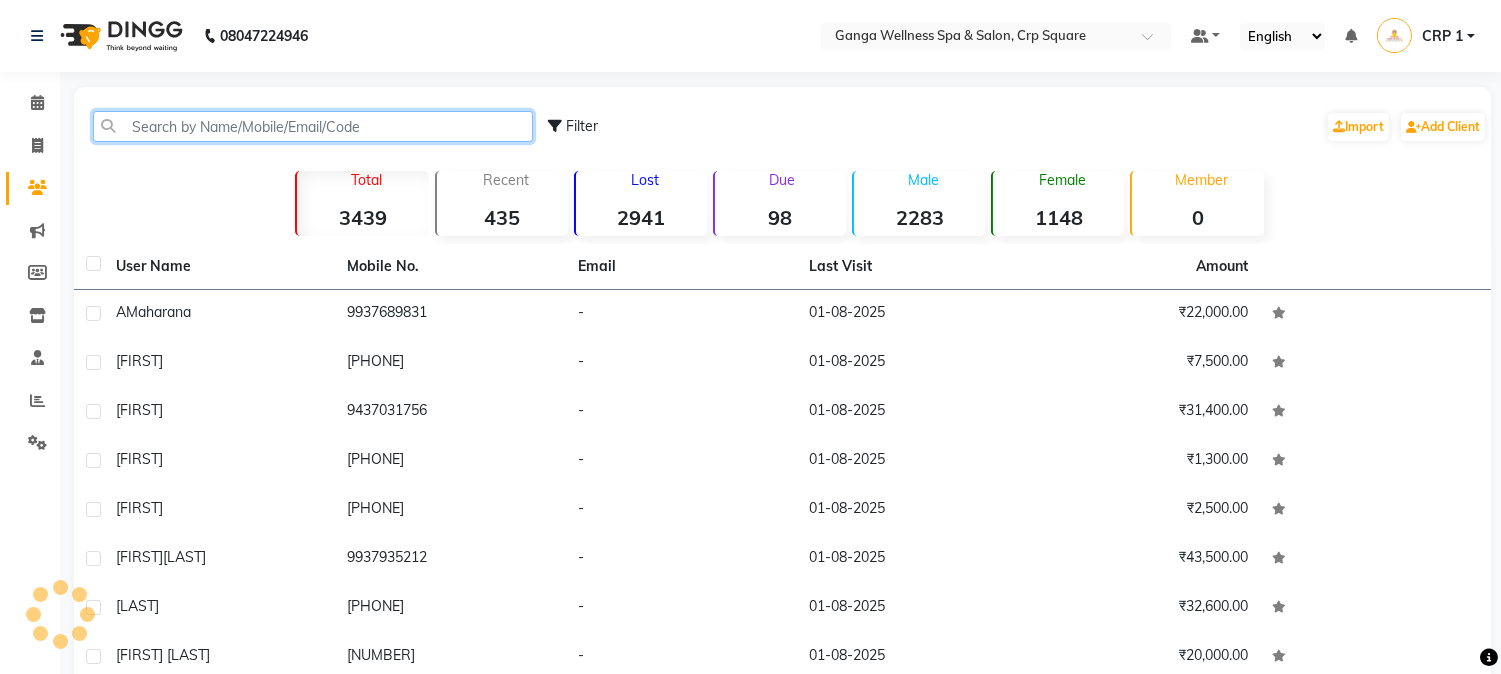 click 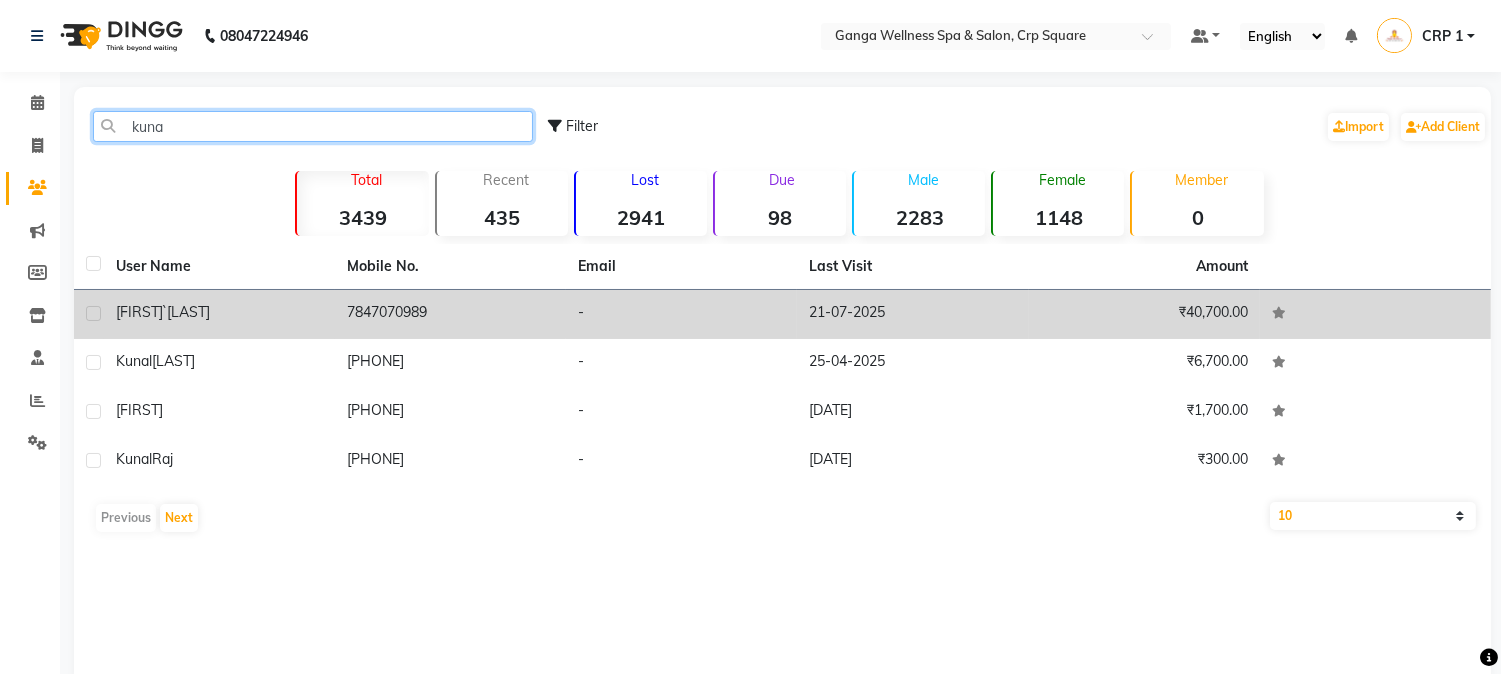 type on "kuna" 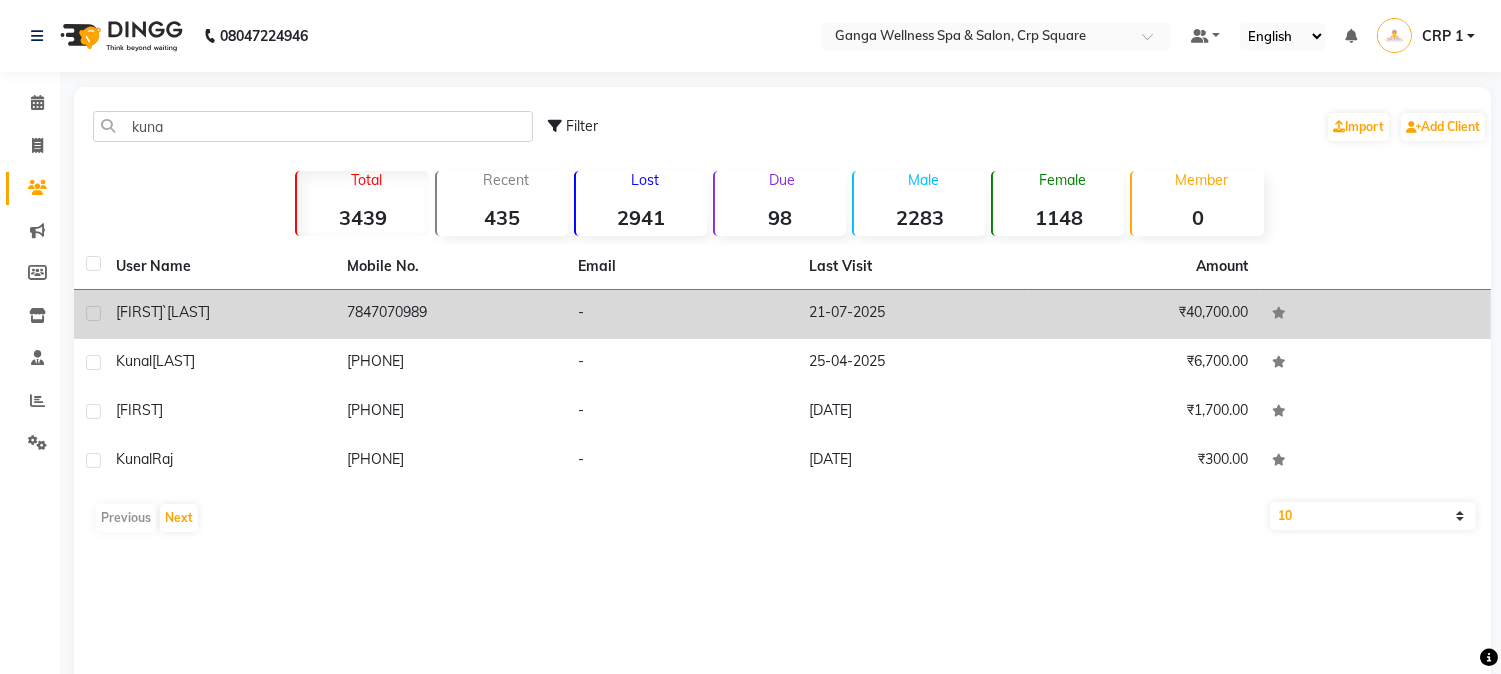 click on "21-07-2025" 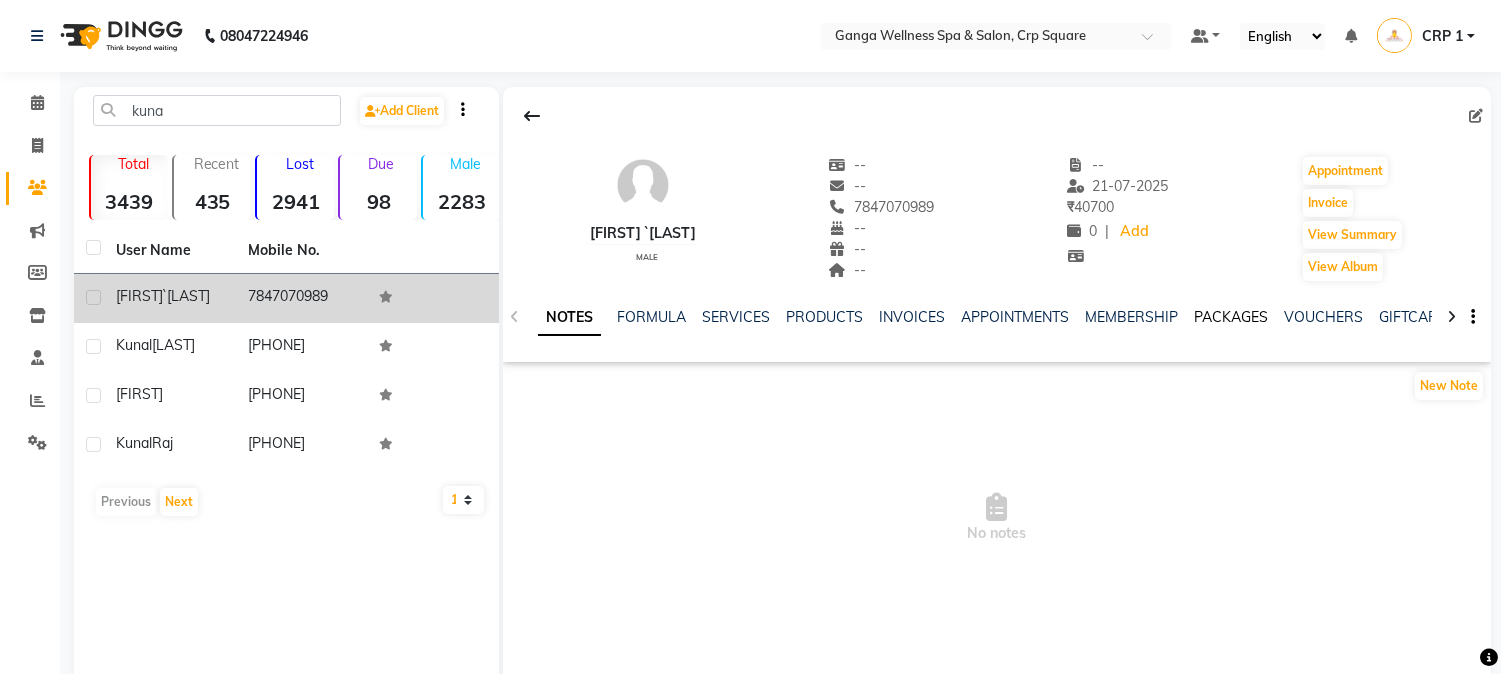 click on "PACKAGES" 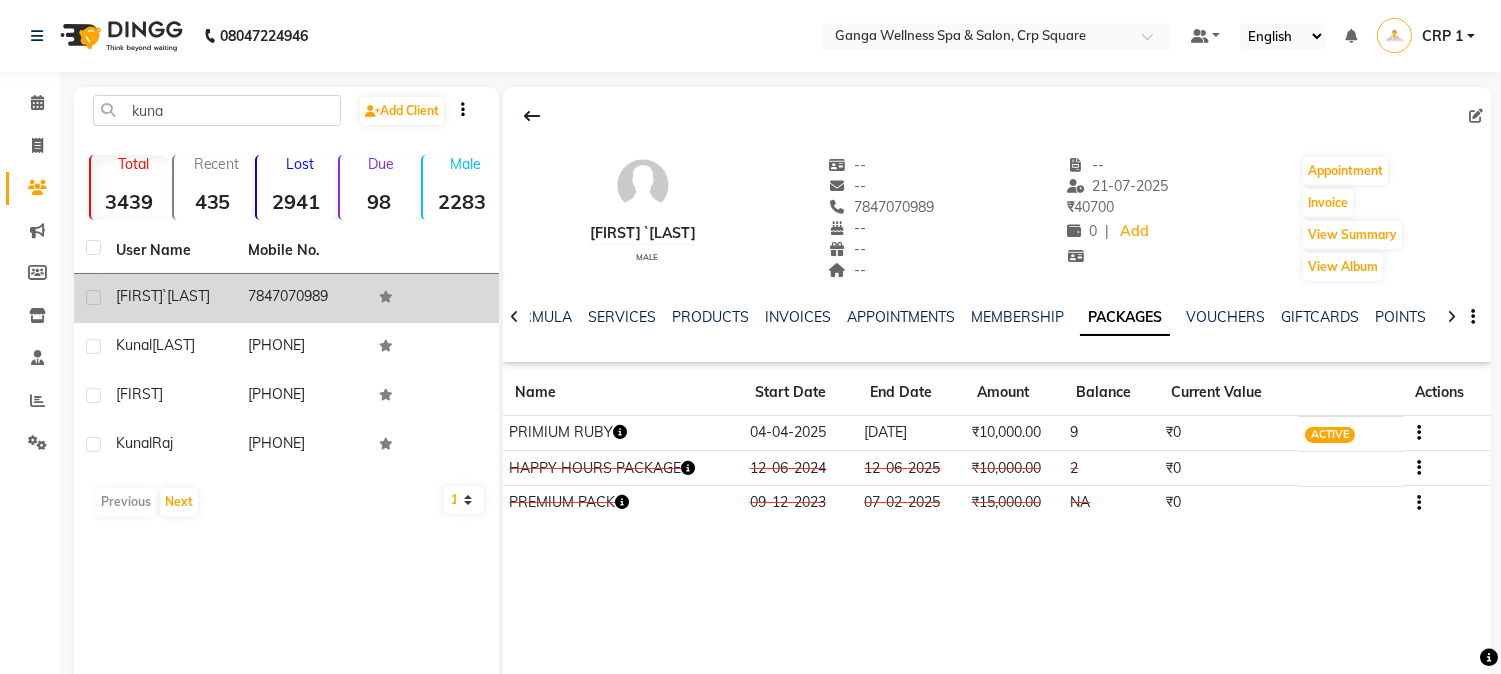 click 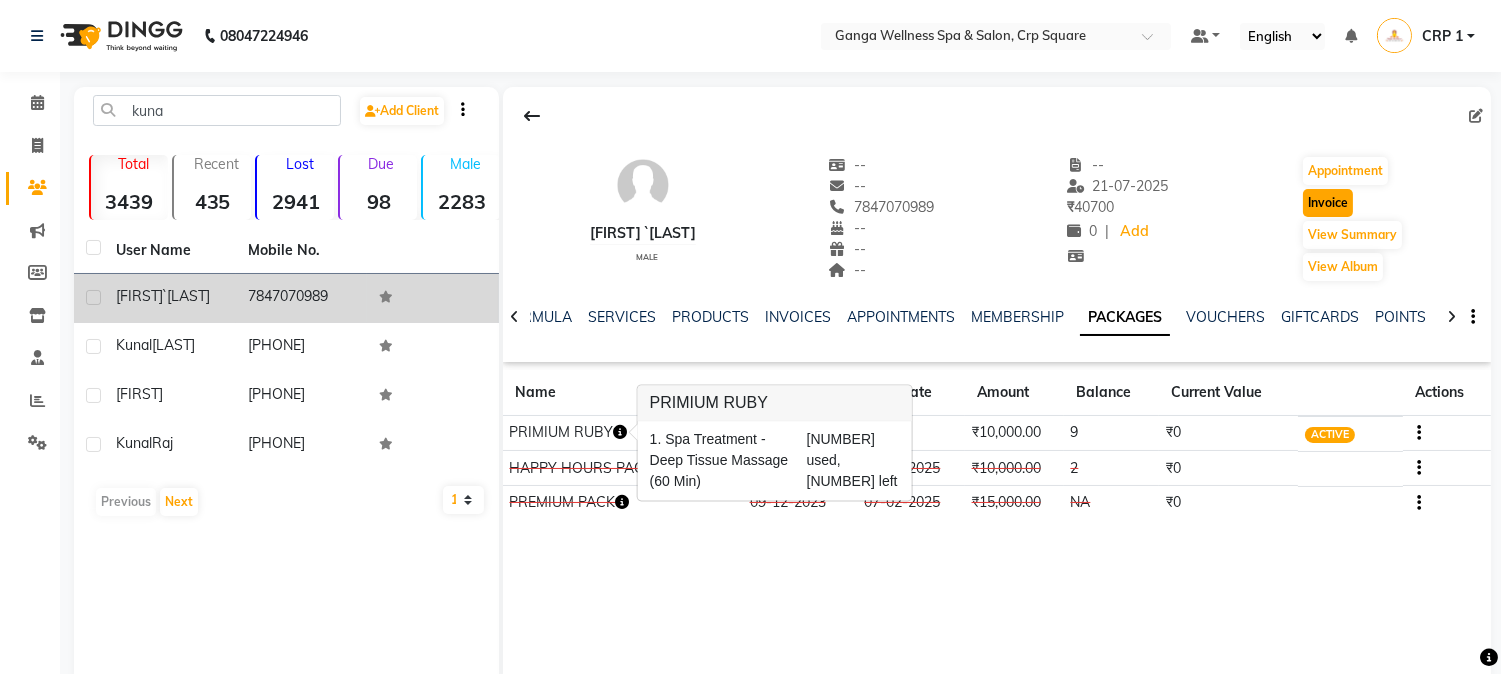 click on "Invoice" 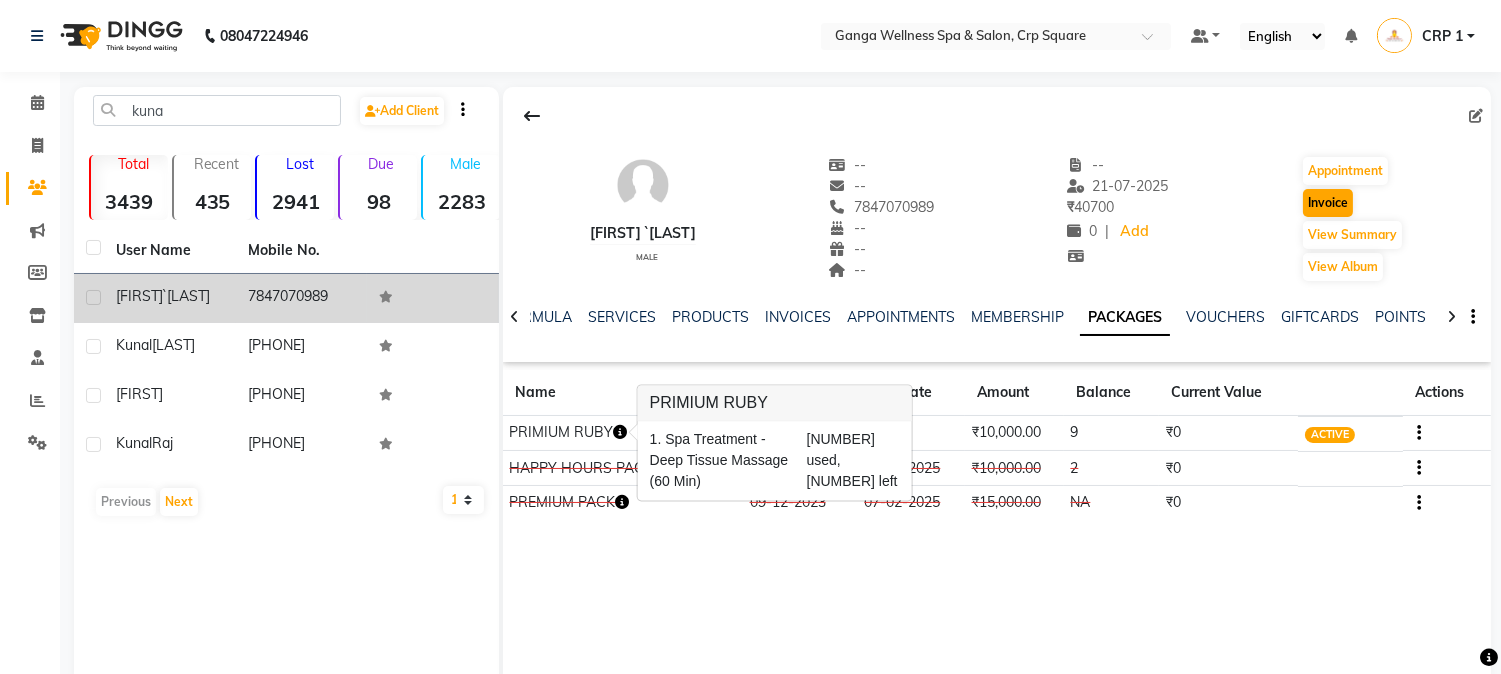 select on "service" 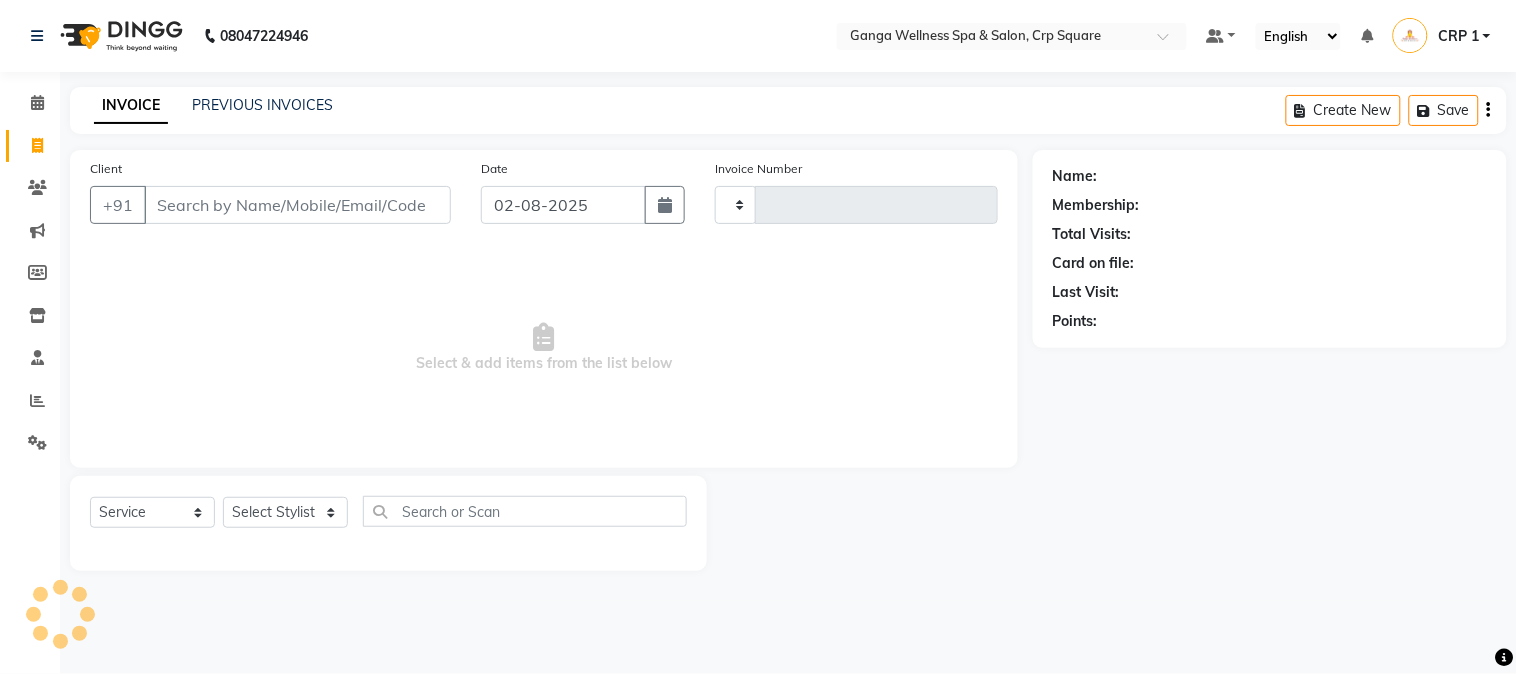 type on "1890" 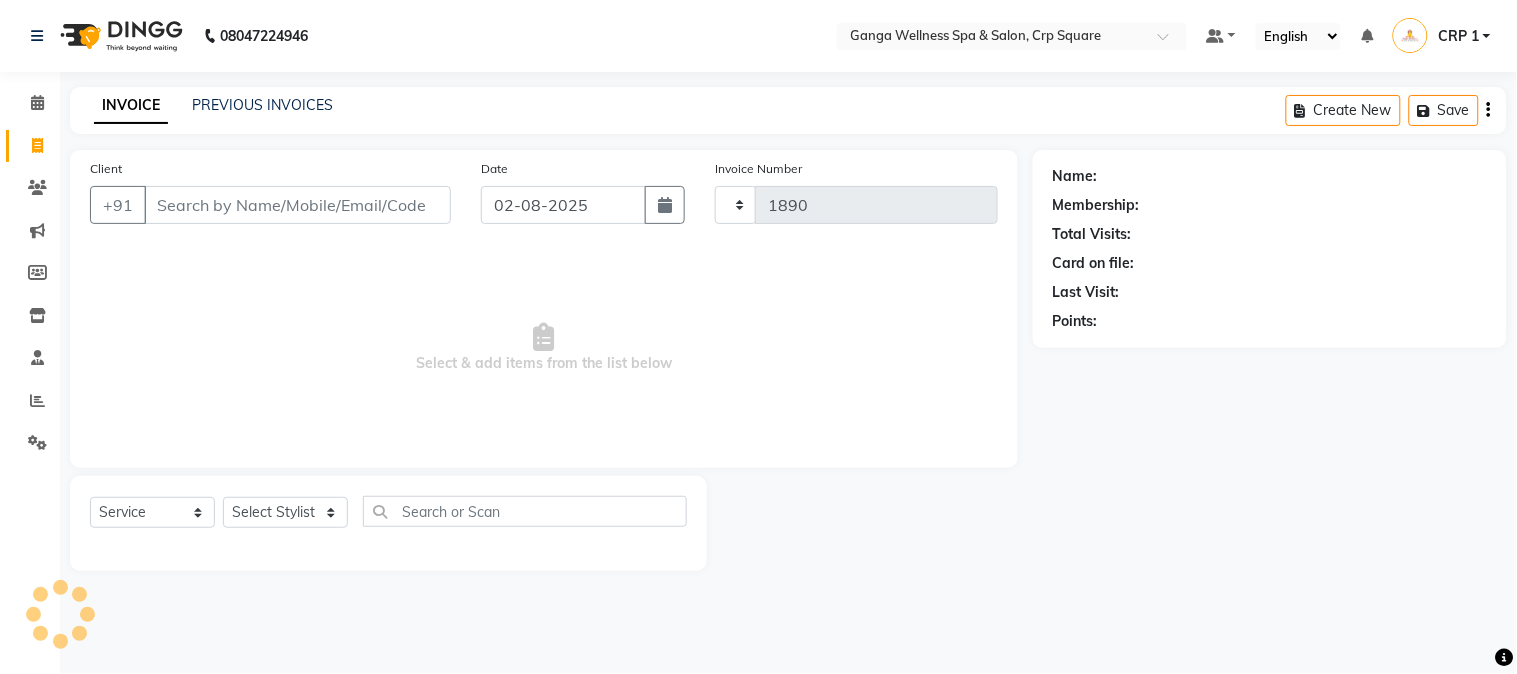 select on "715" 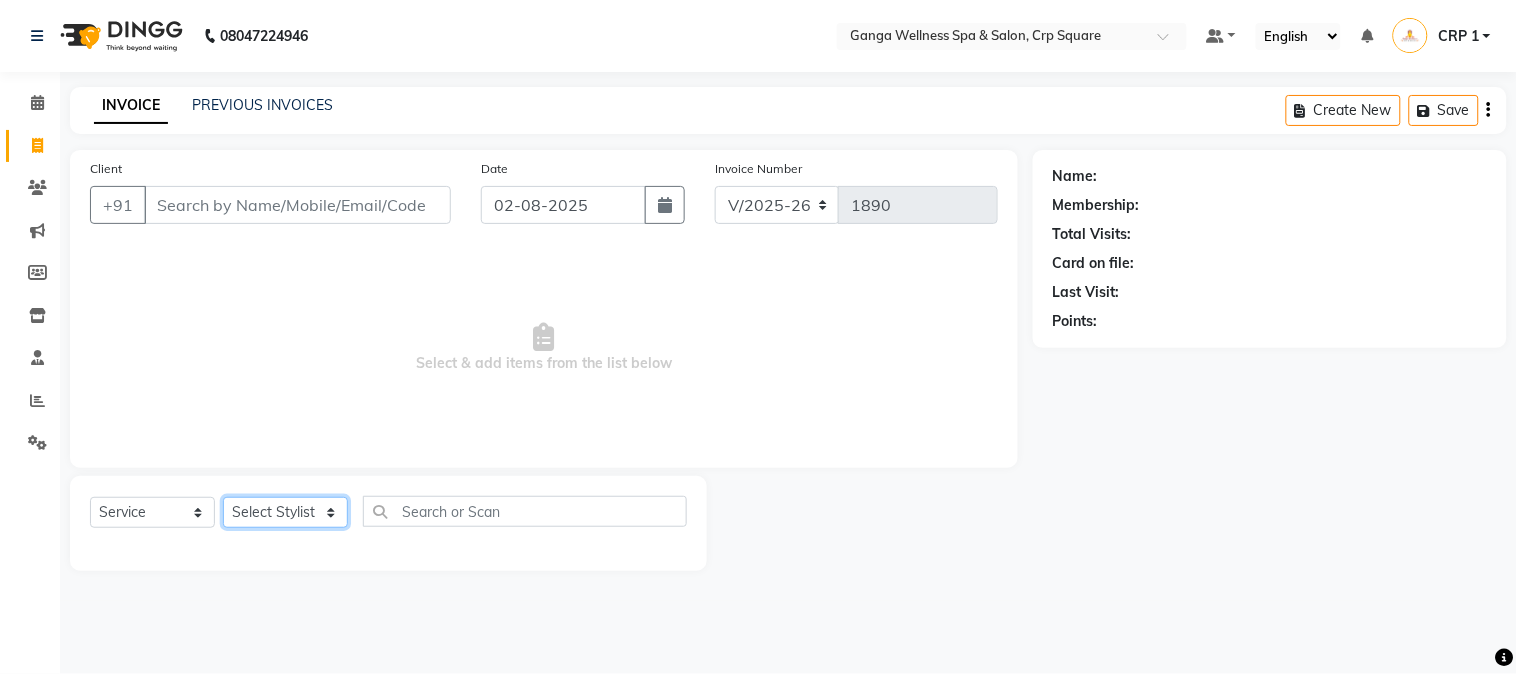 click on "Select Stylist" 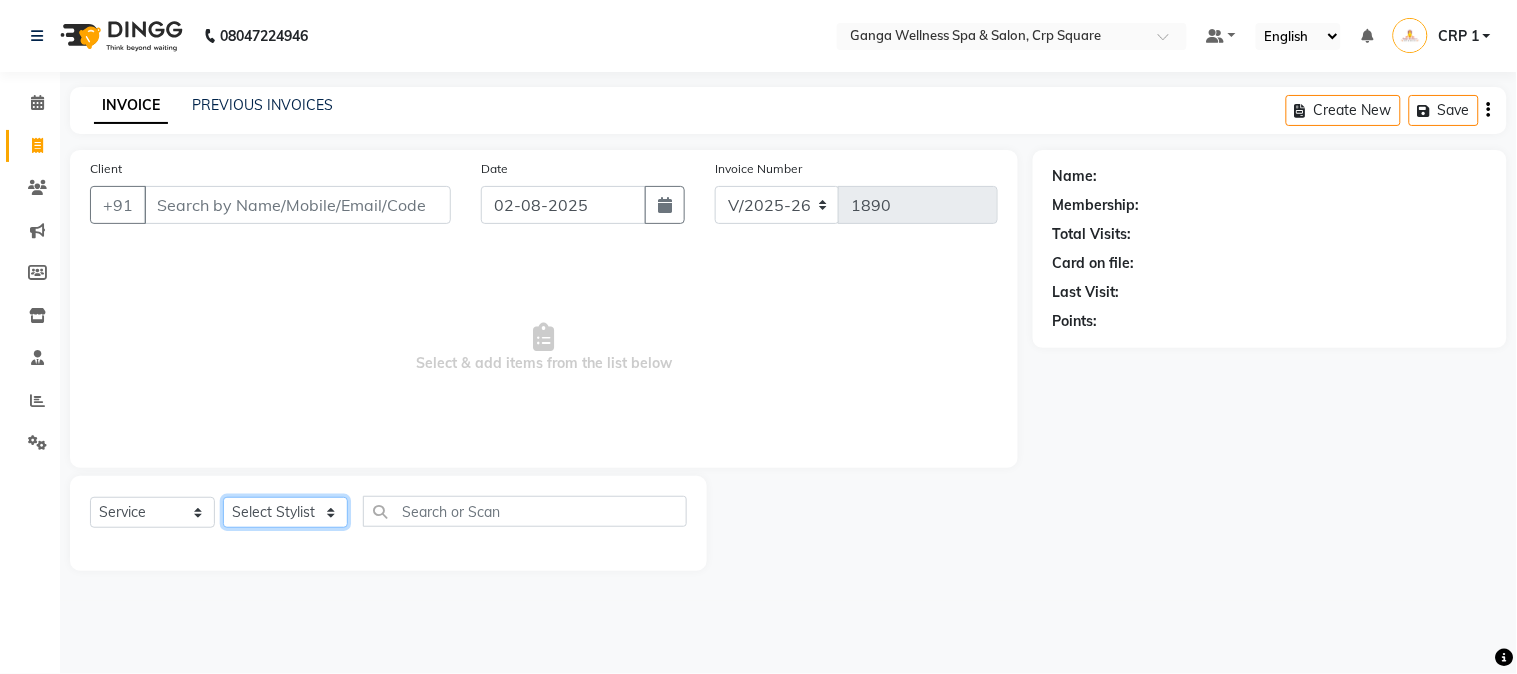 type on "7847070989" 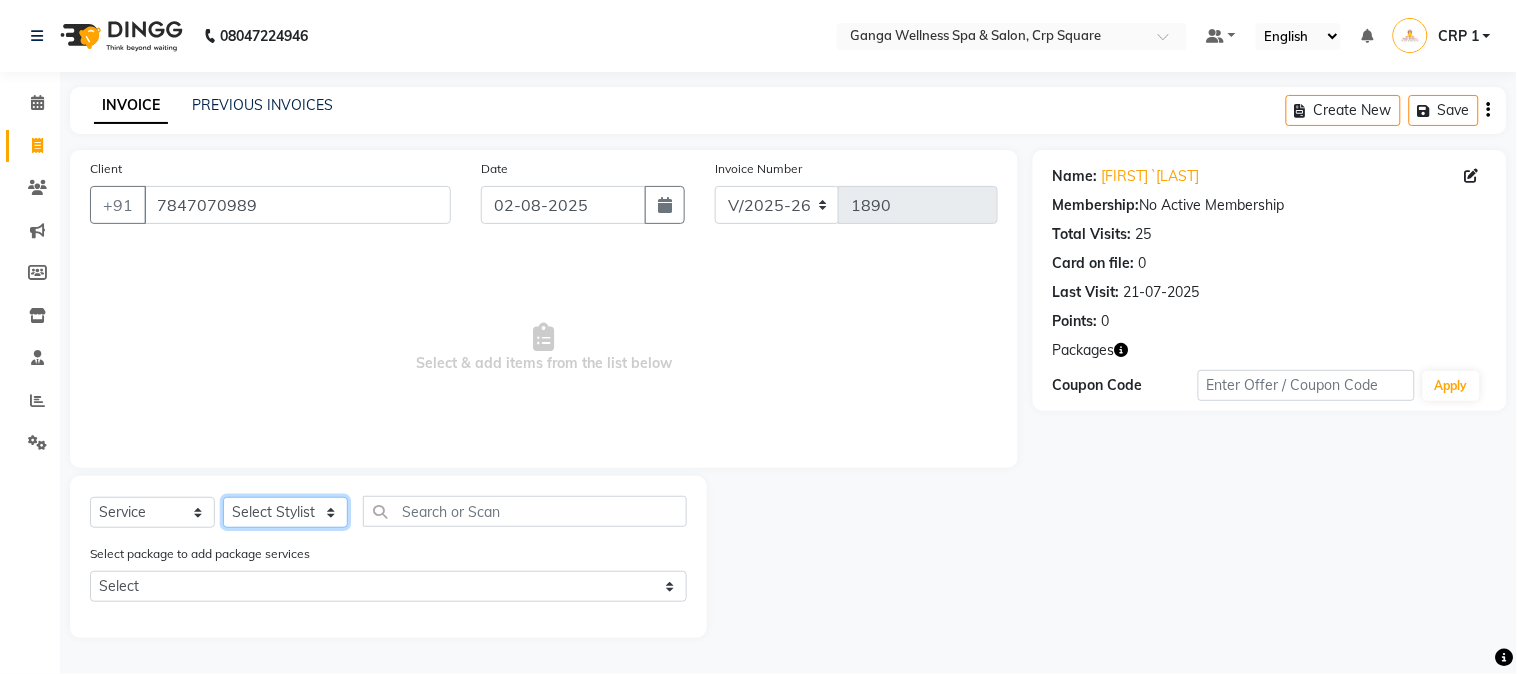select on "45438" 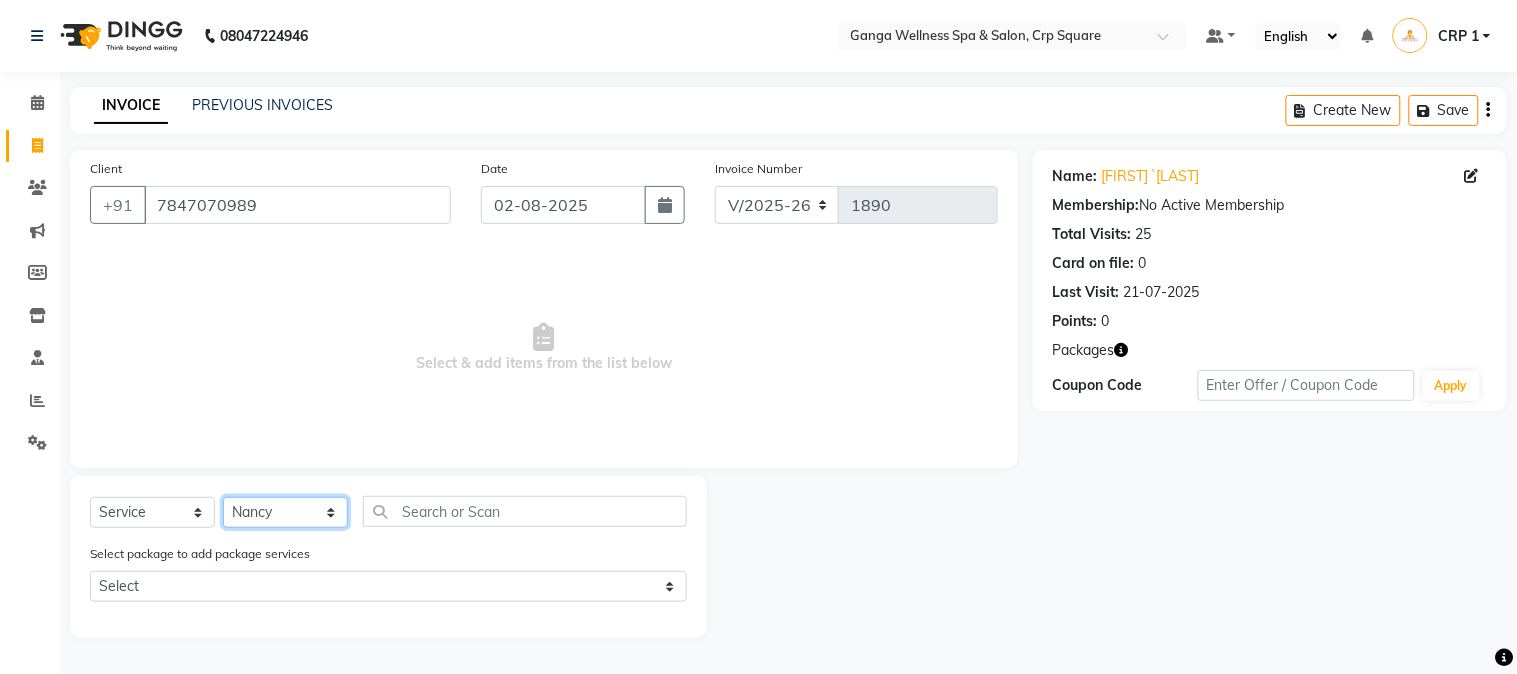 click on "Select Stylist Aarovi Abhin Alisha Ammi Ania Annei Api Ayen Bikash Bina CRP 1 CRP 2 Dipti Elina G1 G1 Salon General Manager  Helen Jasmine Jayashree JC Jenny kavi Krishna Manoj Mathu  Monika Moon Nancy Nirupama Pabitra Papu Puja Purnima Rajashree Raju Rashmi Rasmi  Remi Rinky Riya Rose Sanjiv Saraswati Saroj Sir  Shrabani Sofia Steffy Sukanya Surren Mahapatra Sushree Swopna Umpi Zuali" 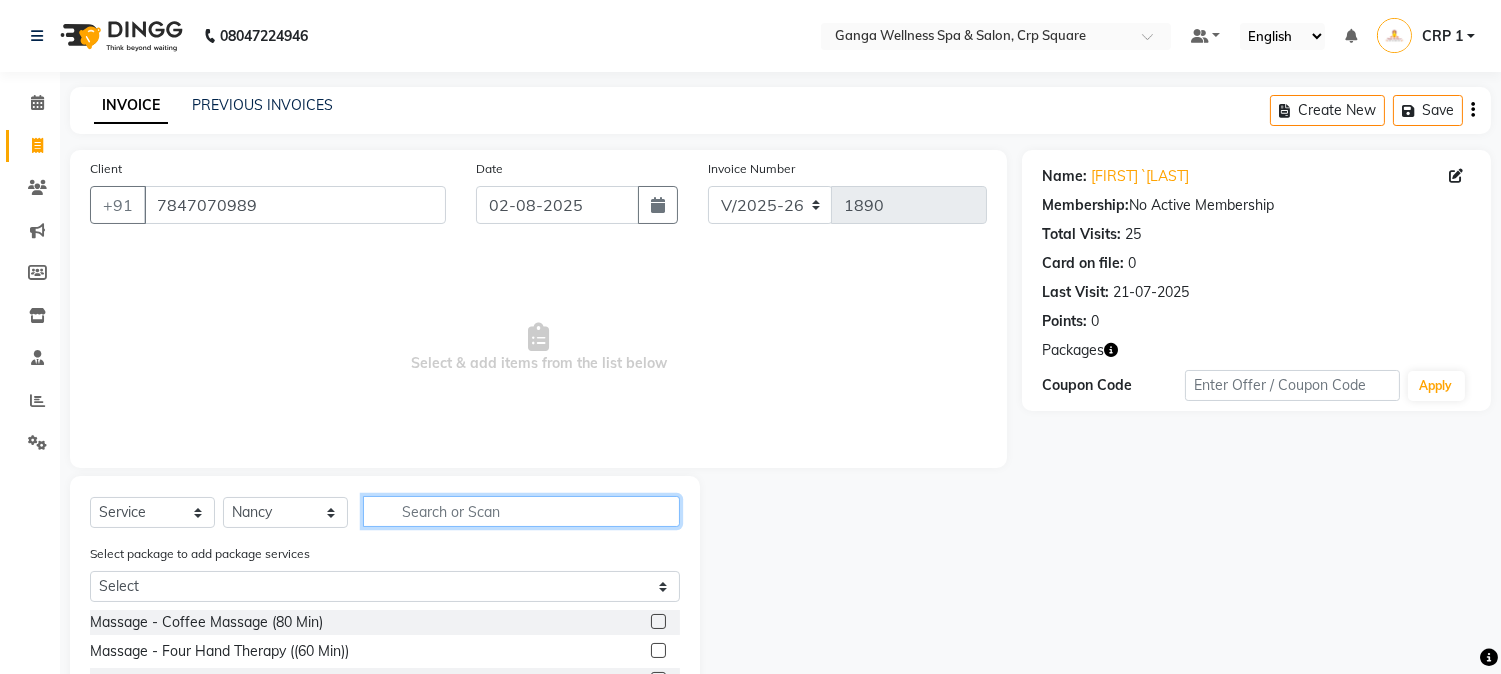 click 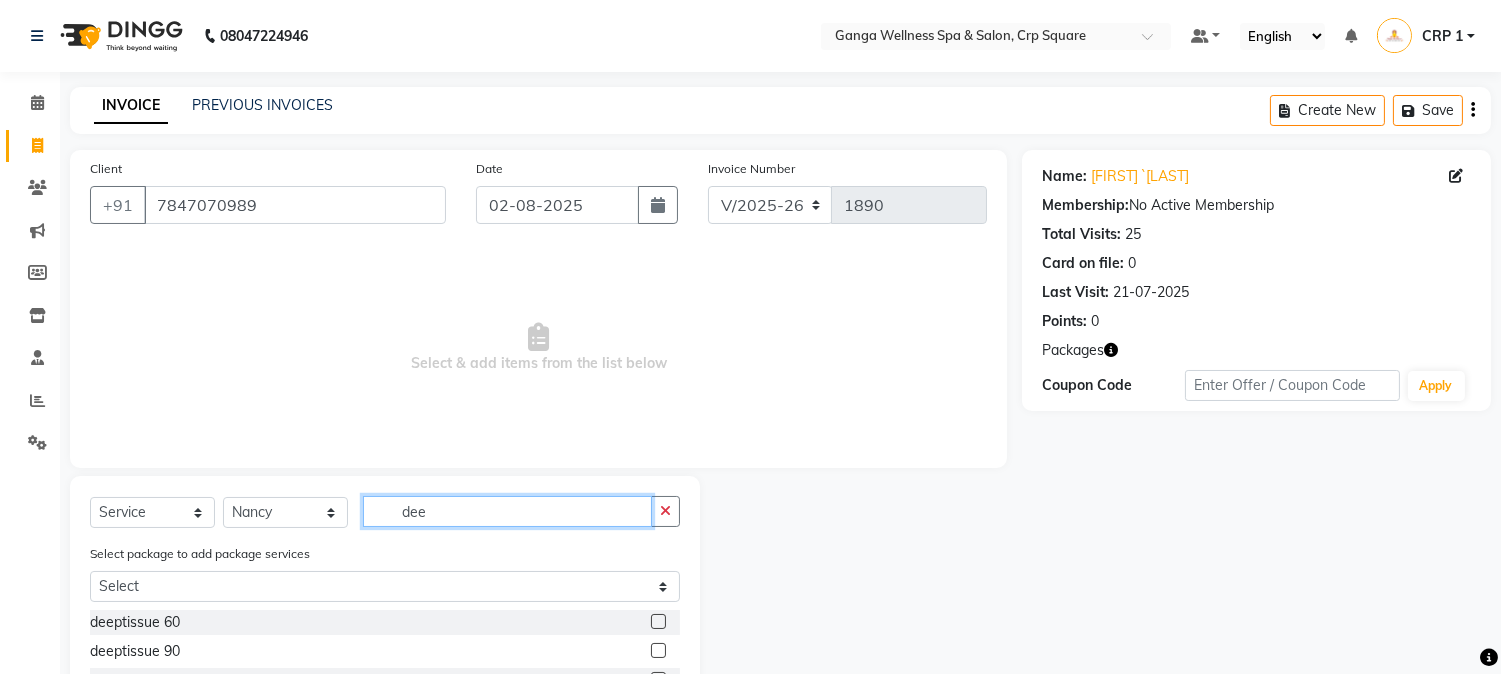 scroll, scrollTop: 2, scrollLeft: 0, axis: vertical 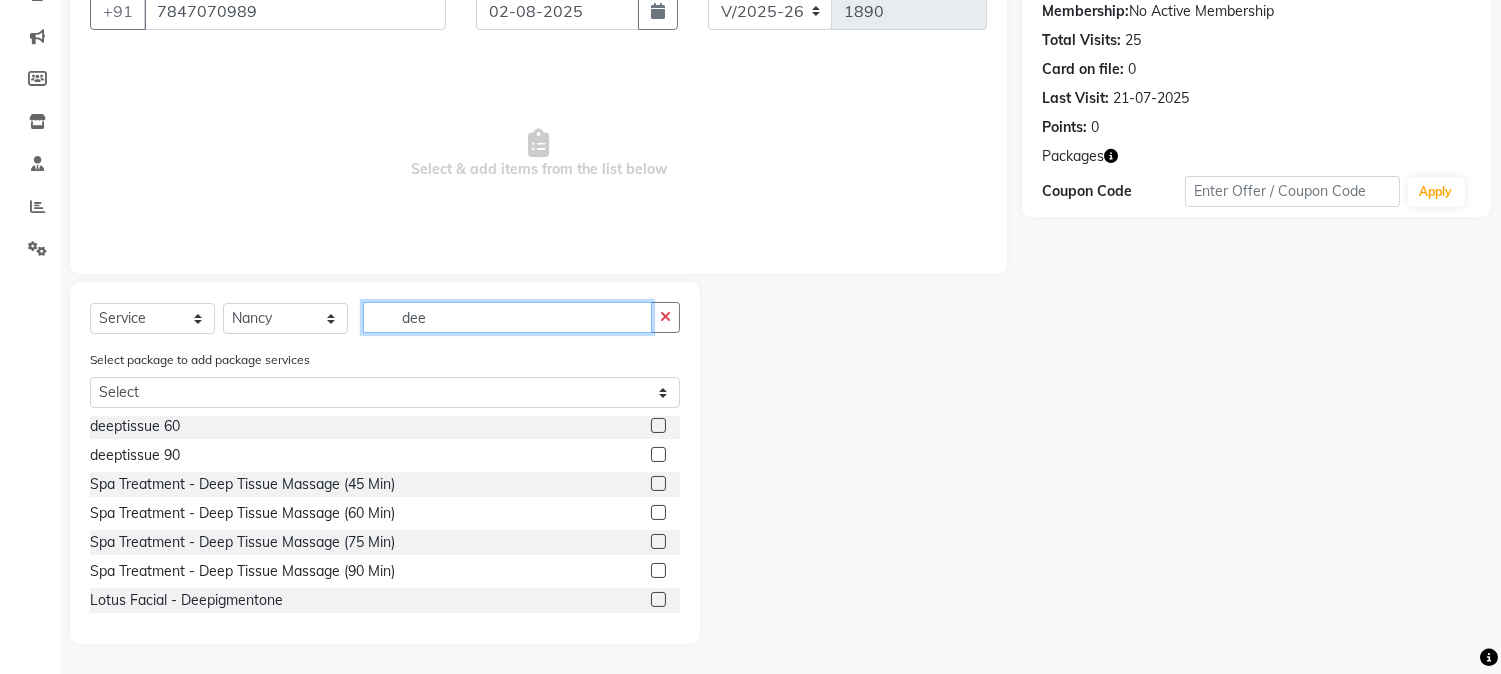 type on "dee" 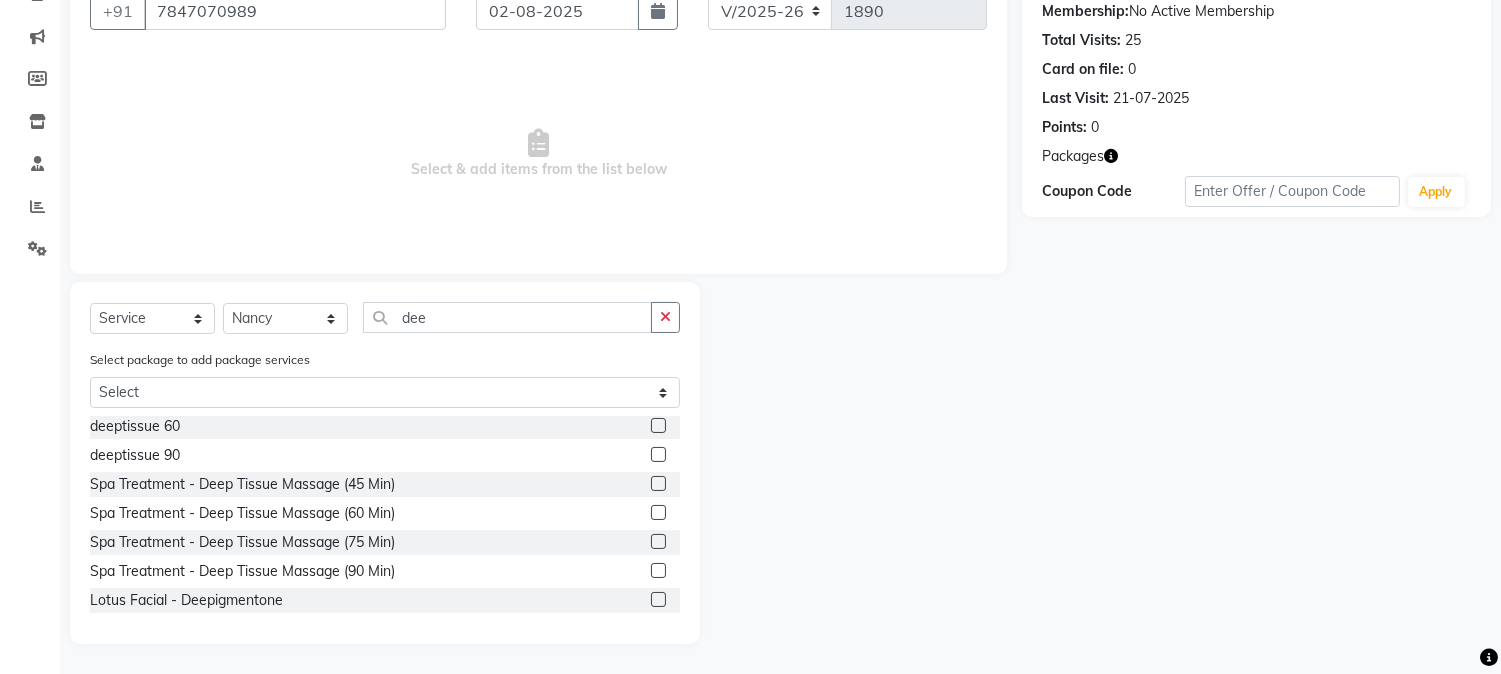 click 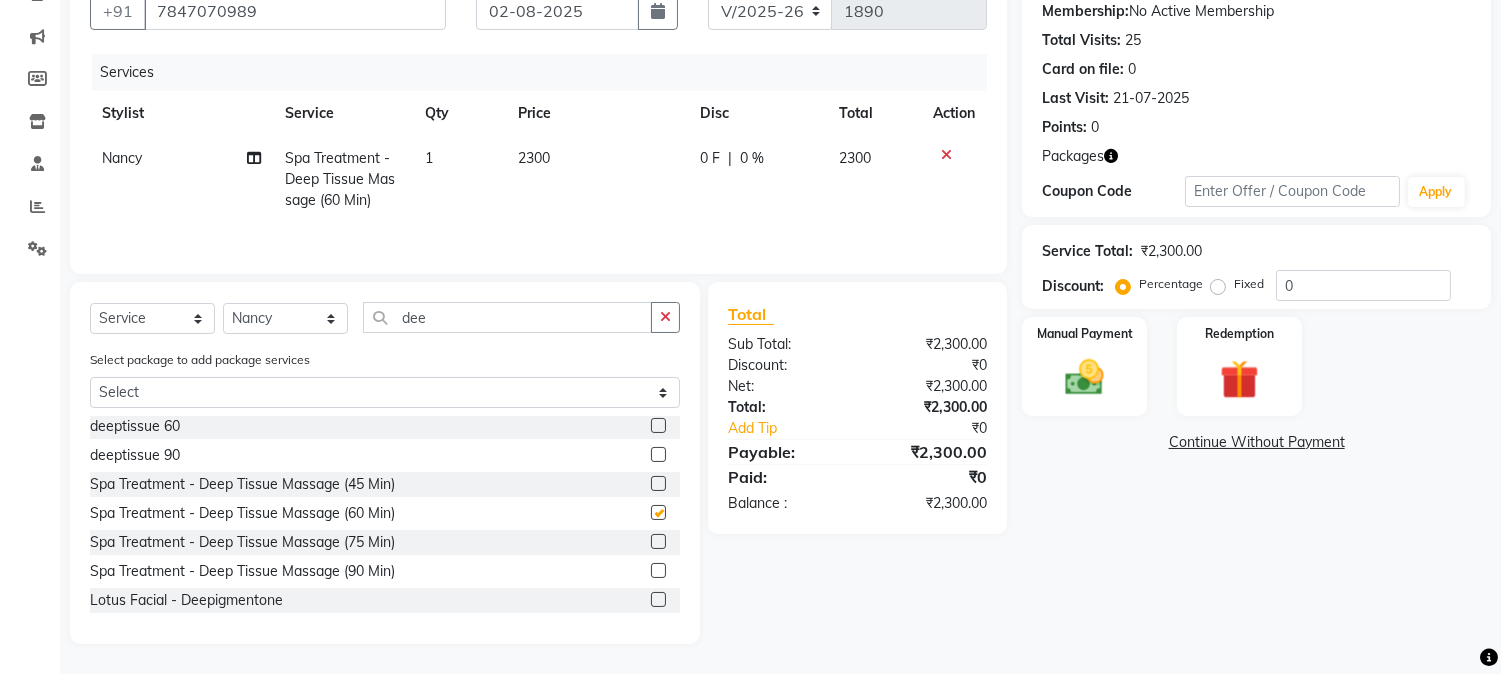 checkbox on "false" 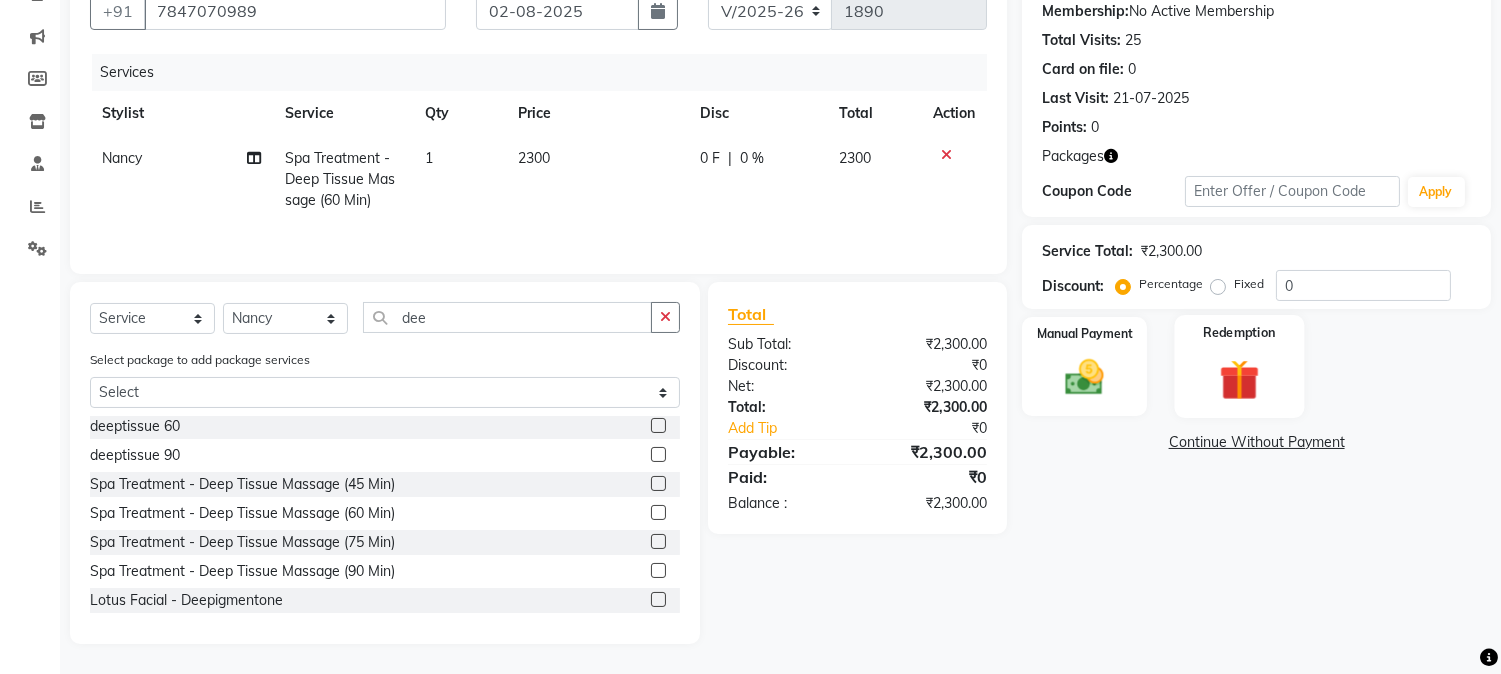 click 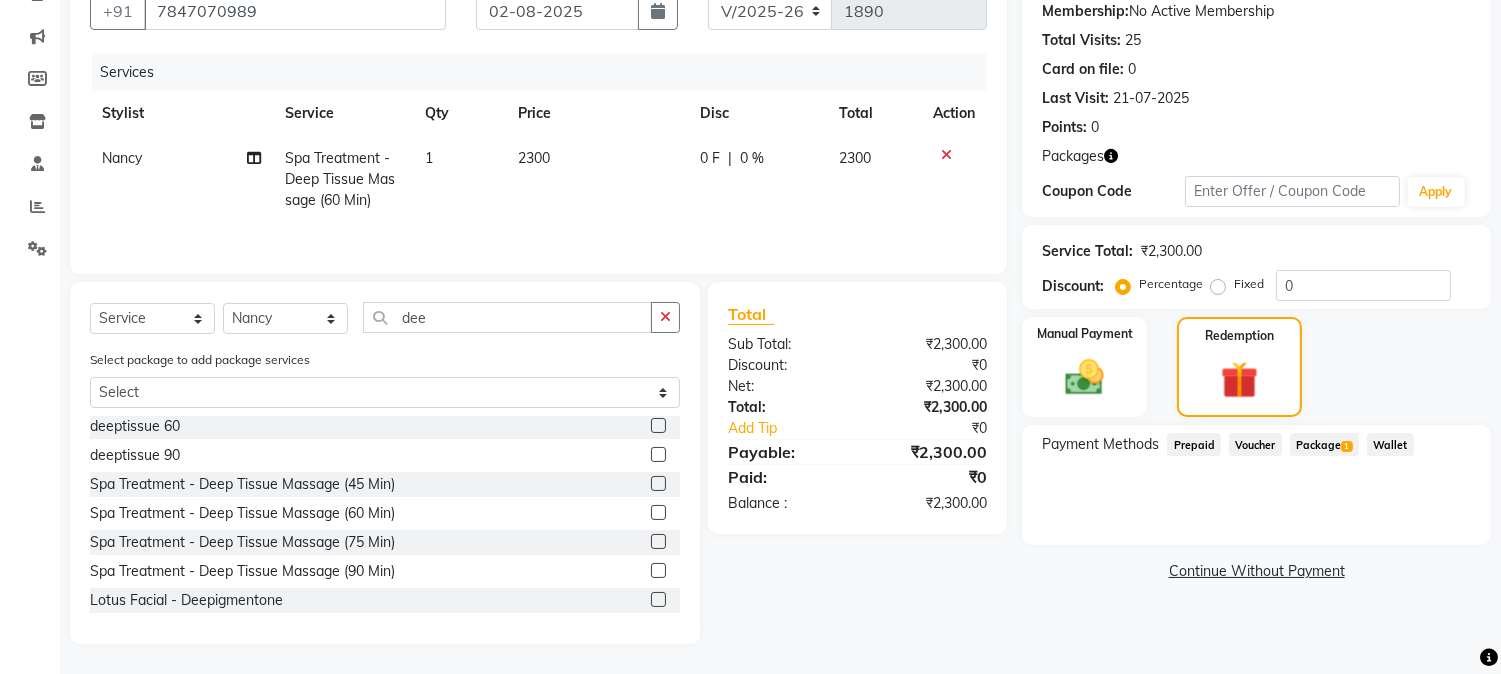 click on "Package  1" 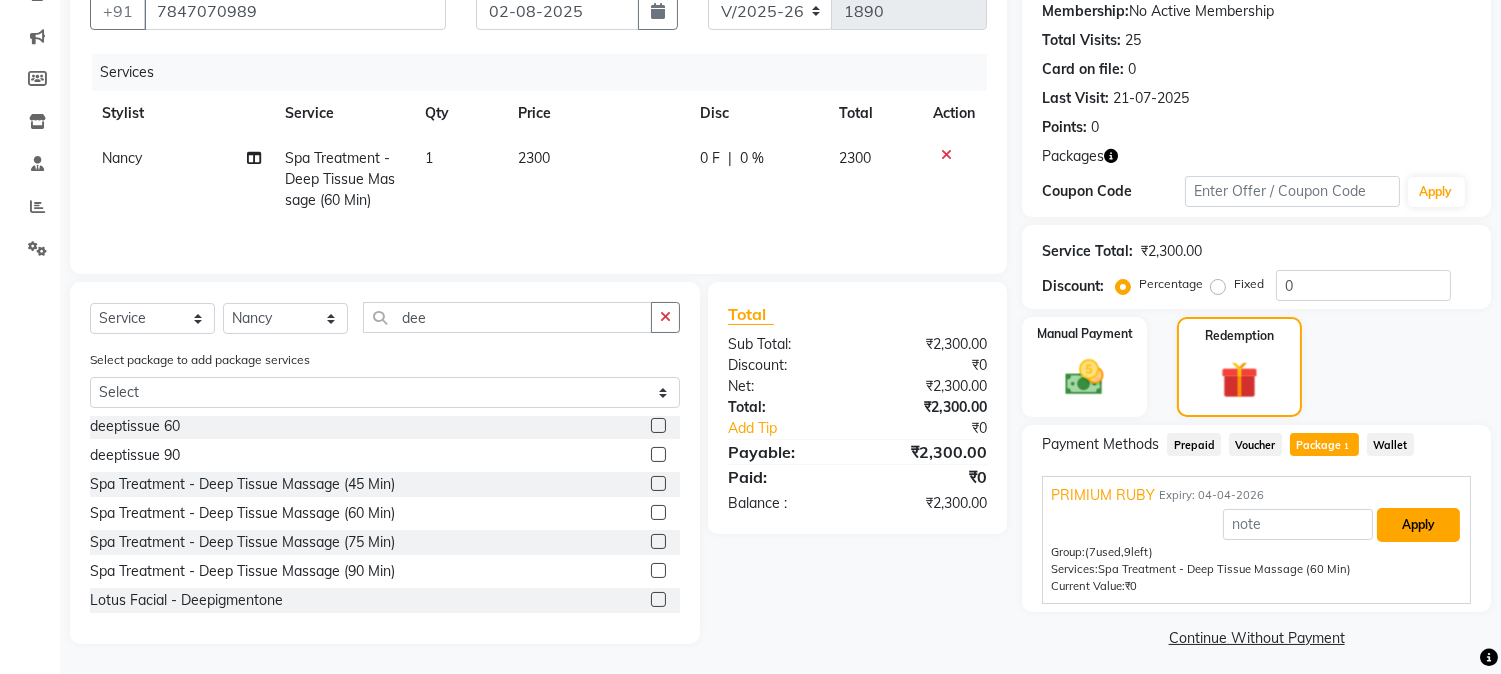 click on "Apply" at bounding box center (1418, 525) 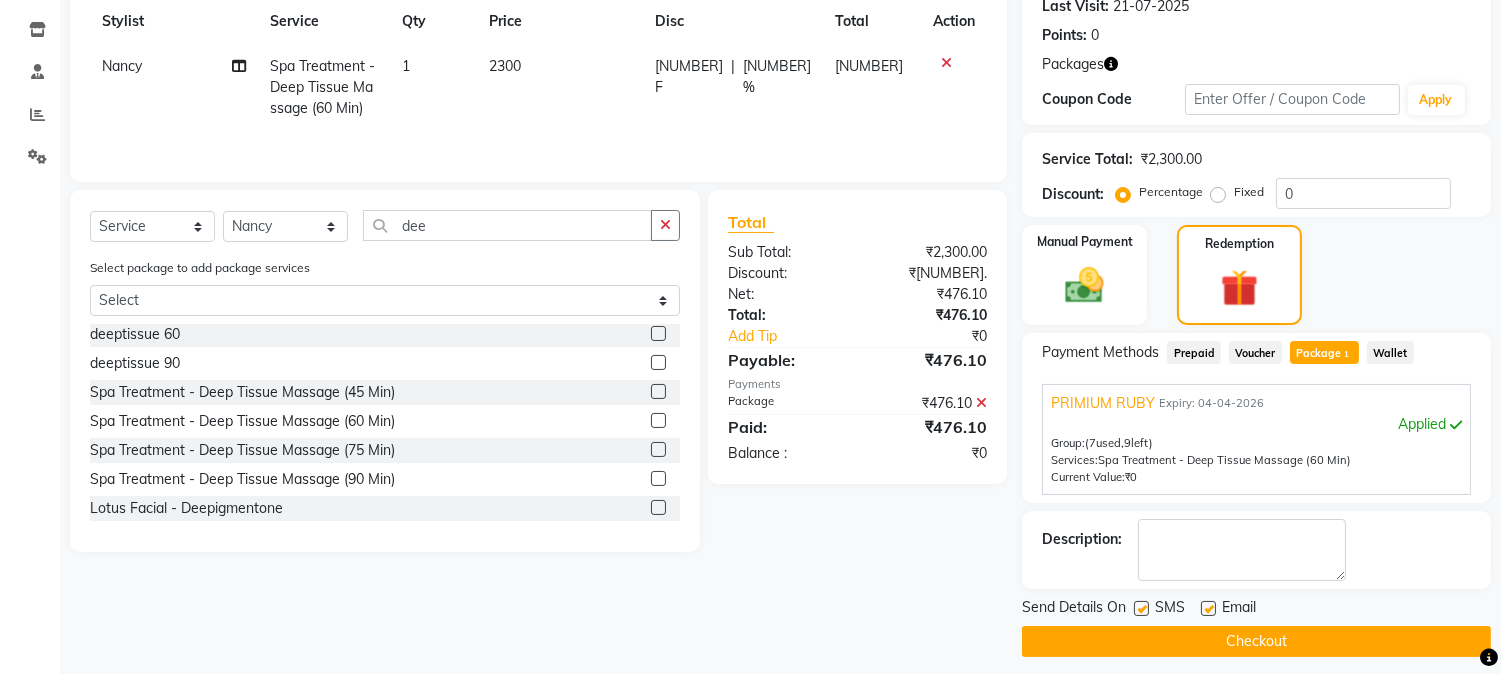 scroll, scrollTop: 297, scrollLeft: 0, axis: vertical 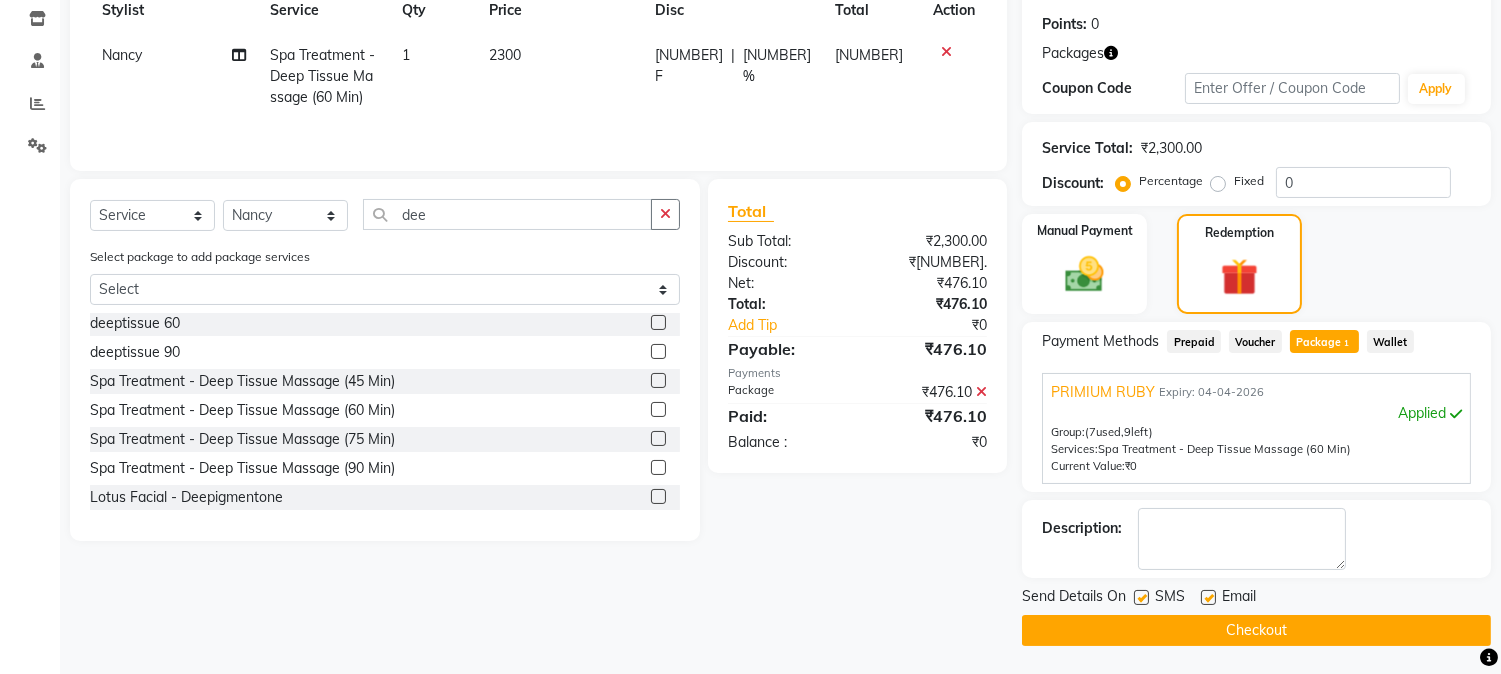 click on "Checkout" 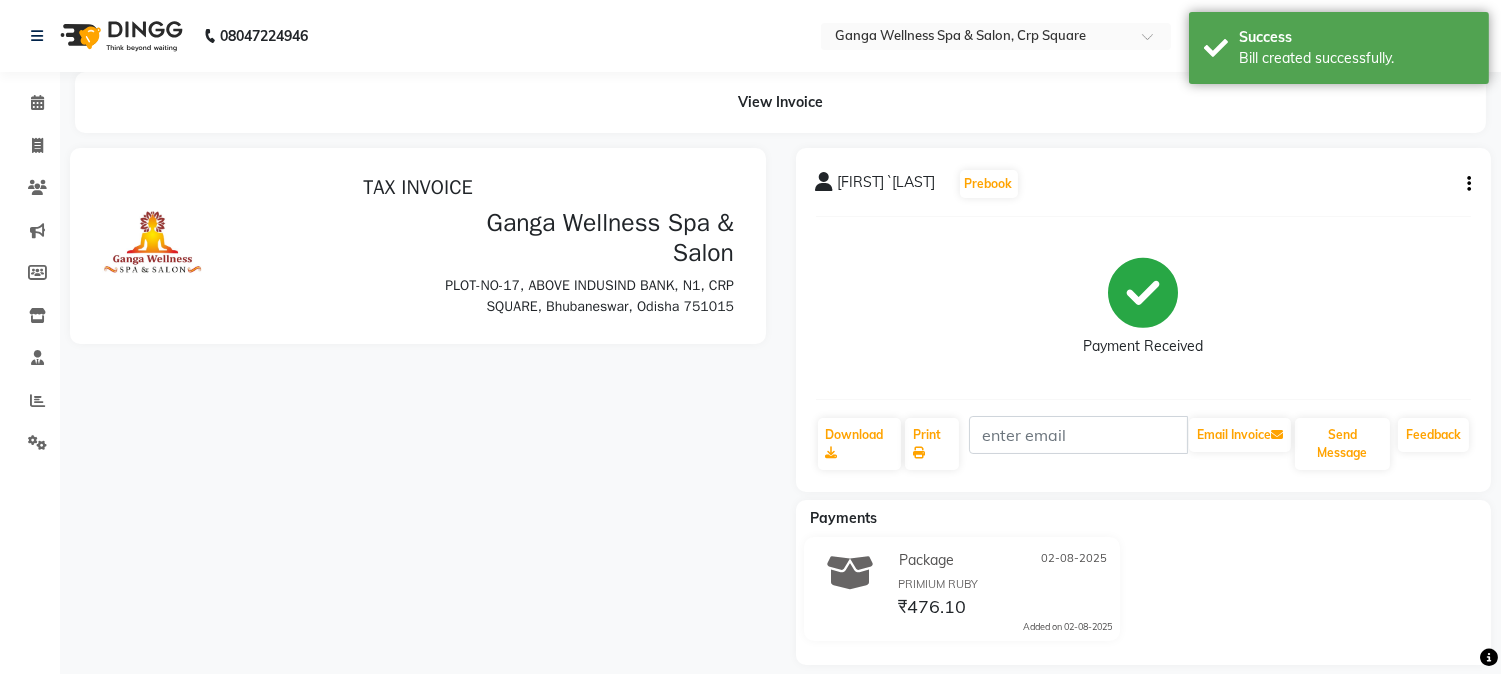 scroll, scrollTop: 0, scrollLeft: 0, axis: both 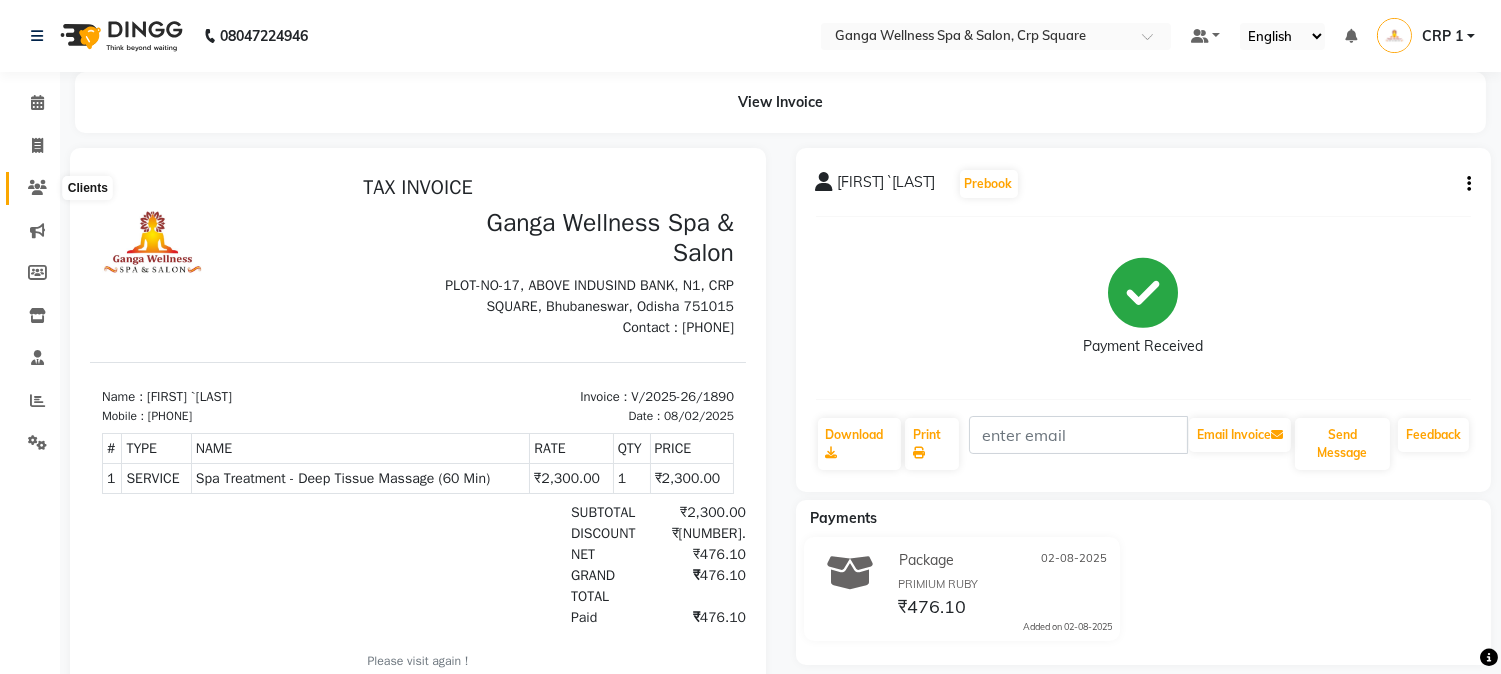 click 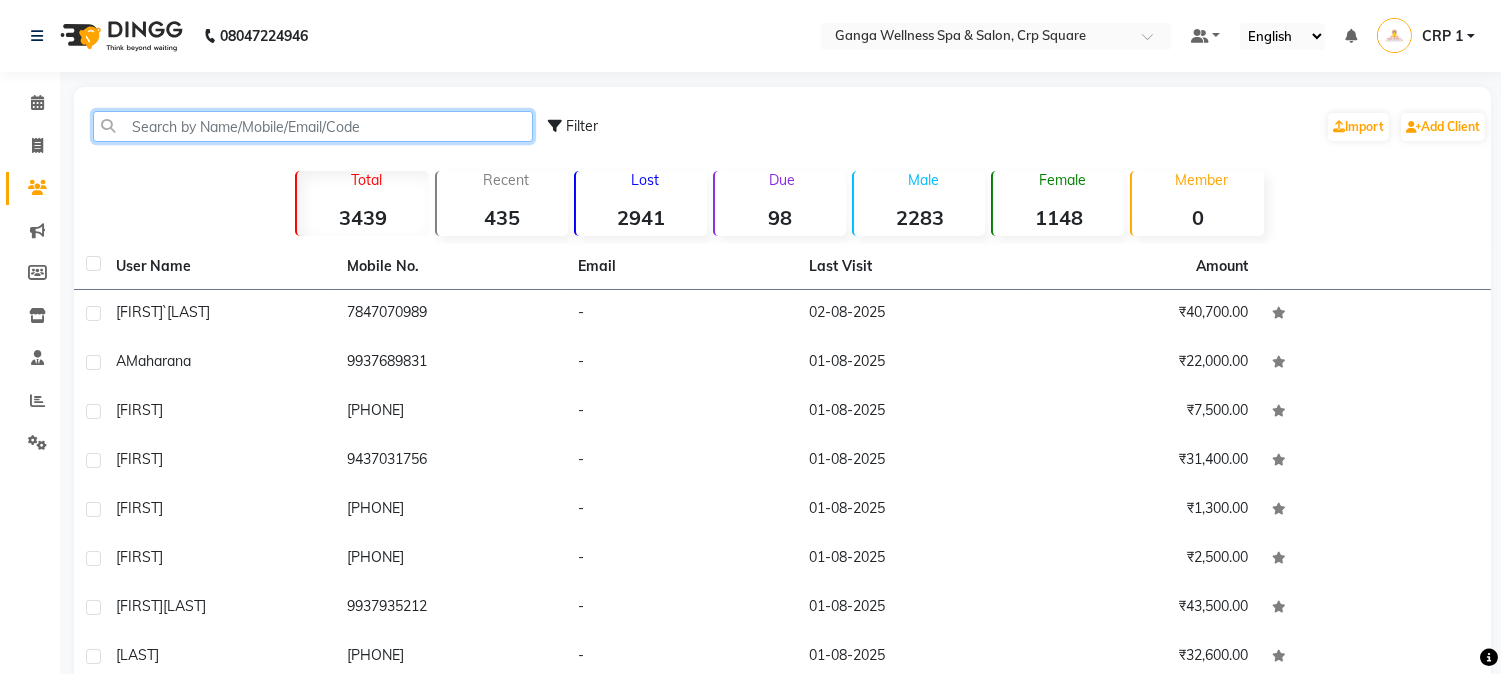 click 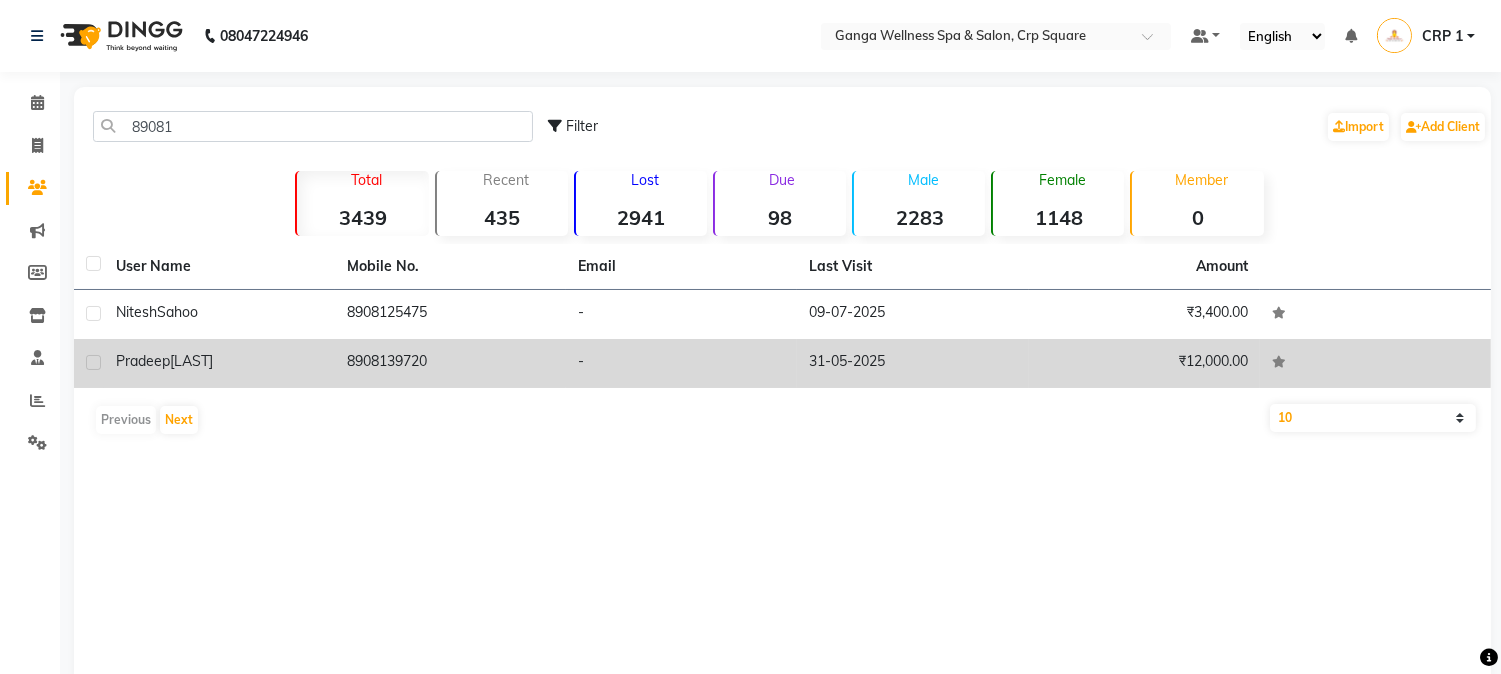 click on "Pradeep  Mahanta" 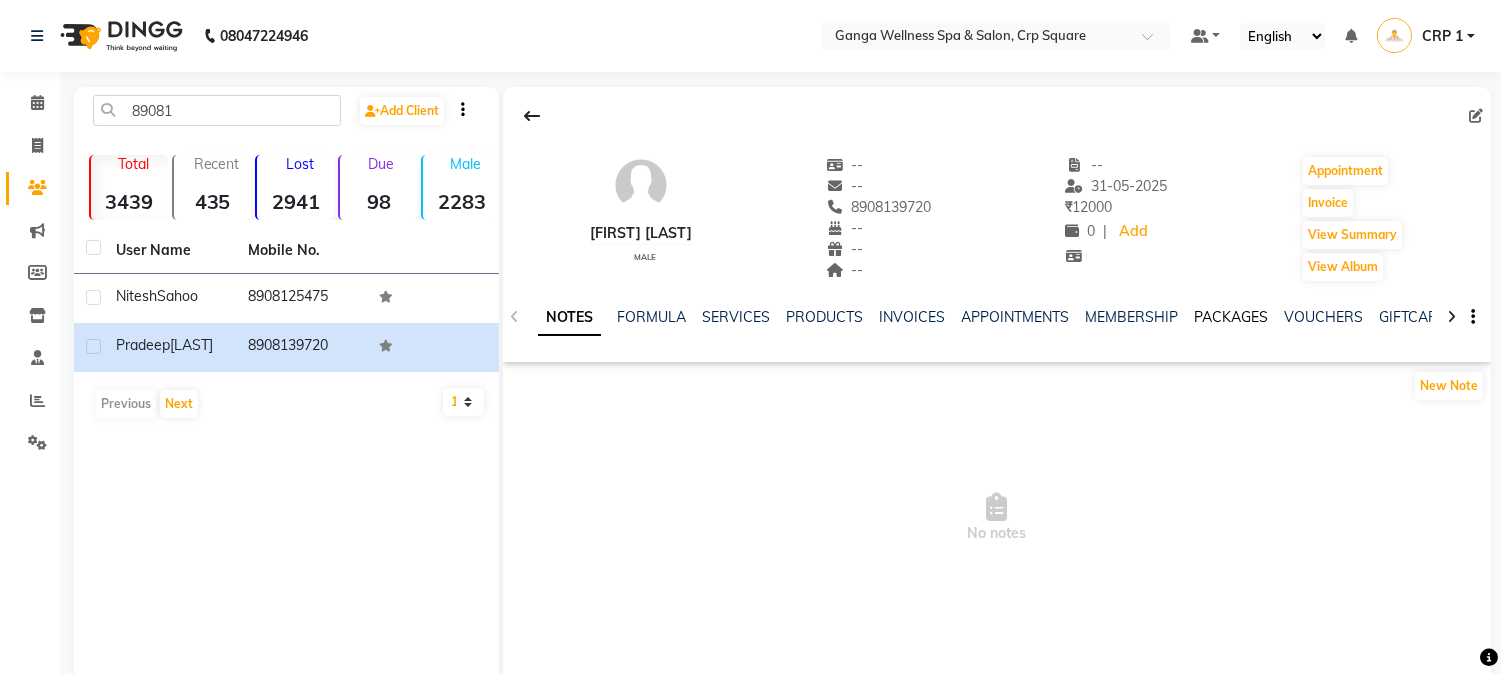click on "PACKAGES" 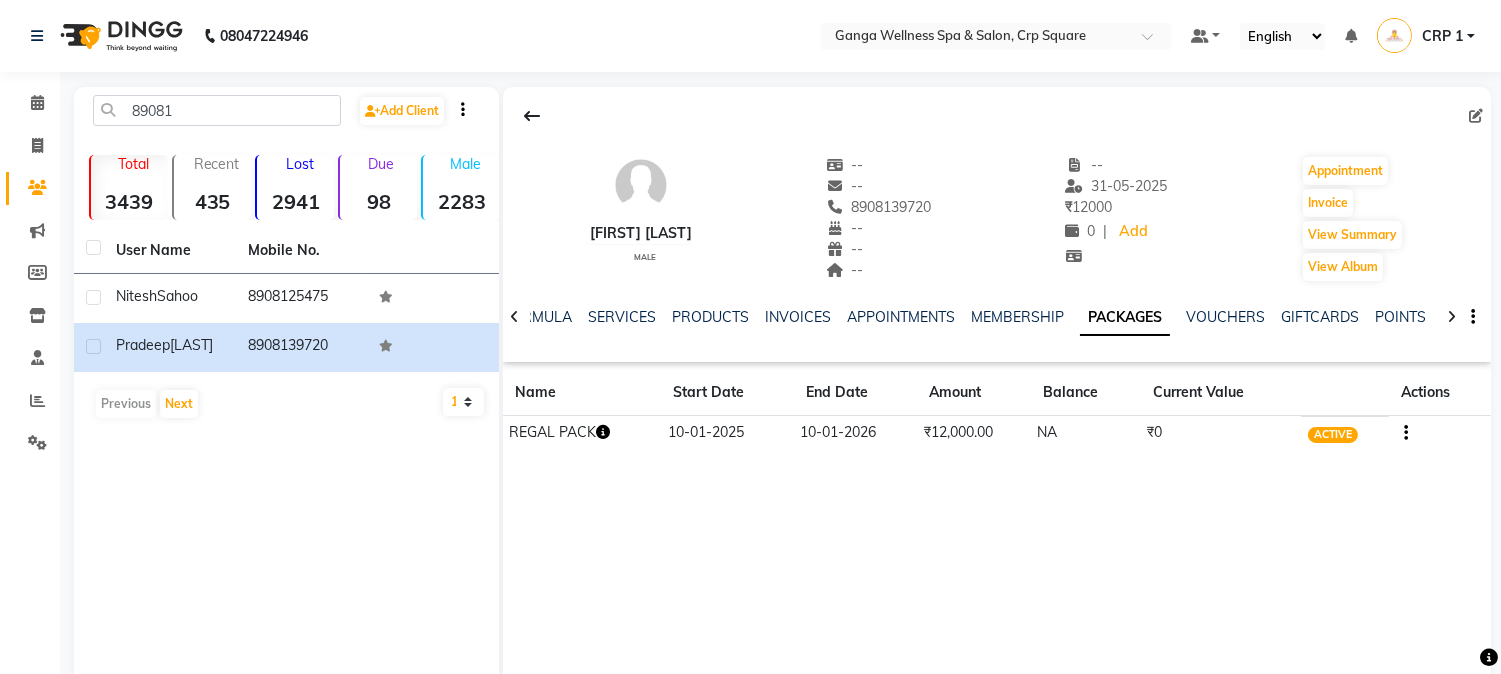 click 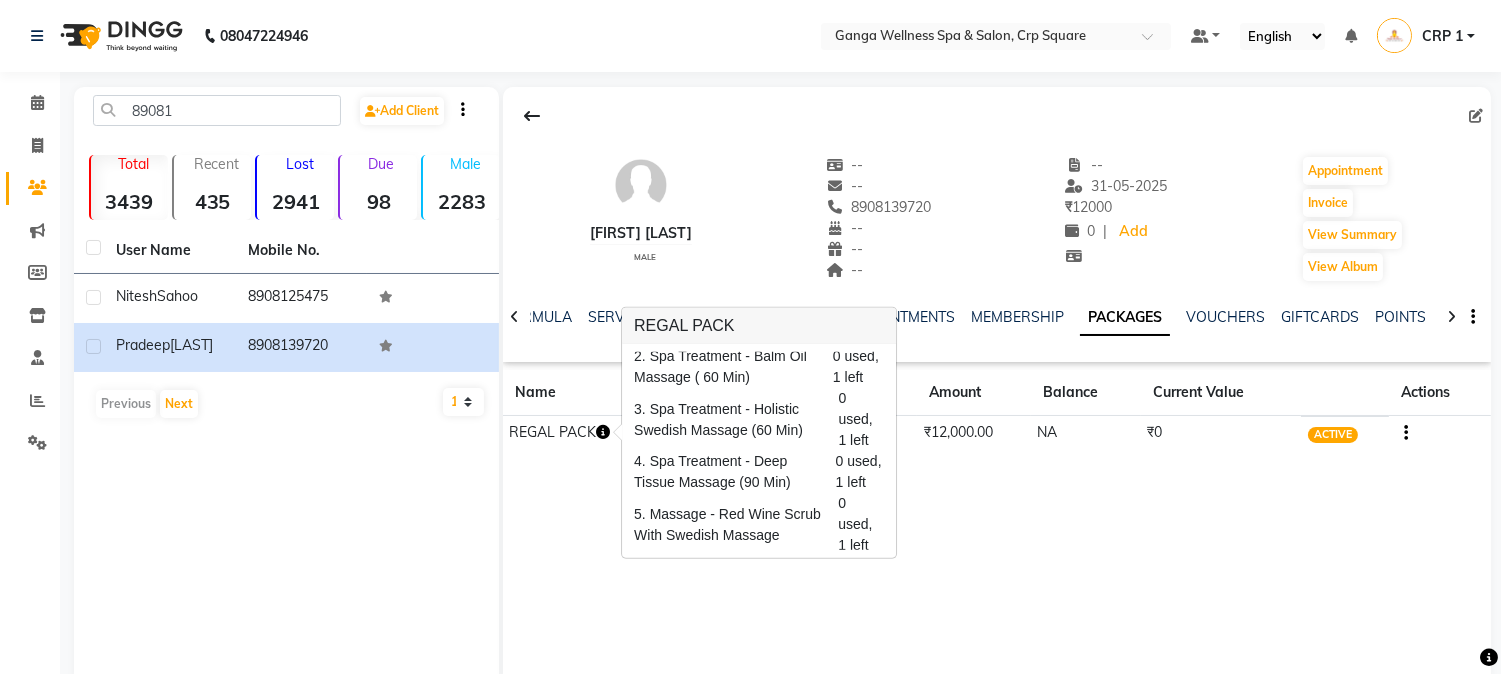 scroll, scrollTop: 95, scrollLeft: 0, axis: vertical 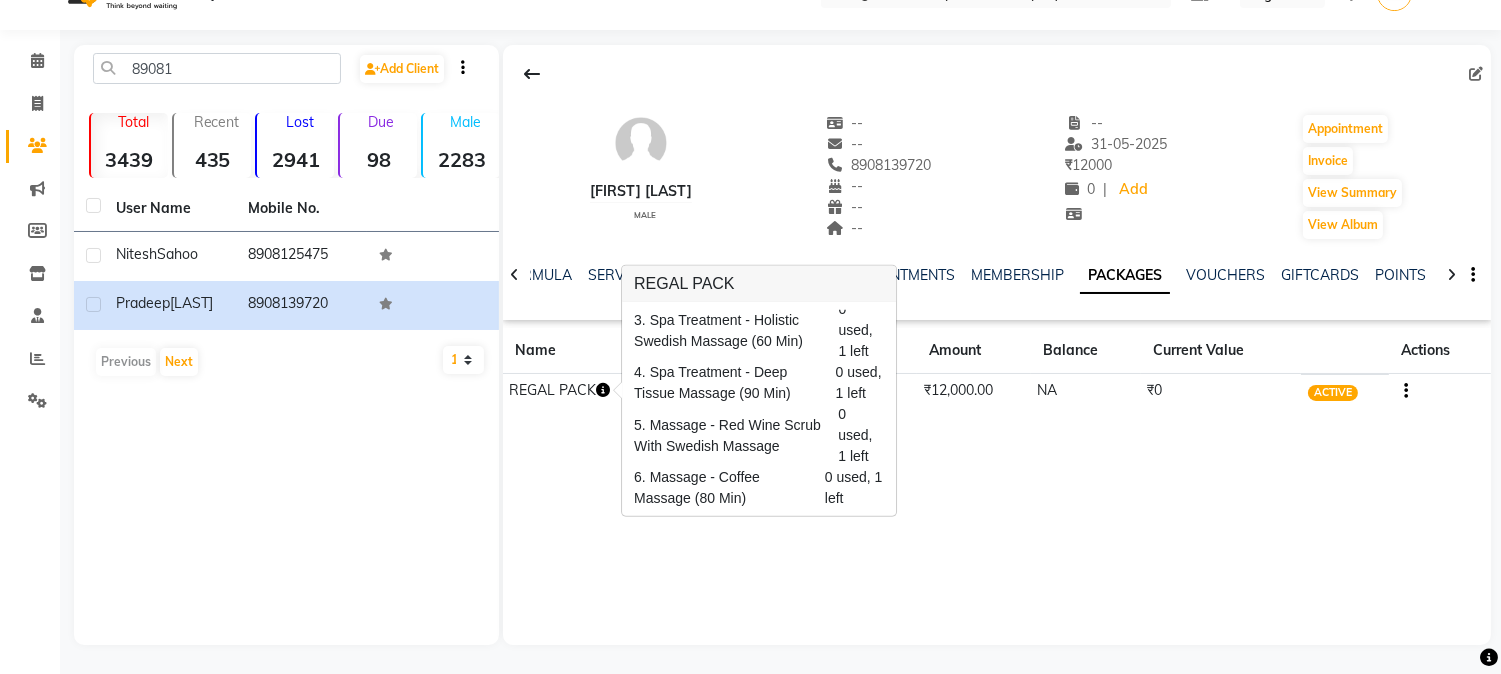 click on "Pradeep Mahanta   male  --   --   8908139720  --  --  --  -- 31-05-2025 ₹    12000 0 |  Add   Appointment   Invoice  View Summary  View Album  NOTES FORMULA SERVICES PRODUCTS INVOICES APPOINTMENTS MEMBERSHIP PACKAGES VOUCHERS GIFTCARDS POINTS FORMS FAMILY CARDS WALLET Name Start Date End Date Amount Balance Current Value Actions  REGAL PACK  10-01-2025 10-01-2026  ₹12,000.00   NA  ₹0 ACTIVE" 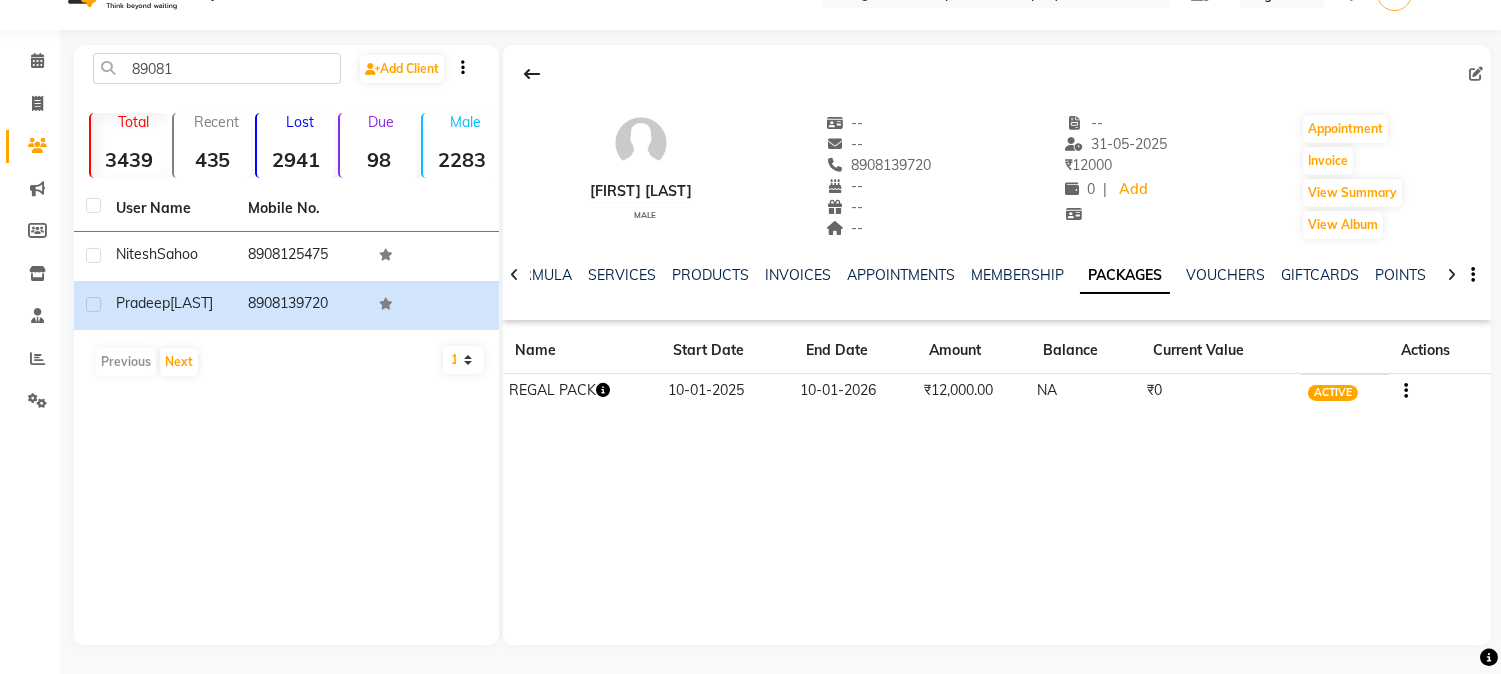 click 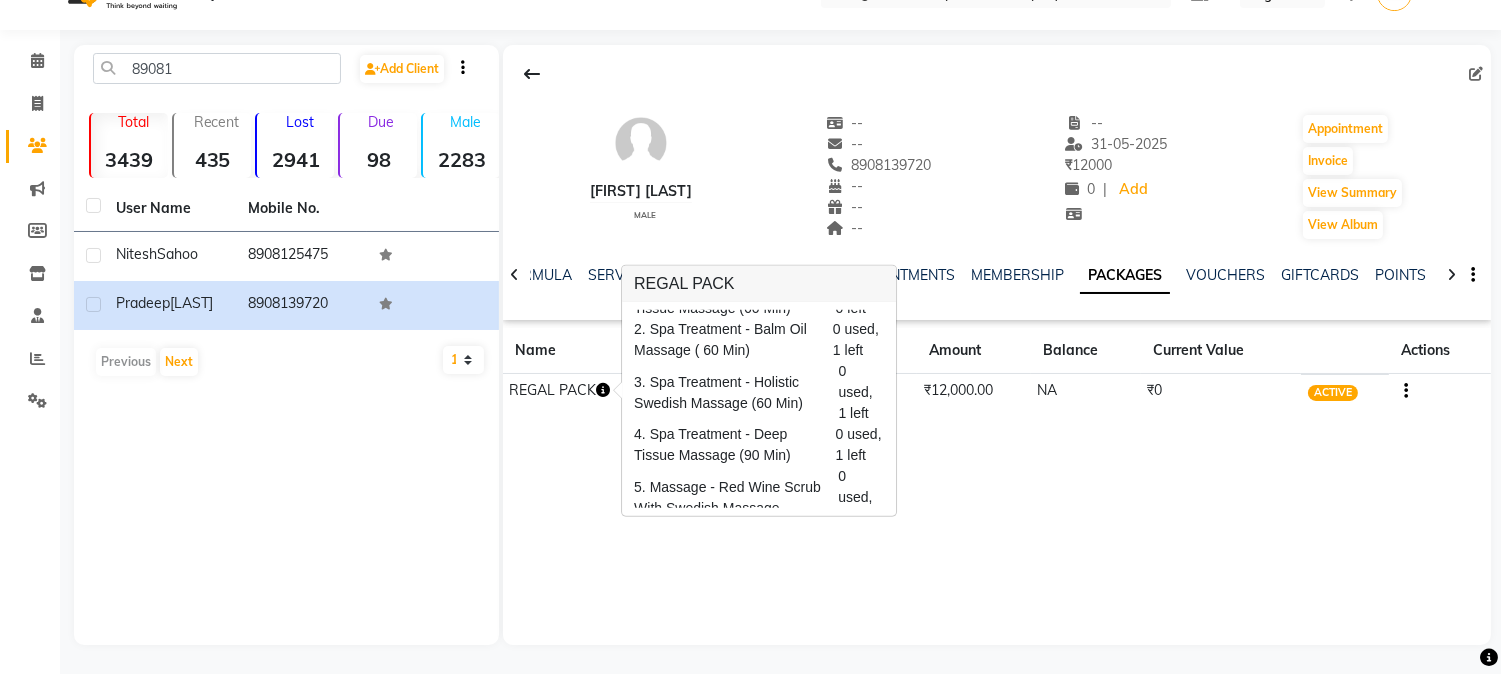 scroll, scrollTop: 0, scrollLeft: 0, axis: both 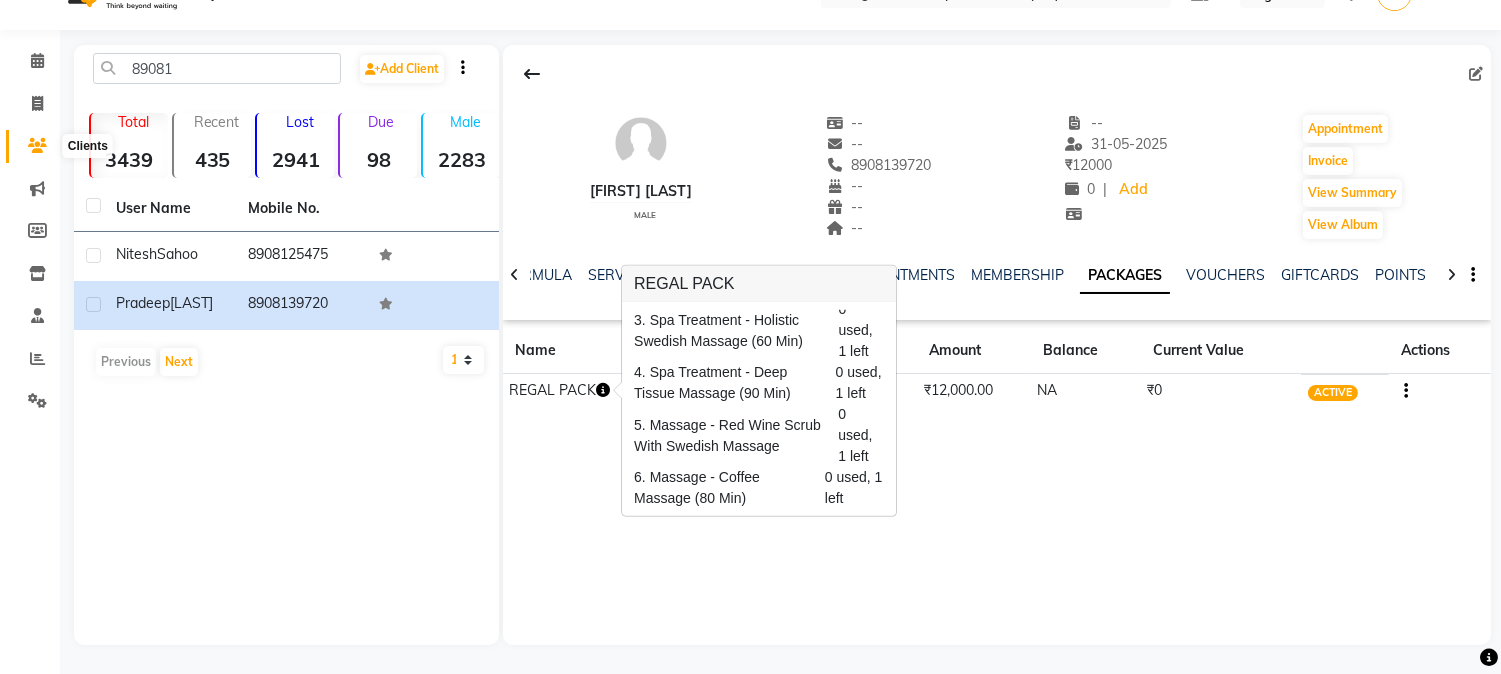 click 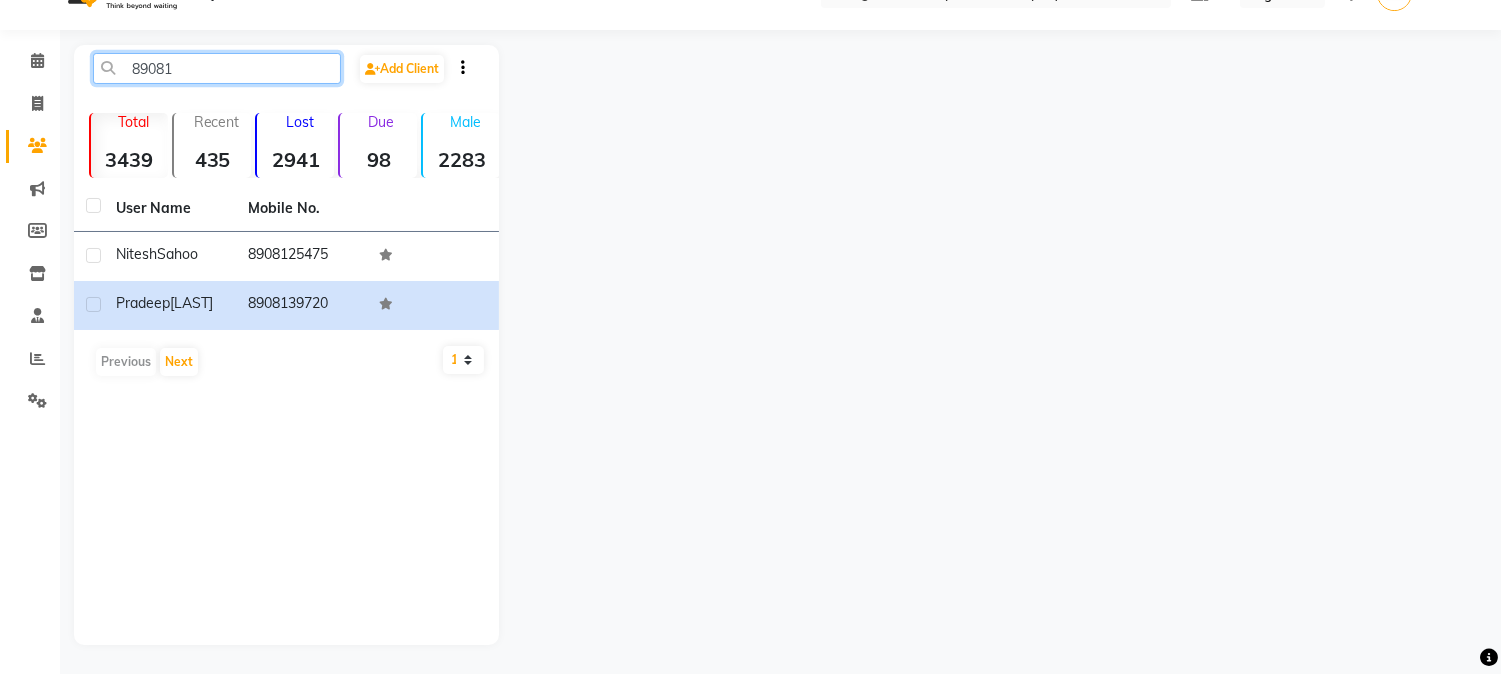 click on "89081" 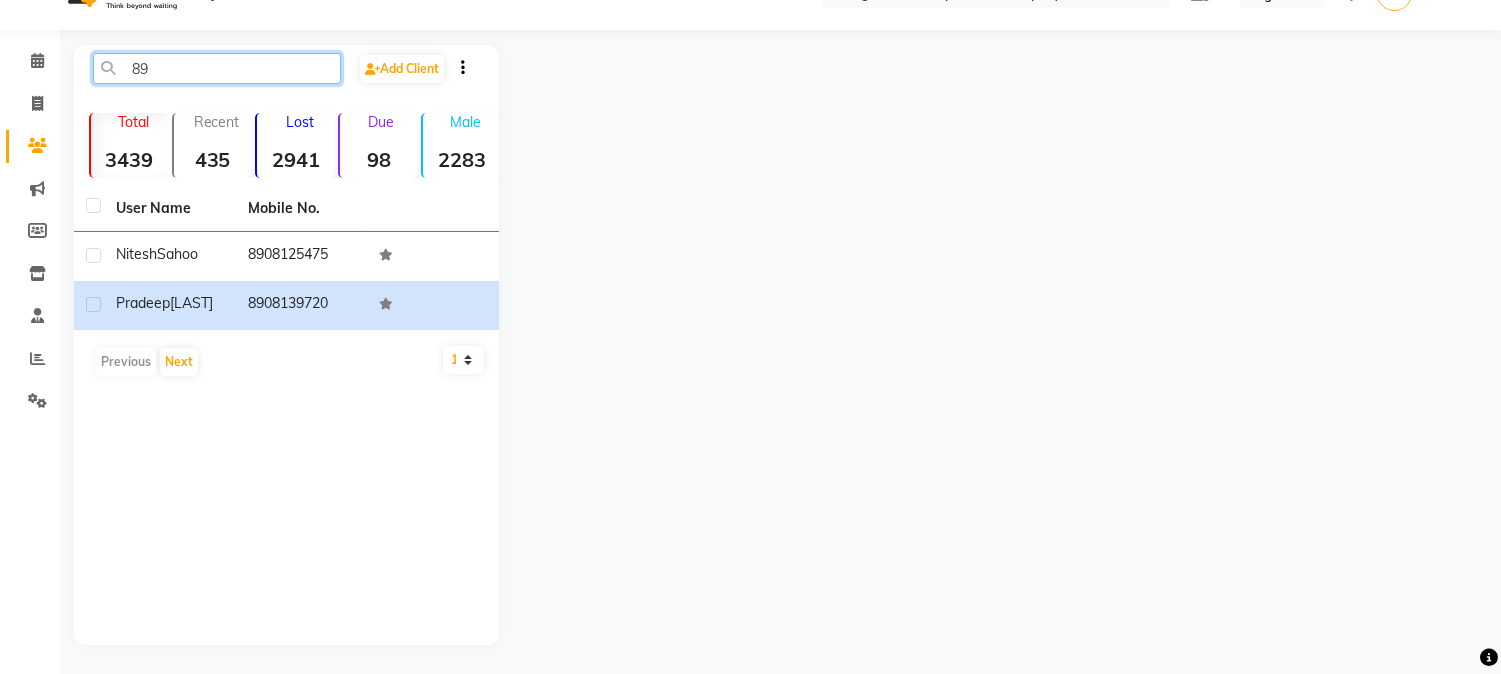 type on "8" 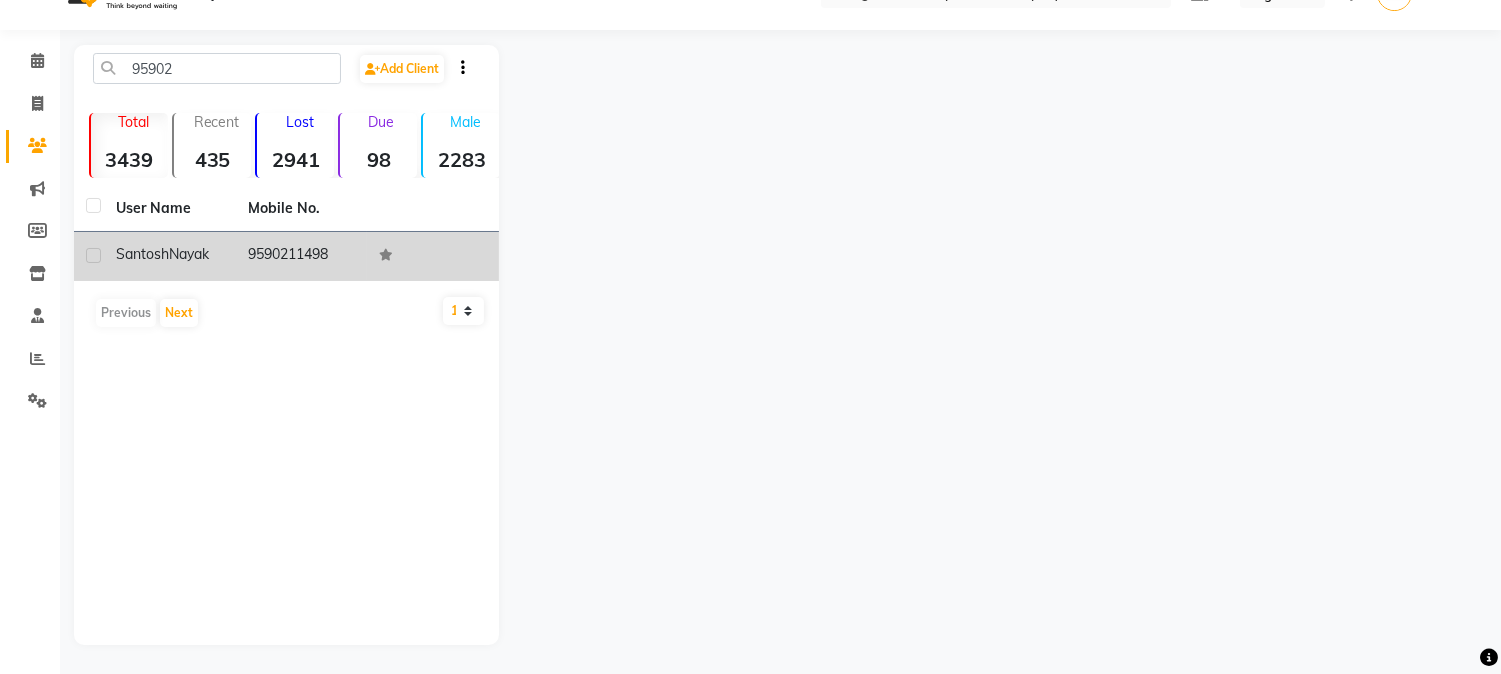 click on "Santosh" 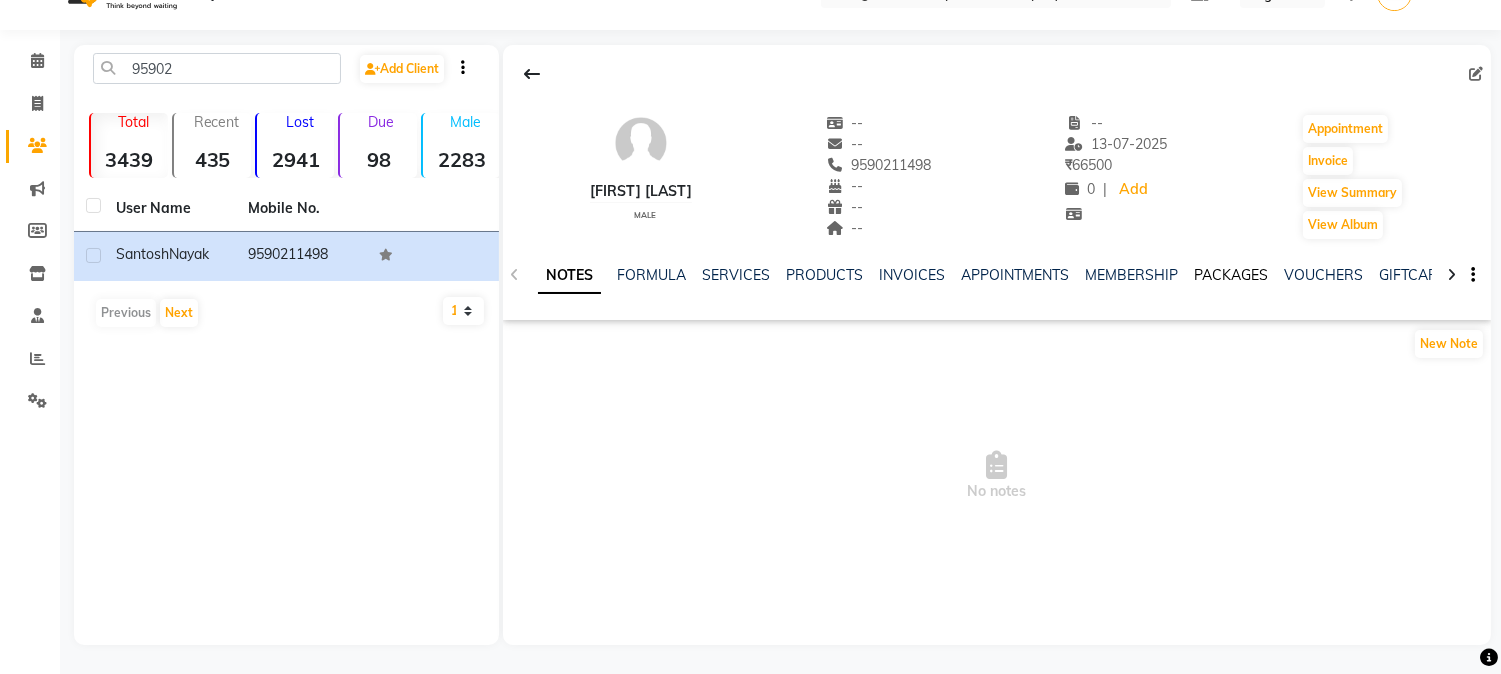 click on "PACKAGES" 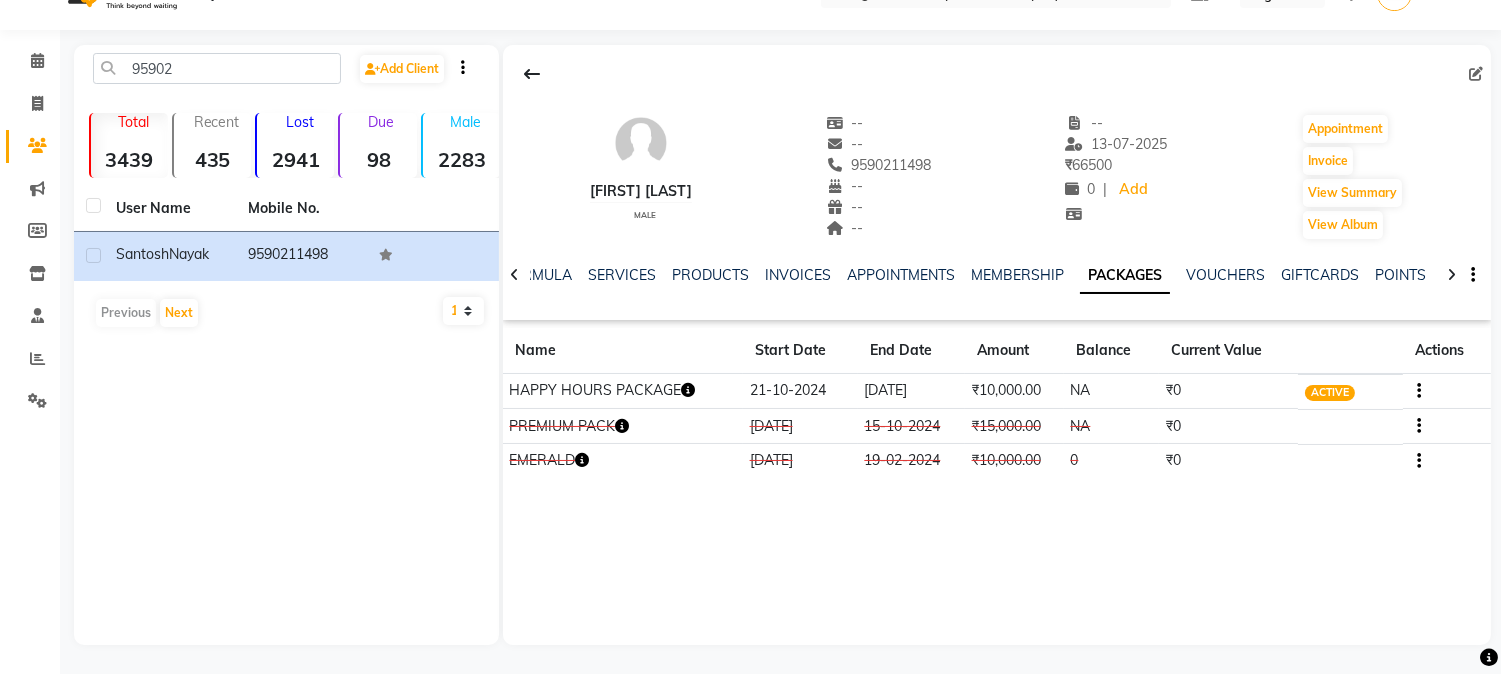 click 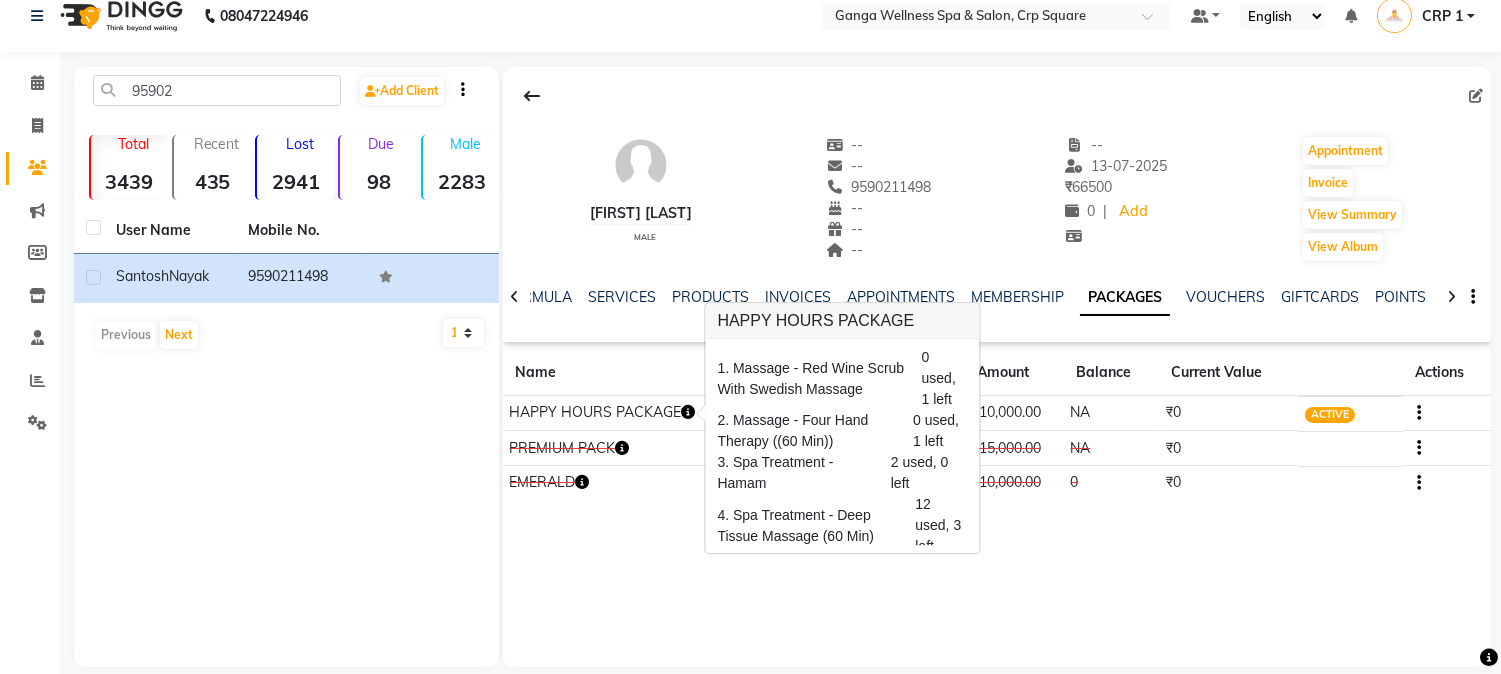scroll, scrollTop: 0, scrollLeft: 0, axis: both 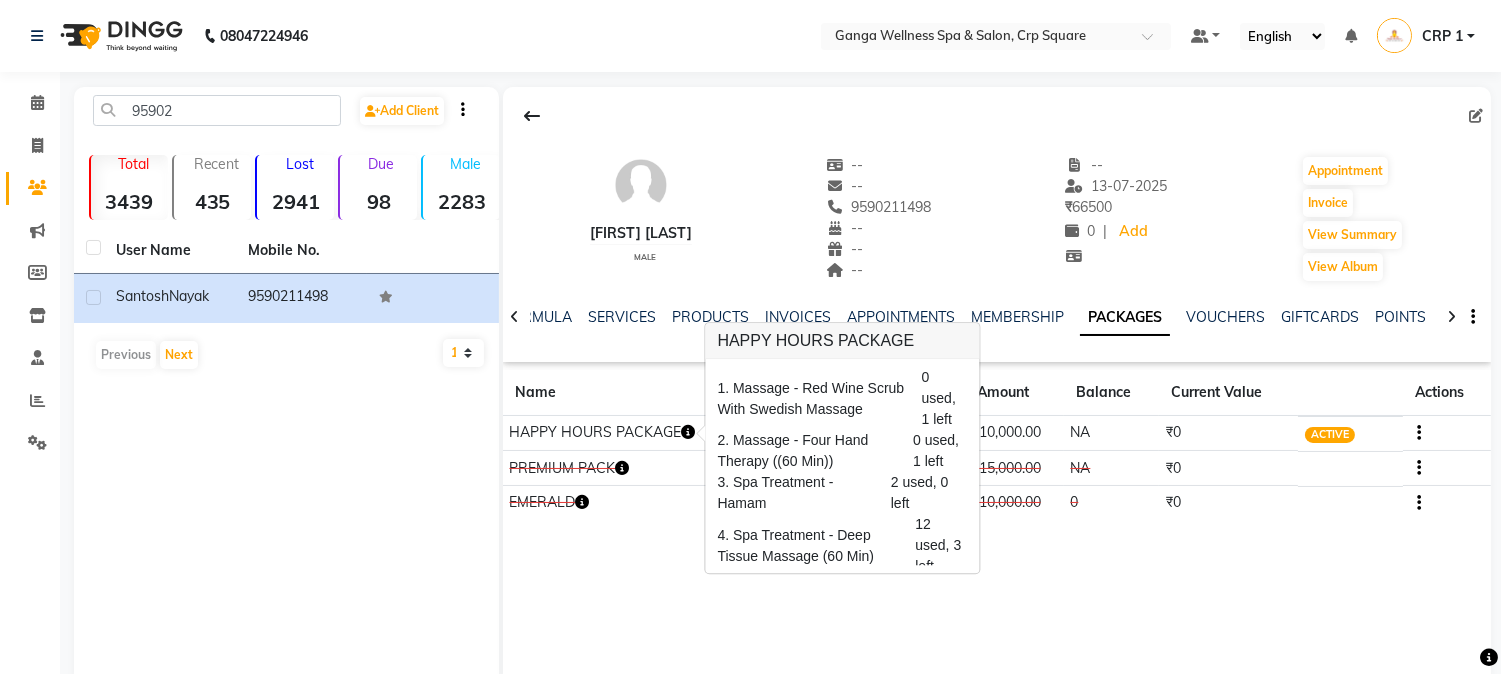 click on "User Name Mobile No. Santosh  Nayak   9590211498   Previous   Next   10   50   100" 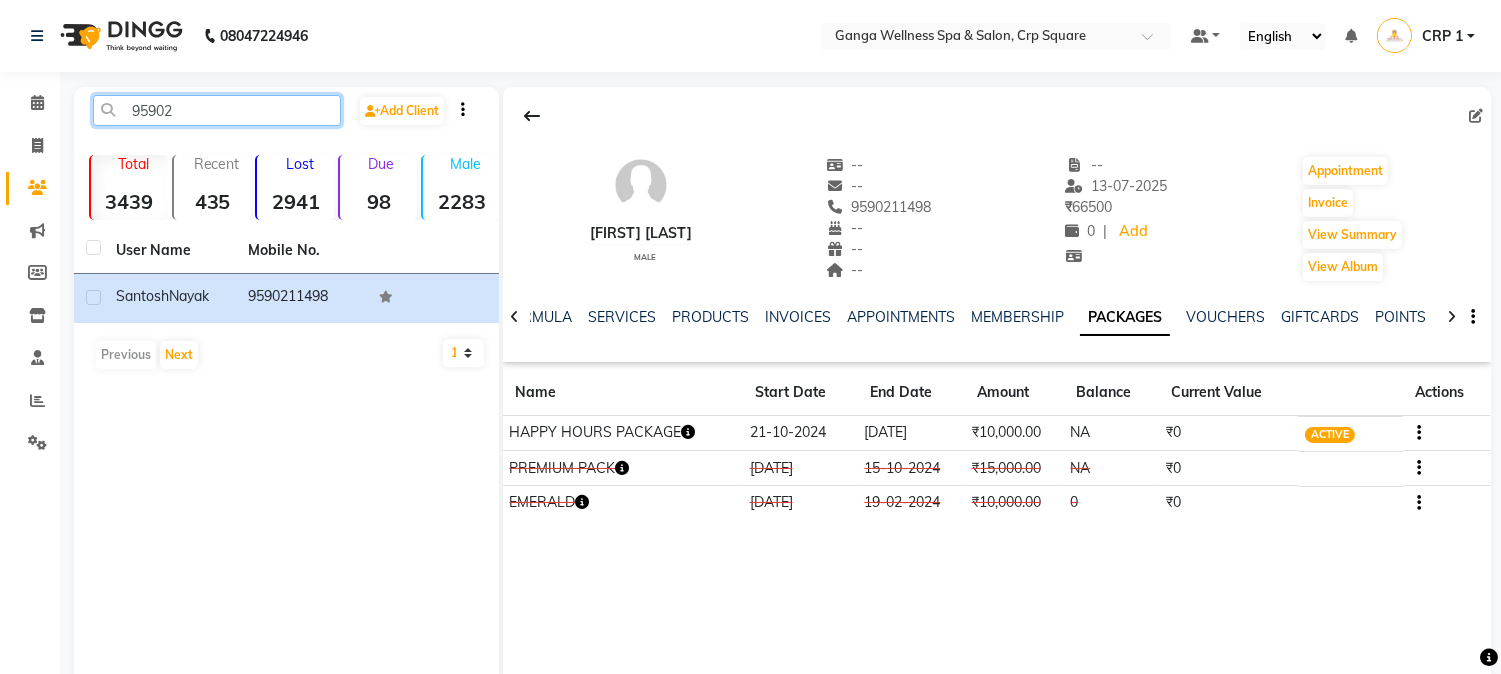 click on "95902" 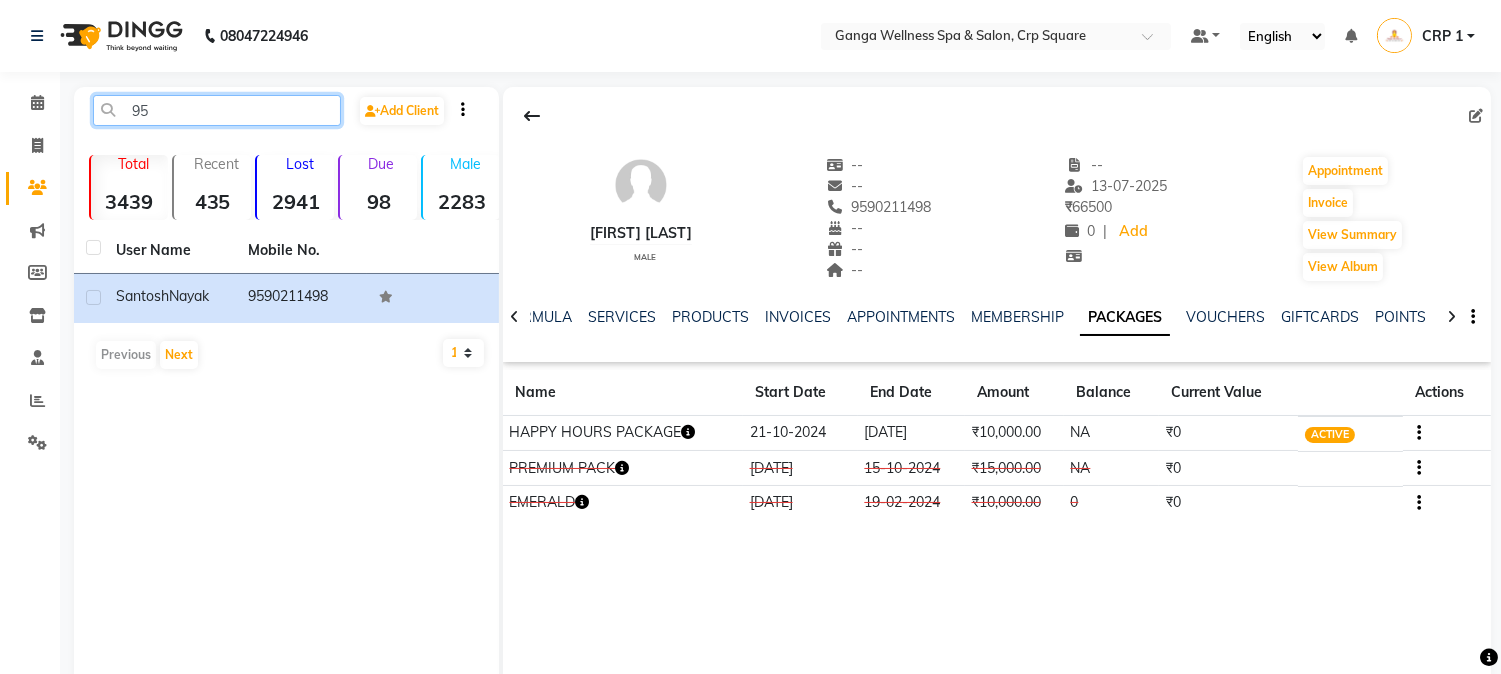type on "9" 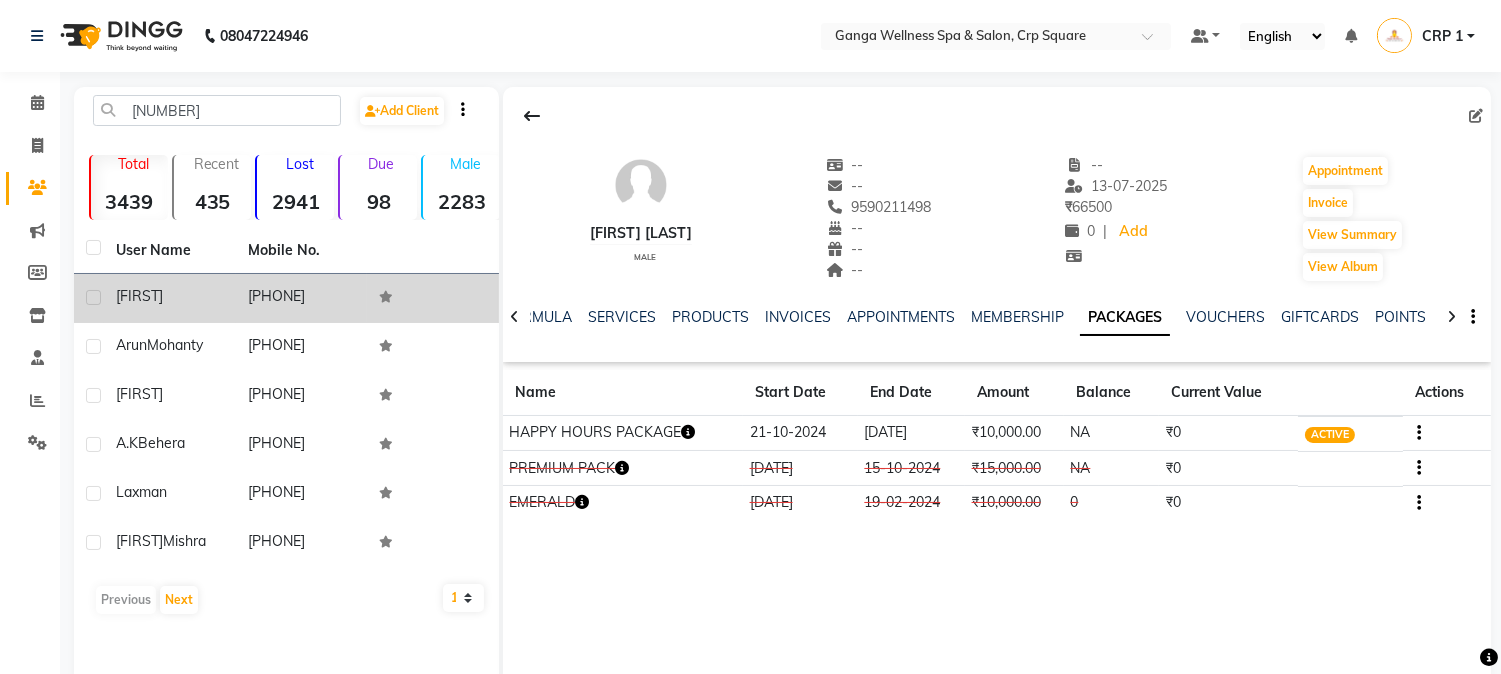 click on "[LAST]" 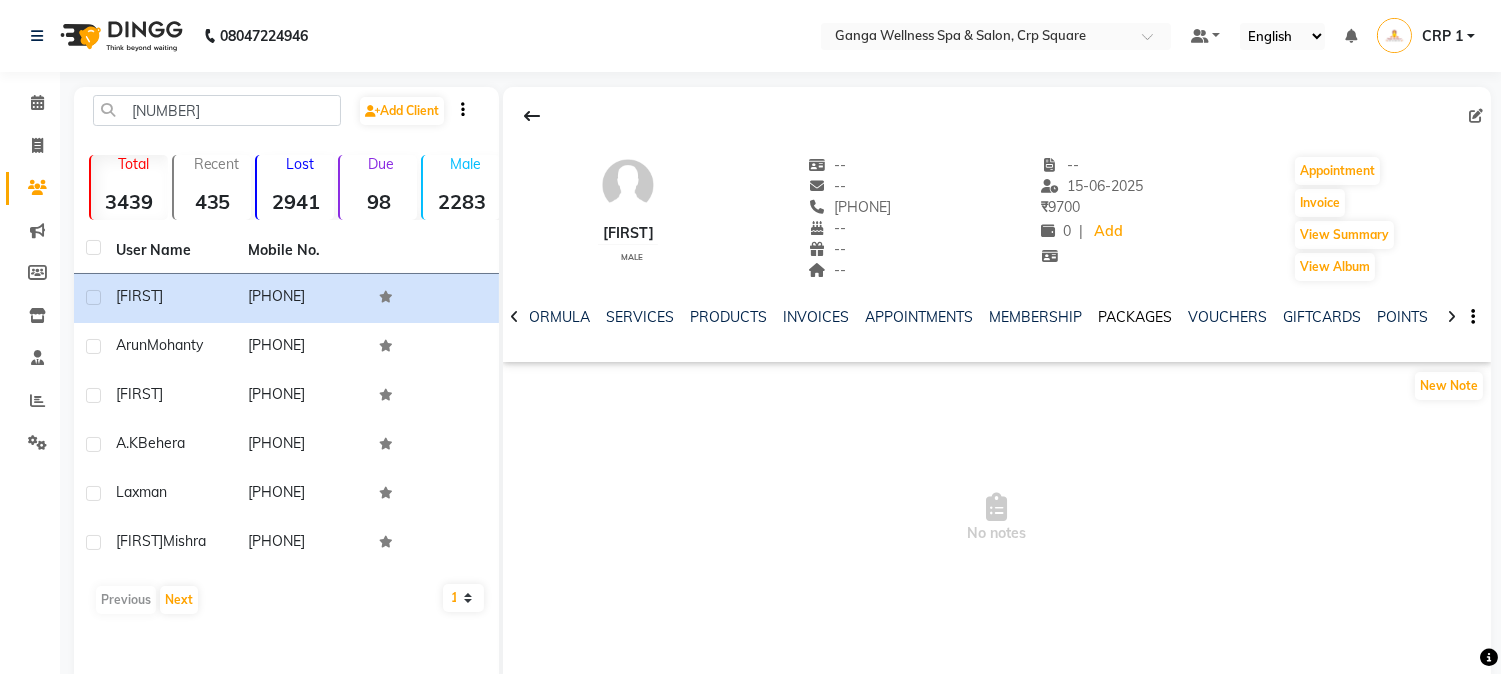 click on "PACKAGES" 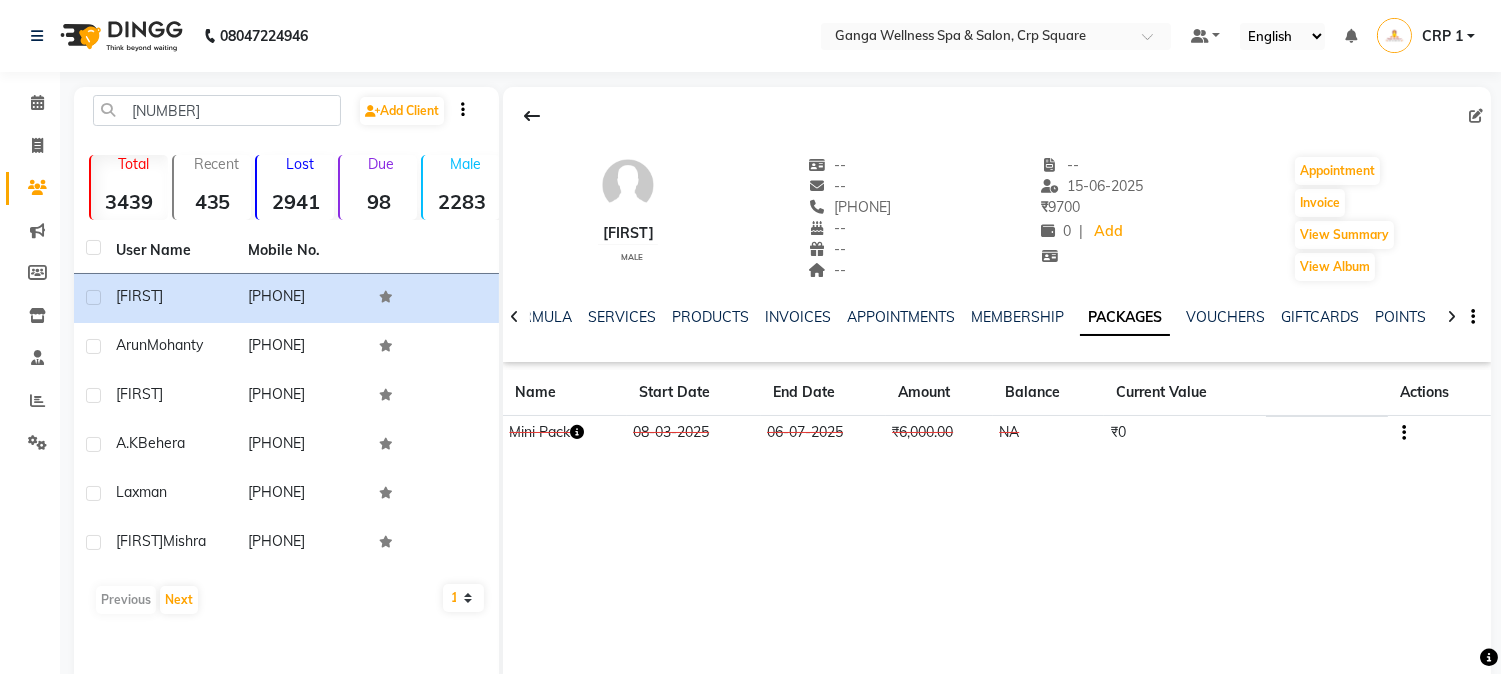 click 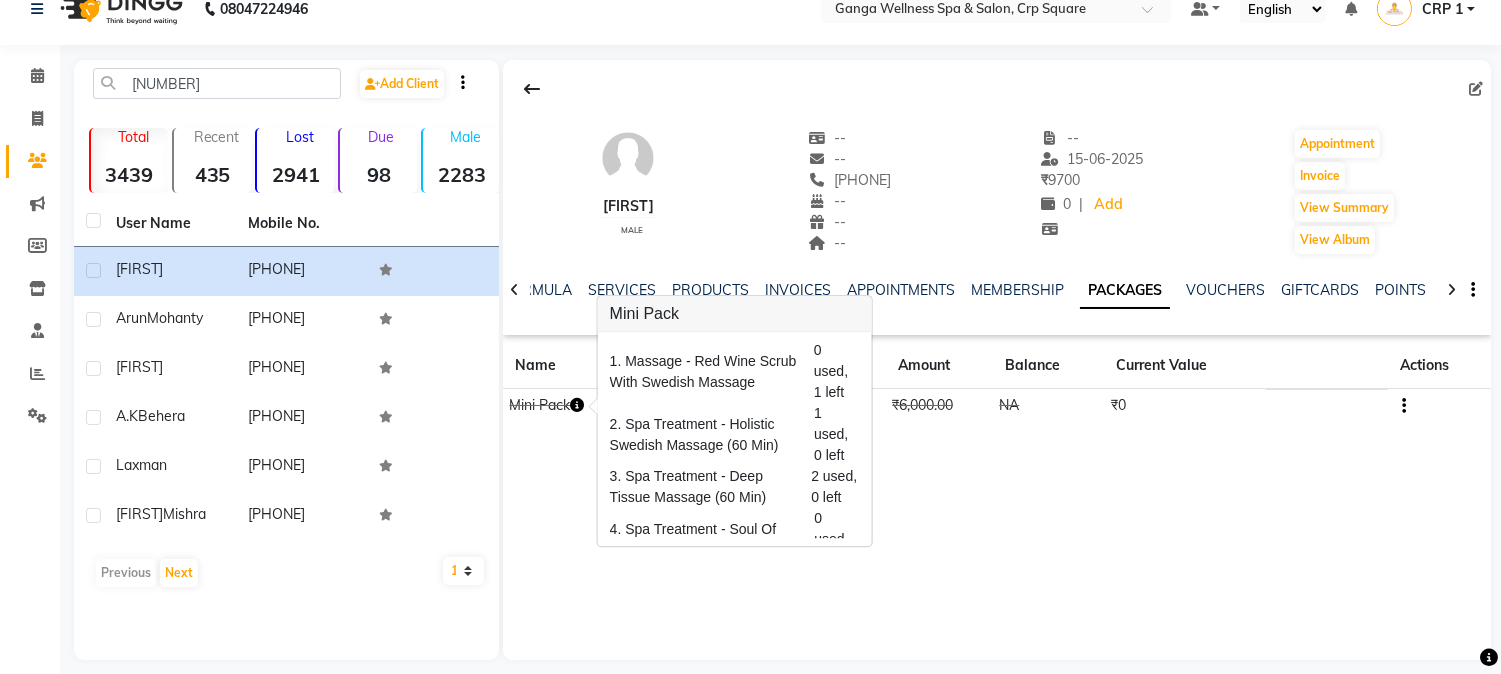 scroll, scrollTop: 42, scrollLeft: 0, axis: vertical 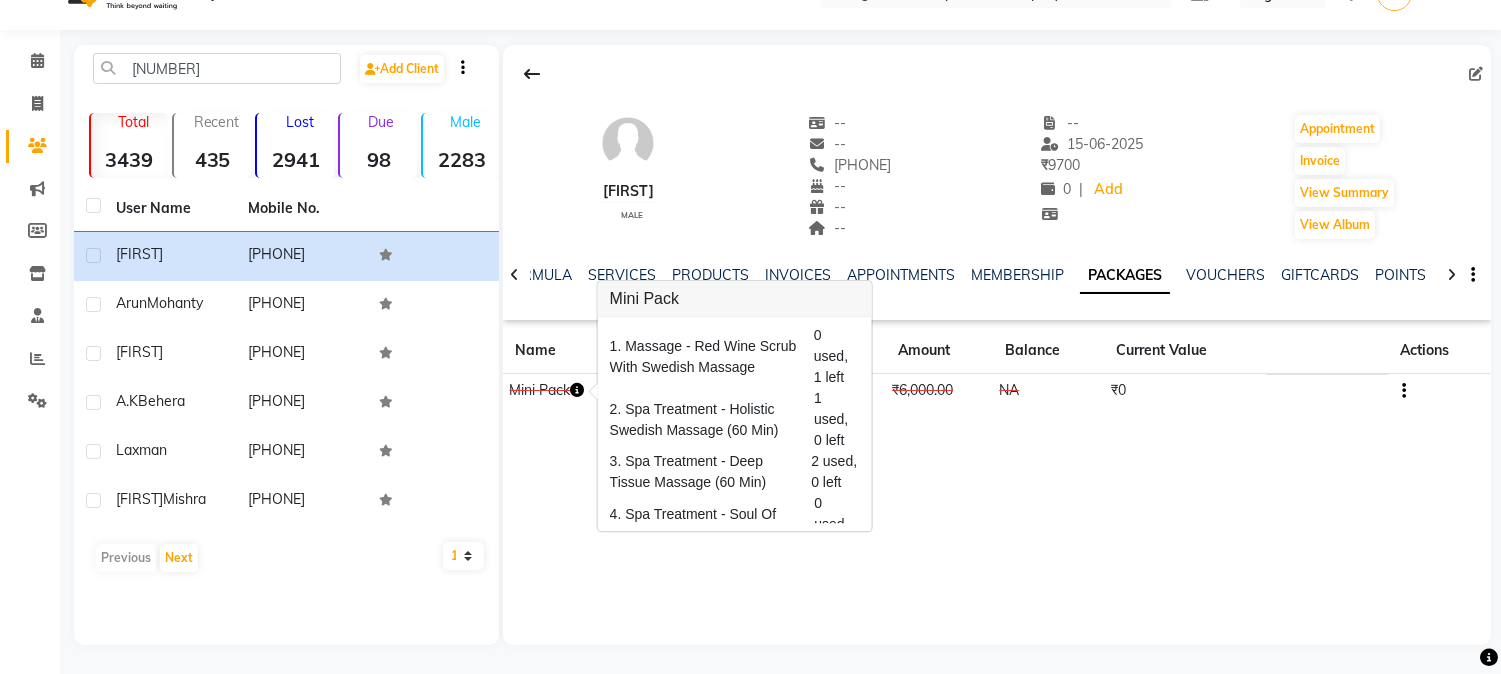 click on "Sadeep    male  --   --   7978942358  --  --  --  -- 15-06-2025 ₹    9700 0 |  Add   Appointment   Invoice  View Summary  View Album  NOTES FORMULA SERVICES PRODUCTS INVOICES APPOINTMENTS MEMBERSHIP PACKAGES VOUCHERS GIFTCARDS POINTS FORMS FAMILY CARDS WALLET Name Start Date End Date Amount Balance Current Value Actions  Mini Pack  08-03-2025 06-07-2025  ₹6,000.00   NA  ₹0 CONSUMED" 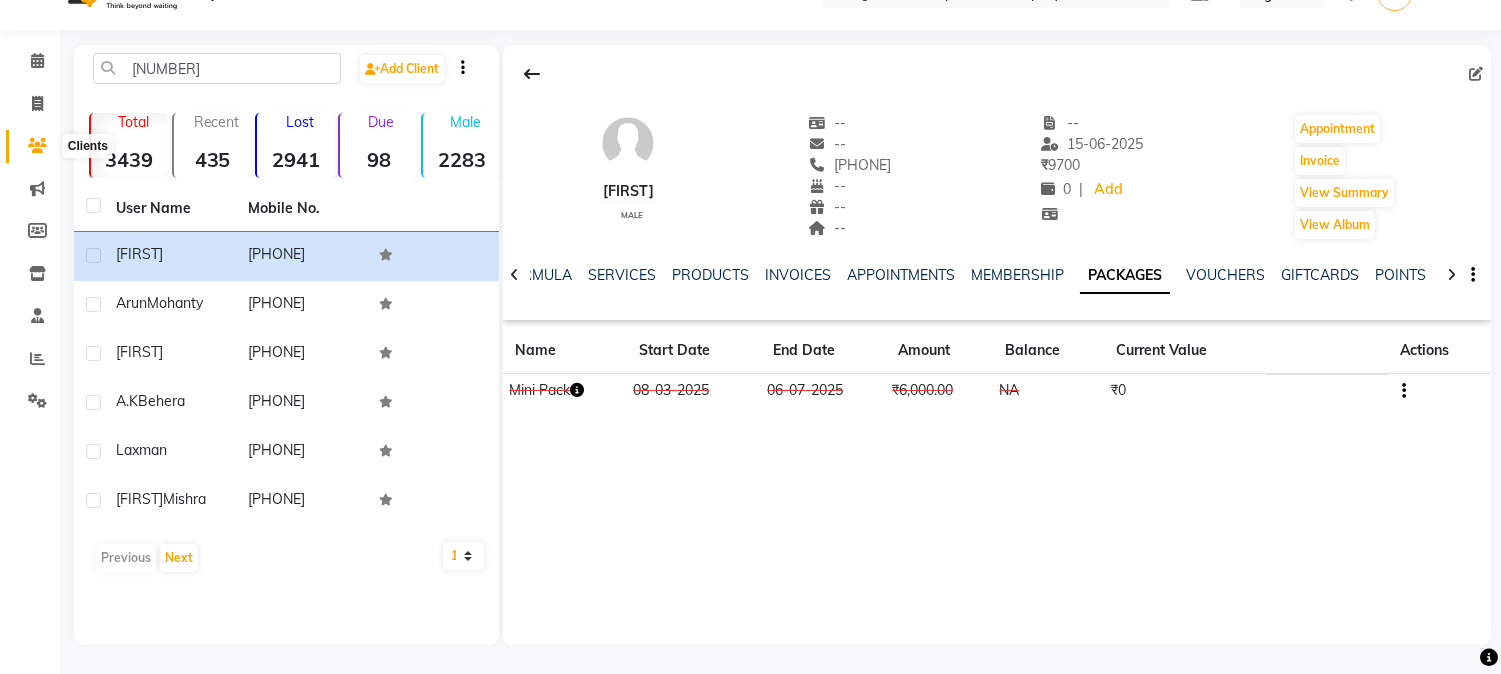 click 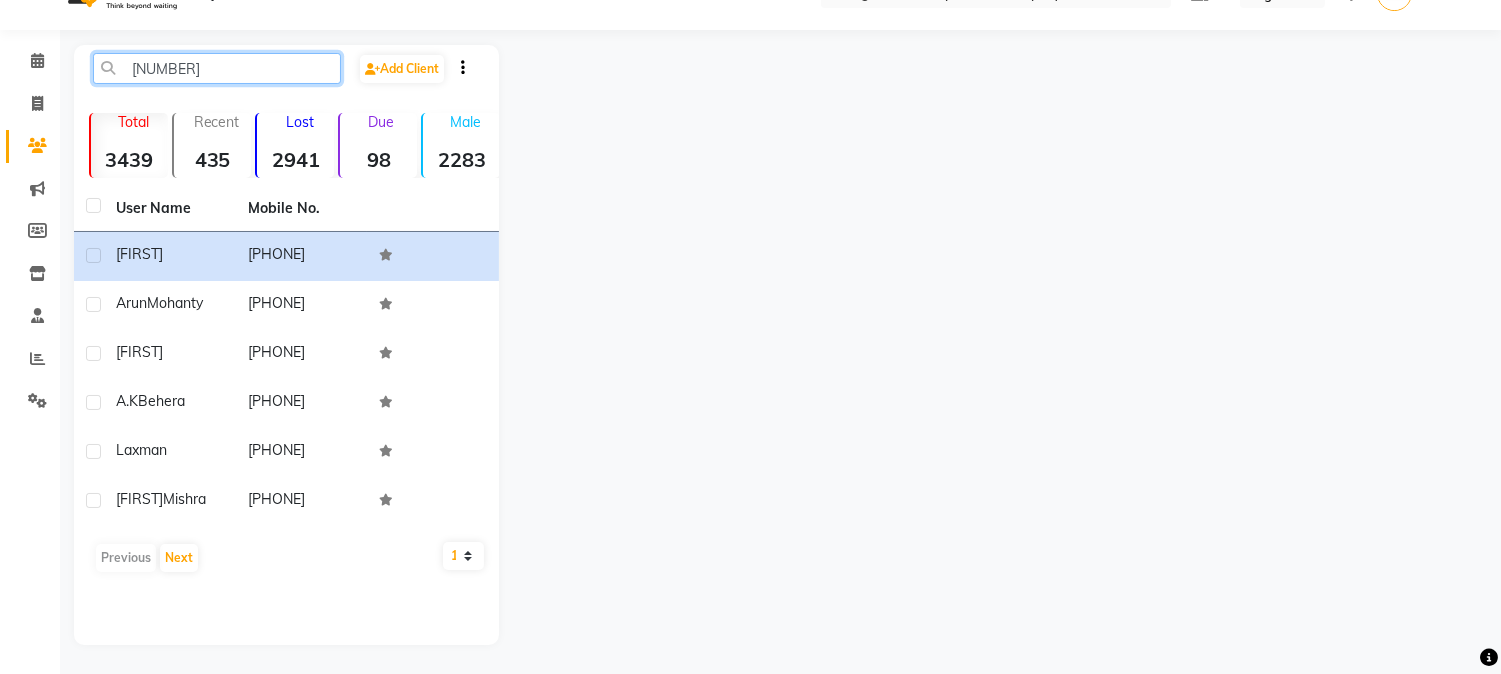 click on "797894" 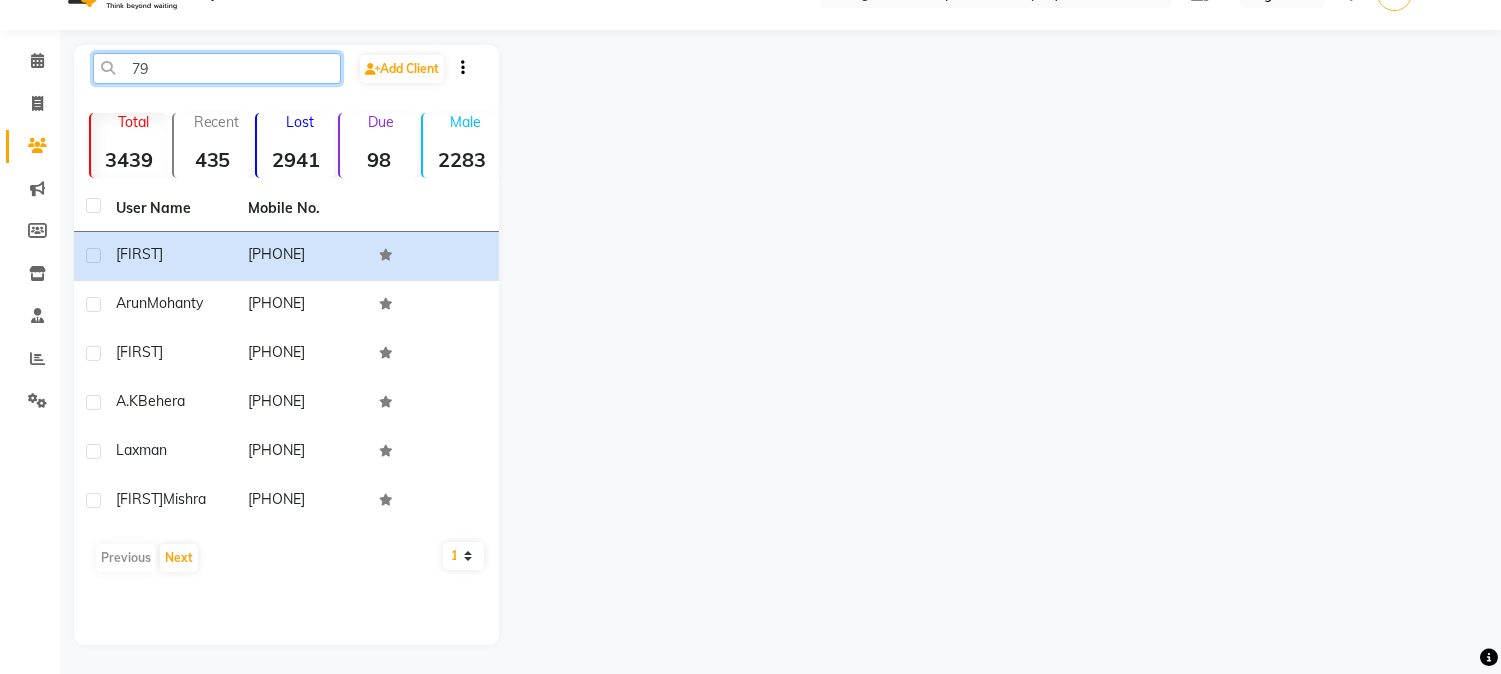 type on "7" 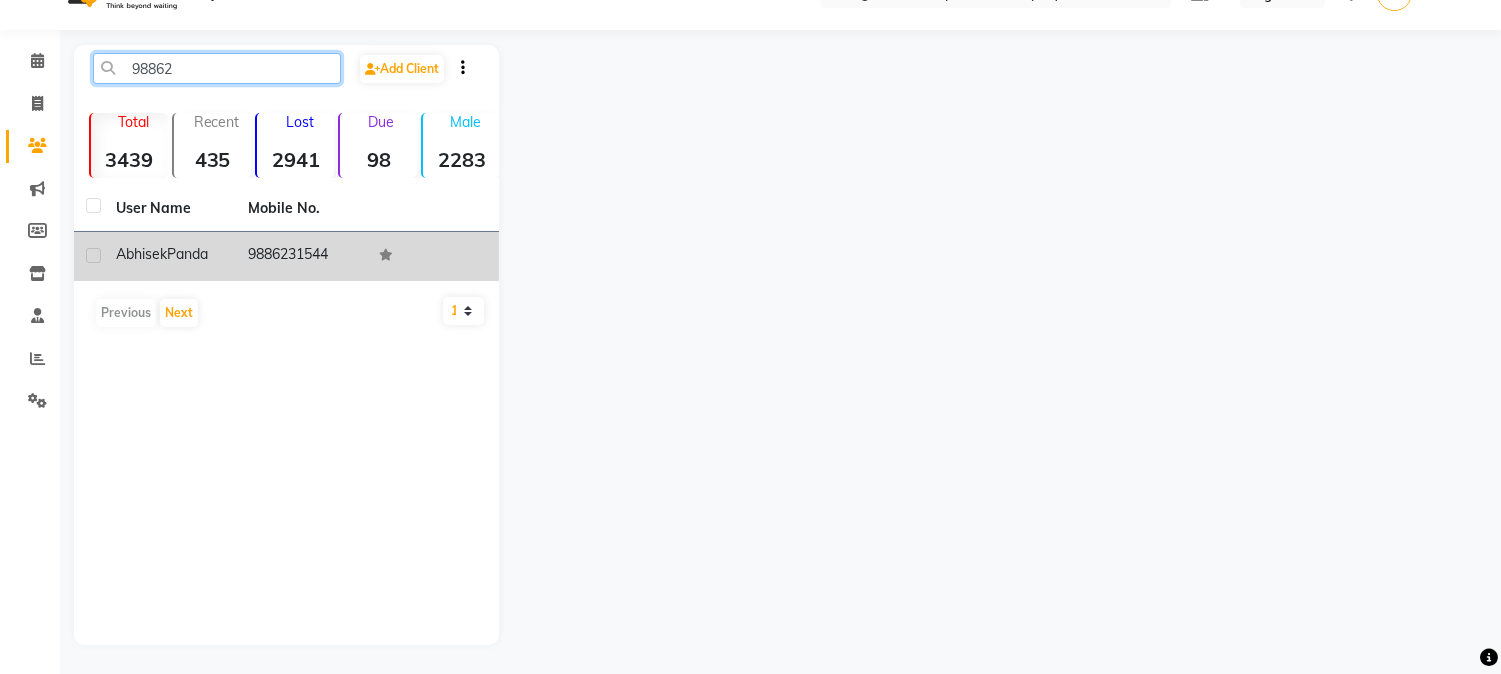 type on "98862" 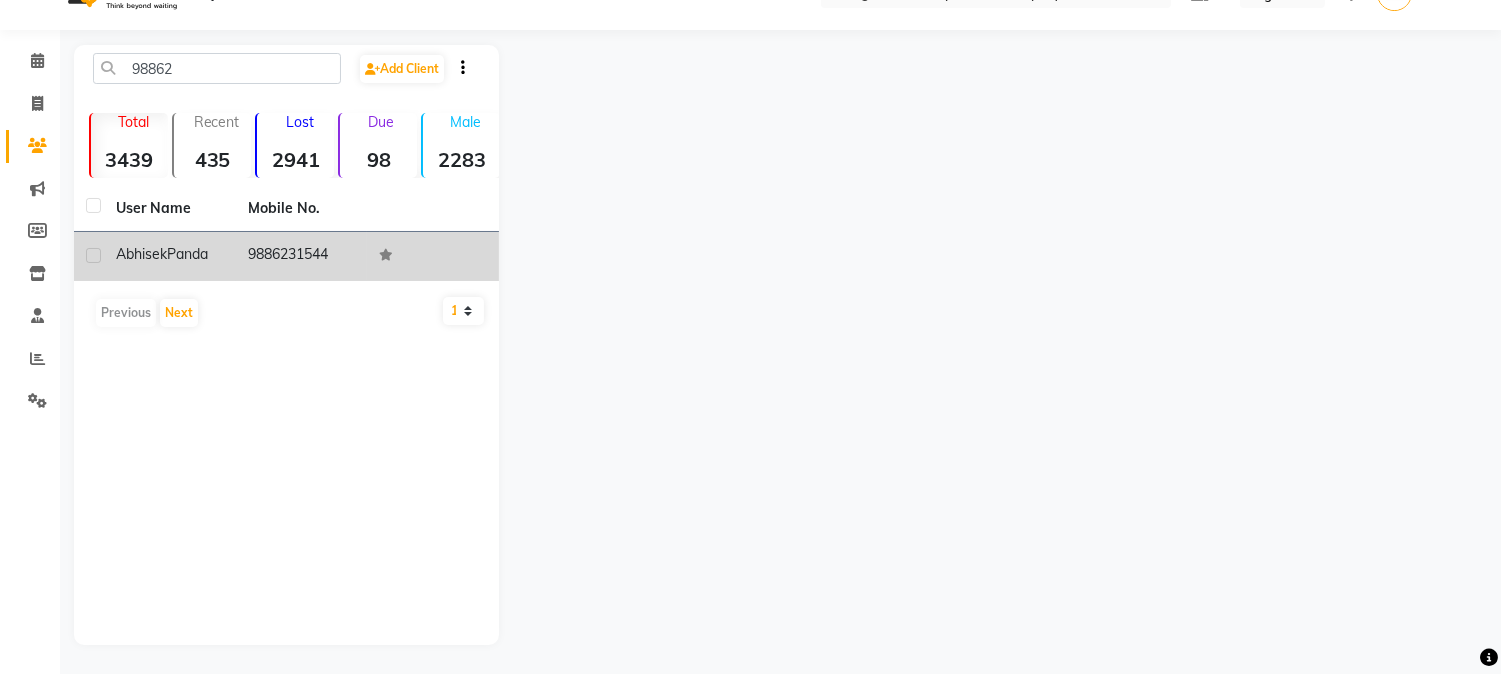 click on "Abhisek" 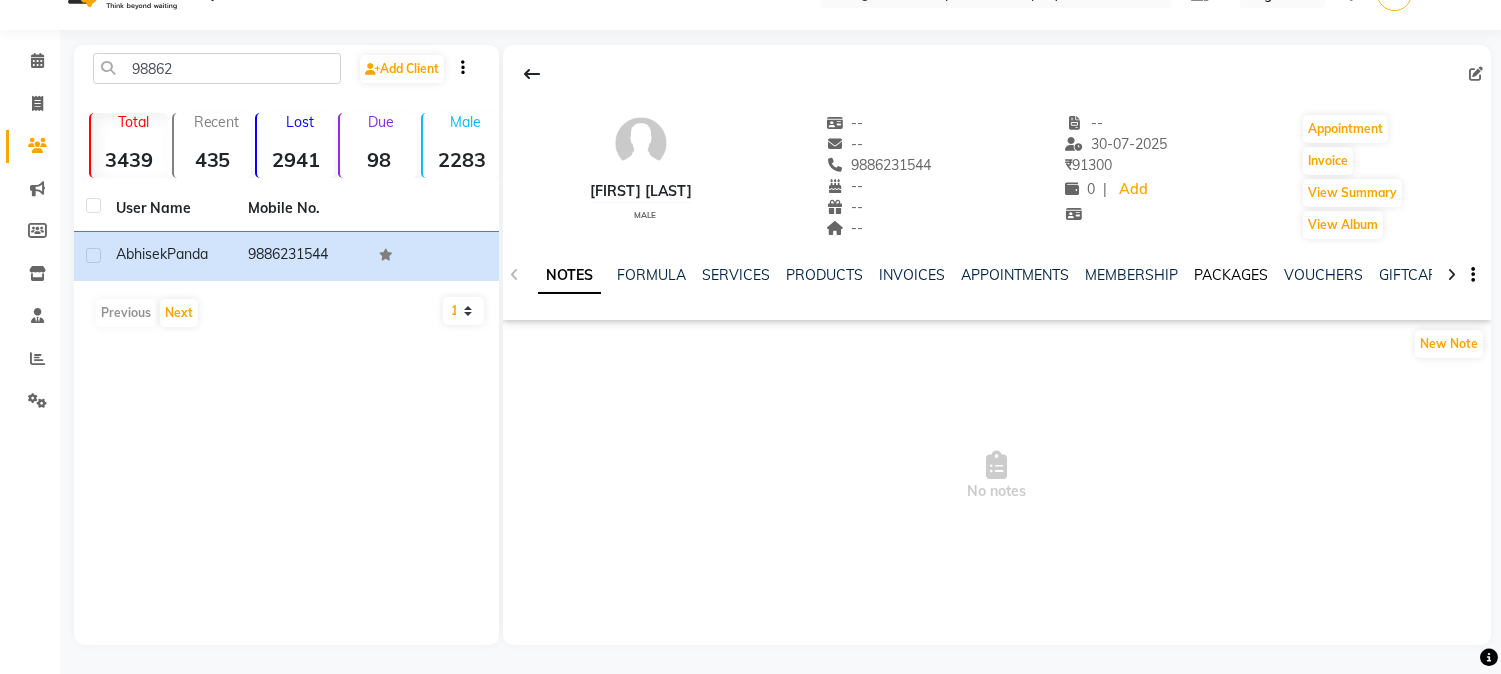 click on "PACKAGES" 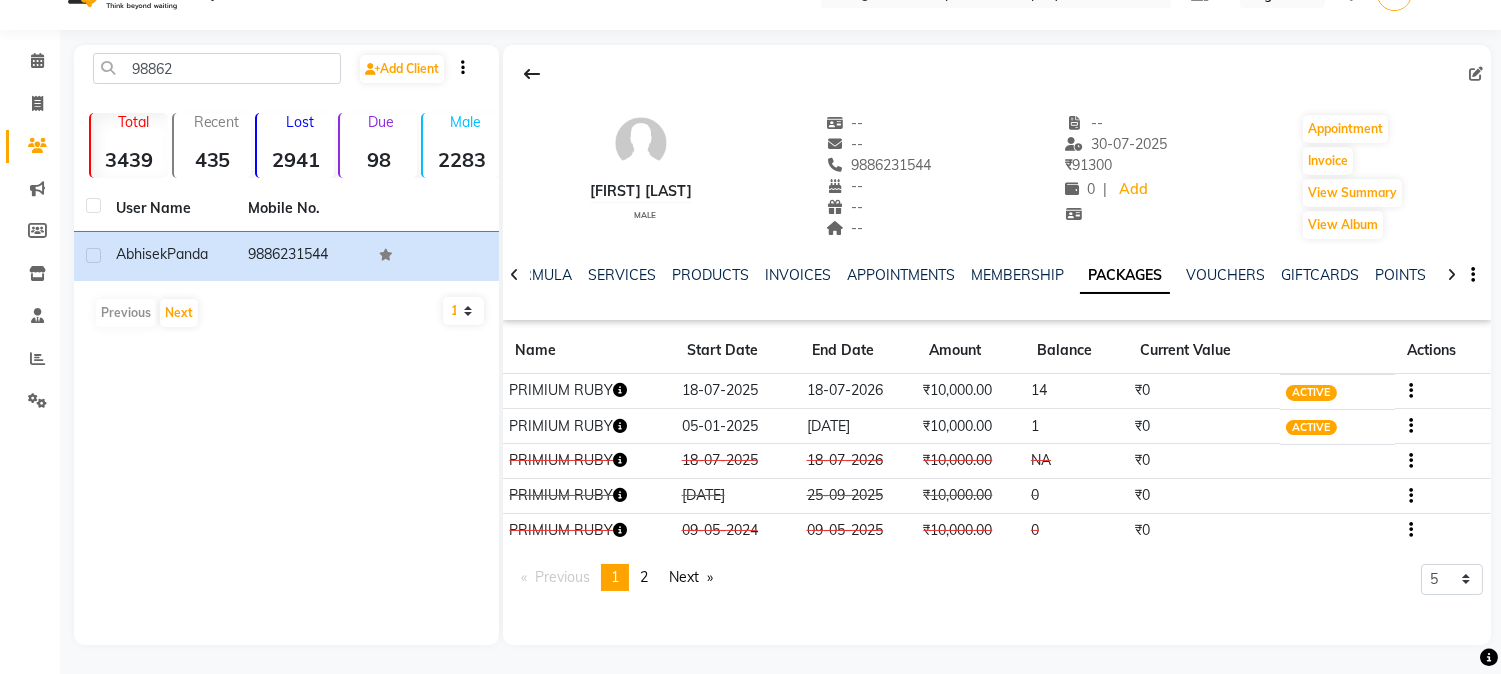 click 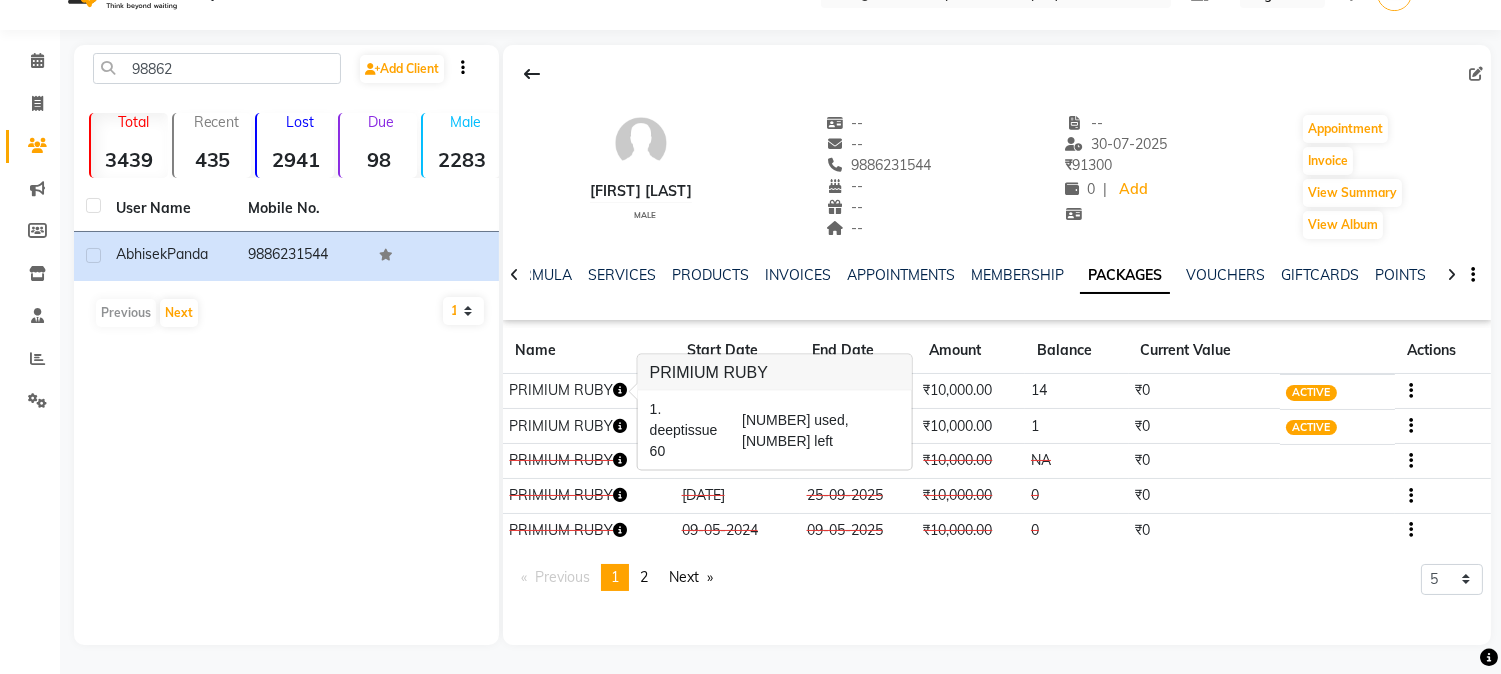 click on "98862  Add Client  Total  3439  Recent  435  Lost  2941  Due  98  Male  2283  Female  1148  Member  0 User Name Mobile No. Abhisek  Panda   9886231544   Previous   Next   10   50   100" 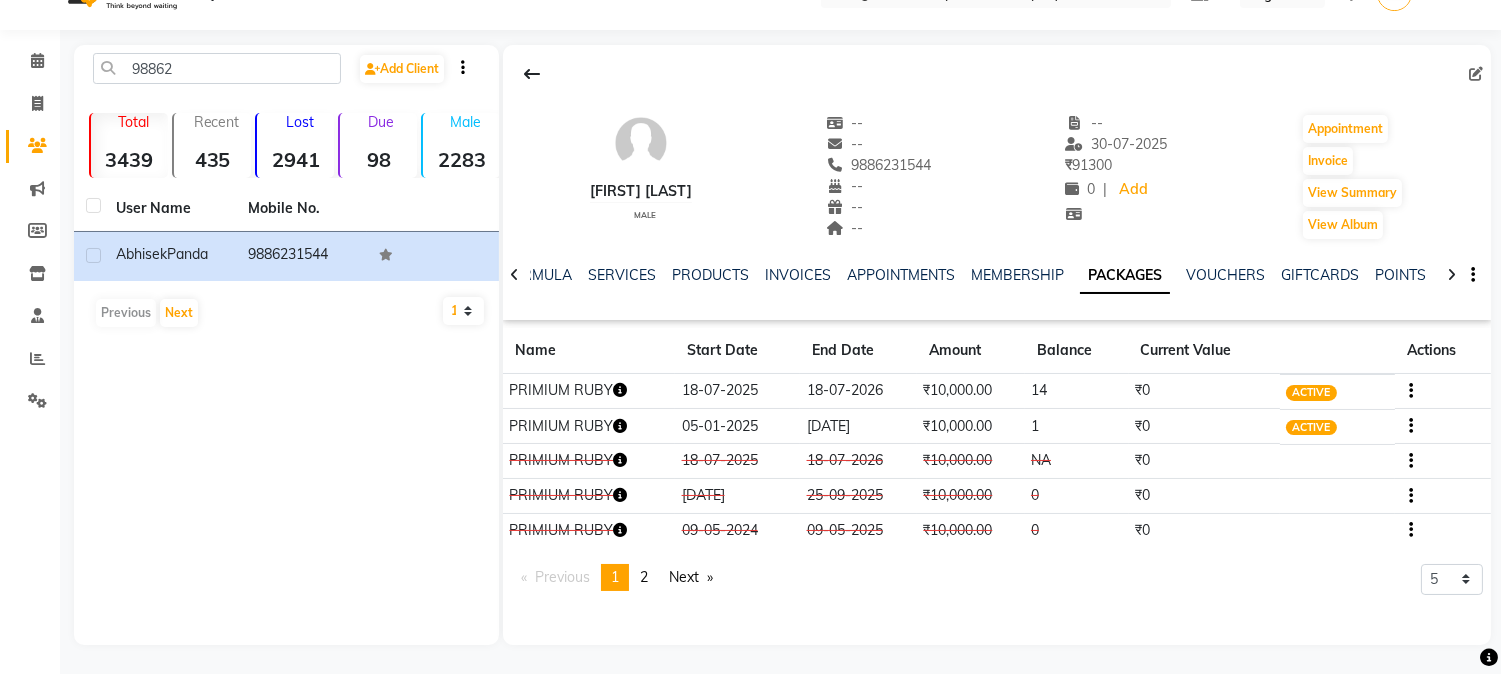 click 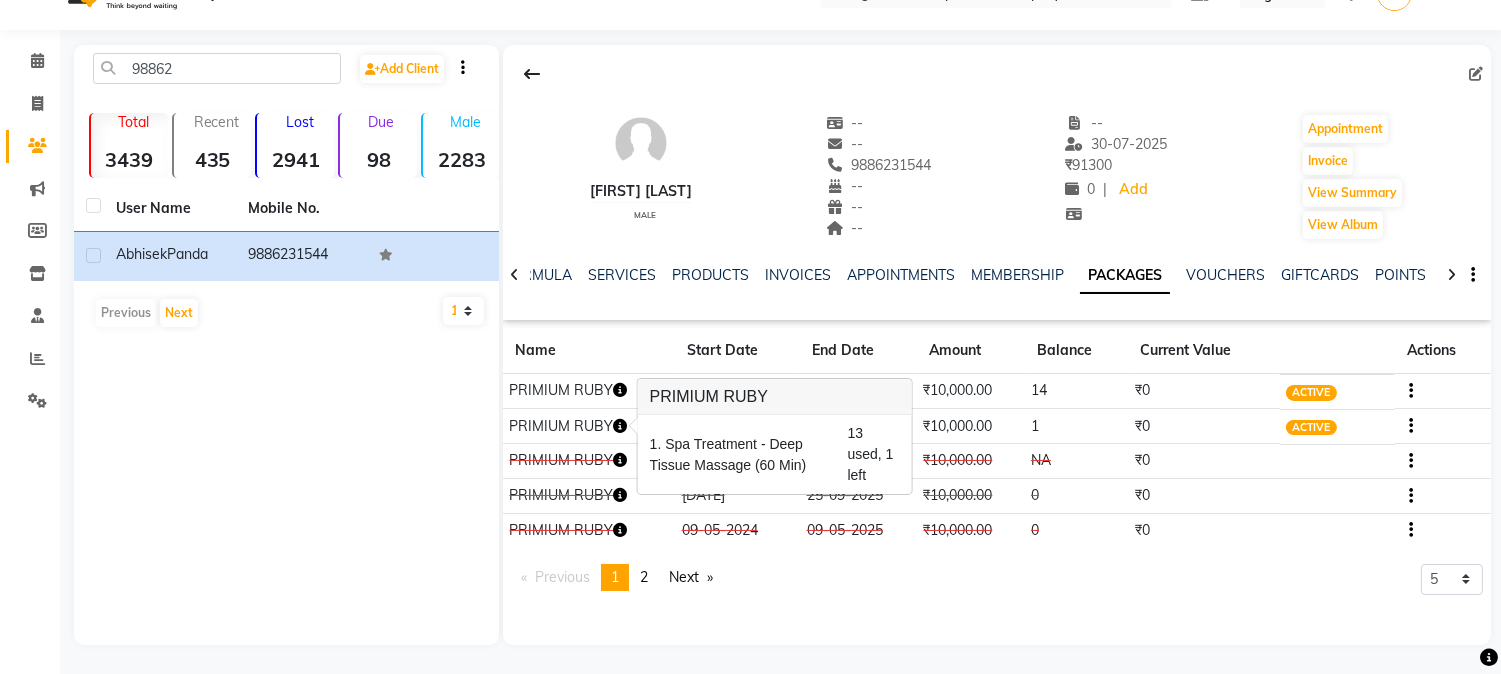 click on "98862  Add Client  Total  3439  Recent  435  Lost  2941  Due  98  Male  2283  Female  1148  Member  0 User Name Mobile No. Abhisek  Panda   9886231544   Previous   Next   10   50   100" 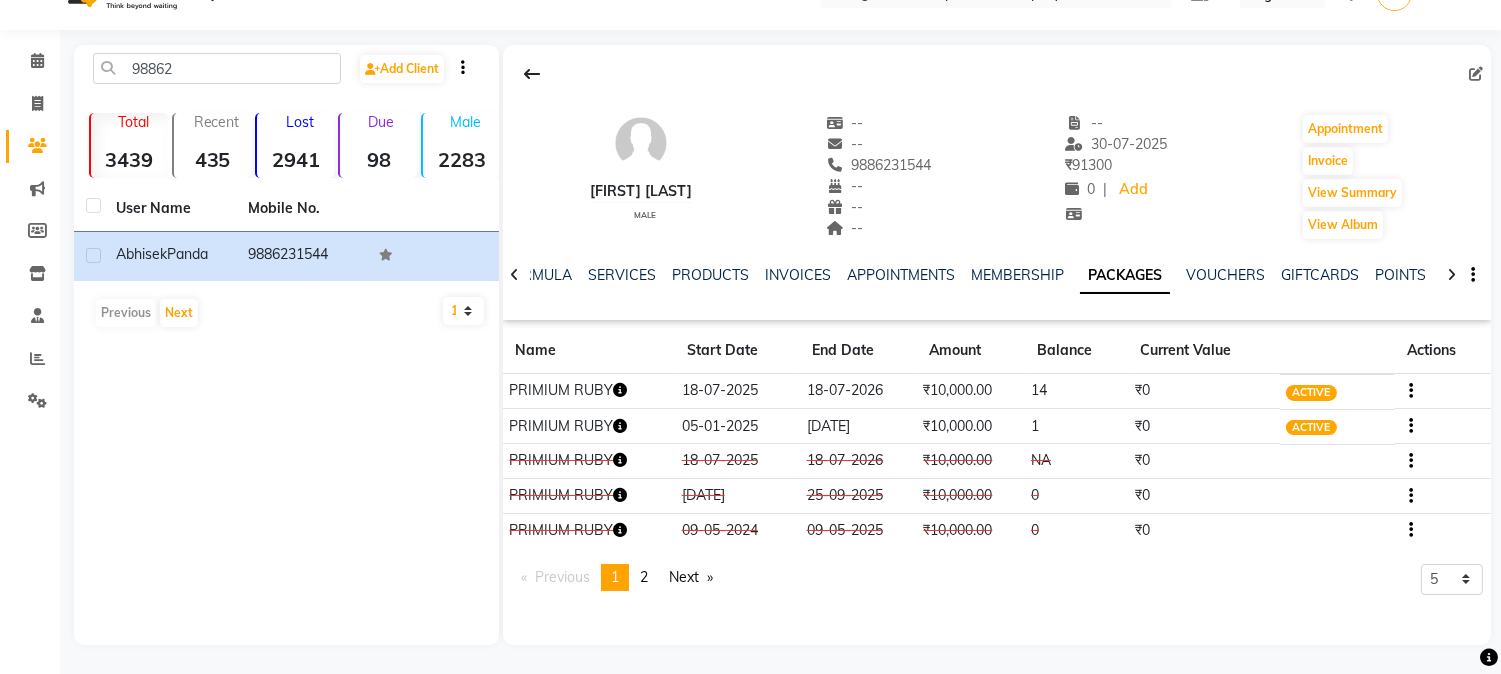click on "98862  Add Client  Total  3439  Recent  435  Lost  2941  Due  98  Male  2283  Female  1148  Member  0 User Name Mobile No. Abhisek  Panda   9886231544   Previous   Next   10   50   100" 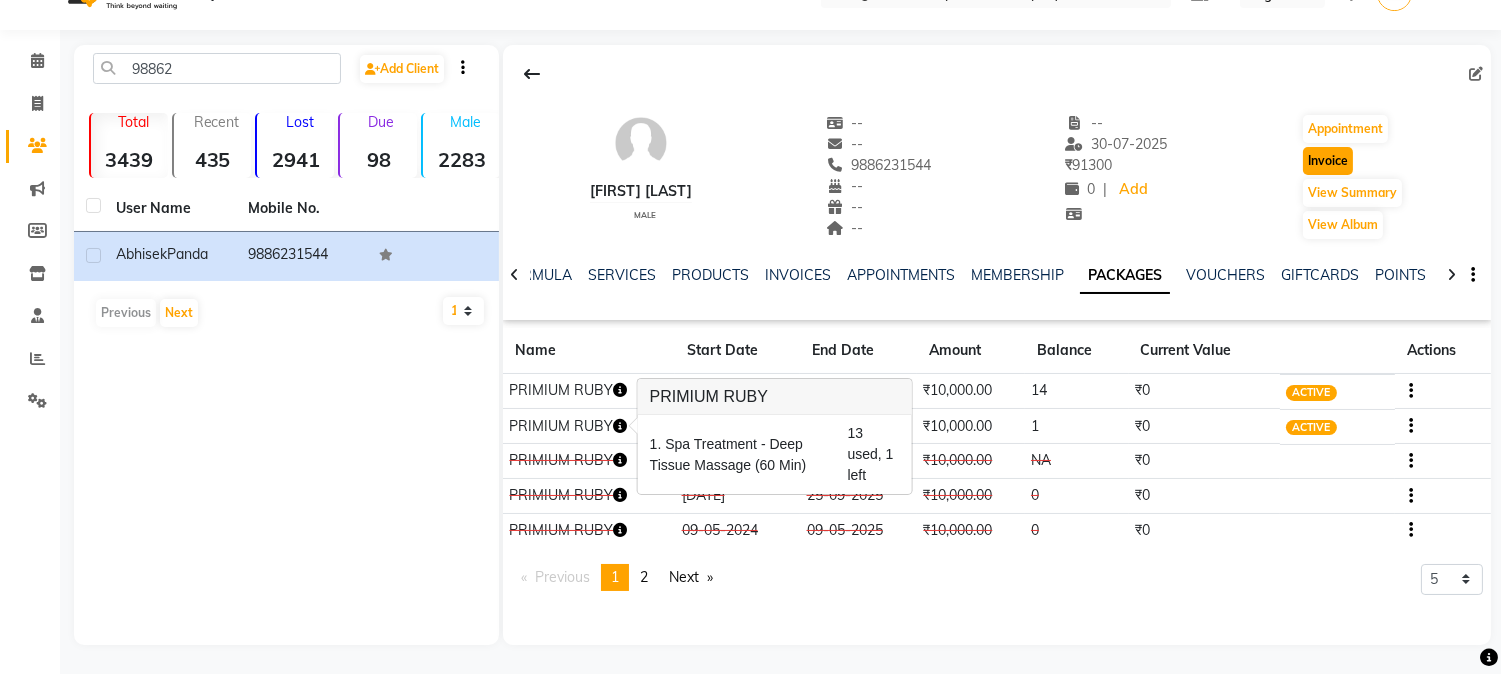 click on "Invoice" 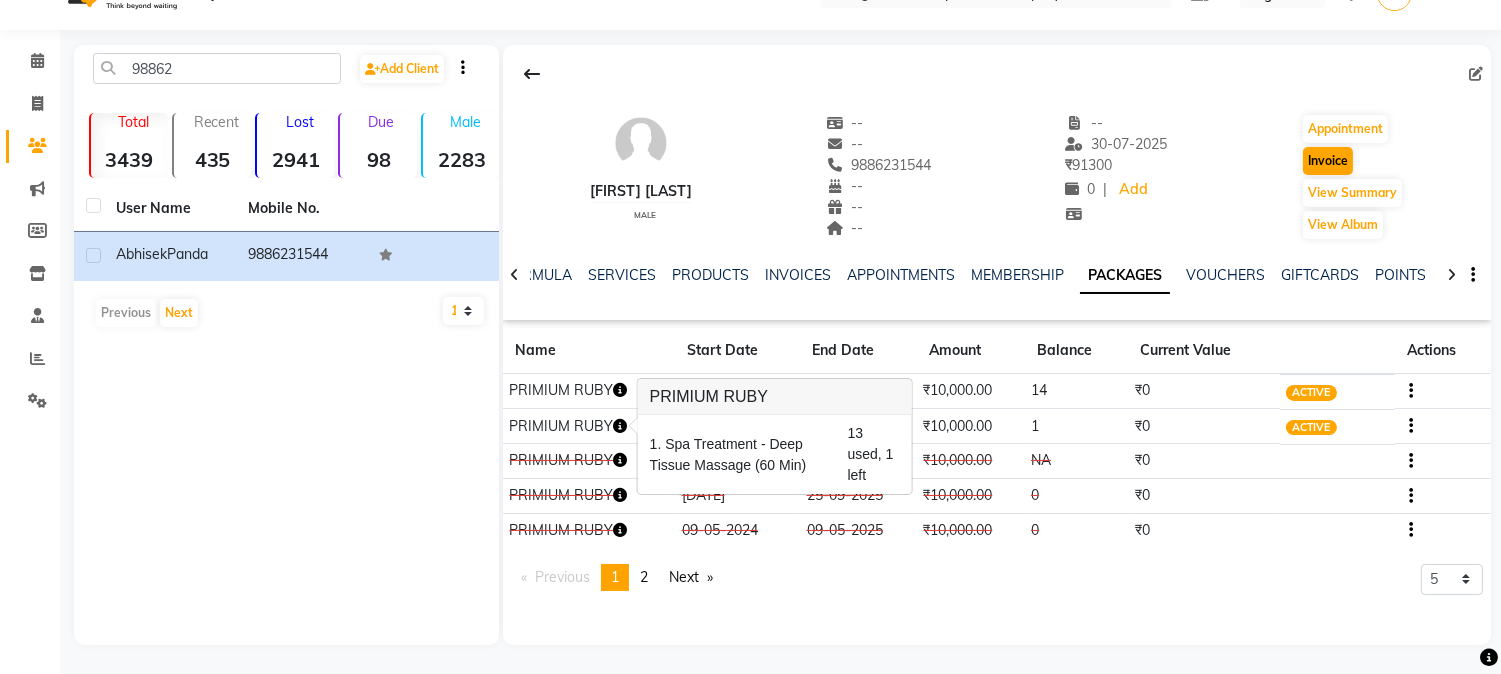 select on "service" 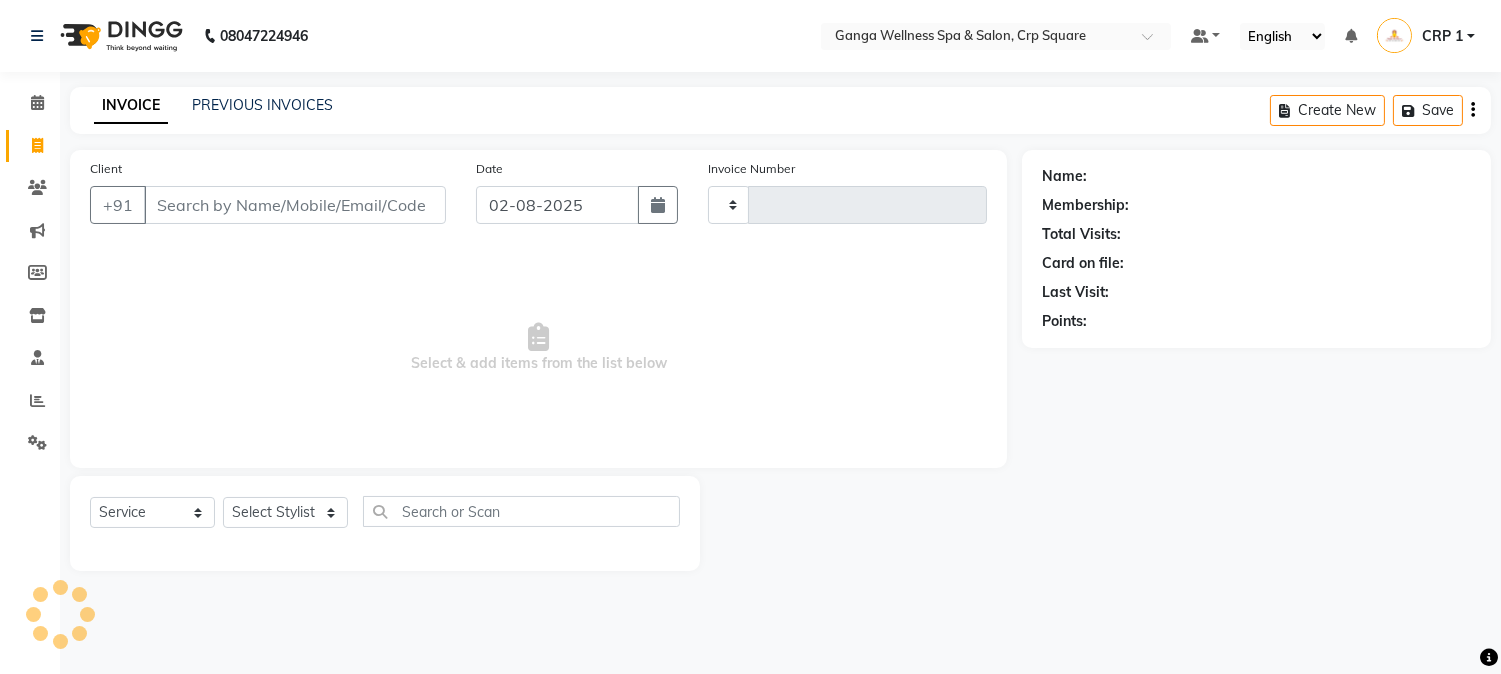 scroll, scrollTop: 0, scrollLeft: 0, axis: both 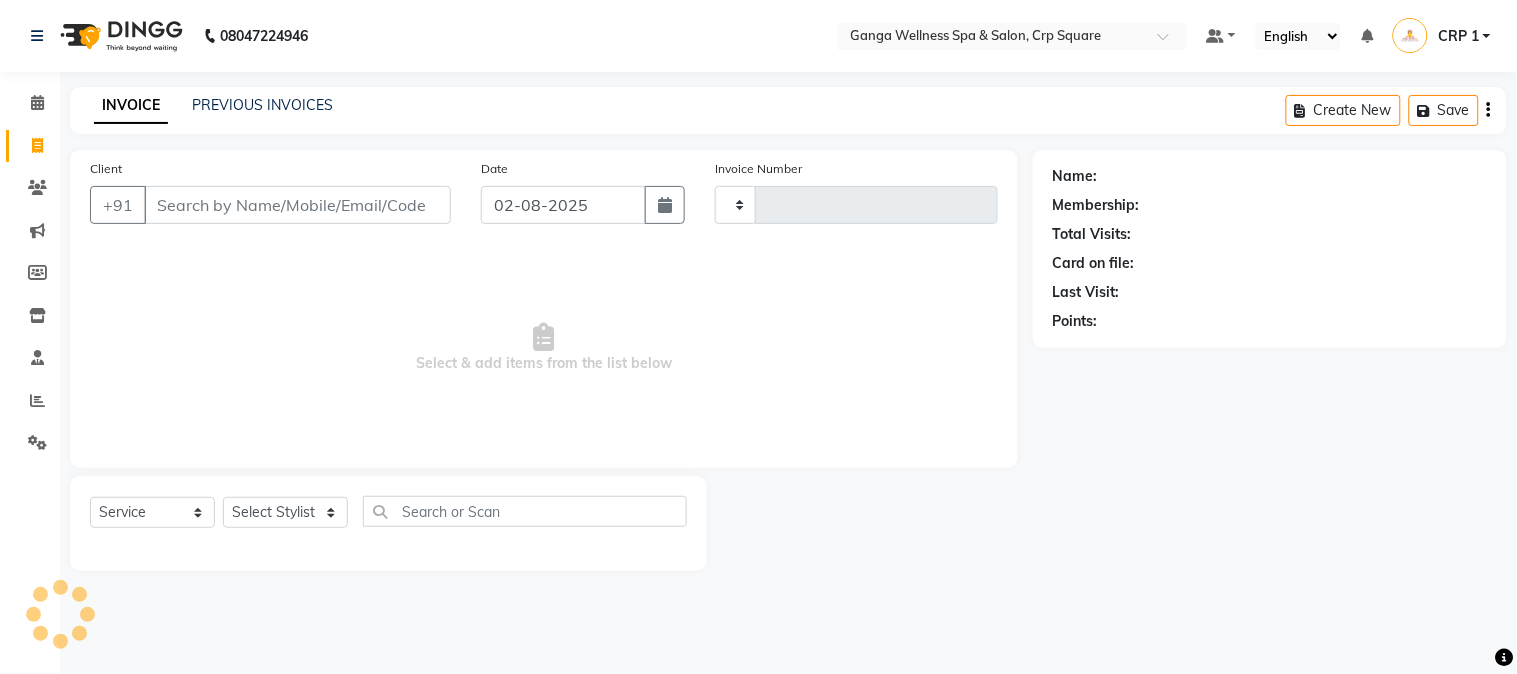 type on "1891" 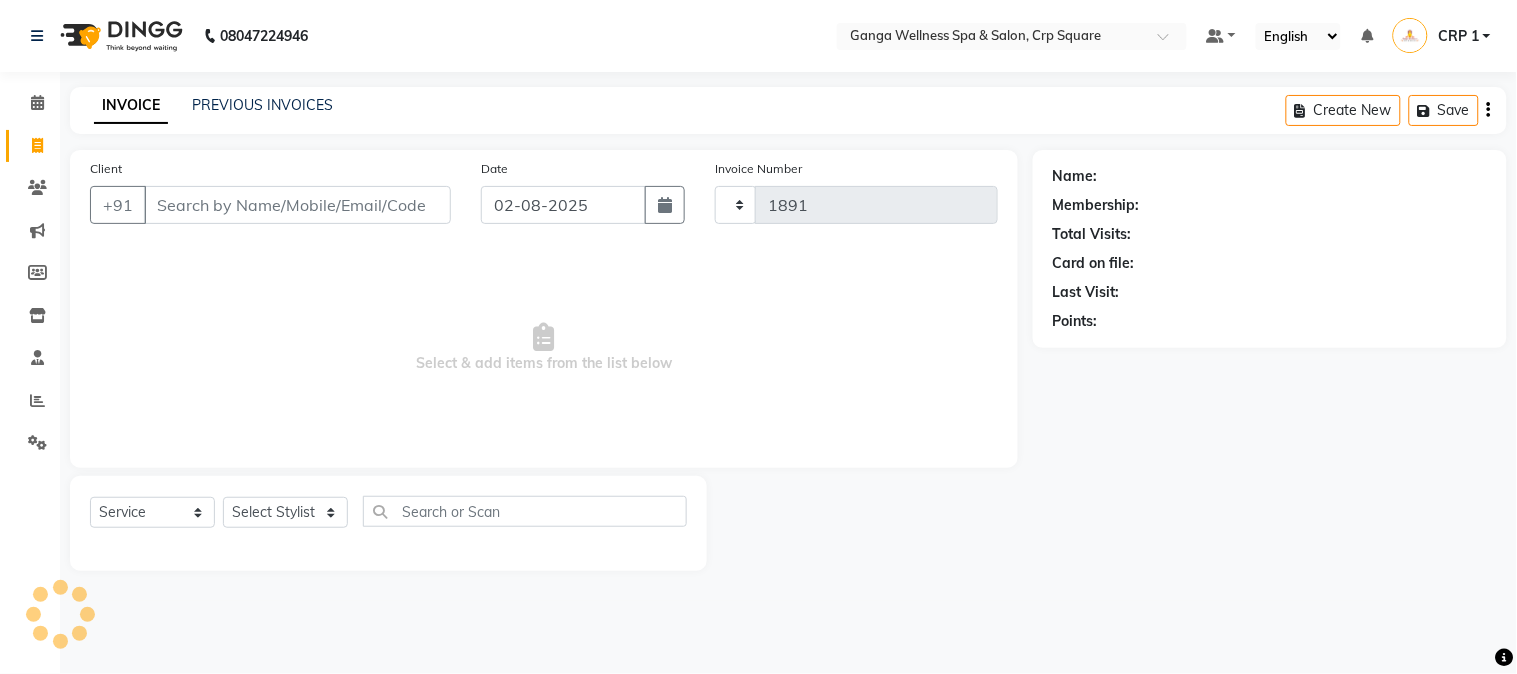 select on "715" 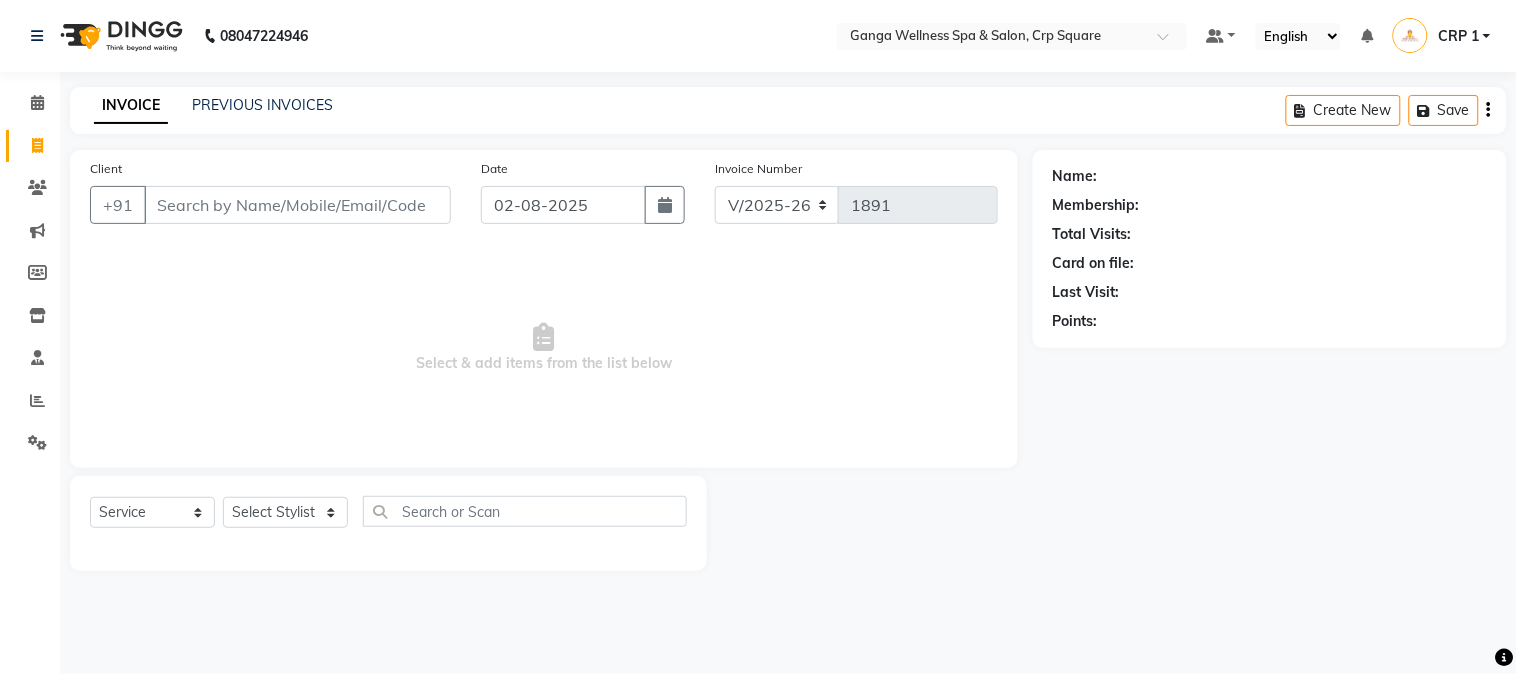 type on "9886231544" 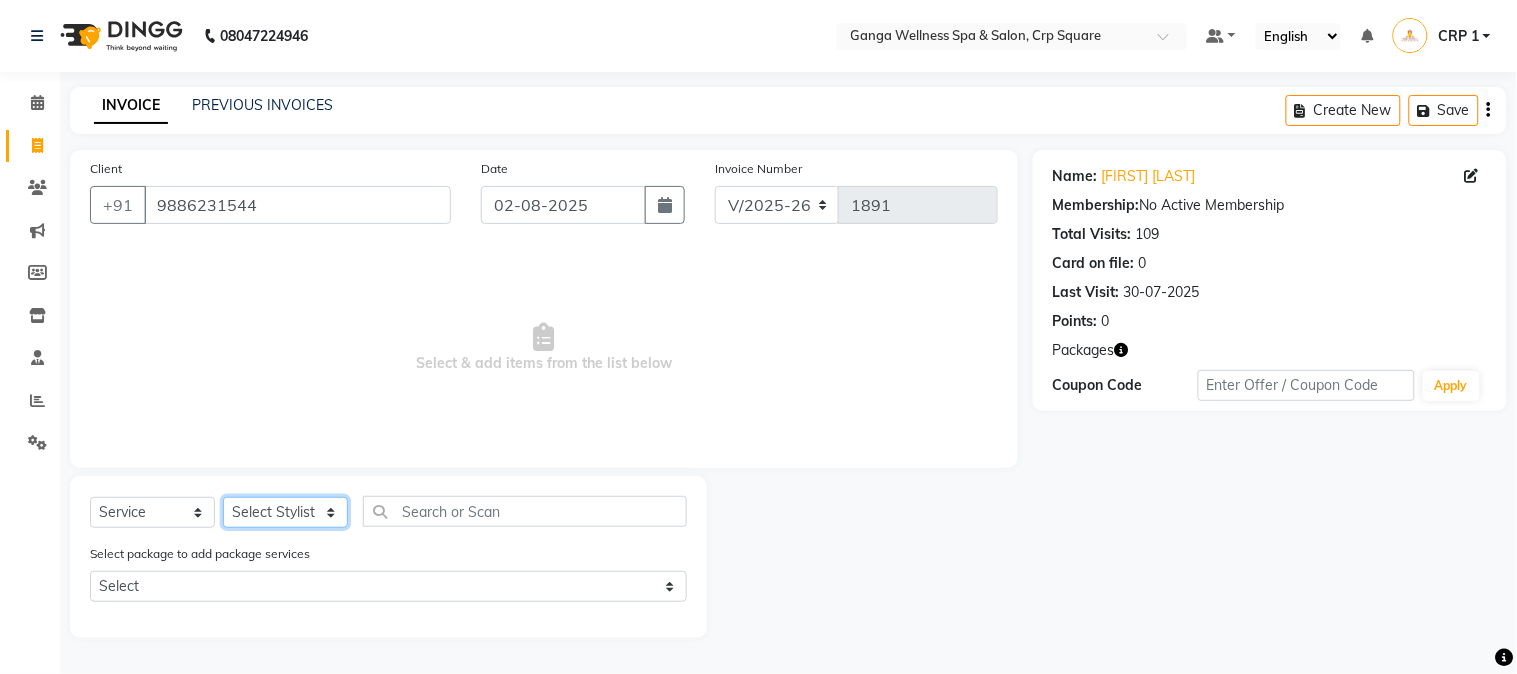 click on "Select Stylist Aarovi Abhin Alisha Ammi Ania Annei Api Ayen Bikash Bina CRP 1 CRP 2 Dipti Elina G1 G1 Salon General Manager  Helen Jasmine Jayashree JC Jenny kavi Krishna Manoj Mathu  Monika Moon Nancy Nirupama Pabitra Papu Puja Purnima Rajashree Raju Rashmi Rasmi  Remi Rinky Riya Rose Sanjiv Saraswati Saroj Sir  Shrabani Sofia Steffy Sukanya Surren Mahapatra Sushree Swopna Umpi Zuali" 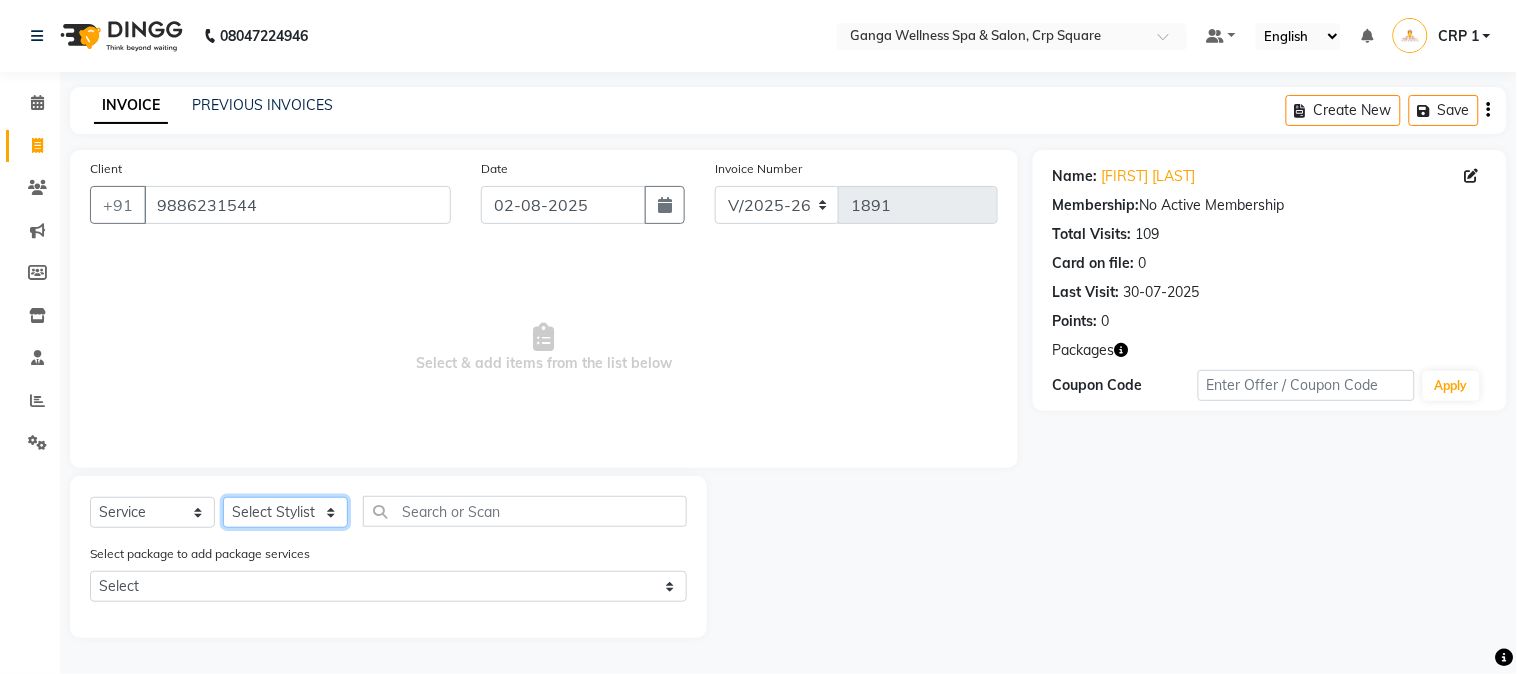 select on "75523" 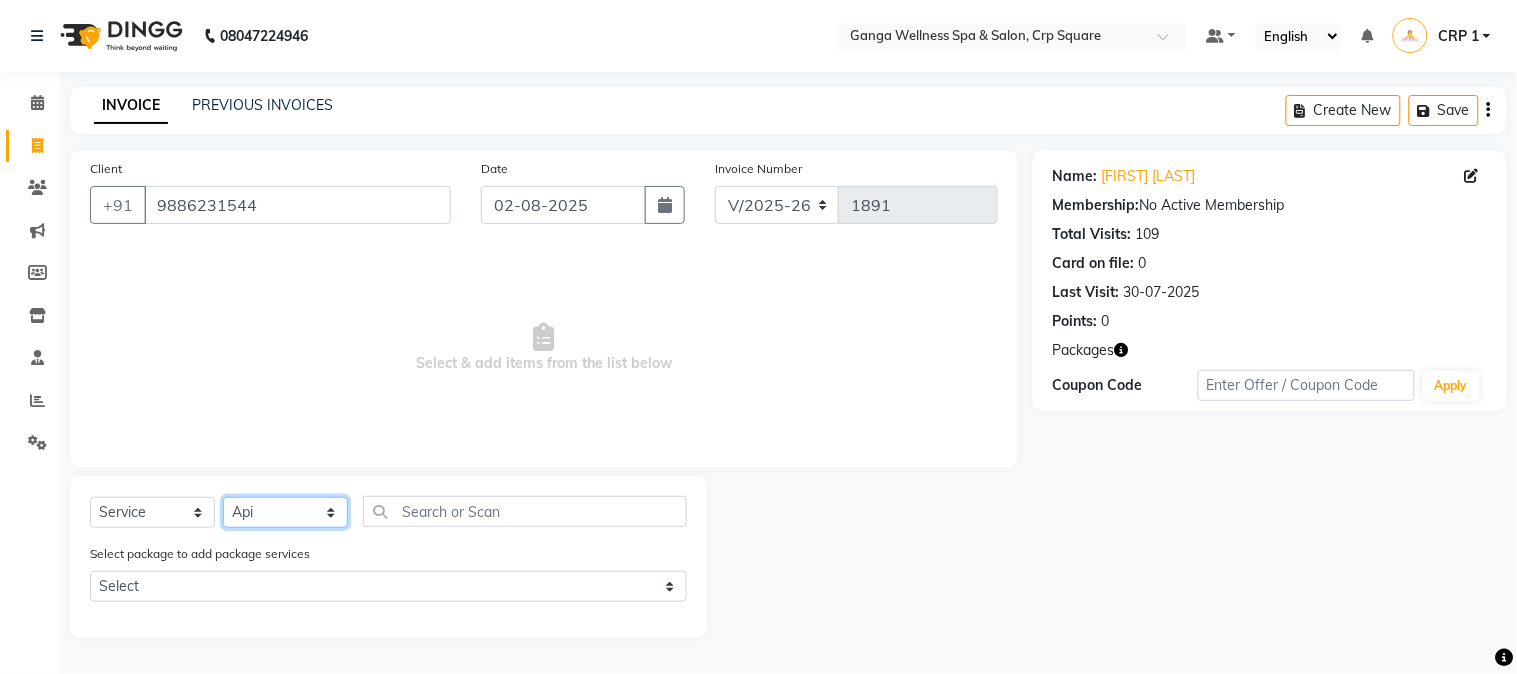 click on "Select Stylist Aarovi Abhin Alisha Ammi Ania Annei Api Ayen Bikash Bina CRP 1 CRP 2 Dipti Elina G1 G1 Salon General Manager  Helen Jasmine Jayashree JC Jenny kavi Krishna Manoj Mathu  Monika Moon Nancy Nirupama Pabitra Papu Puja Purnima Rajashree Raju Rashmi Rasmi  Remi Rinky Riya Rose Sanjiv Saraswati Saroj Sir  Shrabani Sofia Steffy Sukanya Surren Mahapatra Sushree Swopna Umpi Zuali" 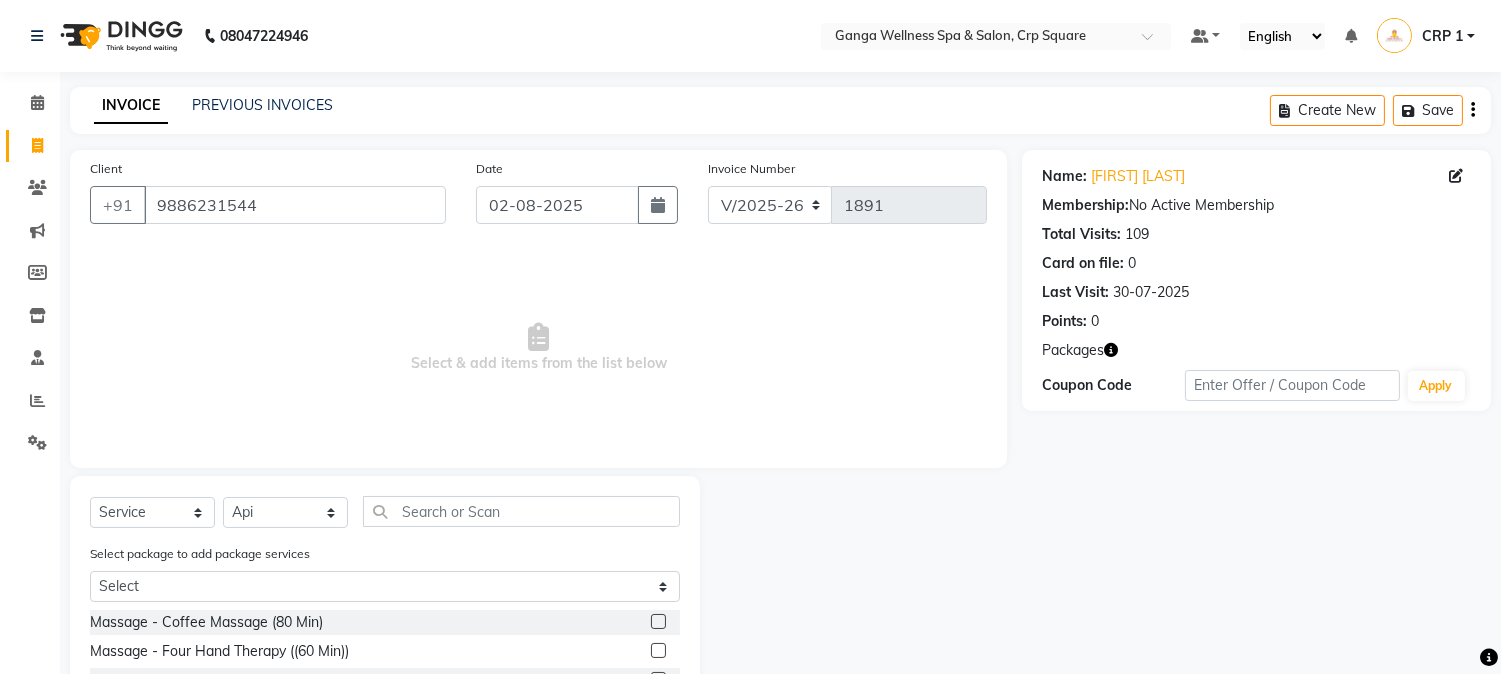 click on "Select  Service  Product  Membership  Package Voucher Prepaid Gift Card  Select Stylist Aarovi Abhin Alisha Ammi Ania Annei Api Ayen Bikash Bina CRP 1 CRP 2 Dipti Elina G1 G1 Salon General Manager  Helen Jasmine Jayashree JC Jenny kavi Krishna Manoj Mathu  Monika Moon Nancy Nirupama Pabitra Papu Puja Purnima Rajashree Raju Rashmi Rasmi  Remi Rinky Riya Rose Sanjiv Saraswati Saroj Sir  Shrabani Sofia Steffy Sukanya Surren Mahapatra Sushree Swopna Umpi Zuali" 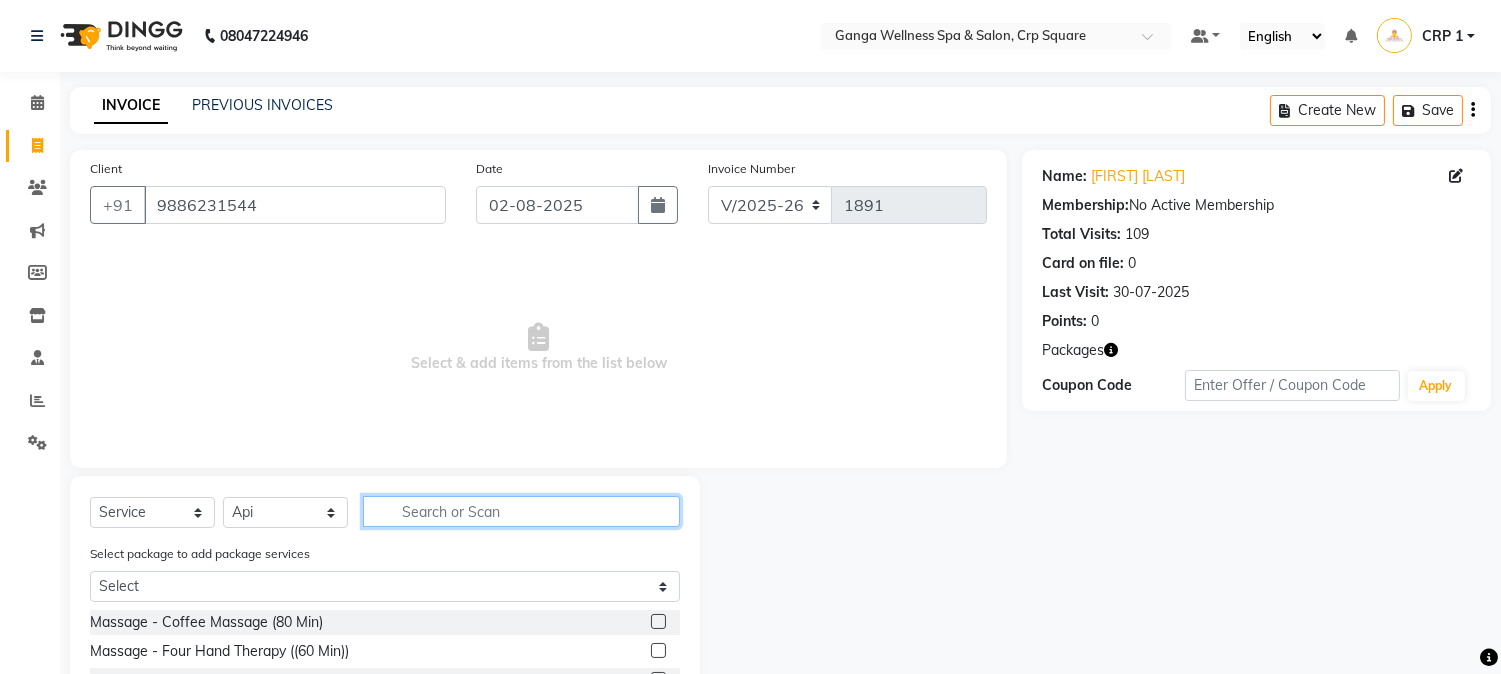 click 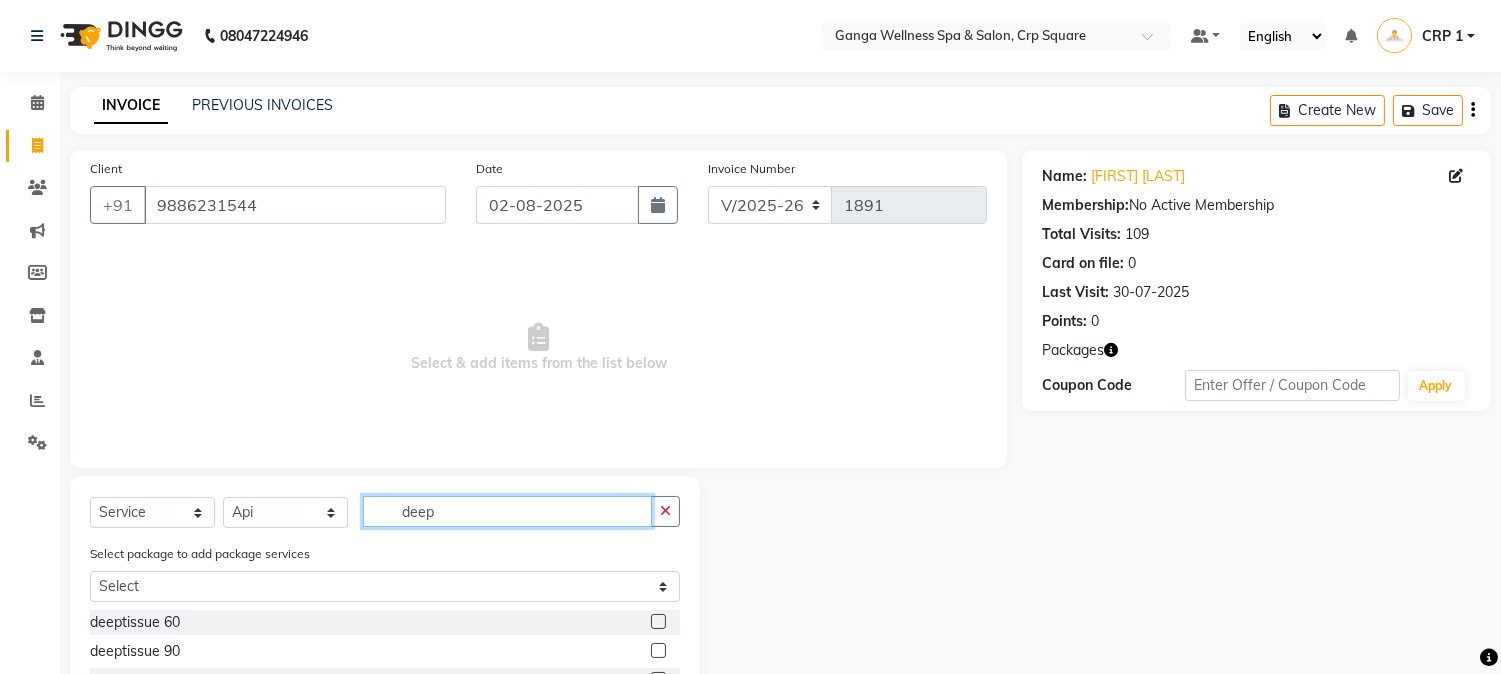 scroll, scrollTop: 2, scrollLeft: 0, axis: vertical 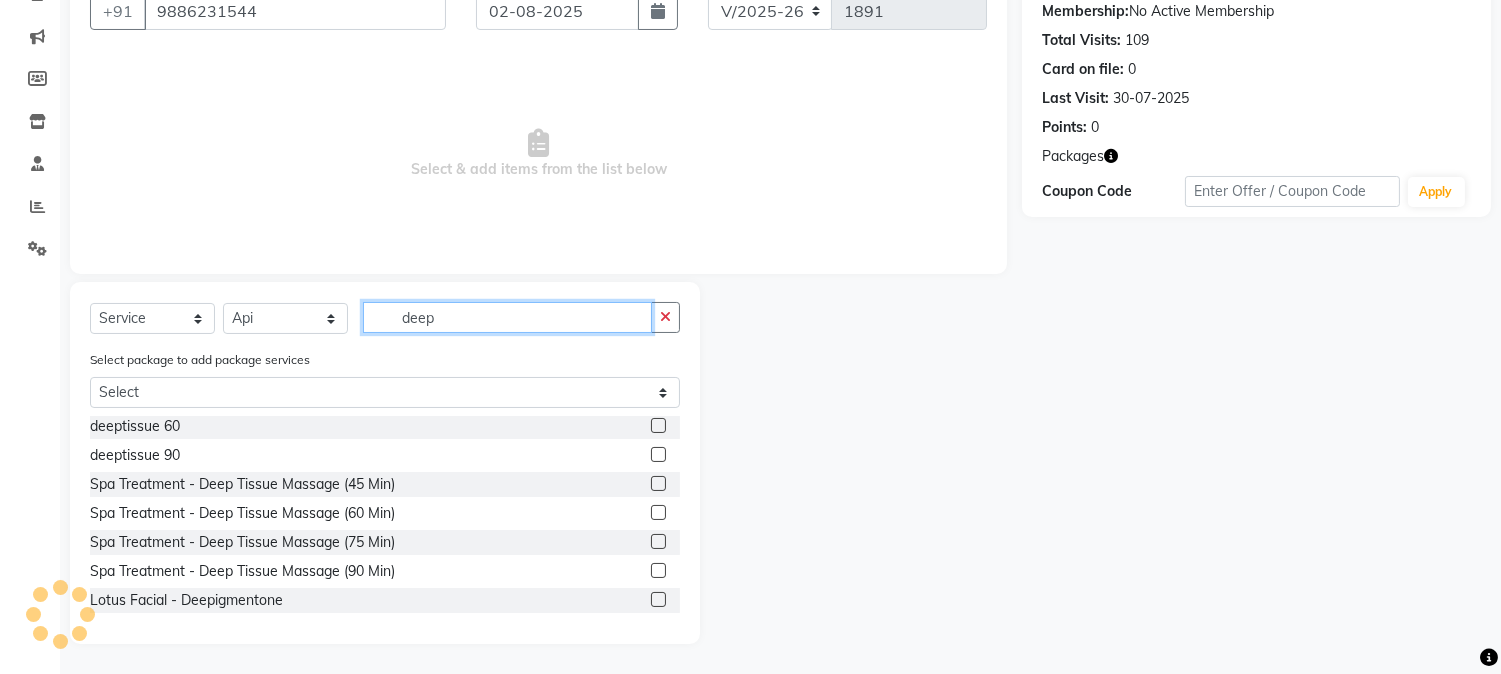 type on "deep" 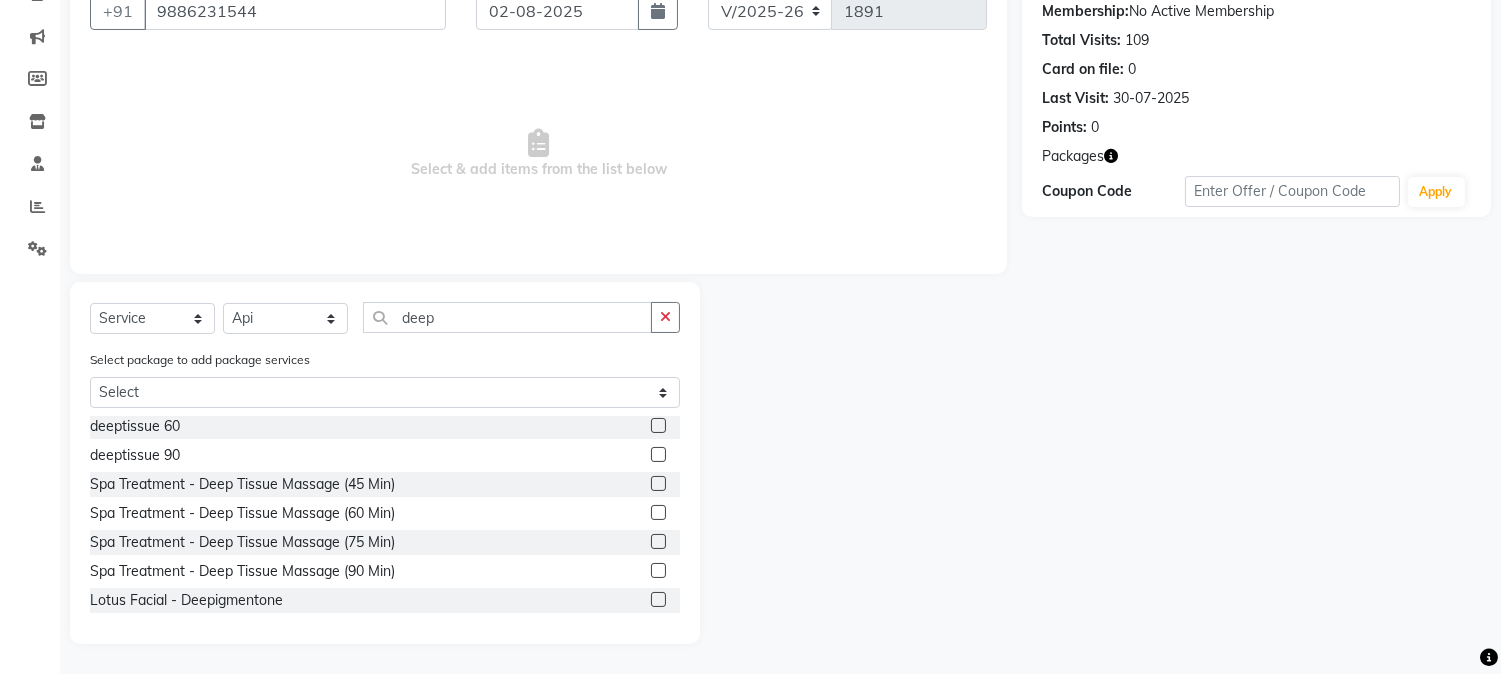 click 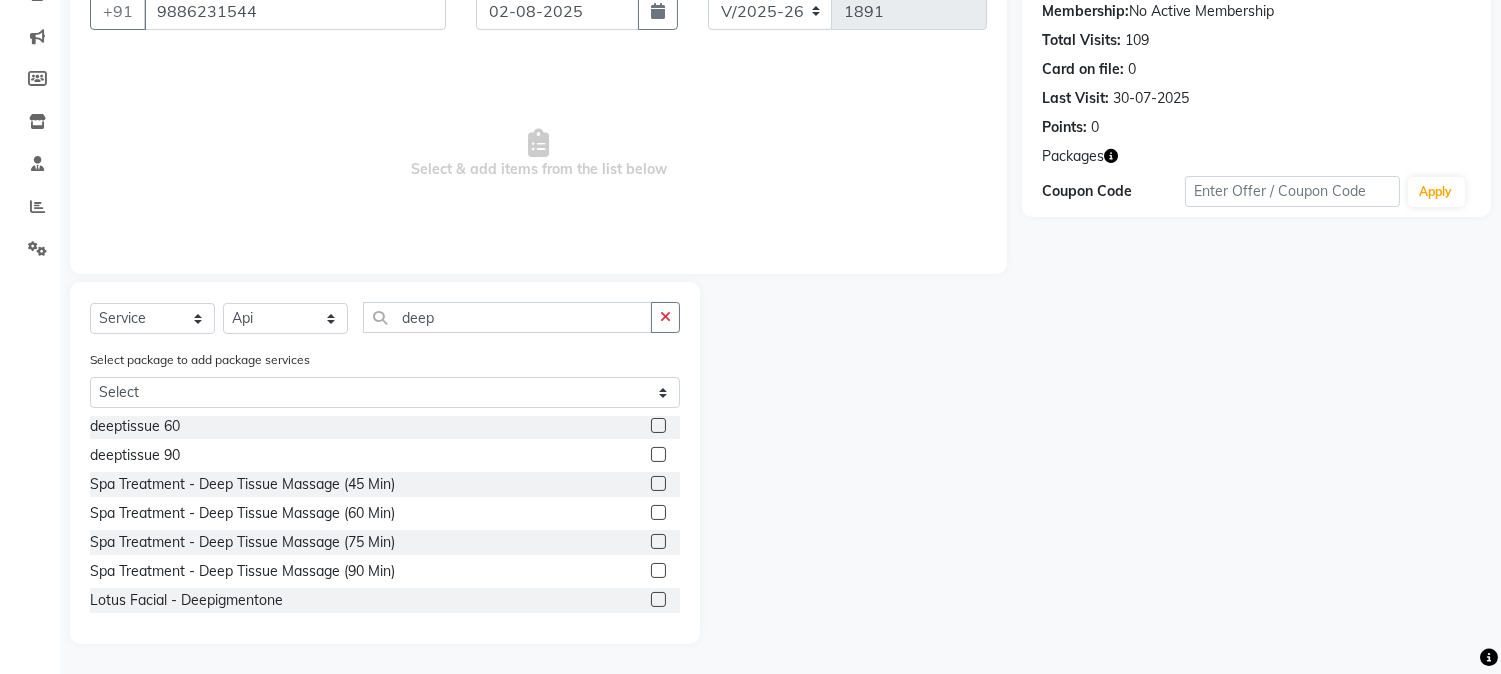 click at bounding box center (657, 513) 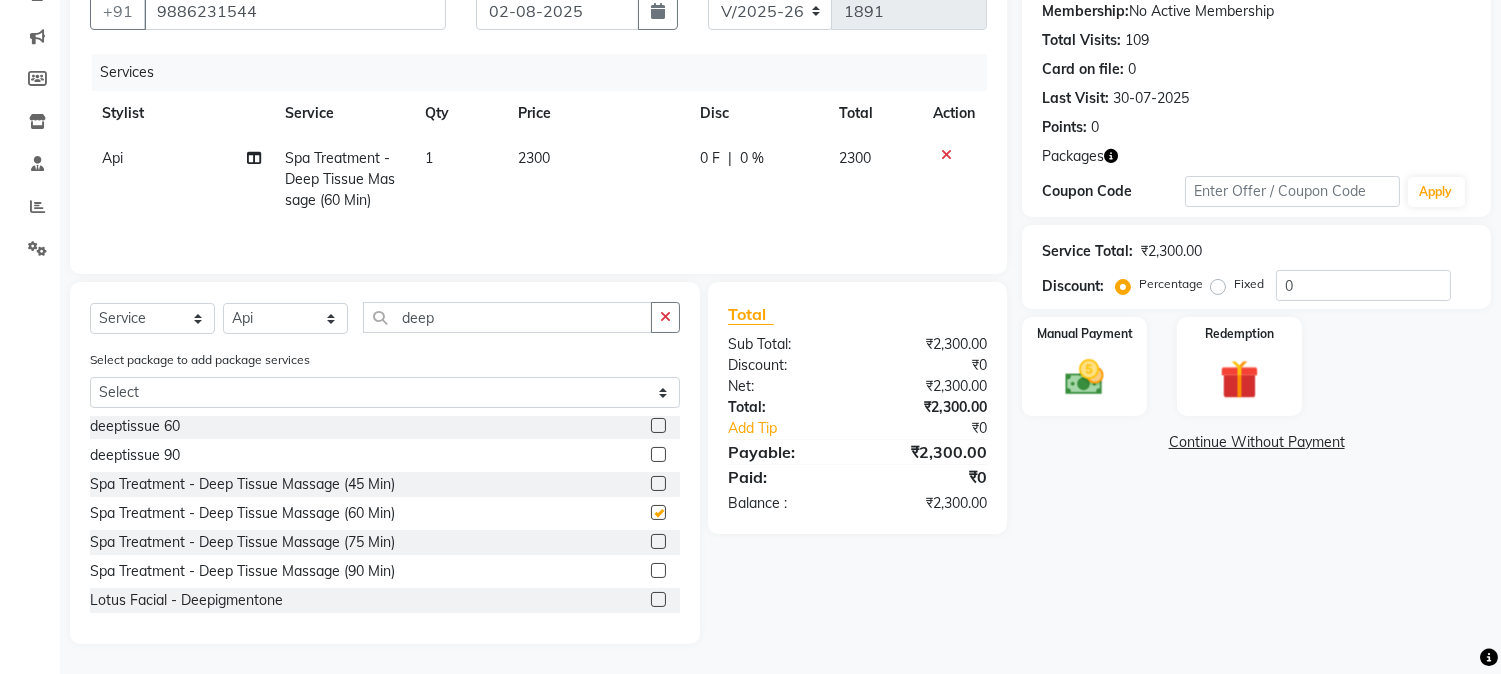 checkbox on "false" 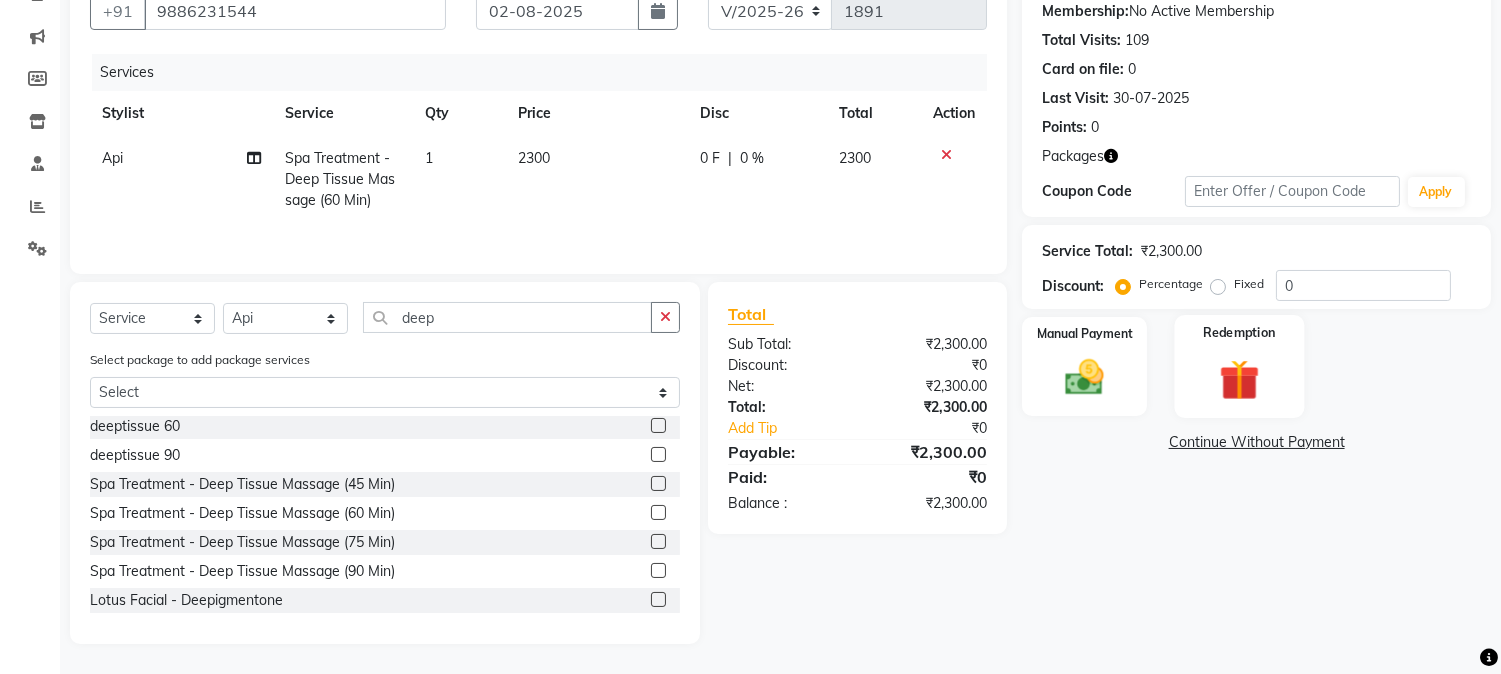 click 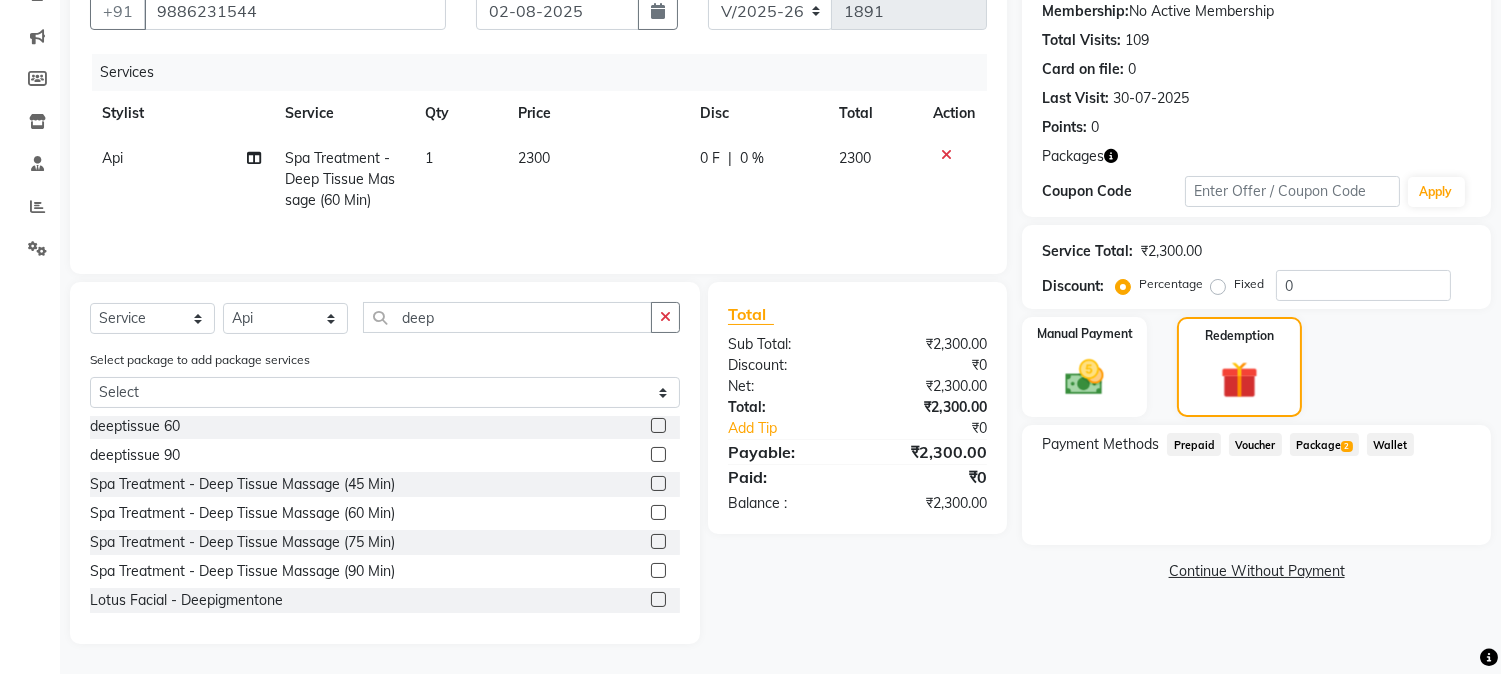click on "Package  2" 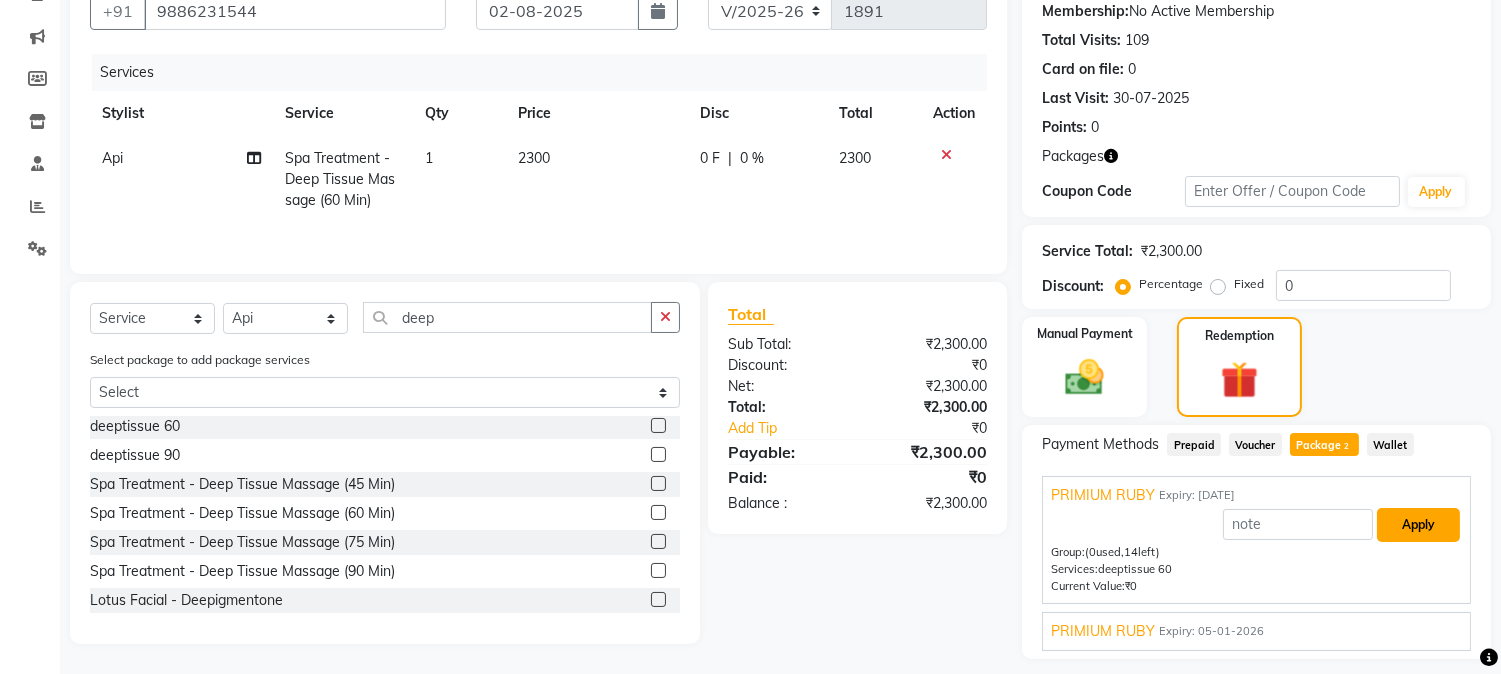 click on "Apply" at bounding box center [1418, 525] 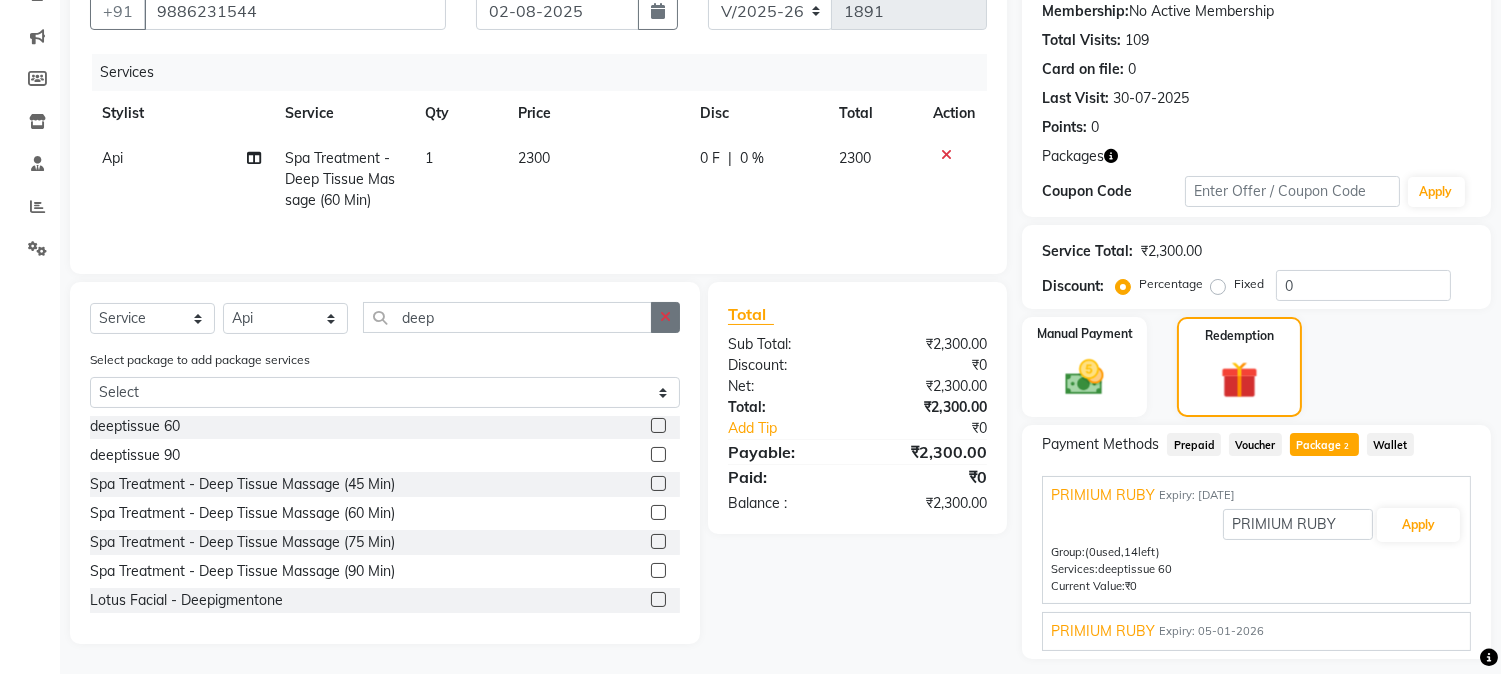 click 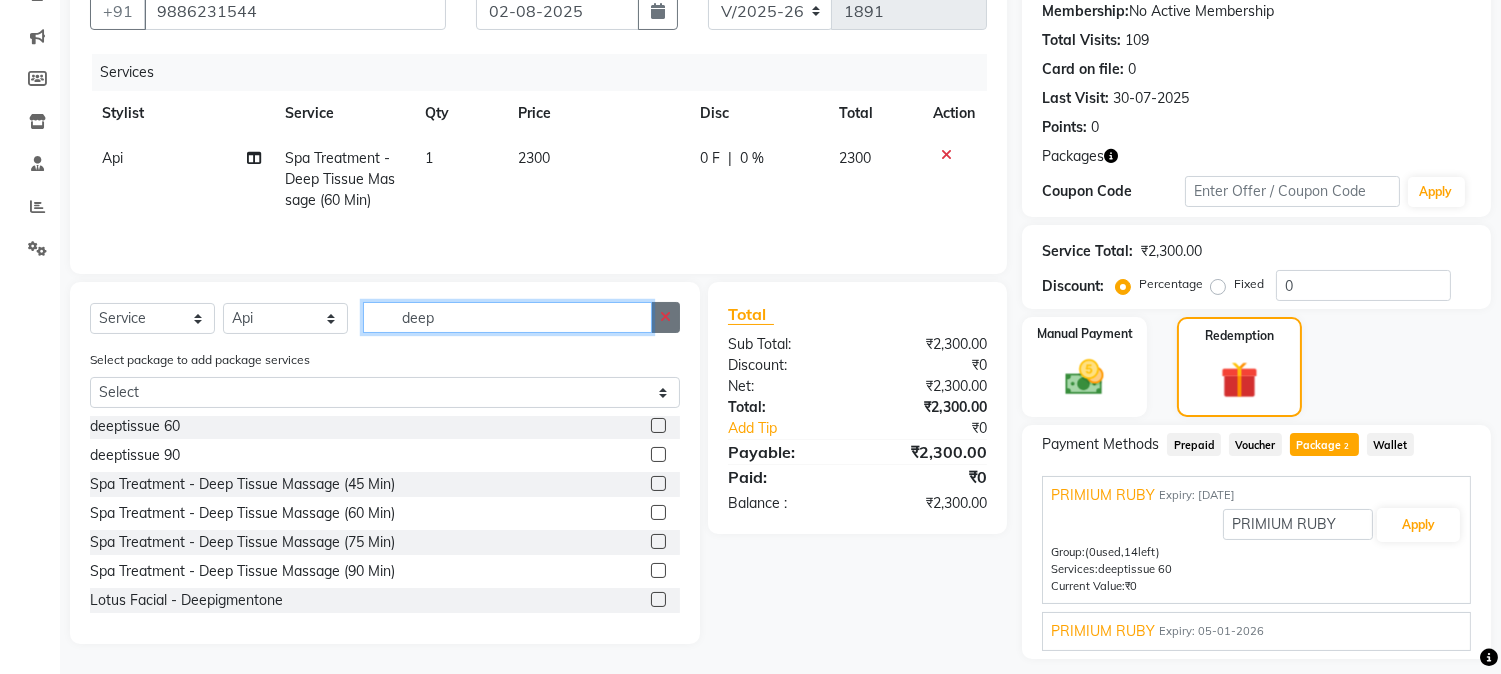type 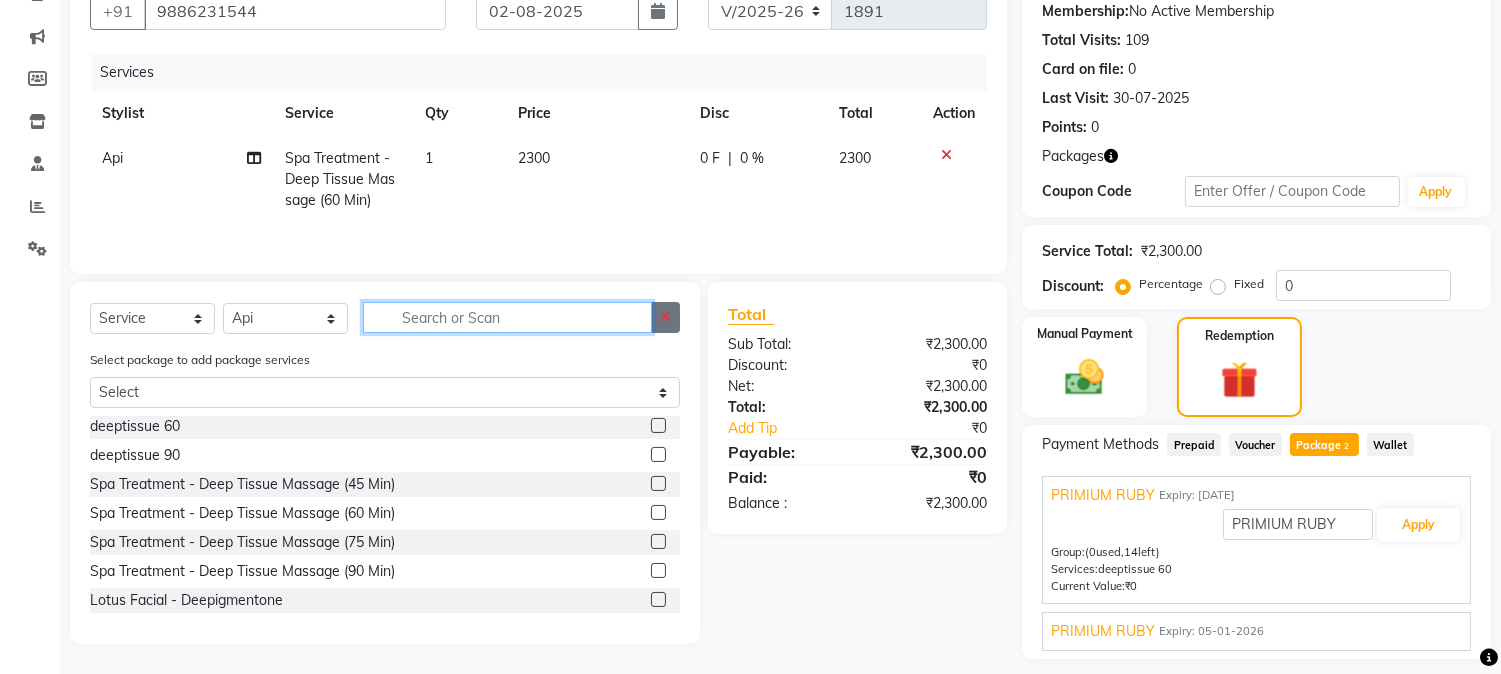 scroll, scrollTop: 175, scrollLeft: 0, axis: vertical 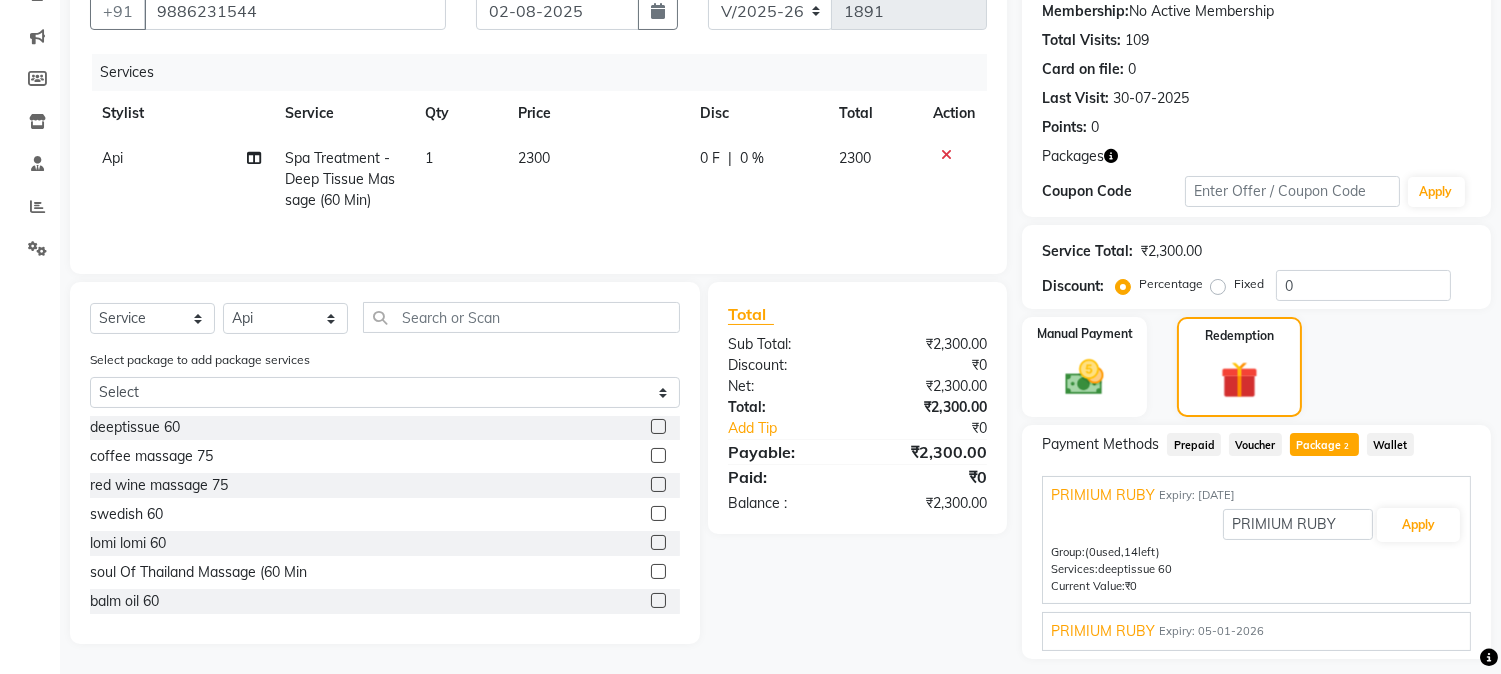 click 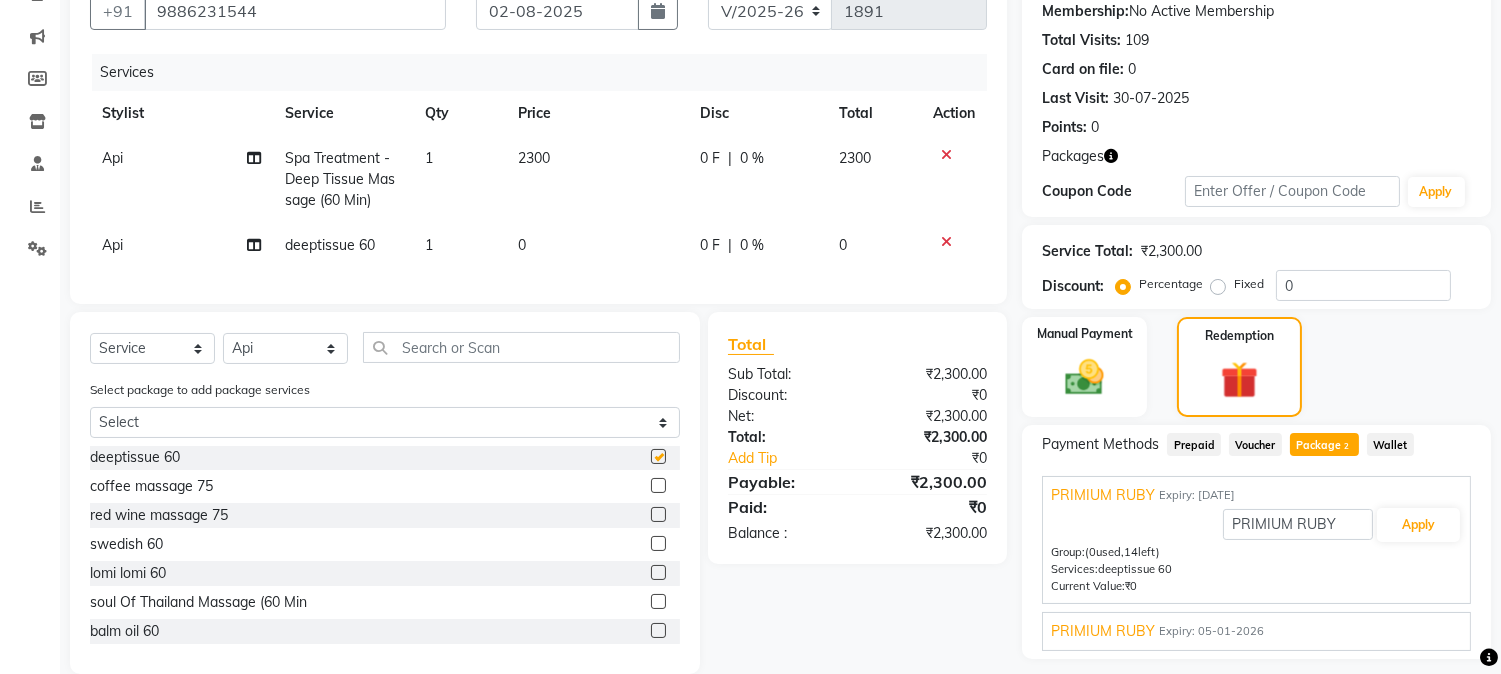 checkbox on "false" 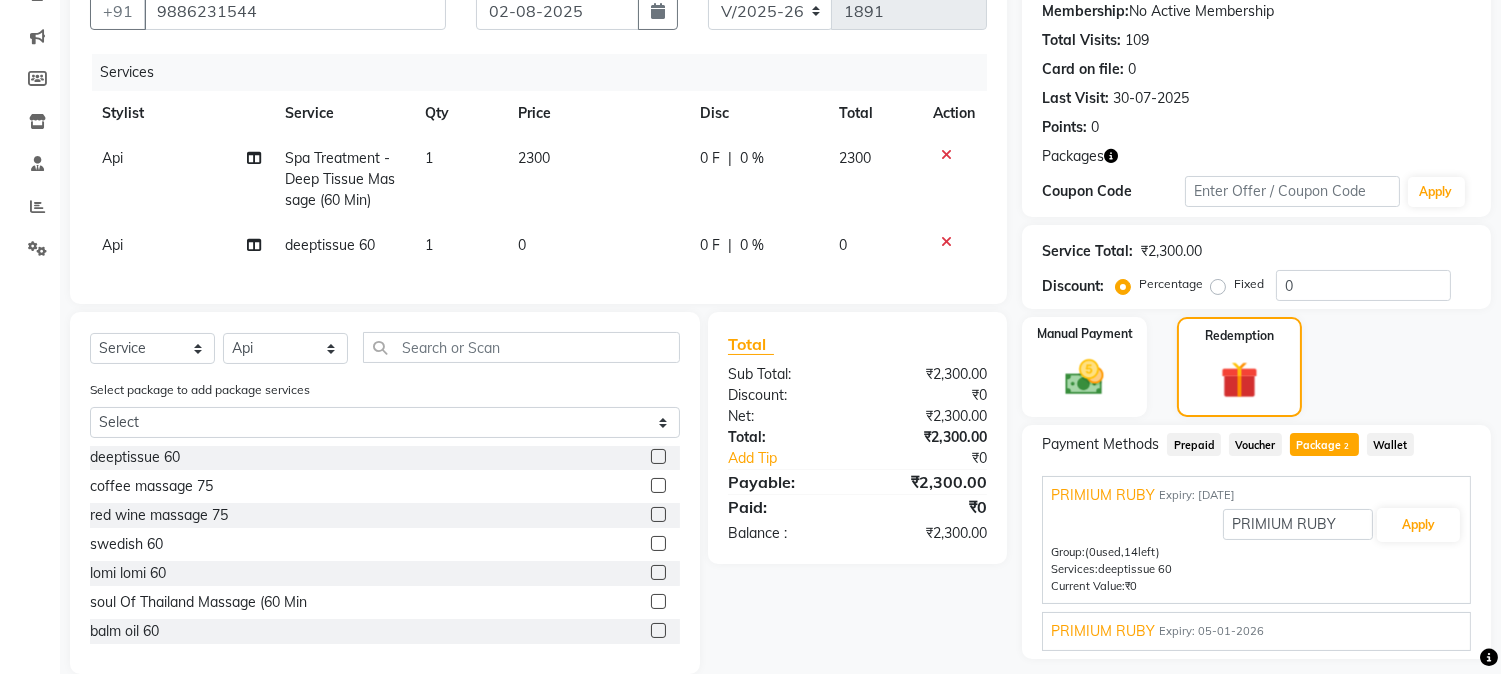 click 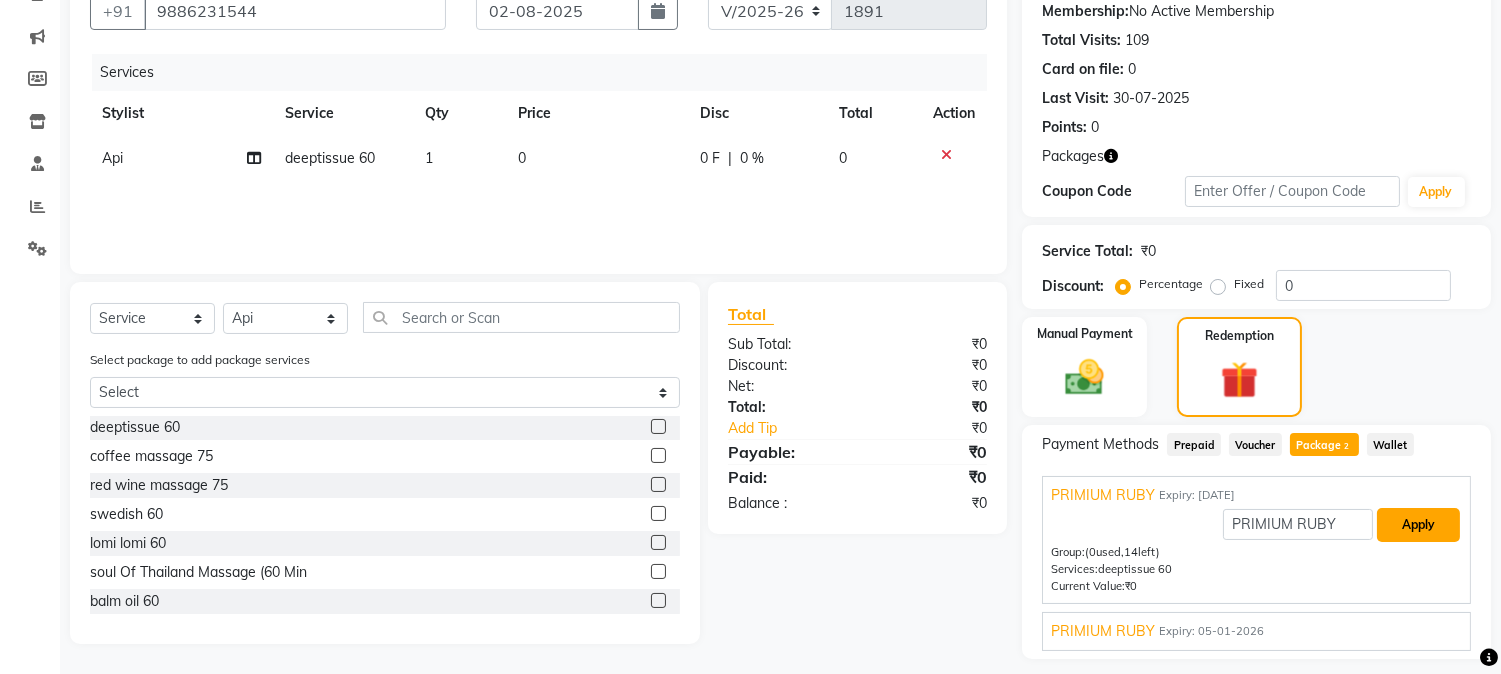click on "Apply" at bounding box center (1418, 525) 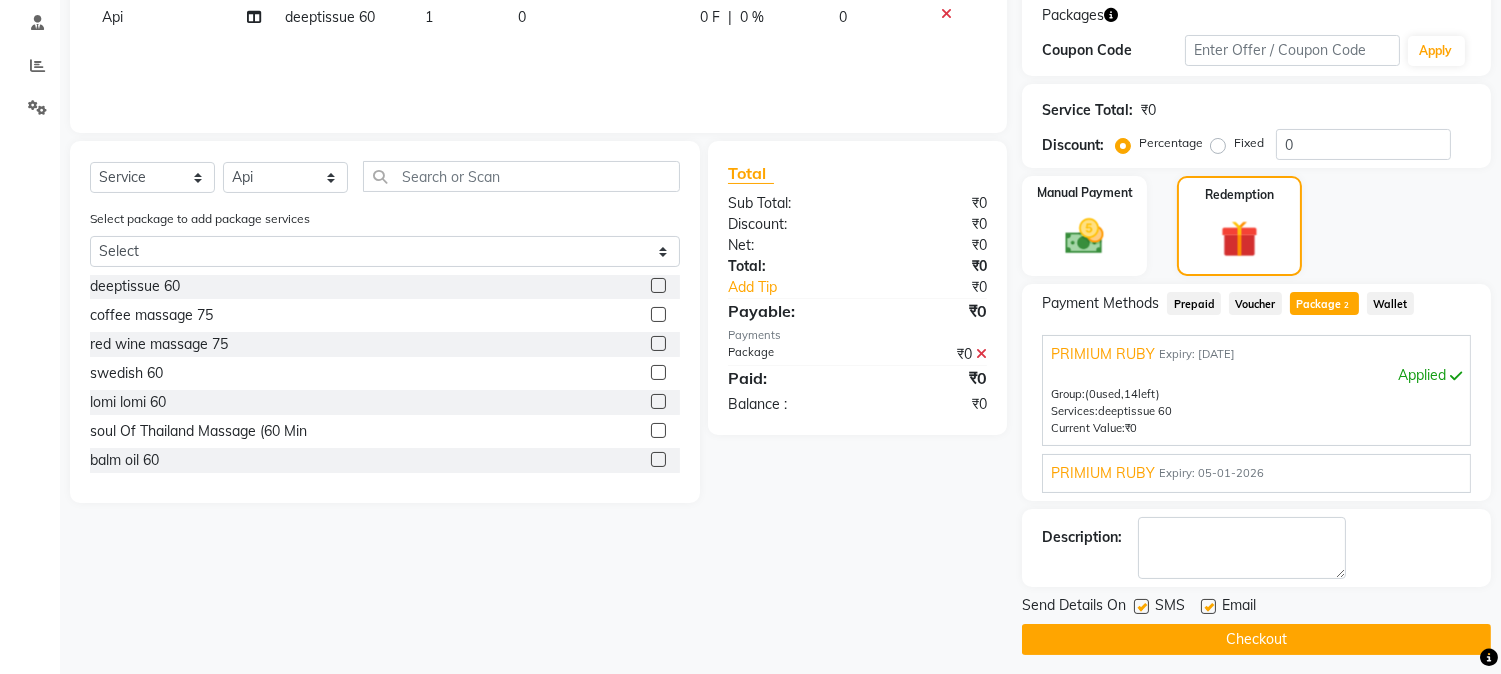 scroll, scrollTop: 344, scrollLeft: 0, axis: vertical 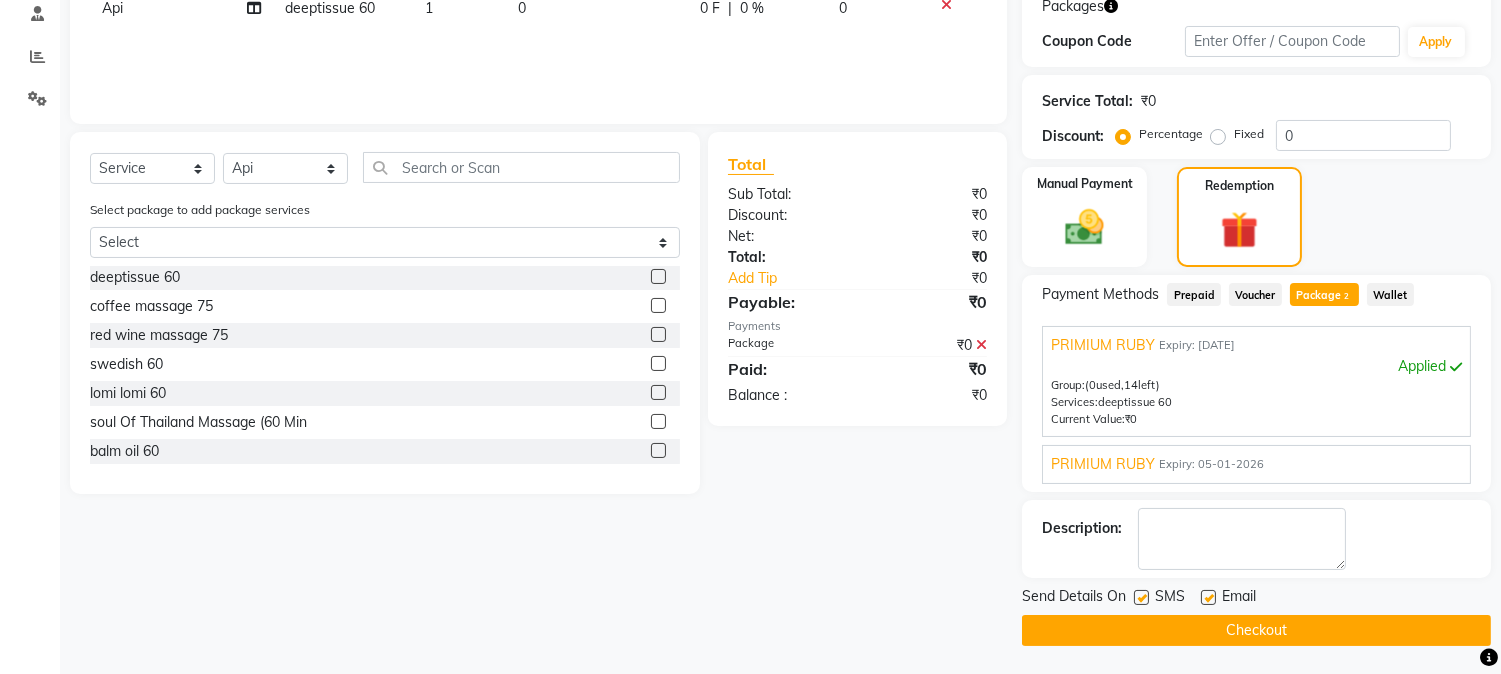 click on "Checkout" 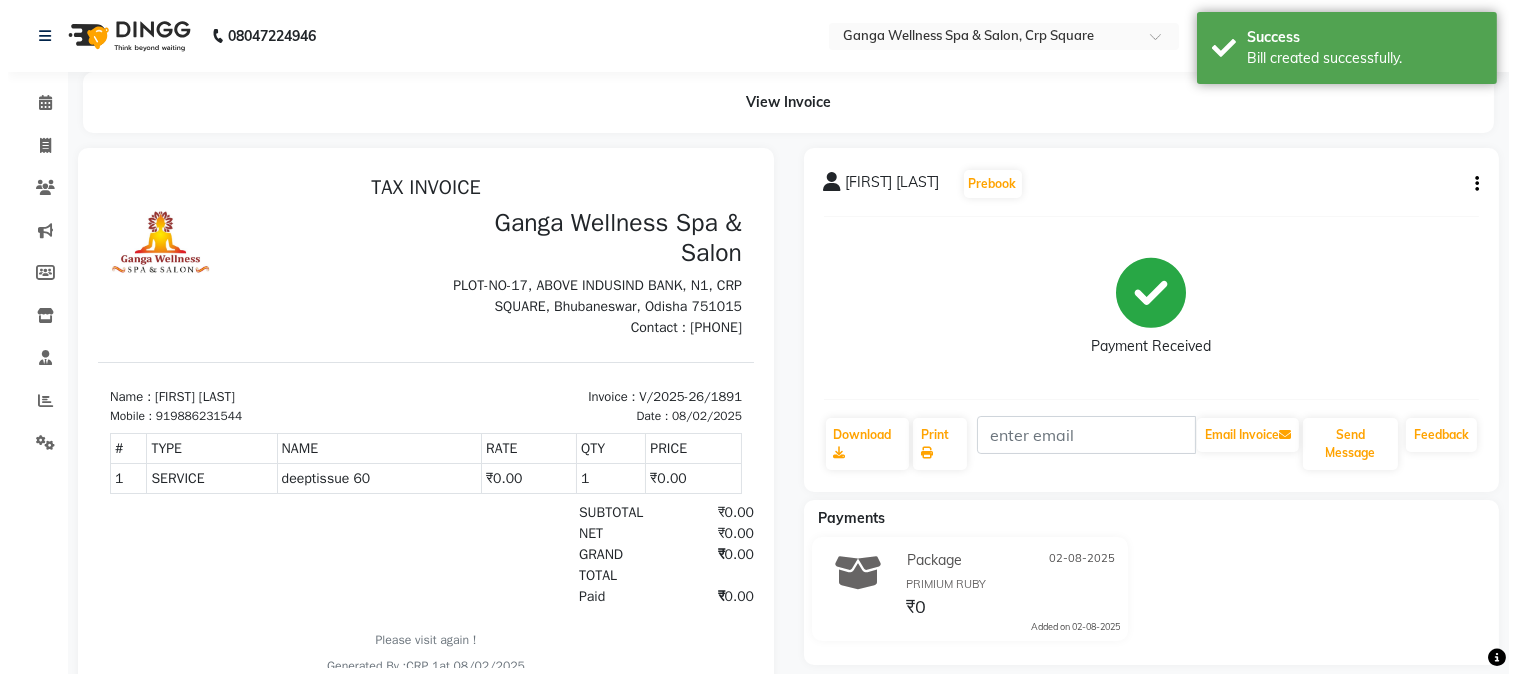scroll, scrollTop: 0, scrollLeft: 0, axis: both 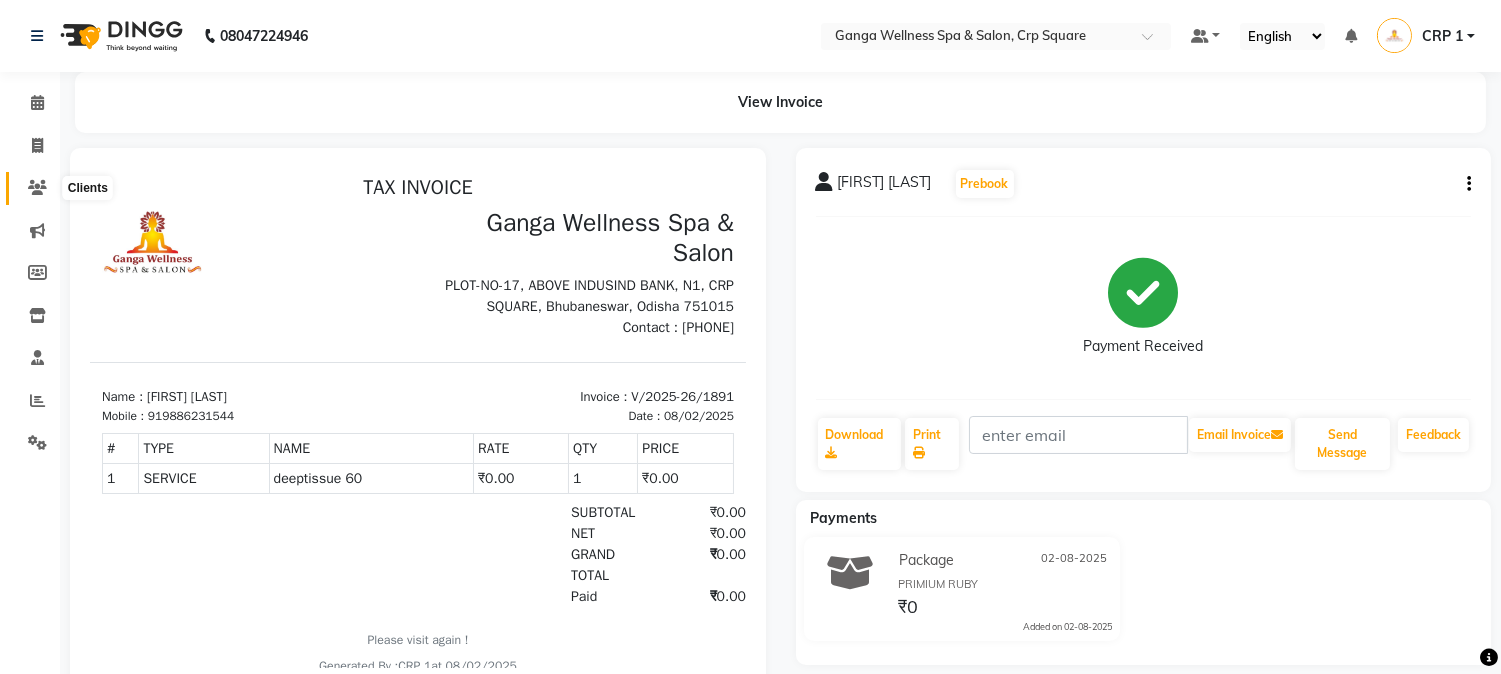 click 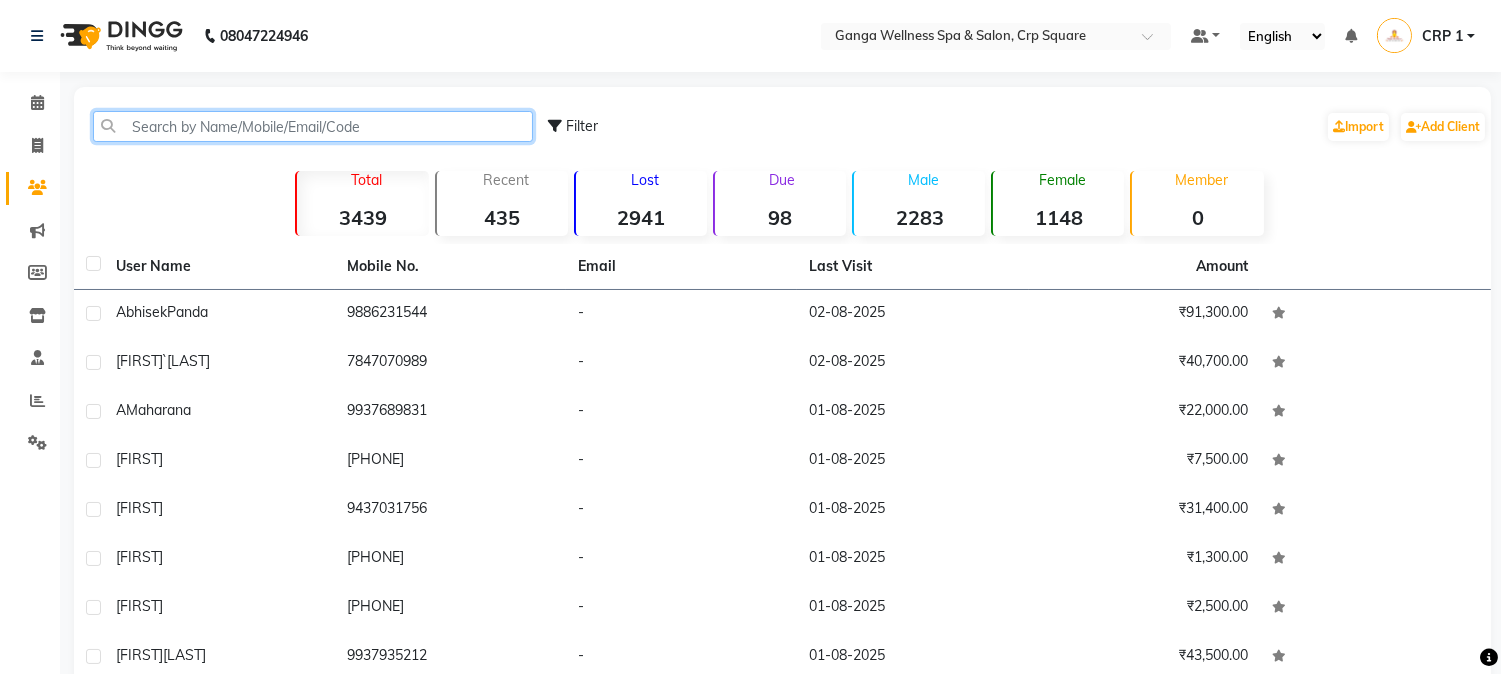 click 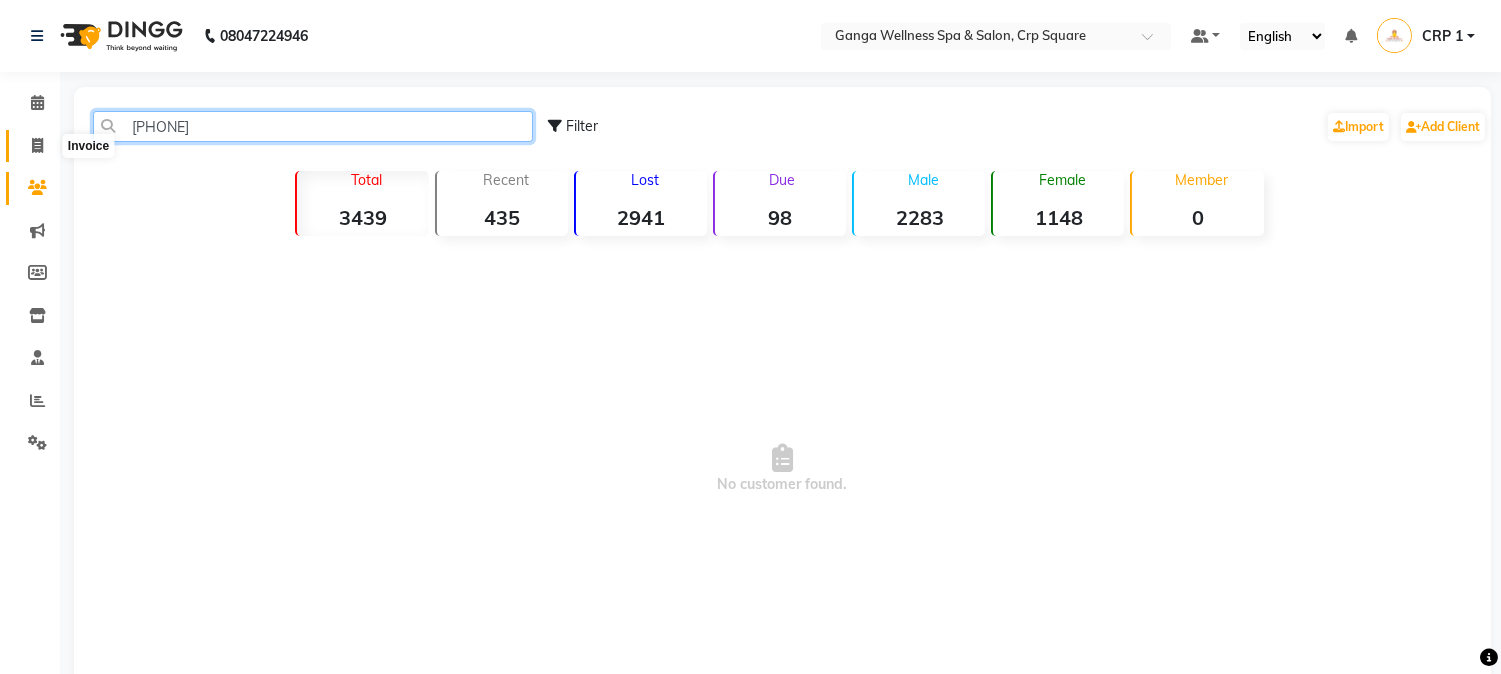 type on "8078151374" 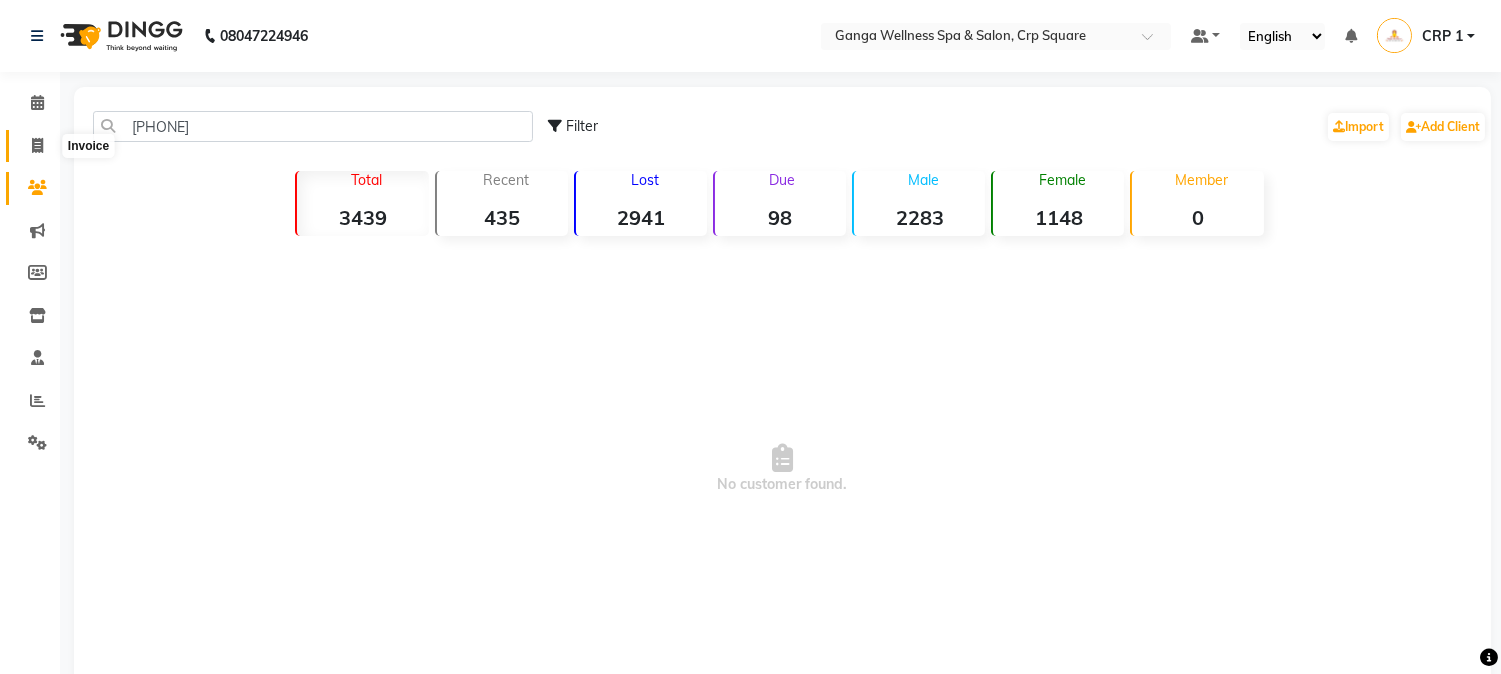 click 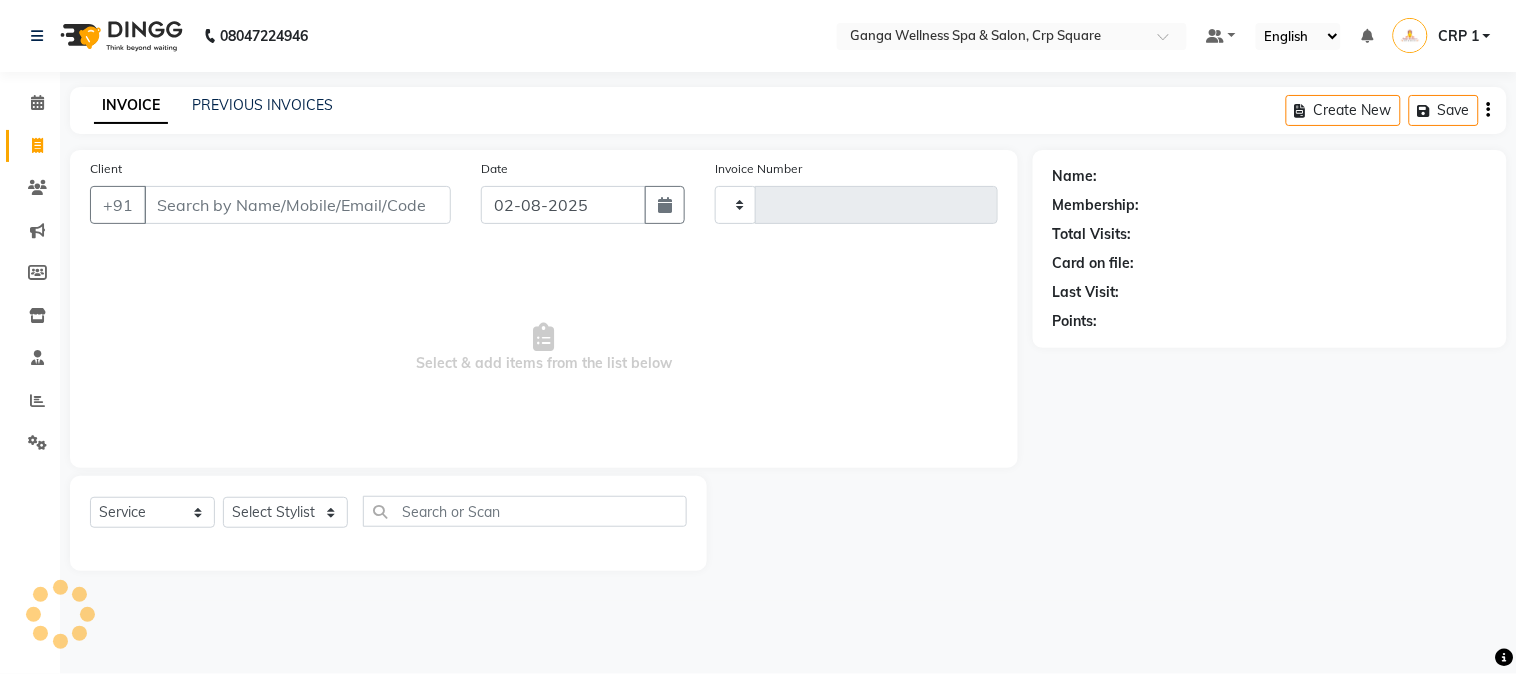 type on "1892" 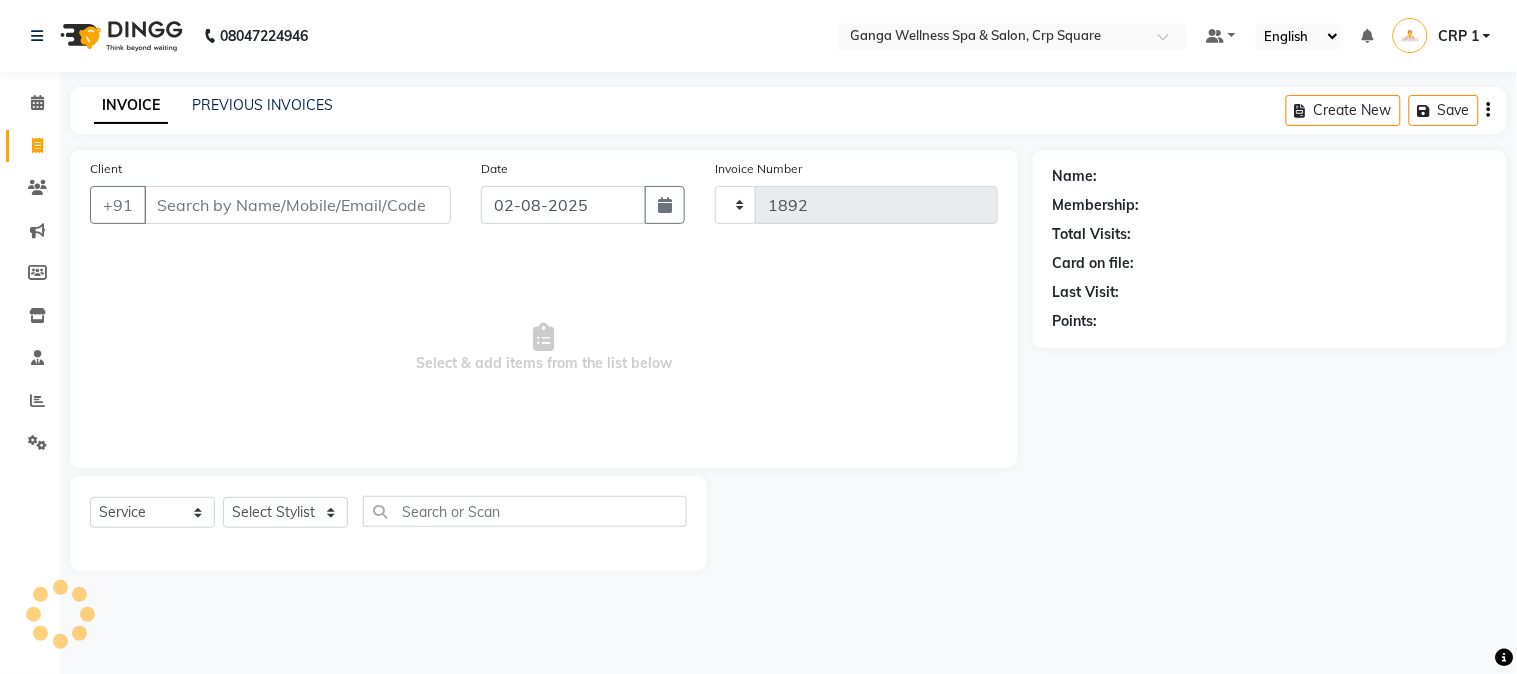 select on "715" 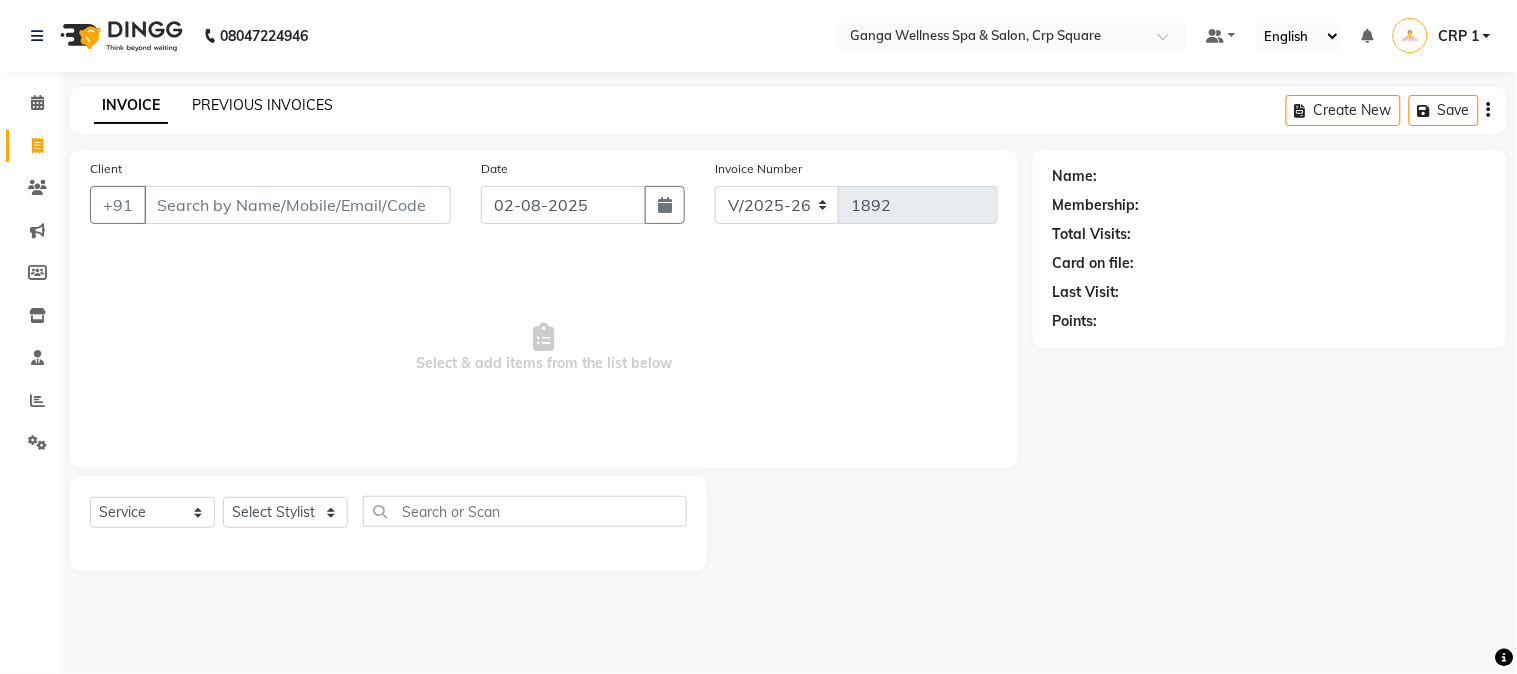 click on "PREVIOUS INVOICES" 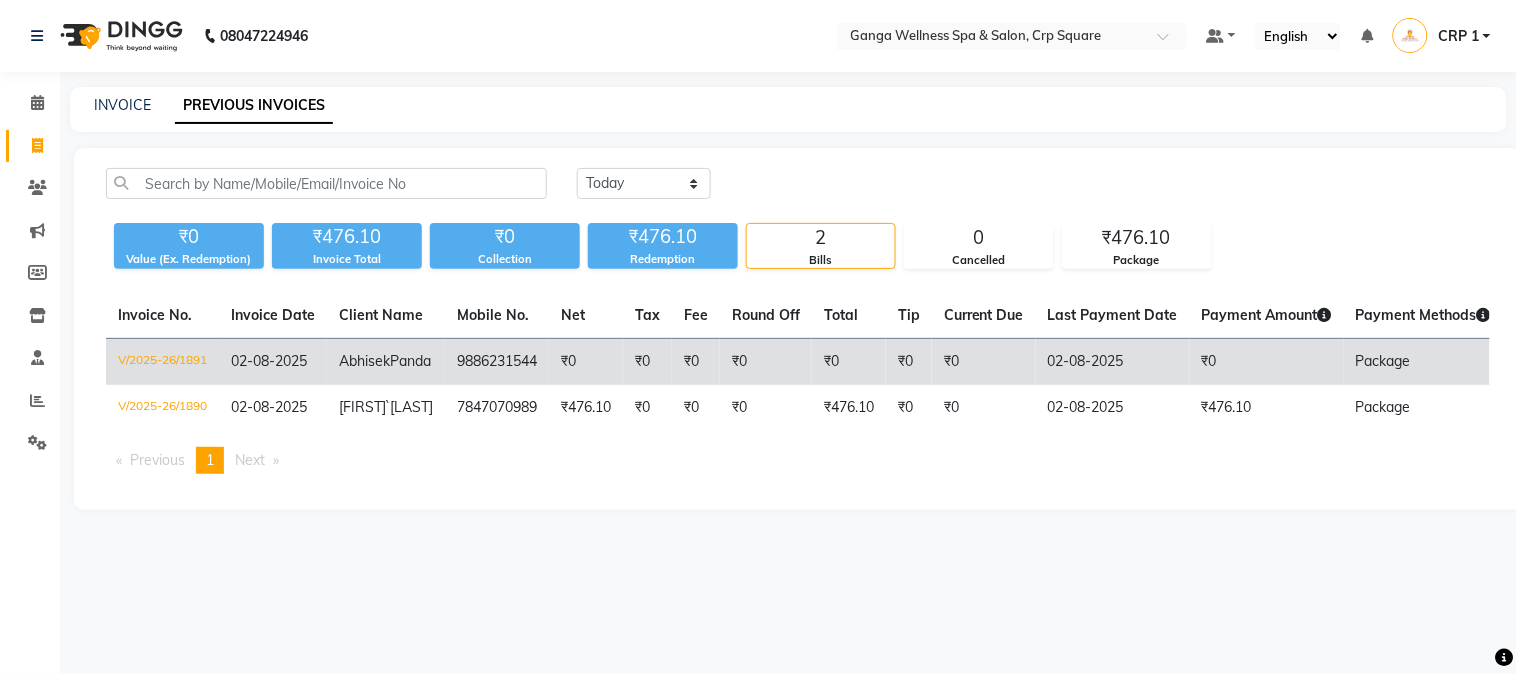 click on "Abhisek" 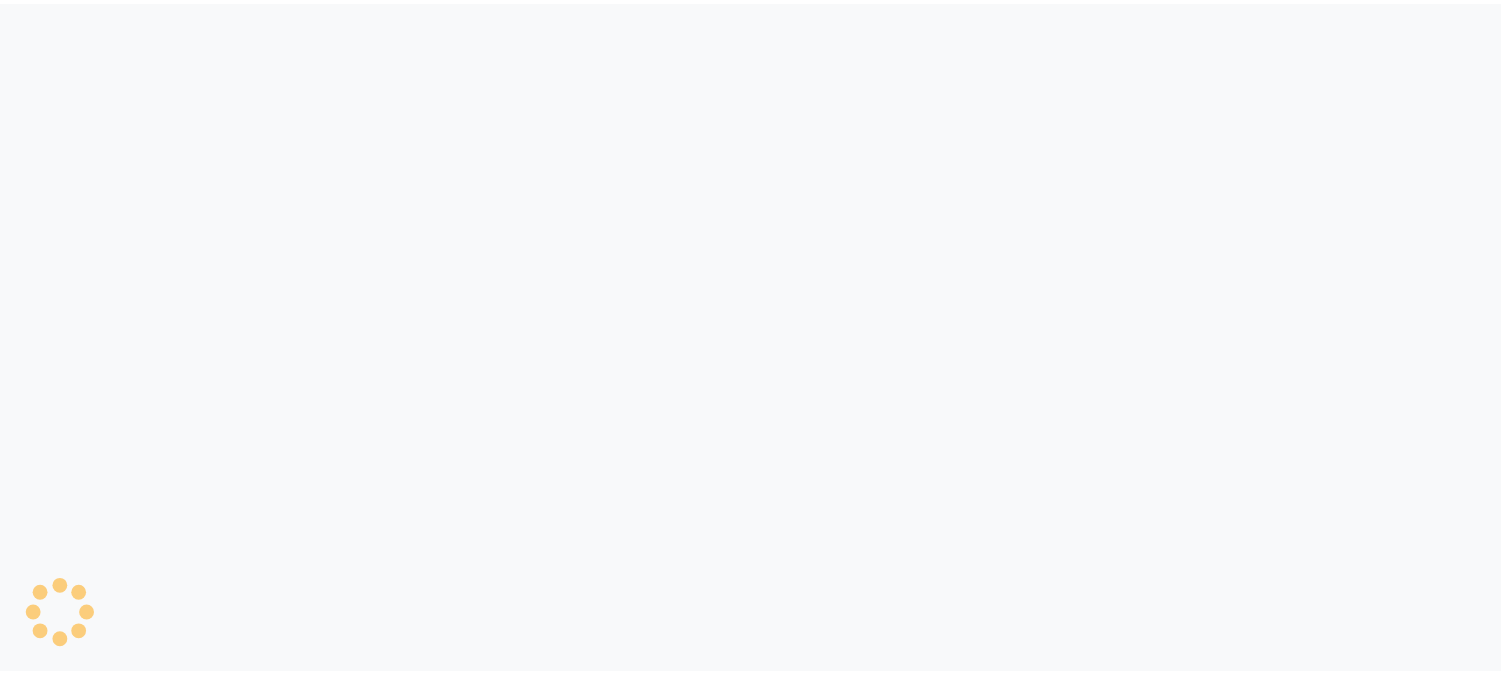 scroll, scrollTop: 0, scrollLeft: 0, axis: both 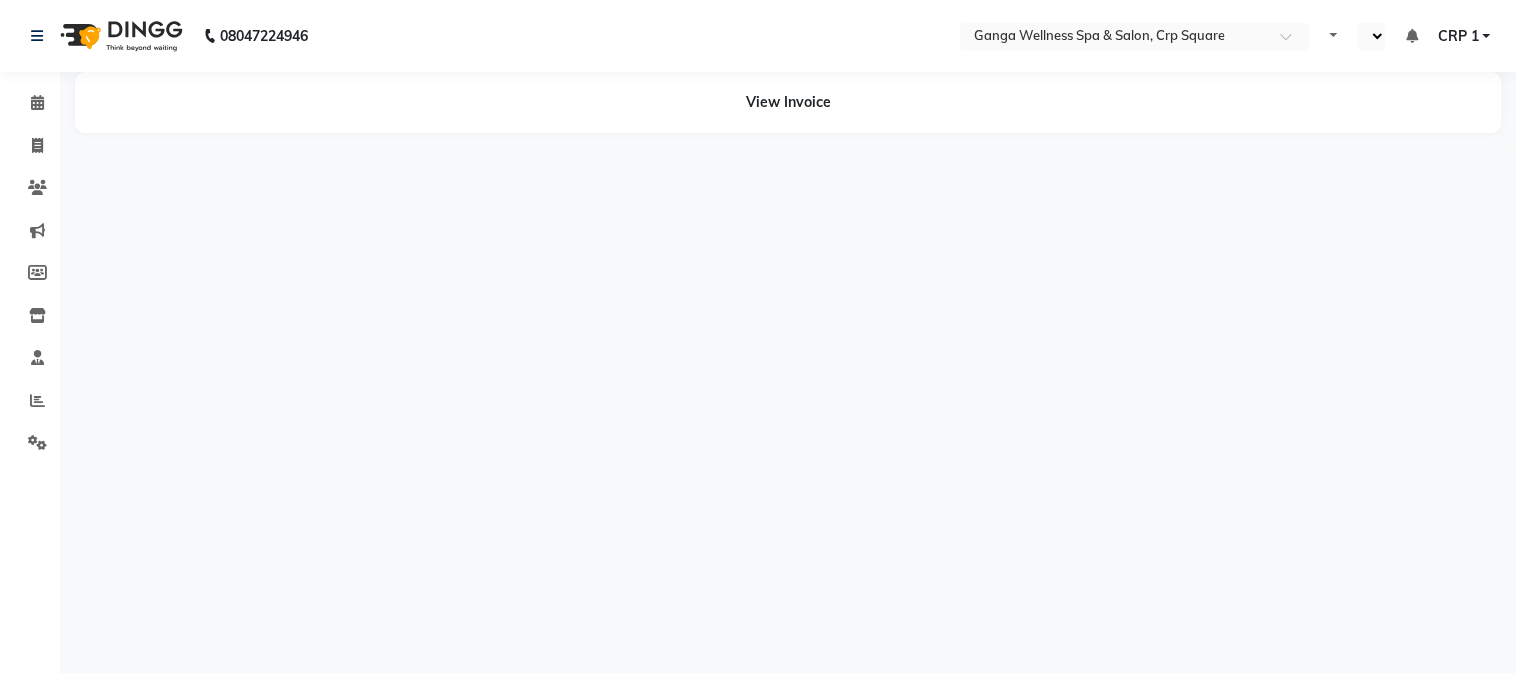 select on "en" 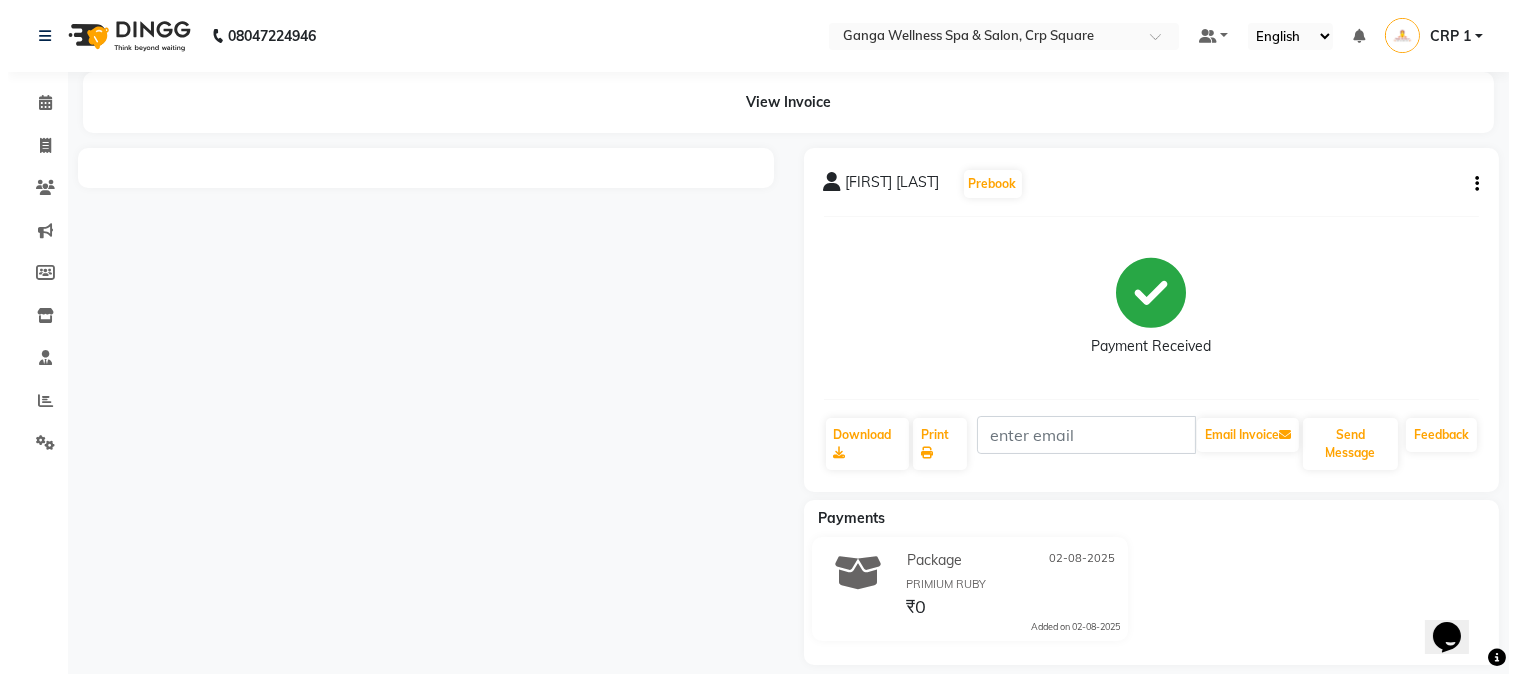 scroll, scrollTop: 0, scrollLeft: 0, axis: both 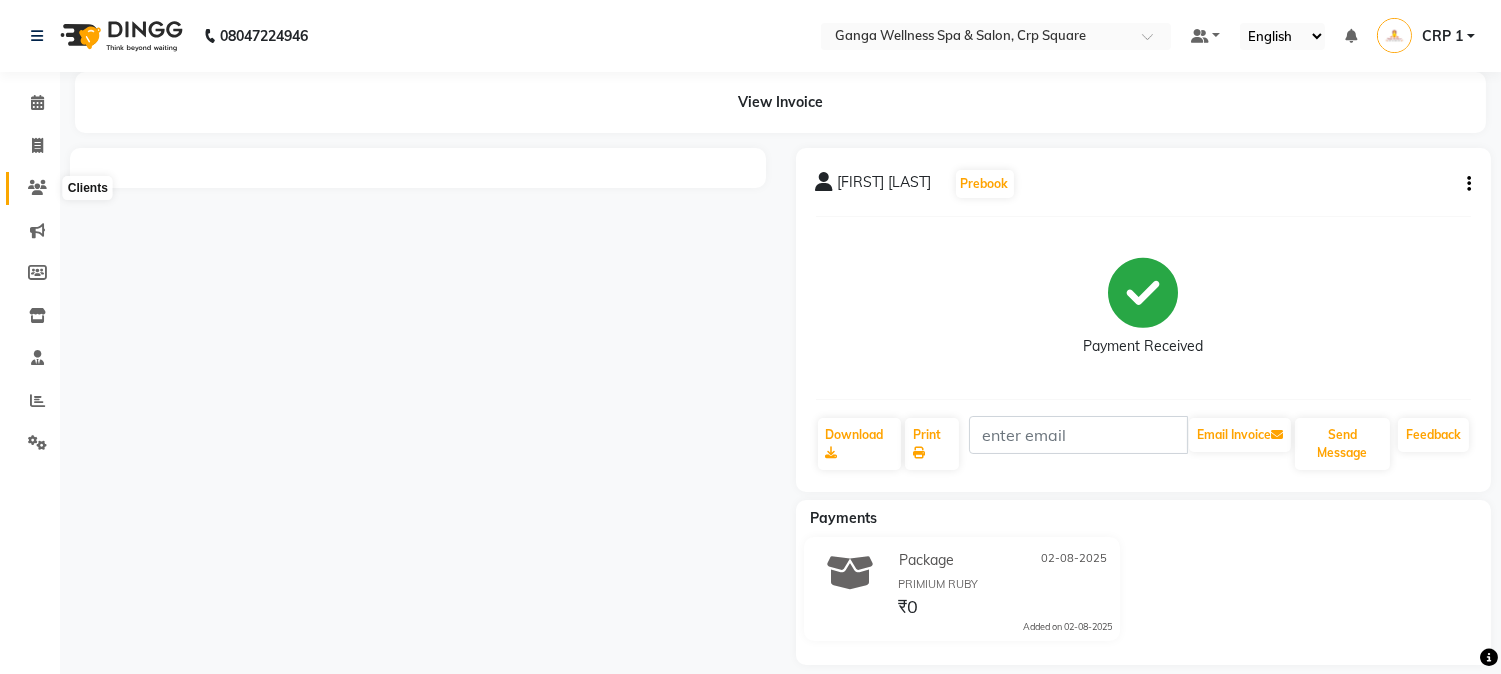 click 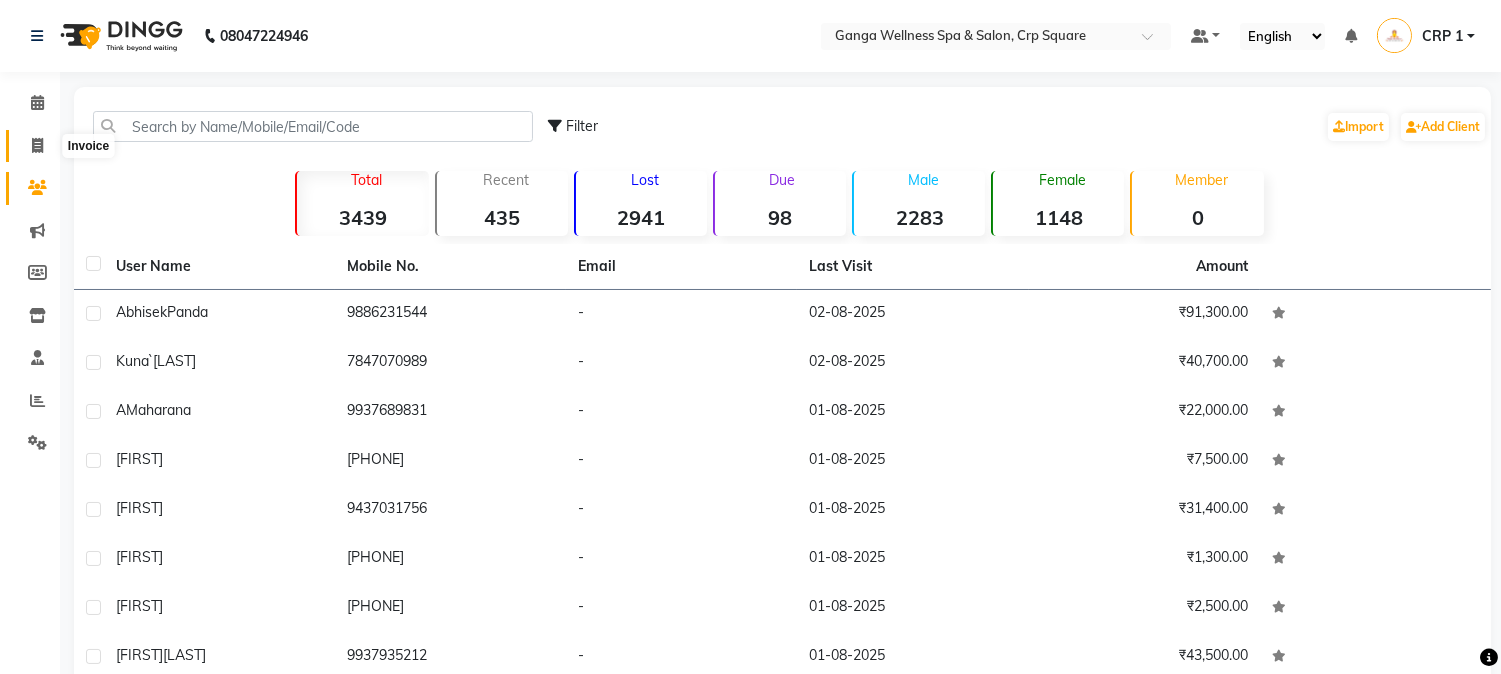 click 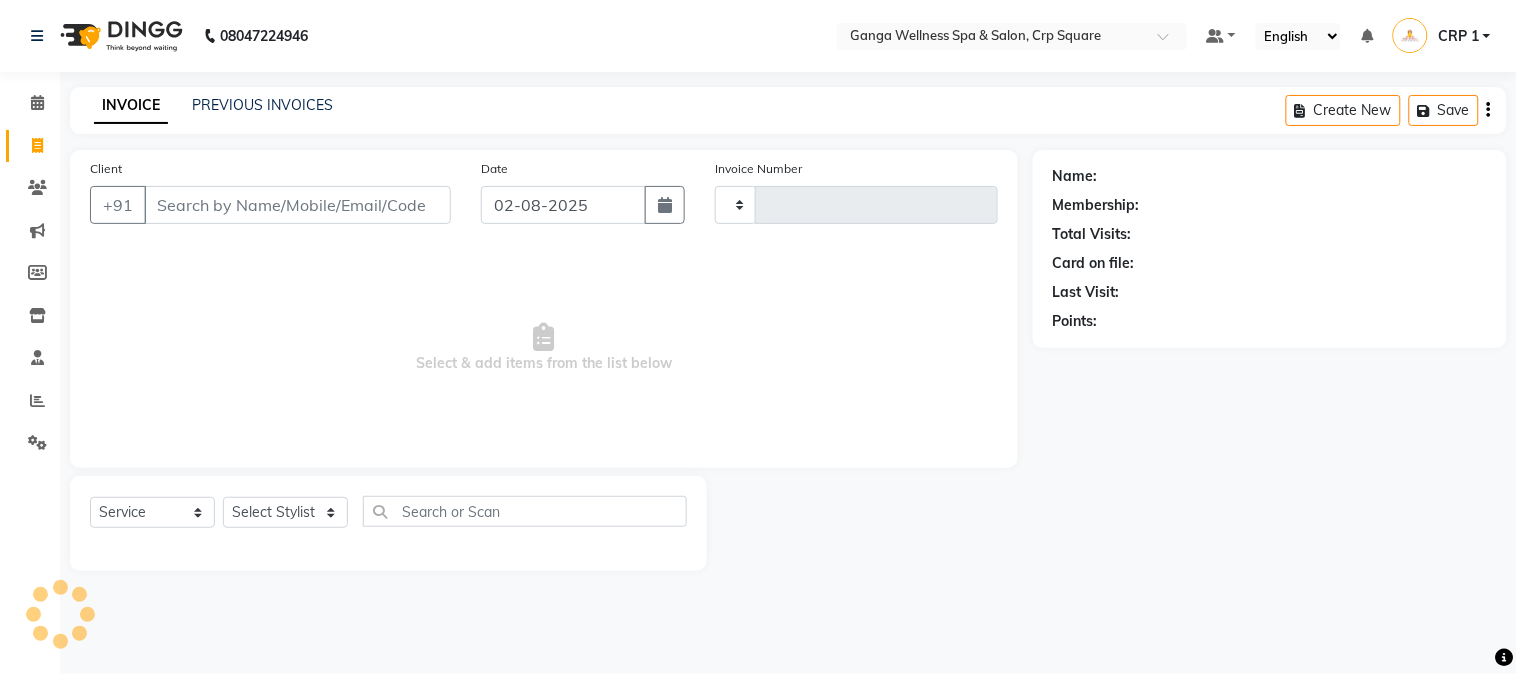 type on "1892" 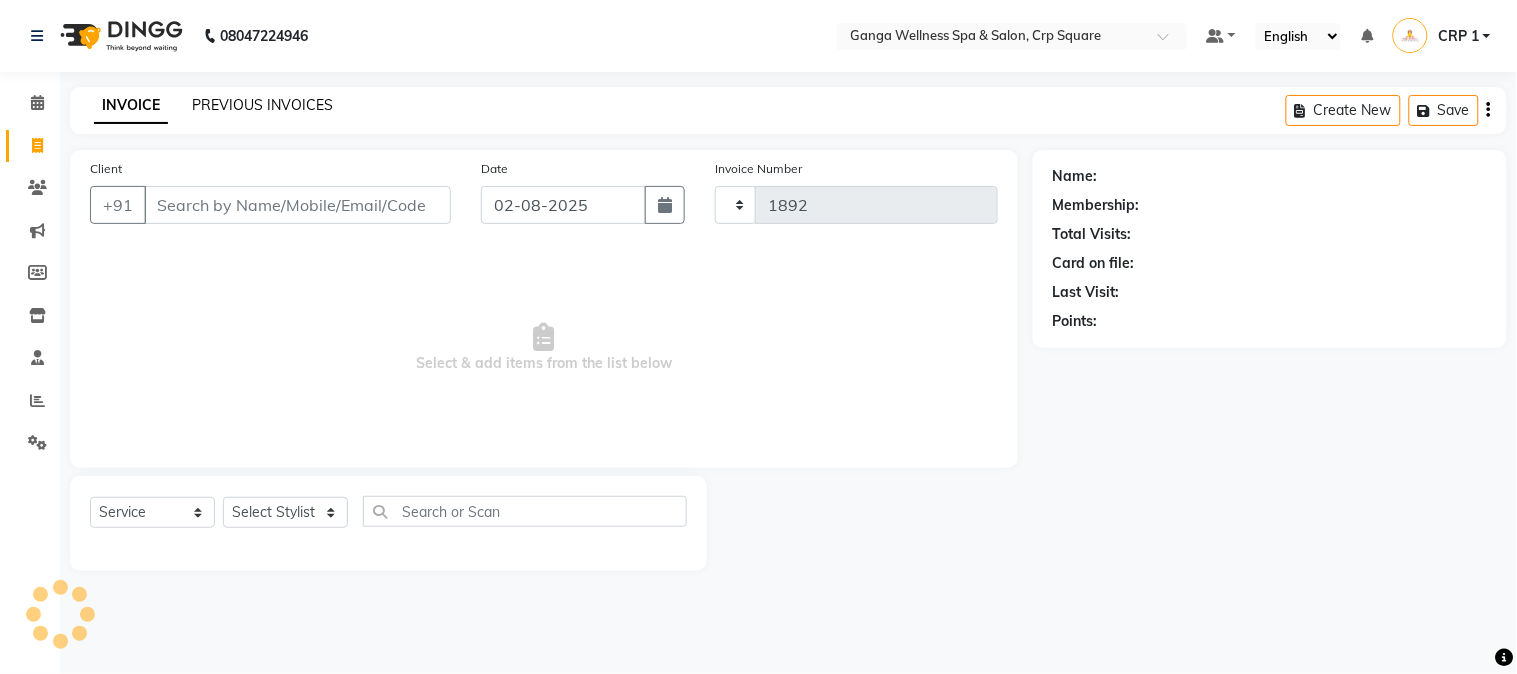 select on "715" 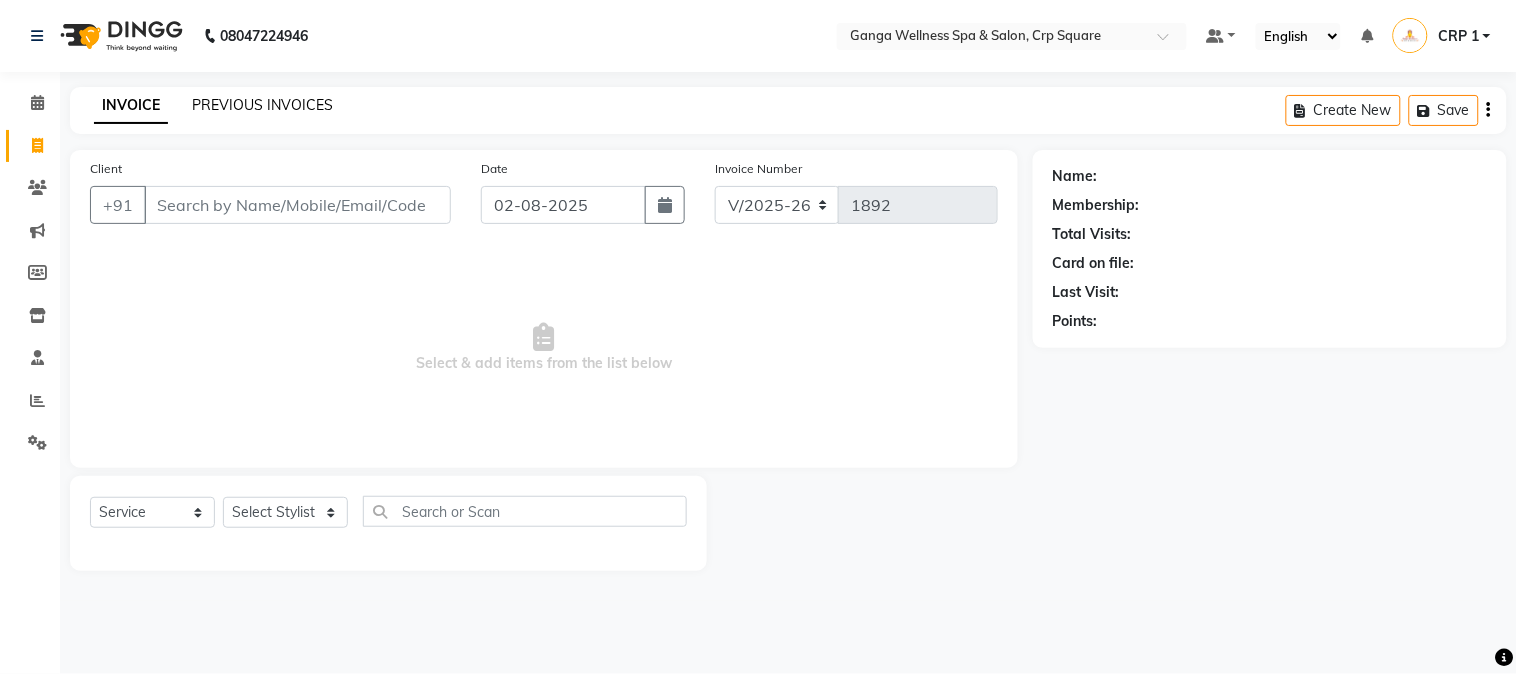 click on "PREVIOUS INVOICES" 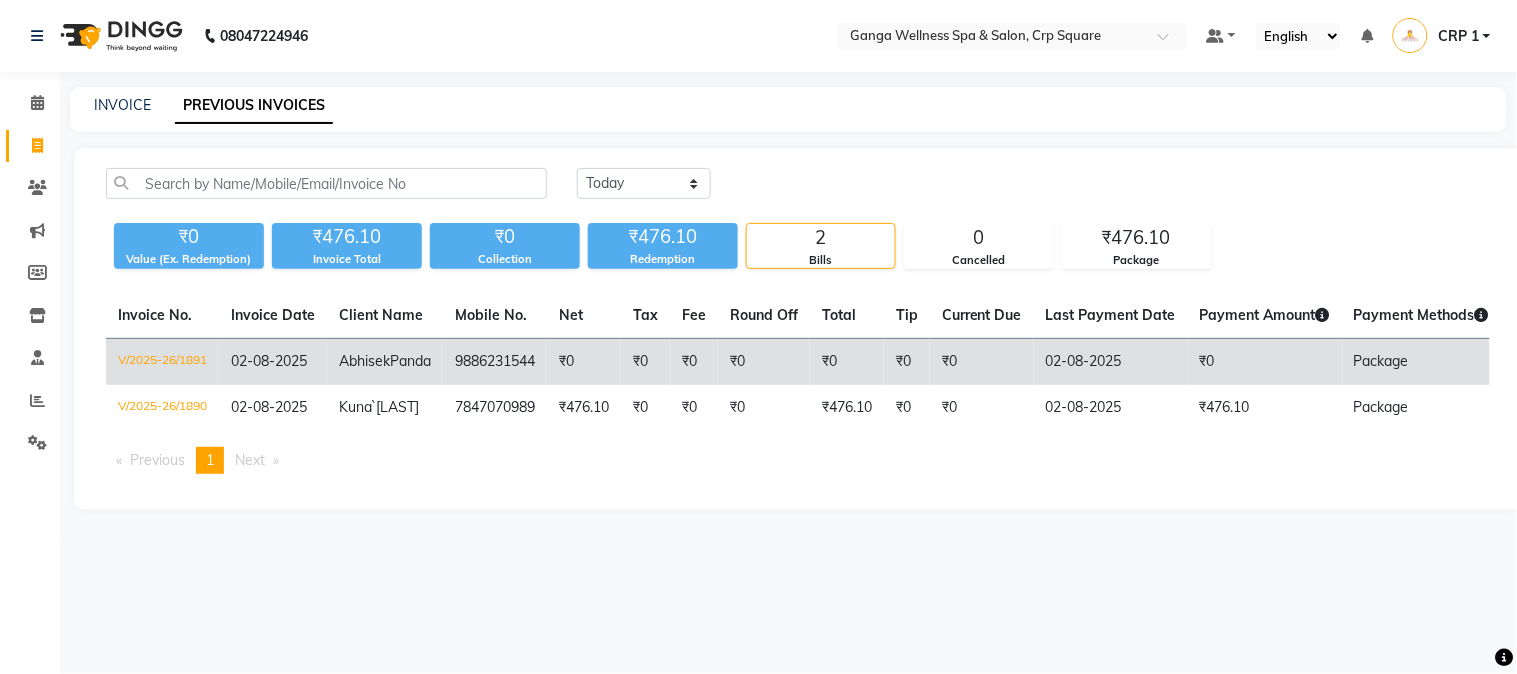 click on "Abhisek" 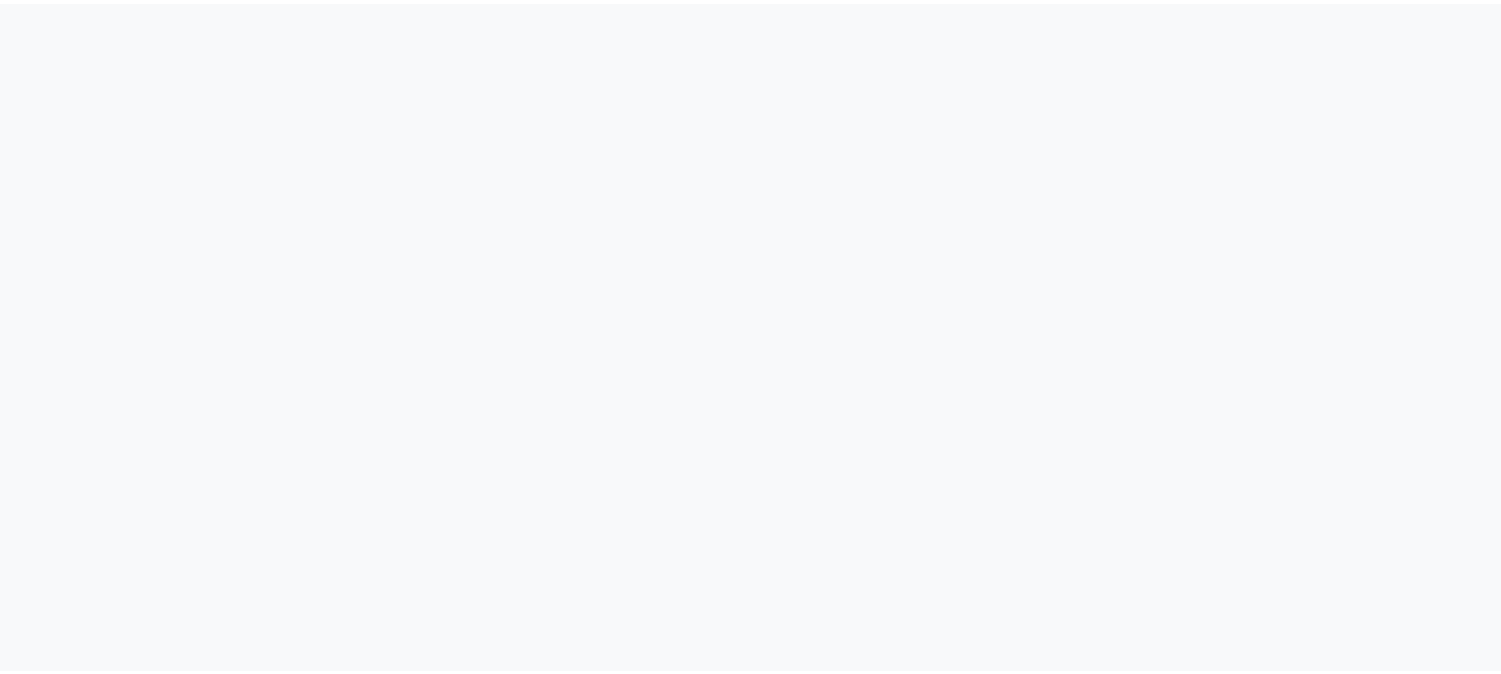 scroll, scrollTop: 0, scrollLeft: 0, axis: both 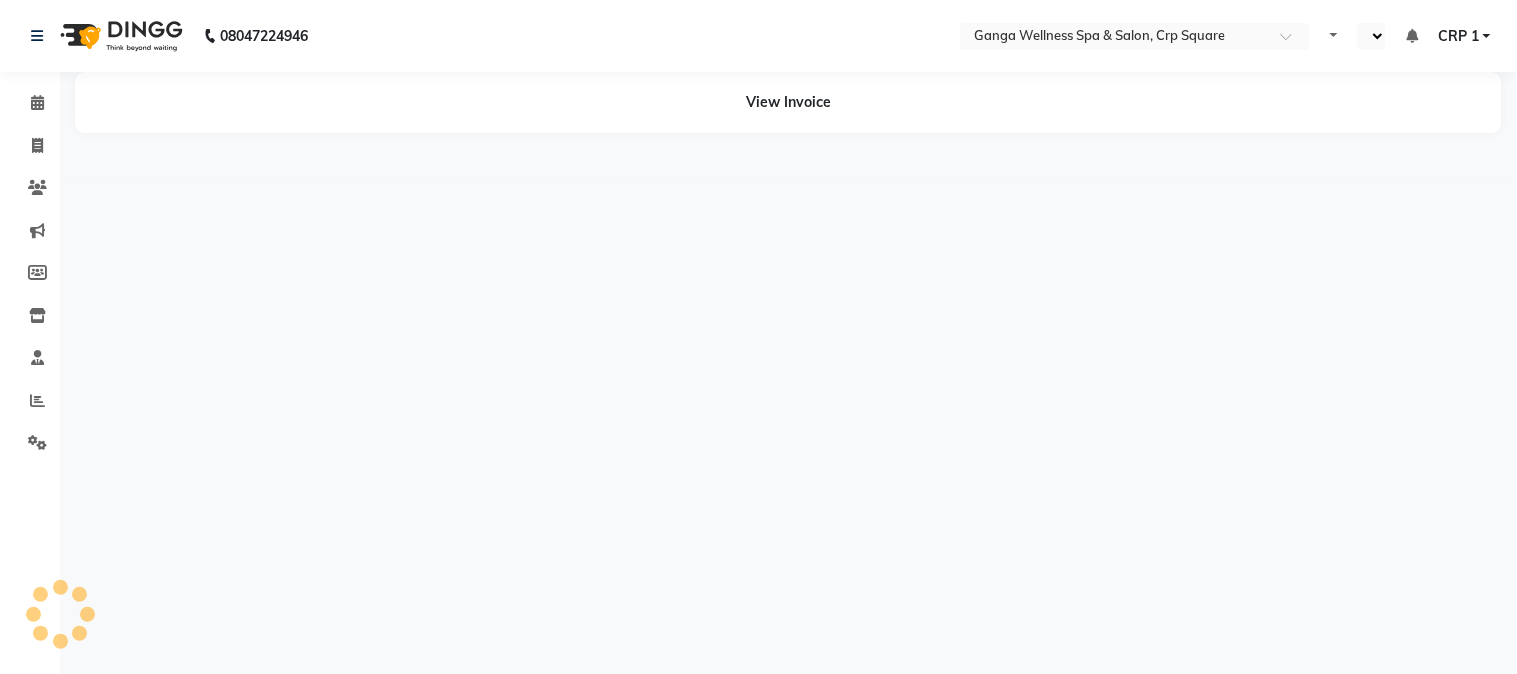 select on "en" 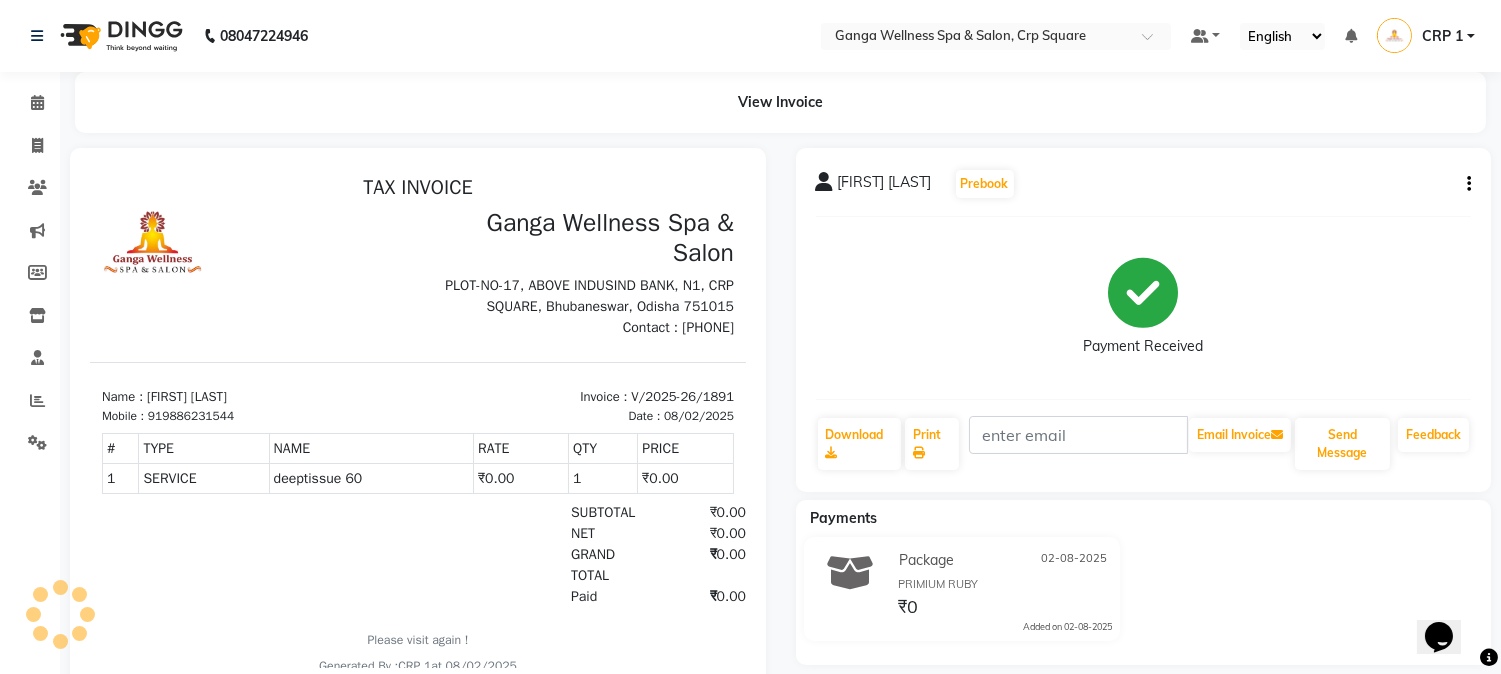 scroll, scrollTop: 0, scrollLeft: 0, axis: both 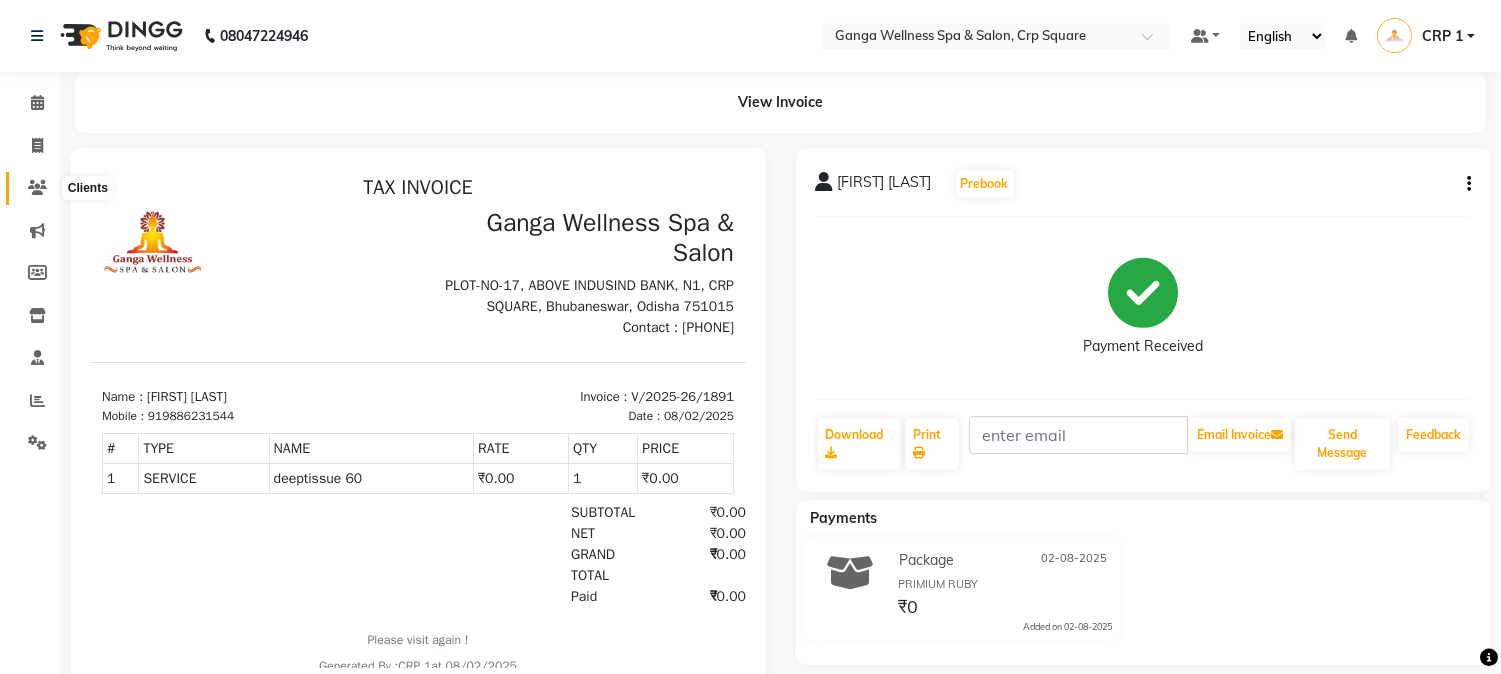 click 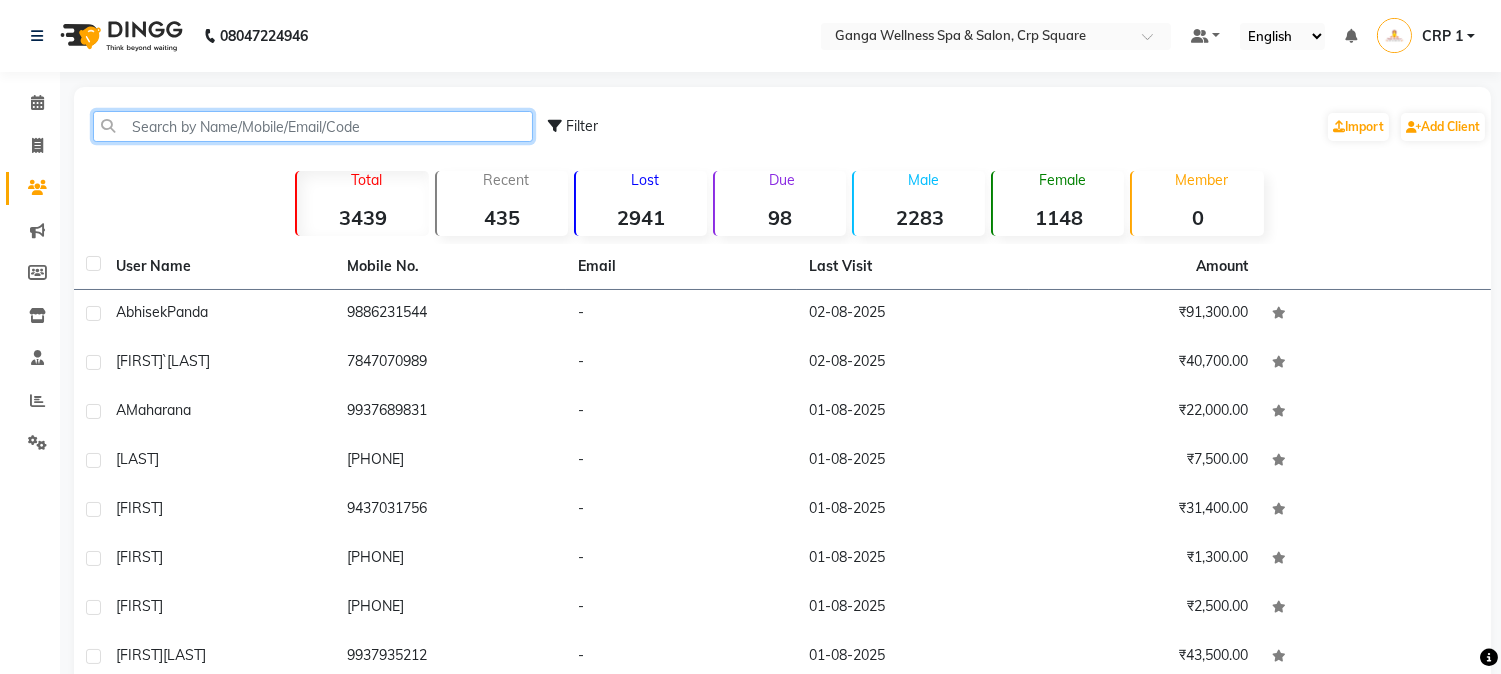 click 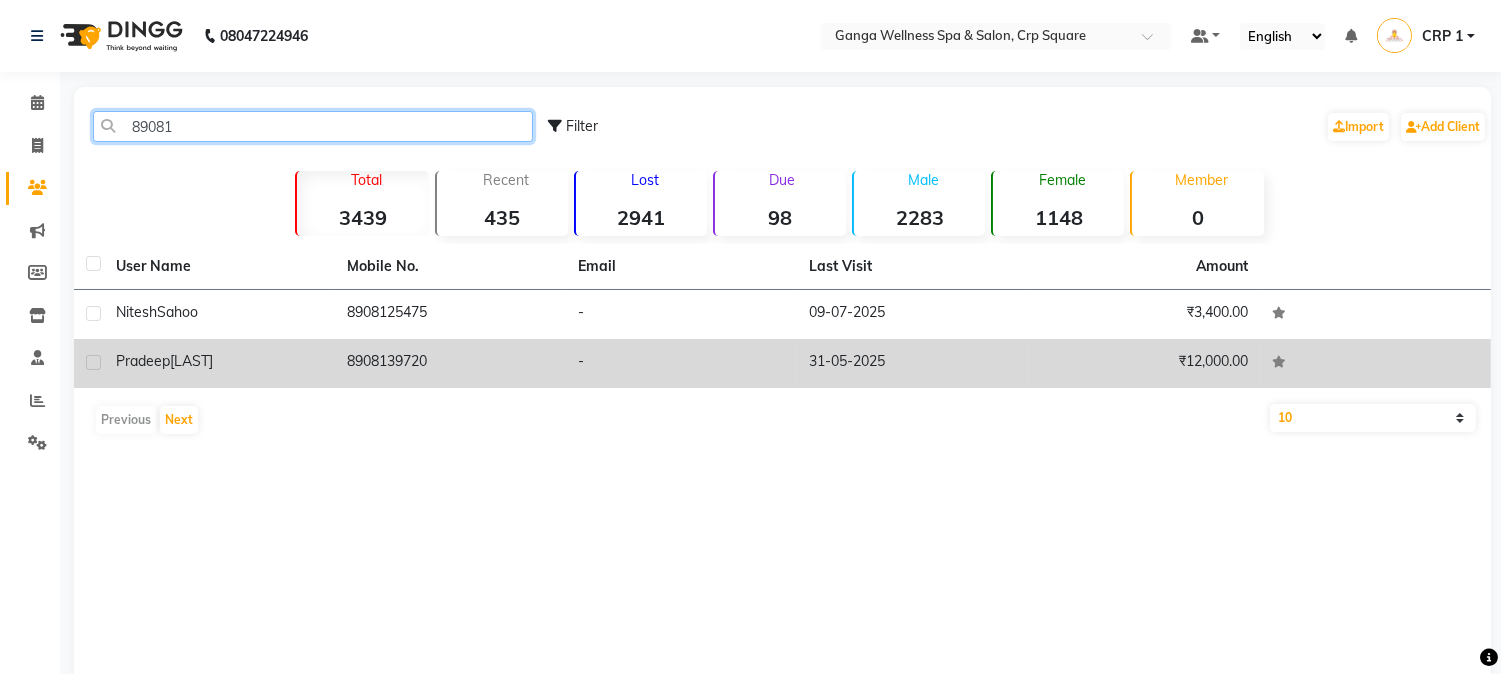 type on "89081" 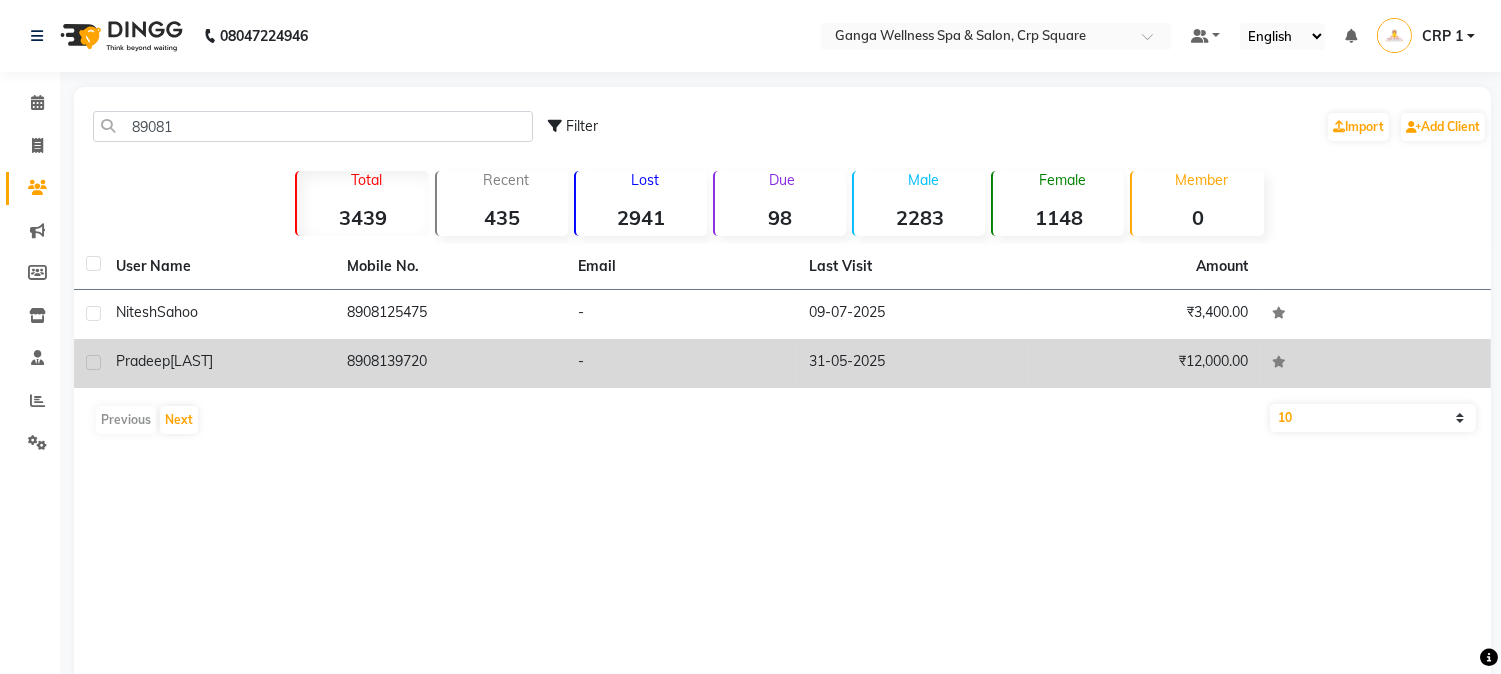 click on "[LAST]" 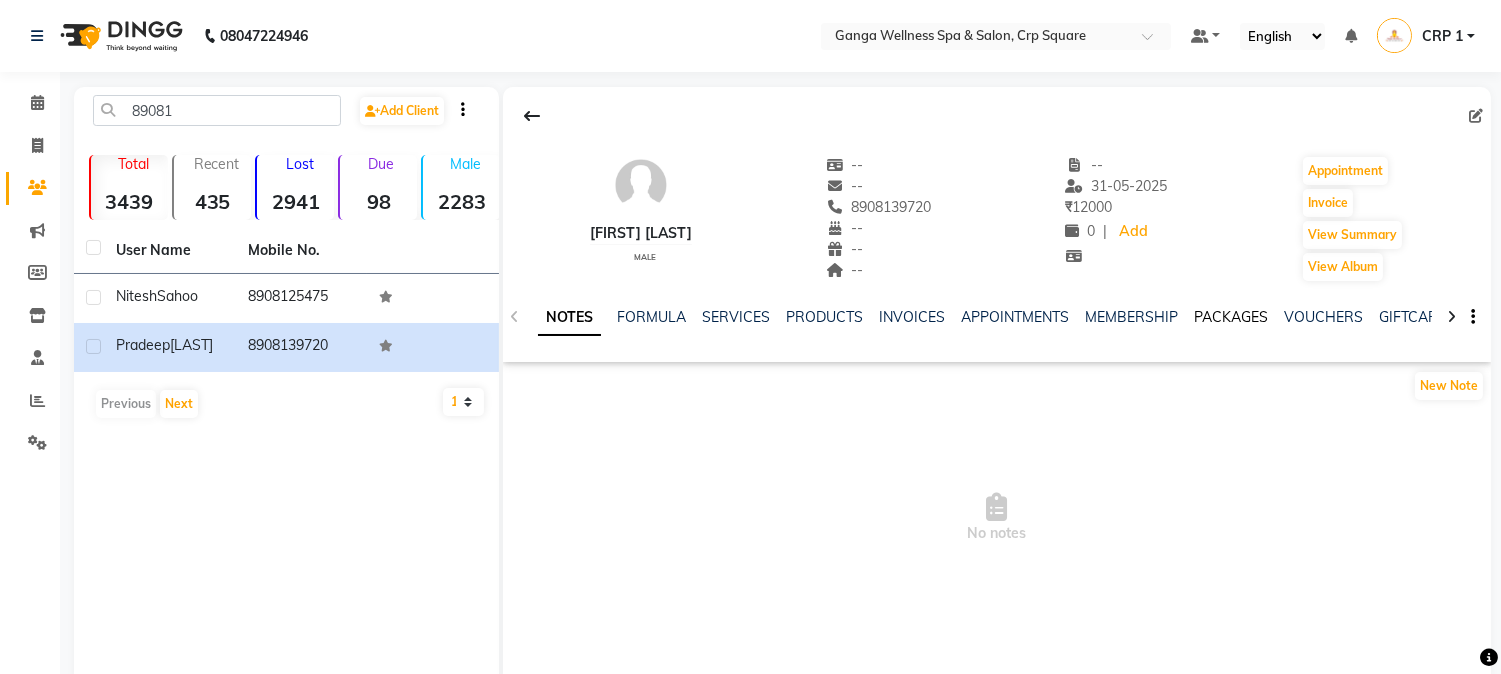 click on "PACKAGES" 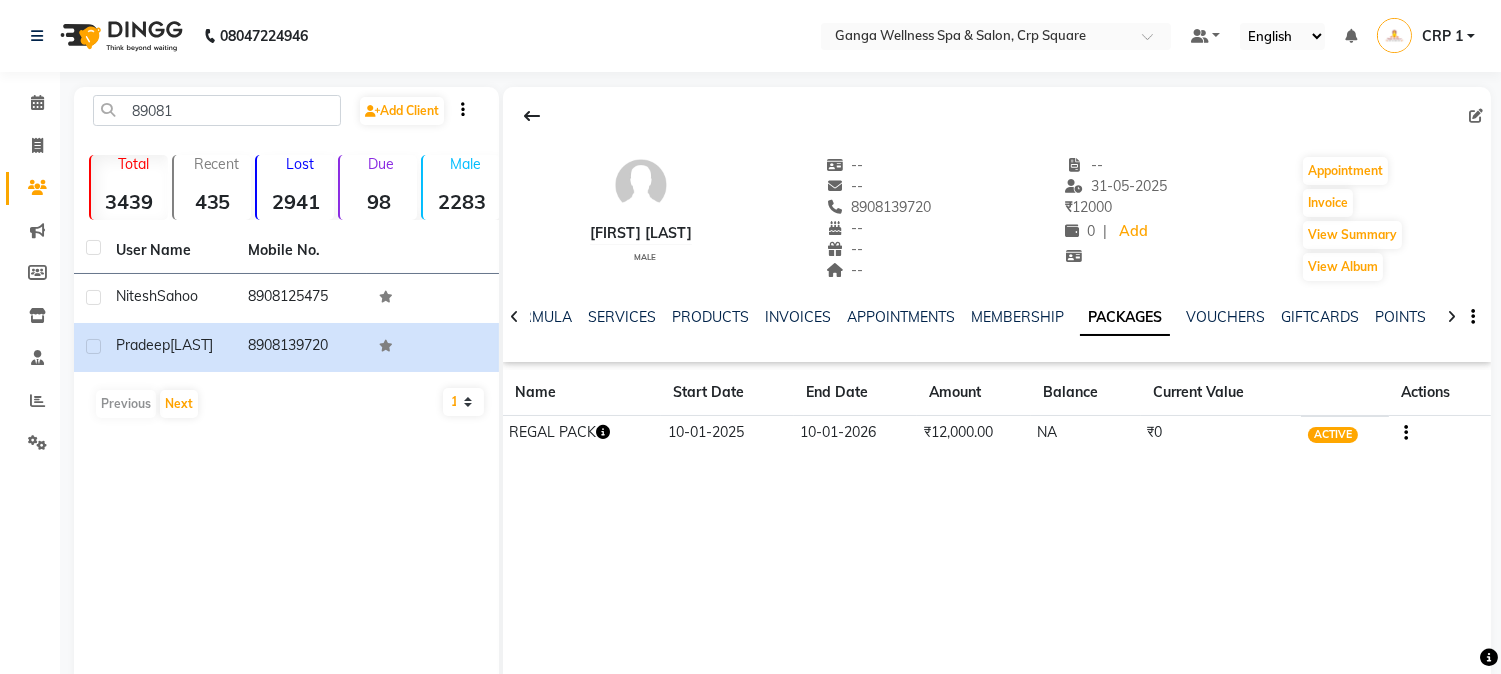 click 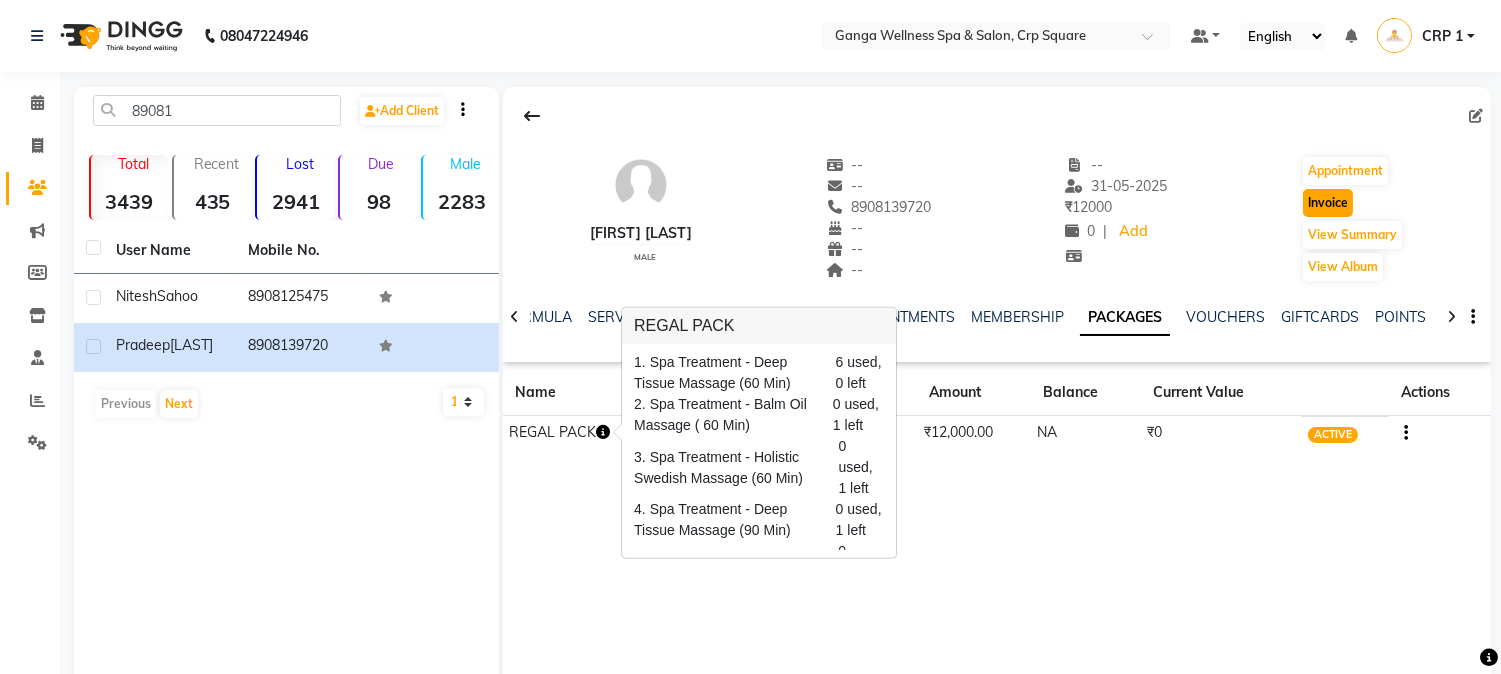 click on "Invoice" 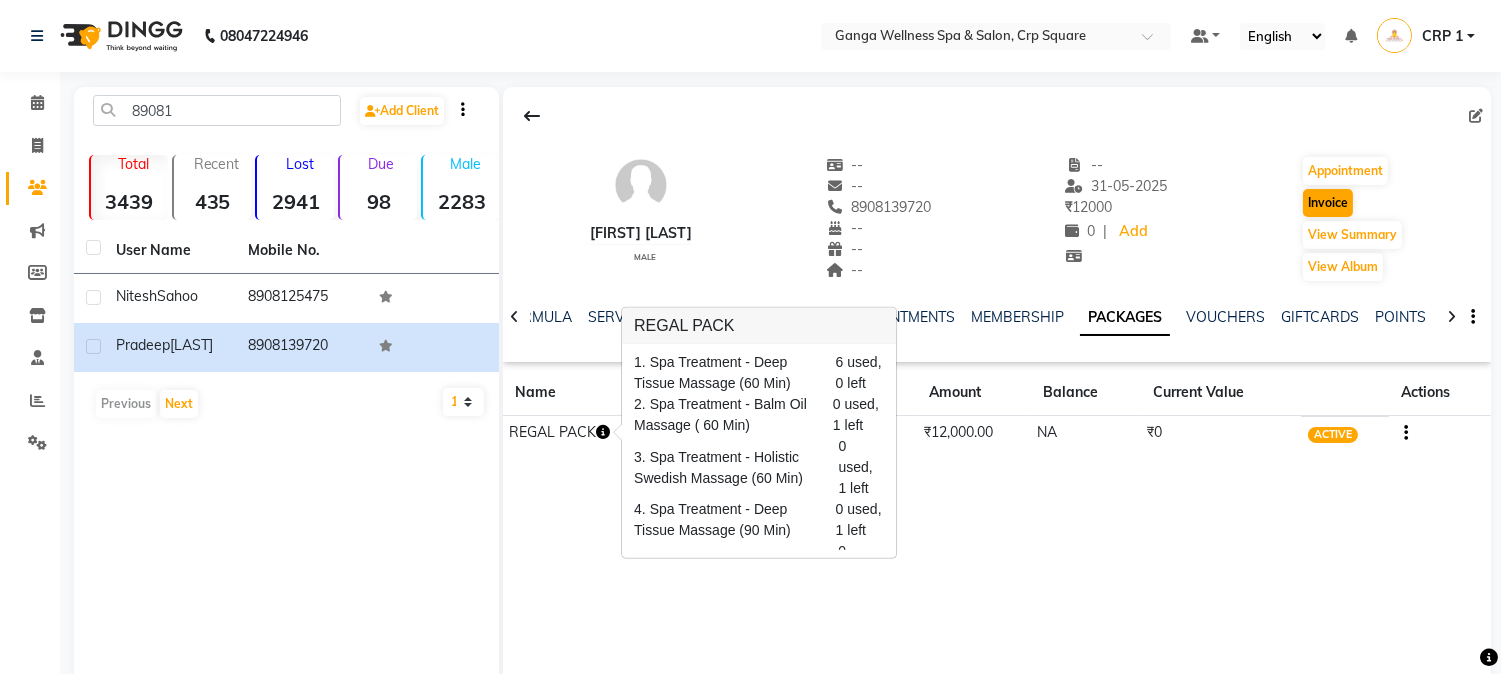 select on "service" 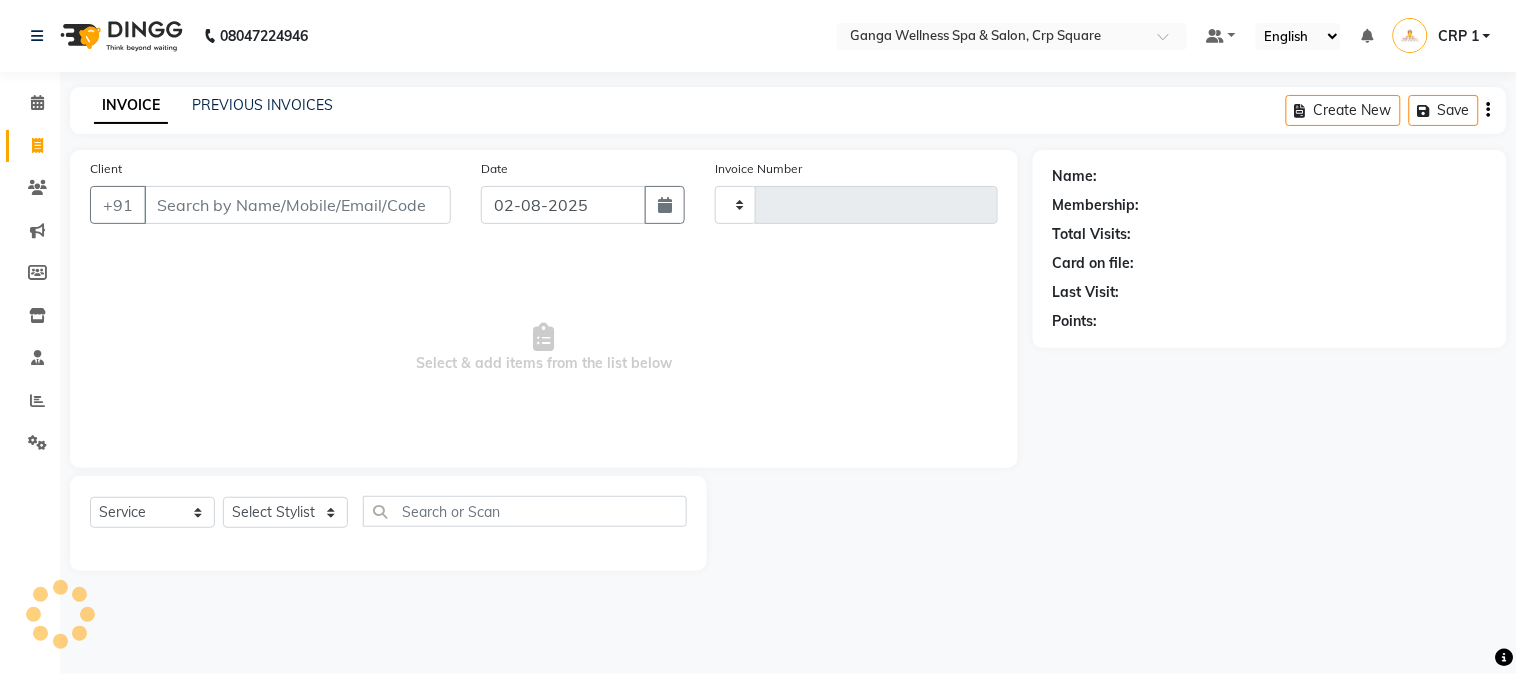 type on "1892" 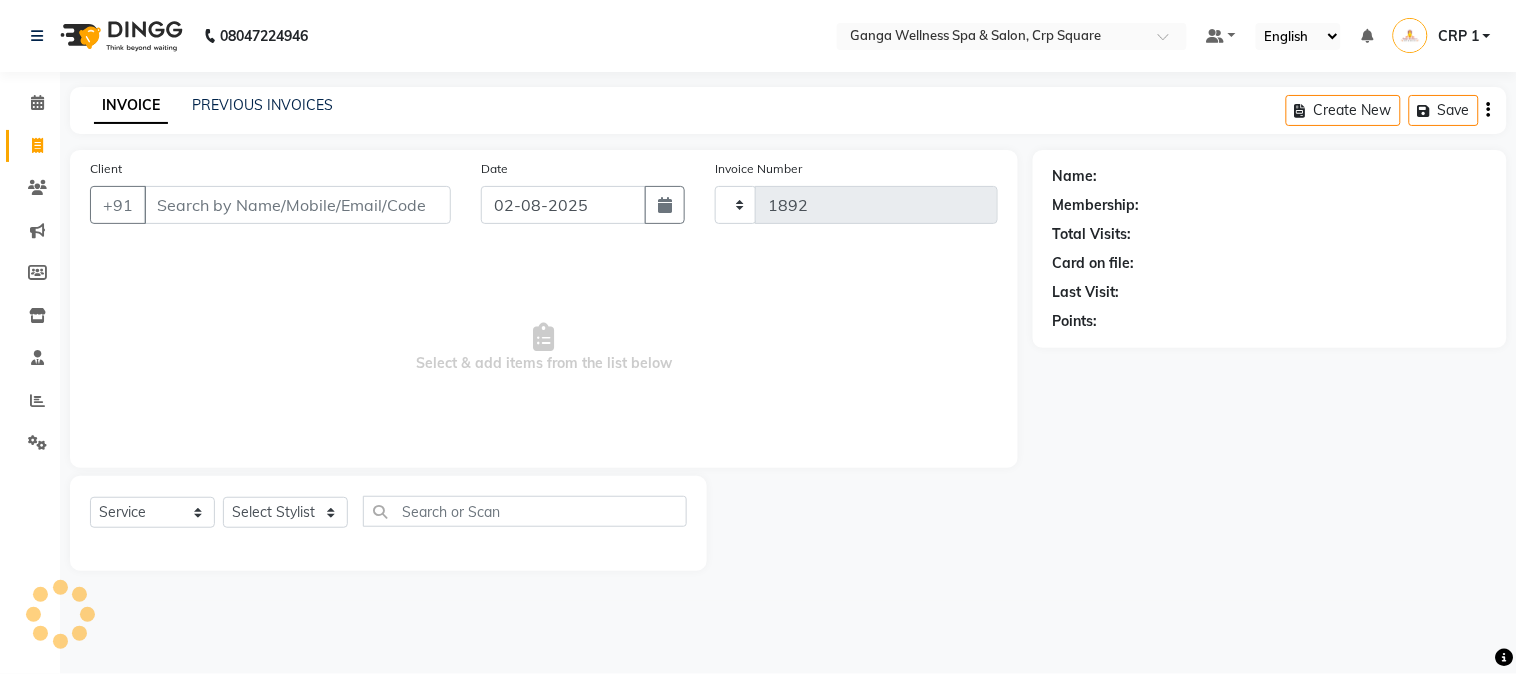 select on "715" 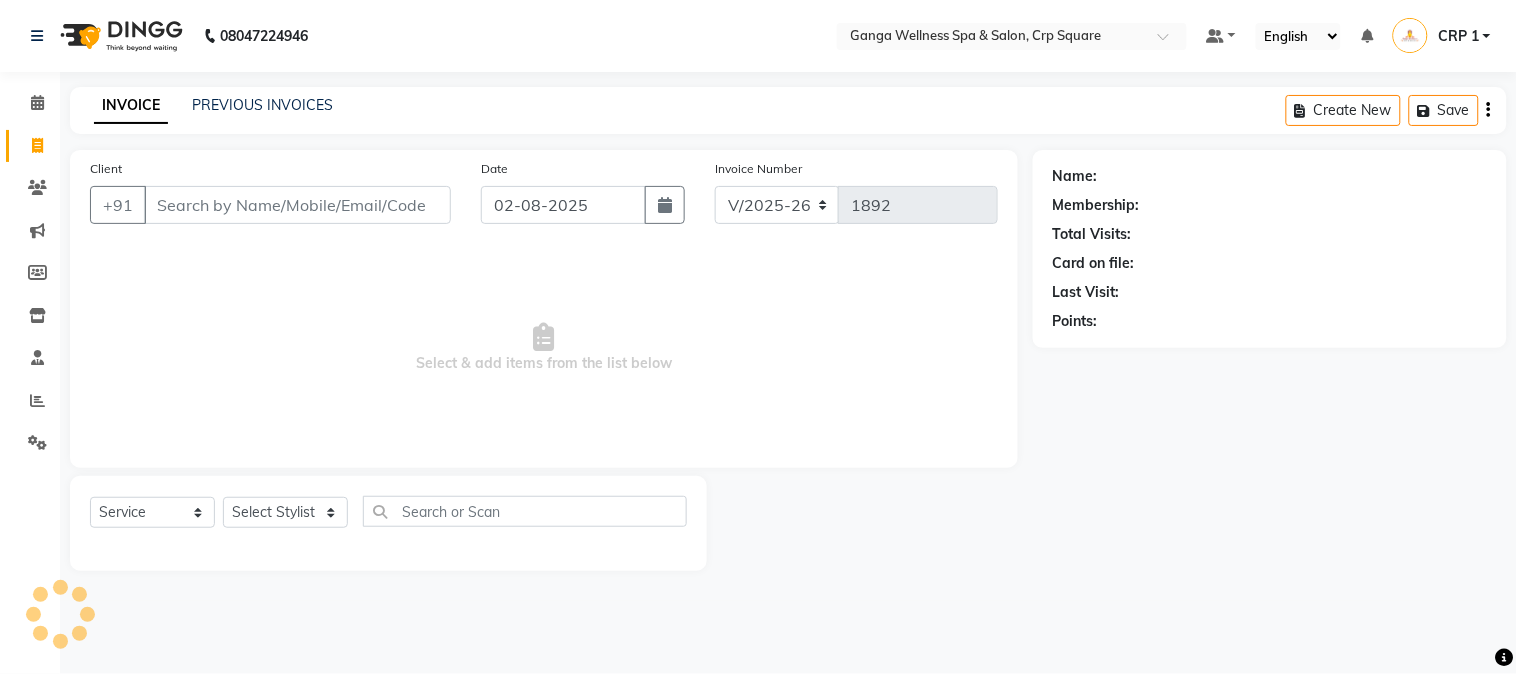 type on "8908139720" 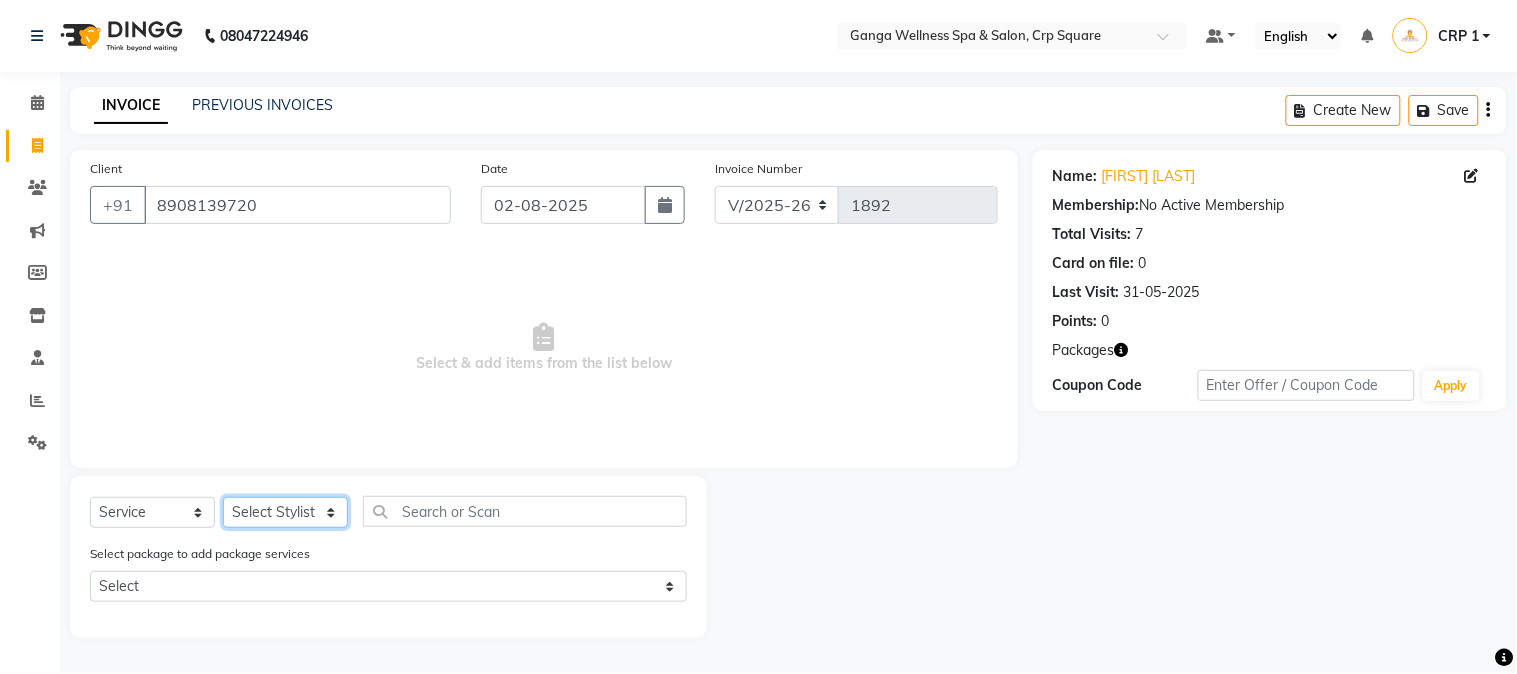 click on "Select Stylist Aarovi Abhin Alisha Ammi Ania Annei Api Ayen Bikash Bina CRP 1 CRP 2 Dipti Elina G1 G1 Salon General Manager  Helen Jasmine Jayashree JC Jenny kavi Krishna Manoj Mathu  Monika Moon Nancy Nirupama Pabitra Papu Puja Purnima Rajashree Raju Rashmi Rasmi  Remi Rinky Riya Rose Sanjiv Saraswati Saroj Sir  Shrabani Sofia Steffy Sukanya Surren Mahapatra Sushree Swopna Umpi Zuali" 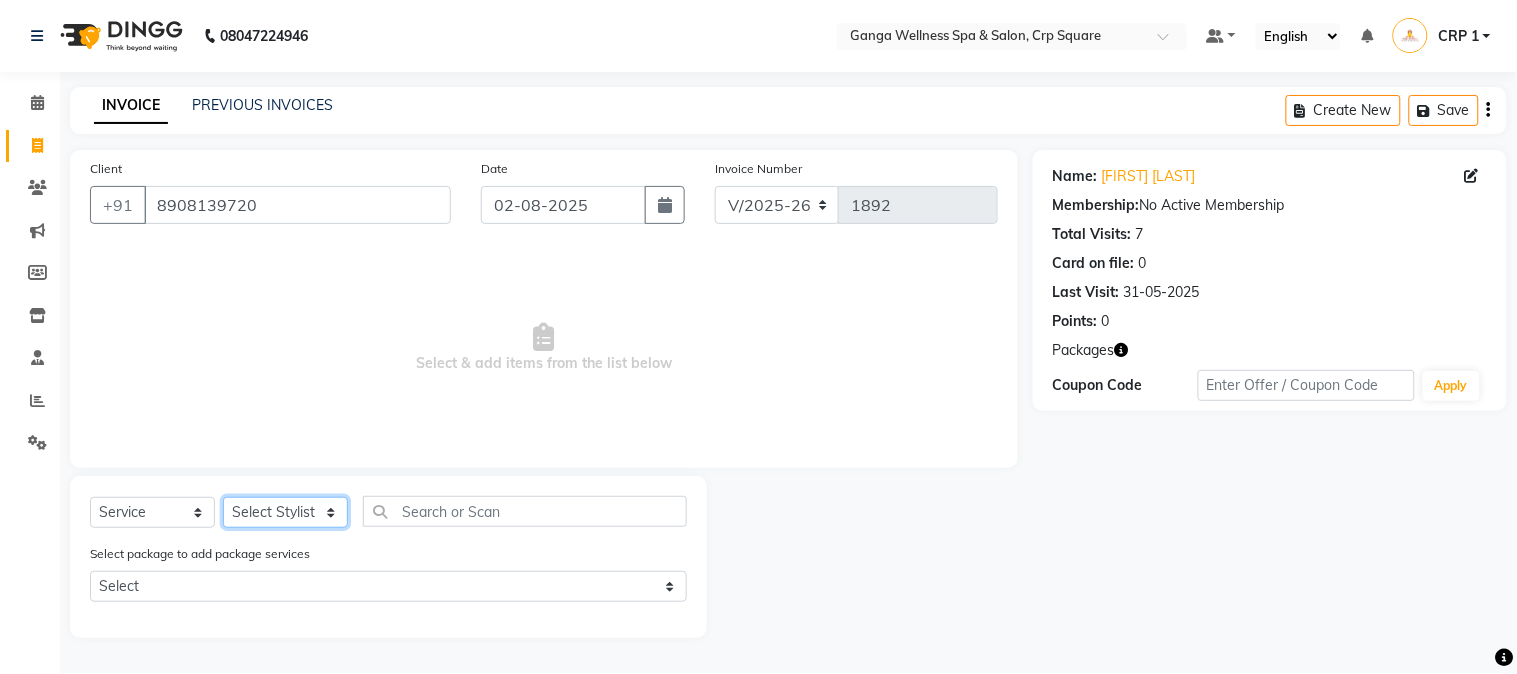 select on "69036" 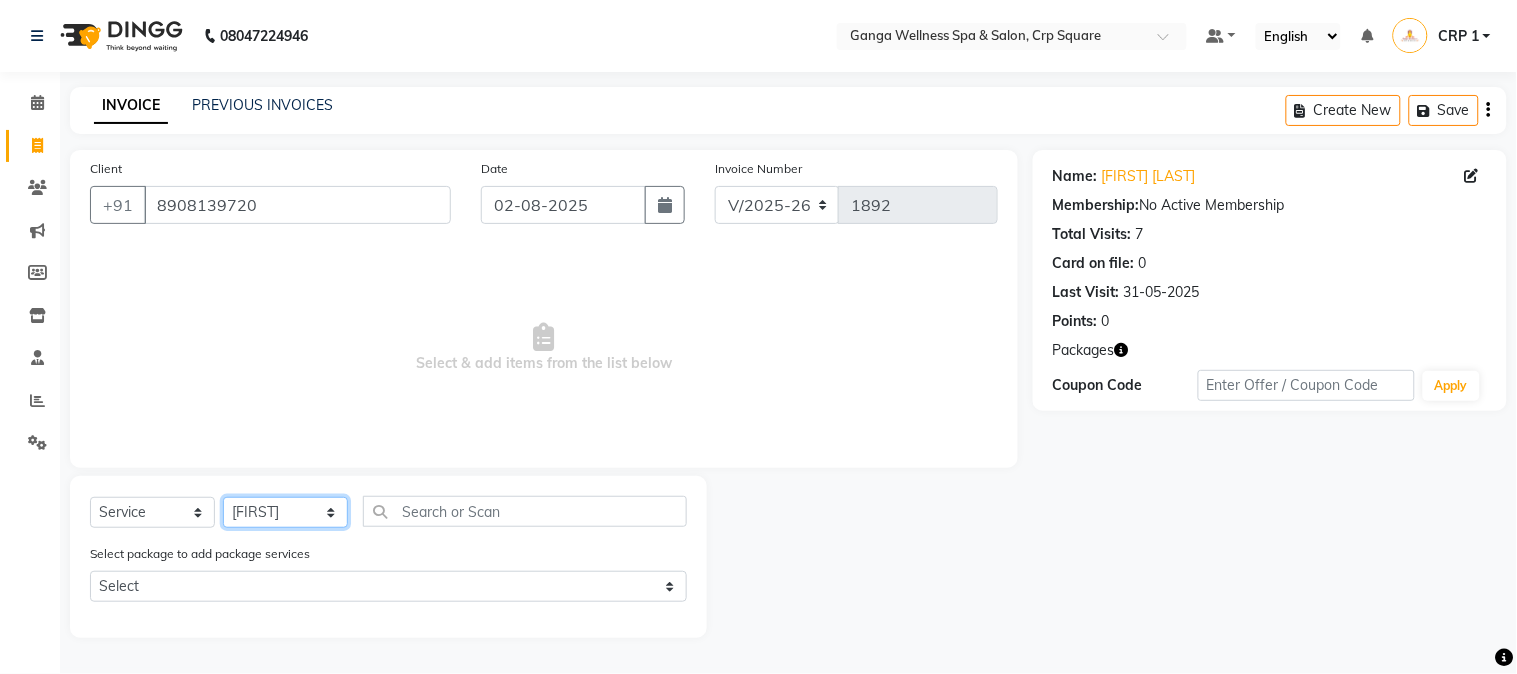 click on "Select Stylist Aarovi Abhin Alisha Ammi Ania Annei Api Ayen Bikash Bina CRP 1 CRP 2 Dipti Elina G1 G1 Salon General Manager  Helen Jasmine Jayashree JC Jenny kavi Krishna Manoj Mathu  Monika Moon Nancy Nirupama Pabitra Papu Puja Purnima Rajashree Raju Rashmi Rasmi  Remi Rinky Riya Rose Sanjiv Saraswati Saroj Sir  Shrabani Sofia Steffy Sukanya Surren Mahapatra Sushree Swopna Umpi Zuali" 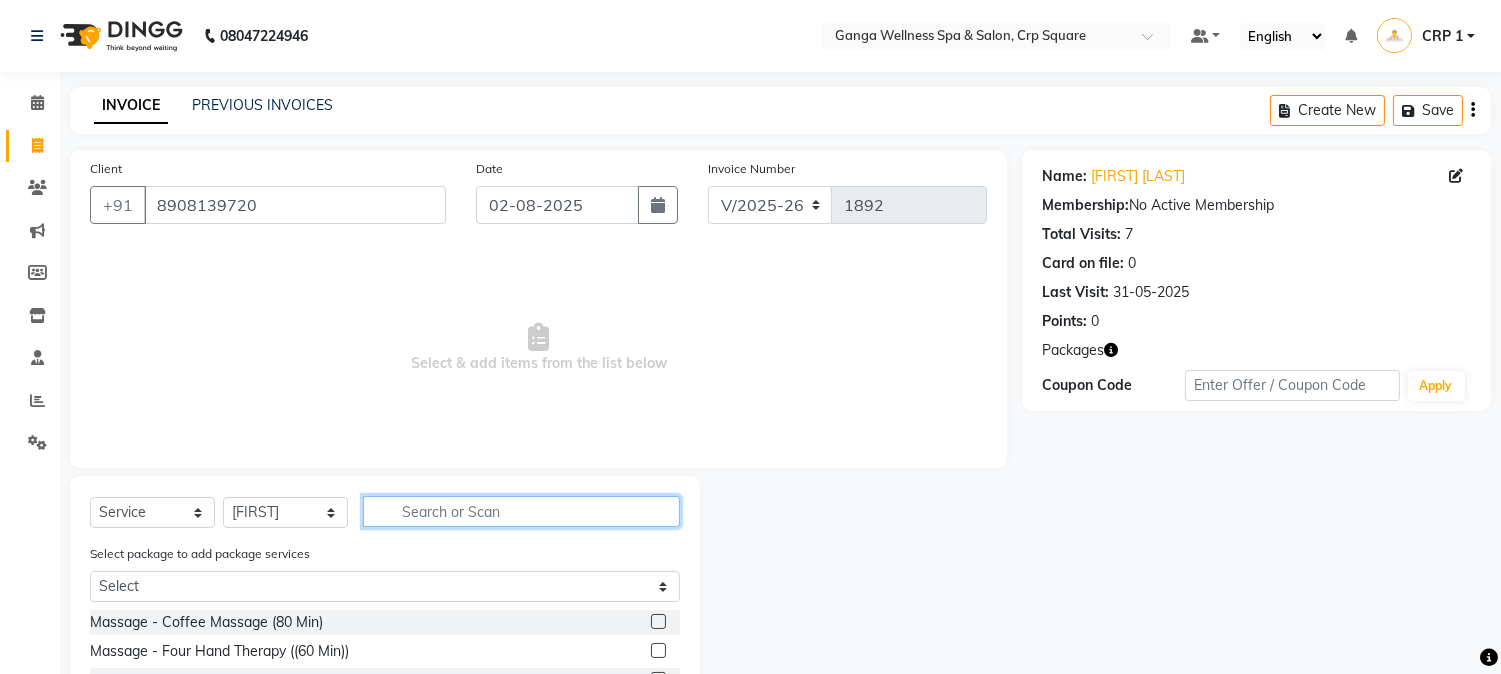 click 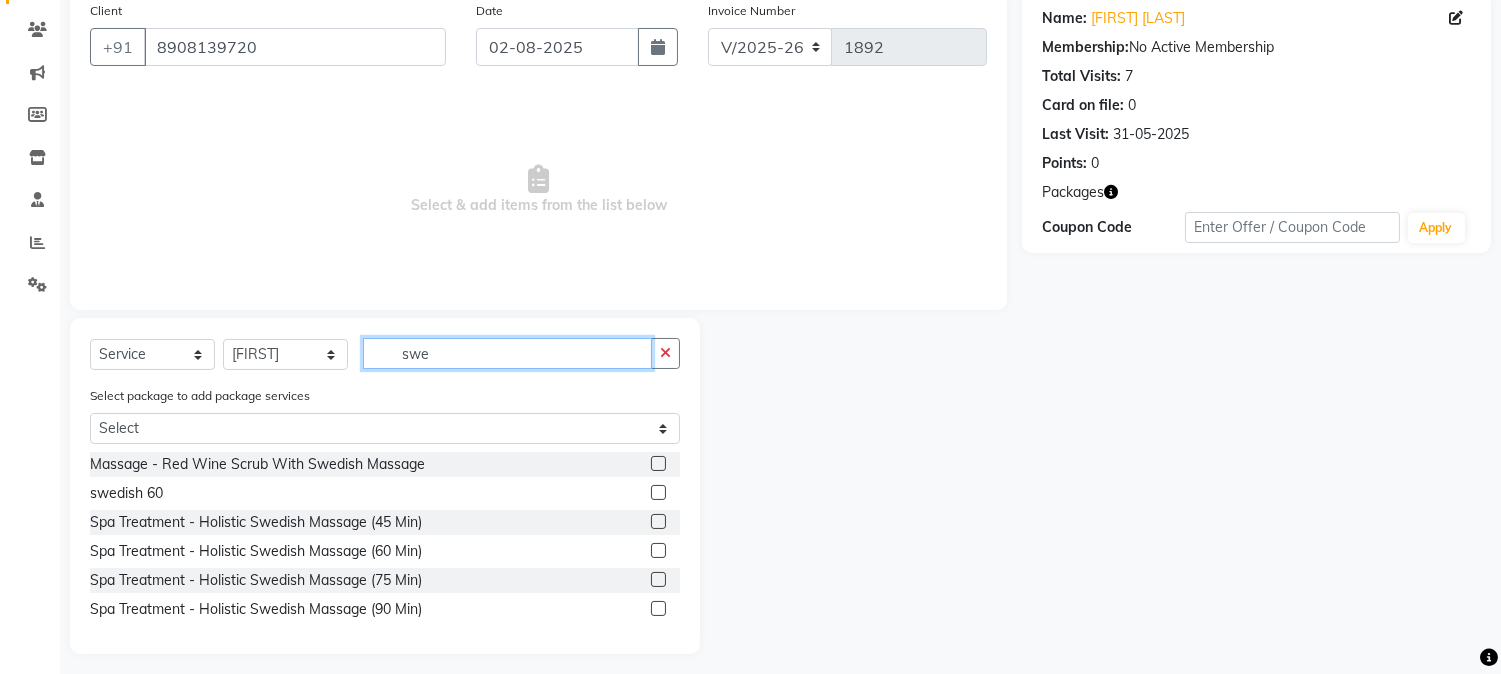 scroll, scrollTop: 167, scrollLeft: 0, axis: vertical 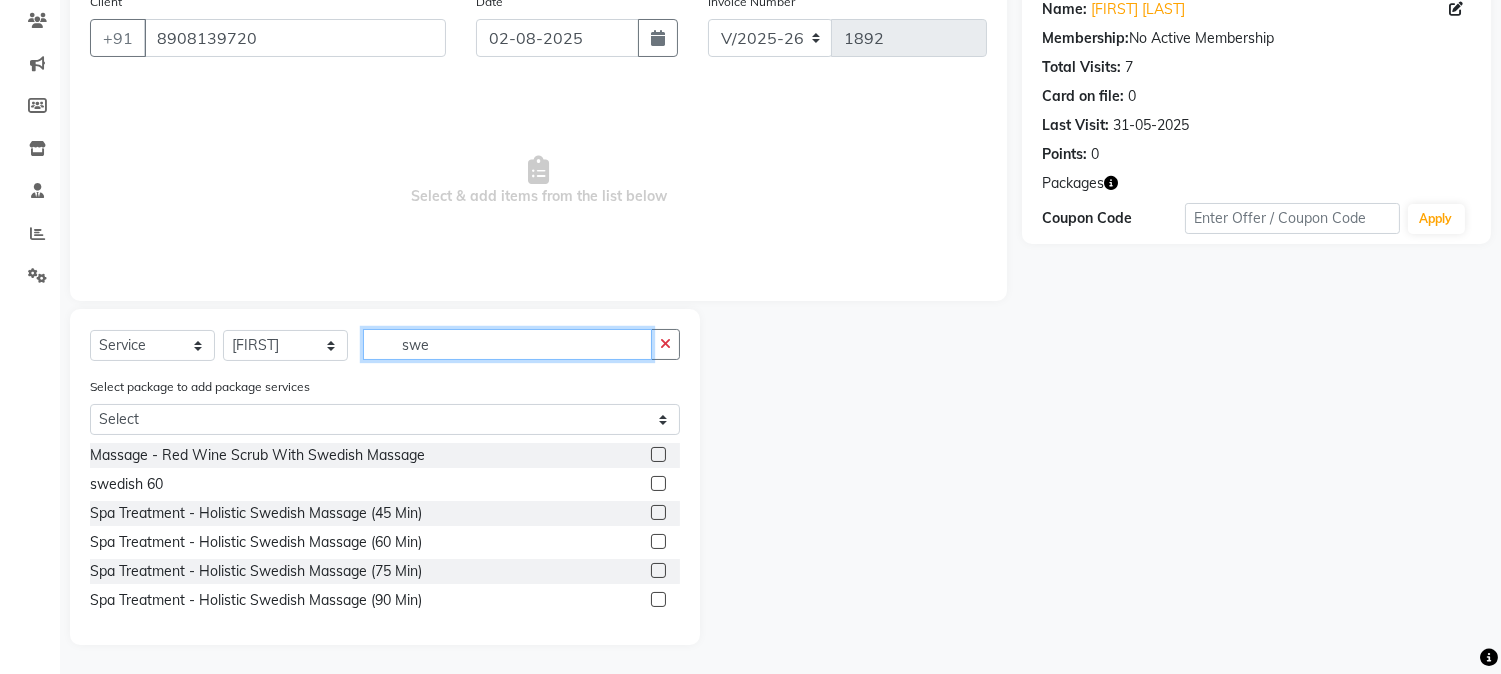type on "swe" 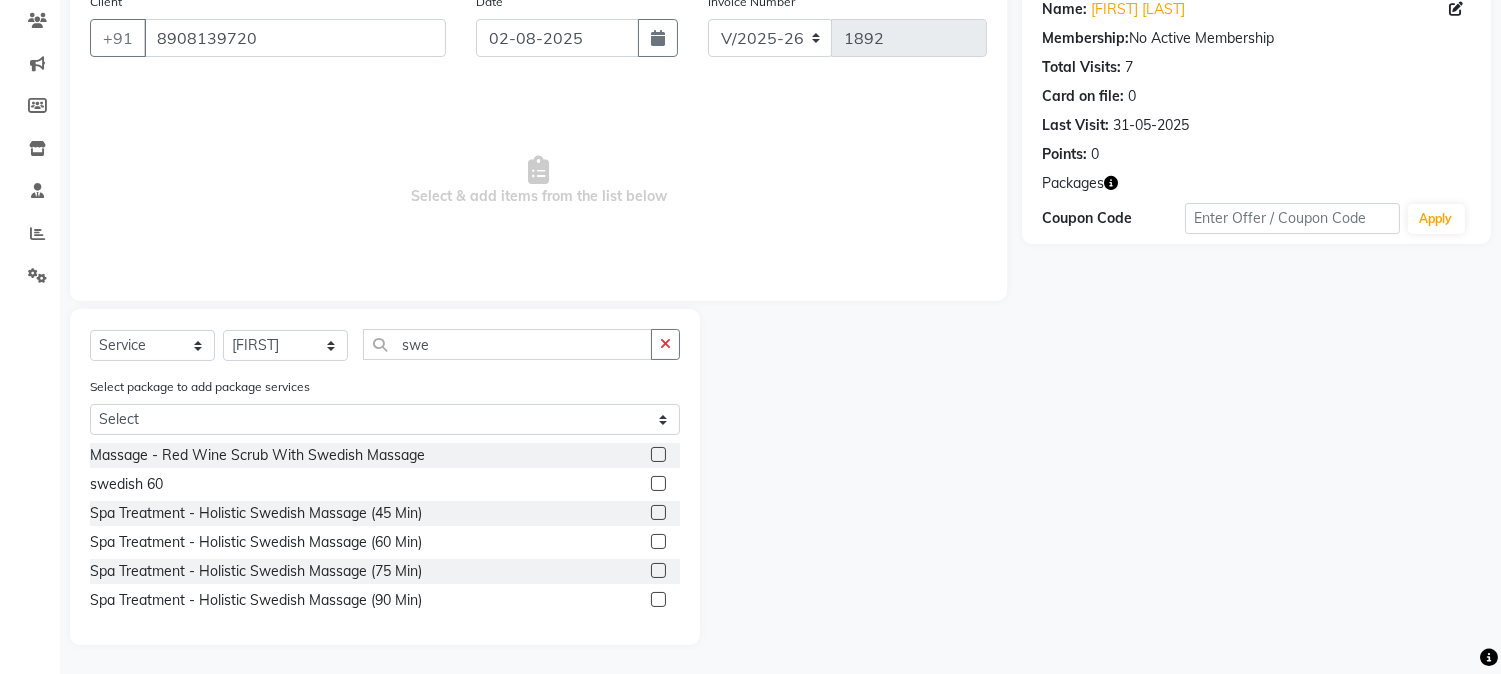 click 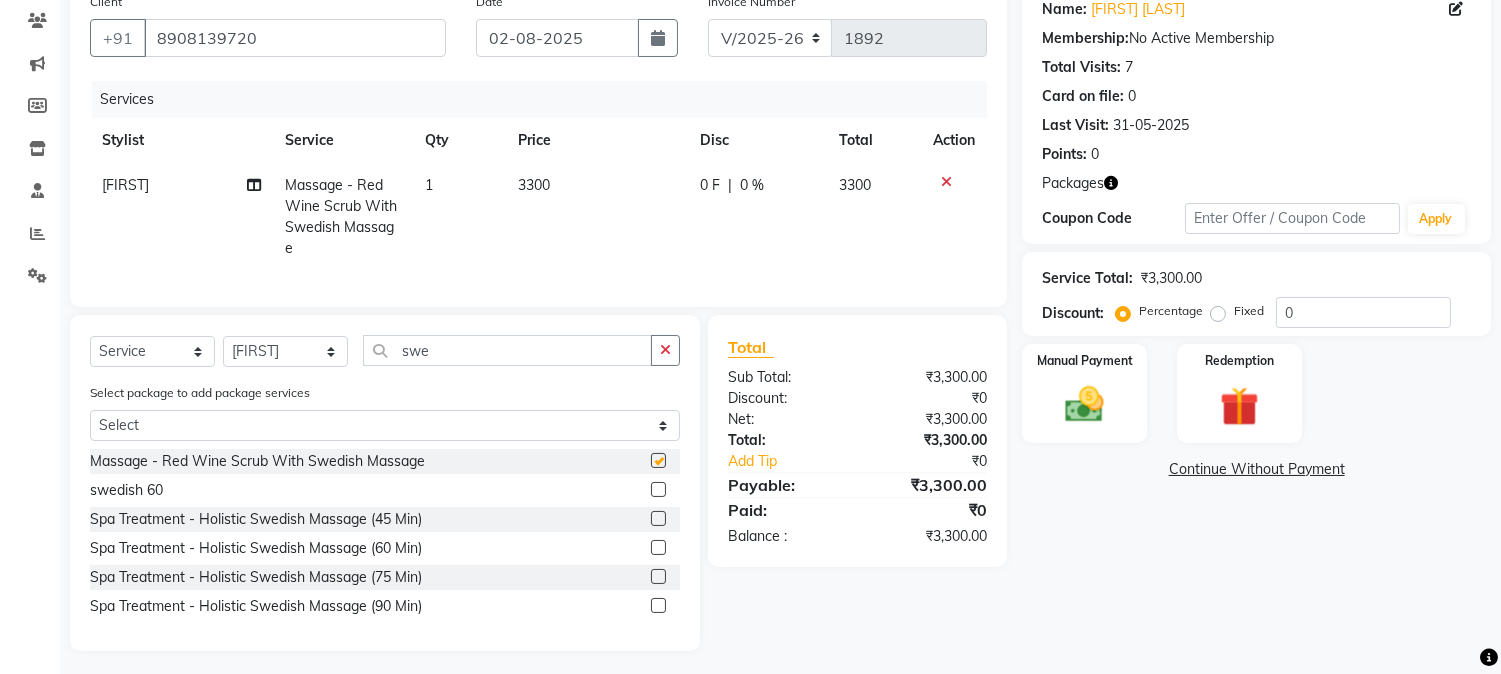 checkbox on "false" 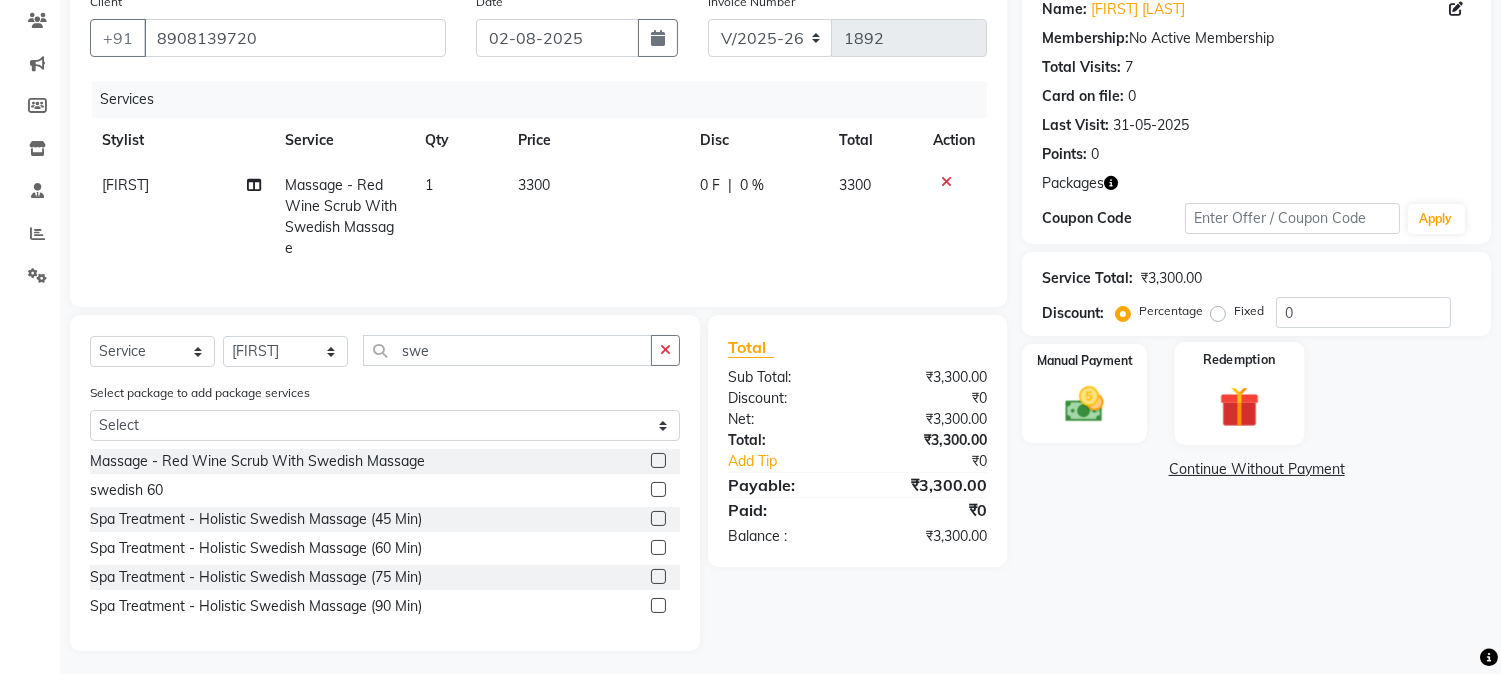 click 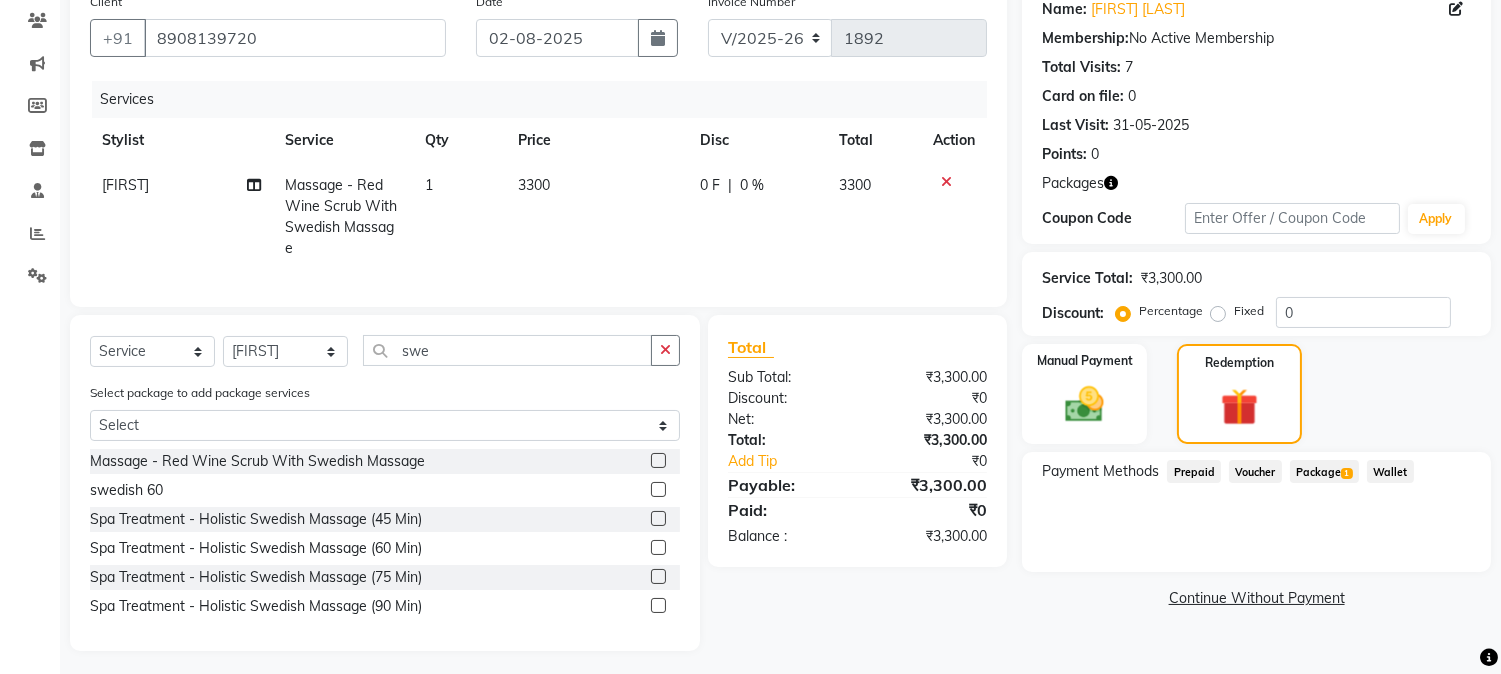 click on "Package  1" 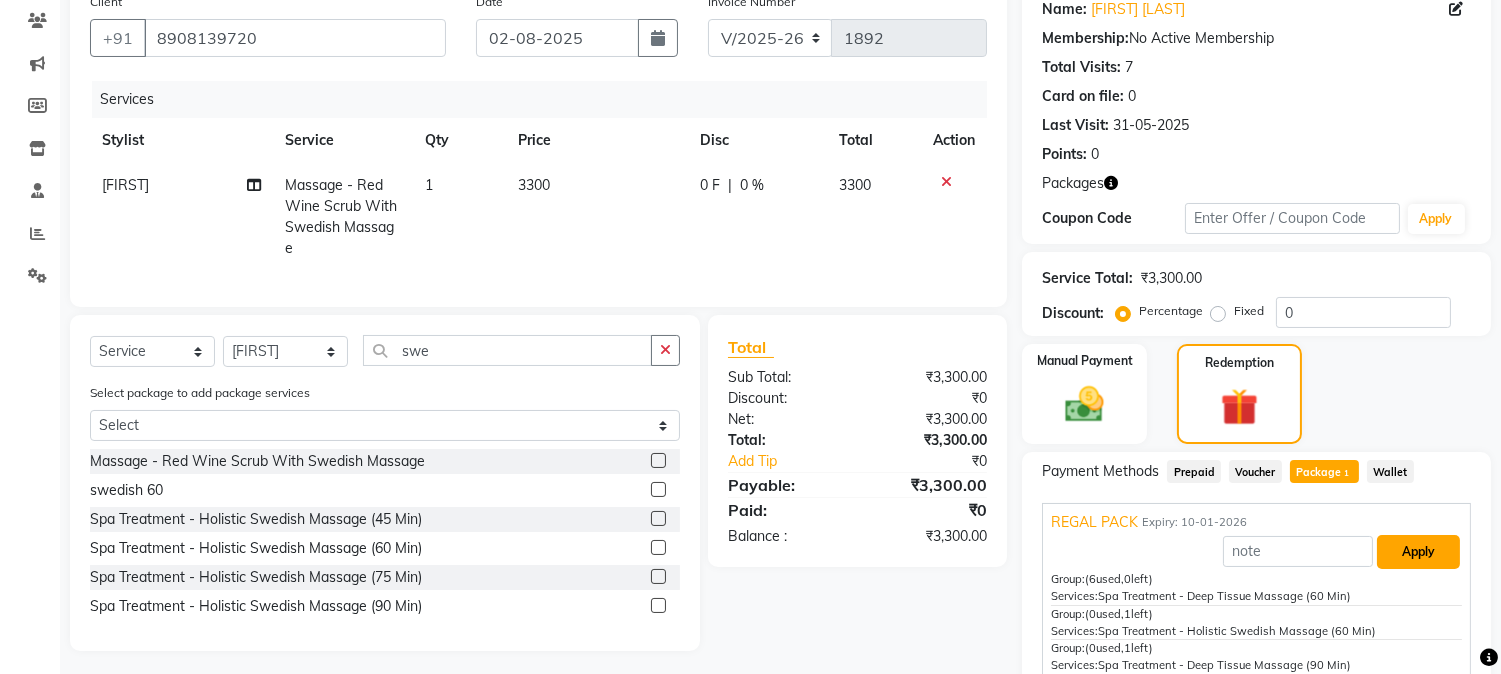 click on "Apply" at bounding box center [1418, 552] 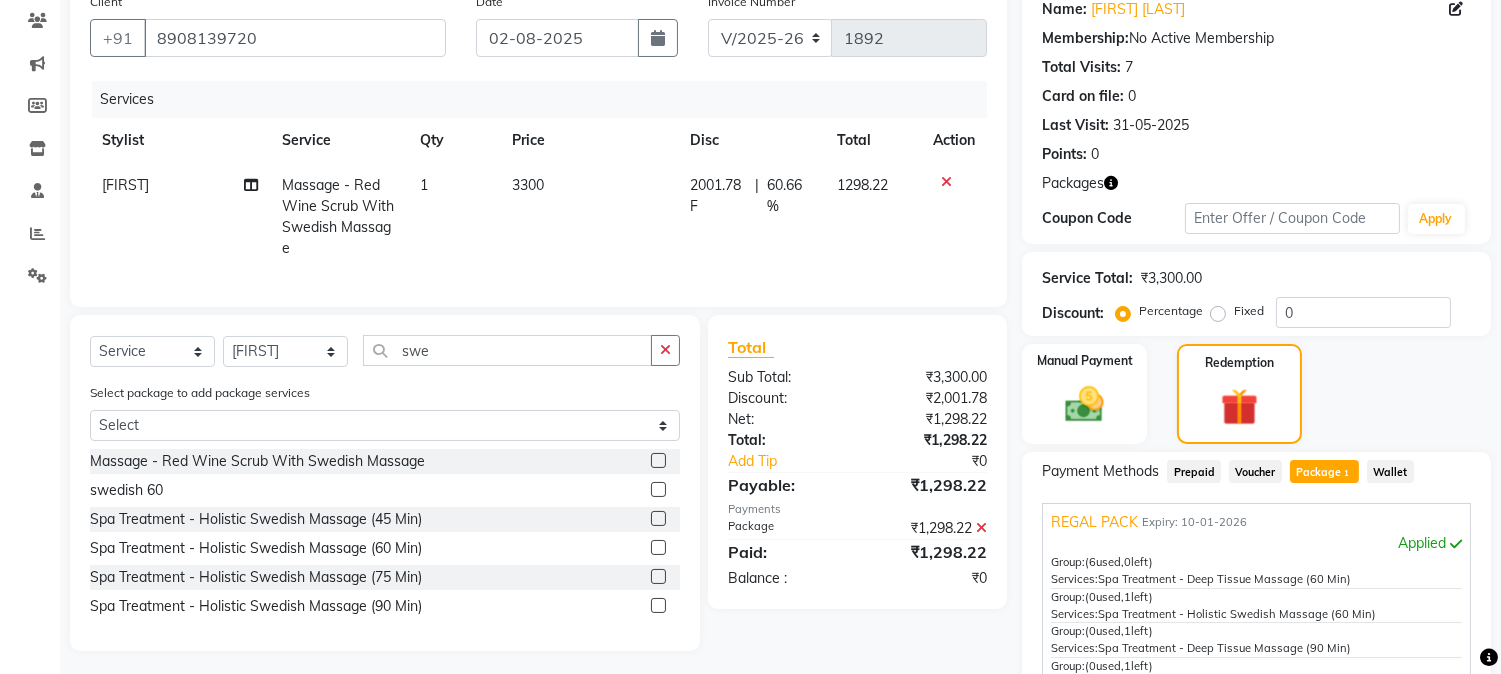 scroll, scrollTop: 62, scrollLeft: 0, axis: vertical 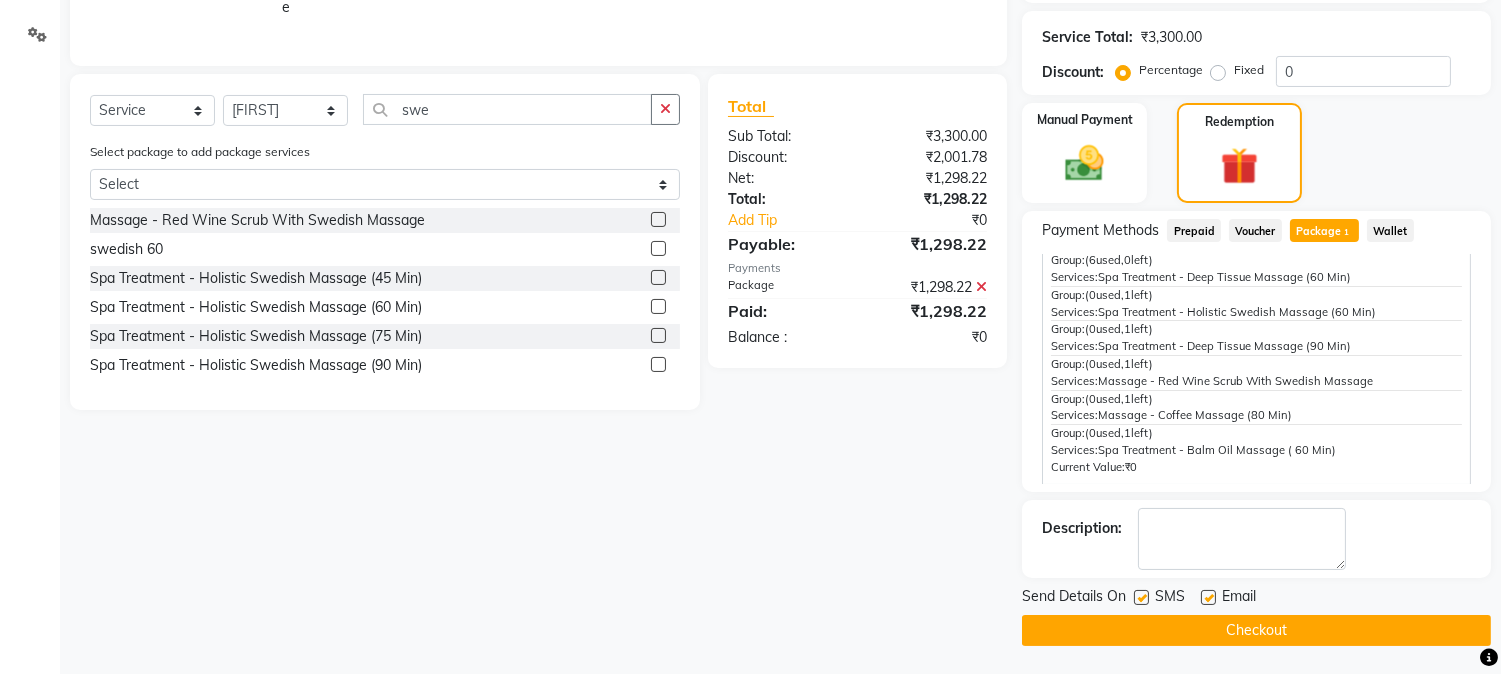 click on "Checkout" 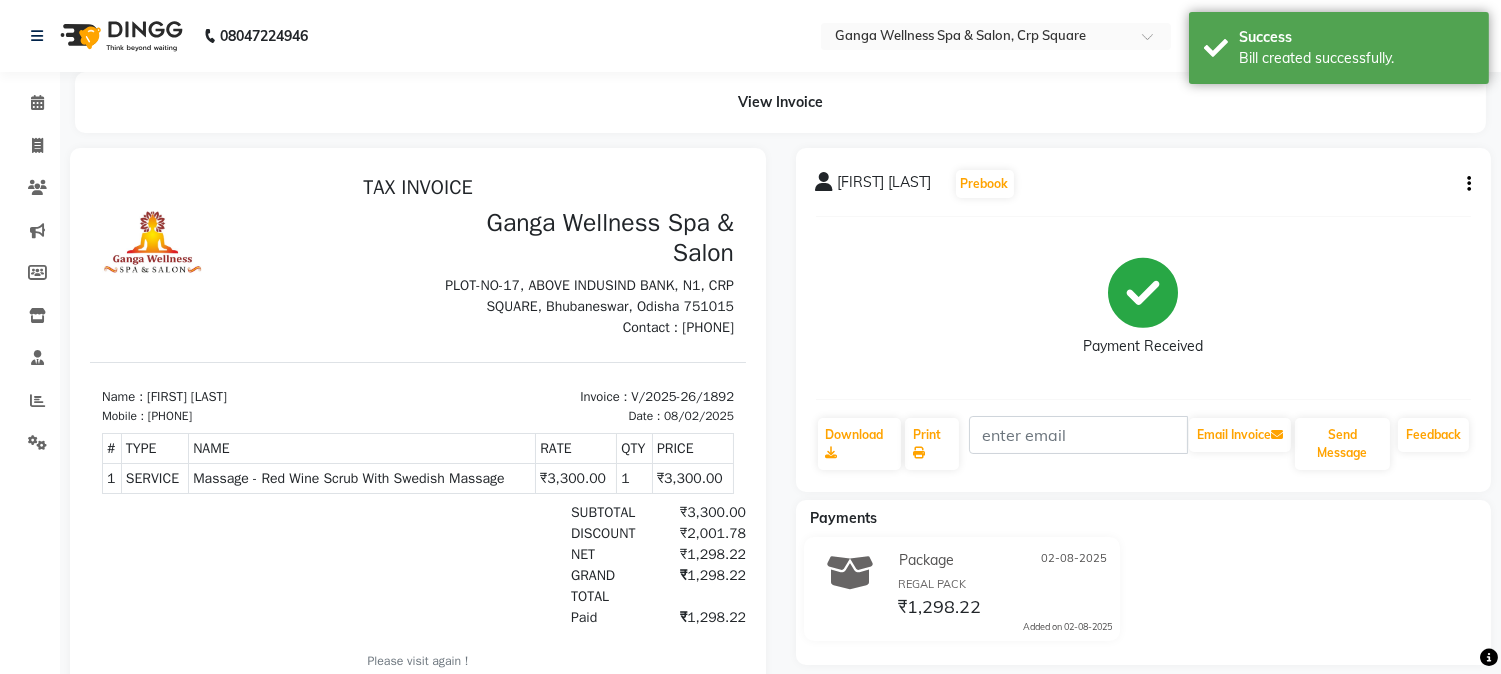 scroll, scrollTop: 0, scrollLeft: 0, axis: both 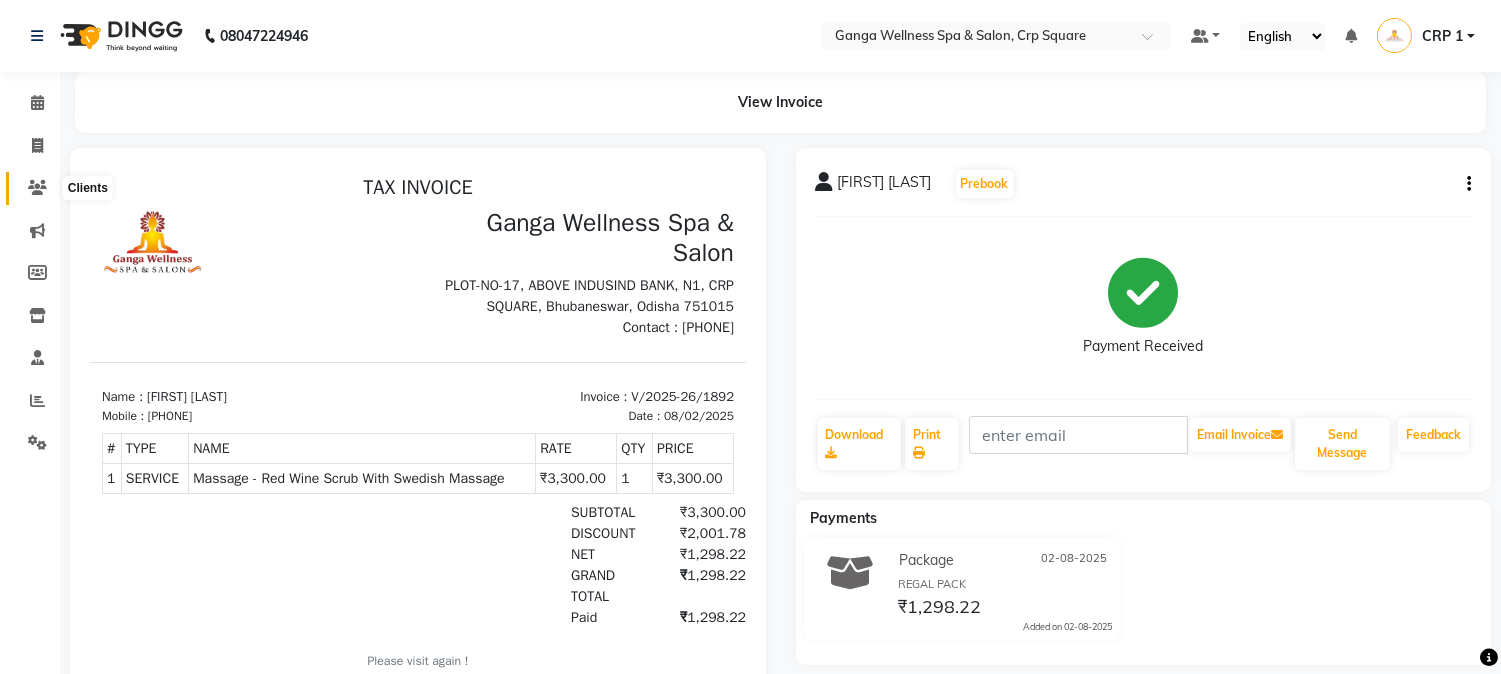 click 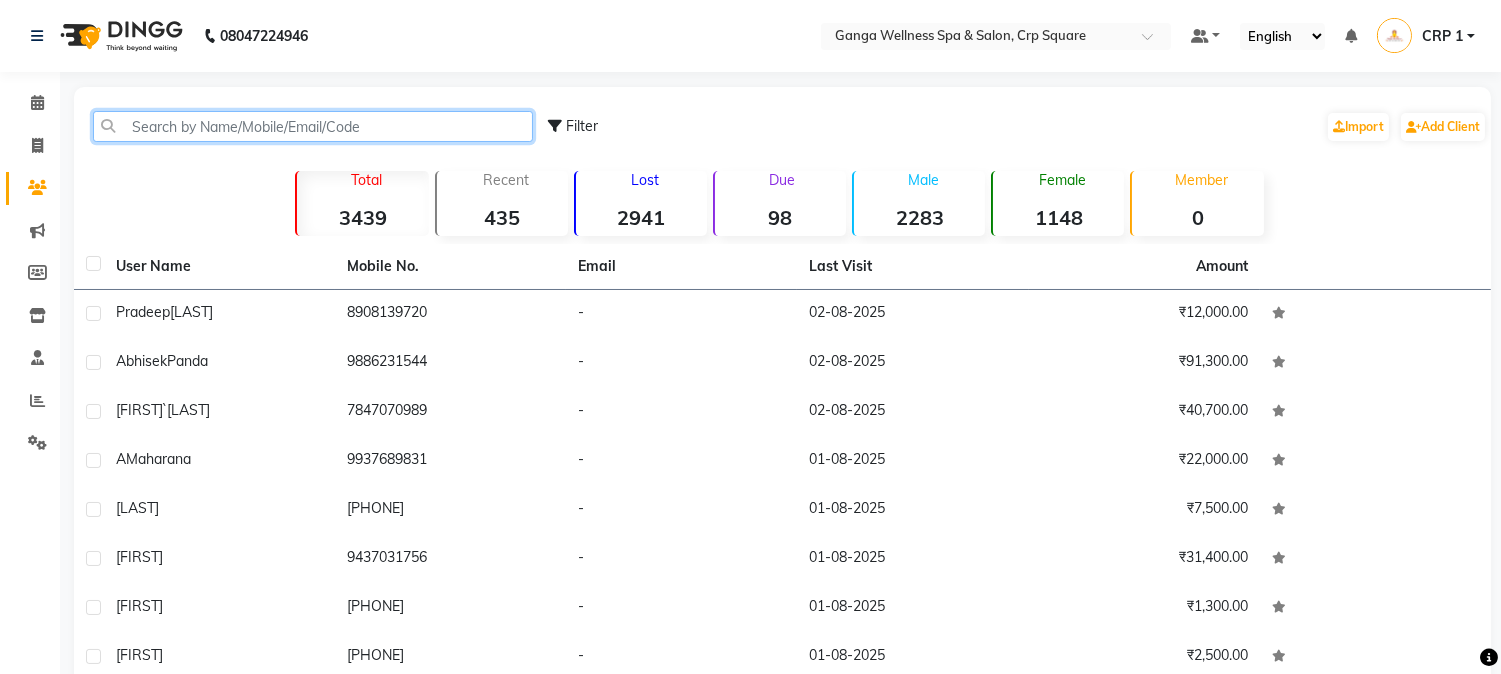click 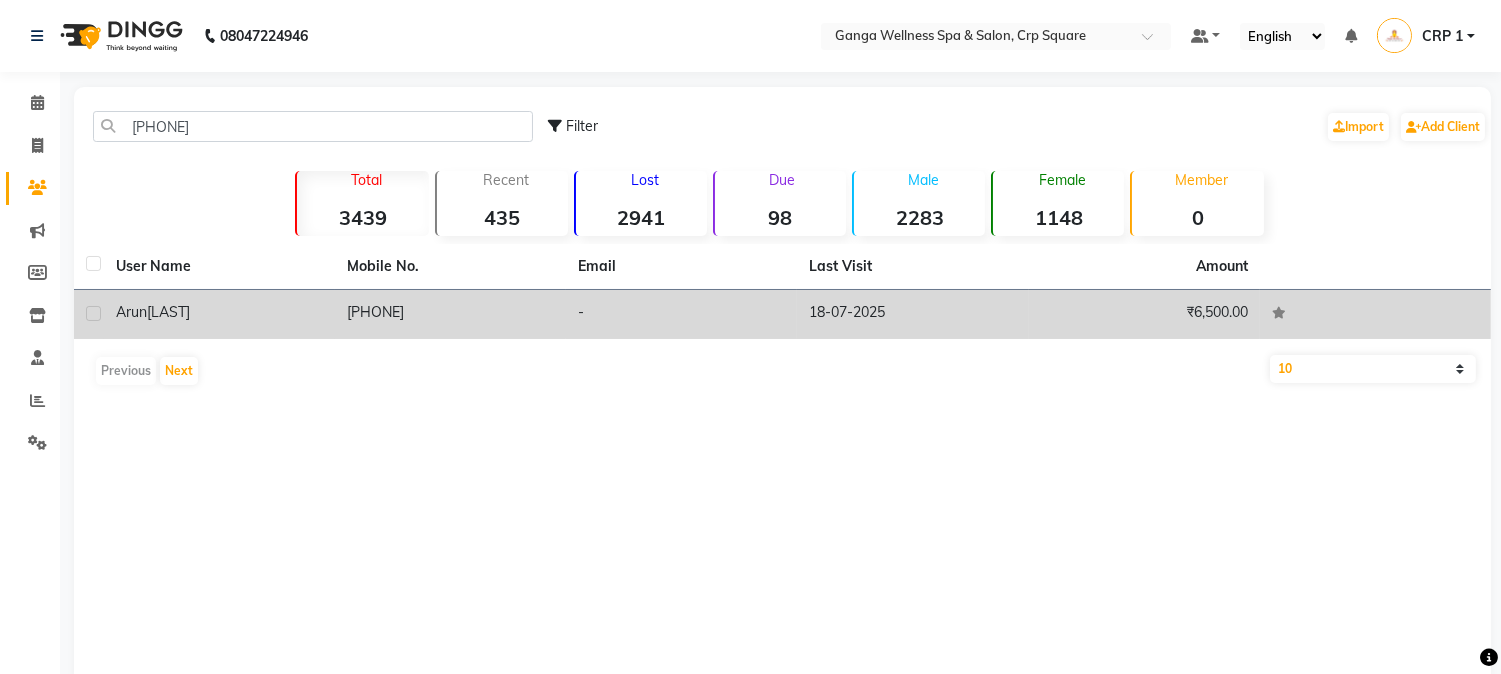 click on "Arun" 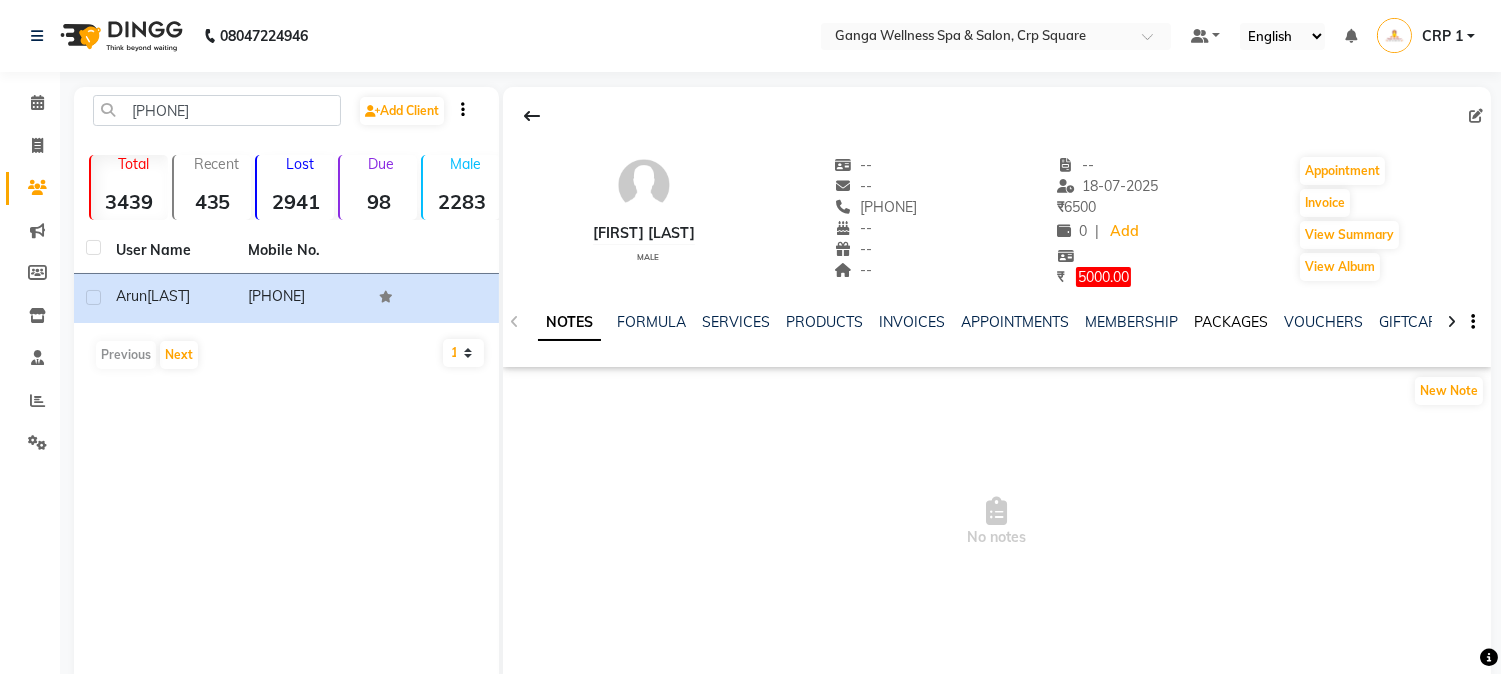 click on "PACKAGES" 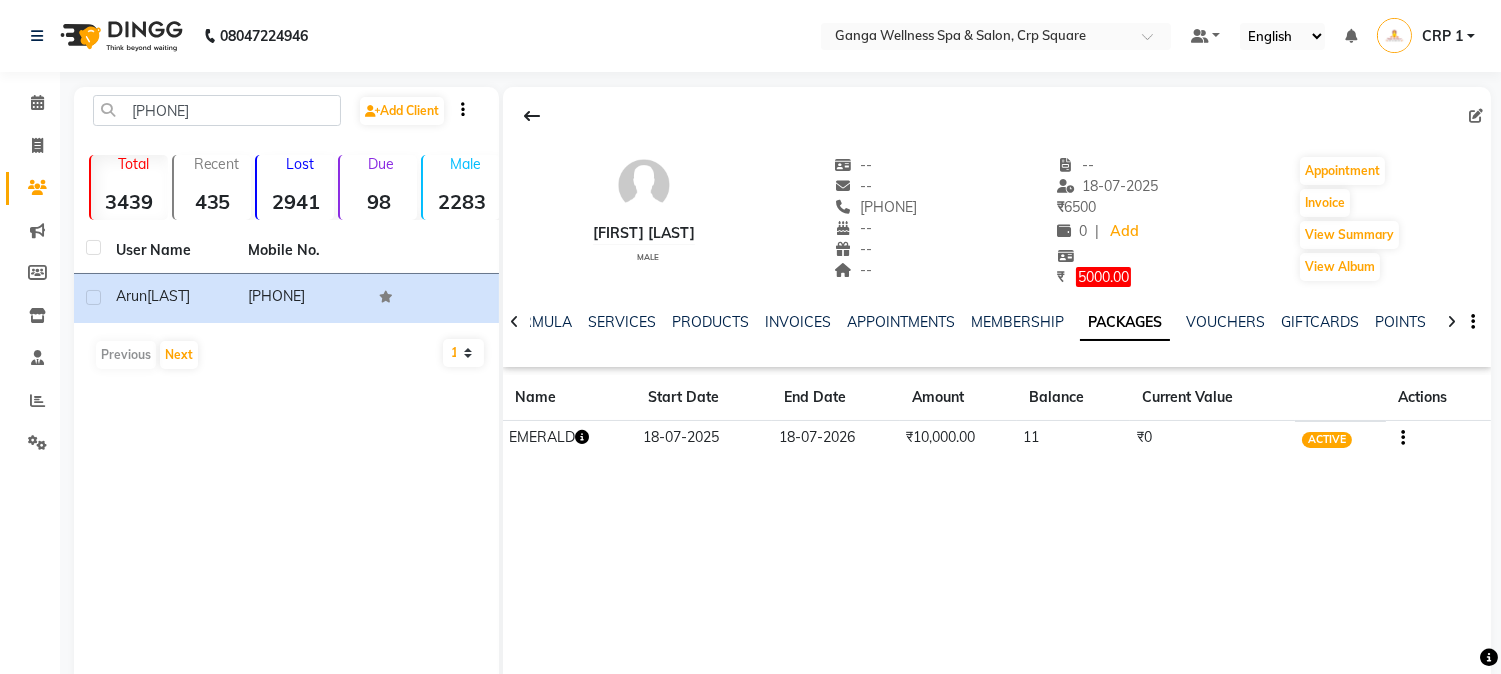 click 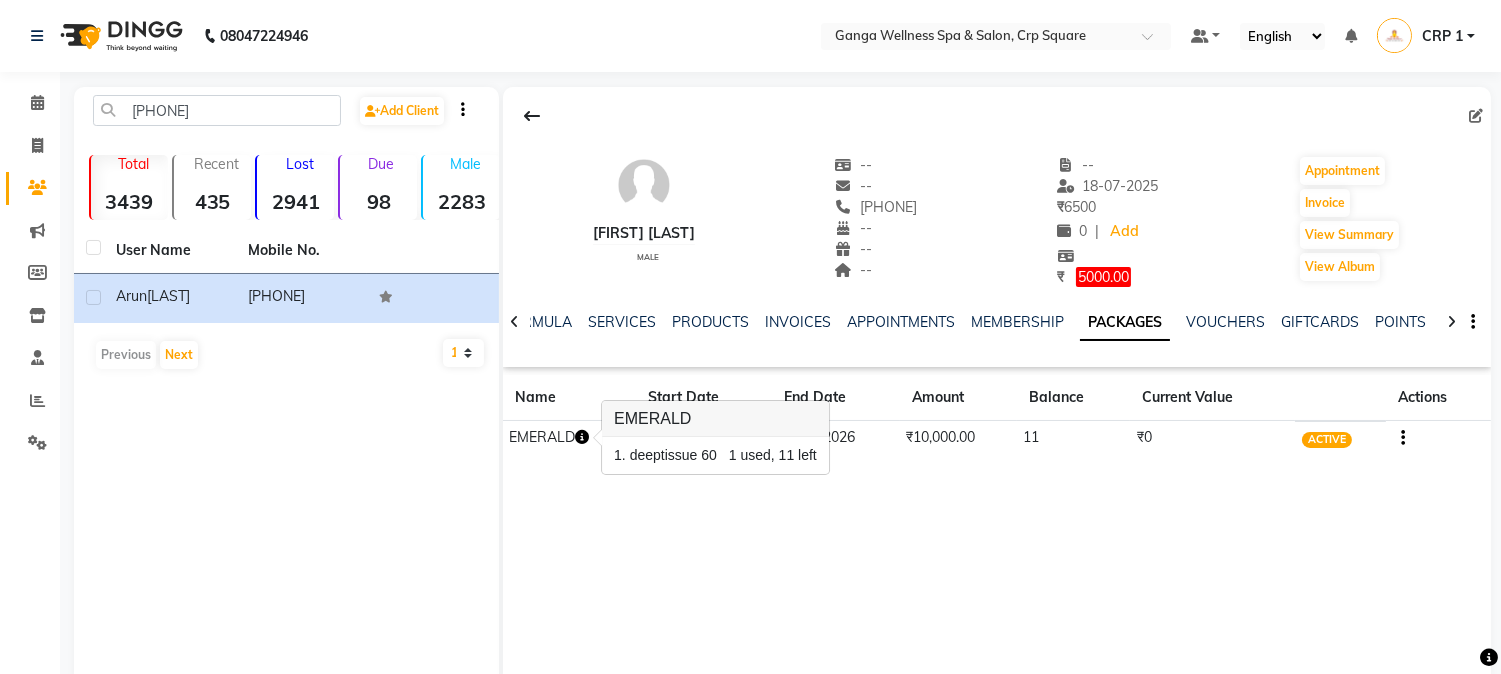 click on "Arun samal   male  --   --   9437475767  --  --  --  -- 18-07-2025 ₹    6500 0 |  Add  ₹     5000.00  Appointment   Invoice  View Summary  View Album  NOTES FORMULA SERVICES PRODUCTS INVOICES APPOINTMENTS MEMBERSHIP PACKAGES VOUCHERS GIFTCARDS POINTS FORMS FAMILY CARDS WALLET Name Start Date End Date Amount Balance Current Value Actions  EMERALD  18-07-2025 18-07-2026  ₹10,000.00   11  ₹0 ACTIVE" 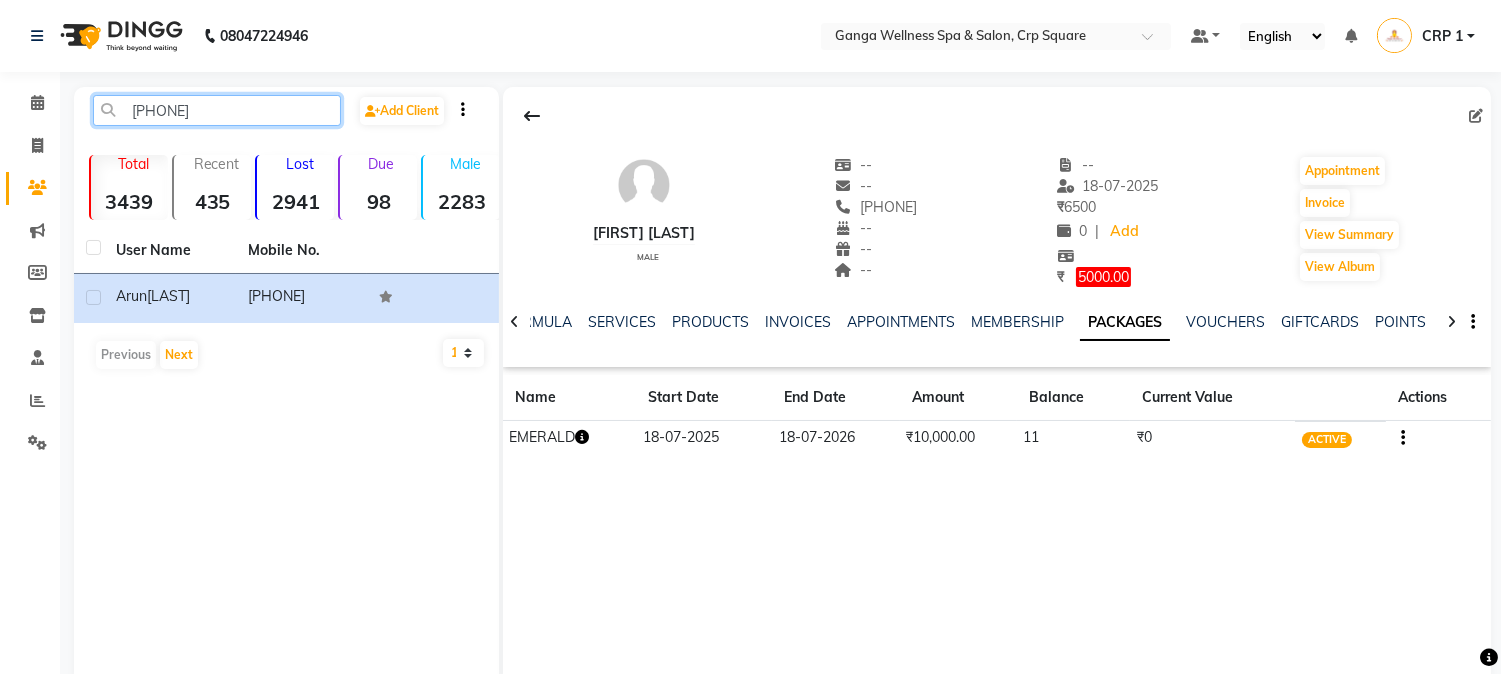 click on "[PHONE]" 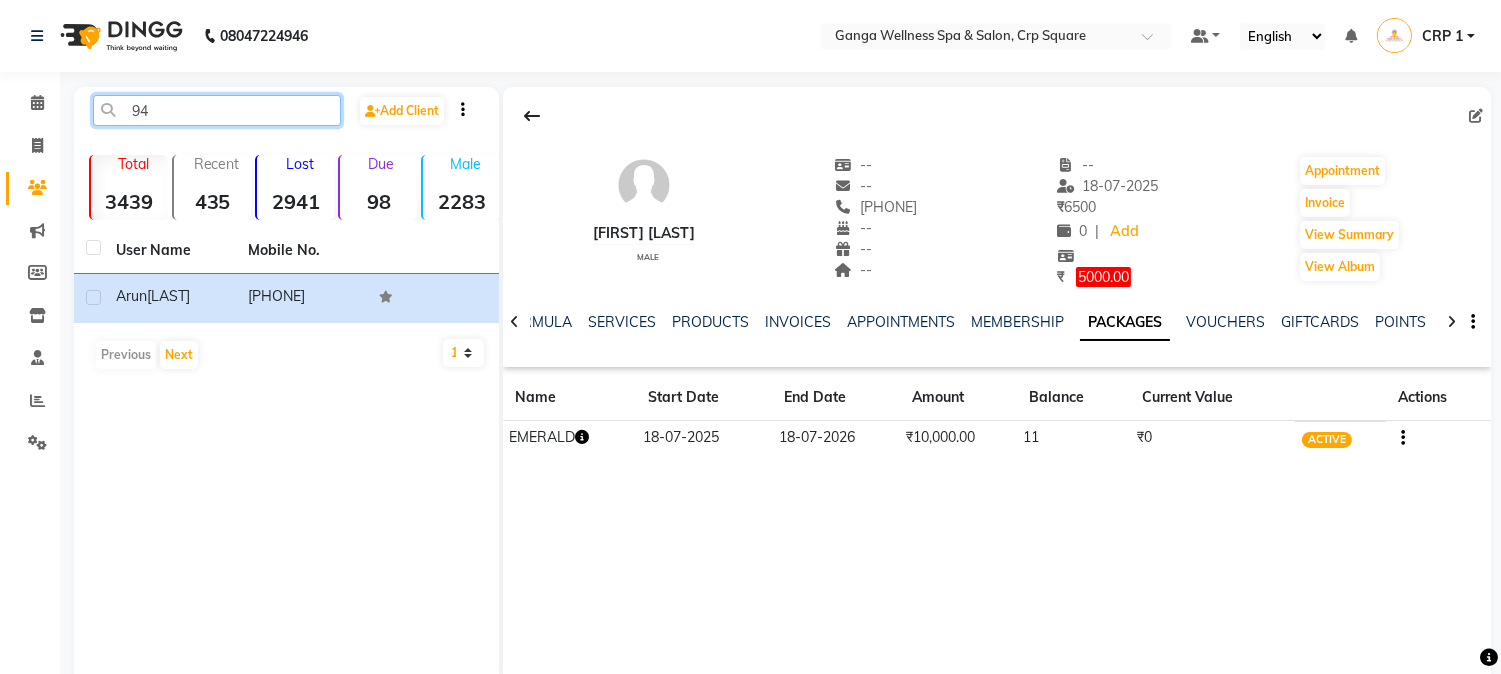 type on "9" 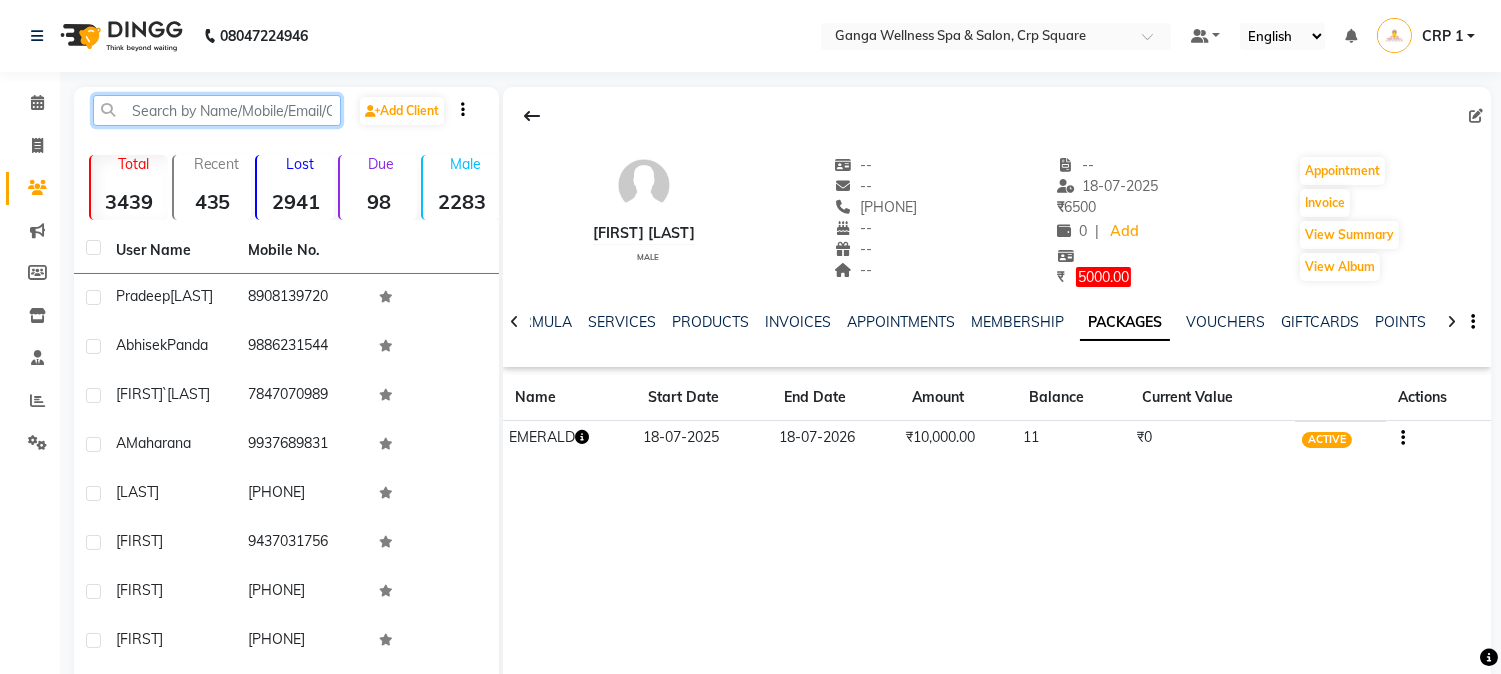 click 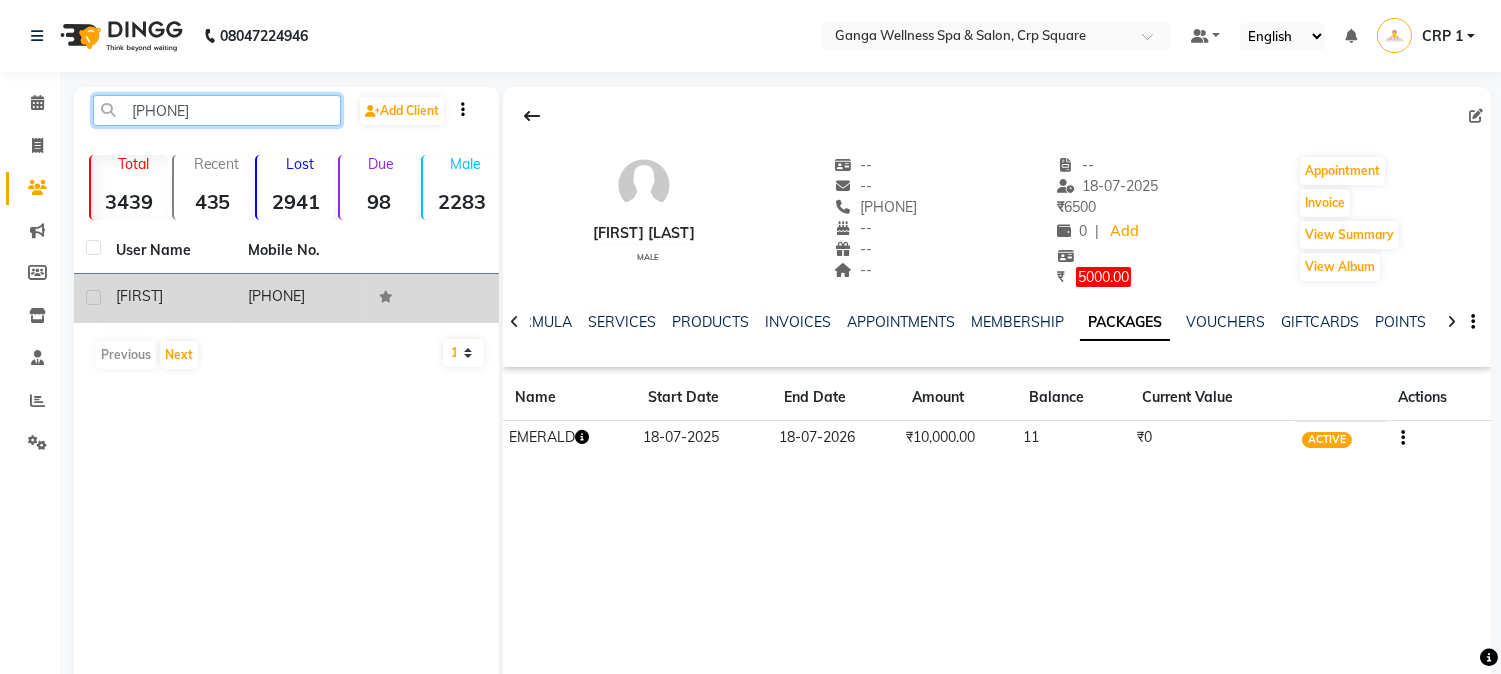 type on "7978942" 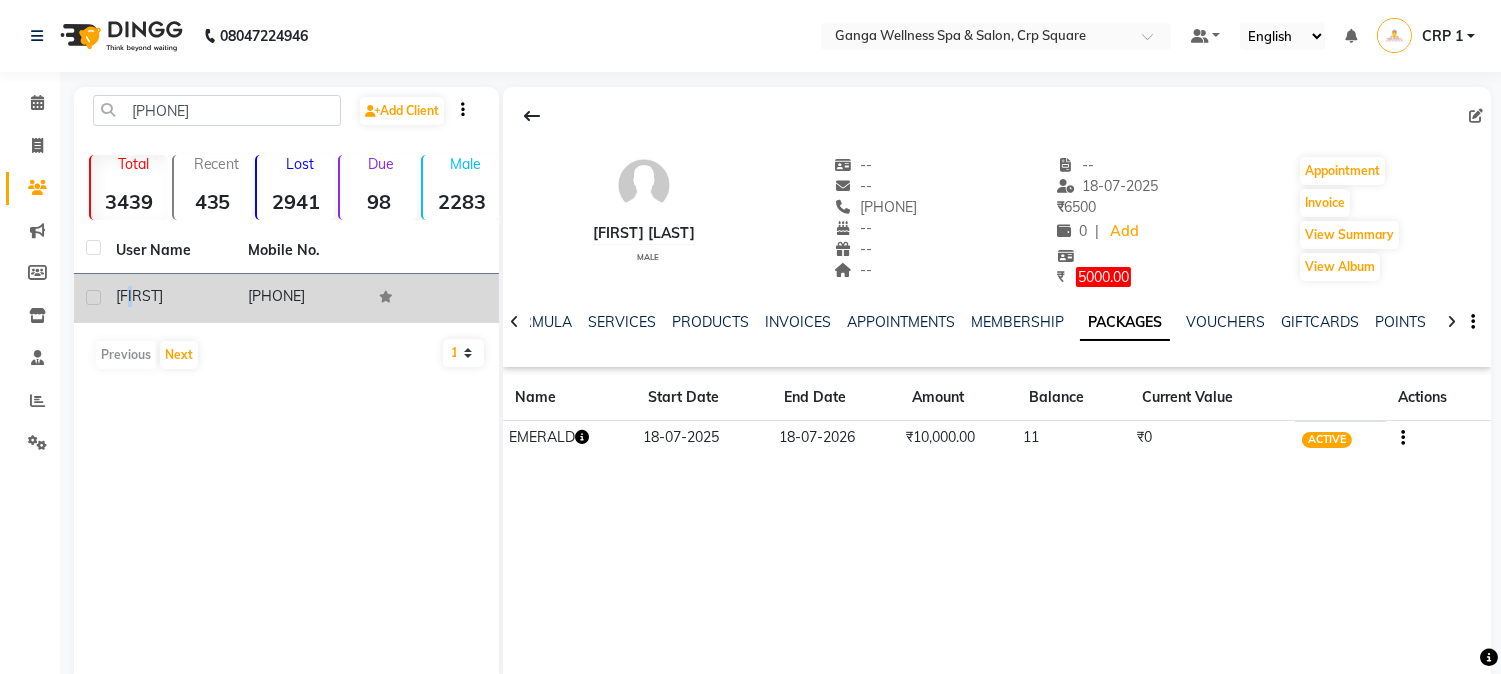 click on "[FIRST]" 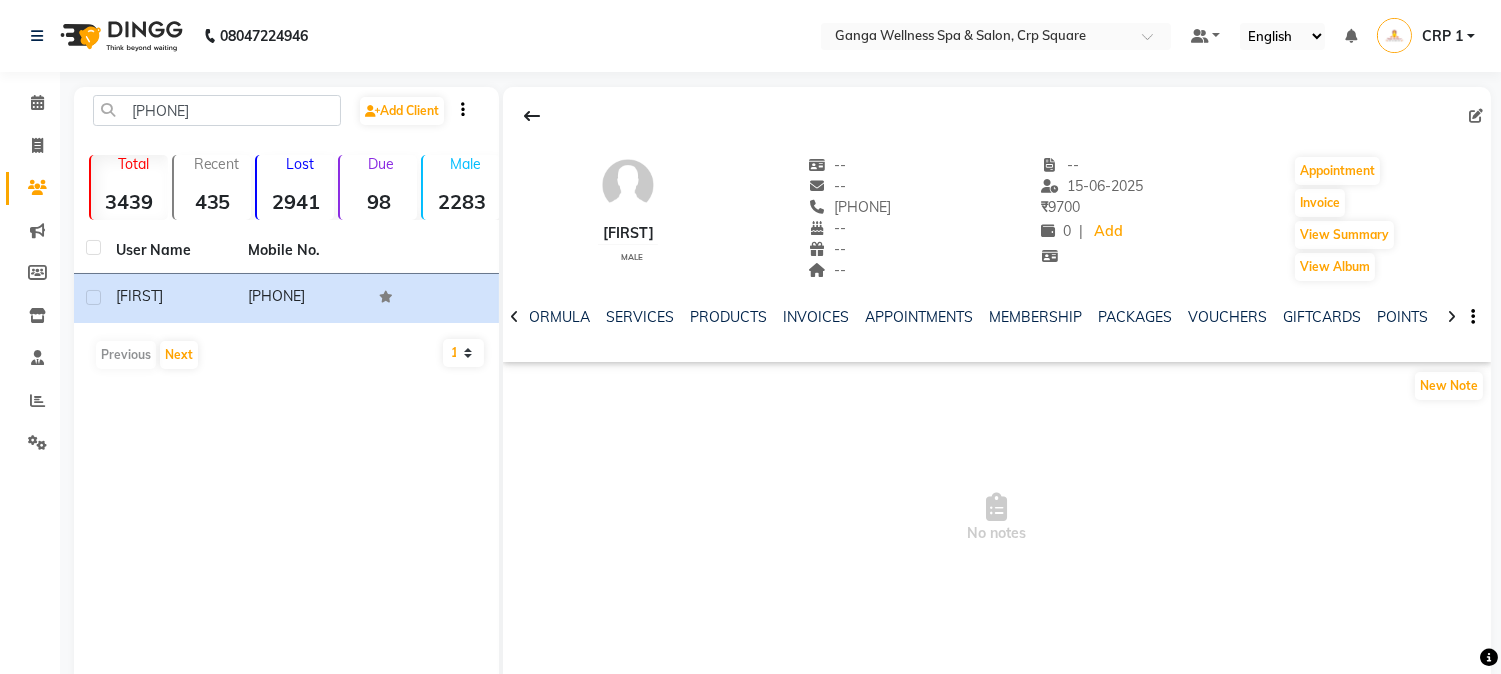 click on "PACKAGES" 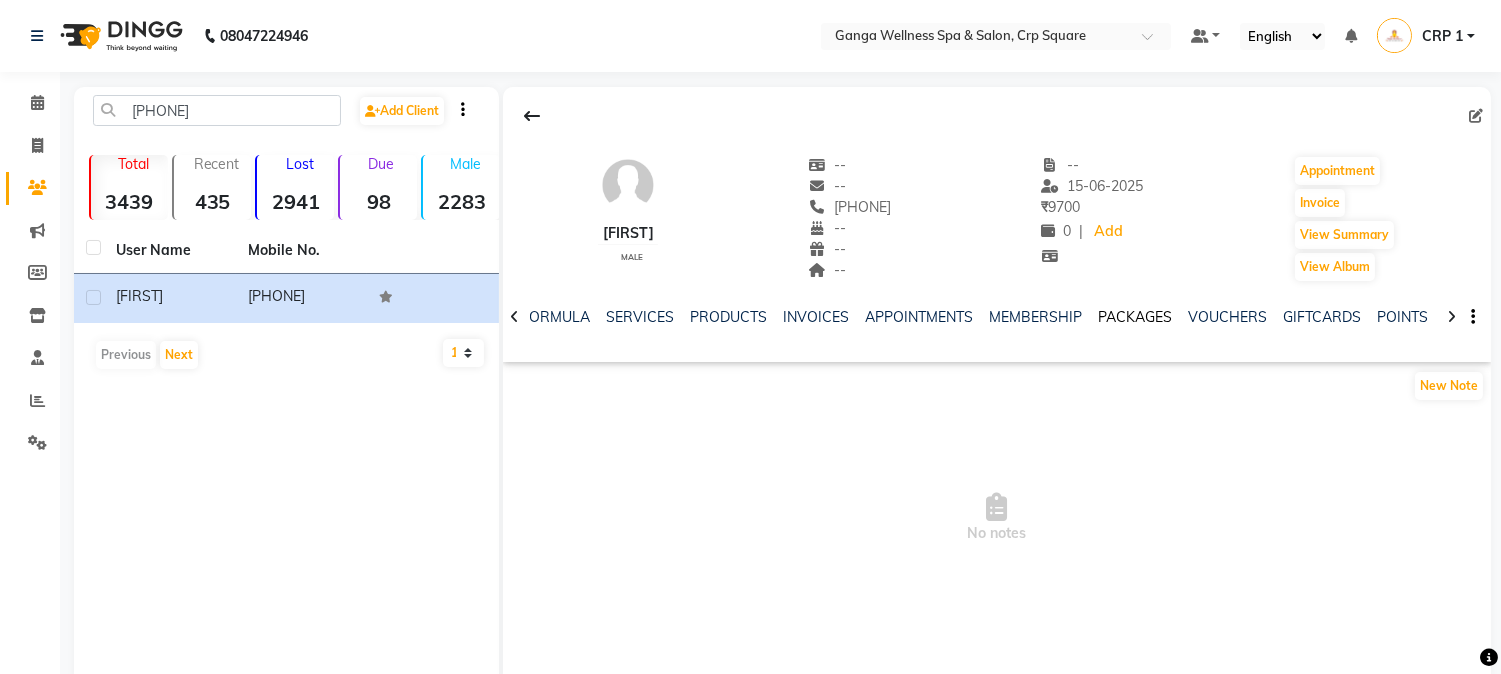 click on "PACKAGES" 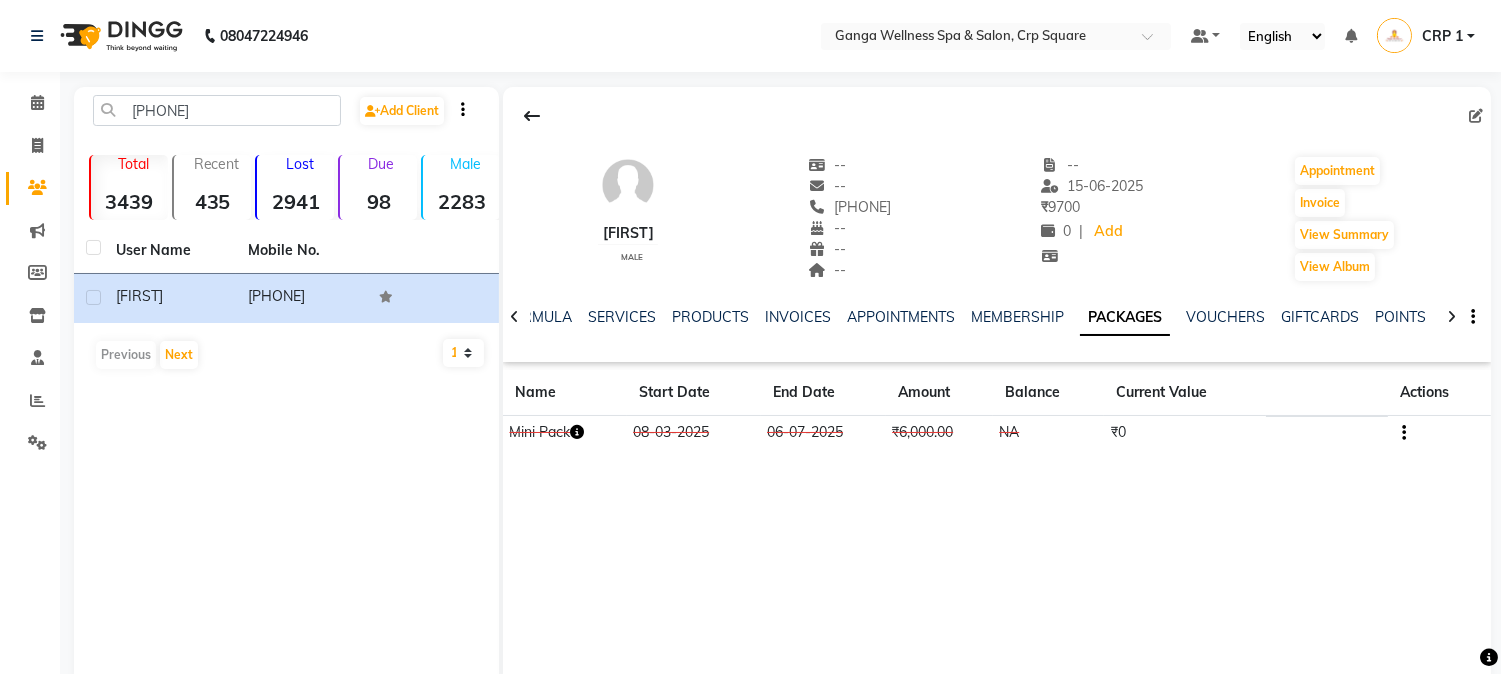 click 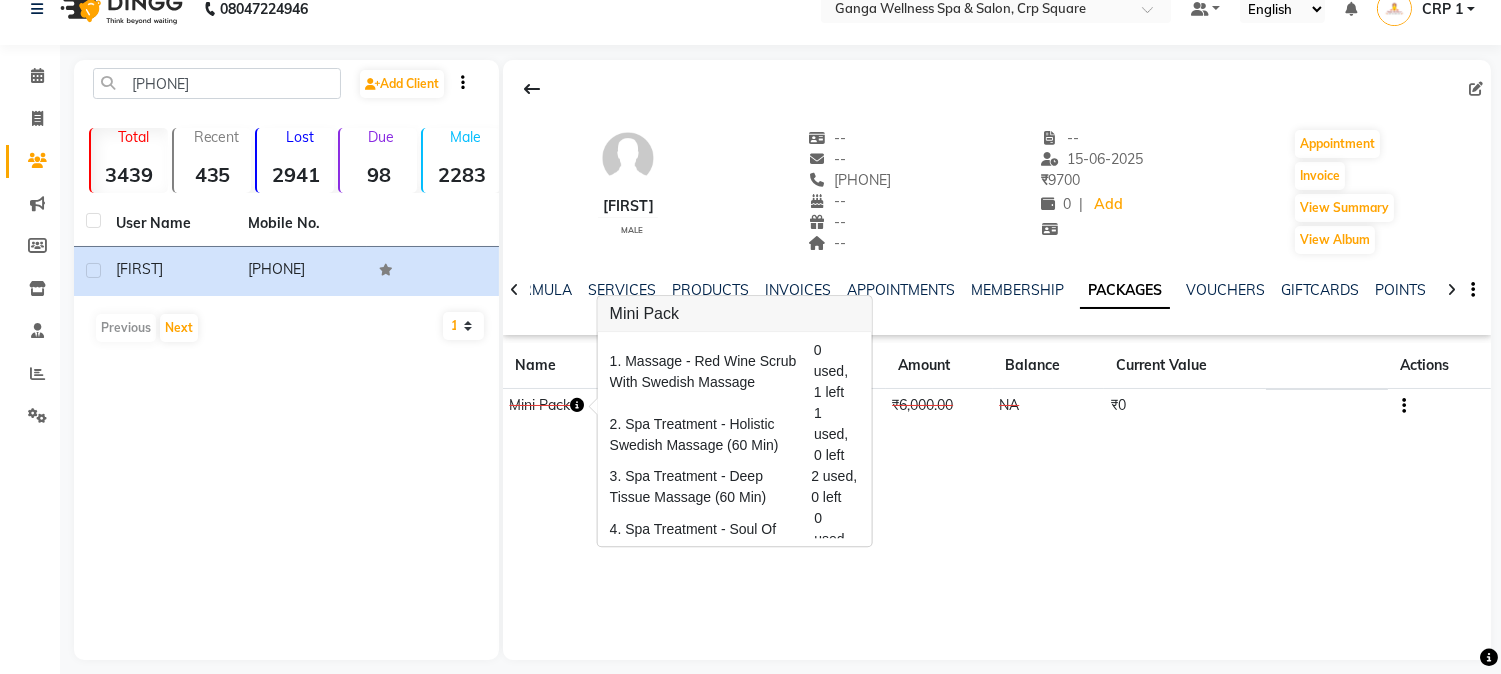 scroll, scrollTop: 42, scrollLeft: 0, axis: vertical 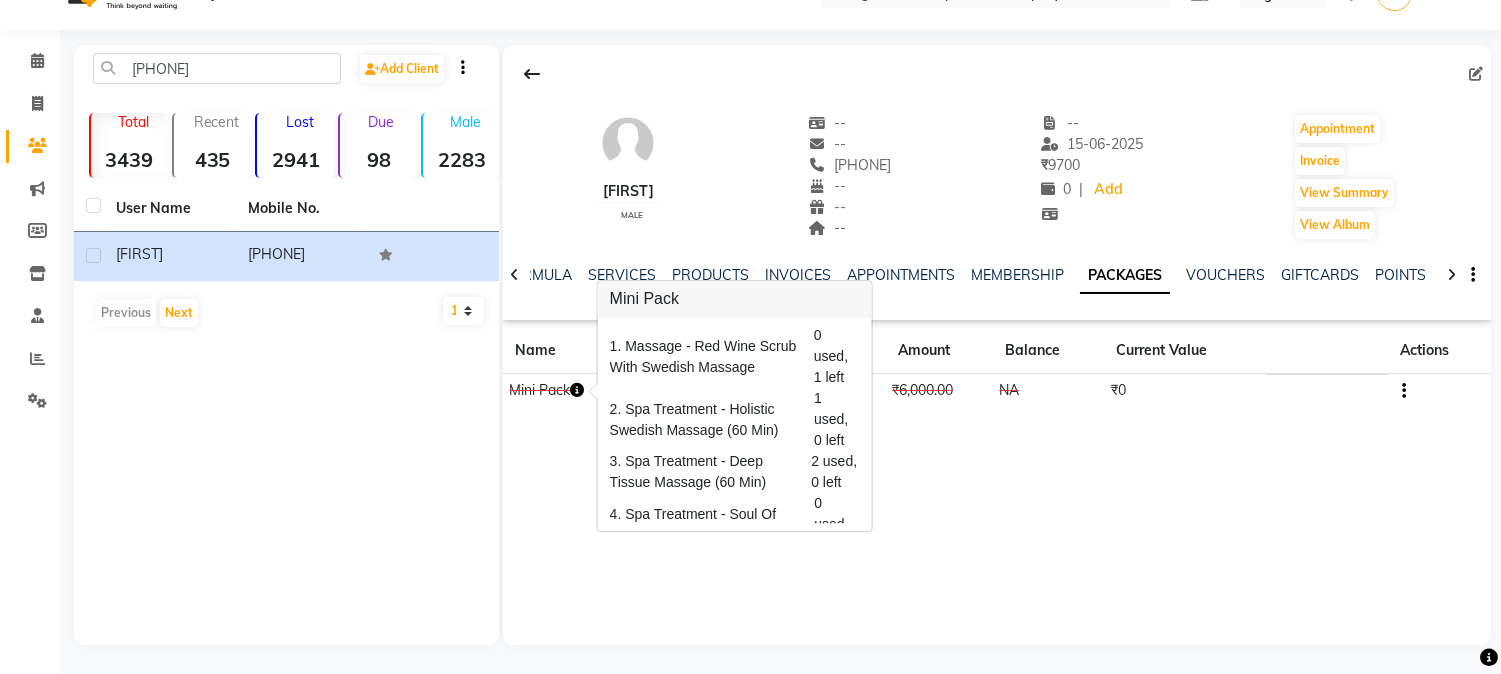 click on "7978942  Add Client  Total  3439  Recent  435  Lost  2941  Due  98  Male  2283  Female  1148  Member  0 User Name Mobile No. Sadeep     7978942358   Previous   Next   10   50   100" 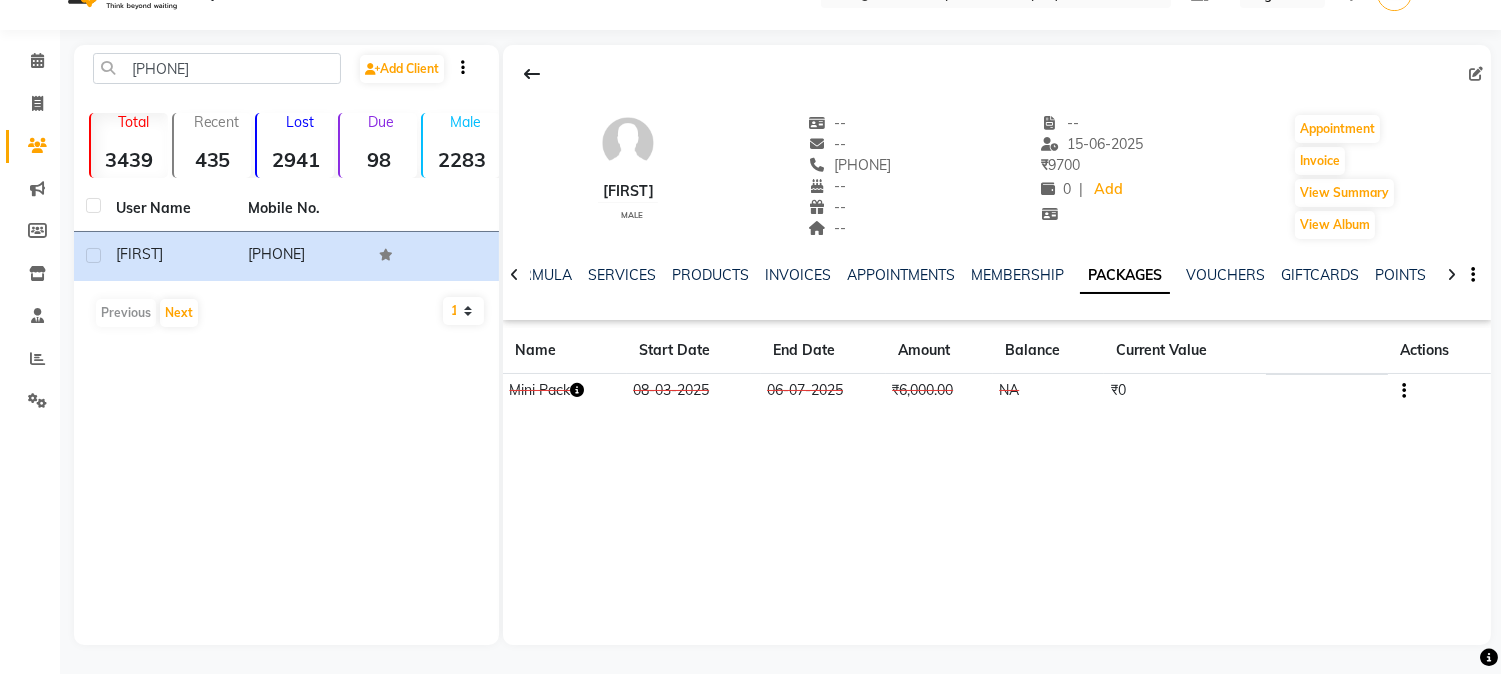 click 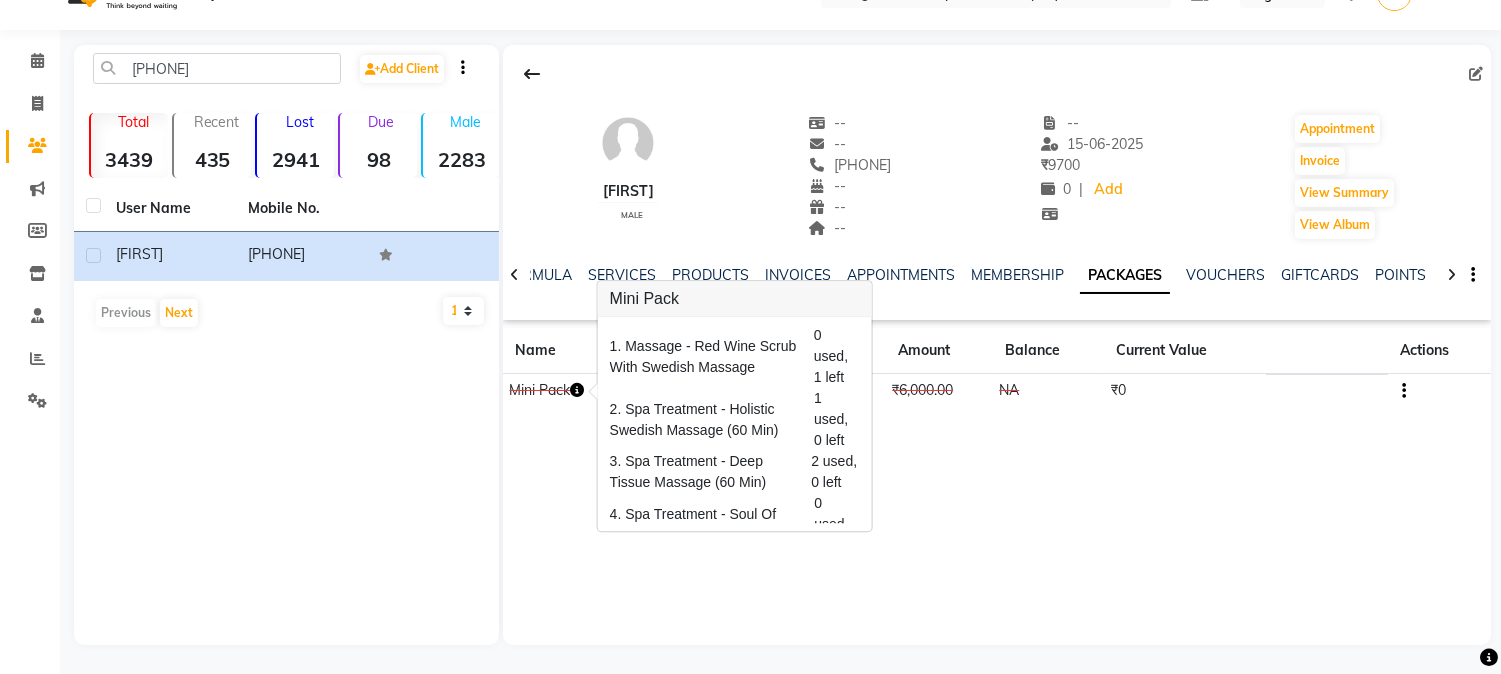 click on "[FIRST]    male  --   --   [PHONE]  --  --  --  -- [DATE] ₹    [NUMBER] 0 |  Add   Appointment   Invoice  View Summary  View Album  NOTES FORMULA SERVICES PRODUCTS INVOICES APPOINTMENTS MEMBERSHIP PACKAGES VOUCHERS GIFTCARDS POINTS FORMS FAMILY CARDS WALLET Name Start Date End Date Amount Balance Current Value Actions  Mini Pack  [DATE] [DATE]  ₹[NUMBER].00   NA  ₹[NUMBER] CONSUMED" 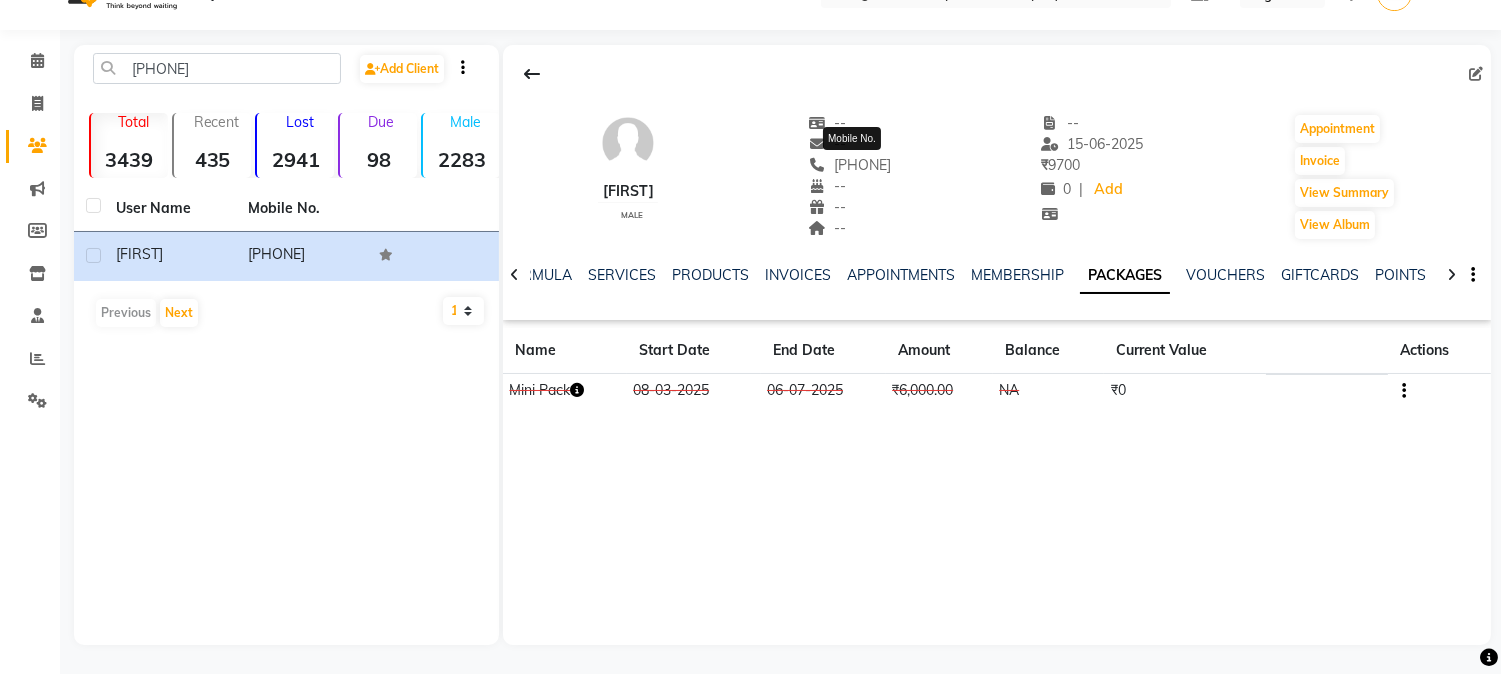 click on "Mobile No." at bounding box center [852, 138] 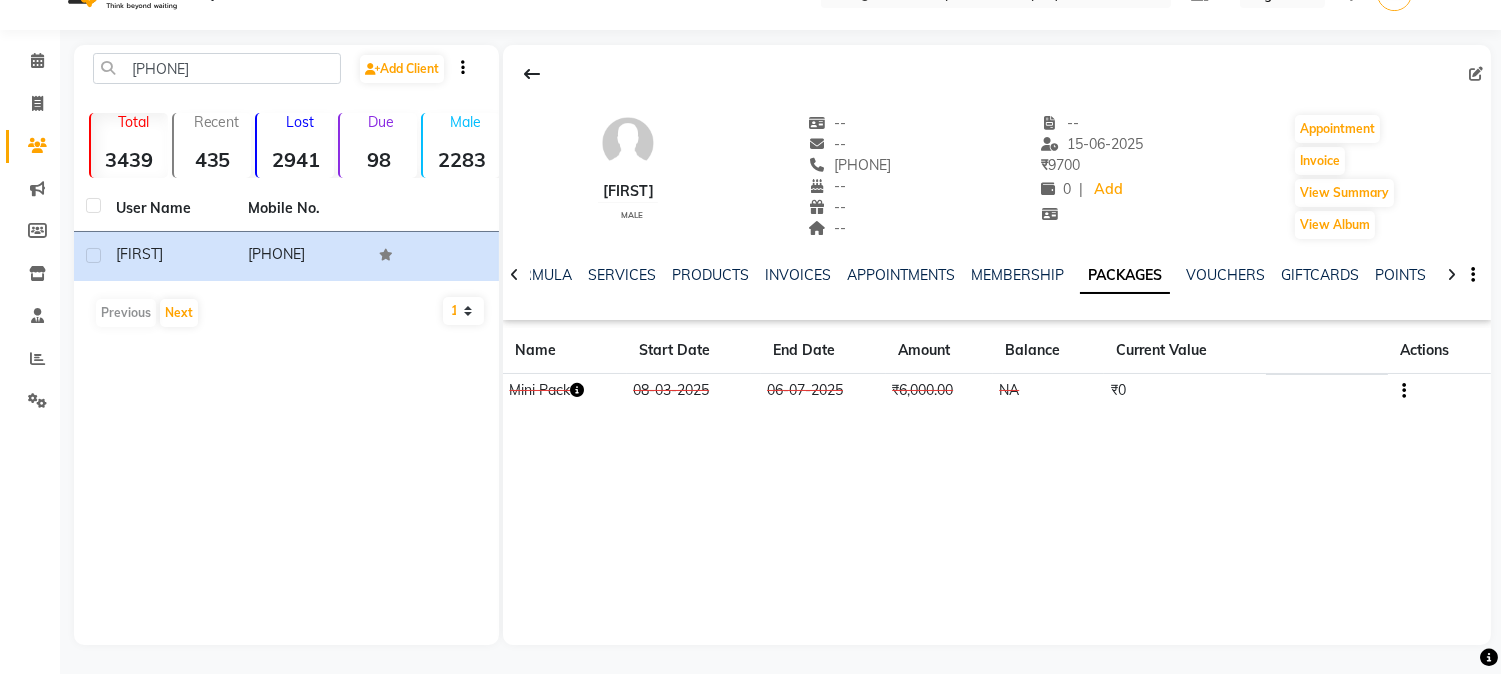 click on "[PHONE]" 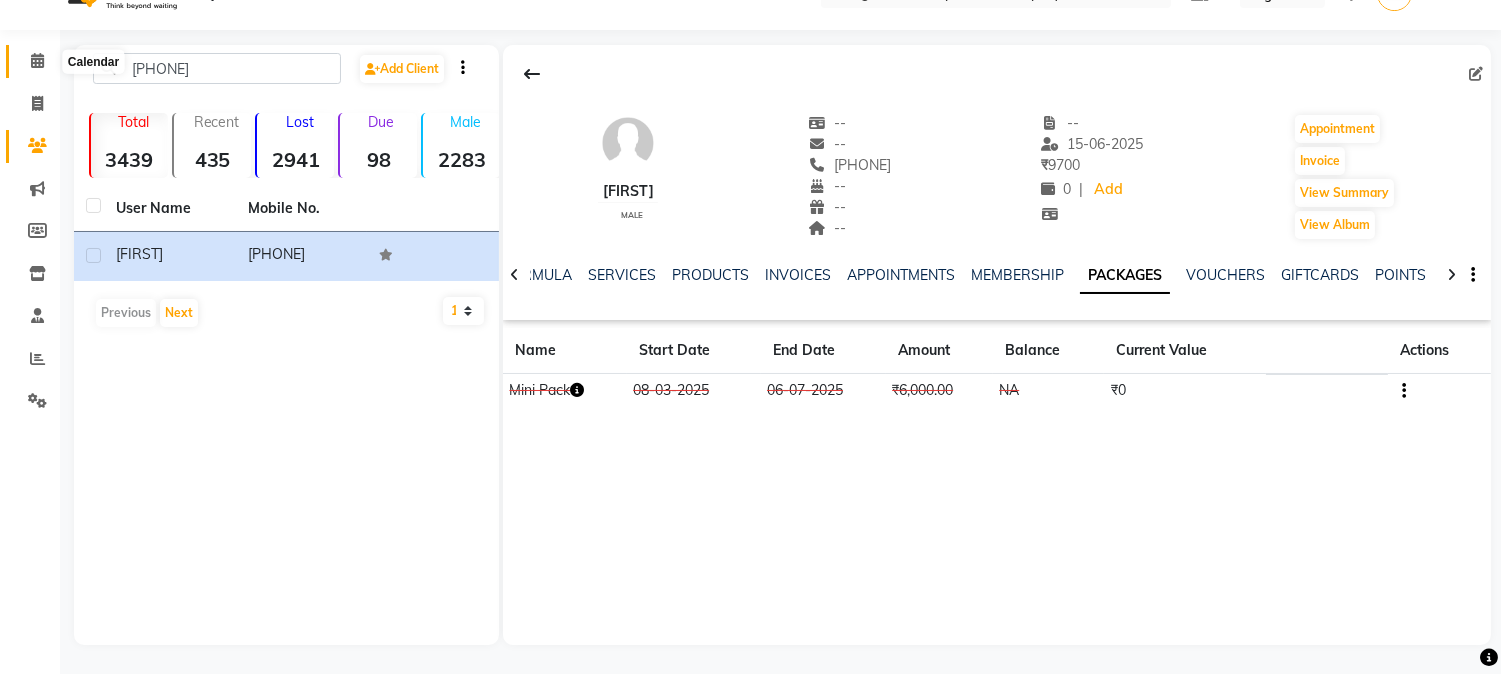 click 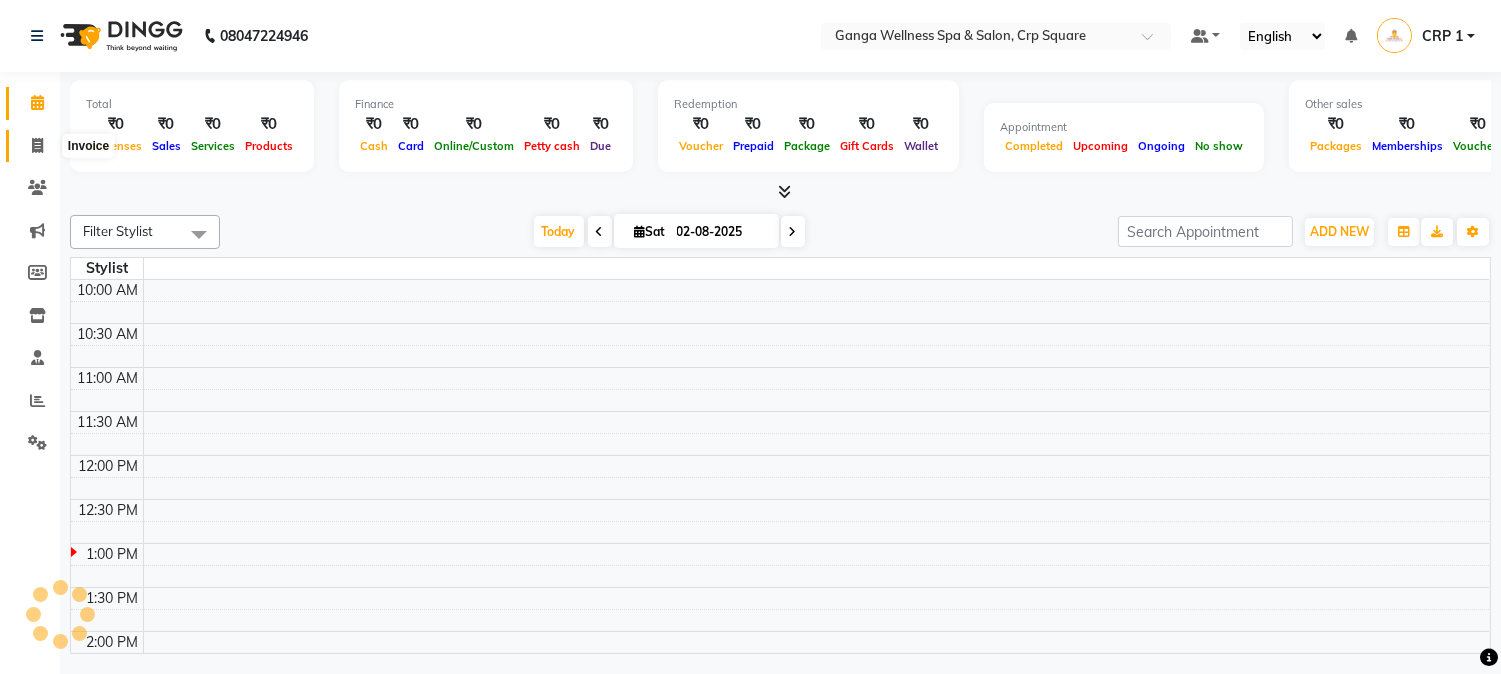 click 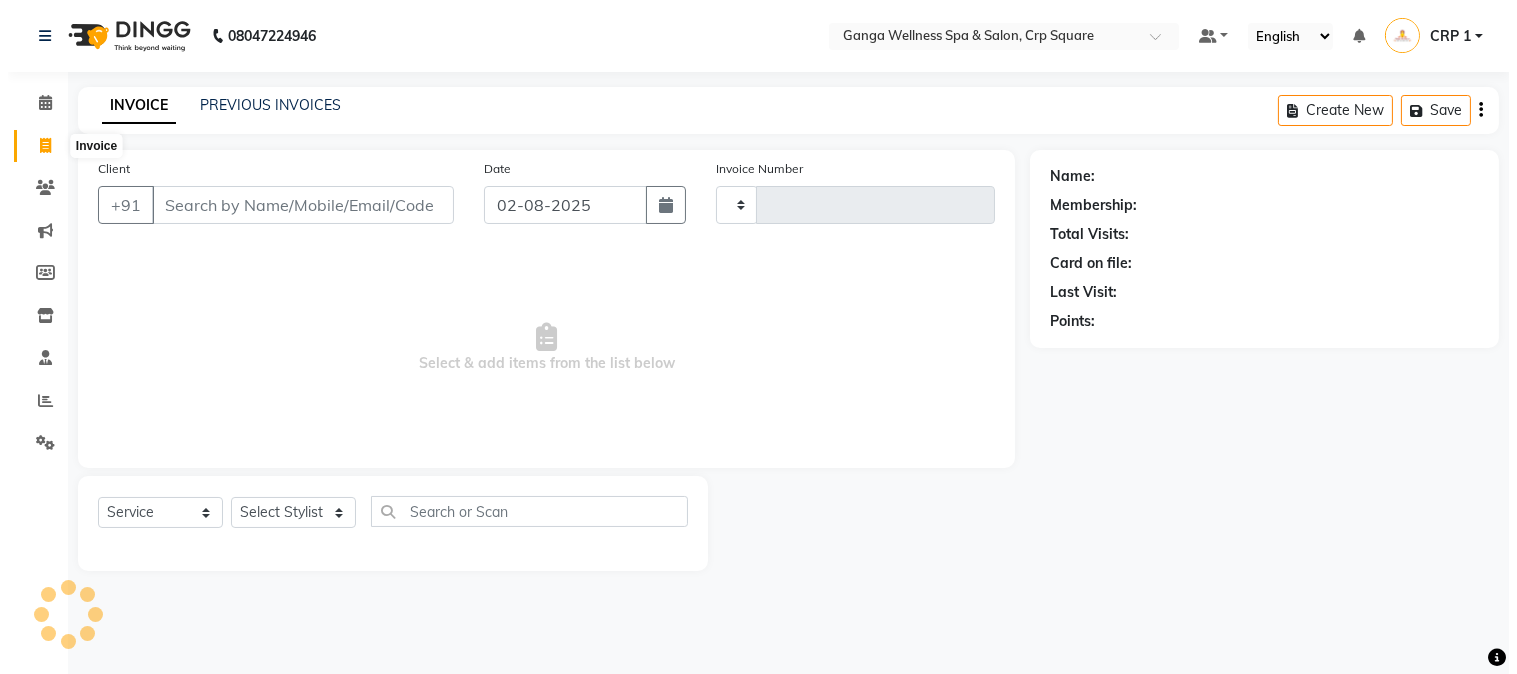 scroll, scrollTop: 0, scrollLeft: 0, axis: both 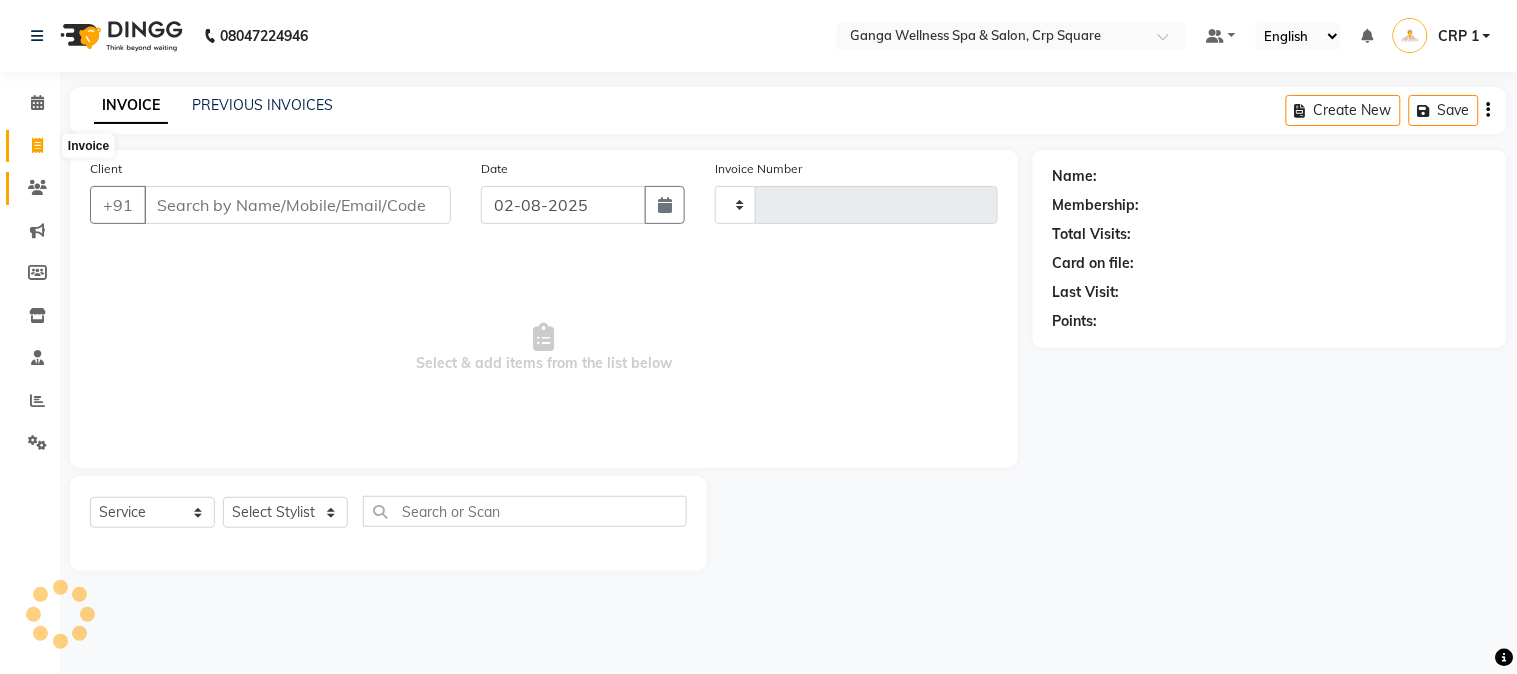 type on "1893" 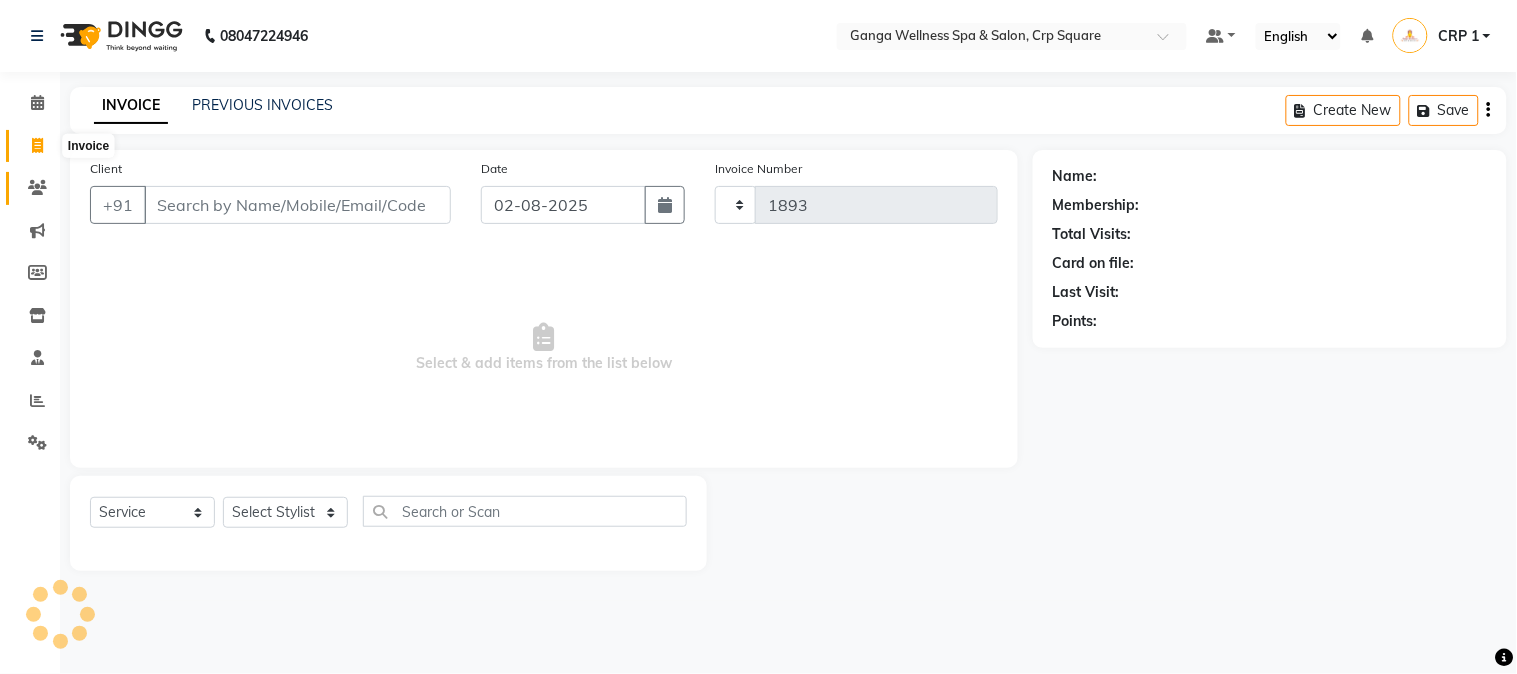 select on "715" 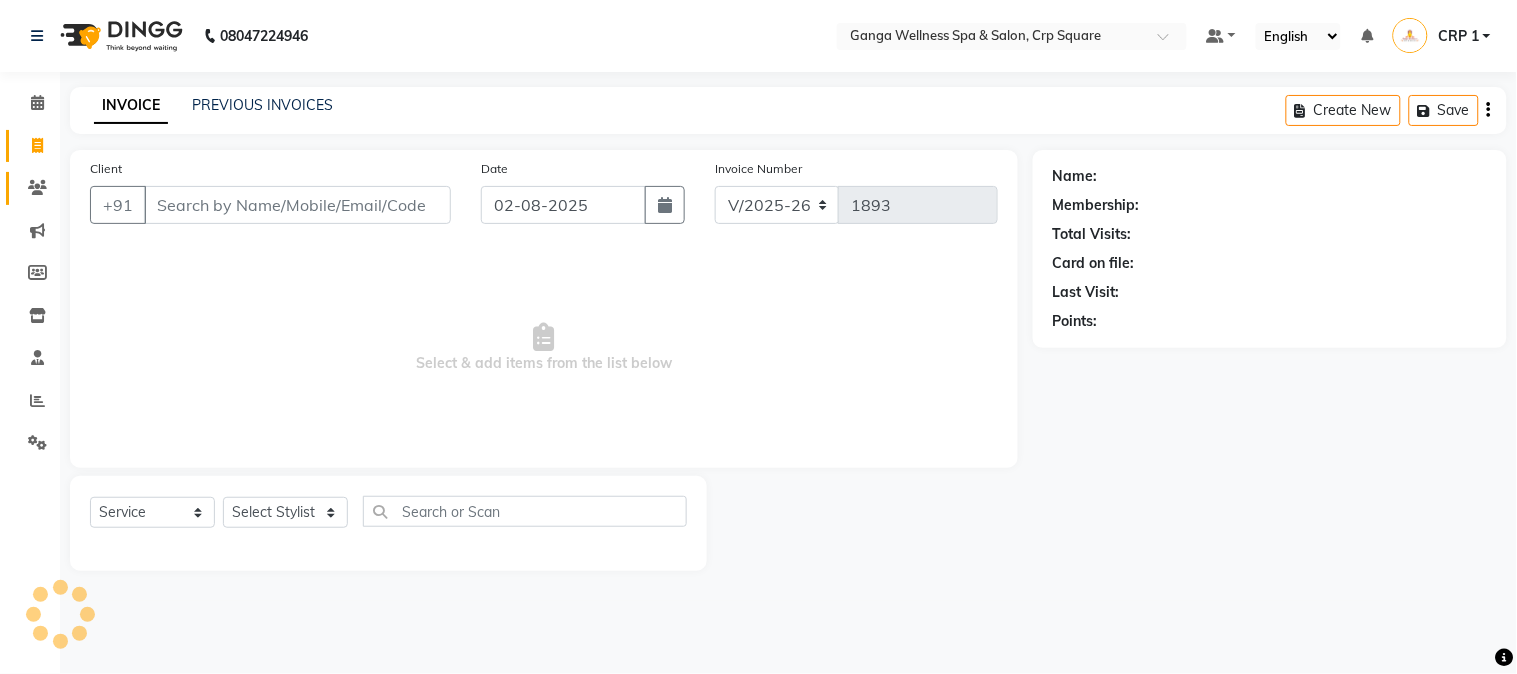 click 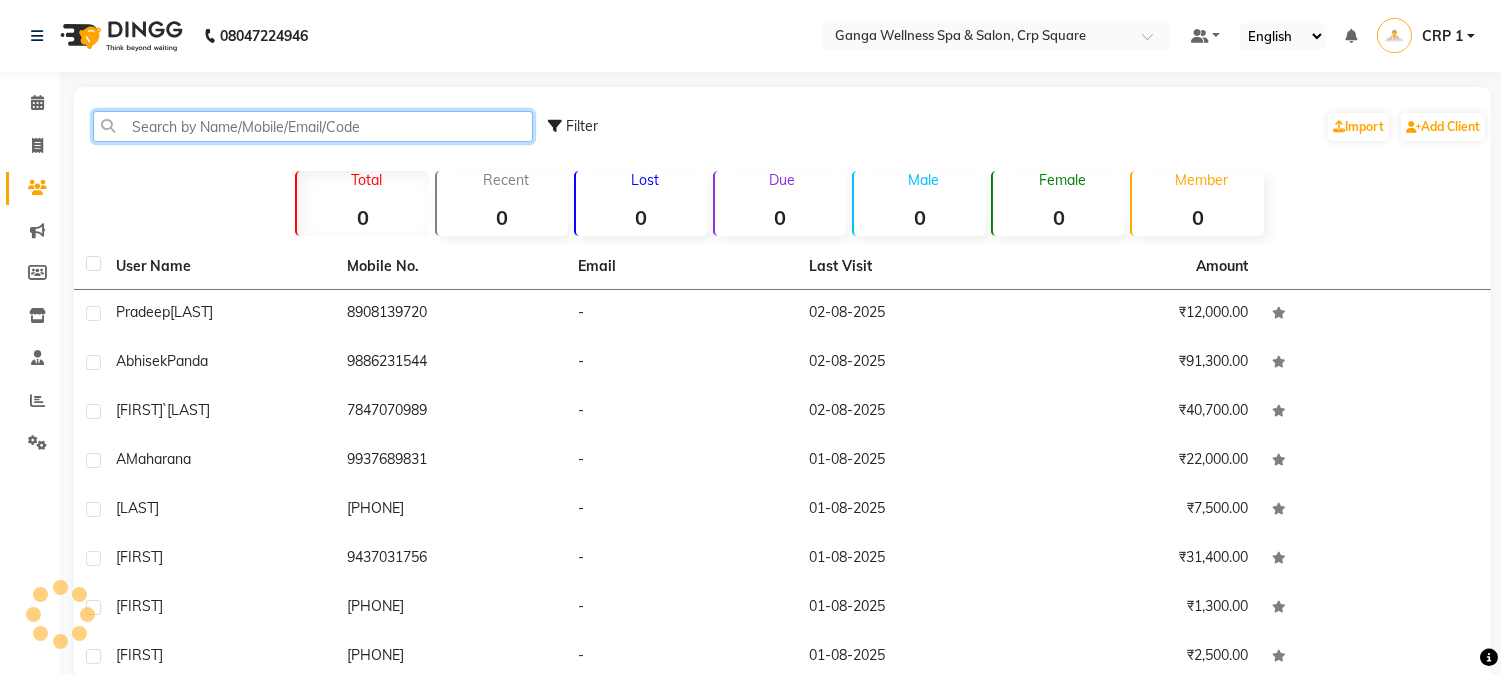 click 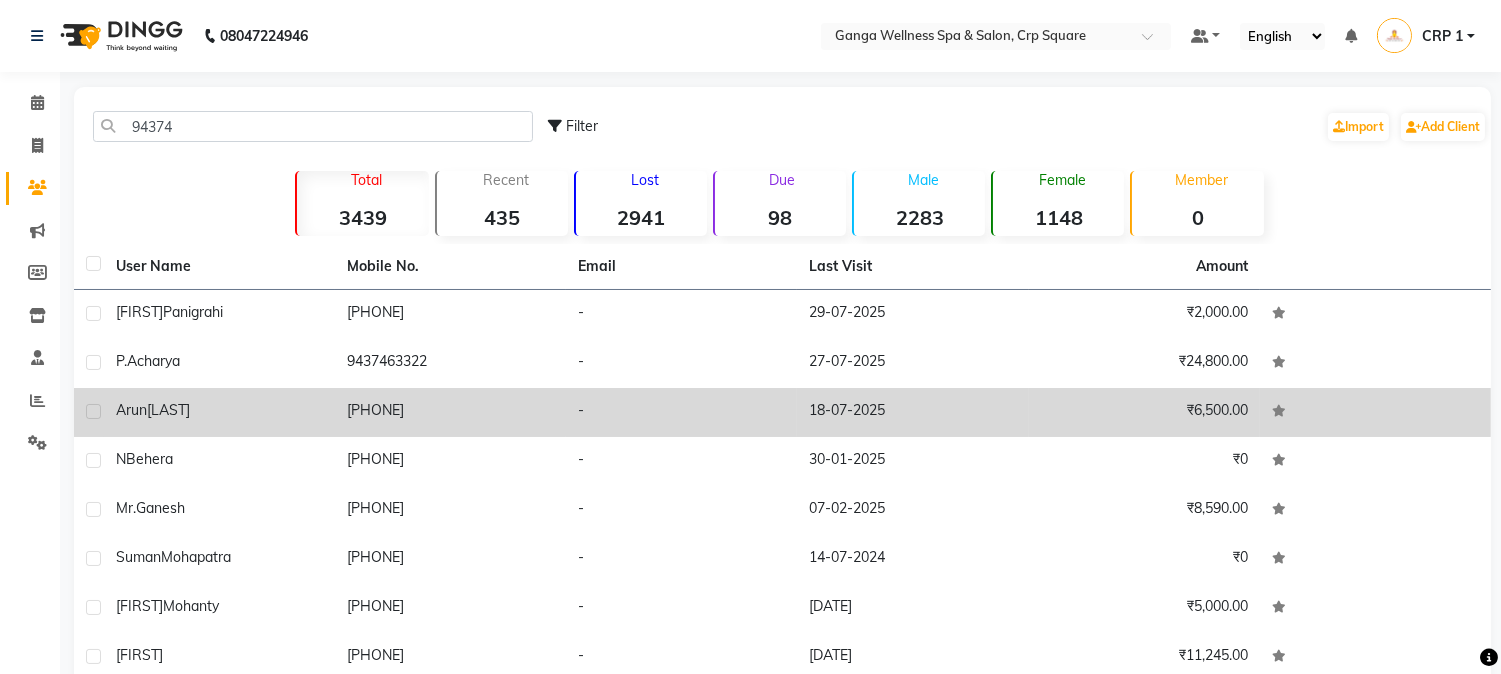 click on "[LAST]" 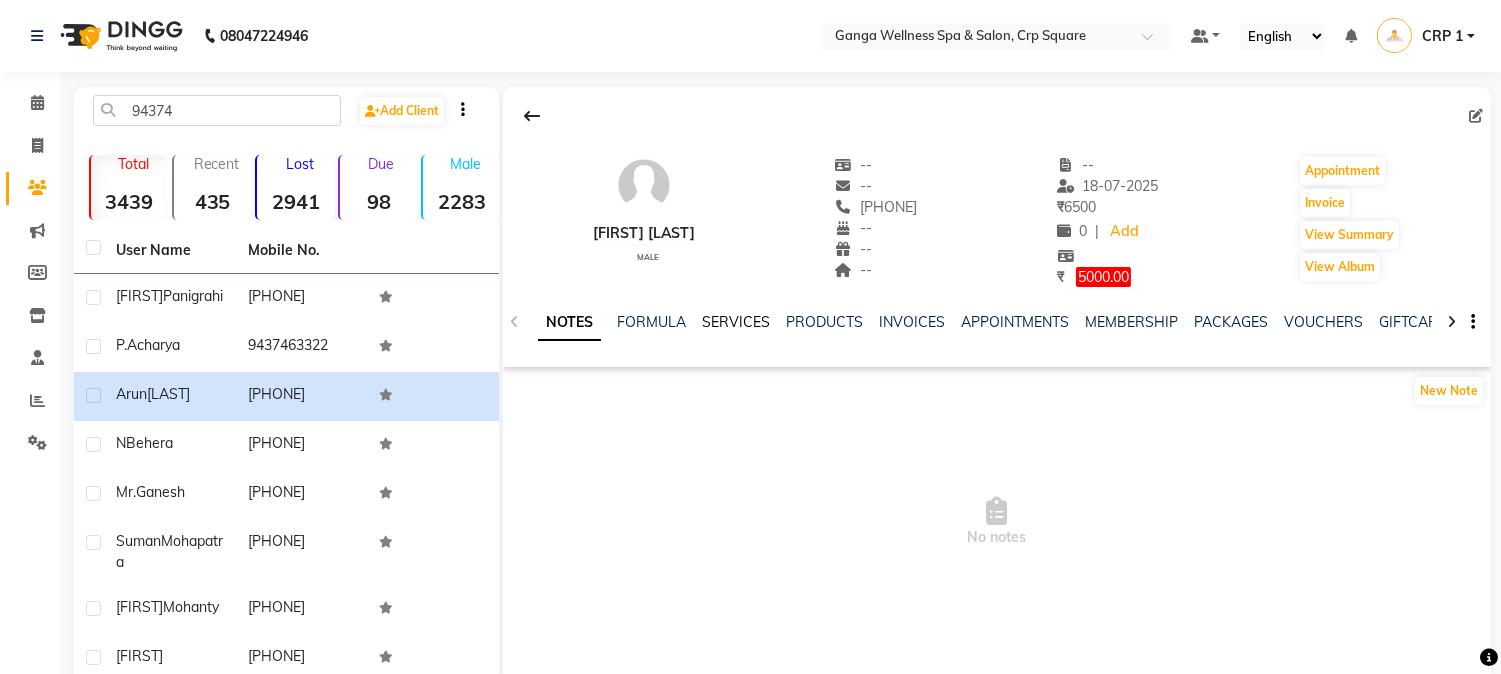 click on "SERVICES" 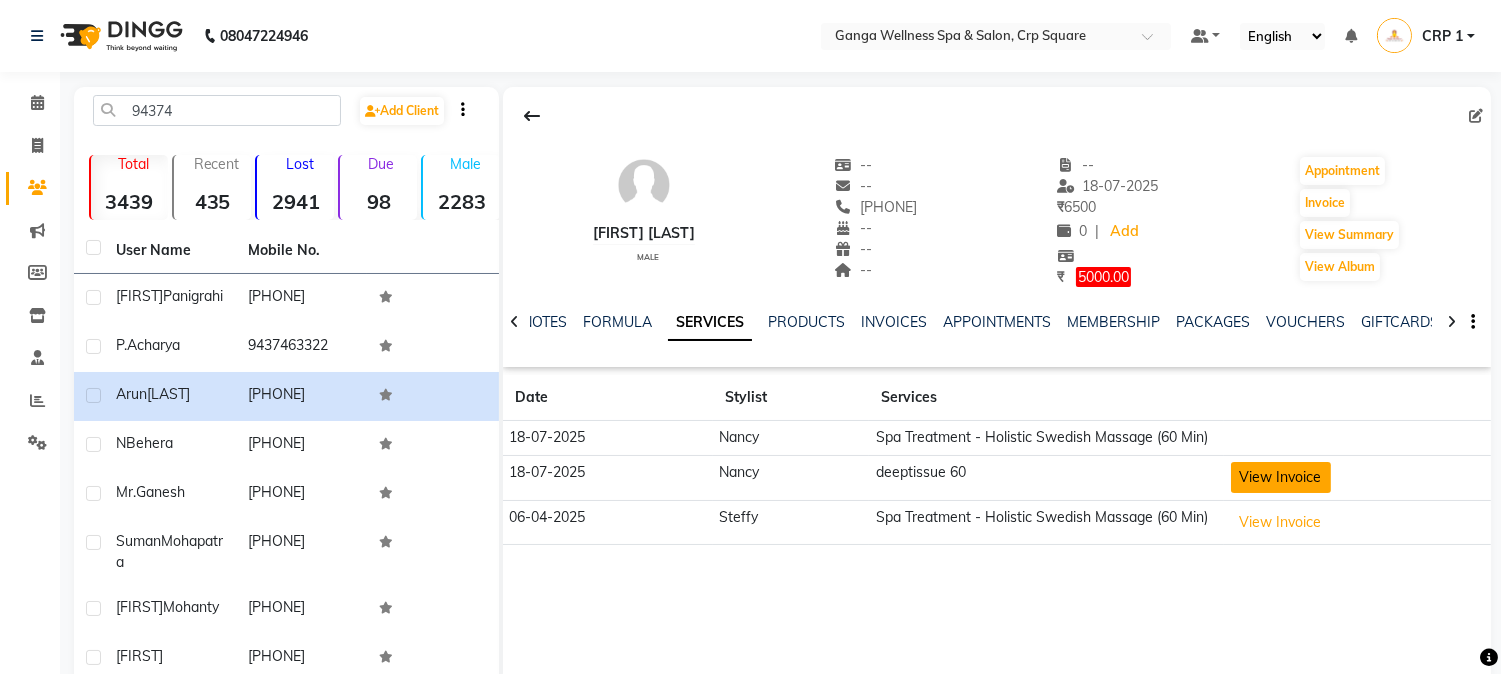 click on "View Invoice" 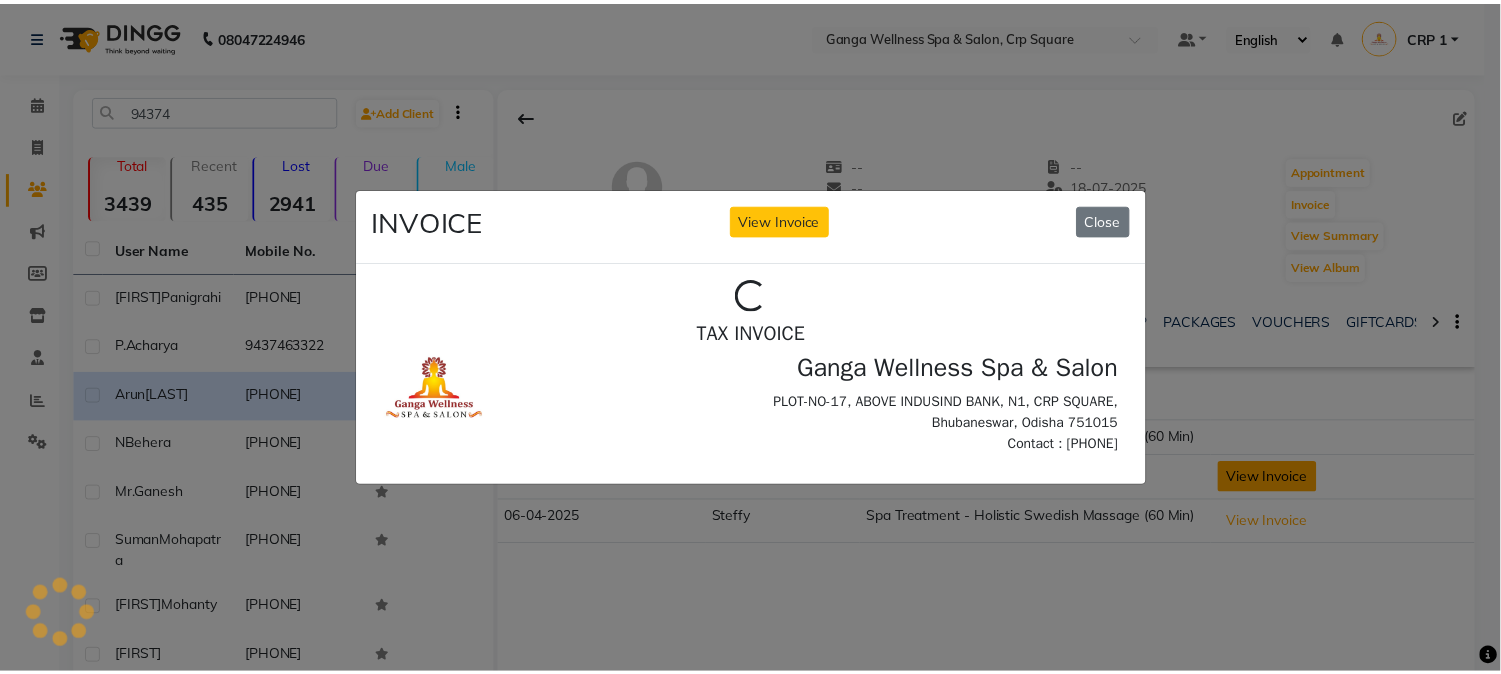 scroll, scrollTop: 0, scrollLeft: 0, axis: both 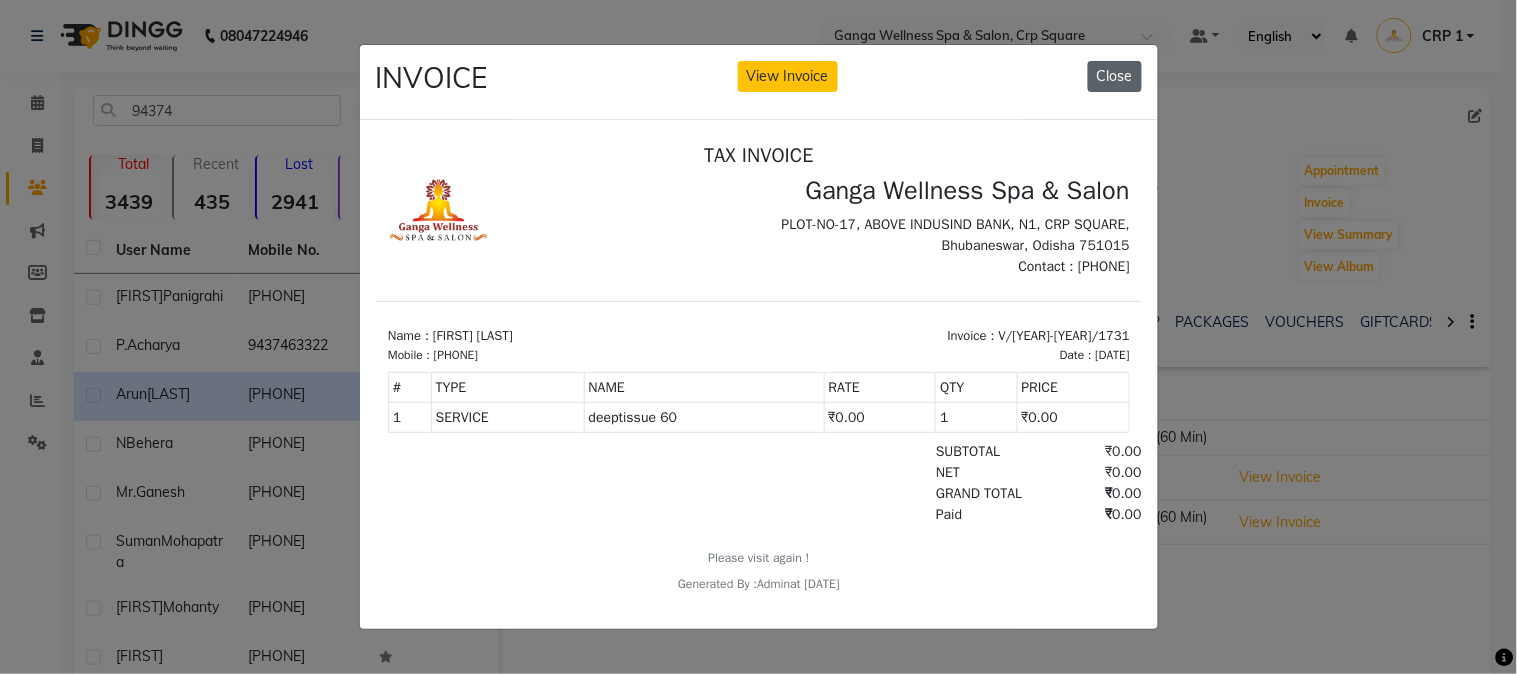 click on "Close" 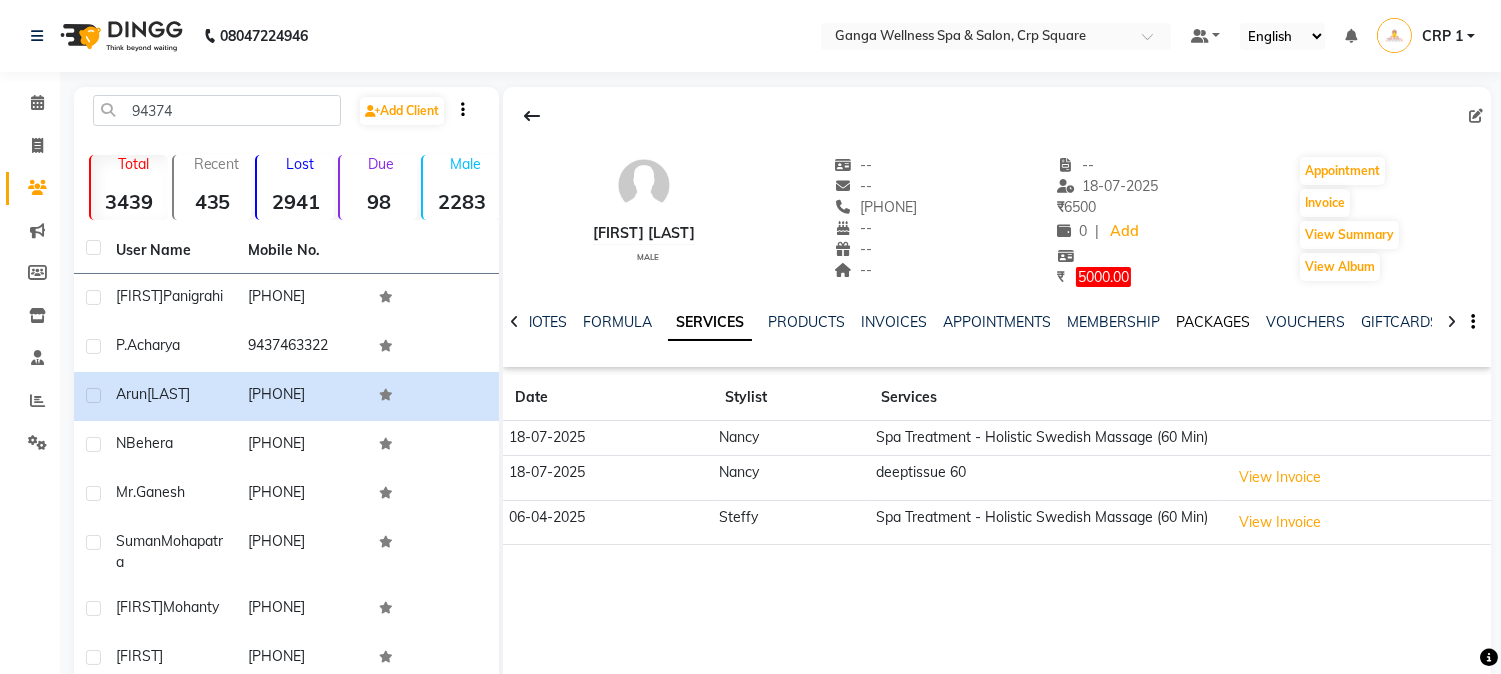 click on "PACKAGES" 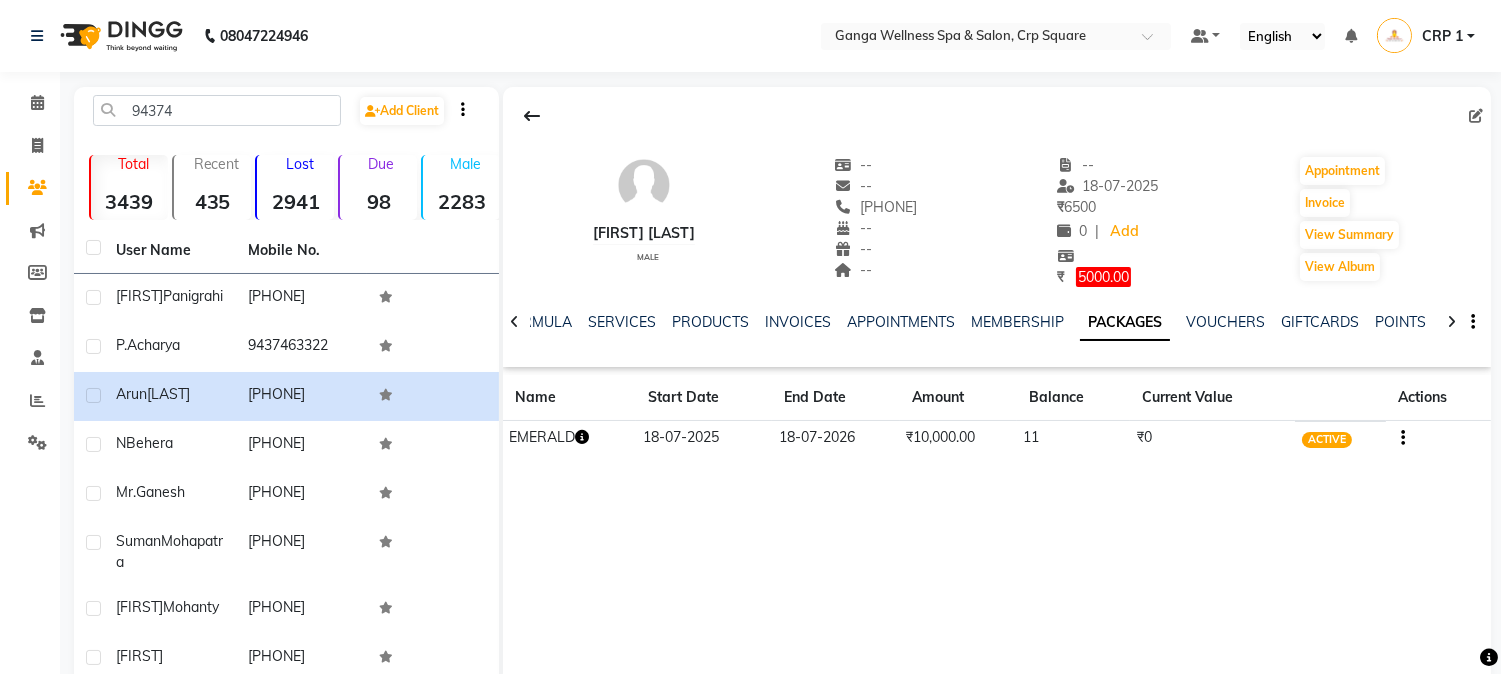 click 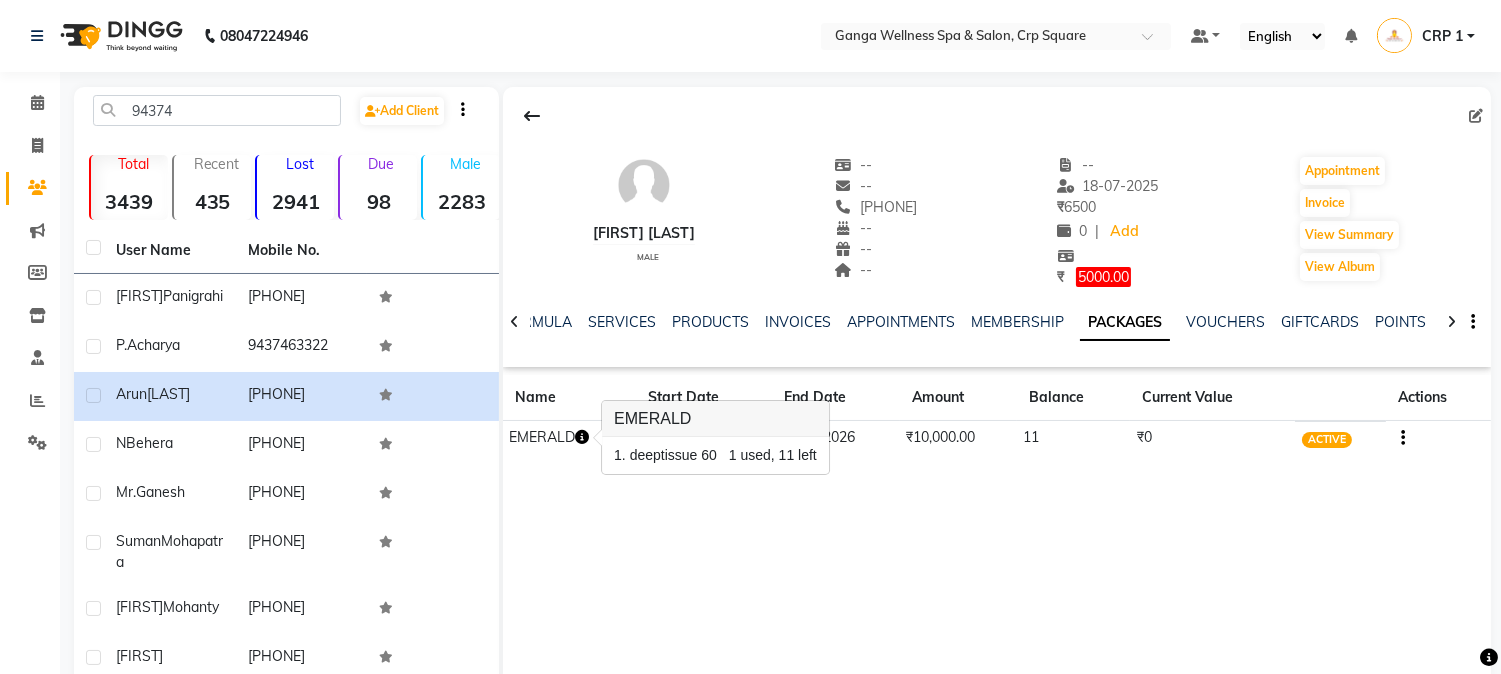 click on "Arun samal   male  --   --   9437475767  --  --  --  -- 18-07-2025 ₹    6500 0 |  Add  ₹     5000.00  Appointment   Invoice  View Summary  View Album  NOTES FORMULA SERVICES PRODUCTS INVOICES APPOINTMENTS MEMBERSHIP PACKAGES VOUCHERS GIFTCARDS POINTS FORMS FAMILY CARDS WALLET Name Start Date End Date Amount Balance Current Value Actions  EMERALD  18-07-2025 18-07-2026  ₹10,000.00   11  ₹0 ACTIVE" 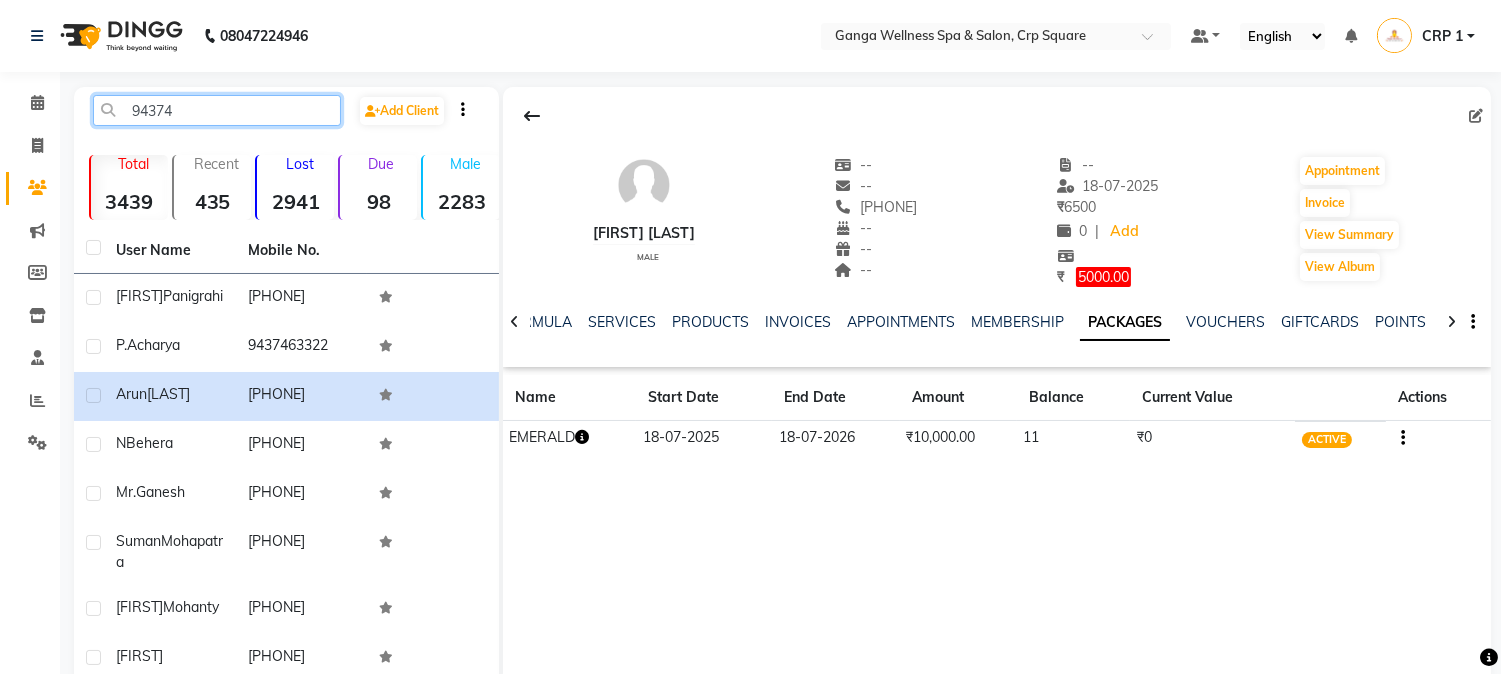 click on "94374" 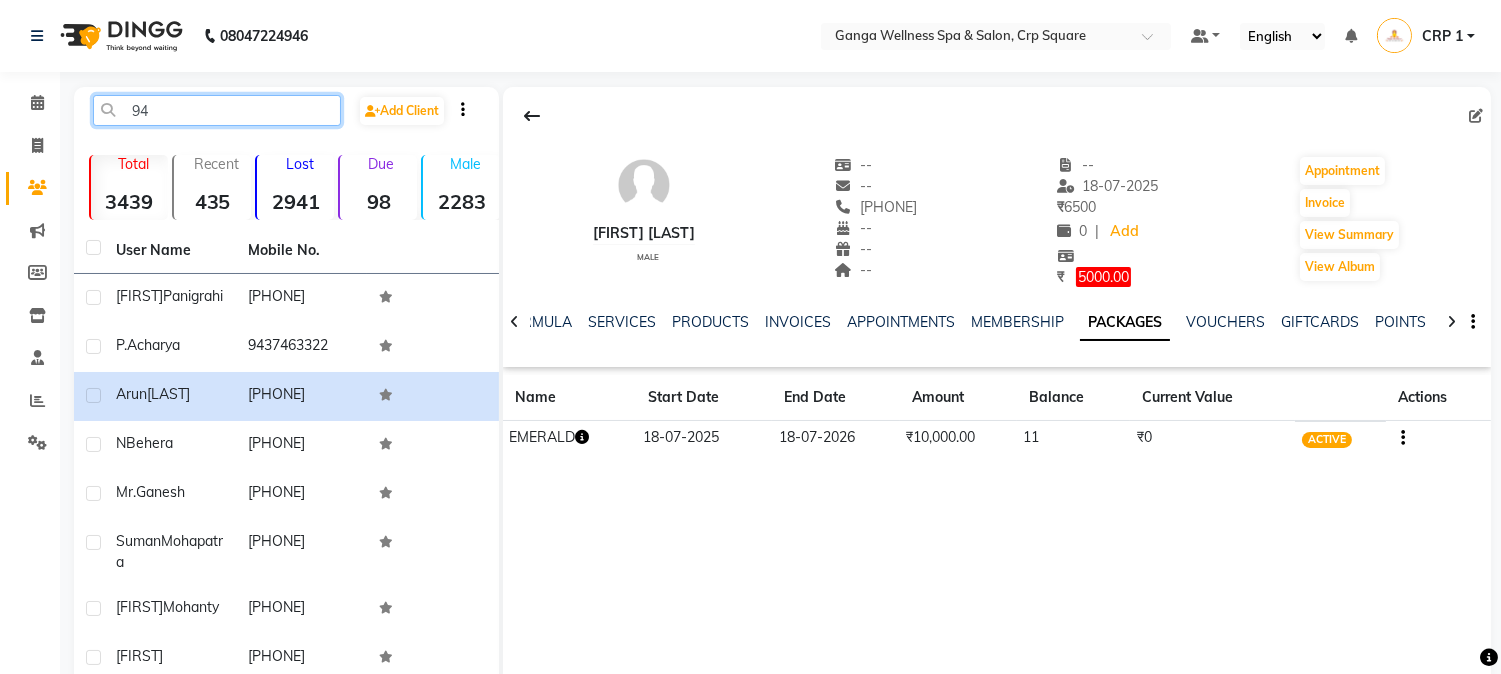 type on "9" 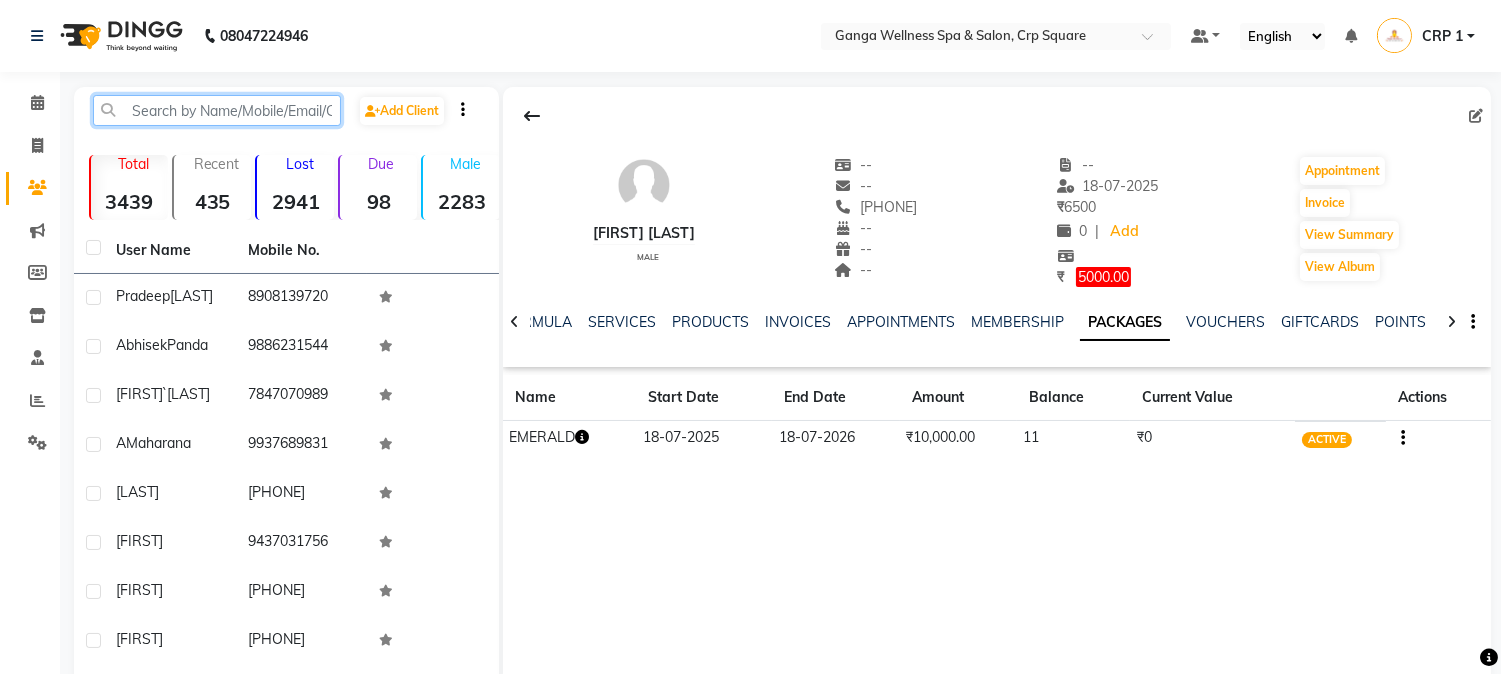 click 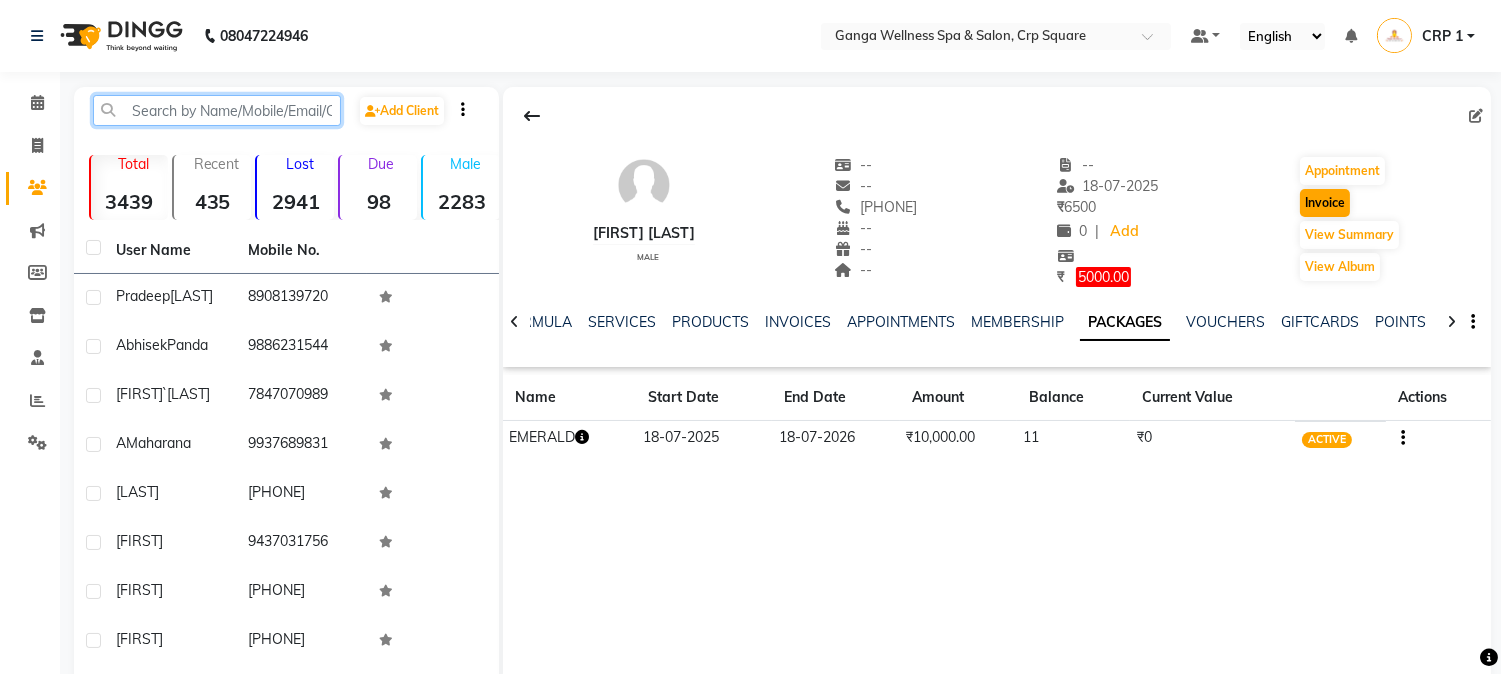 type 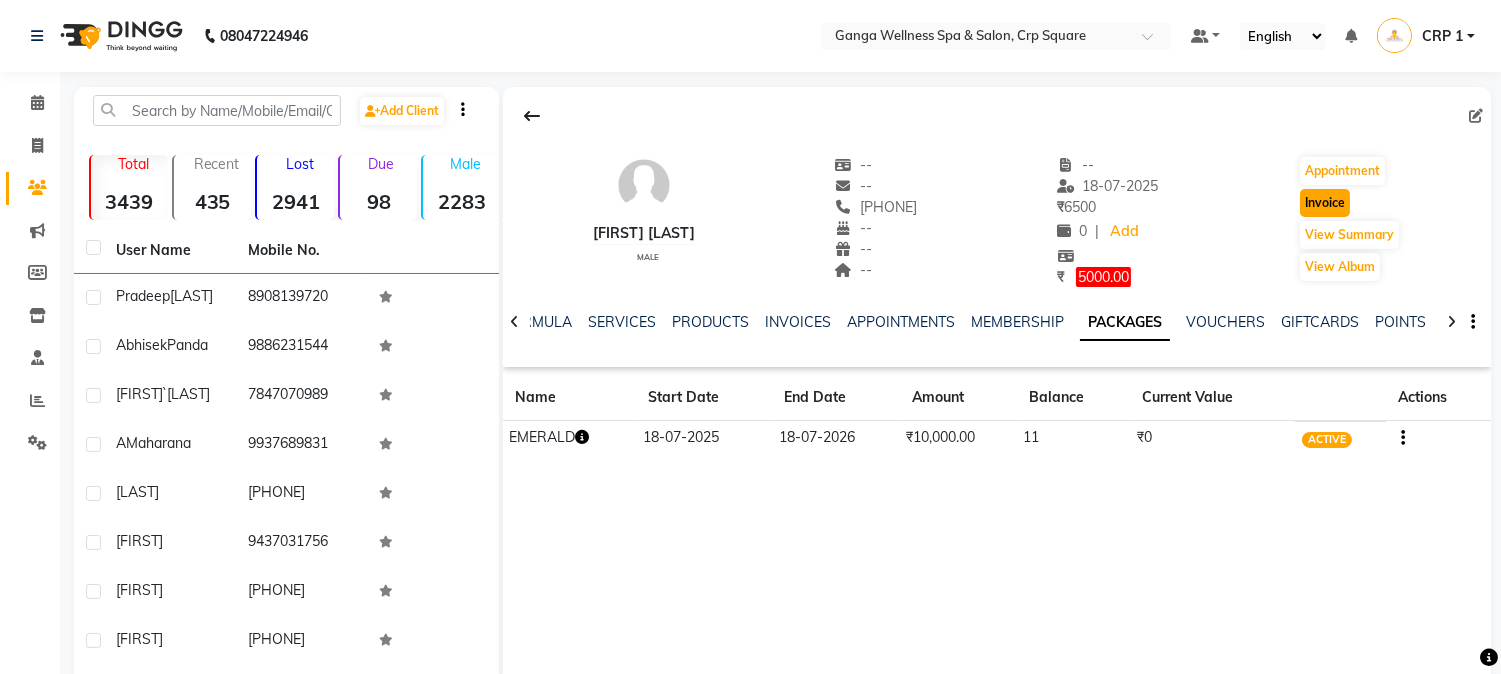 click on "Invoice" 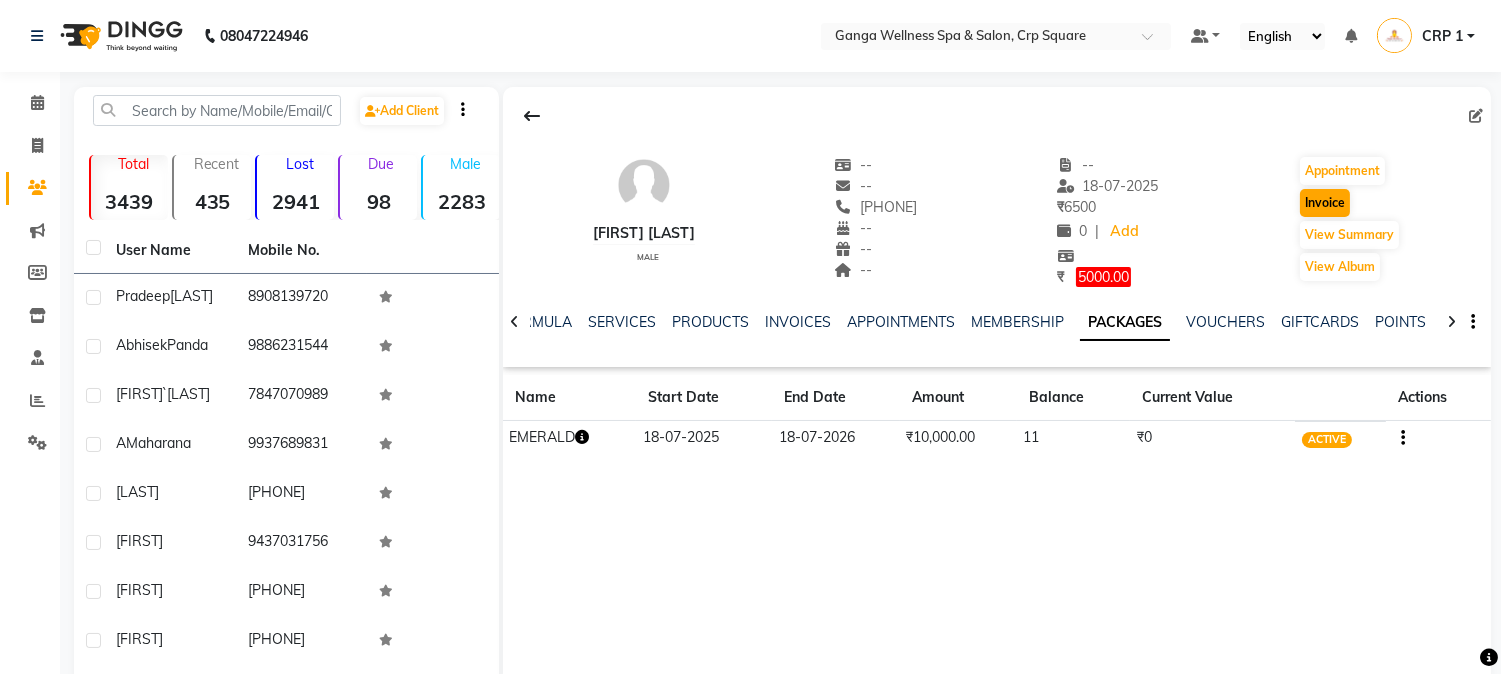 select on "service" 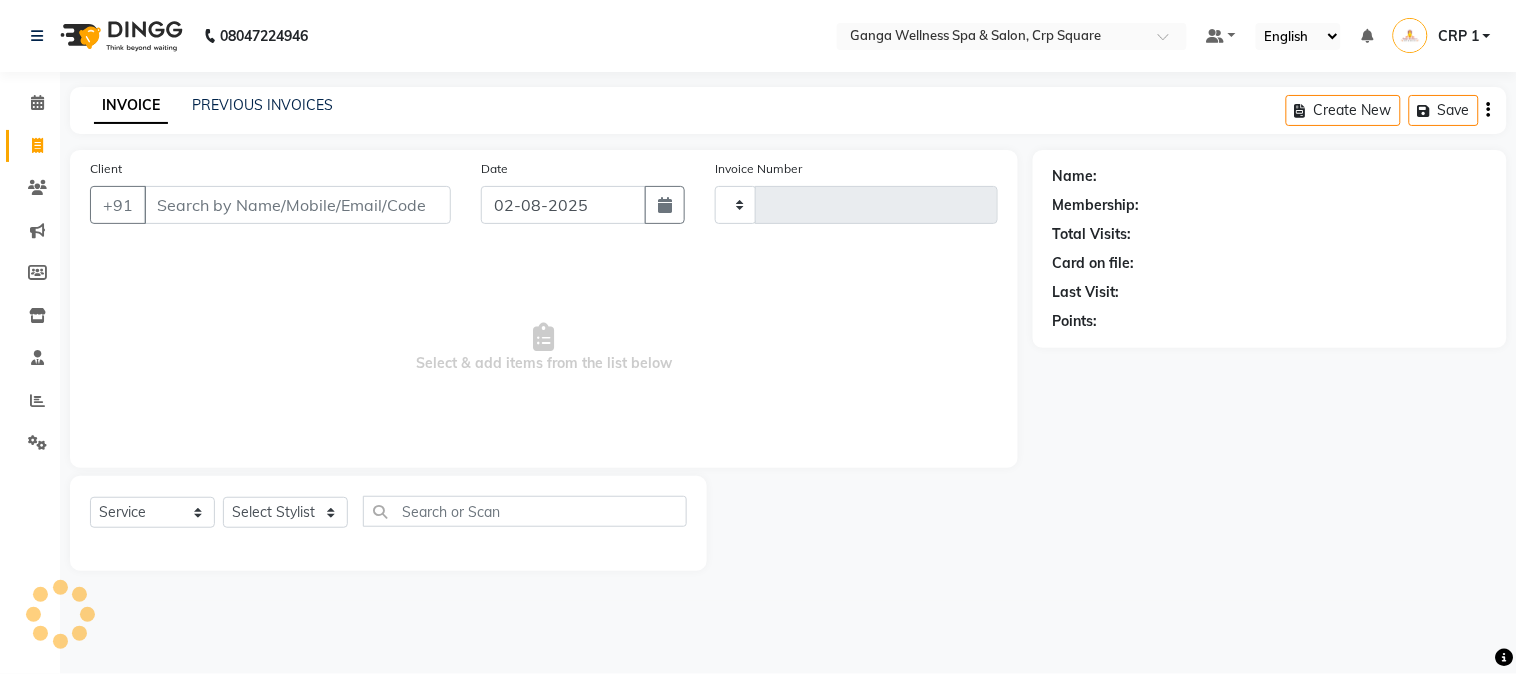 type on "1893" 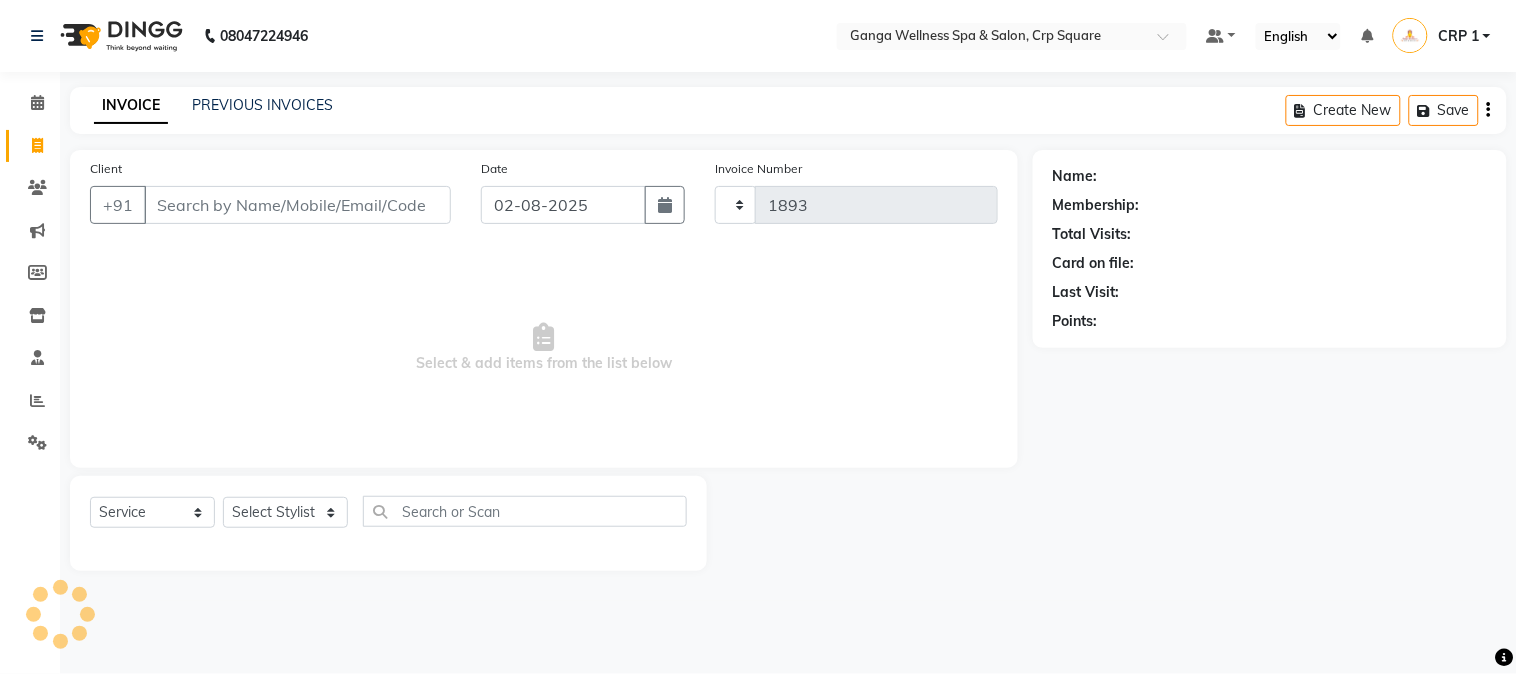 select on "715" 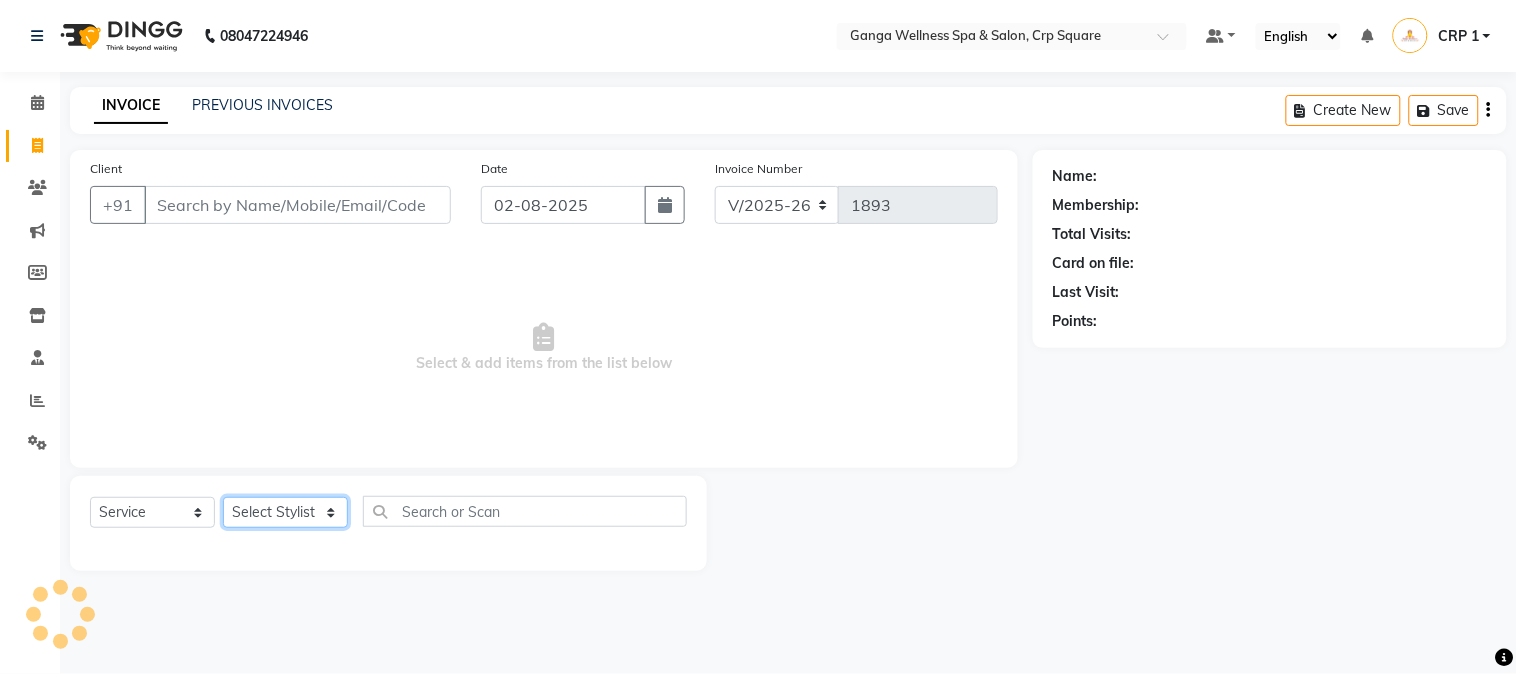 click on "Select Stylist" 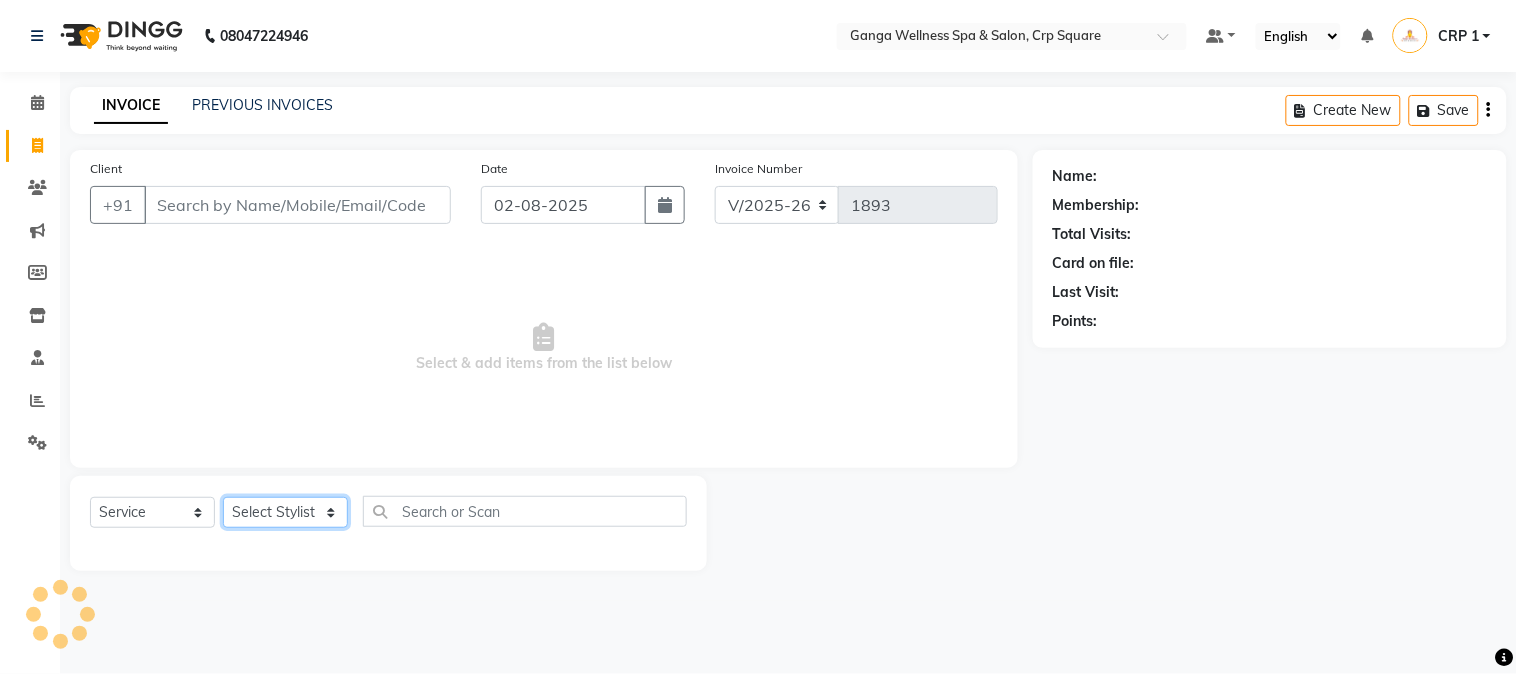 type on "[PHONE]" 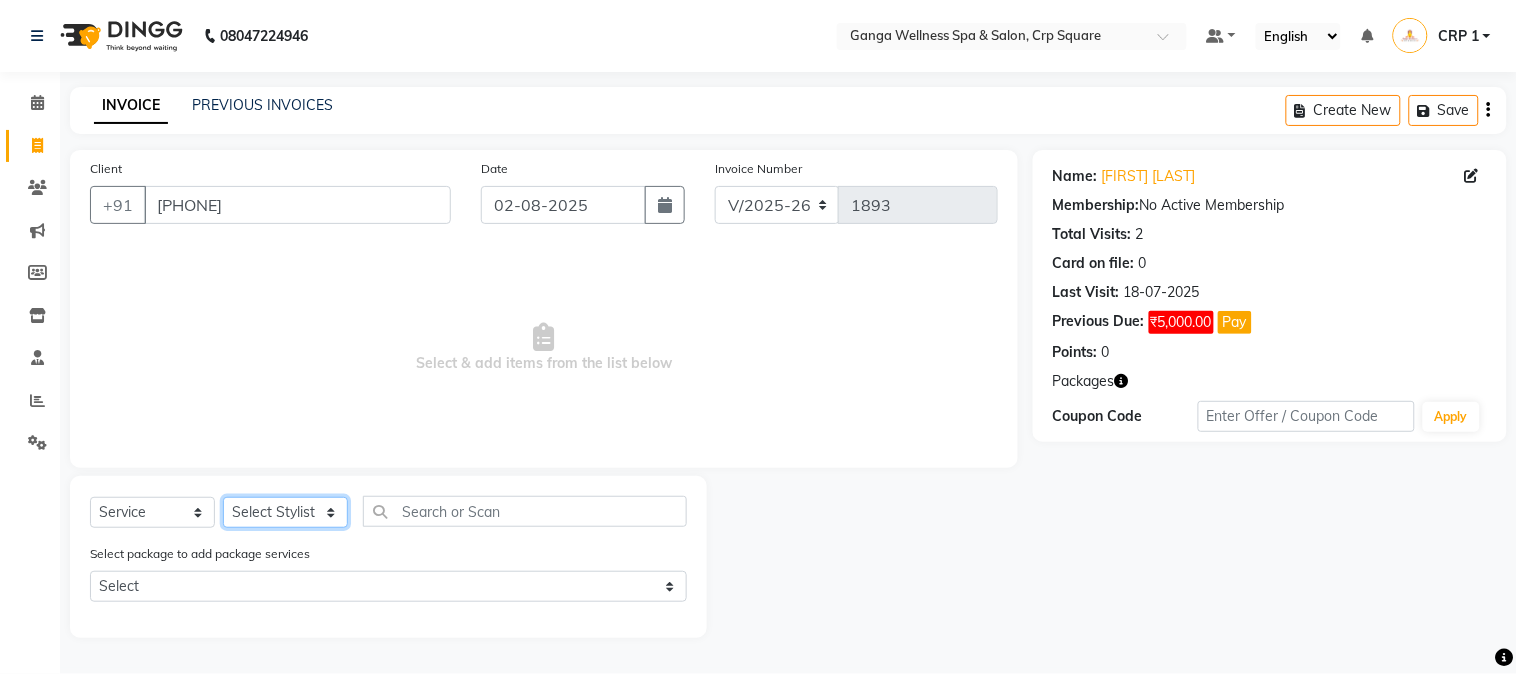select on "79434" 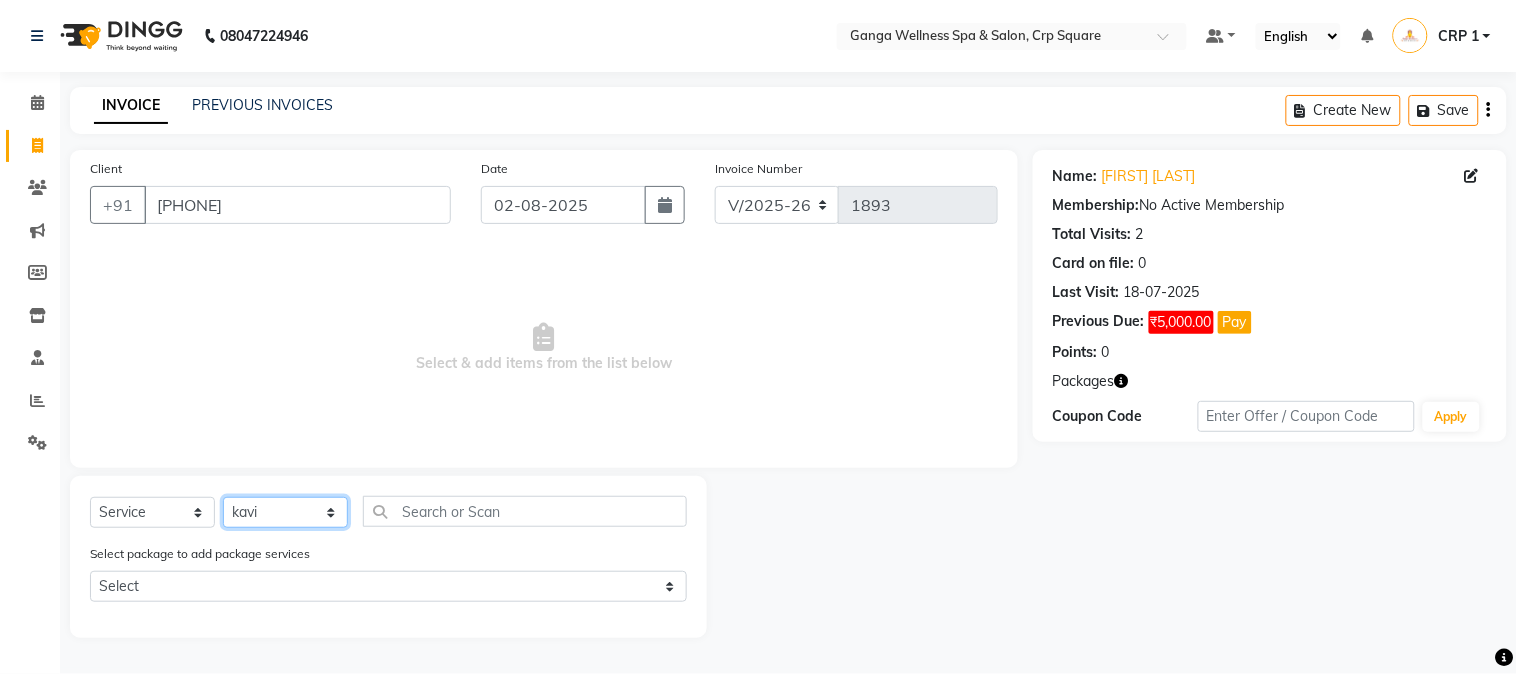 click on "Select Stylist Aarovi Abhin Alisha Ammi Ania Annei Api Ayen Bikash Bina CRP 1 CRP 2 Dipti Elina G1 G1 Salon General Manager  Helen Jasmine Jayashree JC Jenny kavi Krishna Manoj Mathu  Monika Moon Nancy Nirupama Pabitra Papu Puja Purnima Rajashree Raju Rashmi Rasmi  Remi Rinky Riya Rose Sanjiv Saraswati Saroj Sir  Shrabani Sofia Steffy Sukanya Surren Mahapatra Sushree Swopna Umpi Zuali" 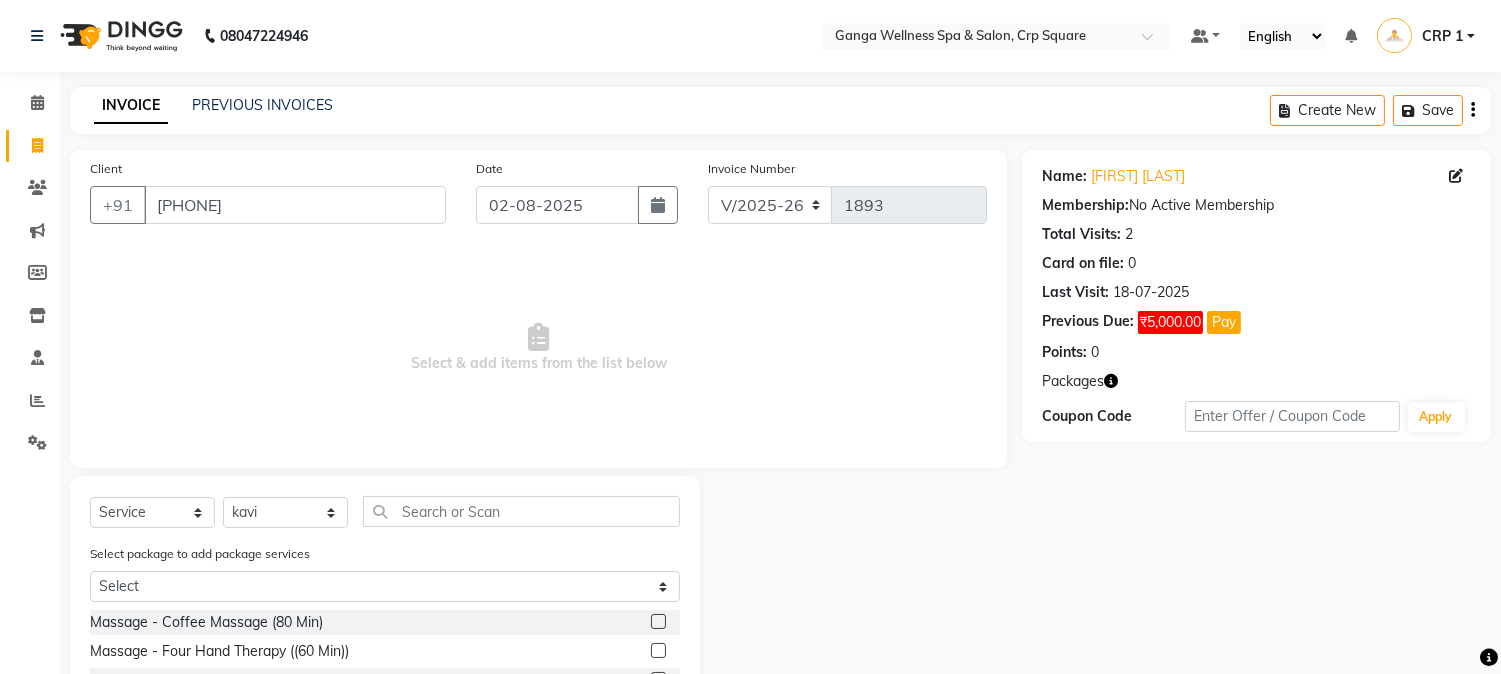 click on "Select  Service  Product  Membership  Package Voucher Prepaid Gift Card  Select Stylist Aarovi Abhin Alisha Ammi Ania Annei Api Ayen Bikash Bina CRP 1 CRP 2 Dipti Elina G1 G1 Salon General Manager  Helen Jasmine Jayashree JC Jenny kavi Krishna Manoj Mathu  Monika Moon Nancy Nirupama Pabitra Papu Puja Purnima Rajashree Raju Rashmi Rasmi  Remi Rinky Riya Rose Sanjiv Saraswati Saroj Sir  Shrabani Sofia Steffy Sukanya Surren Mahapatra Sushree Swopna Umpi Zuali" 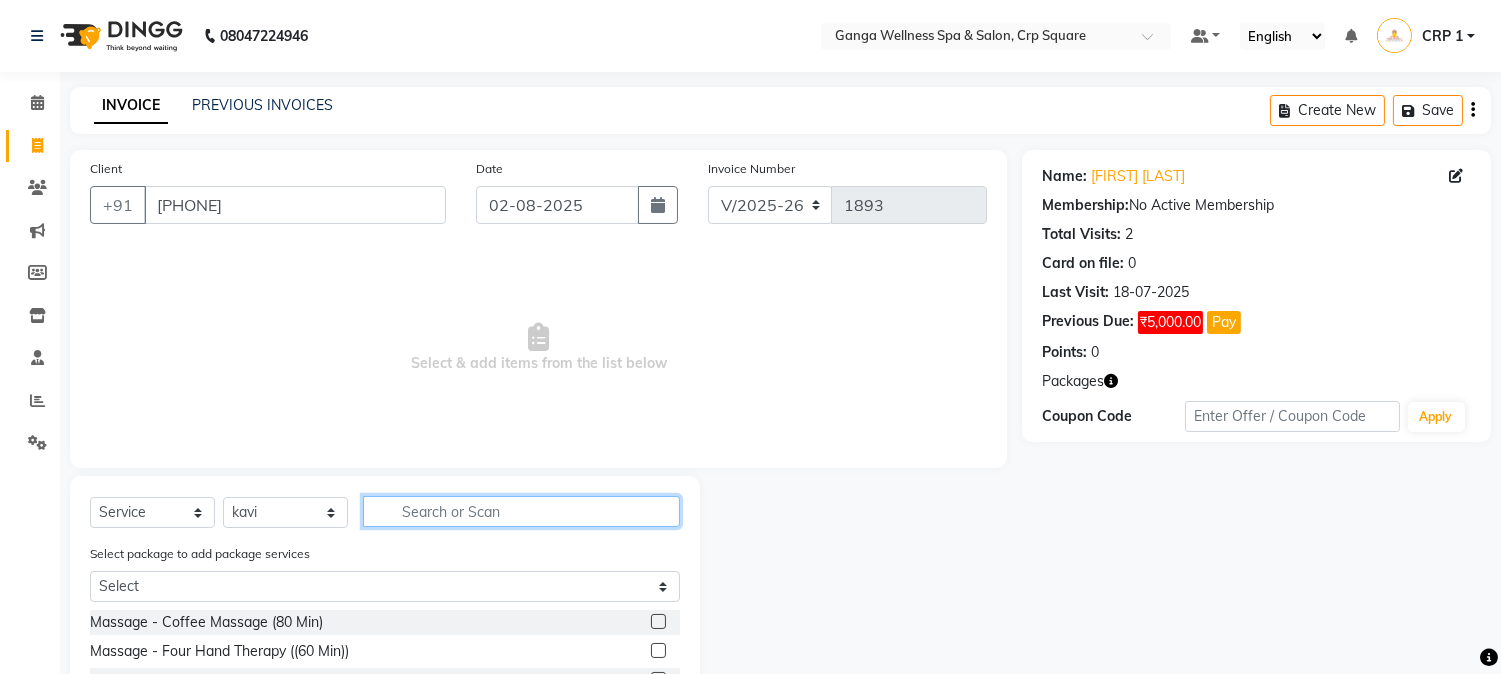 click 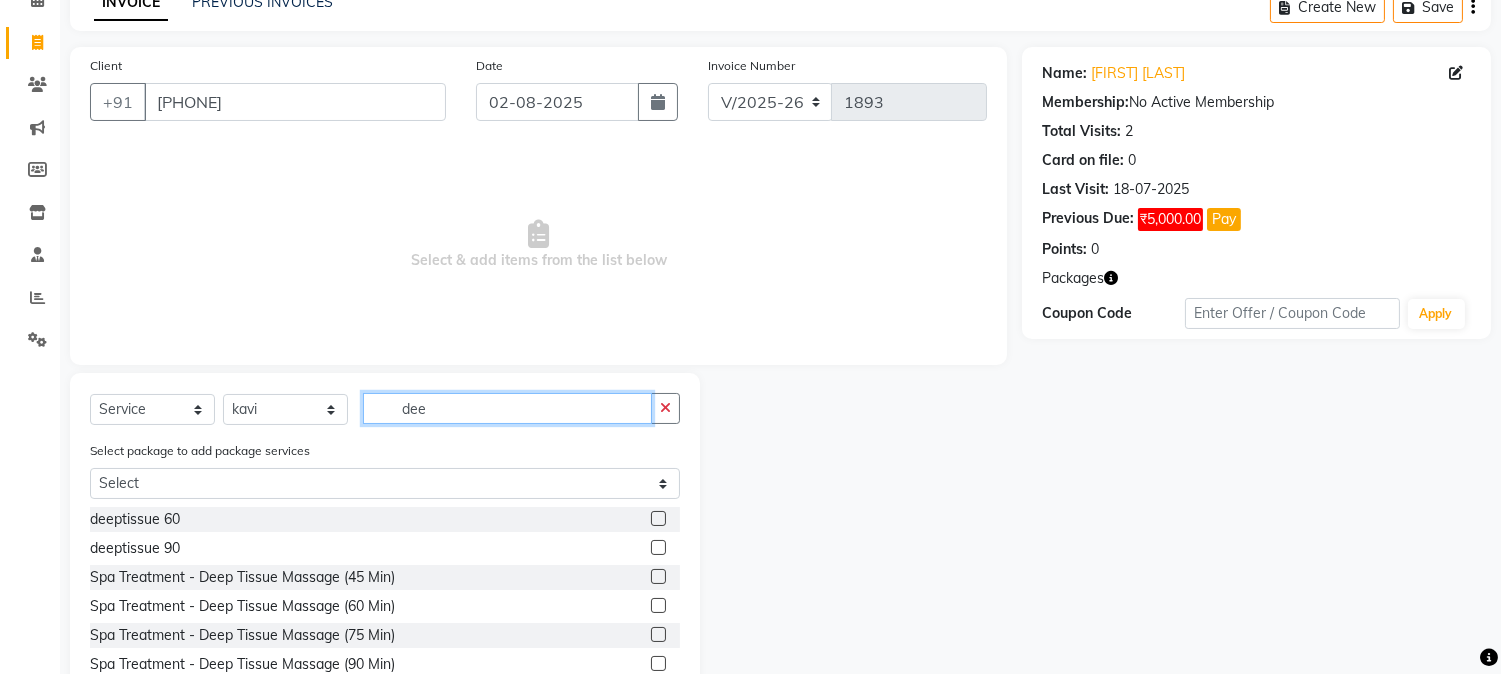scroll, scrollTop: 194, scrollLeft: 0, axis: vertical 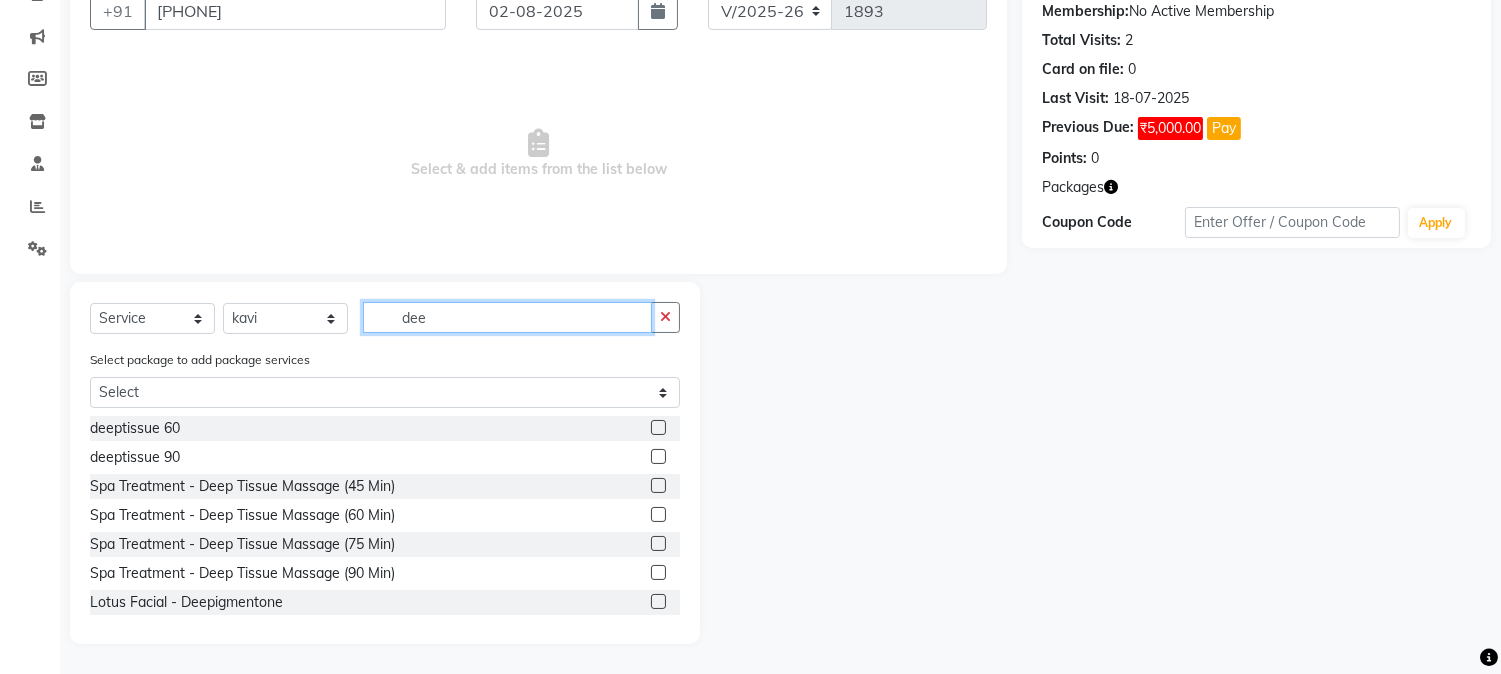 type on "dee" 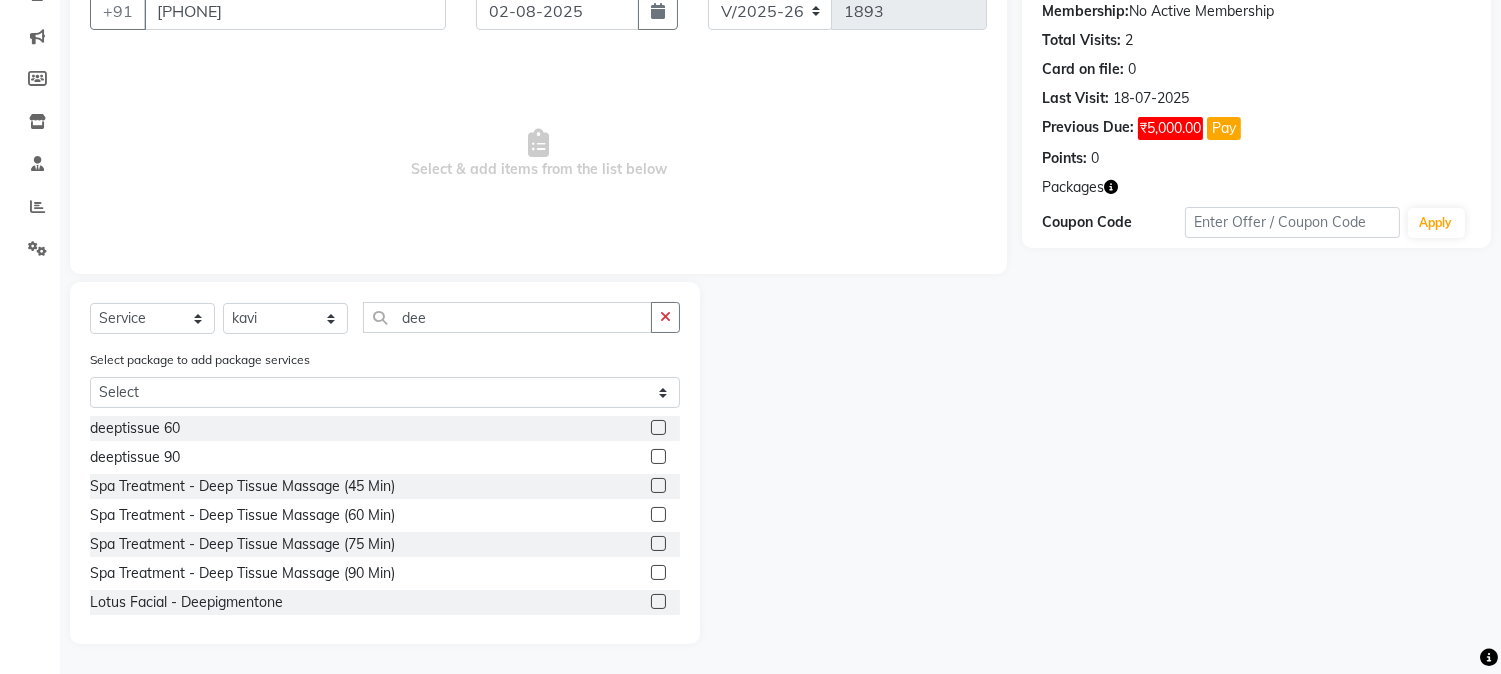 click 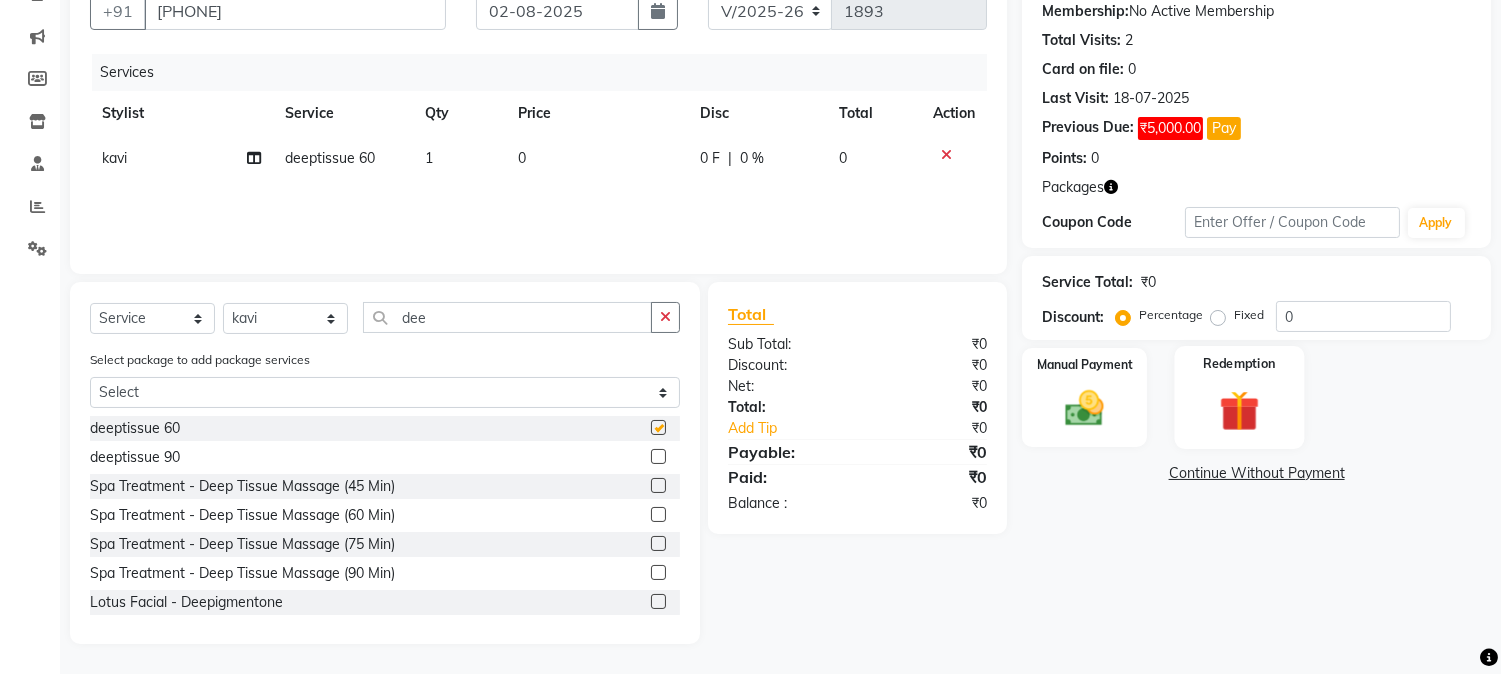 checkbox on "false" 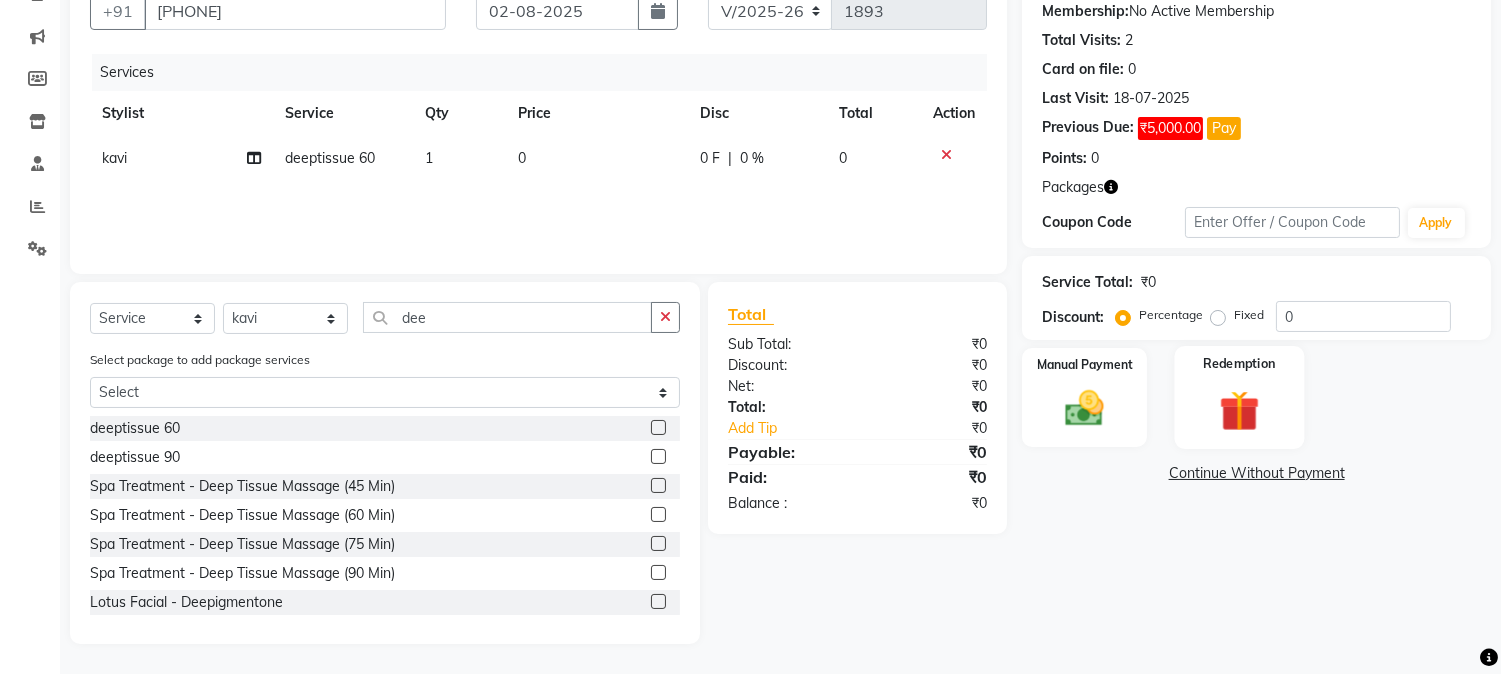 drag, startPoint x: 1203, startPoint y: 427, endPoint x: 1265, endPoint y: 424, distance: 62.072536 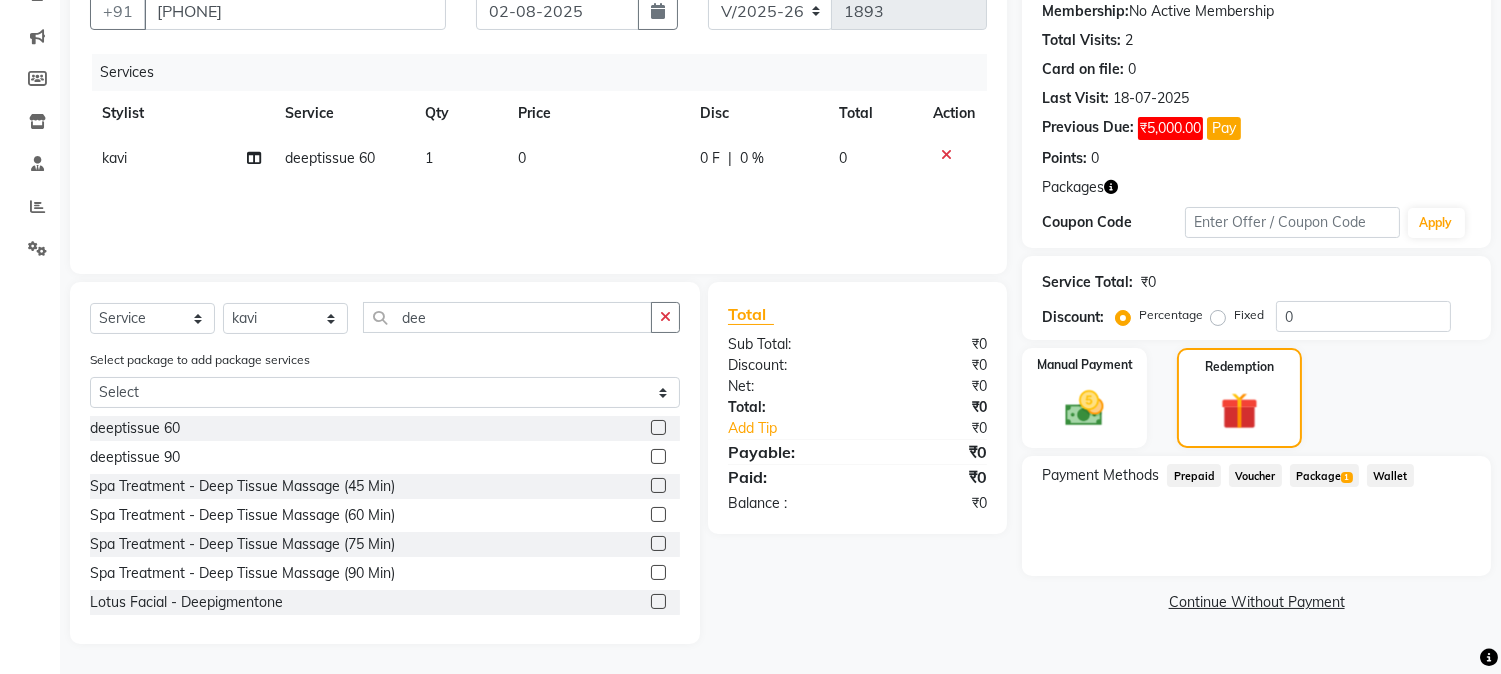 click on "Package  1" 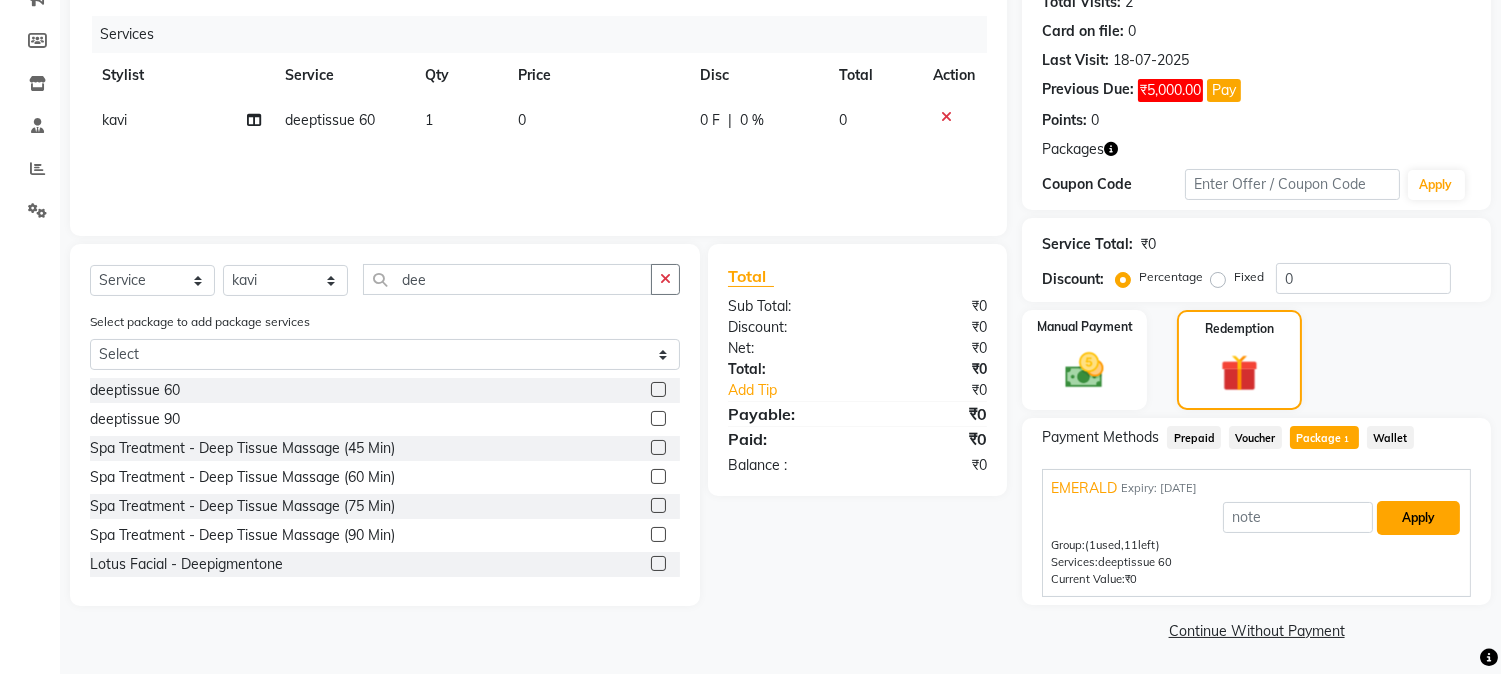 click on "Apply" at bounding box center (1418, 518) 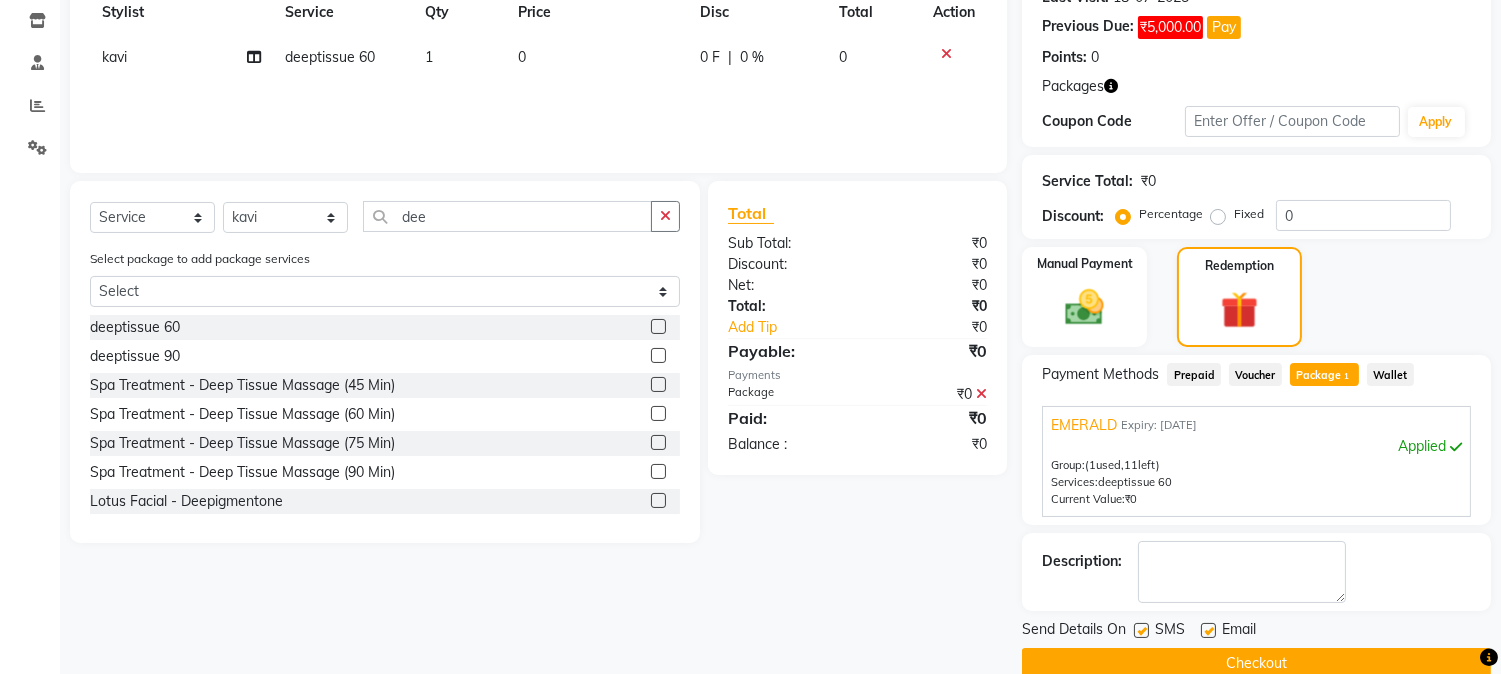scroll, scrollTop: 328, scrollLeft: 0, axis: vertical 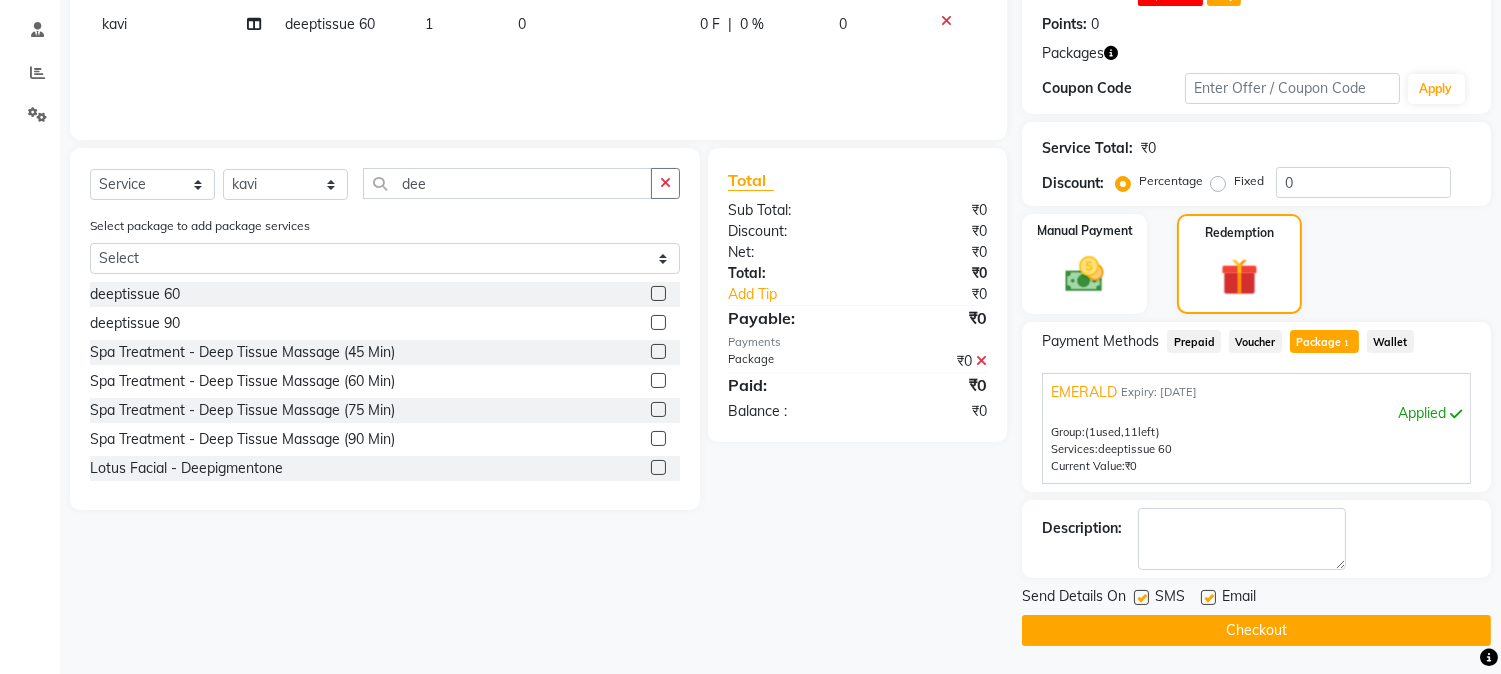 click on "Checkout" 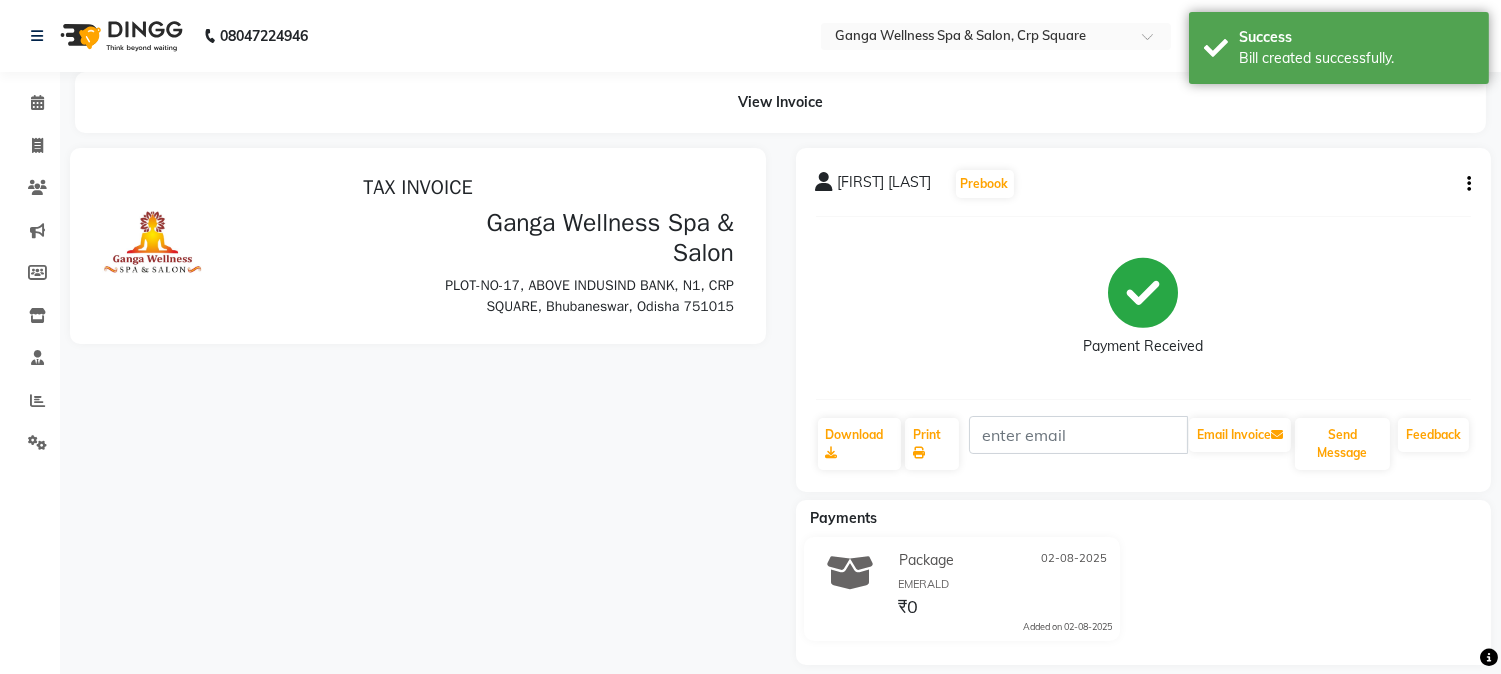 scroll, scrollTop: 0, scrollLeft: 0, axis: both 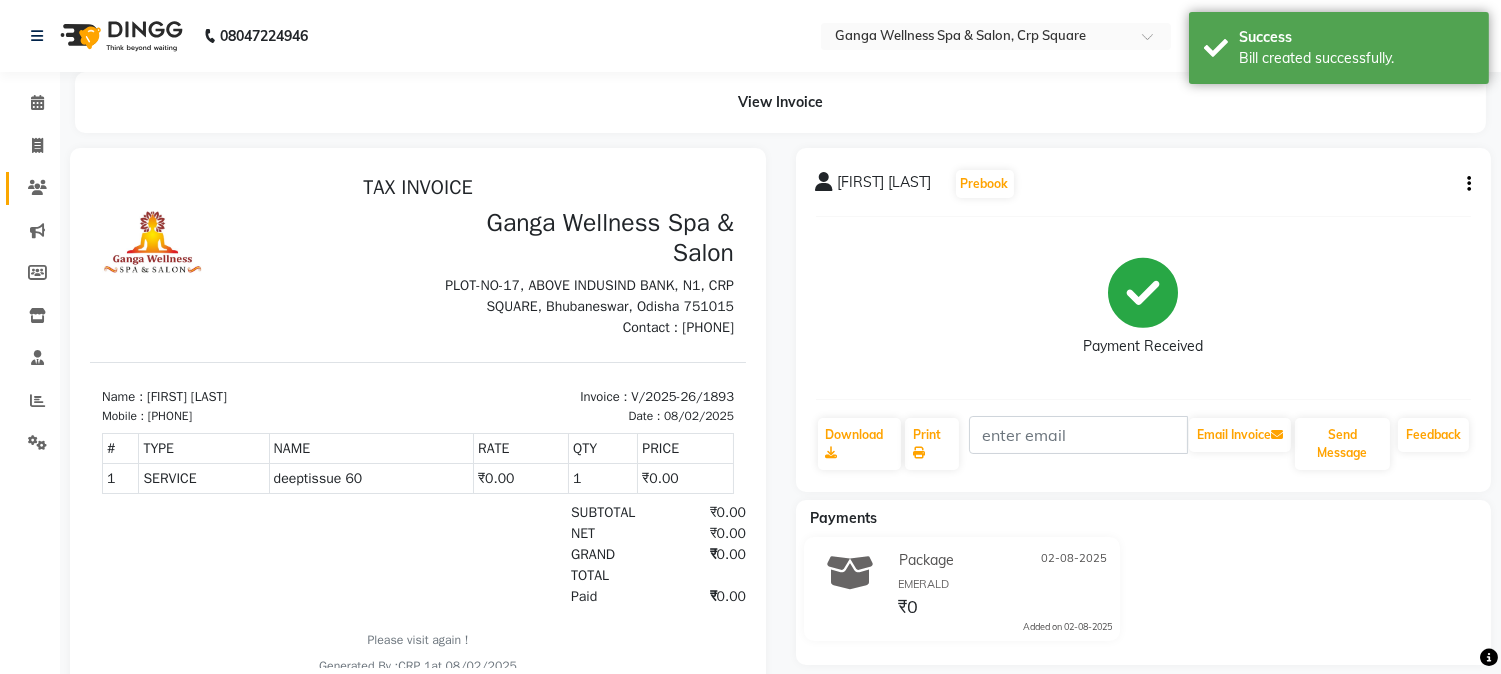 drag, startPoint x: 16, startPoint y: 196, endPoint x: 36, endPoint y: 193, distance: 20.22375 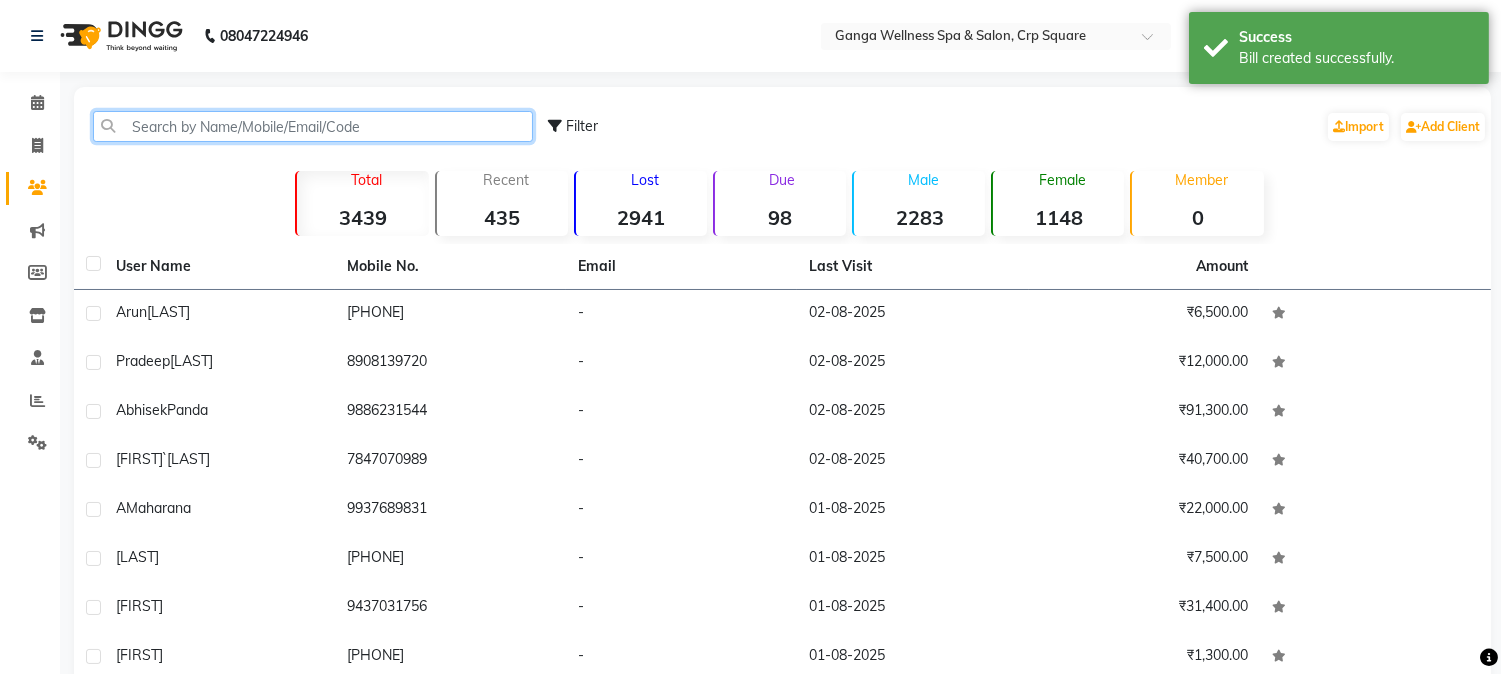 click 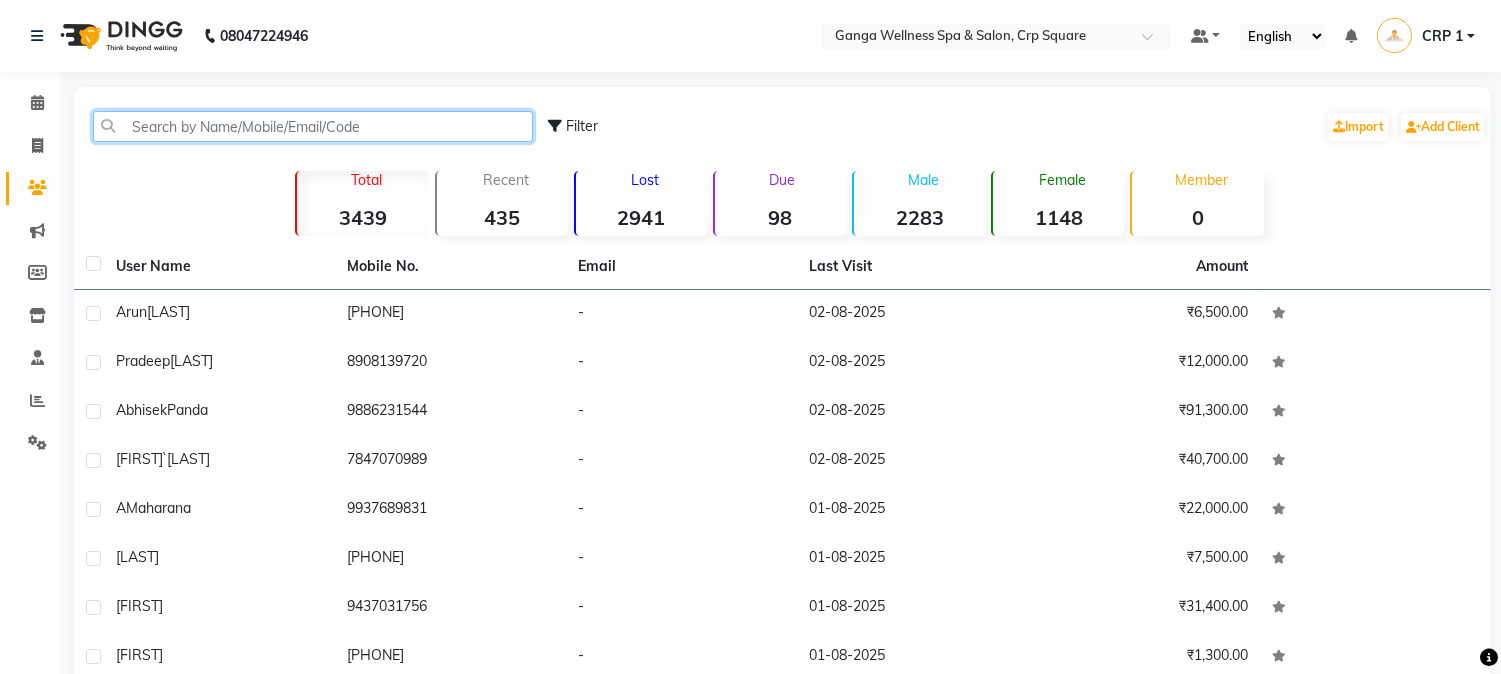click 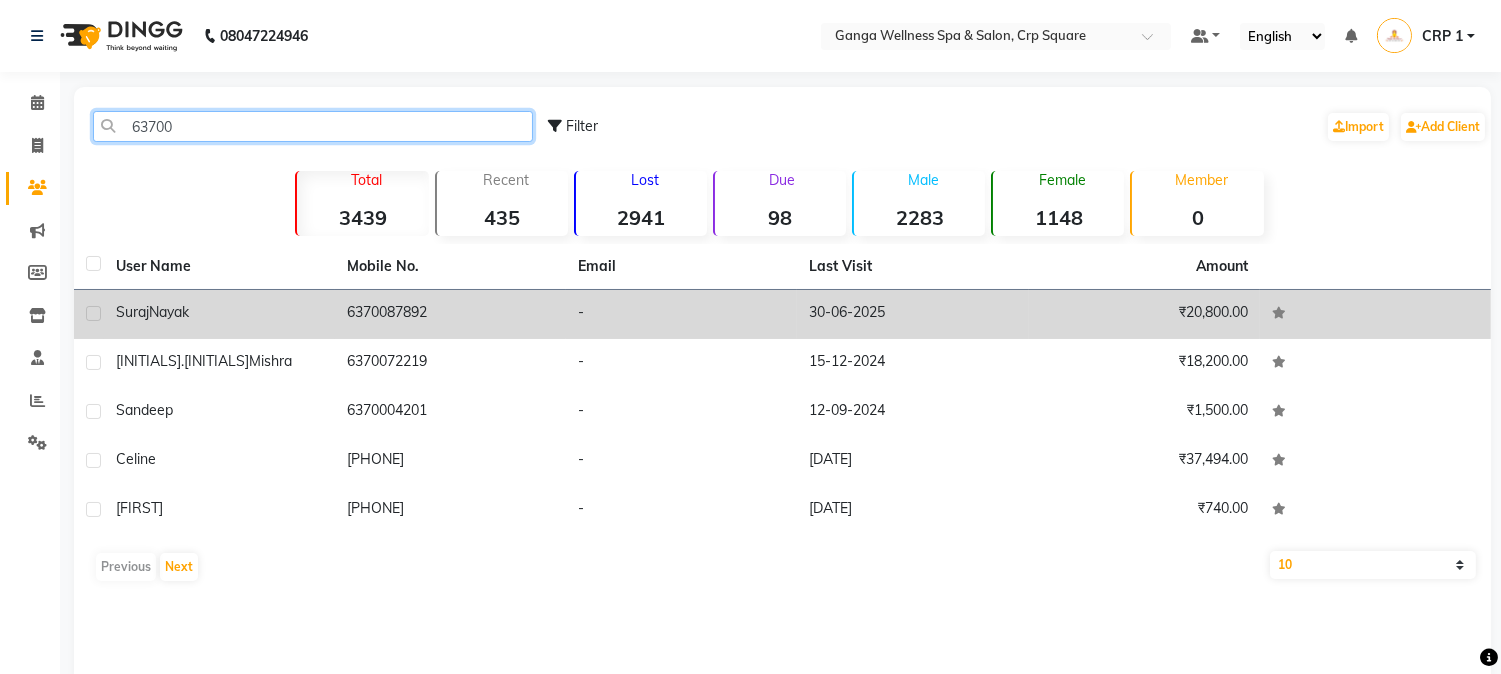 type on "63700" 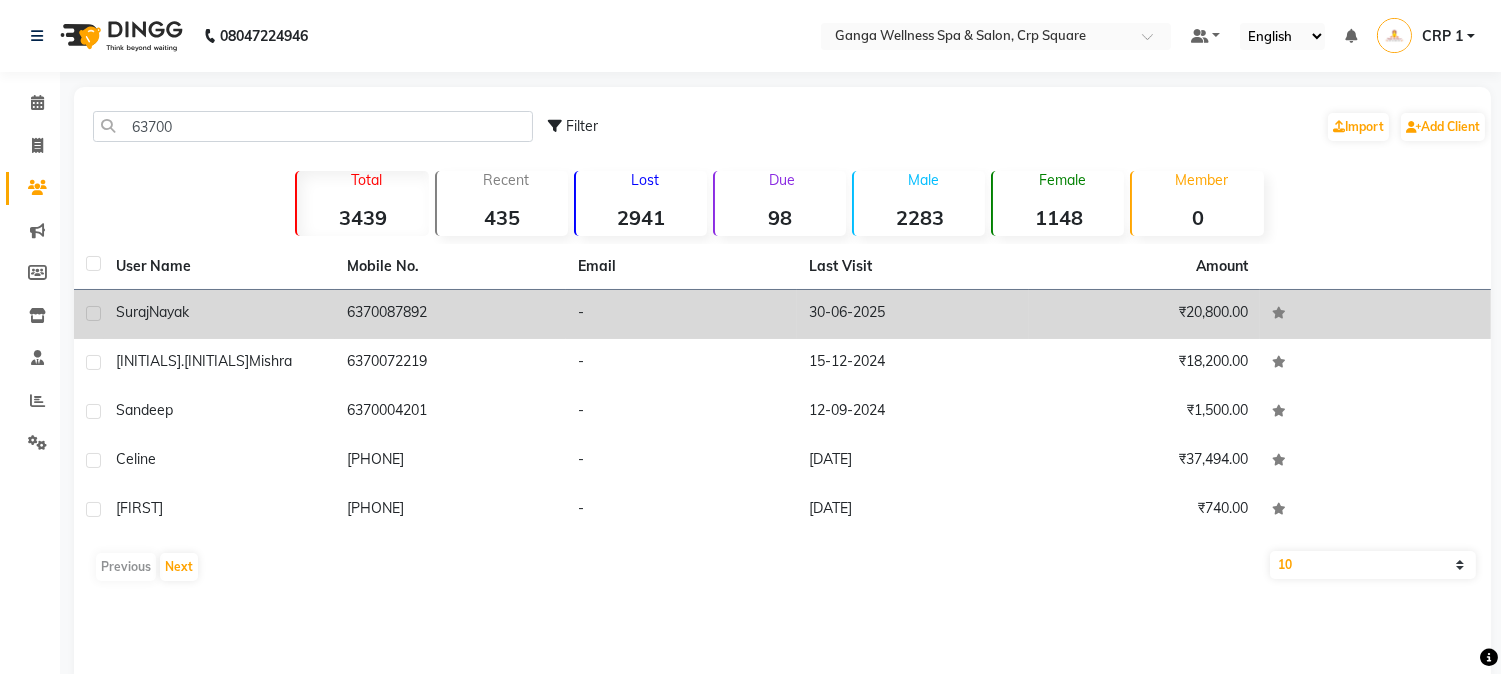 click on "6370087892" 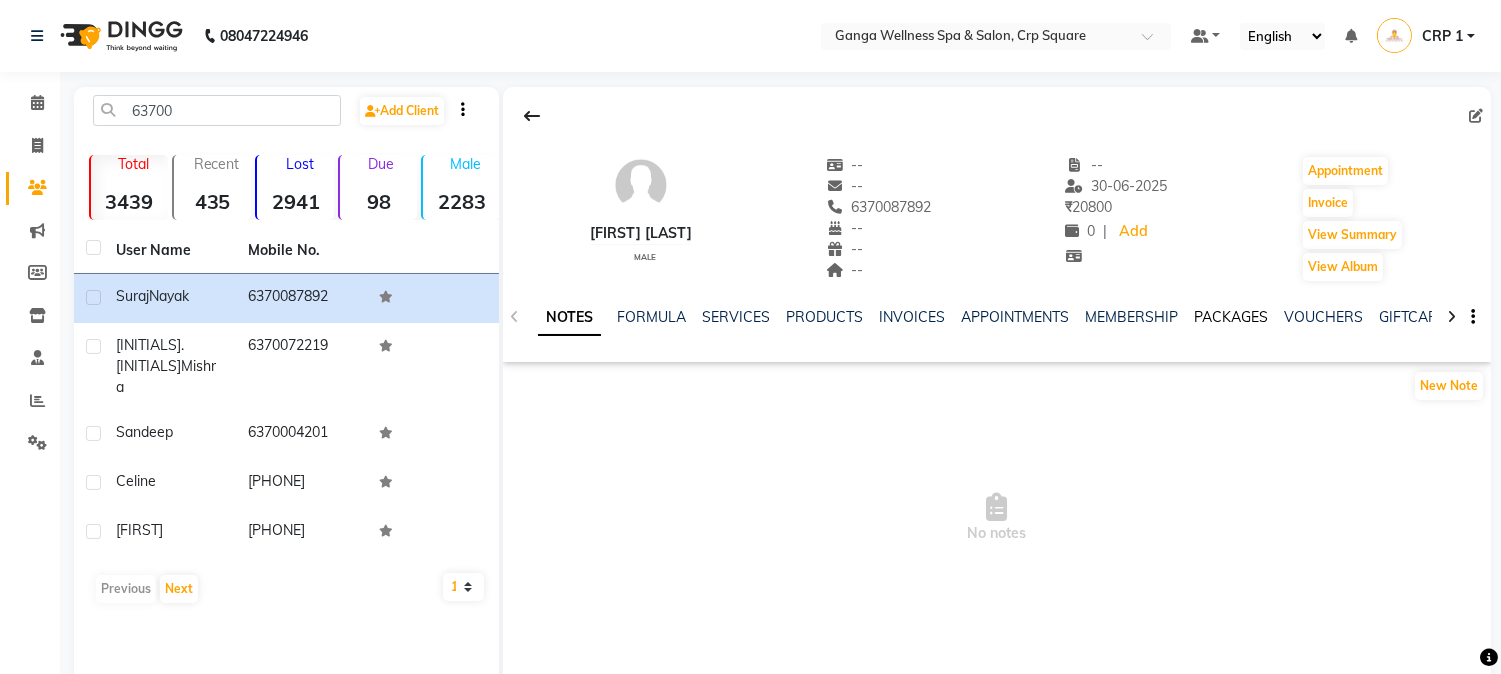 click on "PACKAGES" 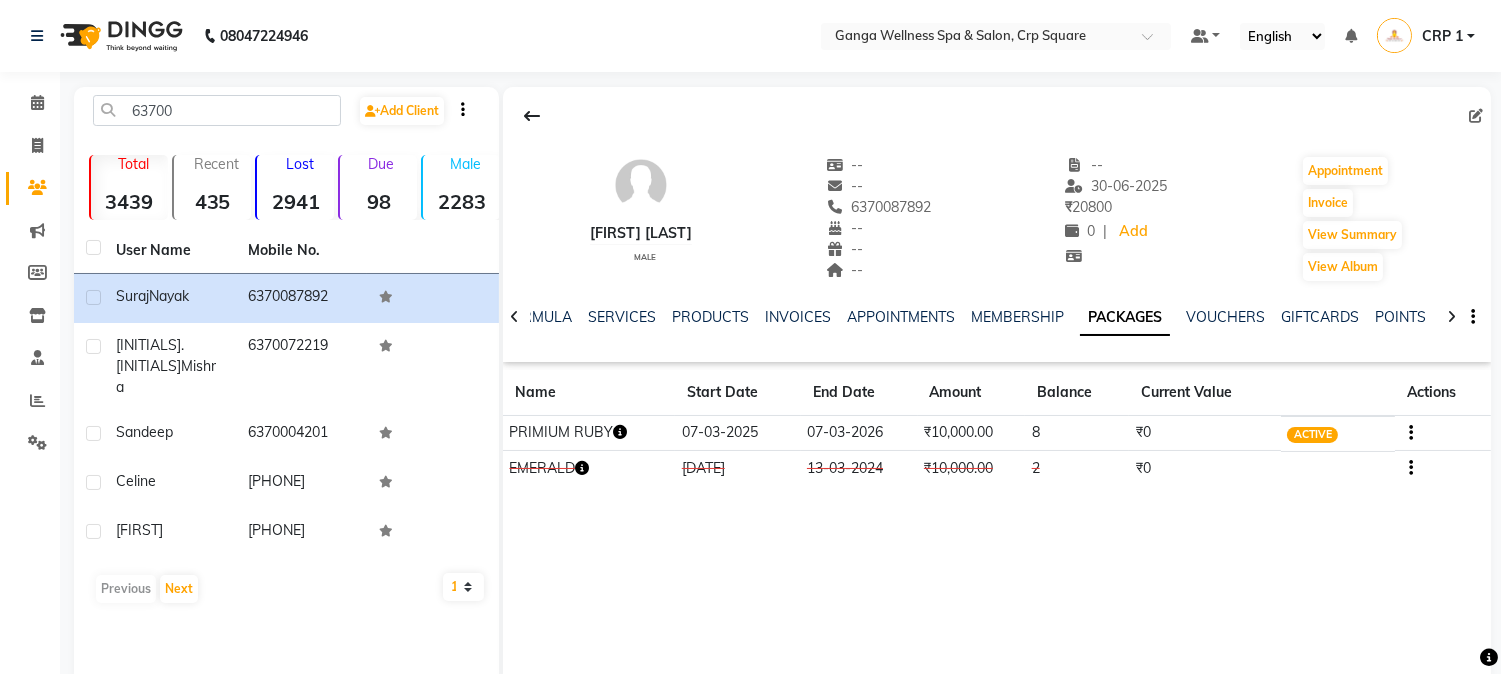 click 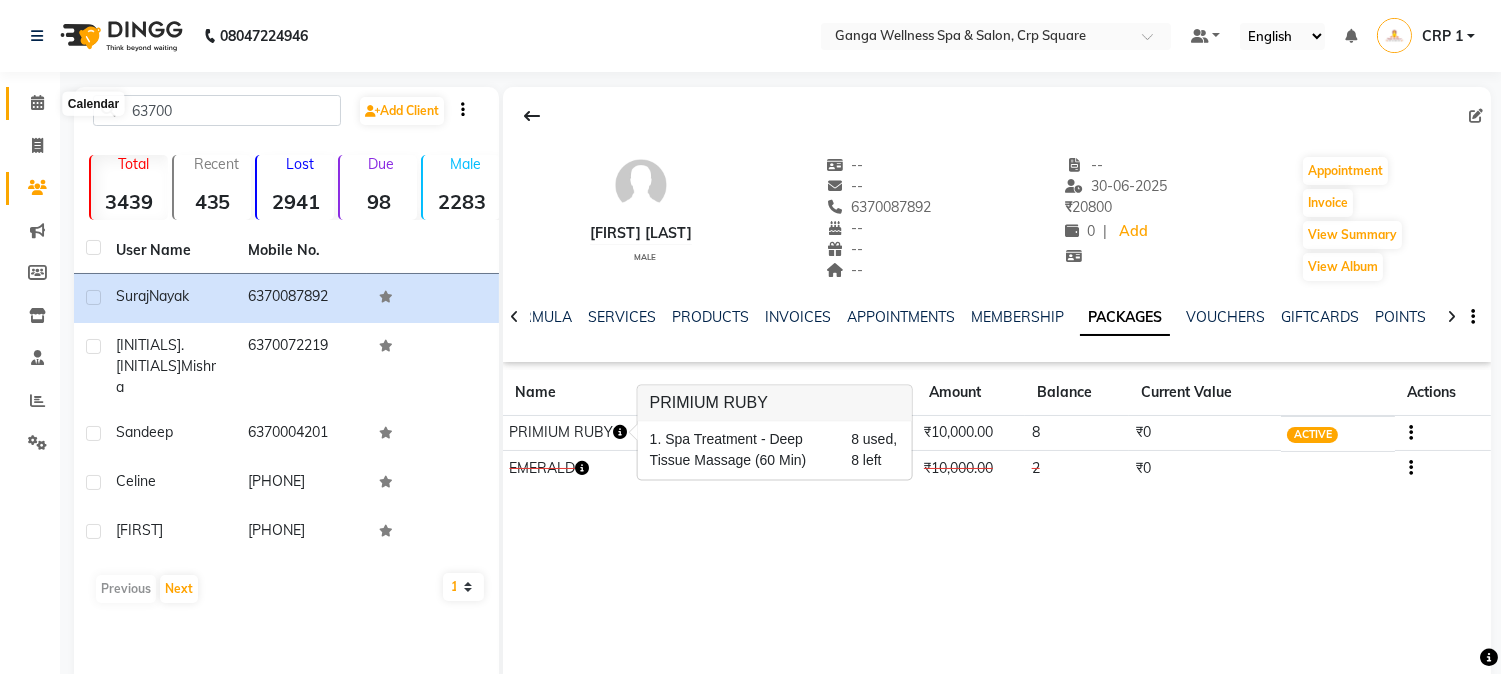 click 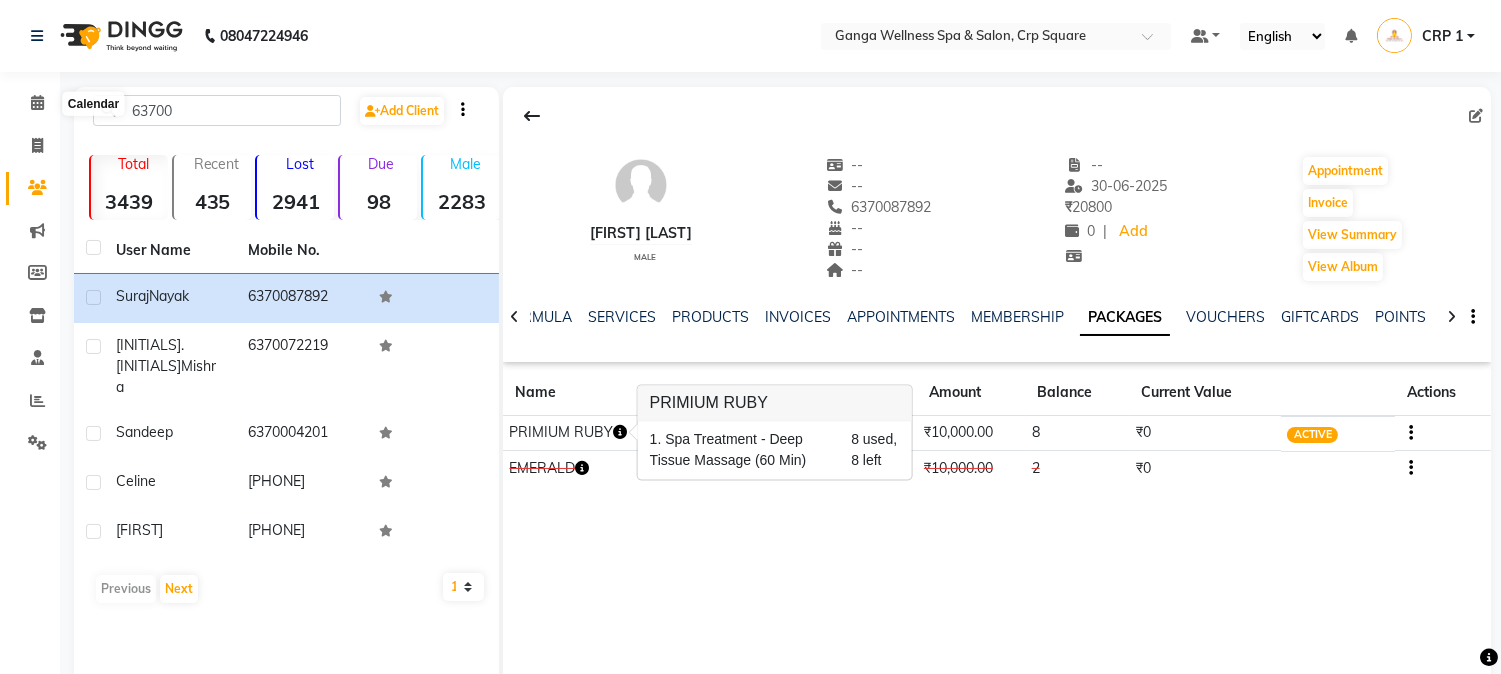 click 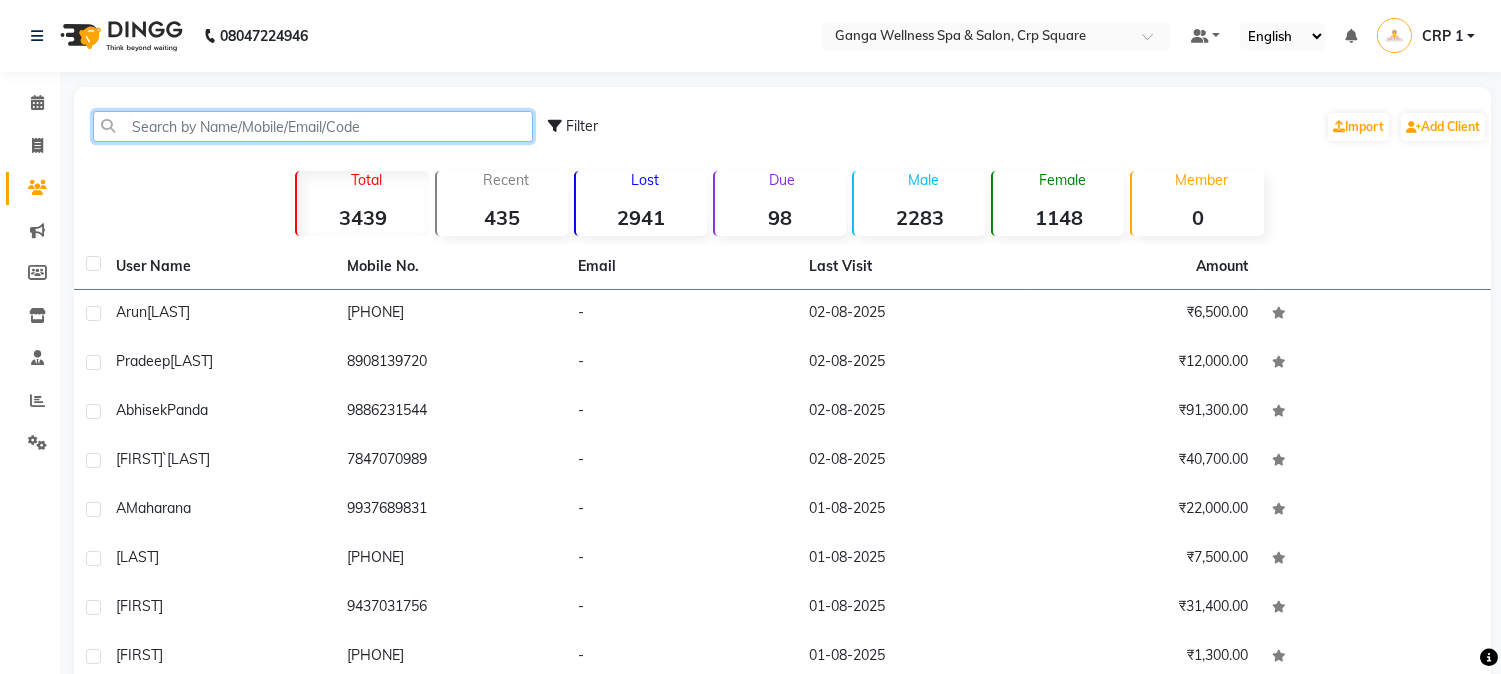 click 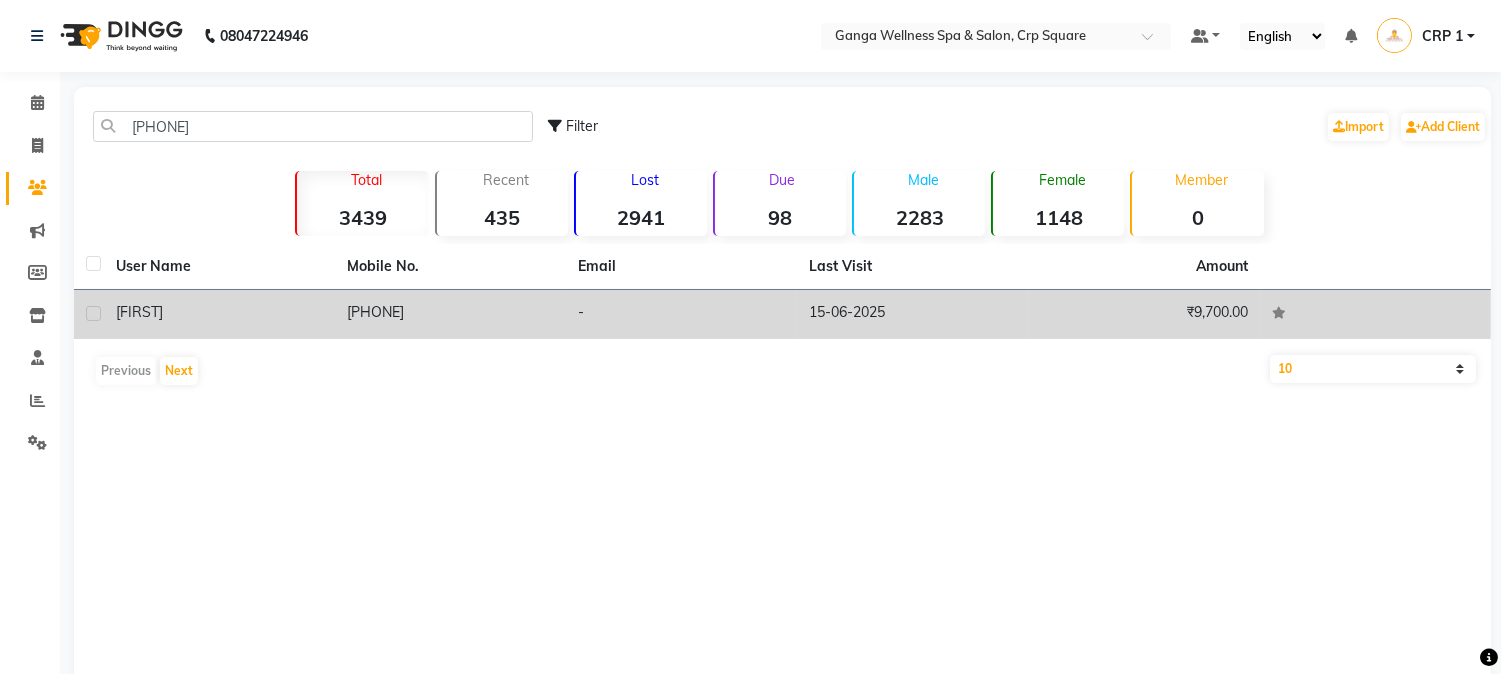 click on "[PHONE]" 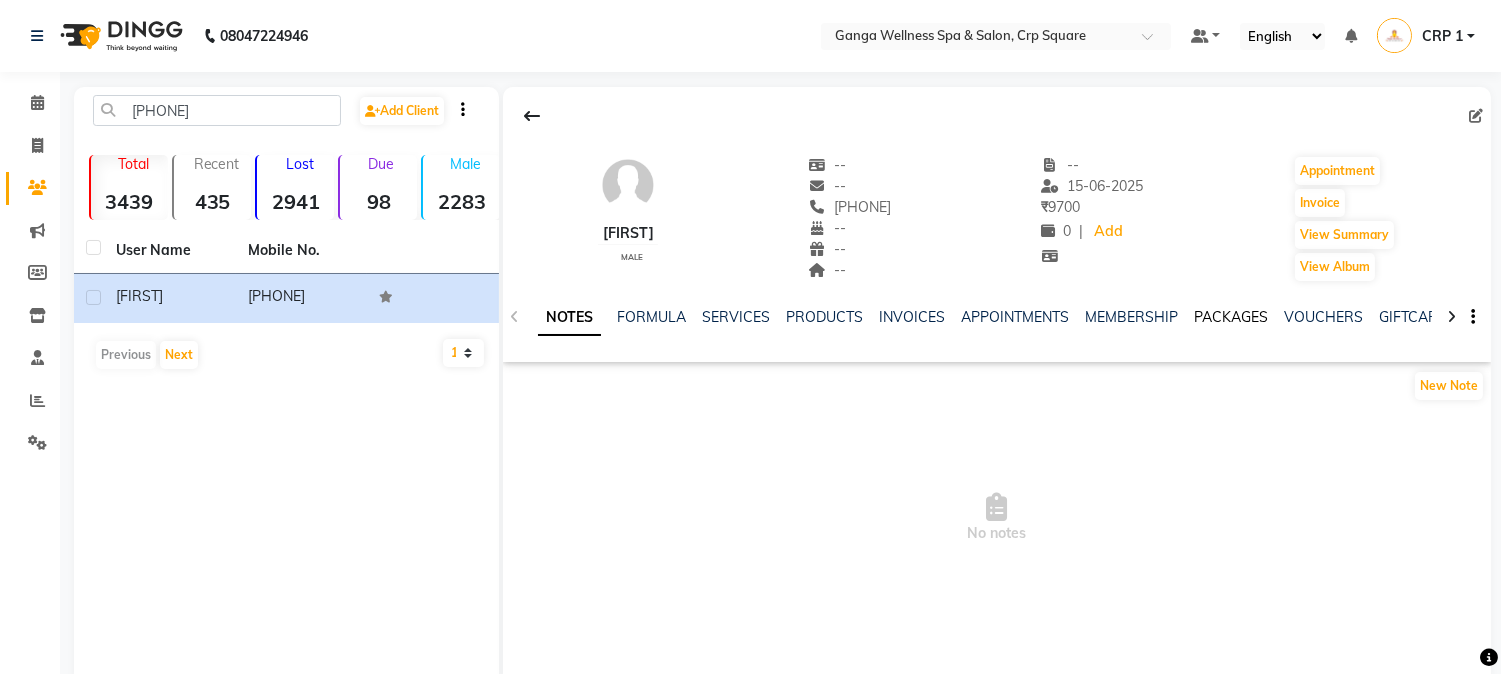 click on "PACKAGES" 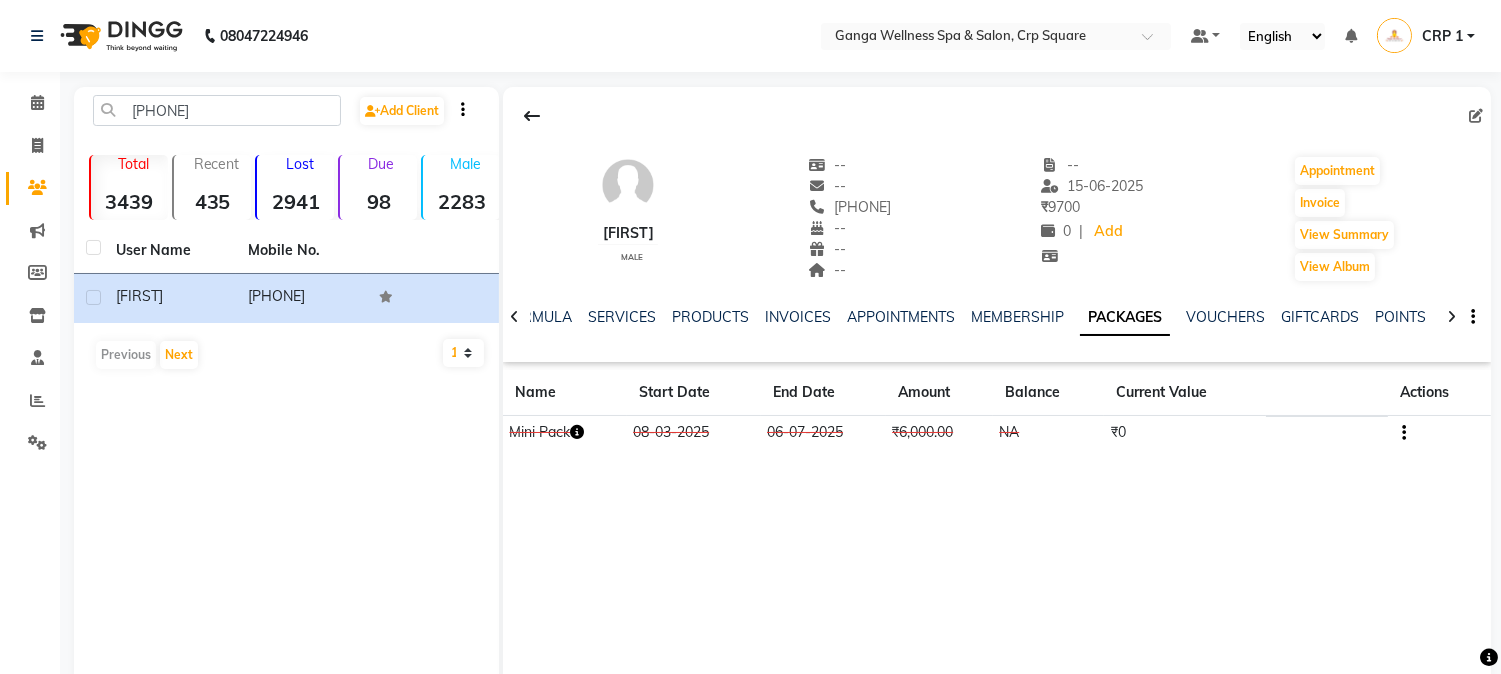 click 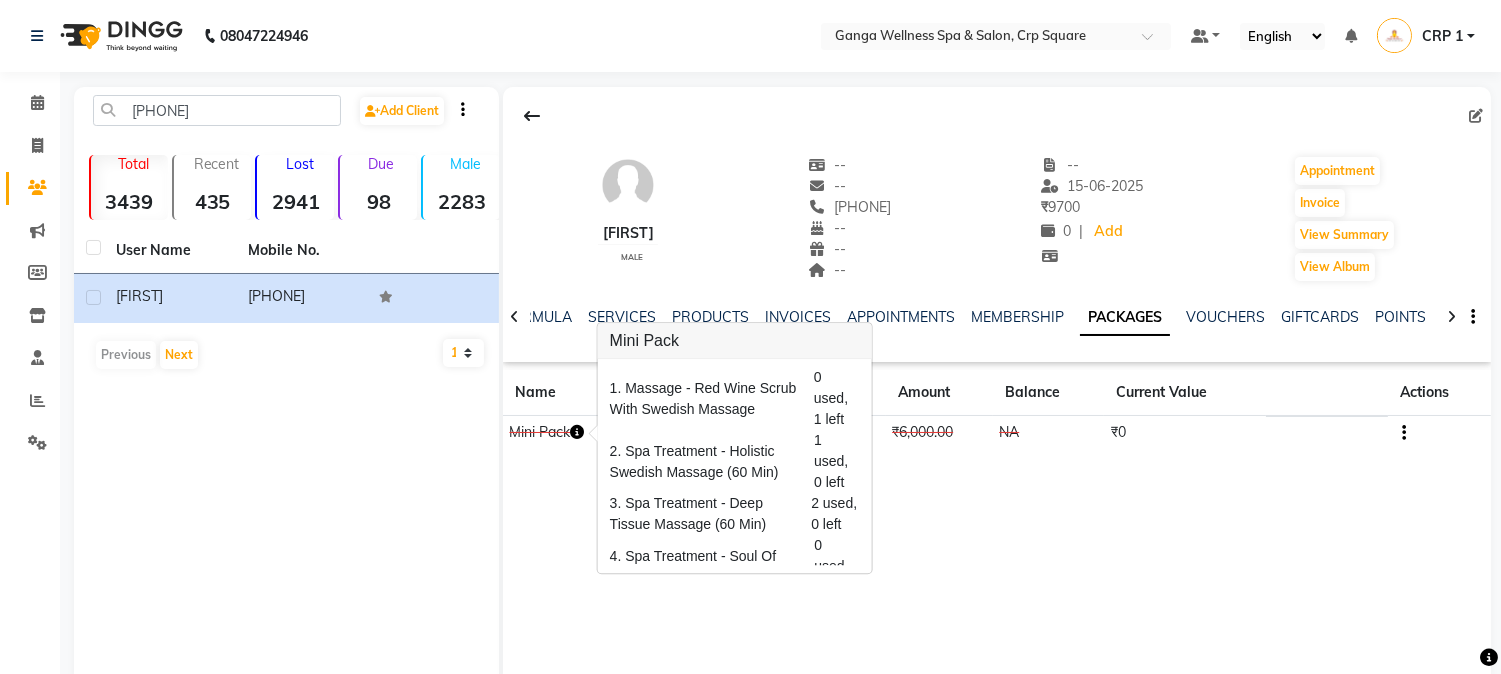 click on "Sadeep    male  --   --   7978942358  --  --  --  -- 15-06-2025 ₹    9700 0 |  Add   Appointment   Invoice  View Summary  View Album  NOTES FORMULA SERVICES PRODUCTS INVOICES APPOINTMENTS MEMBERSHIP PACKAGES VOUCHERS GIFTCARDS POINTS FORMS FAMILY CARDS WALLET Name Start Date End Date Amount Balance Current Value Actions  Mini Pack  08-03-2025 06-07-2025  ₹6,000.00   NA  ₹0 CONSUMED" 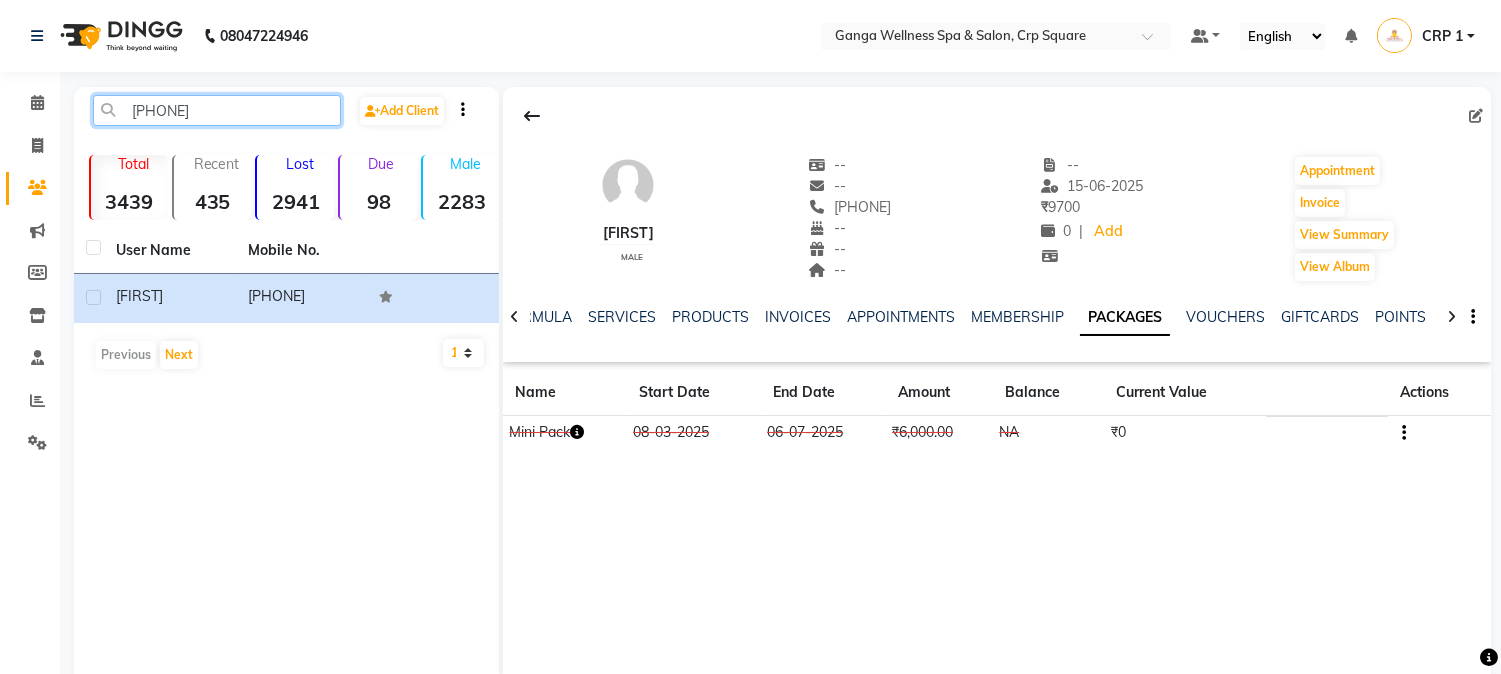 click on "797894235" 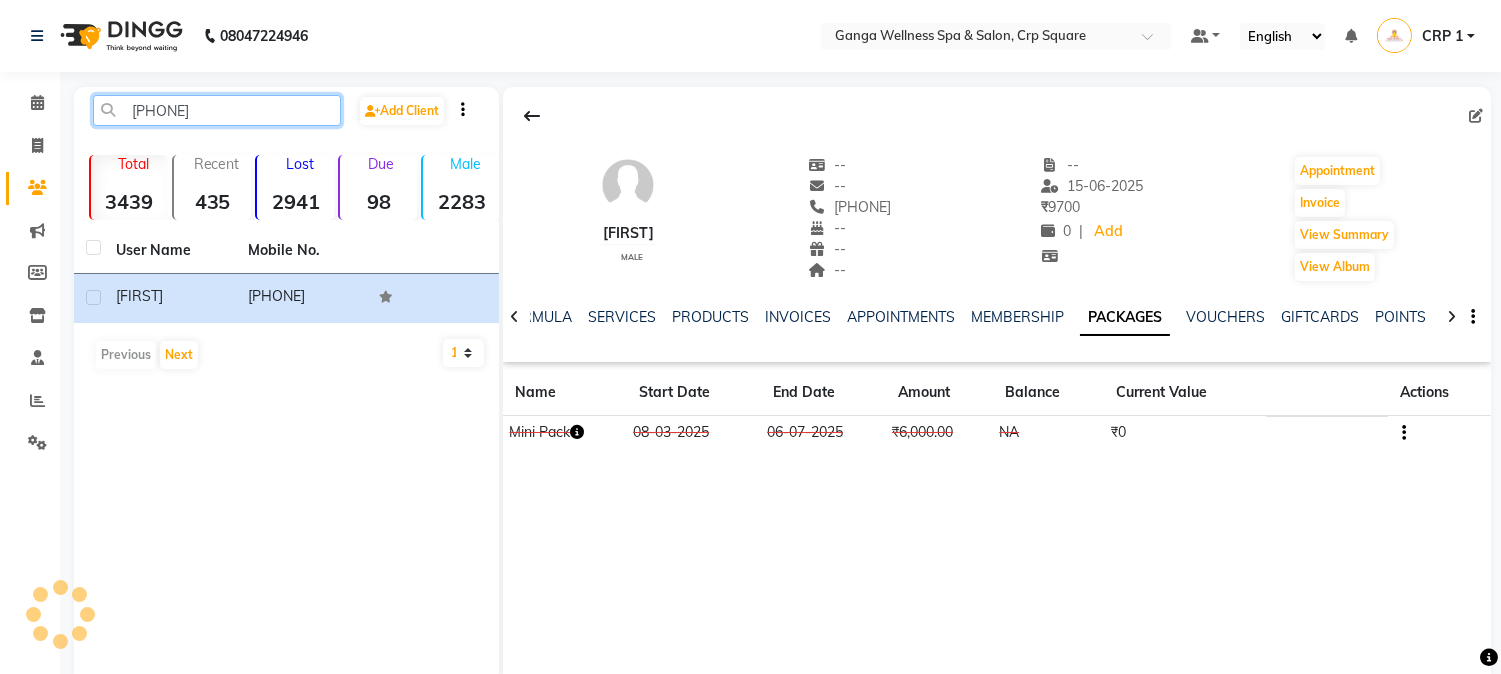 click on "797894235" 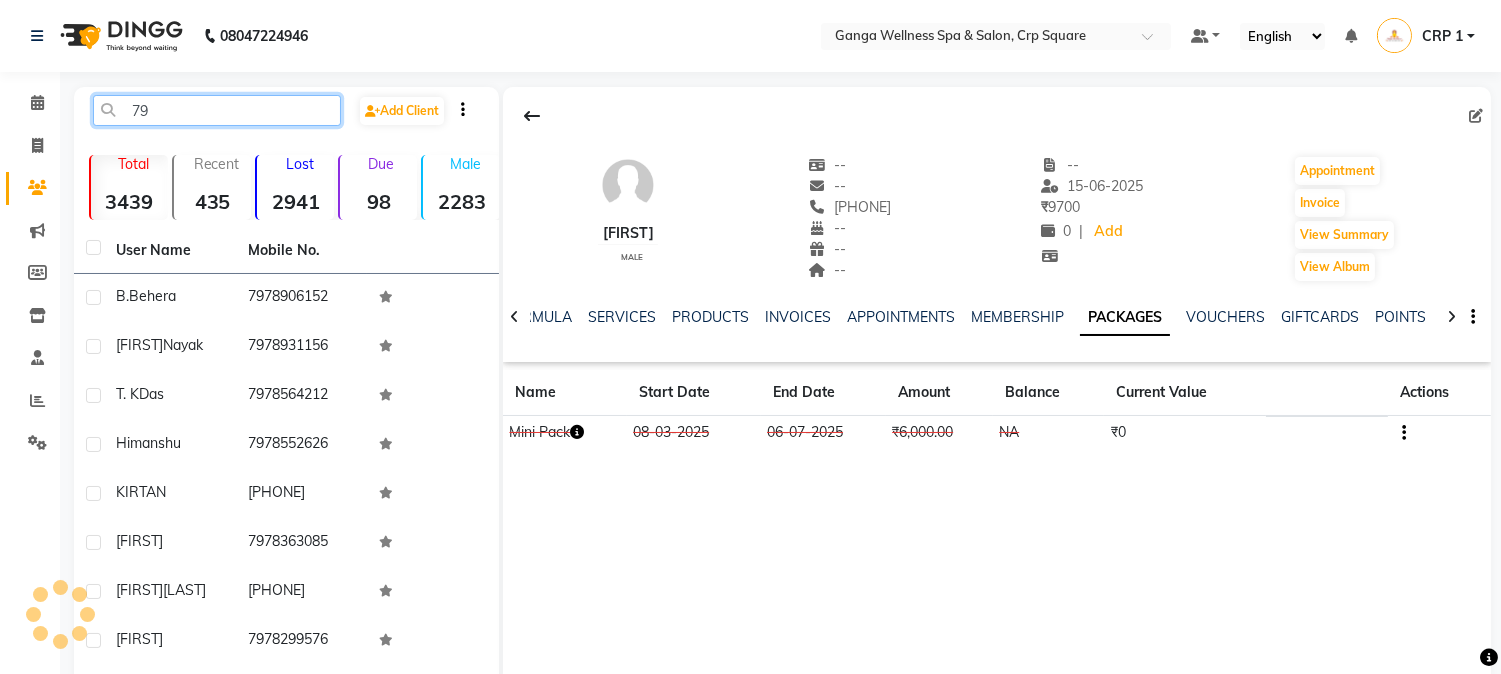 type on "7" 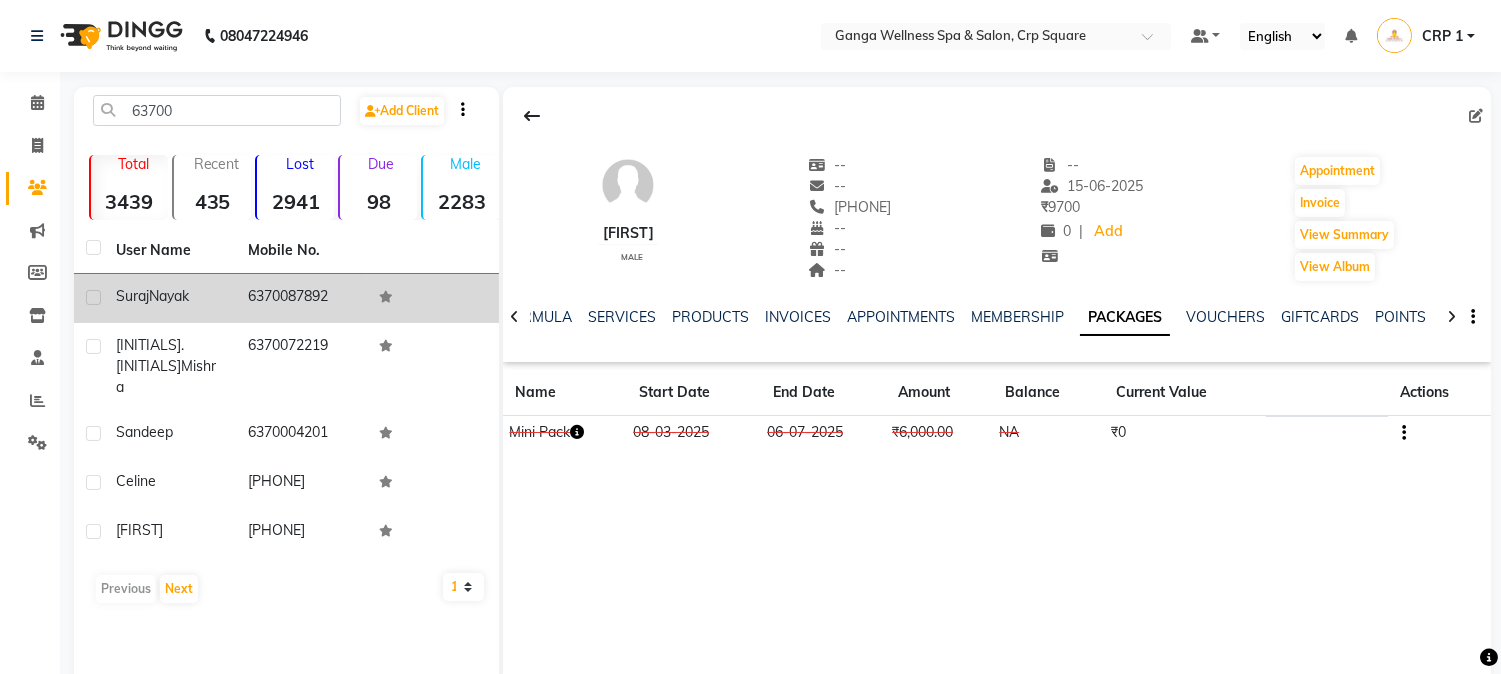 click on "Suraj  Nayak" 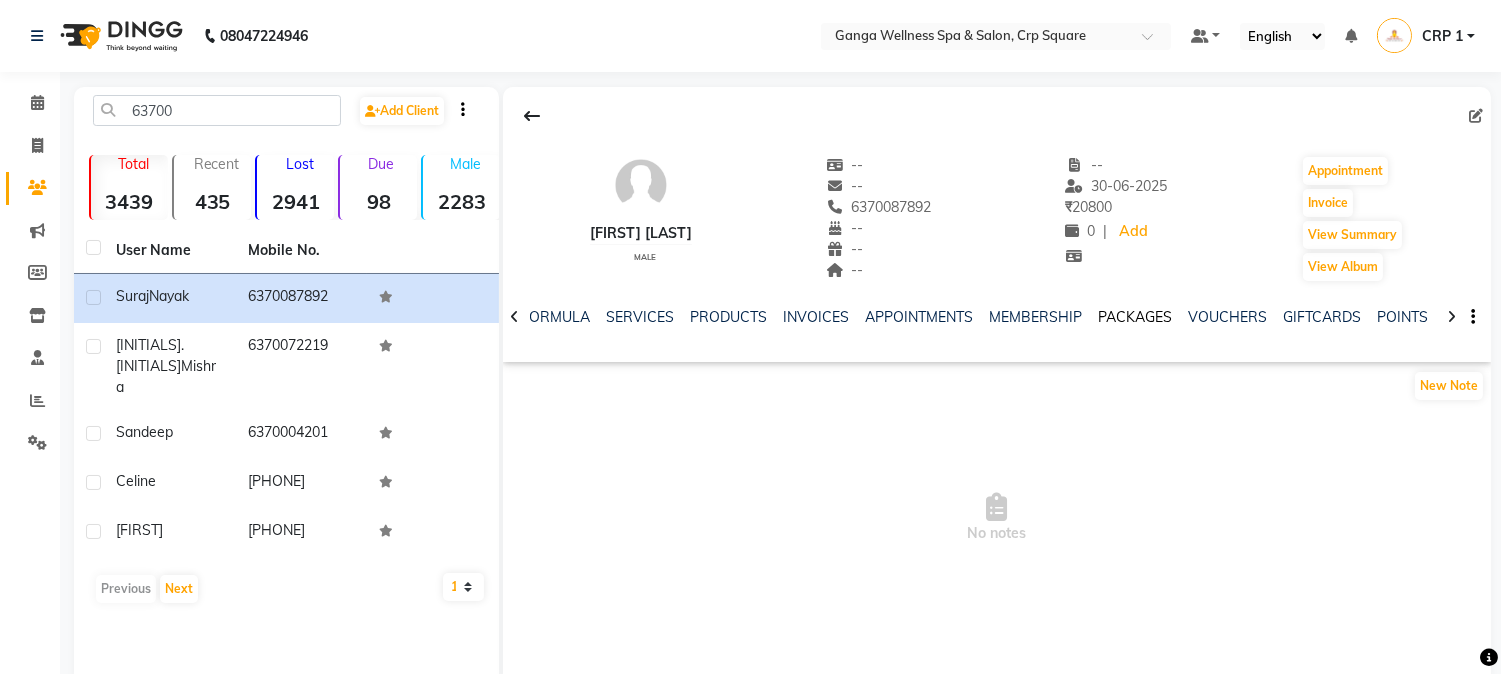 click on "PACKAGES" 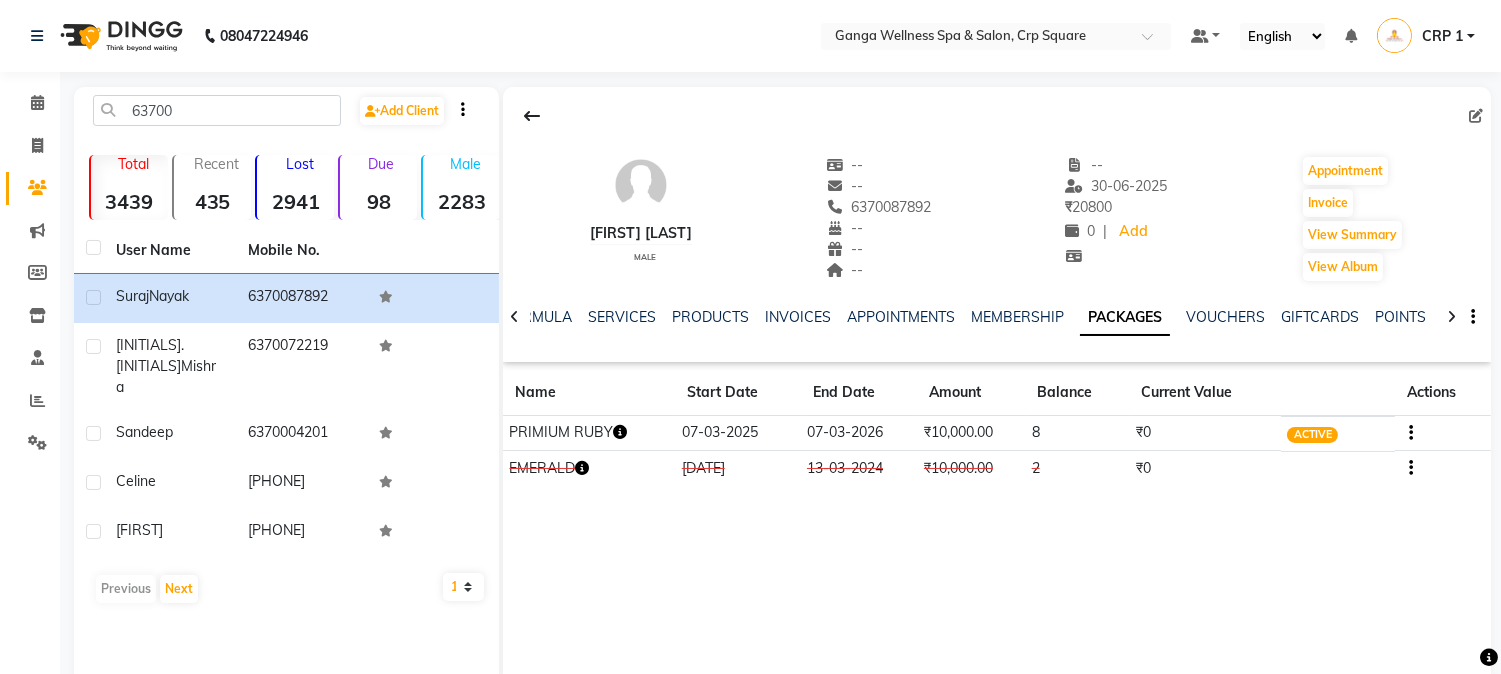 click 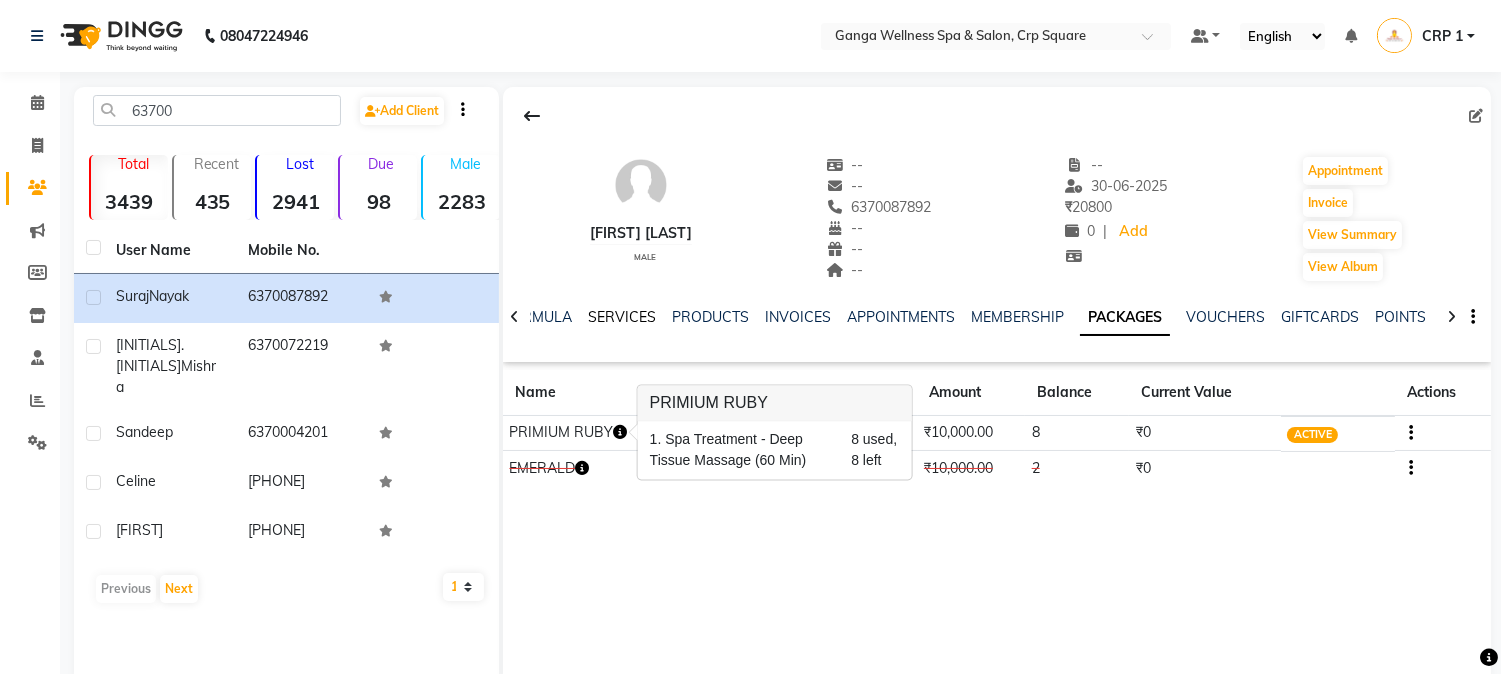 click on "SERVICES" 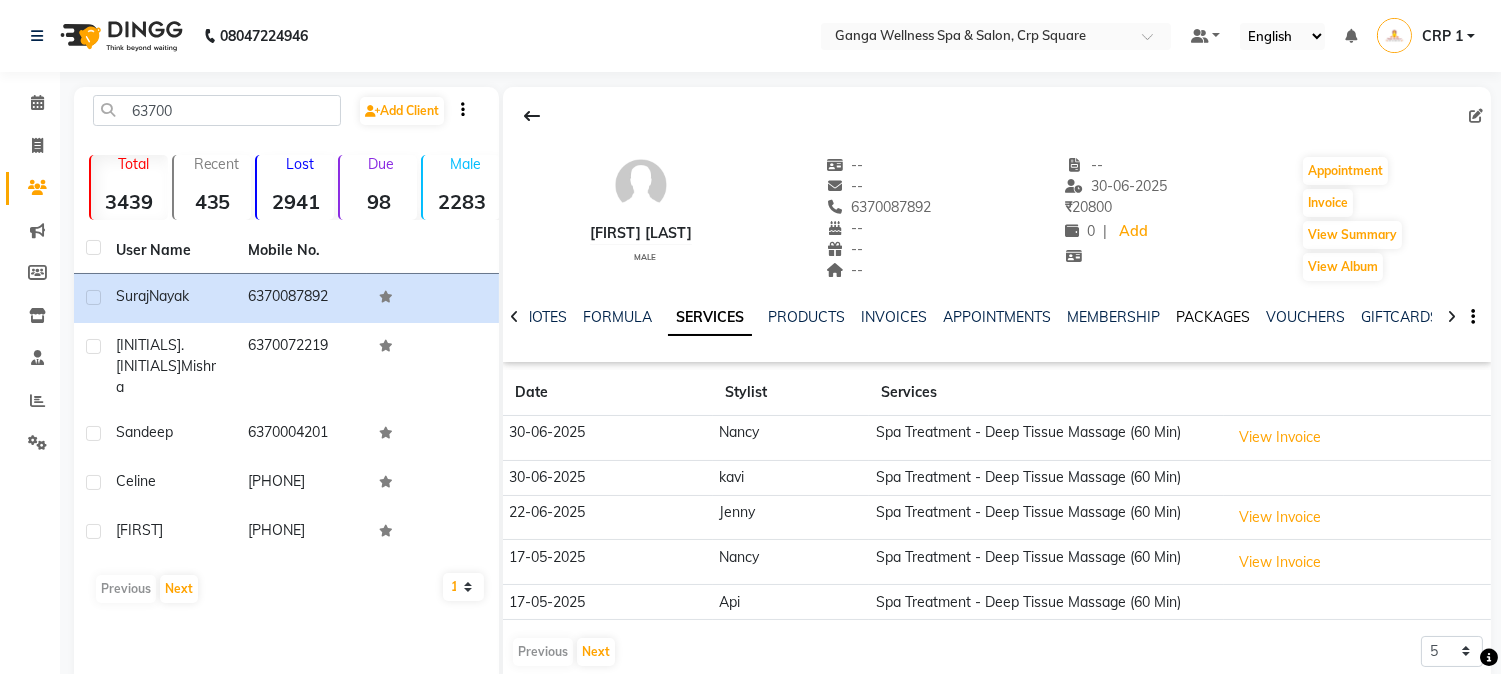 click on "PACKAGES" 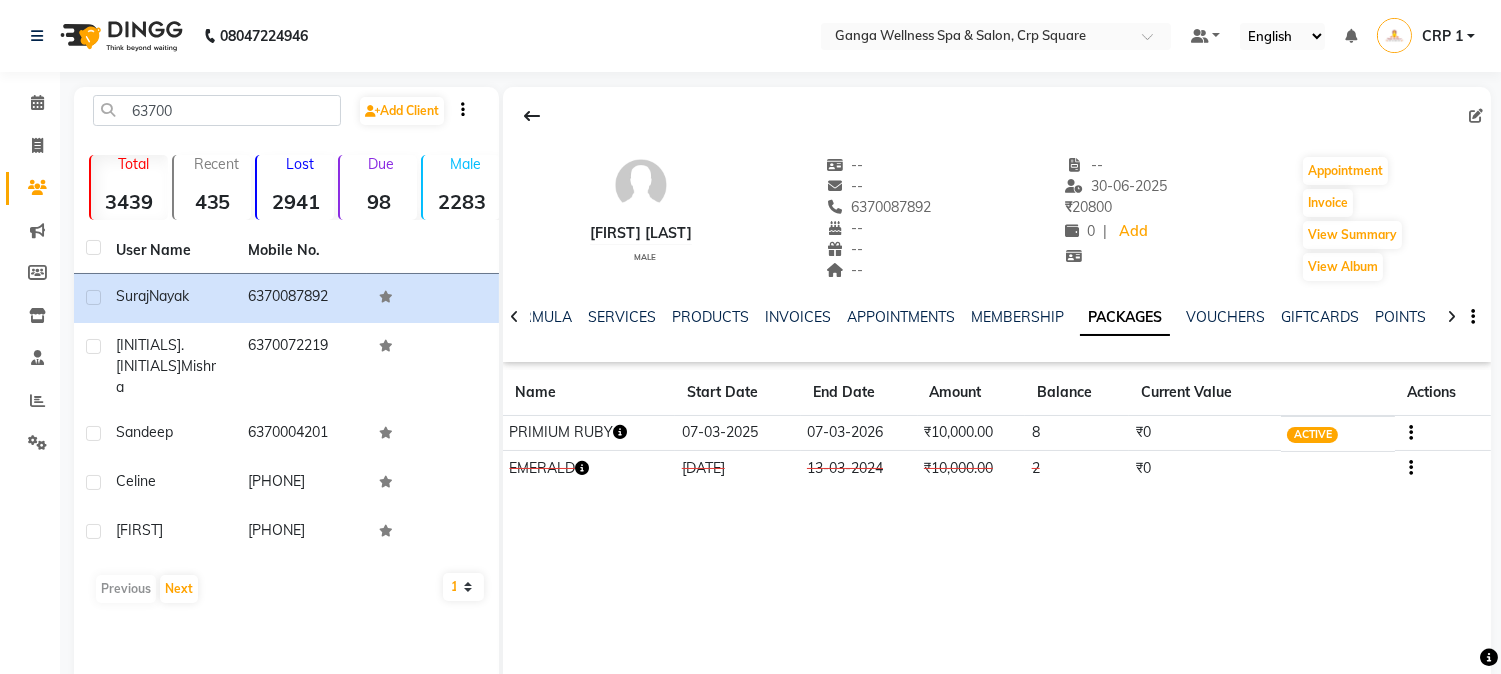 click 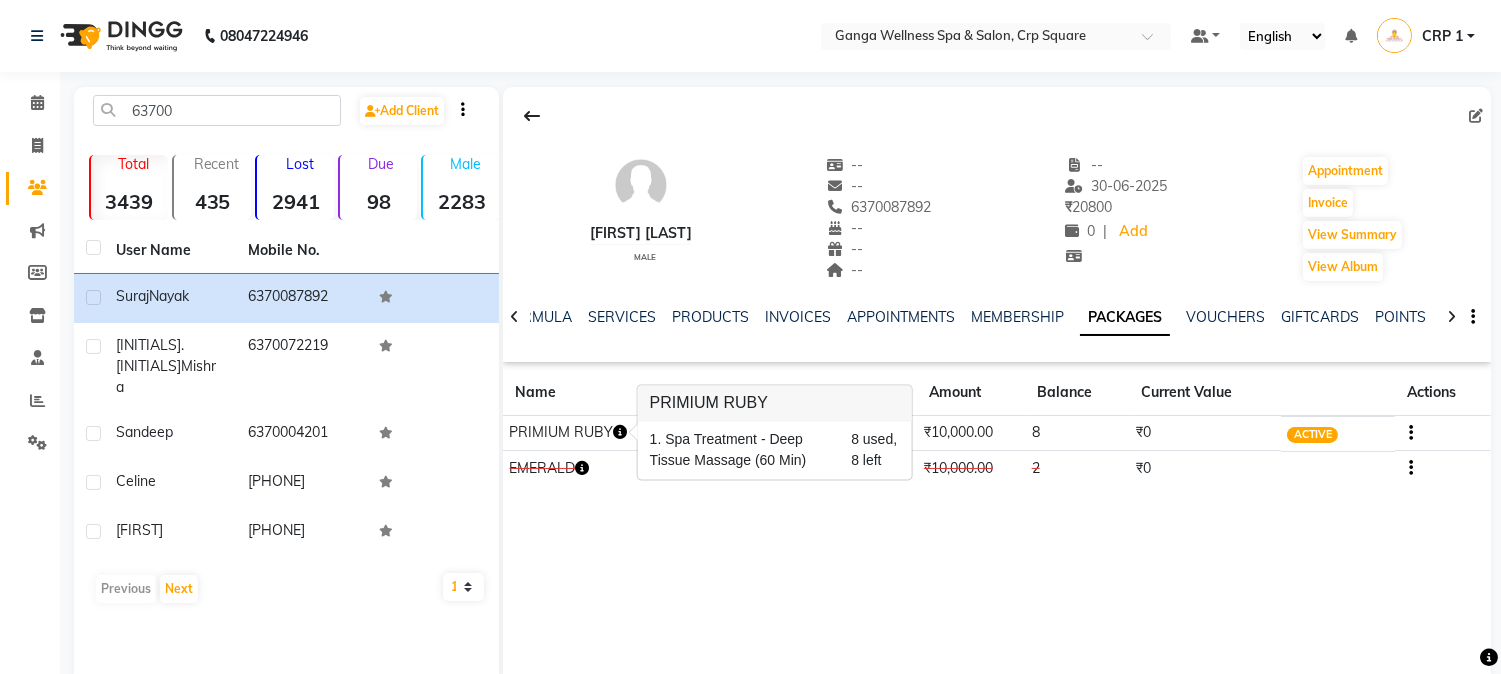 click on "NOTES FORMULA SERVICES PRODUCTS INVOICES APPOINTMENTS MEMBERSHIP PACKAGES VOUCHERS GIFTCARDS POINTS FORMS FAMILY CARDS WALLET" 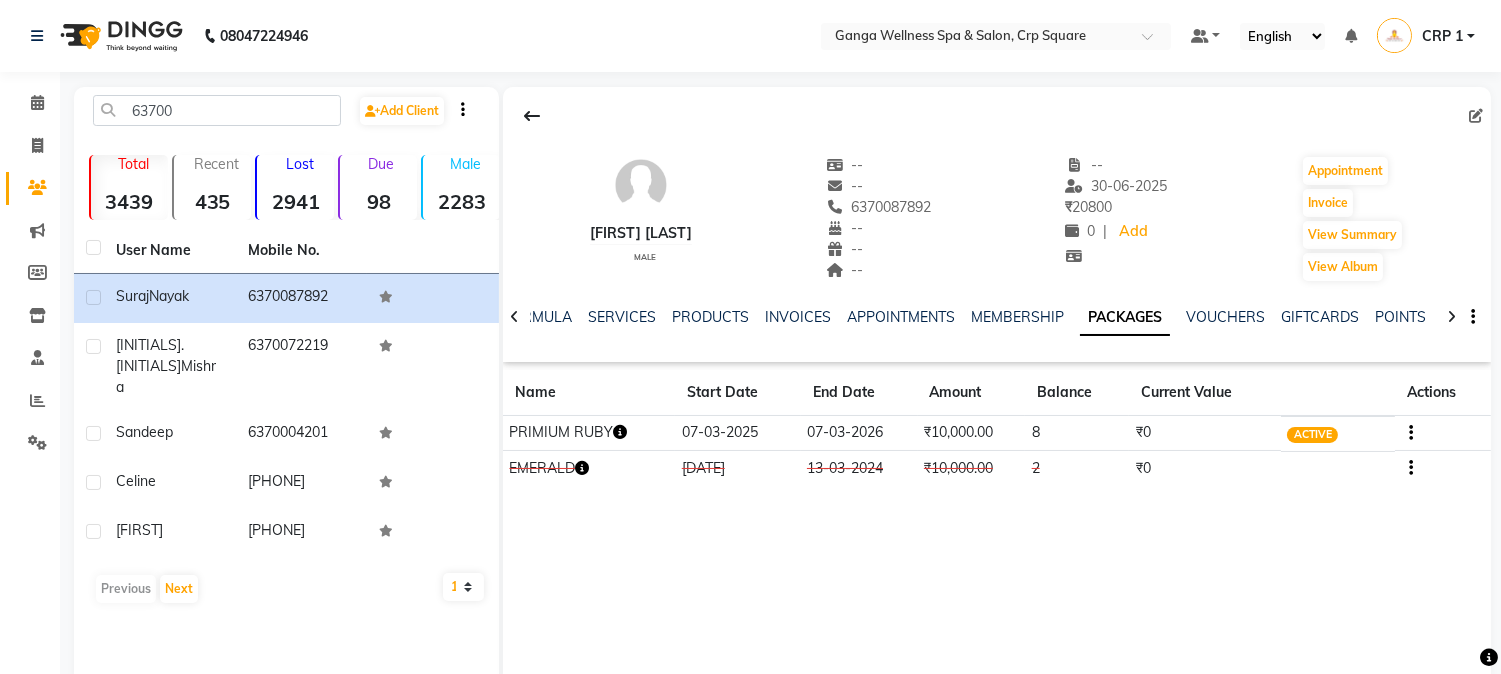 click 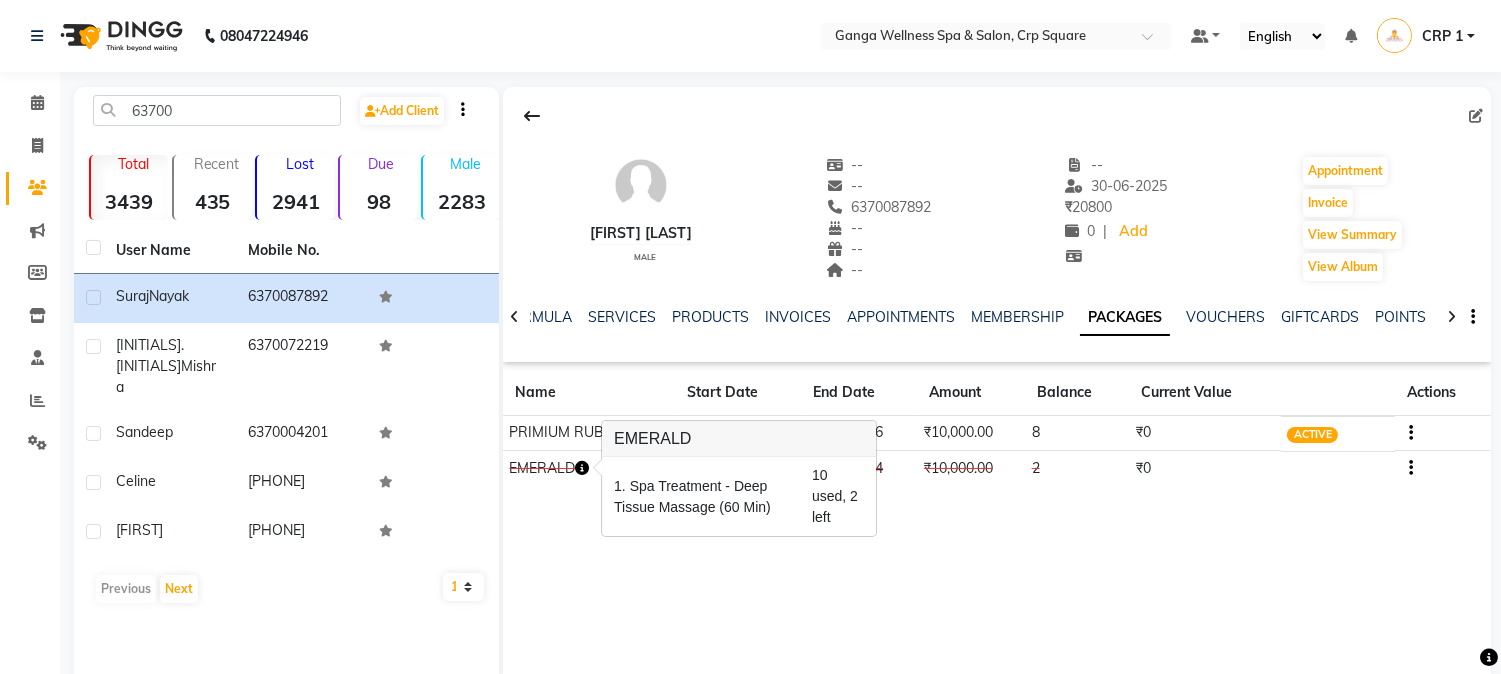 click on "Suraj Nayak   male  --   --   6370087892  --  --  --  -- 30-06-2025 ₹    20800 0 |  Add   Appointment   Invoice  View Summary  View Album  NOTES FORMULA SERVICES PRODUCTS INVOICES APPOINTMENTS MEMBERSHIP PACKAGES VOUCHERS GIFTCARDS POINTS FORMS FAMILY CARDS WALLET Name Start Date End Date Amount Balance Current Value Actions  PRIMIUM RUBY  07-03-2025 07-03-2026  ₹10,000.00   8  ₹0 ACTIVE  EMERALD  14-03-2023 13-03-2024  ₹10,000.00   2  ₹0 CONSUMED" 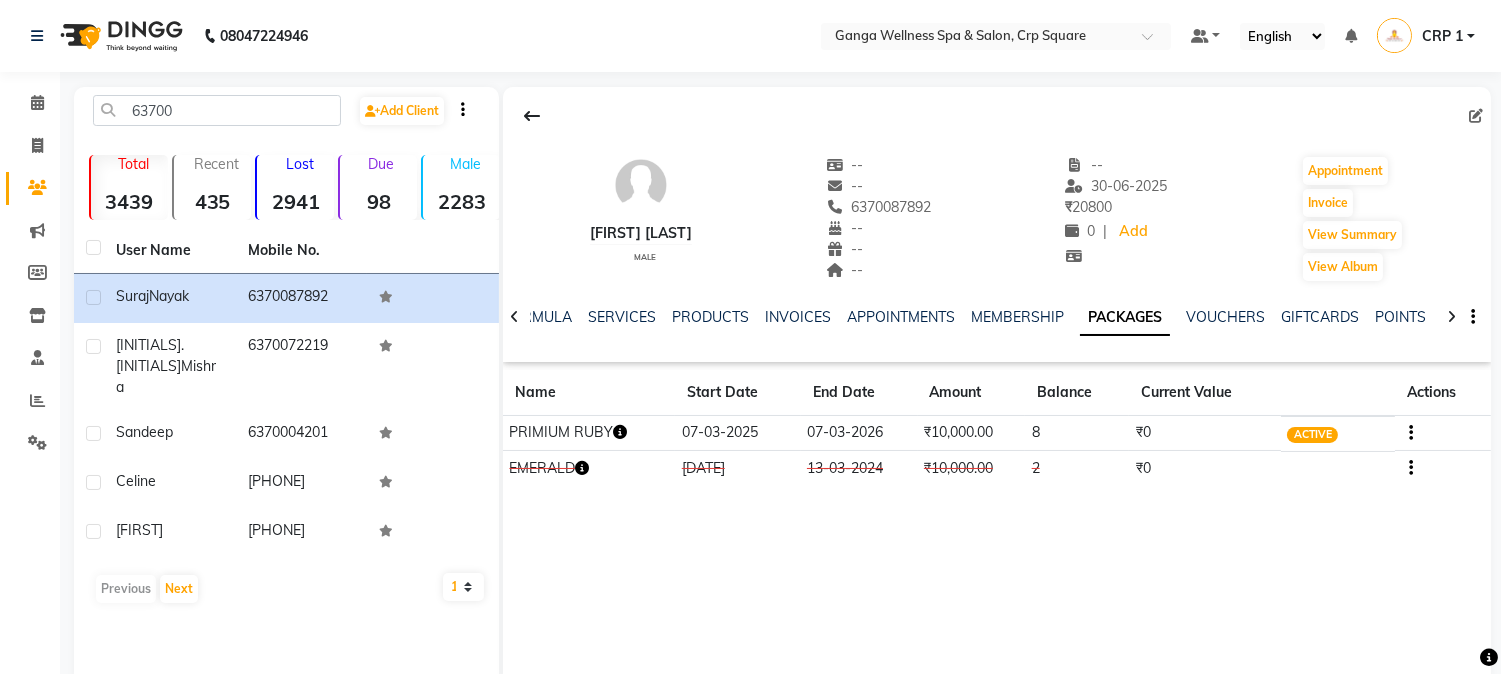 click on "PRIMIUM RUBY" 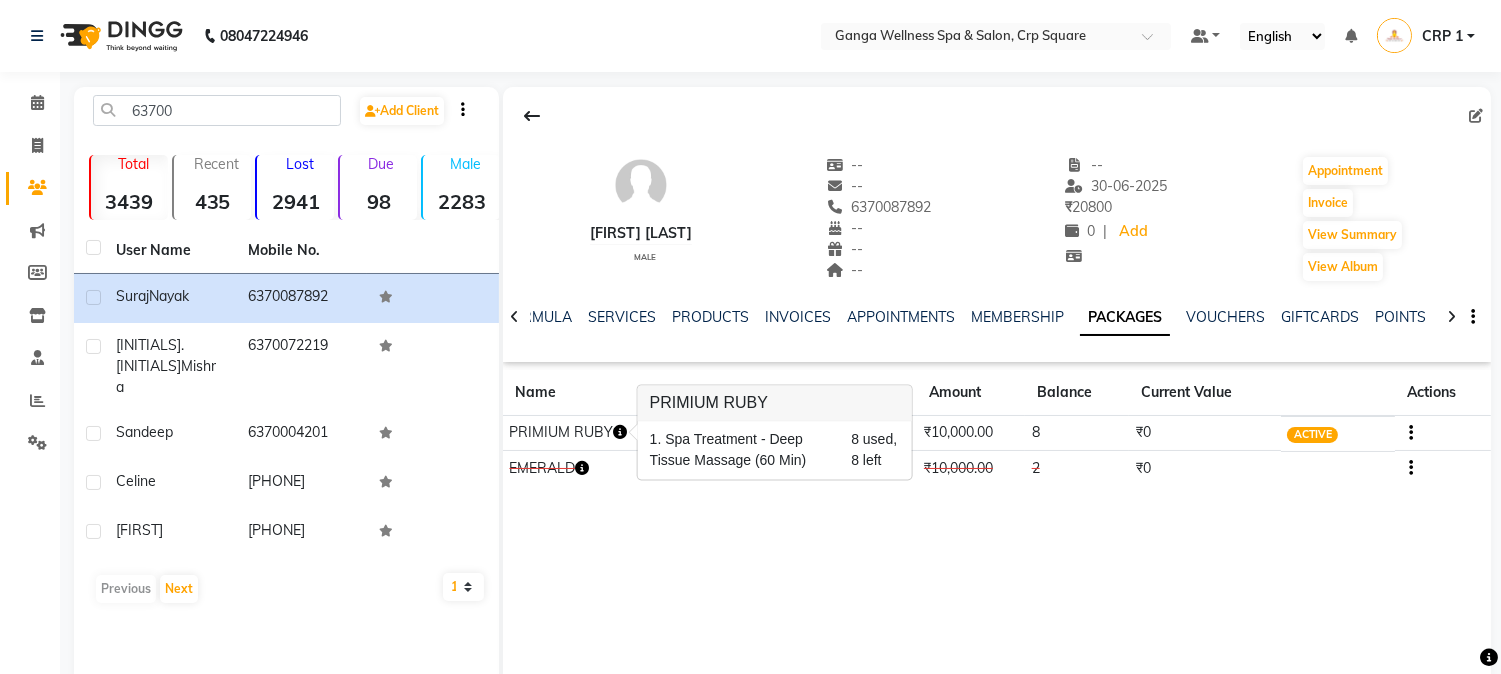 click on "Suraj Nayak   male  --   --   6370087892  --  --  --  -- 30-06-2025 ₹    20800 0 |  Add   Appointment   Invoice  View Summary  View Album  NOTES FORMULA SERVICES PRODUCTS INVOICES APPOINTMENTS MEMBERSHIP PACKAGES VOUCHERS GIFTCARDS POINTS FORMS FAMILY CARDS WALLET Name Start Date End Date Amount Balance Current Value Actions  PRIMIUM RUBY  07-03-2025 07-03-2026  ₹10,000.00   8  ₹0 ACTIVE  EMERALD  14-03-2023 13-03-2024  ₹10,000.00   2  ₹0 CONSUMED" 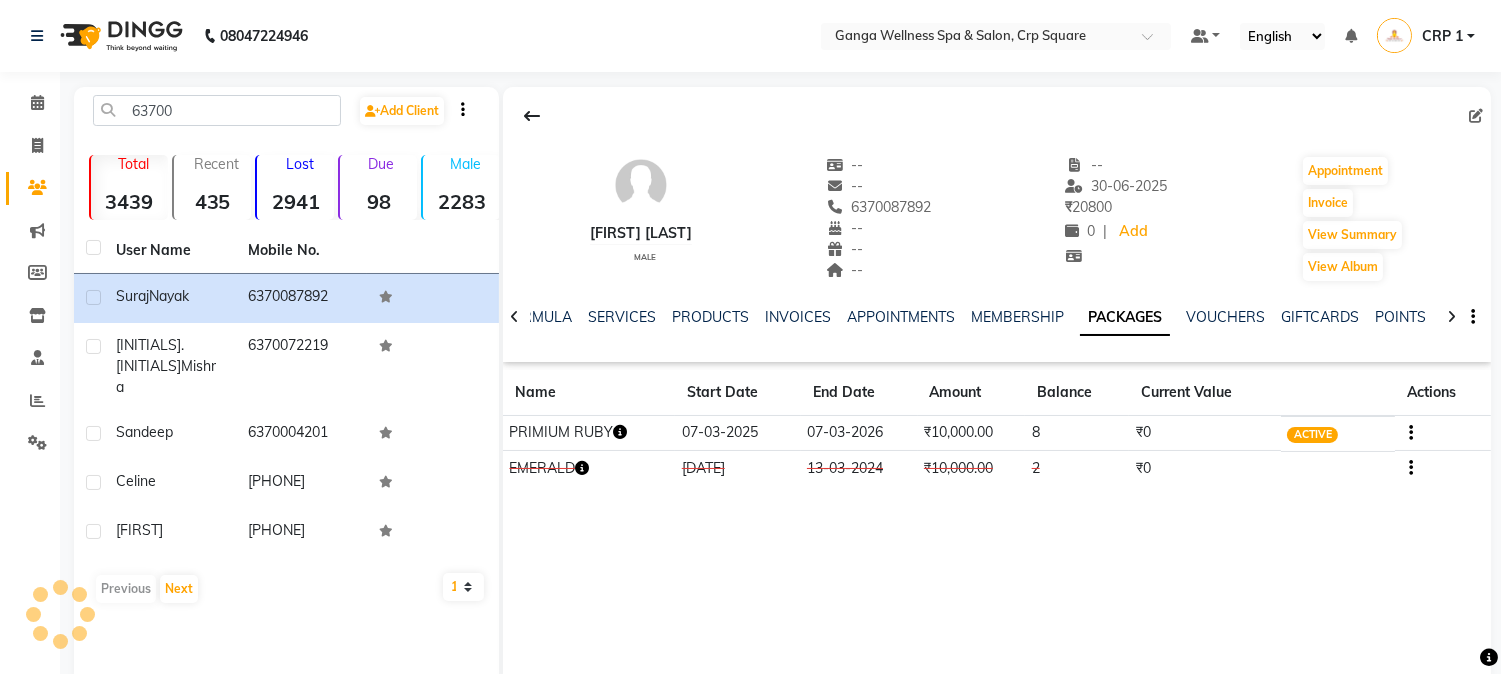 click 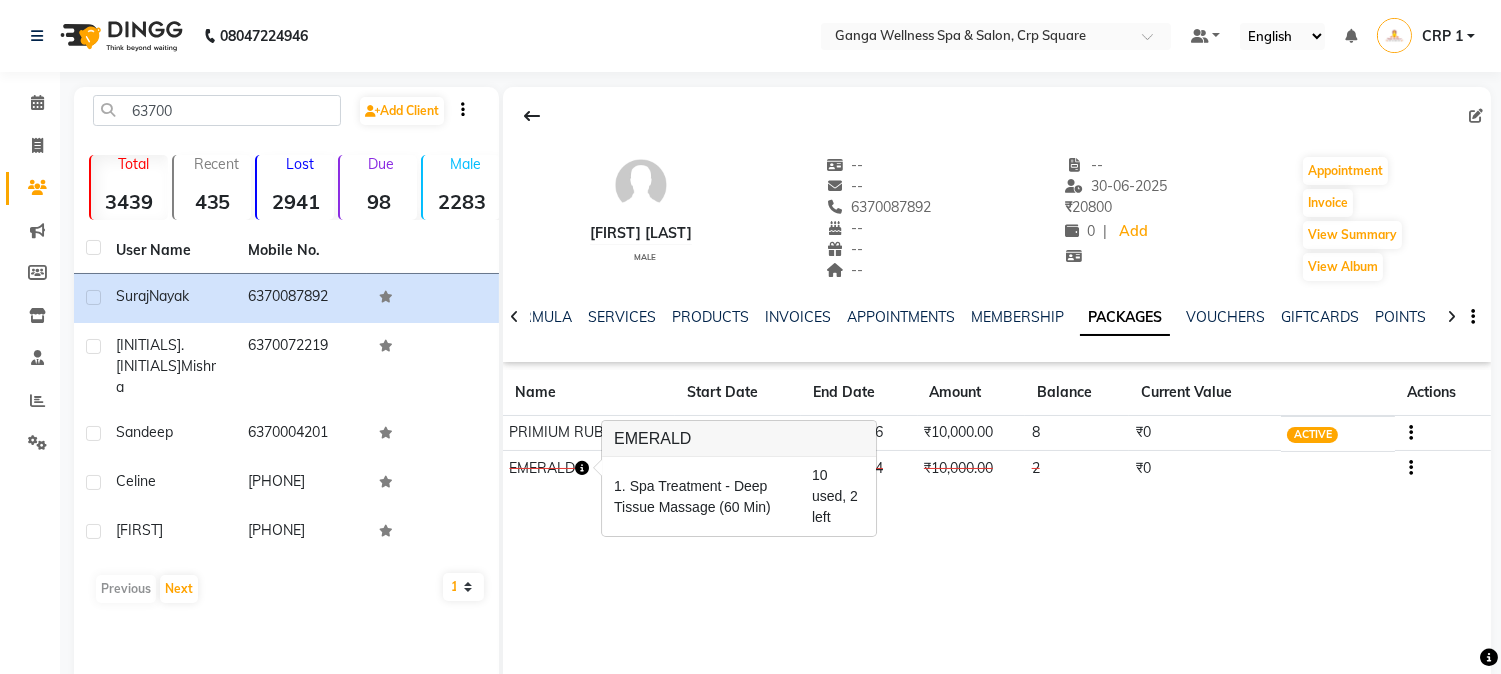 click on "Suraj Nayak   male  --   --   6370087892  --  --  --  -- 30-06-2025 ₹    20800 0 |  Add   Appointment   Invoice  View Summary  View Album  NOTES FORMULA SERVICES PRODUCTS INVOICES APPOINTMENTS MEMBERSHIP PACKAGES VOUCHERS GIFTCARDS POINTS FORMS FAMILY CARDS WALLET Name Start Date End Date Amount Balance Current Value Actions  PRIMIUM RUBY  07-03-2025 07-03-2026  ₹10,000.00   8  ₹0 ACTIVE  EMERALD  14-03-2023 13-03-2024  ₹10,000.00   2  ₹0 CONSUMED" 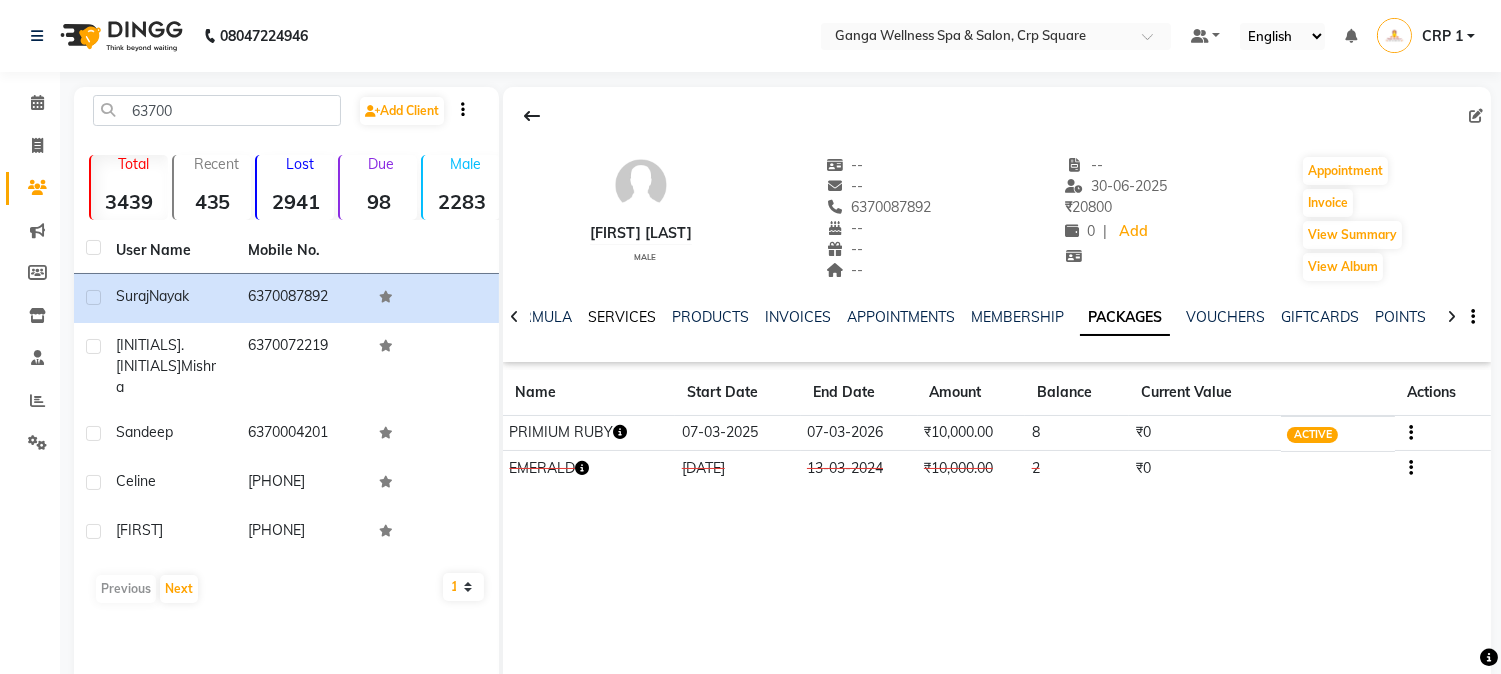 click on "SERVICES" 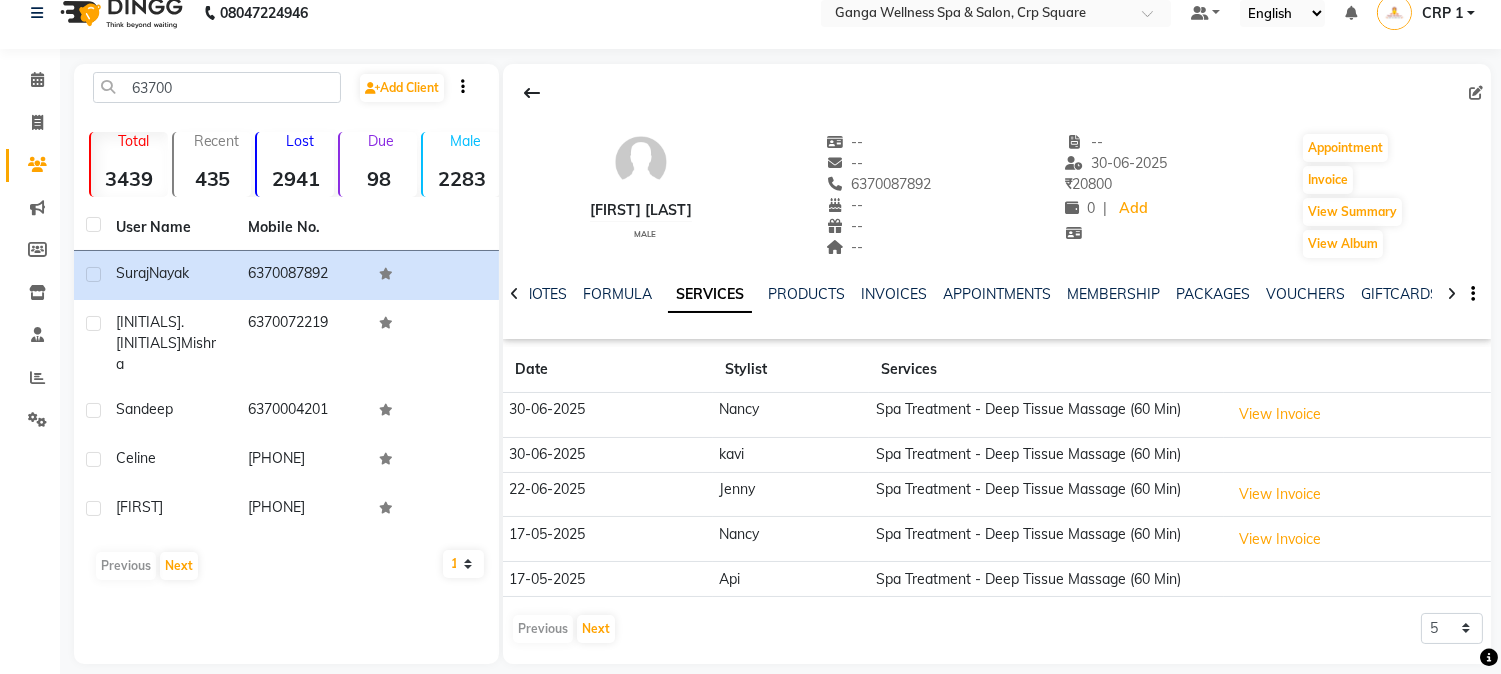 scroll, scrollTop: 42, scrollLeft: 0, axis: vertical 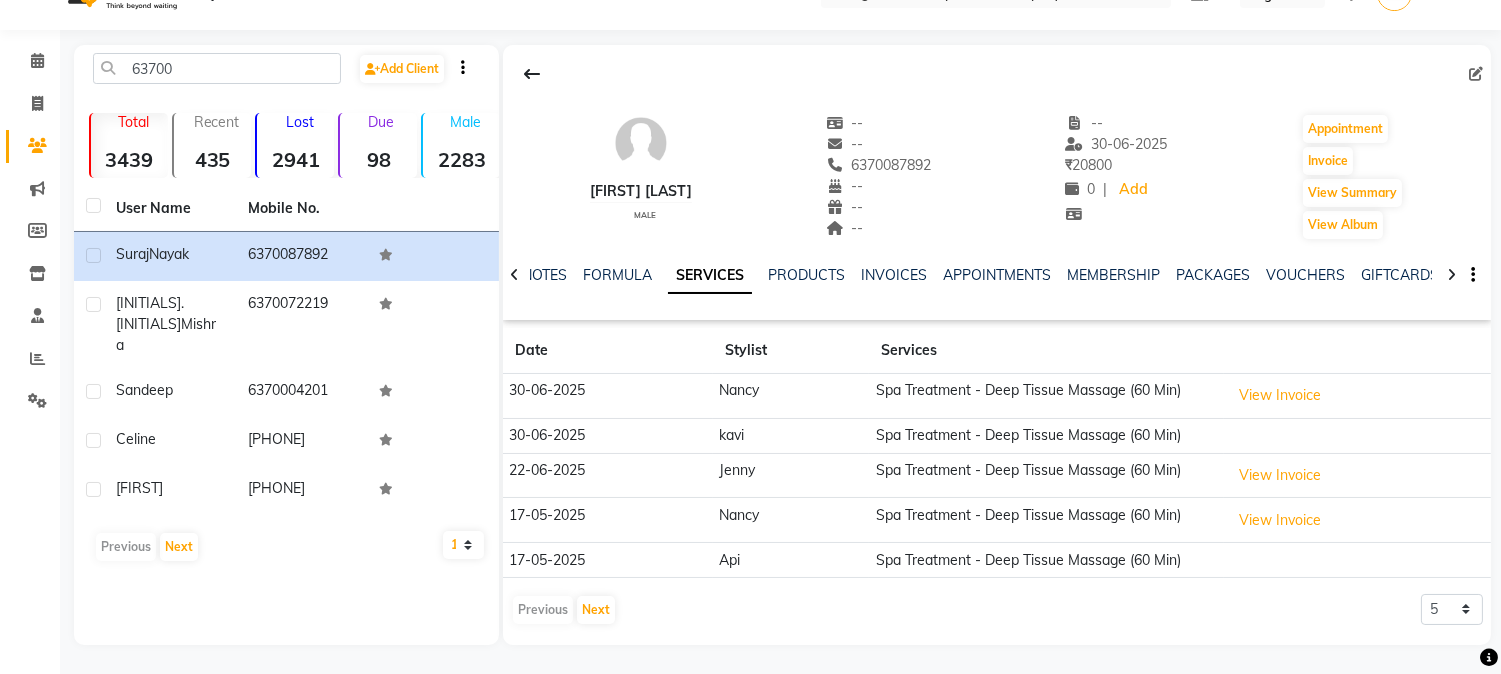 drag, startPoint x: 1193, startPoint y: 274, endPoint x: 1191, endPoint y: 204, distance: 70.028564 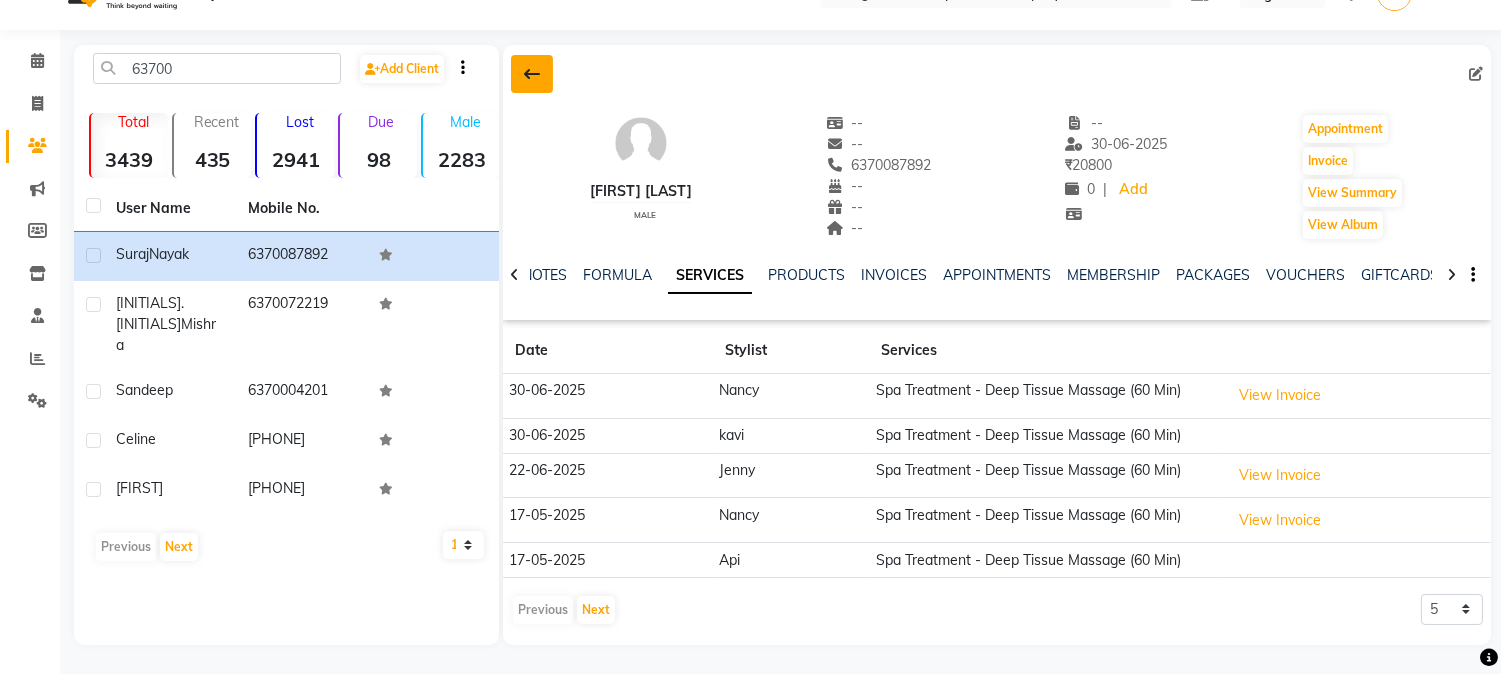 drag, startPoint x: 1191, startPoint y: 204, endPoint x: 515, endPoint y: 71, distance: 688.95935 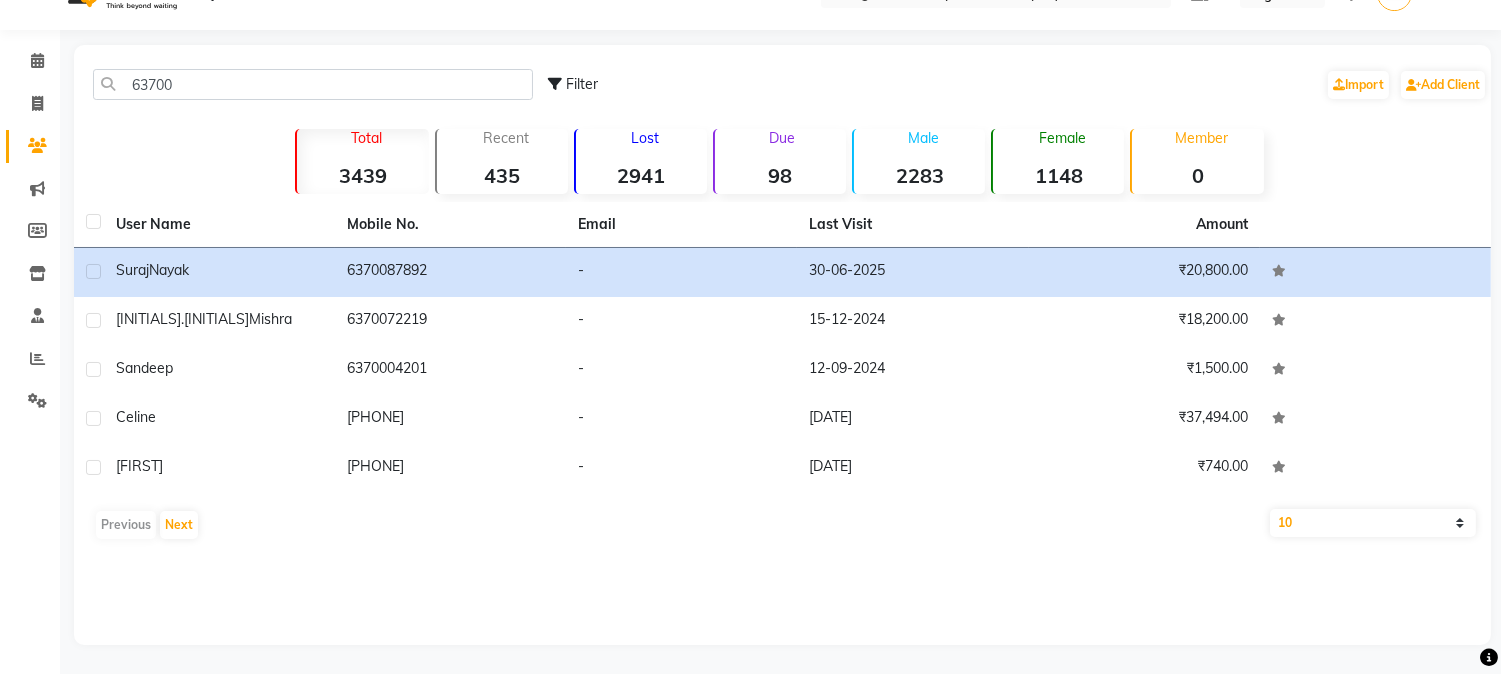 click on "63700 Filter  Import   Add Client" 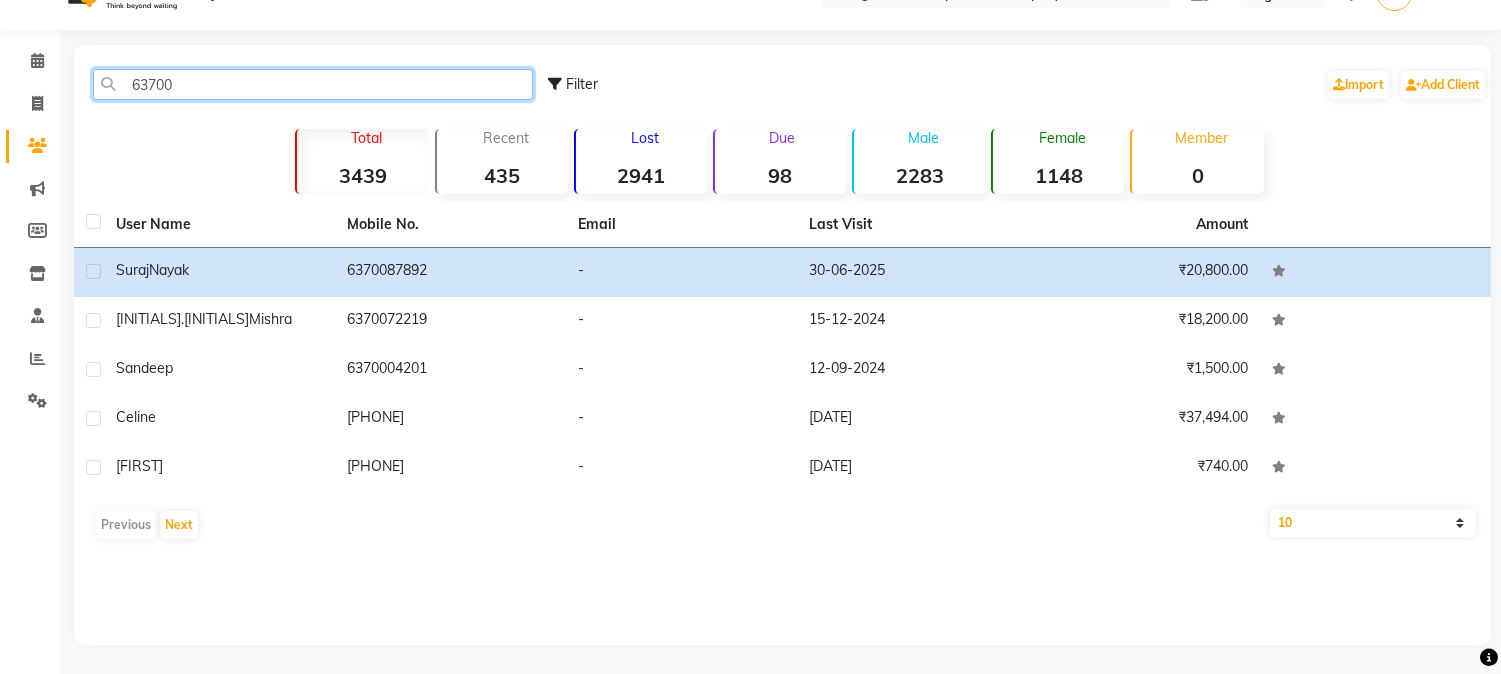 click on "63700" 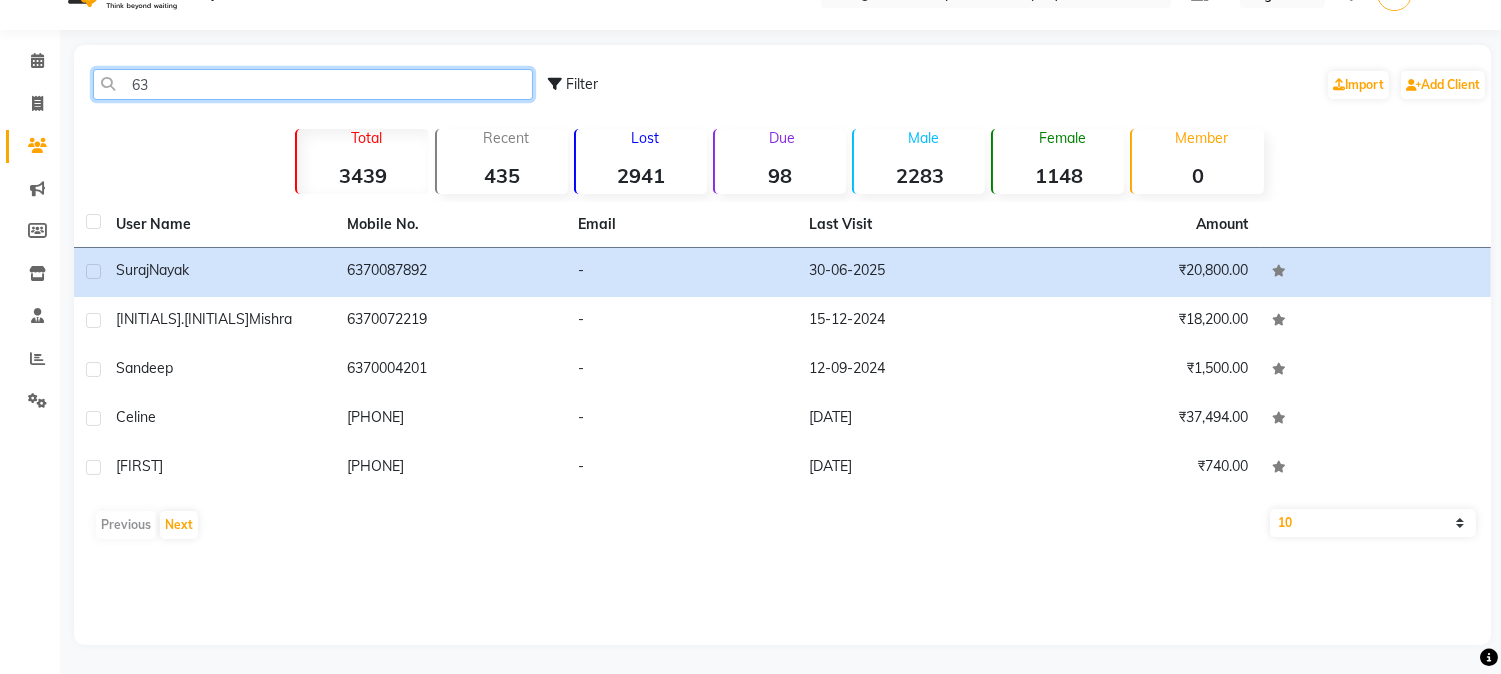 type on "6" 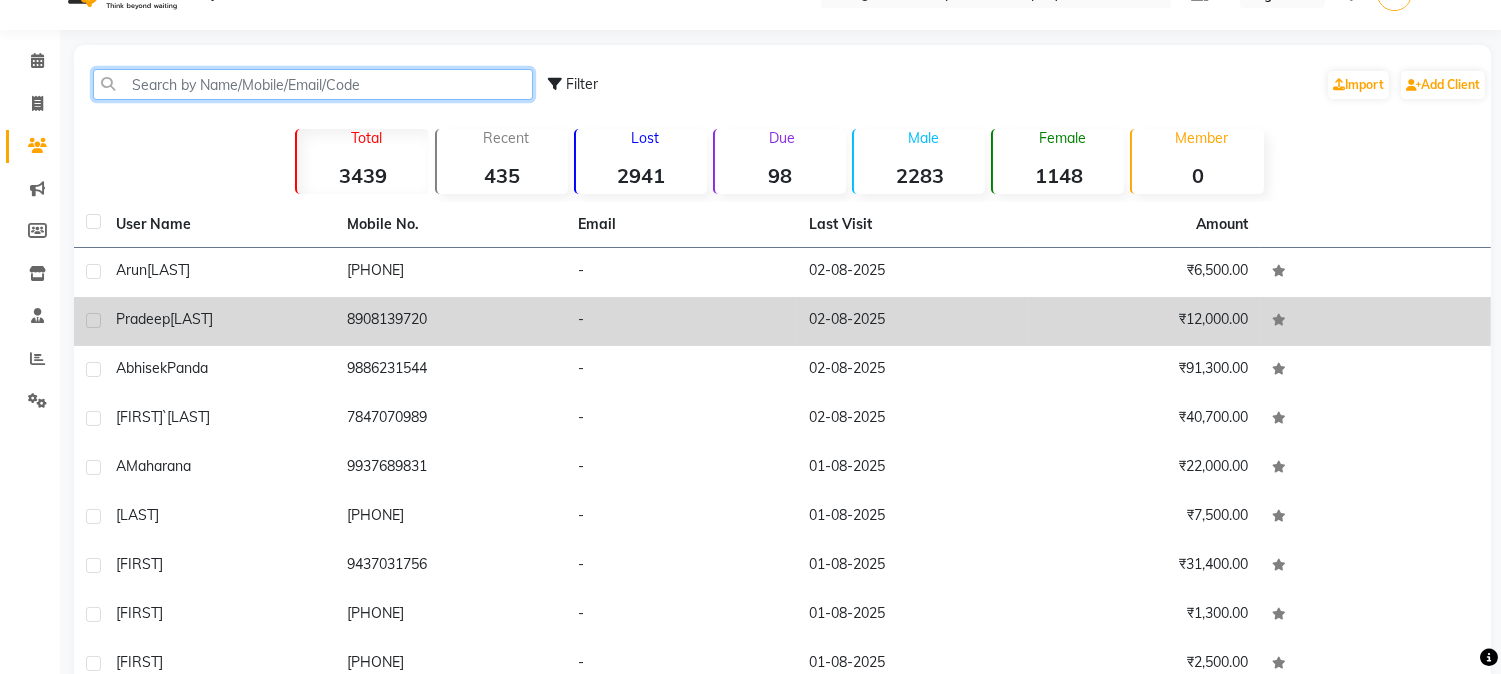 type 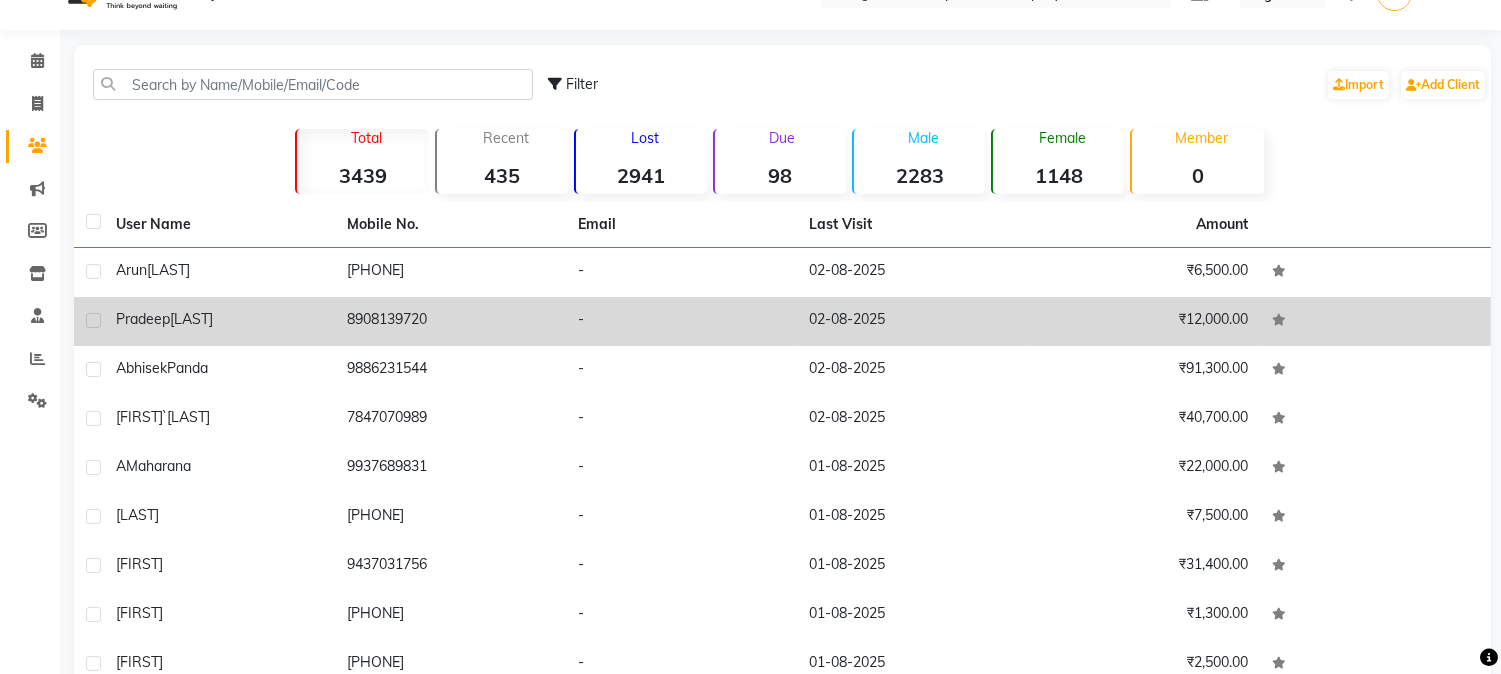 click on "[LAST]" 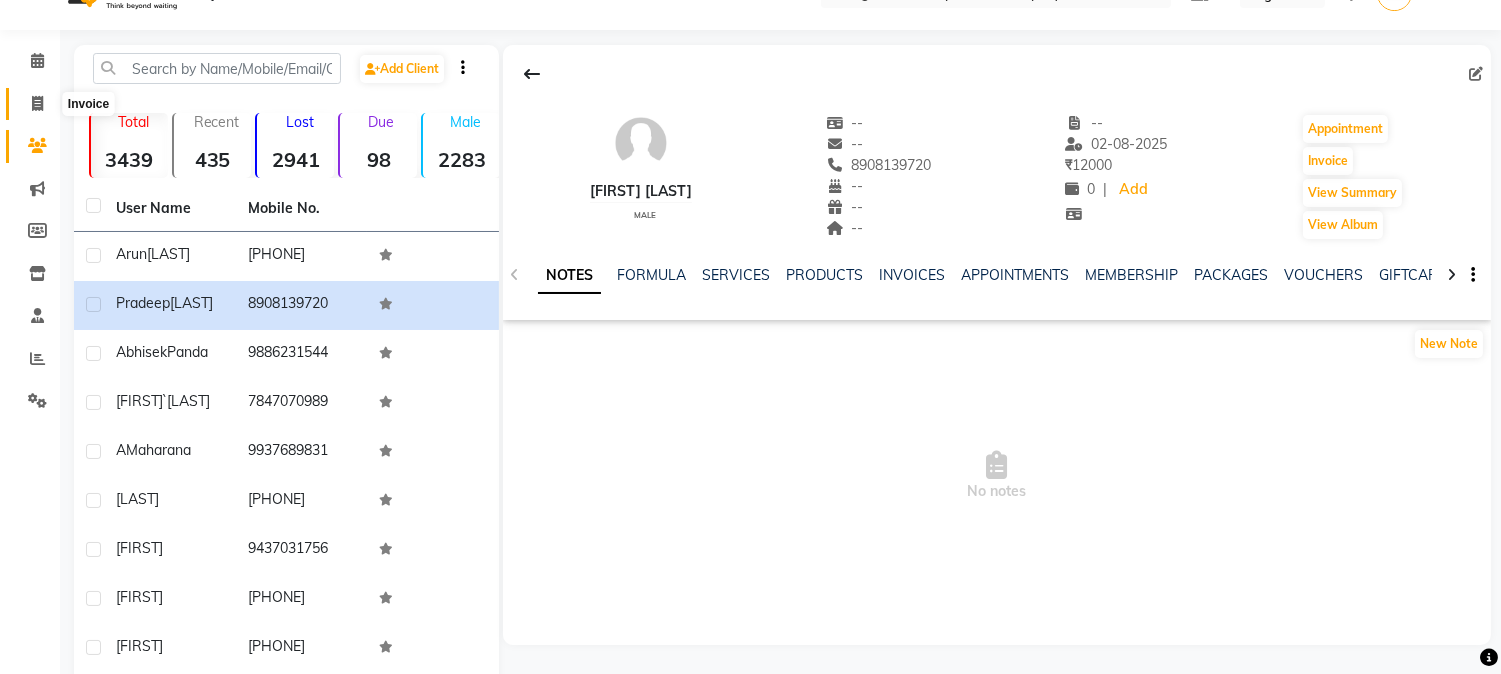 click 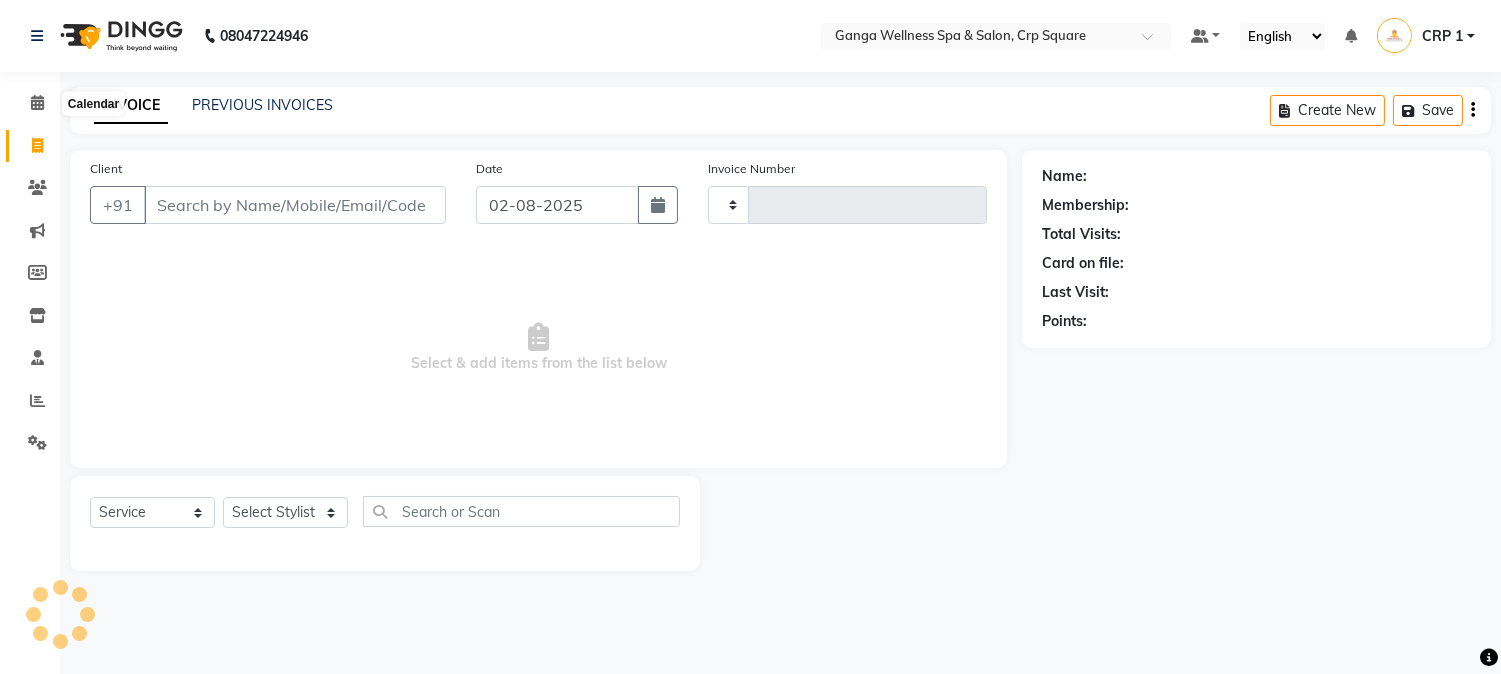 scroll, scrollTop: 0, scrollLeft: 0, axis: both 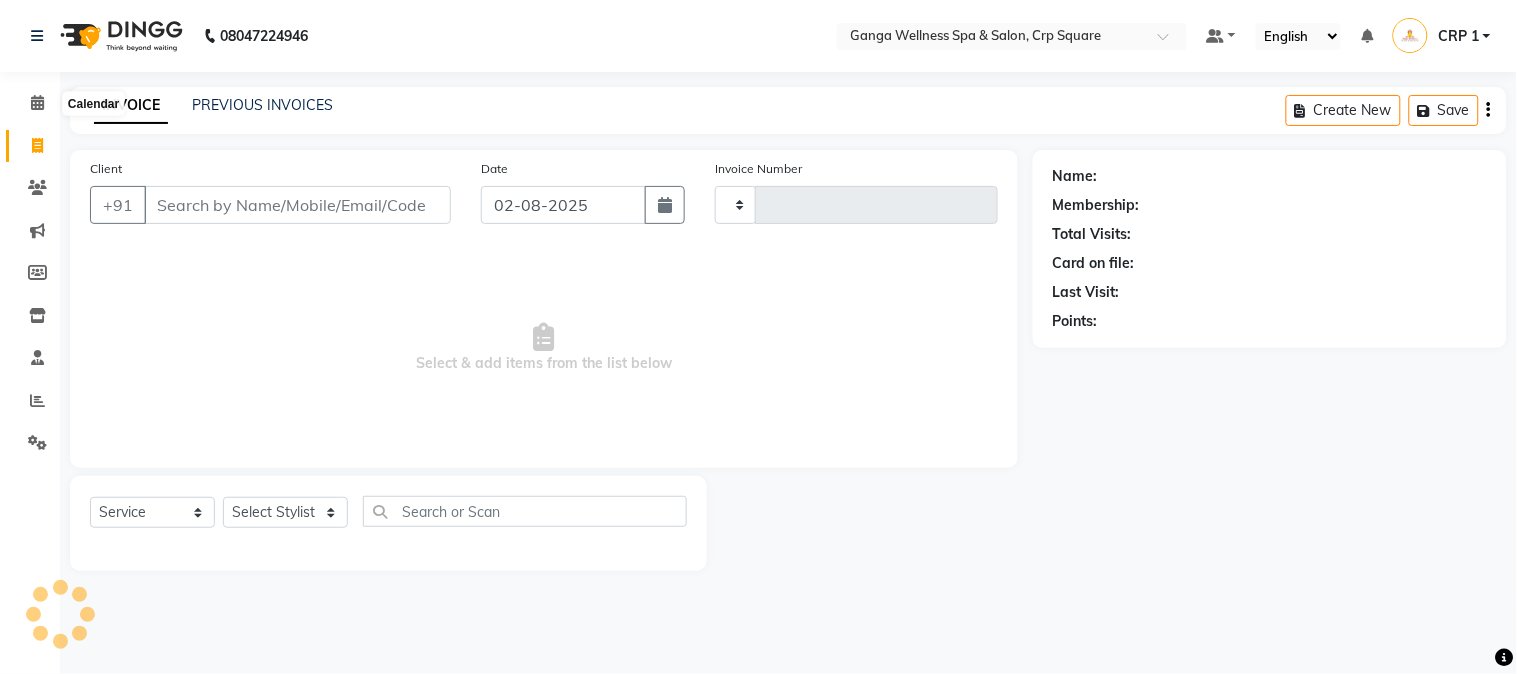 type on "1894" 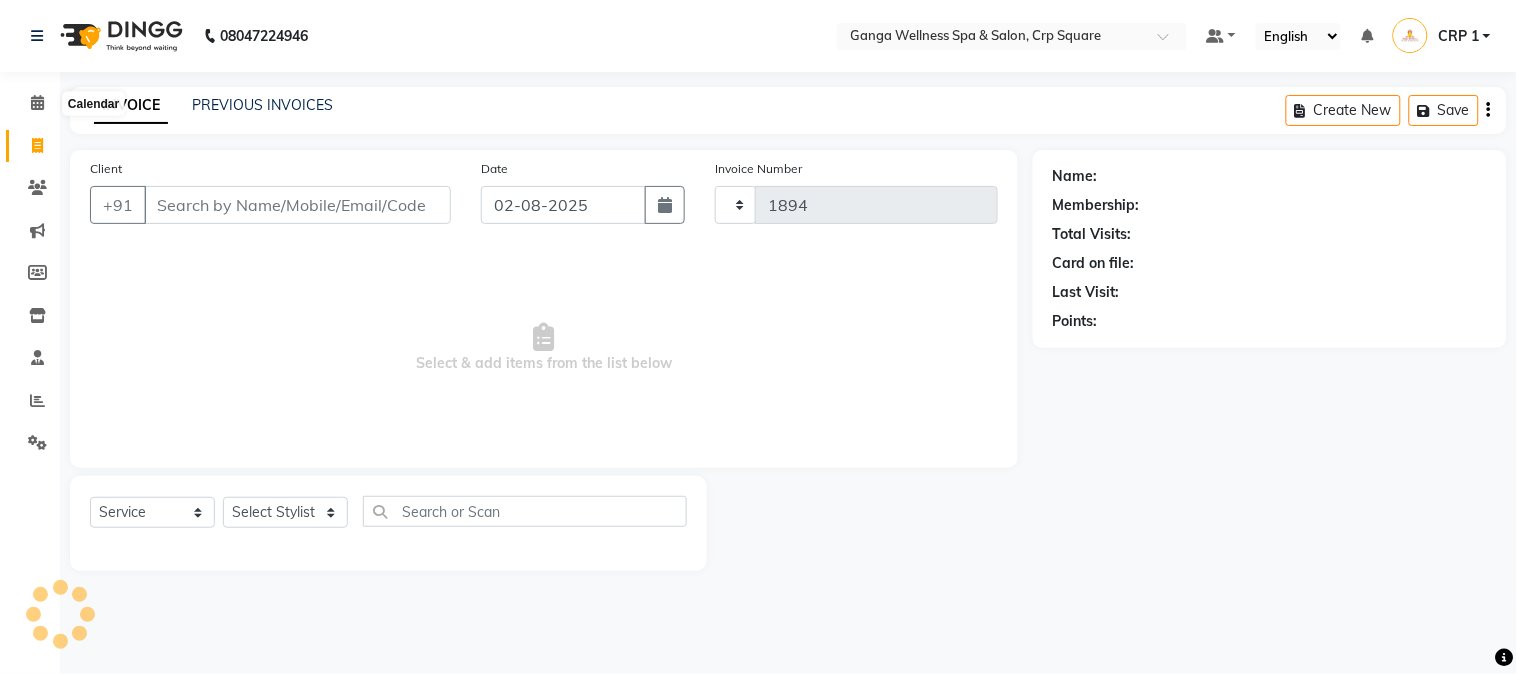 select on "715" 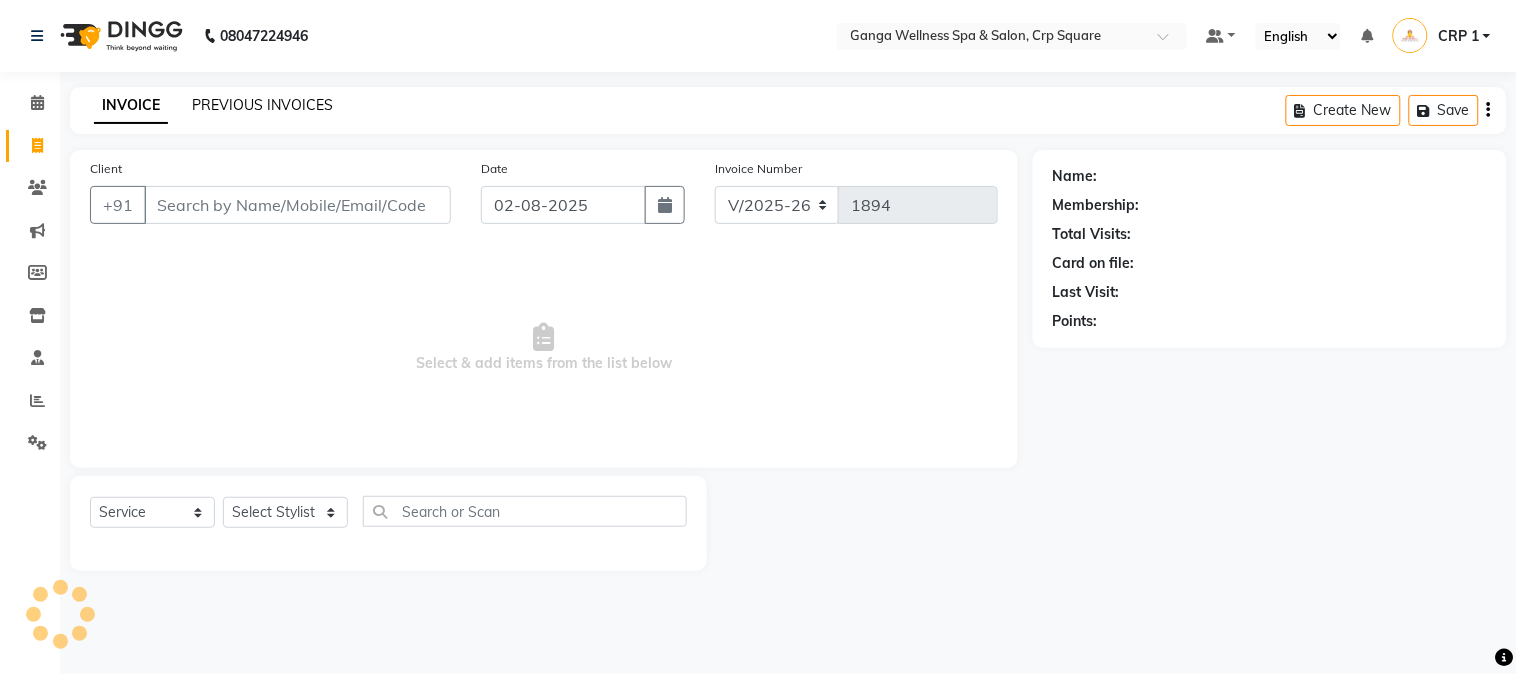 click on "PREVIOUS INVOICES" 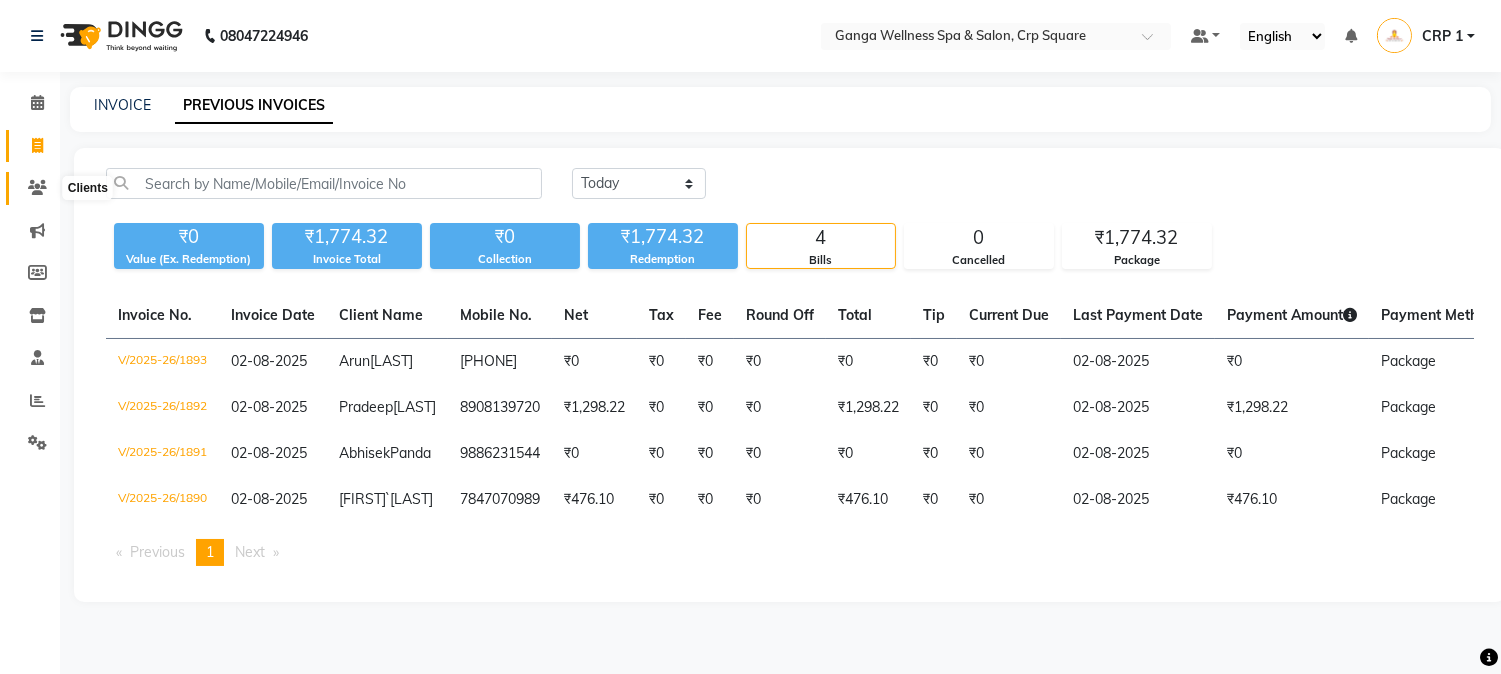 click 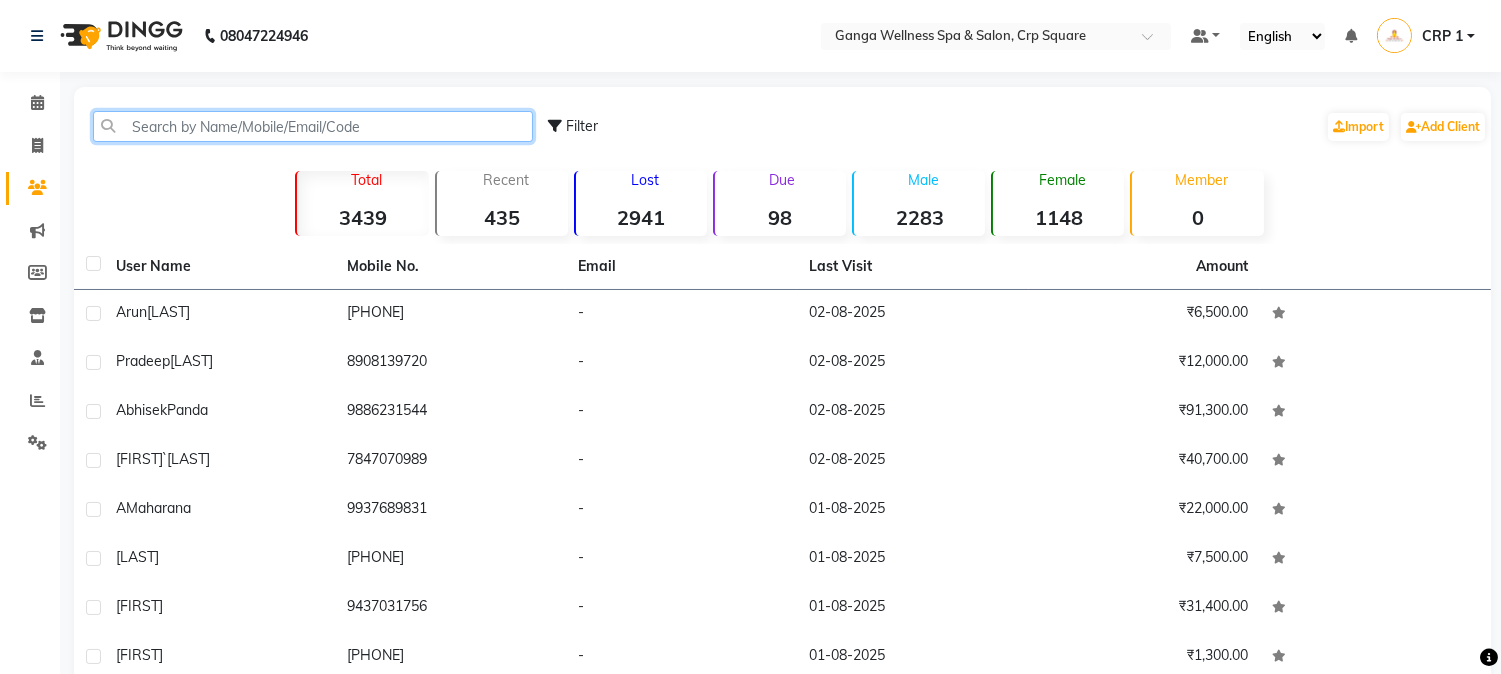 click 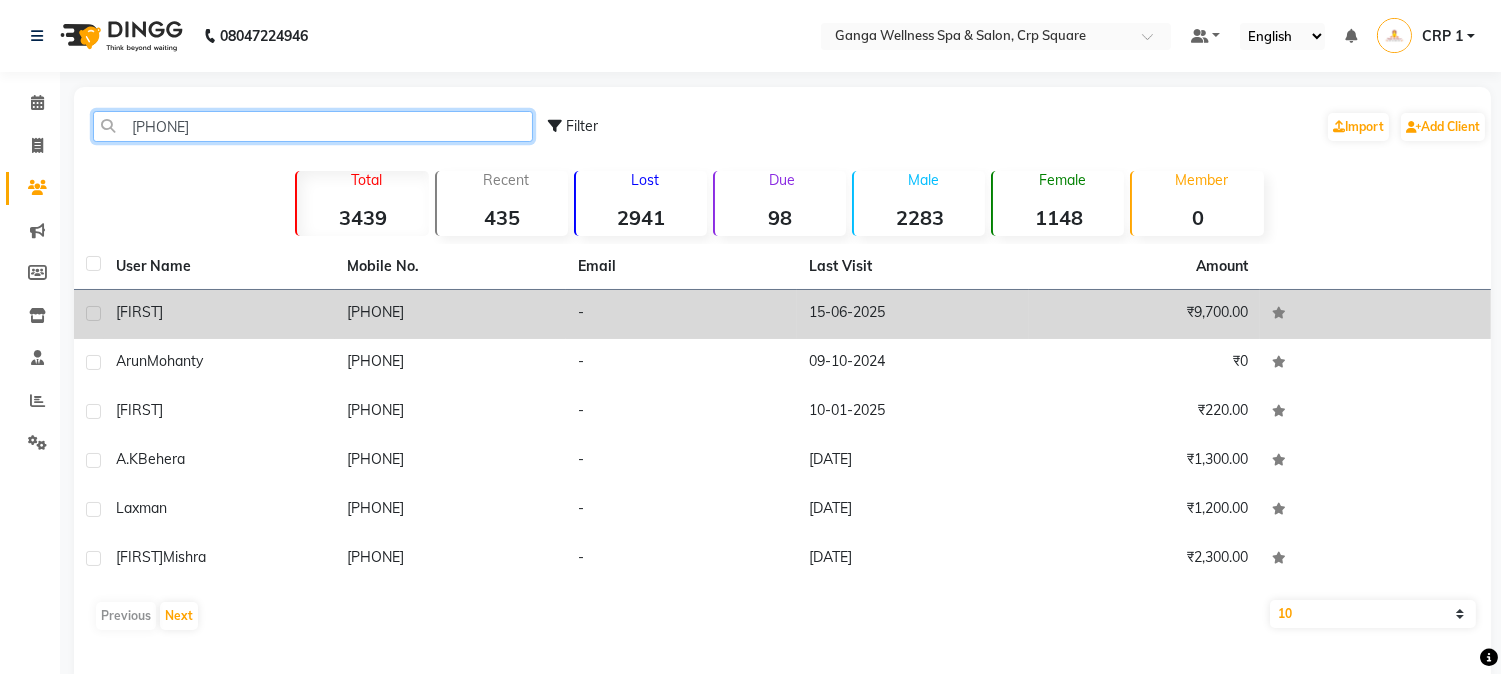 type on "797894" 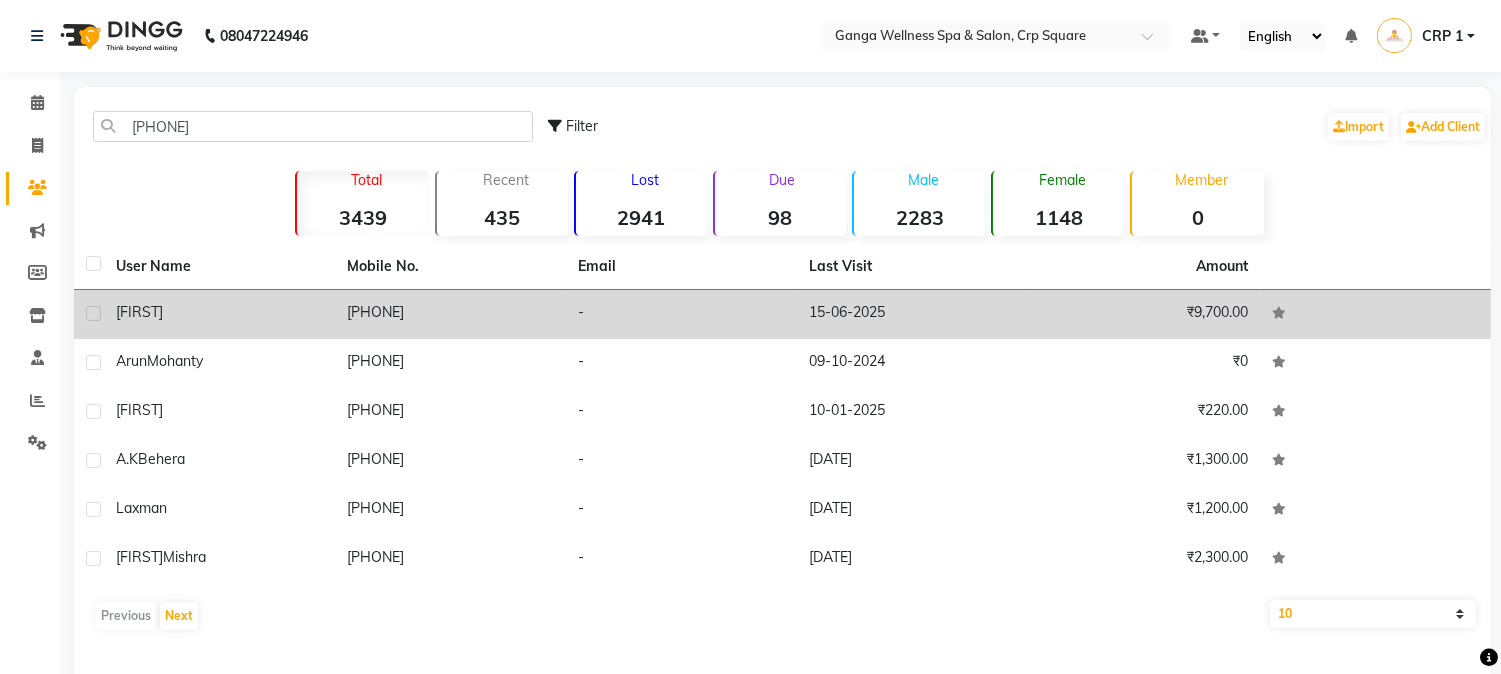 click on "[FIRST]" 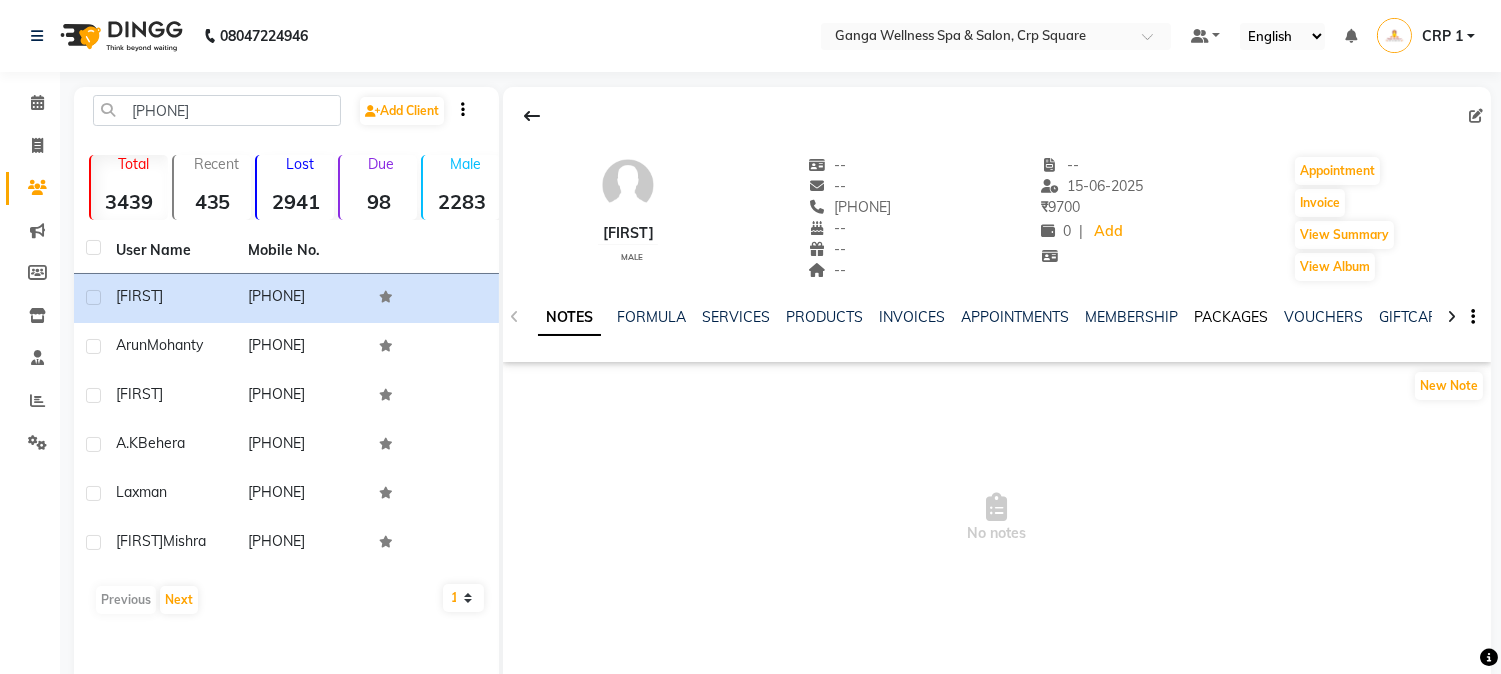 click on "PACKAGES" 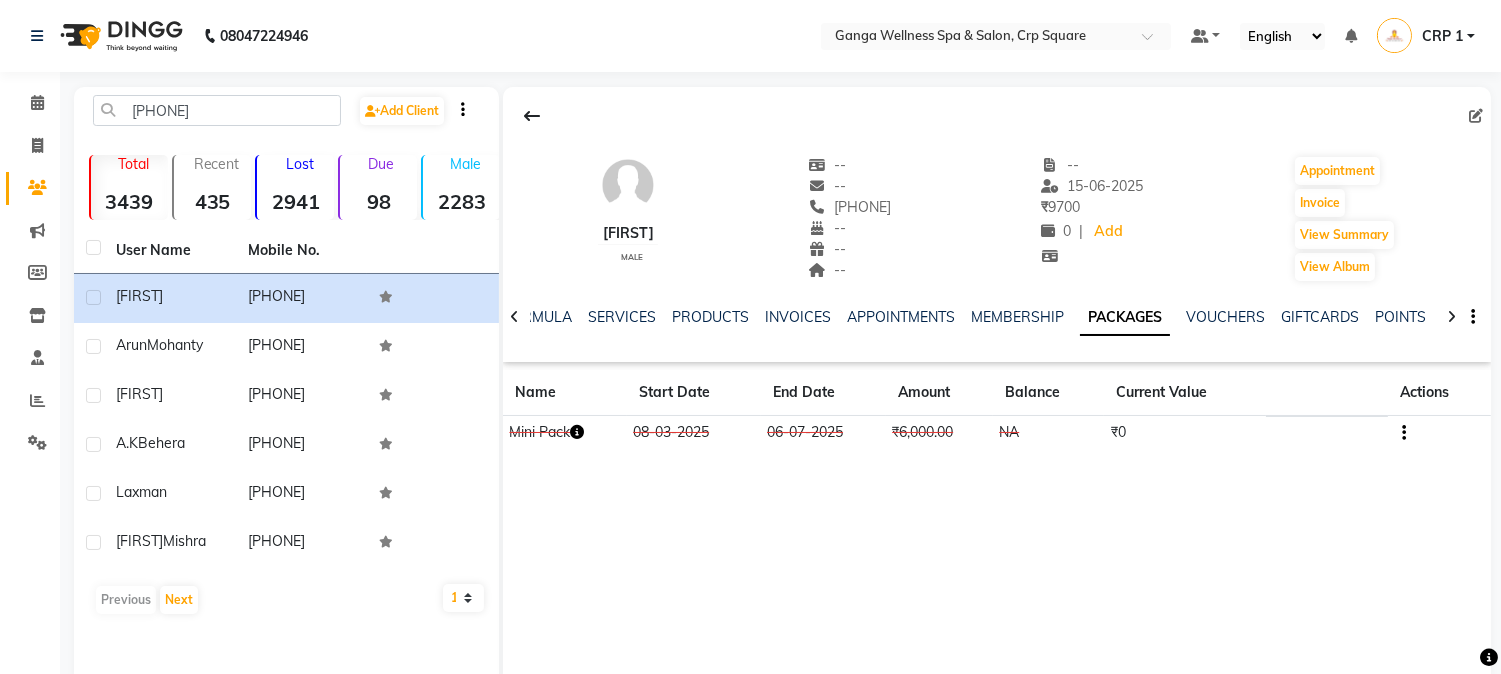 click 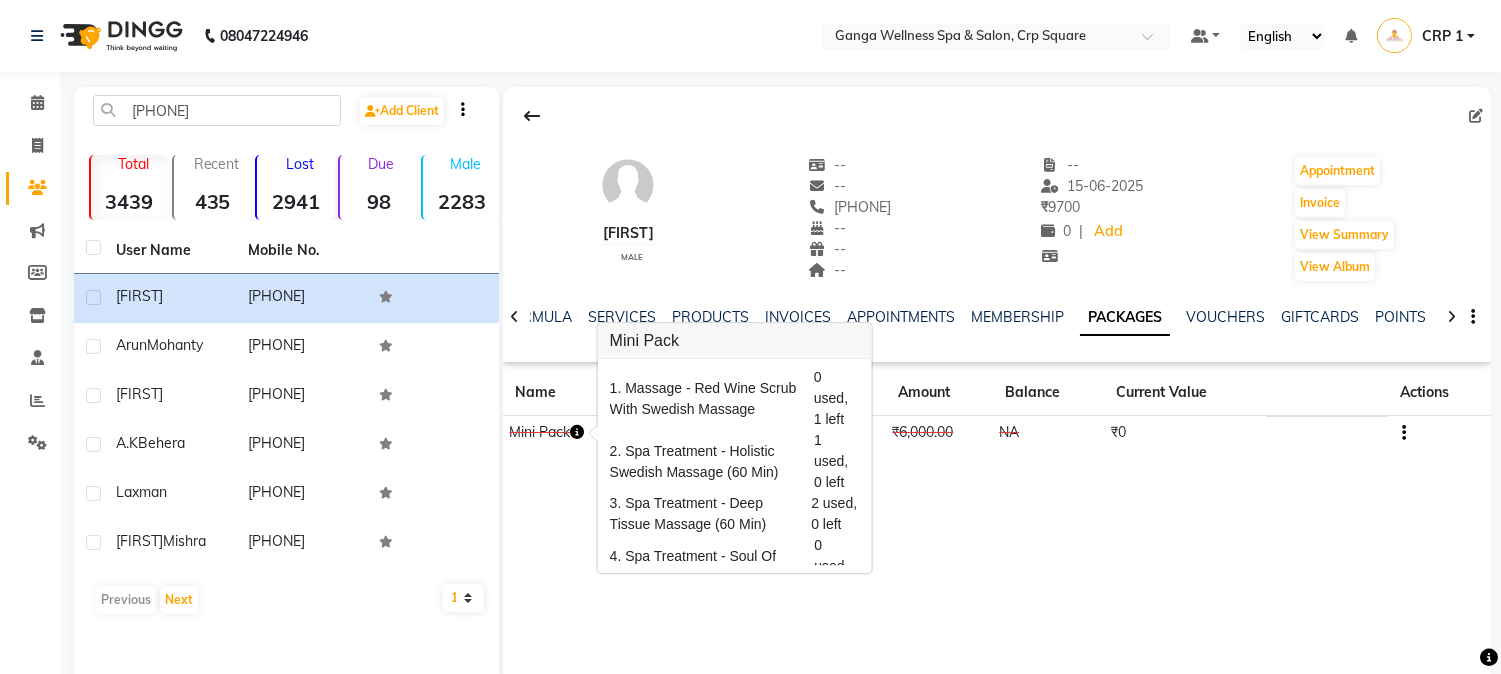 click on "Sadeep    male  --   --   7978942358  --  --  --  -- 15-06-2025 ₹    9700 0 |  Add   Appointment   Invoice  View Summary  View Album  NOTES FORMULA SERVICES PRODUCTS INVOICES APPOINTMENTS MEMBERSHIP PACKAGES VOUCHERS GIFTCARDS POINTS FORMS FAMILY CARDS WALLET Name Start Date End Date Amount Balance Current Value Actions  Mini Pack  08-03-2025 06-07-2025  ₹6,000.00   NA  ₹0 CONSUMED" 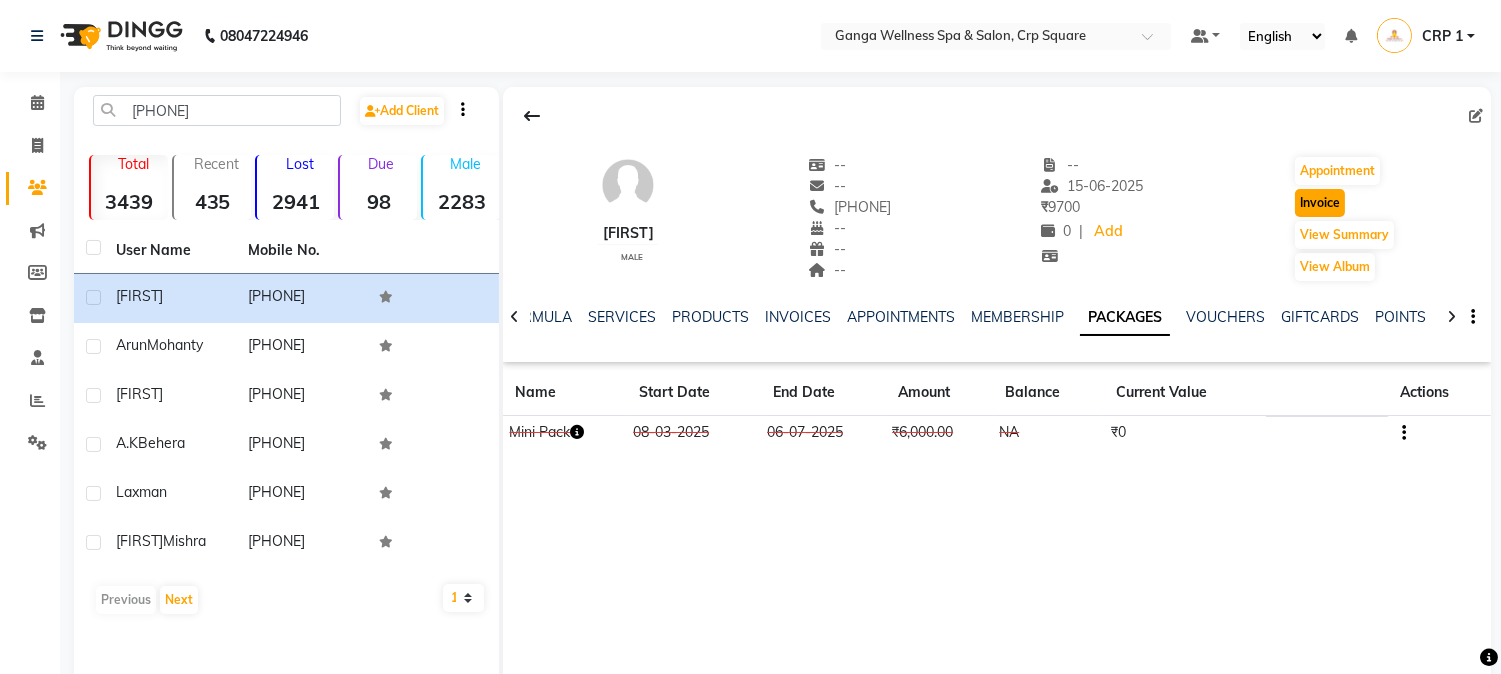 click on "Invoice" 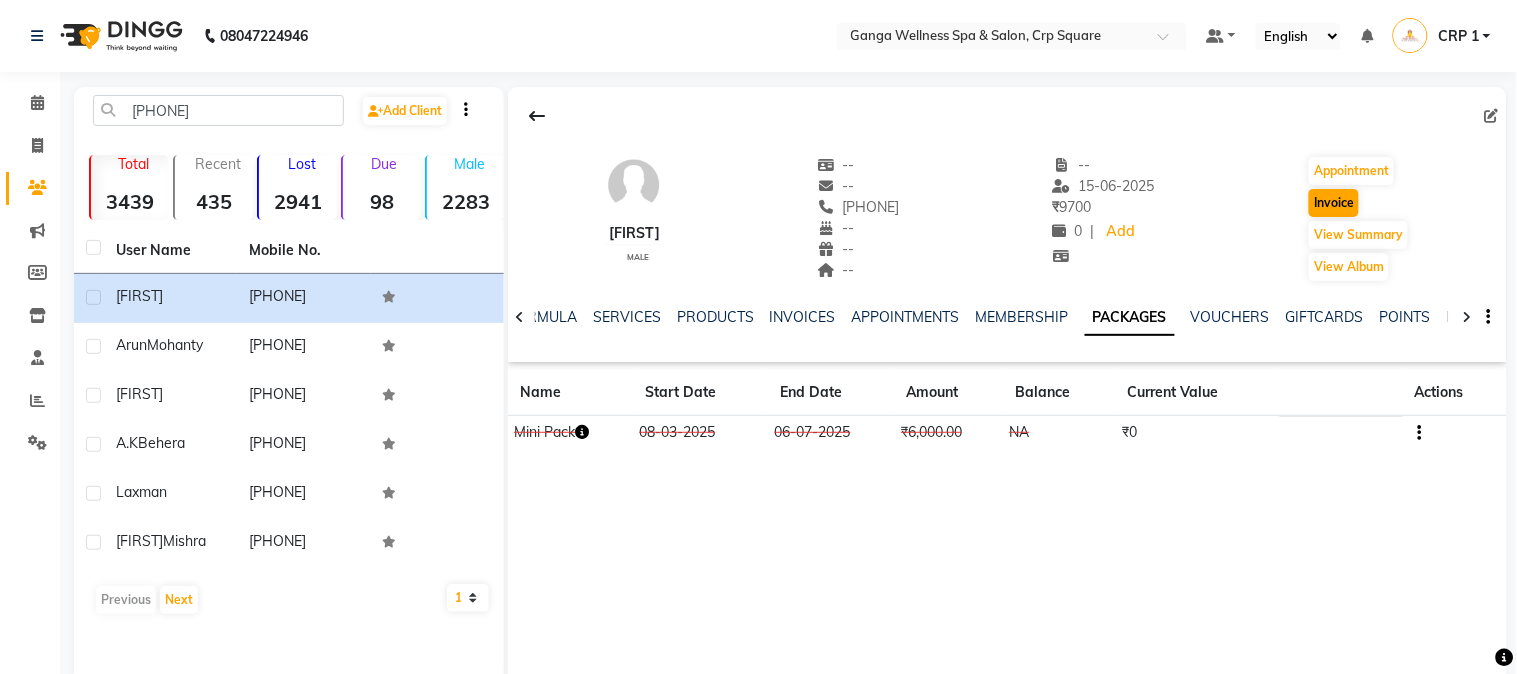 select on "715" 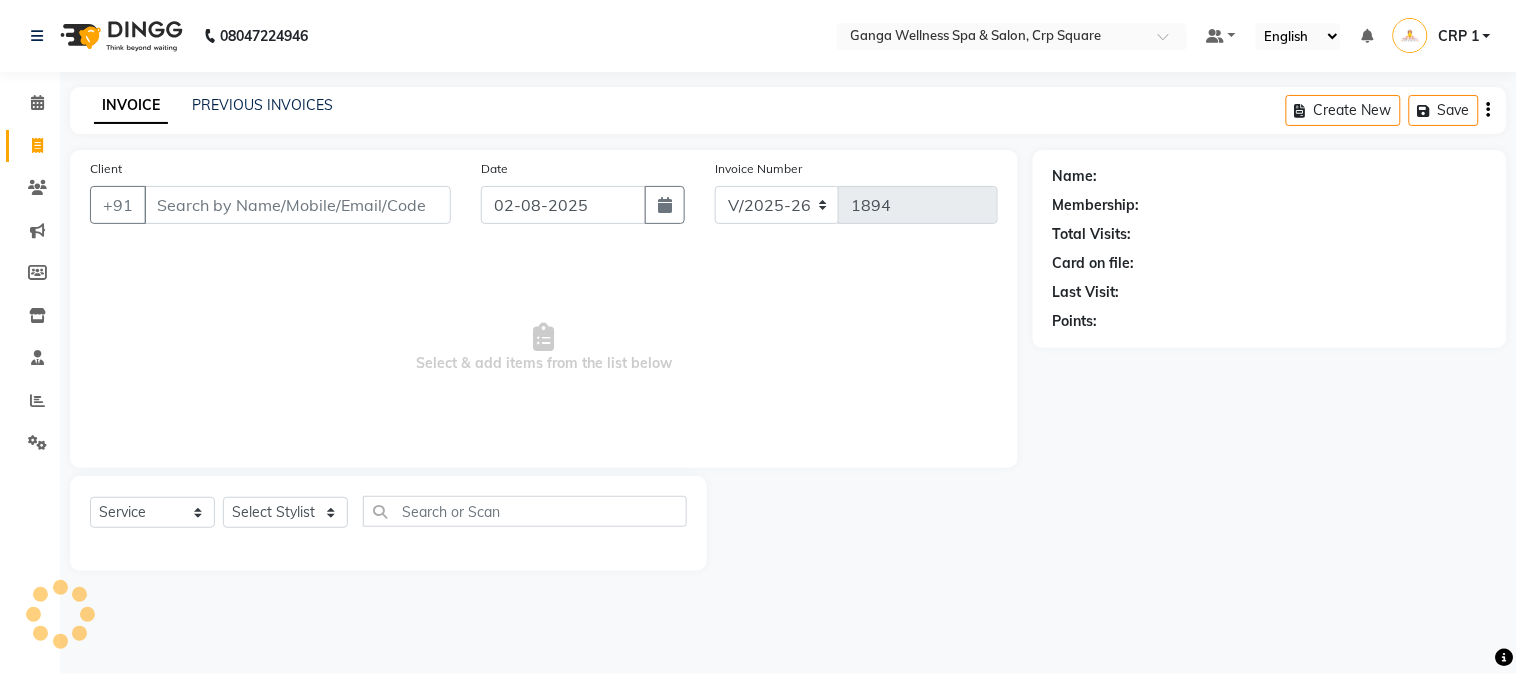 type on "[PHONE]" 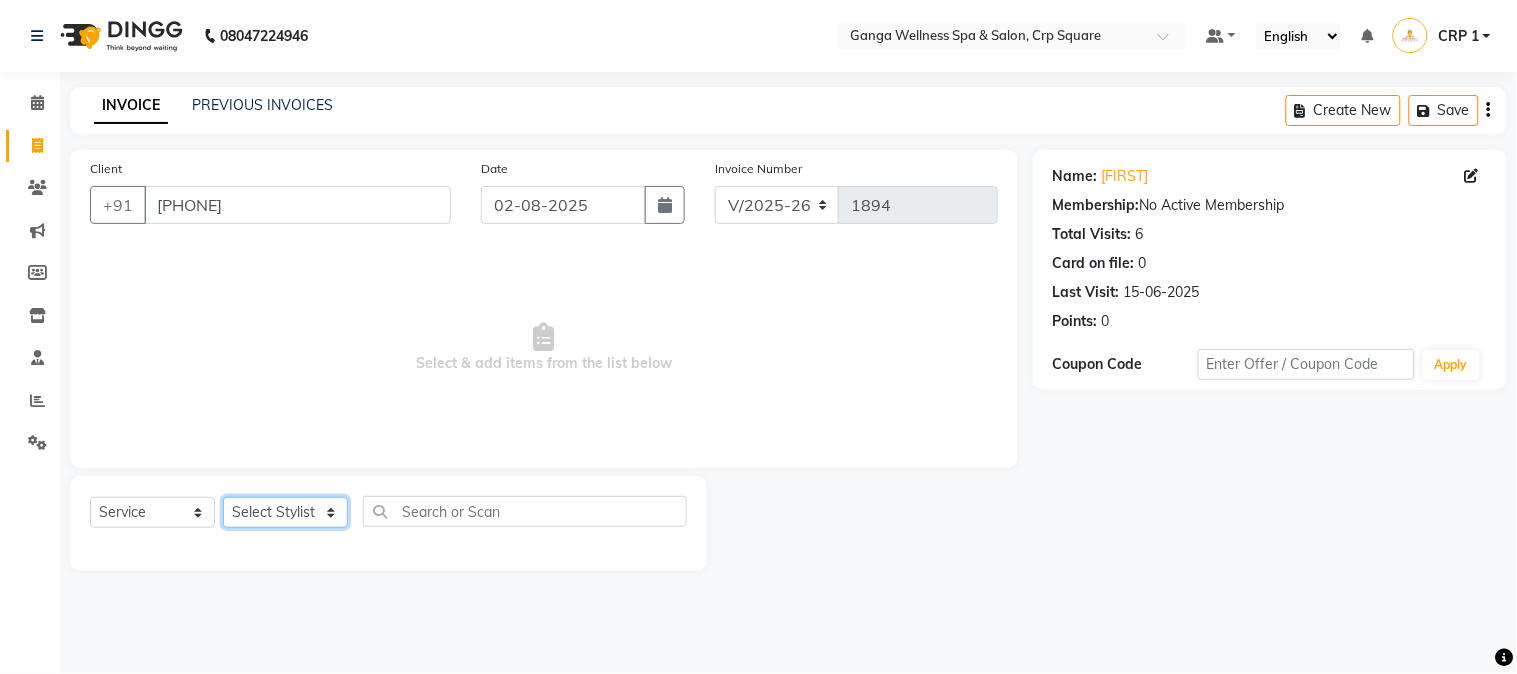 click on "Select Stylist Aarovi Abhin Alisha Ammi Ania Annei Api Ayen Bikash Bina CRP 1 CRP 2 Dipti Elina G1 G1 Salon General Manager  Helen Jasmine Jayashree JC Jenny kavi Krishna Manoj Mathu  Monika Moon Nancy Nirupama Pabitra Papu Puja Purnima Rajashree Raju Rashmi Rasmi  Remi Rinky Riya Rose Sanjiv Saraswati Saroj Sir  Shrabani Sofia Steffy Sukanya Surren Mahapatra Sushree Swopna Umpi Zuali" 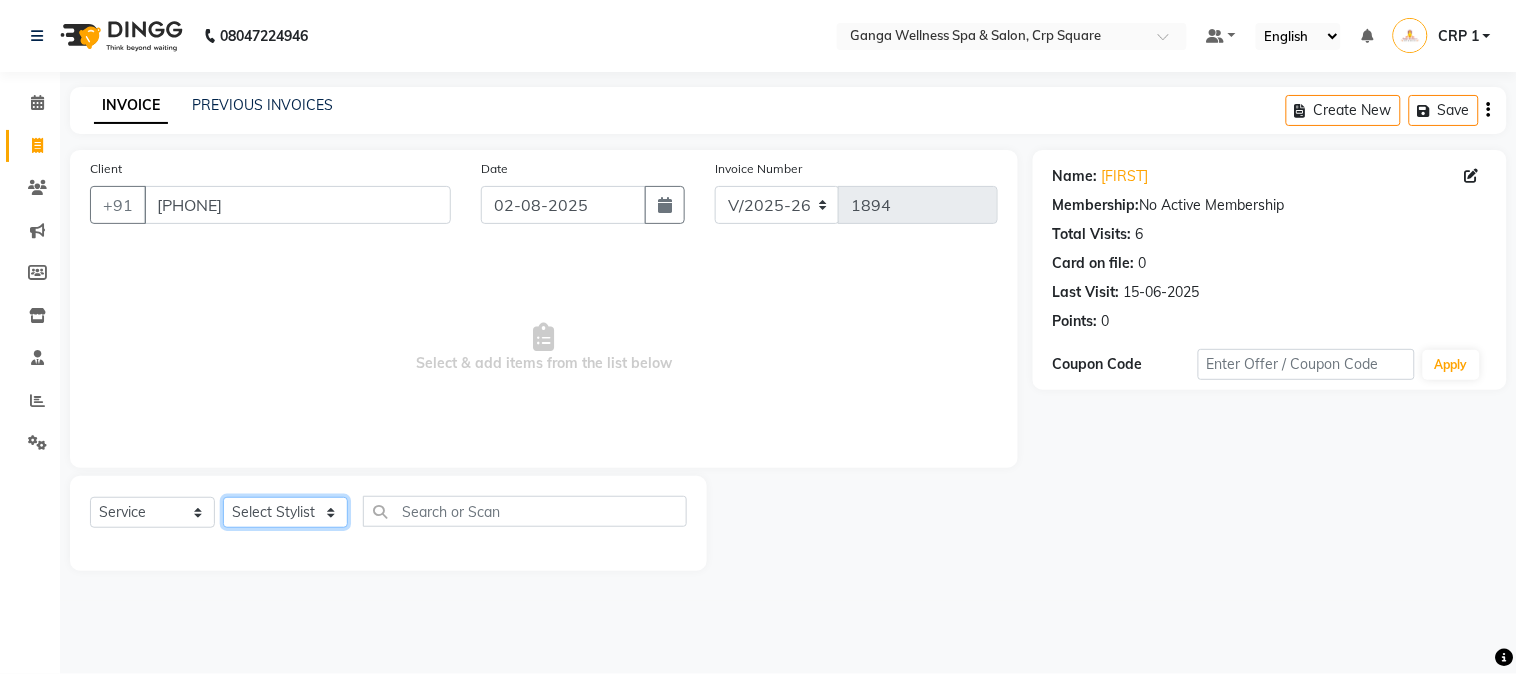 select on "75523" 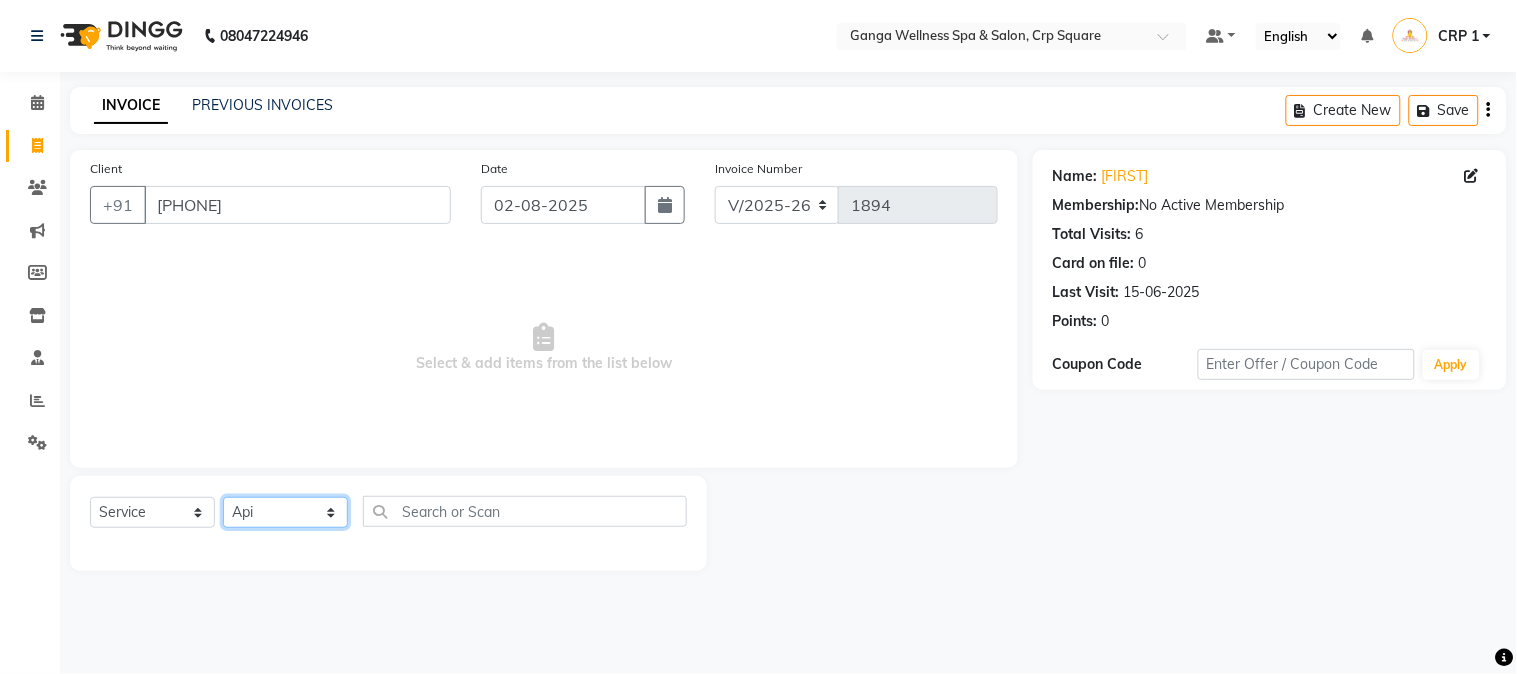 click on "Select Stylist Aarovi Abhin Alisha Ammi Ania Annei Api Ayen Bikash Bina CRP 1 CRP 2 Dipti Elina G1 G1 Salon General Manager  Helen Jasmine Jayashree JC Jenny kavi Krishna Manoj Mathu  Monika Moon Nancy Nirupama Pabitra Papu Puja Purnima Rajashree Raju Rashmi Rasmi  Remi Rinky Riya Rose Sanjiv Saraswati Saroj Sir  Shrabani Sofia Steffy Sukanya Surren Mahapatra Sushree Swopna Umpi Zuali" 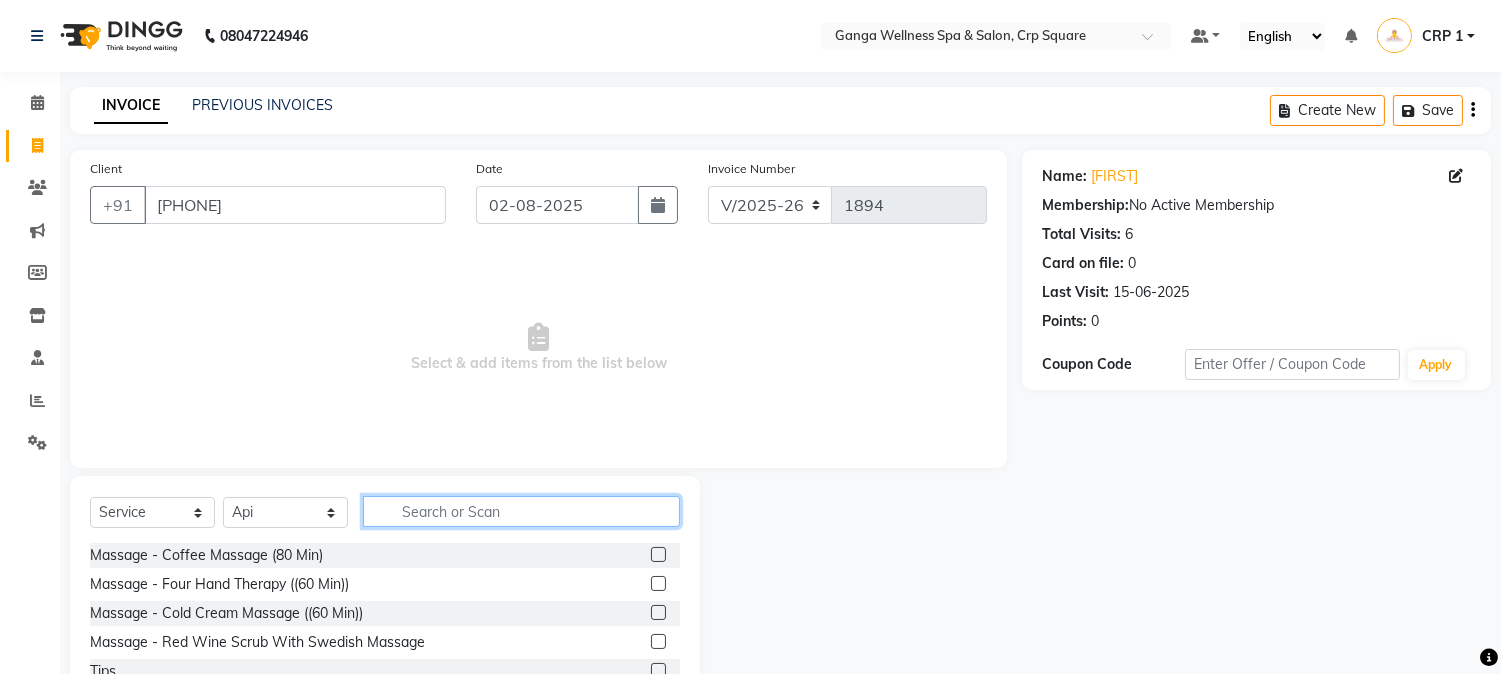 click 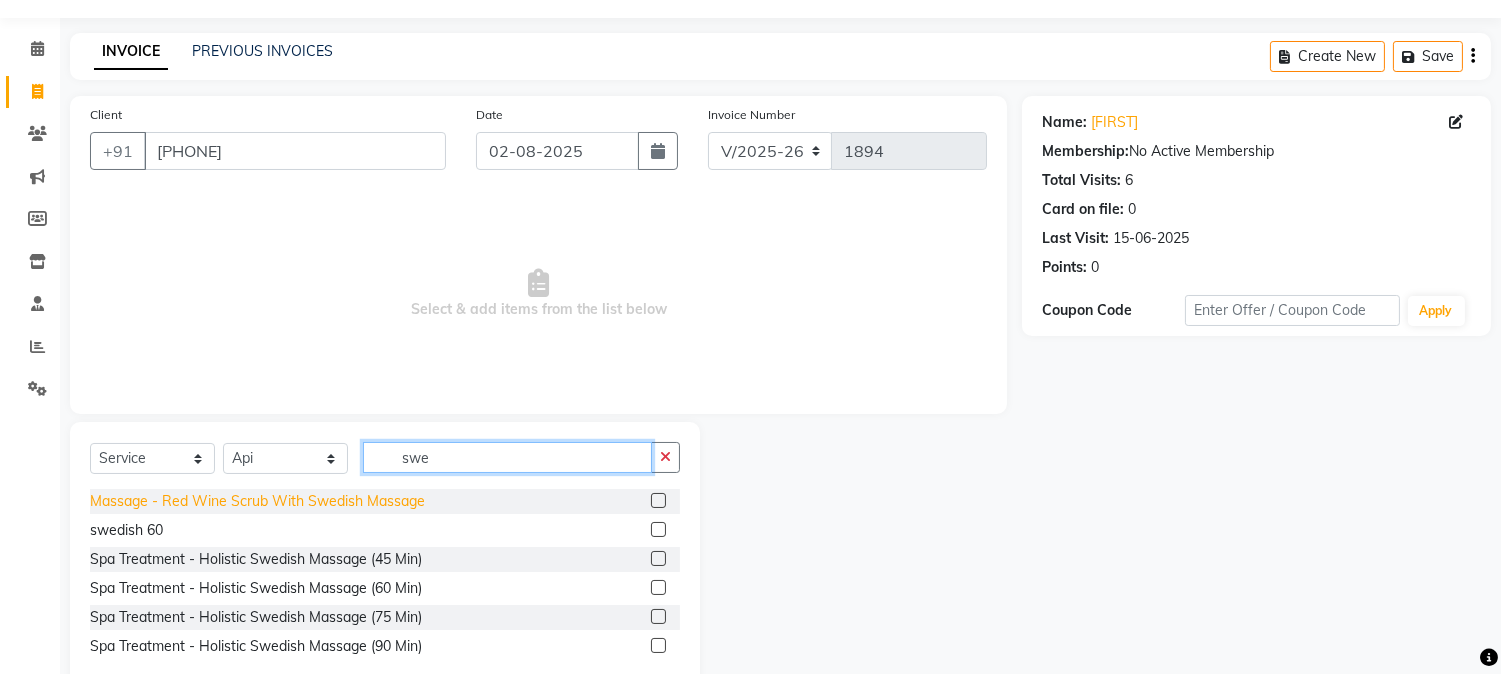 scroll, scrollTop: 101, scrollLeft: 0, axis: vertical 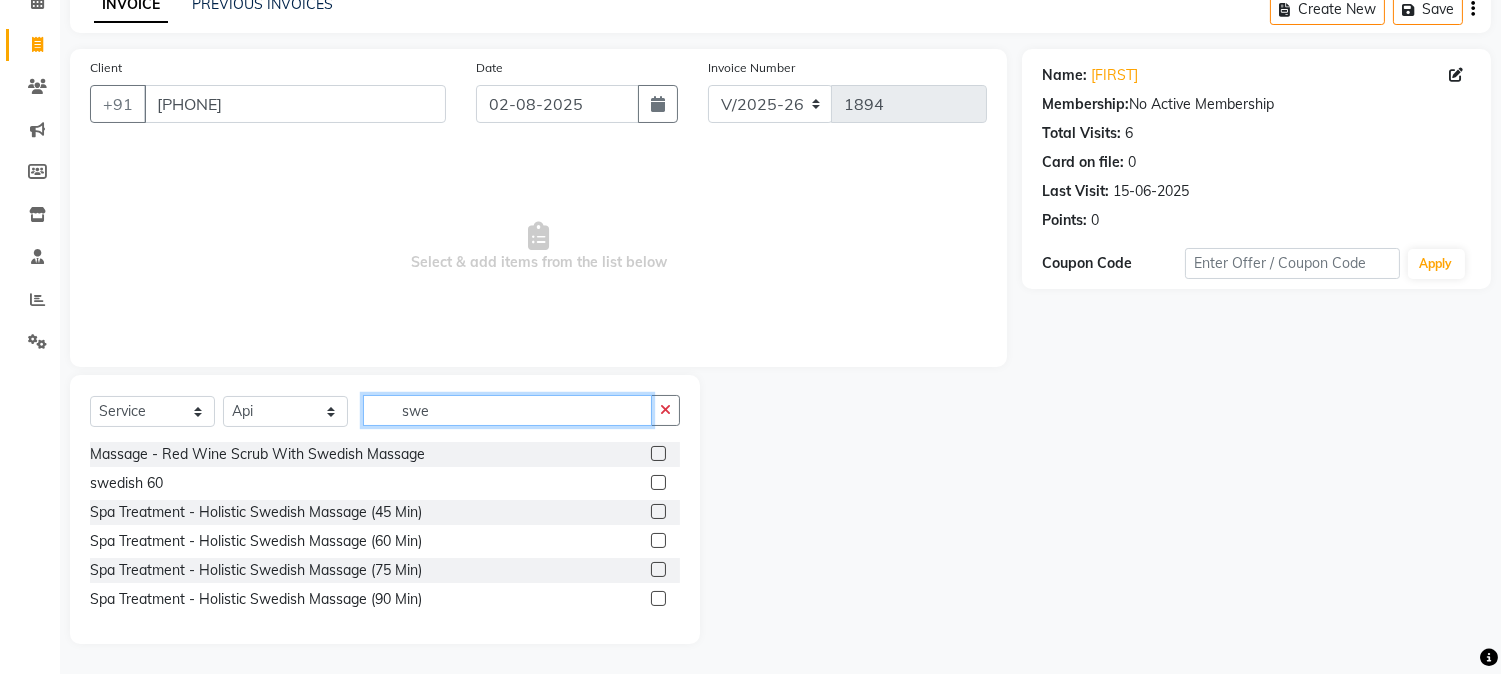type on "swe" 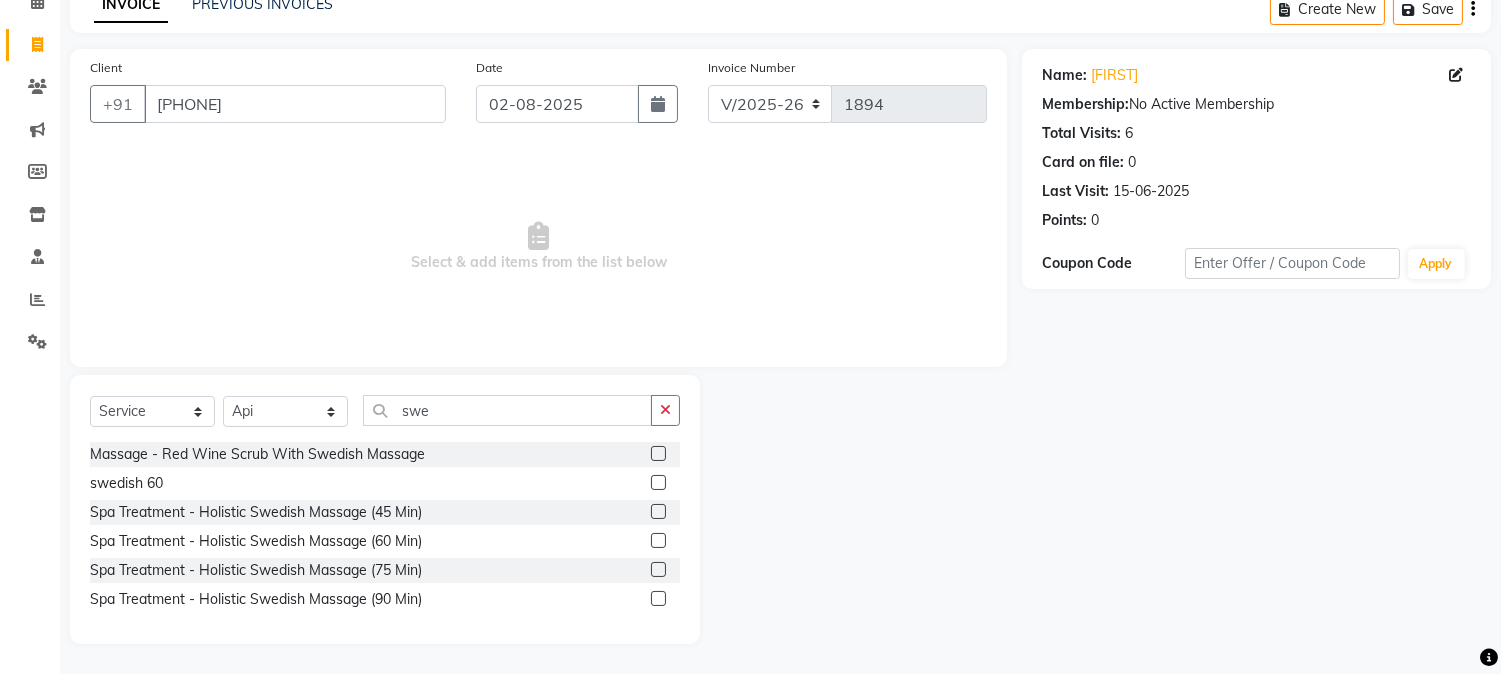 click 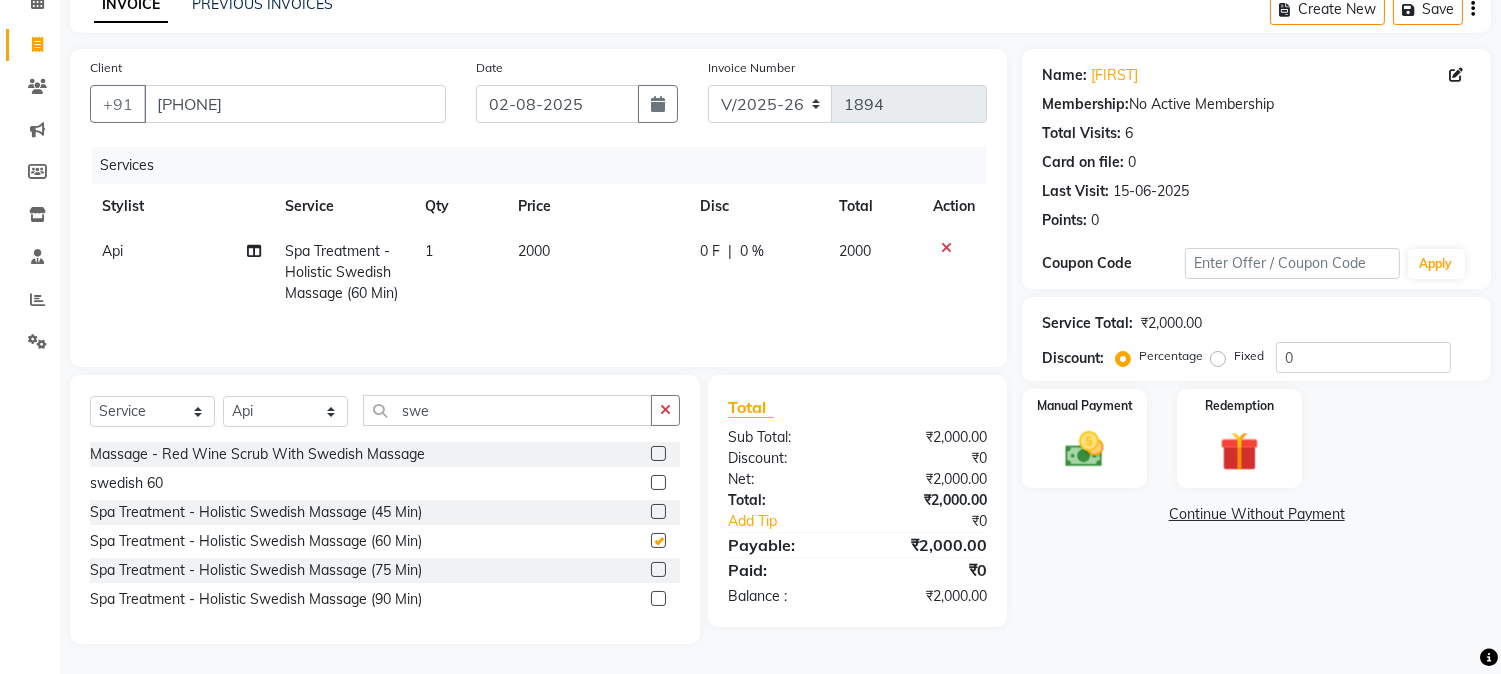 checkbox on "false" 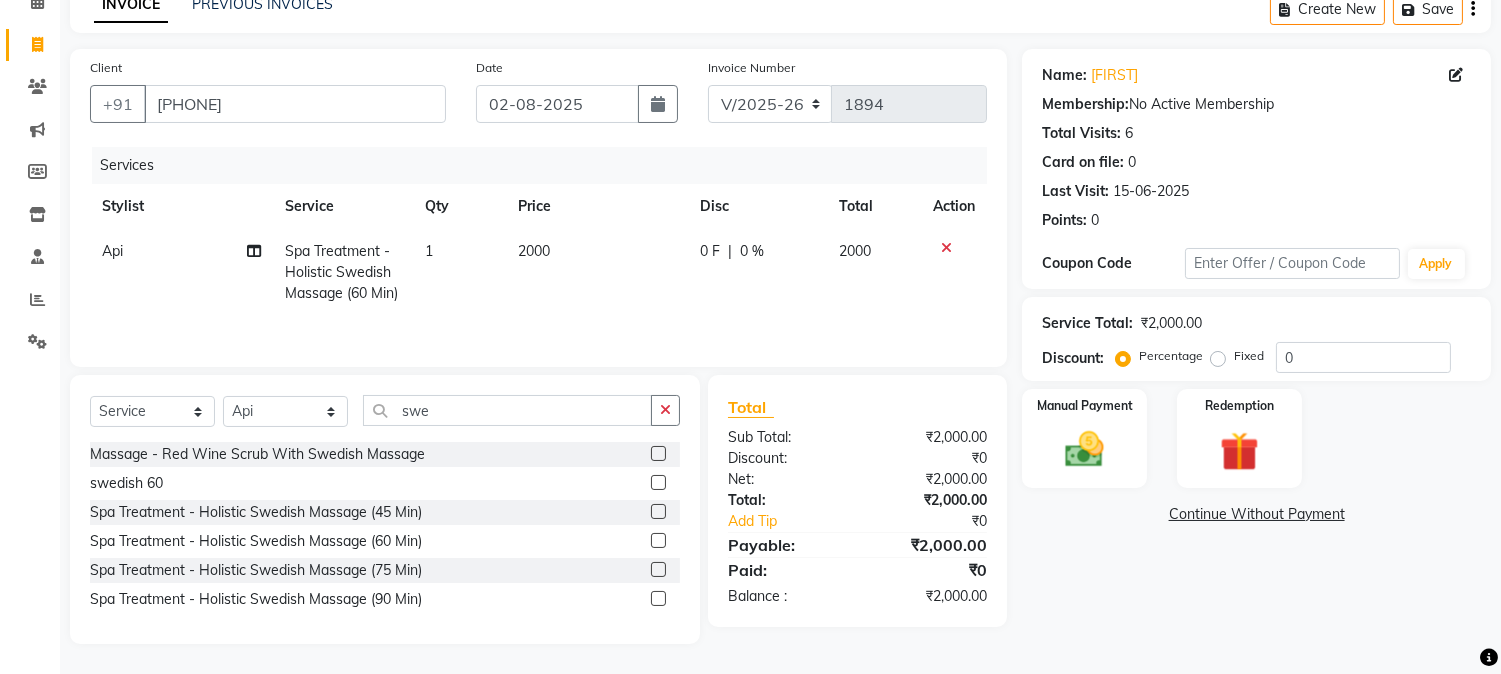 click on "2000" 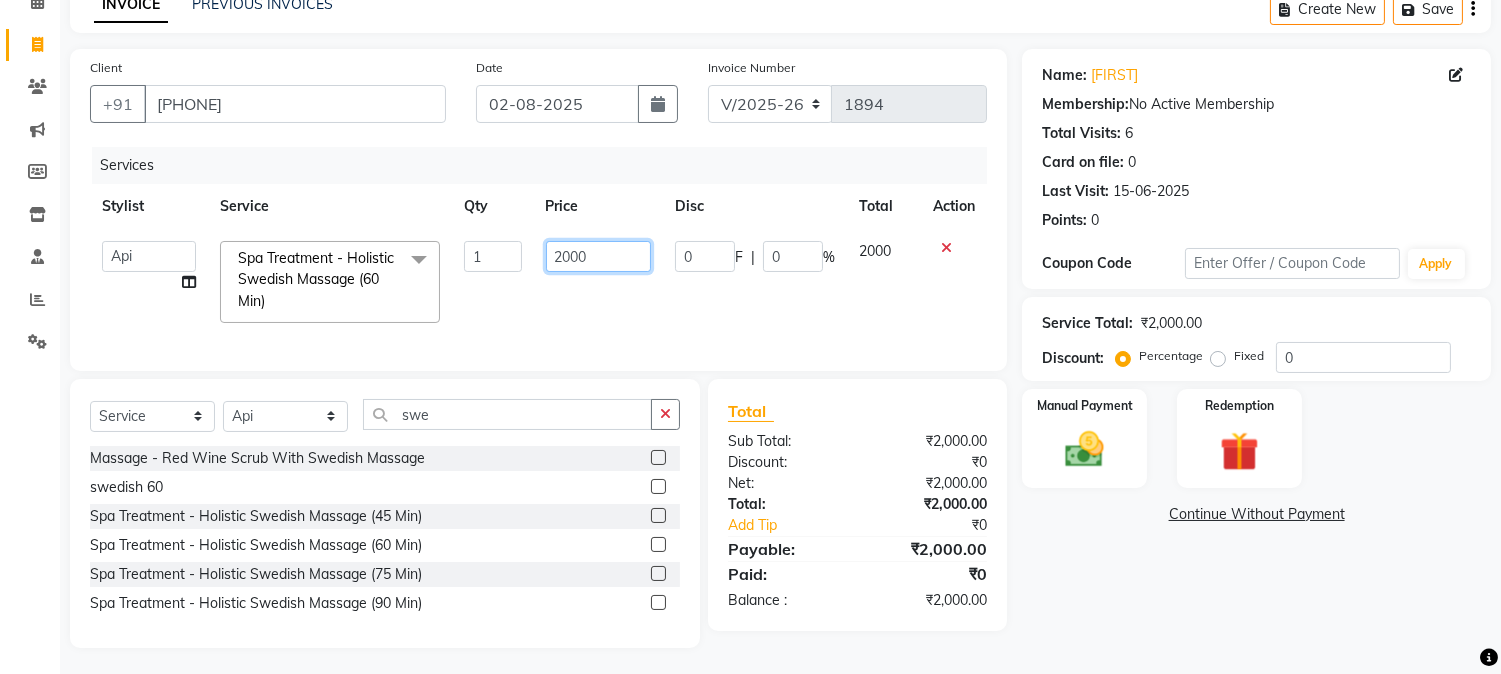 click on "2000" 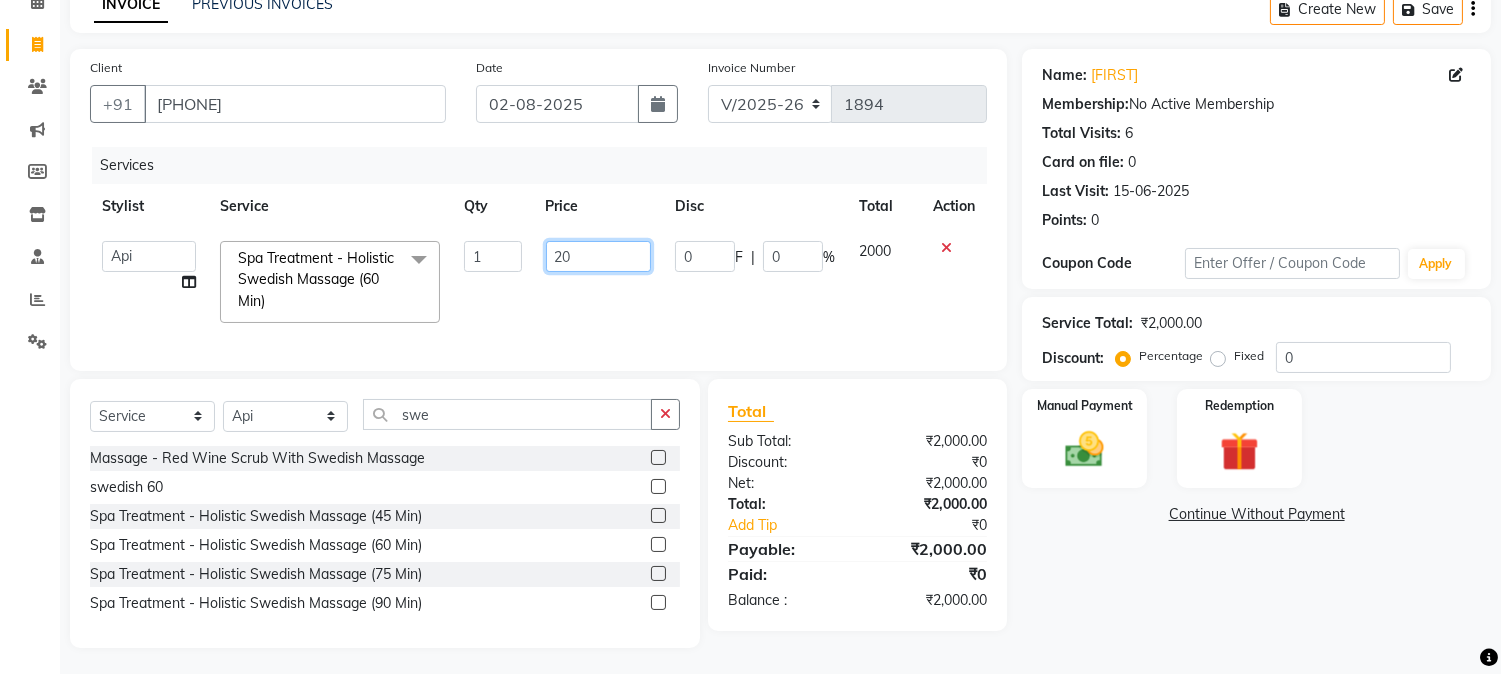 type on "2" 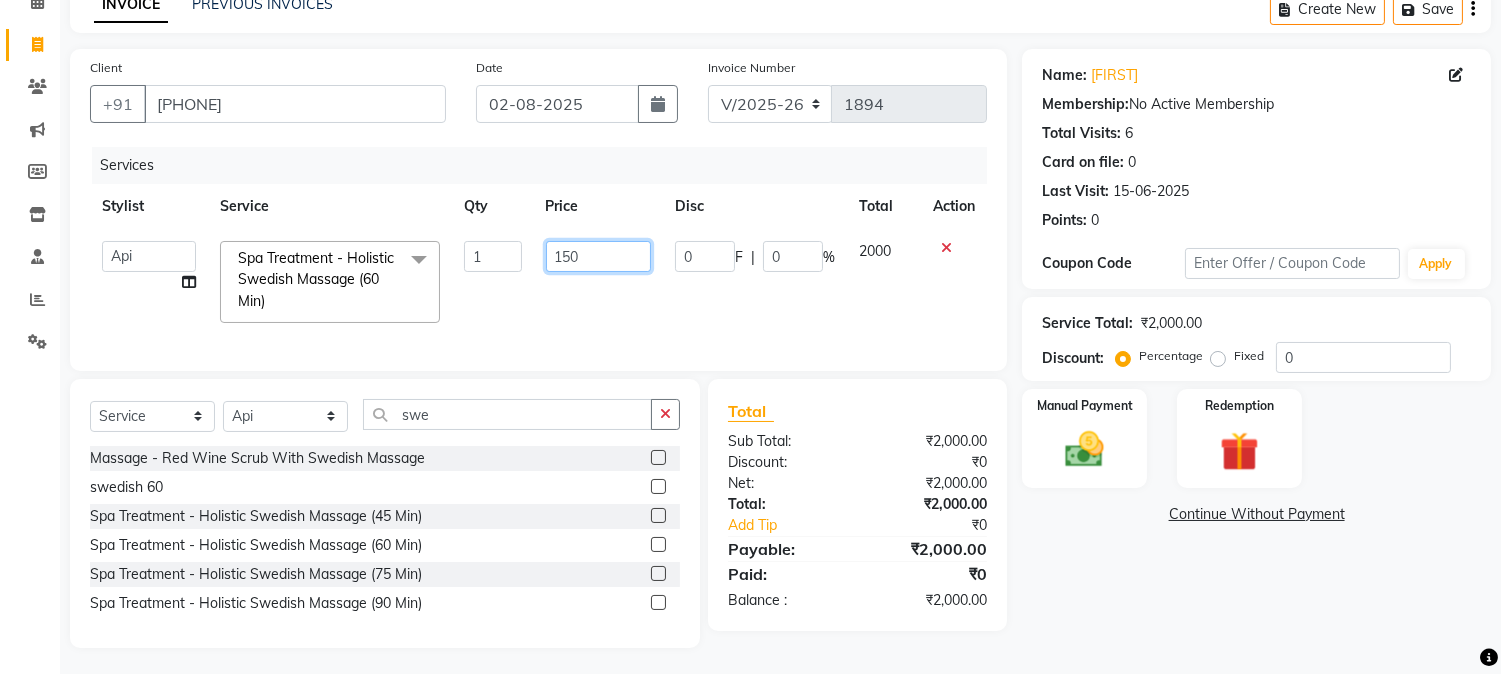 type on "1500" 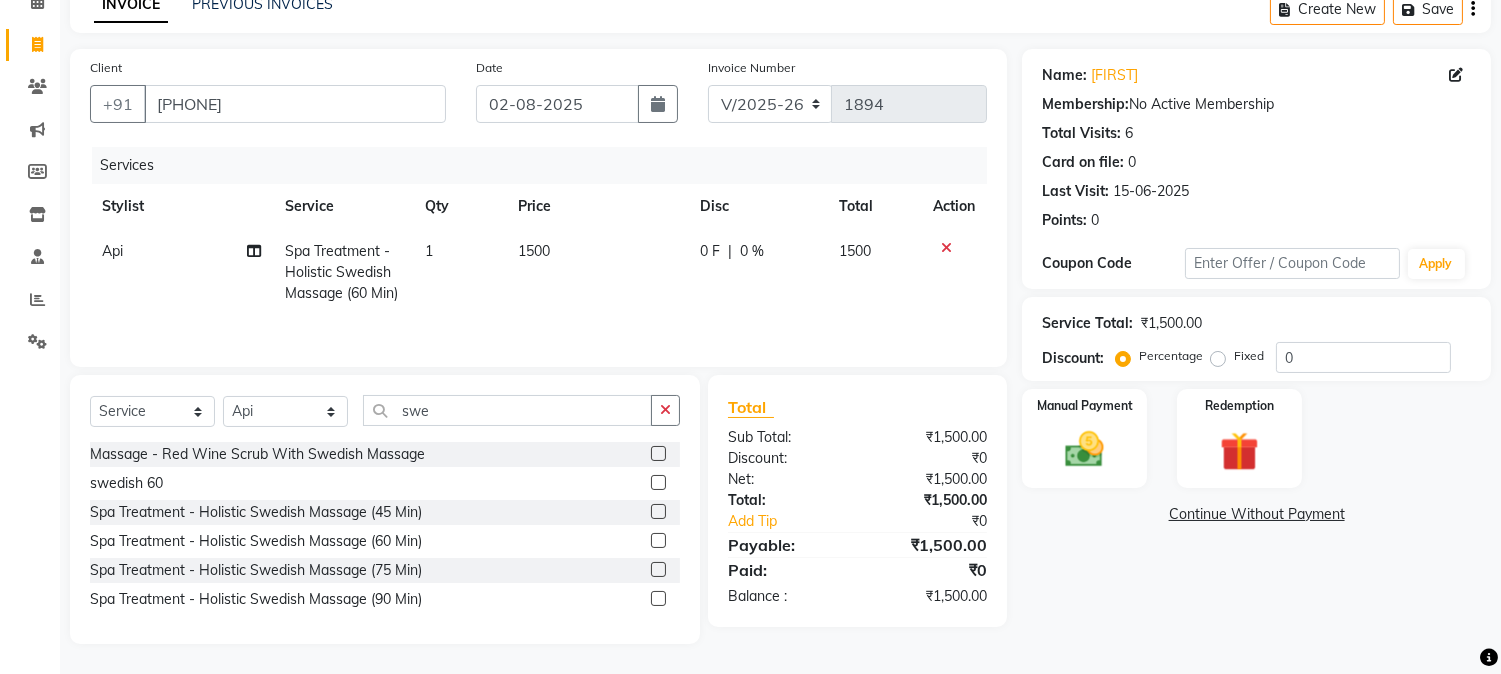 click on "1500" 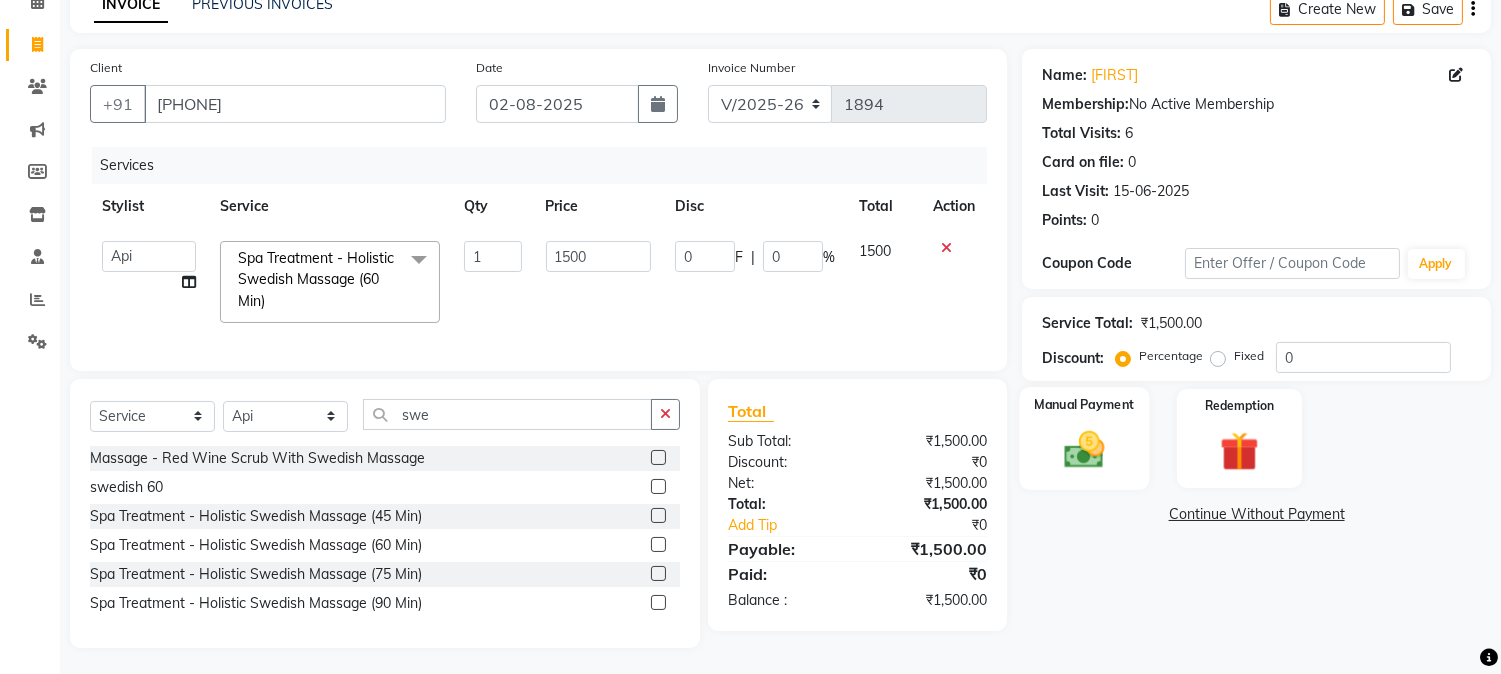 click 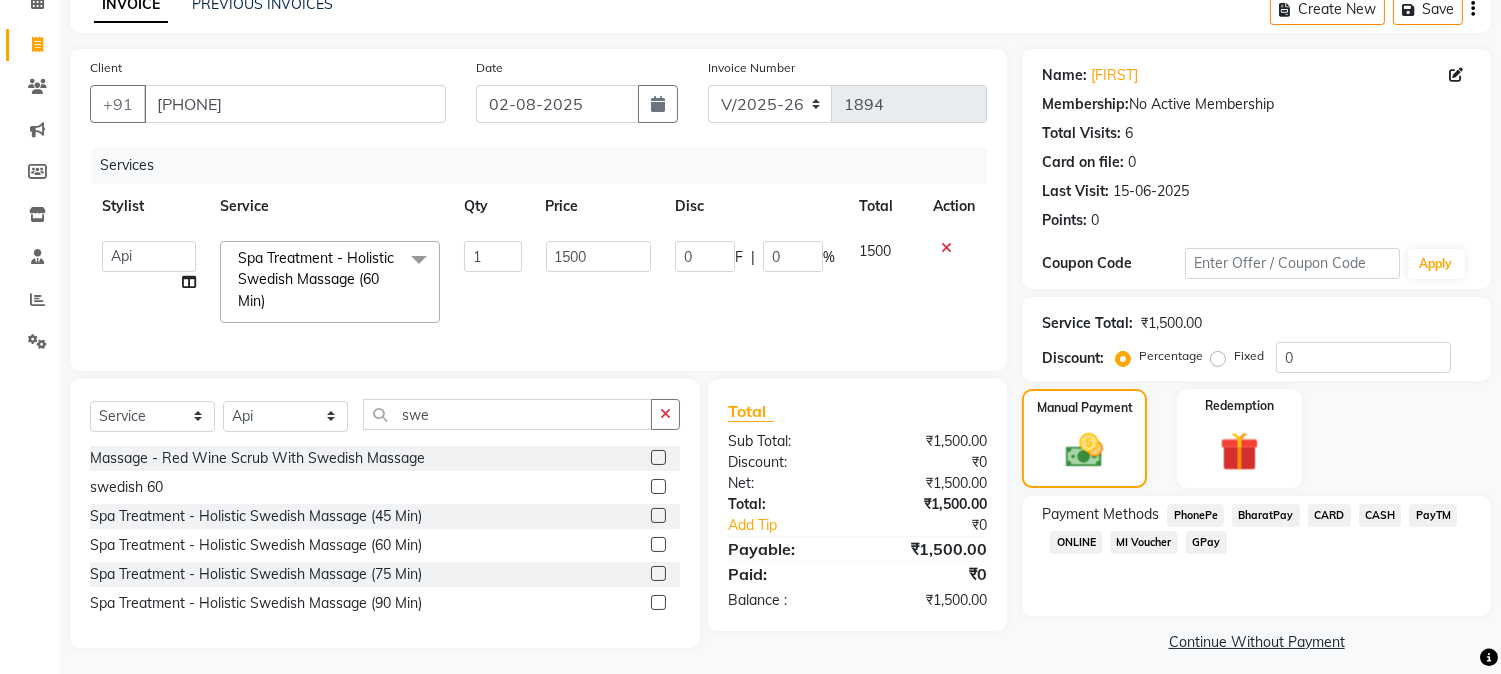 click on "CASH" 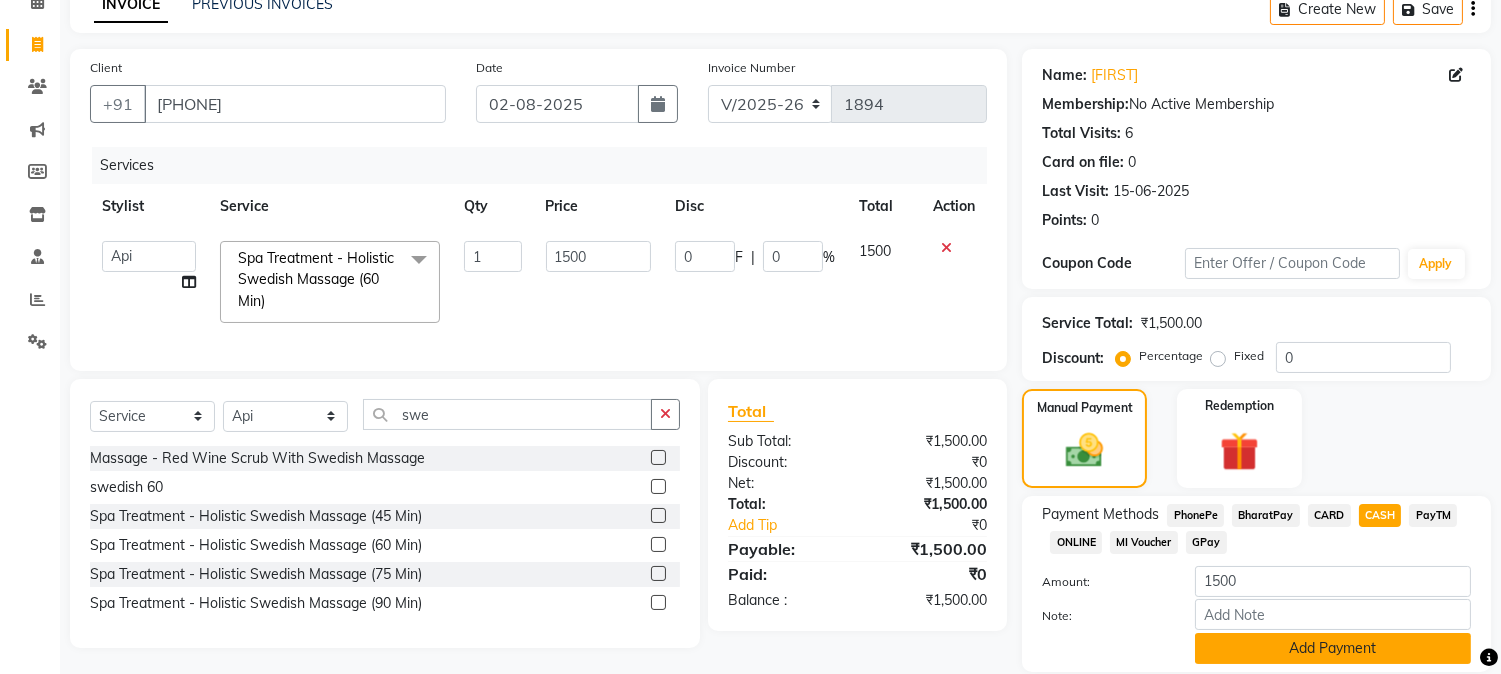 click on "Add Payment" 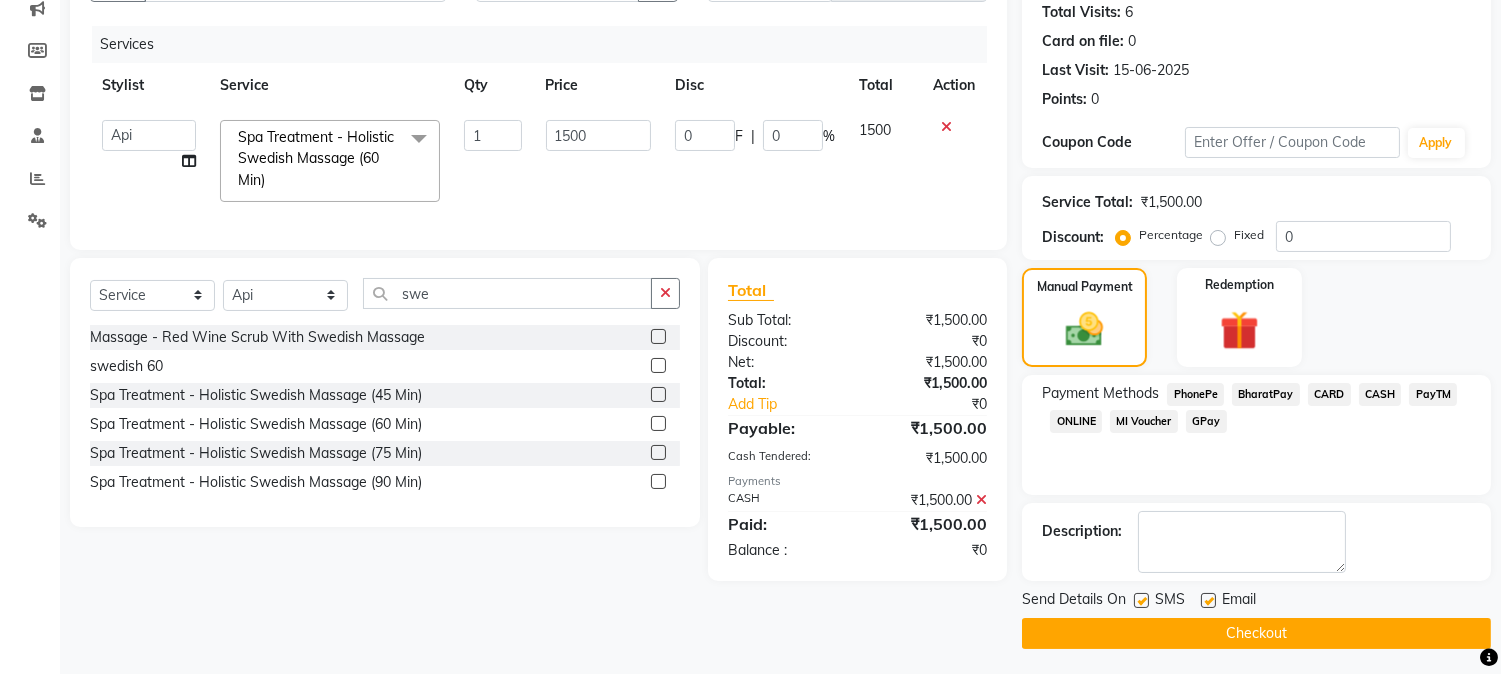scroll, scrollTop: 225, scrollLeft: 0, axis: vertical 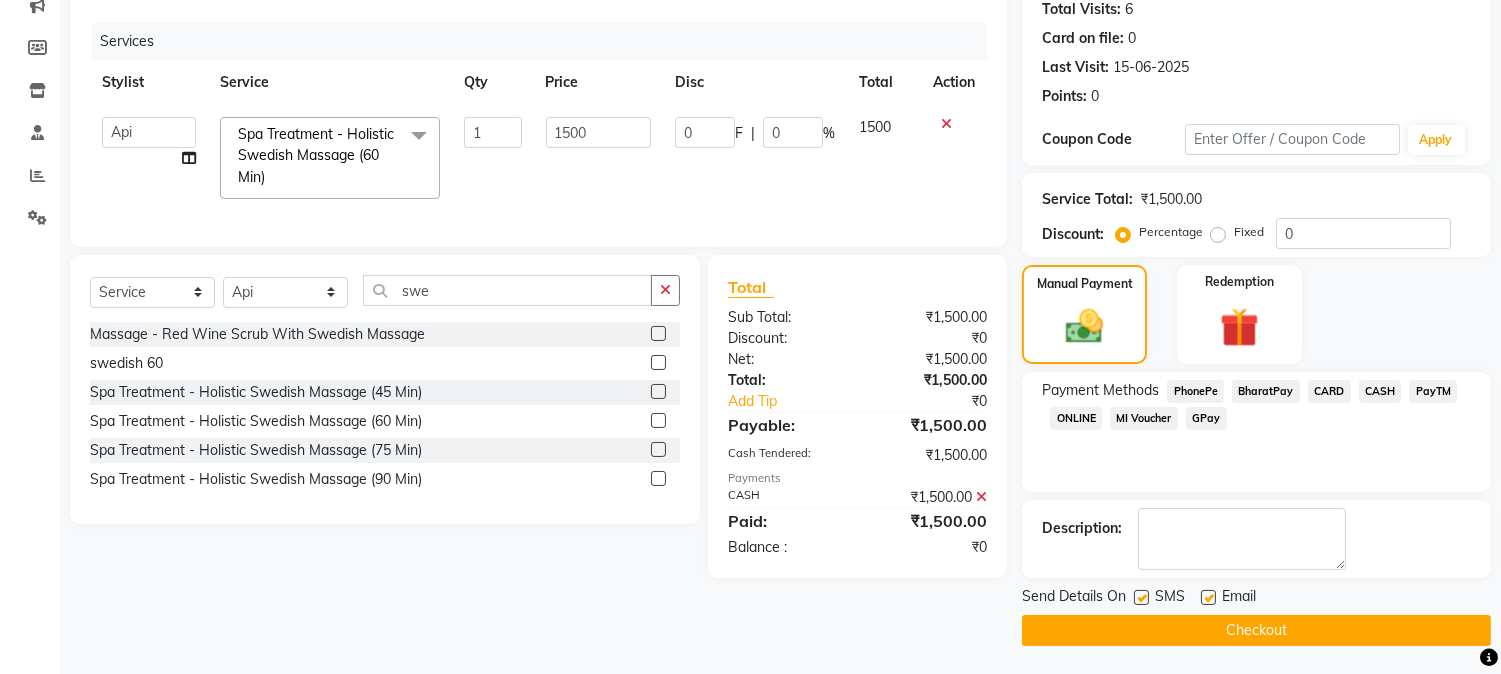 click on "Checkout" 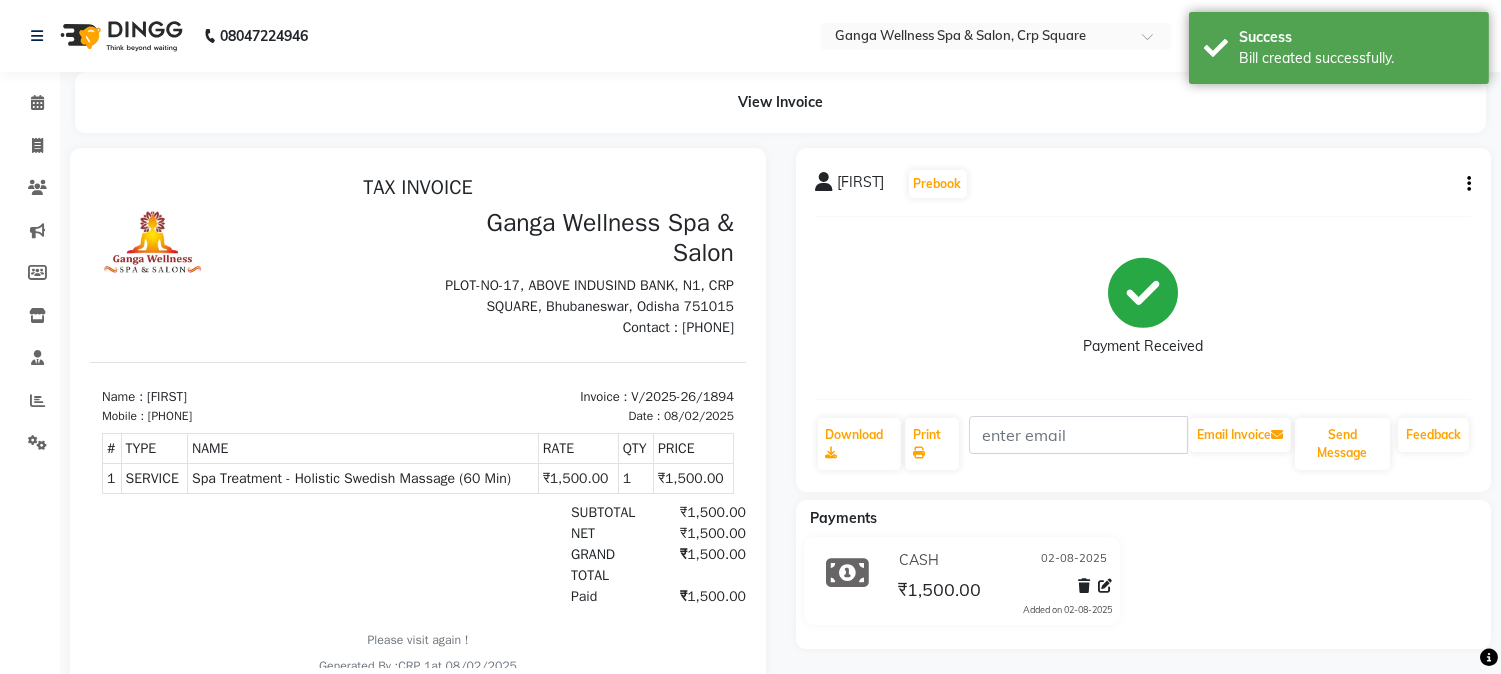 scroll, scrollTop: 0, scrollLeft: 0, axis: both 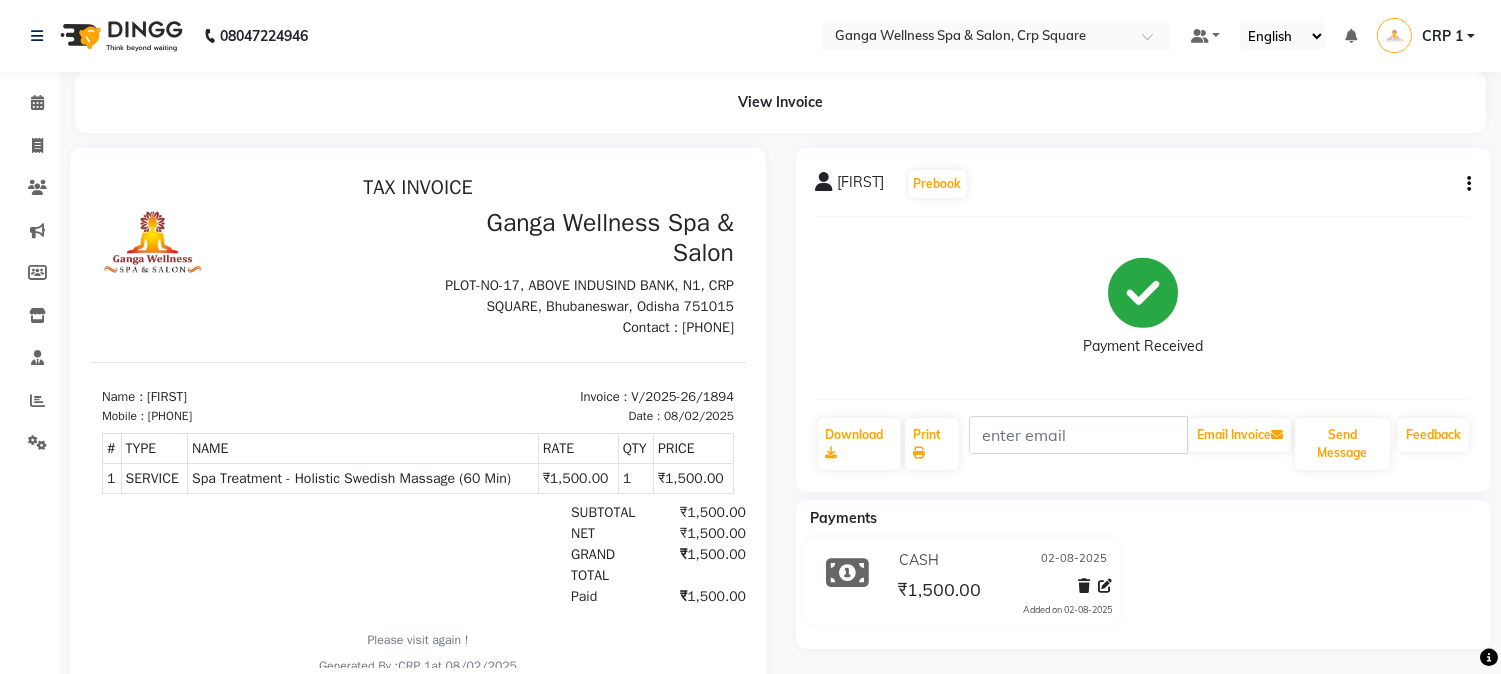 click on "Clients" 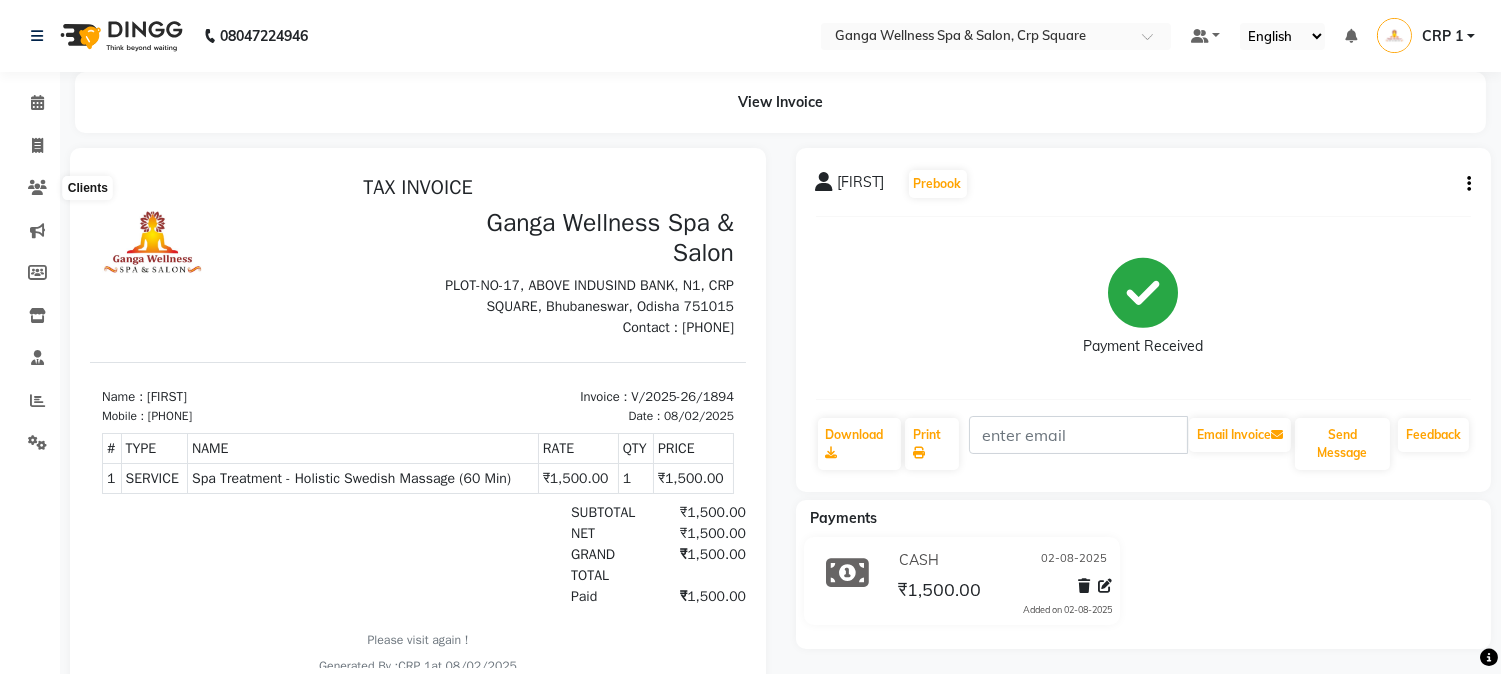 click at bounding box center [418, 421] 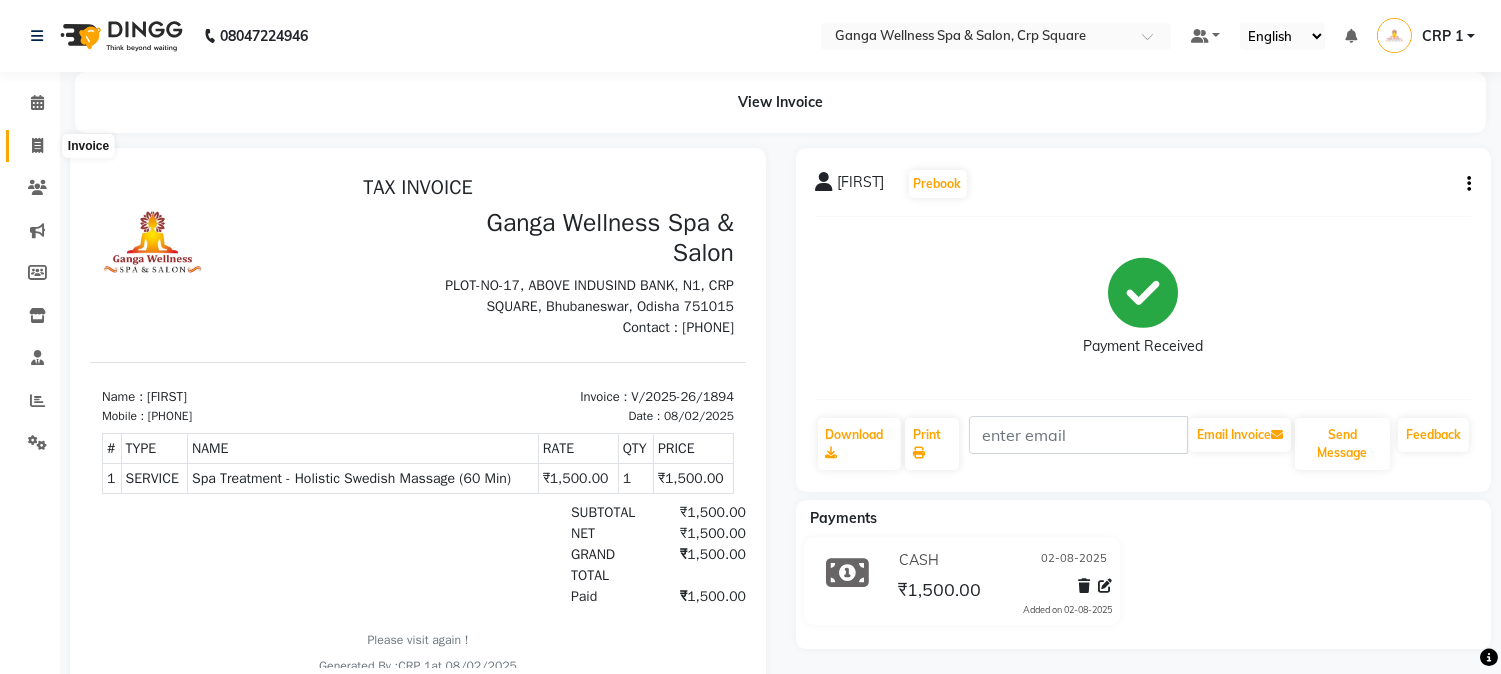 click 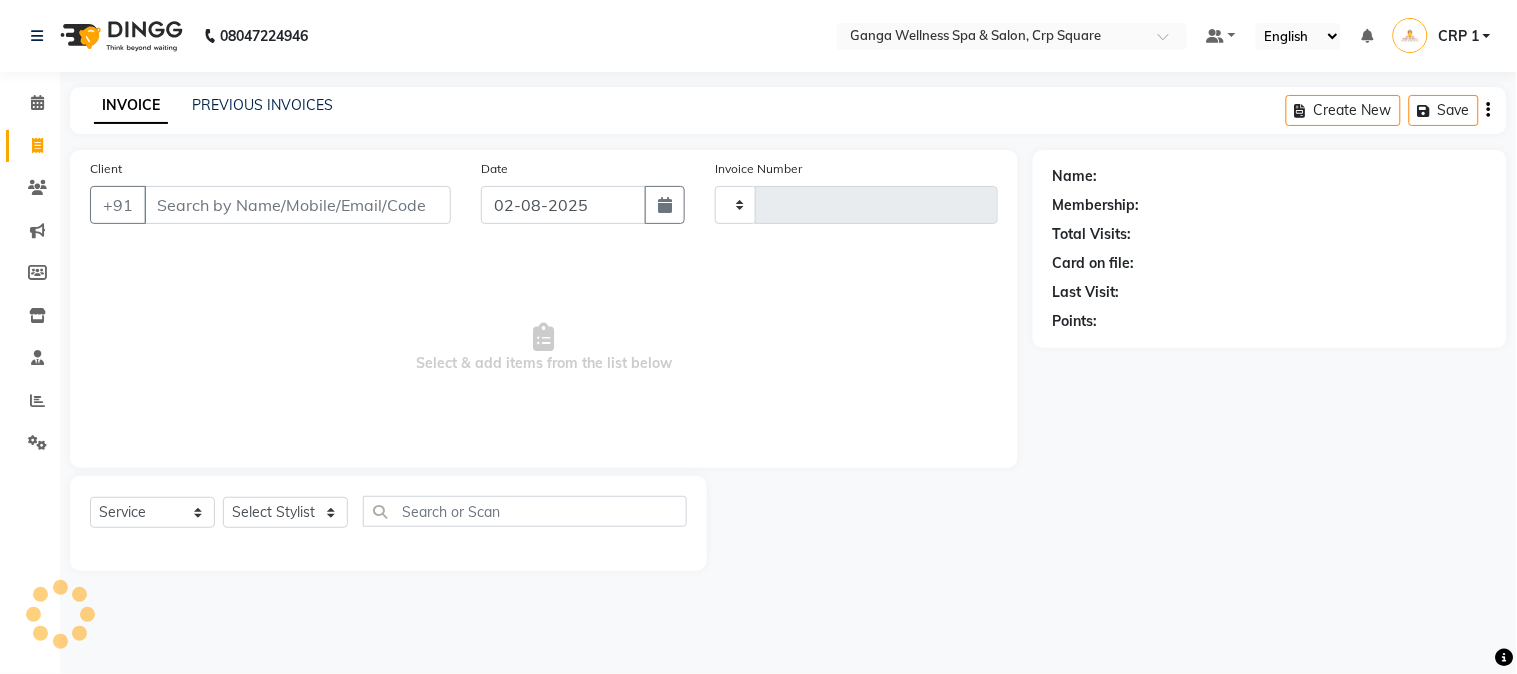 type on "1895" 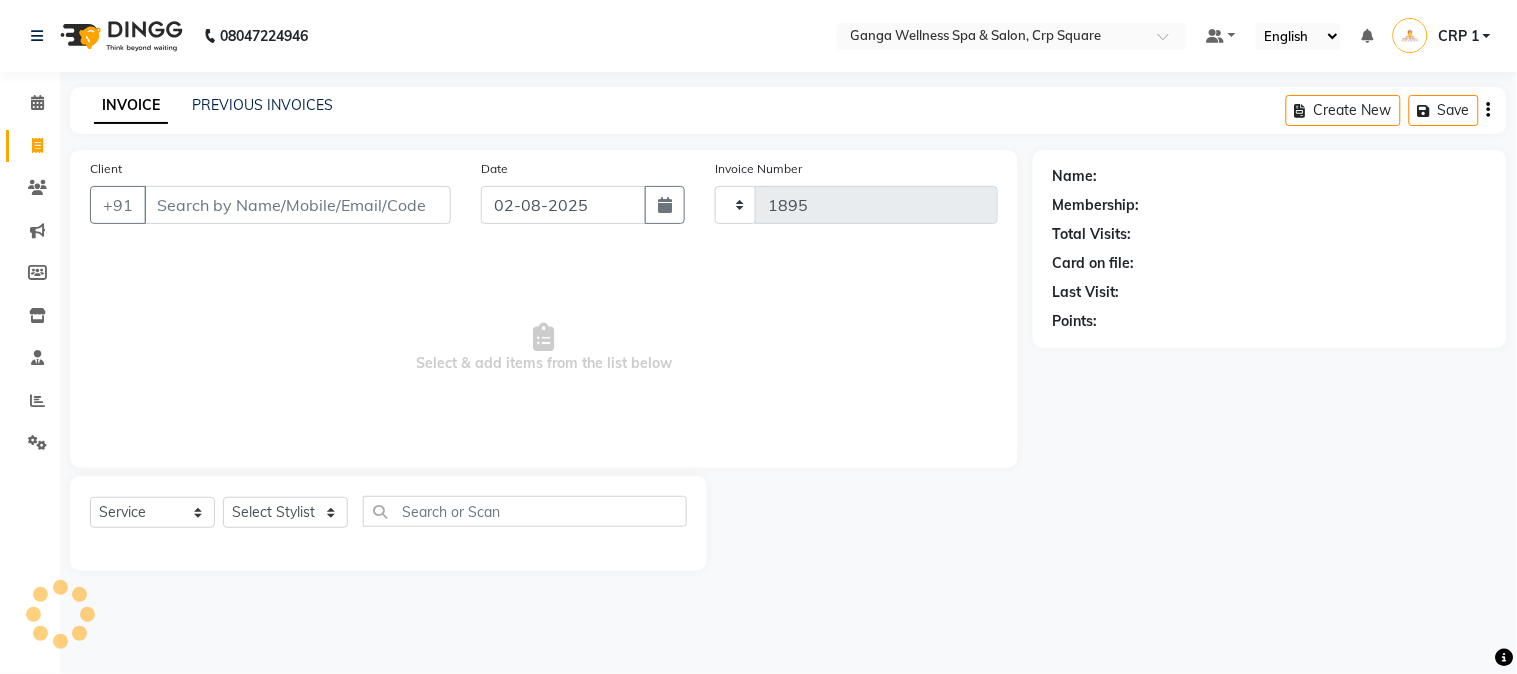 select on "715" 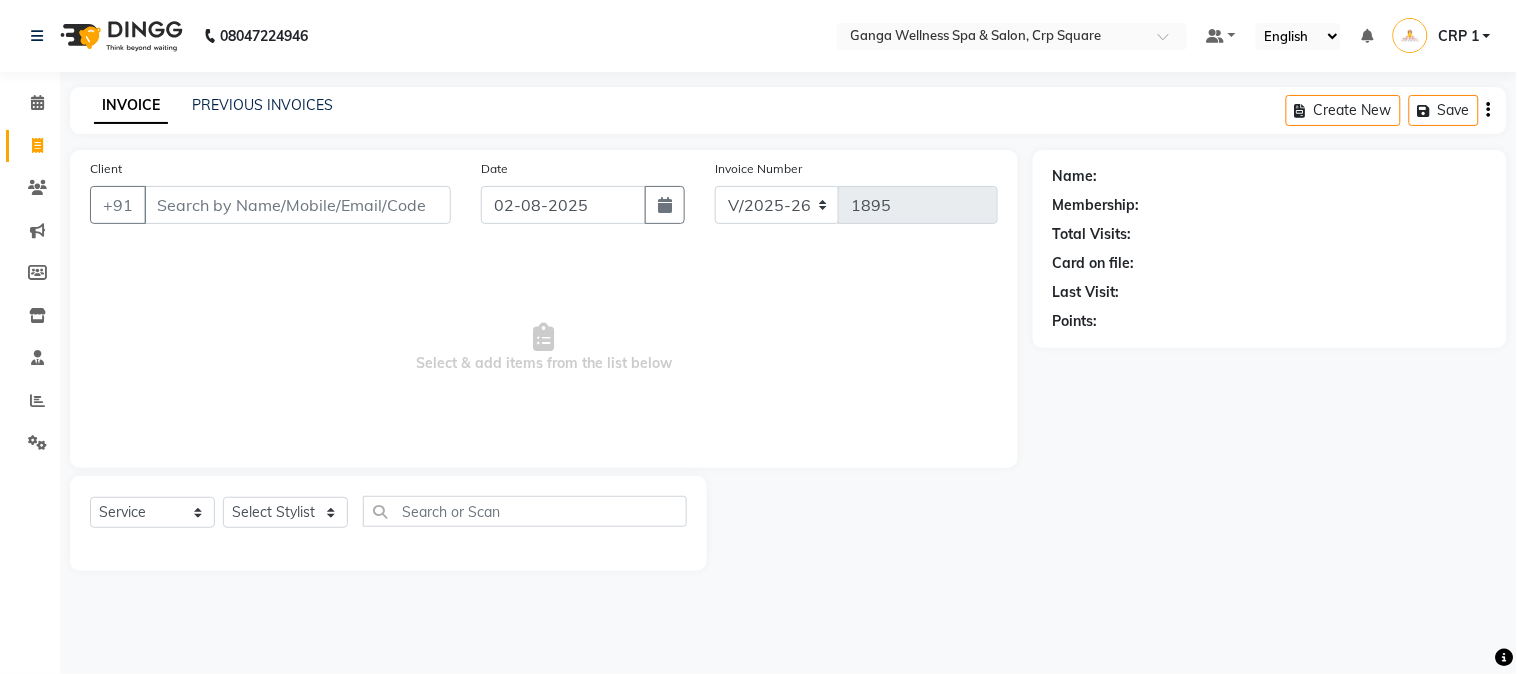 click on "Client" at bounding box center [297, 205] 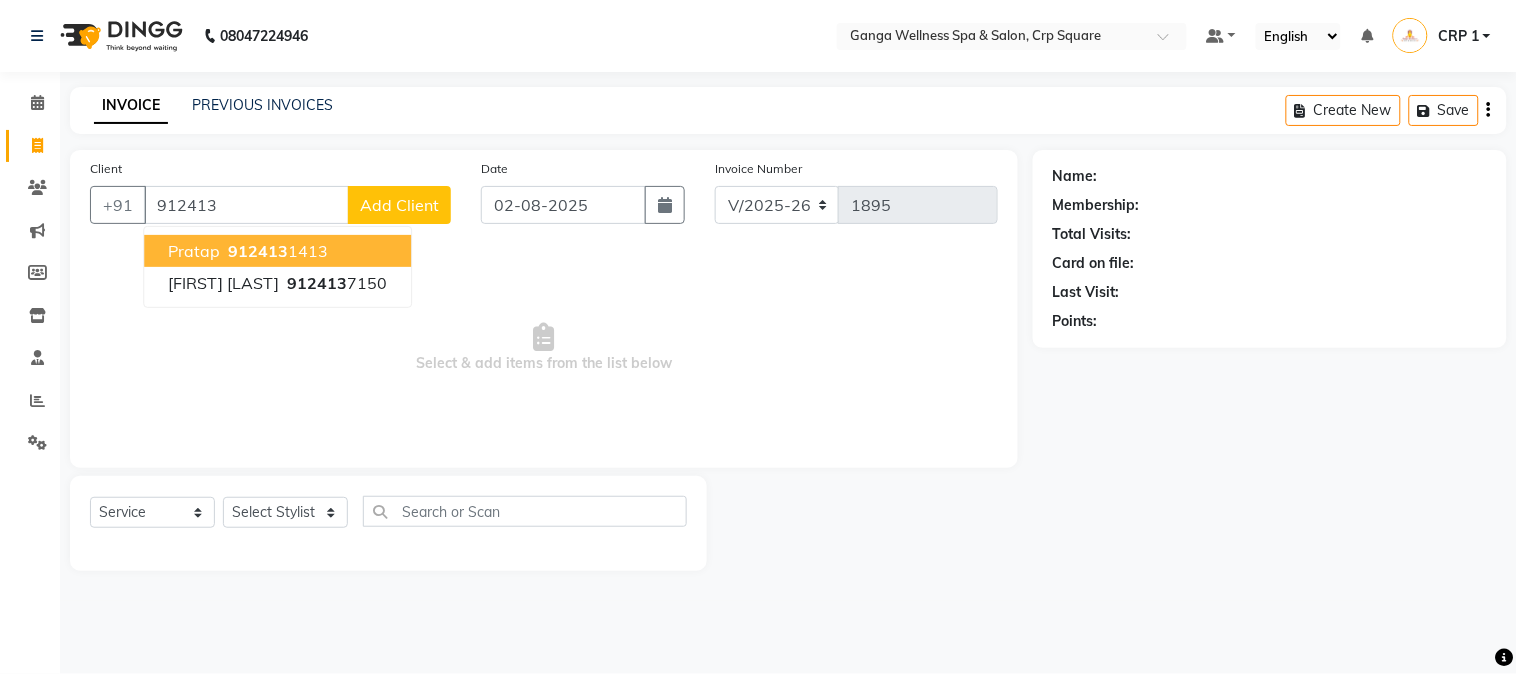click on "912413" at bounding box center [258, 251] 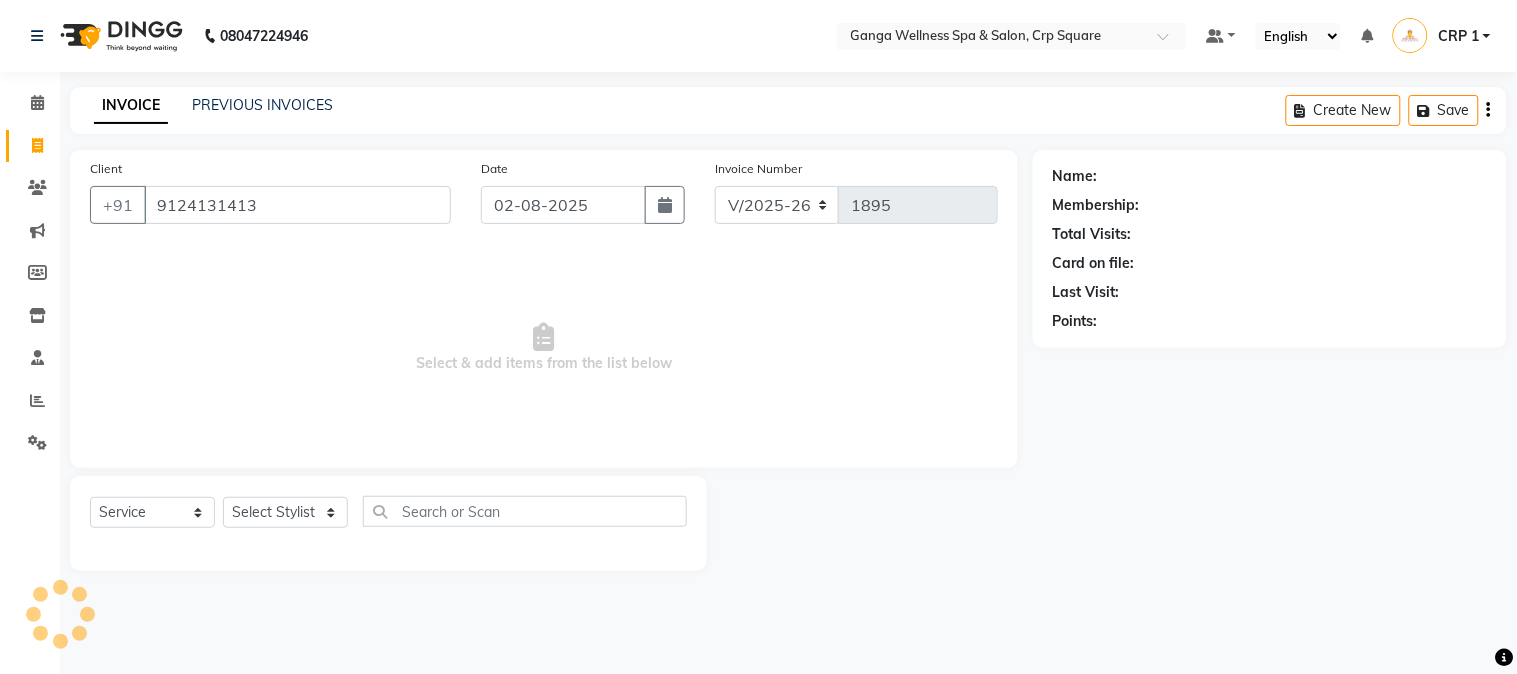 type on "9124131413" 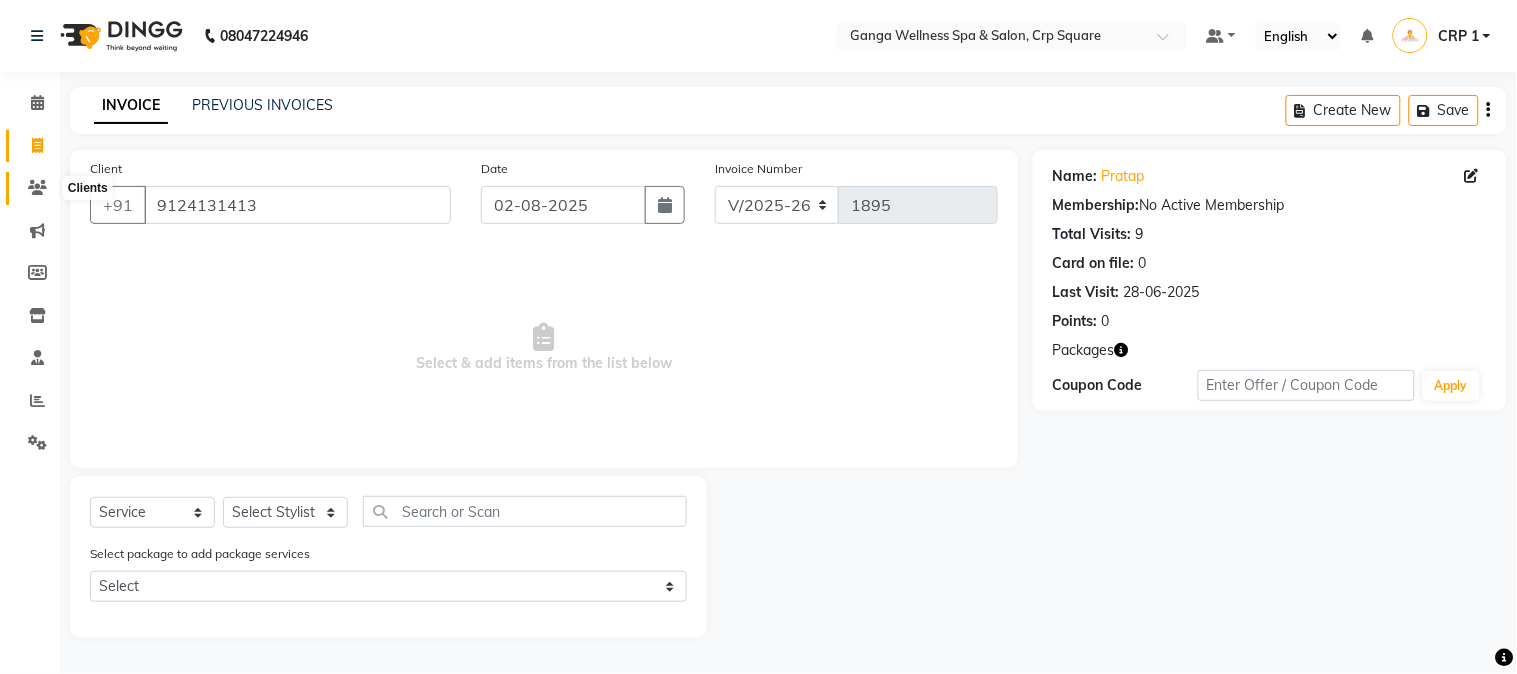 click 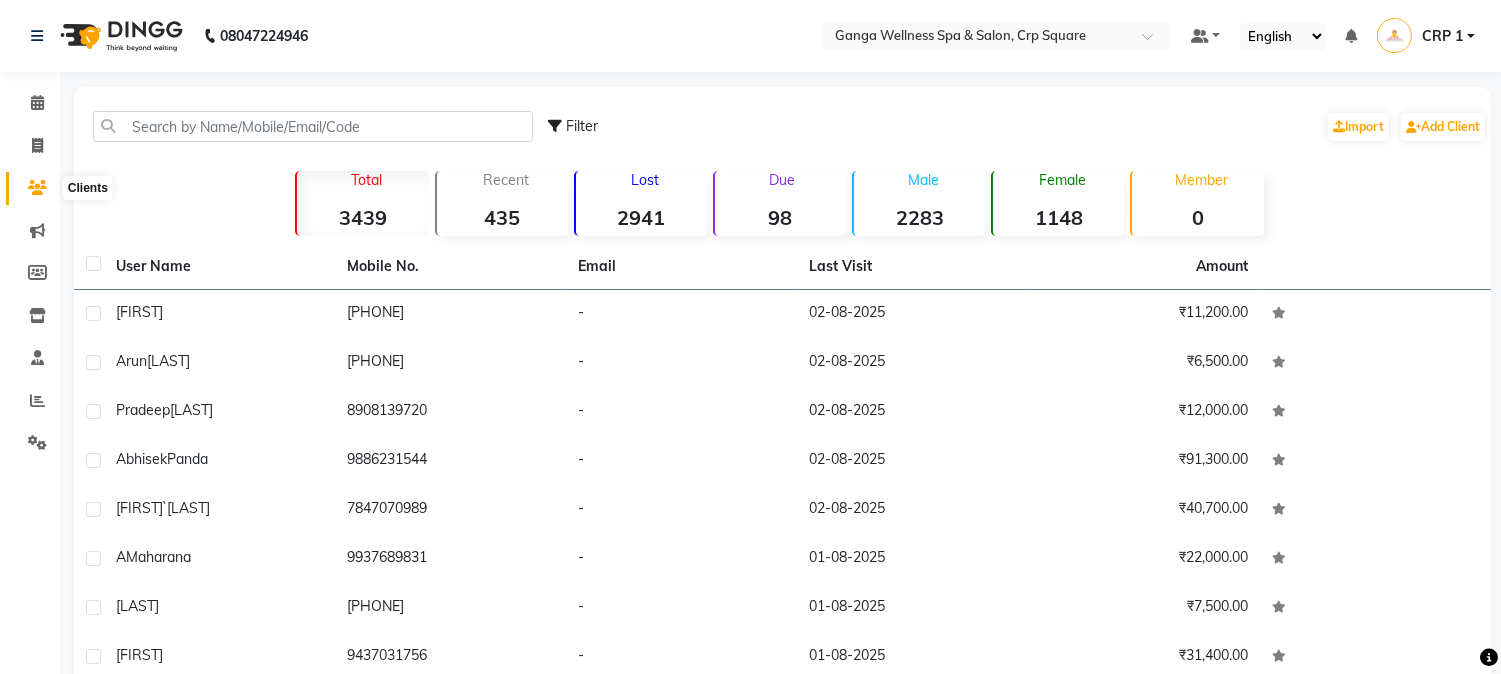 click 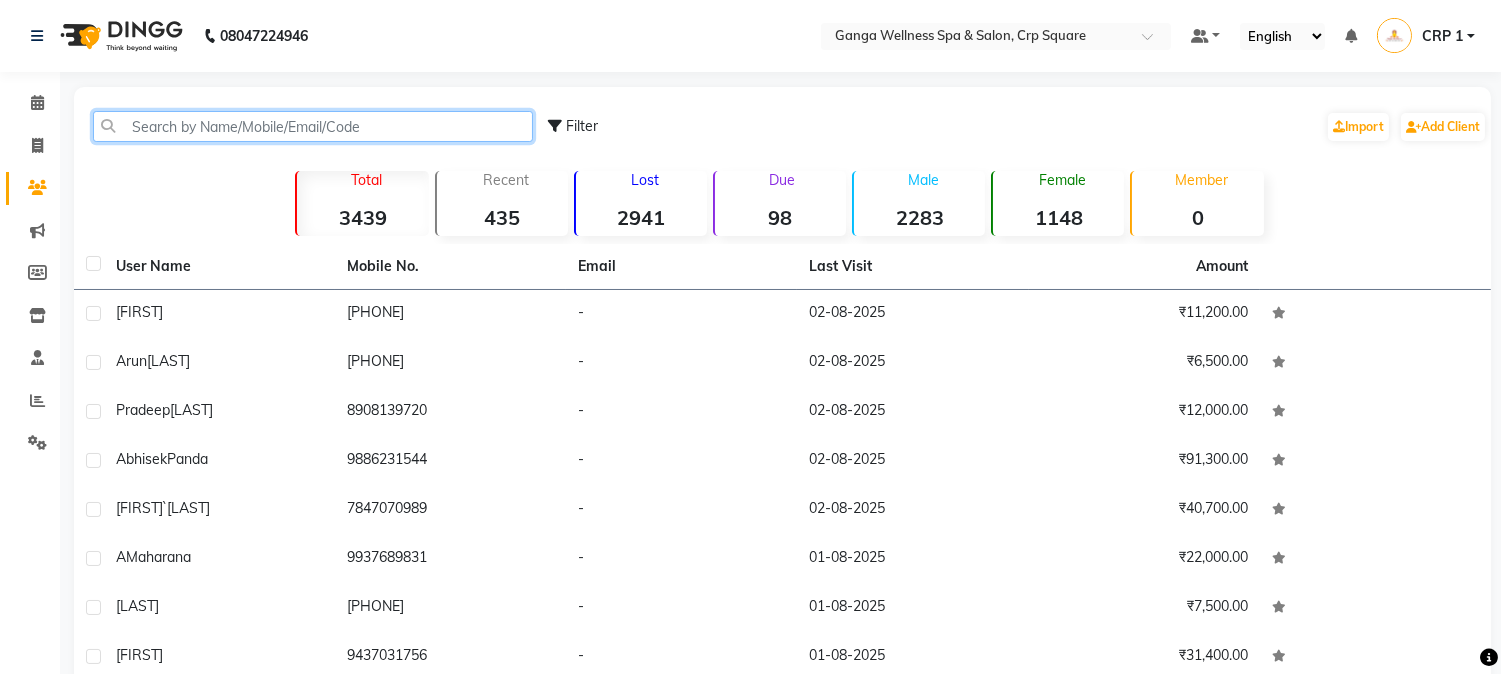 click 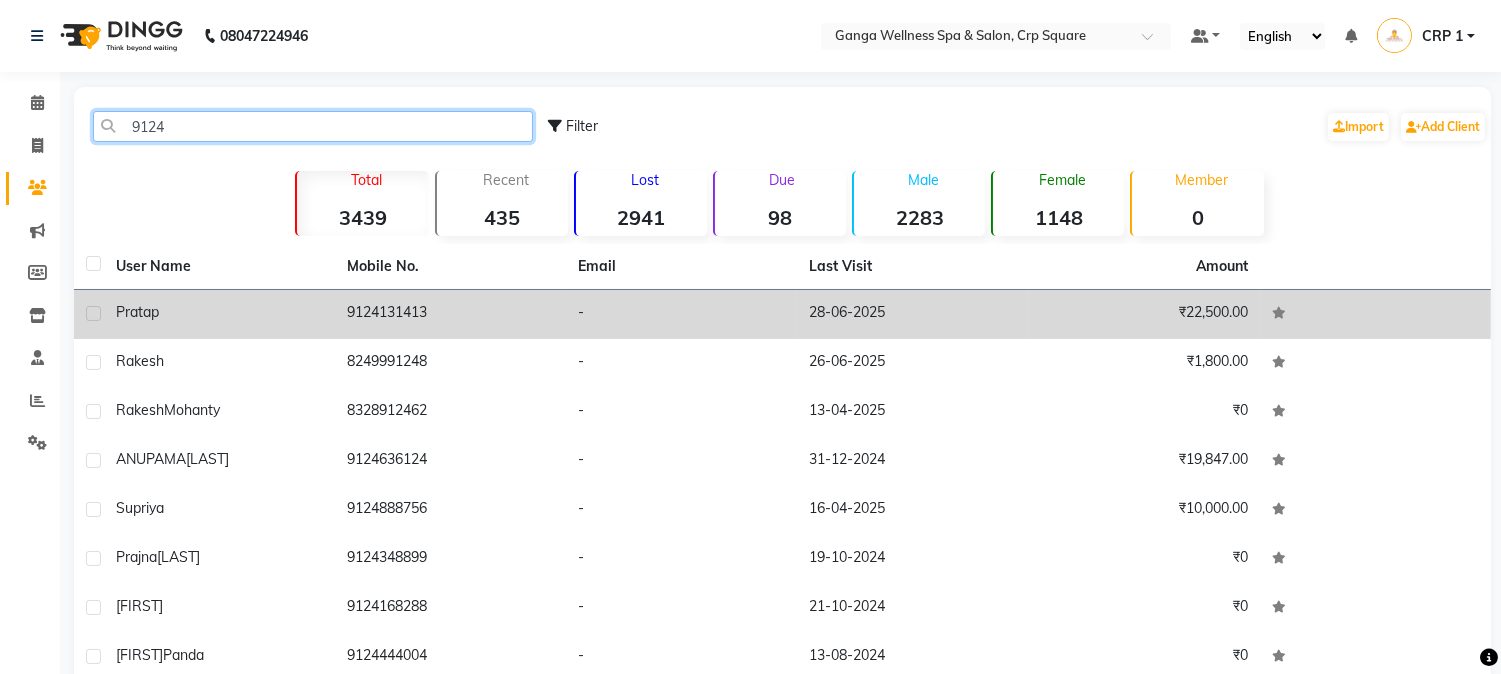 type on "9124" 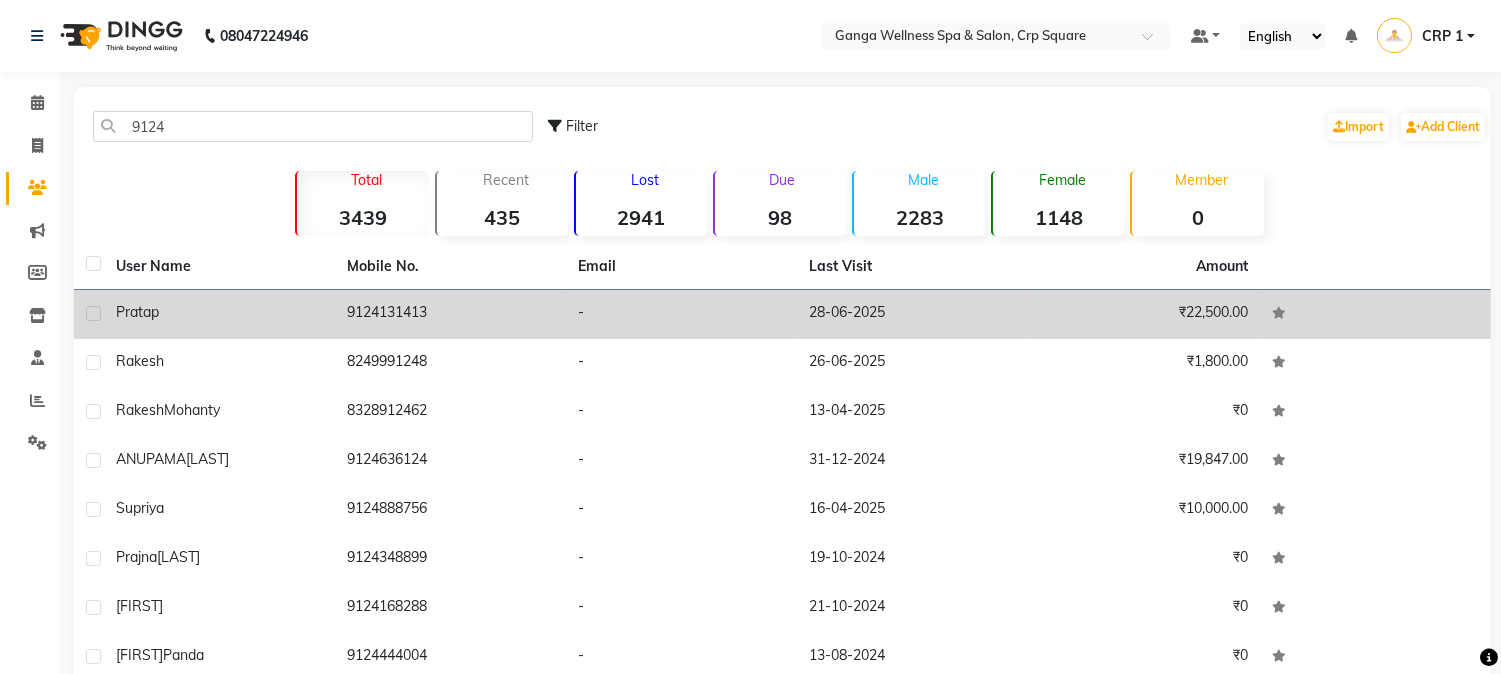 click on "Pratap" 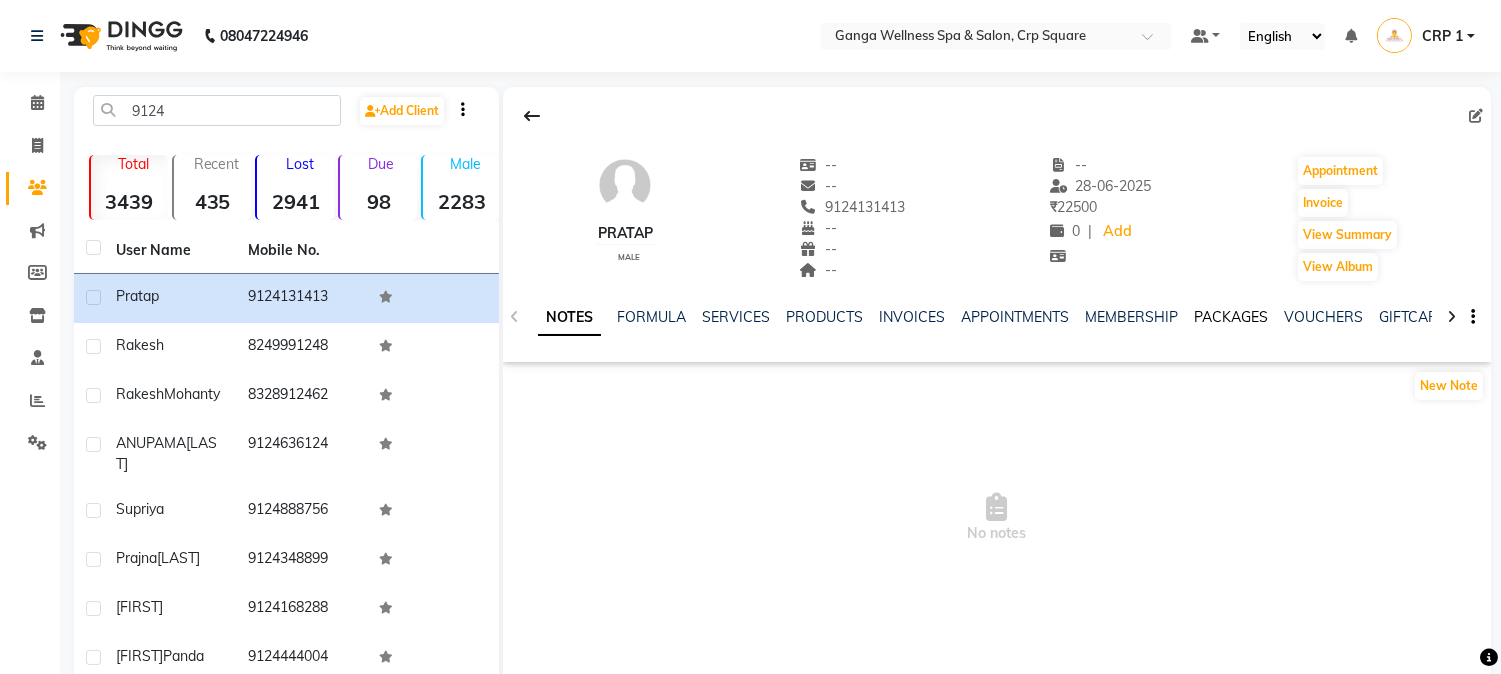 click on "PACKAGES" 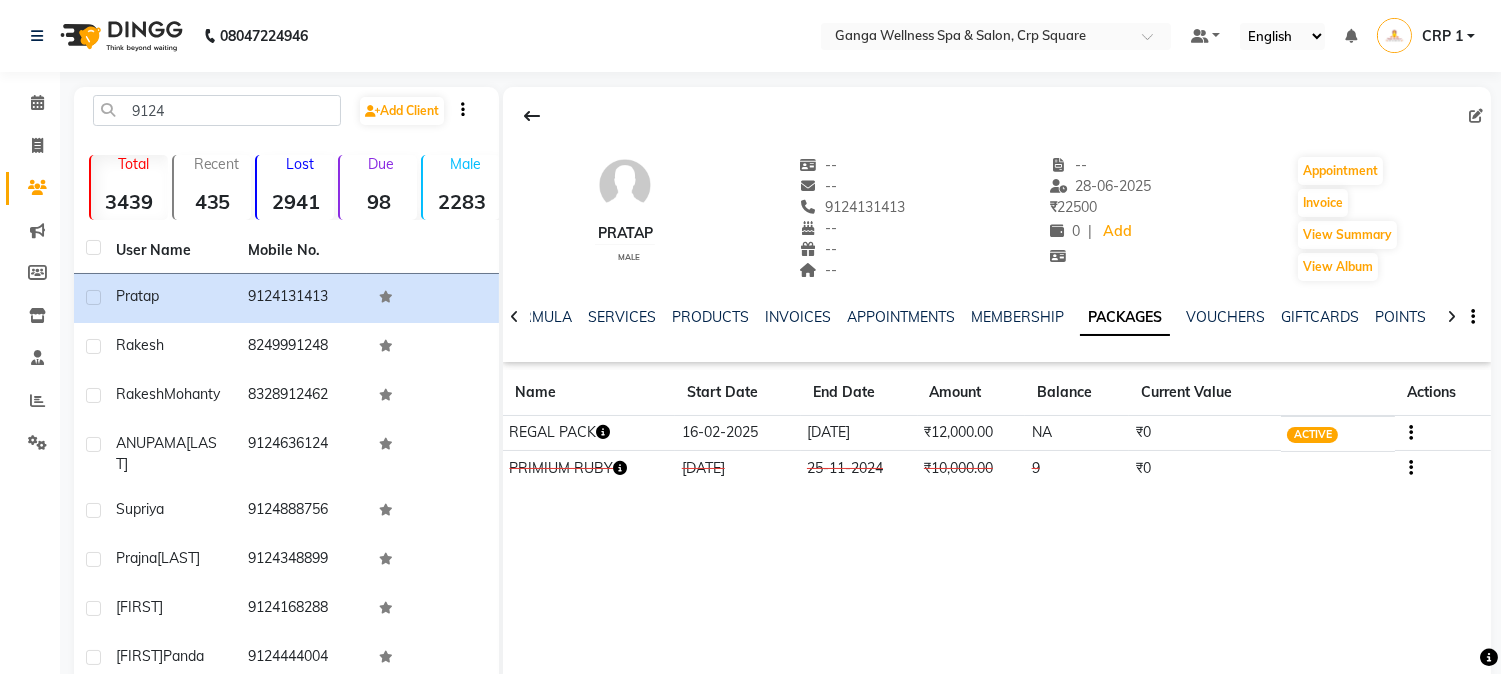 click 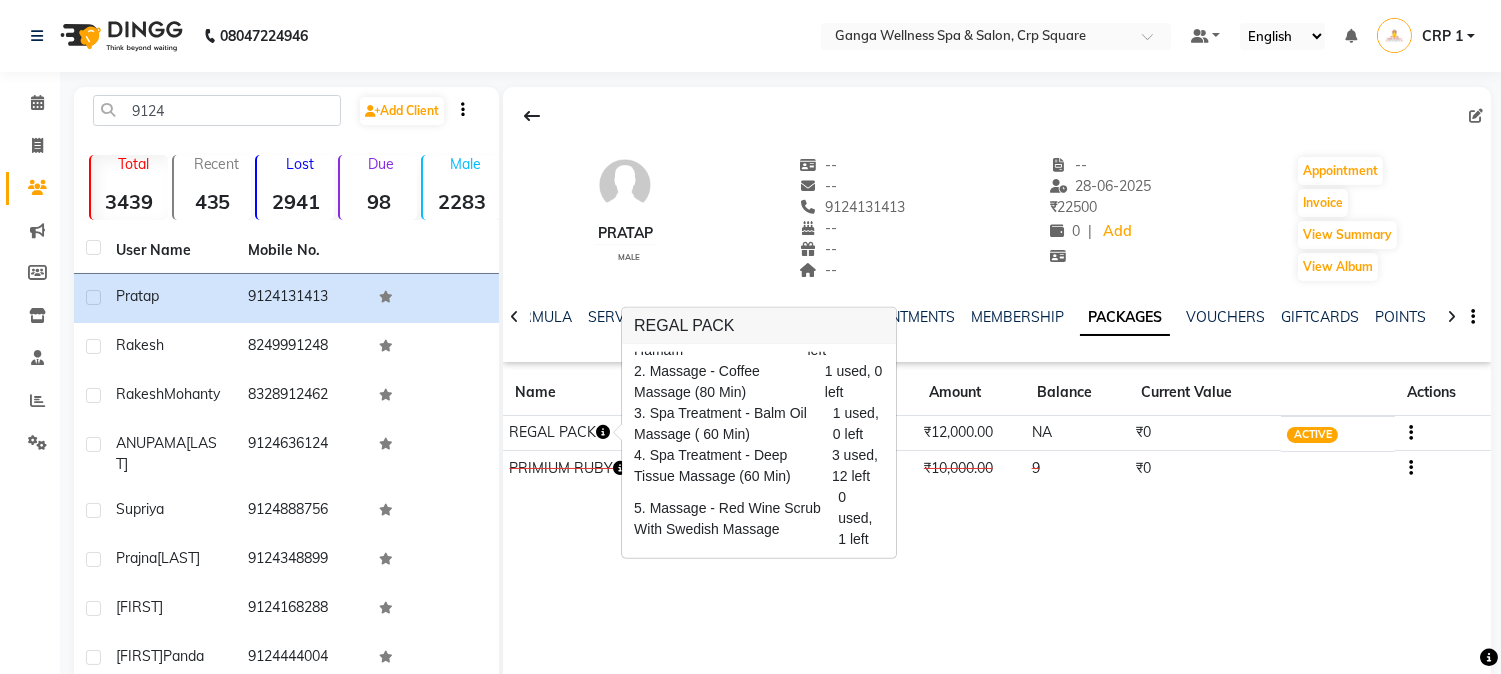 scroll, scrollTop: 0, scrollLeft: 0, axis: both 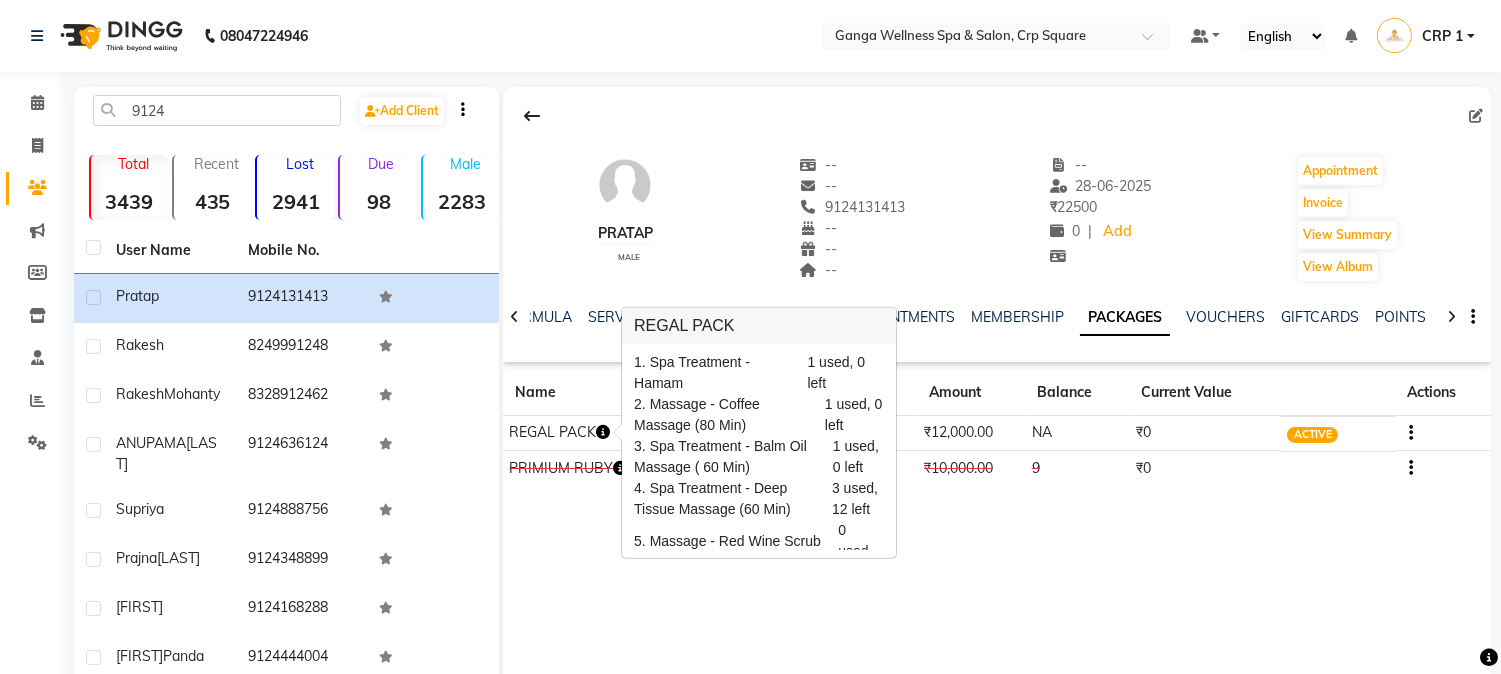 click on "[NUMBER]  male  --   --   [PHONE]  --  --  --  -- [DATE] ₹    22500 0 |  Add   Appointment   Invoice  View Summary  View Album  NOTES FORMULA SERVICES PRODUCTS INVOICES APPOINTMENTS MEMBERSHIP PACKAGES VOUCHERS GIFTCARDS POINTS FORMS FAMILY CARDS WALLET Name Start Date End Date Amount Balance Current Value Actions  REGAL PACK  16-02-2025 16-02-2026  ₹12,000.00   NA  ₹0 ACTIVE  PRIMIUM RUBY  26-11-2023 25-11-2024  ₹10,000.00   9  ₹0 CONSUMED" 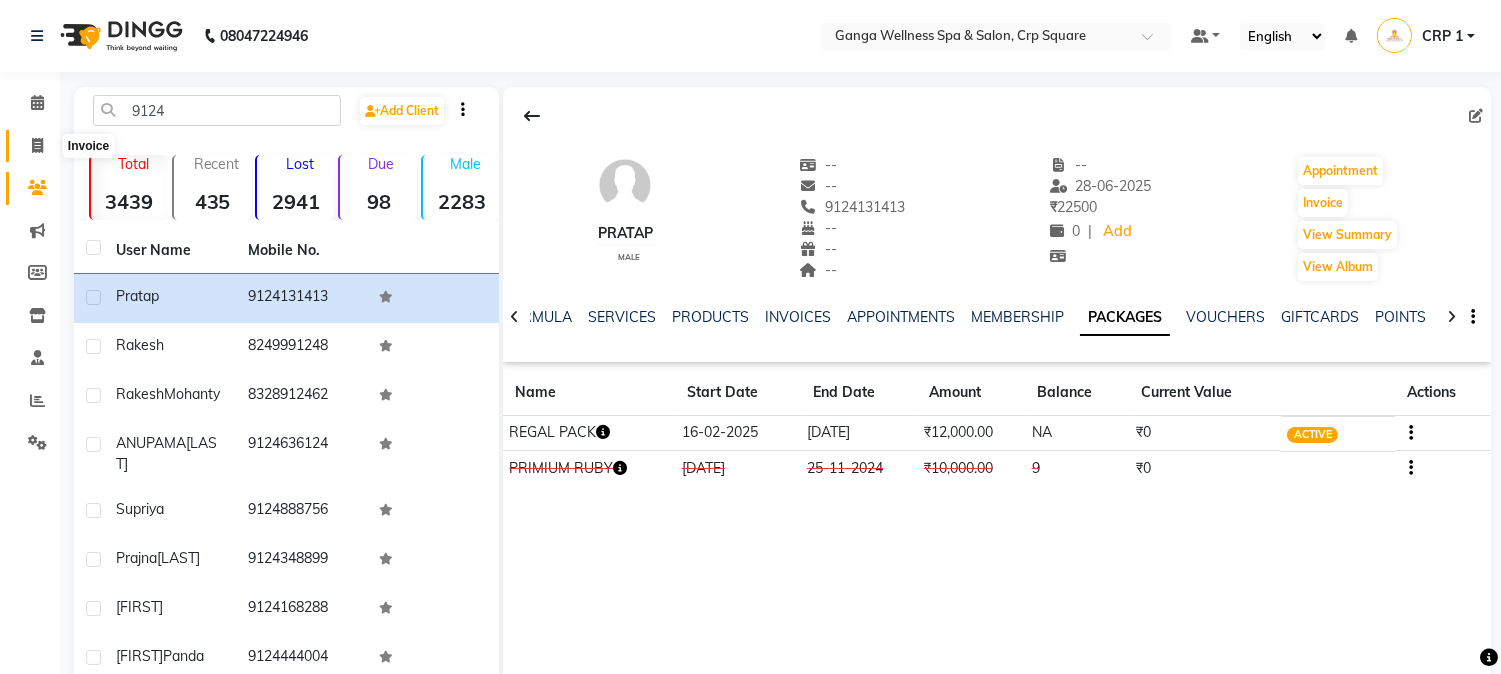 click 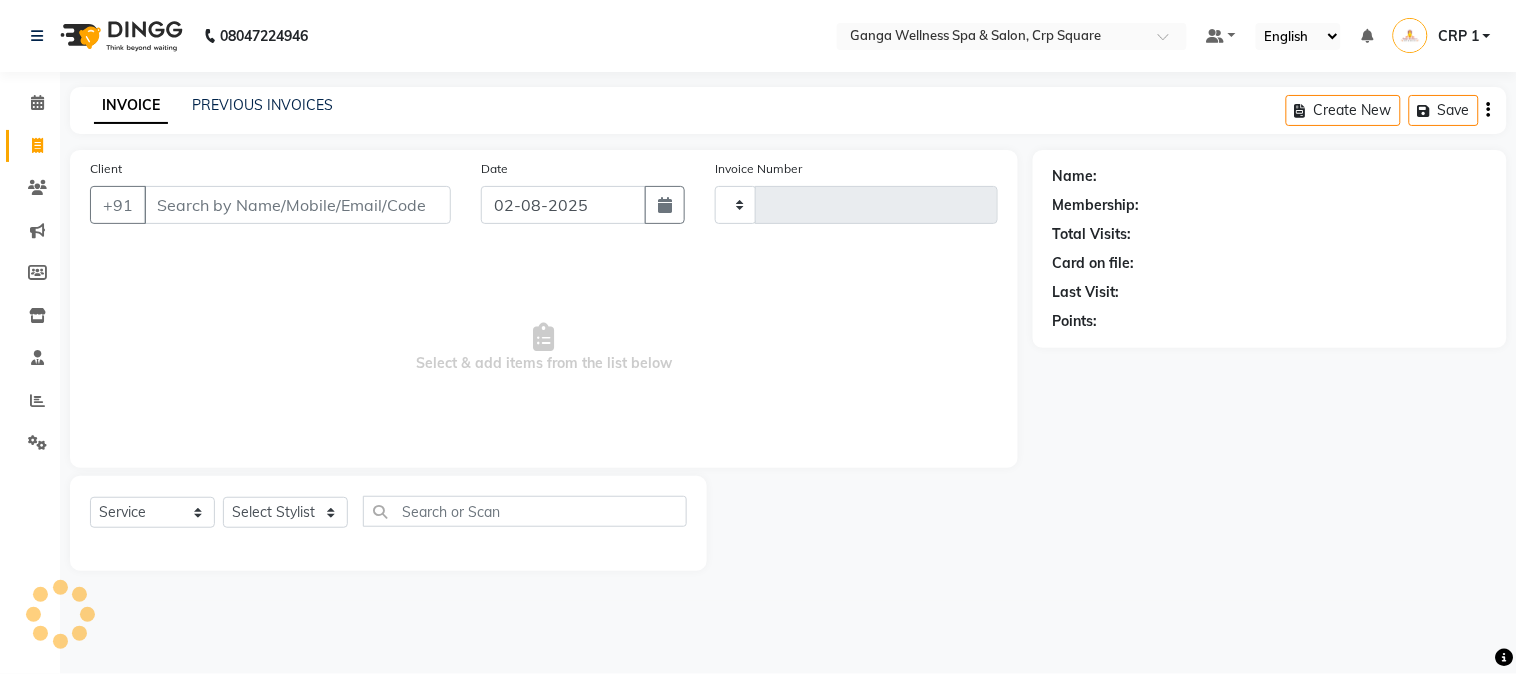 type on "1895" 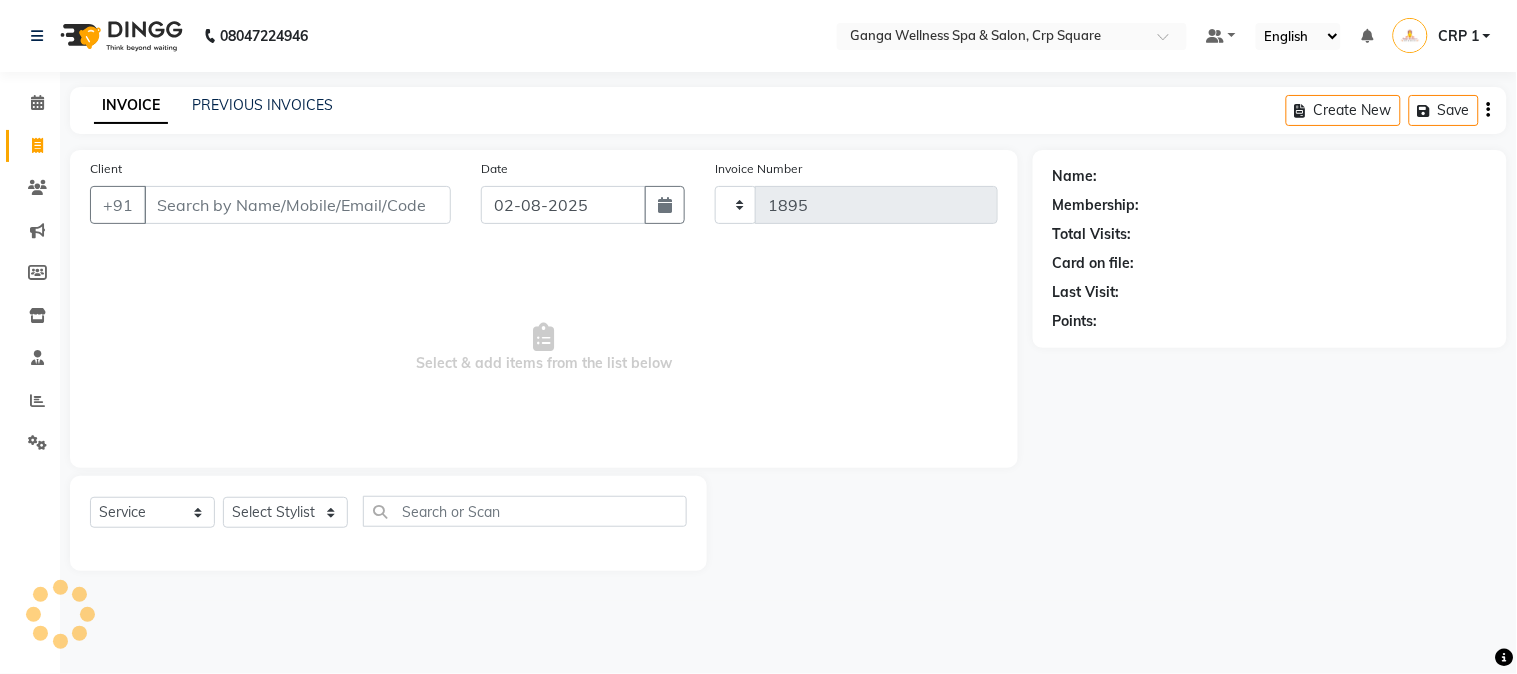 select on "715" 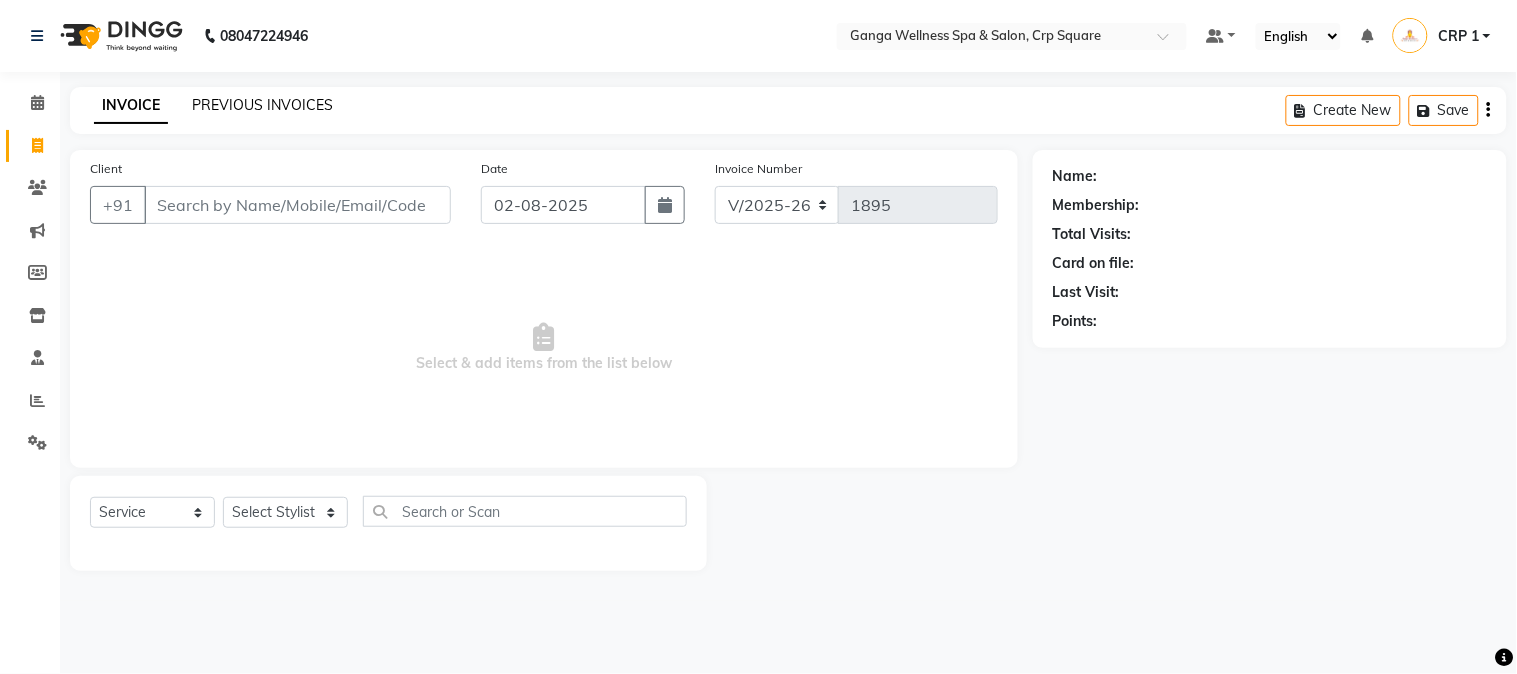 click on "PREVIOUS INVOICES" 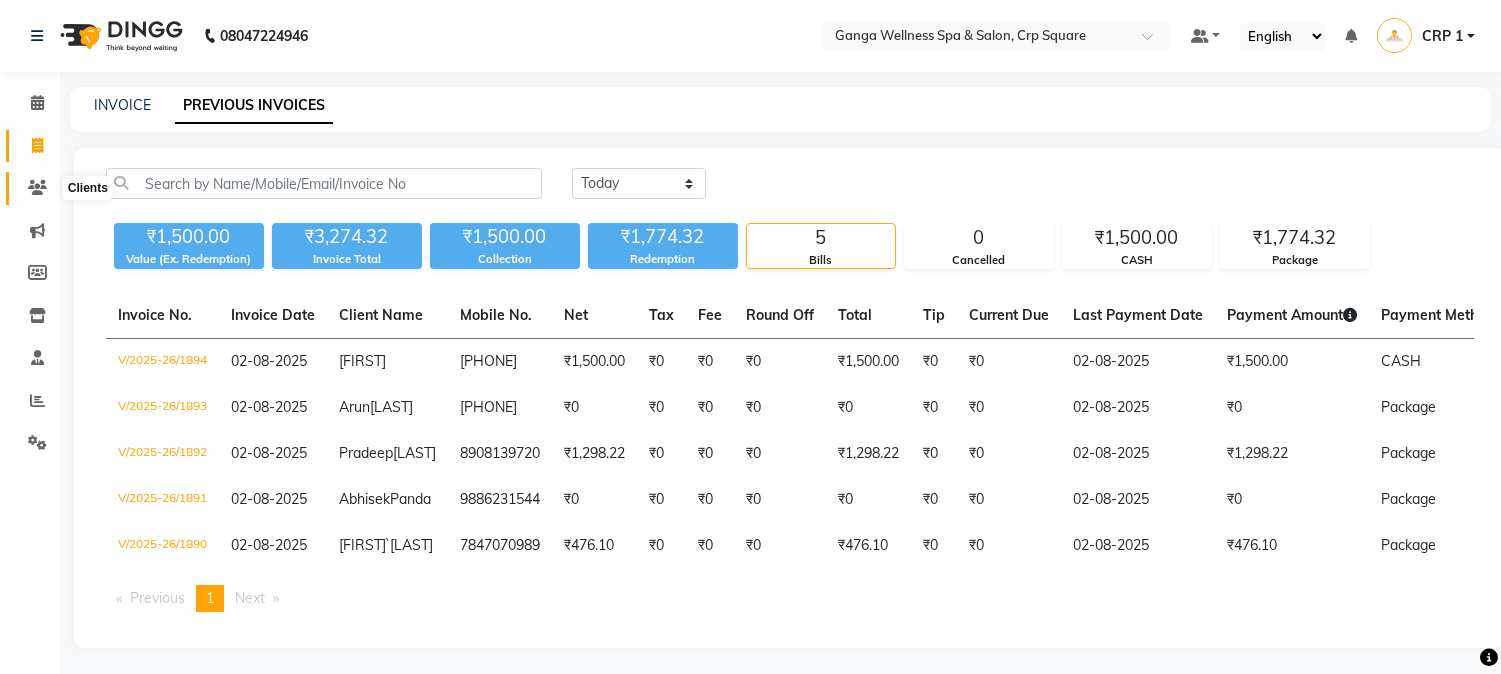 click 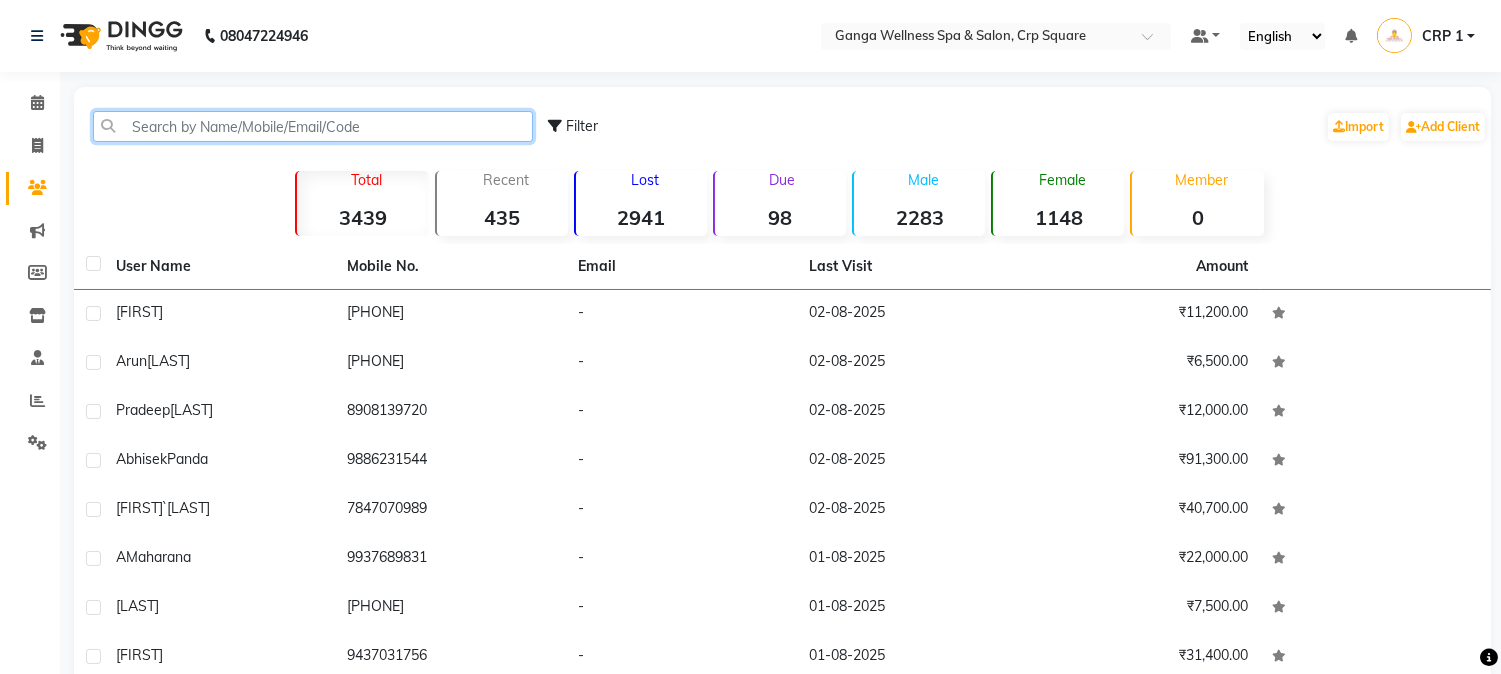 click 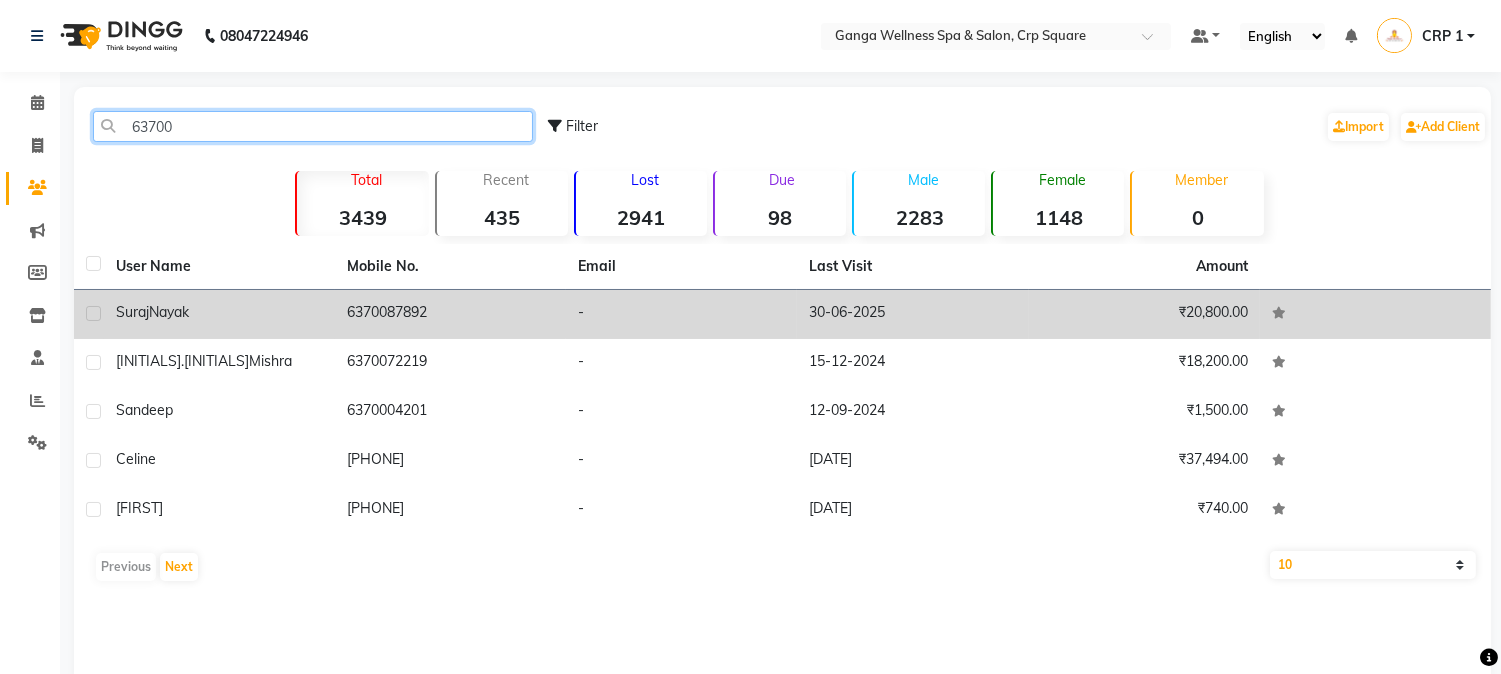 type on "63700" 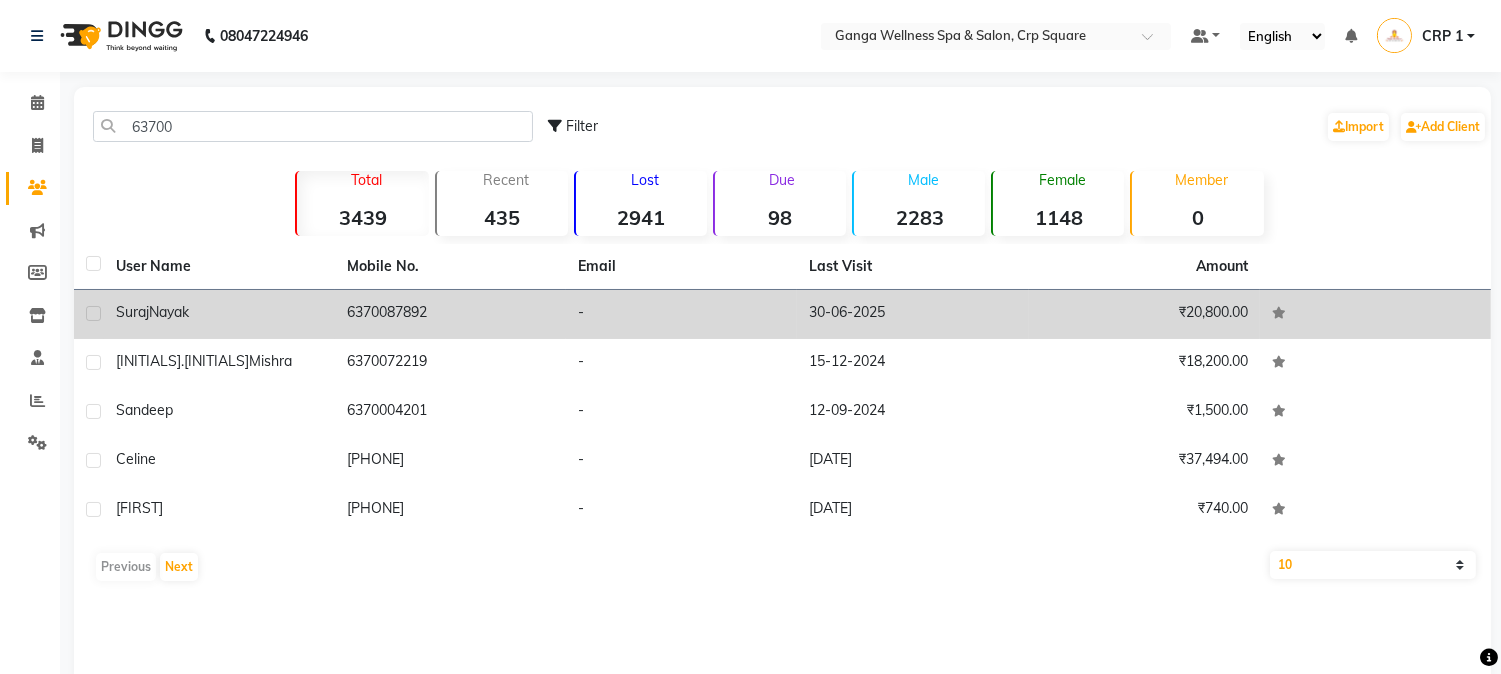 click on "6370087892" 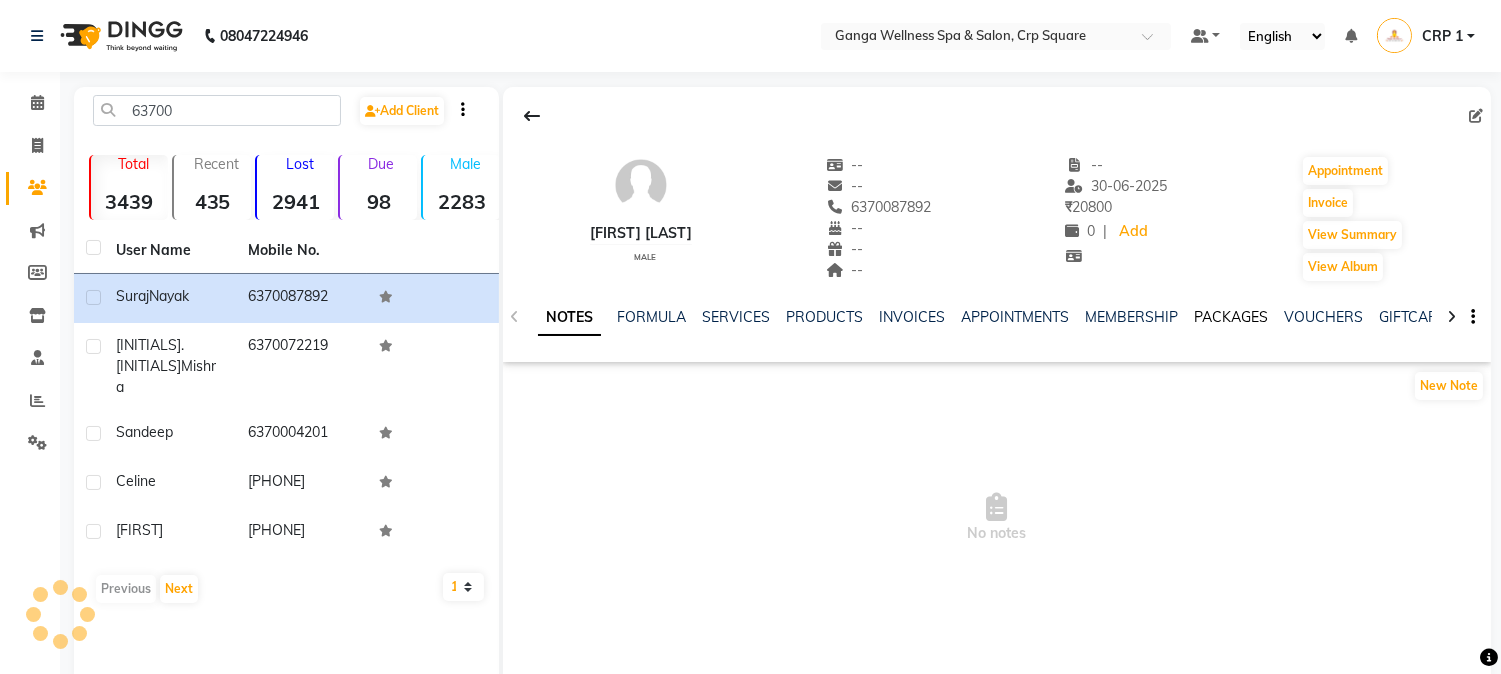 click on "PACKAGES" 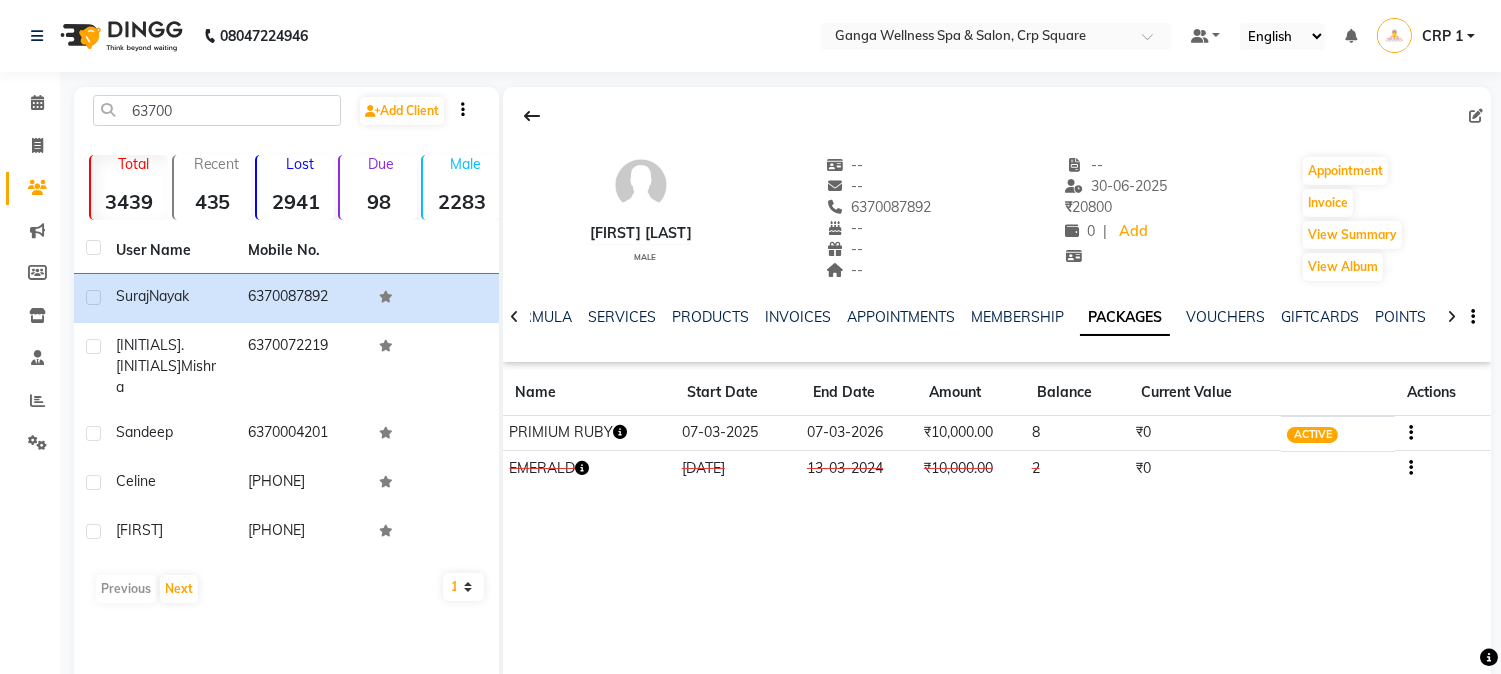 click 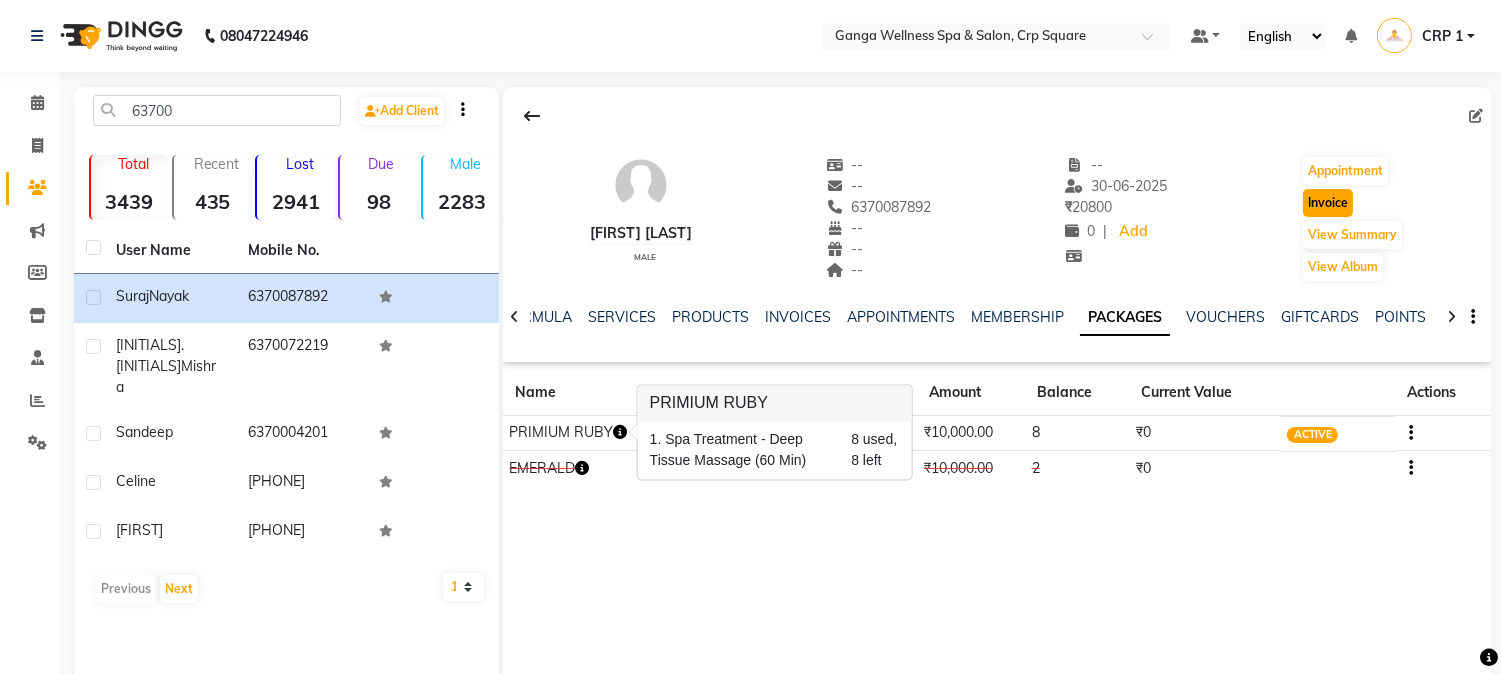 click on "Invoice" 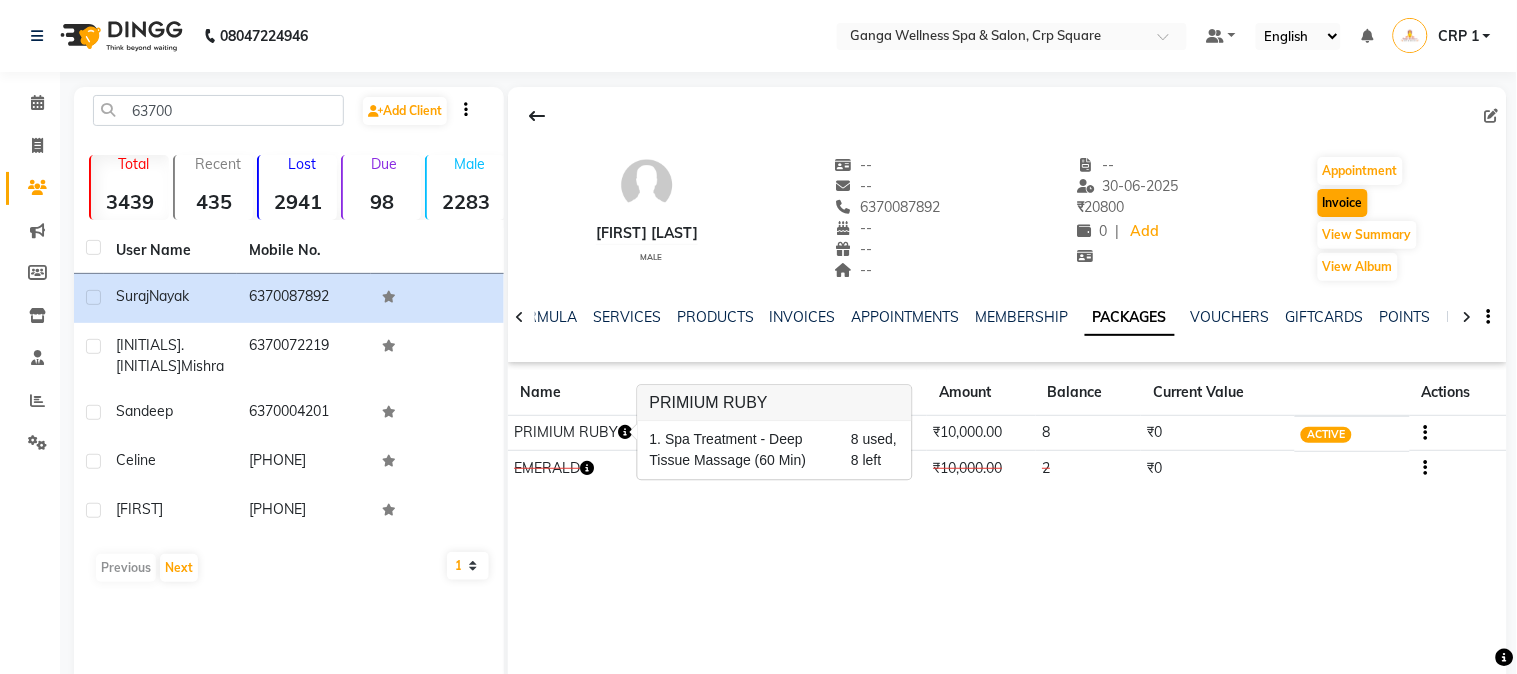 select on "715" 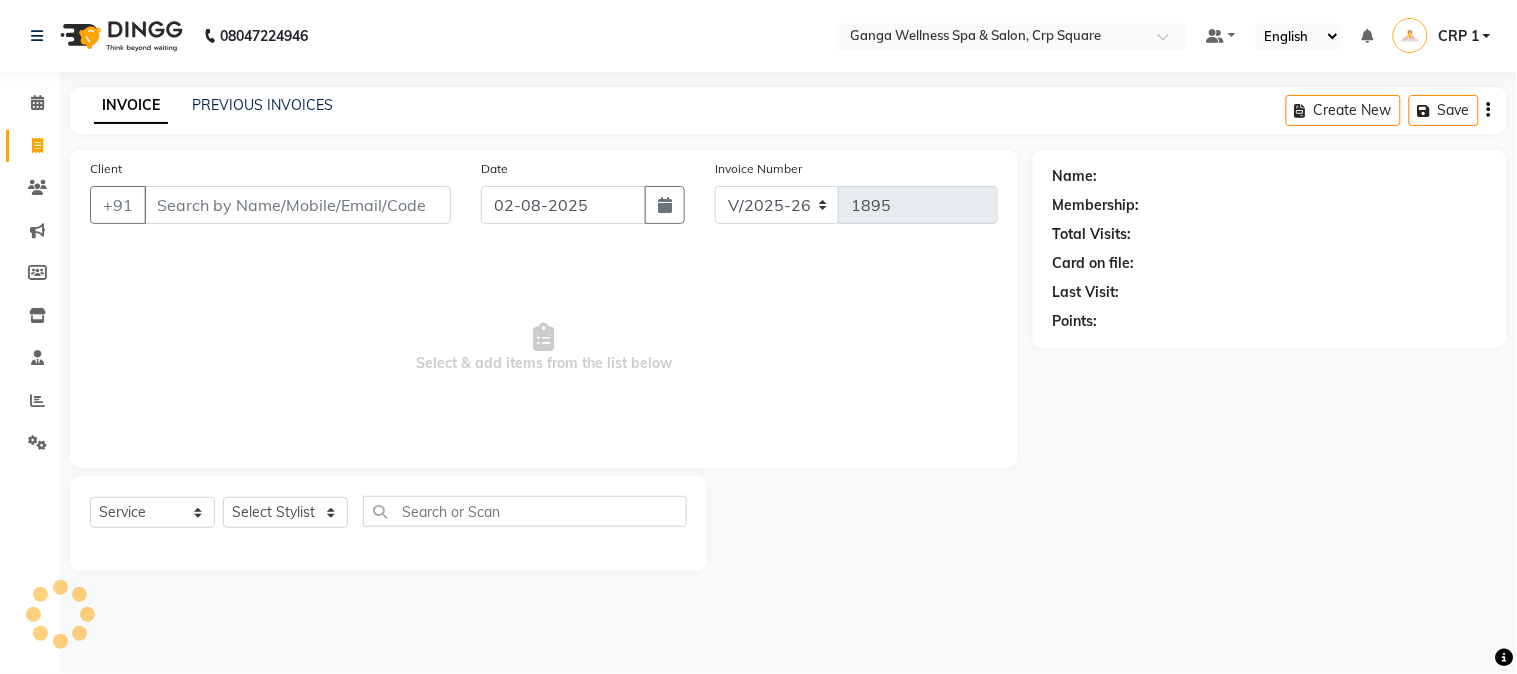 type on "6370087892" 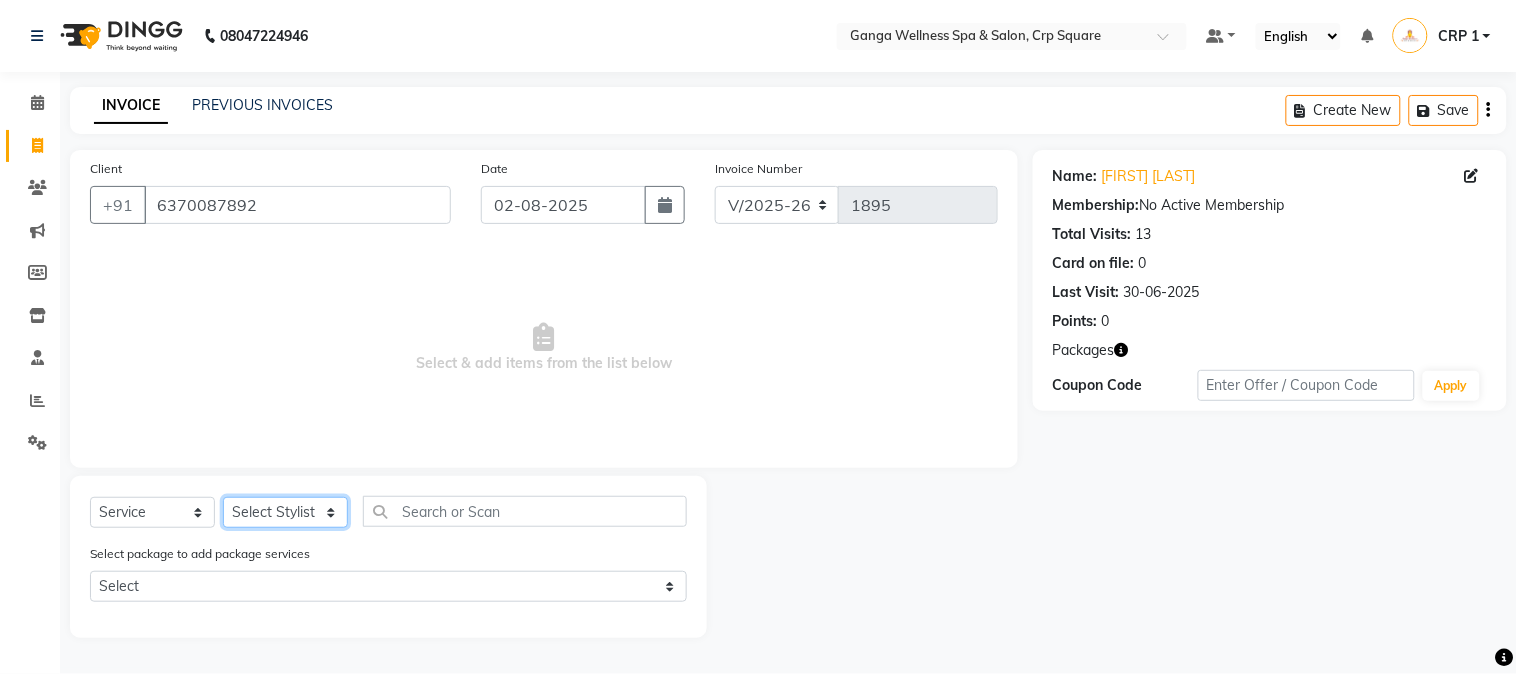 click on "Select Stylist Aarovi Abhin Alisha Ammi Ania Annei Api Ayen Bikash Bina CRP 1 CRP 2 Dipti Elina G1 G1 Salon General Manager  Helen Jasmine Jayashree JC Jenny kavi Krishna Manoj Mathu  Monika Moon Nancy Nirupama Pabitra Papu Puja Purnima Rajashree Raju Rashmi Rasmi  Remi Rinky Riya Rose Sanjiv Saraswati Saroj Sir  Shrabani Sofia Steffy Sukanya Surren Mahapatra Sushree Swopna Umpi Zuali" 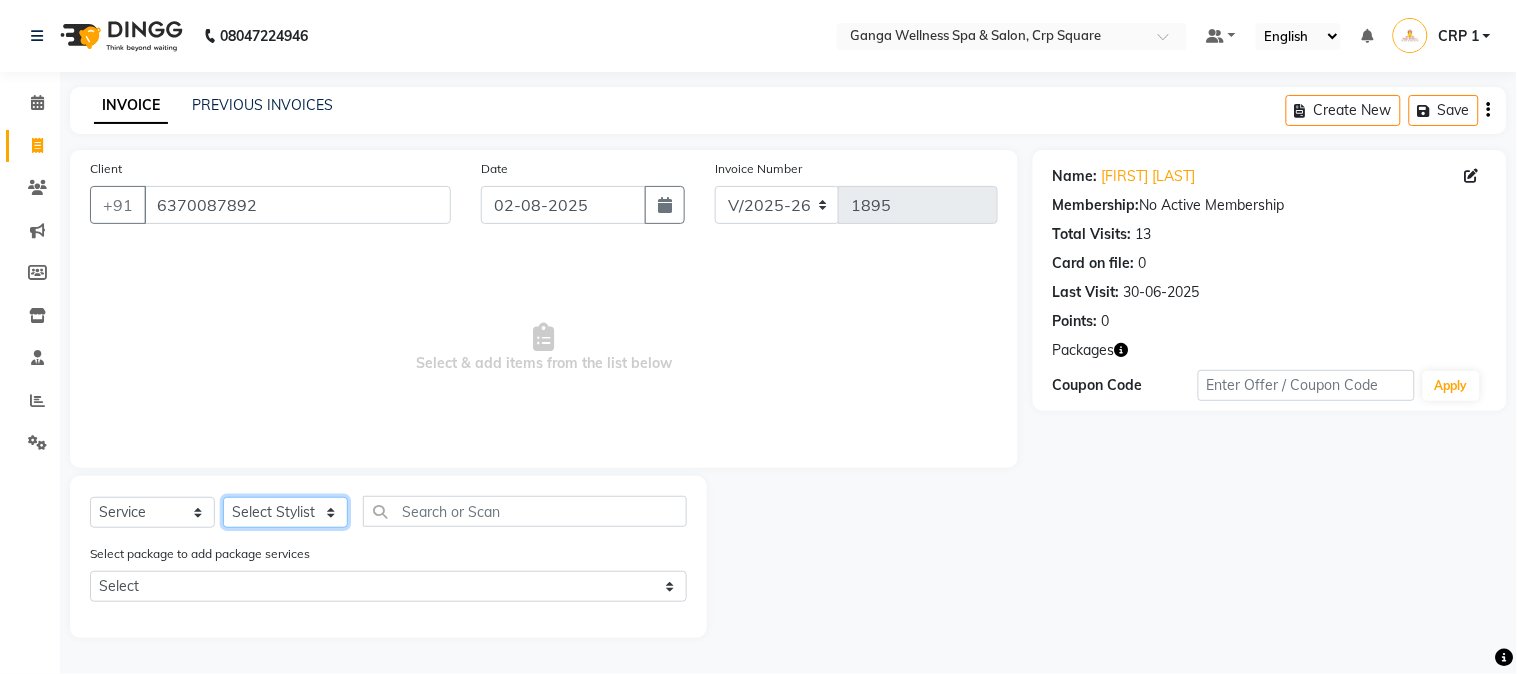 select on "69036" 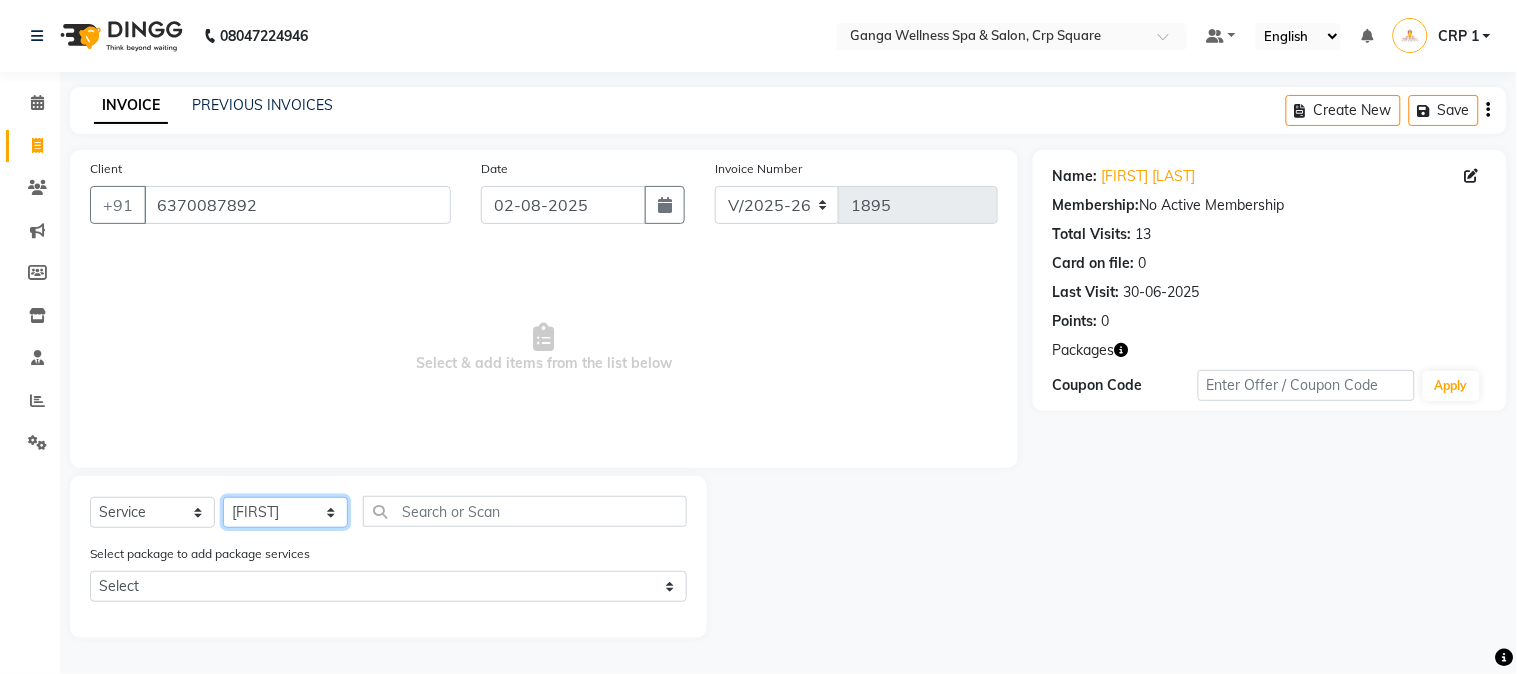 click on "Select Stylist Aarovi Abhin Alisha Ammi Ania Annei Api Ayen Bikash Bina CRP 1 CRP 2 Dipti Elina G1 G1 Salon General Manager  Helen Jasmine Jayashree JC Jenny kavi Krishna Manoj Mathu  Monika Moon Nancy Nirupama Pabitra Papu Puja Purnima Rajashree Raju Rashmi Rasmi  Remi Rinky Riya Rose Sanjiv Saraswati Saroj Sir  Shrabani Sofia Steffy Sukanya Surren Mahapatra Sushree Swopna Umpi Zuali" 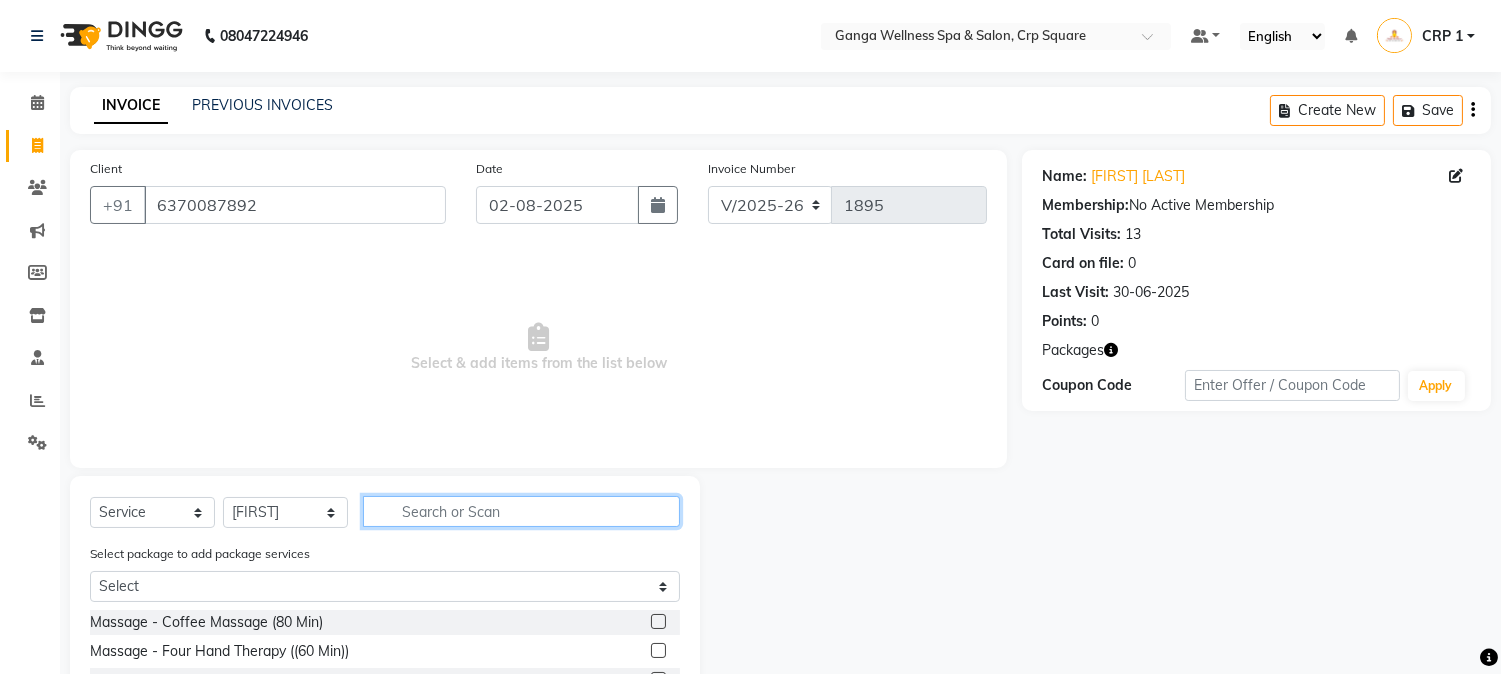 click 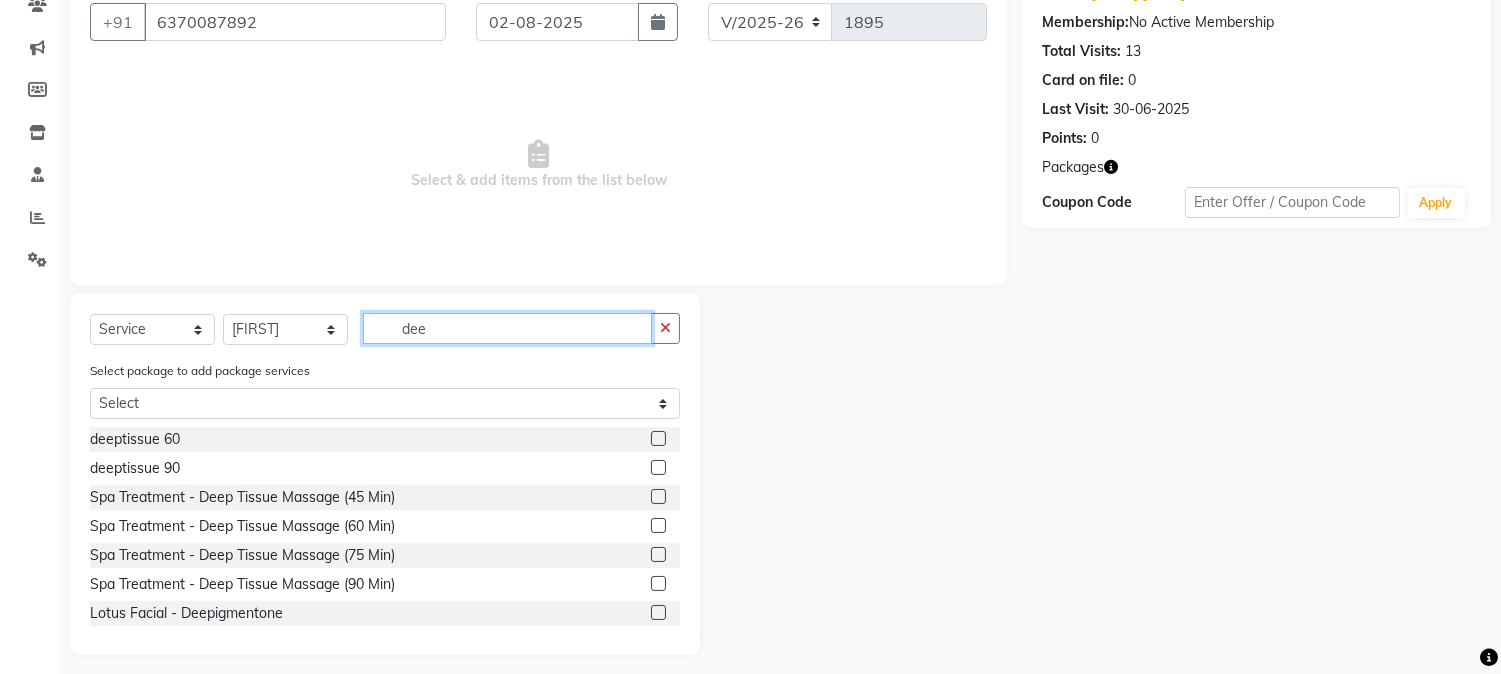 scroll, scrollTop: 194, scrollLeft: 0, axis: vertical 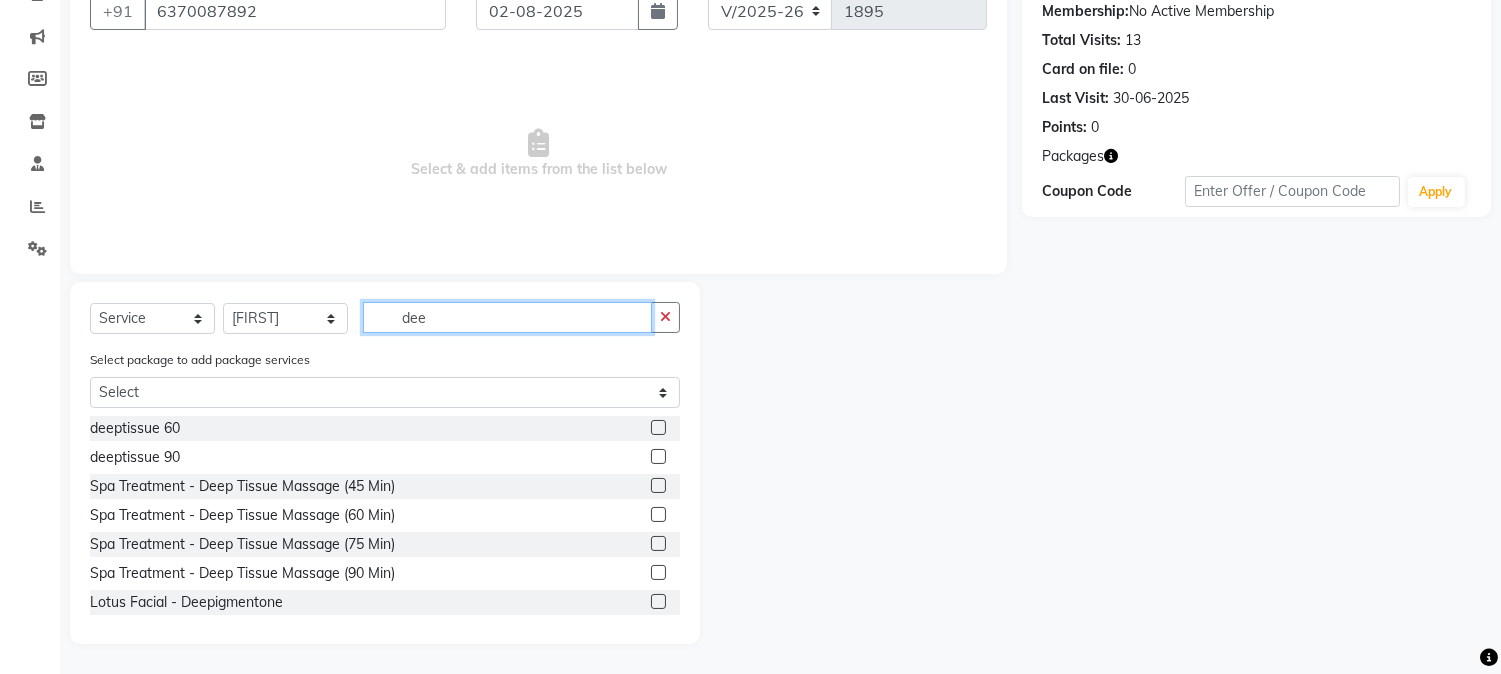 type on "dee" 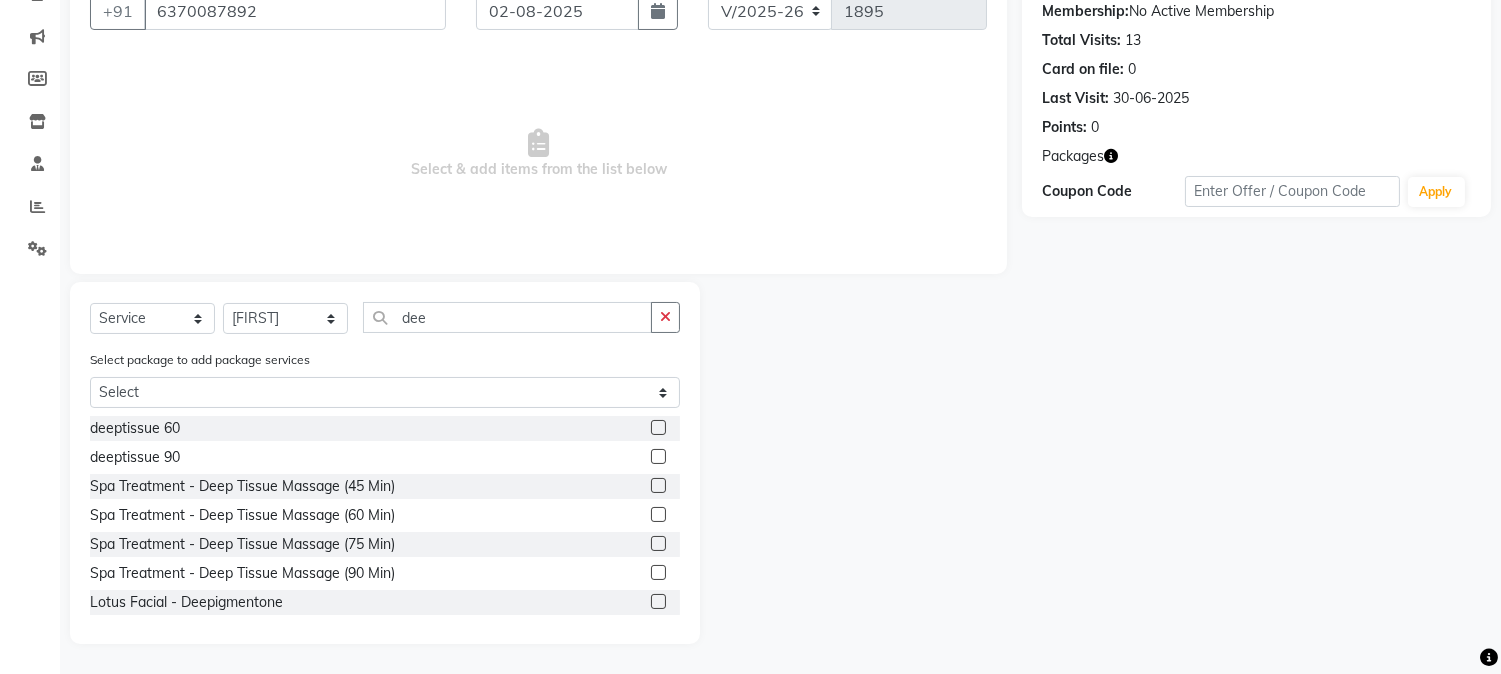 click 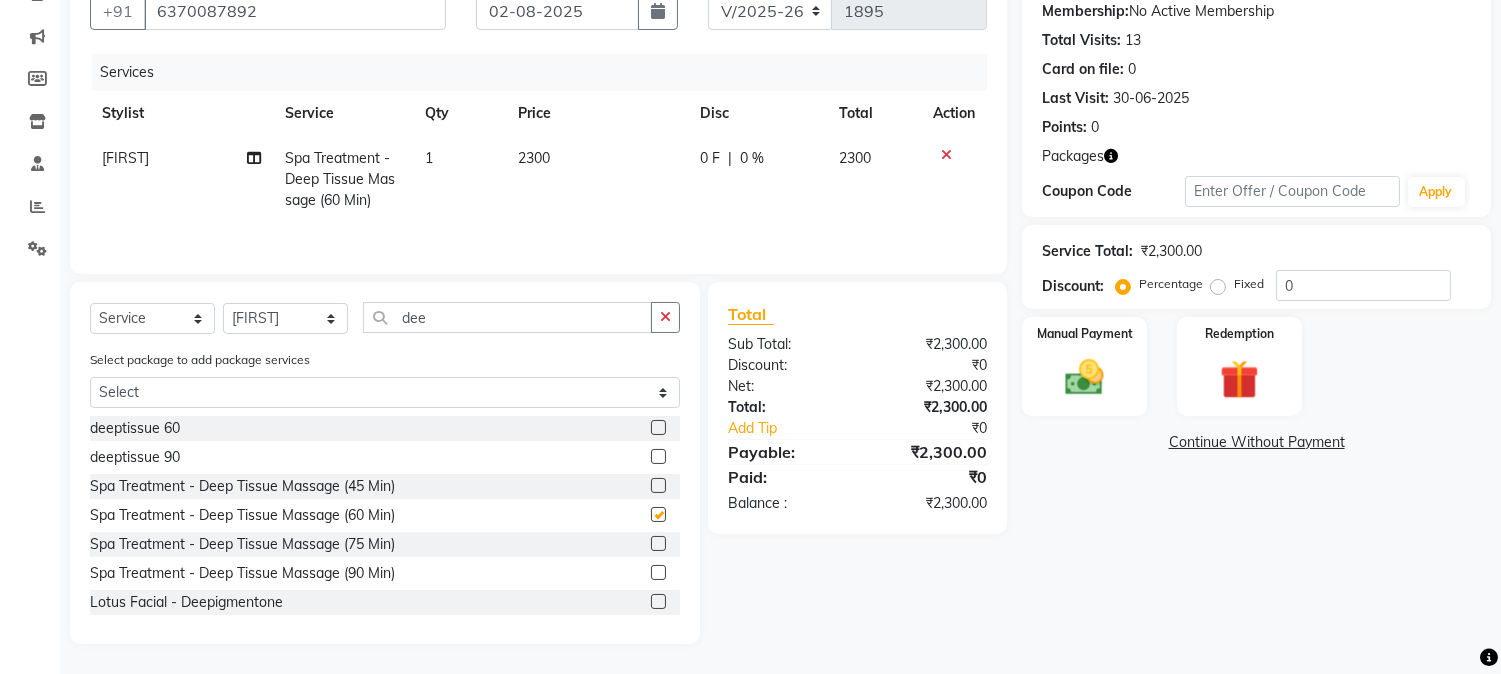checkbox on "false" 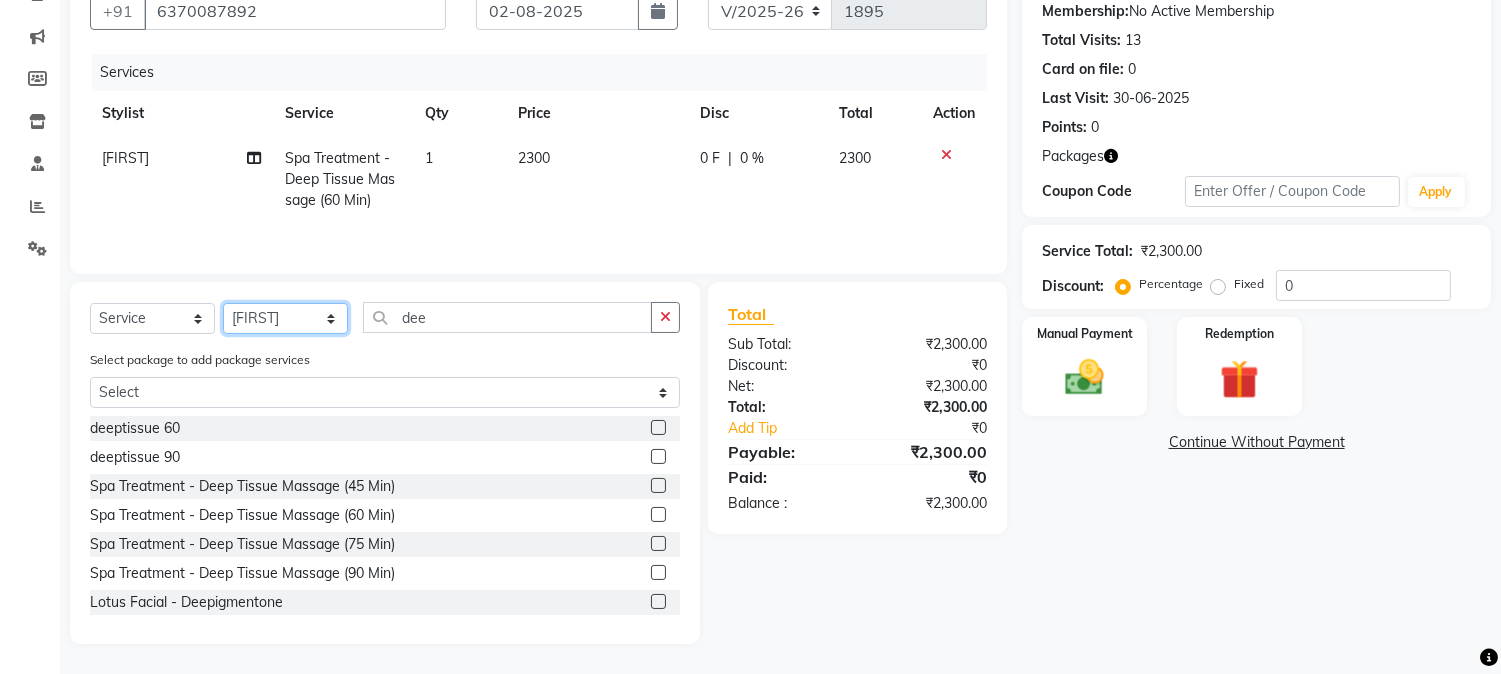 click on "Select Stylist Aarovi Abhin Alisha Ammi Ania Annei Api Ayen Bikash Bina CRP 1 CRP 2 Dipti Elina G1 G1 Salon General Manager  Helen Jasmine Jayashree JC Jenny kavi Krishna Manoj Mathu  Monika Moon Nancy Nirupama Pabitra Papu Puja Purnima Rajashree Raju Rashmi Rasmi  Remi Rinky Riya Rose Sanjiv Saraswati Saroj Sir  Shrabani Sofia Steffy Sukanya Surren Mahapatra Sushree Swopna Umpi Zuali" 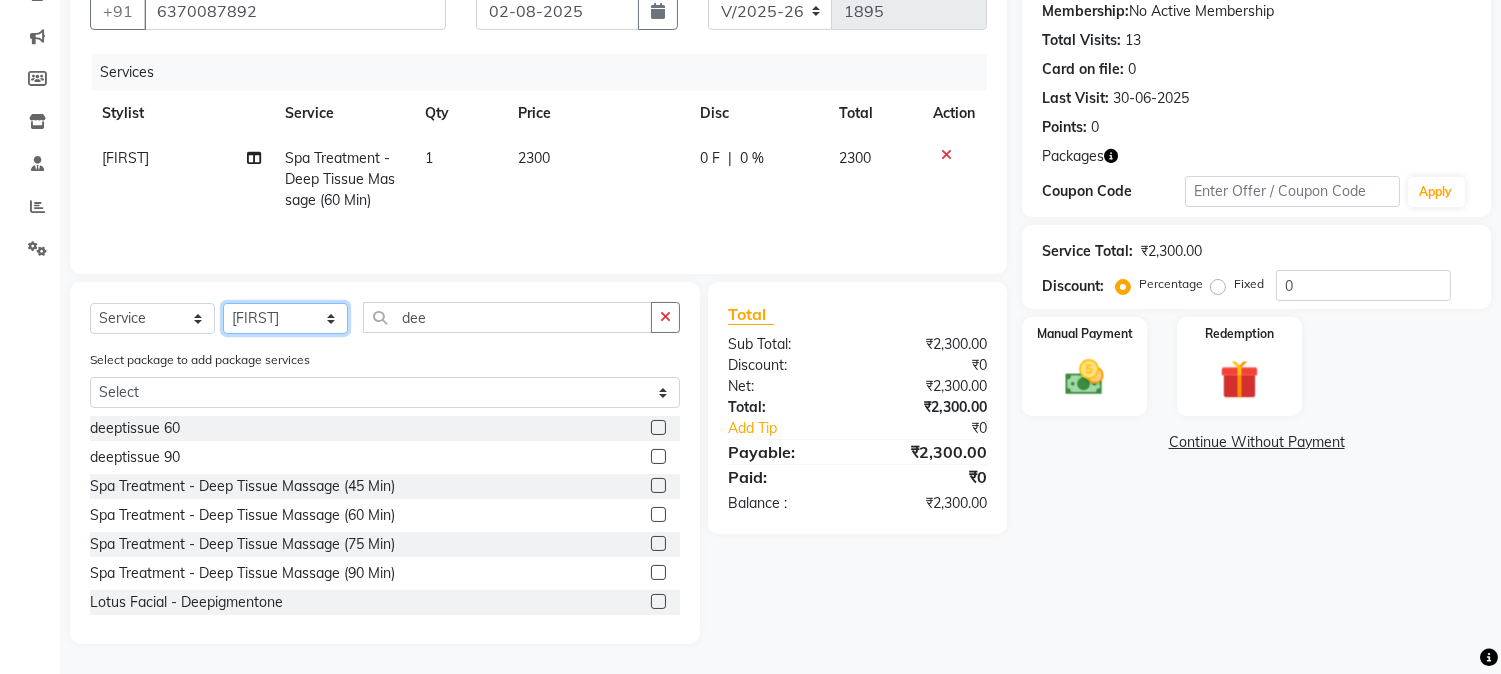 select on "[NUMBER]" 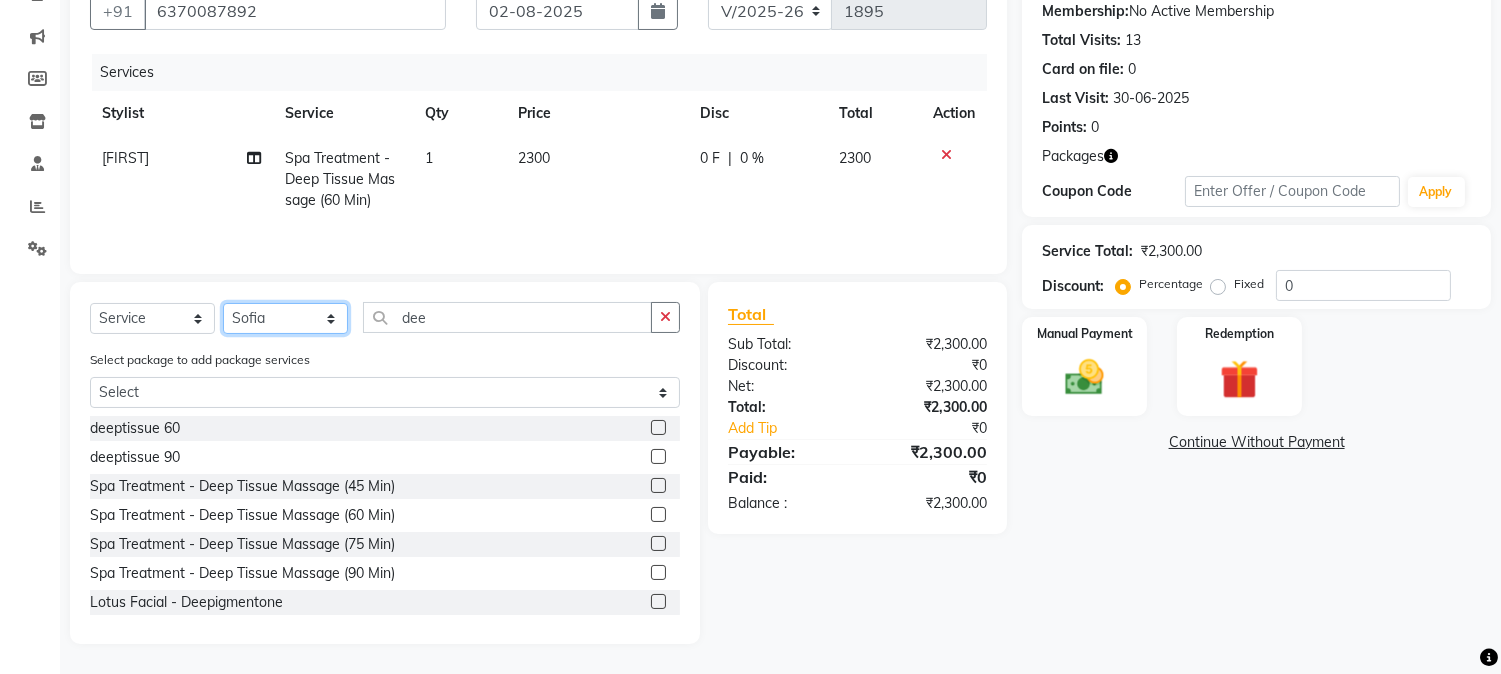 click on "Select Stylist Aarovi Abhin Alisha Ammi Ania Annei Api Ayen Bikash Bina CRP 1 CRP 2 Dipti Elina G1 G1 Salon General Manager  Helen Jasmine Jayashree JC Jenny kavi Krishna Manoj Mathu  Monika Moon Nancy Nirupama Pabitra Papu Puja Purnima Rajashree Raju Rashmi Rasmi  Remi Rinky Riya Rose Sanjiv Saraswati Saroj Sir  Shrabani Sofia Steffy Sukanya Surren Mahapatra Sushree Swopna Umpi Zuali" 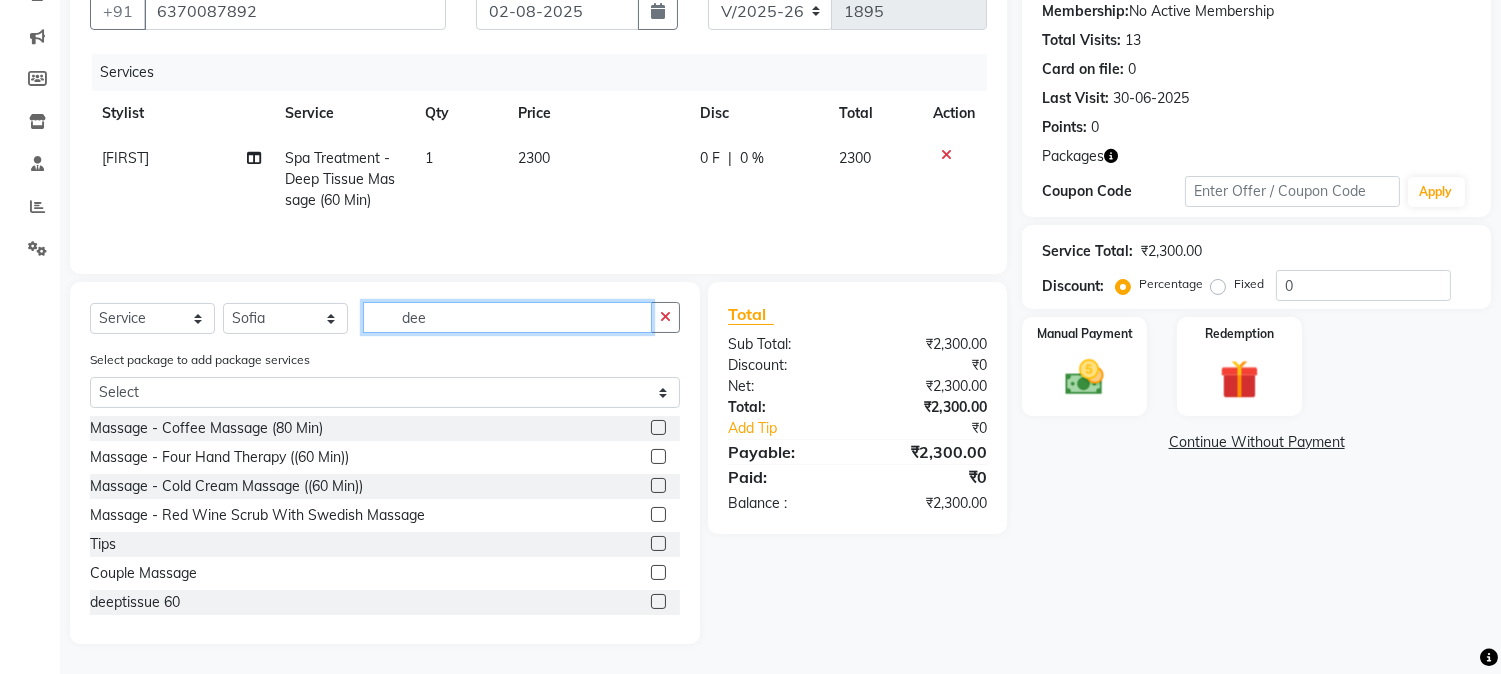 click on "dee" 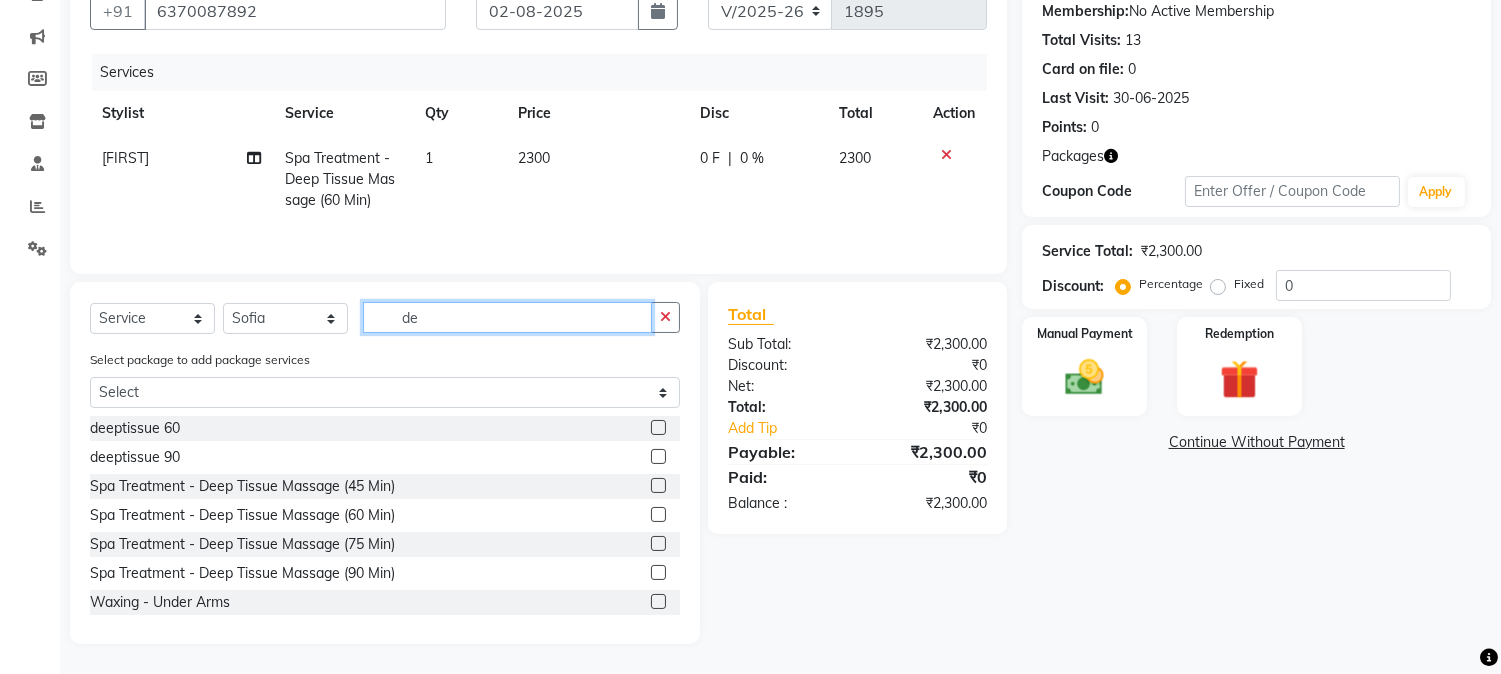 type on "d" 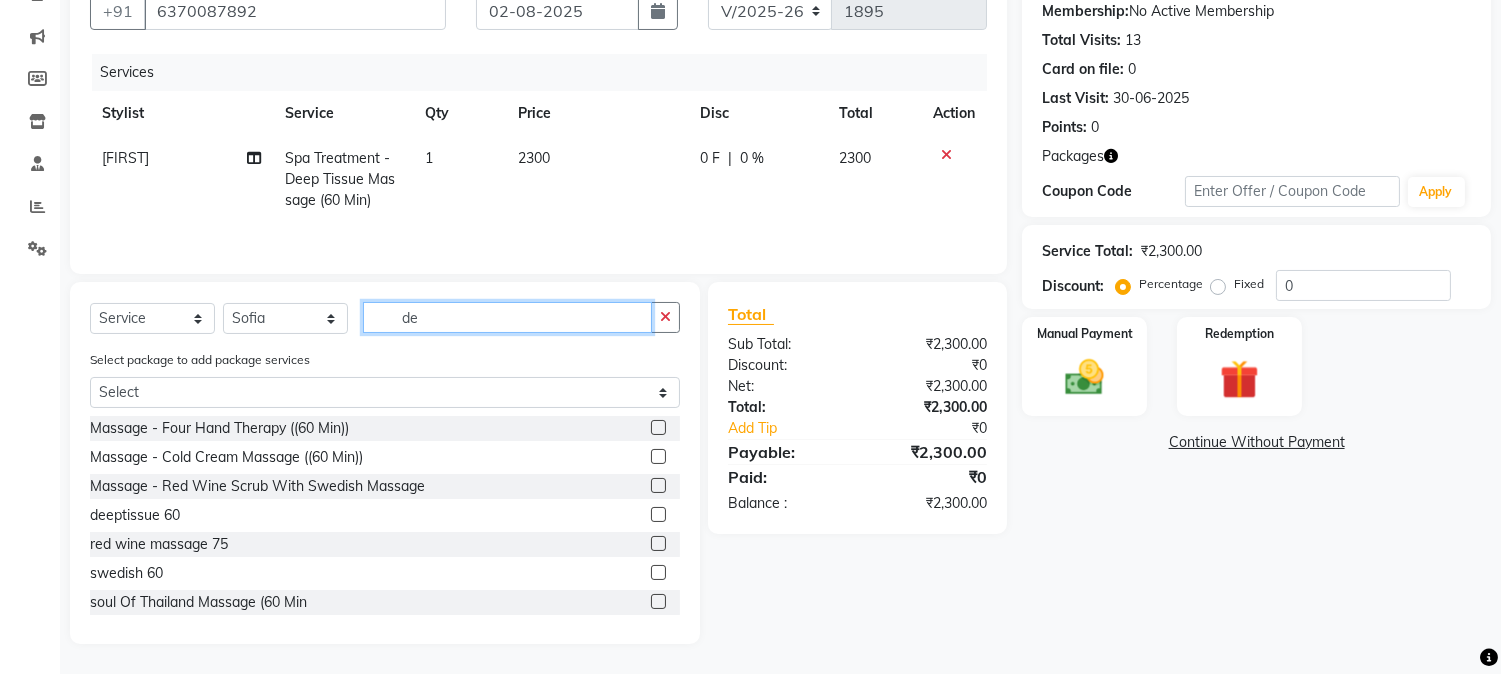 type on "dee" 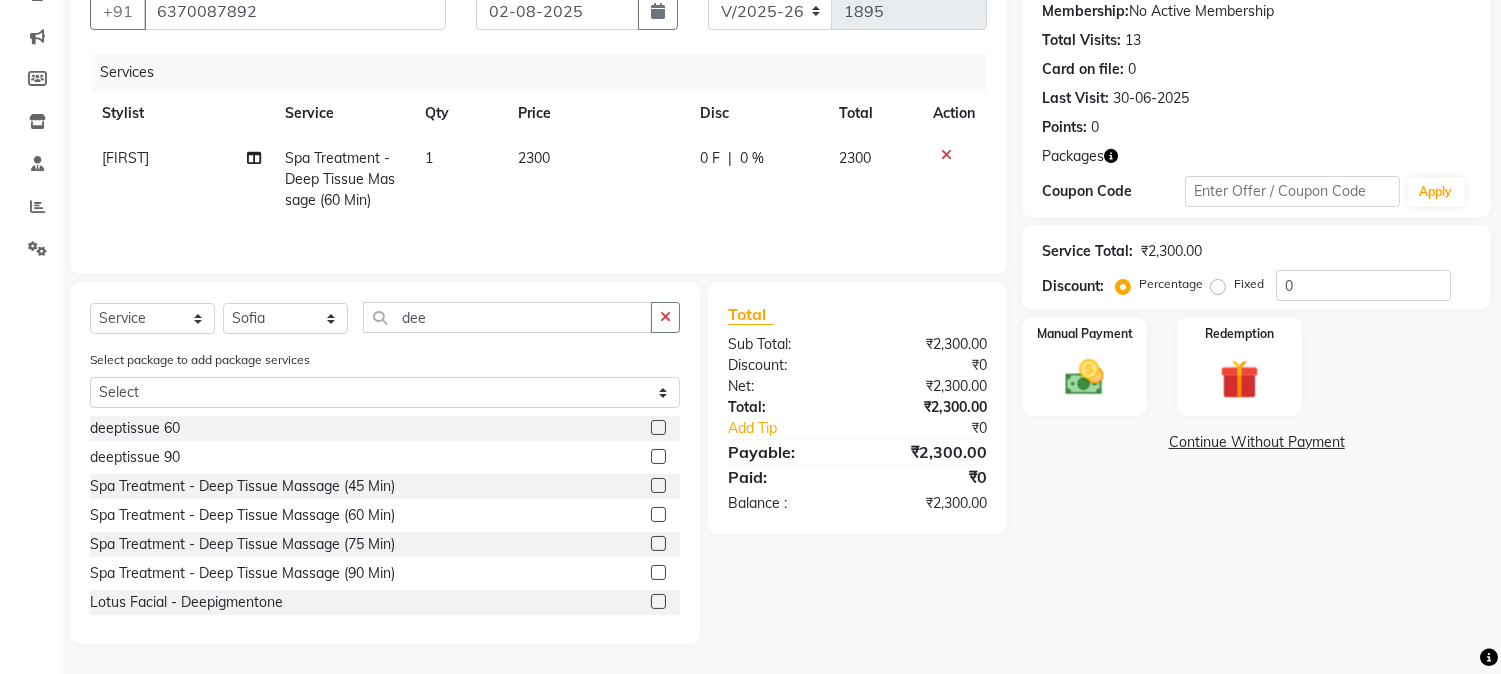 click 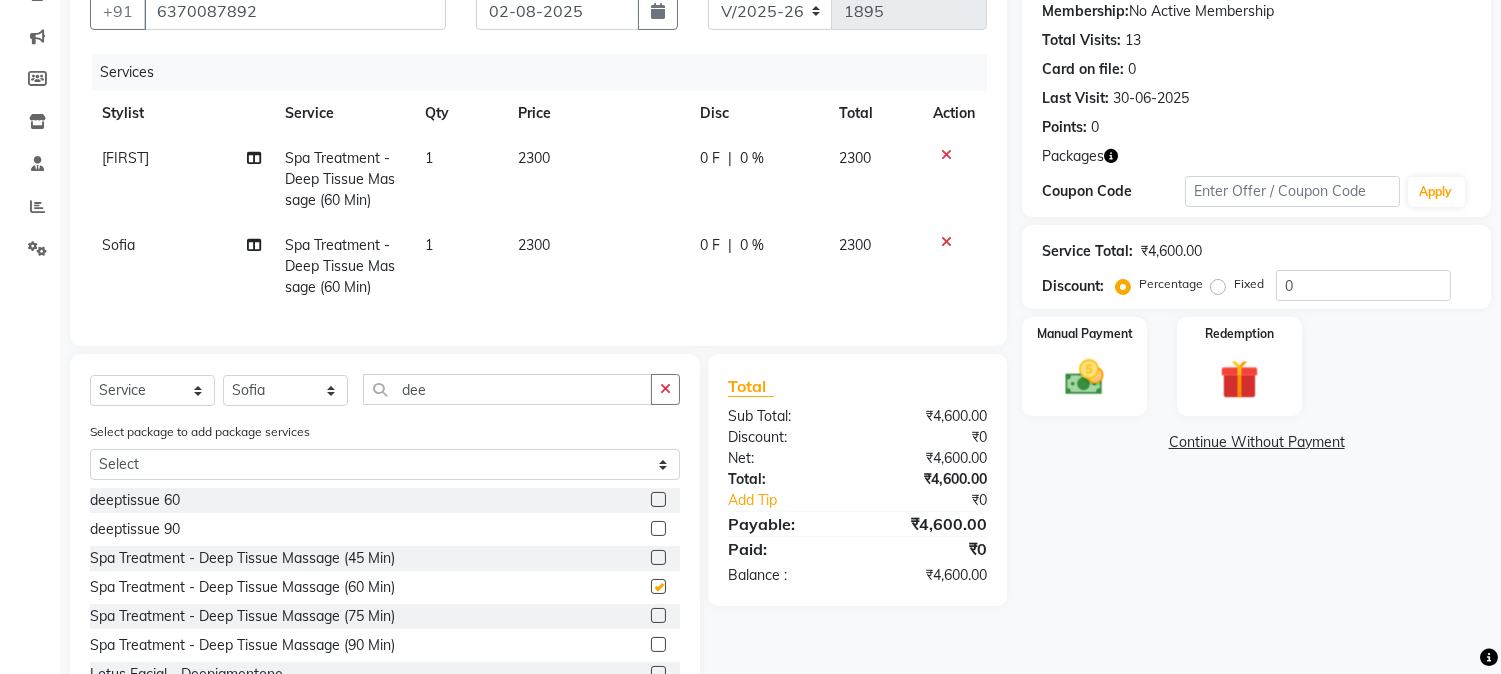 checkbox on "false" 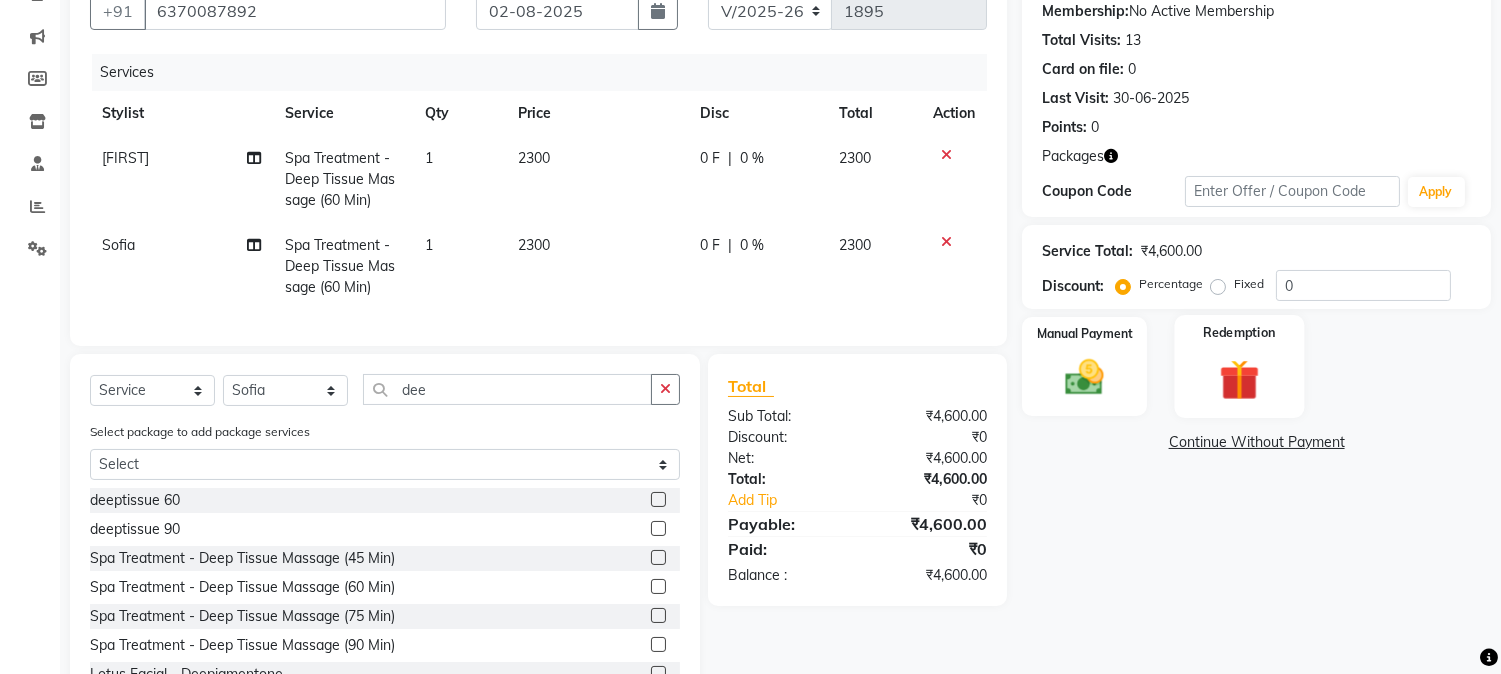 click 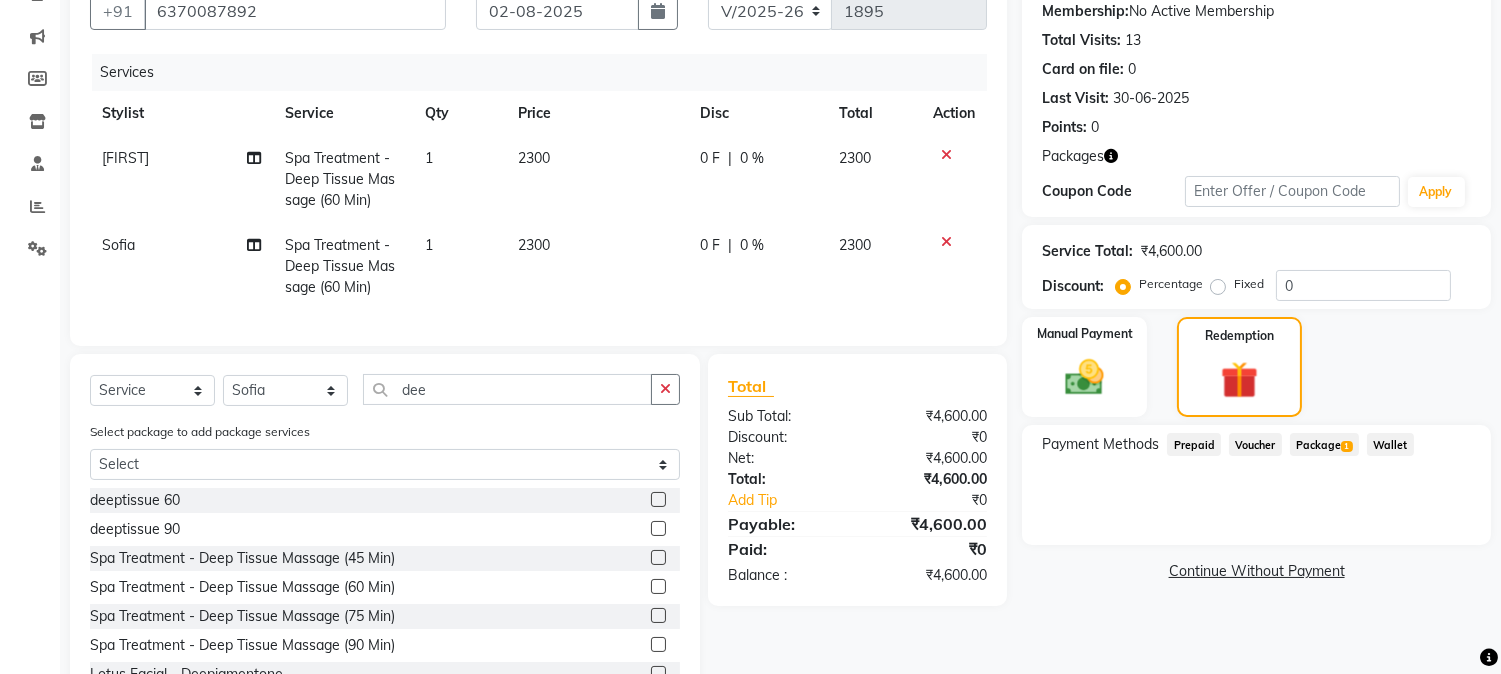 click on "Package  1" 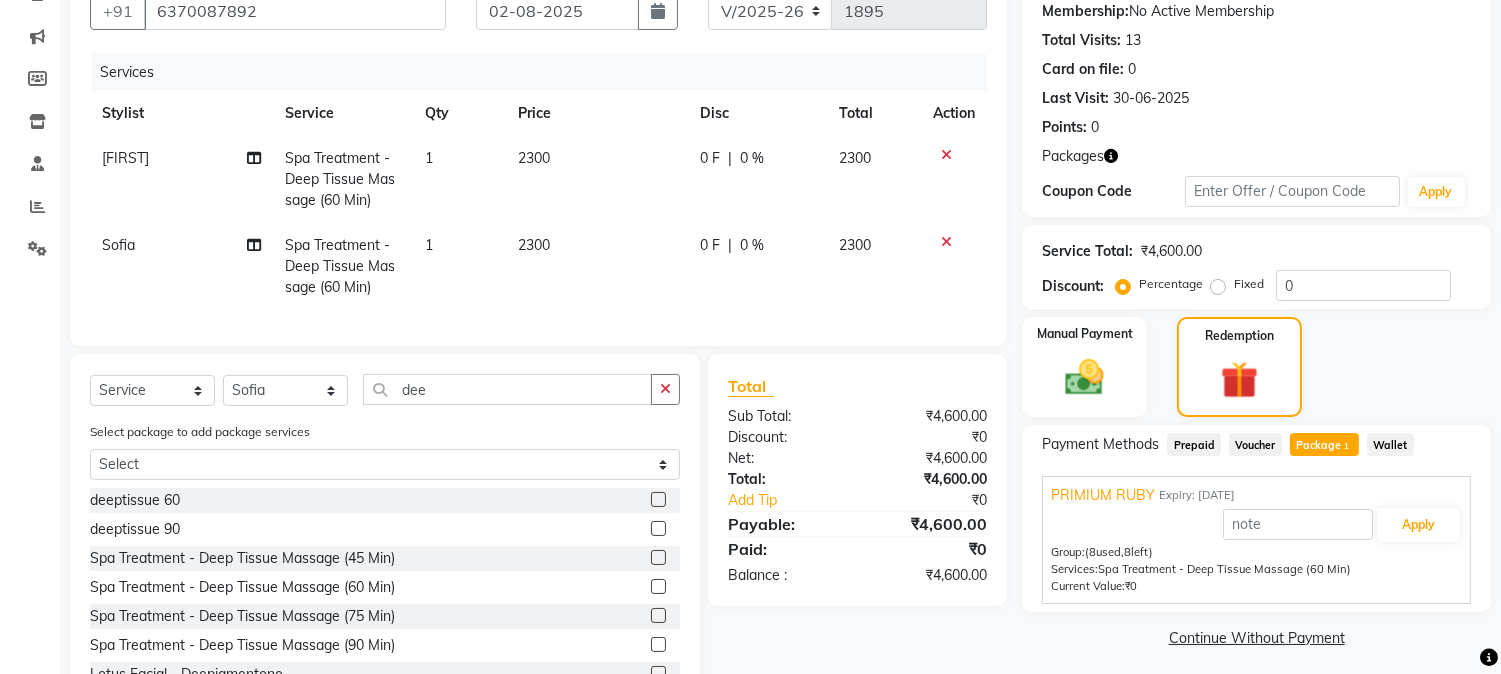 click on "Apply Group:   (8  used,  8  left)  Services:   Spa Treatment - Deep Tissue Massage (60 Min)   Current Value:  ₹0" at bounding box center [1256, 550] 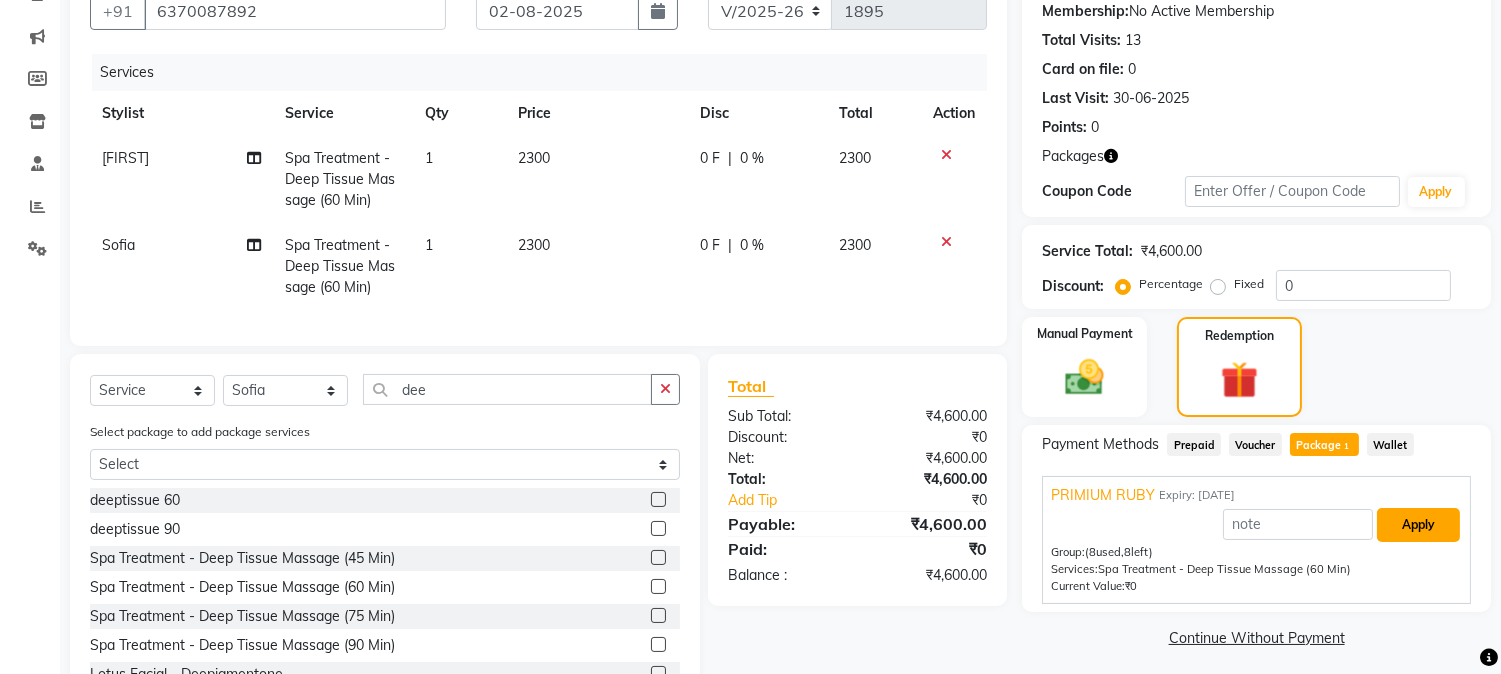 click on "Apply" at bounding box center (1418, 525) 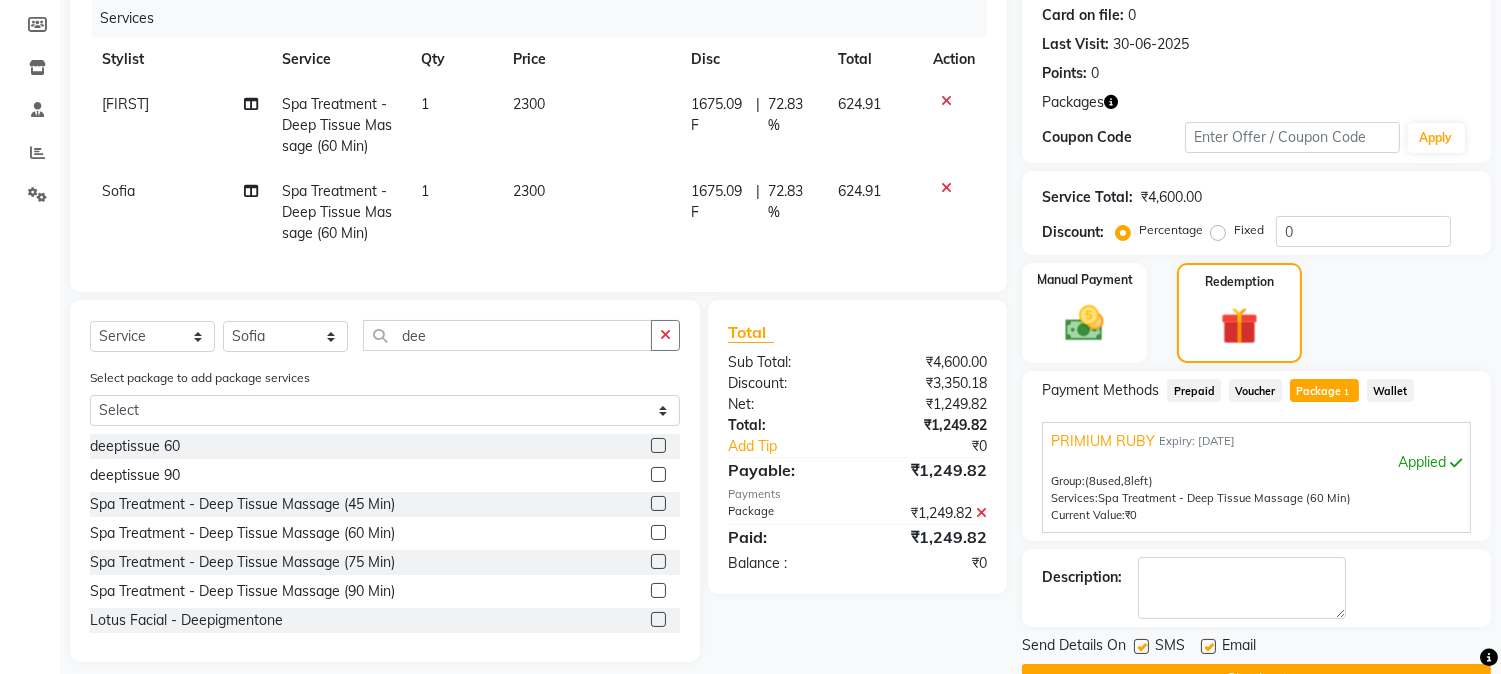 scroll, scrollTop: 297, scrollLeft: 0, axis: vertical 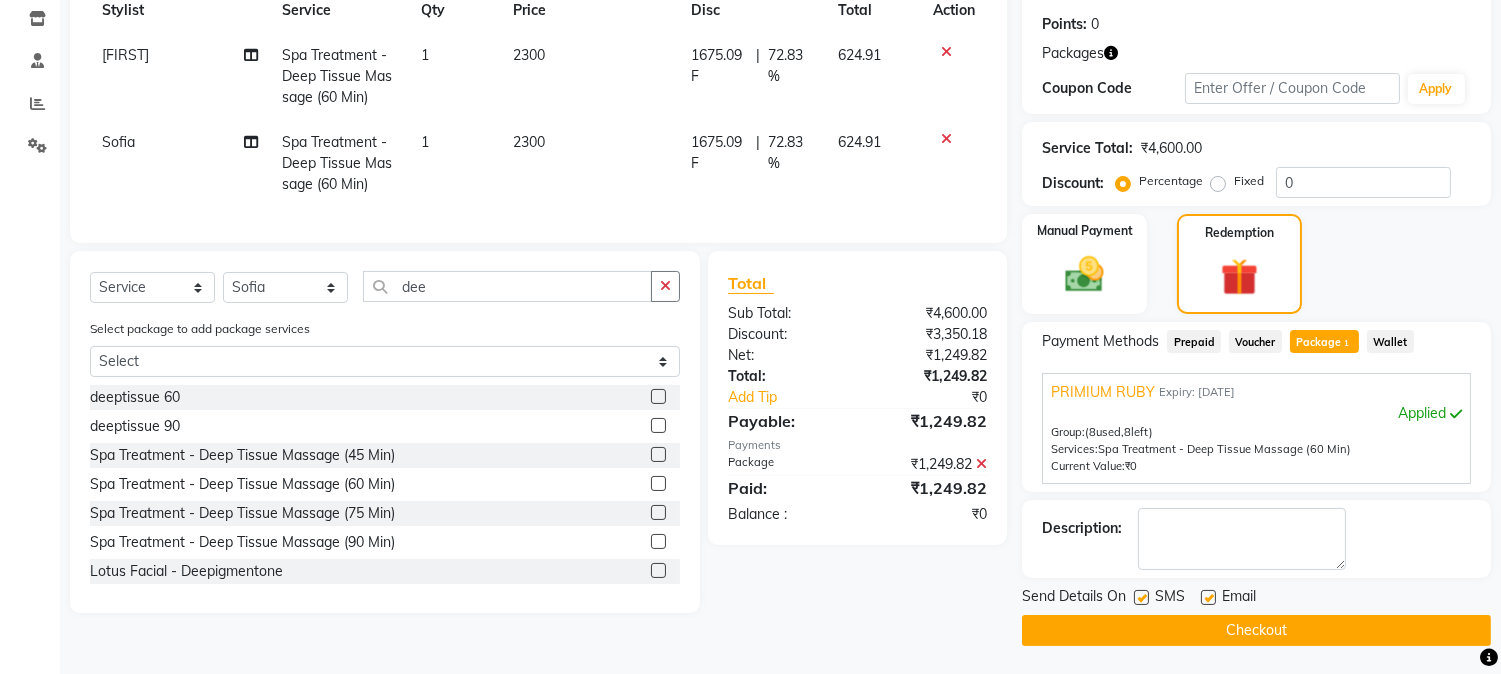 click on "Checkout" 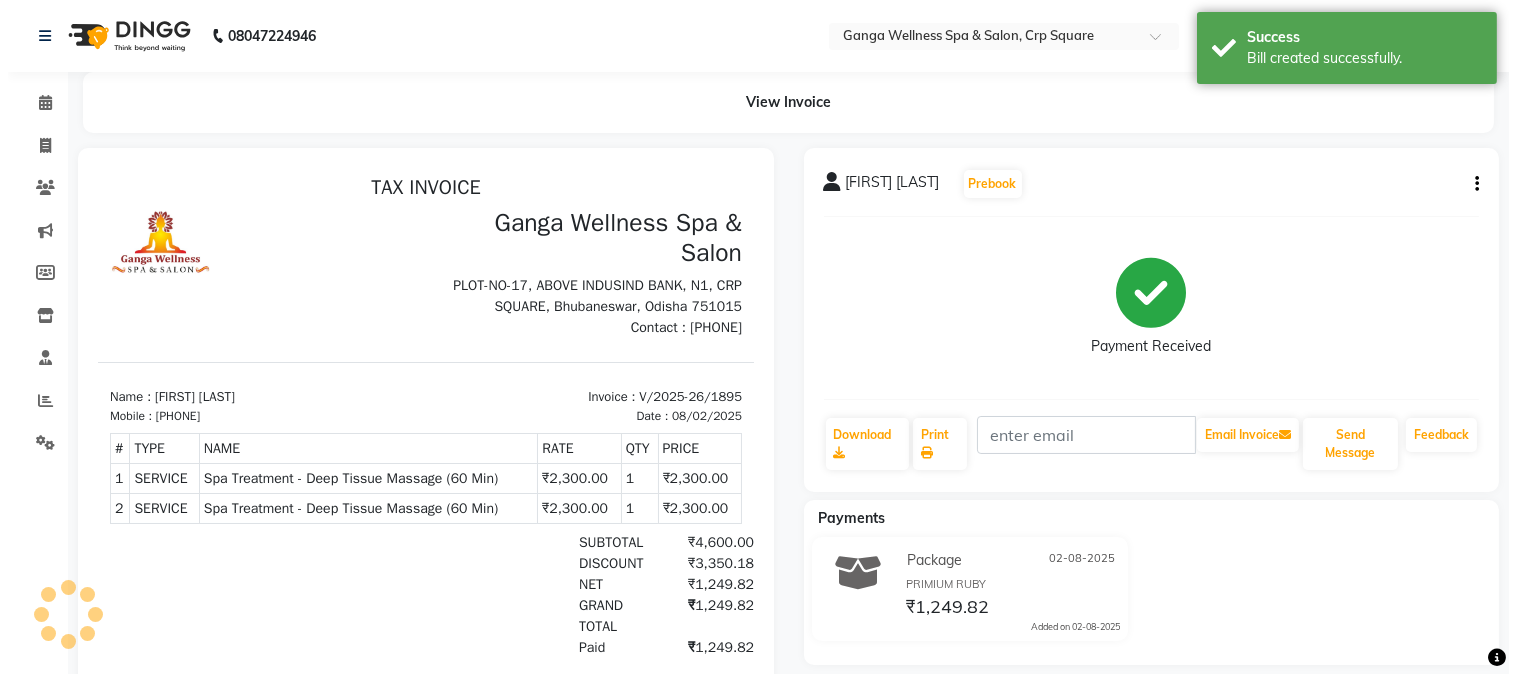 scroll, scrollTop: 0, scrollLeft: 0, axis: both 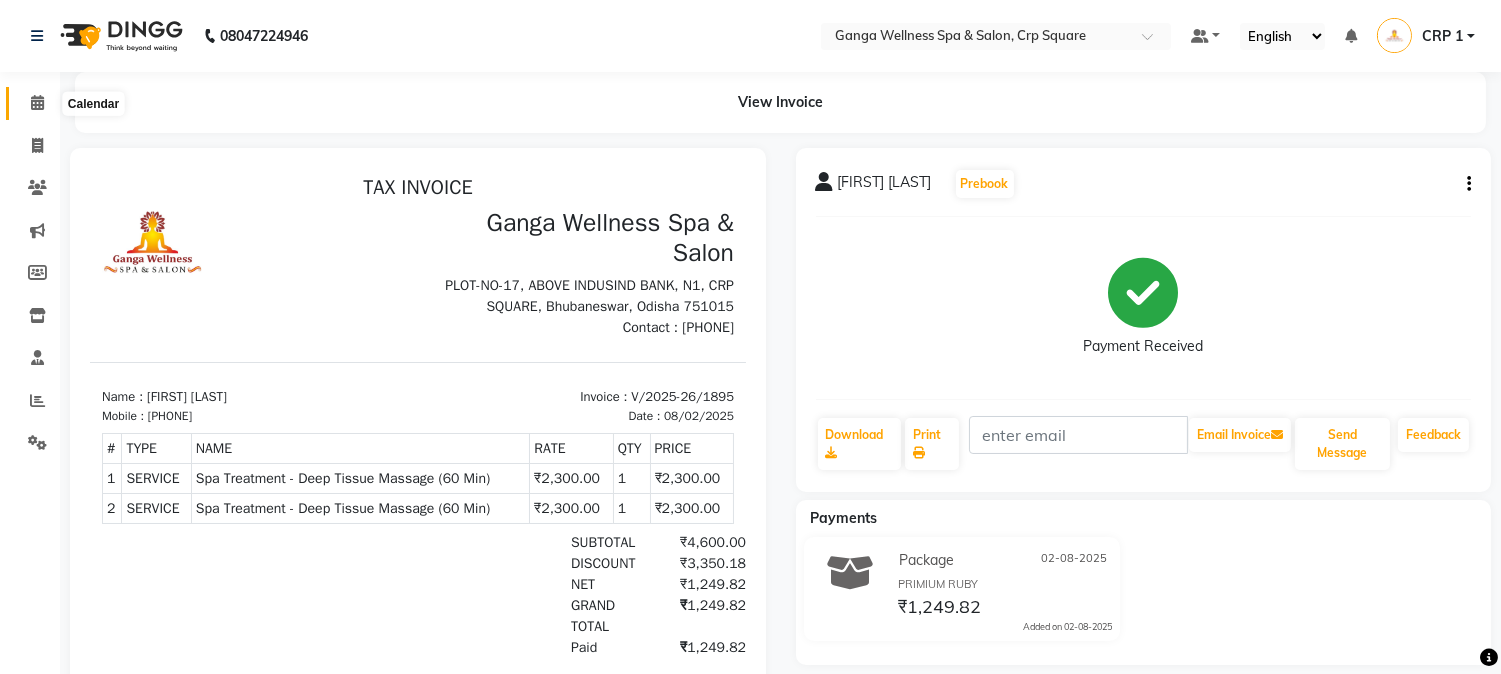 click 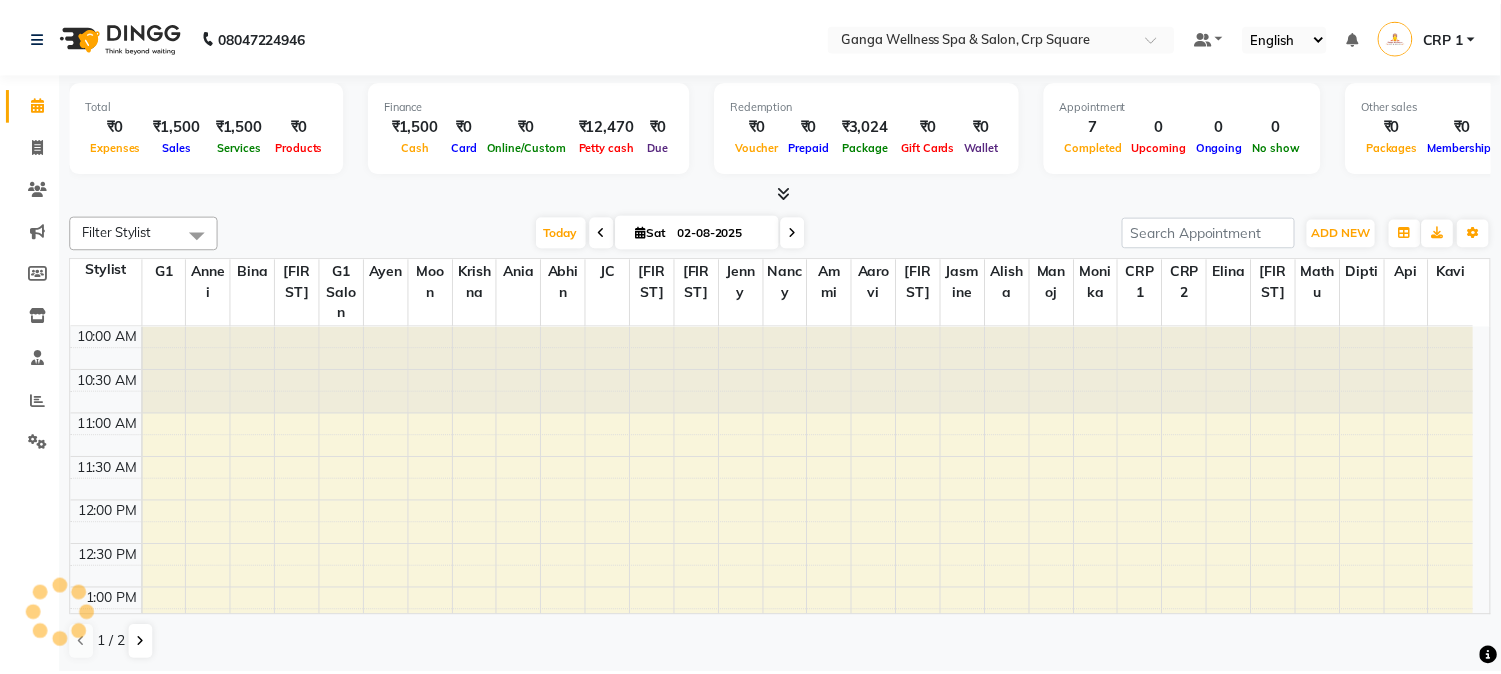 scroll, scrollTop: 0, scrollLeft: 0, axis: both 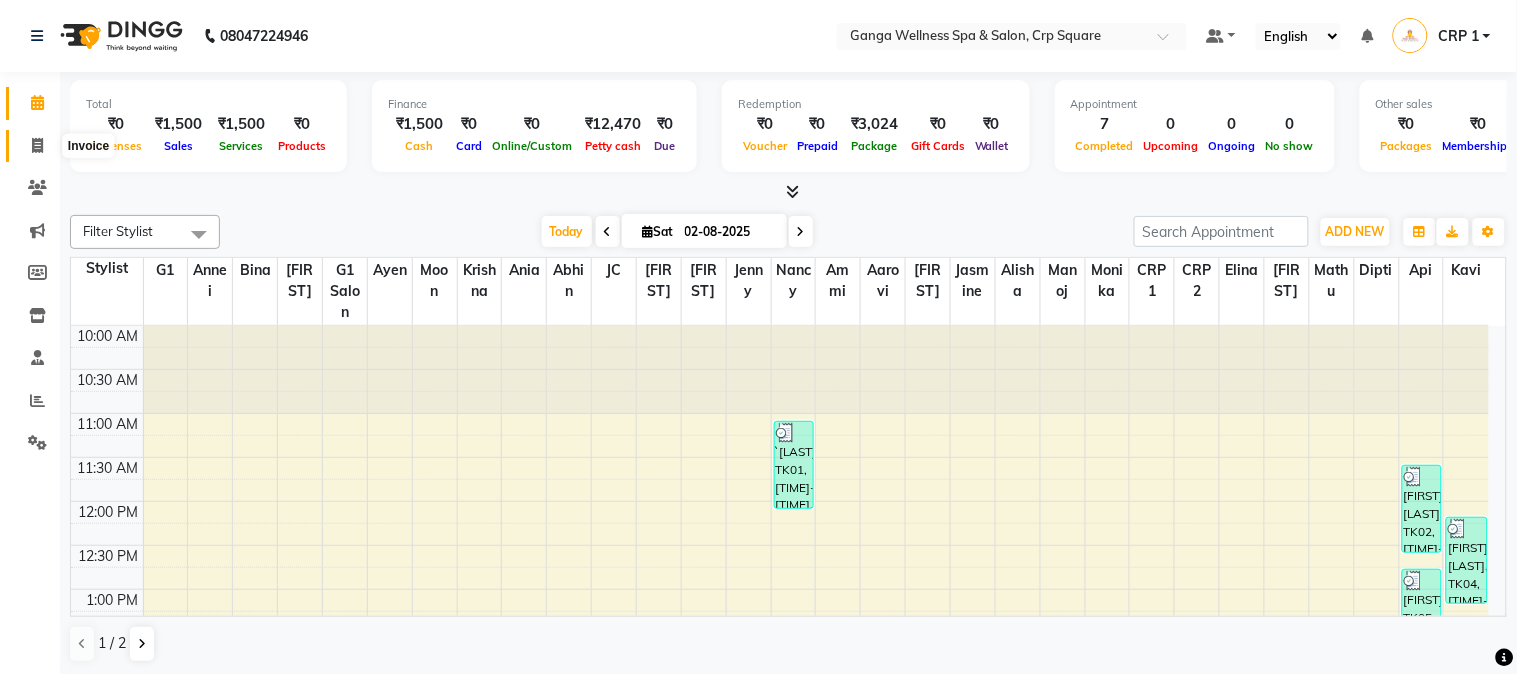click 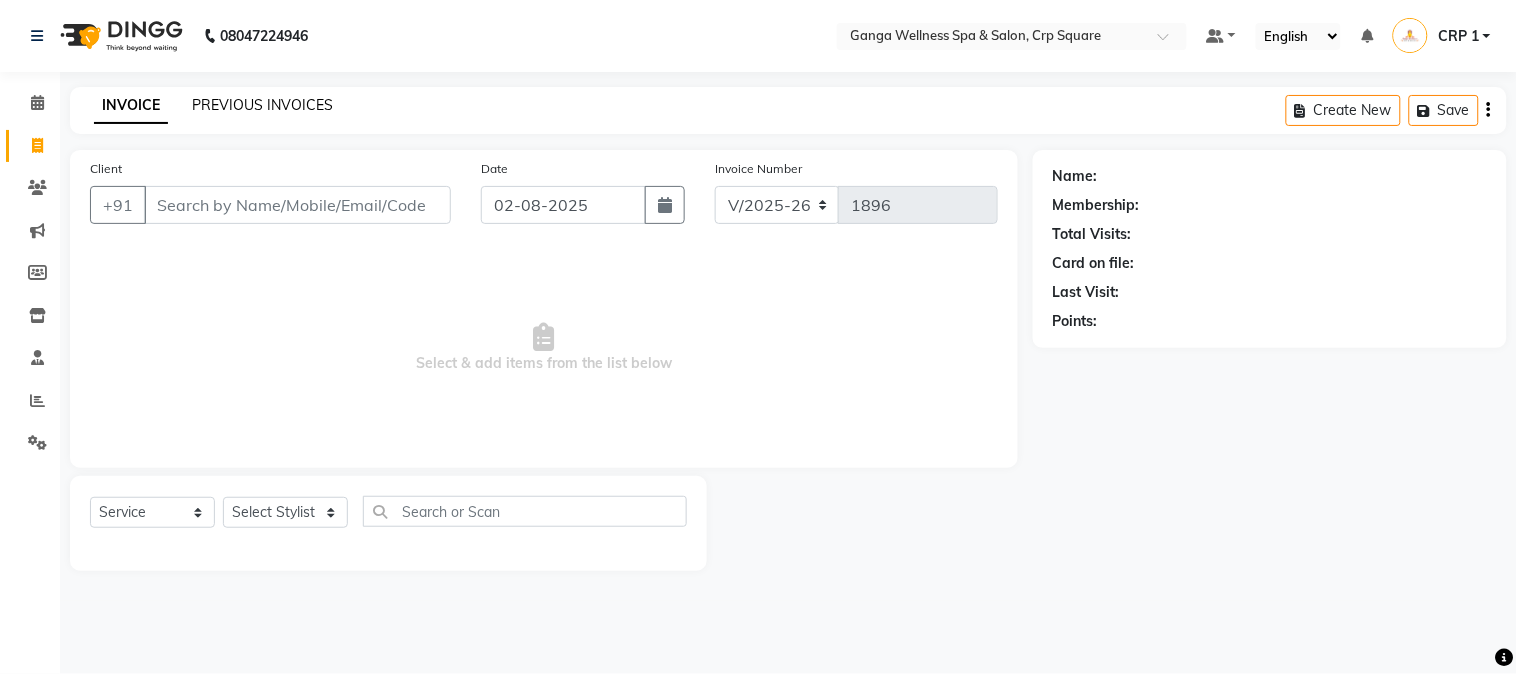 click on "PREVIOUS INVOICES" 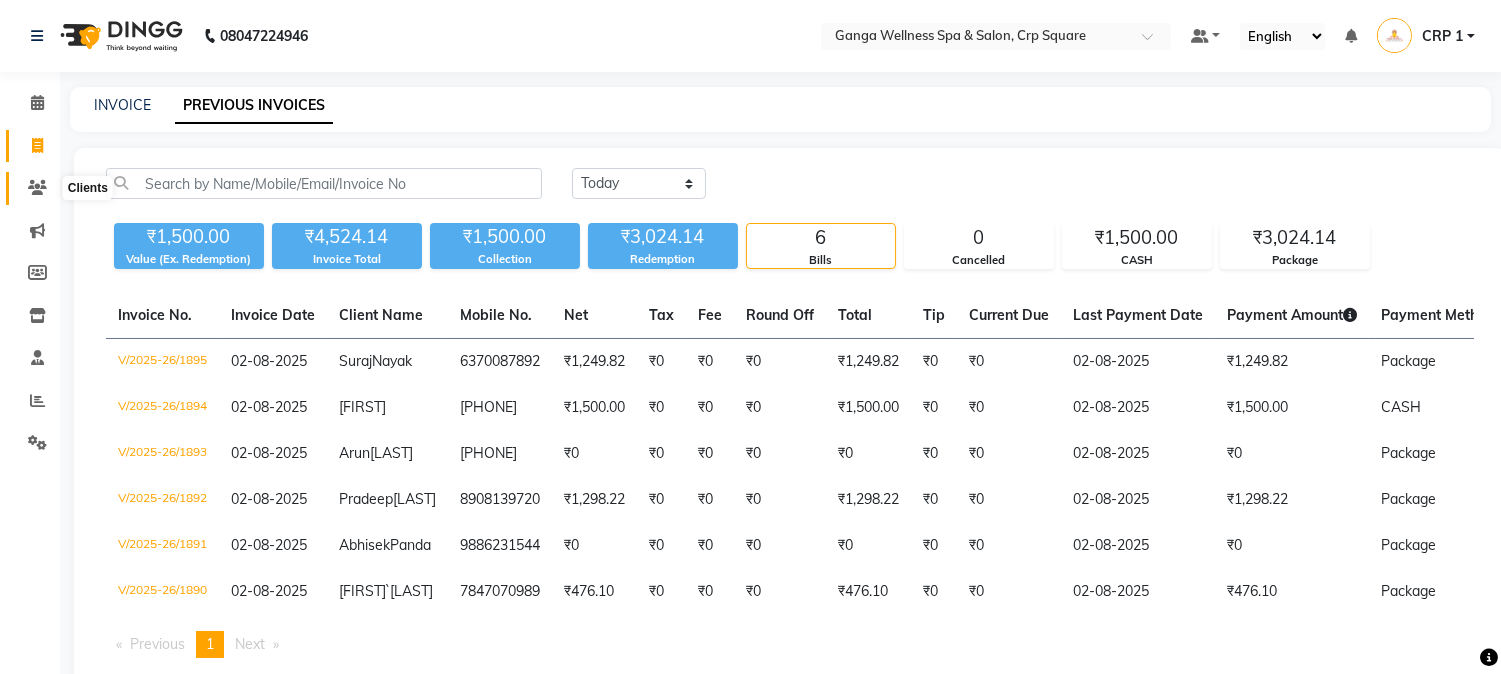 click 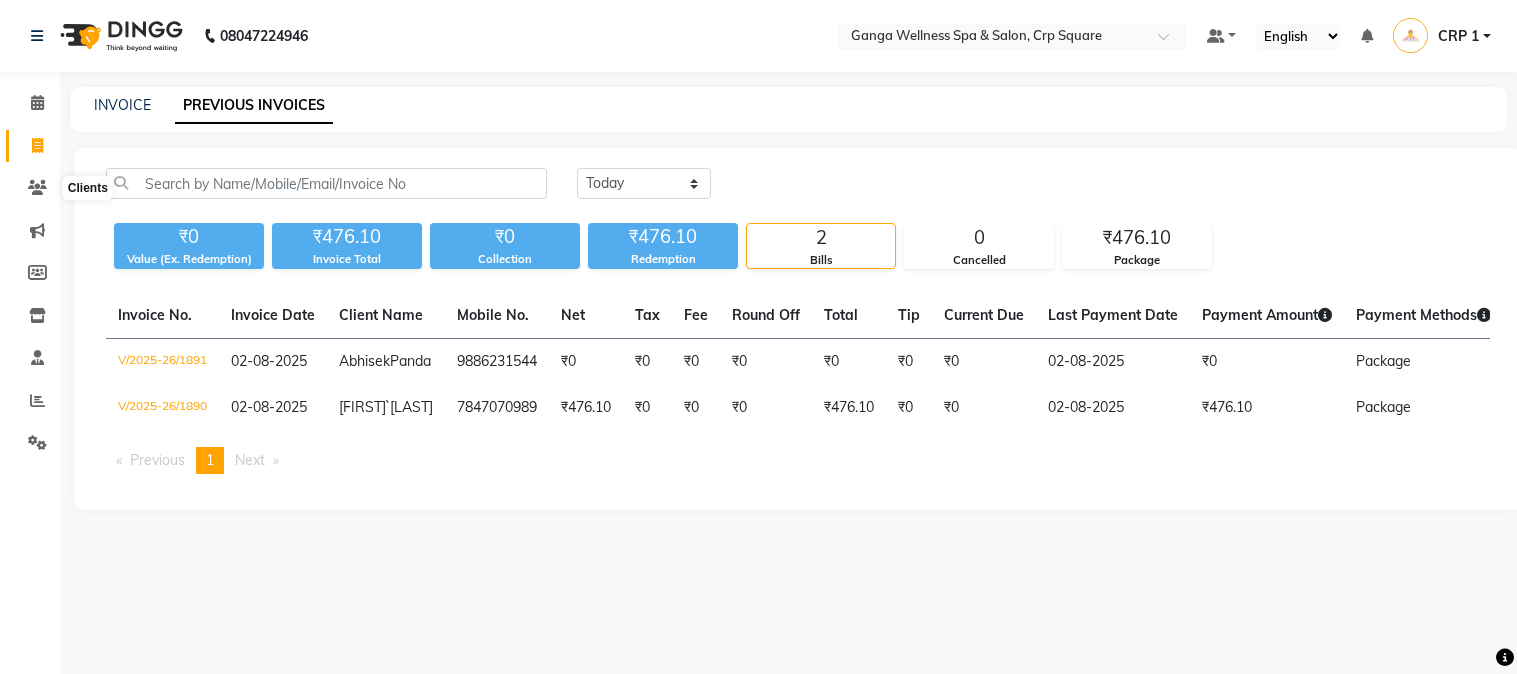 scroll, scrollTop: 0, scrollLeft: 0, axis: both 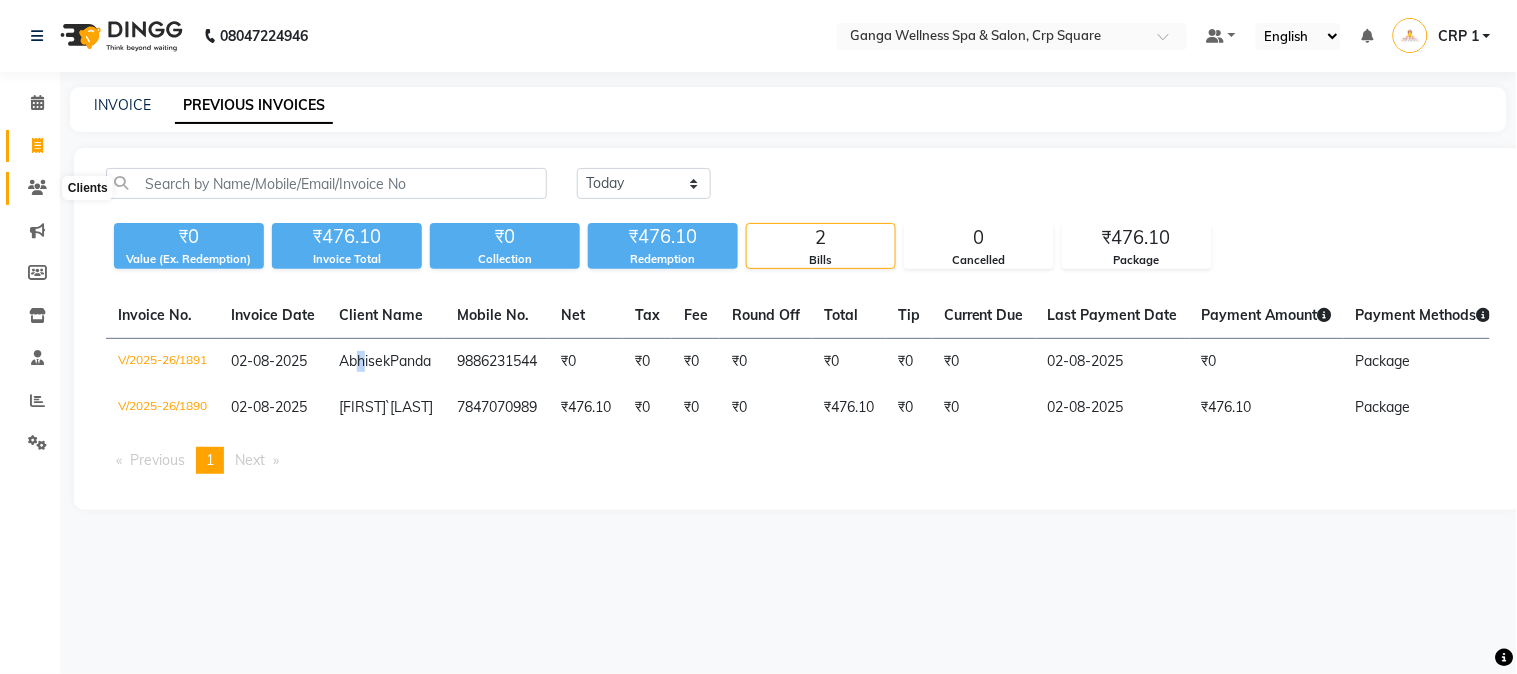 click 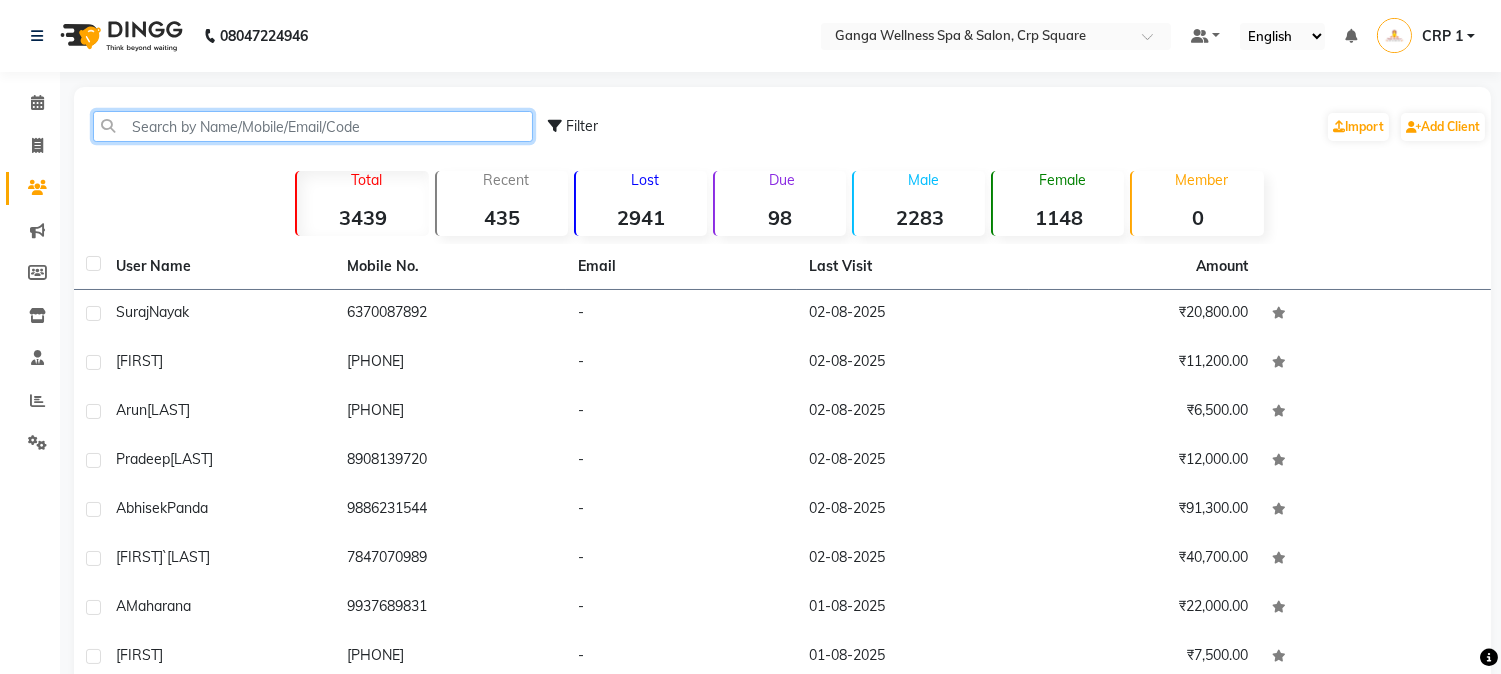 click 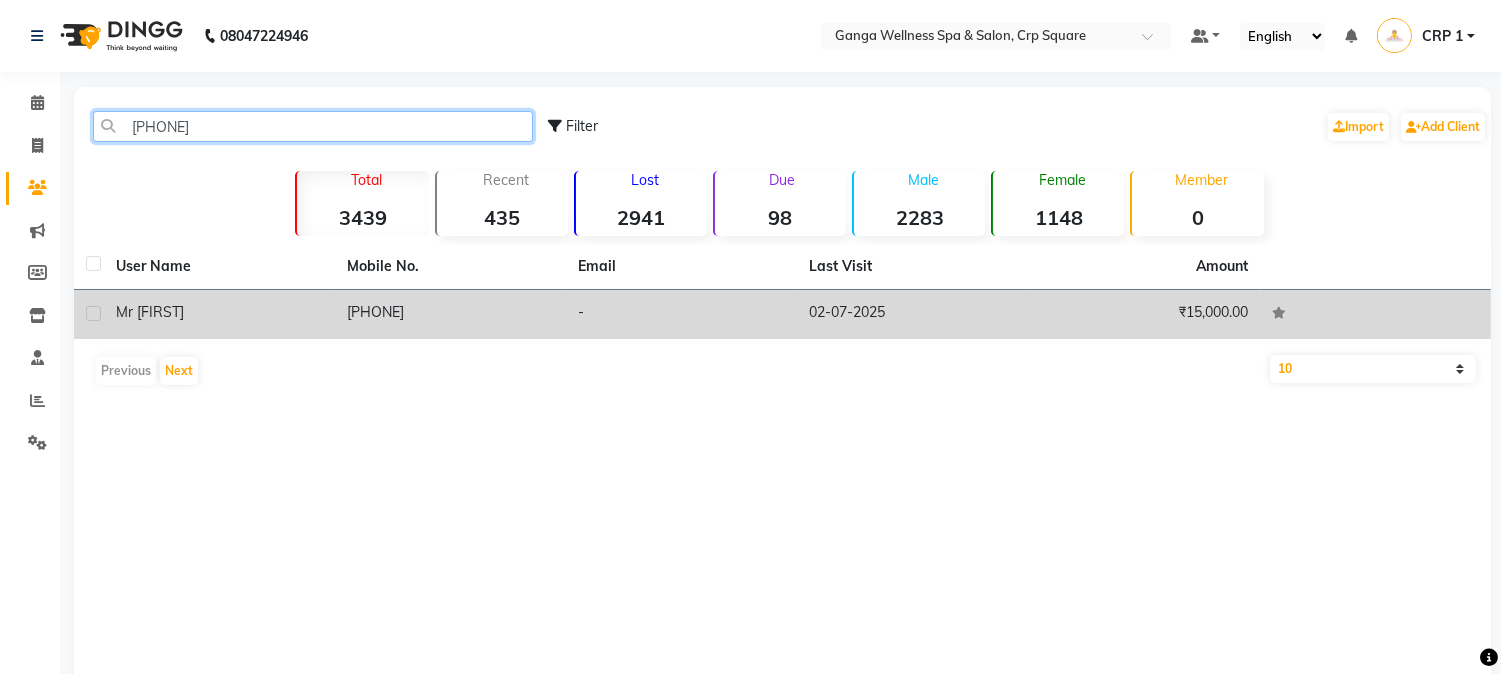 type on "845704" 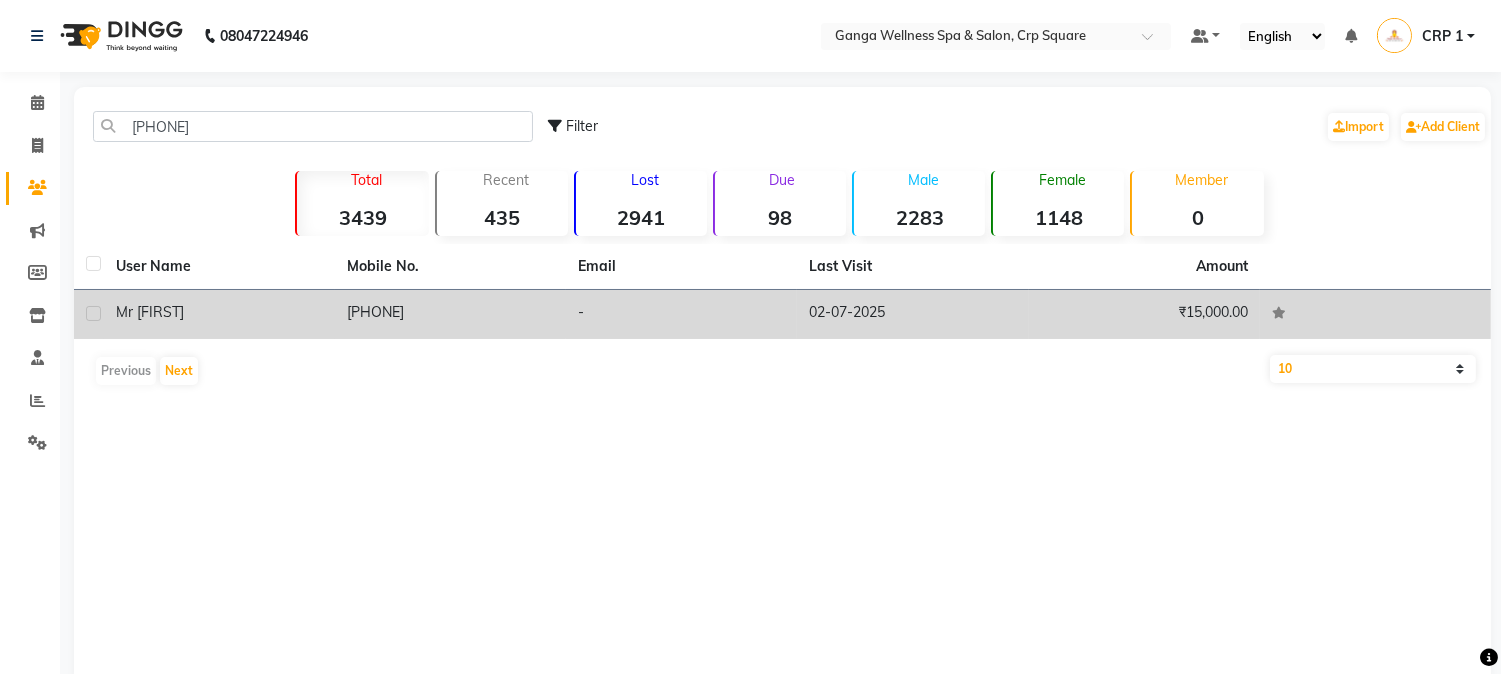 click on "Mr  [FIRST]" 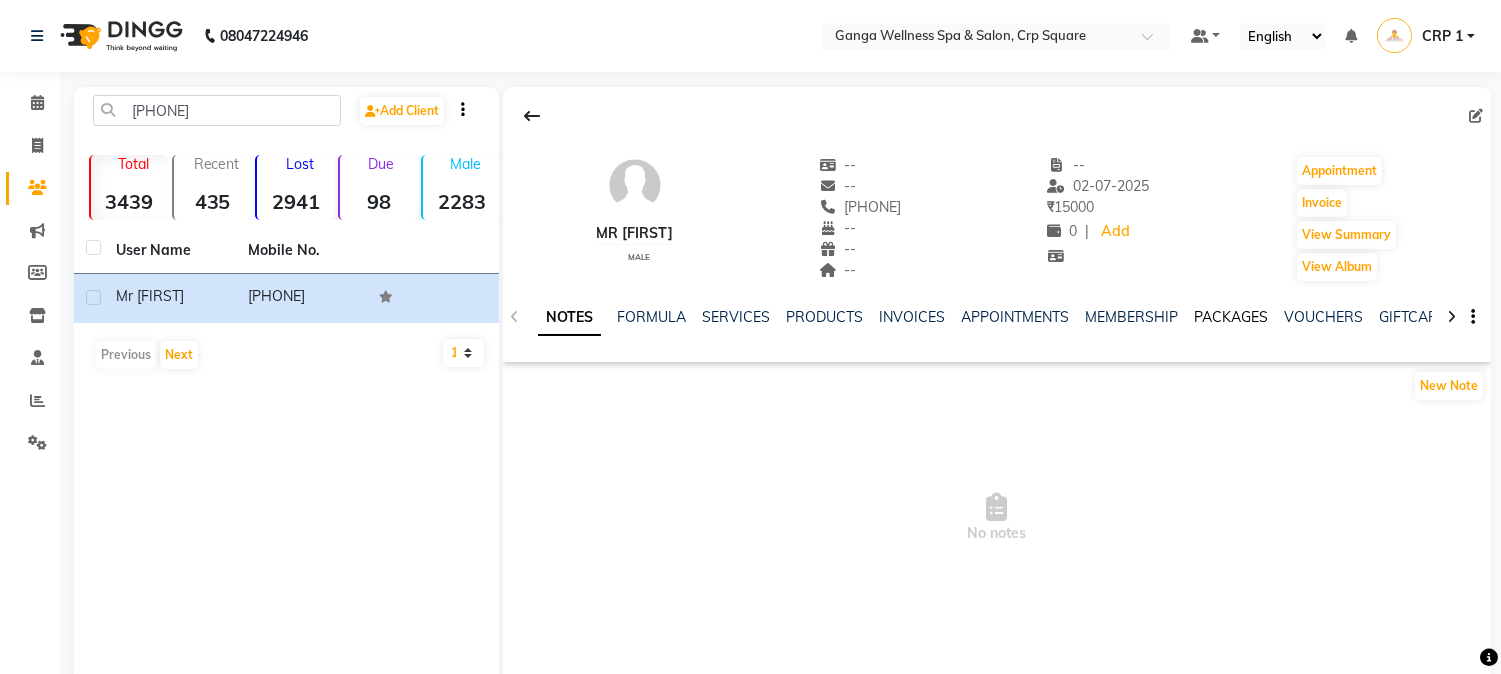 click on "PACKAGES" 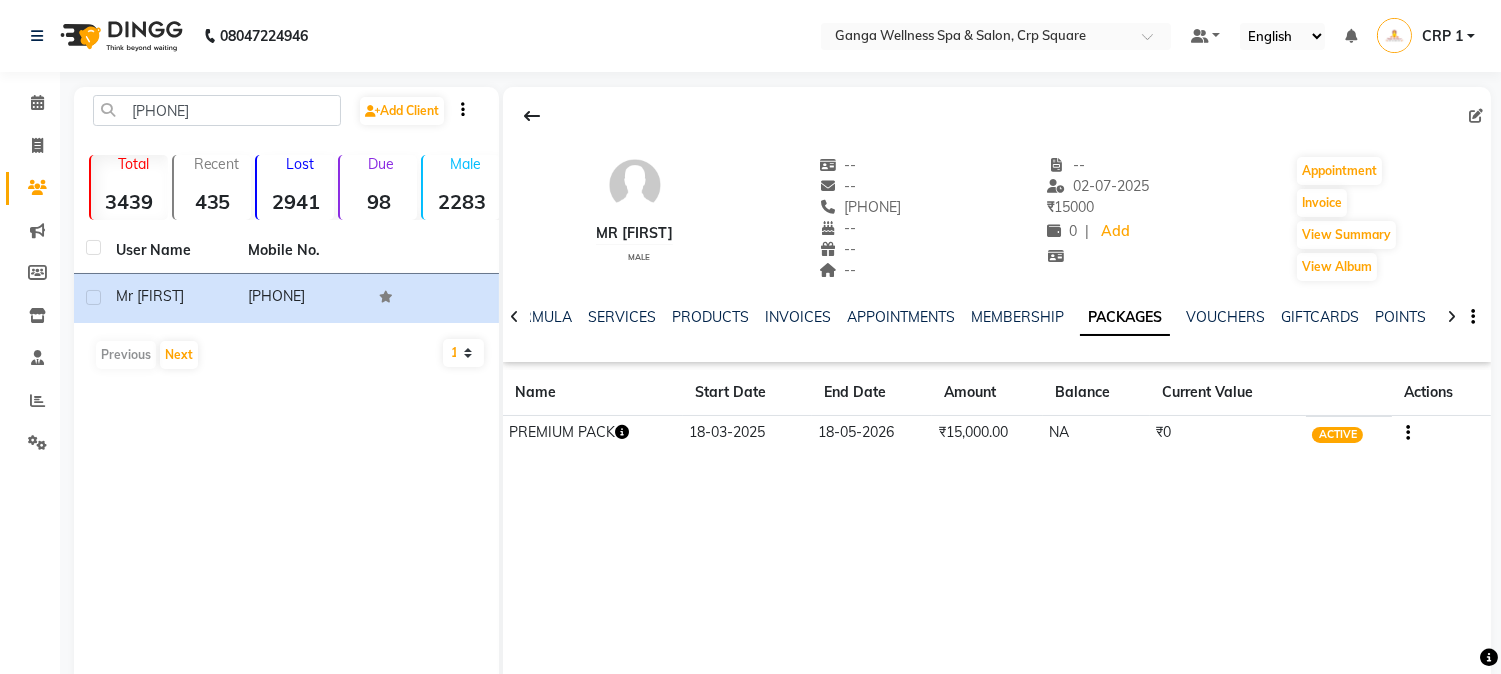 click 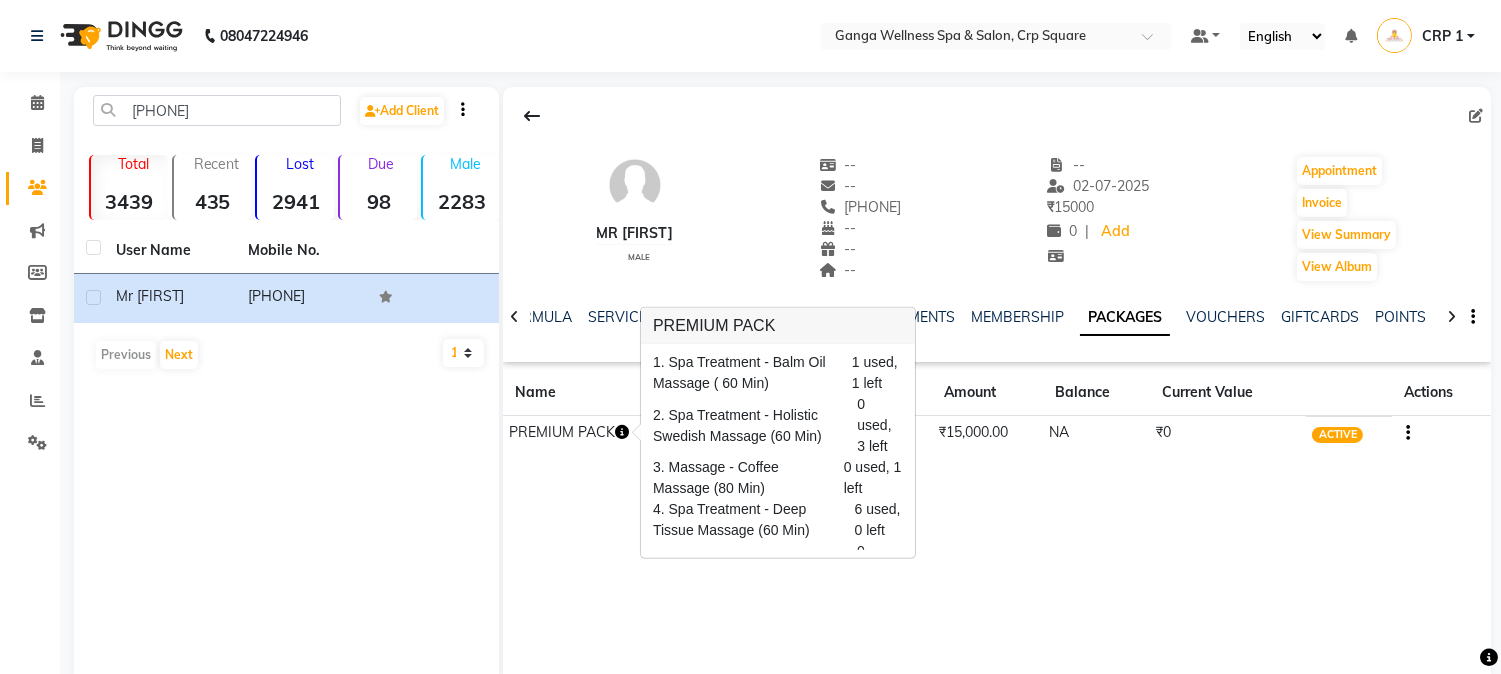 scroll, scrollTop: 95, scrollLeft: 0, axis: vertical 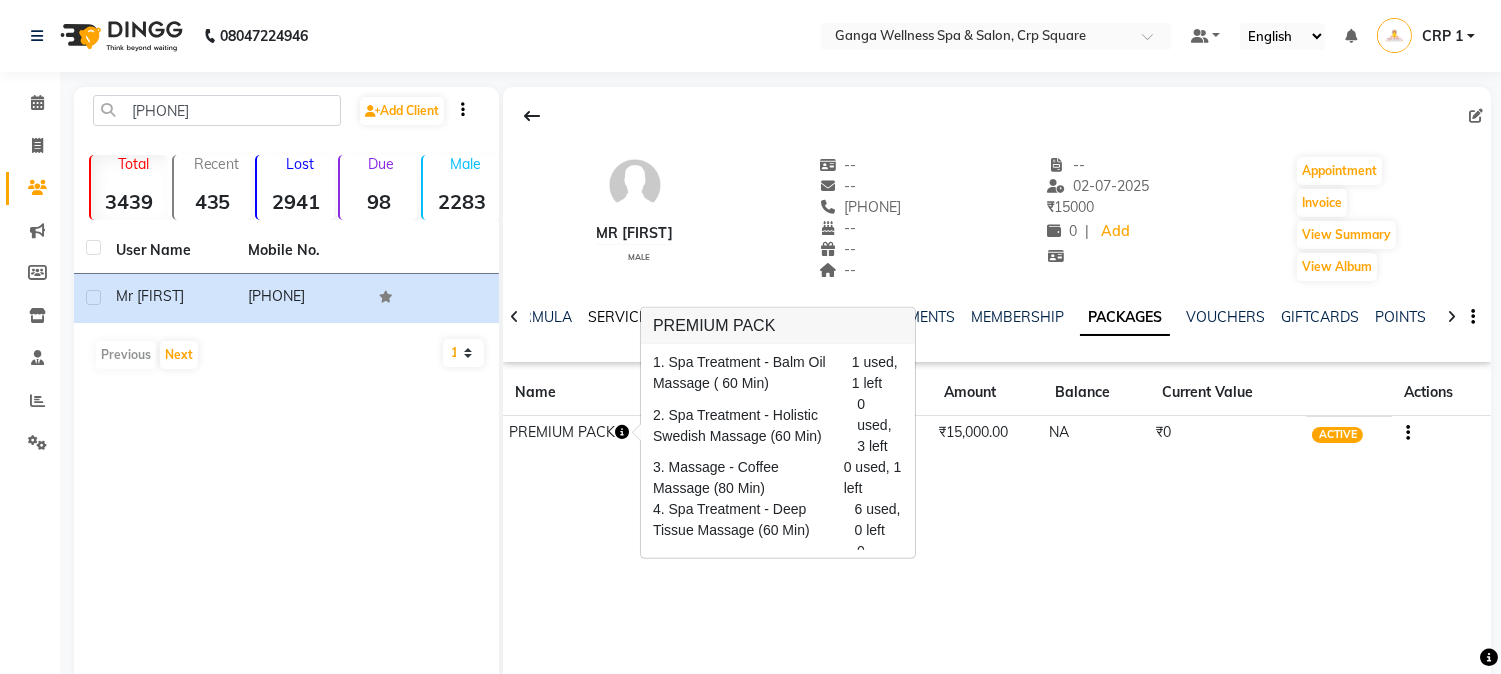 click on "SERVICES" 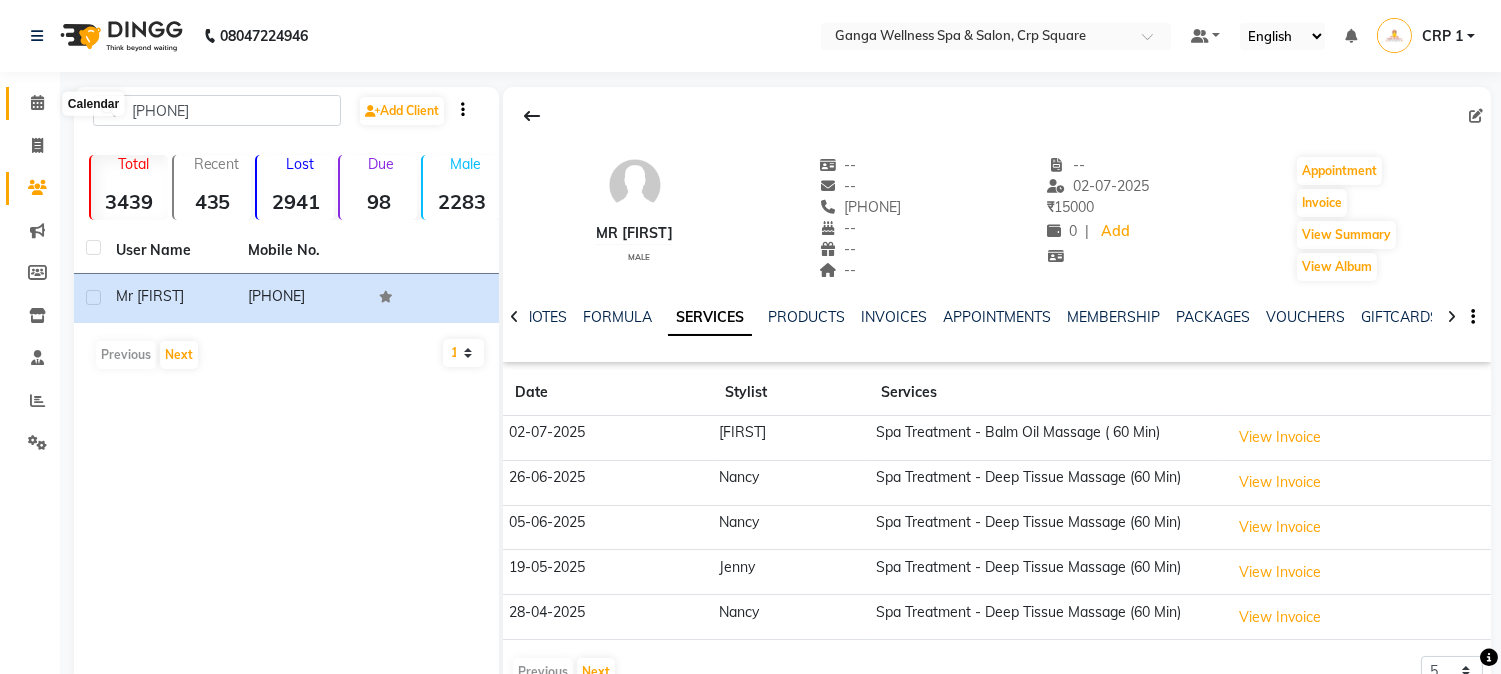 click 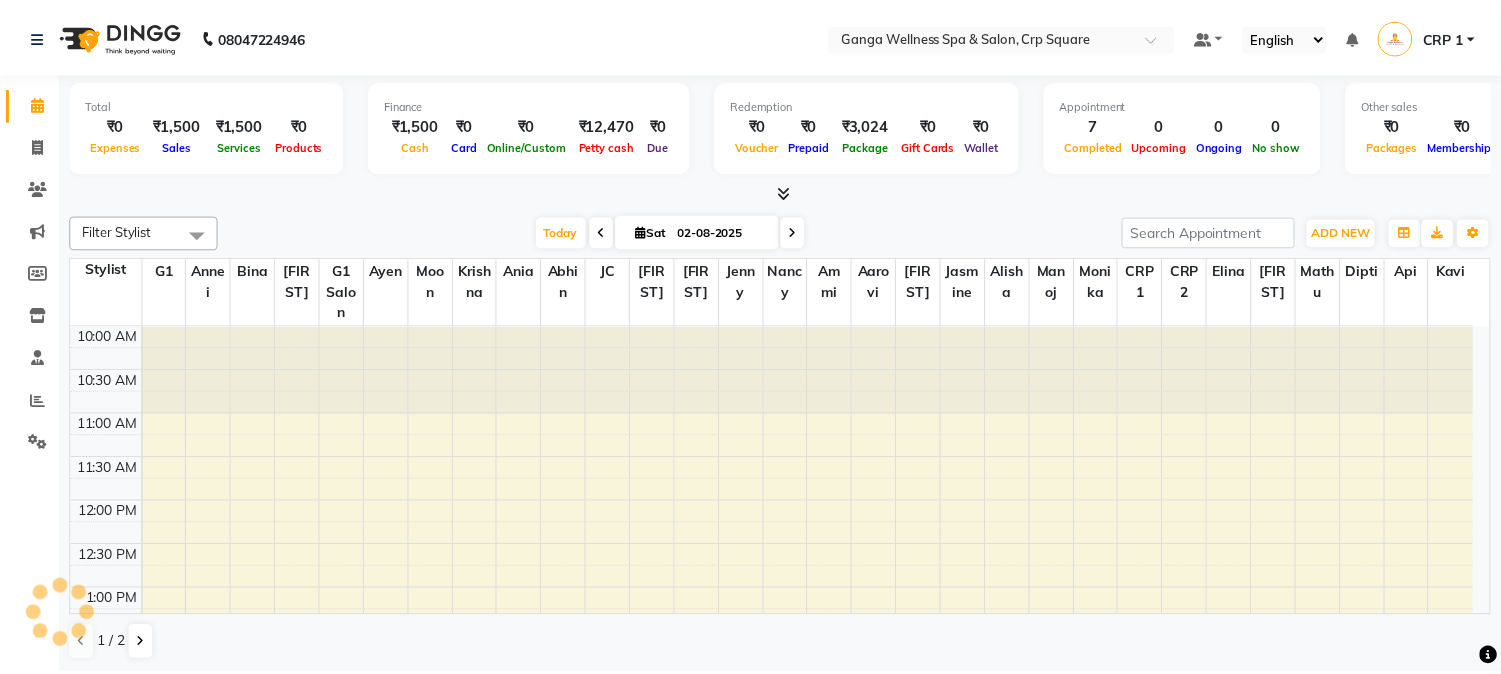 scroll, scrollTop: 0, scrollLeft: 0, axis: both 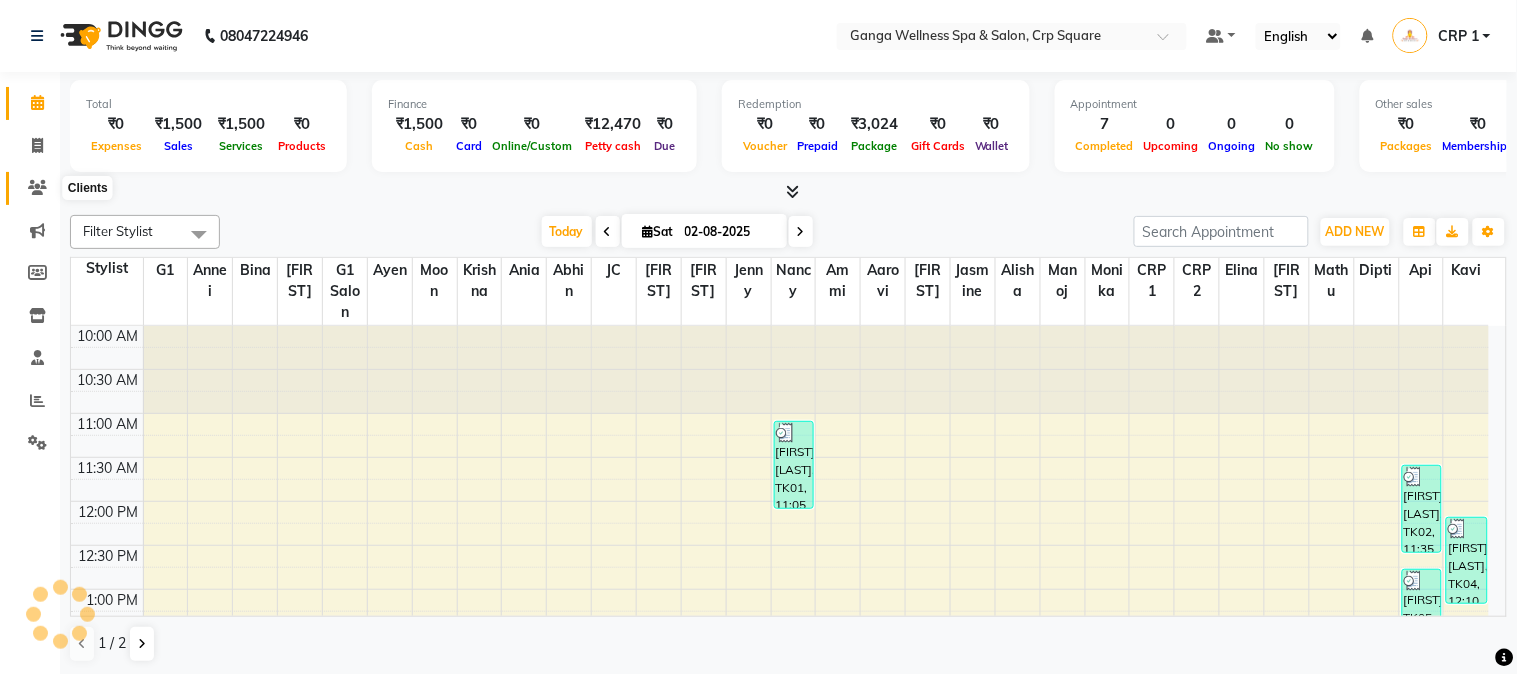 click 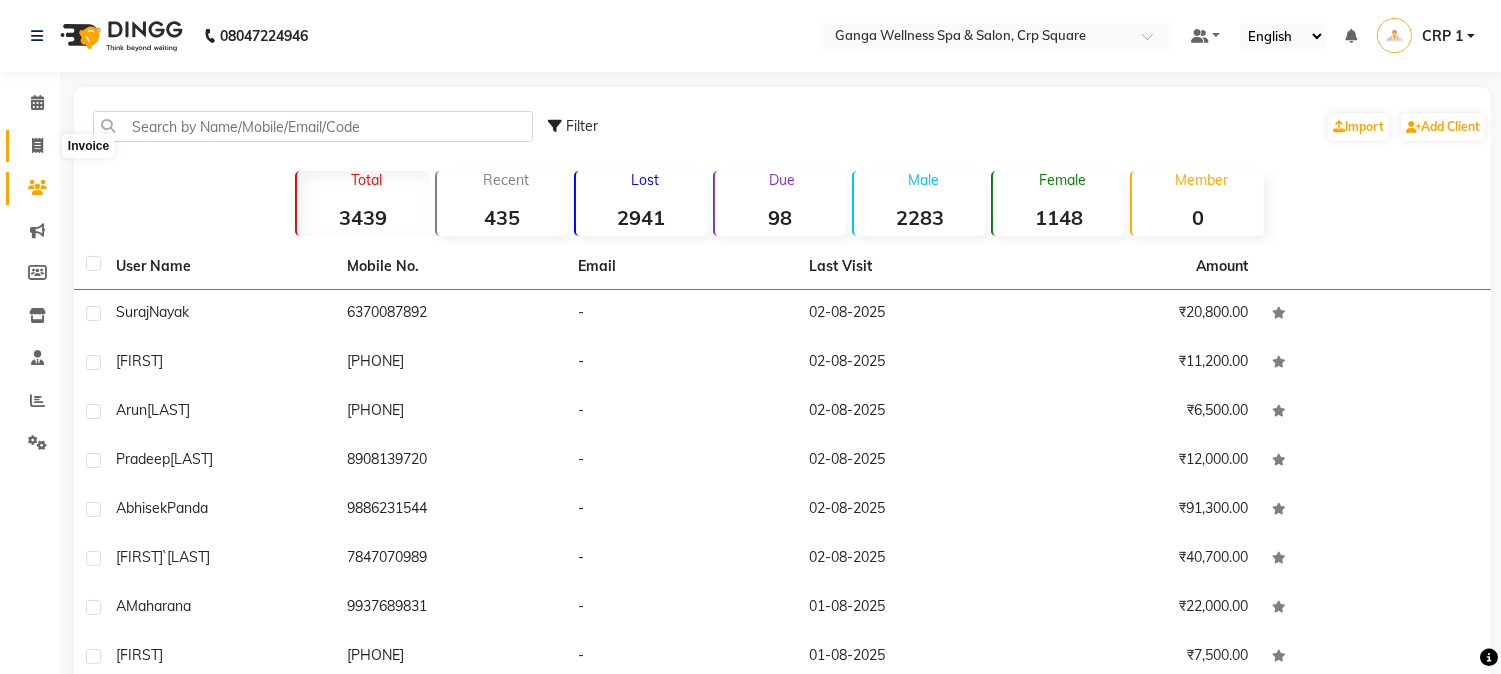 click 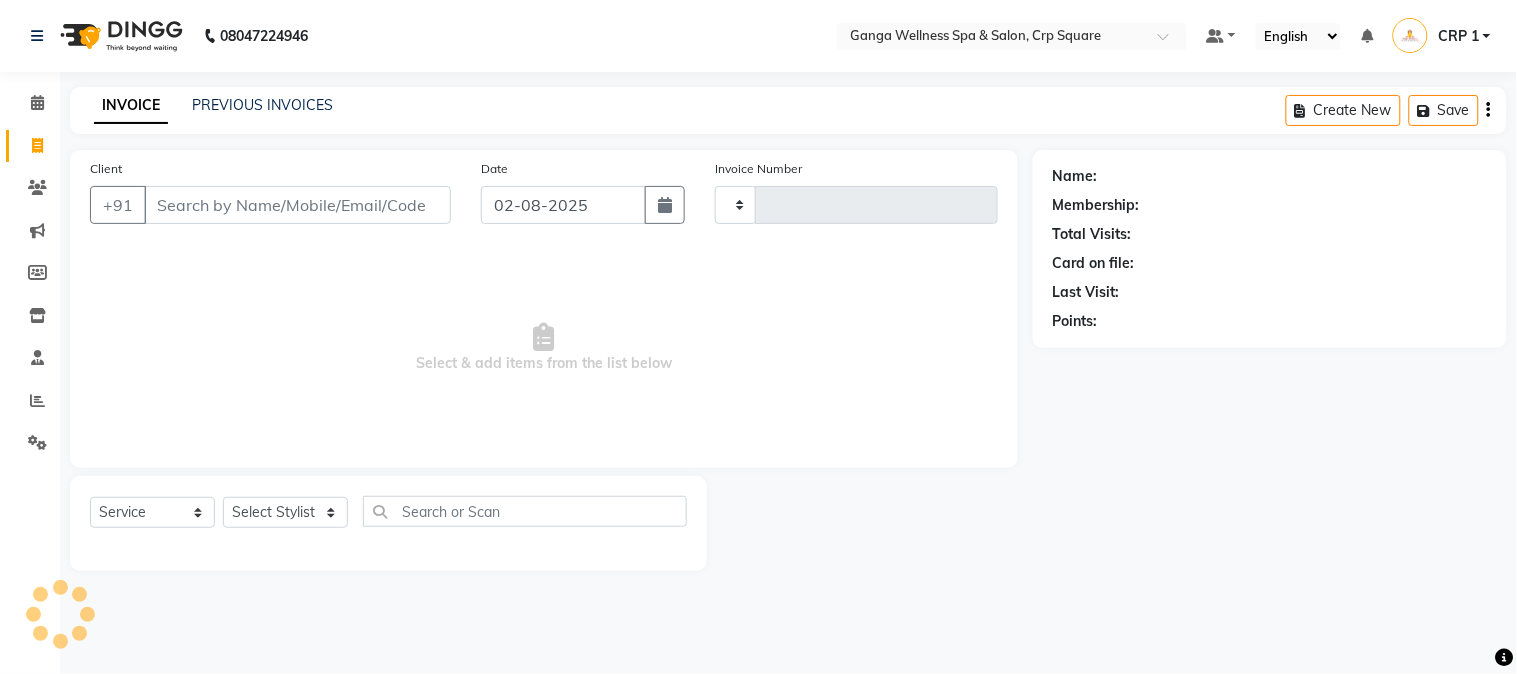type on "1896" 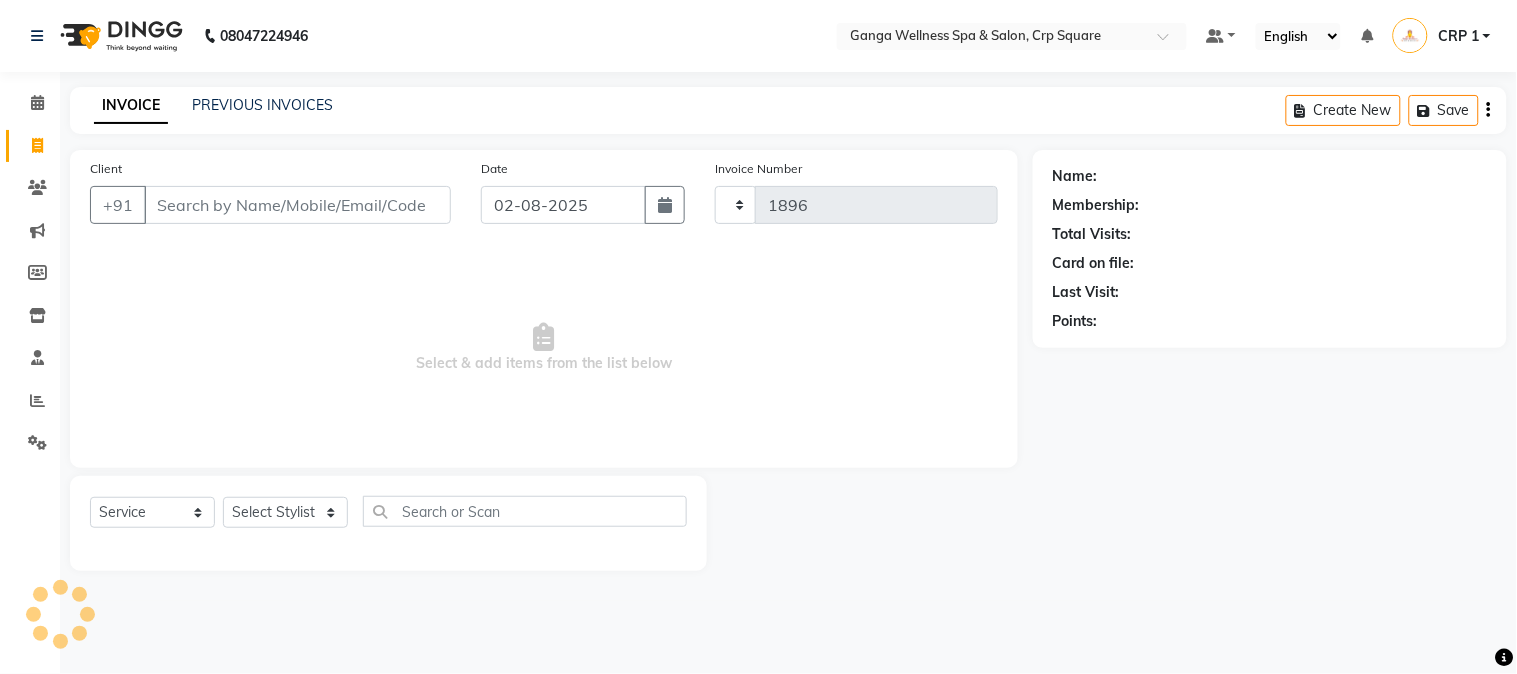 select on "715" 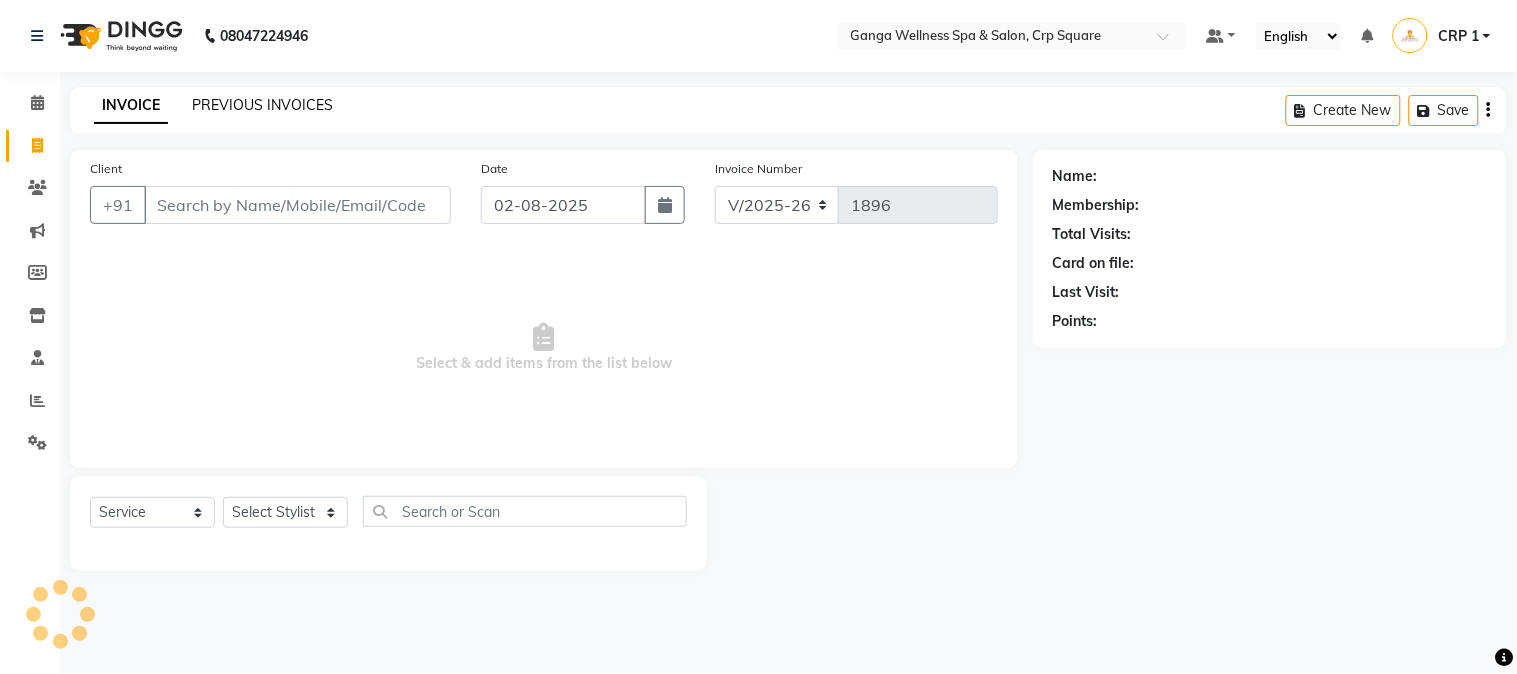 click on "PREVIOUS INVOICES" 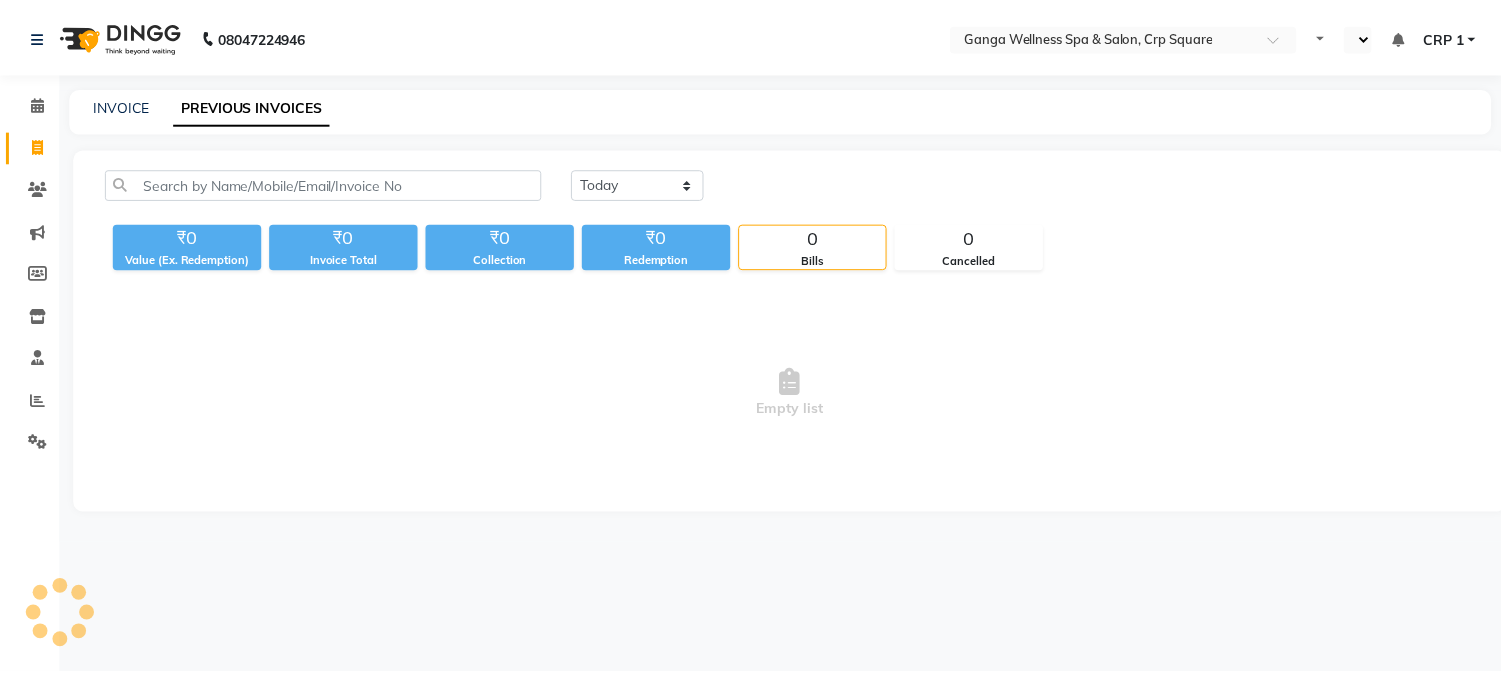 scroll, scrollTop: 0, scrollLeft: 0, axis: both 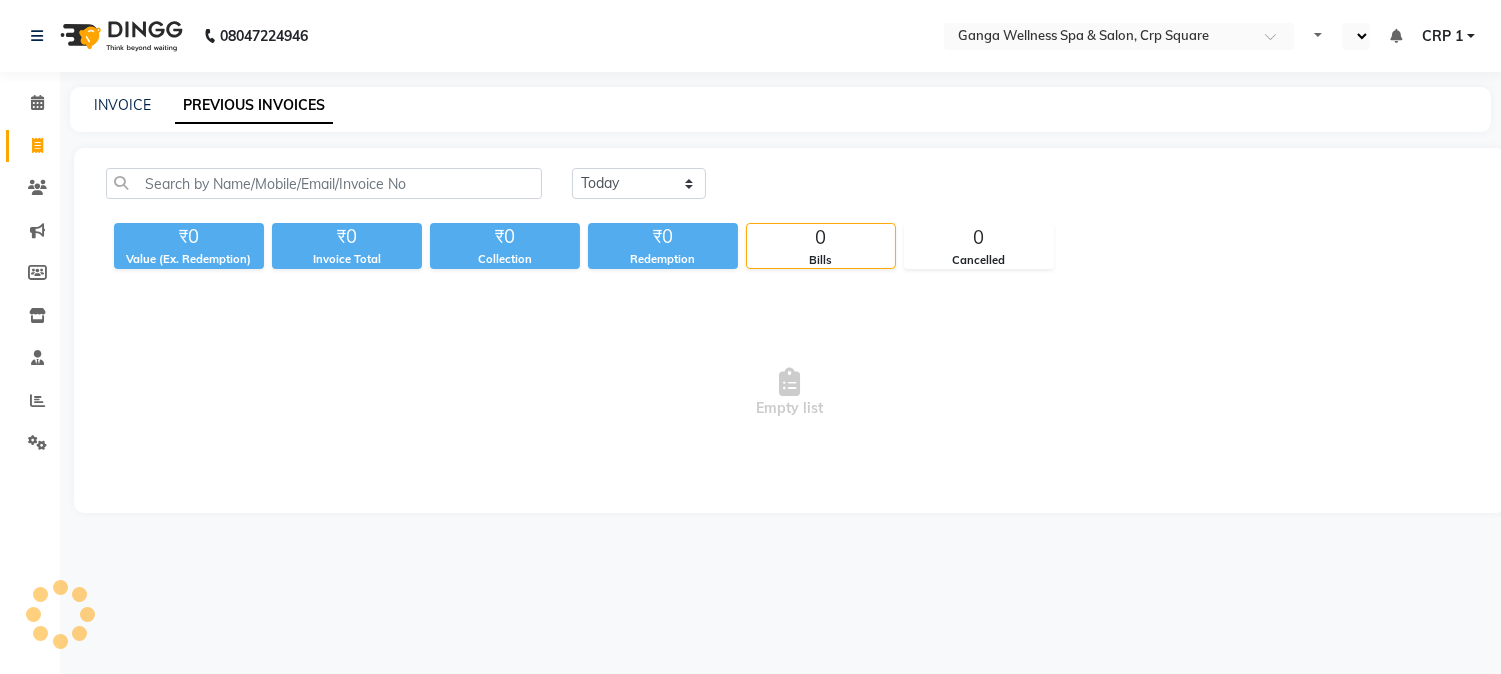 select on "en" 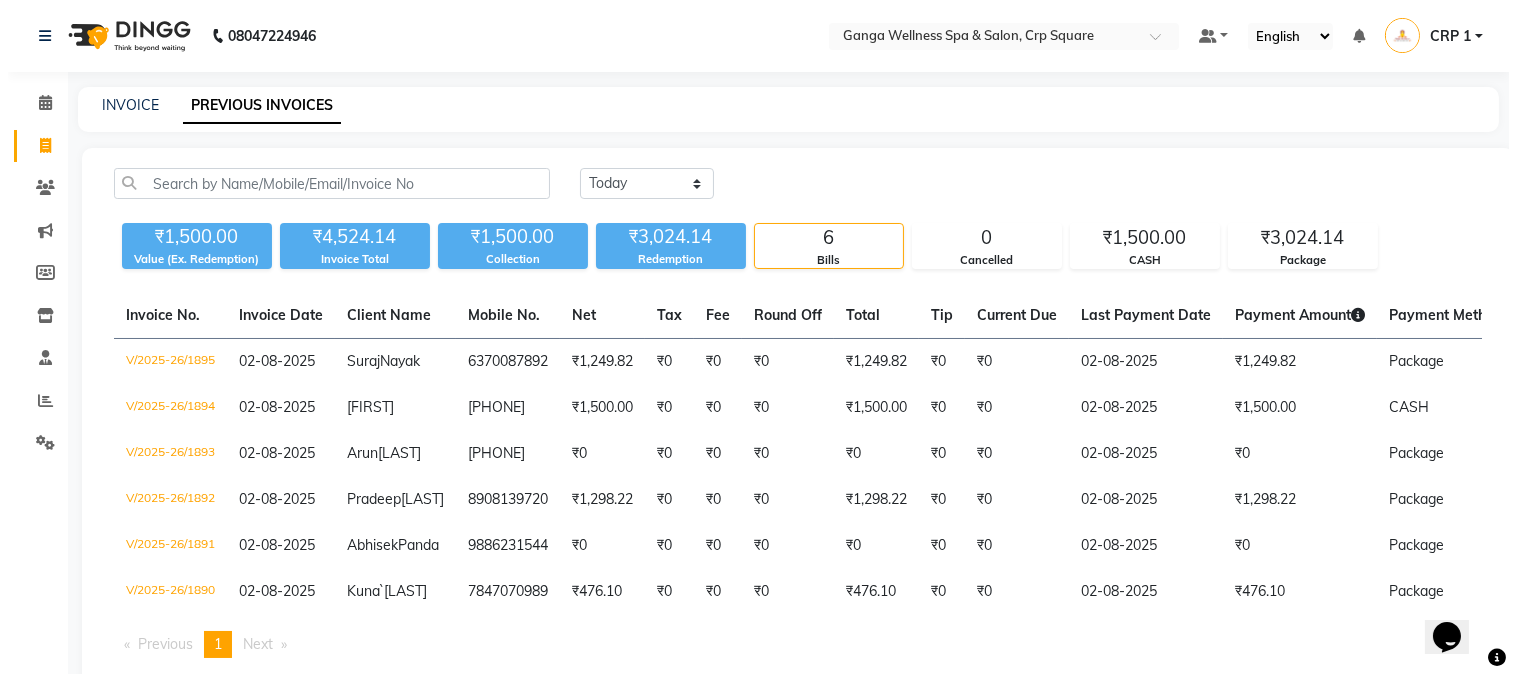 scroll, scrollTop: 0, scrollLeft: 0, axis: both 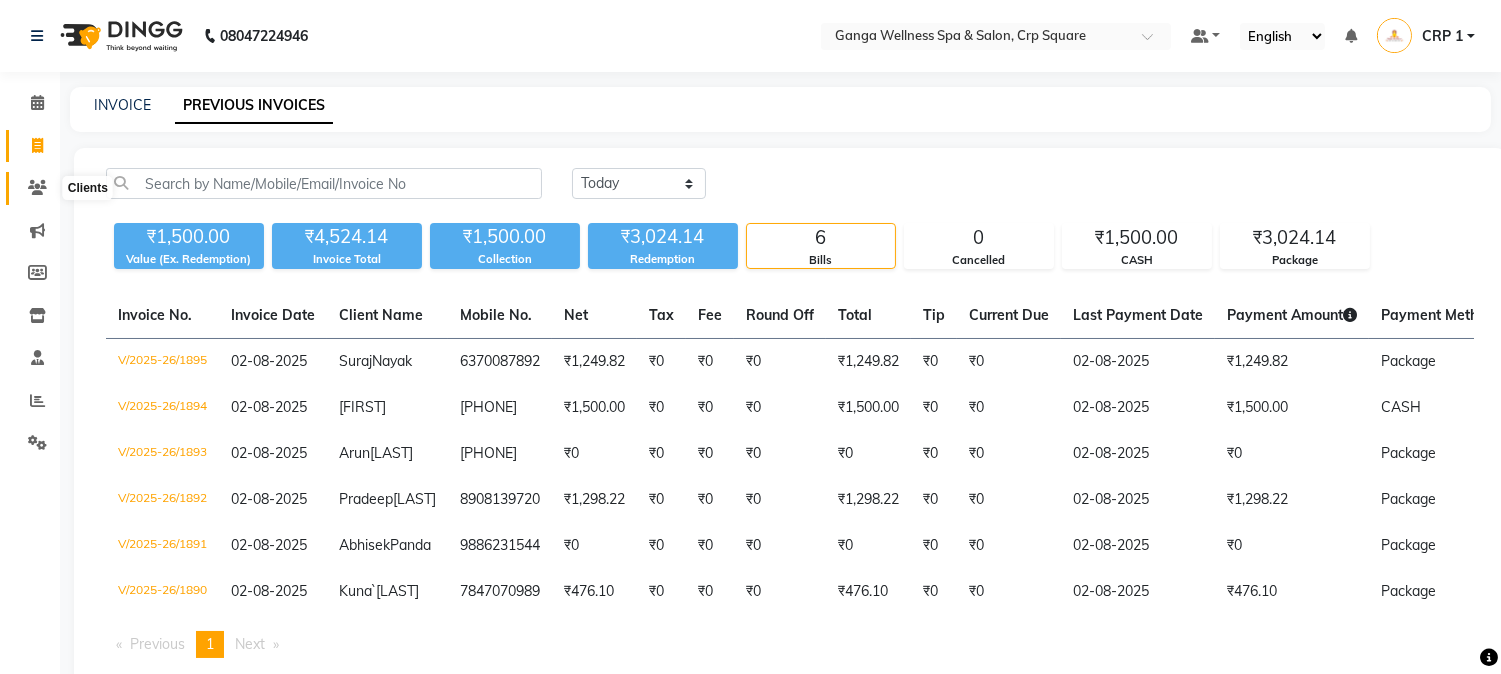 click 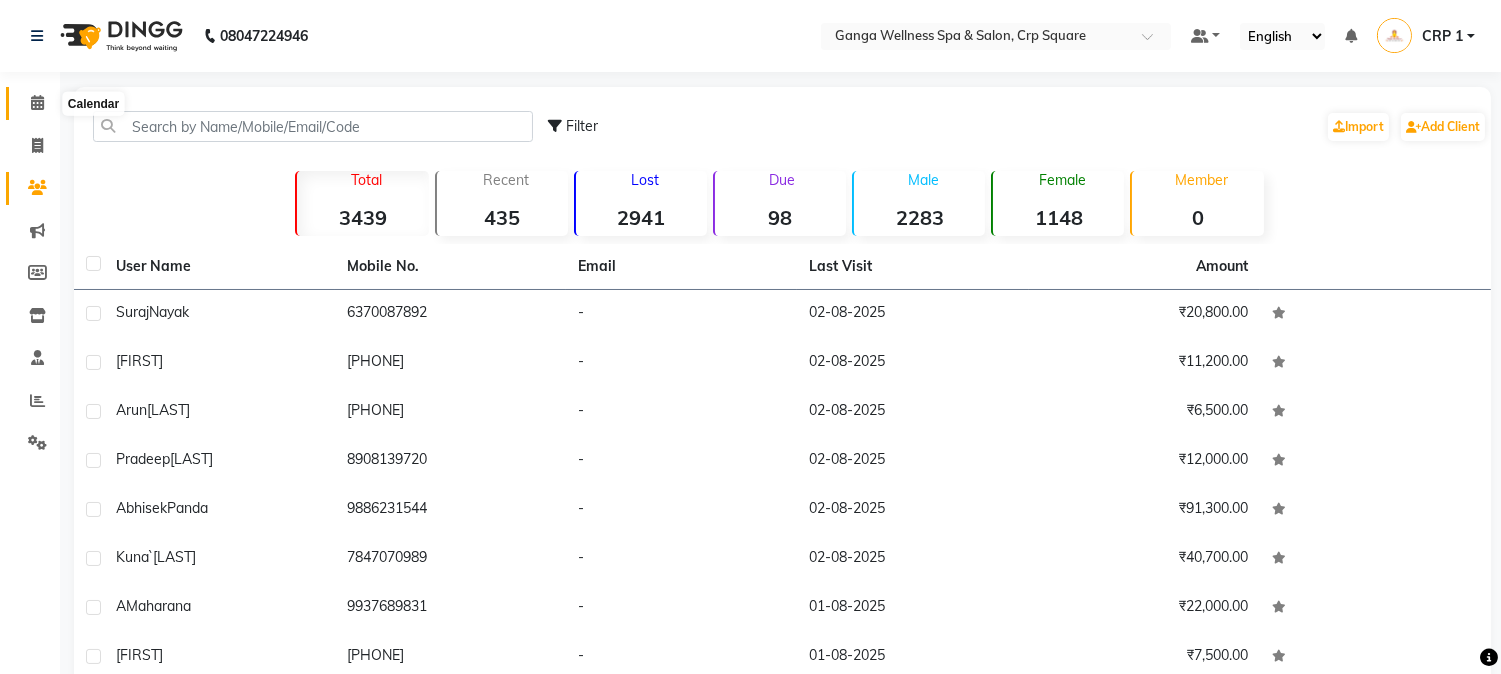 click 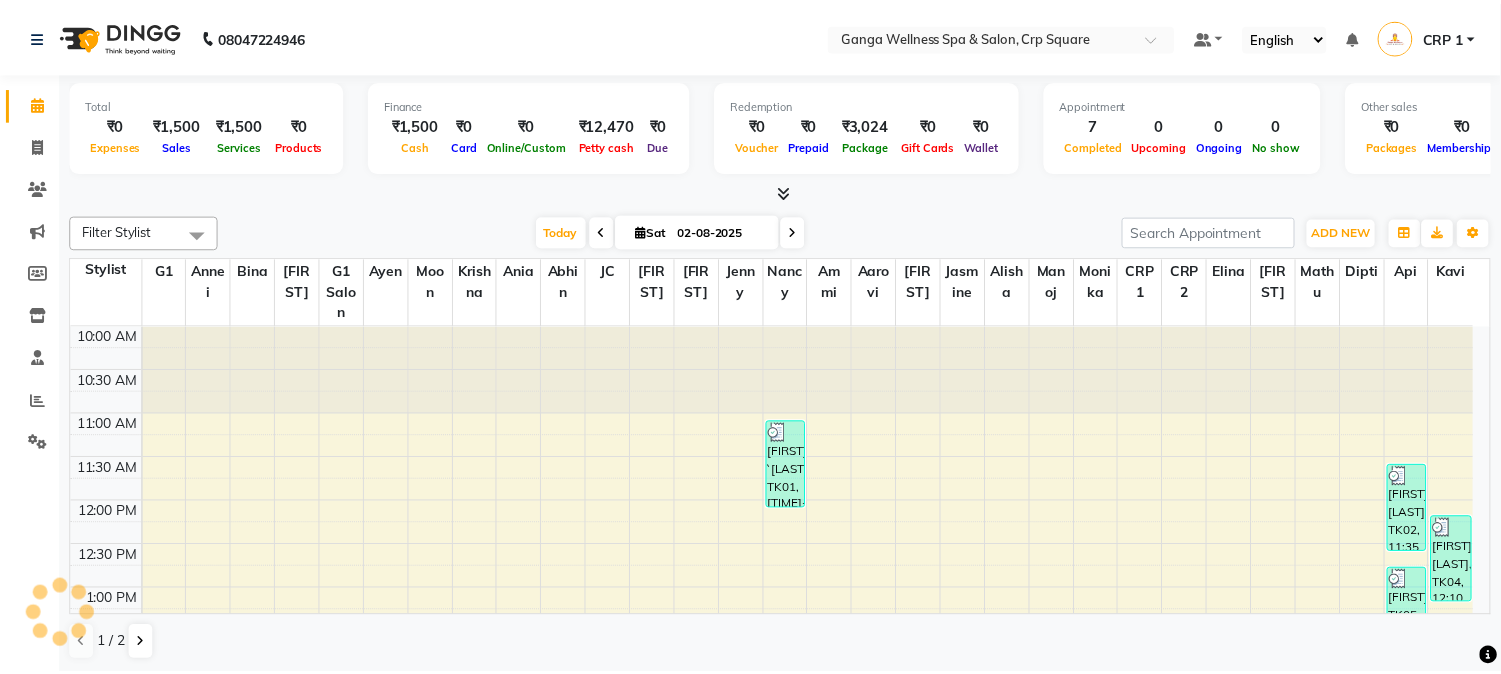 scroll, scrollTop: 0, scrollLeft: 0, axis: both 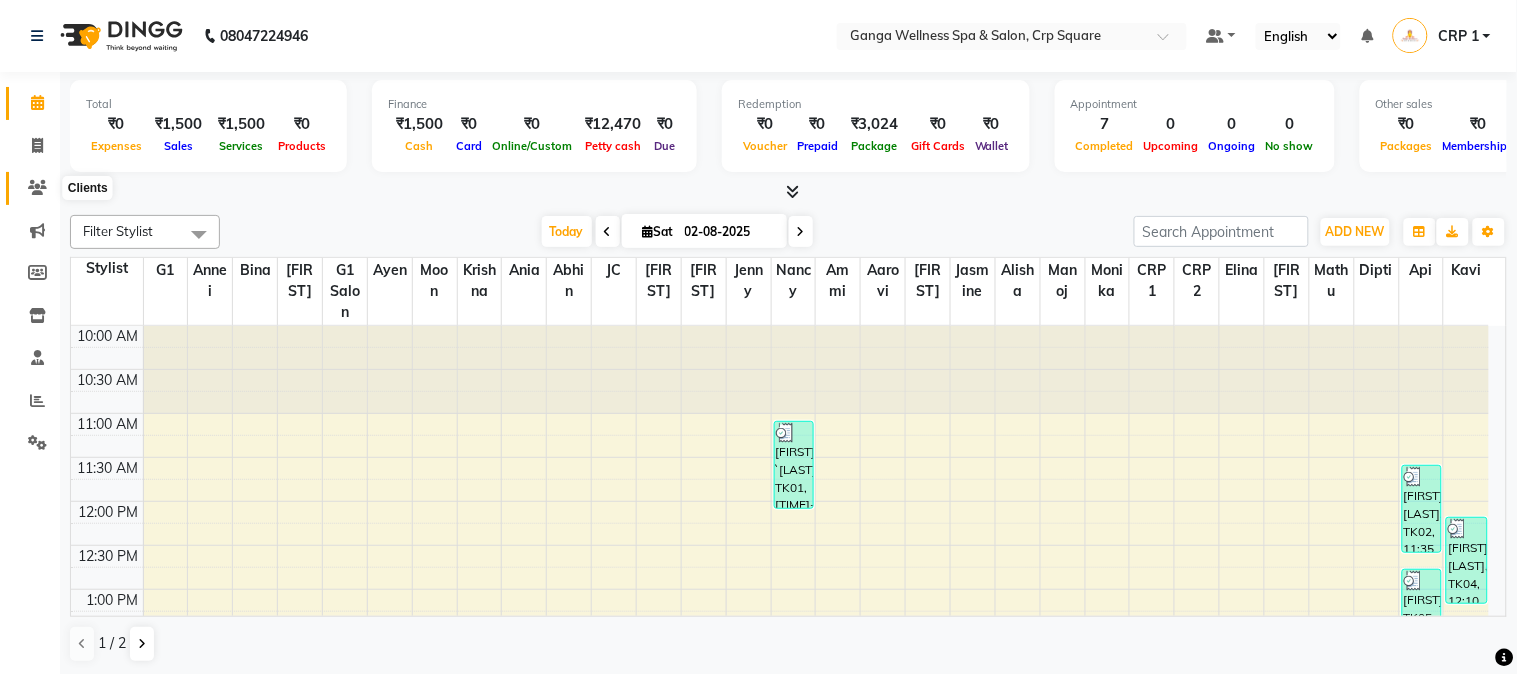 click 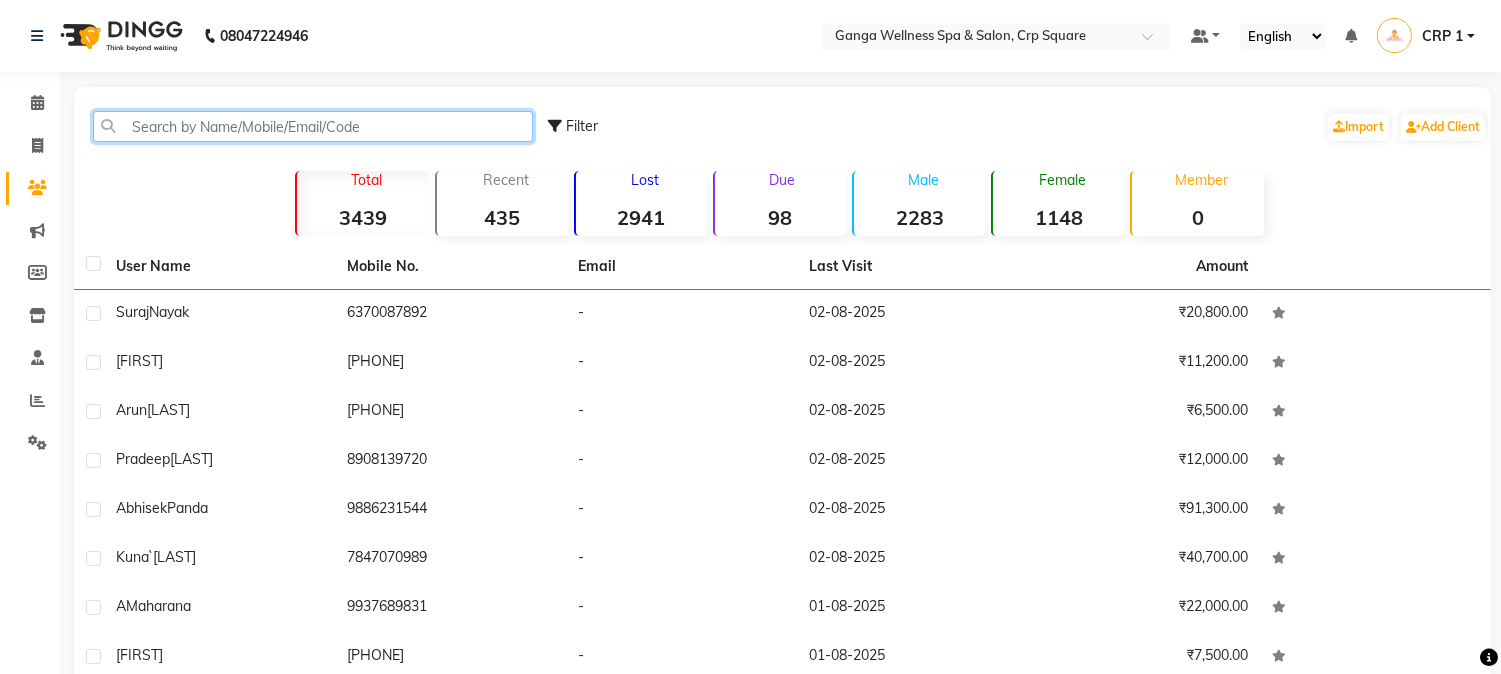 click 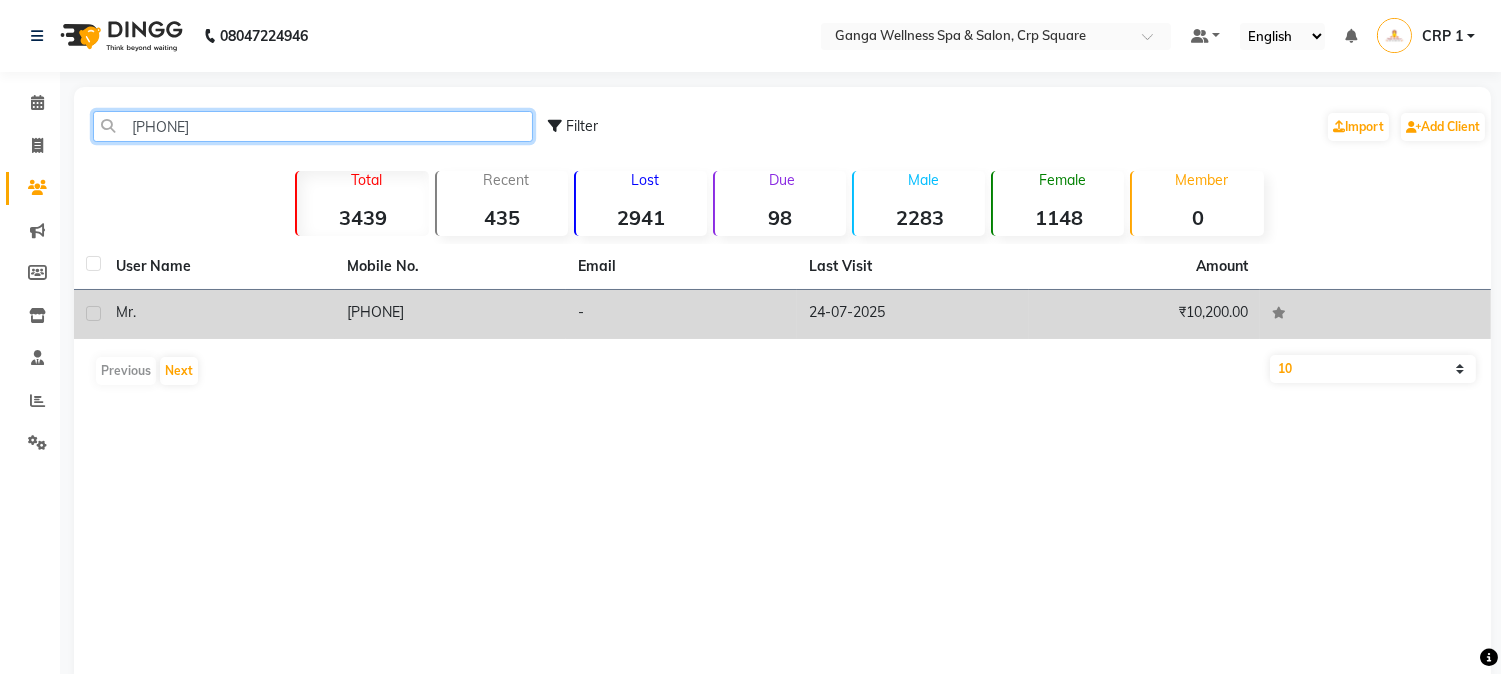 type on "[PHONE]" 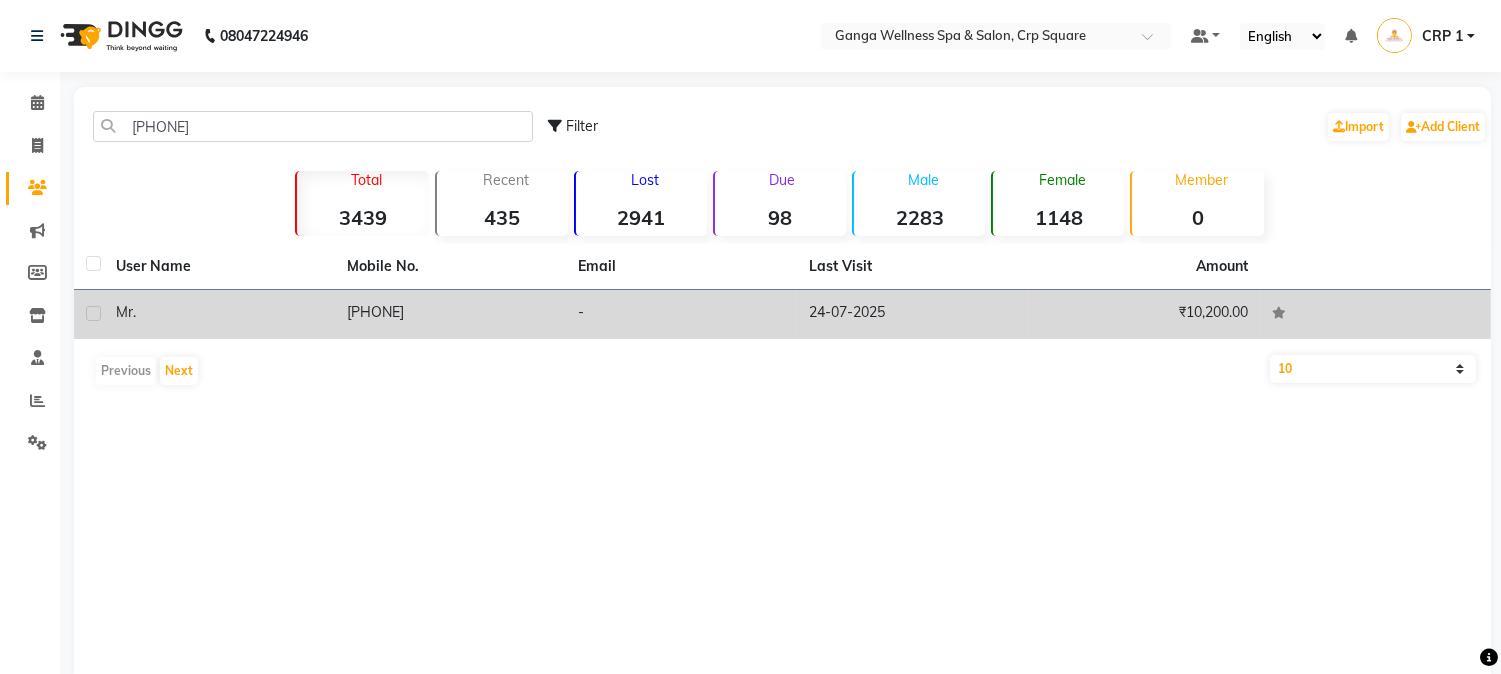click on "-" 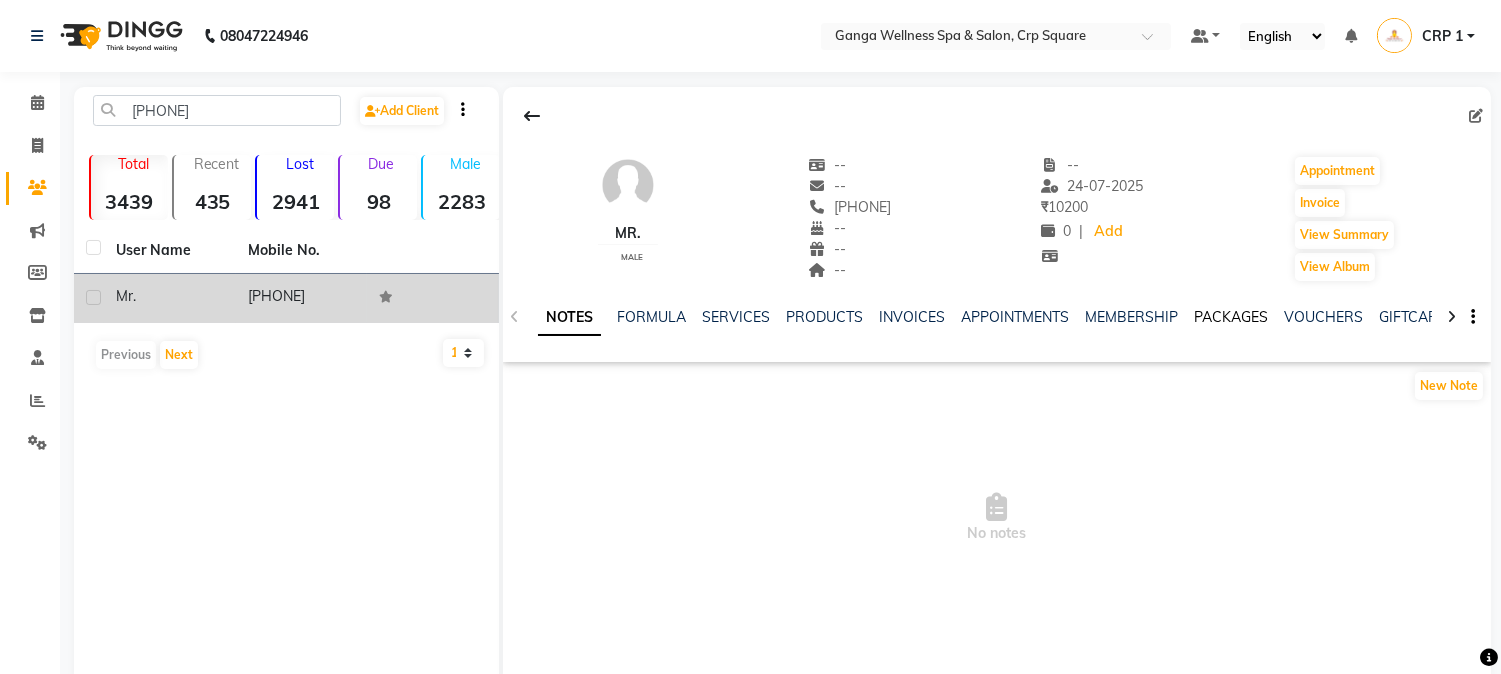 click on "PACKAGES" 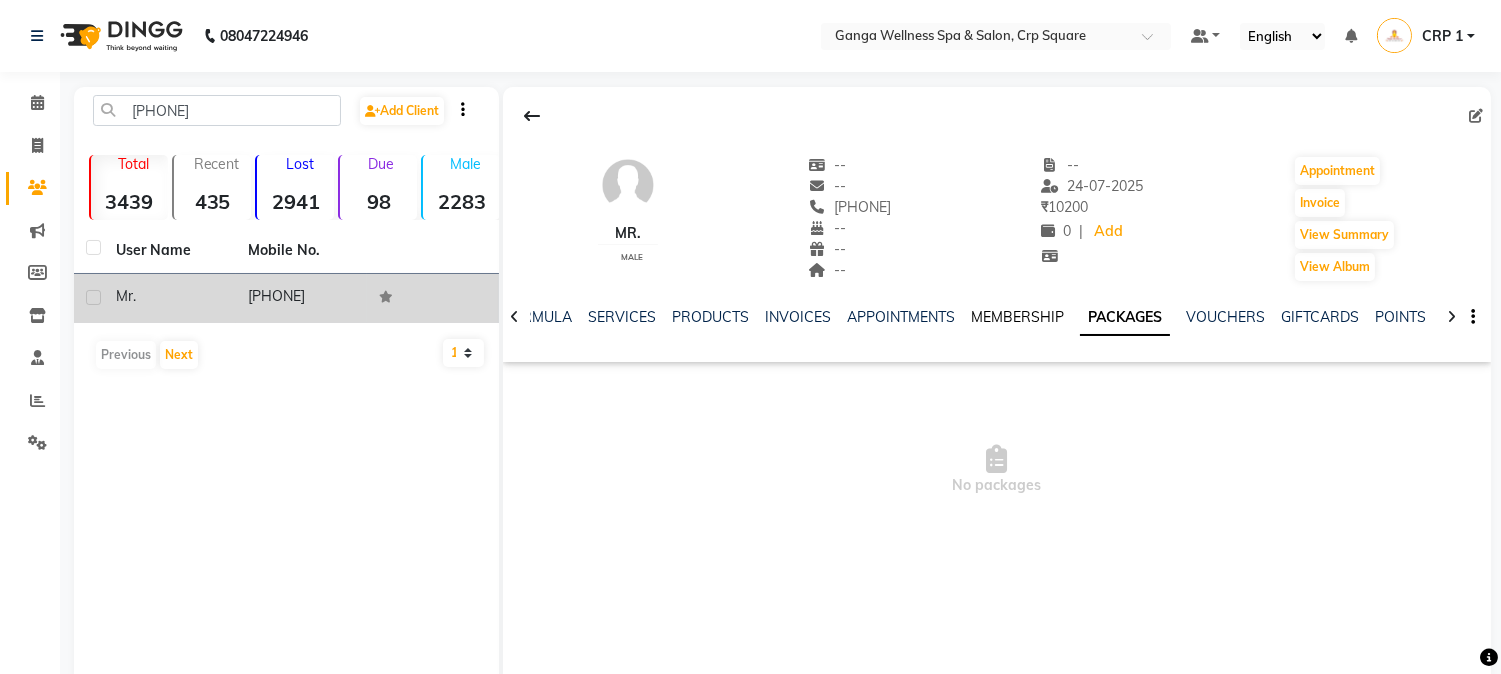 click on "MEMBERSHIP" 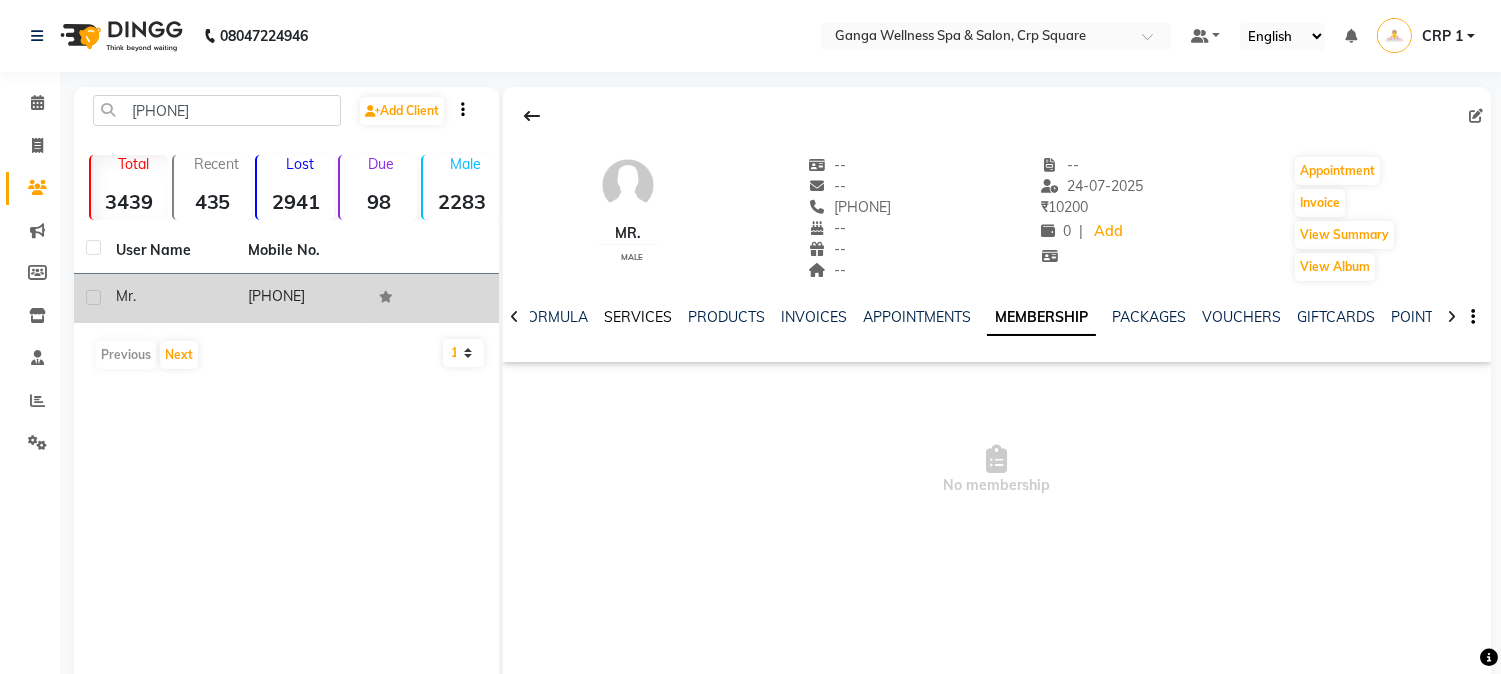 click on "SERVICES" 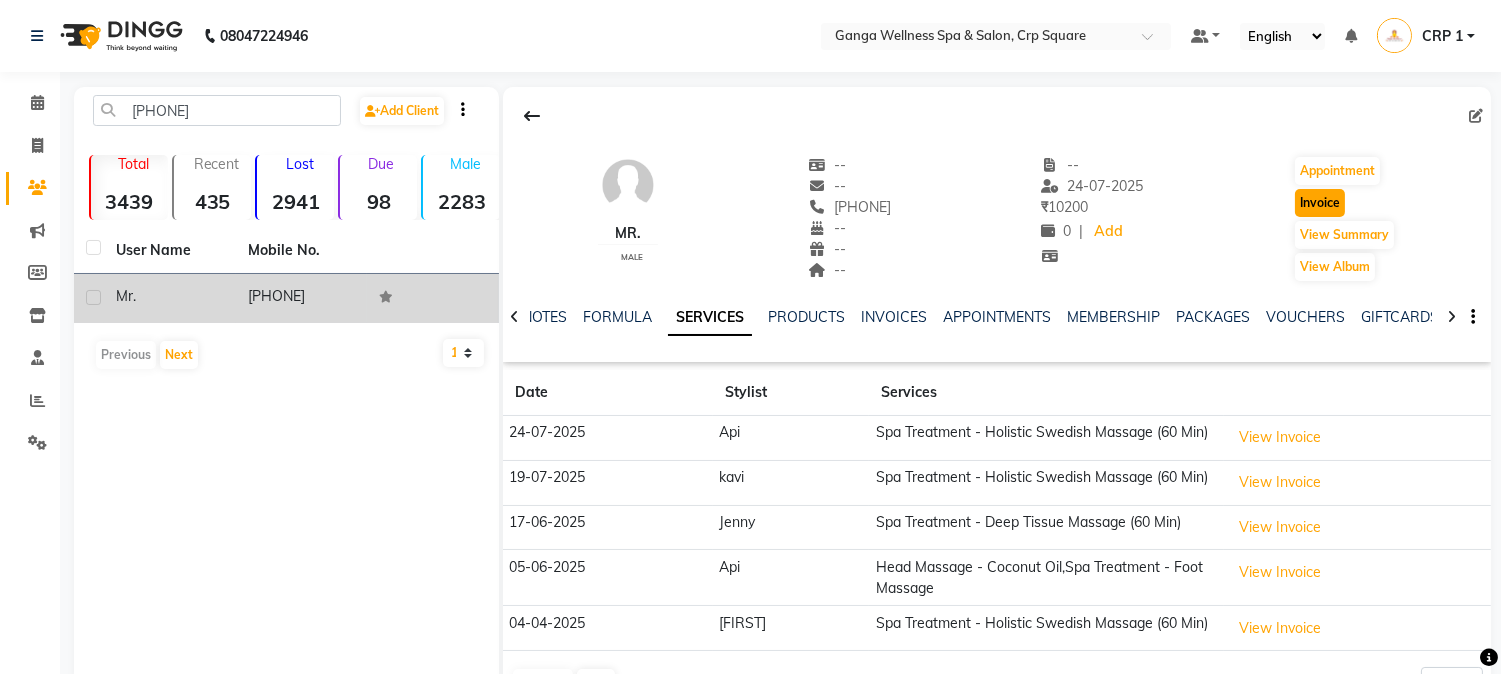 click on "Invoice" 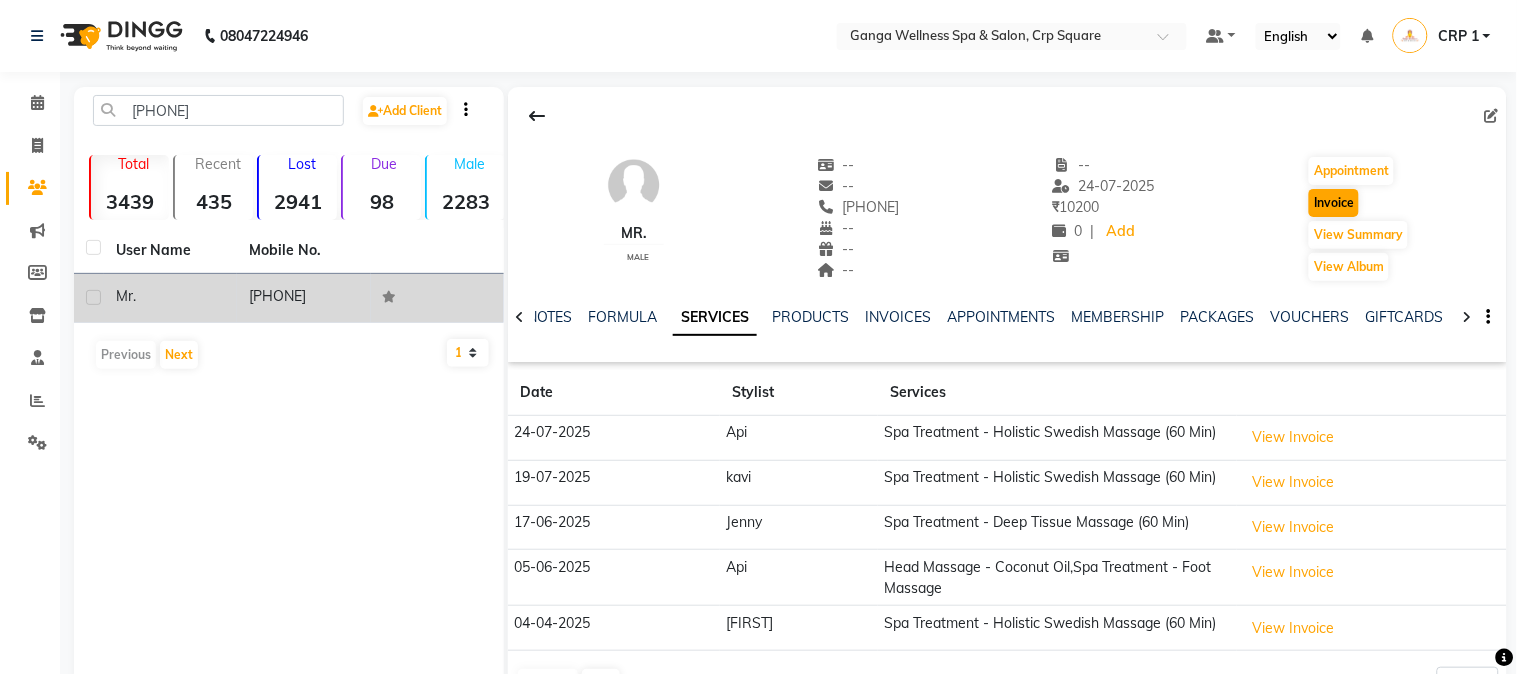 select on "service" 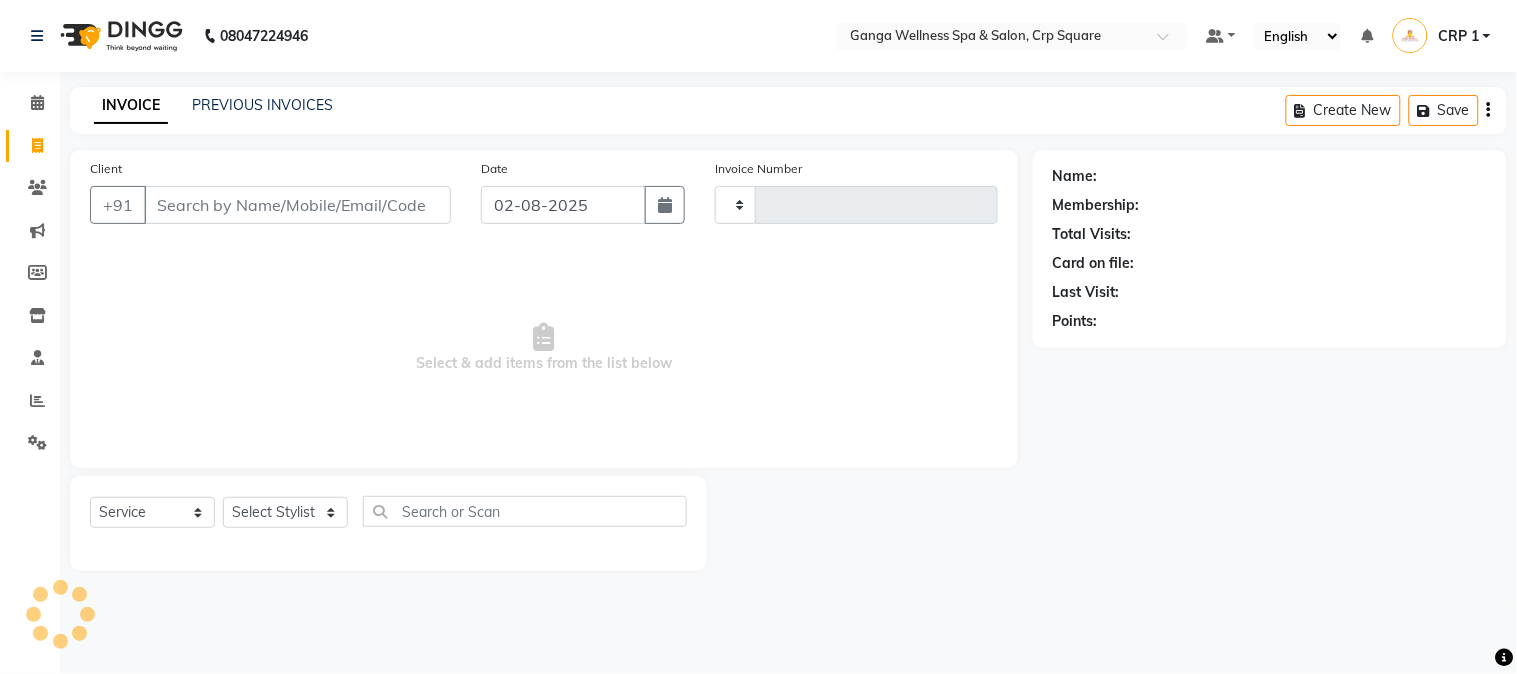 type on "1896" 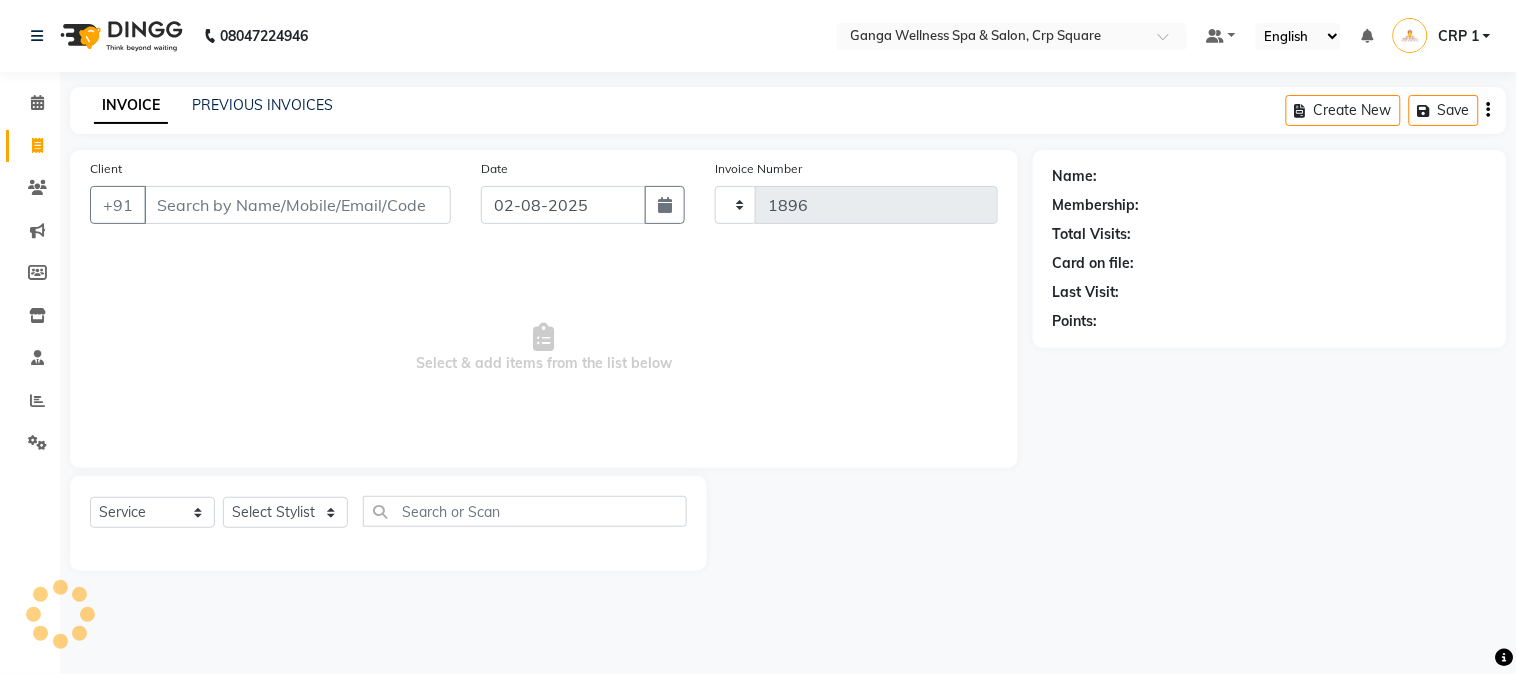 select on "715" 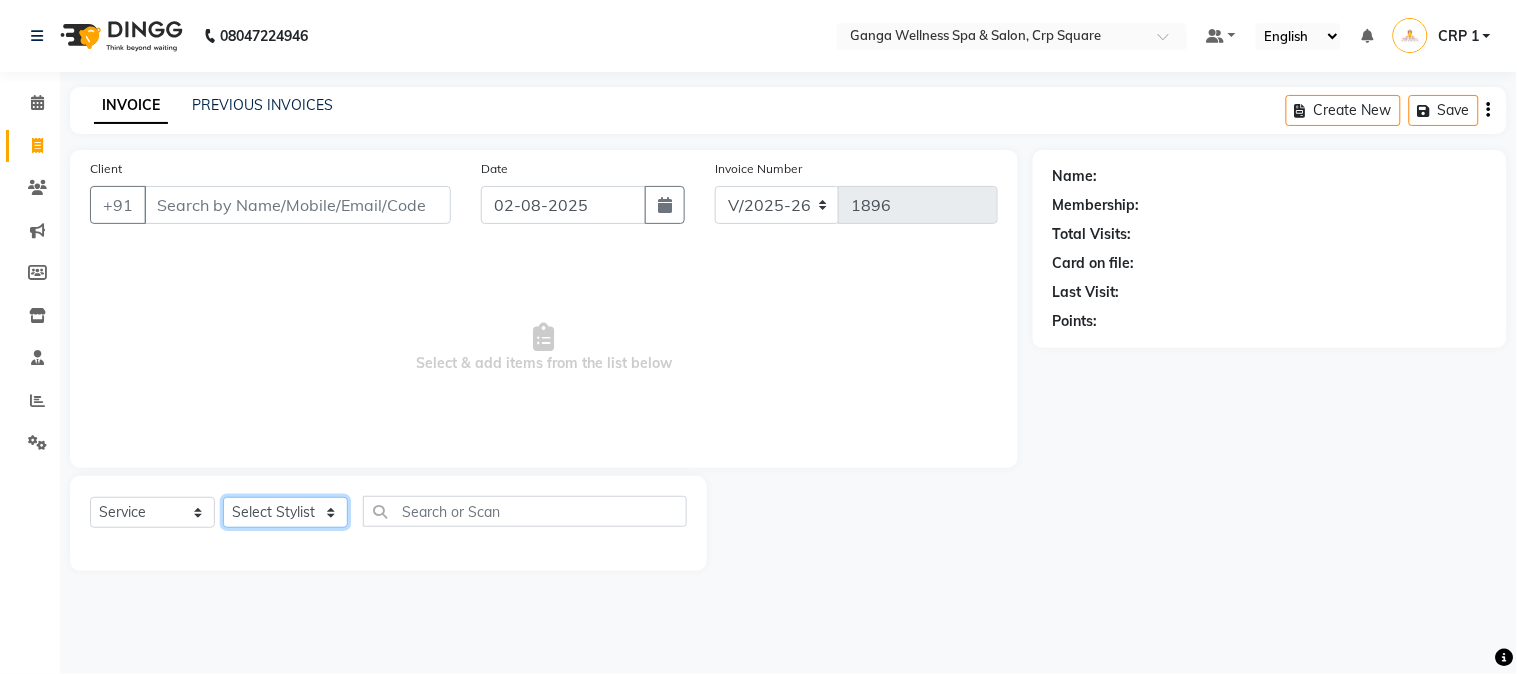 click on "Select Stylist" 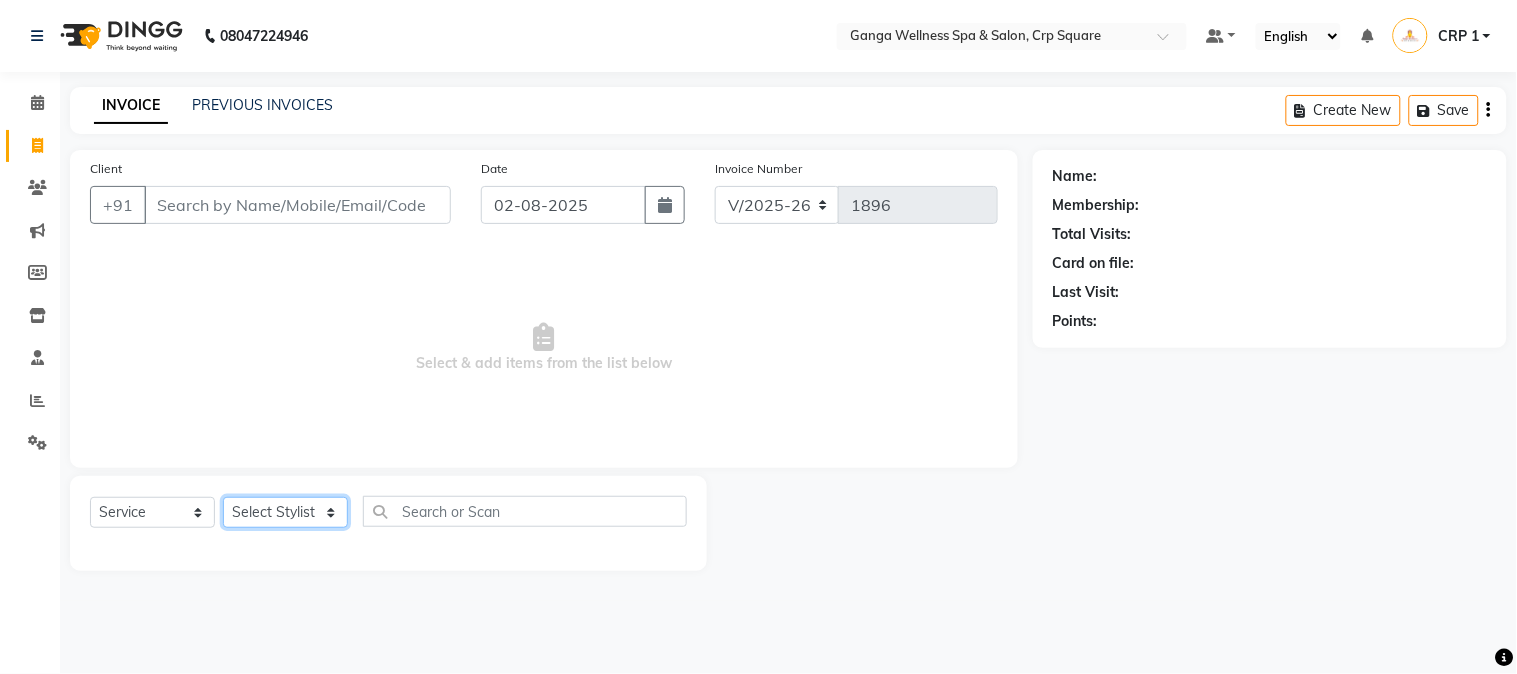type on "[PHONE]" 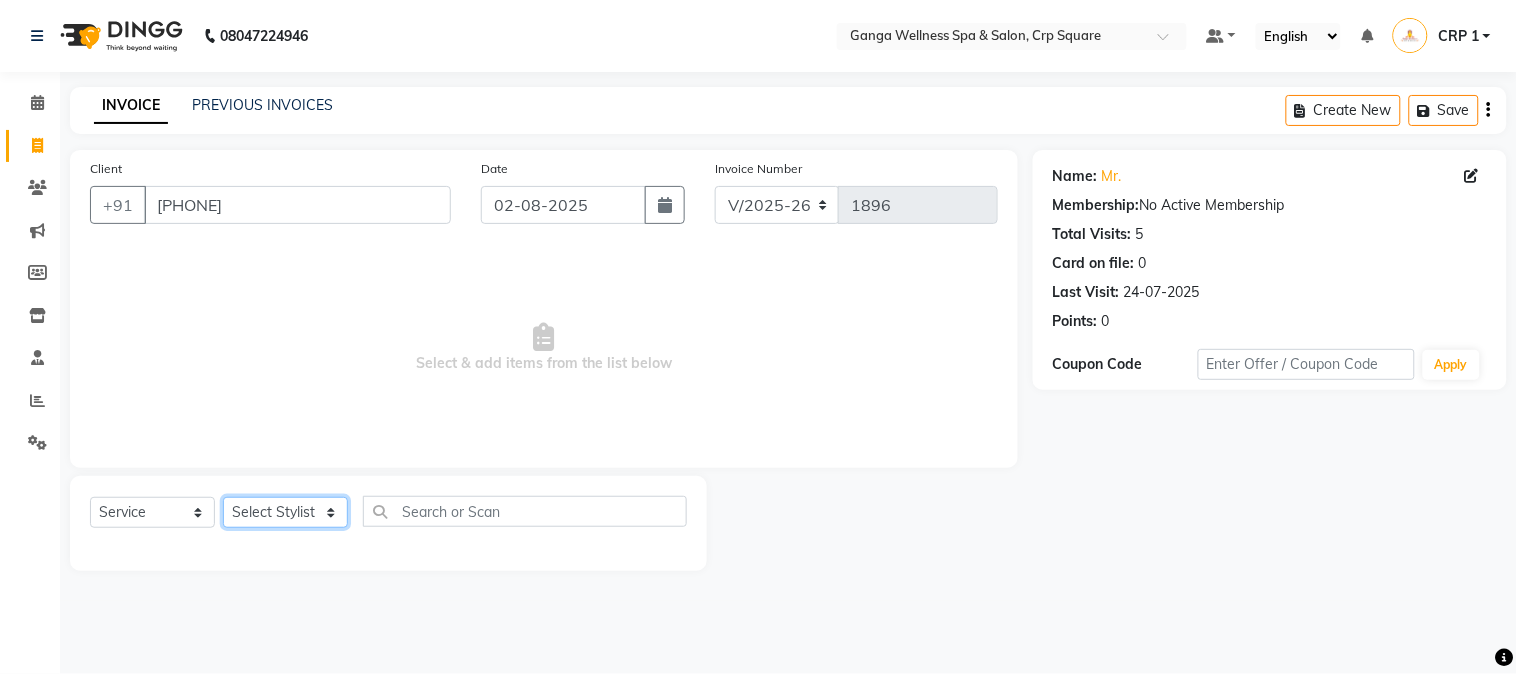 select on "[NUMBER]" 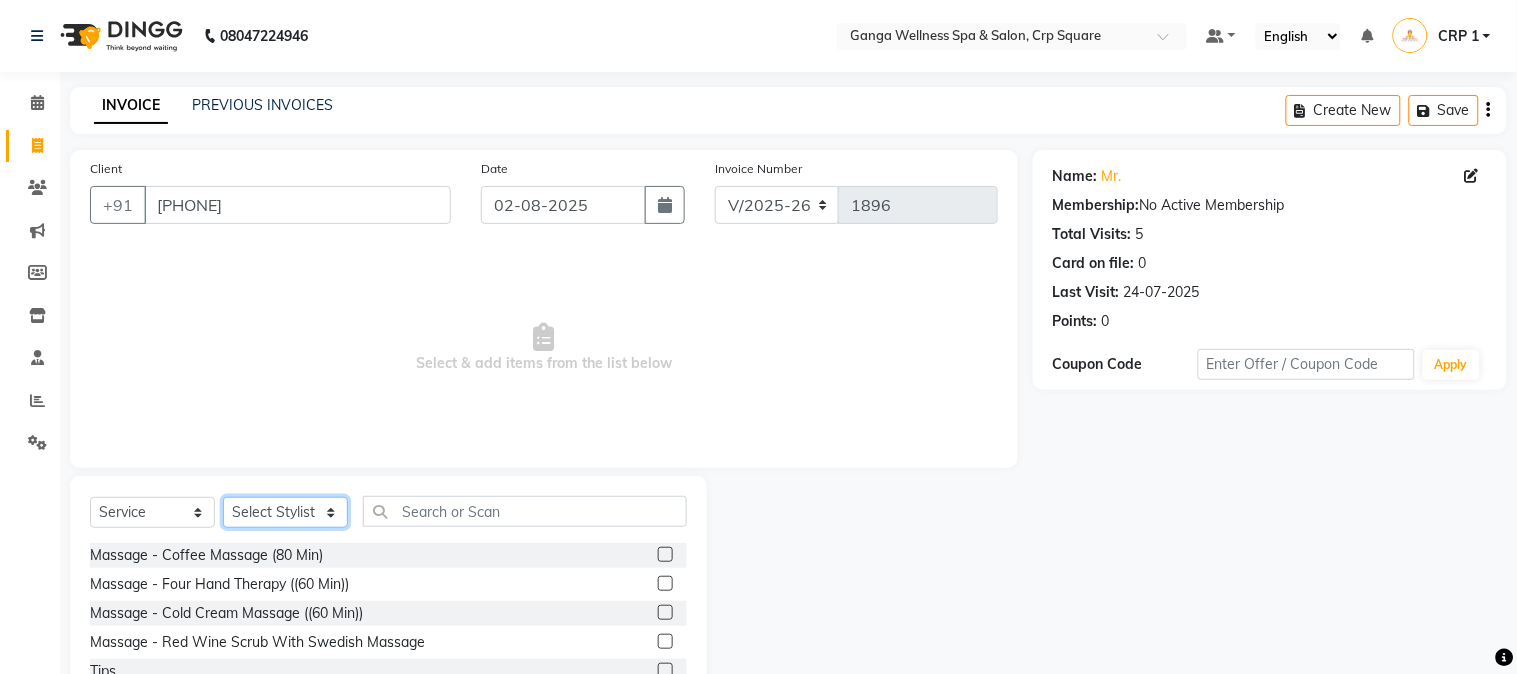 click on "Select Stylist Aarovi Abhin Alisha Ammi Ania Annei Api Ayen Bikash Bina CRP 1 CRP 2 Dipti Elina G1 G1 Salon General Manager  Helen Jasmine Jayashree JC Jenny kavi Krishna Manoj Mathu  Monika Moon Nancy Nirupama Pabitra Papu Puja Purnima Rajashree Raju Rashmi Rasmi  Remi Rinky Riya Rose Sanjiv Saraswati Saroj Sir  Shrabani Sofia Steffy Sukanya Surren Mahapatra Sushree Swopna Umpi Zuali" 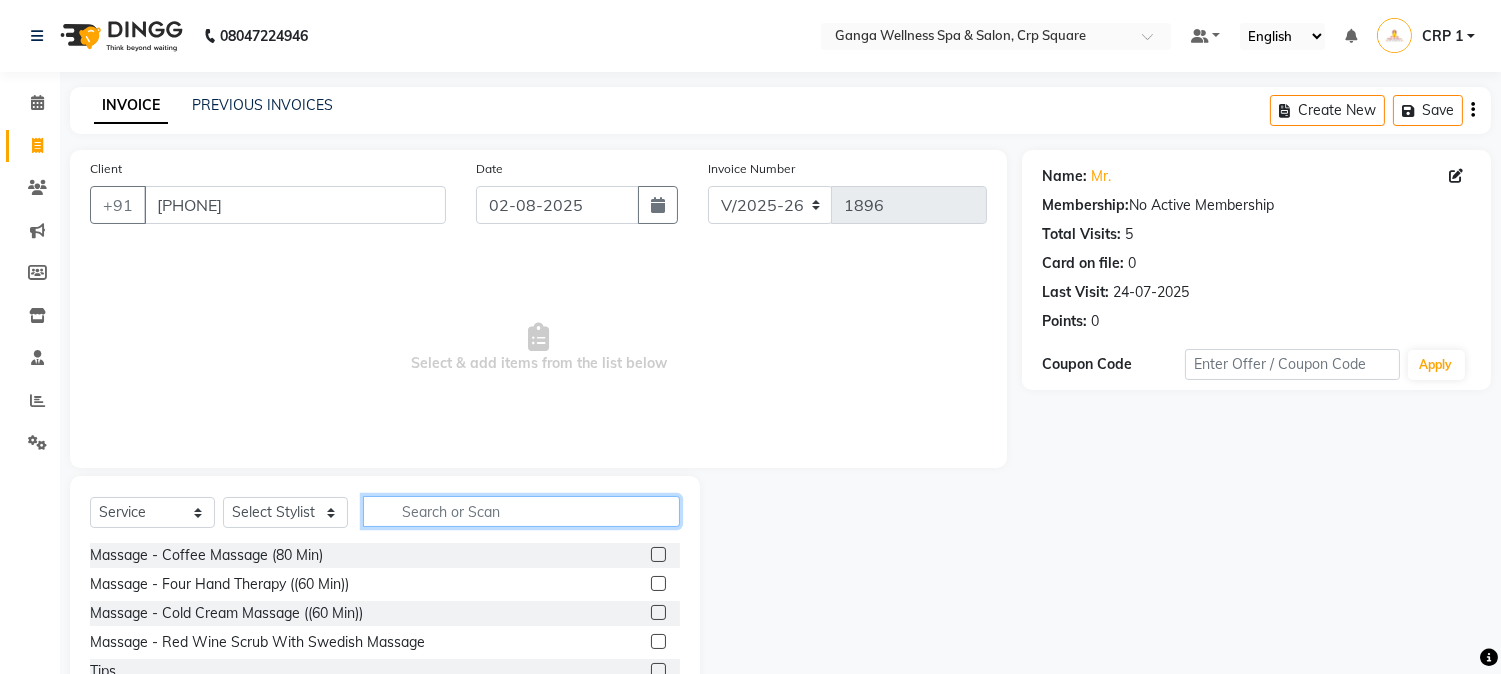 click 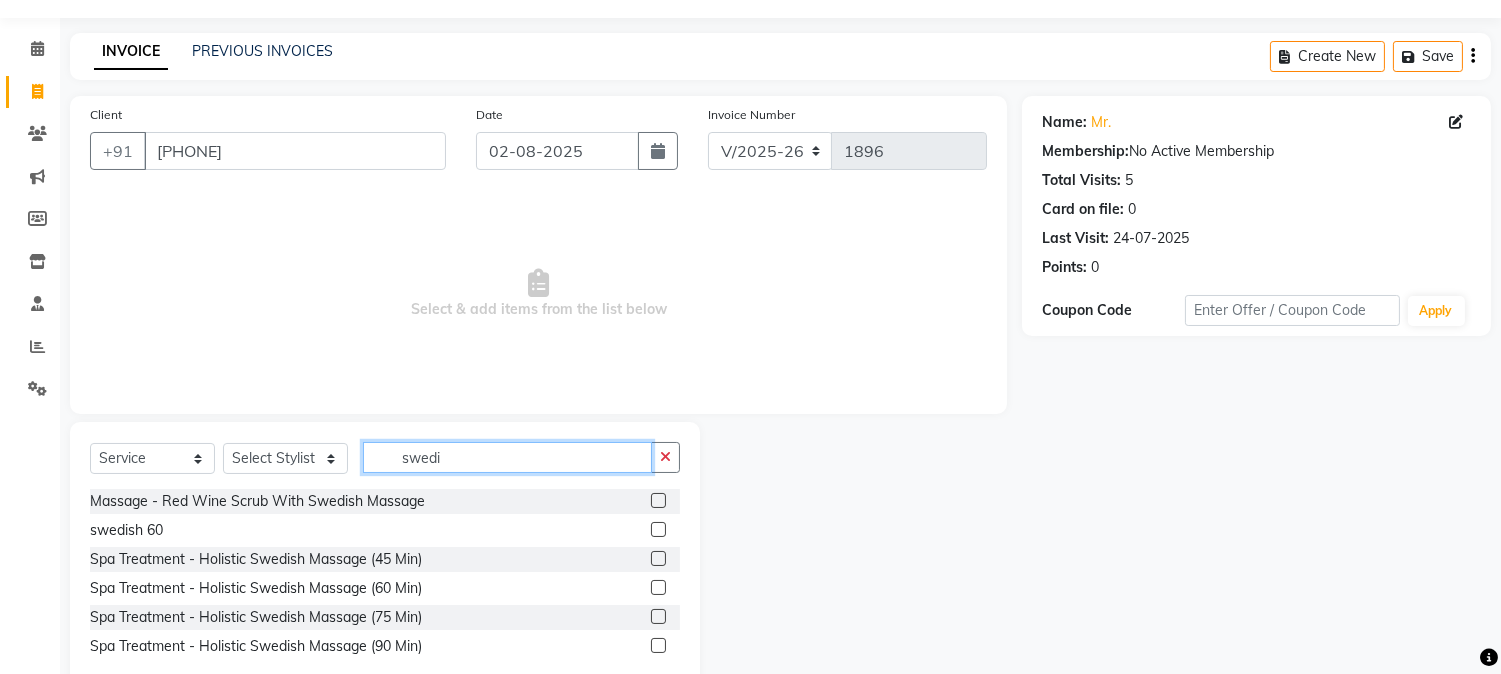scroll, scrollTop: 101, scrollLeft: 0, axis: vertical 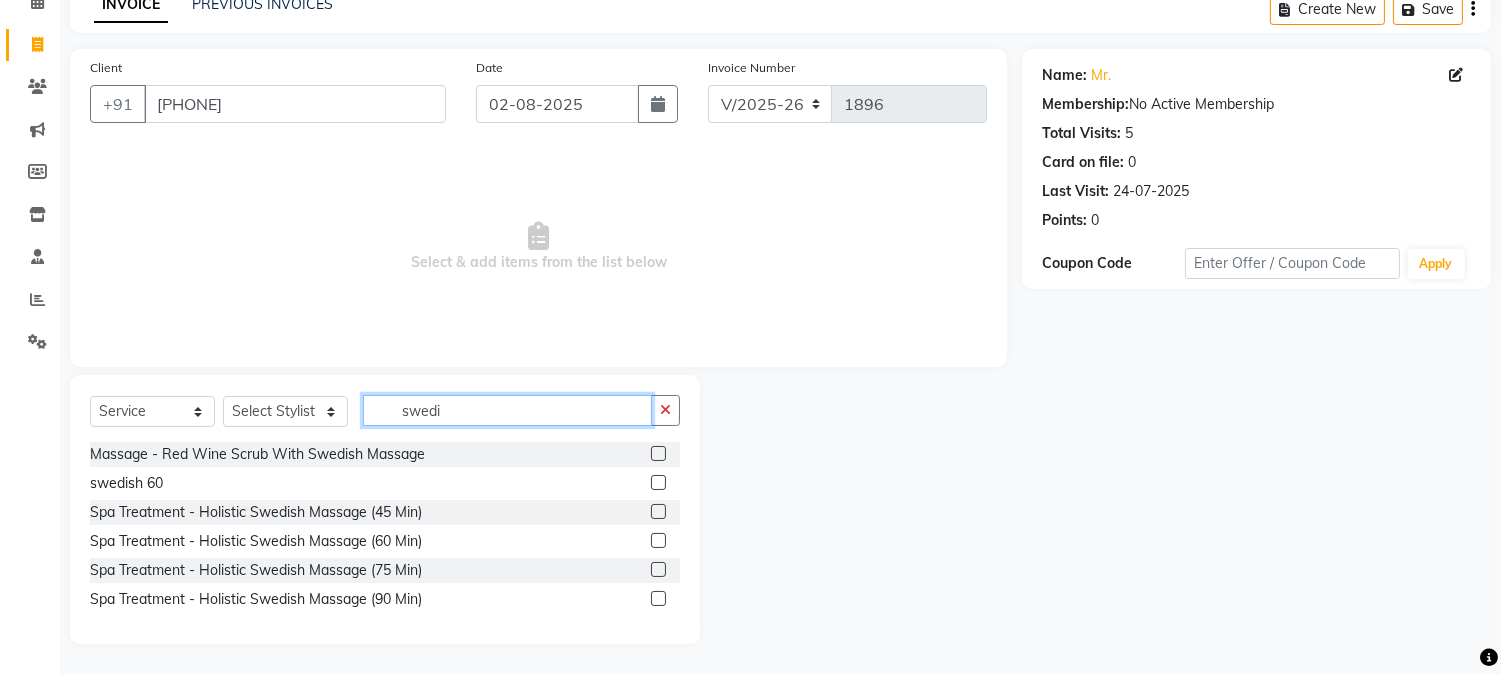 type on "swedi" 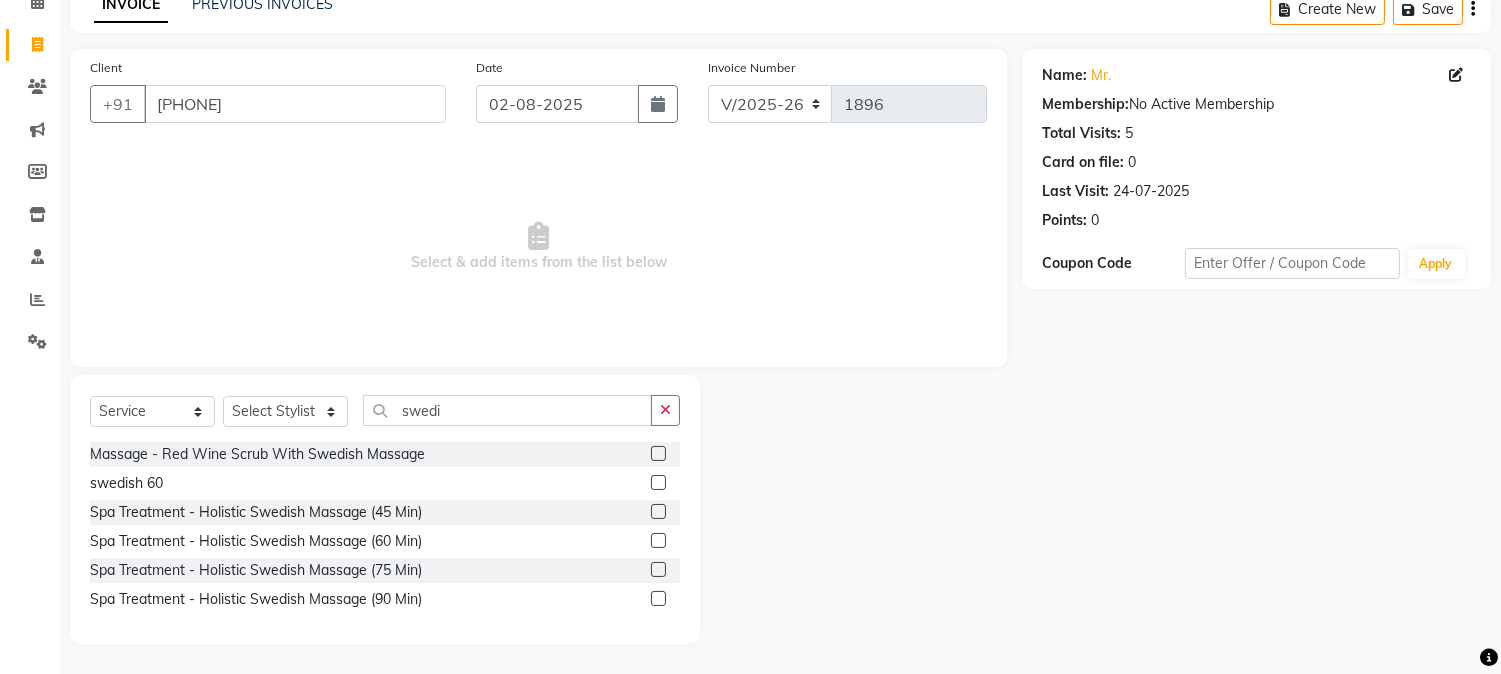 click 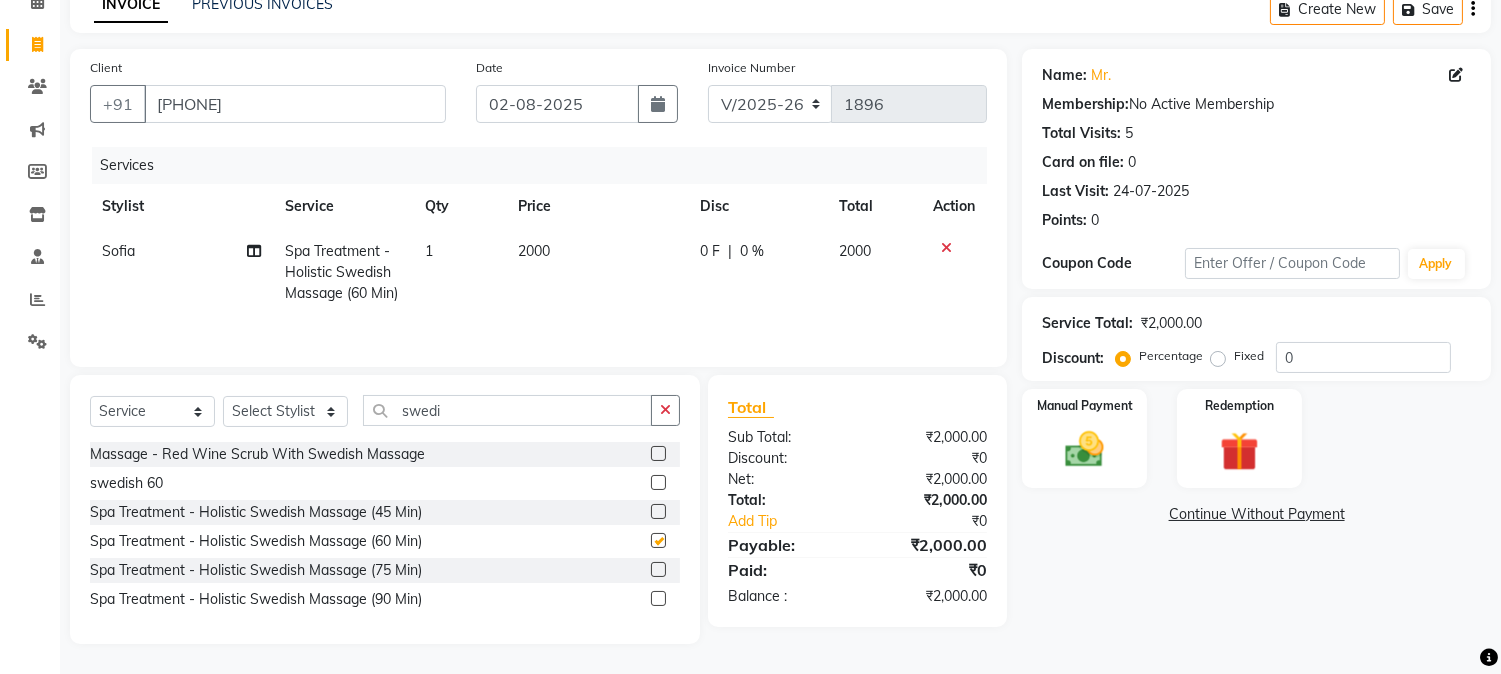 checkbox on "false" 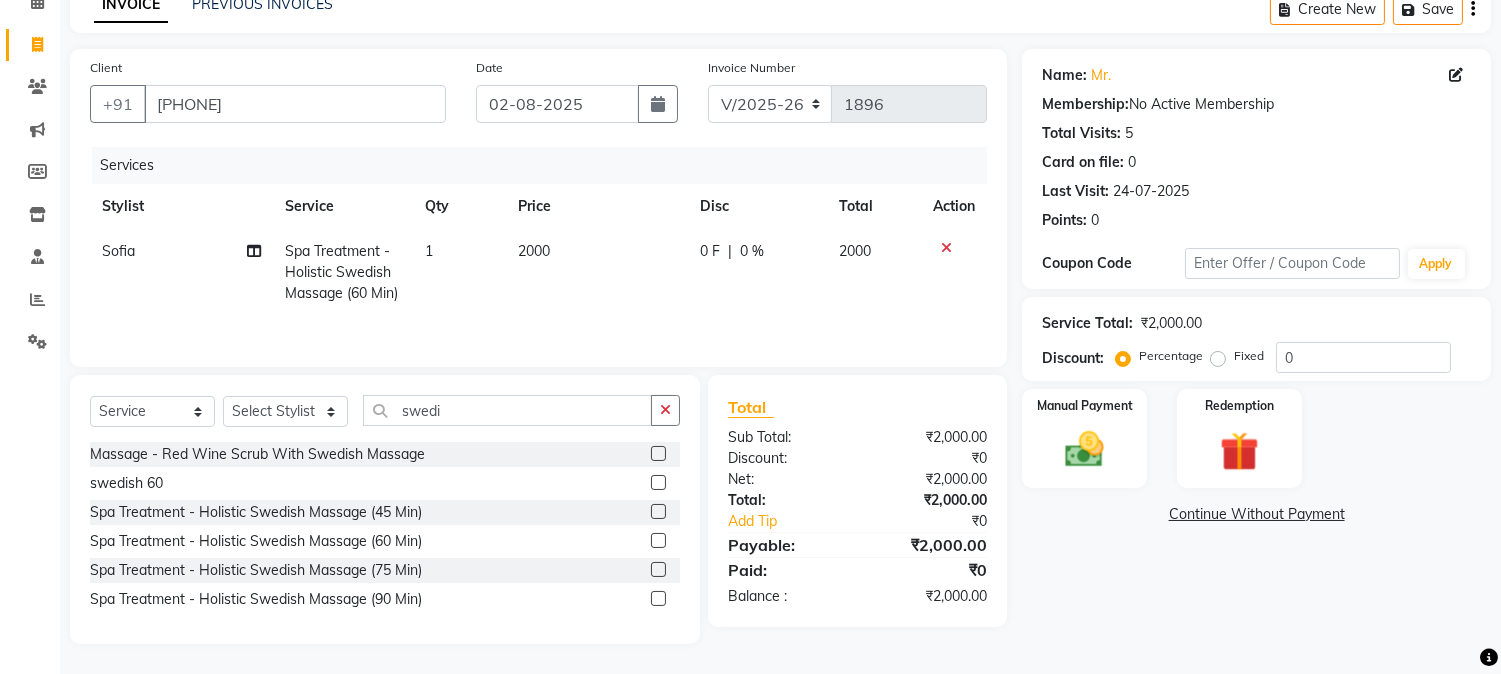 click on "2000" 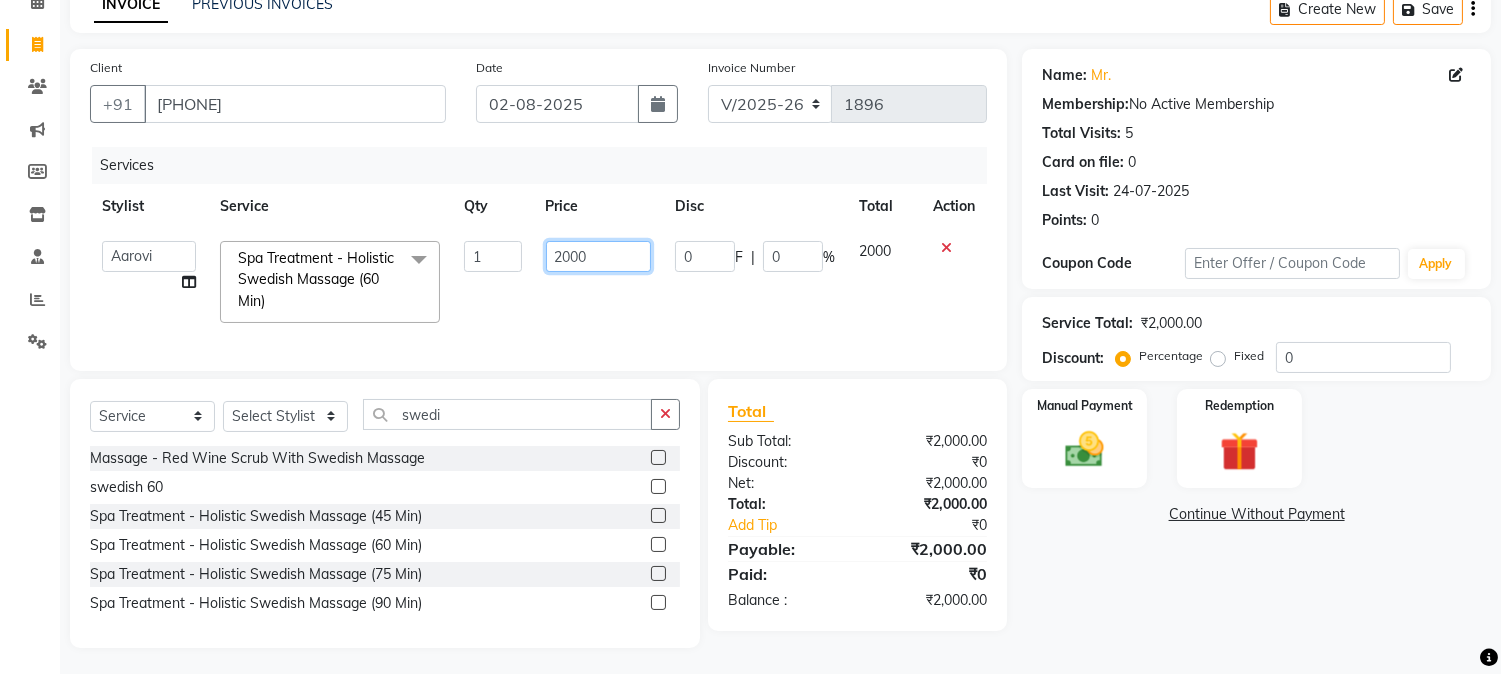 click on "2000" 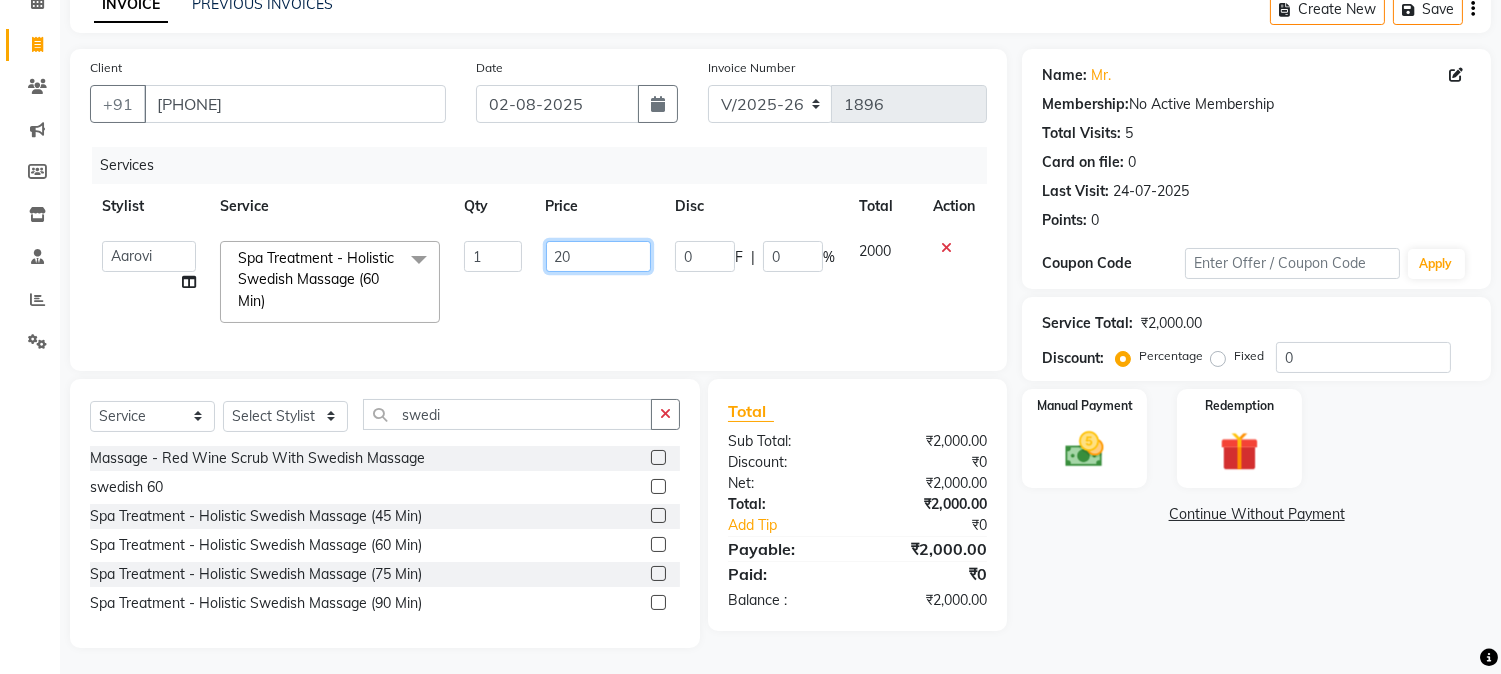 type on "2" 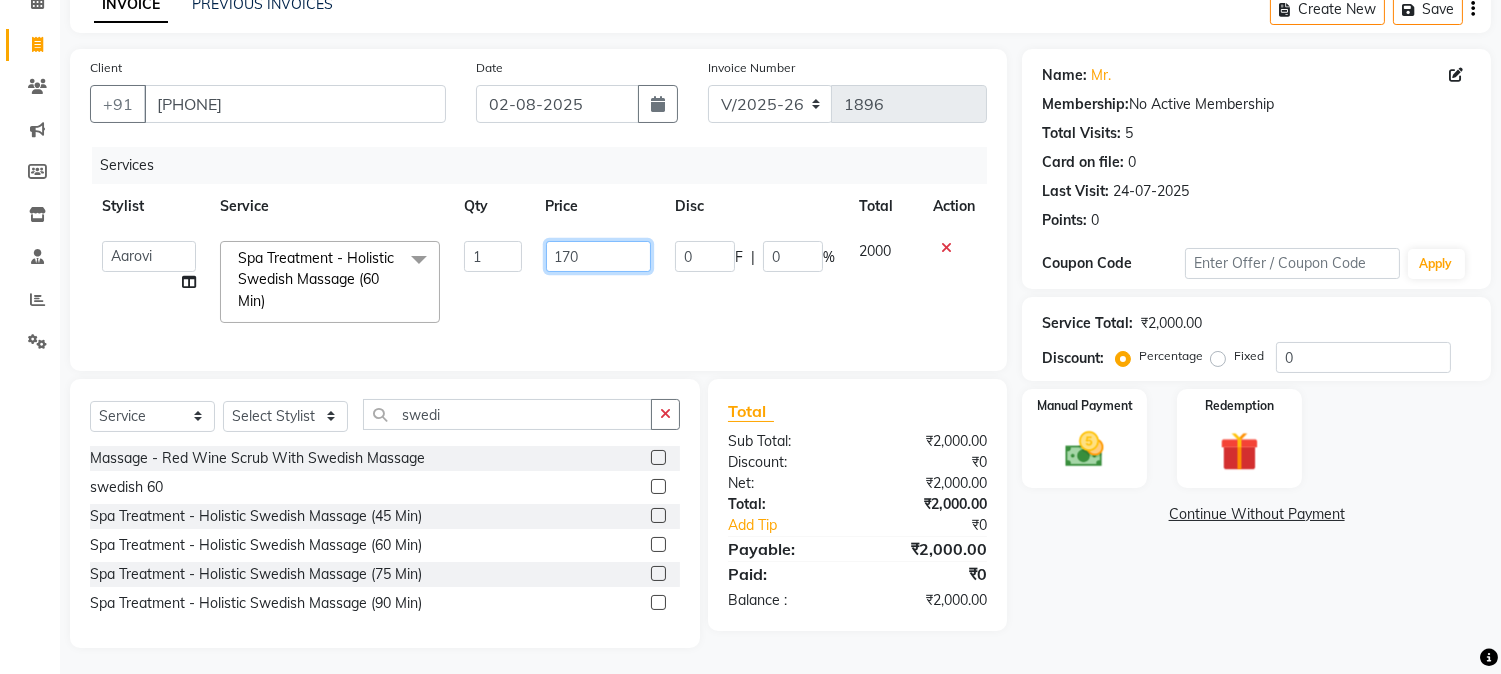 type on "1700" 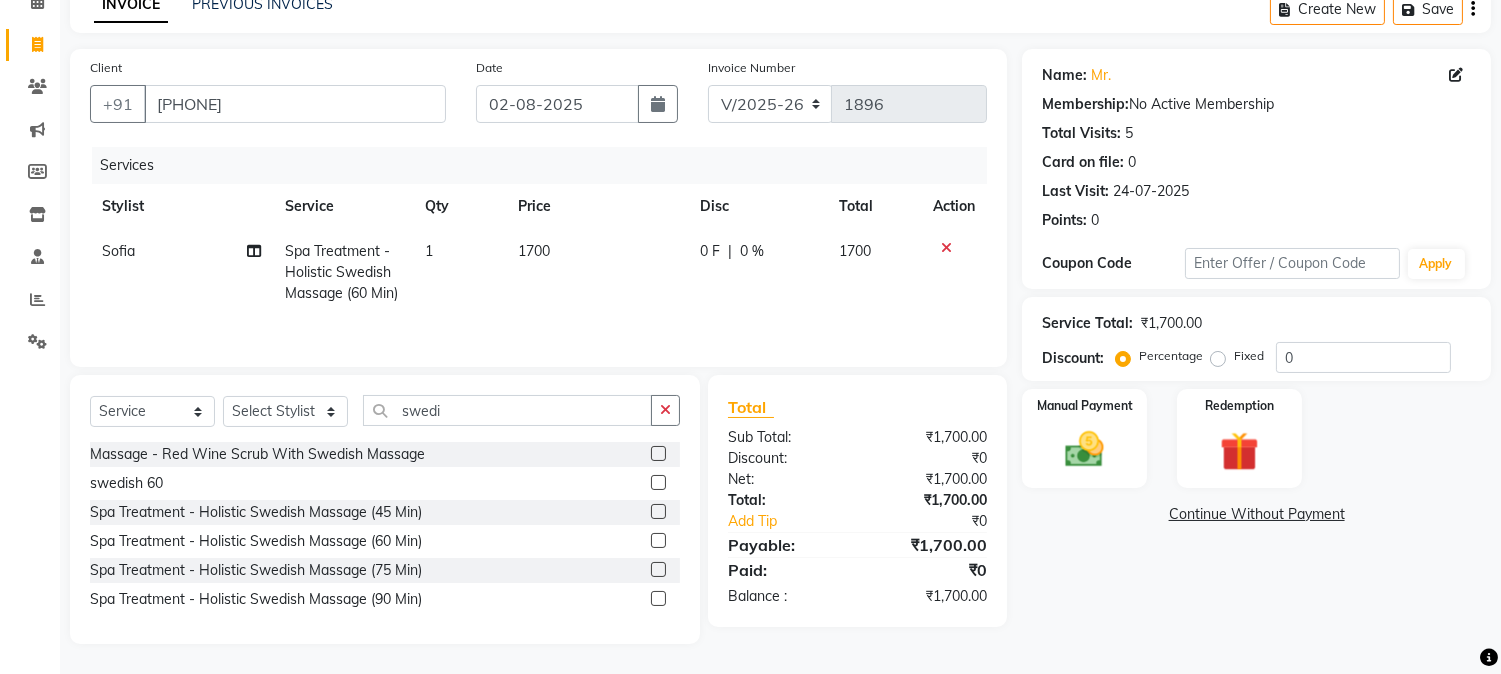 click on "1700" 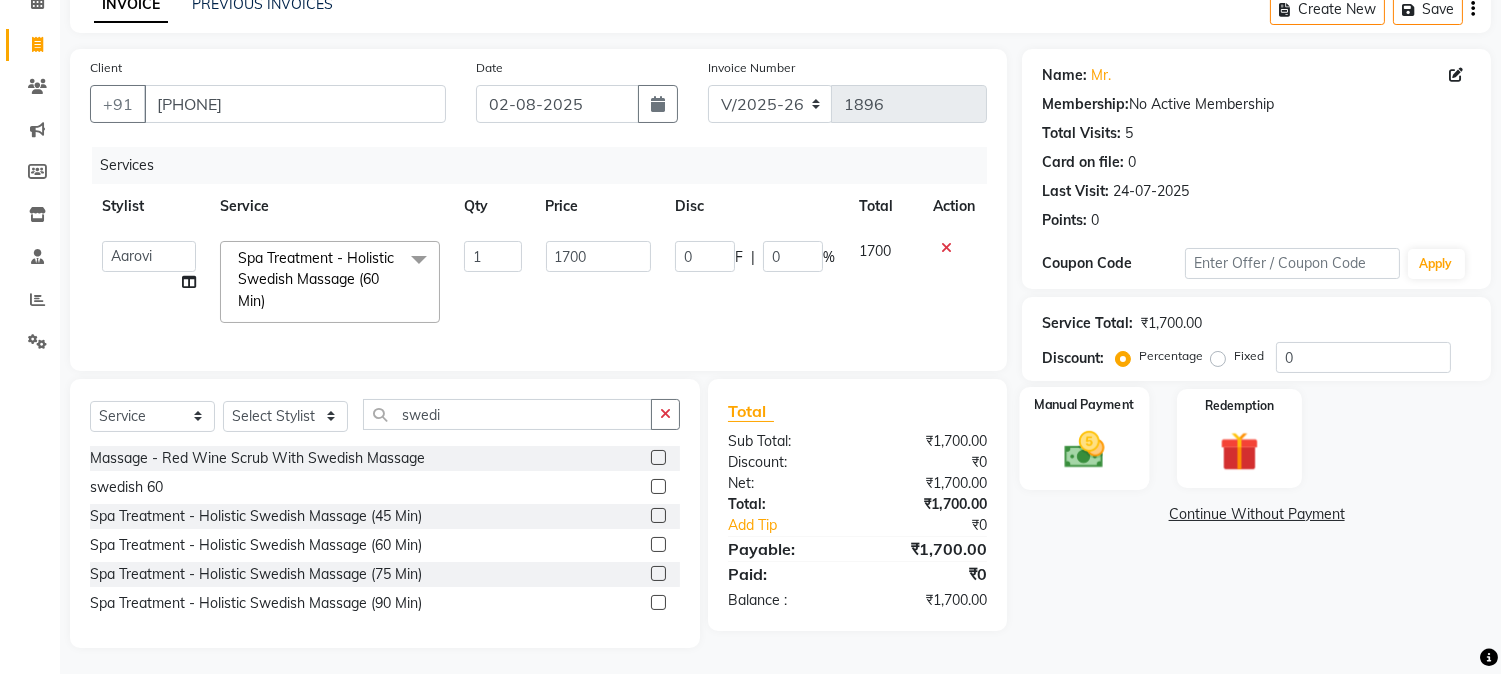 click 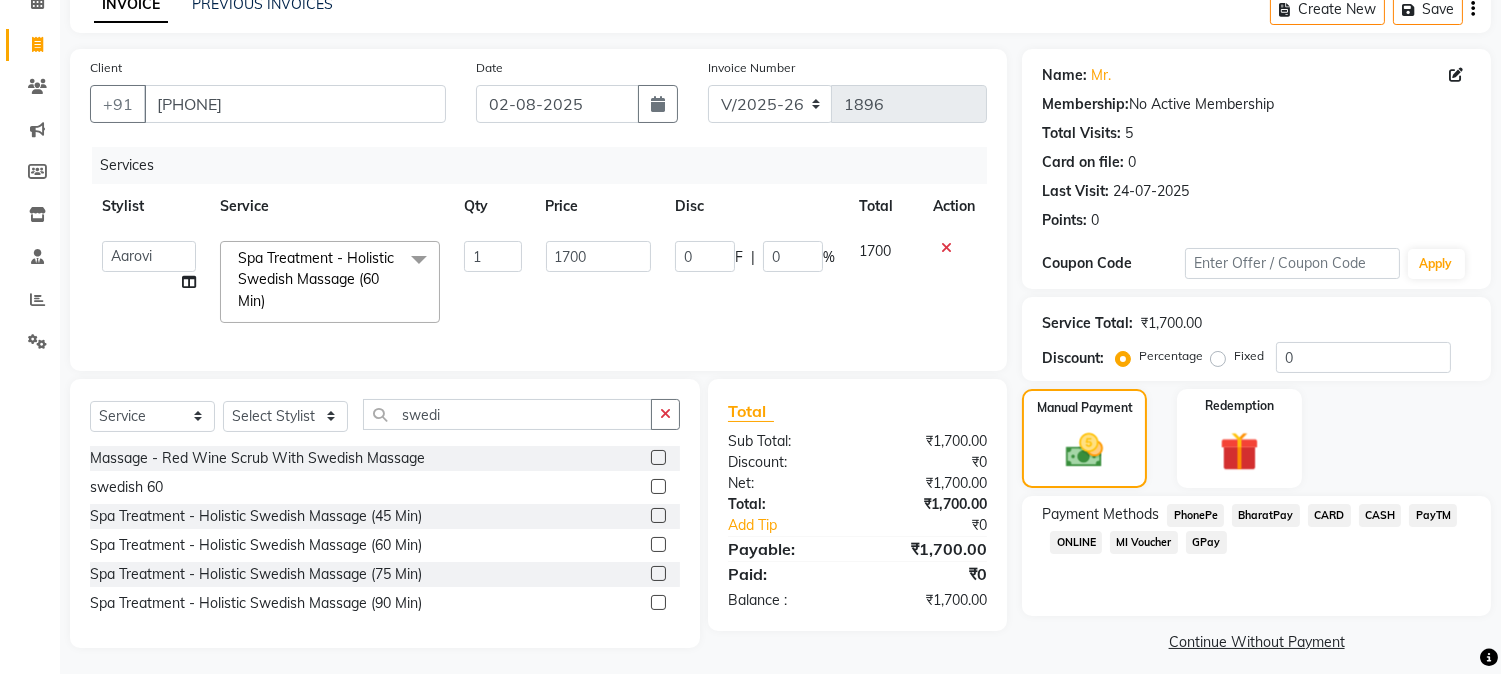 click on "PhonePe" 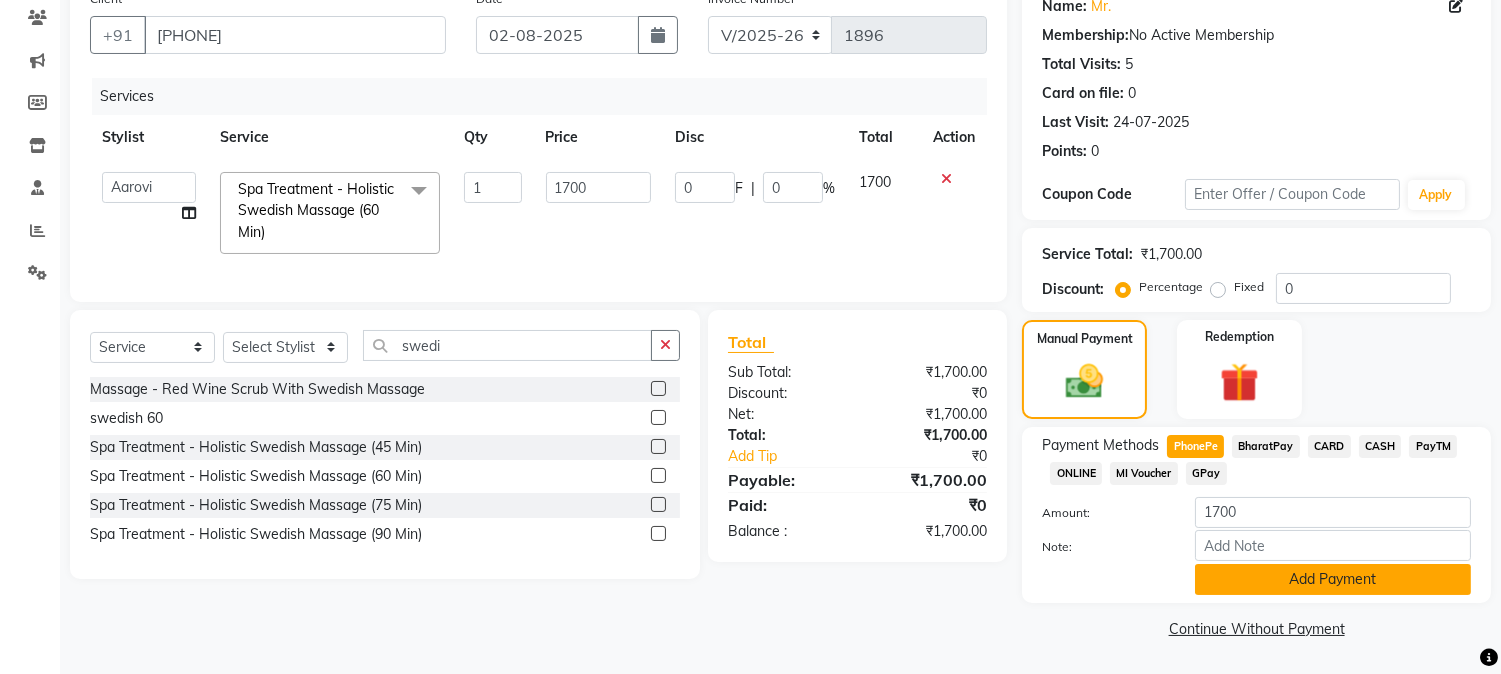click on "Add Payment" 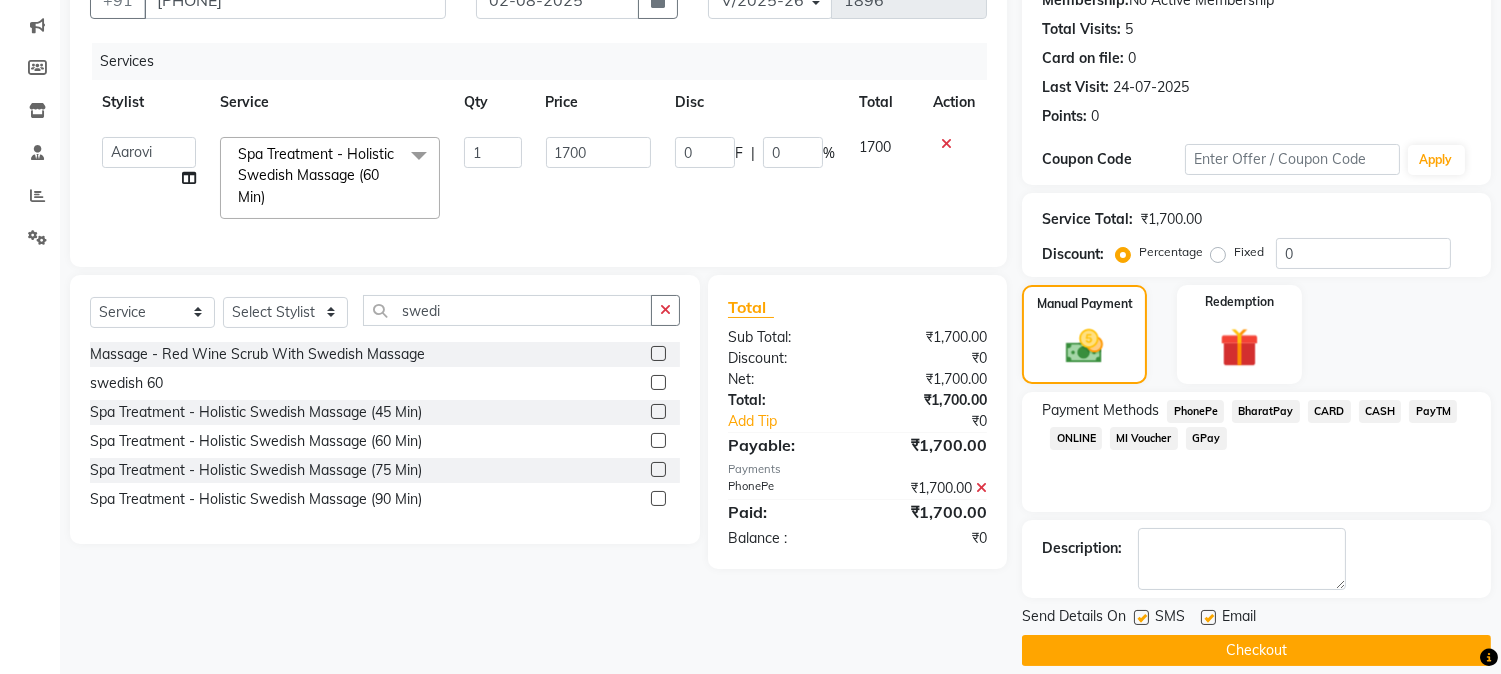 scroll, scrollTop: 225, scrollLeft: 0, axis: vertical 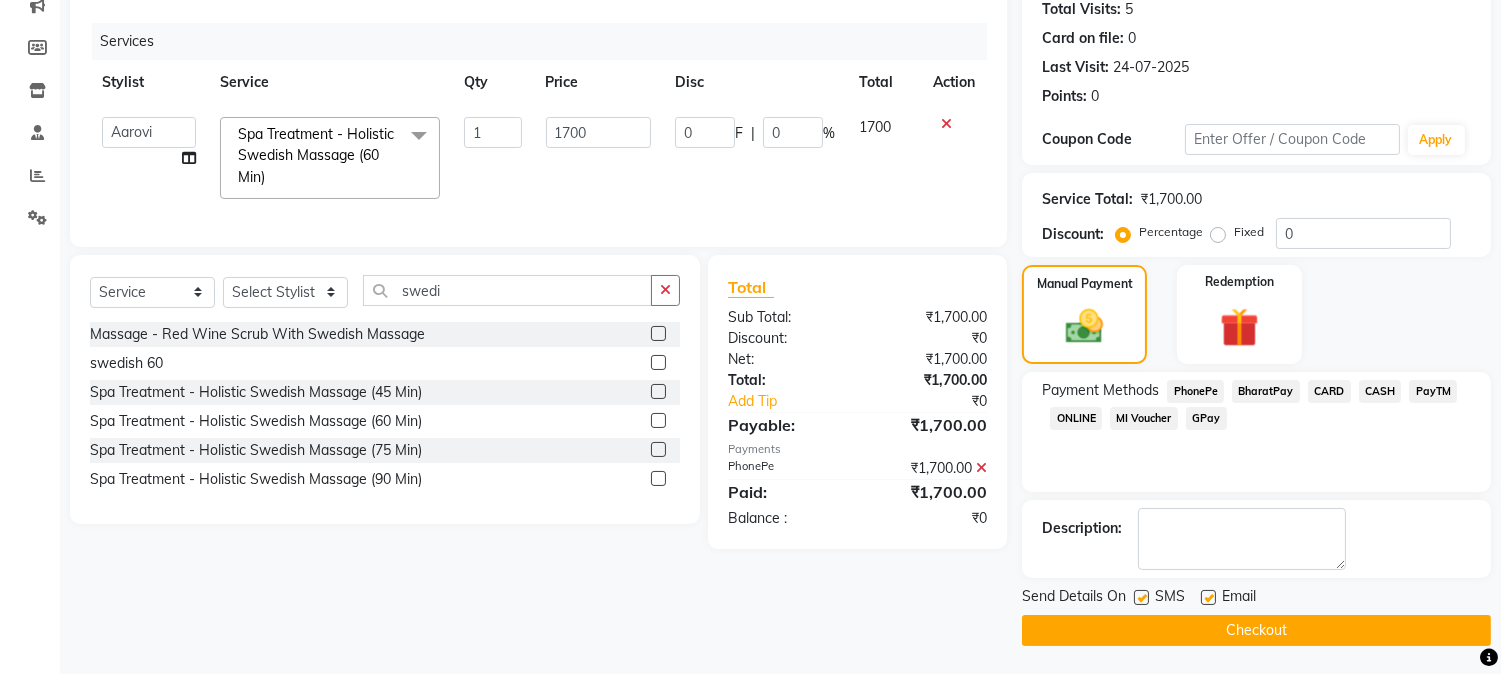click on "Checkout" 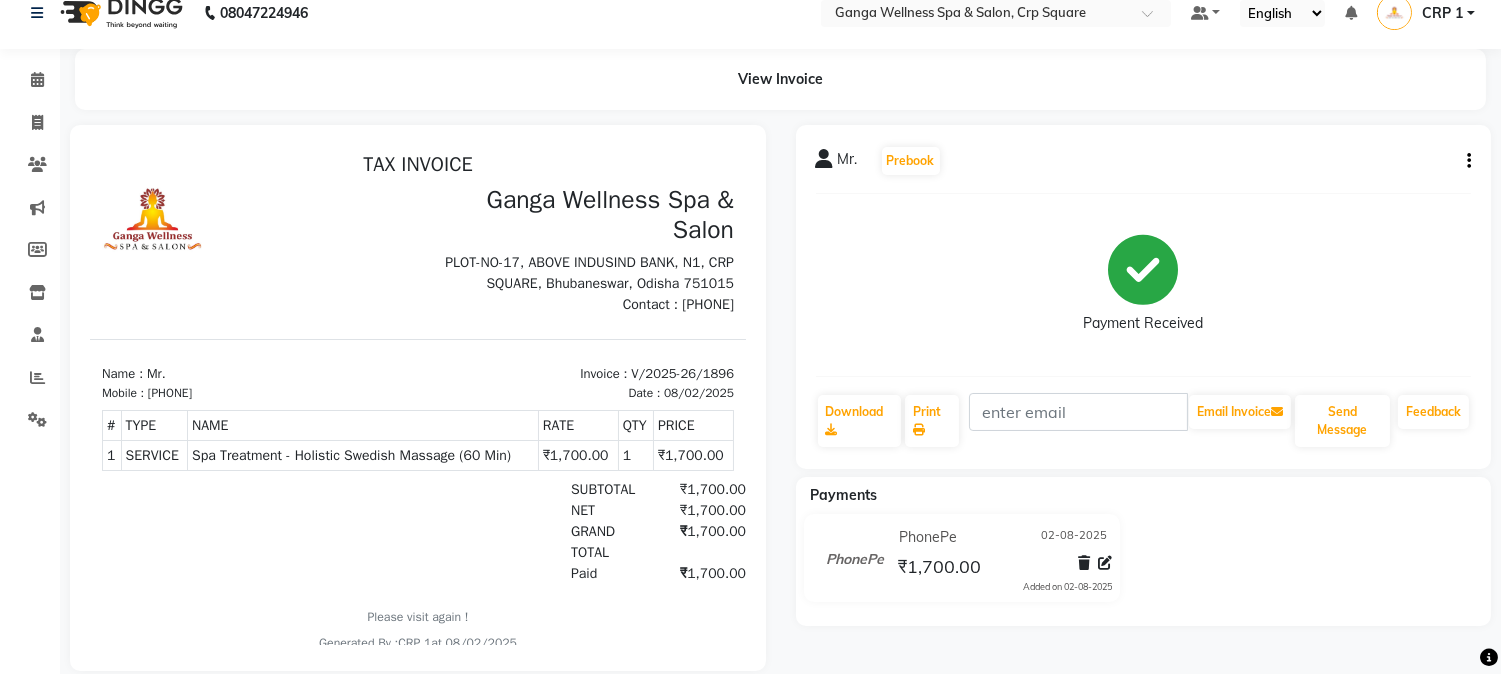 scroll, scrollTop: 0, scrollLeft: 0, axis: both 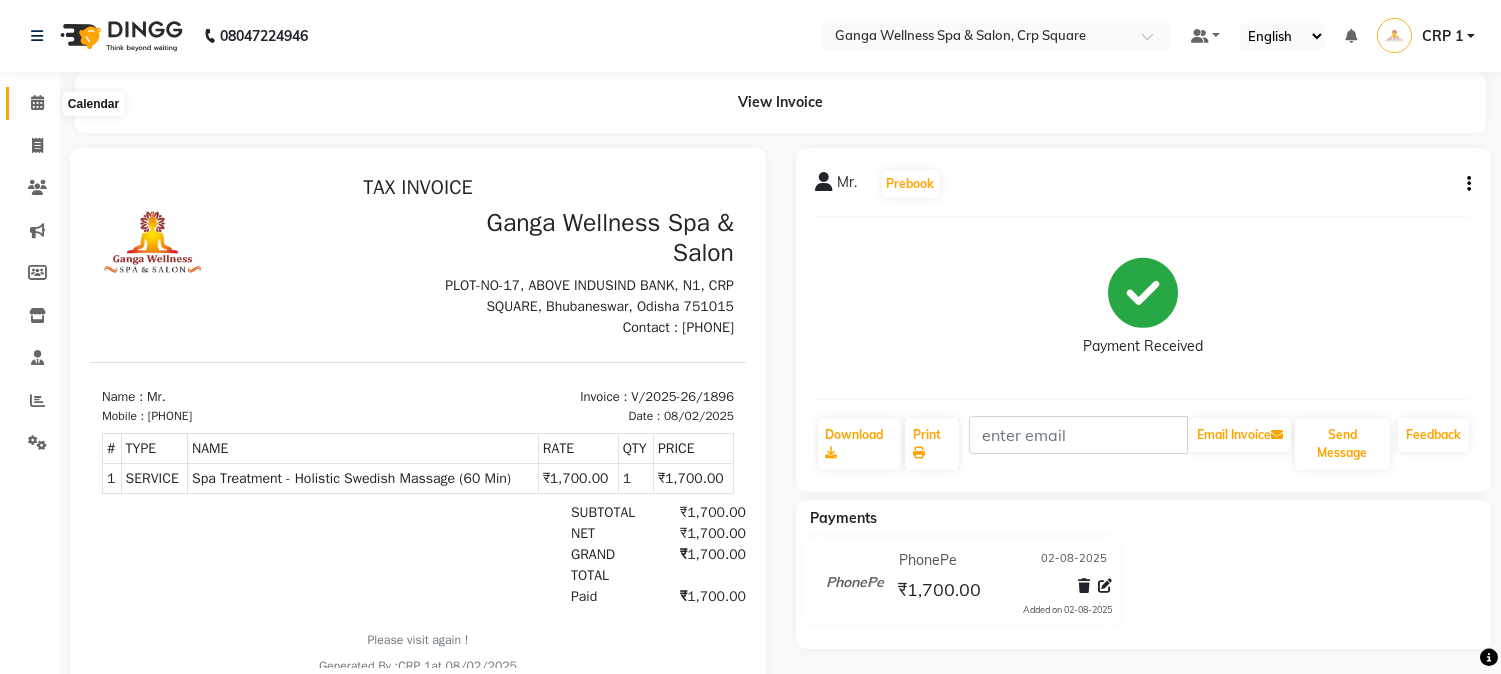 click 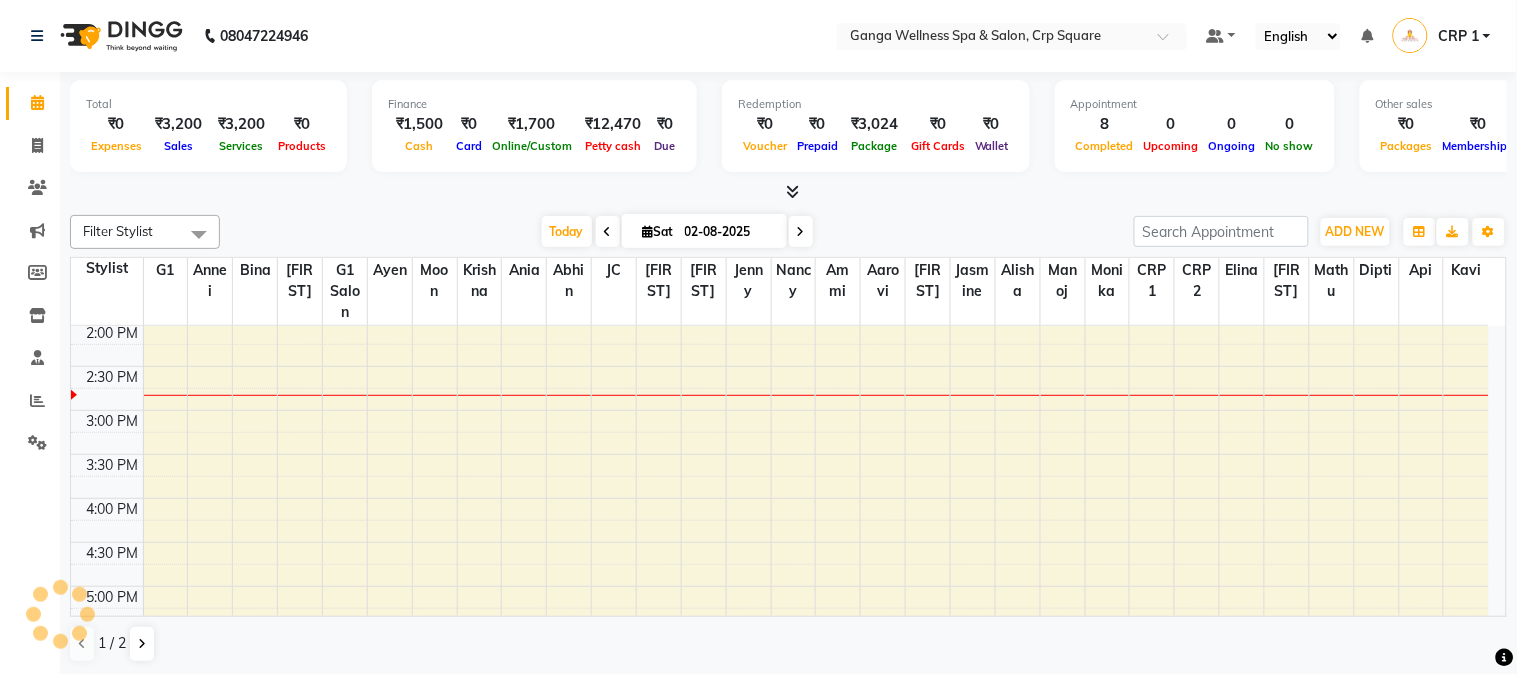 scroll, scrollTop: 0, scrollLeft: 0, axis: both 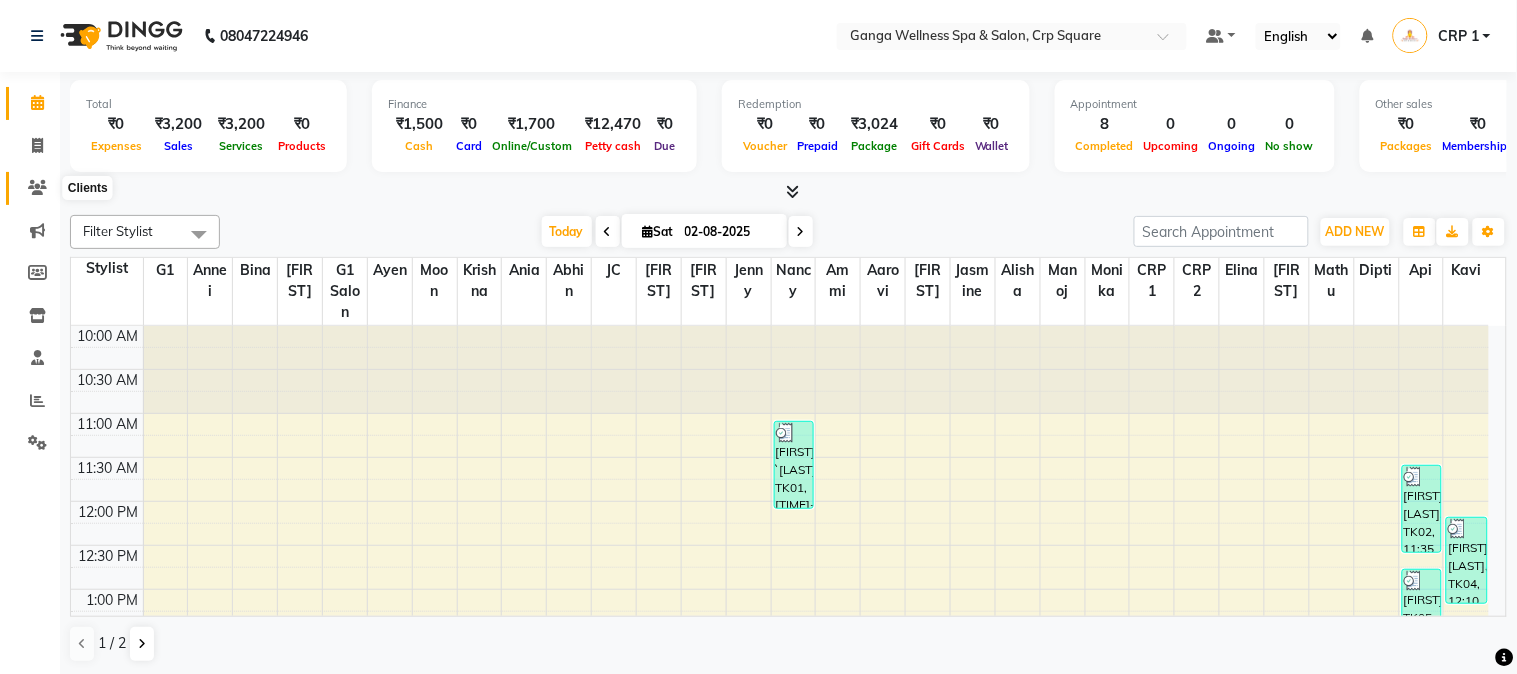 click 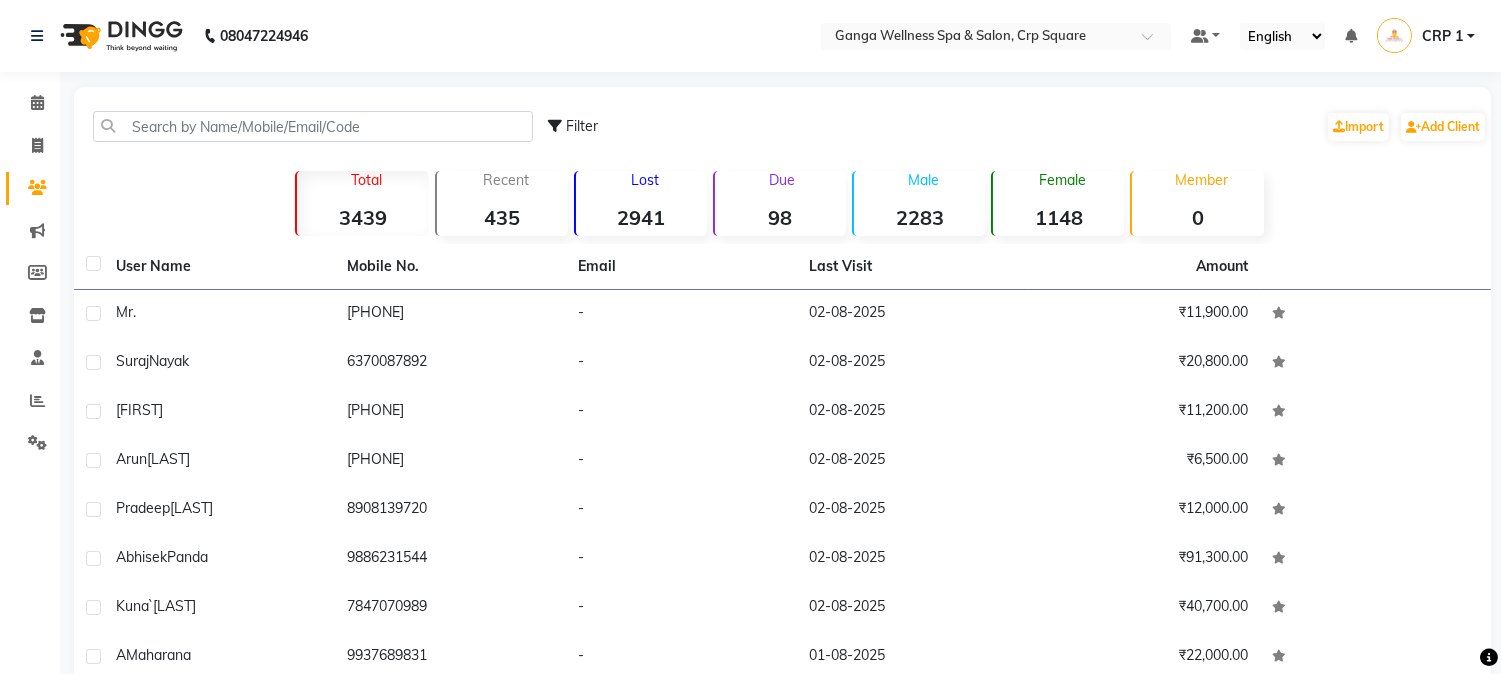 click on "Due" 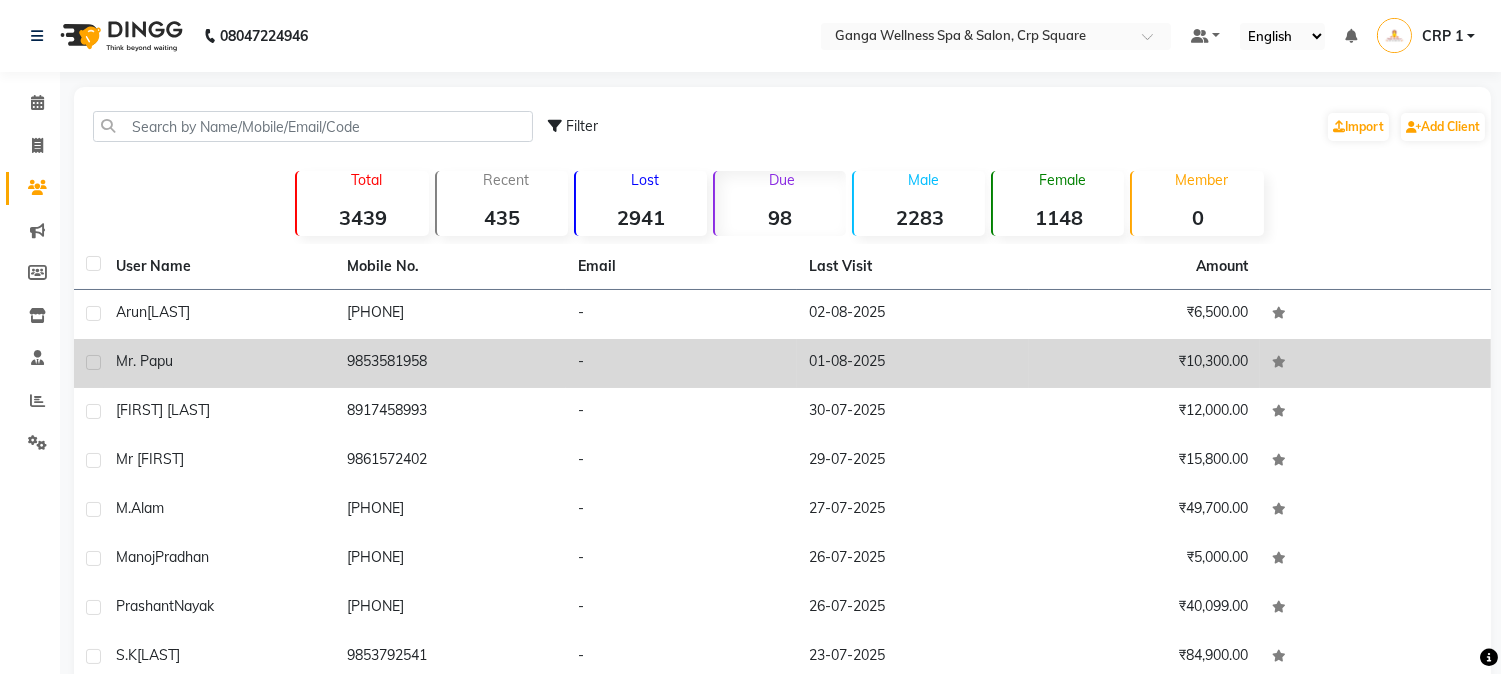 click on "-" 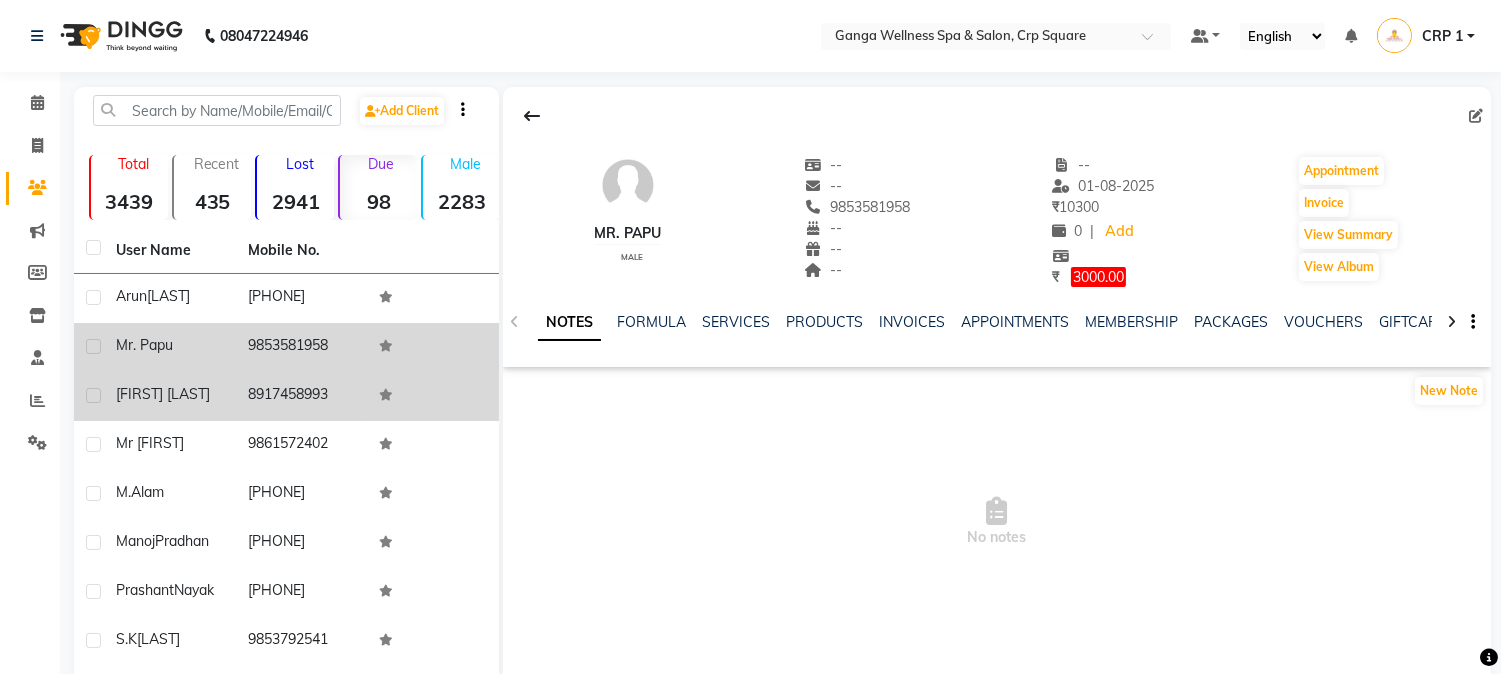 click on "8917458993" 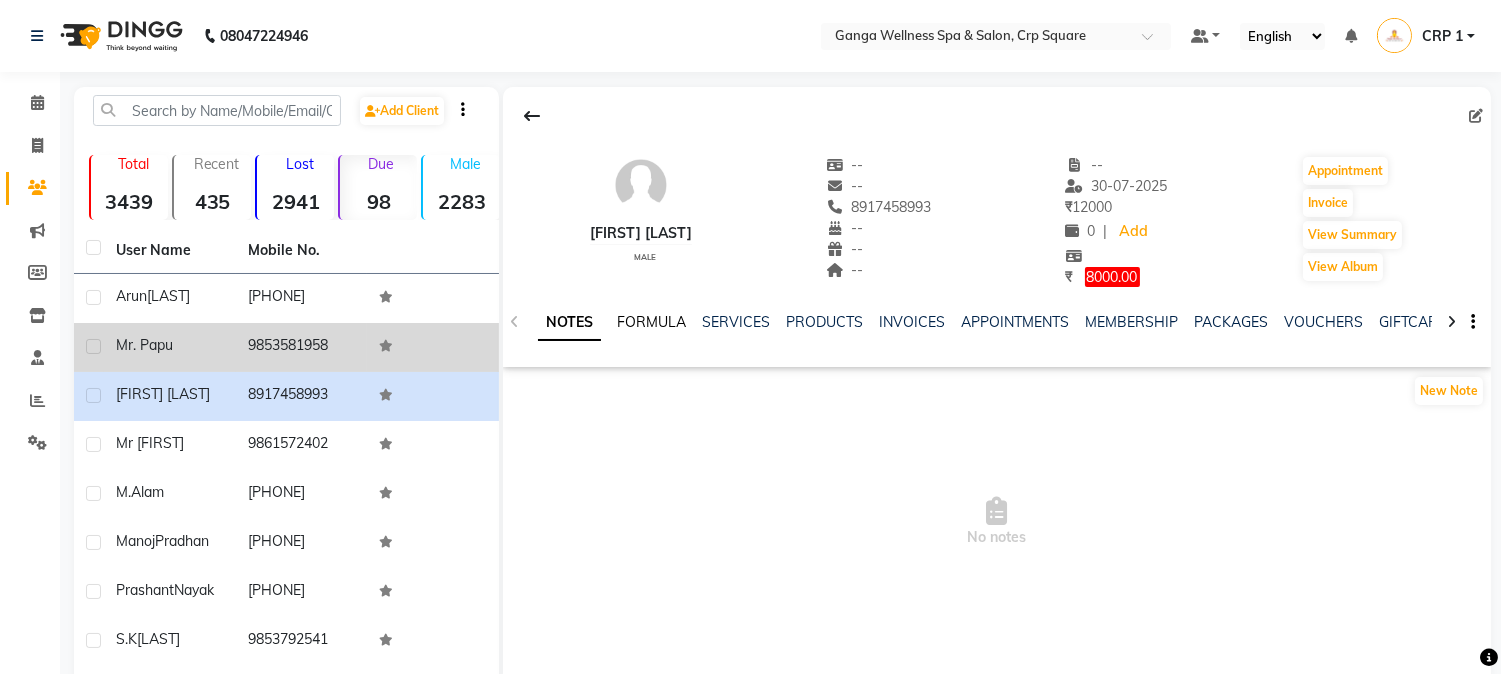 click on "FORMULA" 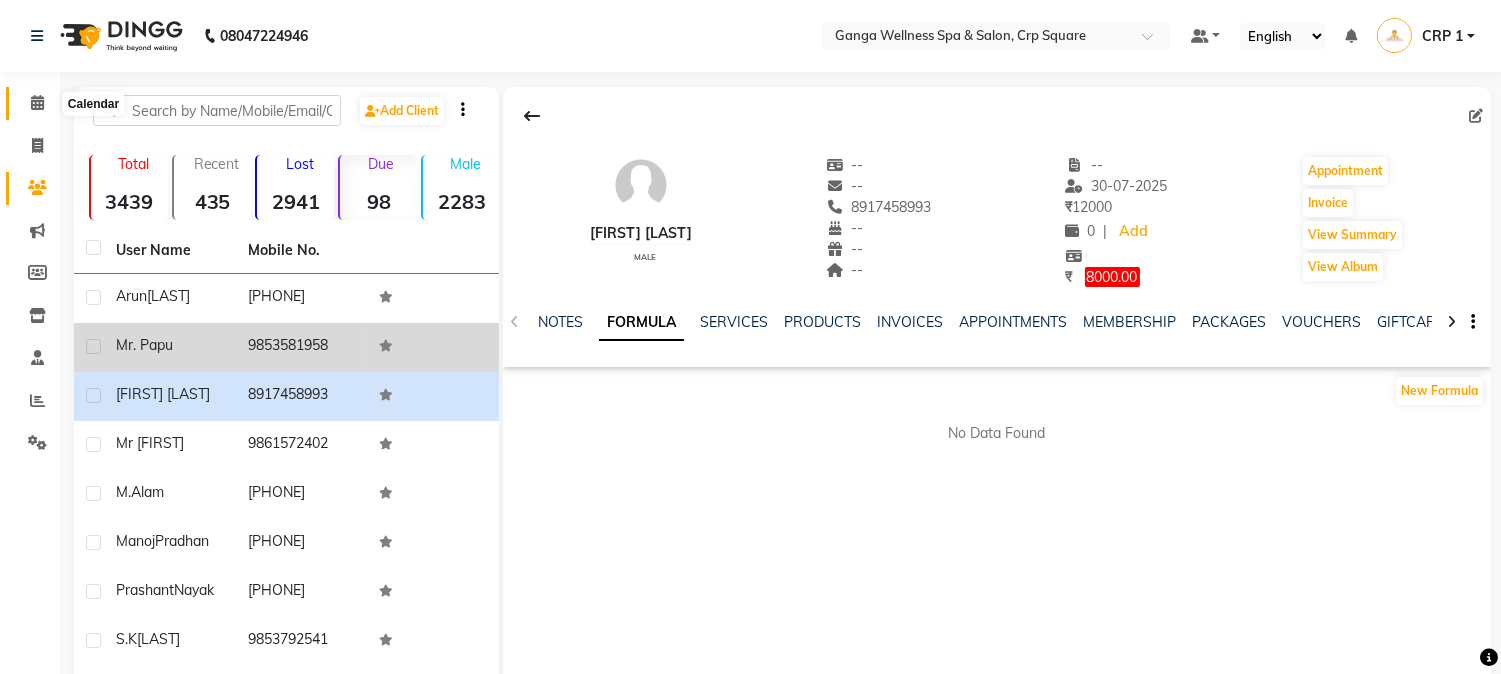 click 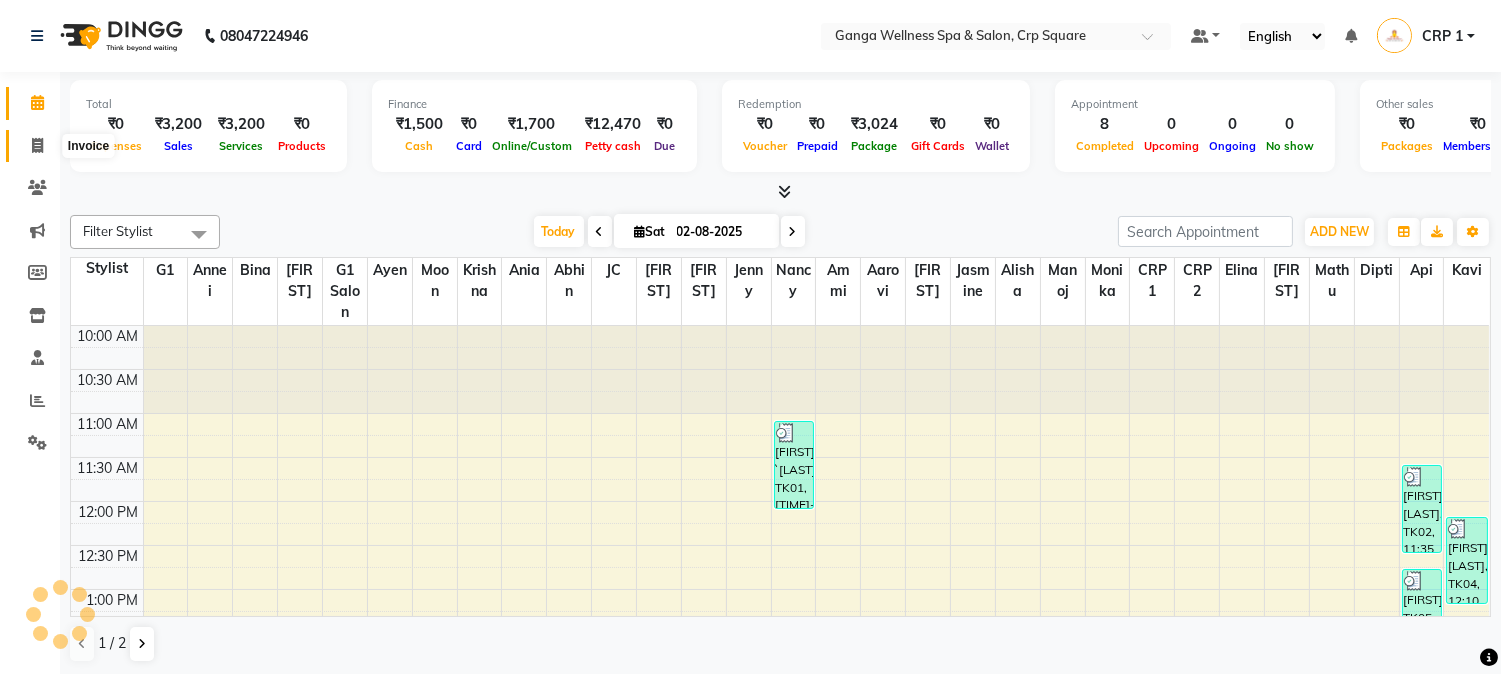 scroll, scrollTop: 0, scrollLeft: 0, axis: both 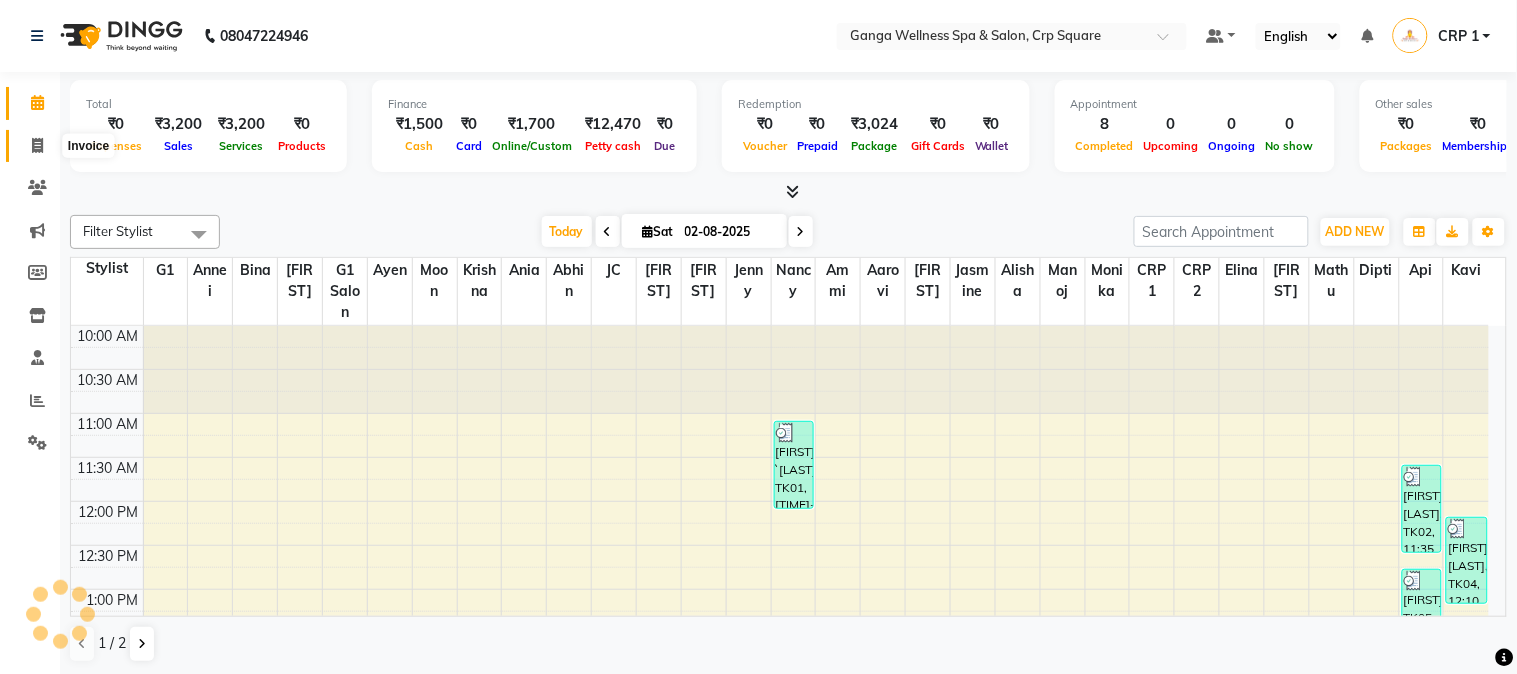 click 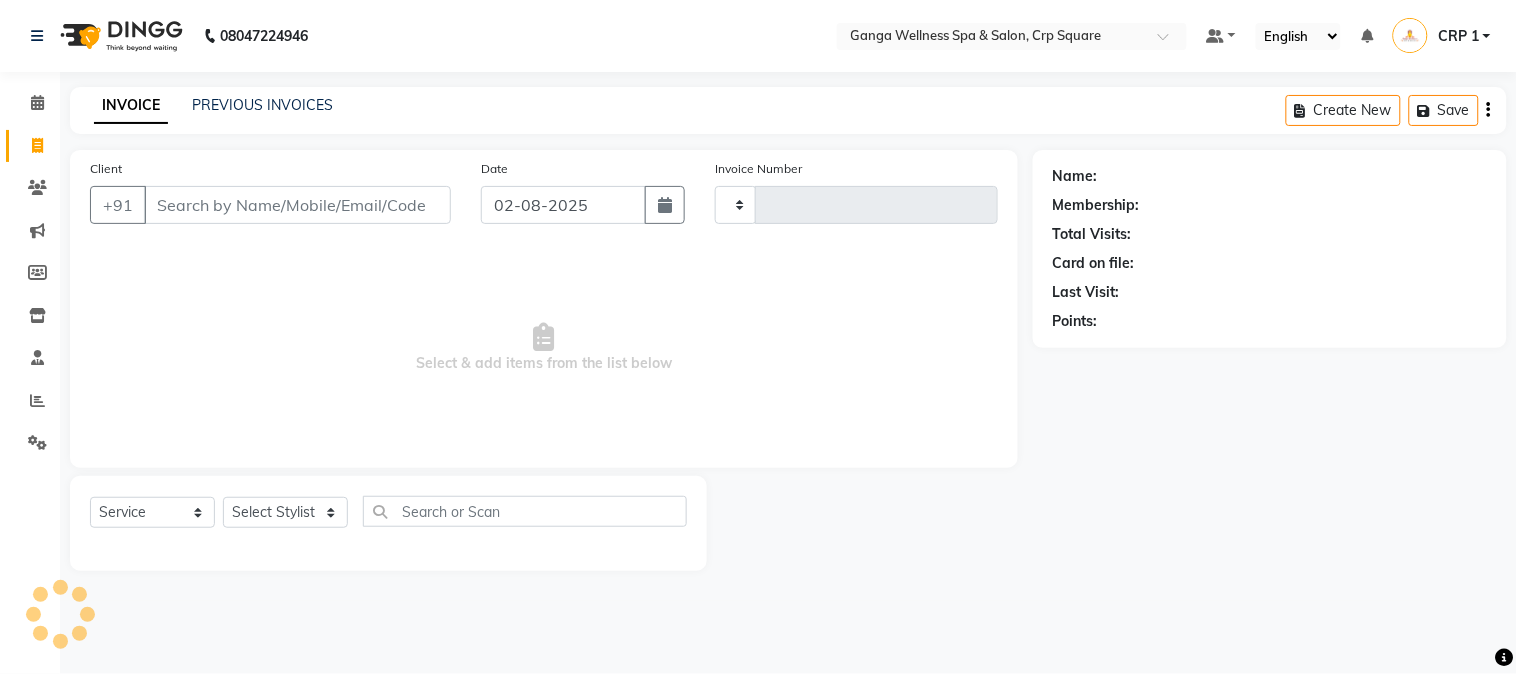 click on "INVOICE PREVIOUS INVOICES Create New   Save" 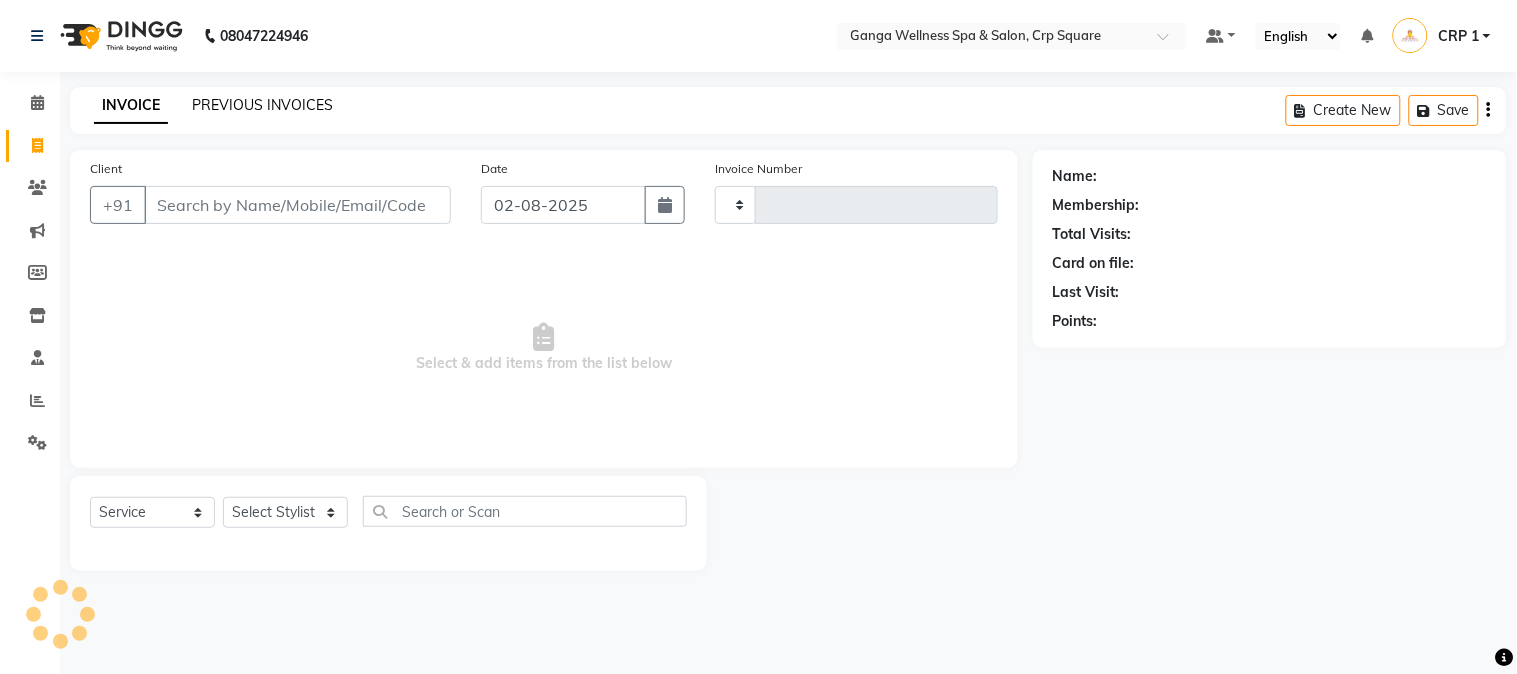 click on "PREVIOUS INVOICES" 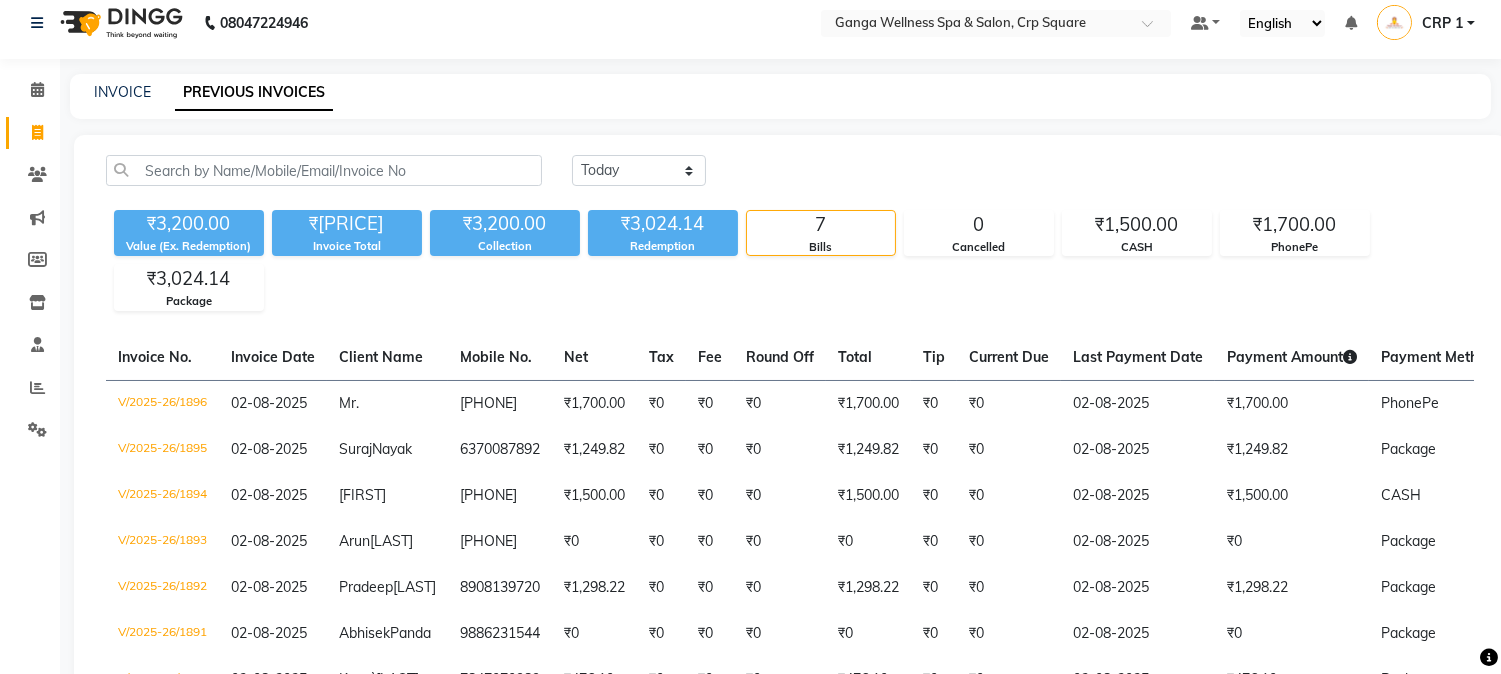 scroll, scrollTop: 0, scrollLeft: 0, axis: both 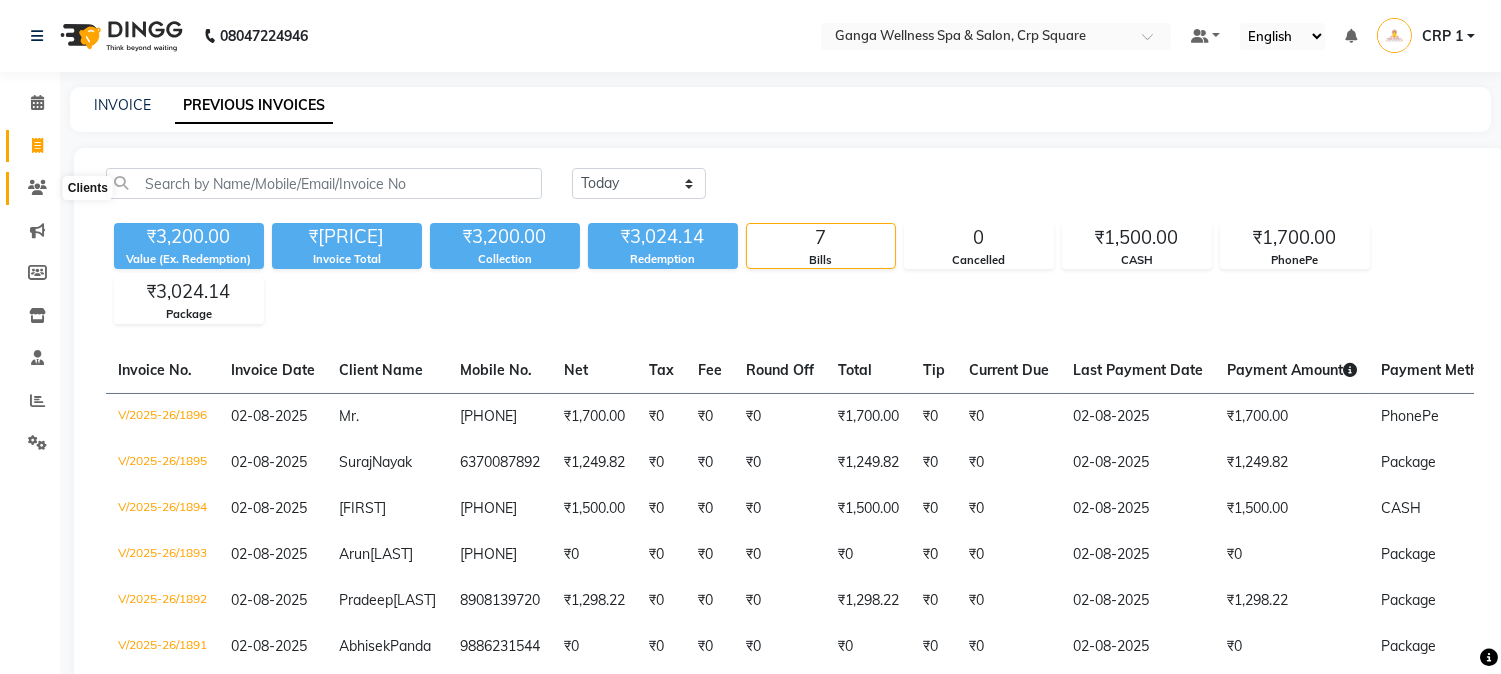 click 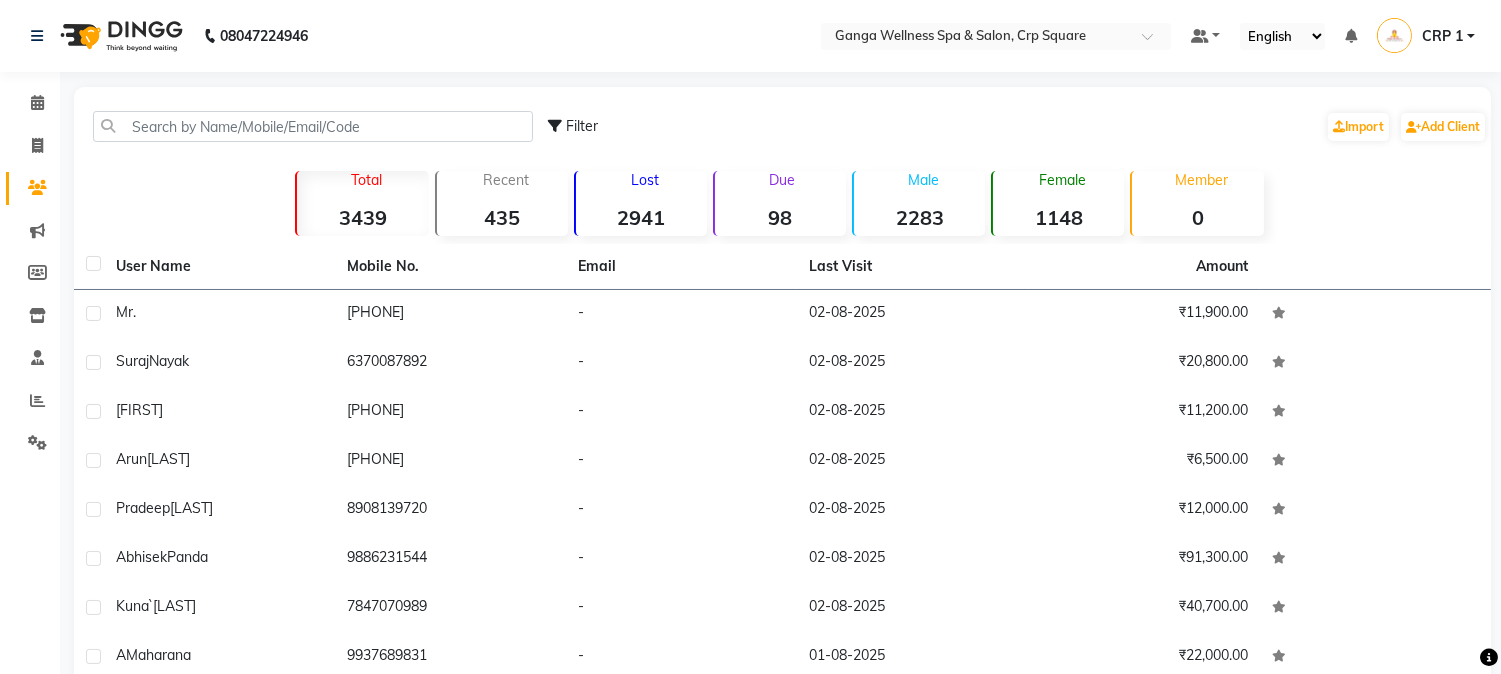 click on "Filter  Import   Add Client   Total  3439  Recent  435  Lost  2941  Due  98  Male  2283  Female  1148  Member  0 User Name Mobile No. Email Last Visit Amount Mr.     [PHONE]   -   [DATE]   ₹11,900.00  [FIRST]  [LAST]   [PHONE]   -   [DATE]   ₹20,800.00  Sadeep     [PHONE]   -   [DATE]   ₹11,200.00  [FIRST]  [LAST]   [PHONE]   -   [DATE]   ₹6,500.00  [FIRST]  [LAST]   [PHONE]   -   [DATE]   ₹12,000.00  [FIRST]  [LAST]   [PHONE]   -   [DATE]   ₹91,300.00  [FIRST]  `[LAST]   [PHONE]   -   [DATE]   ₹40,700.00  A [LAST]   [PHONE]   -   [DATE]   ₹22,000.00  [FIRST]     [PHONE]   -   [DATE]   ₹7,500.00  [FIRST]     [PHONE]   -   [DATE]   ₹31,400.00   Previous   Next   10   50   100" 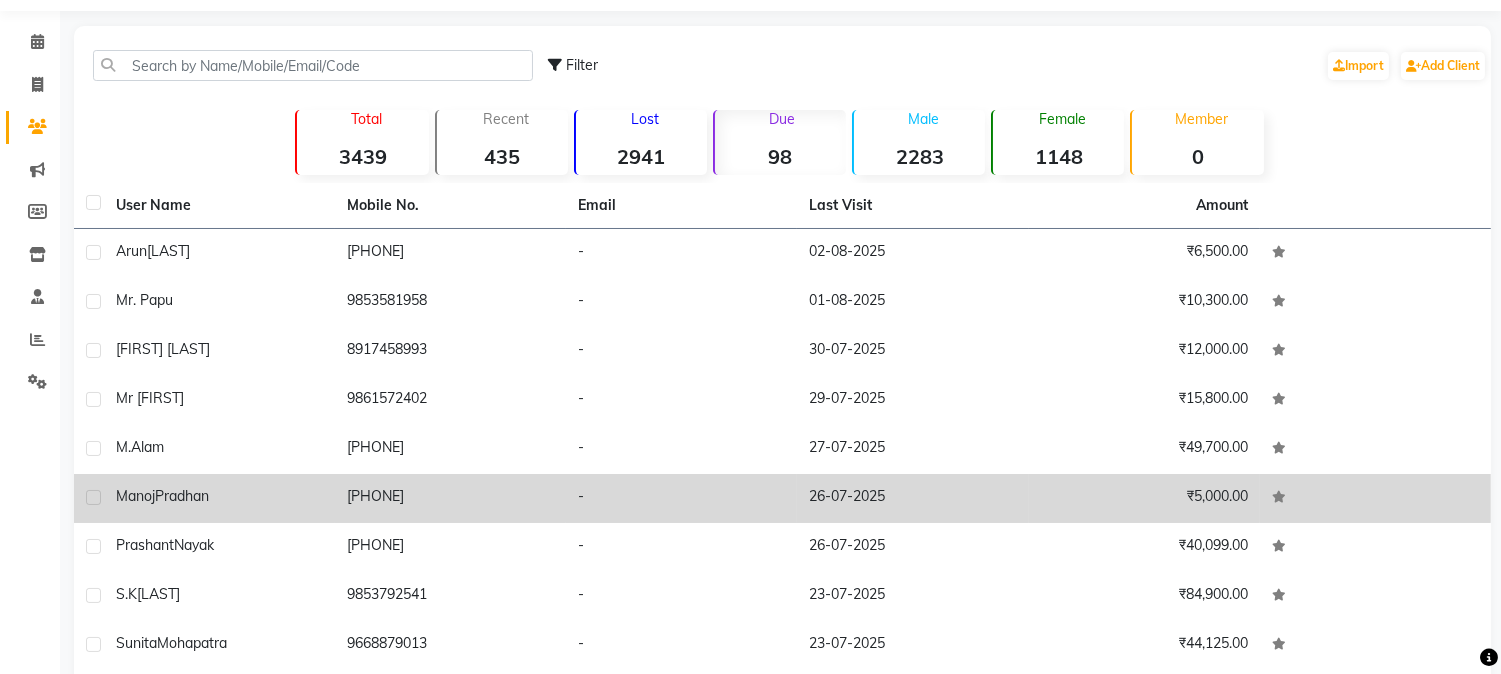 scroll, scrollTop: 111, scrollLeft: 0, axis: vertical 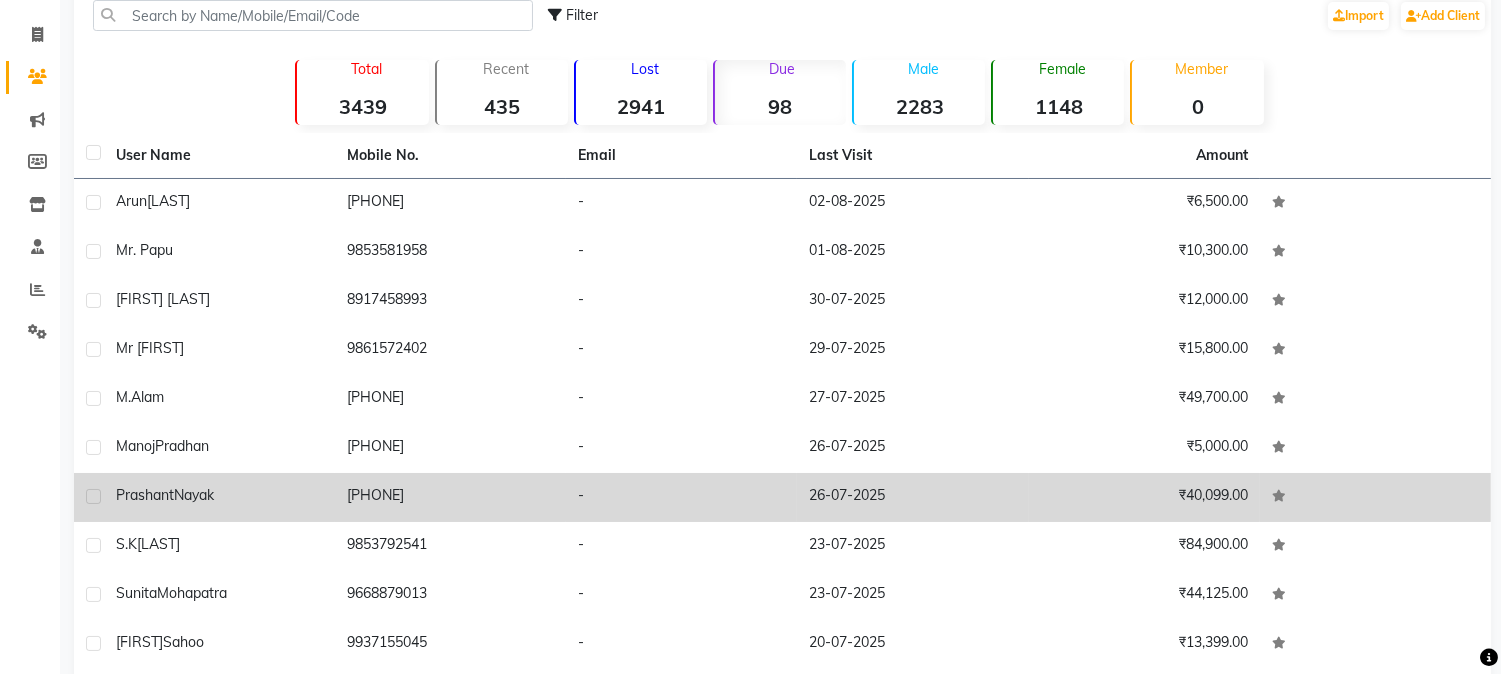 click on "[PHONE]" 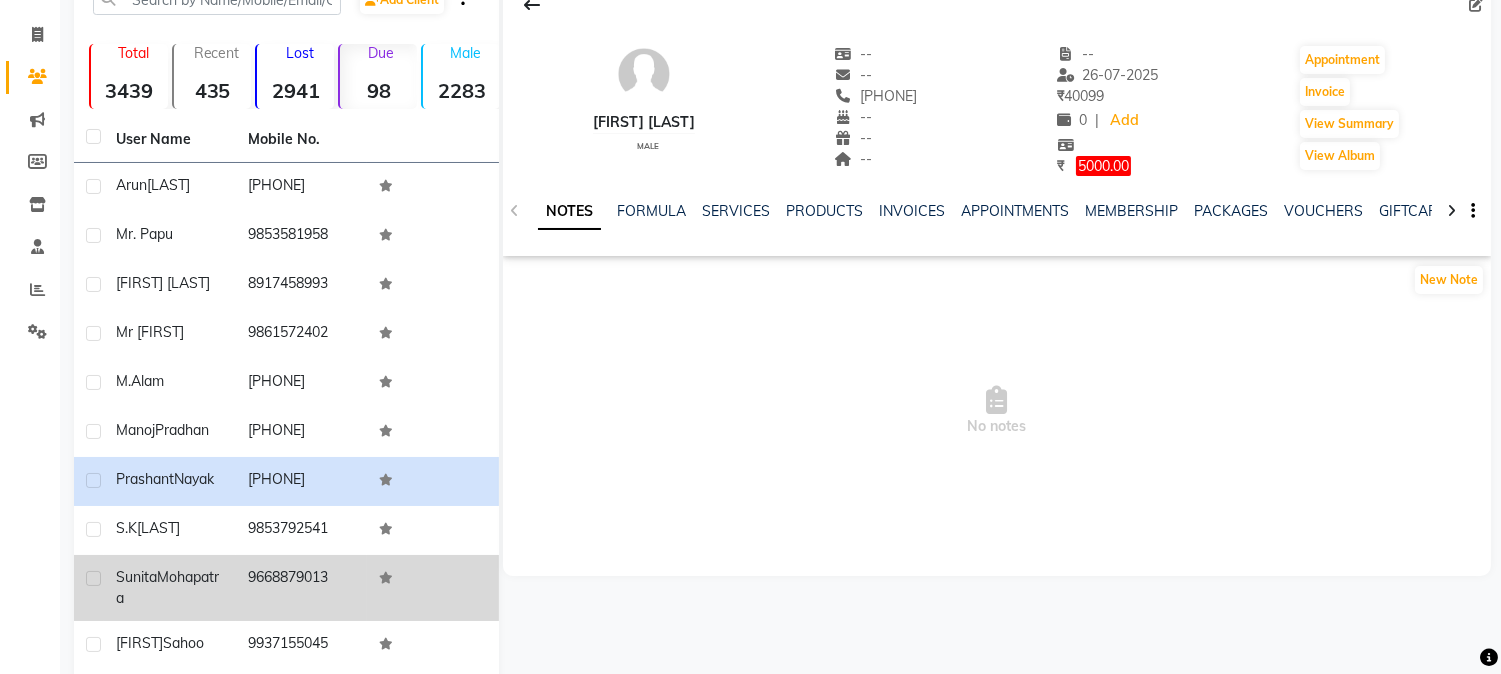 scroll, scrollTop: 192, scrollLeft: 0, axis: vertical 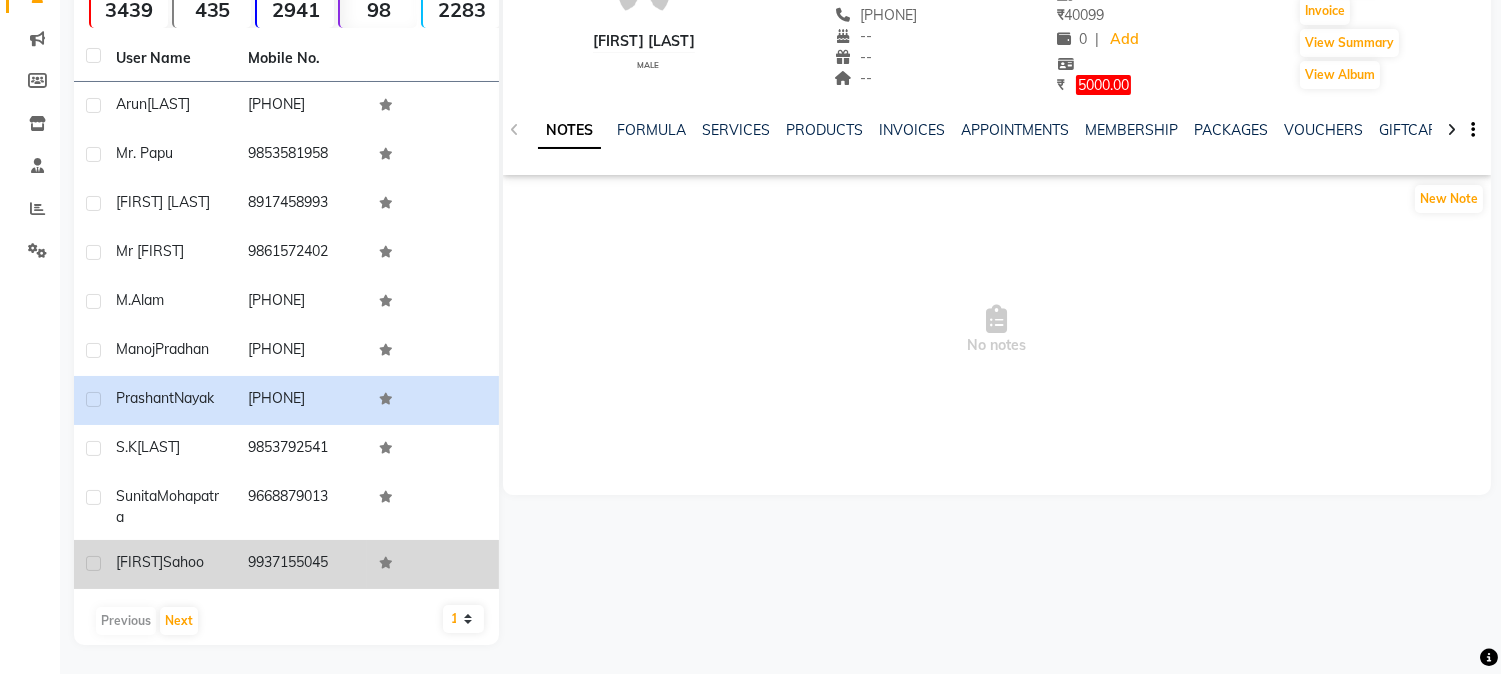 click on "9937155045" 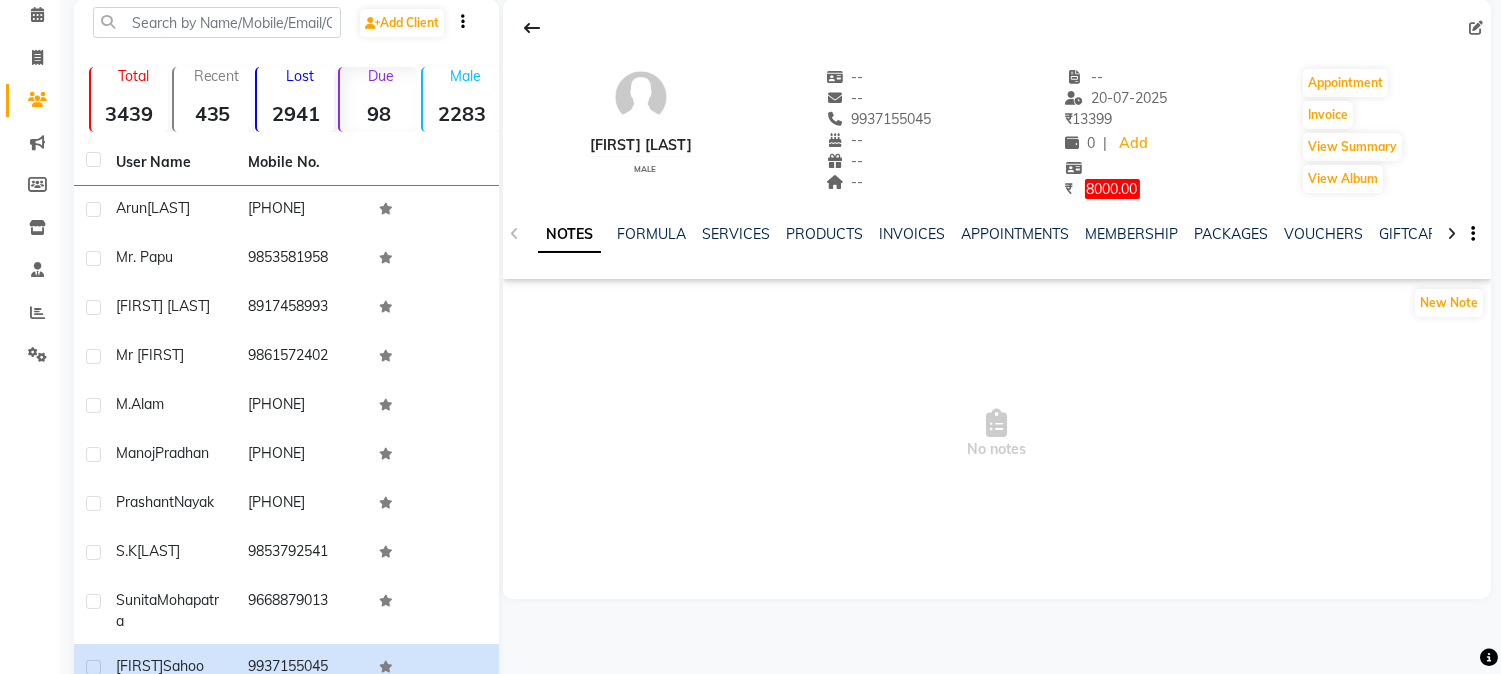 scroll, scrollTop: 192, scrollLeft: 0, axis: vertical 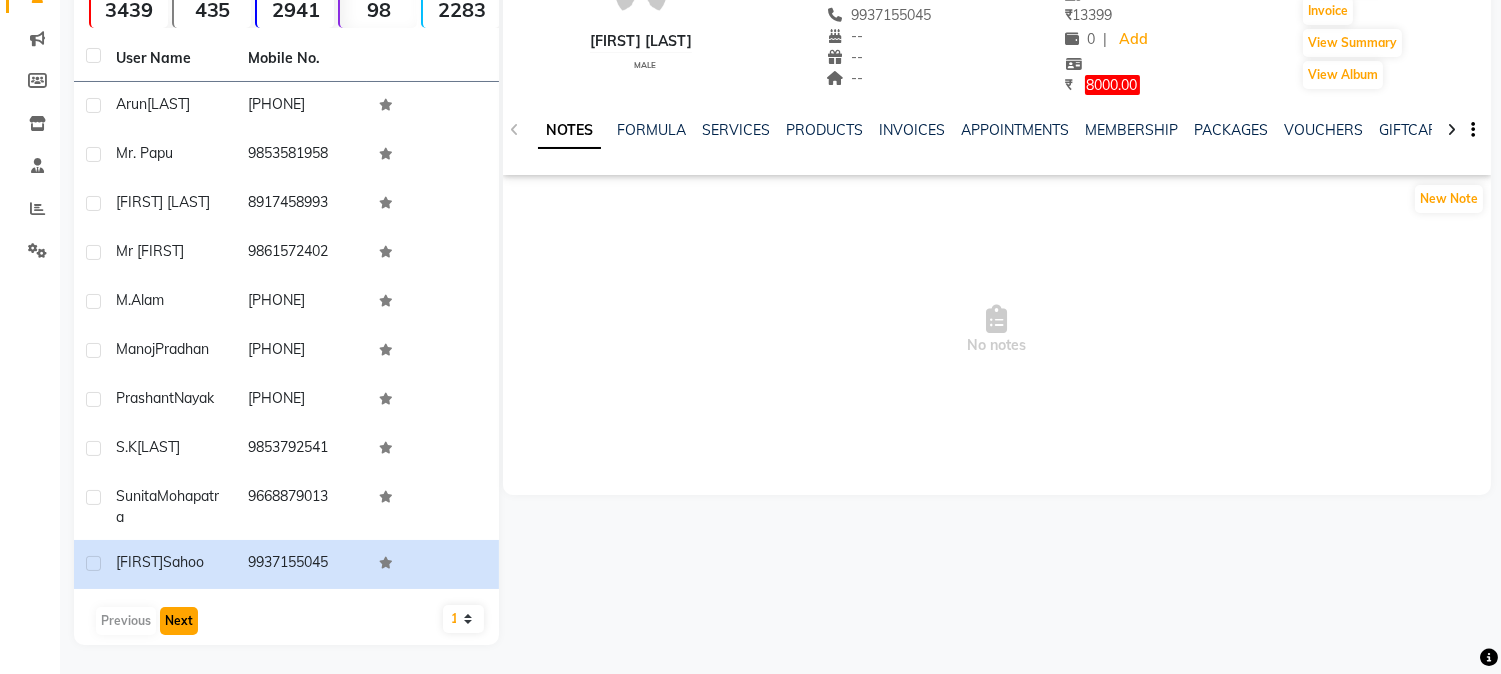 click on "Next" 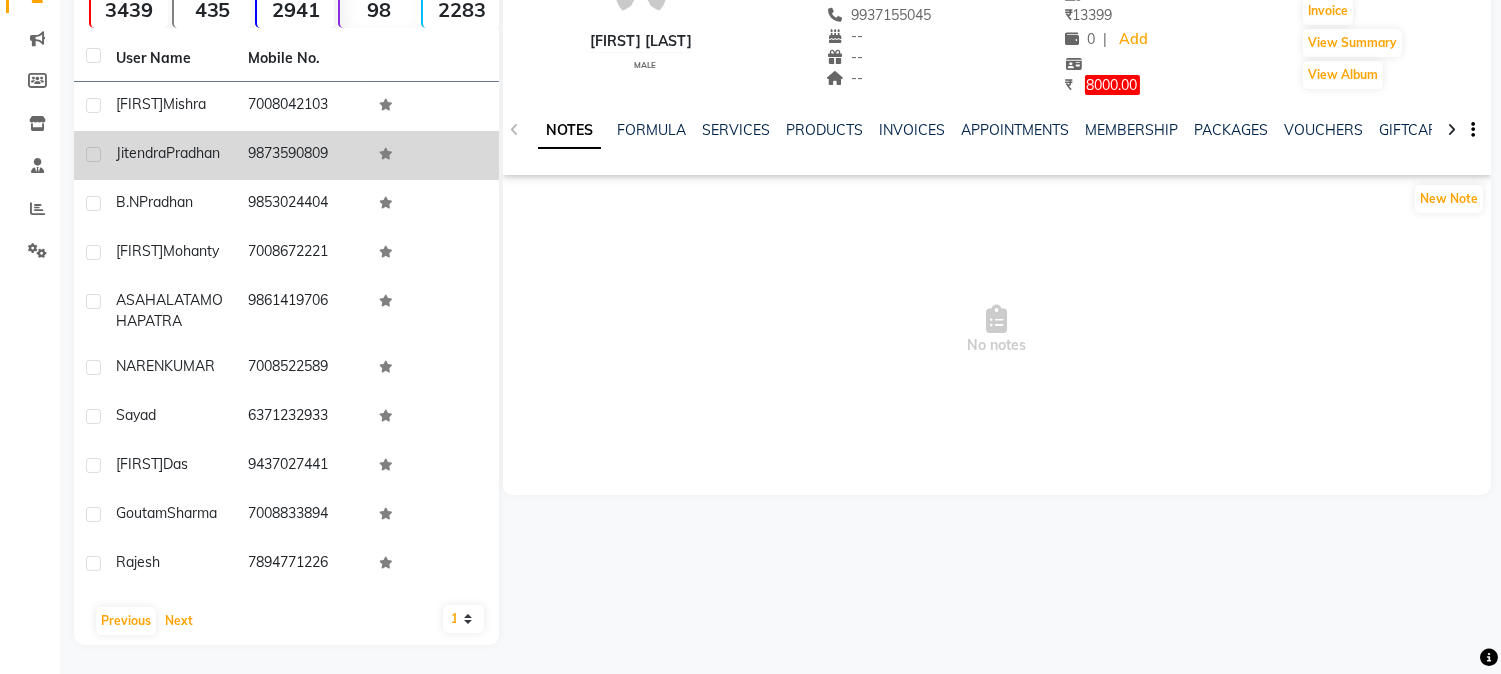 scroll, scrollTop: 0, scrollLeft: 0, axis: both 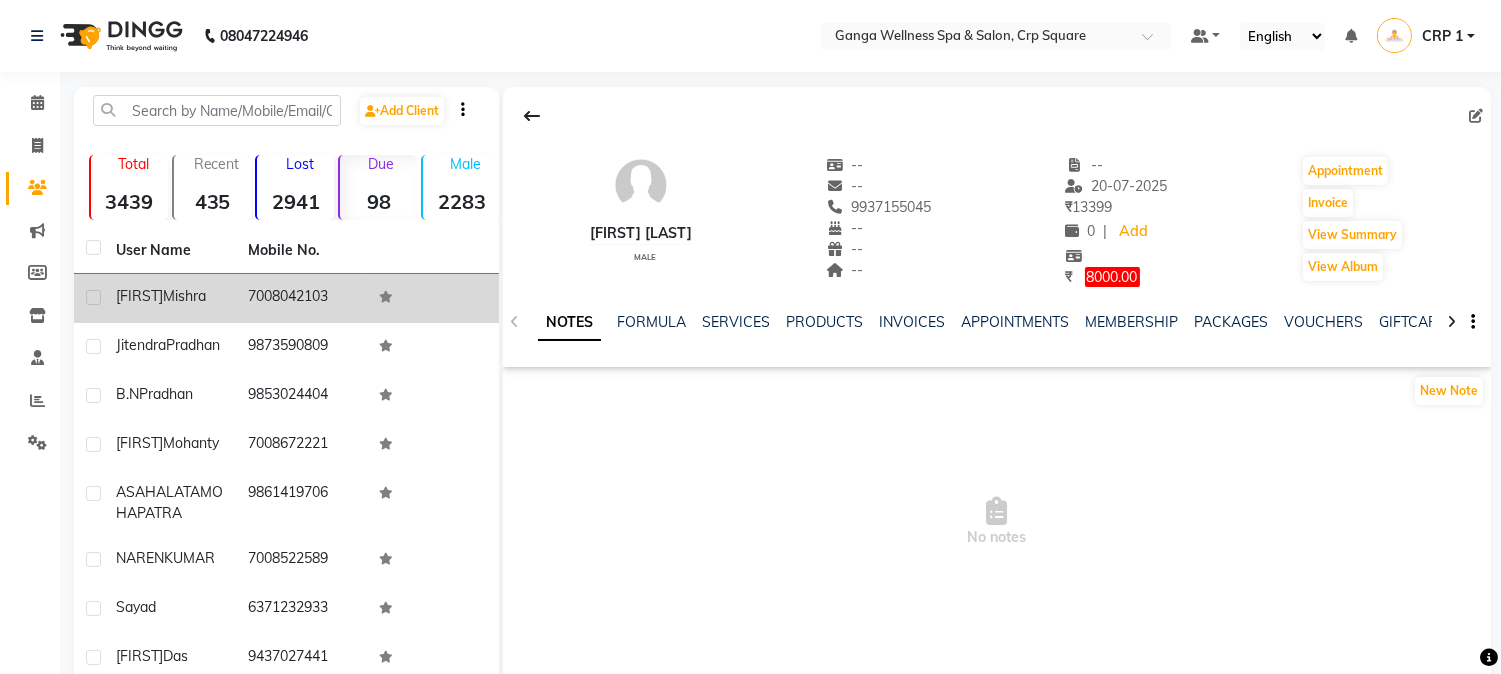 click on "[FIRST]  [LAST]" 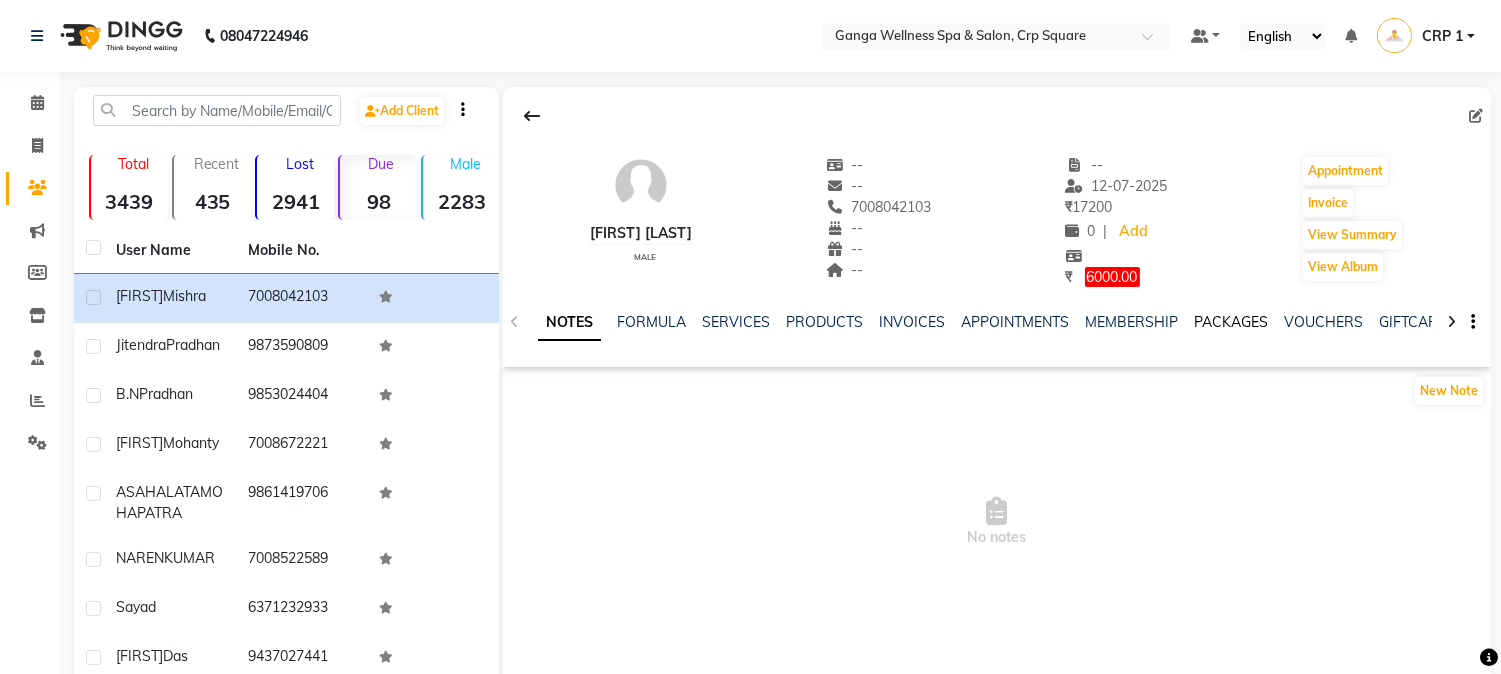 drag, startPoint x: 1227, startPoint y: 317, endPoint x: 1222, endPoint y: 300, distance: 17.720045 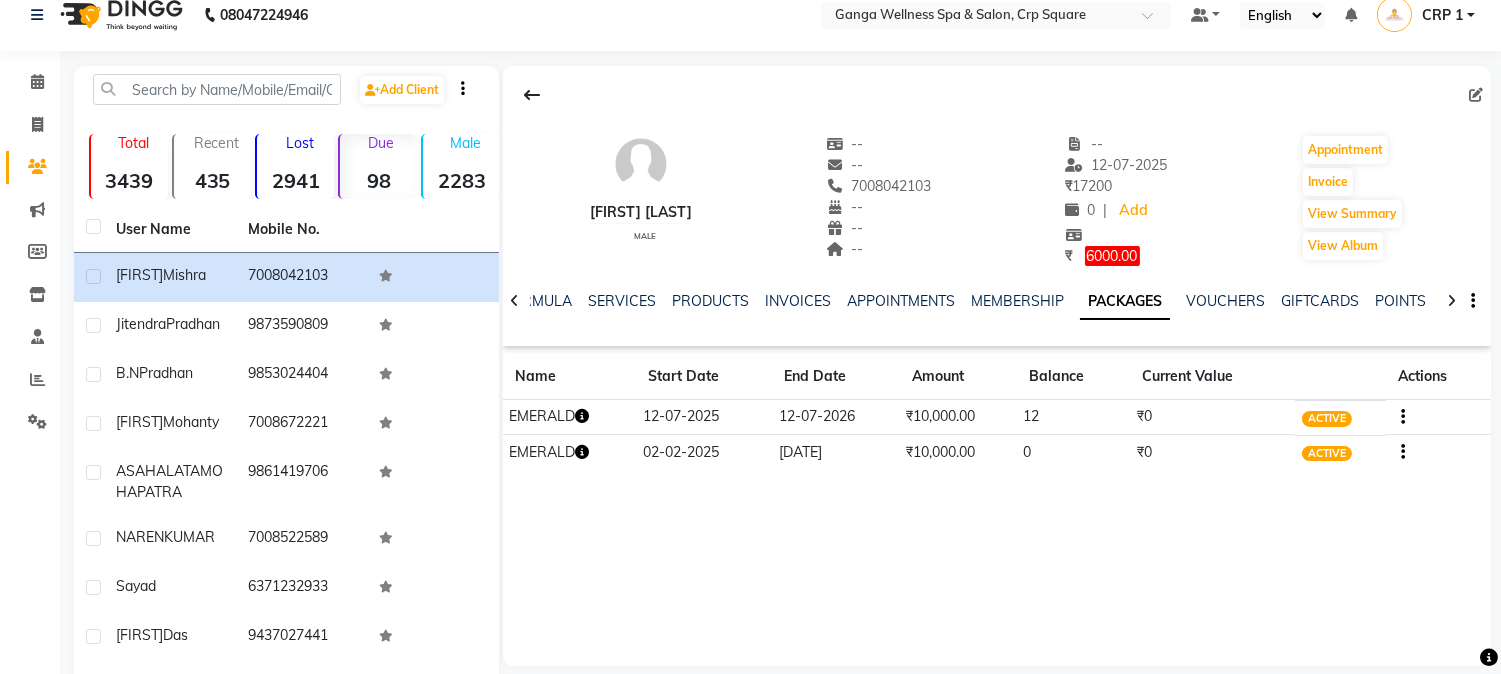 scroll, scrollTop: 0, scrollLeft: 0, axis: both 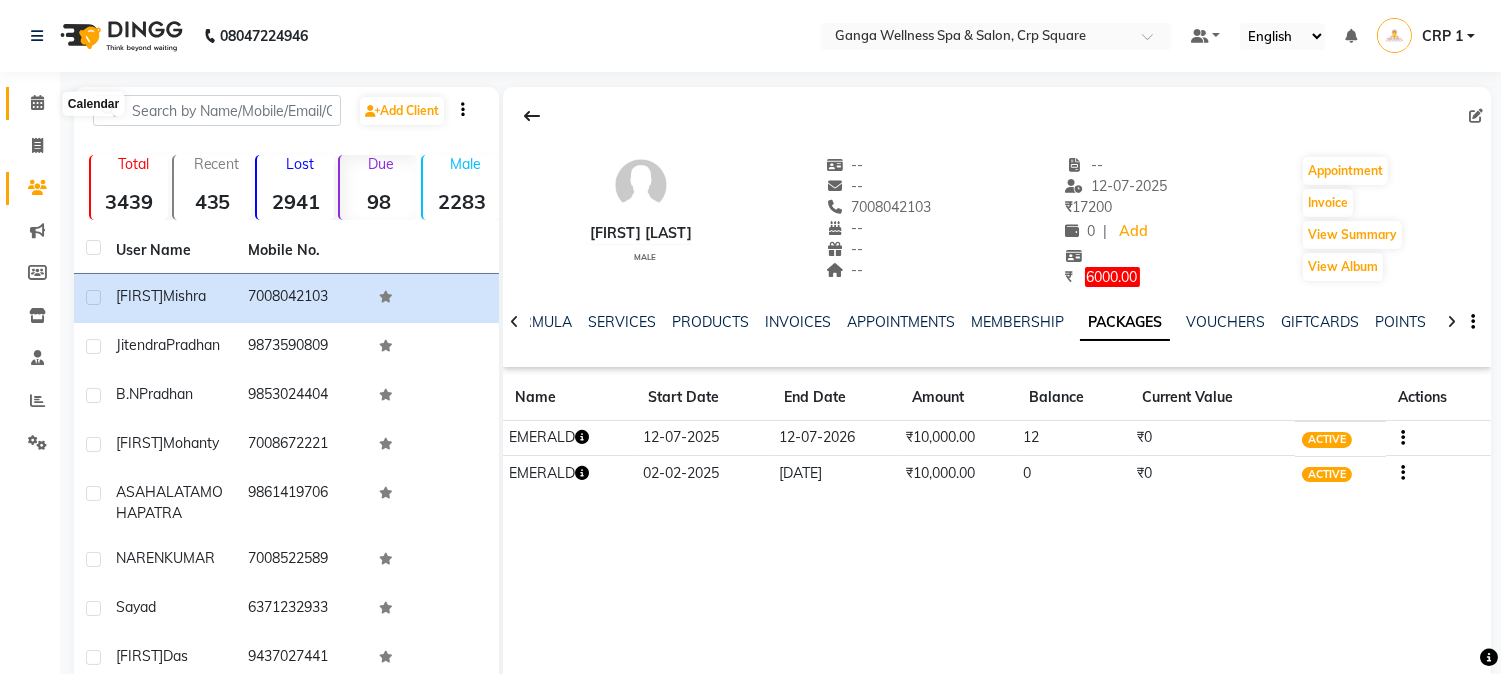 click 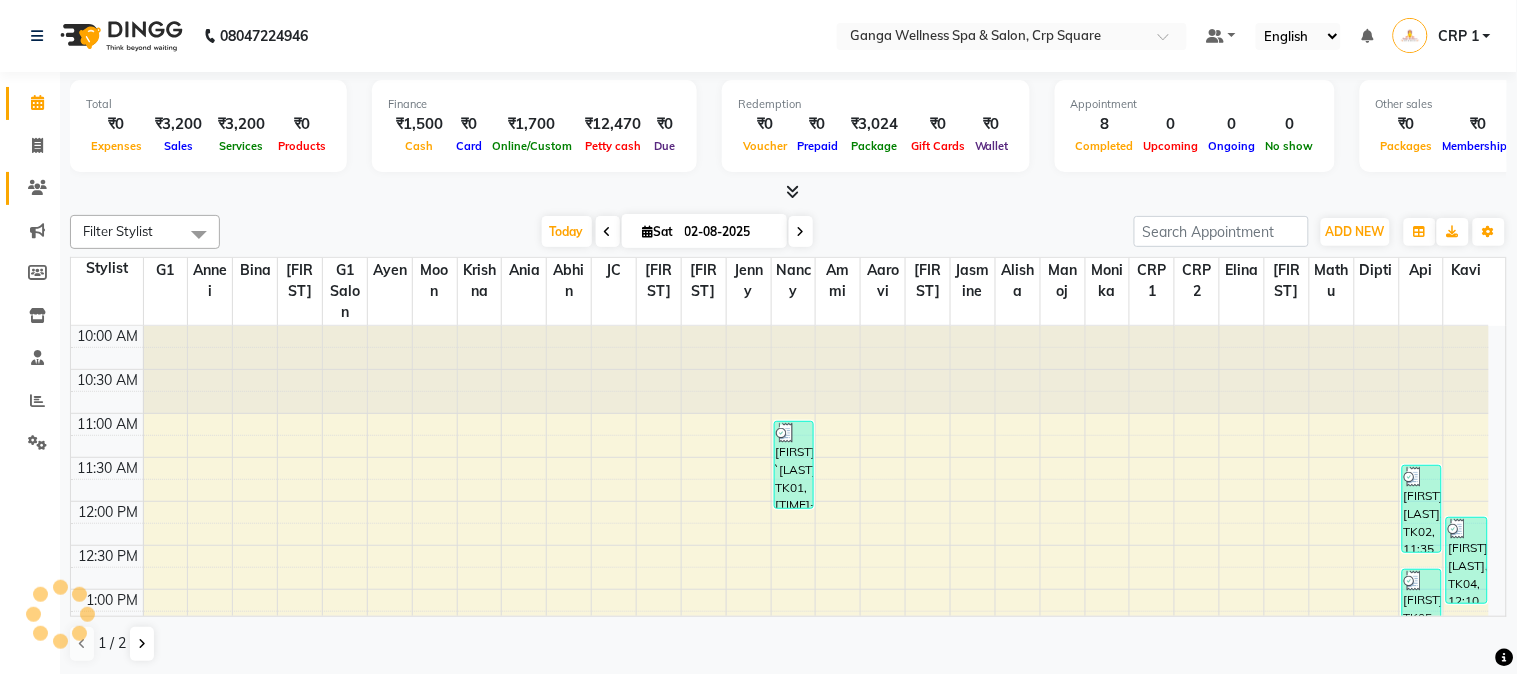 click on "Clients" 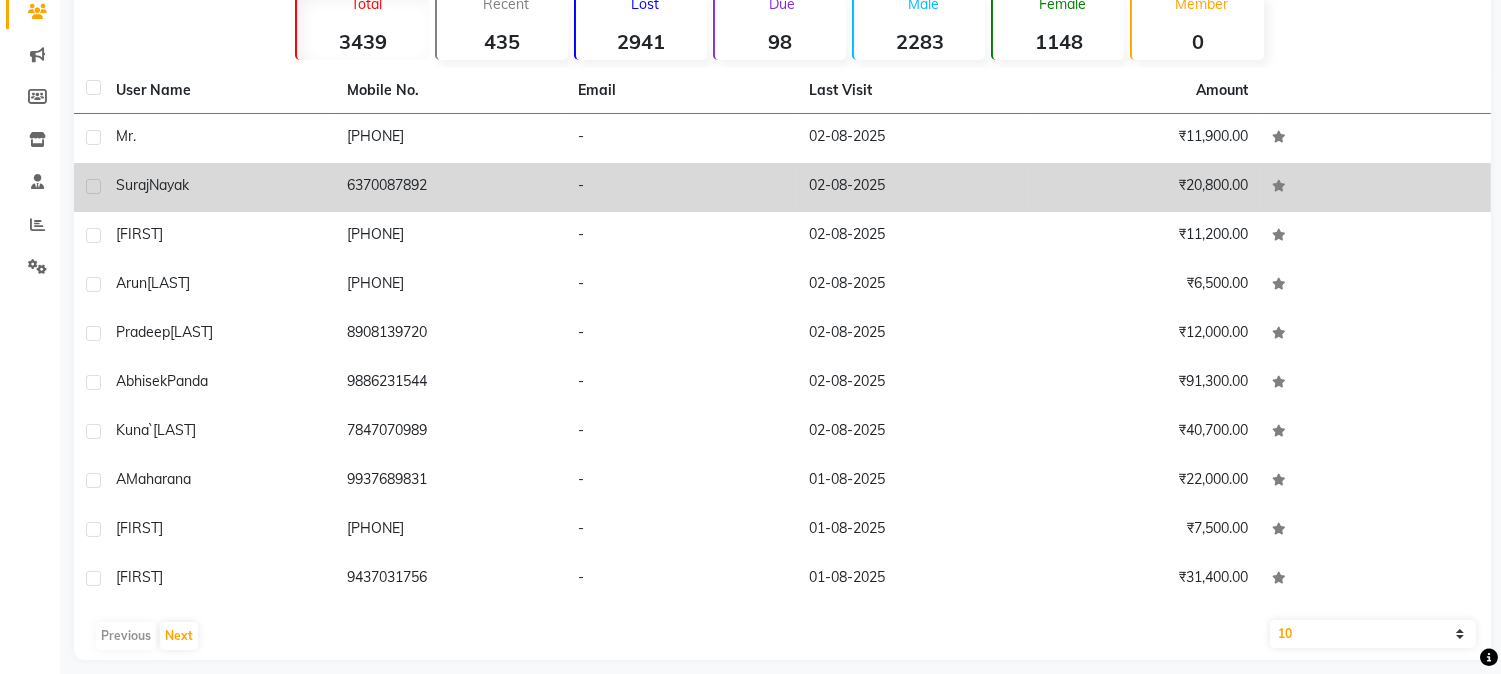 scroll, scrollTop: 191, scrollLeft: 0, axis: vertical 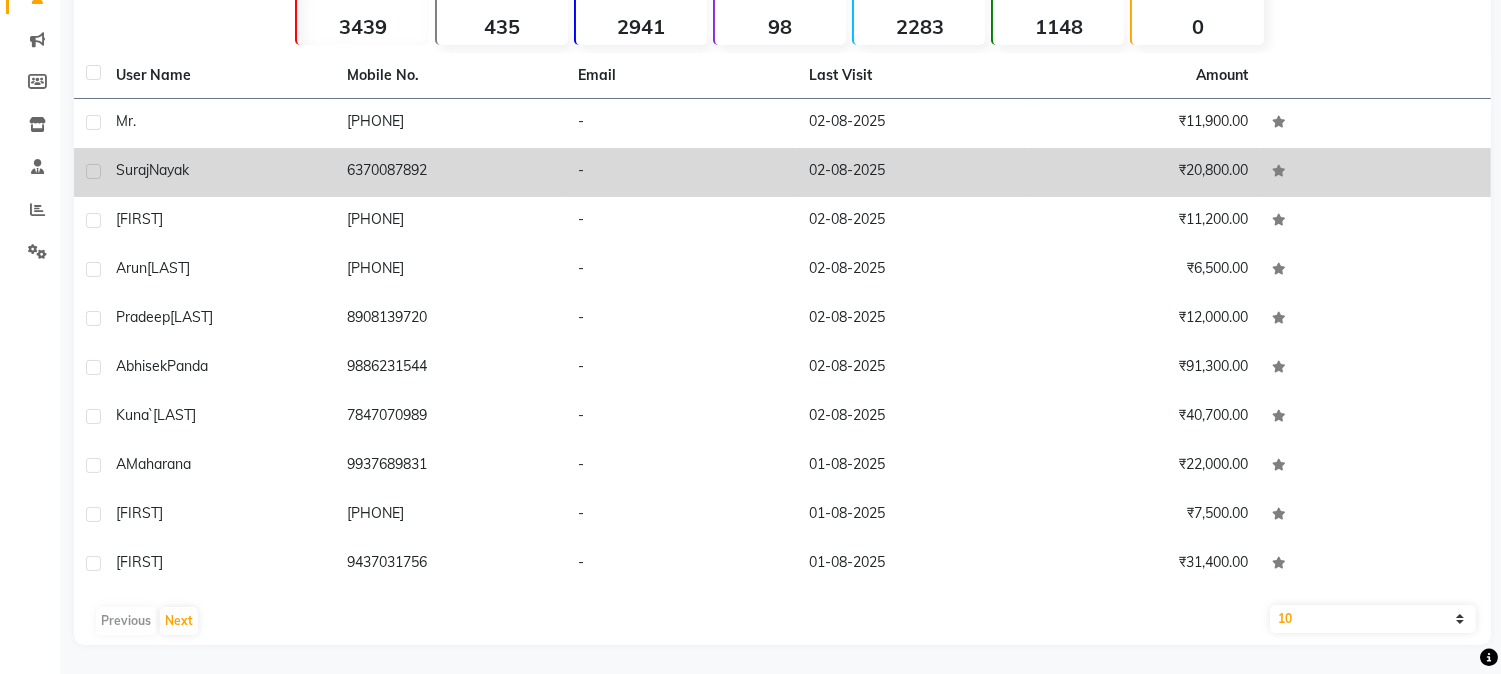 click on "6370087892" 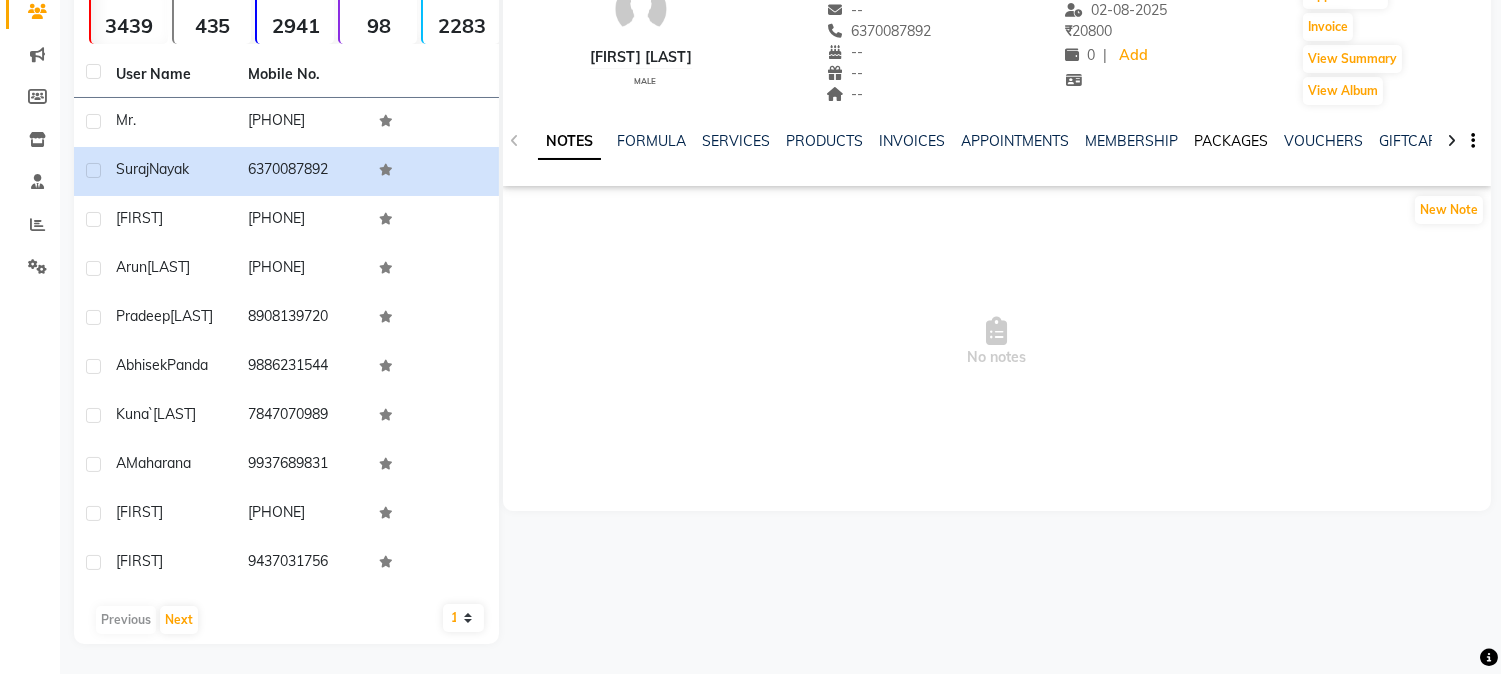 click on "PACKAGES" 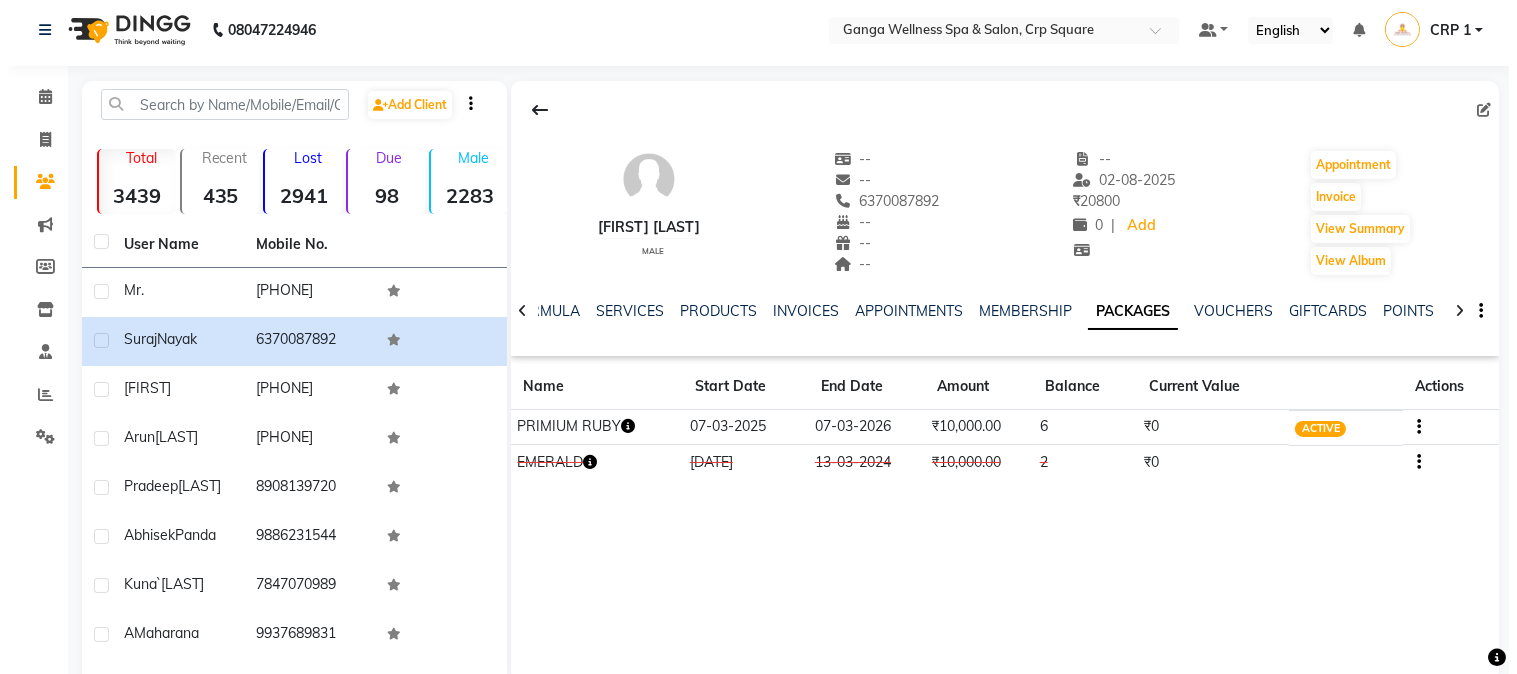 scroll, scrollTop: 0, scrollLeft: 0, axis: both 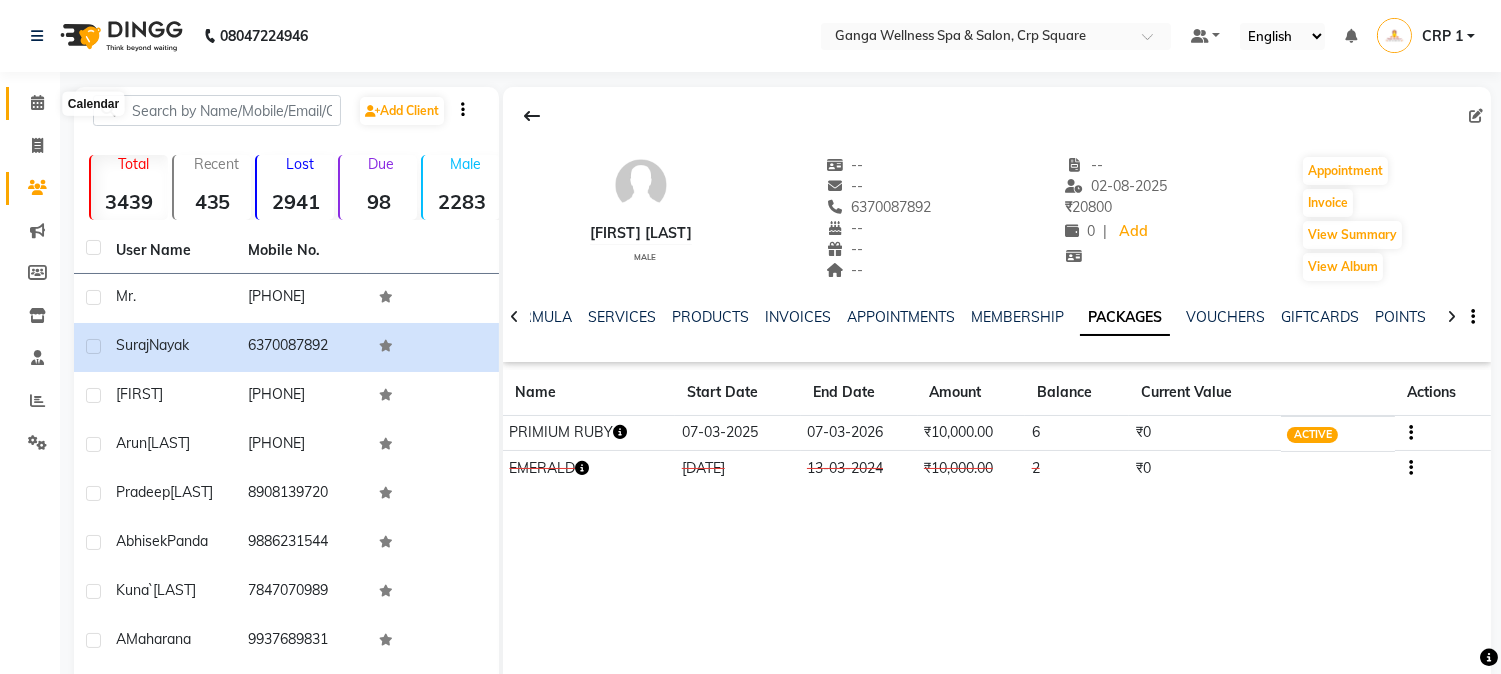drag, startPoint x: 27, startPoint y: 102, endPoint x: 32, endPoint y: 112, distance: 11.18034 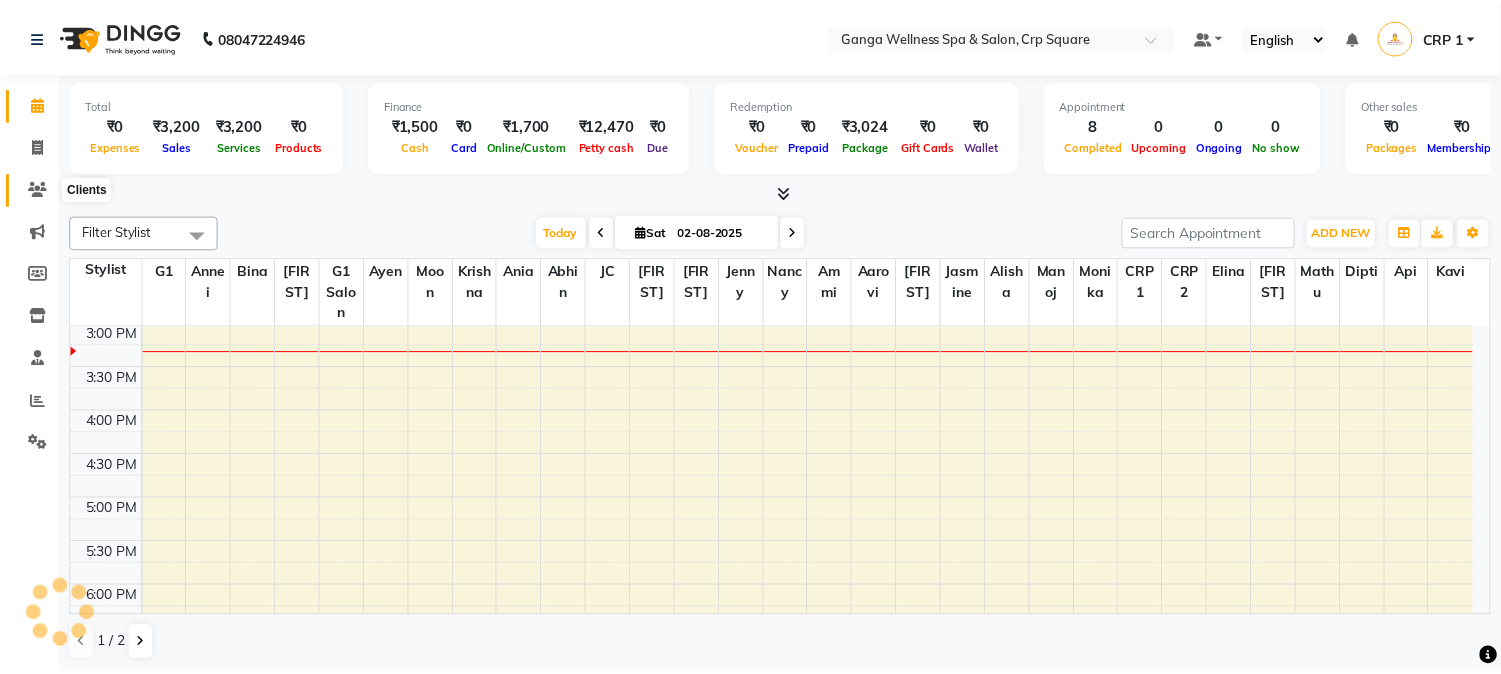 scroll, scrollTop: 0, scrollLeft: 0, axis: both 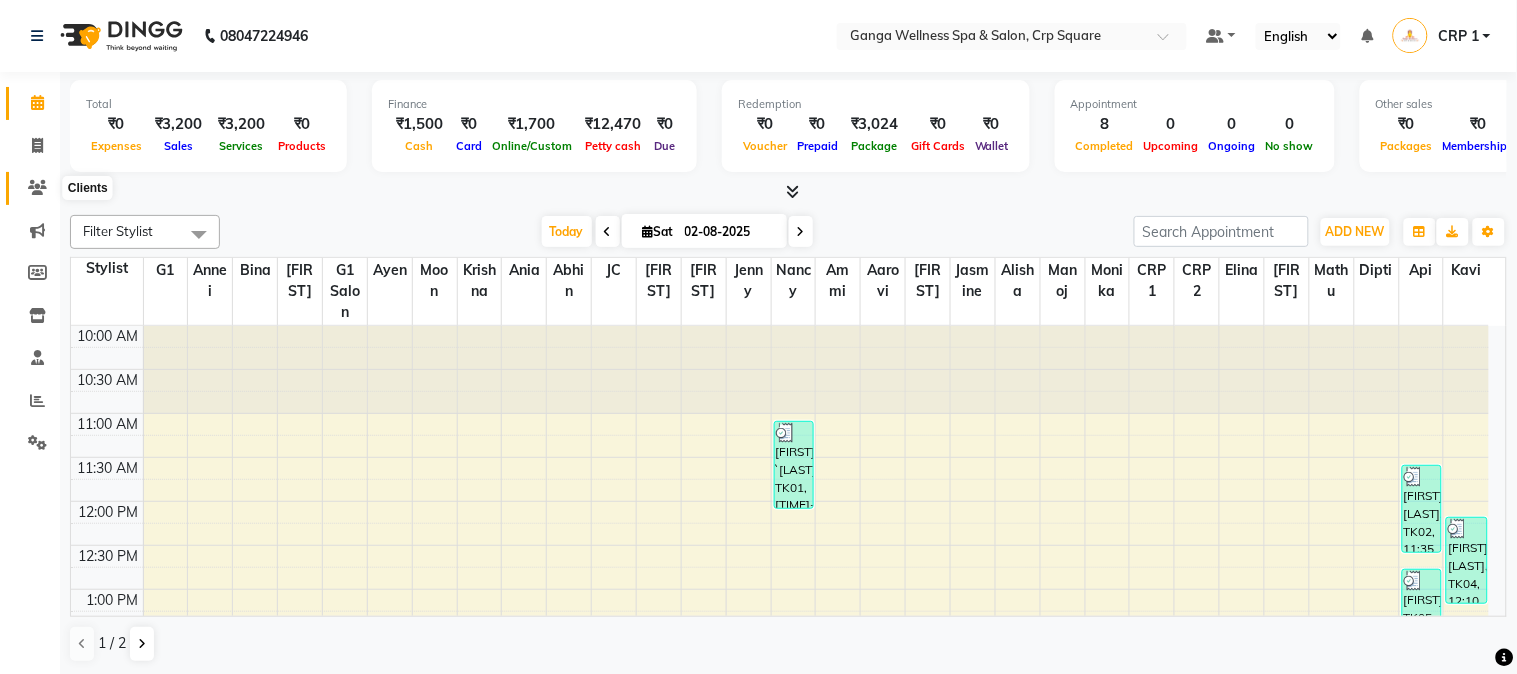 click 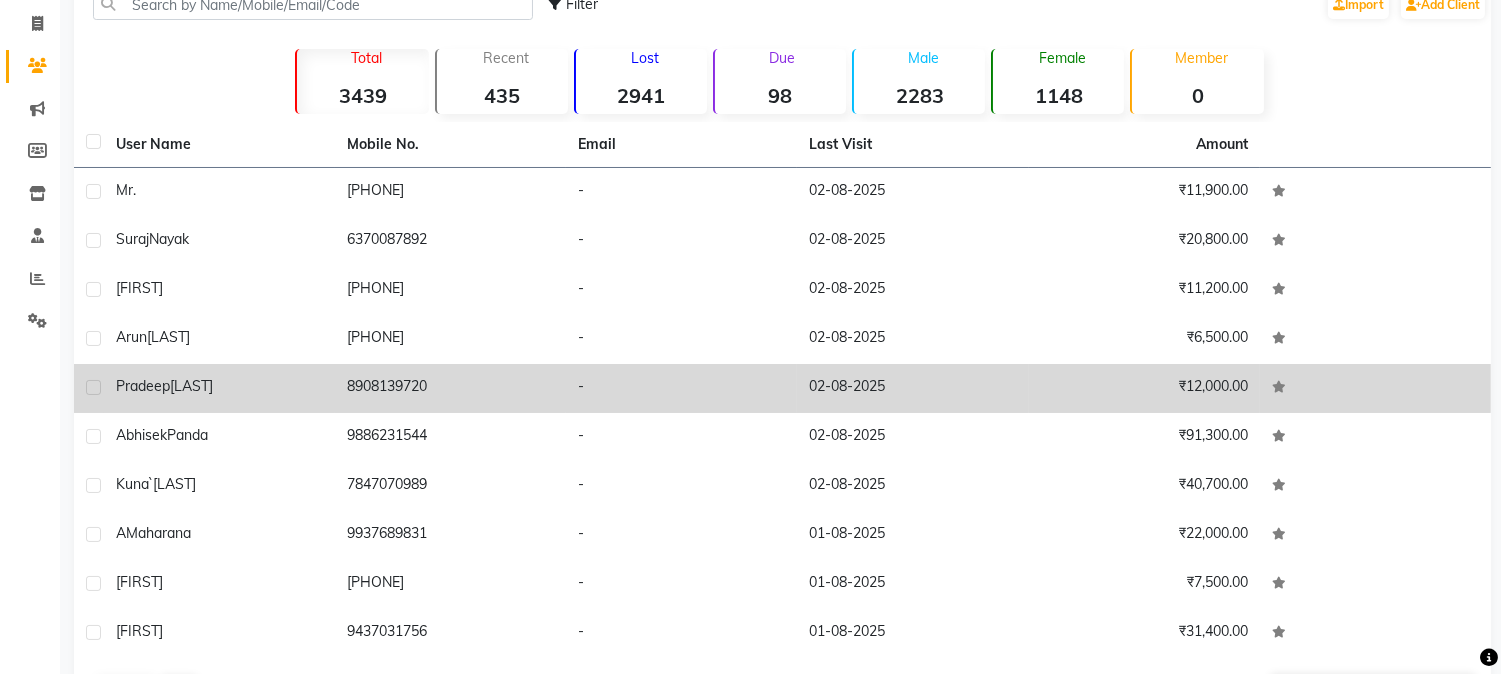 scroll, scrollTop: 191, scrollLeft: 0, axis: vertical 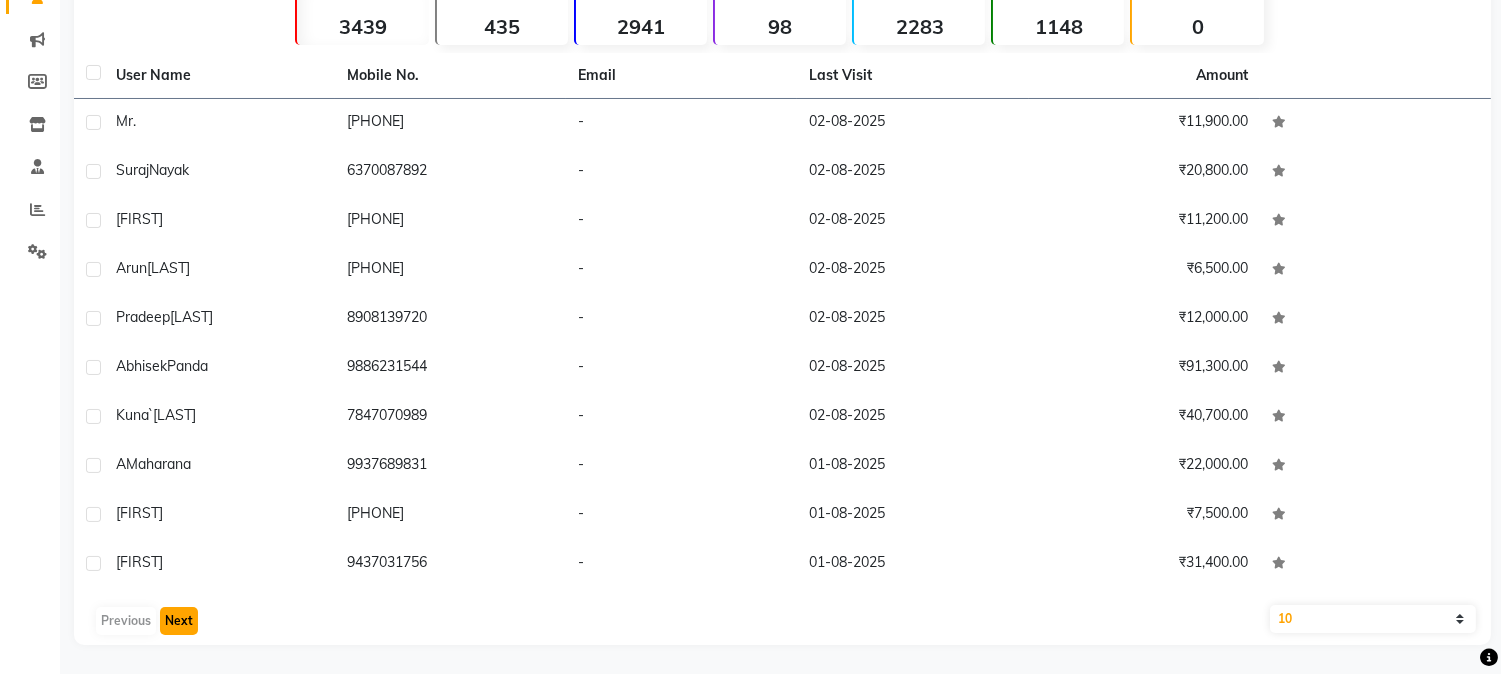 click on "Next" 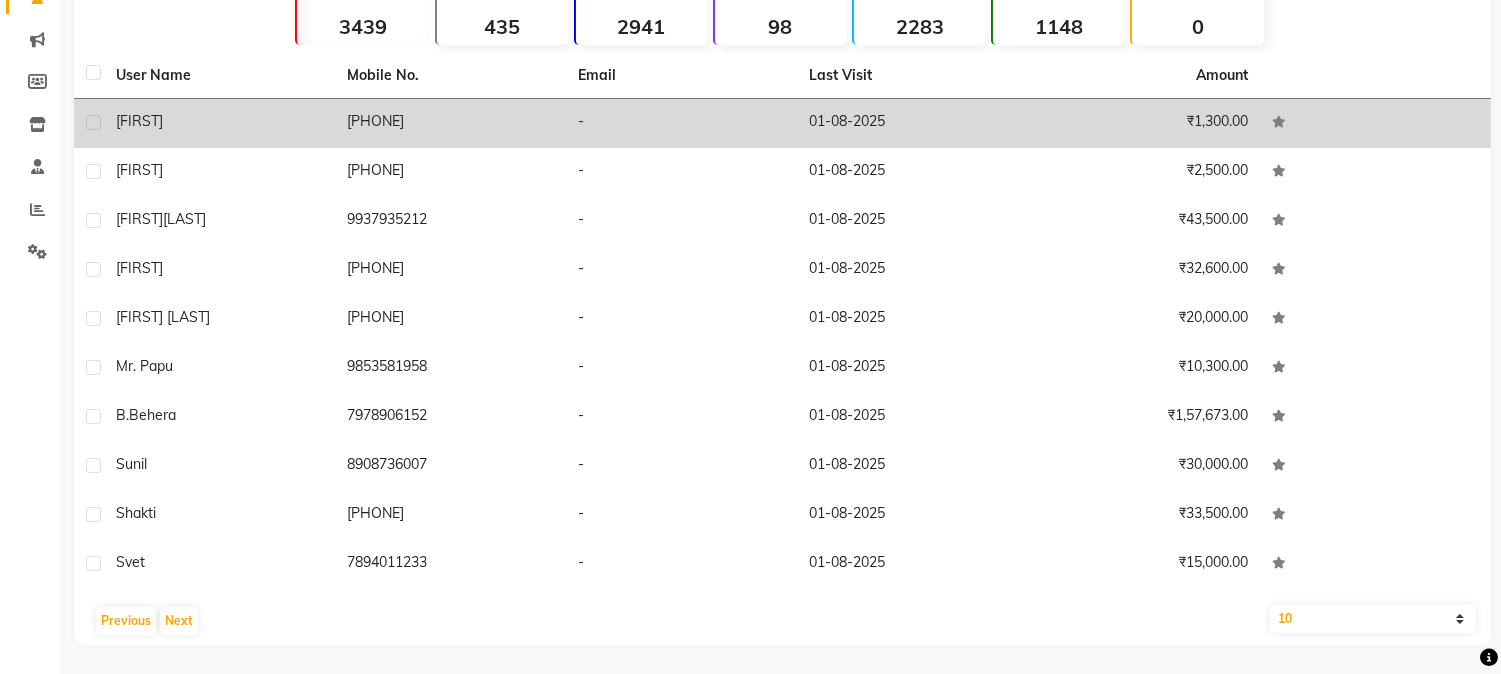 click on "[FIRST]" 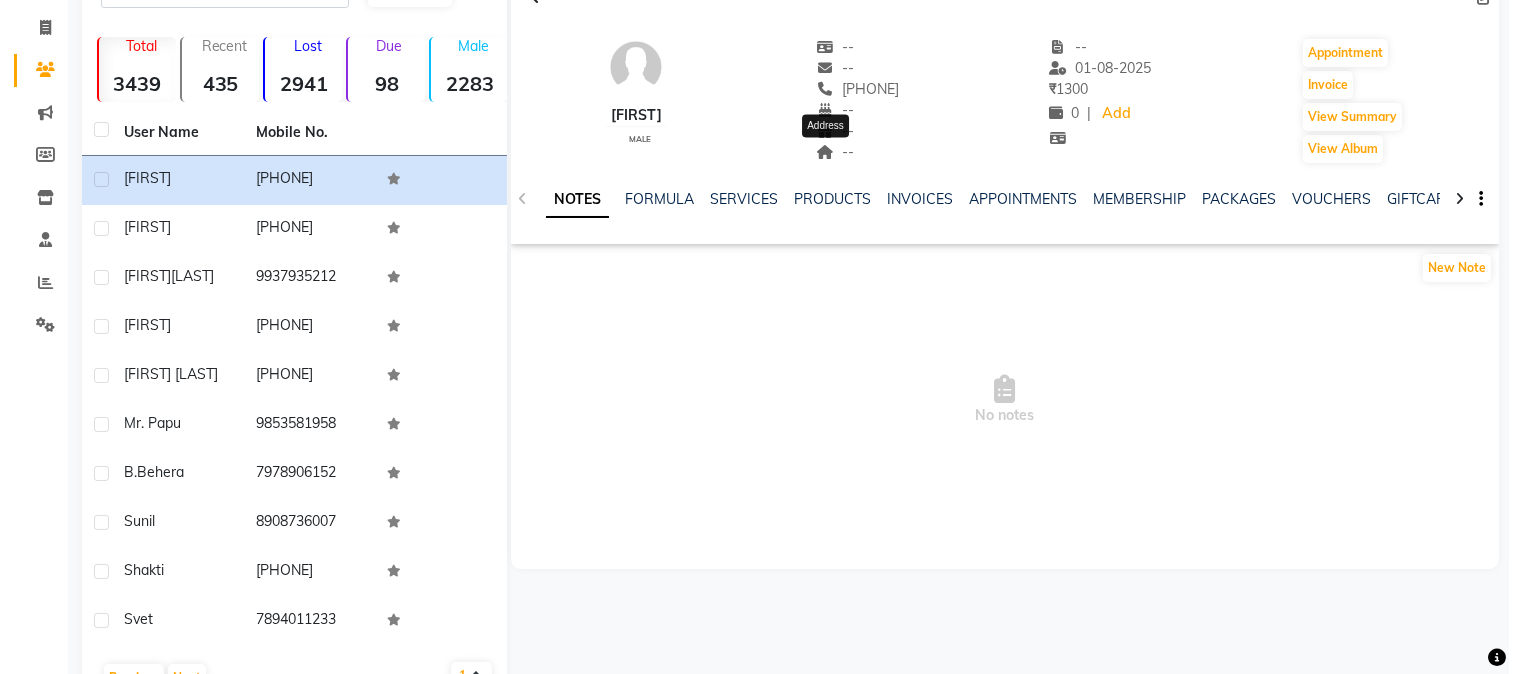 scroll, scrollTop: 80, scrollLeft: 0, axis: vertical 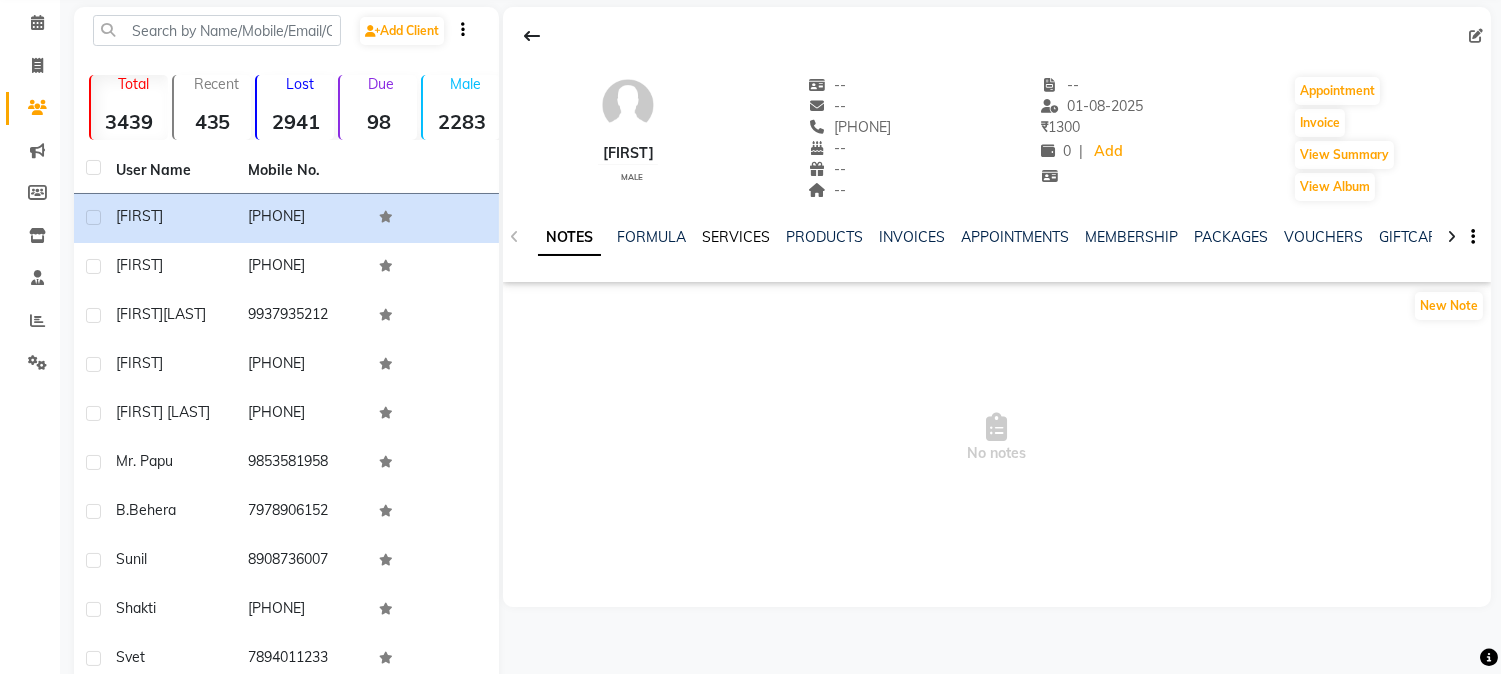 click on "SERVICES" 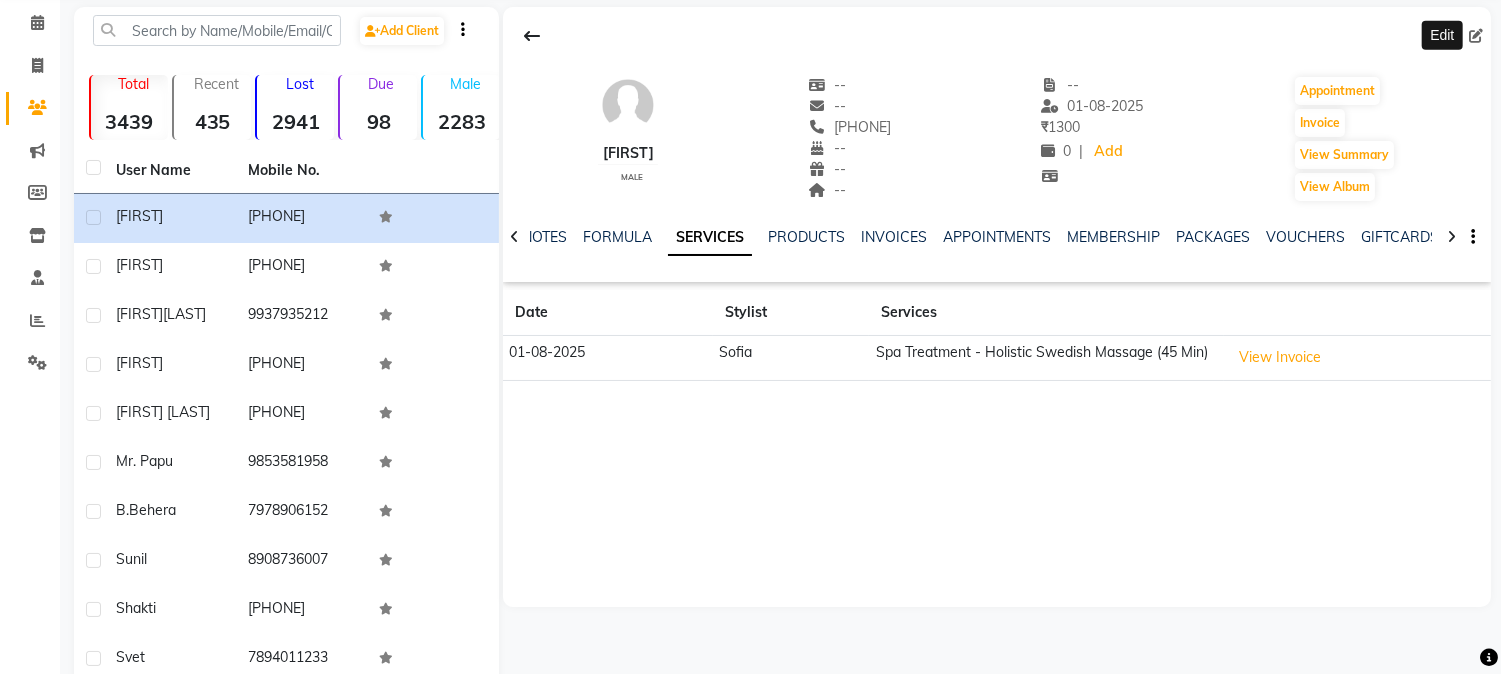 click 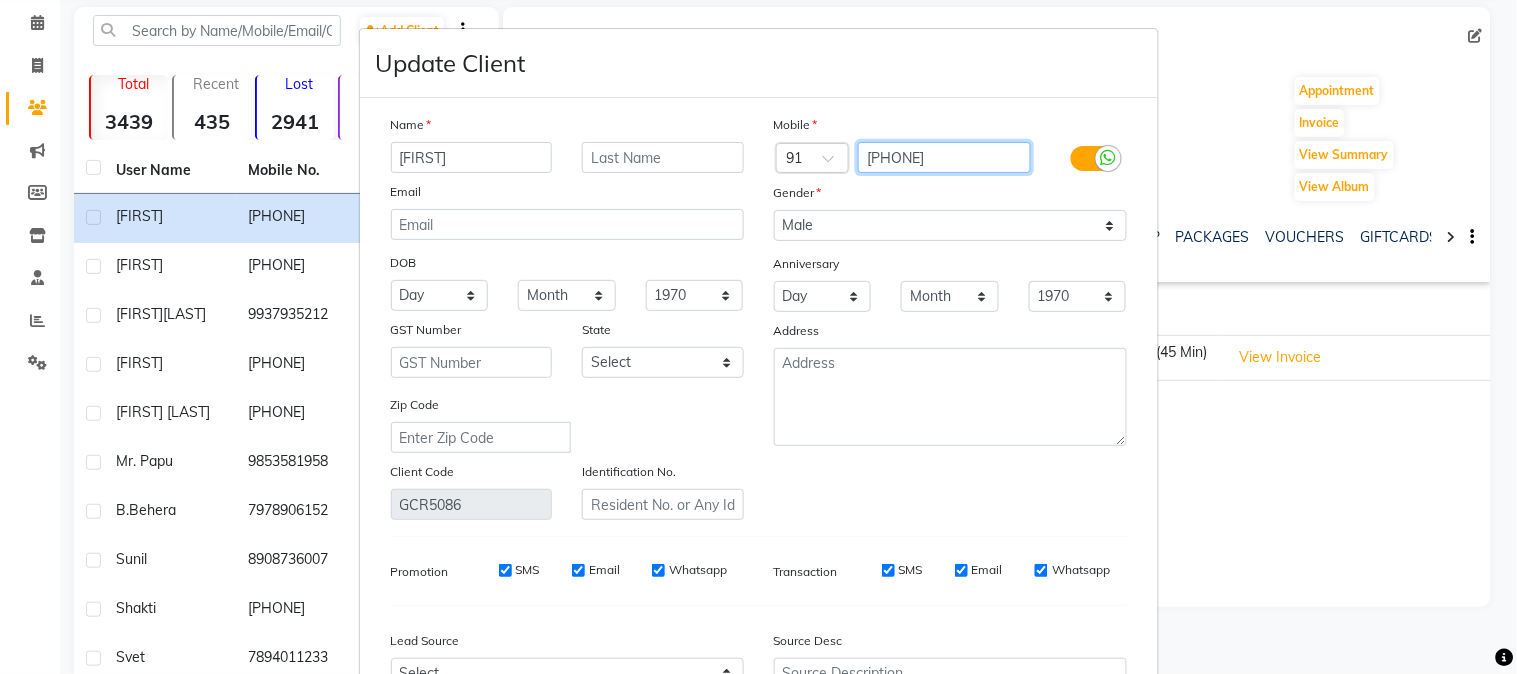 click on "[PHONE]" at bounding box center [944, 157] 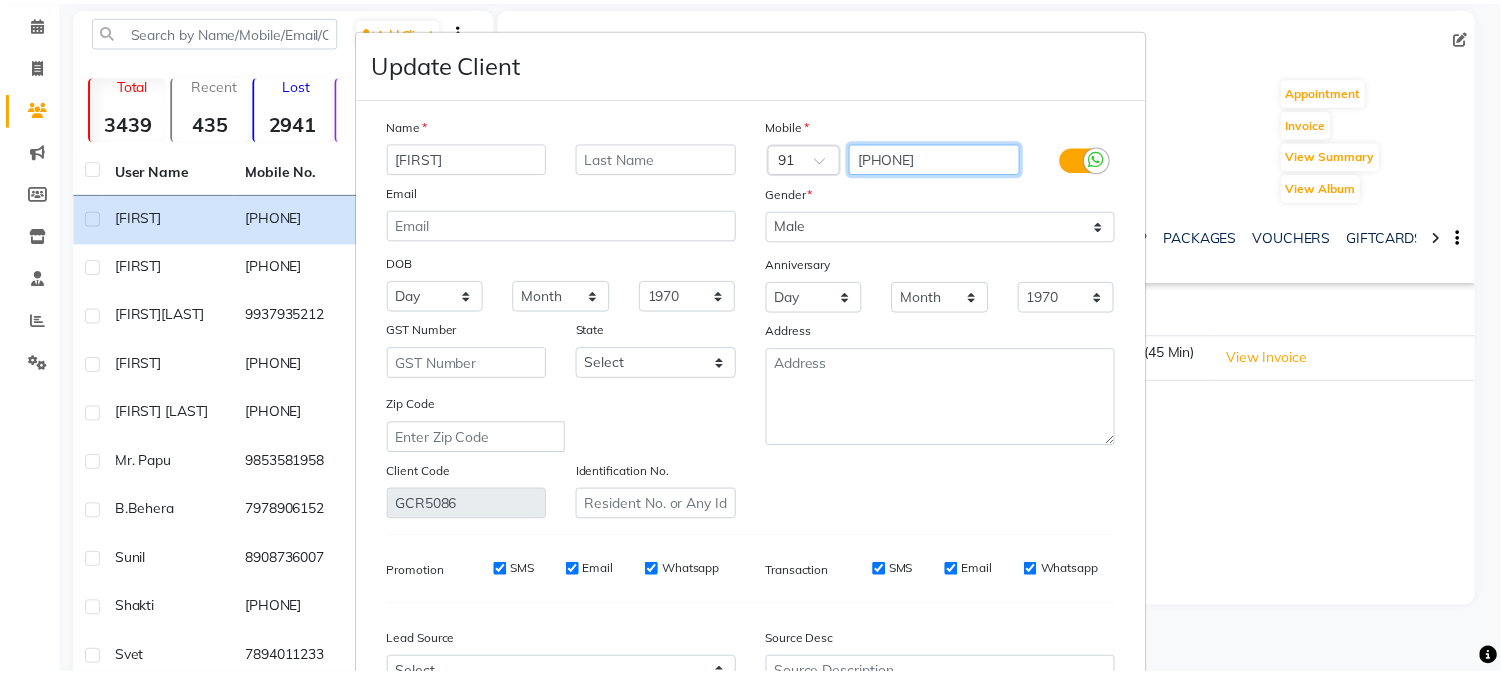 scroll, scrollTop: 215, scrollLeft: 0, axis: vertical 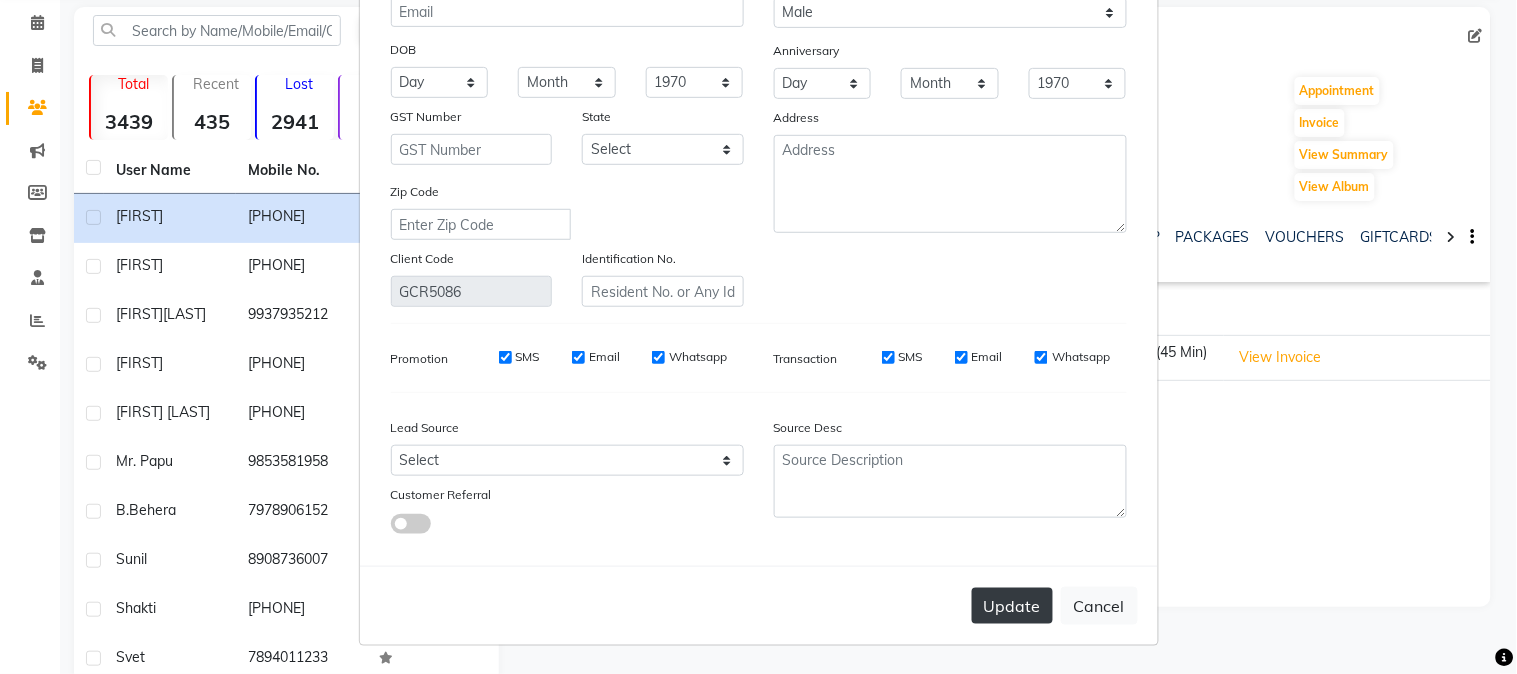 type on "[PHONE]" 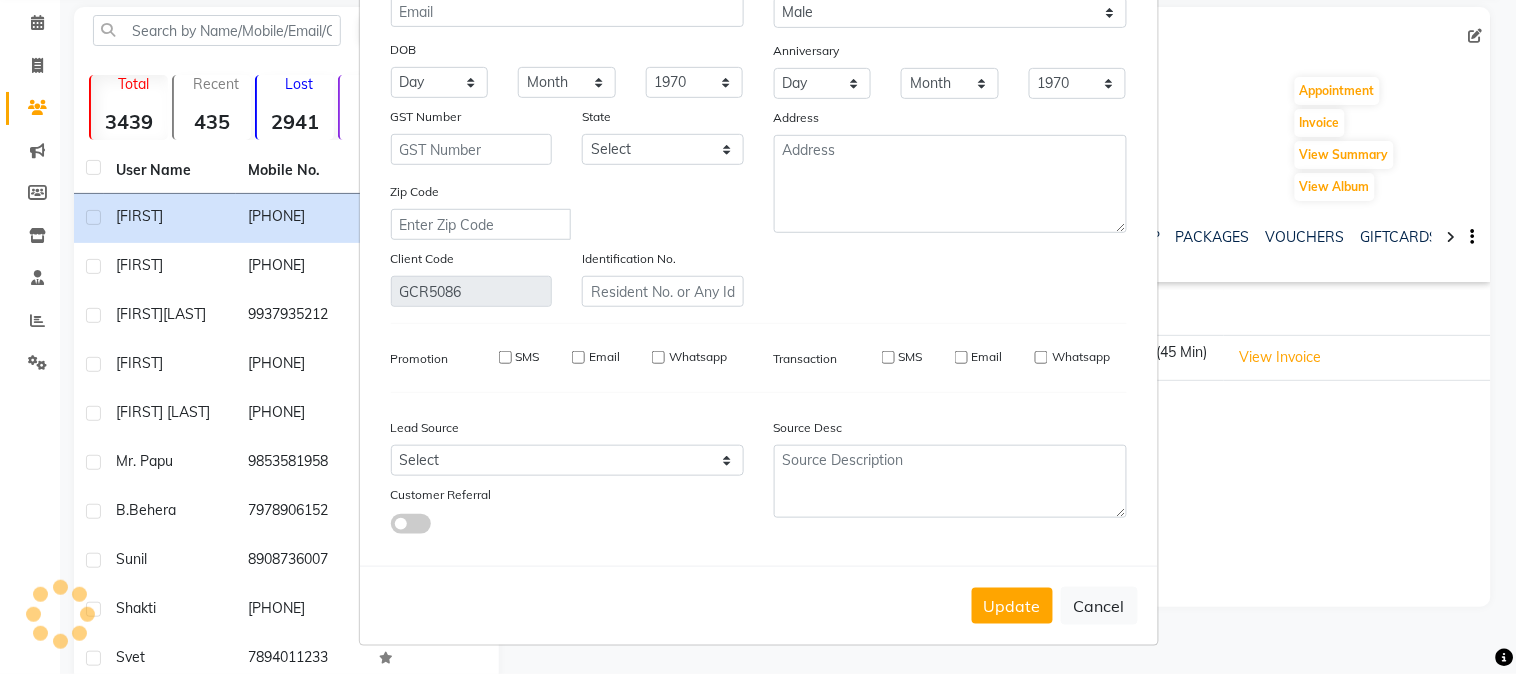 type 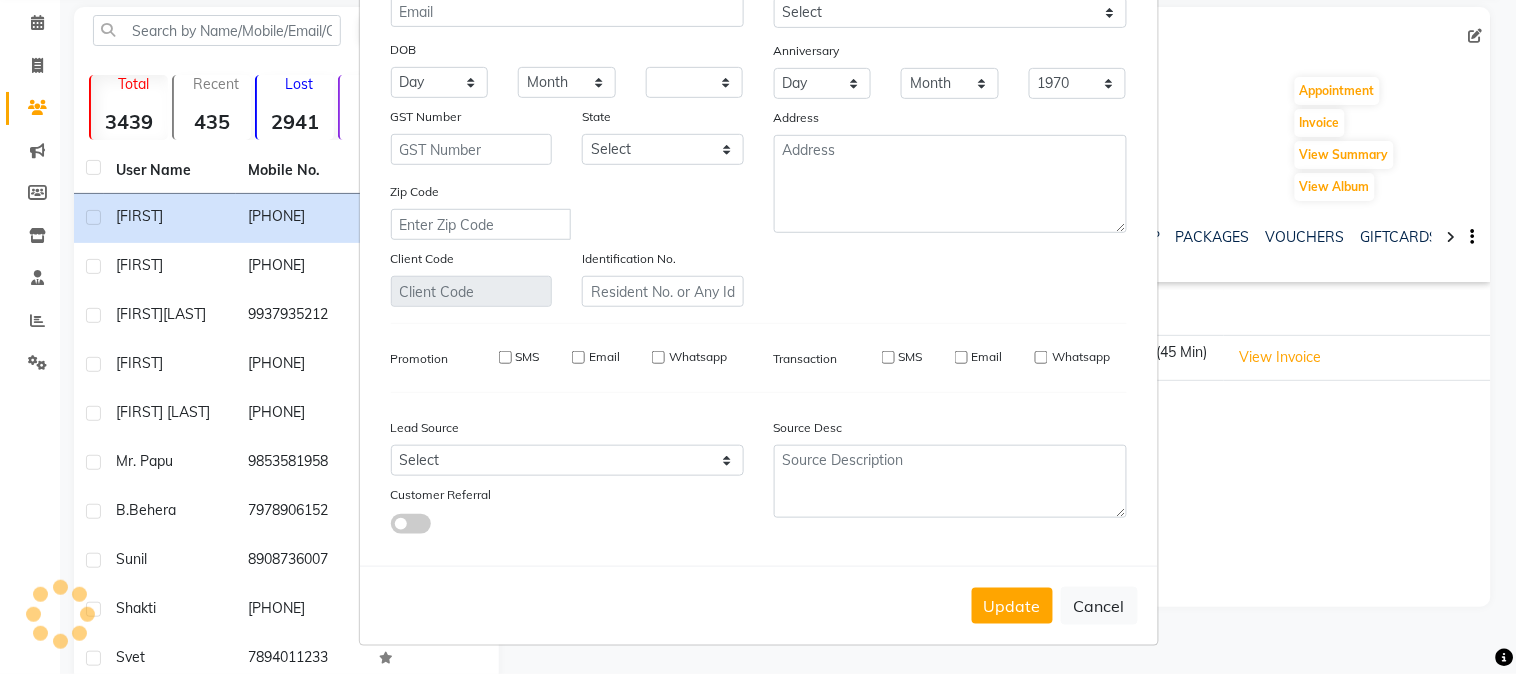 select 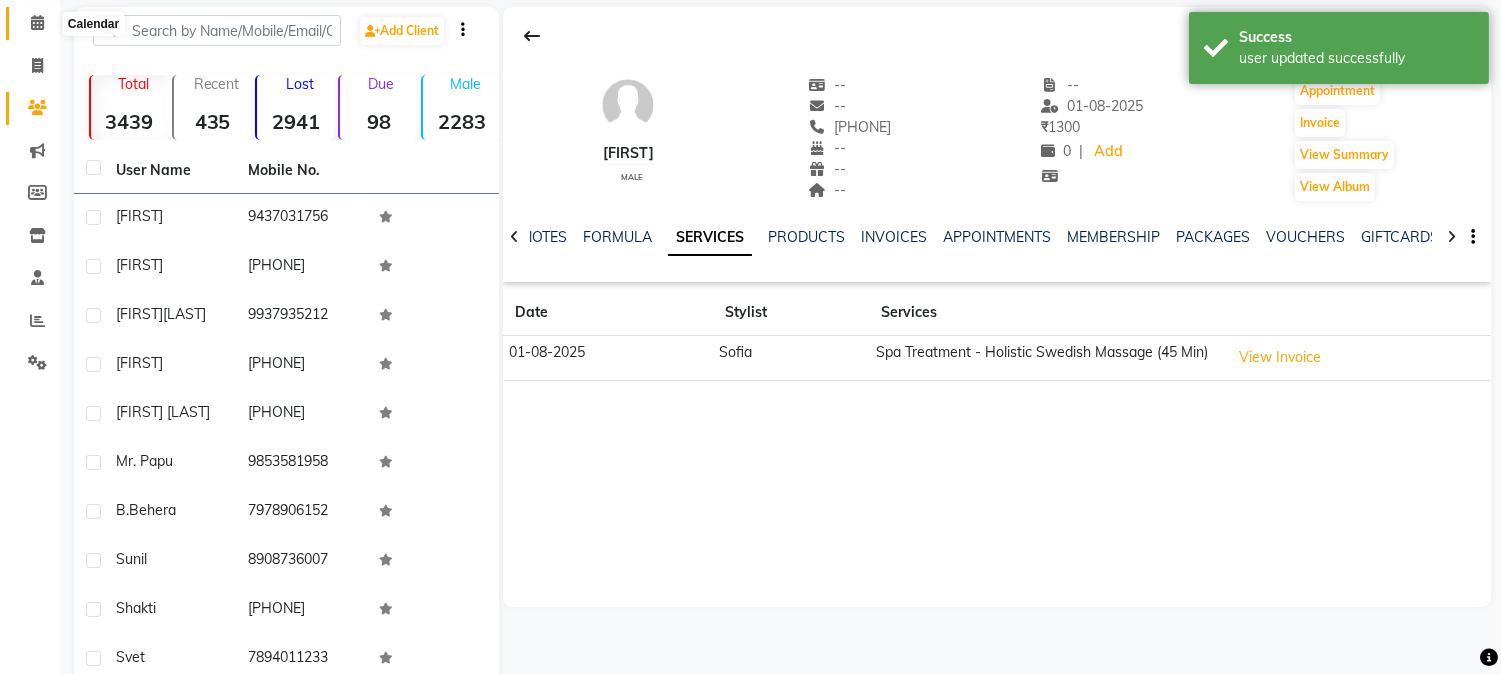 click 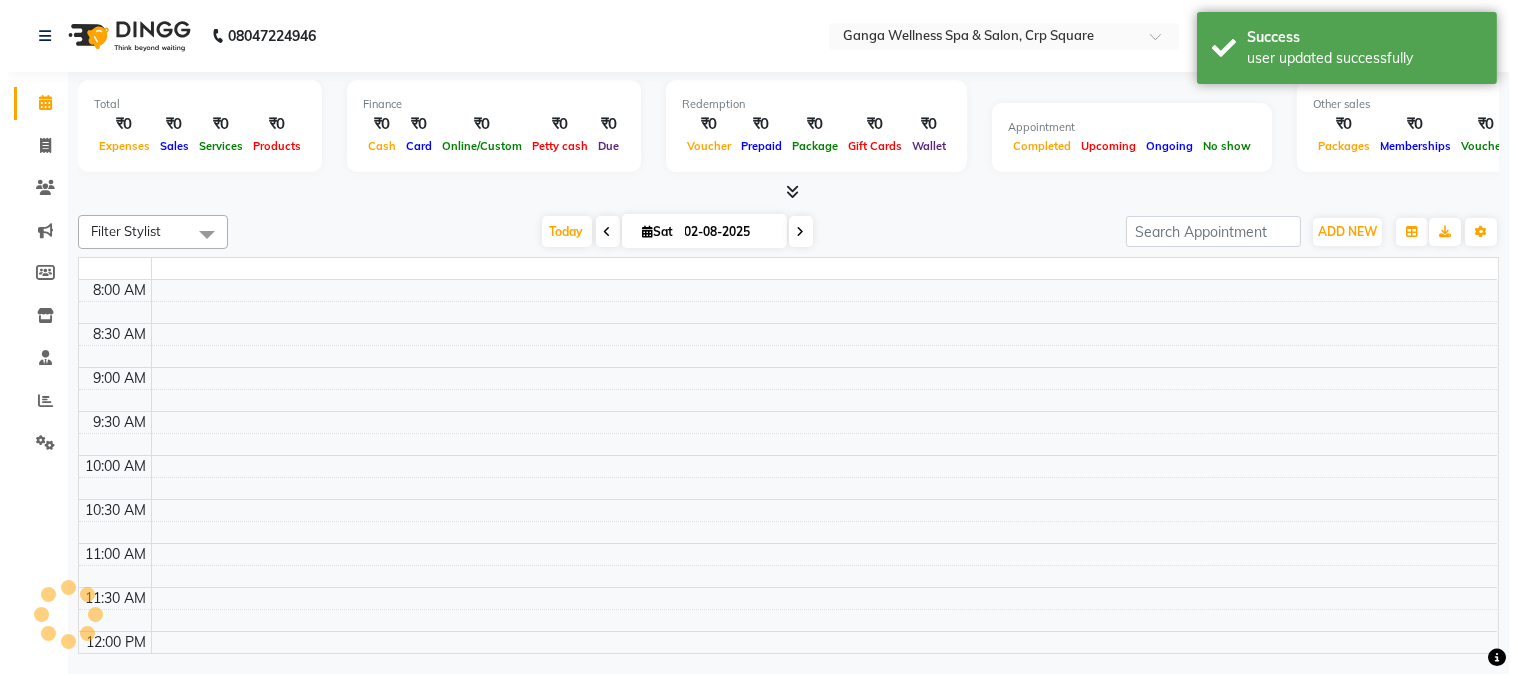 scroll, scrollTop: 0, scrollLeft: 0, axis: both 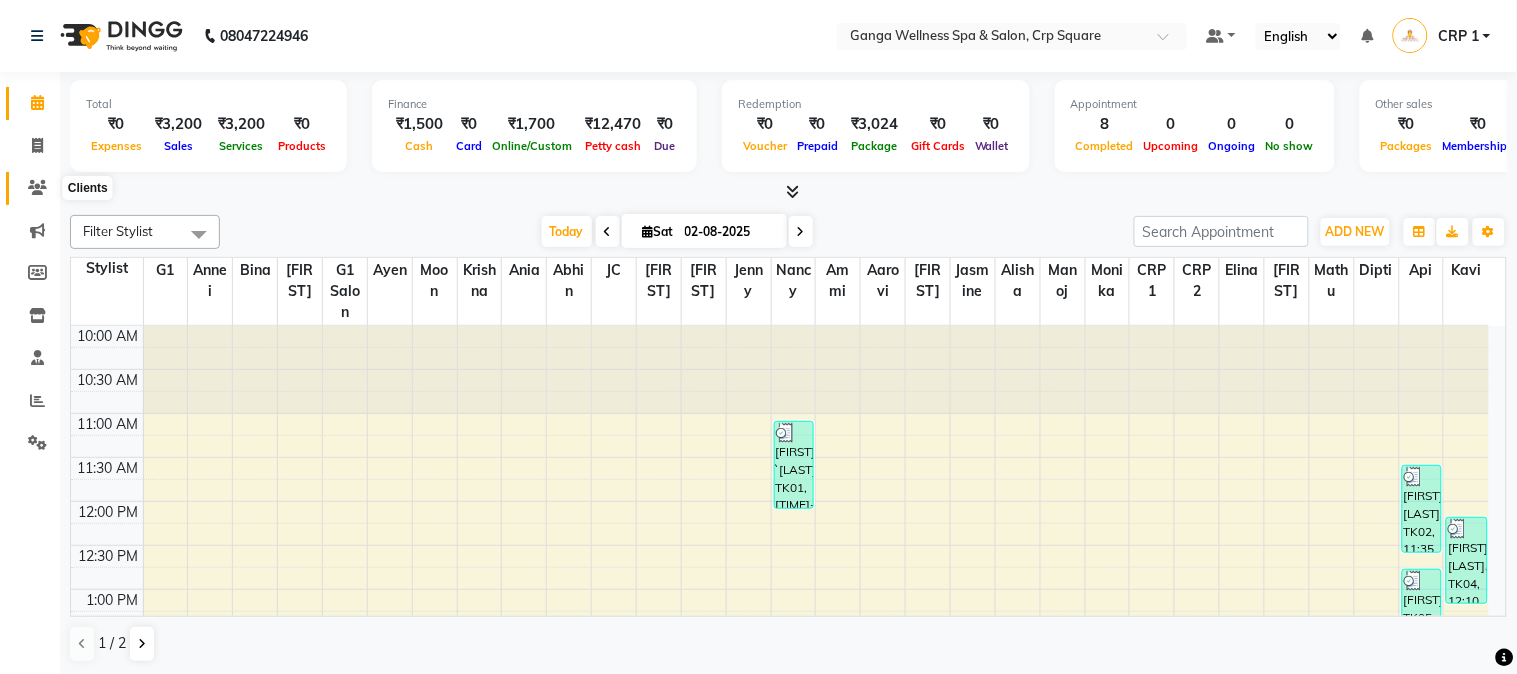 click 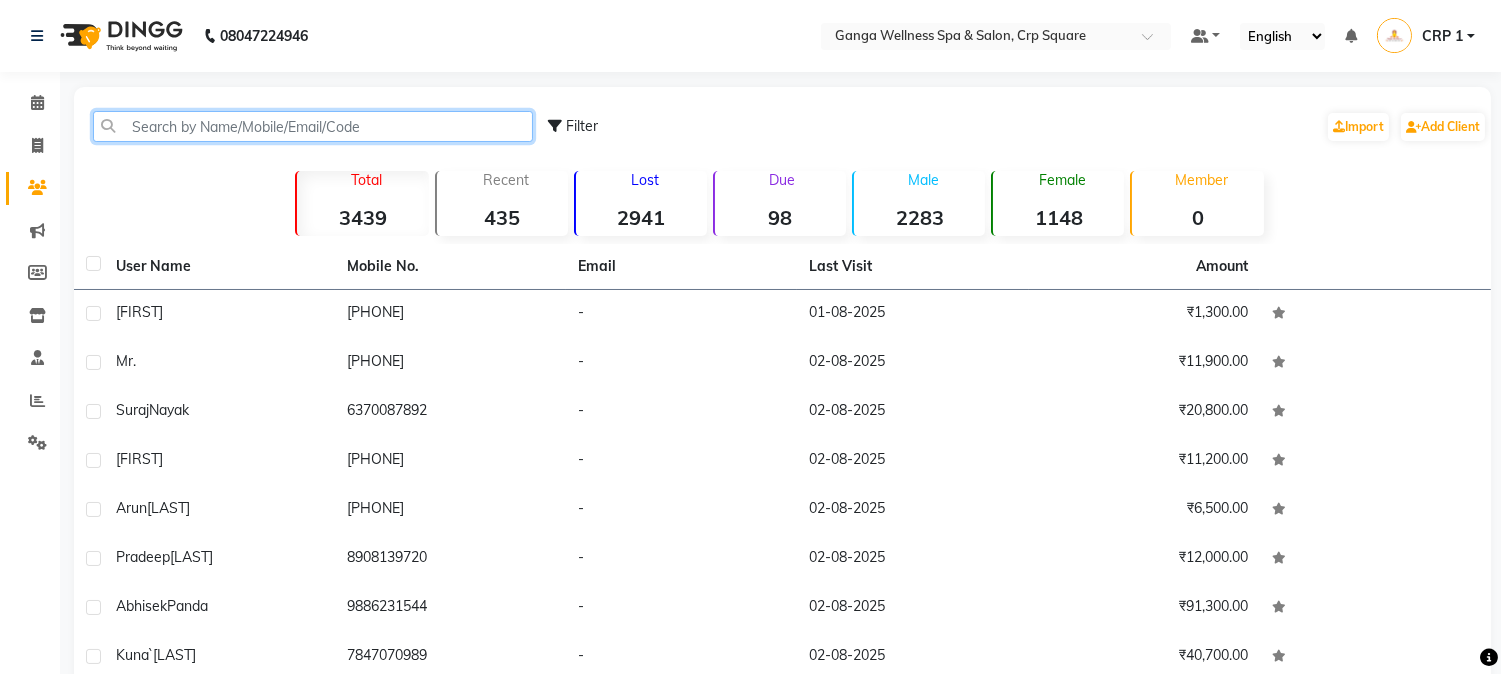 click 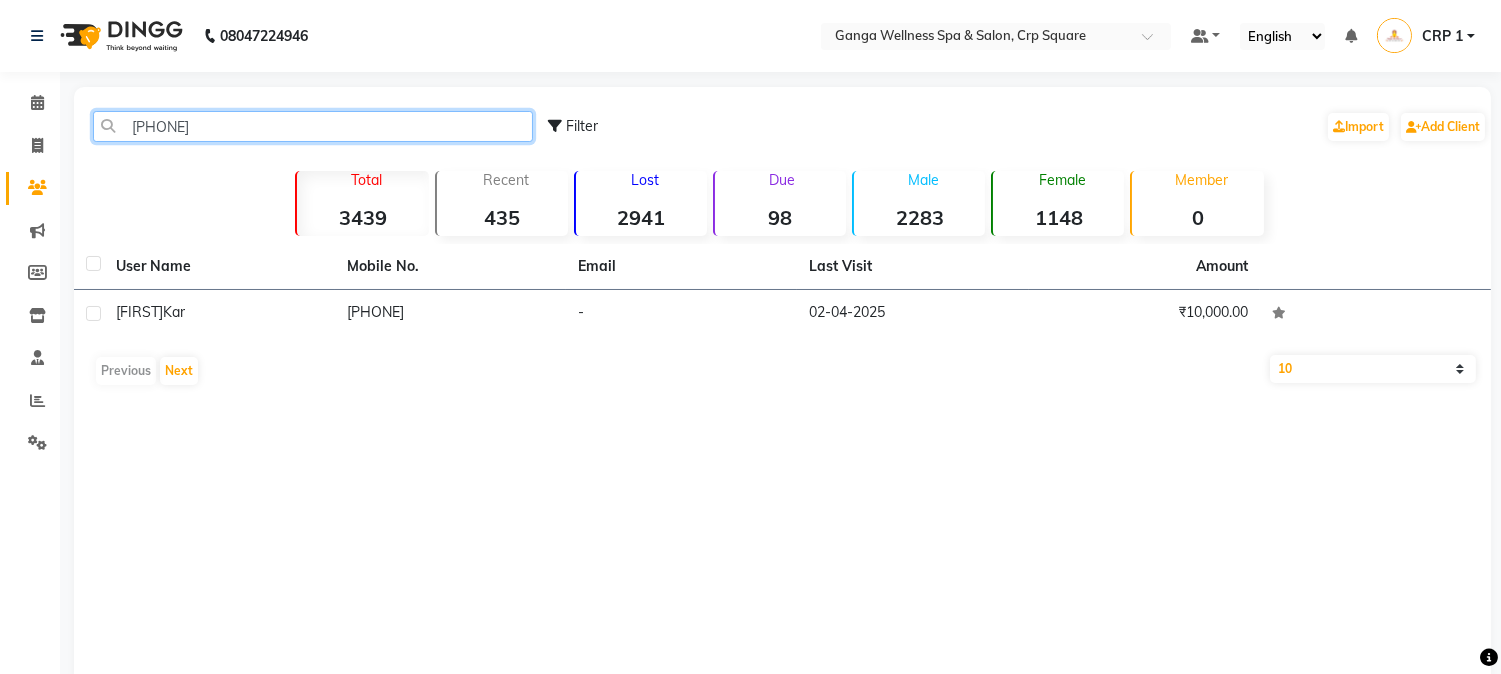 scroll, scrollTop: 42, scrollLeft: 0, axis: vertical 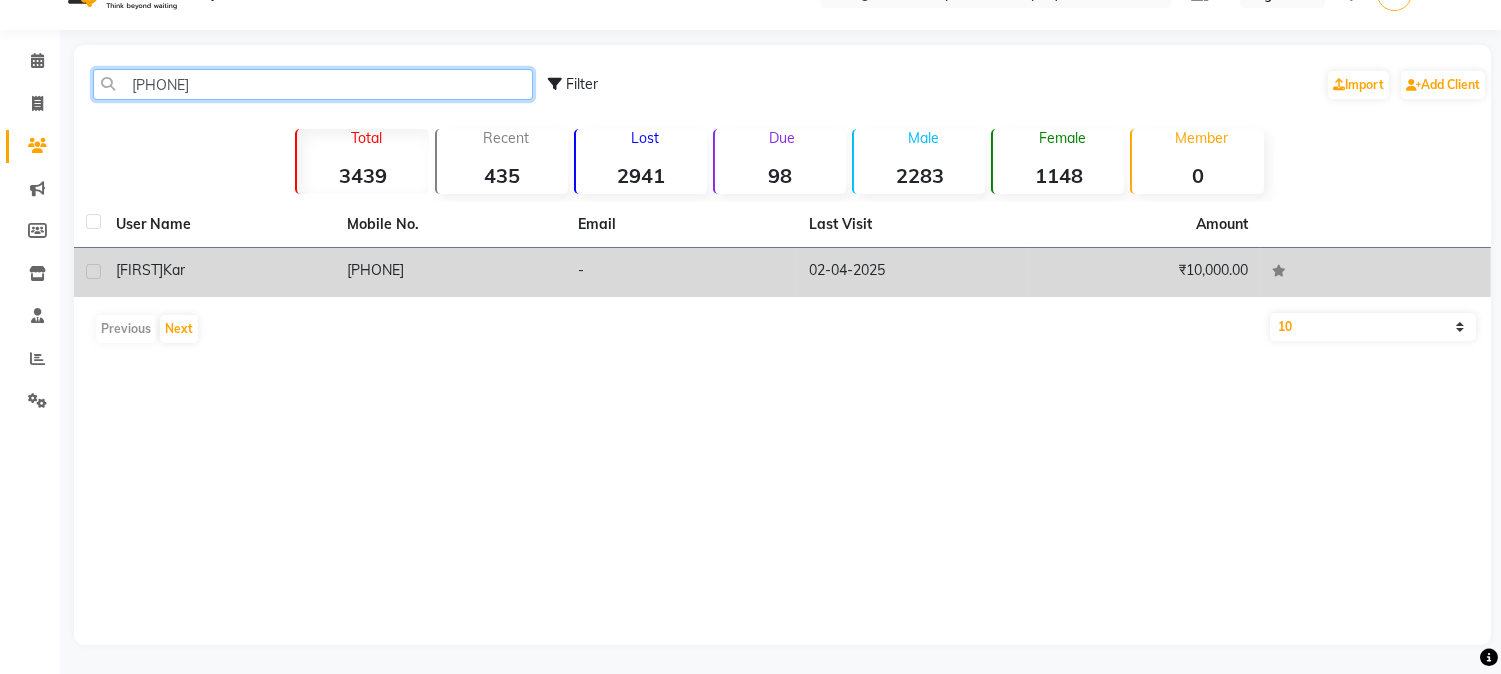 type on "[PHONE]" 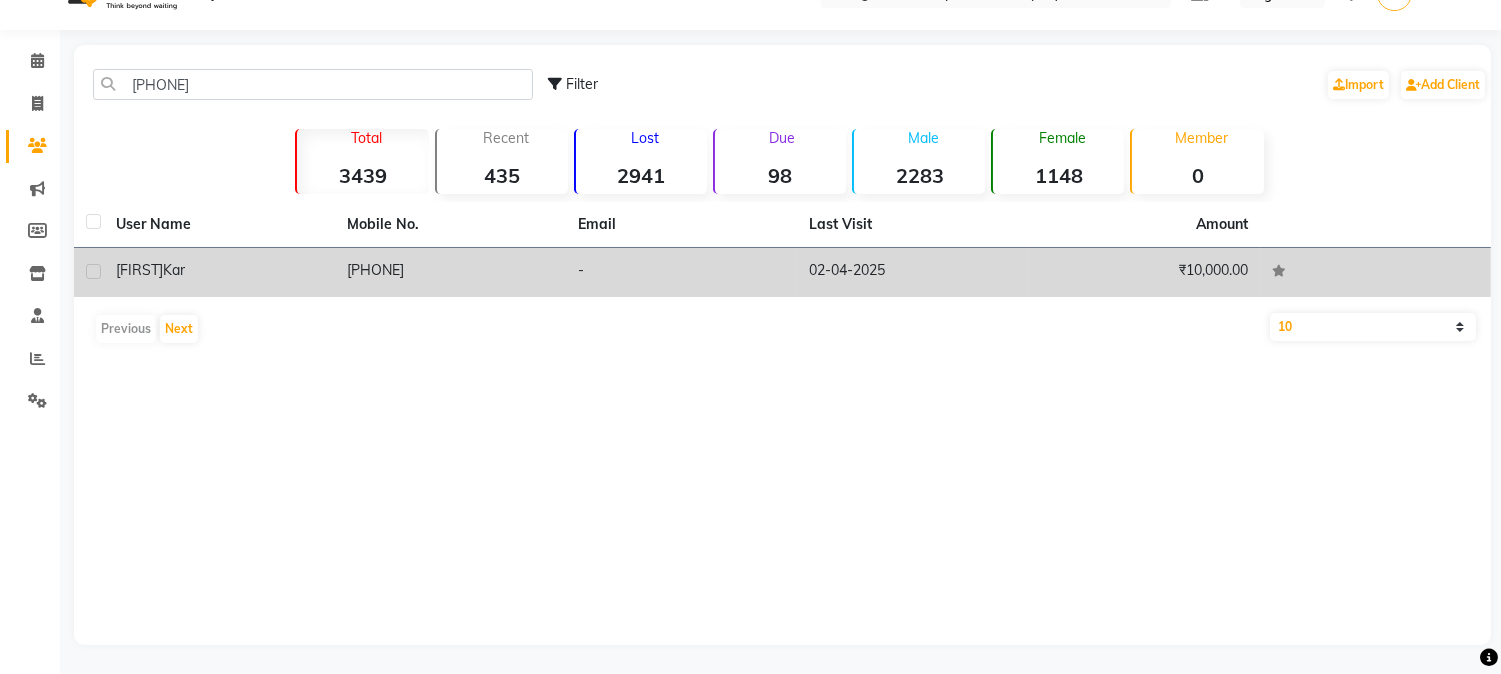 click on "₹10,000.00" 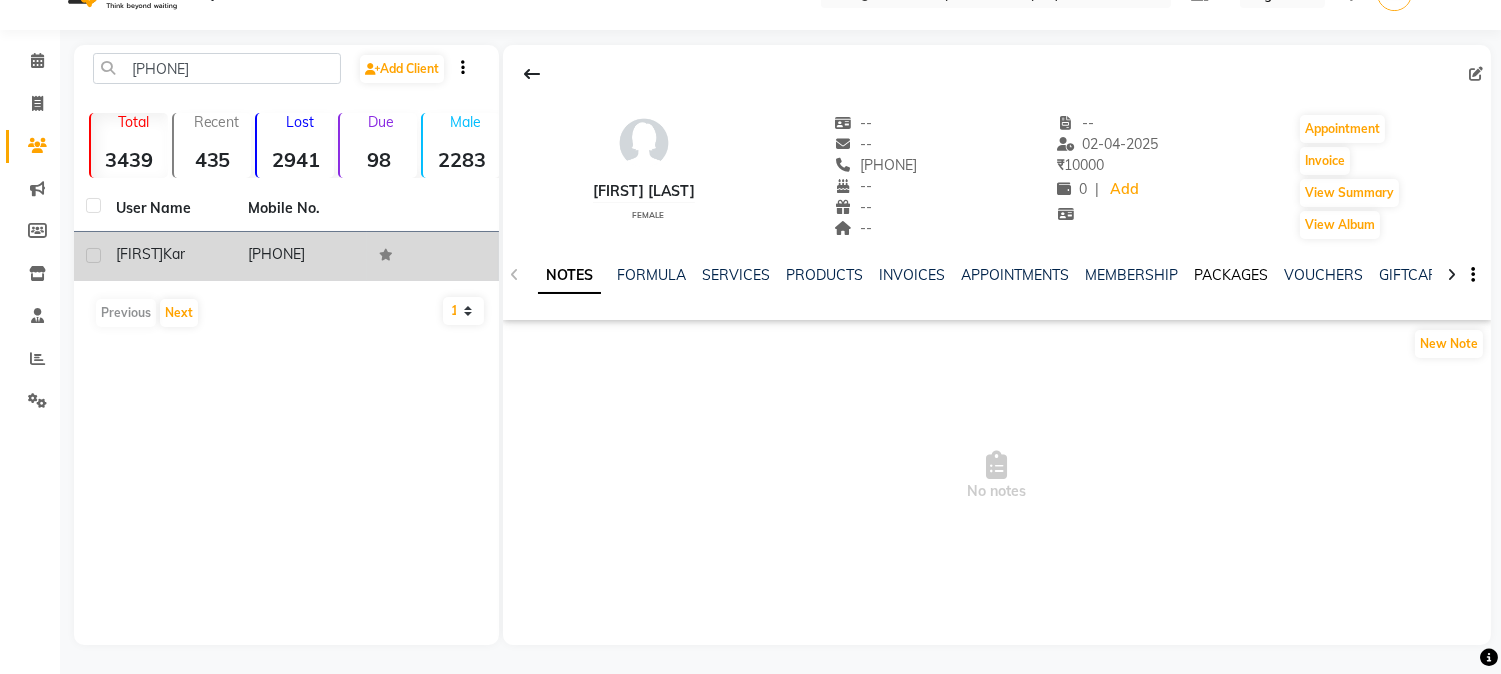 click on "PACKAGES" 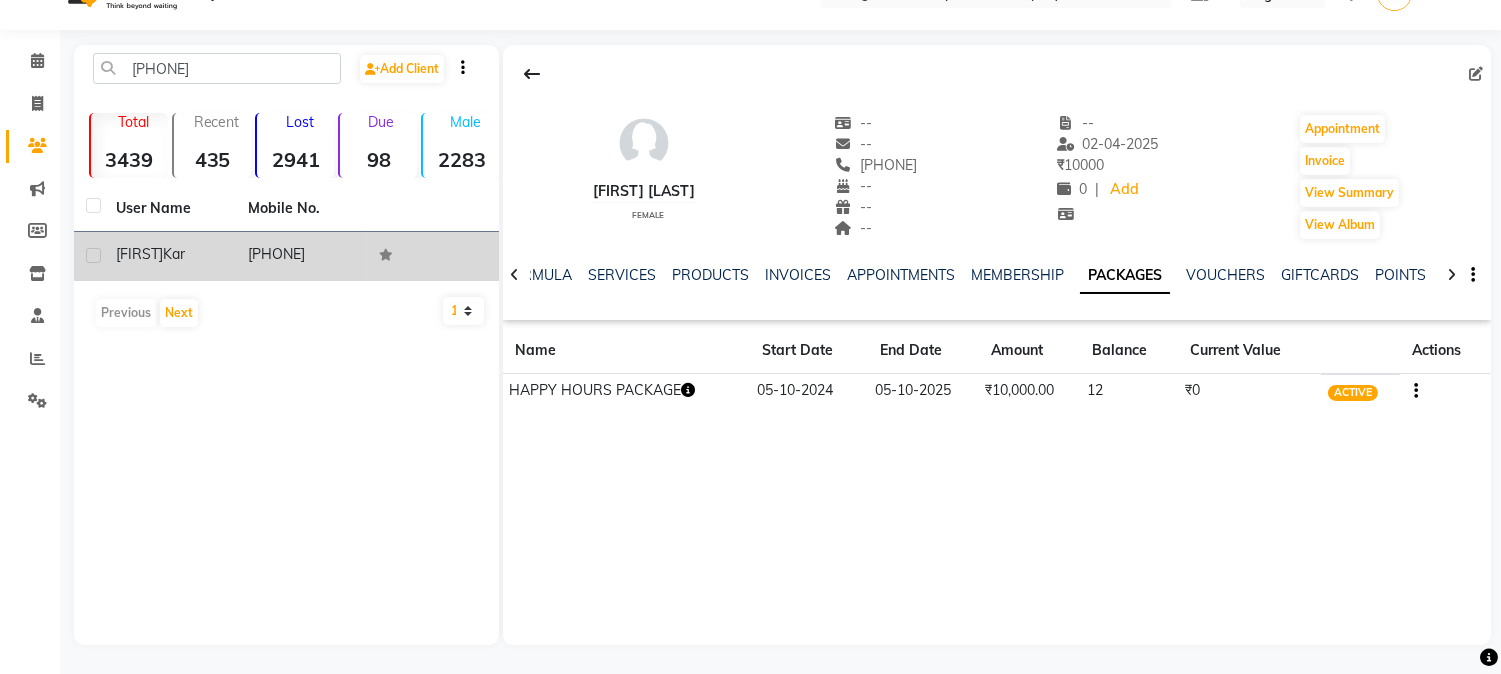click 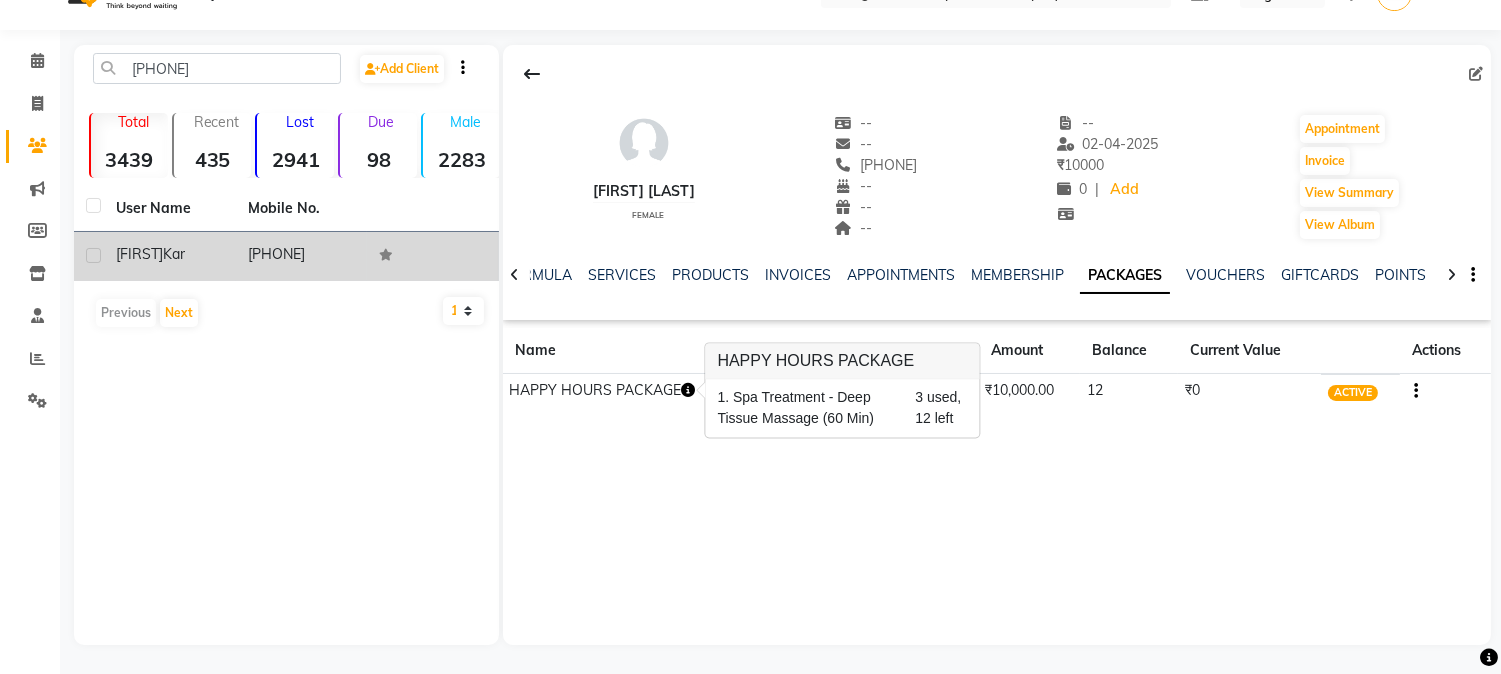 click on "[DATE] [DATE]  ₹[PRICE]   [NUMBER]  ₹[PRICE] ACTIVE" 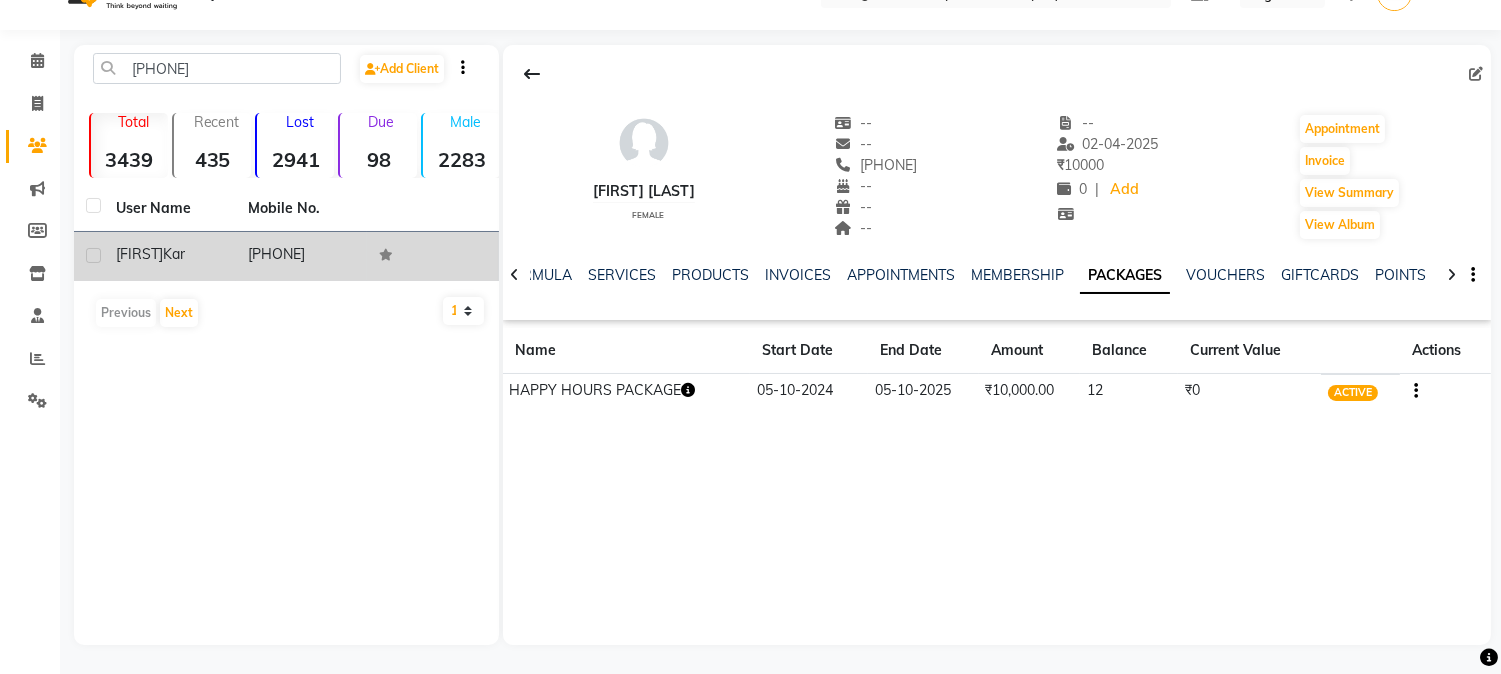 click on "[FIRST] [LAST]   female" 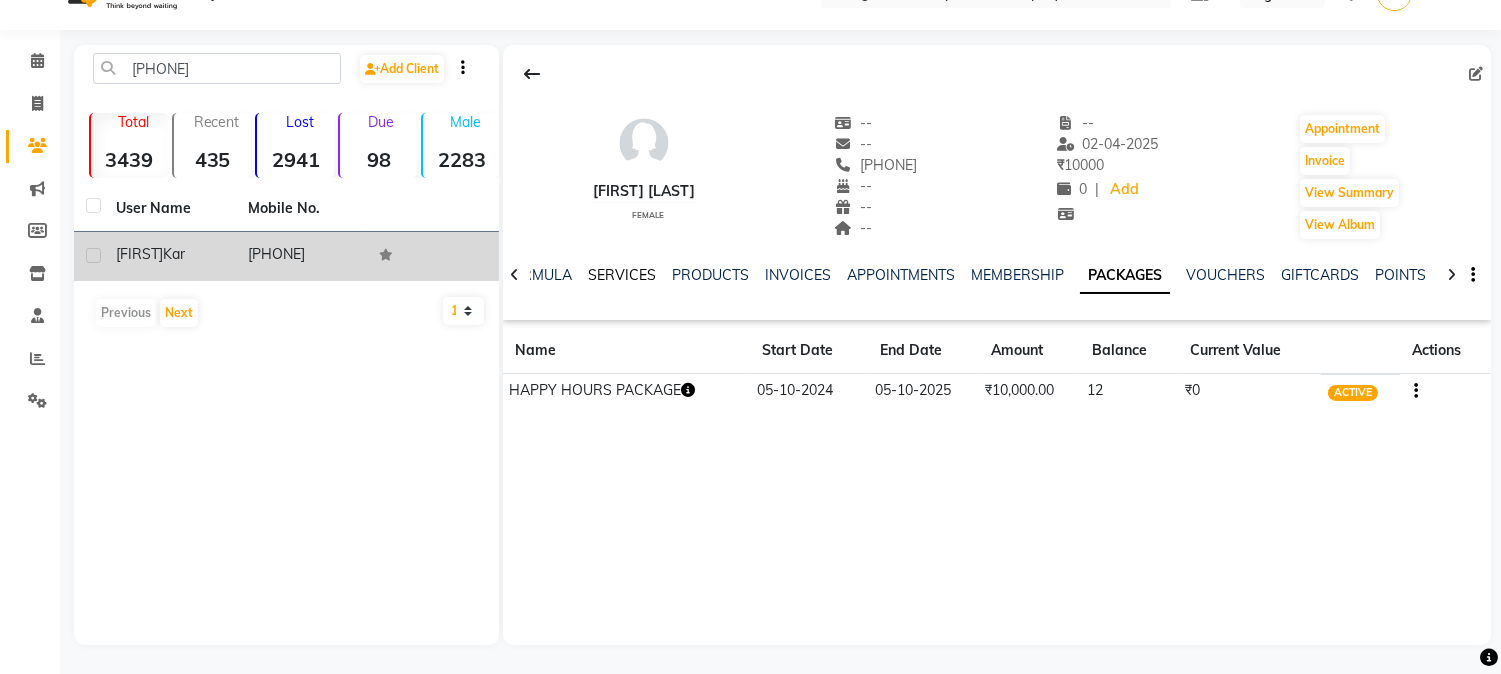 click on "SERVICES" 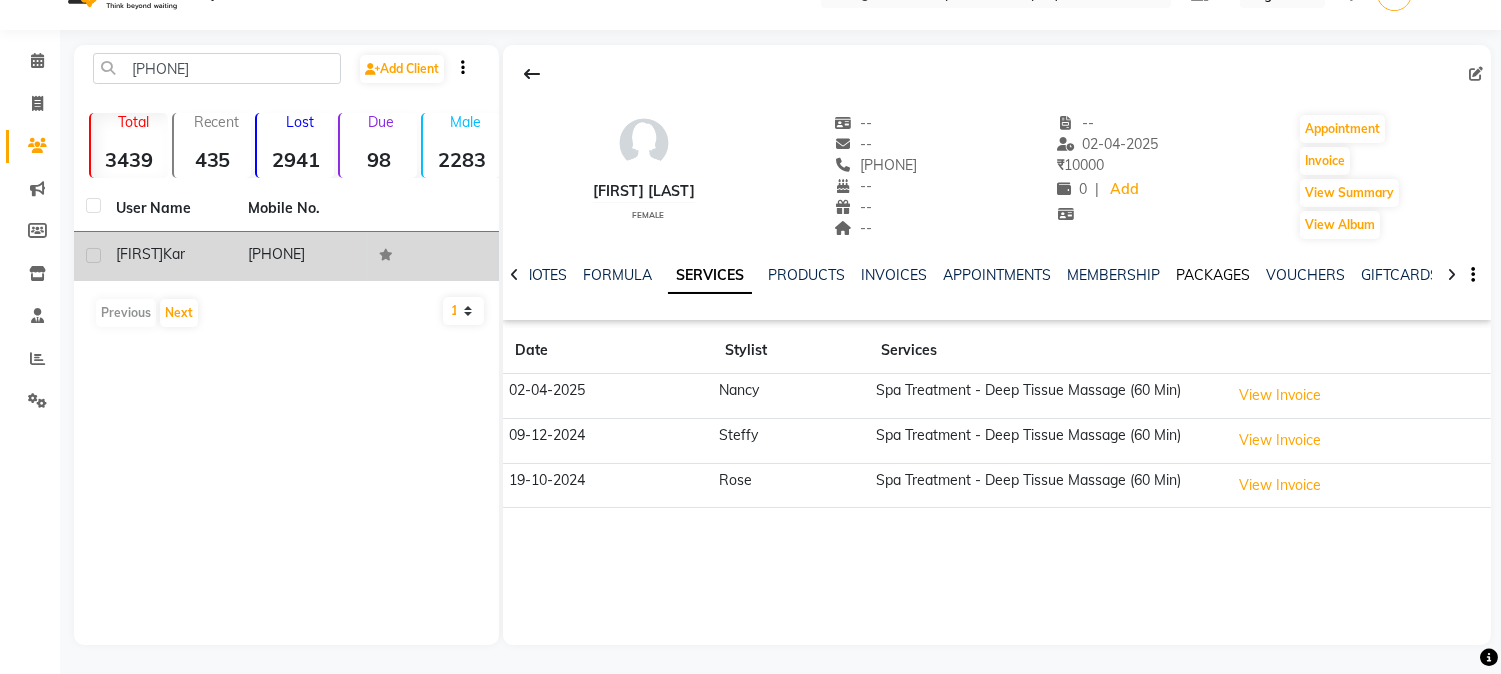 click on "PACKAGES" 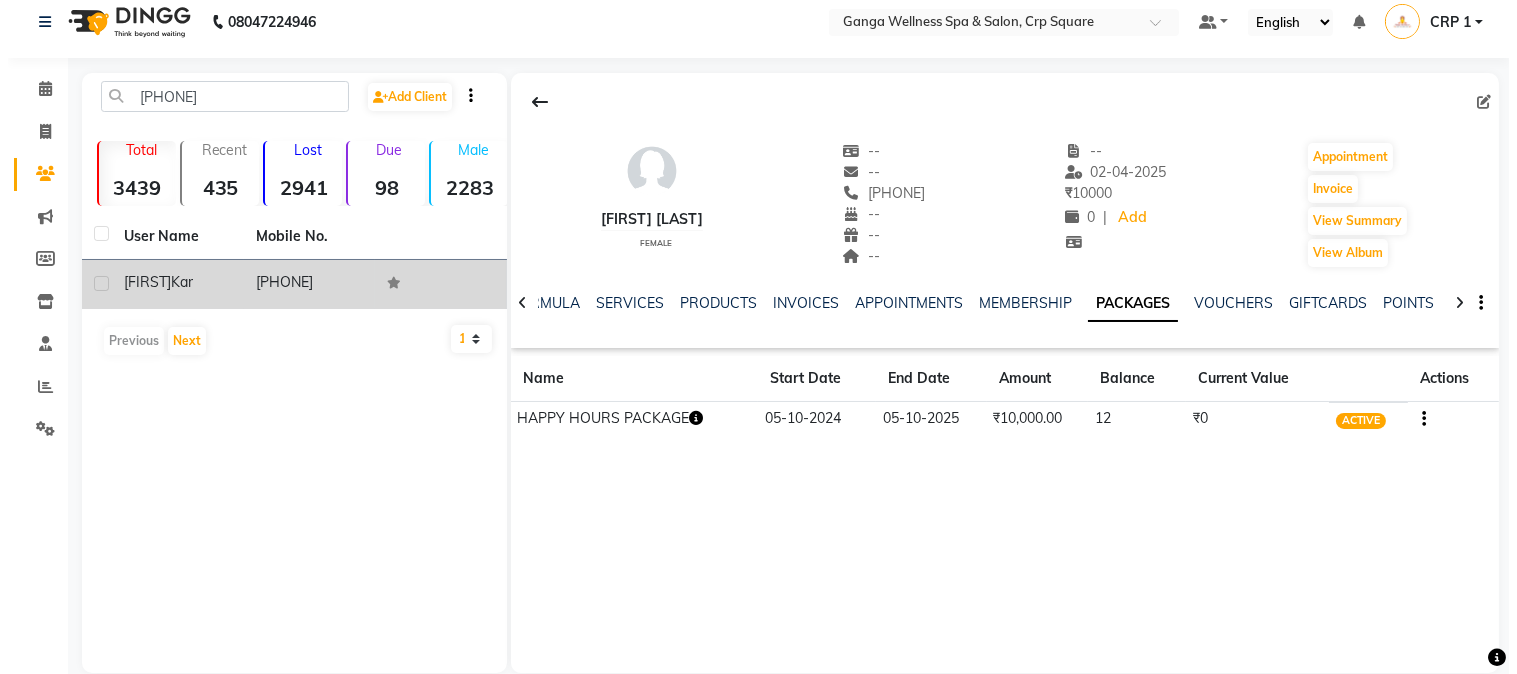 scroll, scrollTop: 0, scrollLeft: 0, axis: both 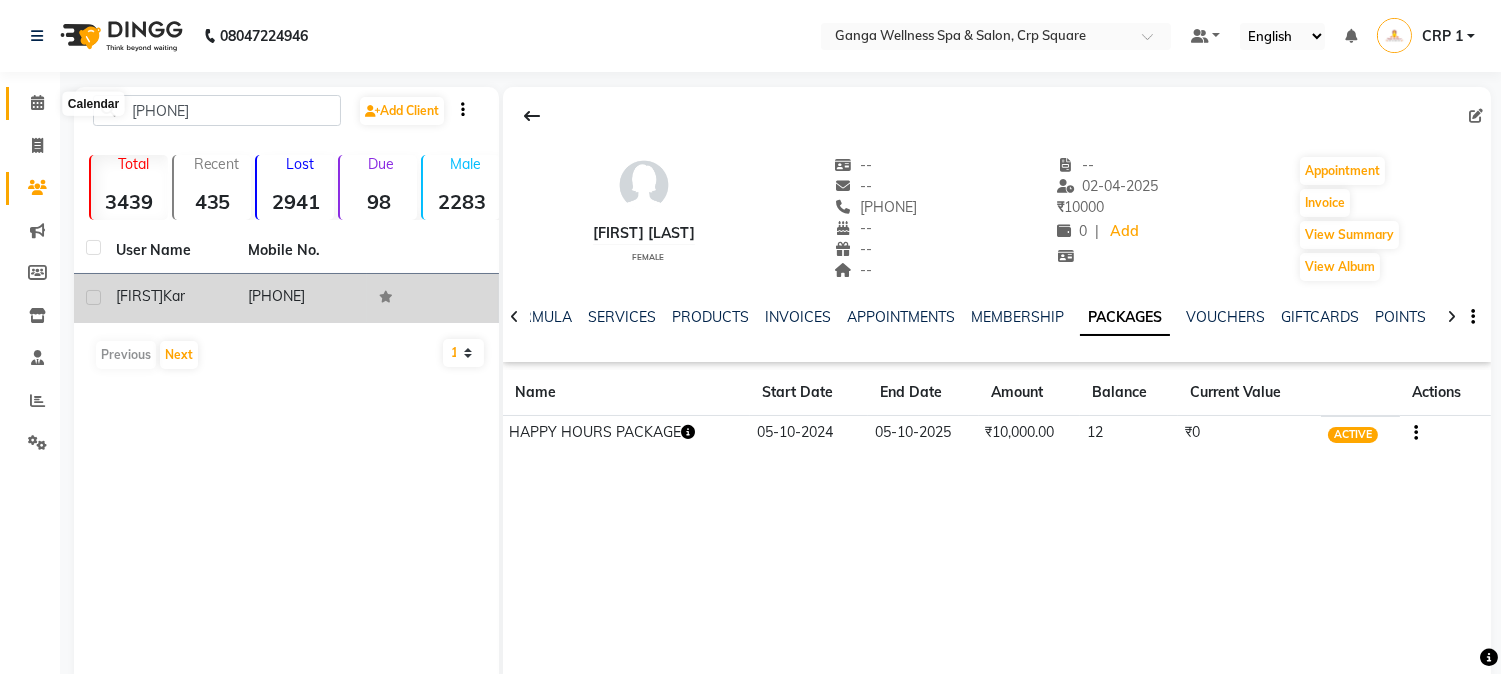 click 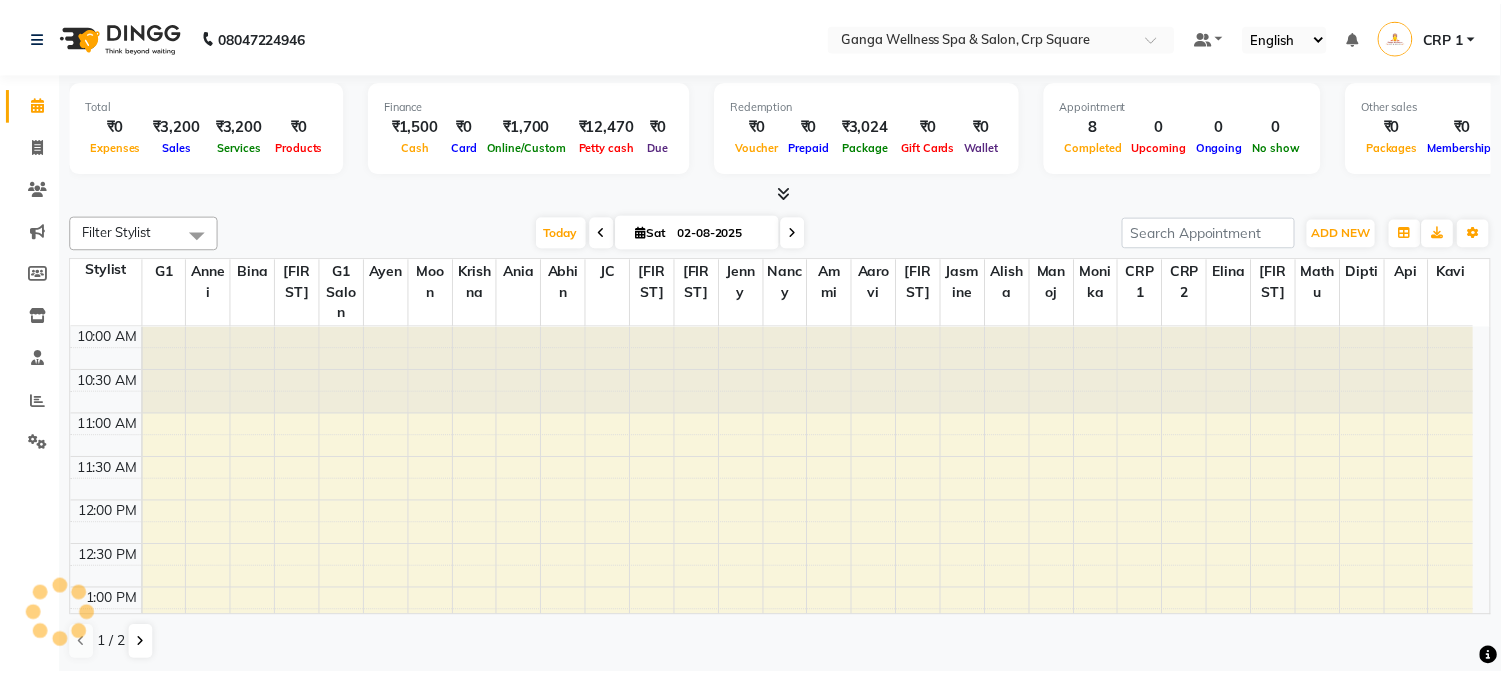 scroll, scrollTop: 0, scrollLeft: 0, axis: both 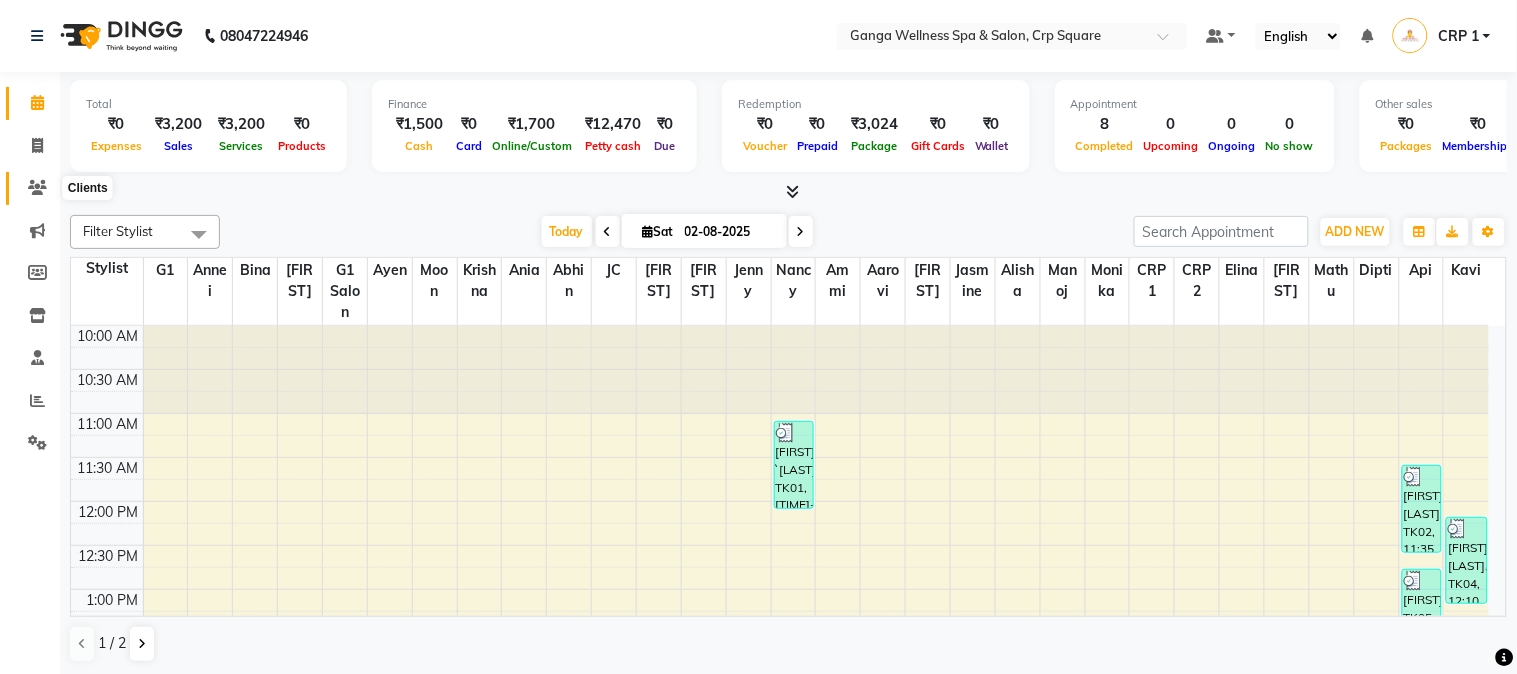 click 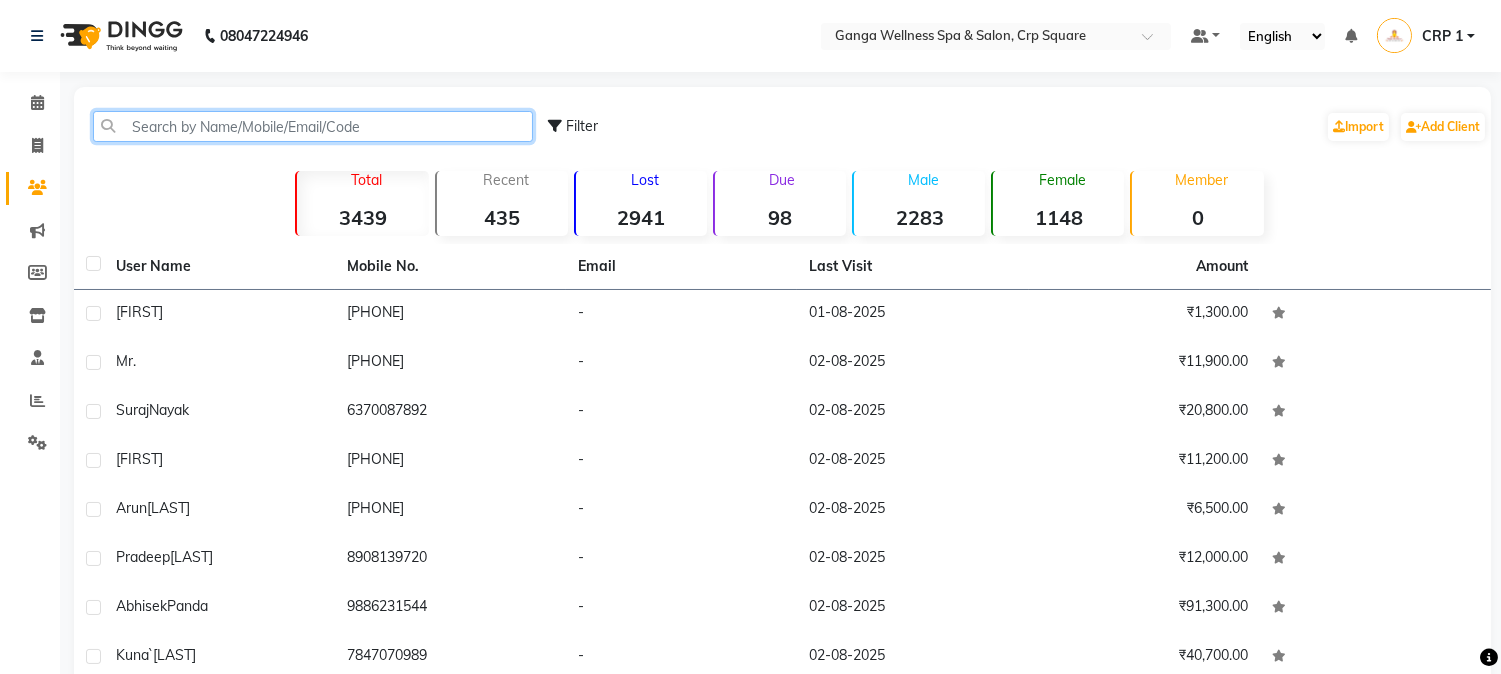 click 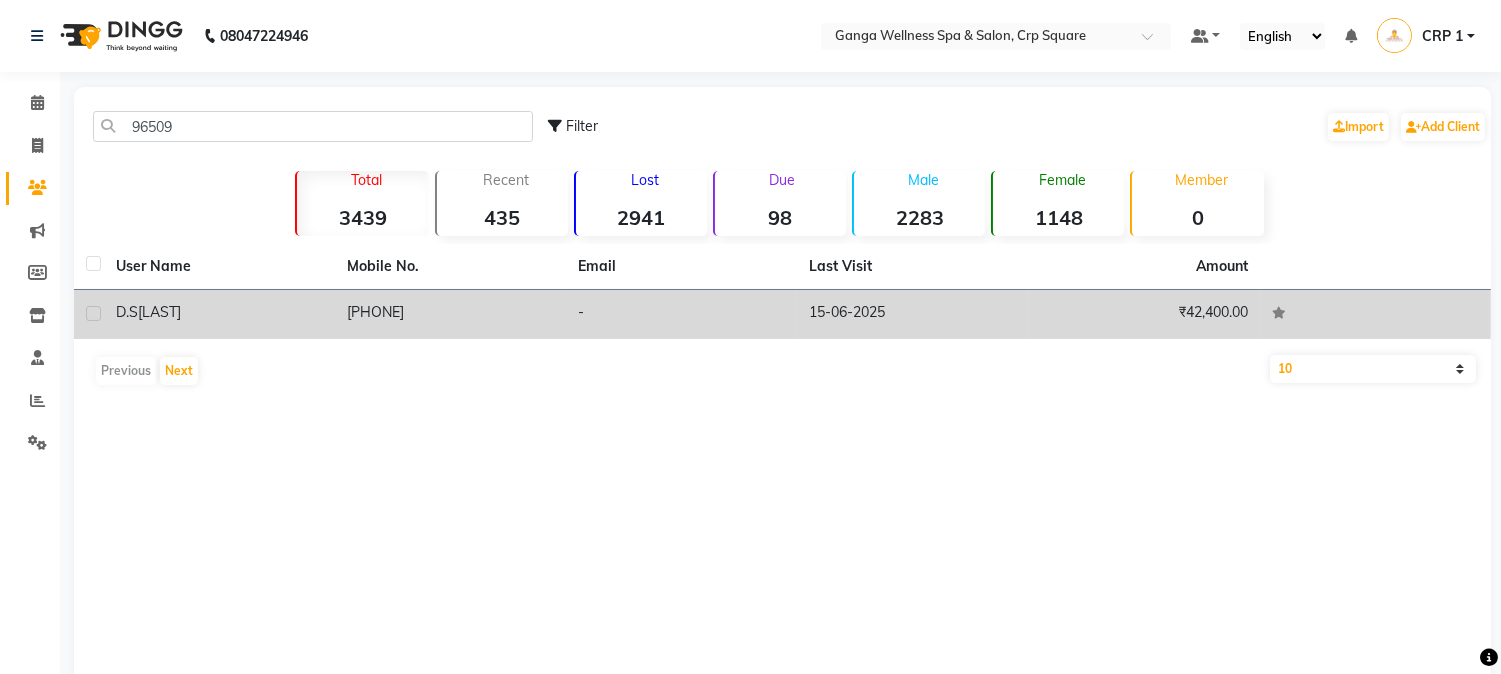click on "[LAST]" 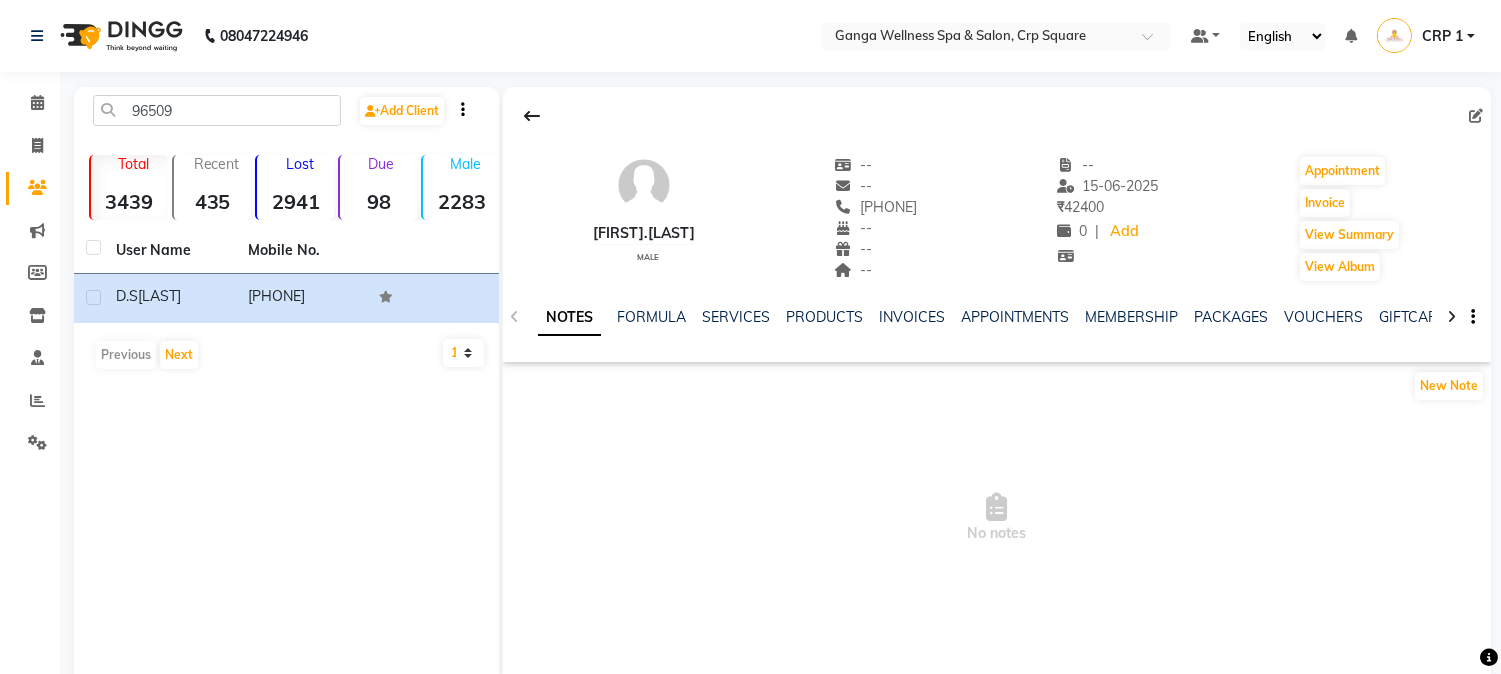 click on "PACKAGES" 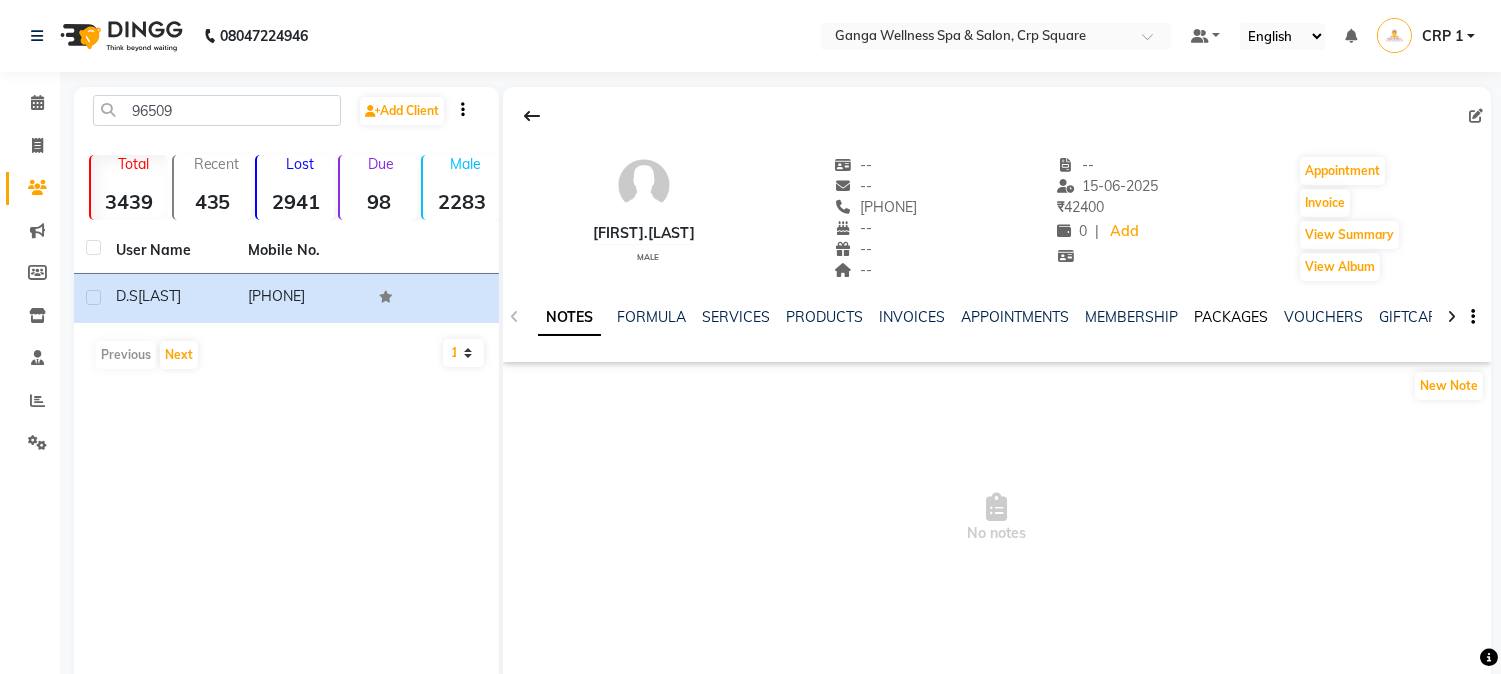 click on "PACKAGES" 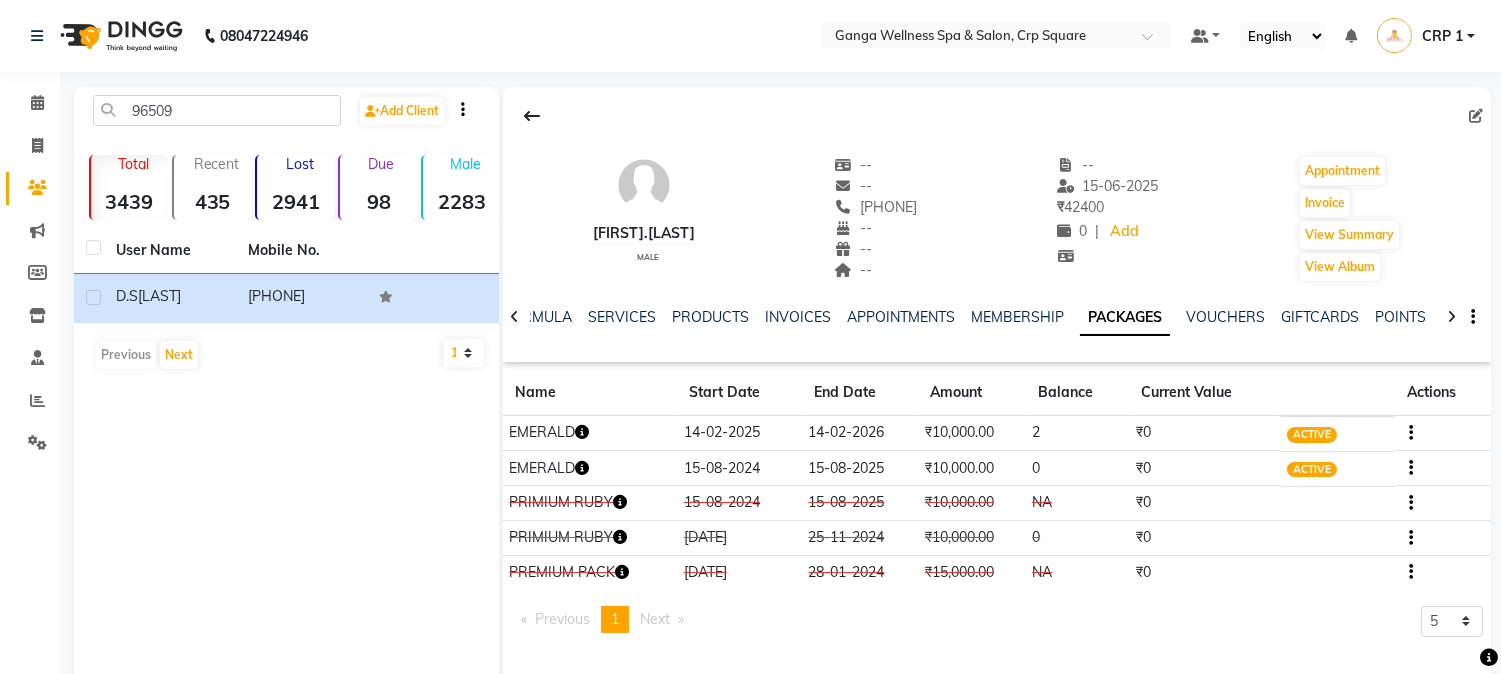 click 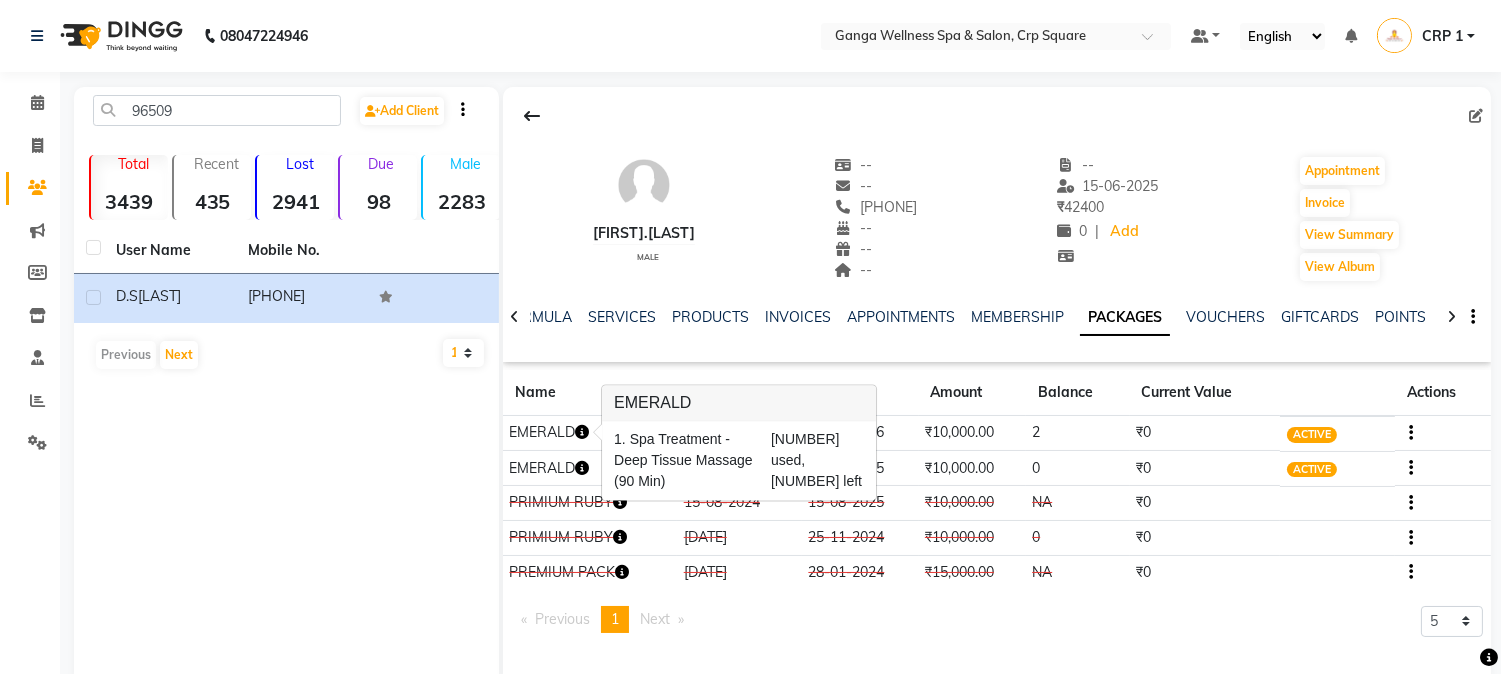 click on "[NUMBER]  Add Client  Total  [NUMBER]  Recent  [NUMBER]  Lost  [NUMBER]  Due  [NUMBER]  Male  [NUMBER]  Female  [NUMBER]  Member  0 User Name Mobile No. [FIRST].[LAST]   [PHONE]   Previous   Next   10   50   100" 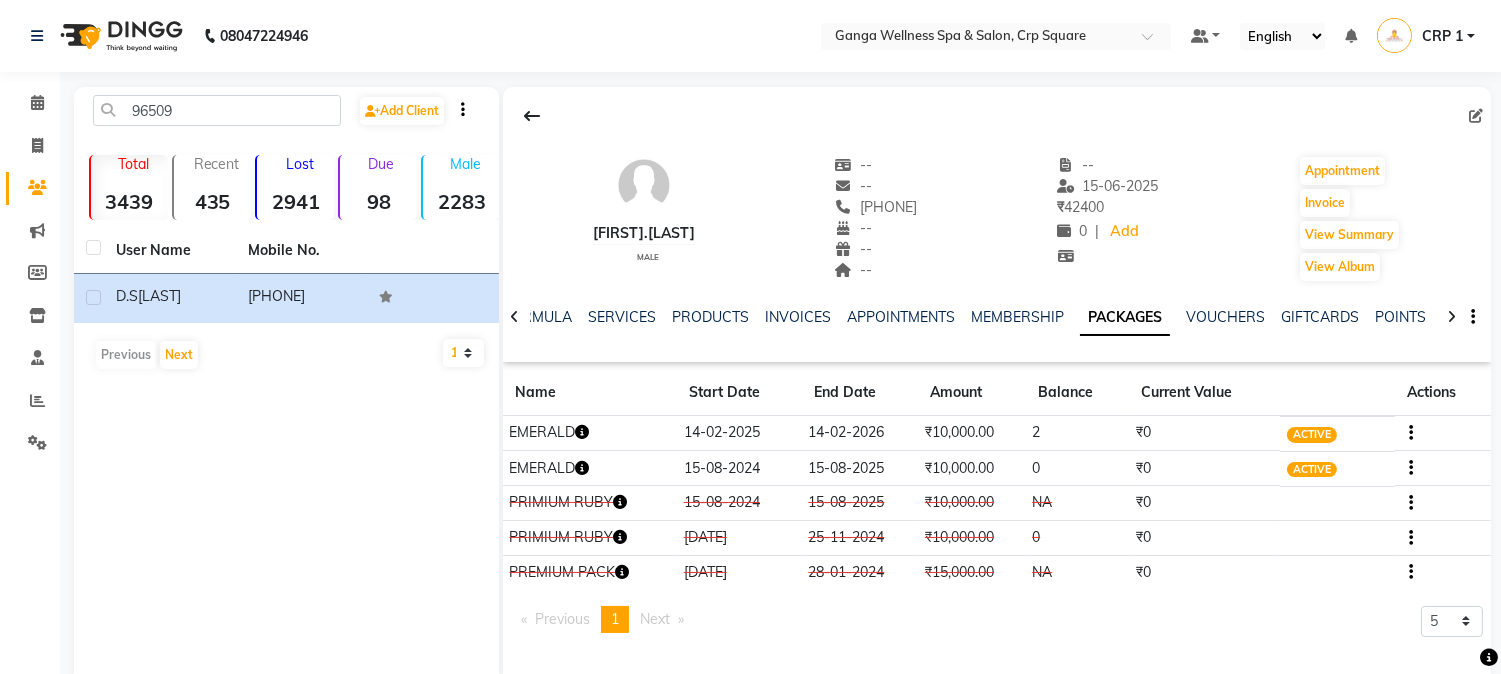 click 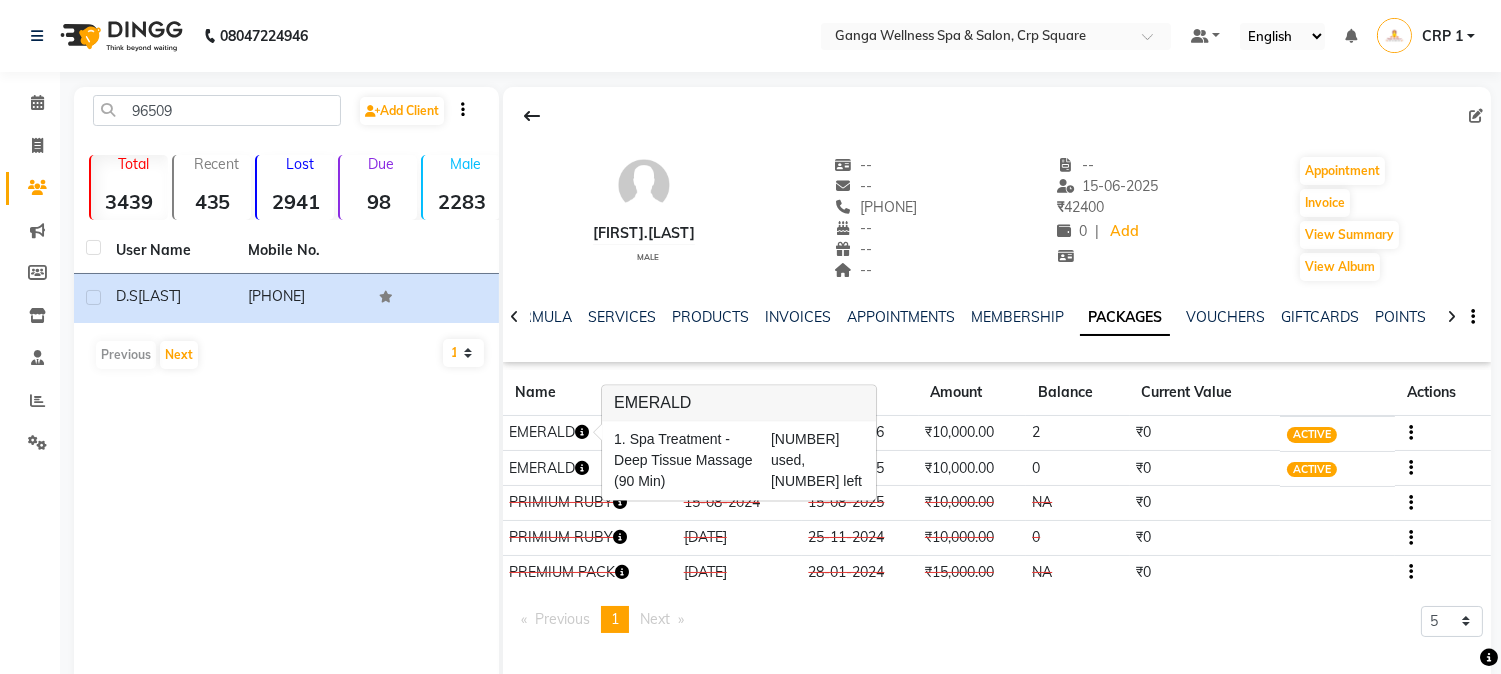 drag, startPoint x: 406, startPoint y: 436, endPoint x: 511, endPoint y: 421, distance: 106.06602 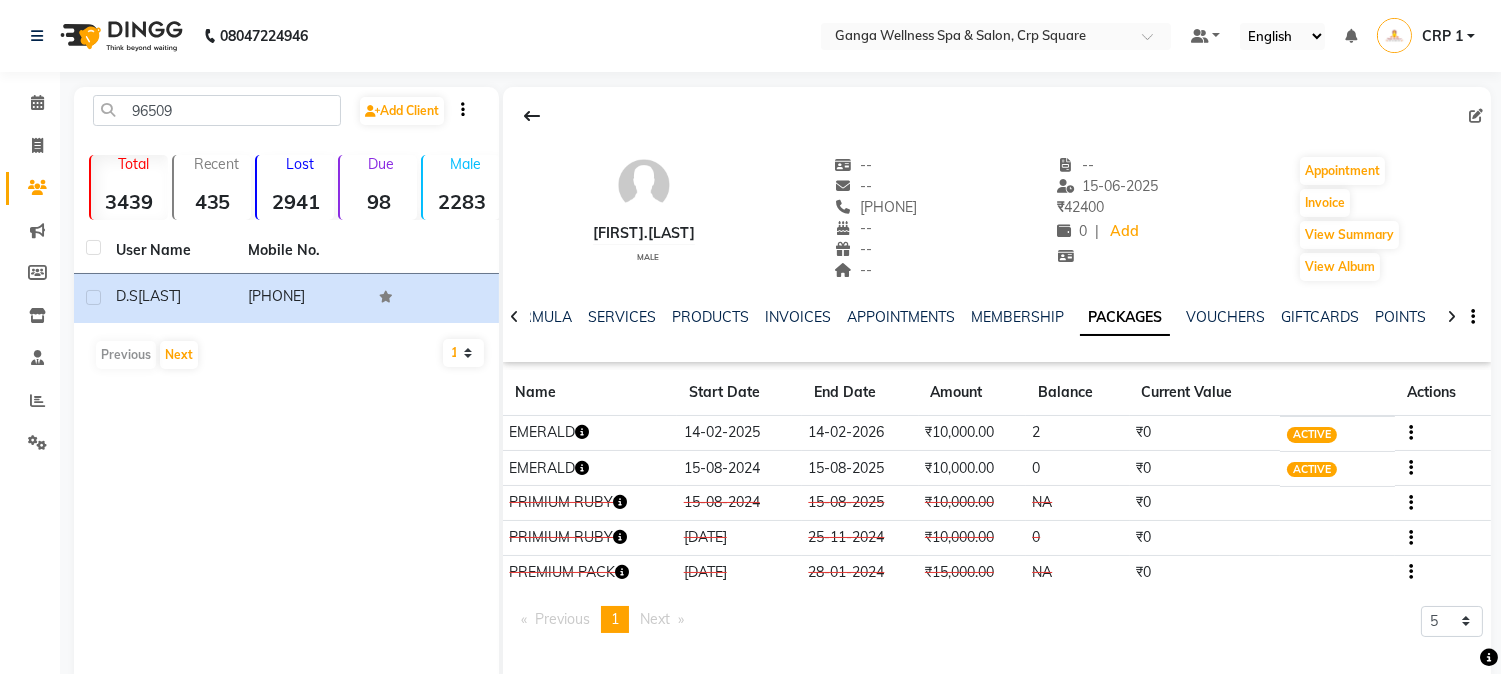 click 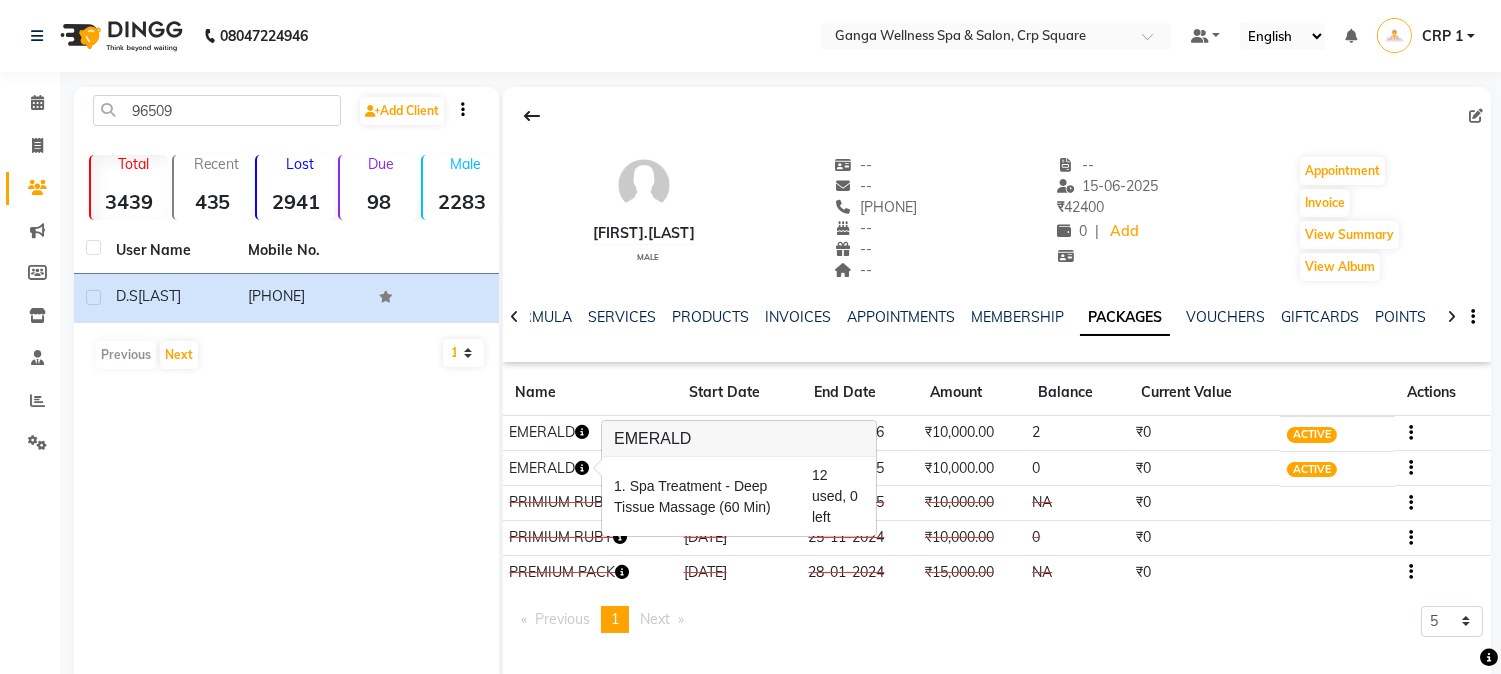 click on "[NUMBER]  Add Client  Total  [NUMBER]  Recent  [NUMBER]  Lost  [NUMBER]  Due  [NUMBER]  Male  [NUMBER]  Female  [NUMBER]  Member  0 User Name Mobile No. [FIRST].[LAST]   [PHONE]   Previous   Next   10   50   100" 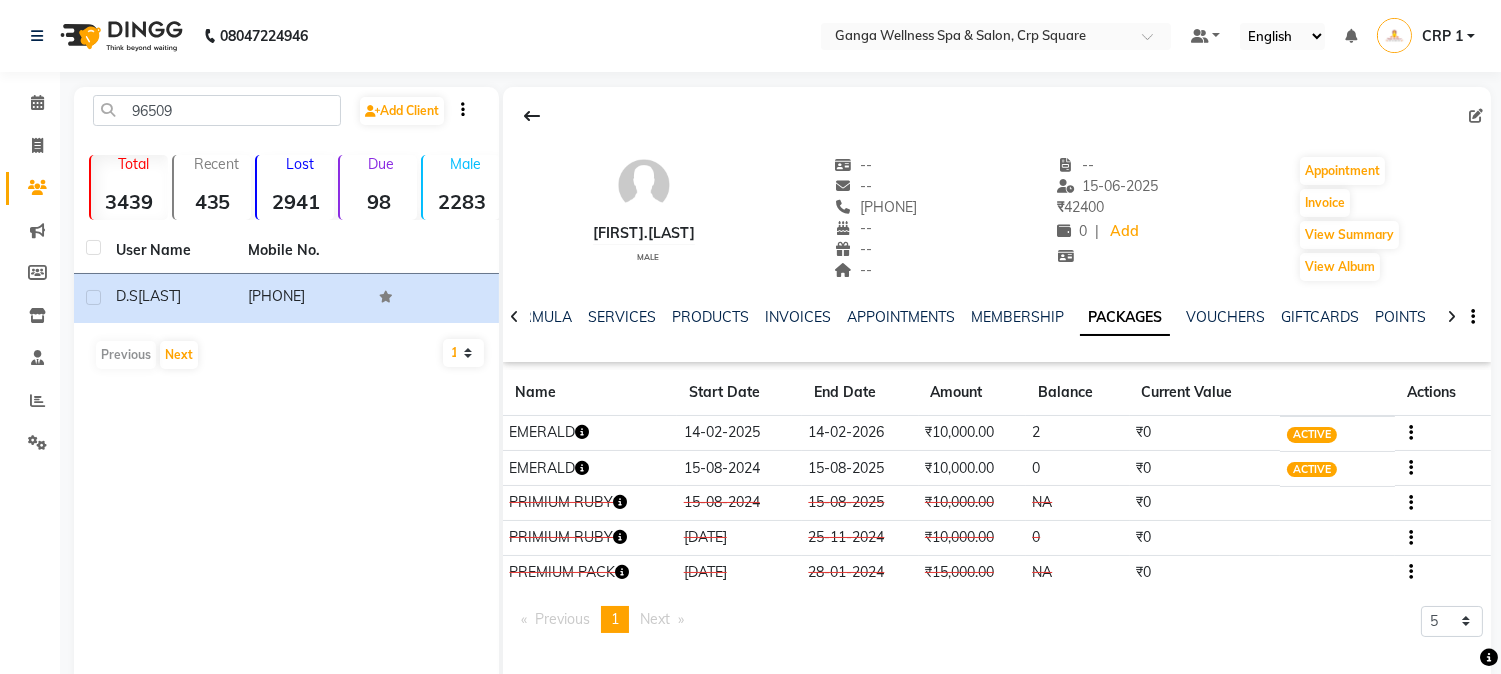 click on "[NUMBER]  Add Client  Total  [NUMBER]  Recent  [NUMBER]  Lost  [NUMBER]  Due  [NUMBER]  Male  [NUMBER]  Female  [NUMBER]  Member  0 User Name Mobile No. [FIRST].[LAST]   [PHONE]   Previous   Next   10   50   100" 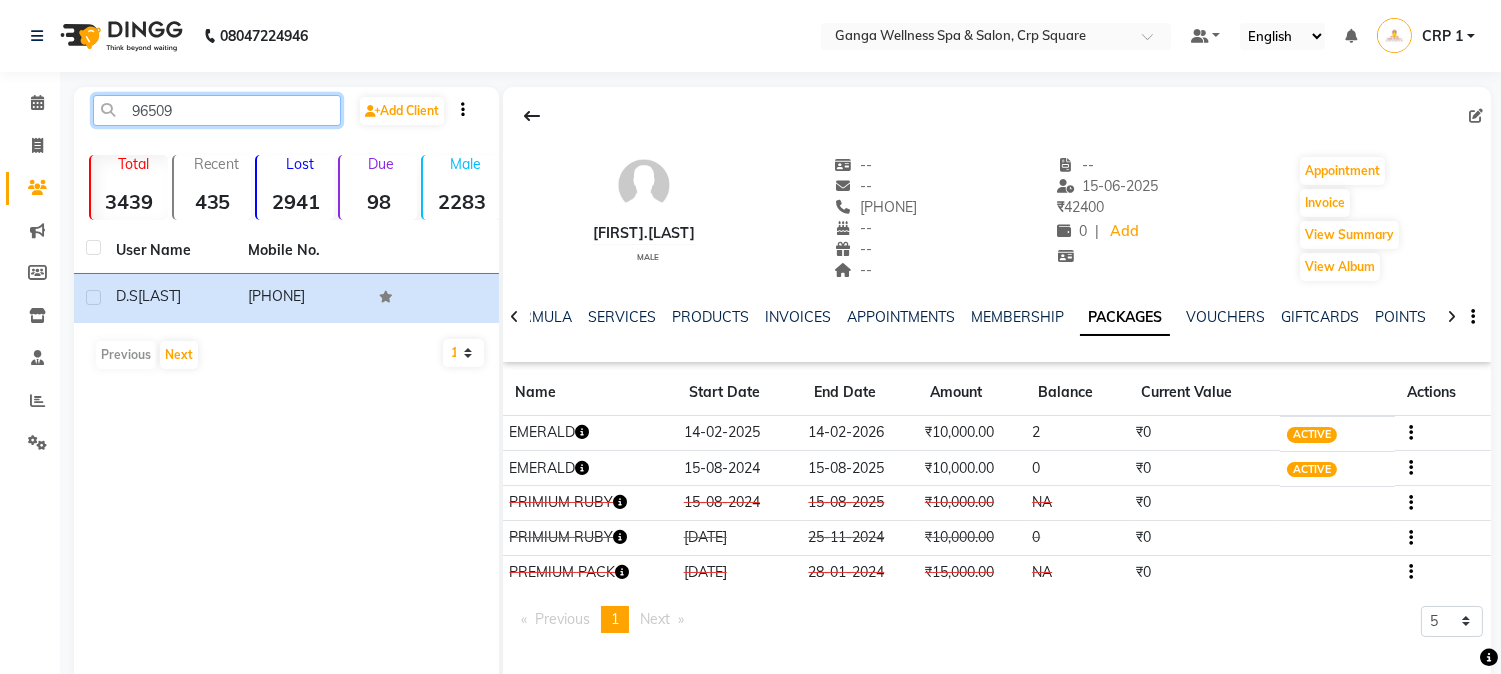 click on "96509" 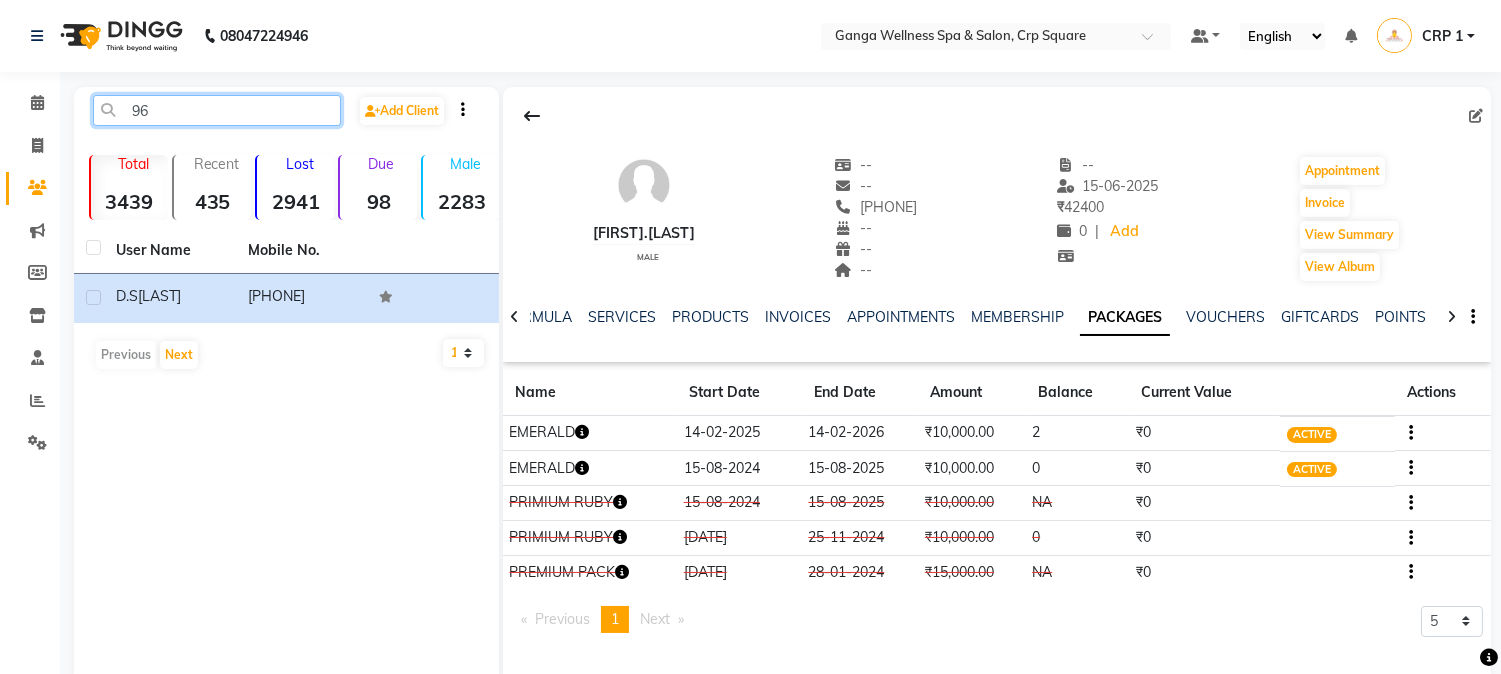 type on "9" 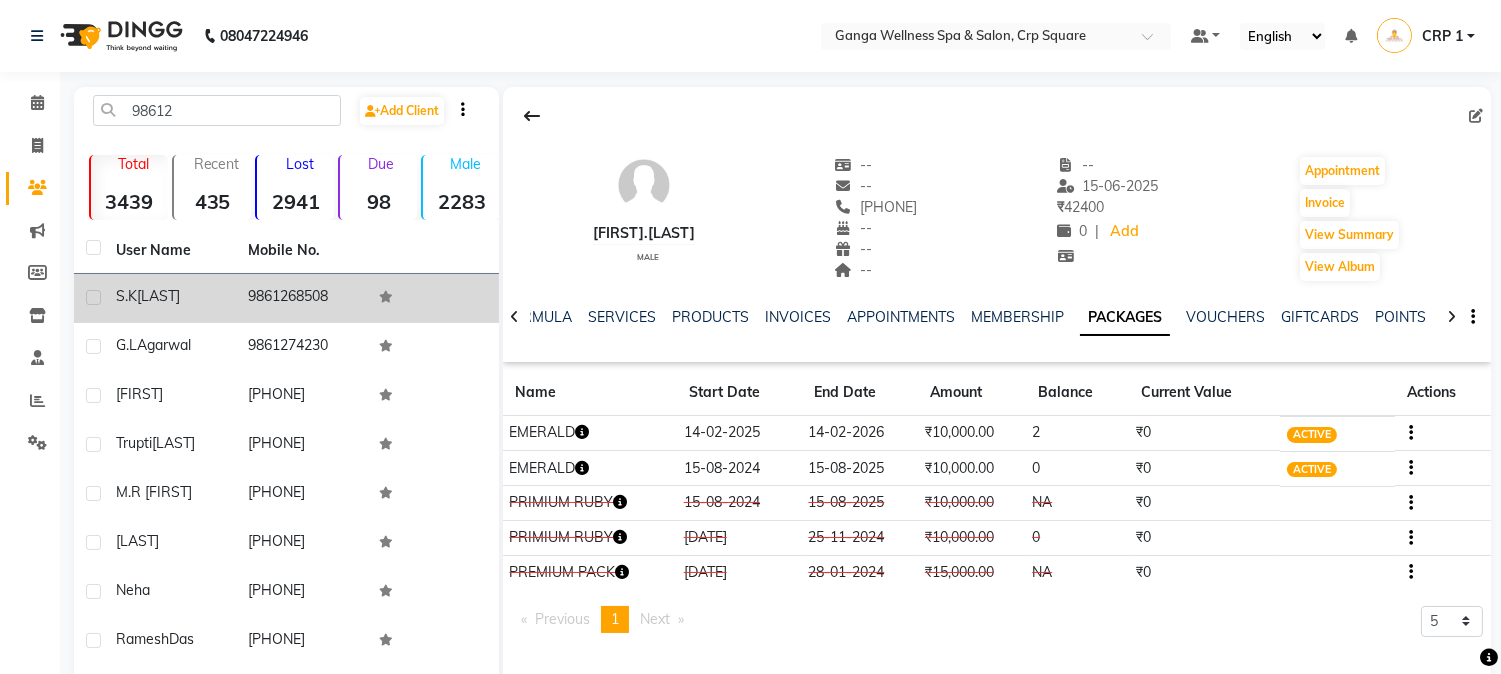 click on "[LAST]" 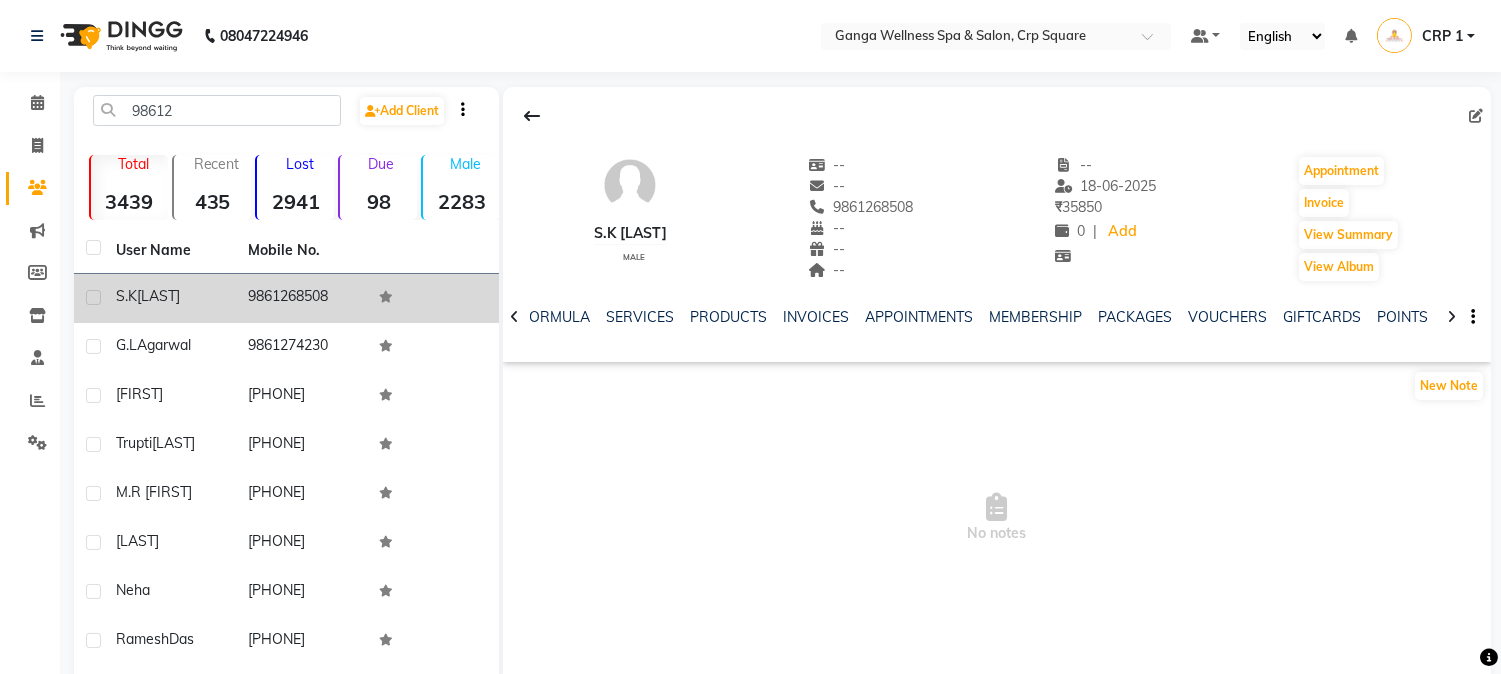 click on "S.K  [LAST]" 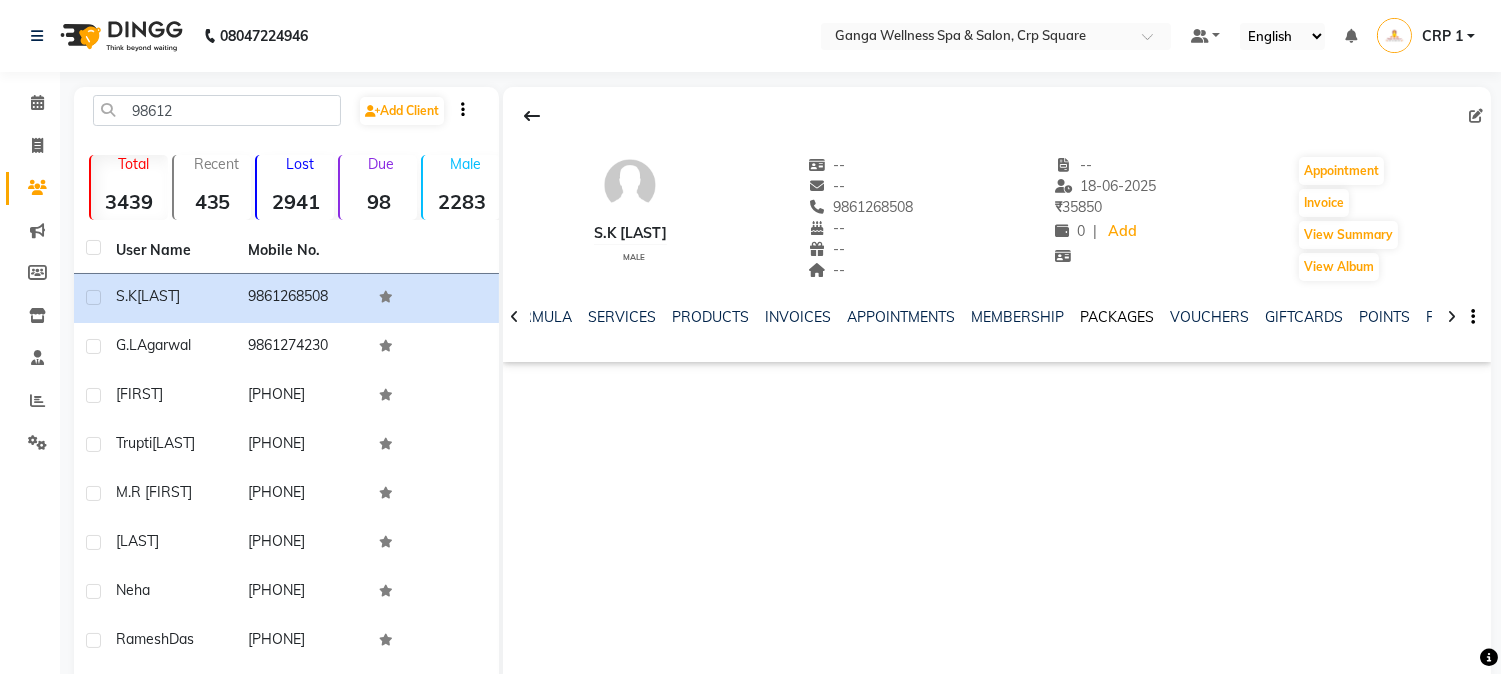 click on "PACKAGES" 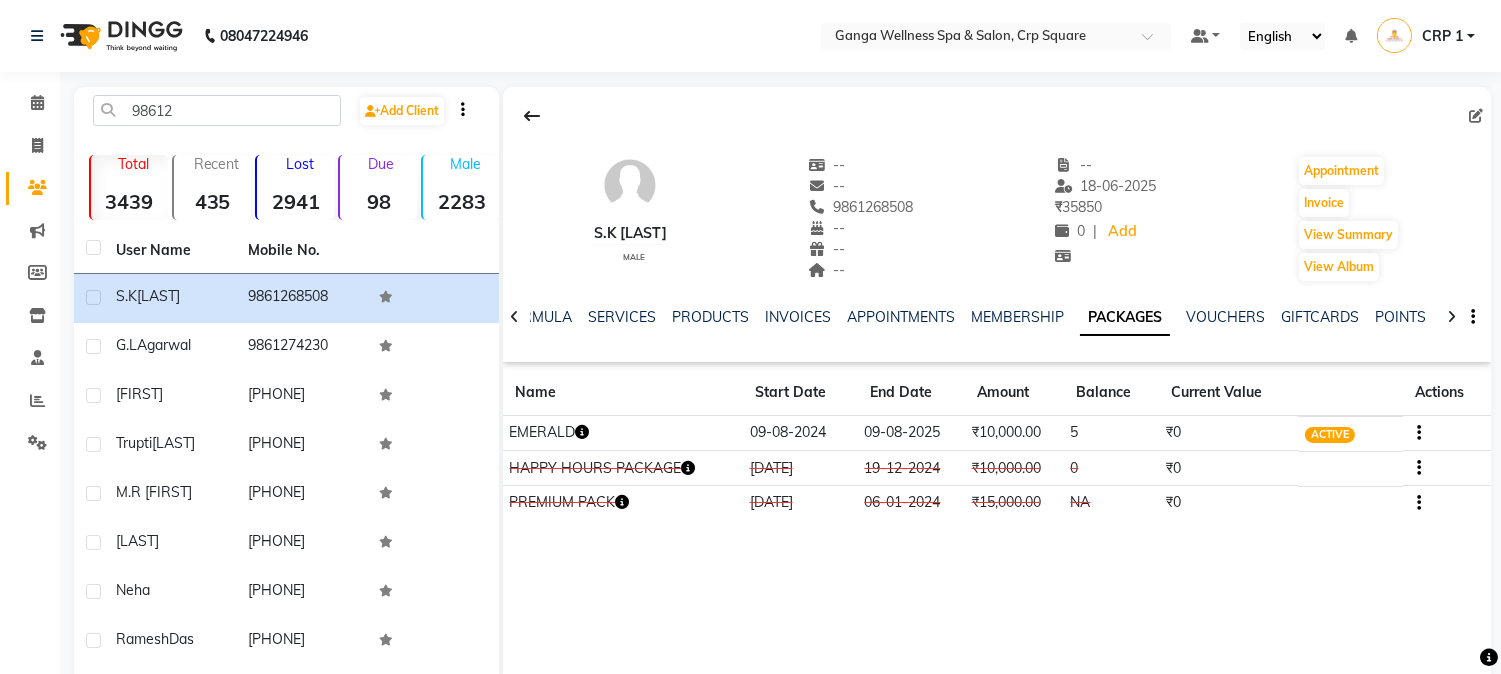 click 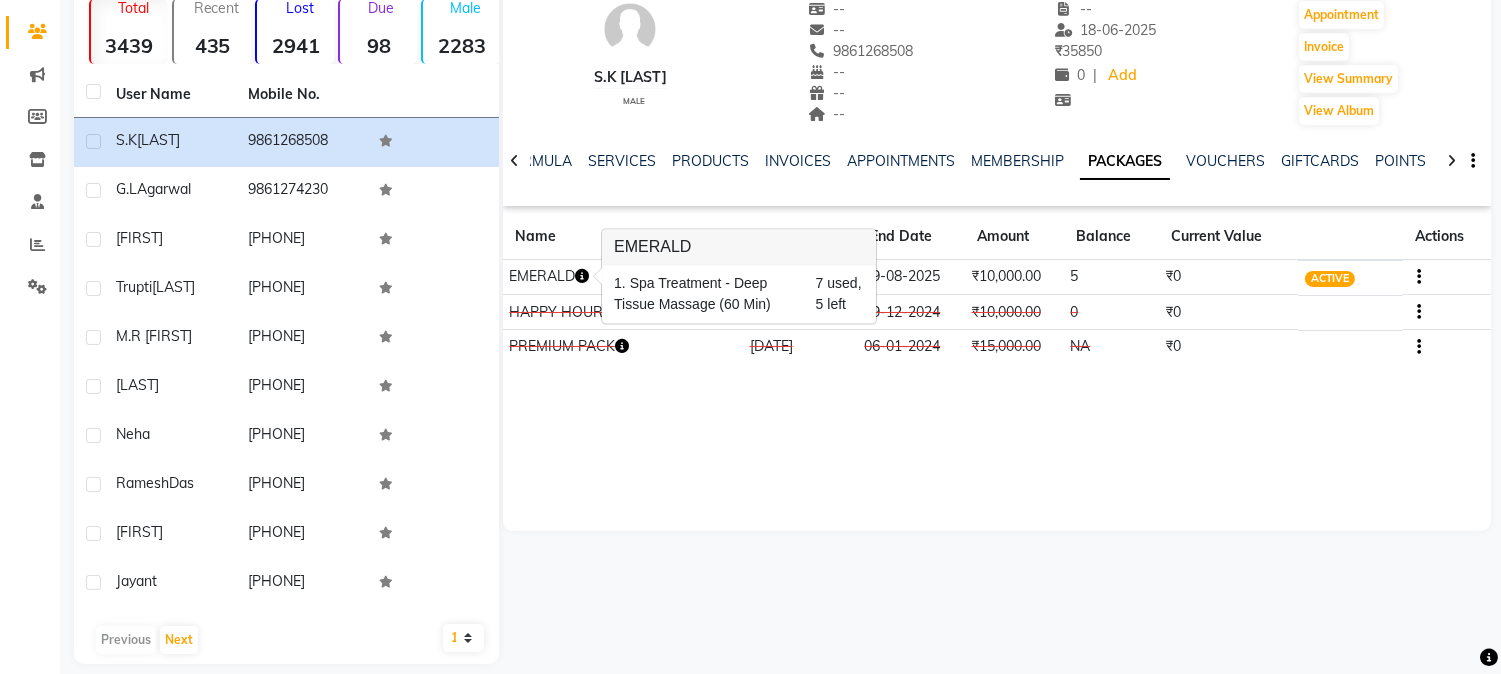 scroll, scrollTop: 175, scrollLeft: 0, axis: vertical 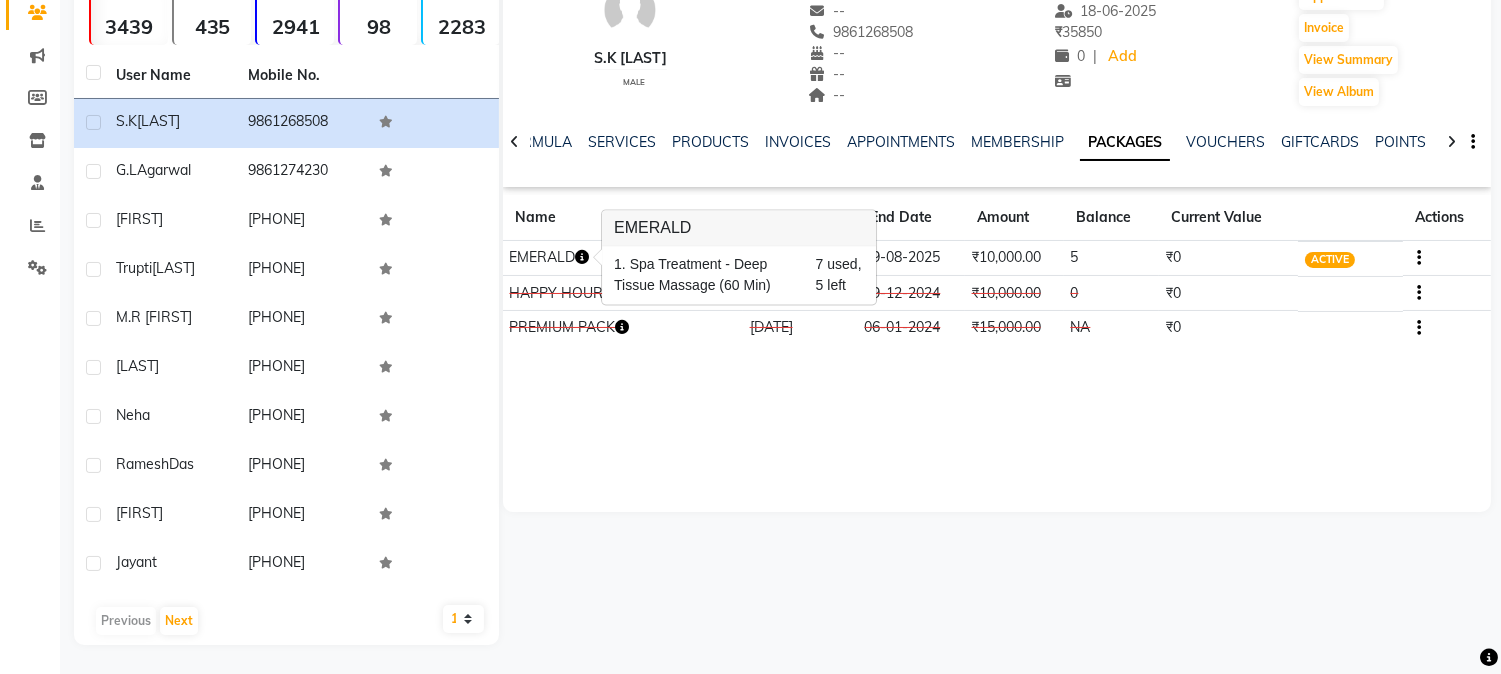click on "NOTES FORMULA SERVICES PRODUCTS INVOICES APPOINTMENTS MEMBERSHIP PACKAGES VOUCHERS GIFTCARDS POINTS FORMS FAMILY CARDS WALLET" 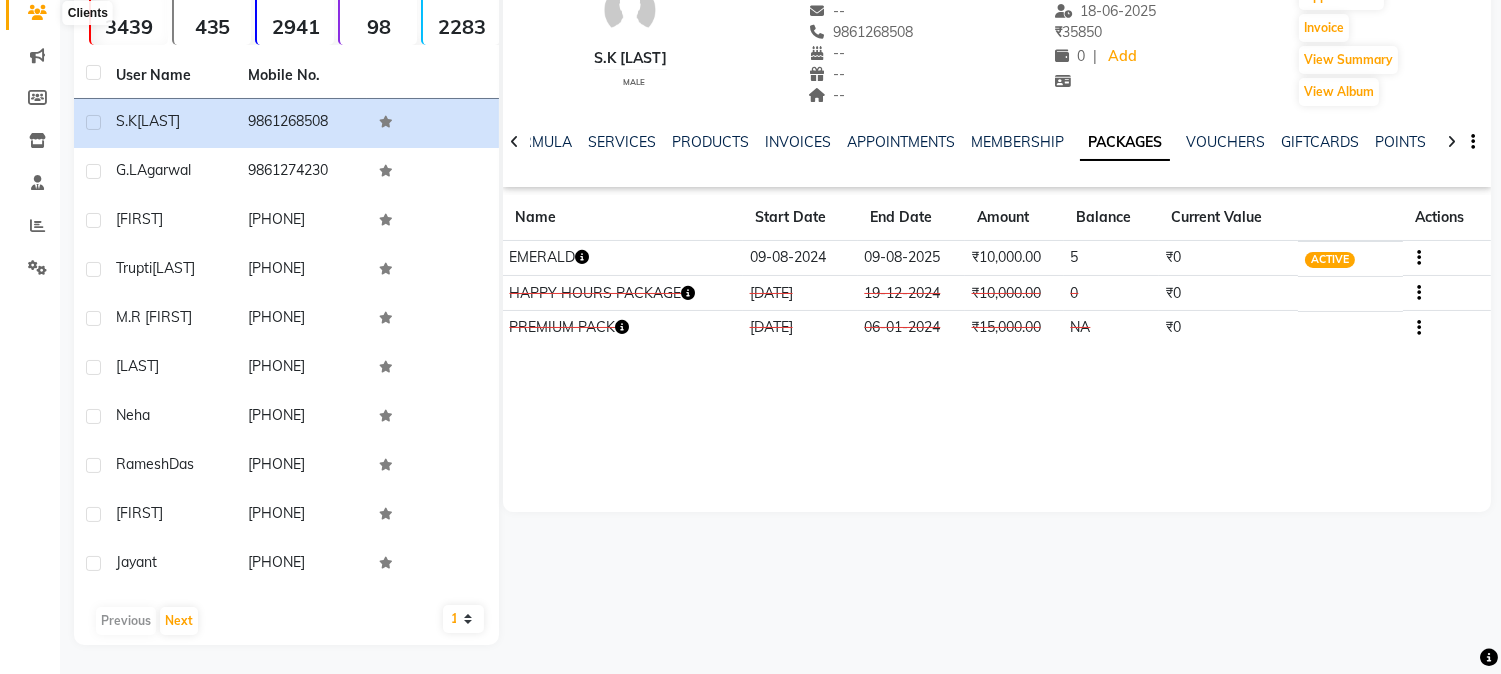 click 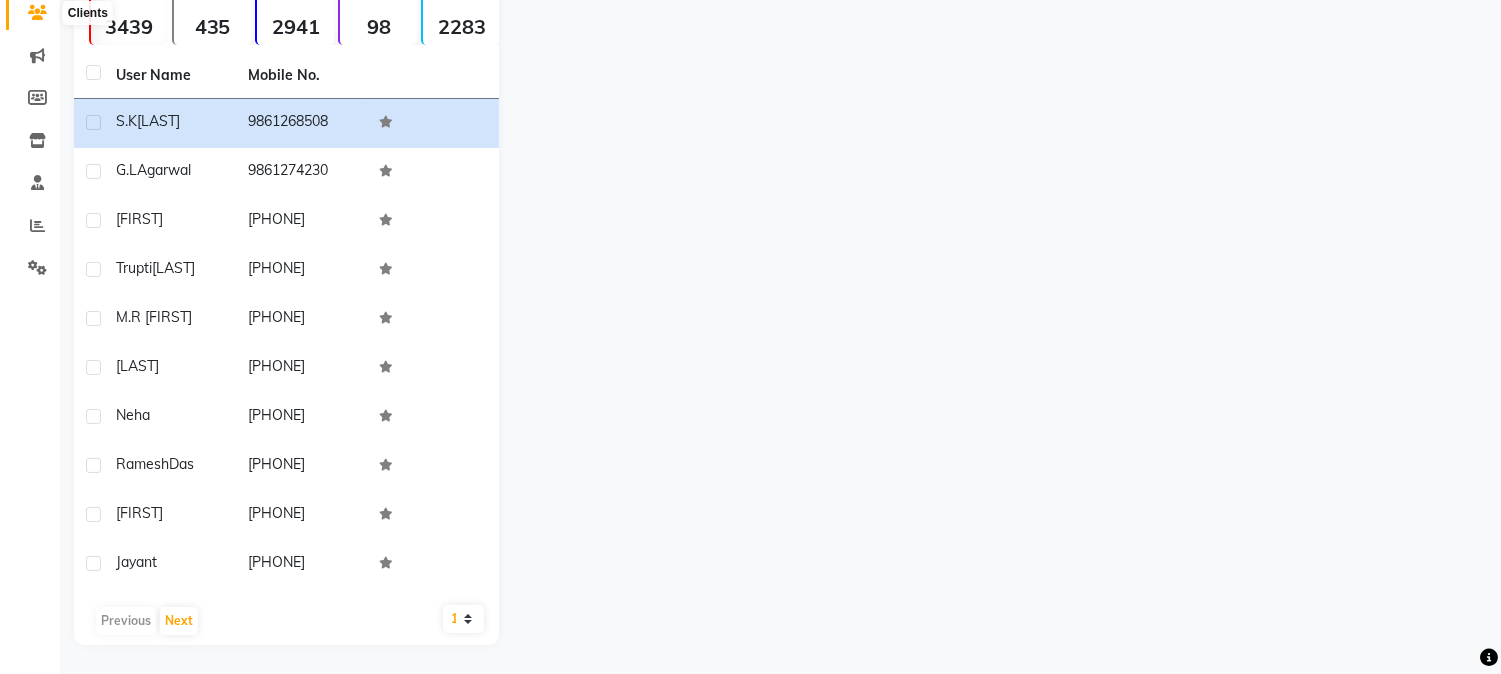 click 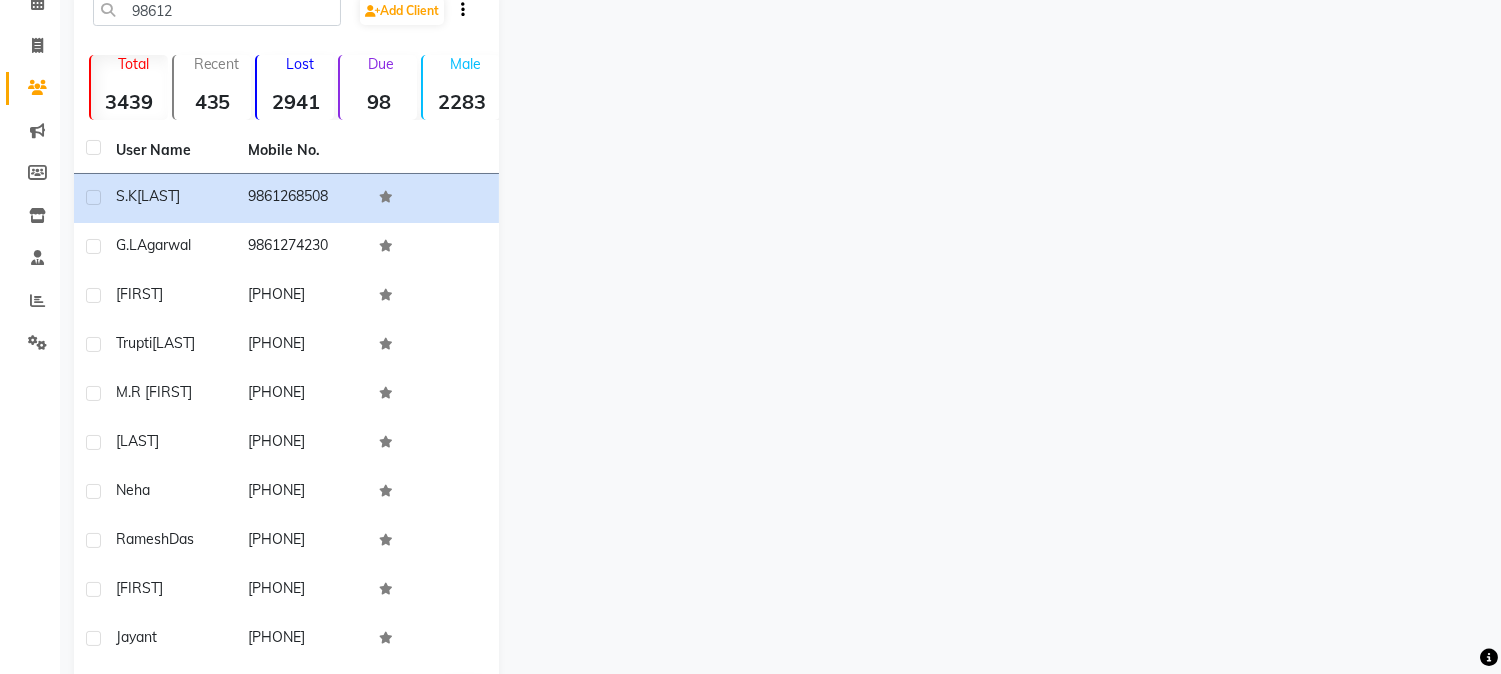 scroll, scrollTop: 0, scrollLeft: 0, axis: both 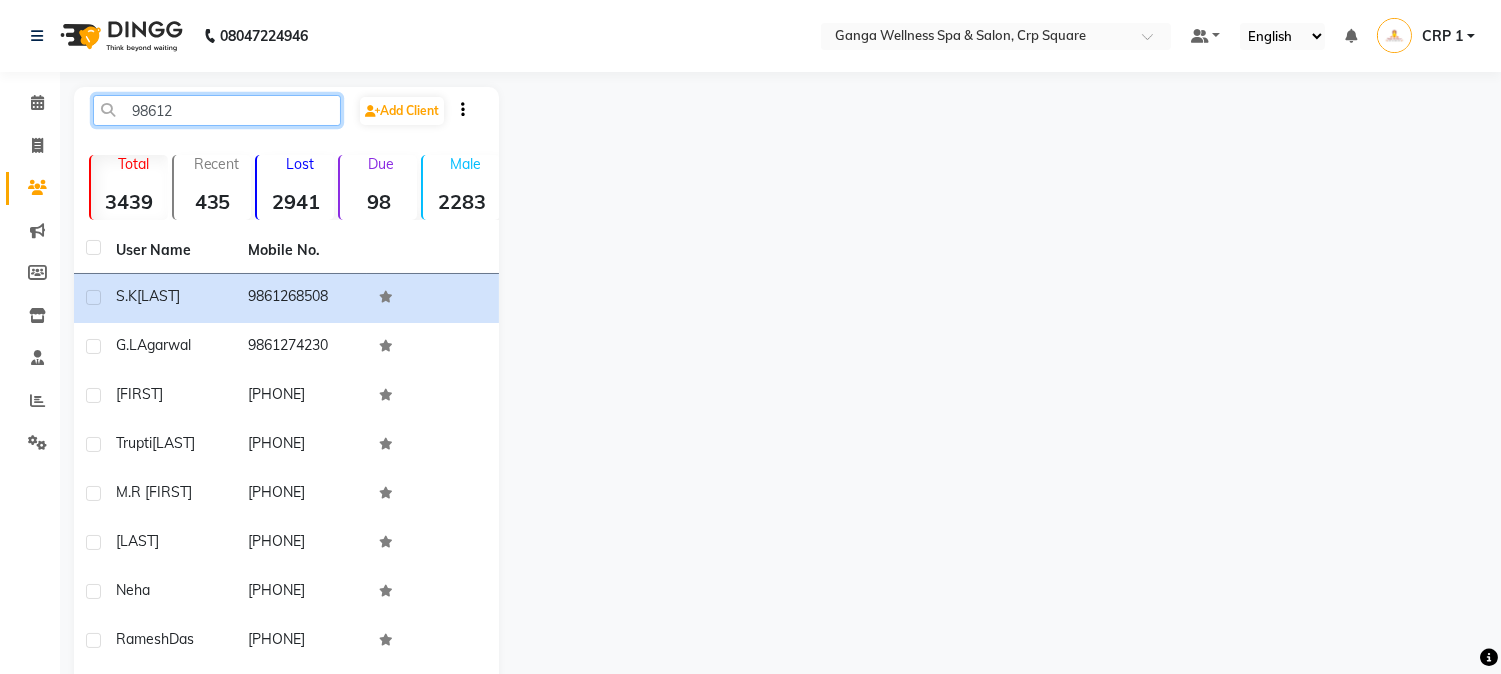 click on "98612" 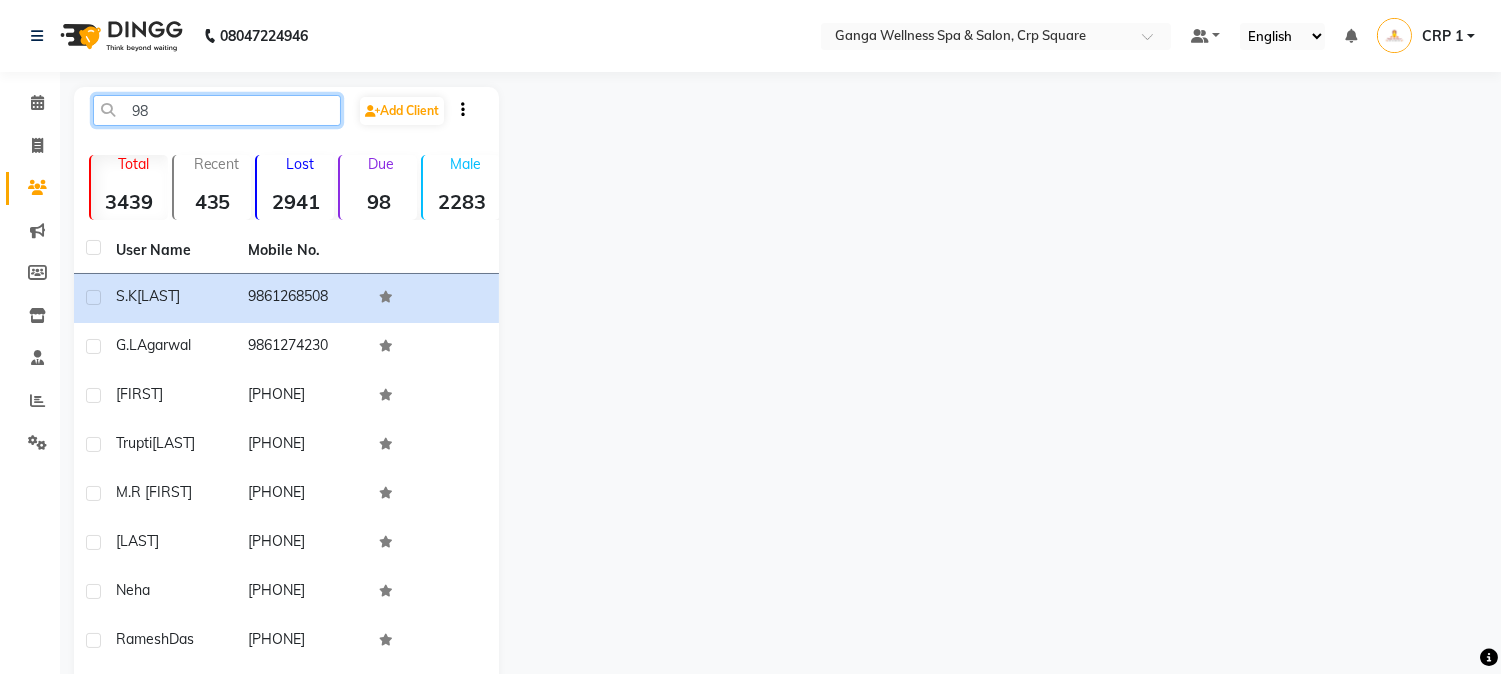 type on "9" 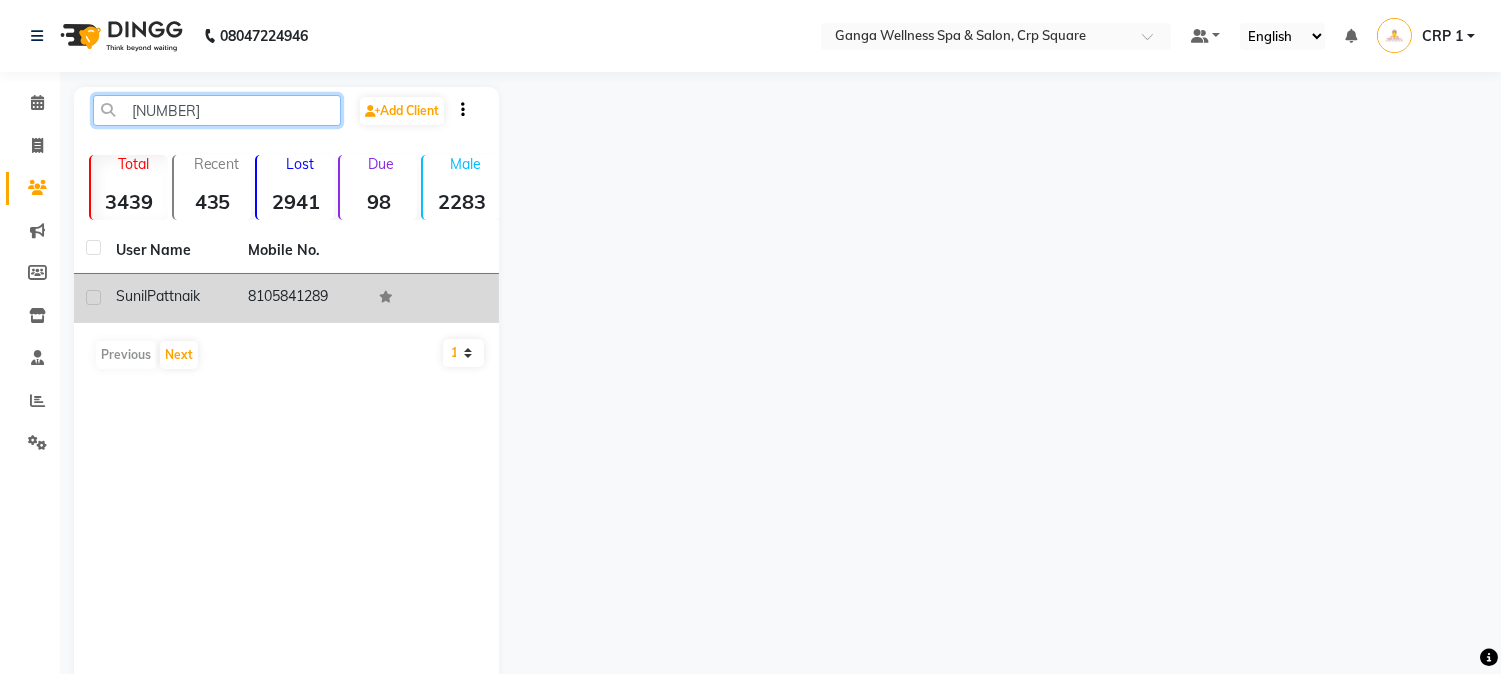 type on "[NUMBER]" 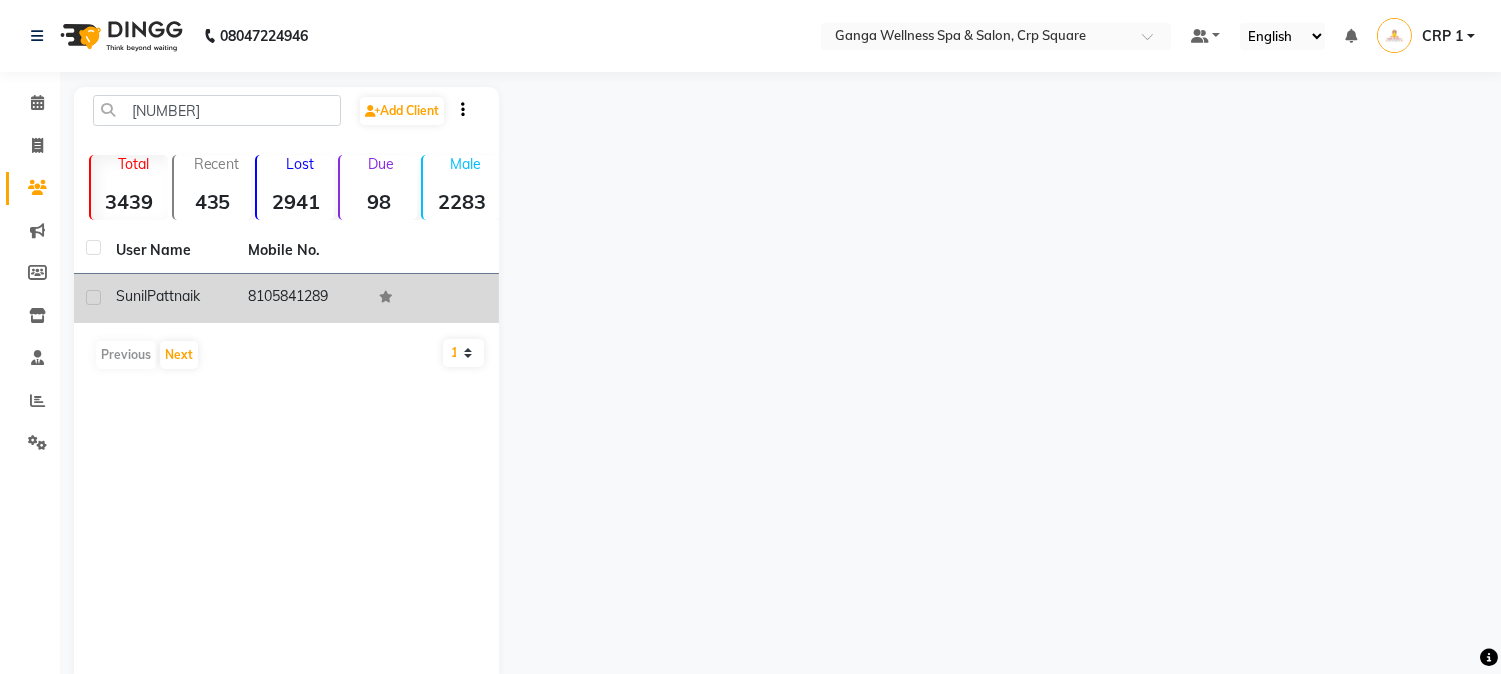 click on "Pattnaik" 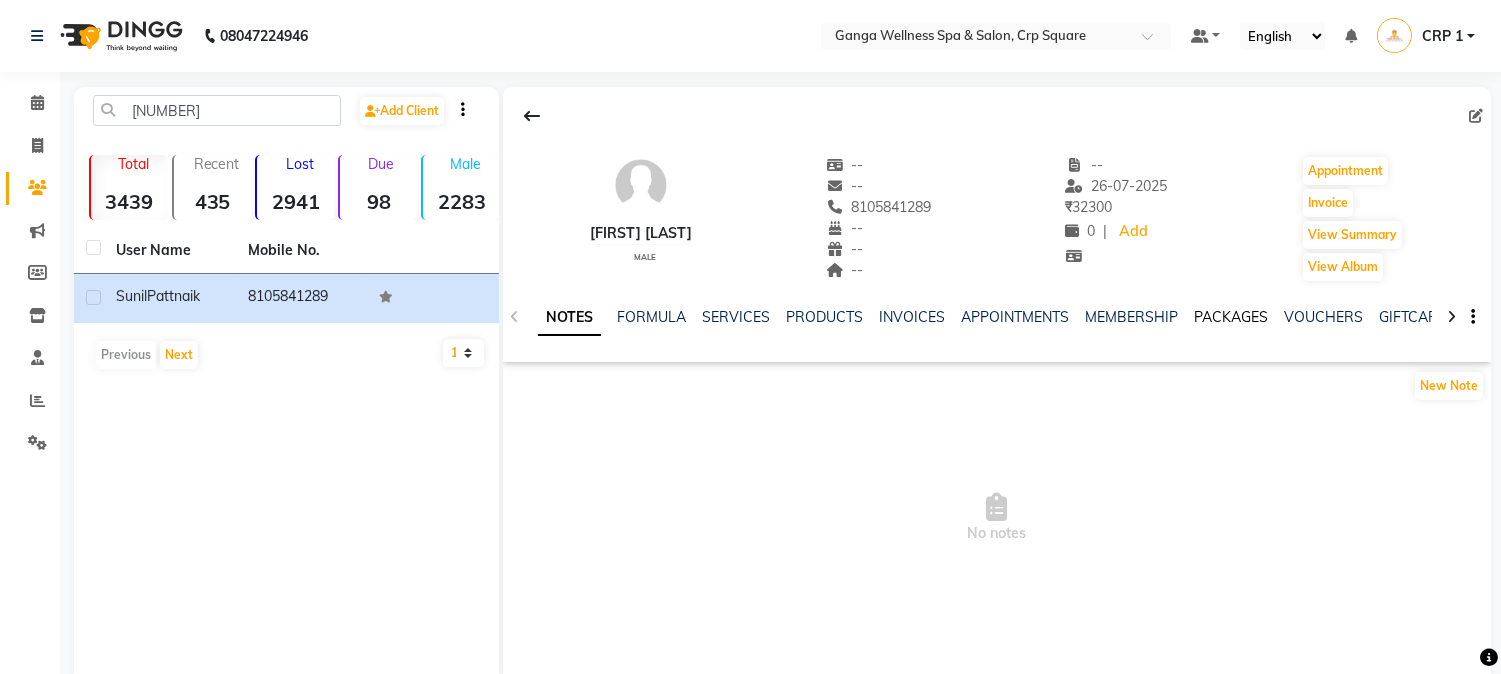 click on "PACKAGES" 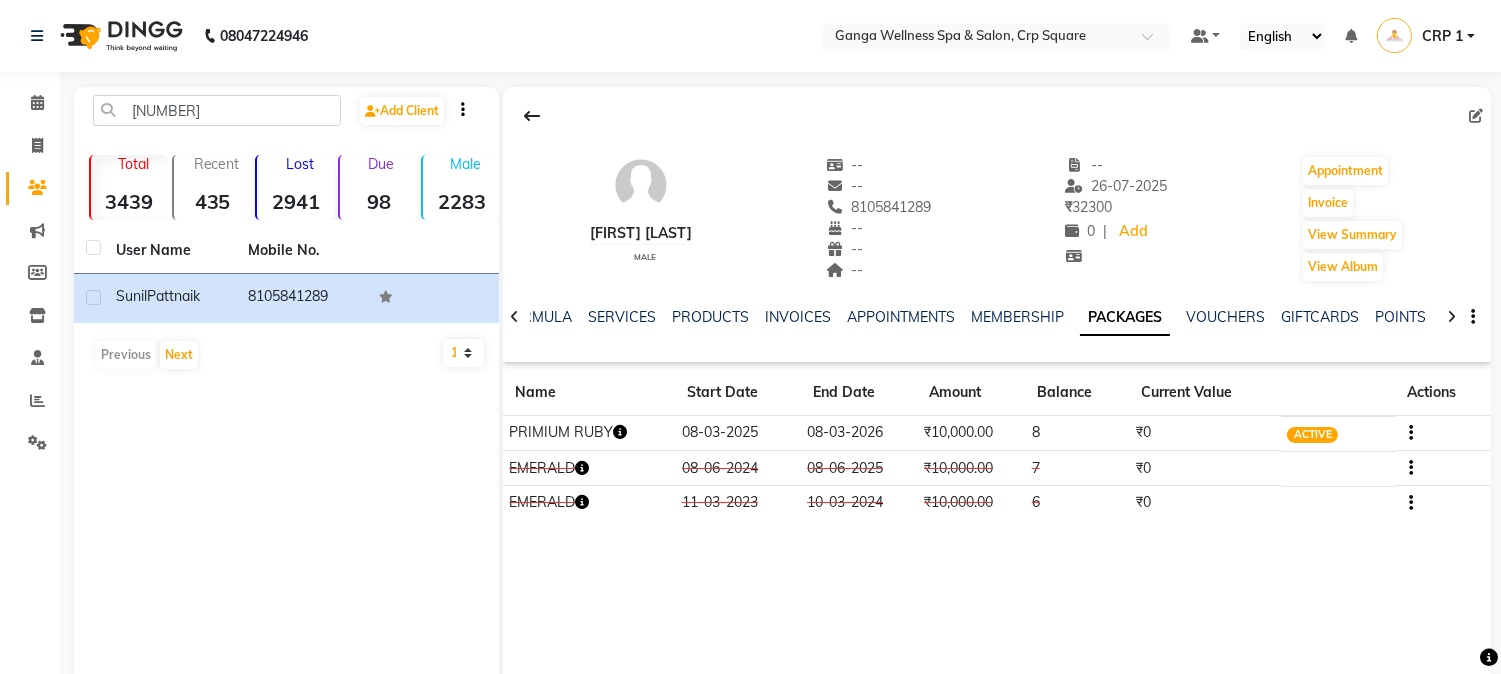 click 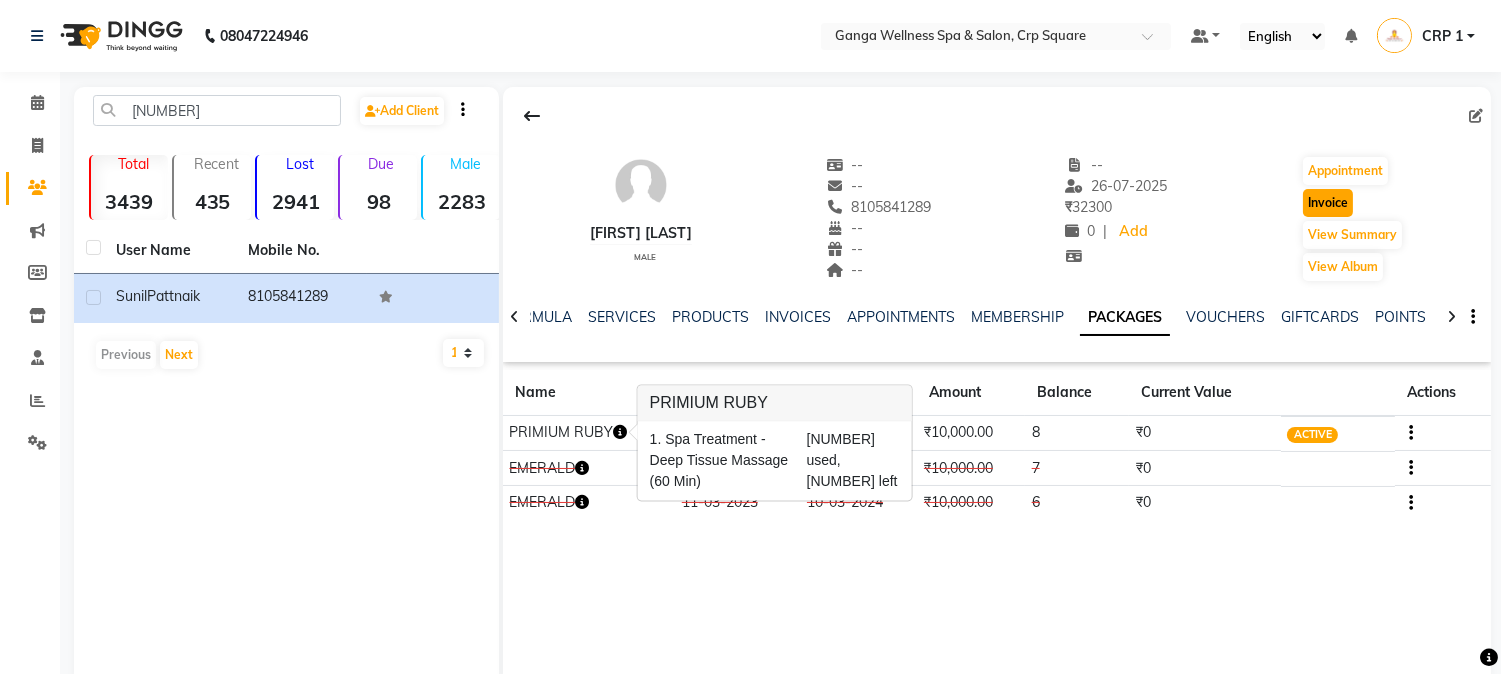 click on "Invoice" 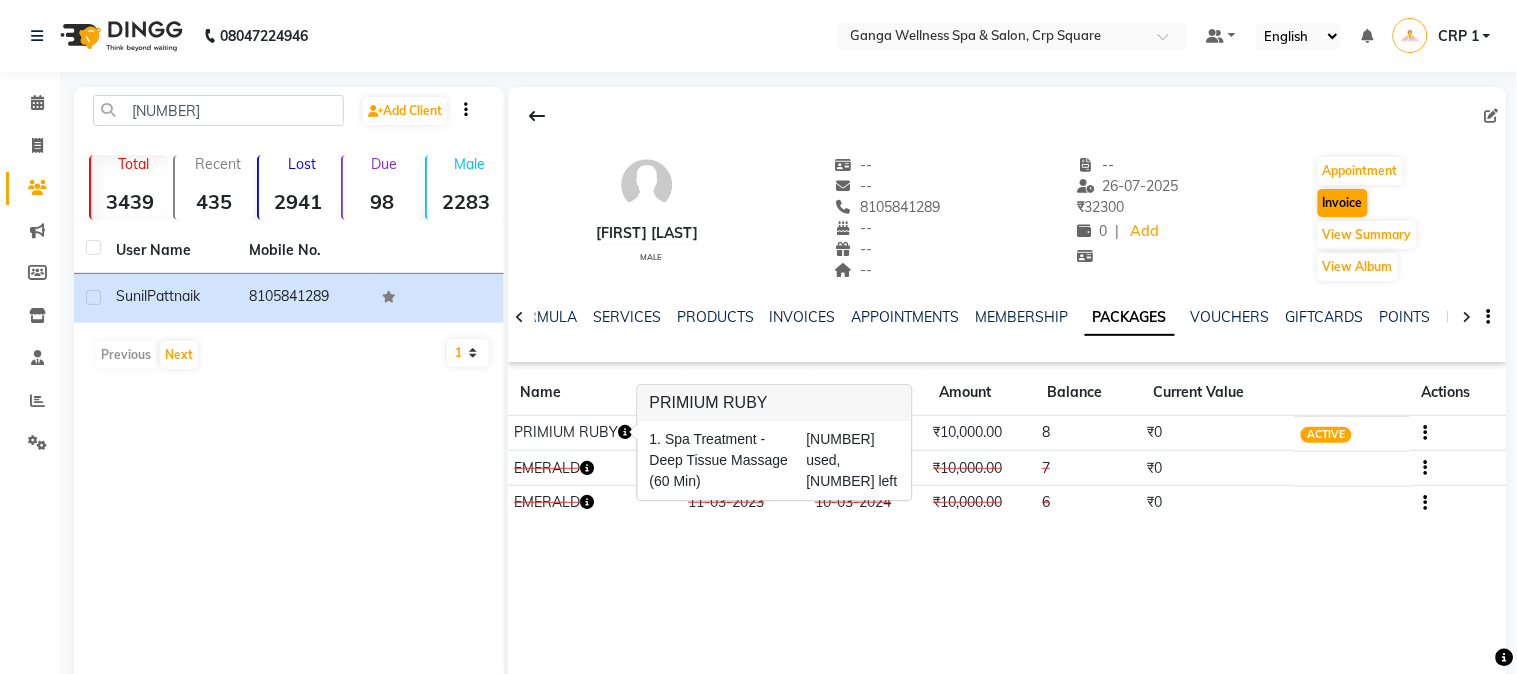 select on "service" 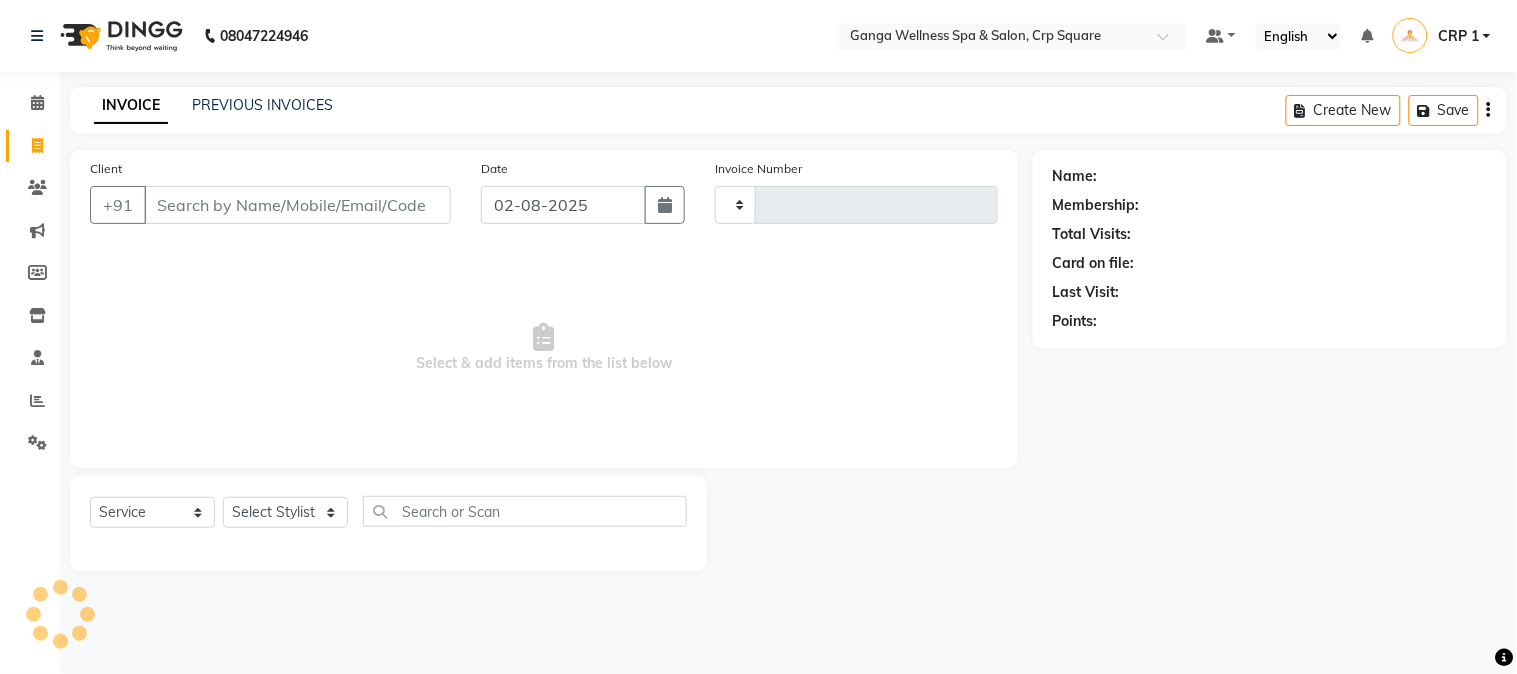 type on "1897" 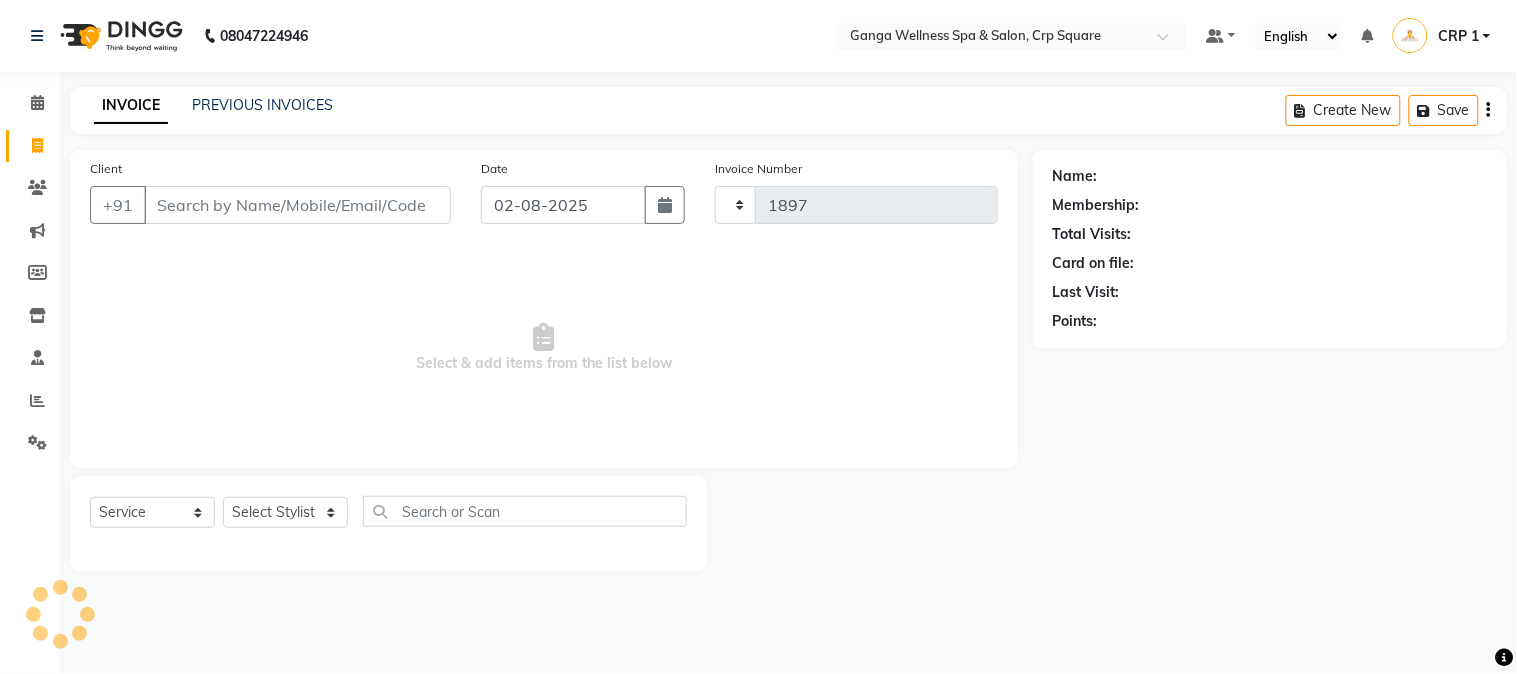 select on "715" 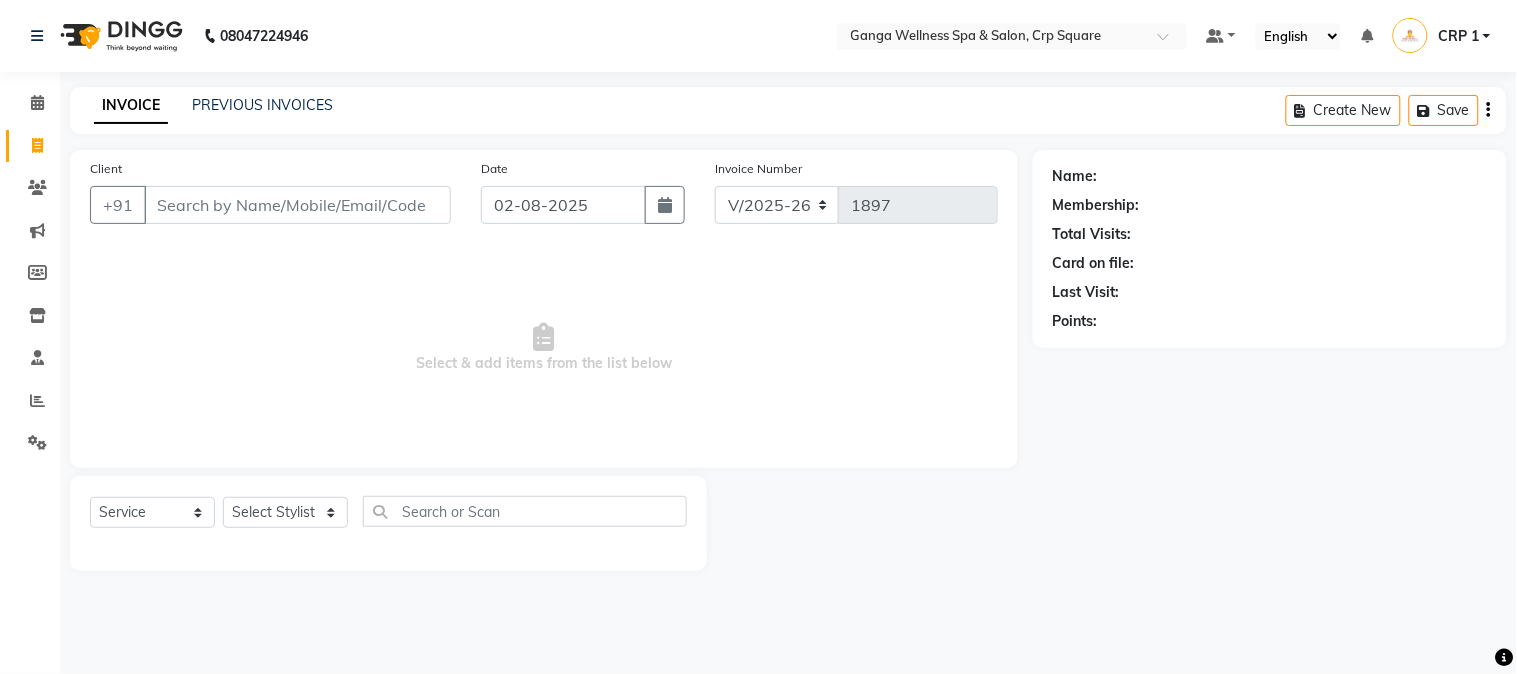 type on "8105841289" 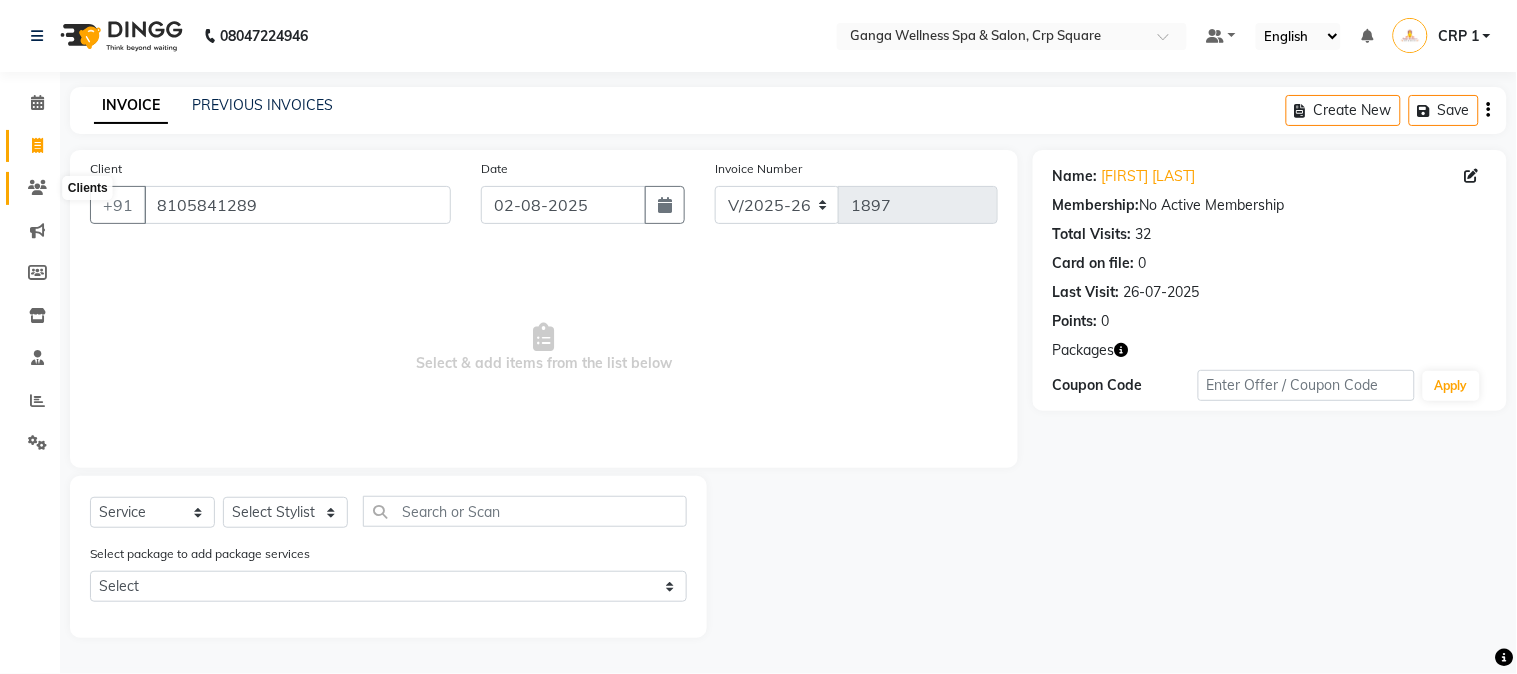 click 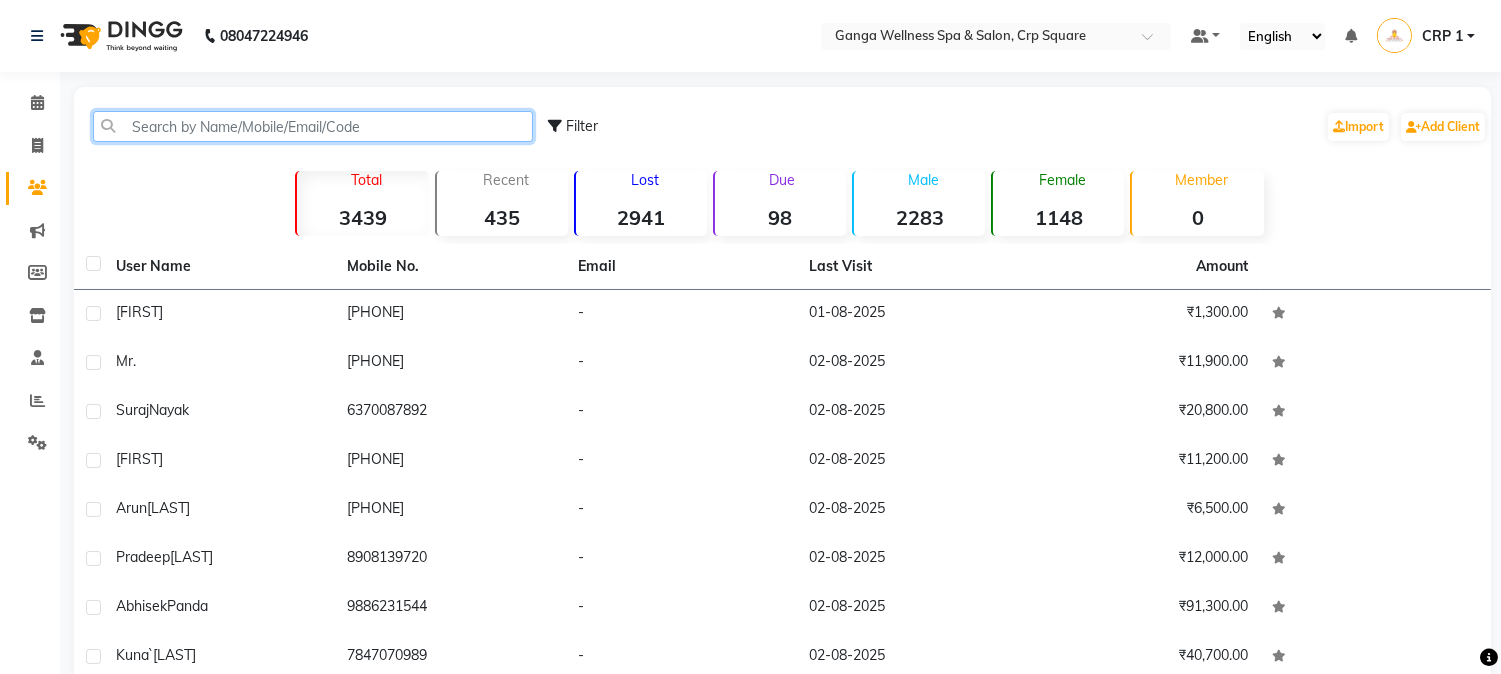 click 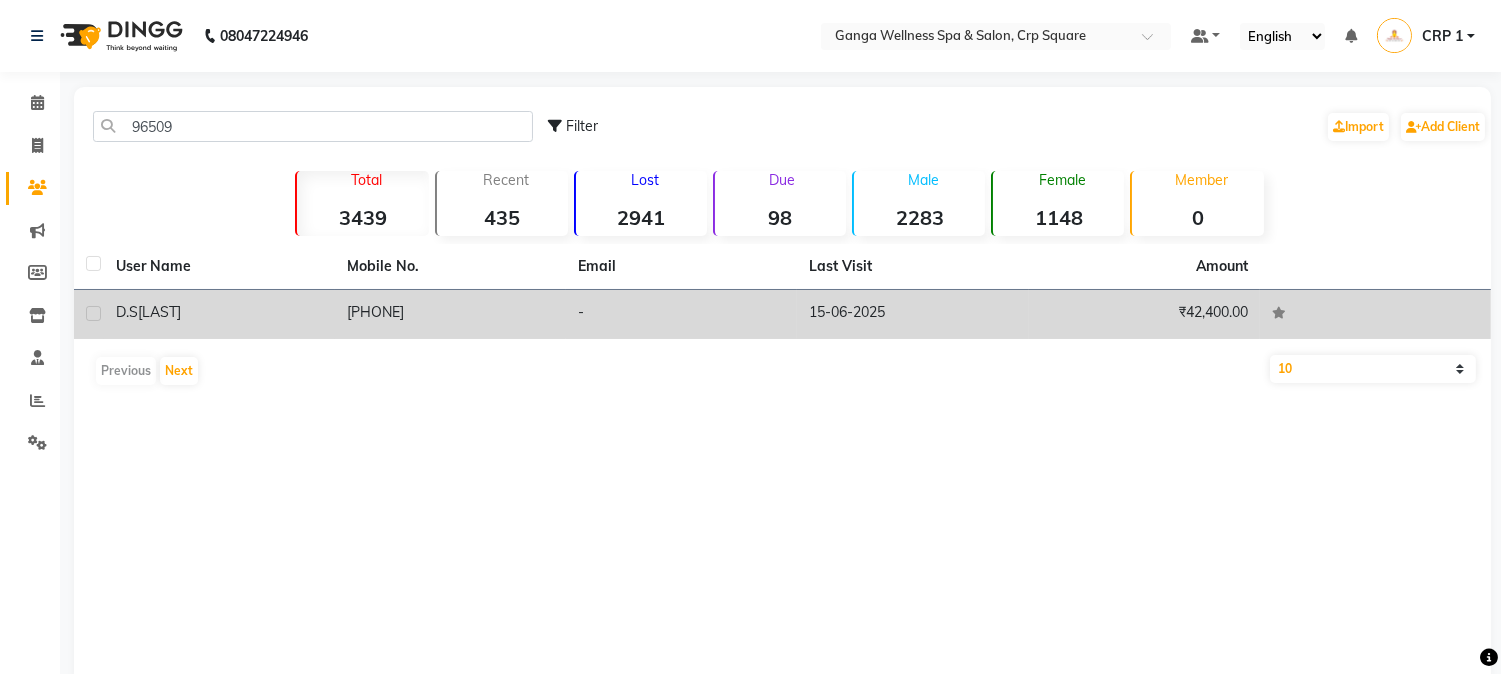 click on "[LAST]" 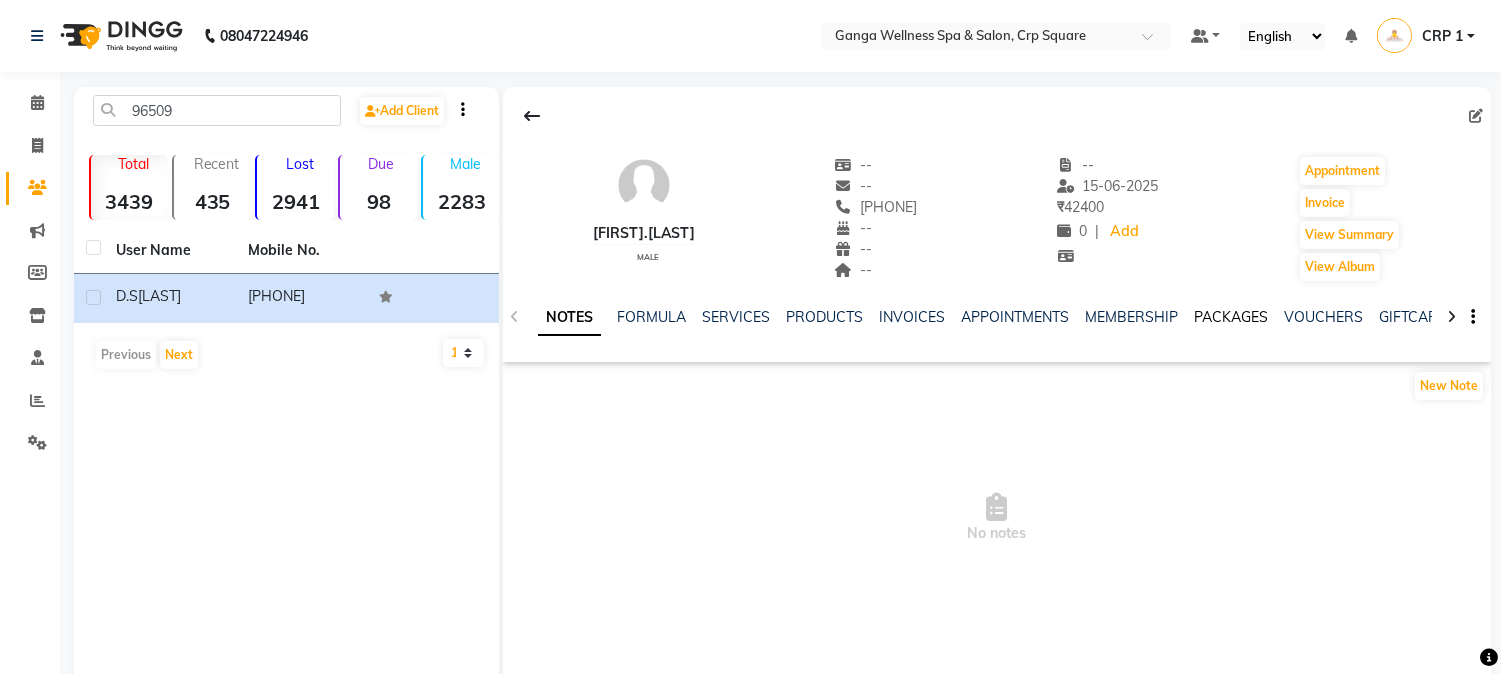 click on "PACKAGES" 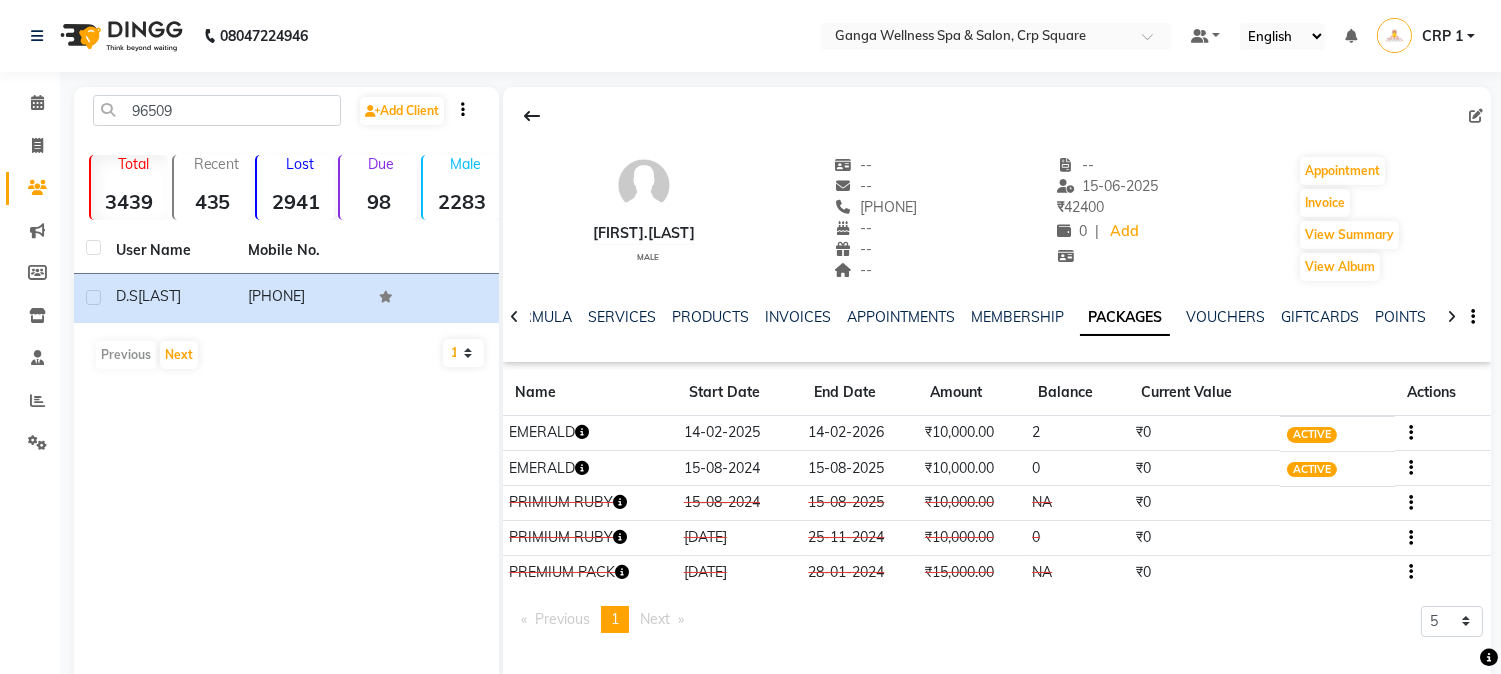 click 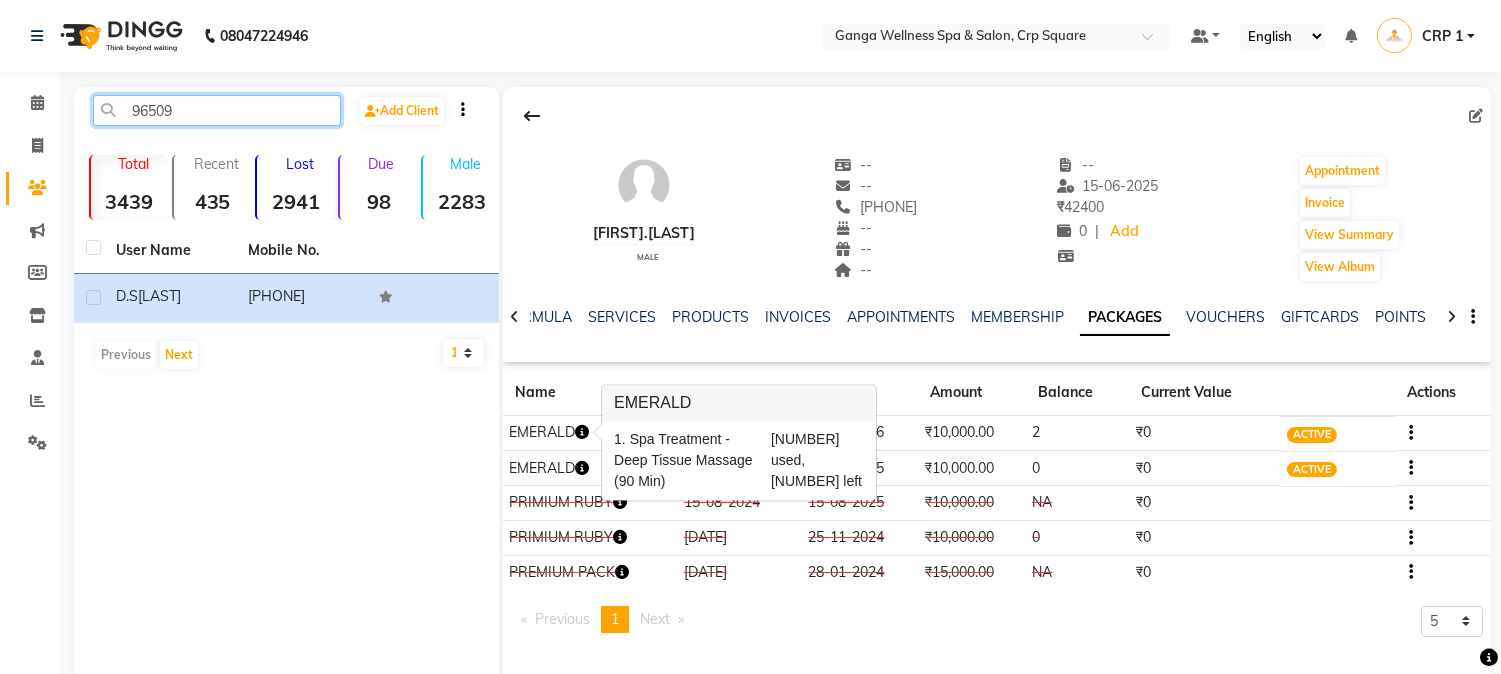 click on "96509" 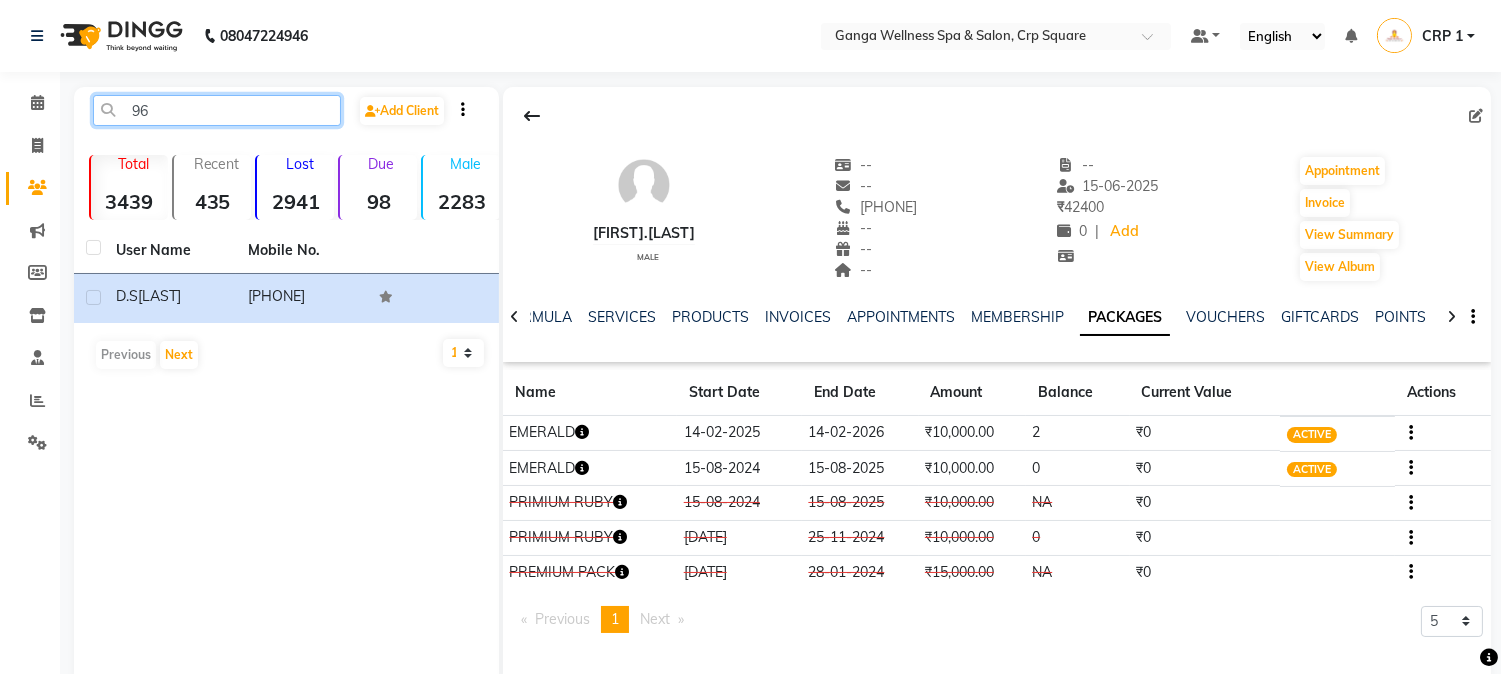 type on "9" 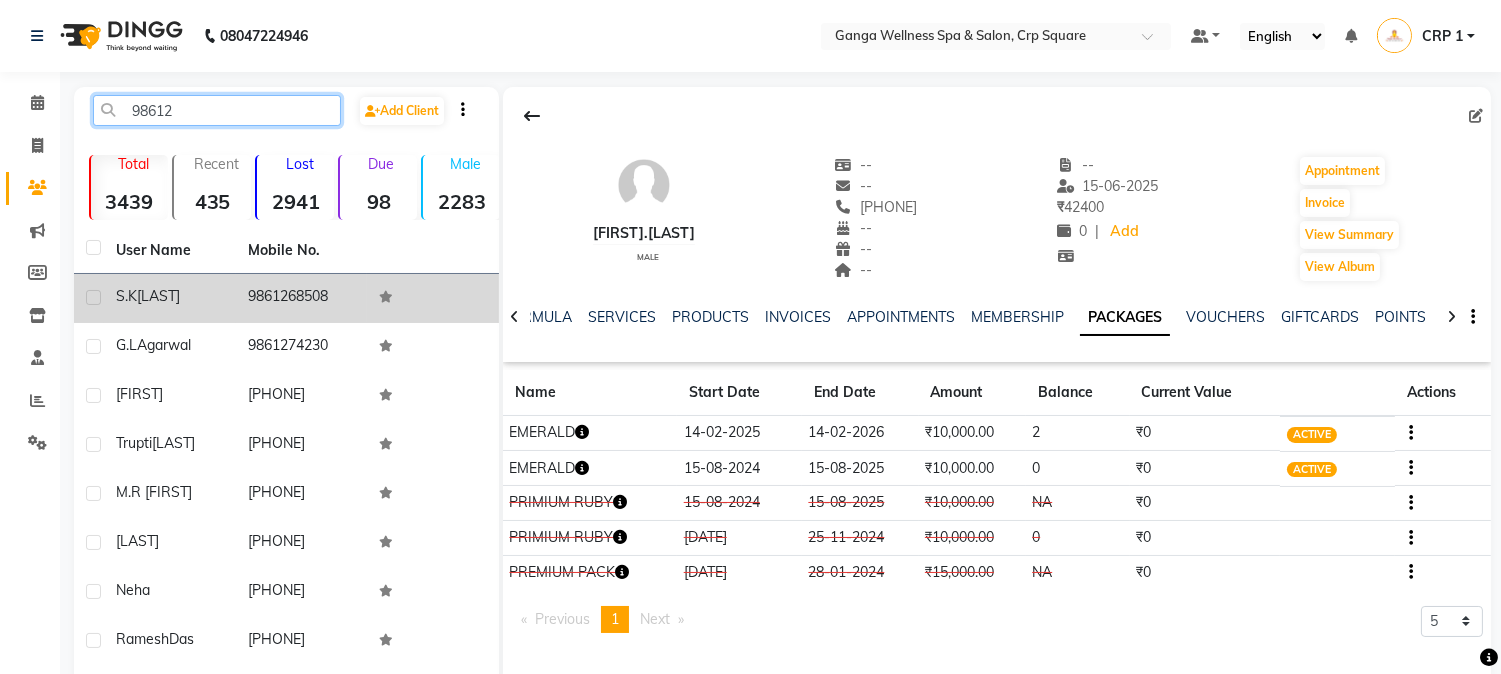 type on "98612" 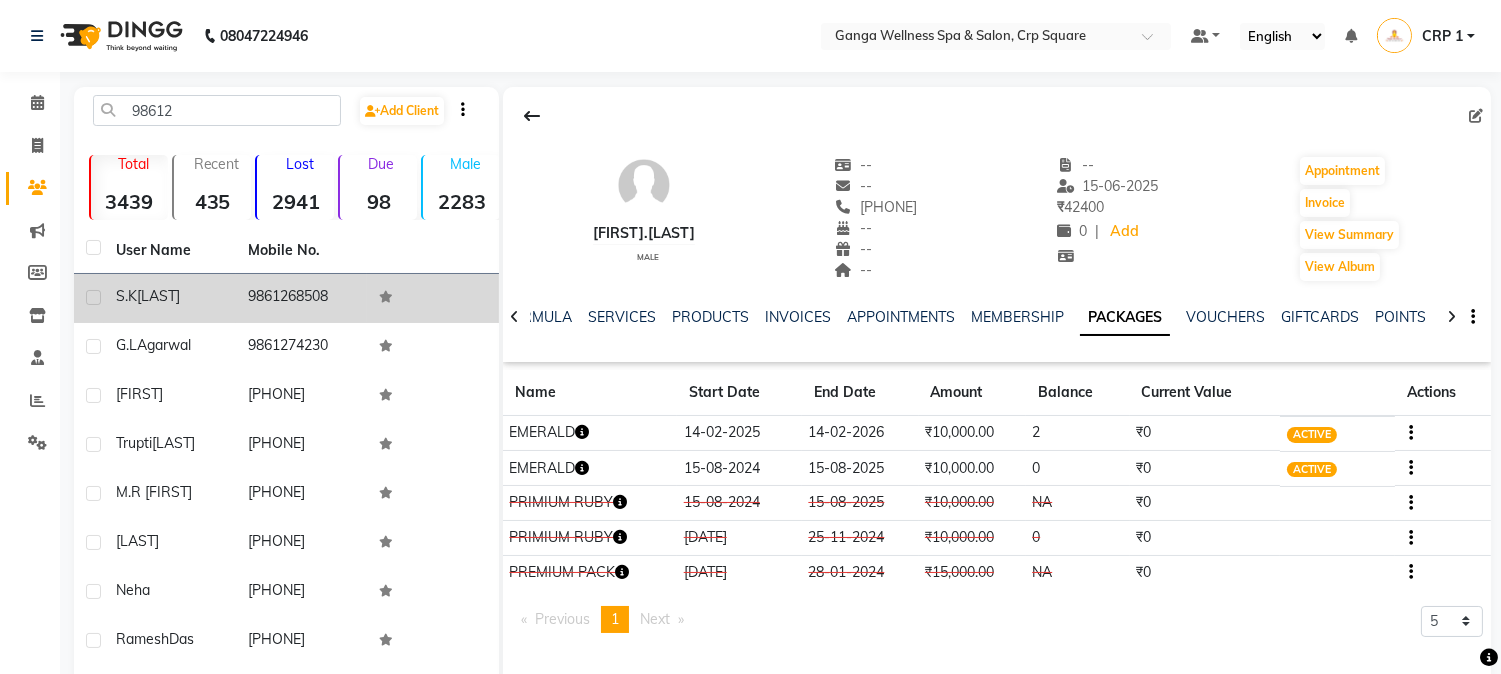 click on "S.K  Patra" 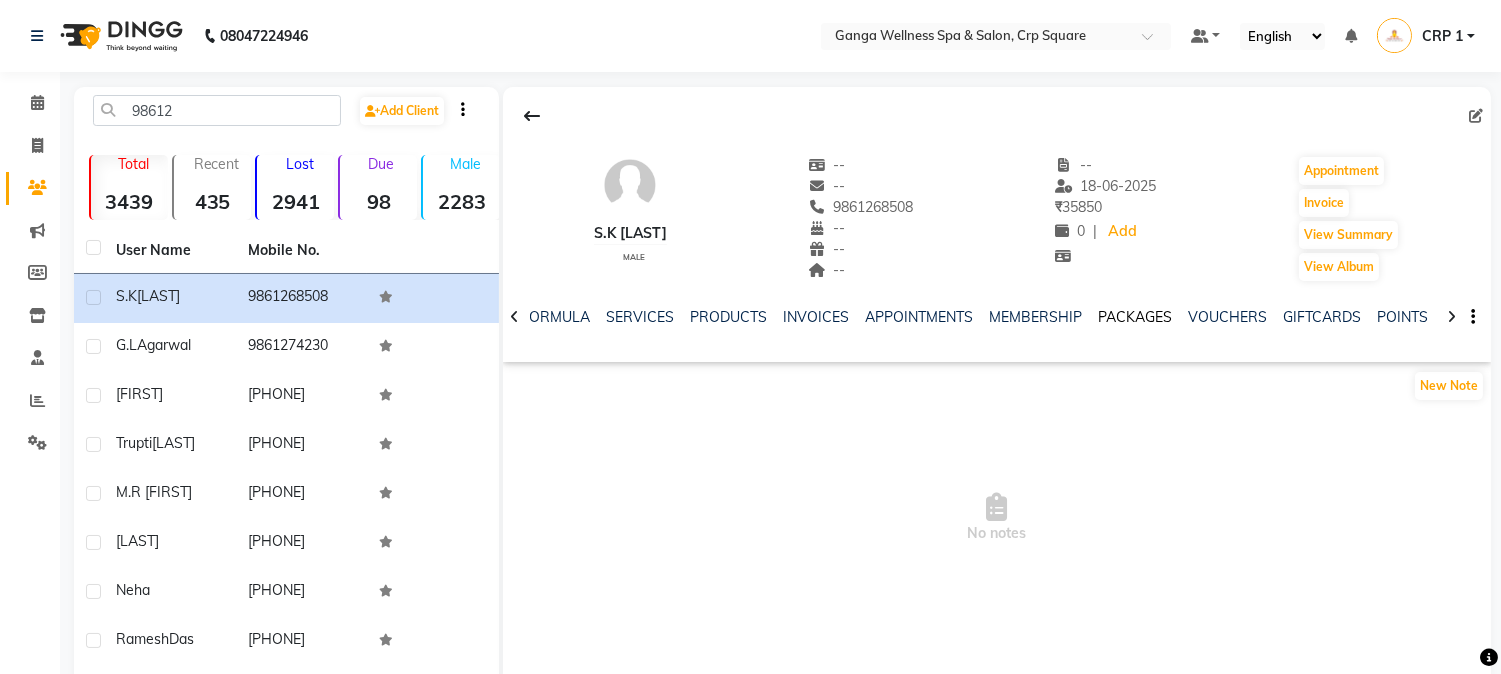 click on "PACKAGES" 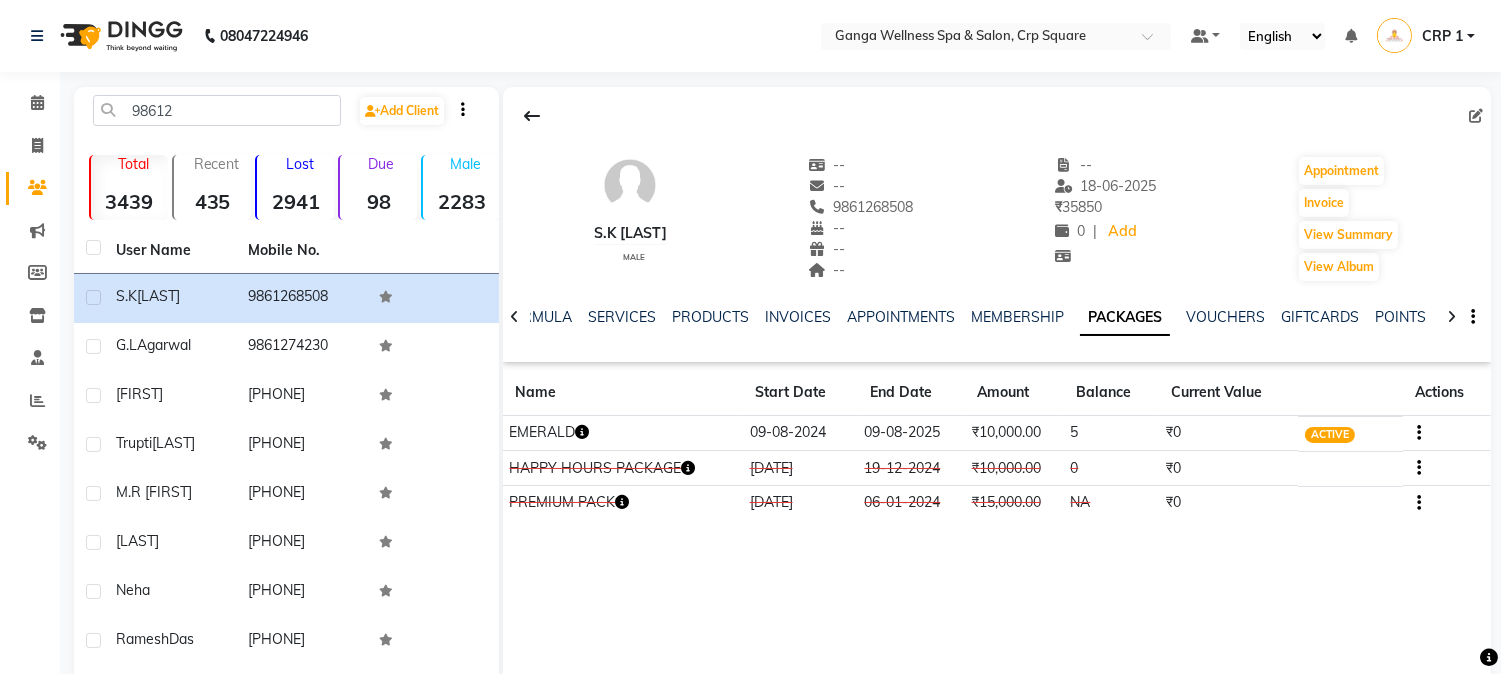 click 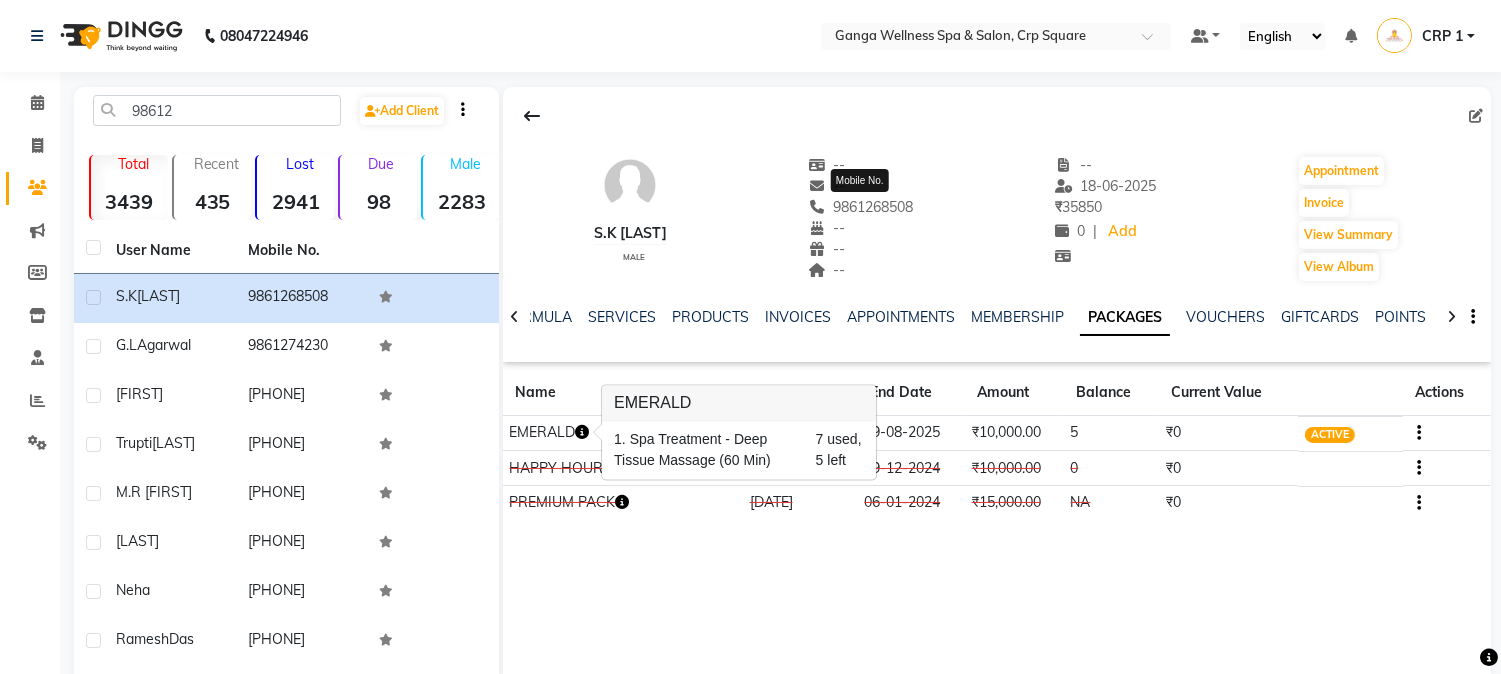 click on "9861268508" 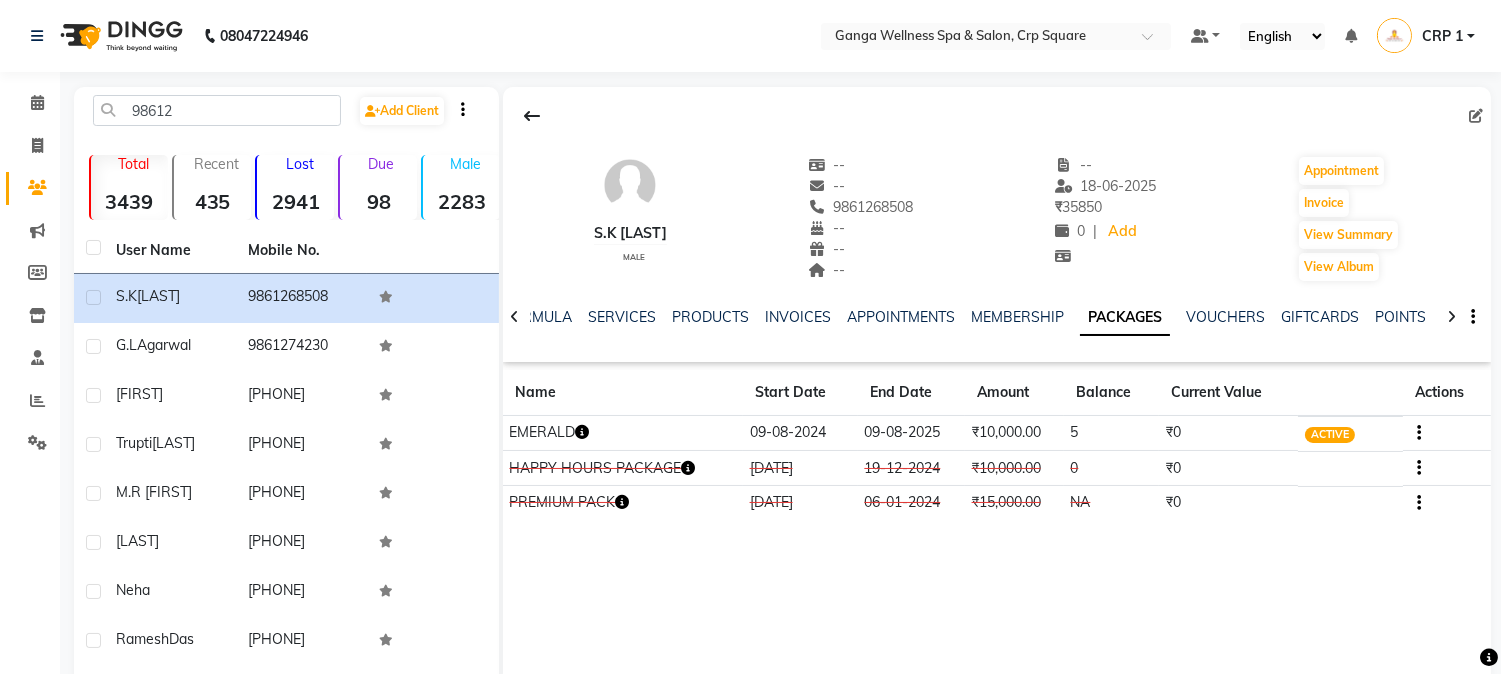 click on "9861268508" 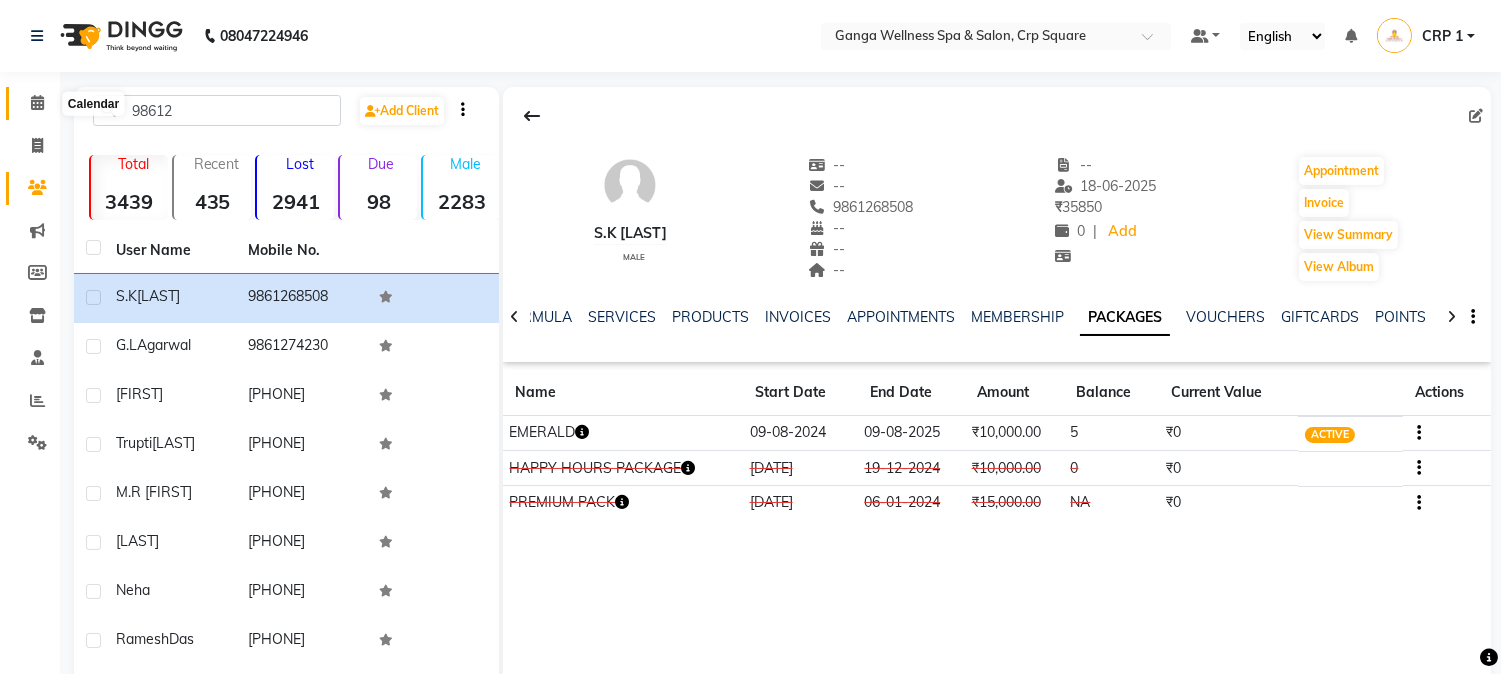 click 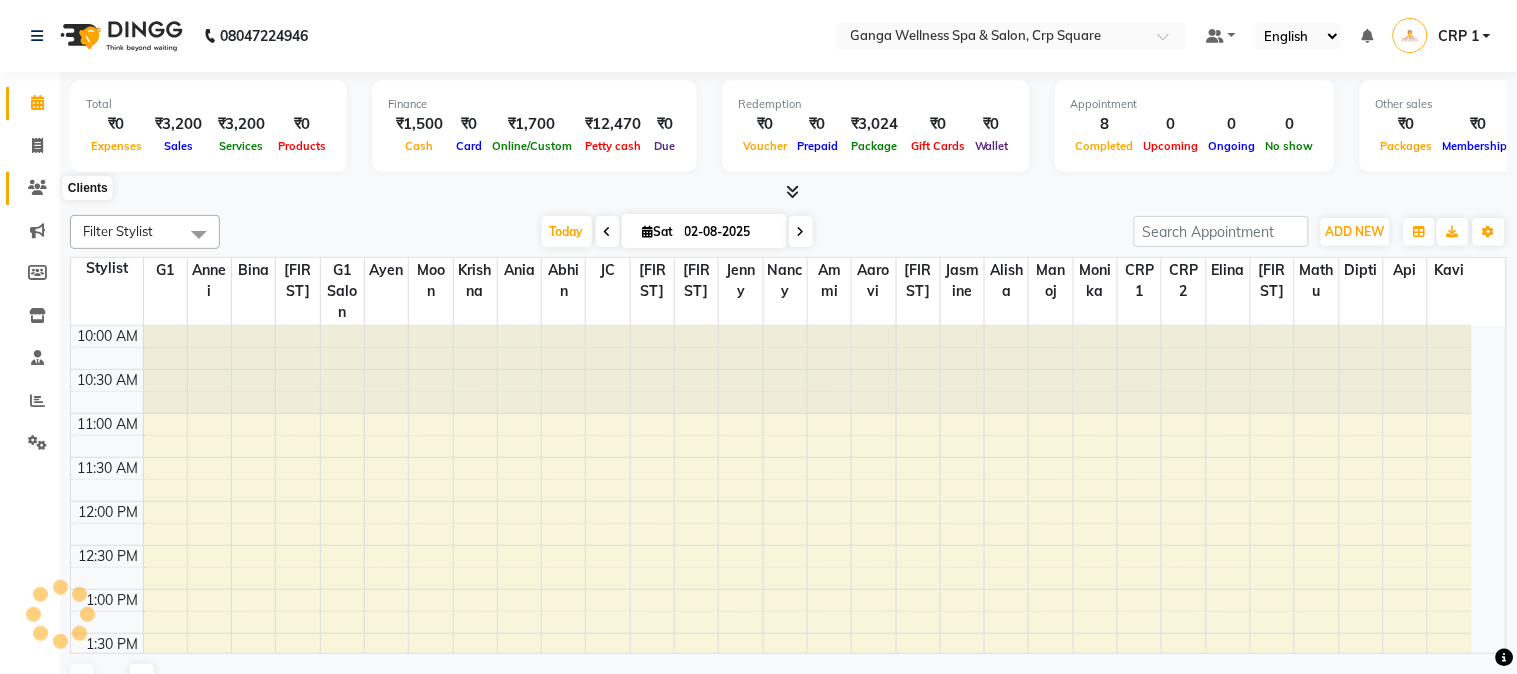 click 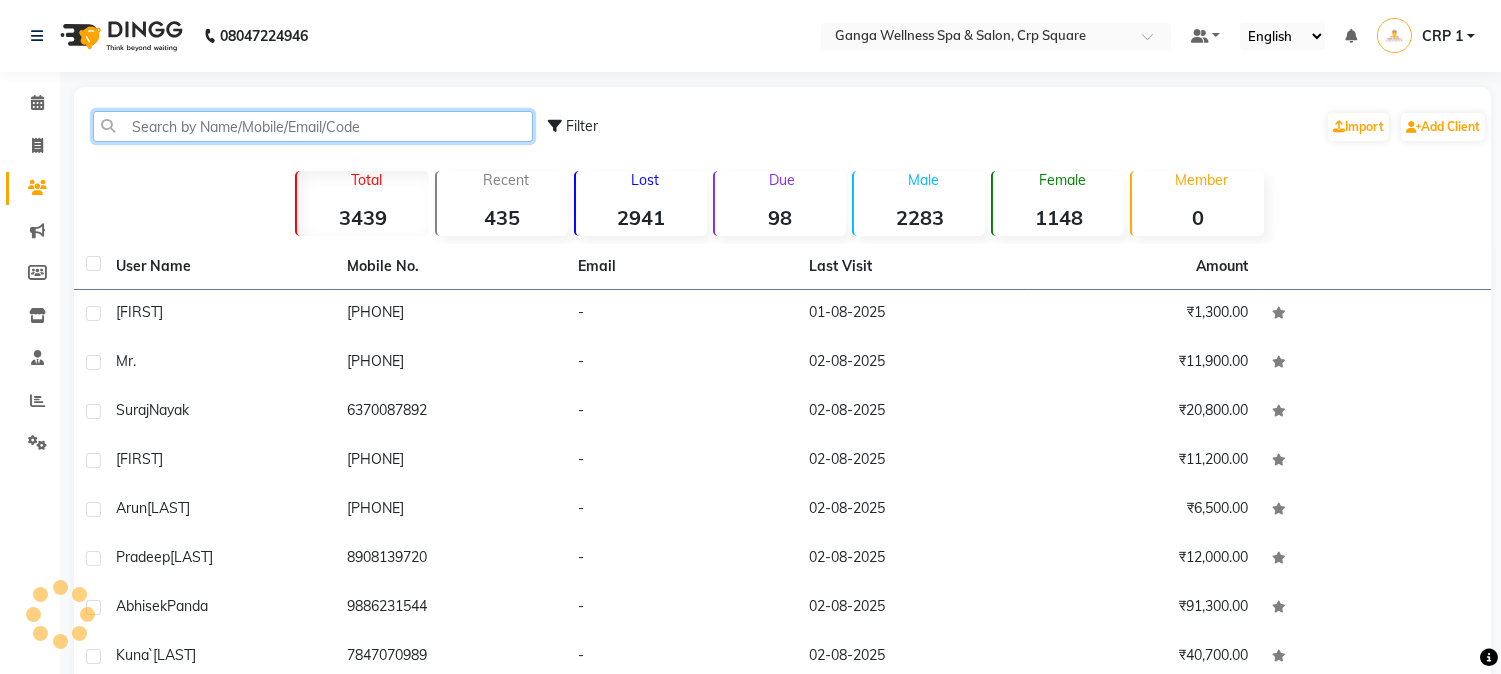 click 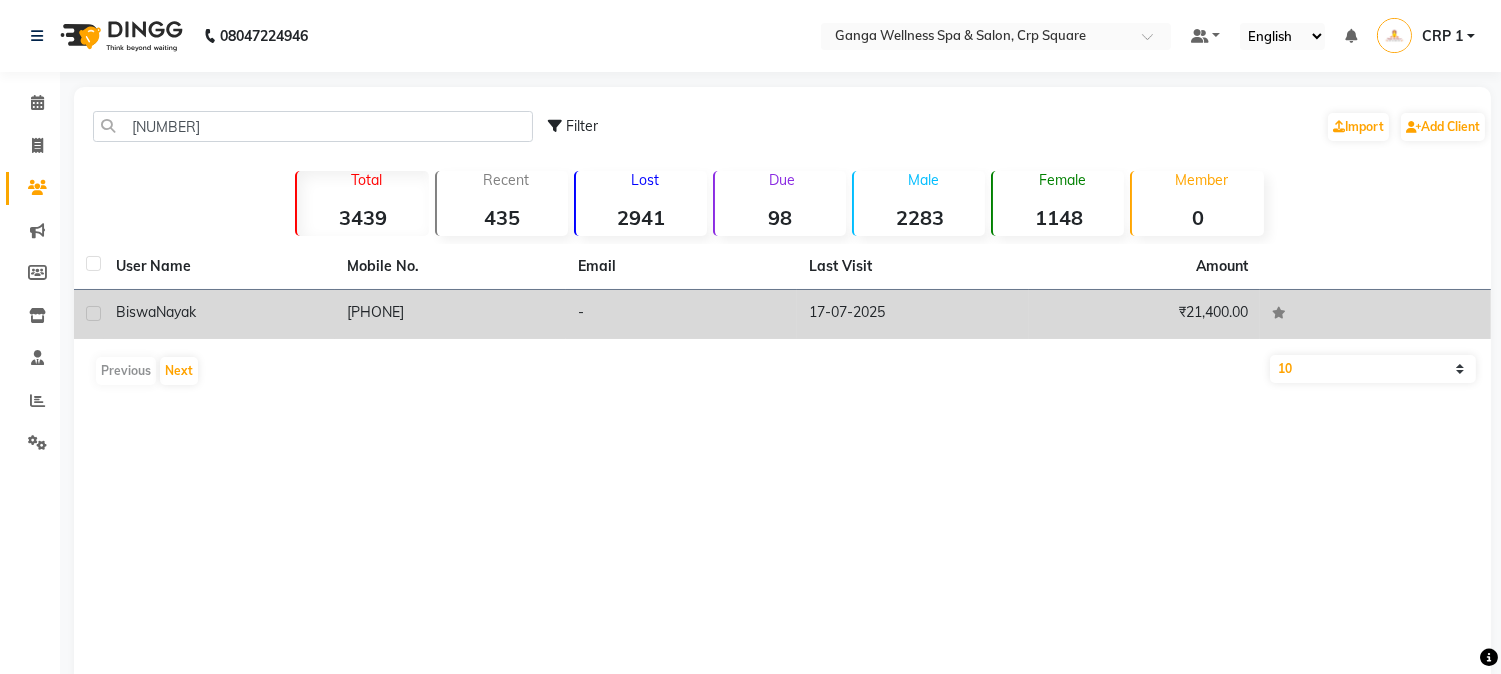 click on "-" 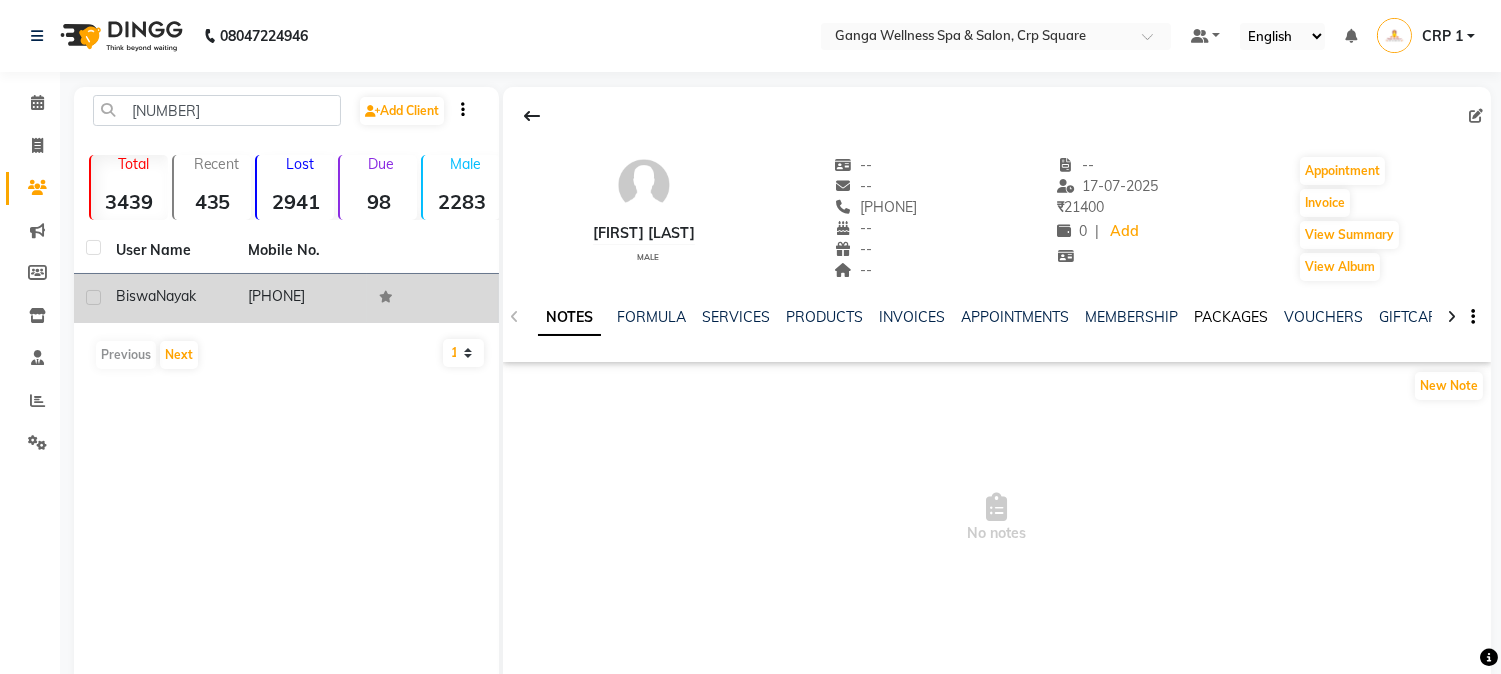 click on "PACKAGES" 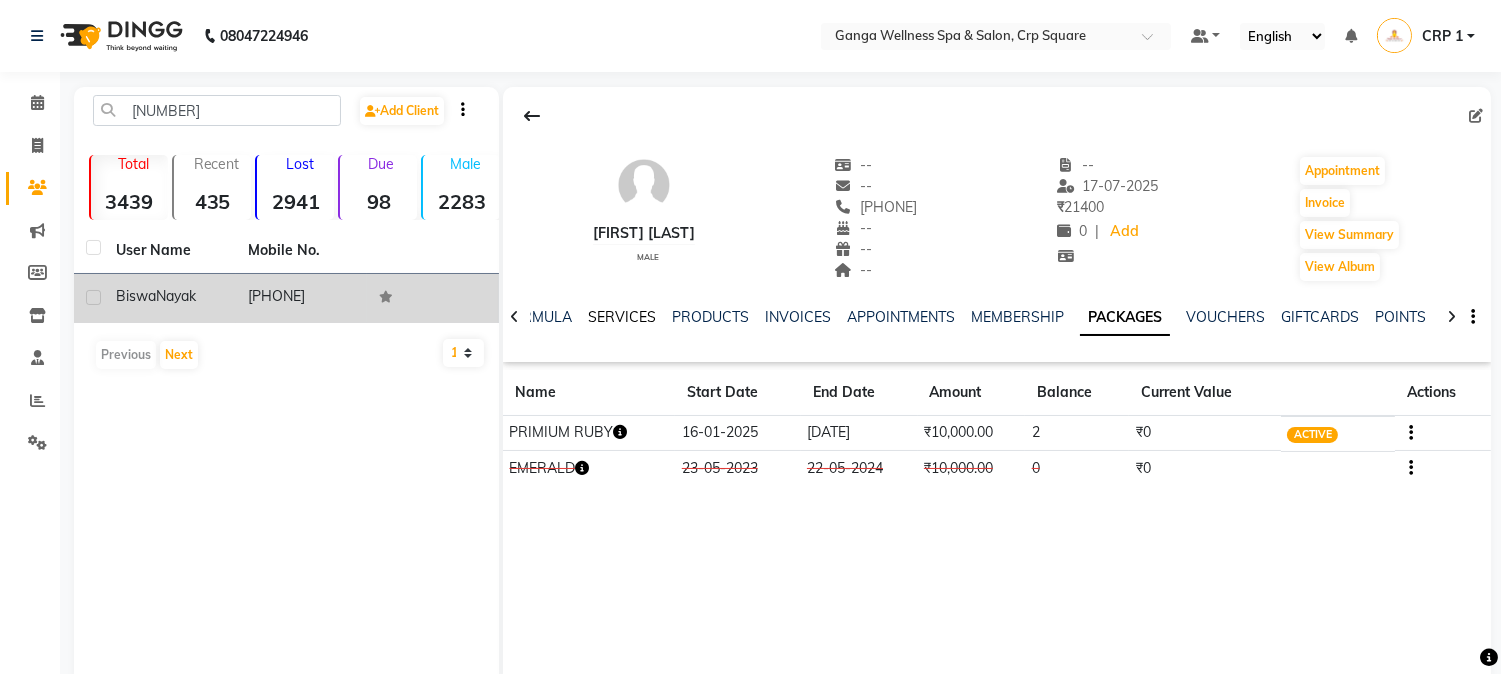 click on "SERVICES" 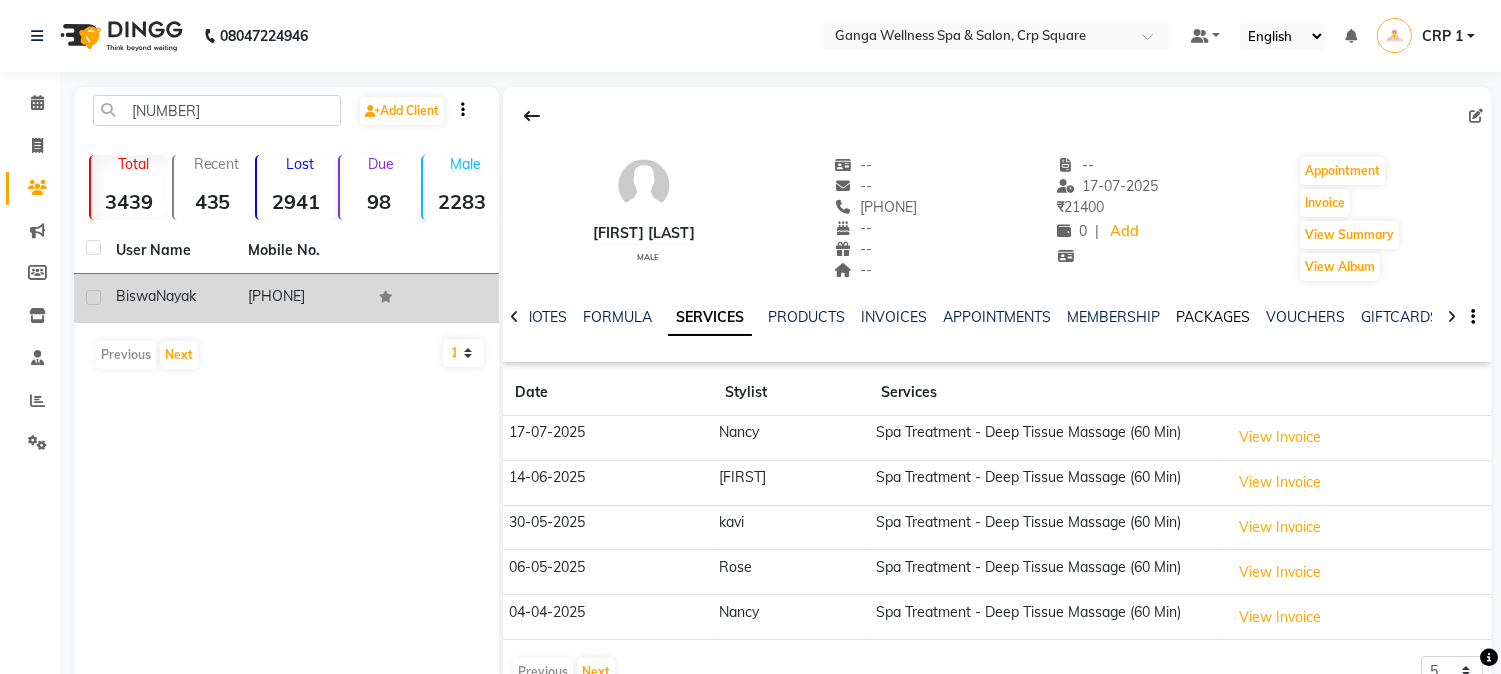 click on "PACKAGES" 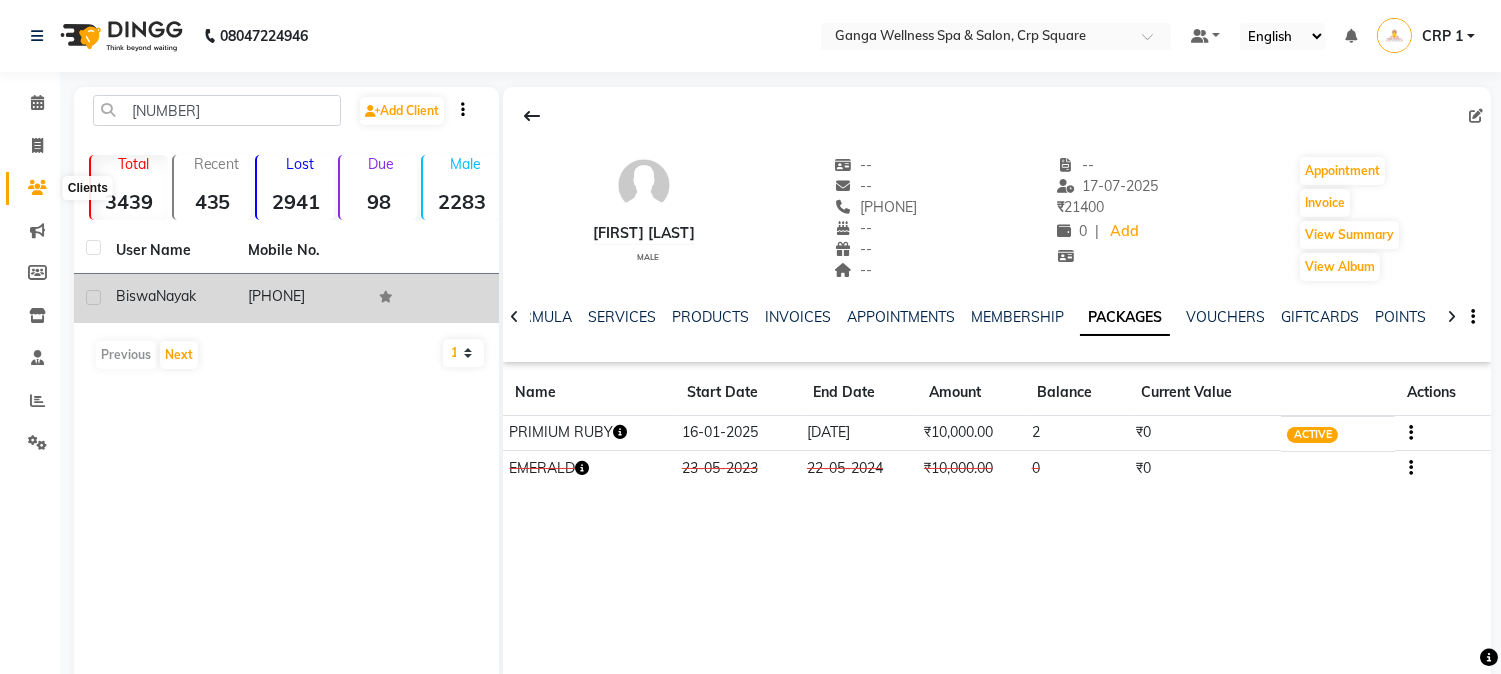 click 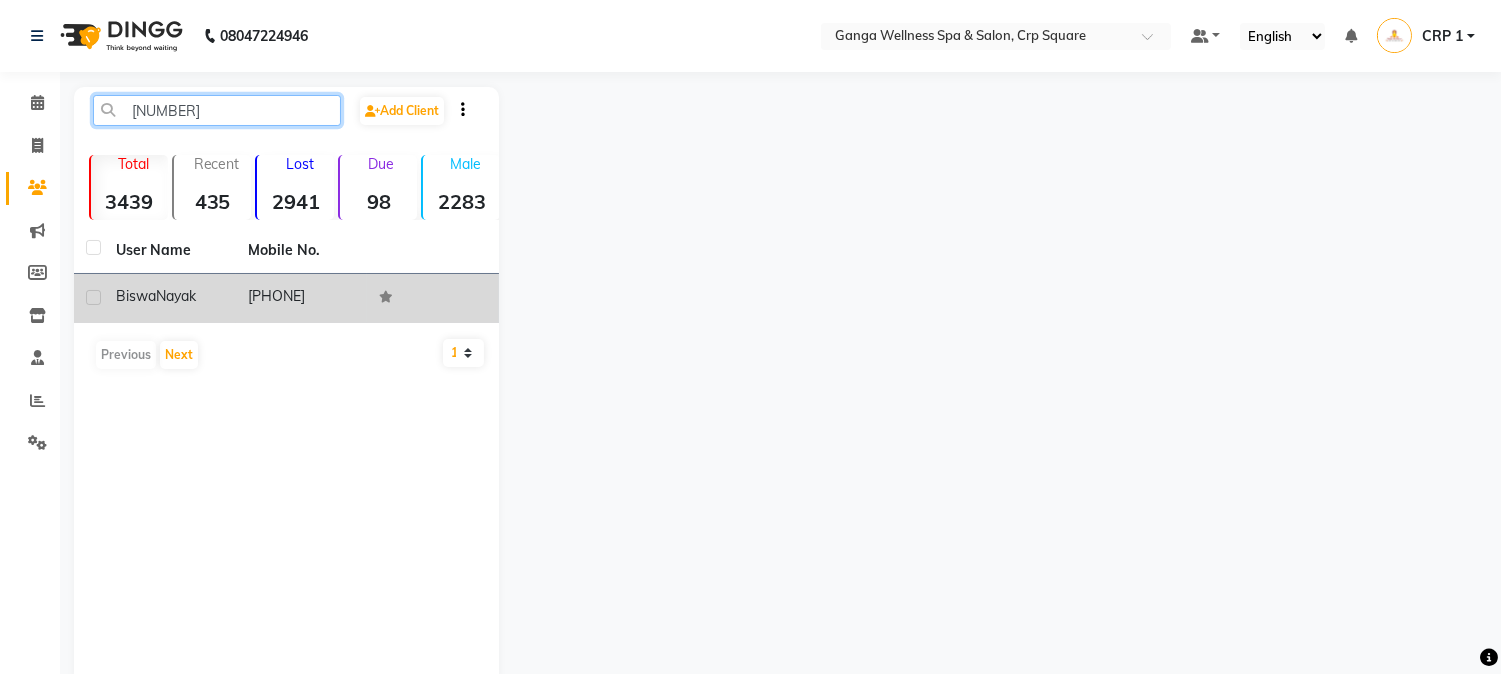 click on "8908769" 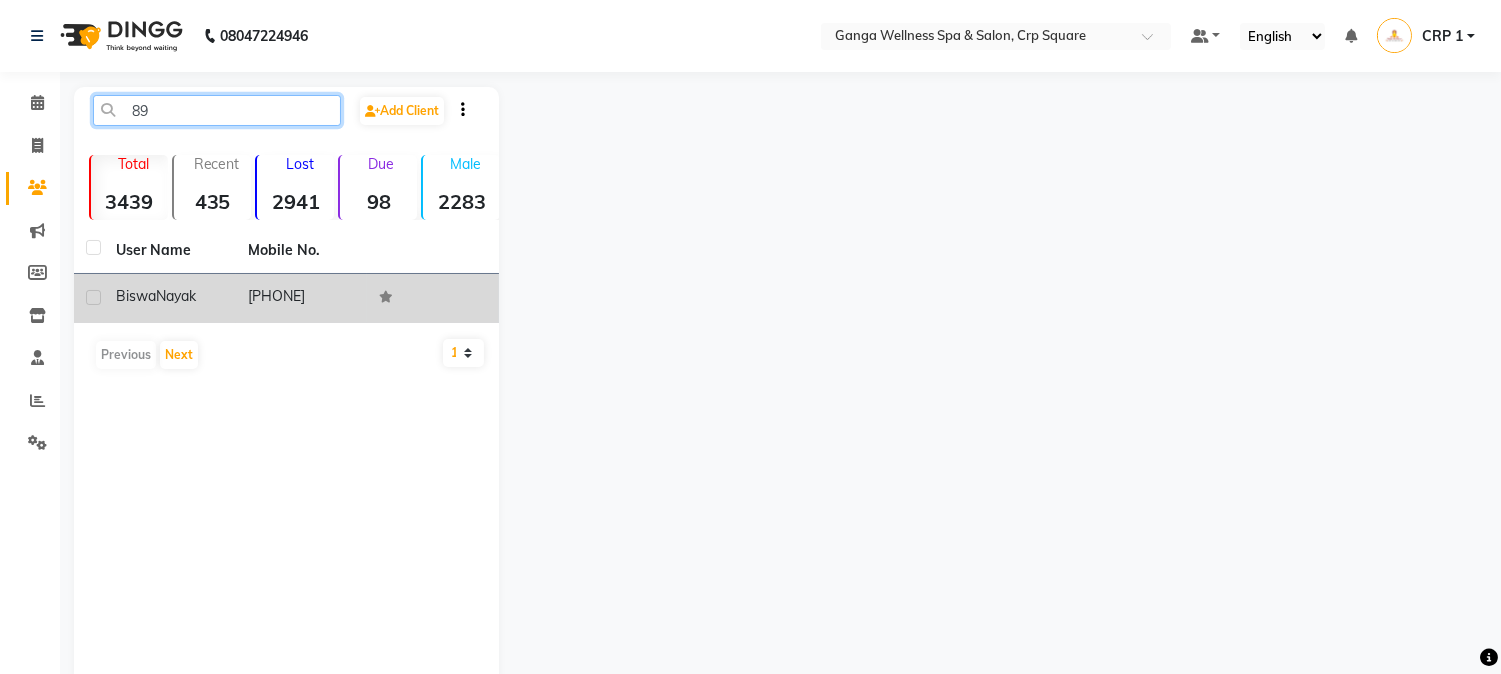 type on "8" 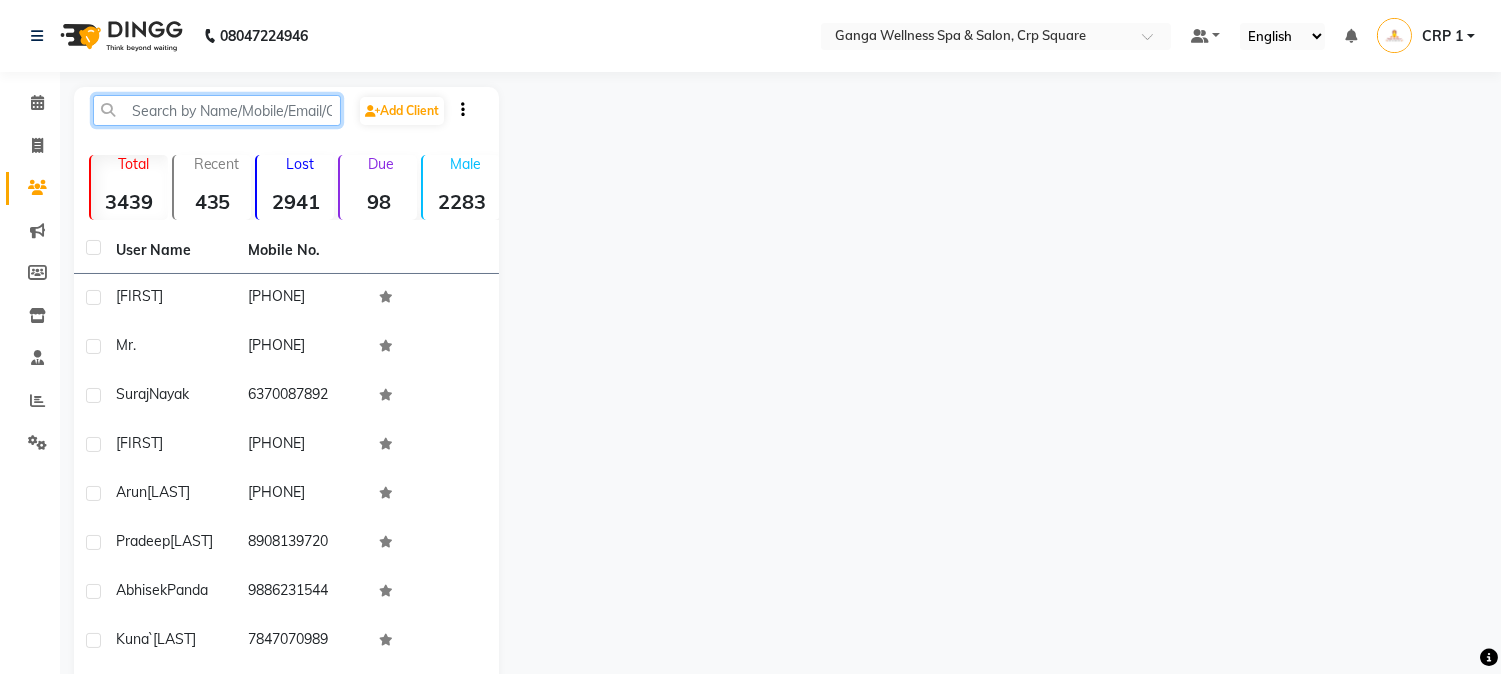 click 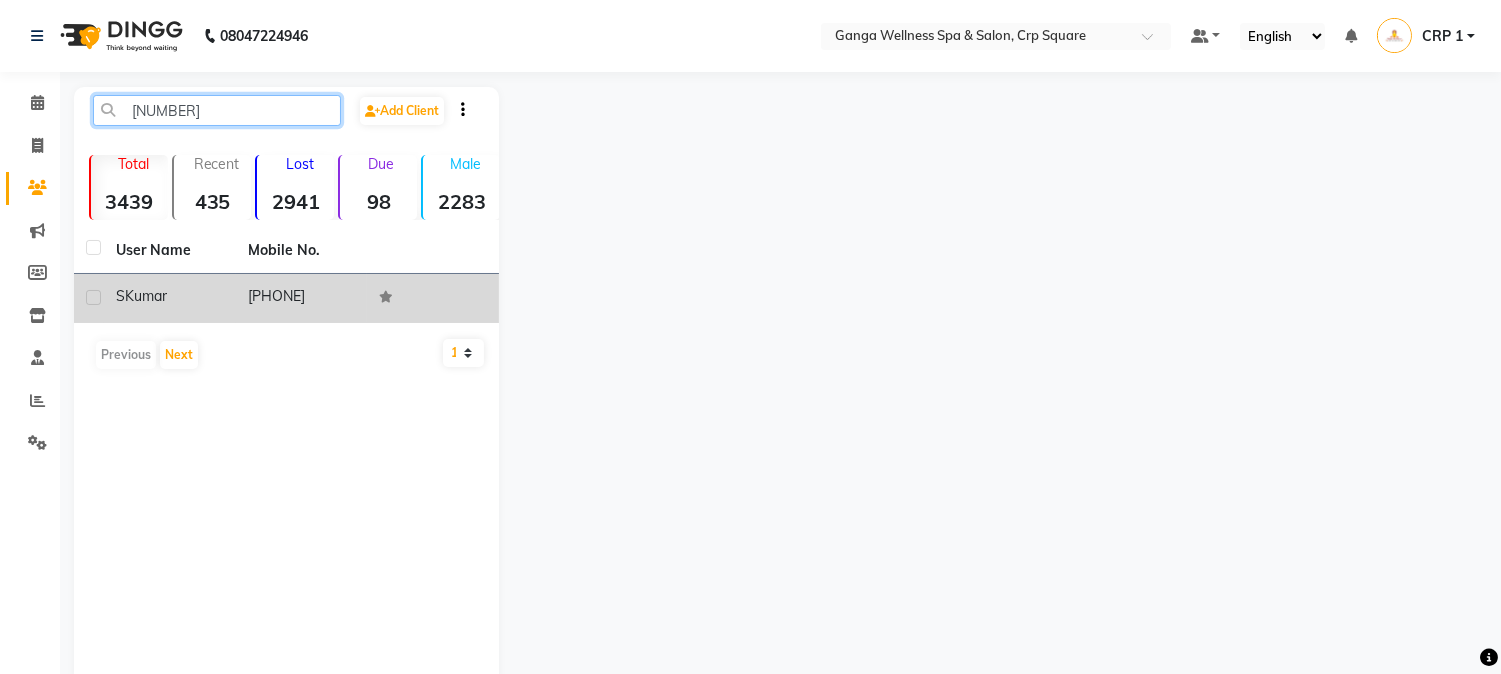 type on "754080" 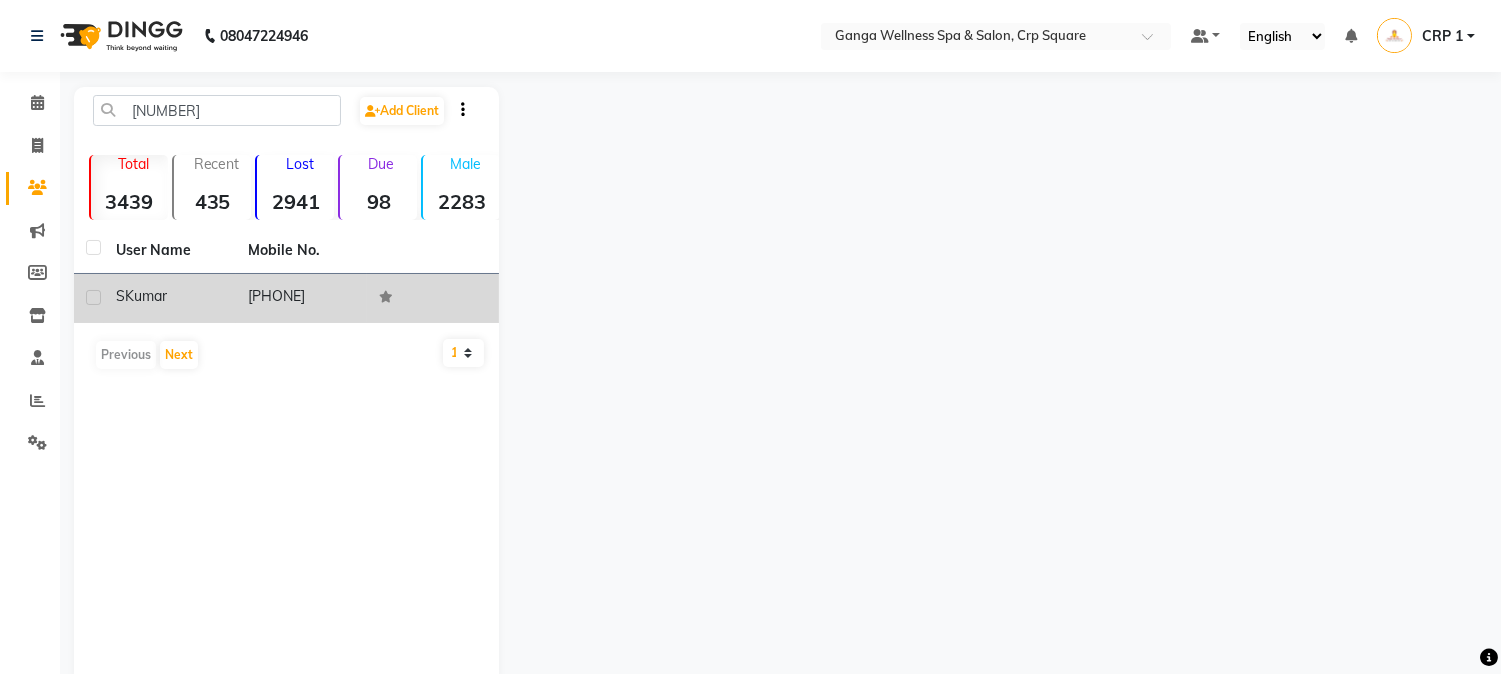 click on "Kumar" 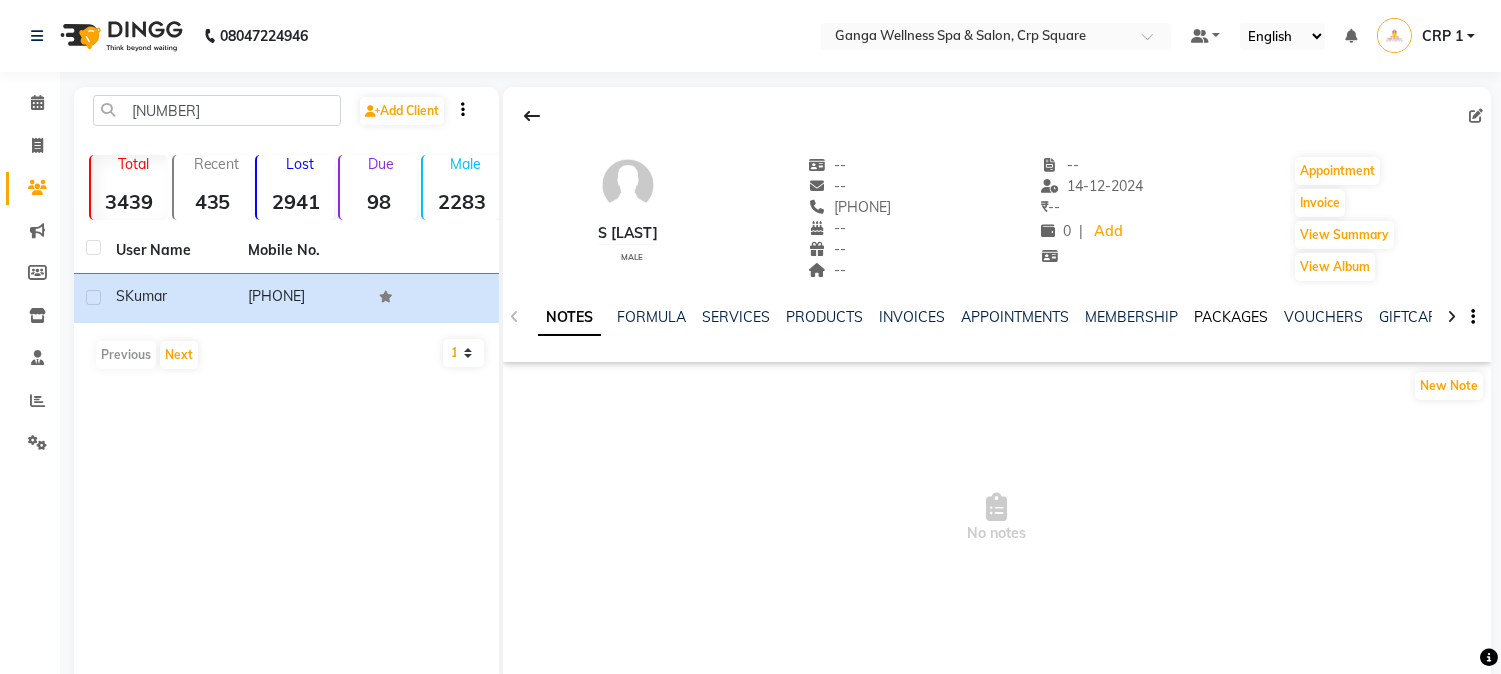 click on "PACKAGES" 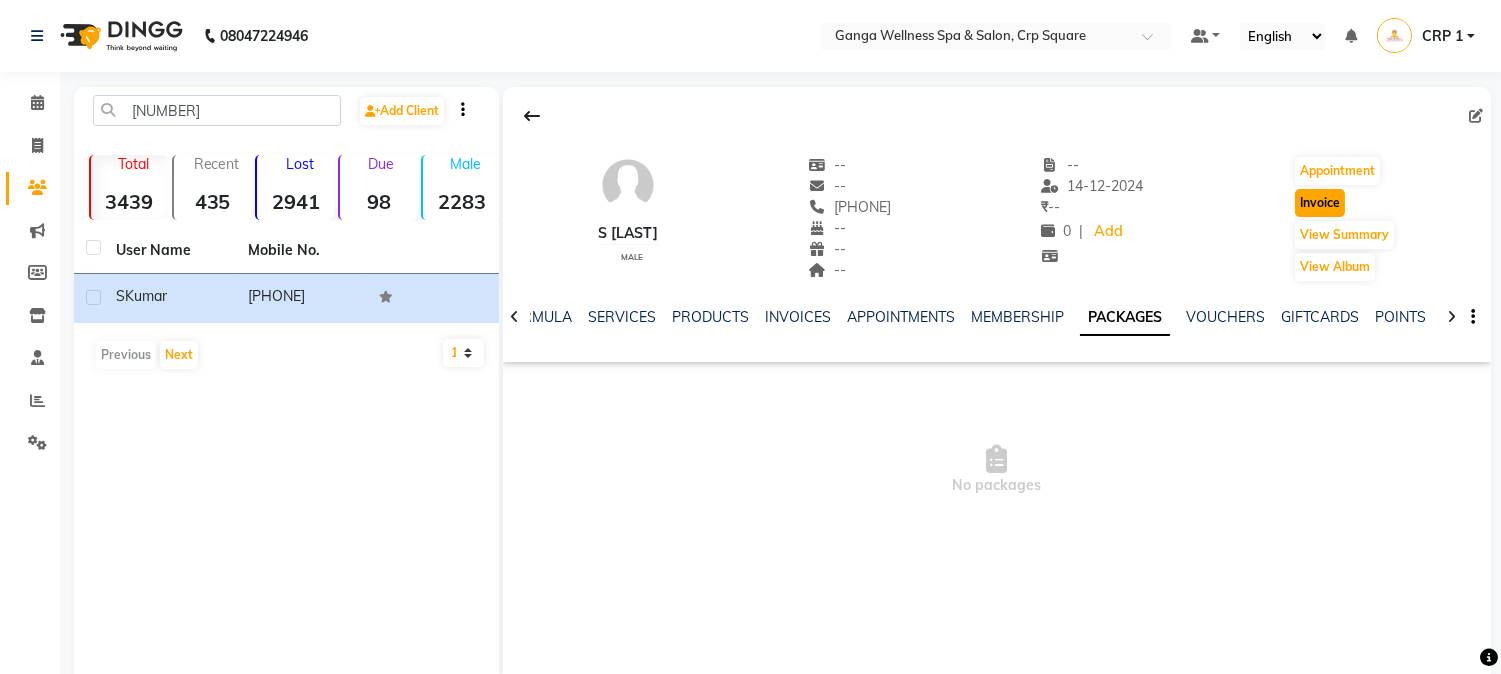 click on "Invoice" 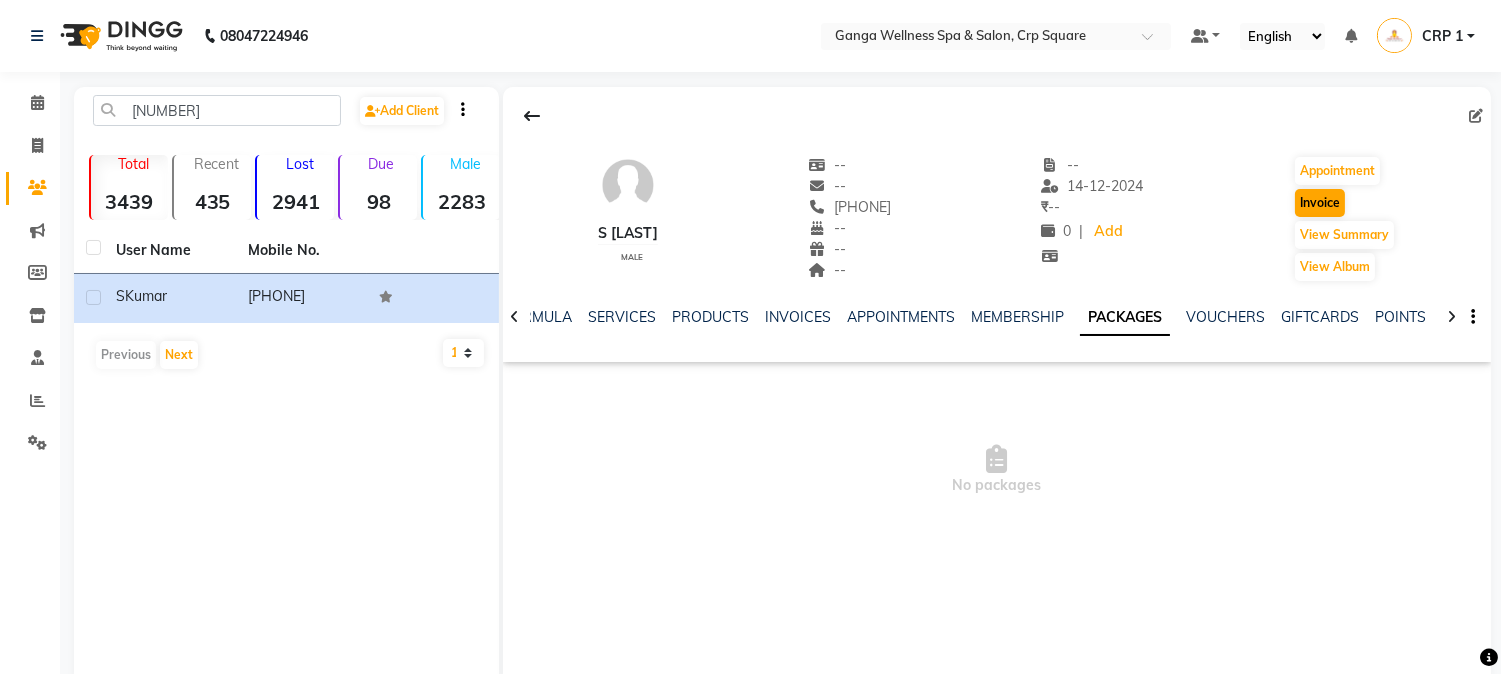 select on "715" 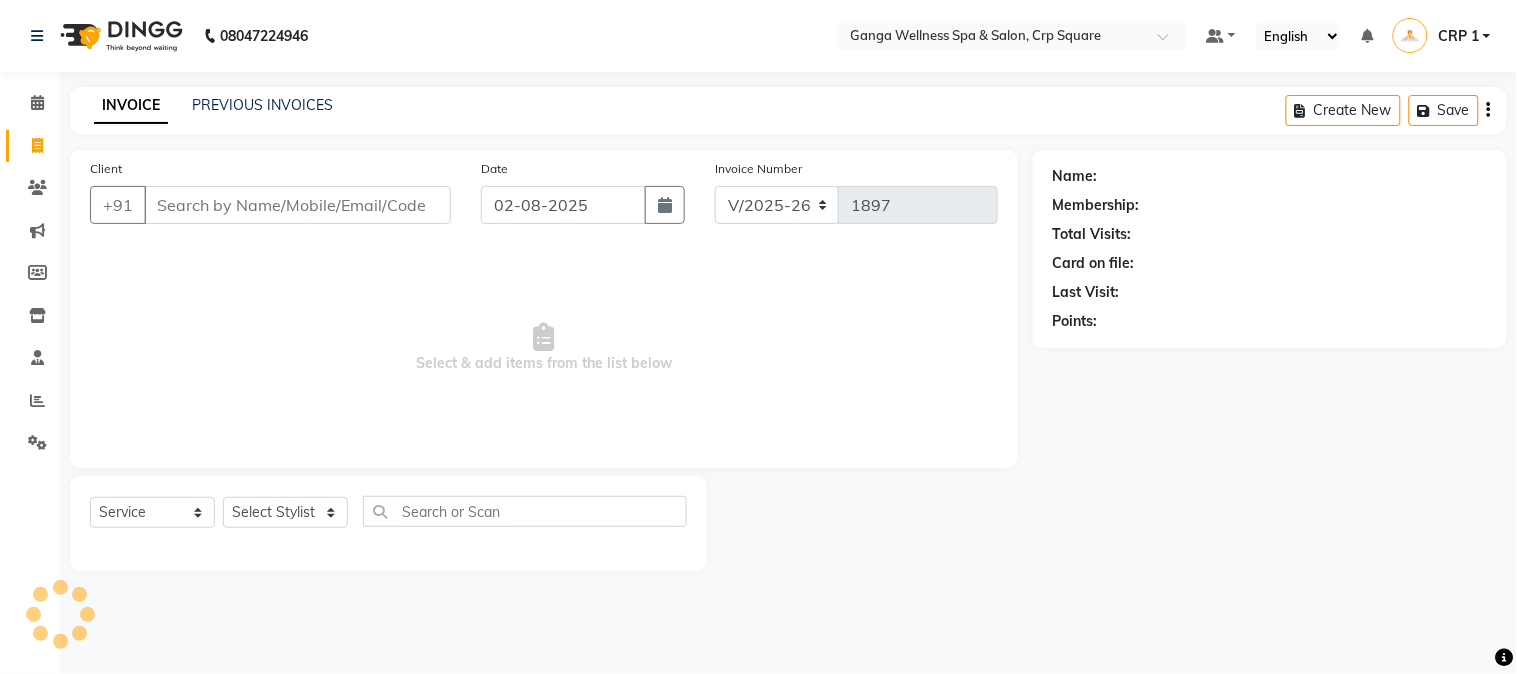 type on "[PHONE]" 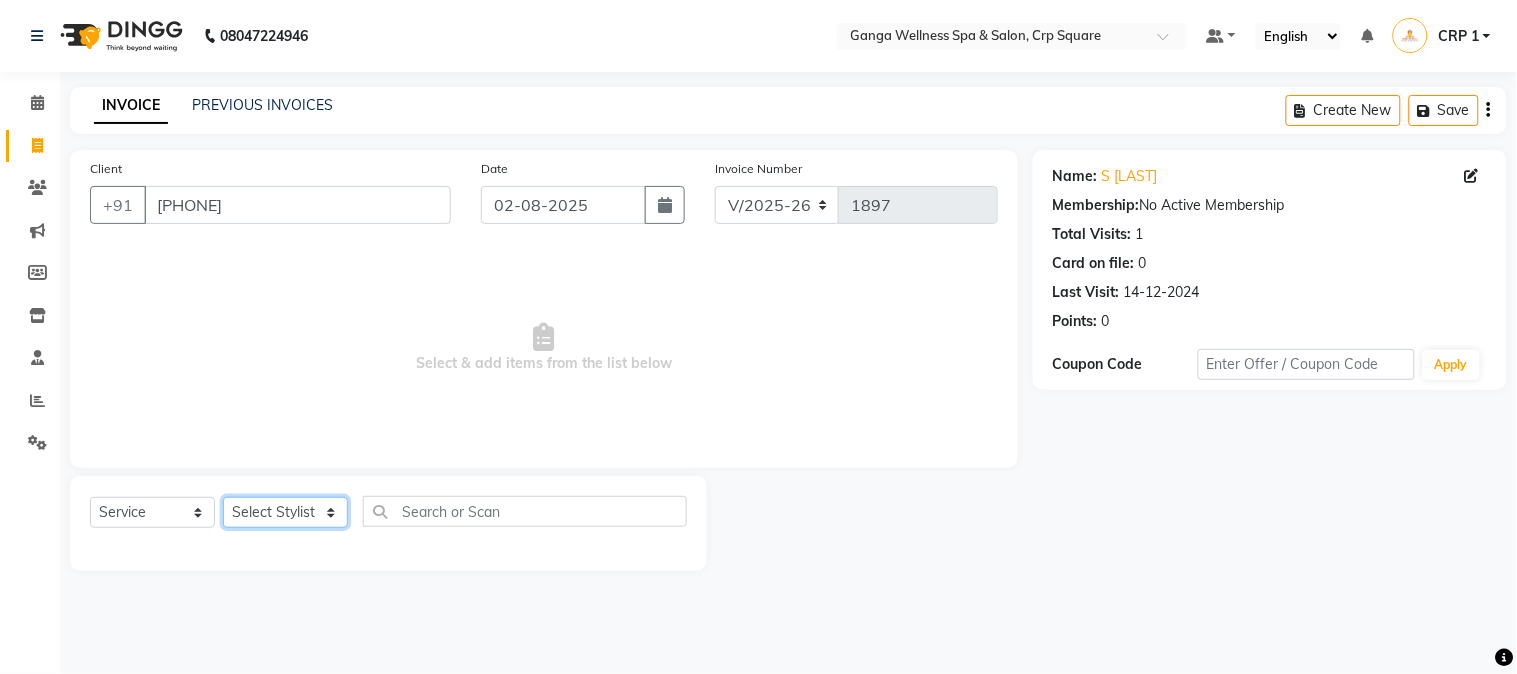 click on "Select Stylist Aarovi Abhin Alisha Ammi Ania Annei Api Ayen Bikash Bina CRP 1 CRP 2 Dipti Elina G1 G1 Salon General Manager  Helen Jasmine Jayashree JC Jenny kavi Krishna Manoj Mathu  Monika Moon Nancy Nirupama Pabitra Papu Puja Purnima Rajashree Raju Rashmi Rasmi  Remi Rinky Riya Rose Sanjiv Saraswati Saroj Sir  Shrabani Sofia Steffy Sukanya Surren Mahapatra Sushree Swopna Umpi Zuali" 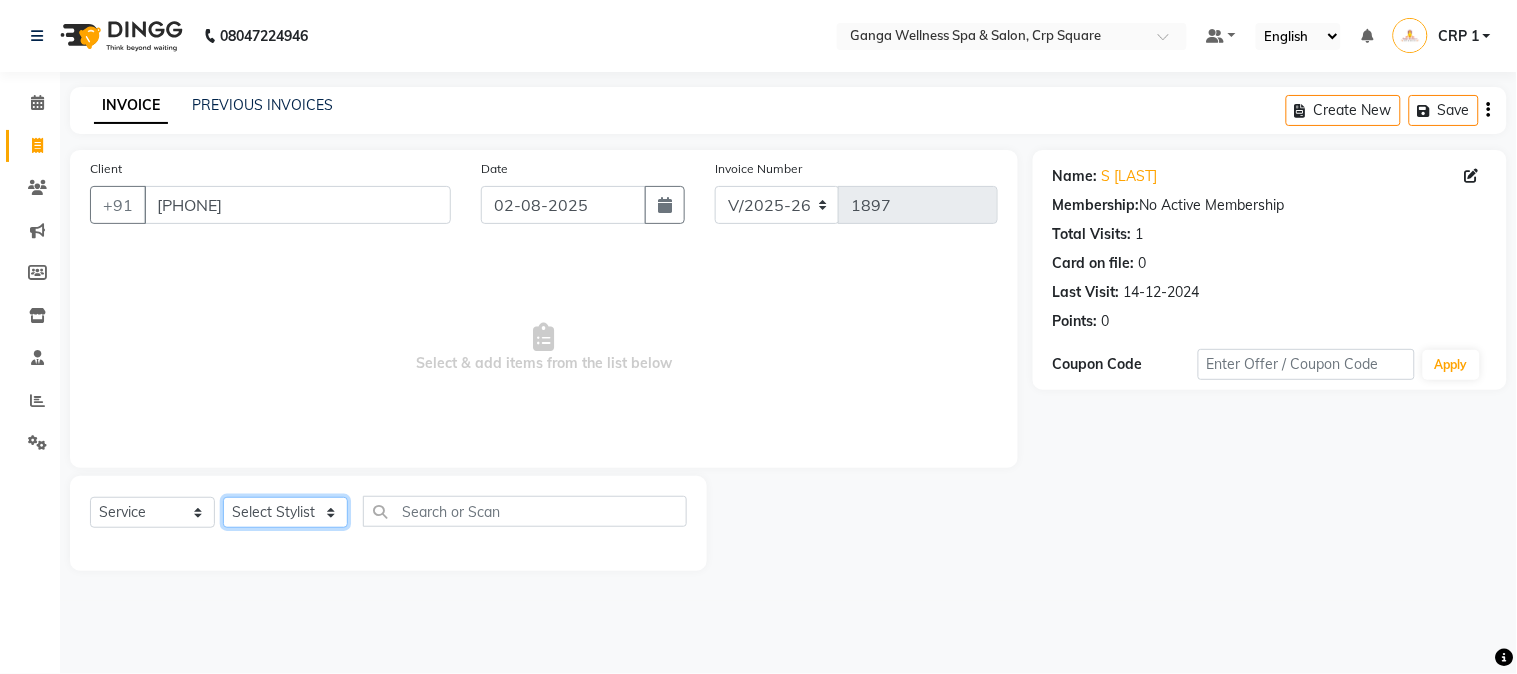 select on "69036" 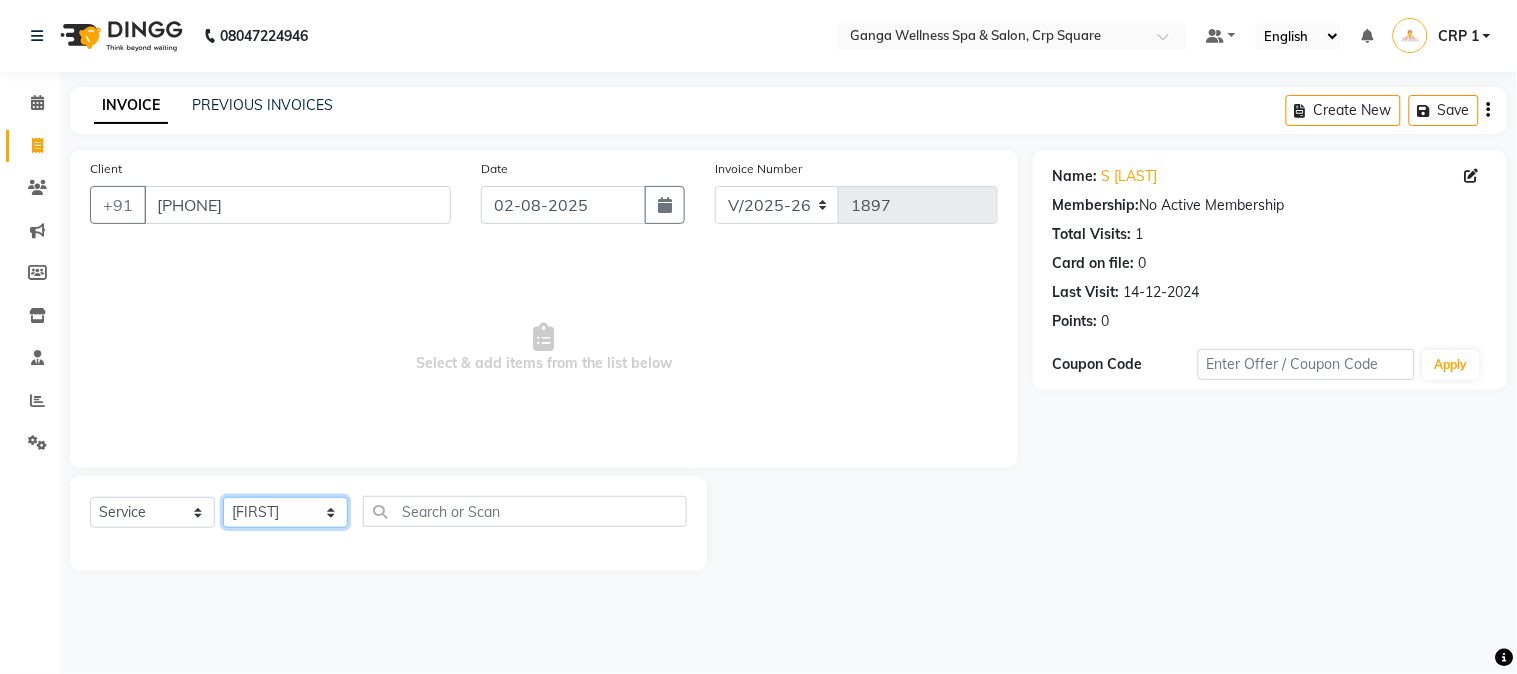 click on "Select Stylist Aarovi Abhin Alisha Ammi Ania Annei Api Ayen Bikash Bina CRP 1 CRP 2 Dipti Elina G1 G1 Salon General Manager  Helen Jasmine Jayashree JC Jenny kavi Krishna Manoj Mathu  Monika Moon Nancy Nirupama Pabitra Papu Puja Purnima Rajashree Raju Rashmi Rasmi  Remi Rinky Riya Rose Sanjiv Saraswati Saroj Sir  Shrabani Sofia Steffy Sukanya Surren Mahapatra Sushree Swopna Umpi Zuali" 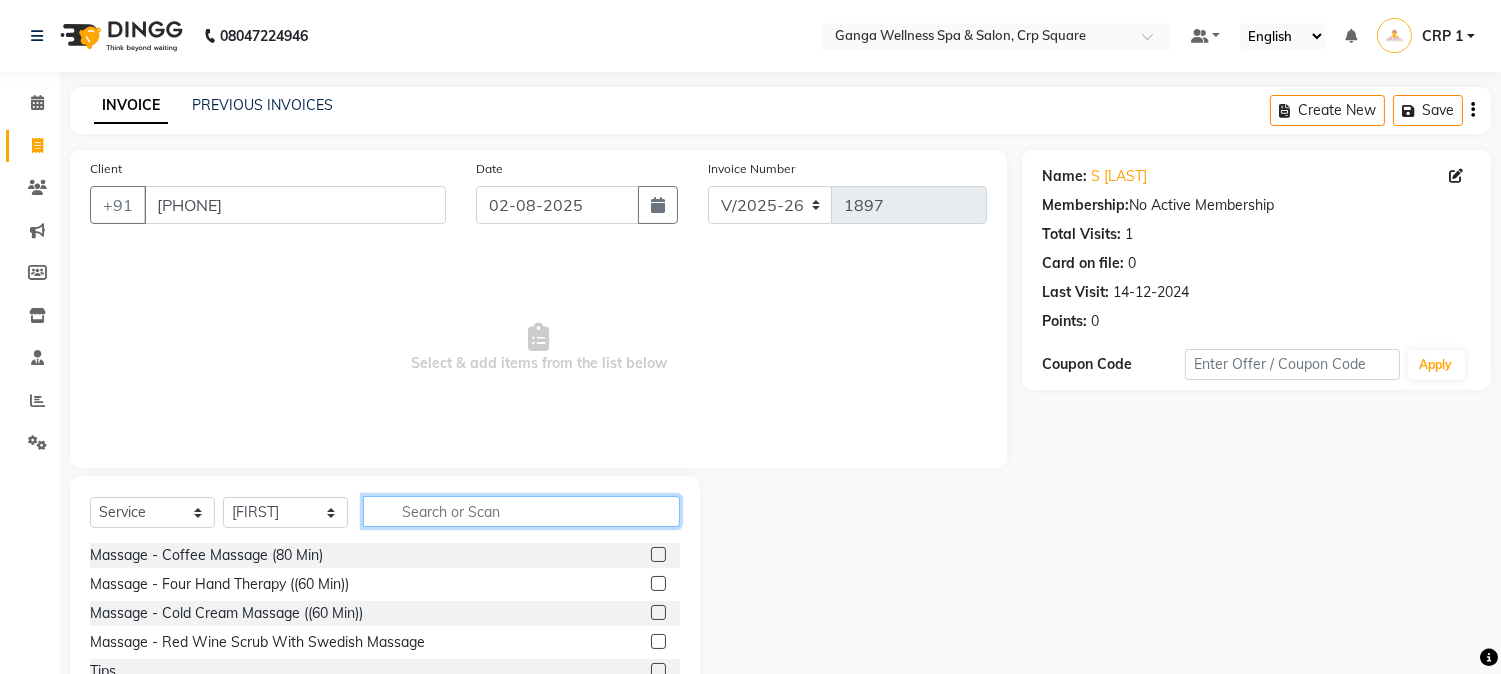 click 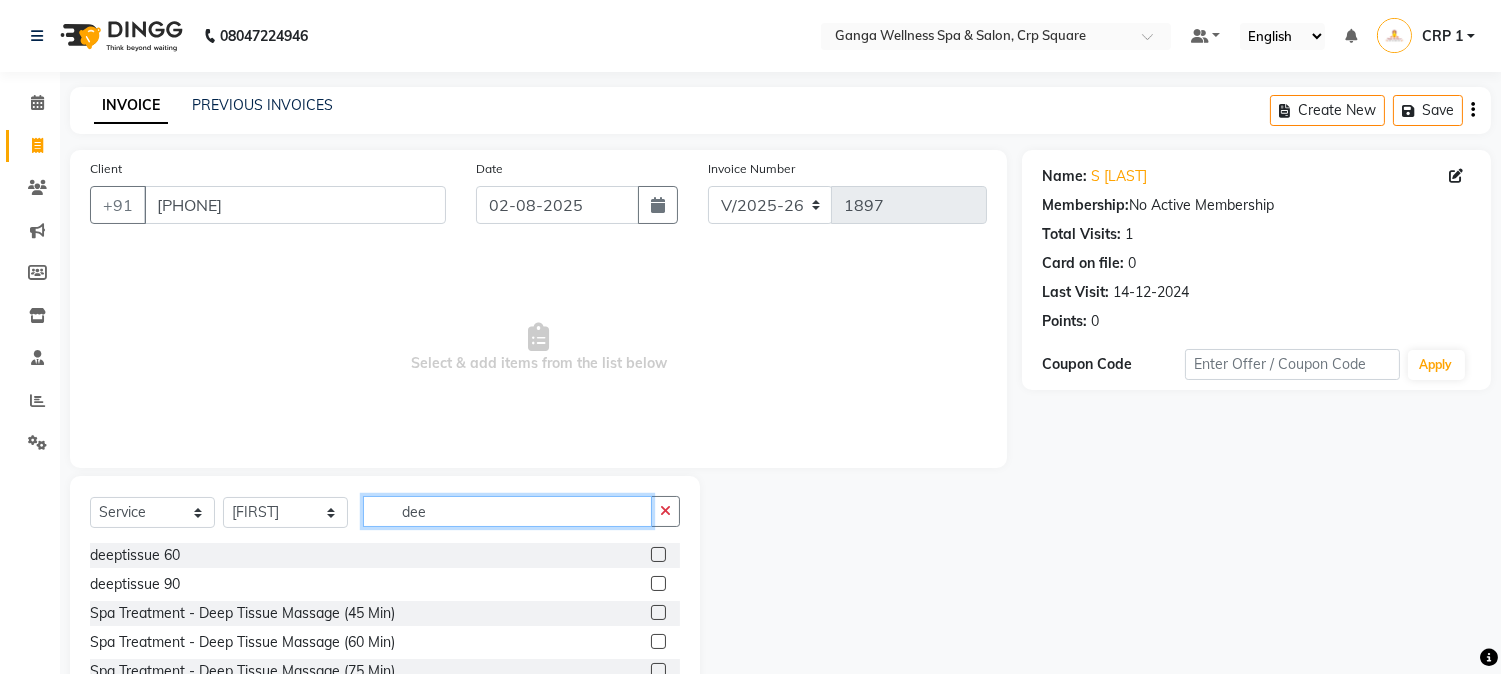 type on "dee" 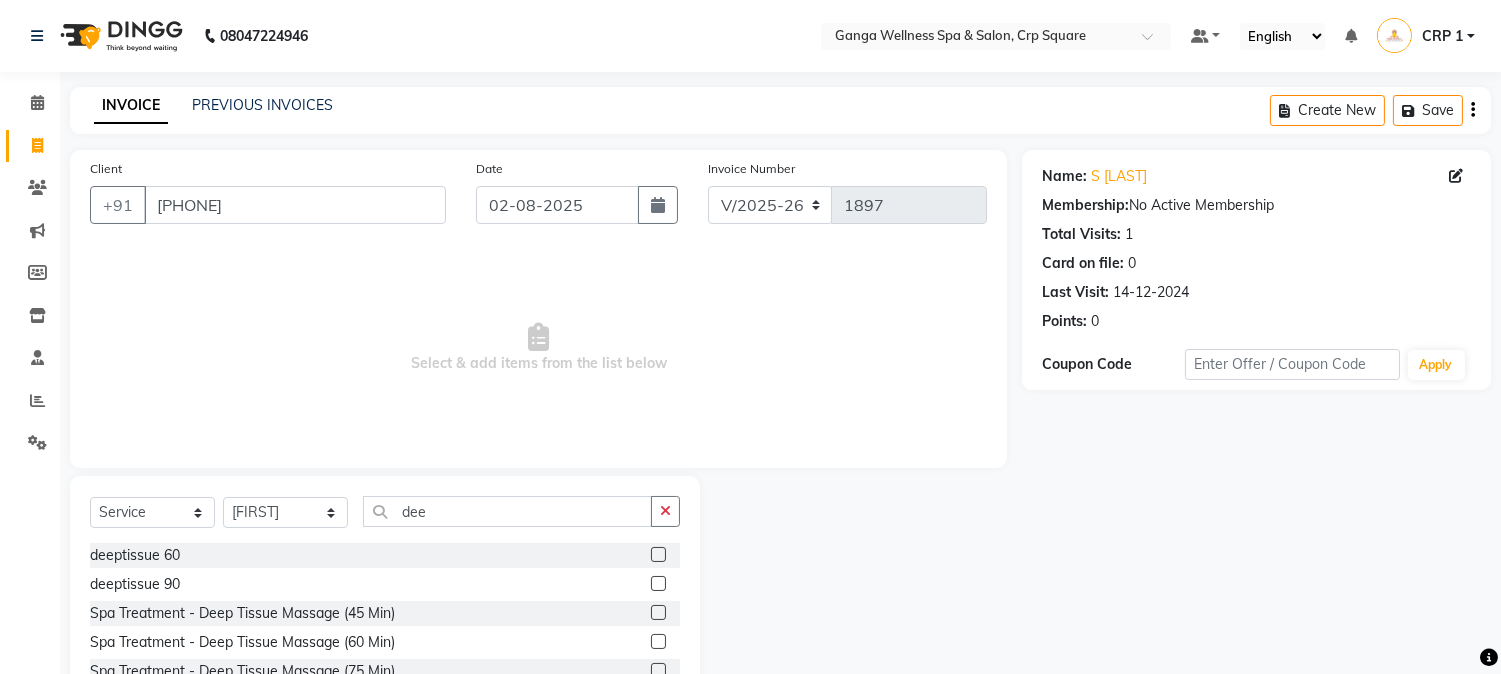 click 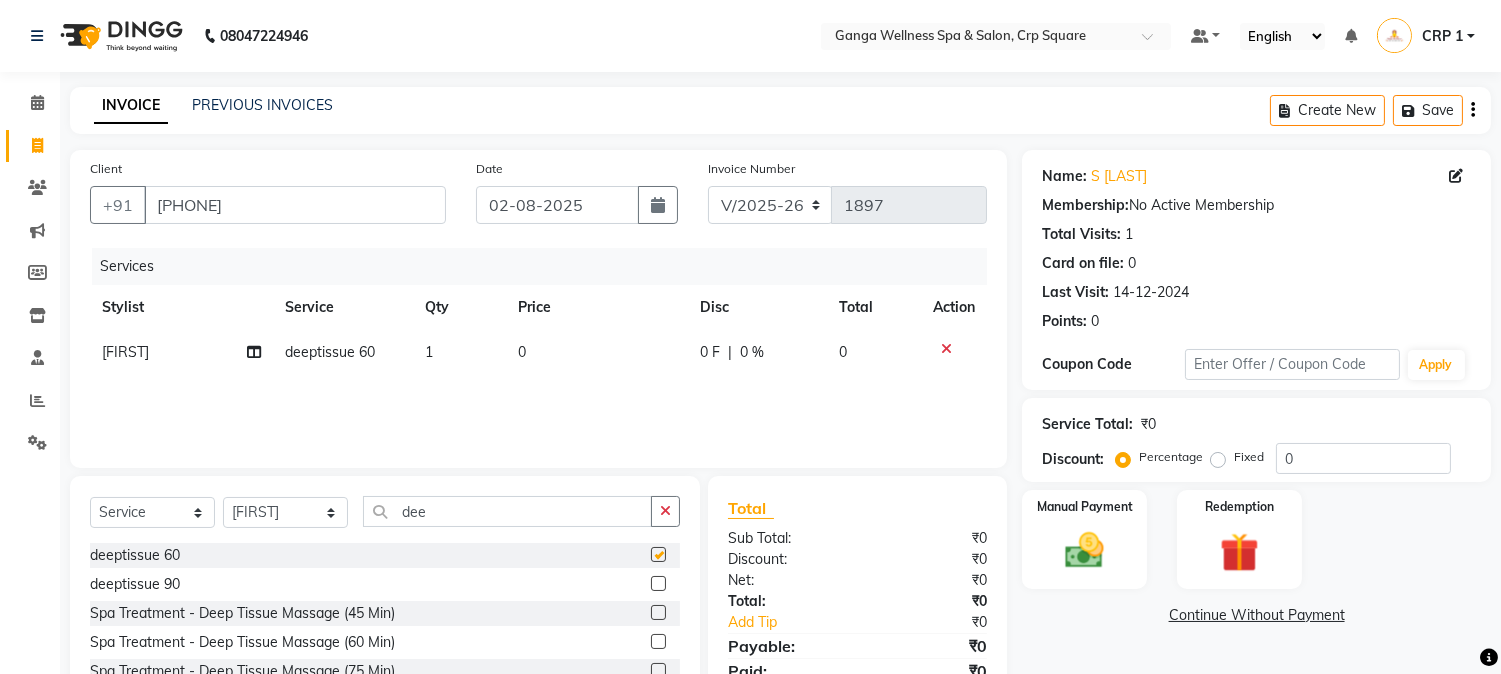 checkbox on "false" 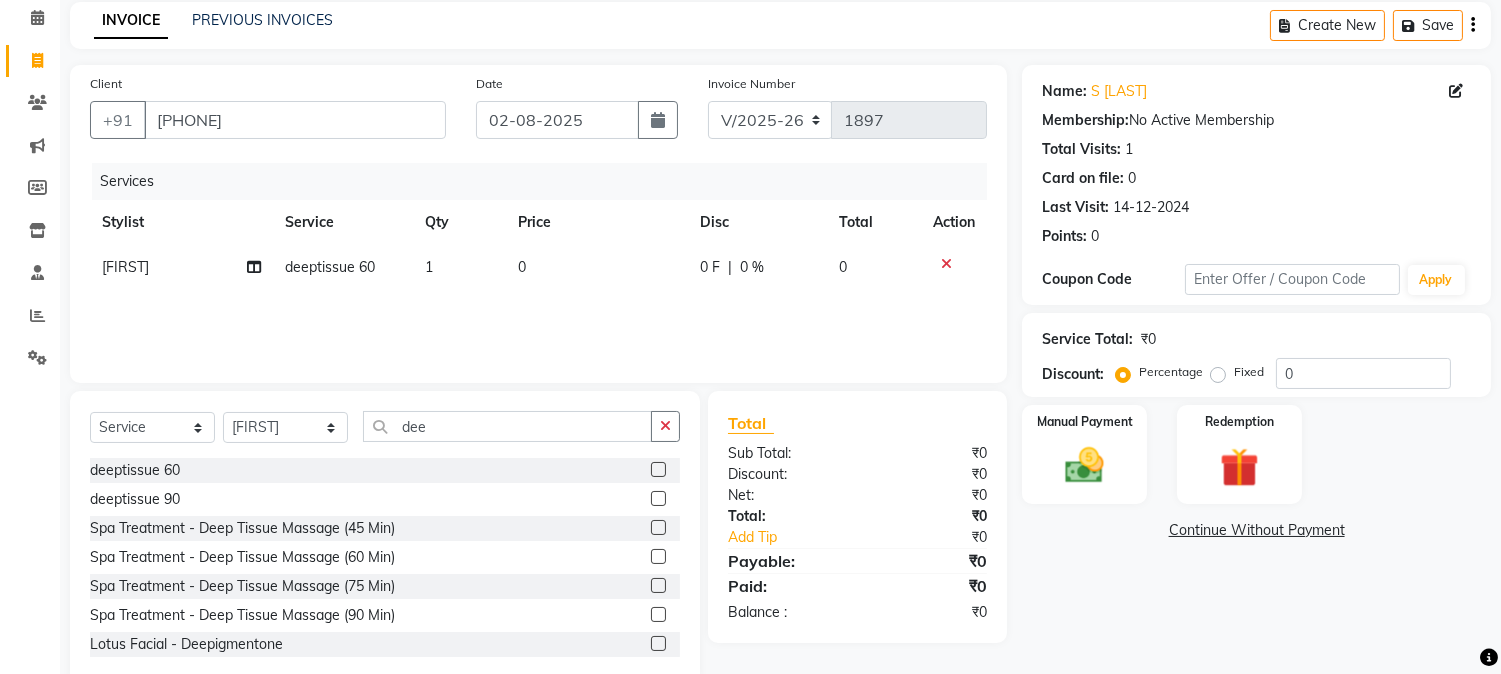 scroll, scrollTop: 126, scrollLeft: 0, axis: vertical 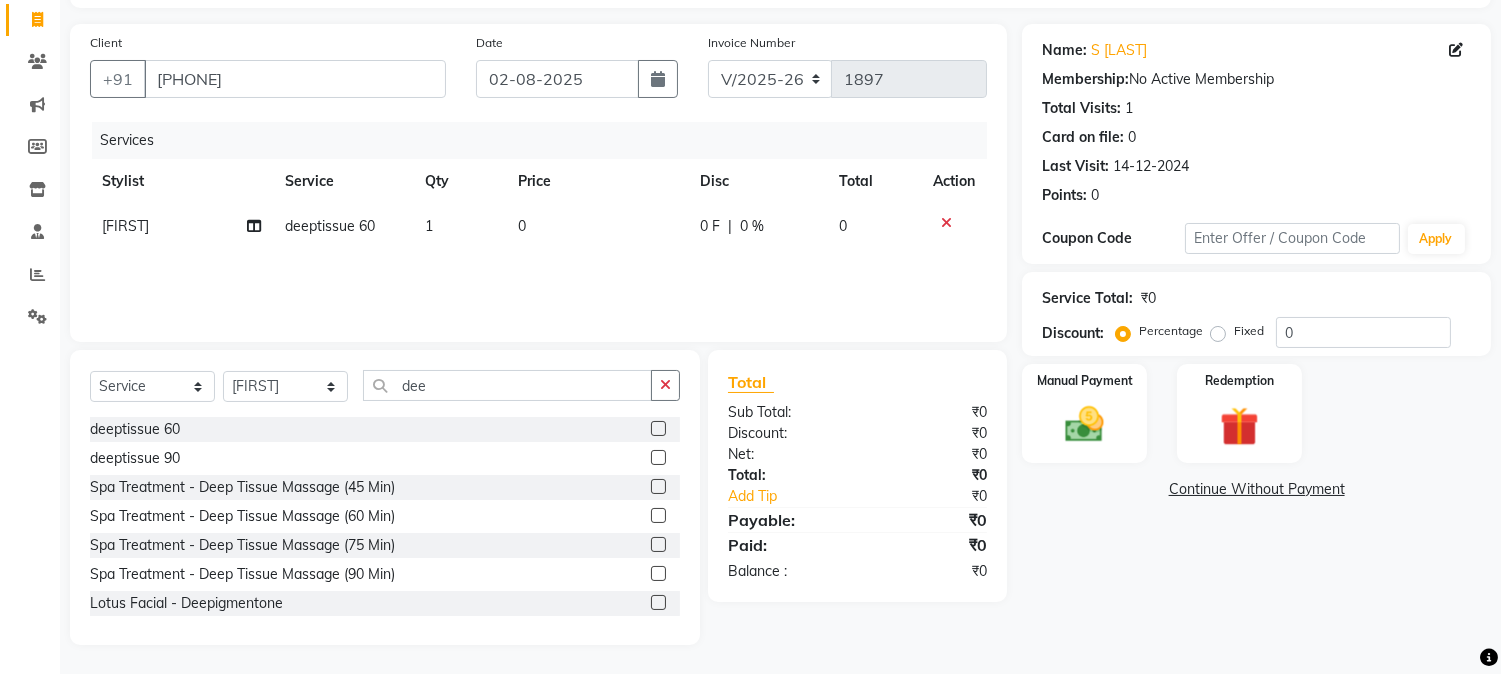 click on "0" 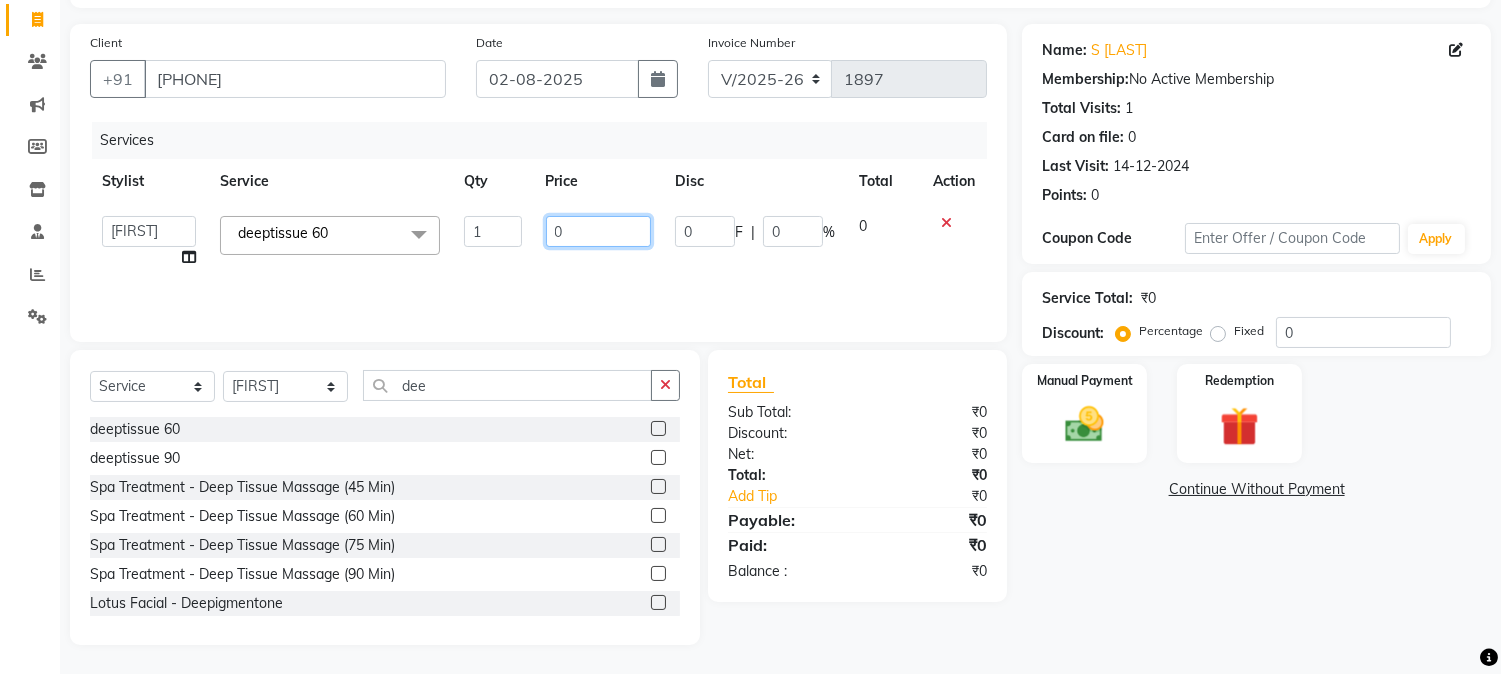 click on "0" 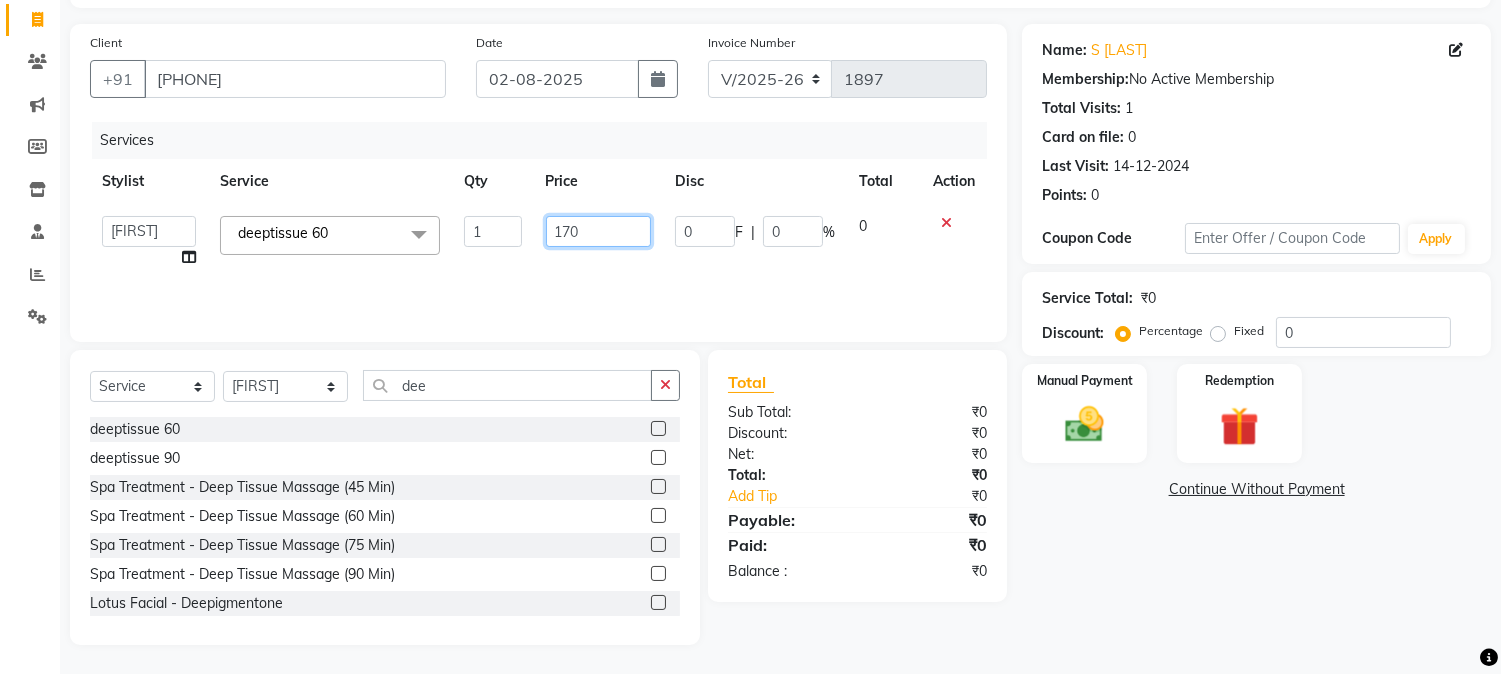 type on "1700" 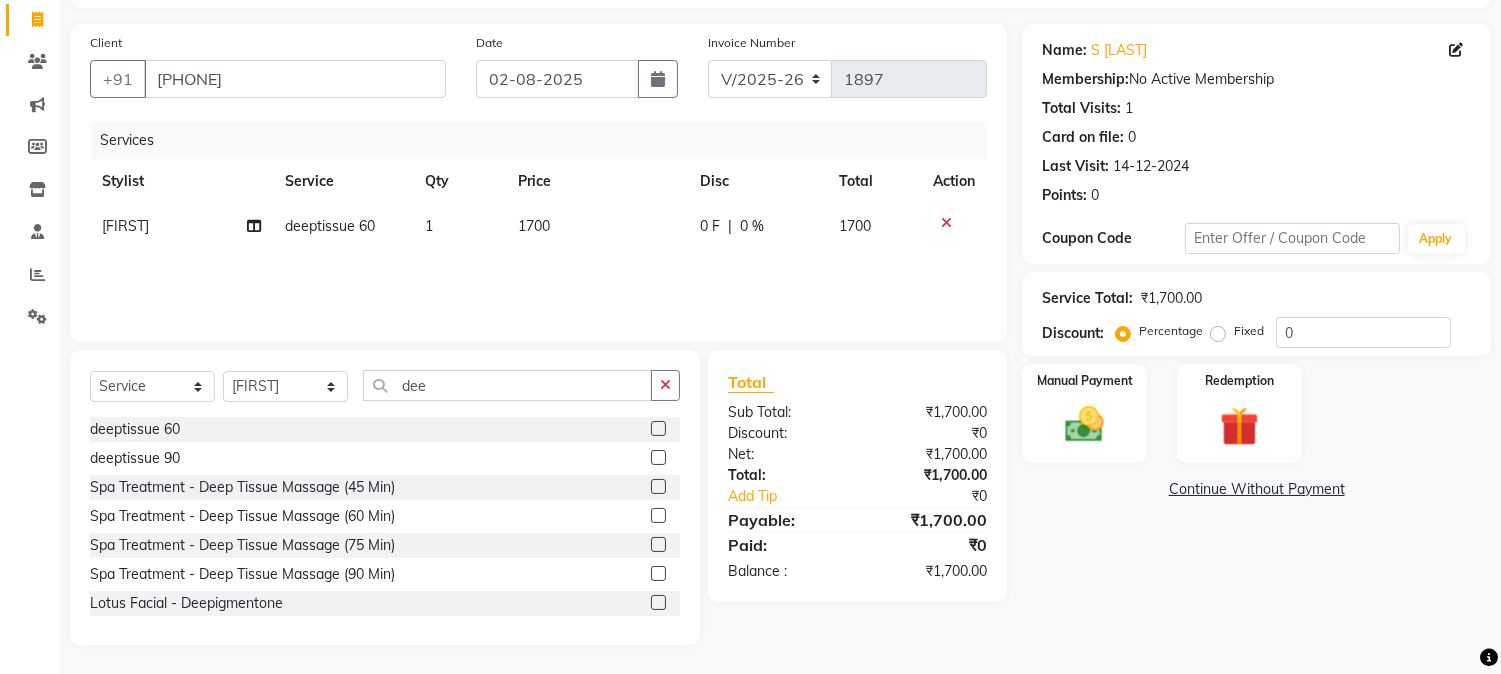 click on "1700" 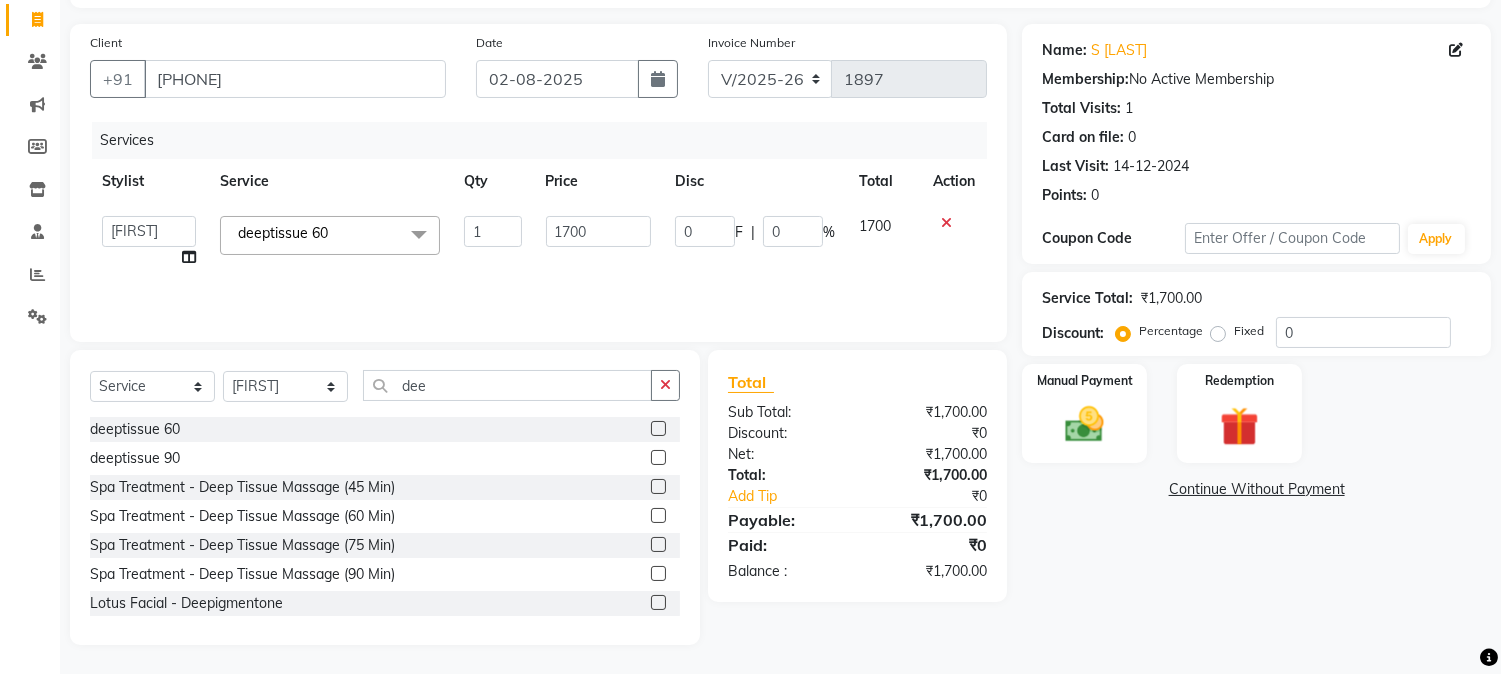 click 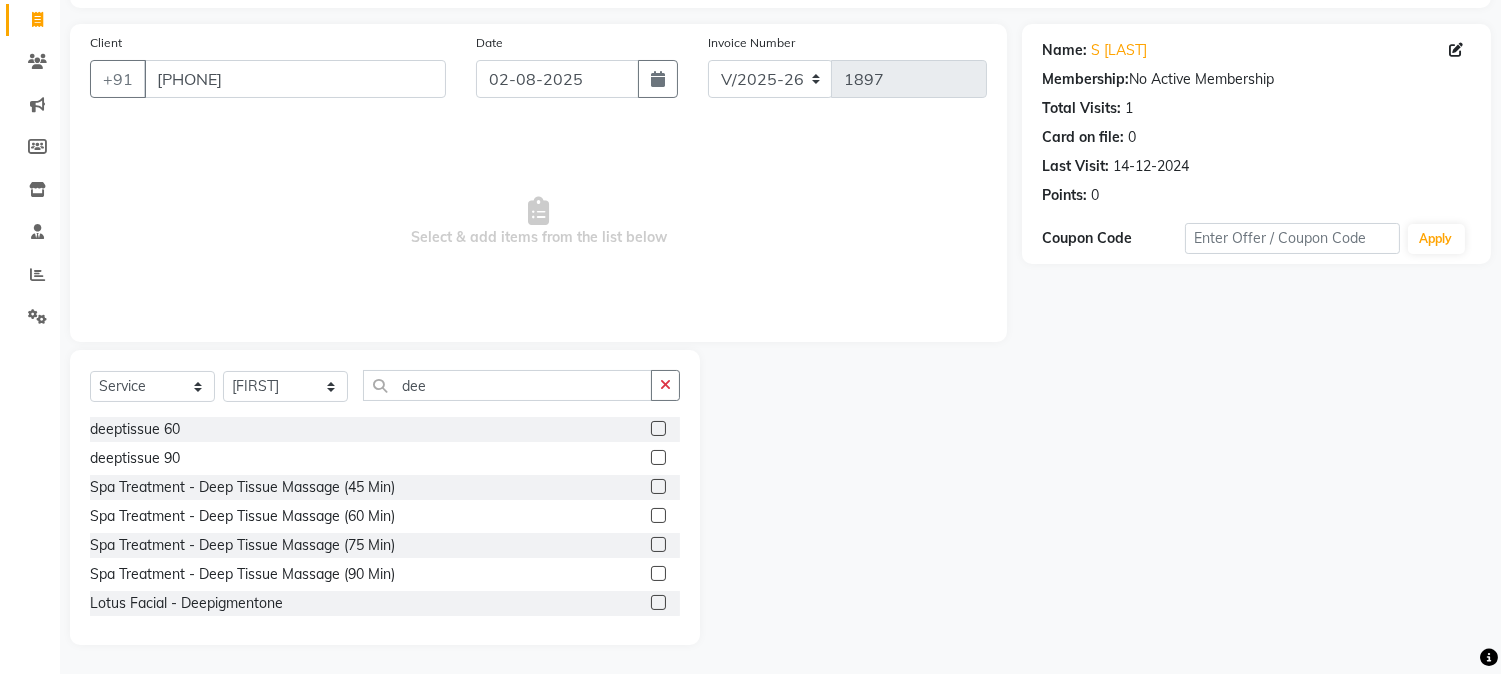 click 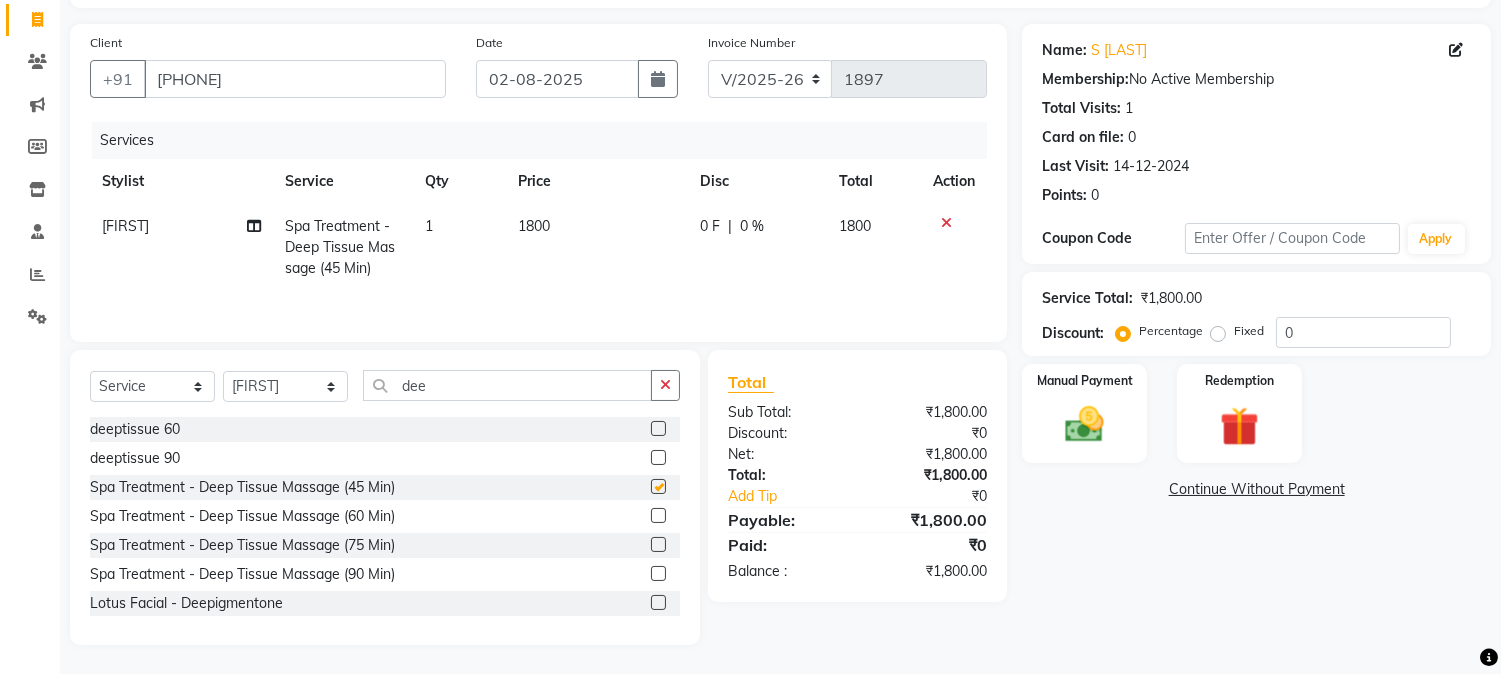 checkbox on "false" 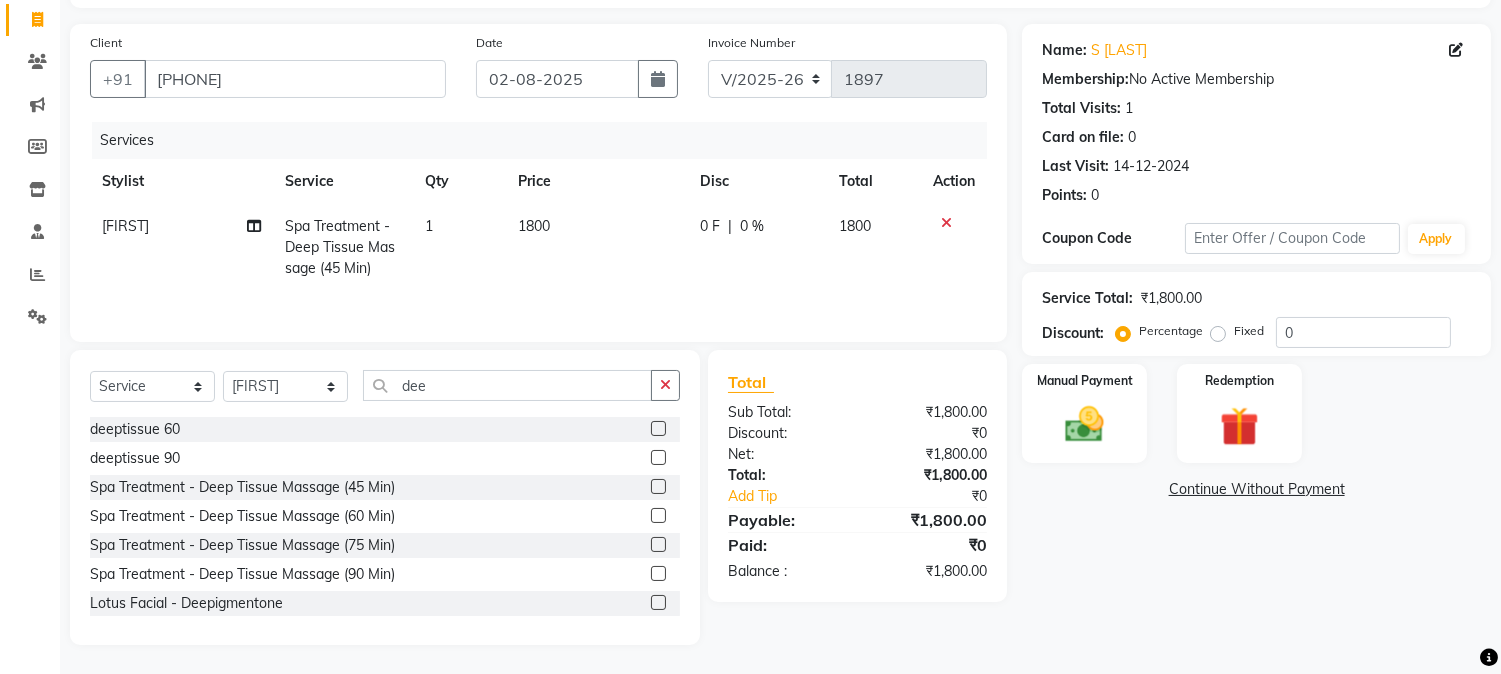 click on "1800" 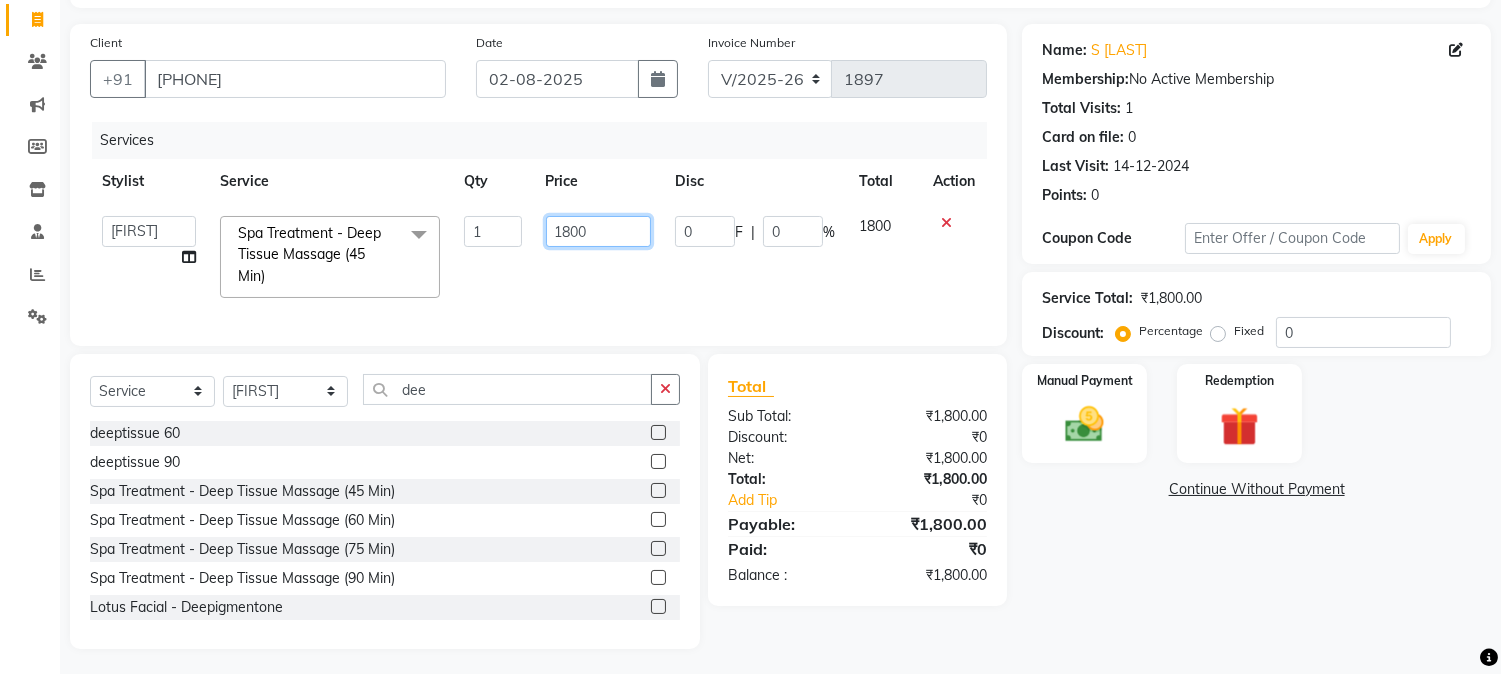 click on "1800" 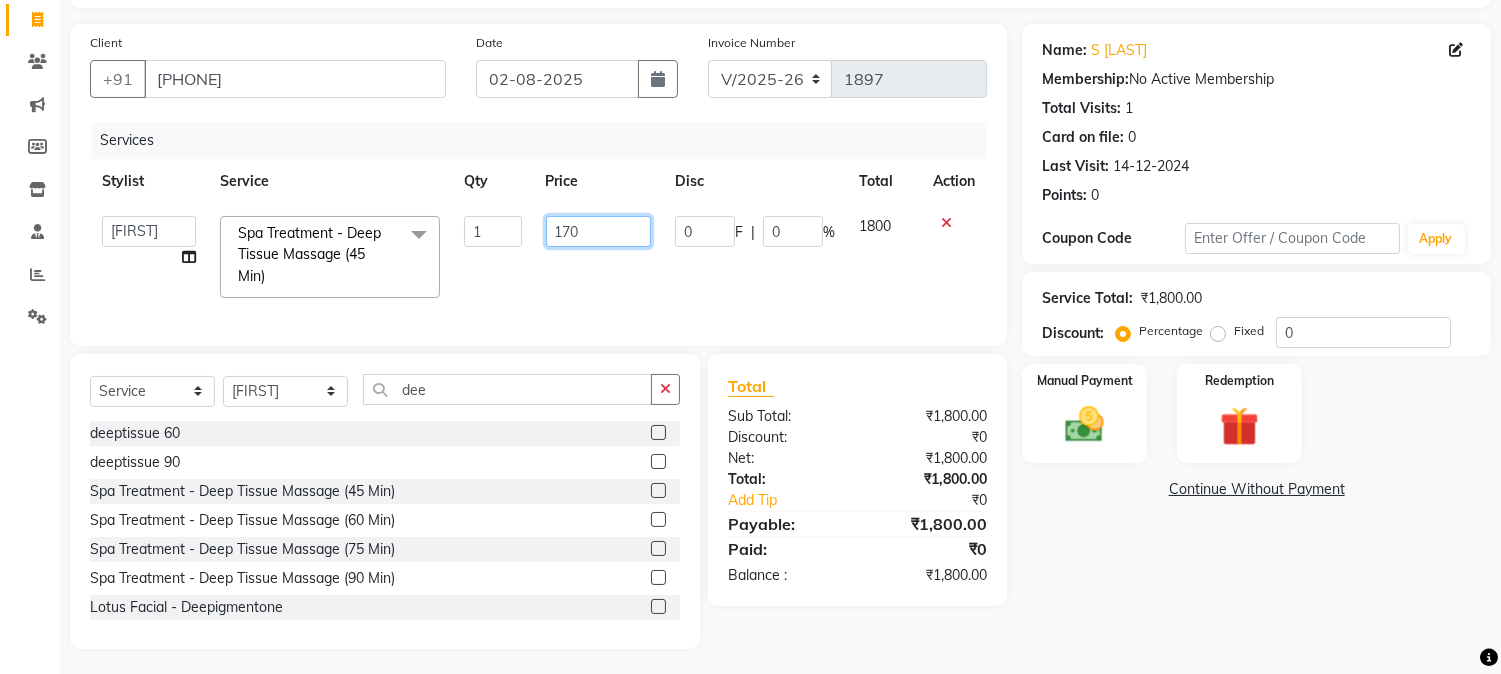 type on "1700" 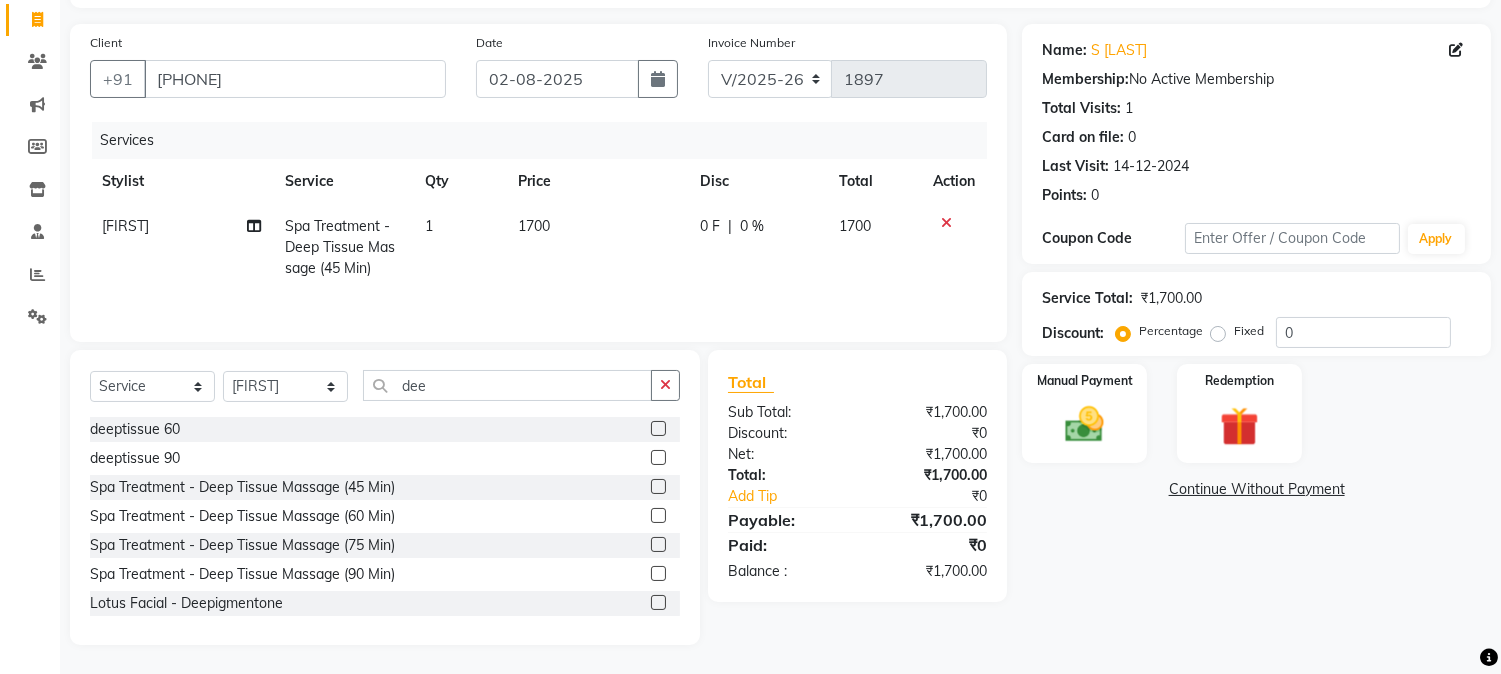 click on "1700" 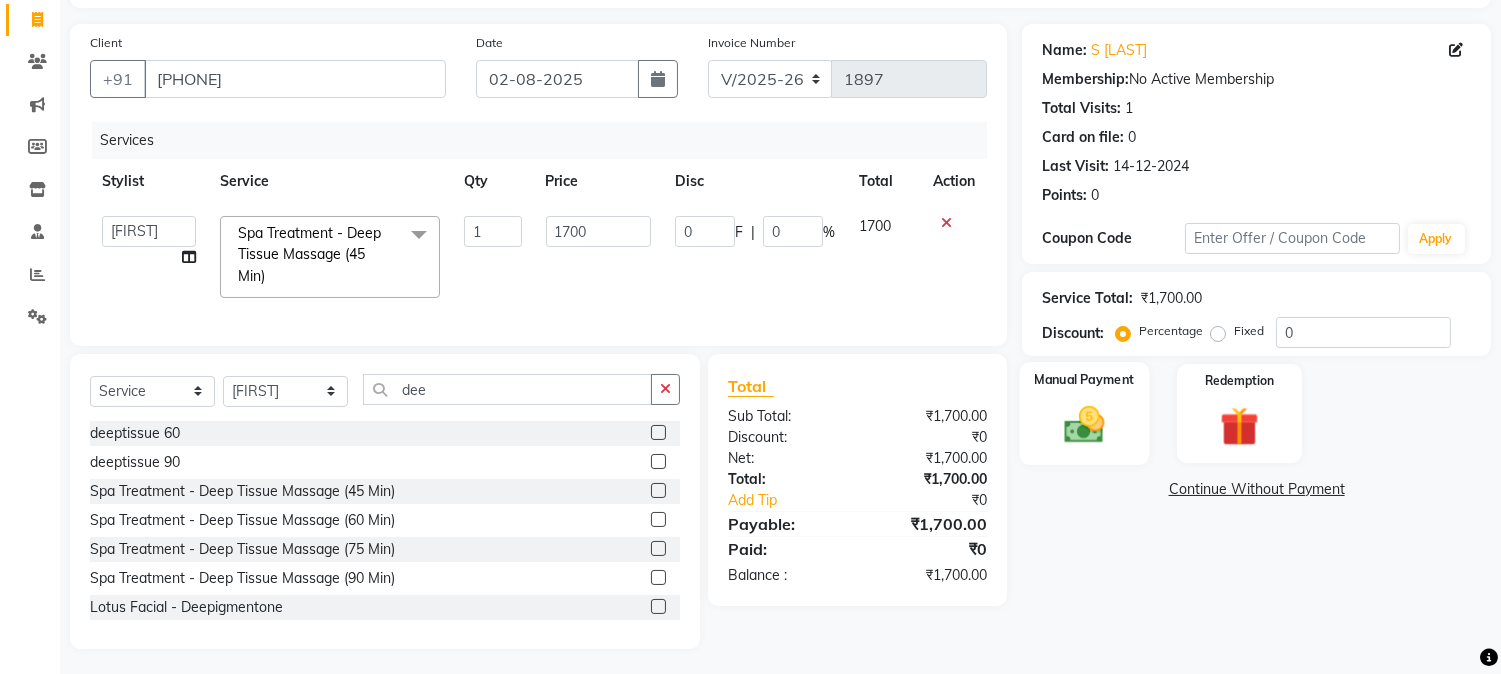click 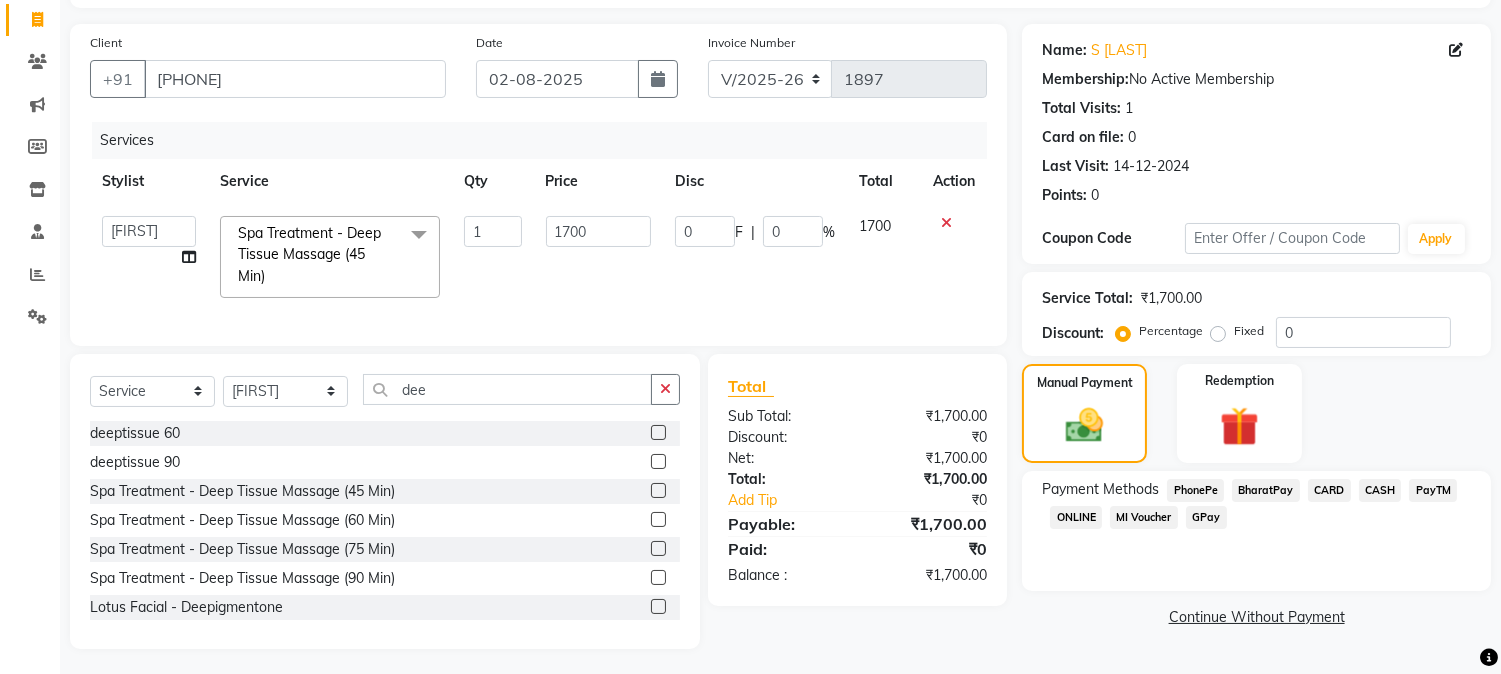 click on "PhonePe" 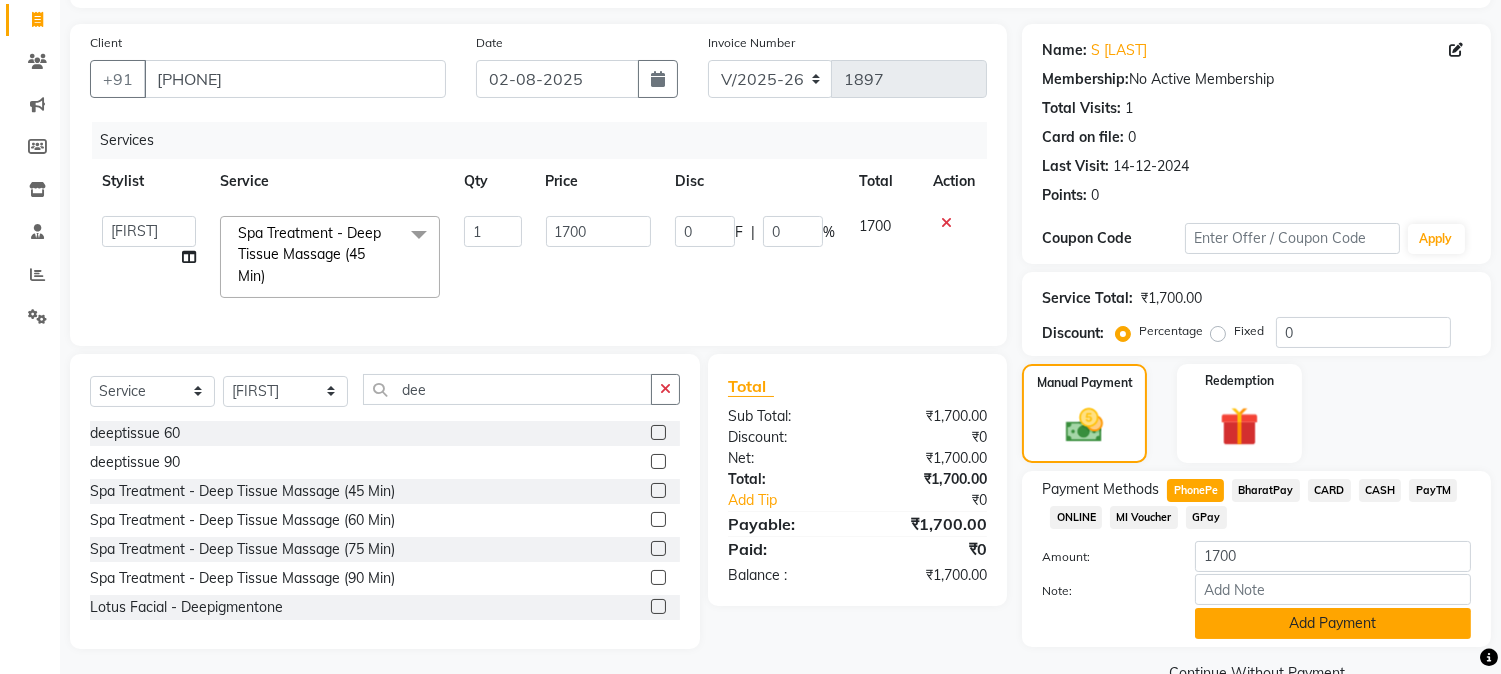 click on "Add Payment" 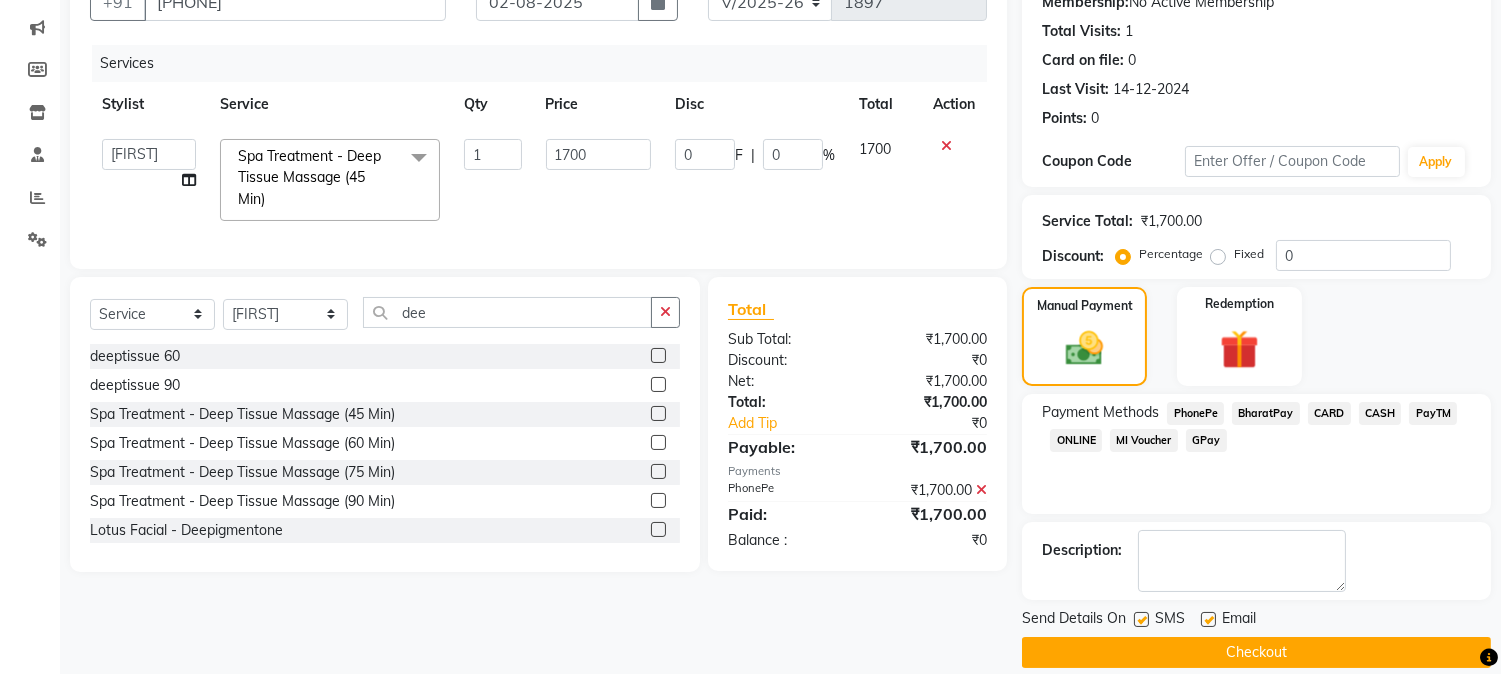 scroll, scrollTop: 225, scrollLeft: 0, axis: vertical 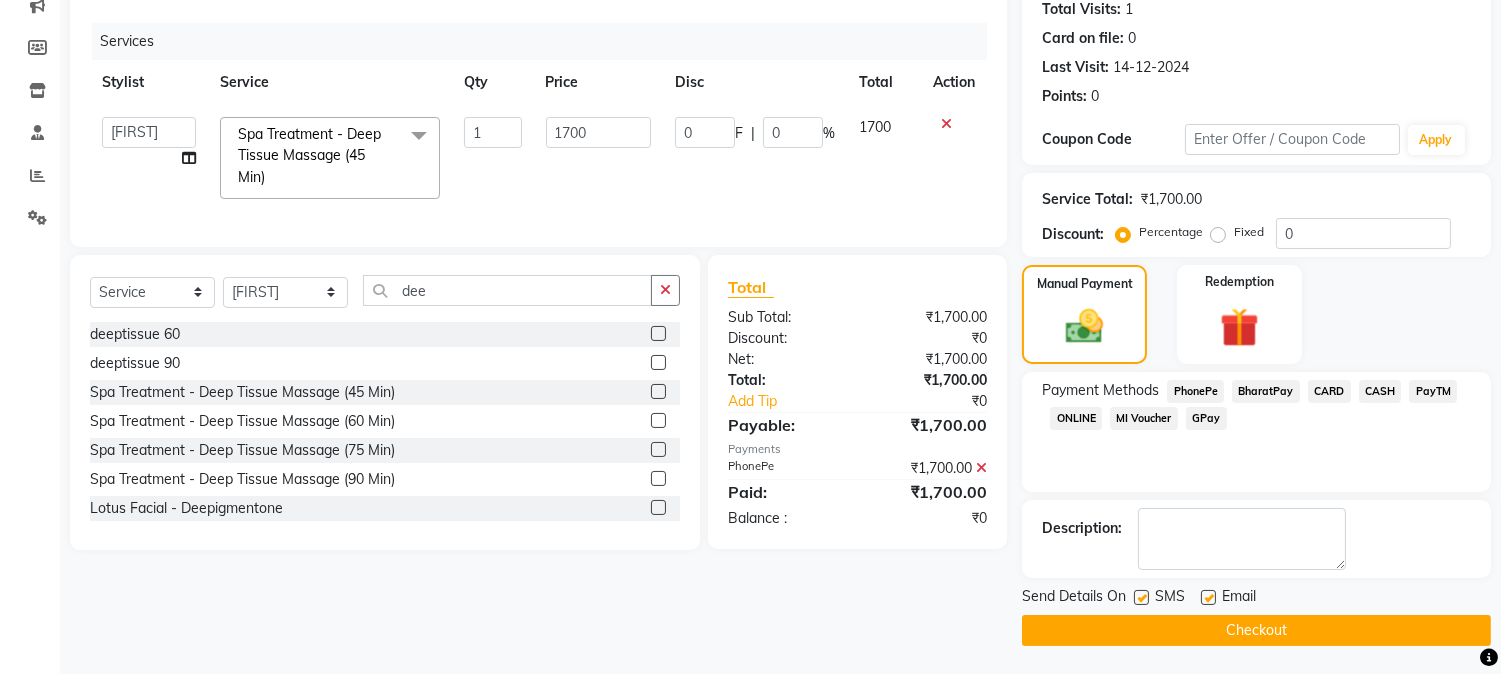 click on "Checkout" 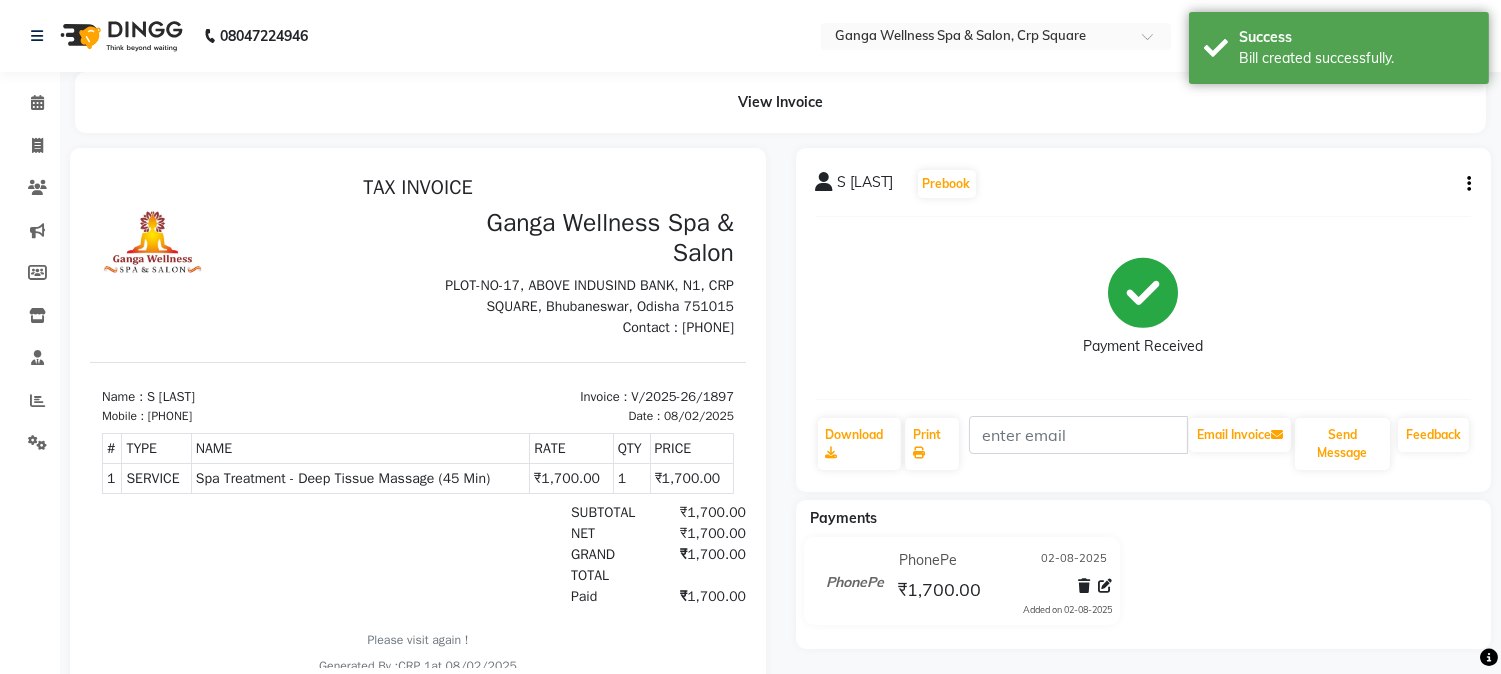 scroll, scrollTop: 0, scrollLeft: 0, axis: both 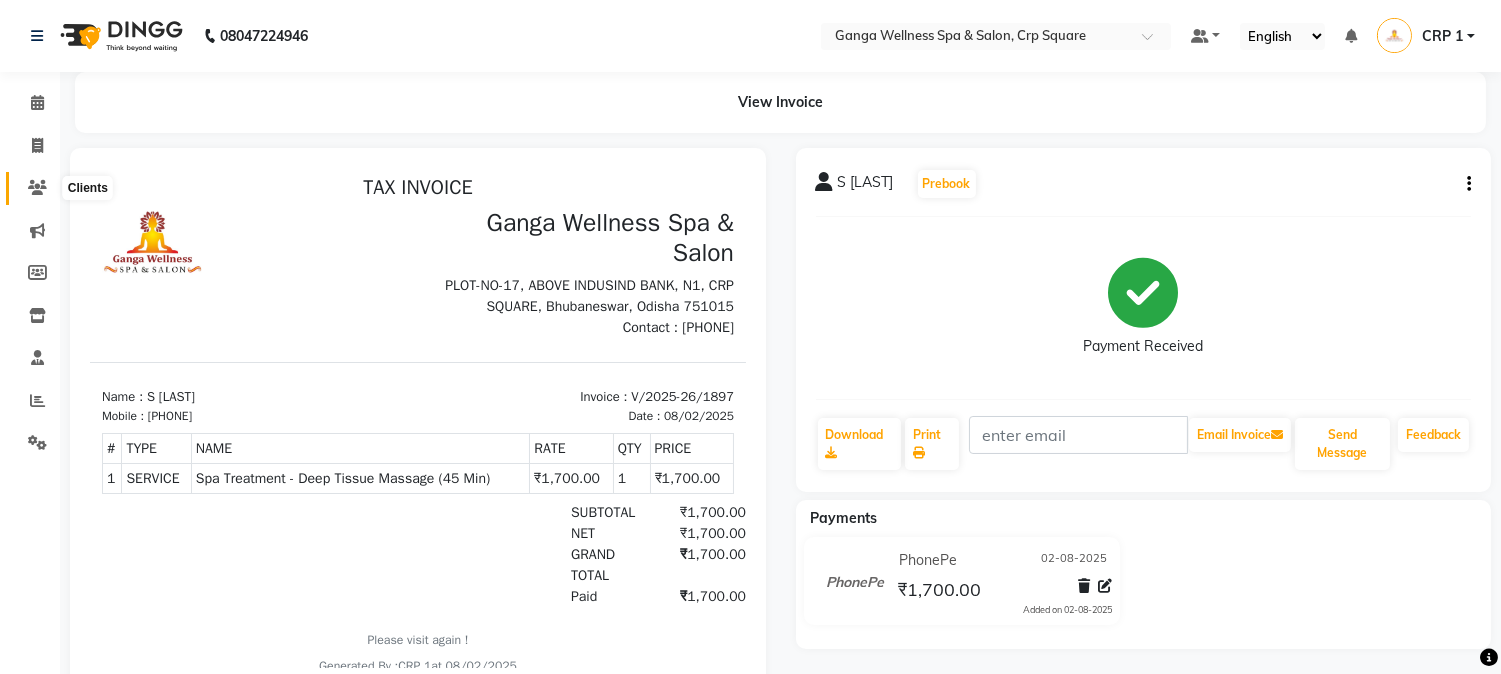 click 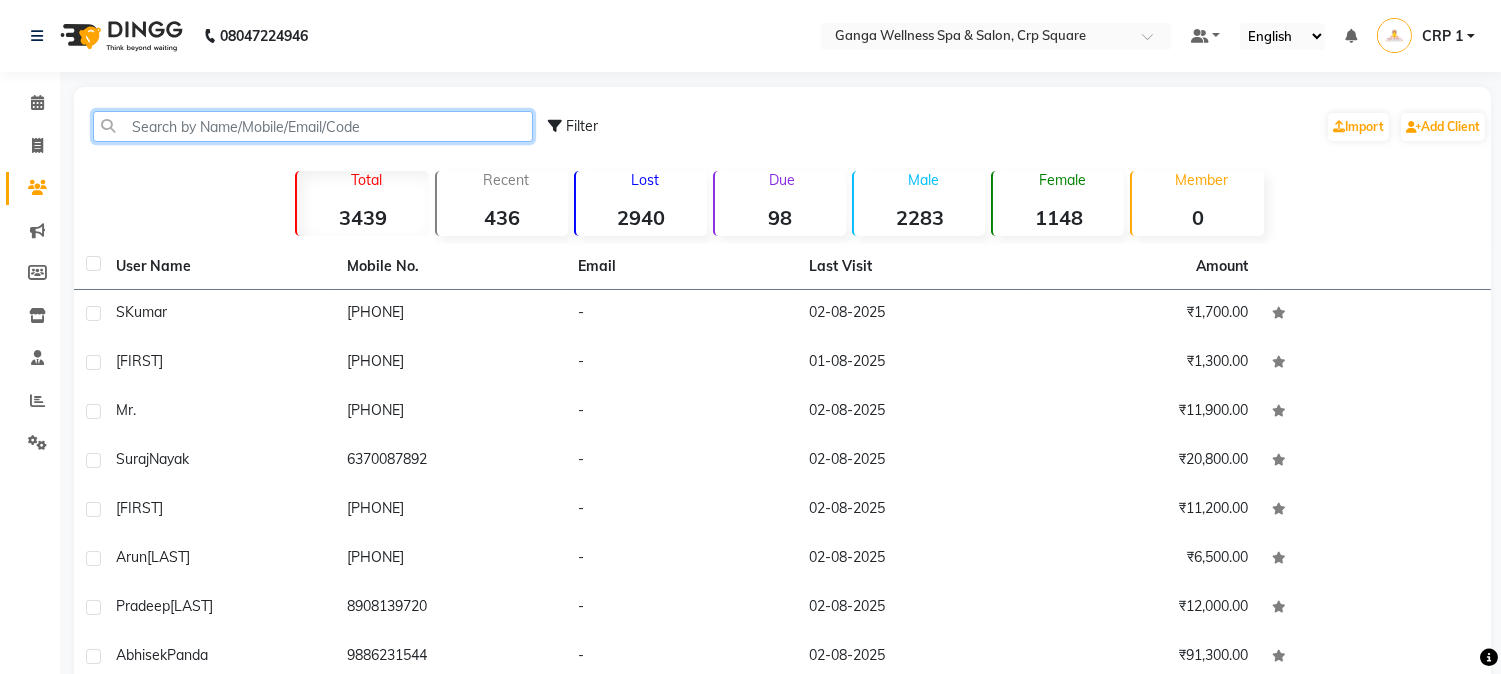 click 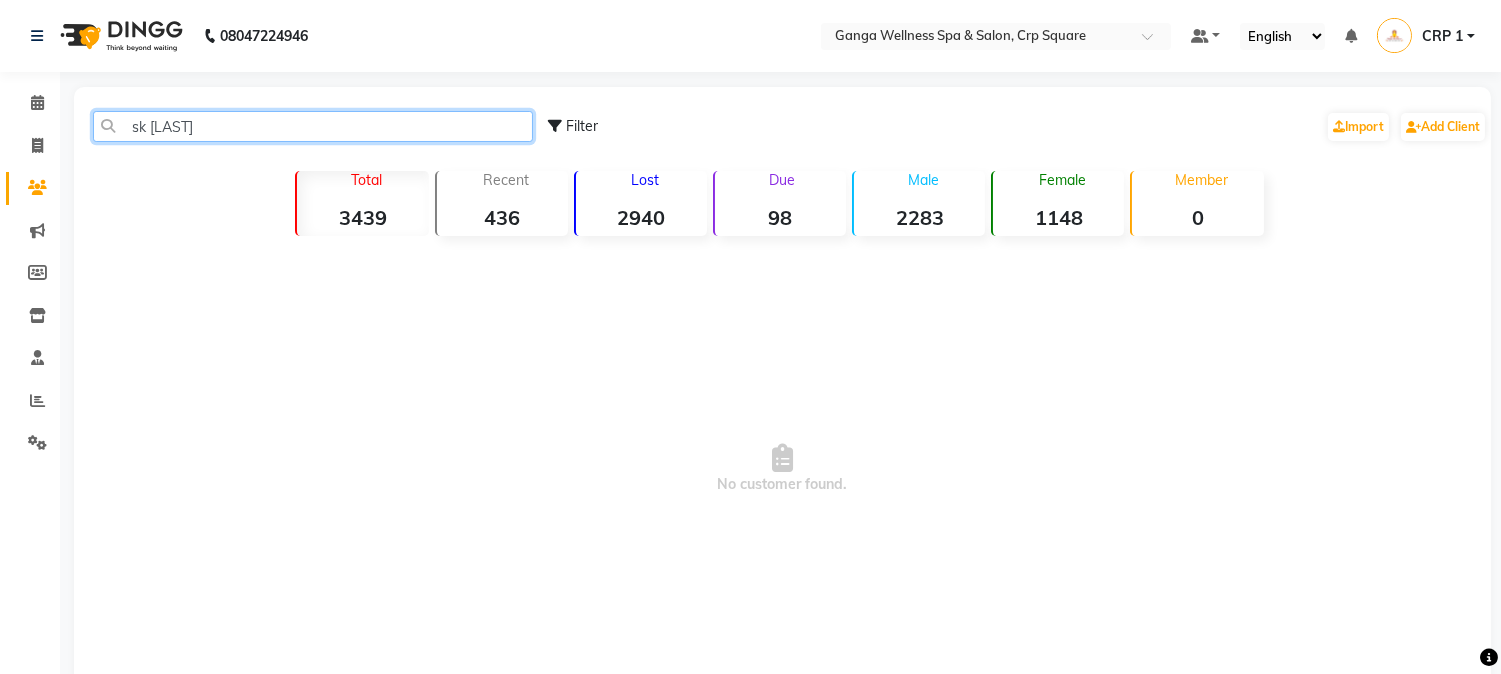 click on "sk patra" 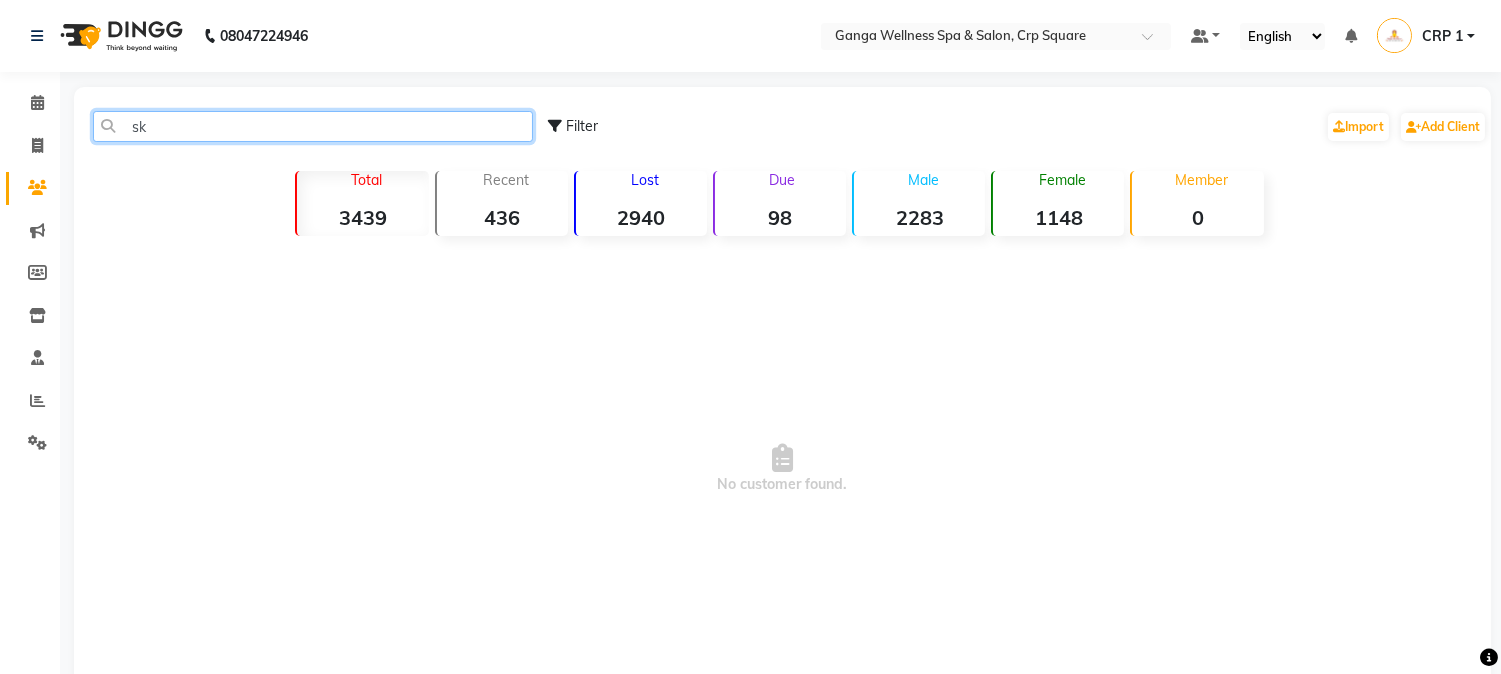 type on "s" 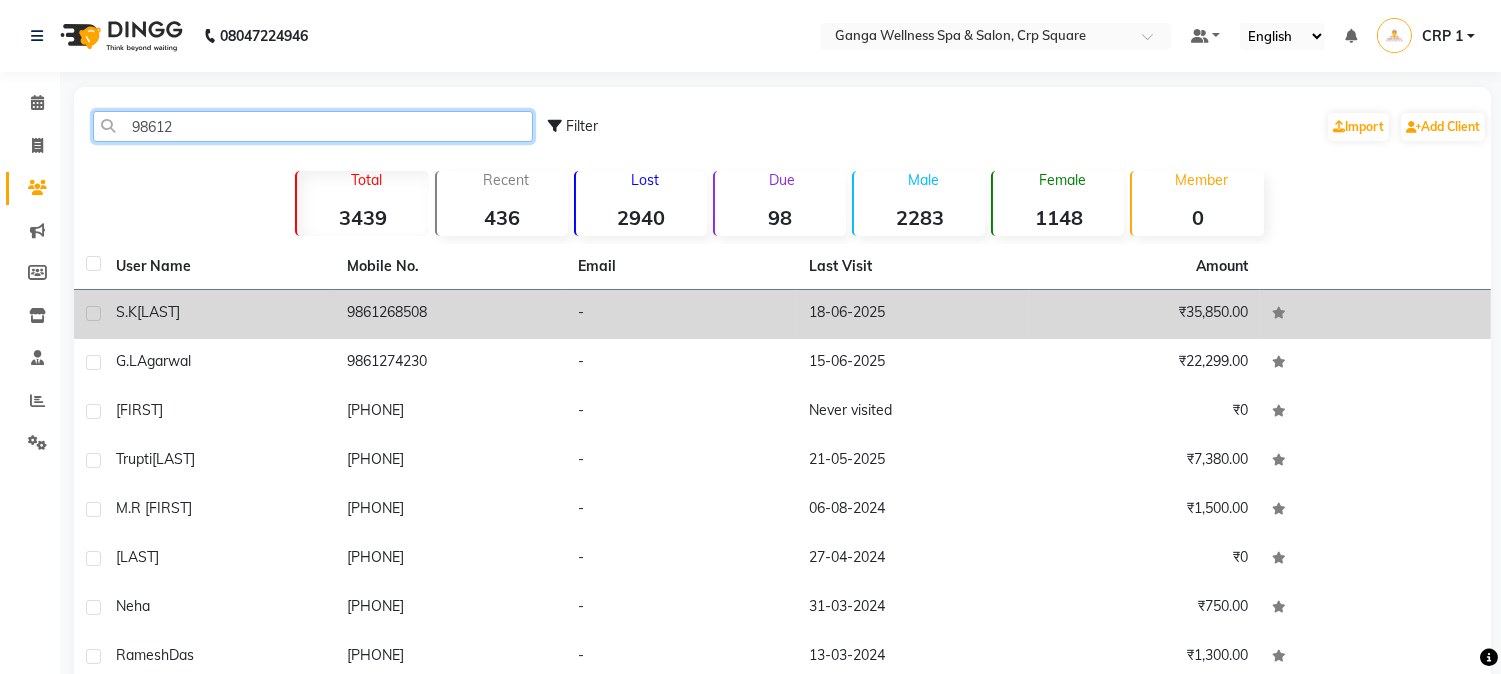 type on "98612" 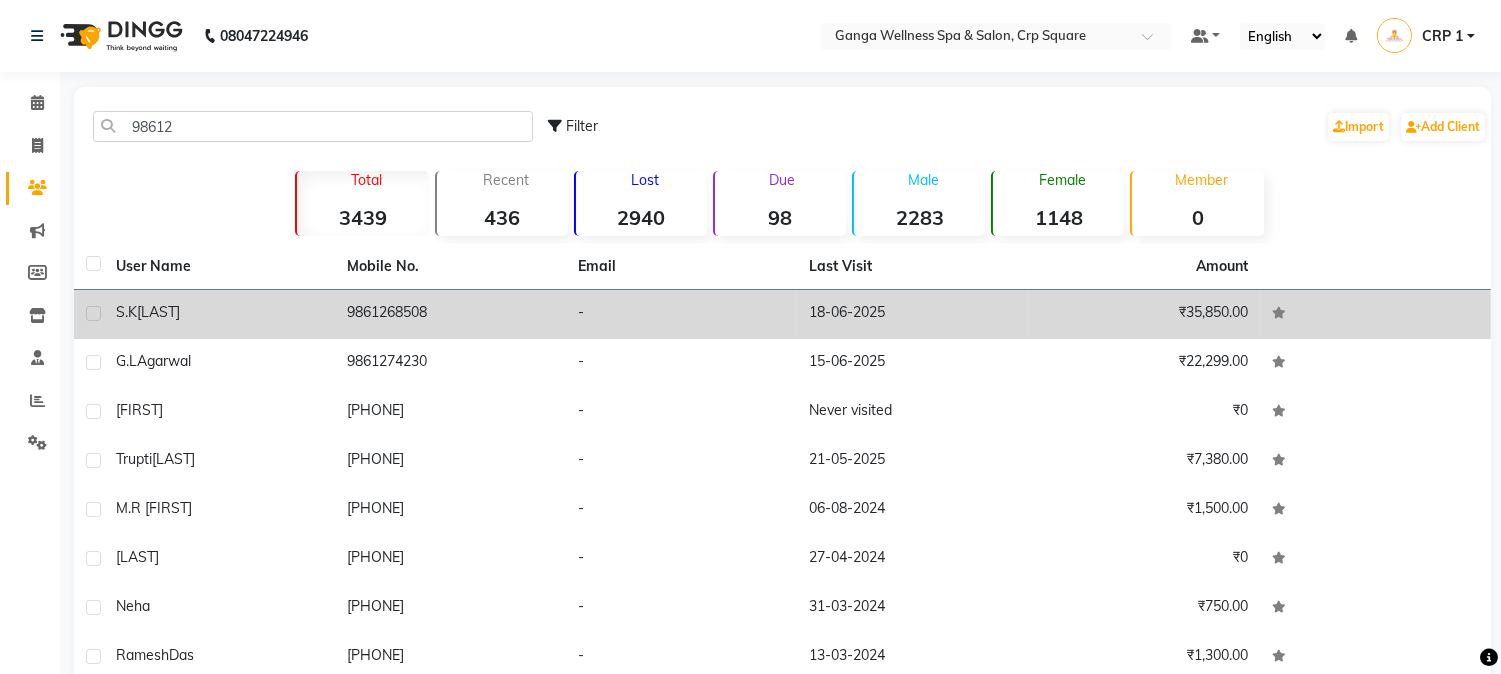 click on "S.K  Patra" 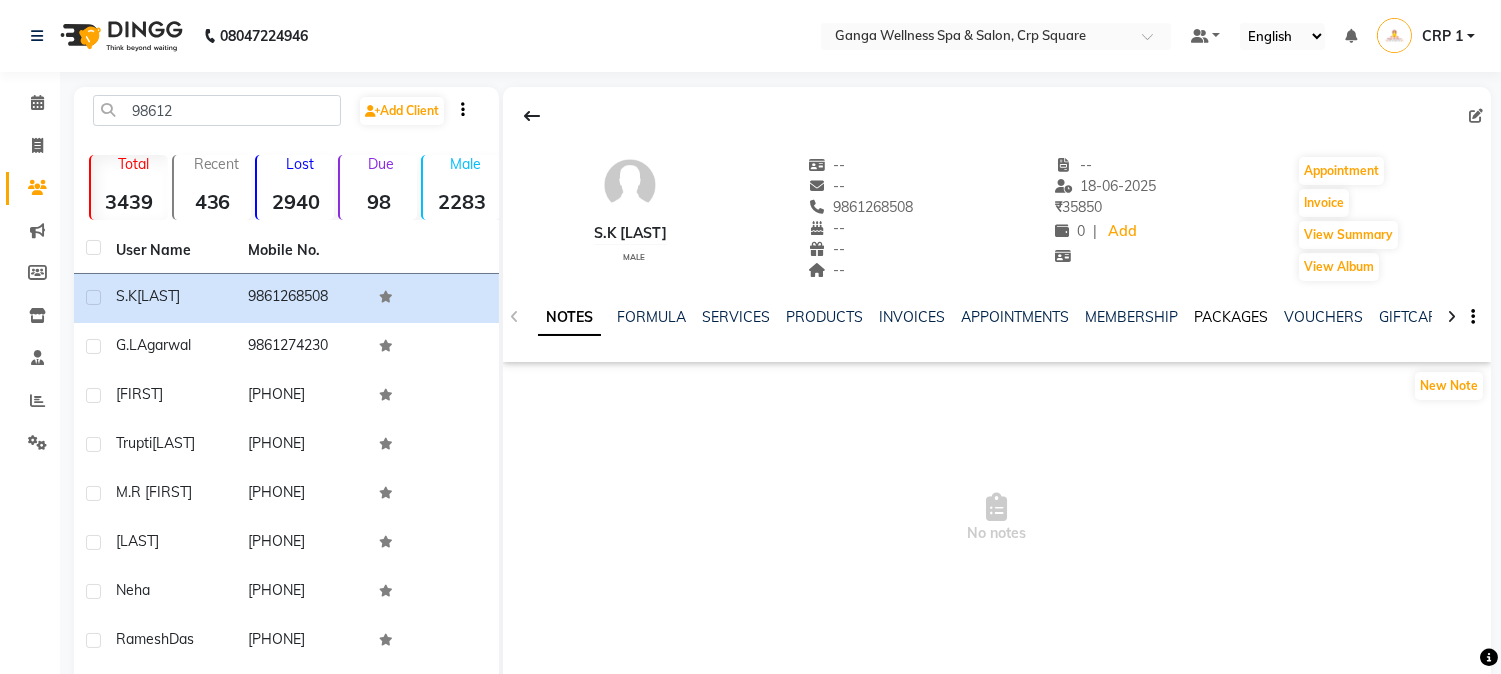 click on "PACKAGES" 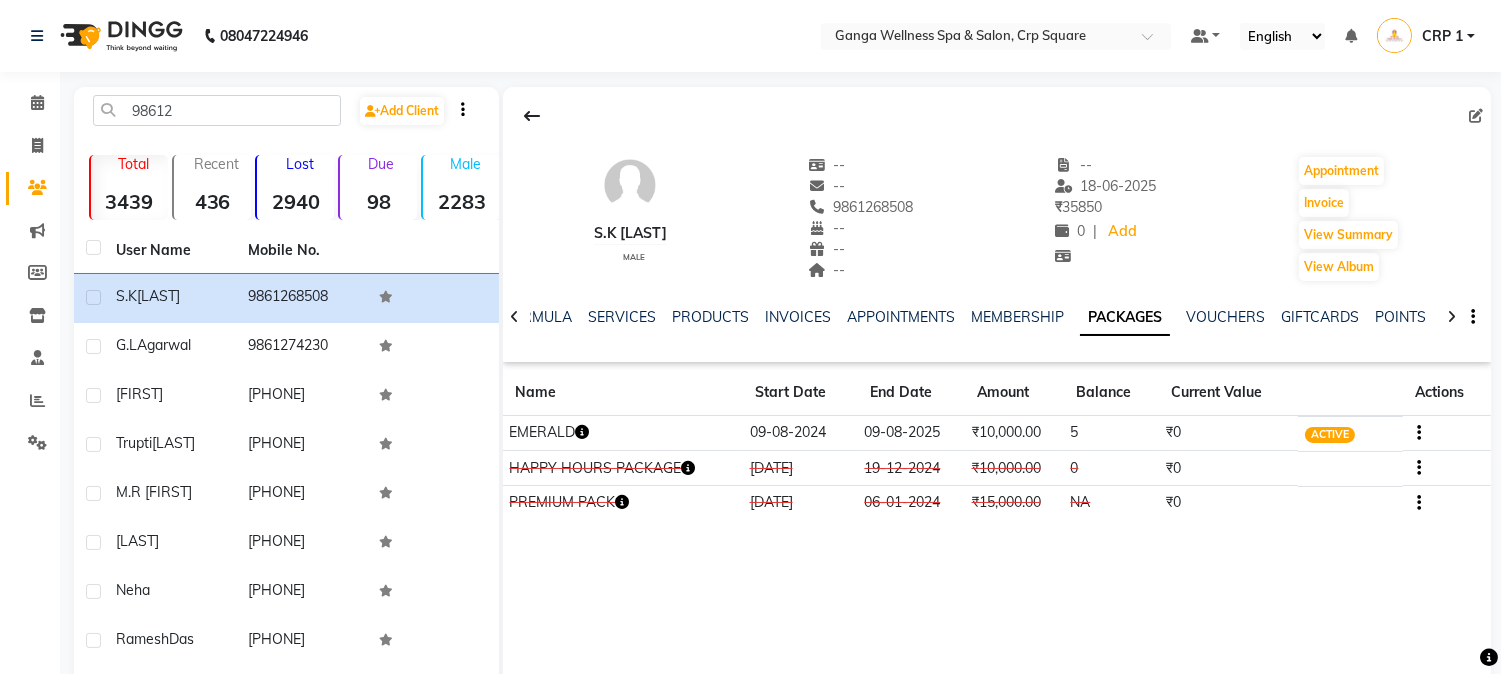 click 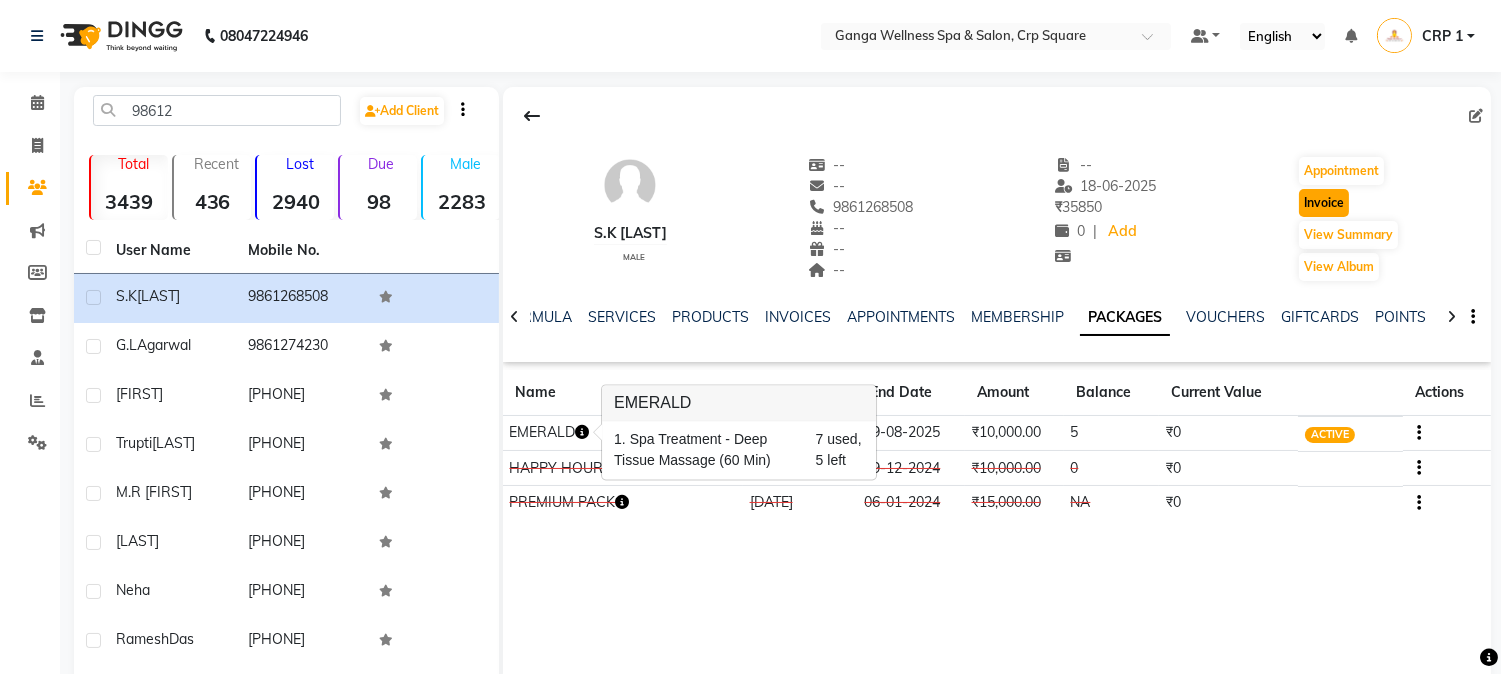 click on "Invoice" 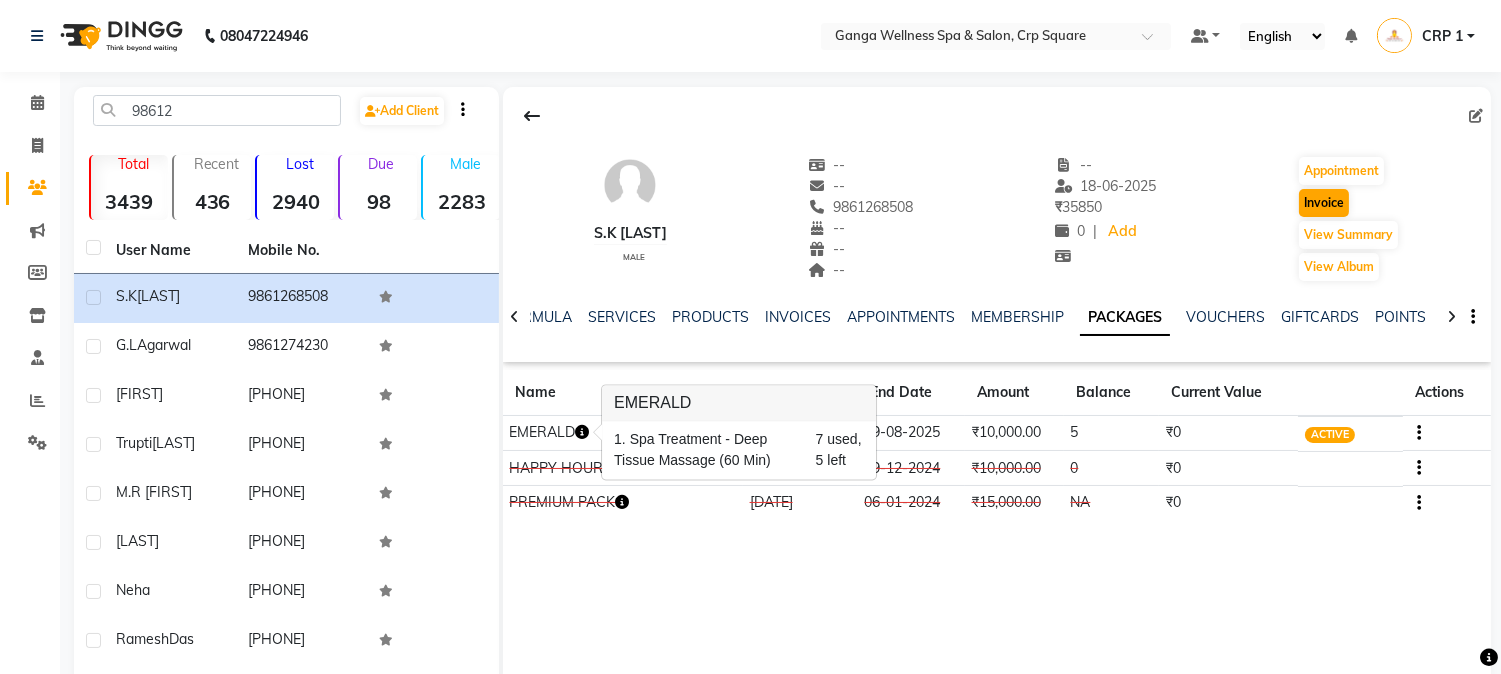 select on "service" 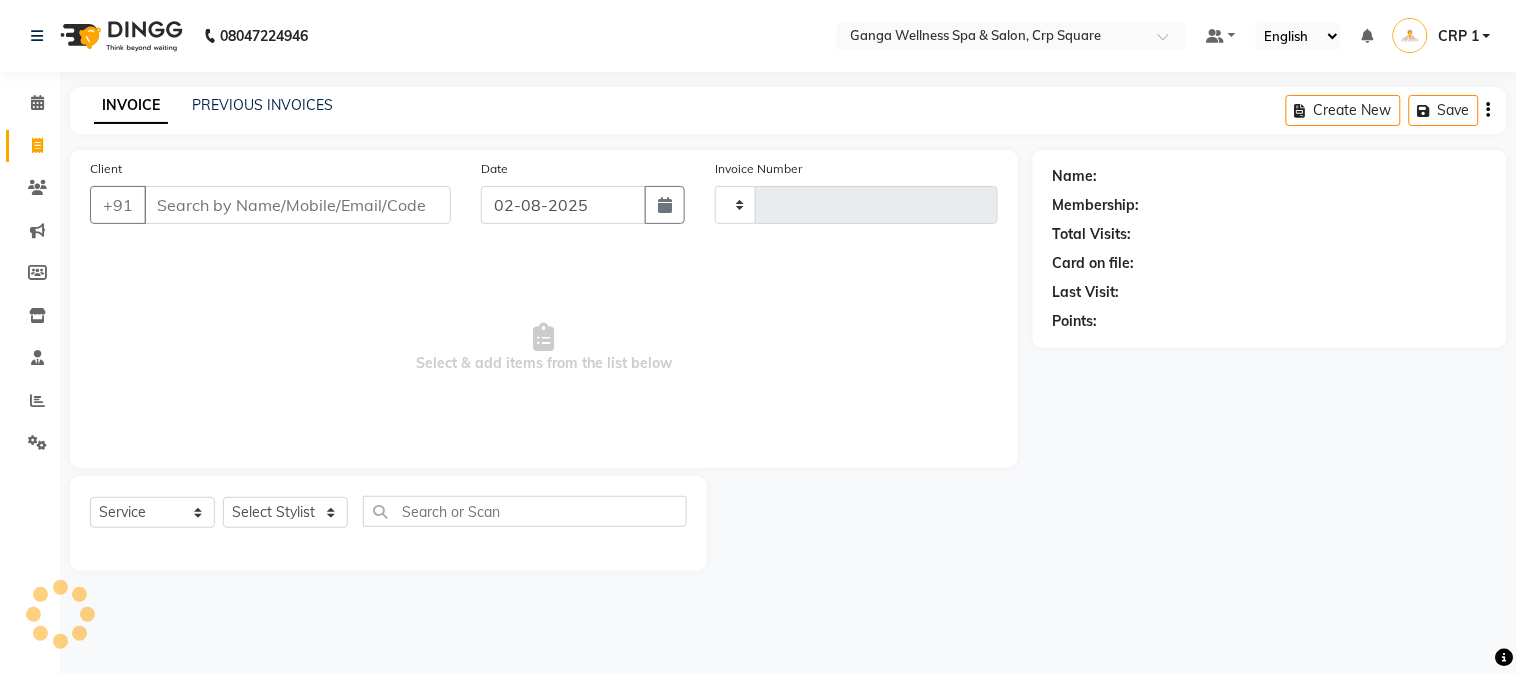 type on "1898" 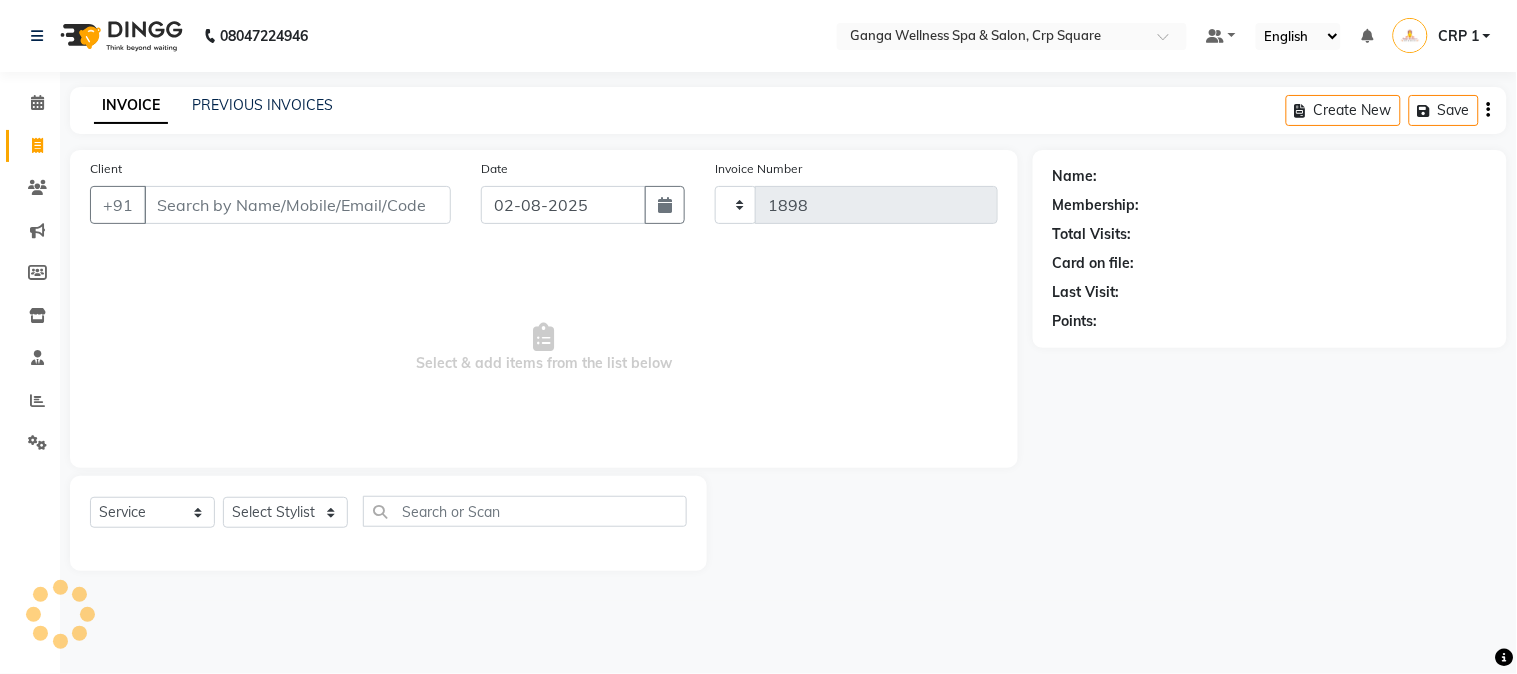 select on "715" 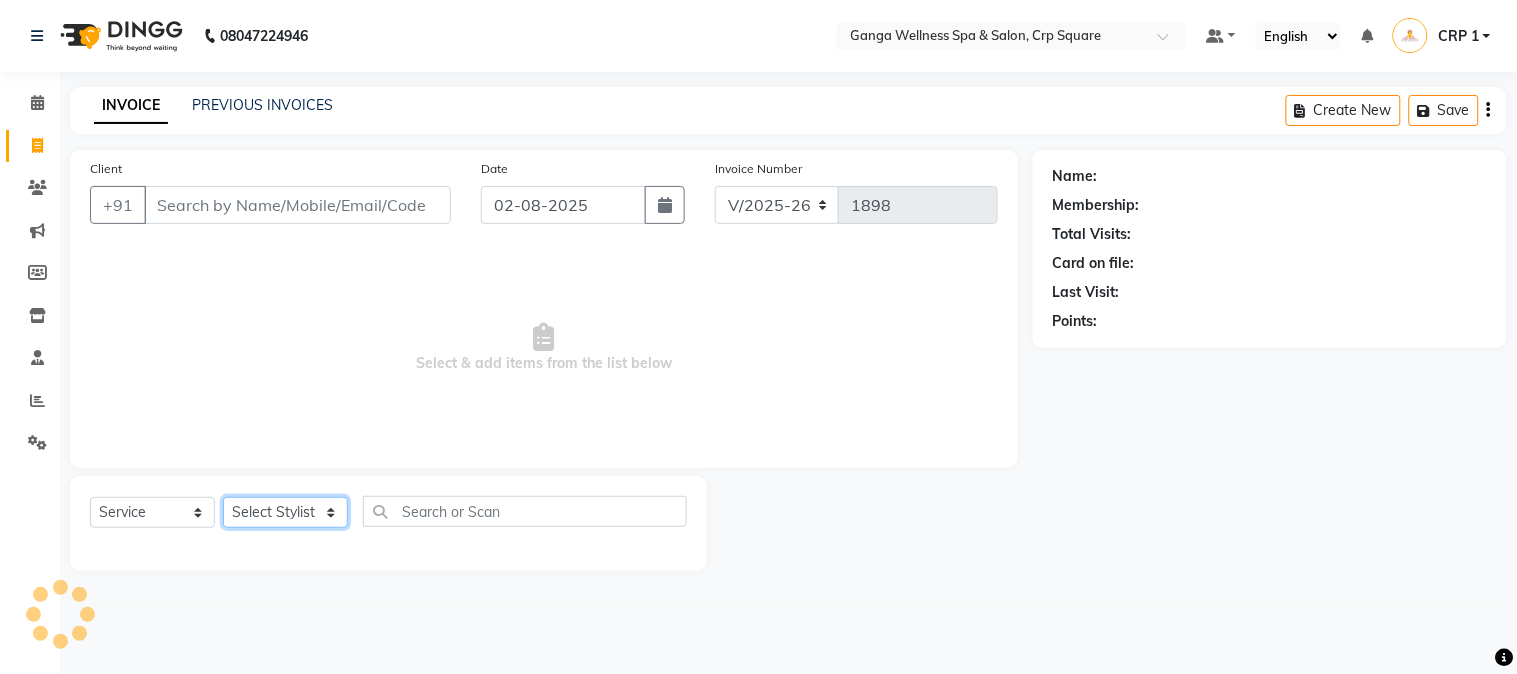 click on "Select Stylist" 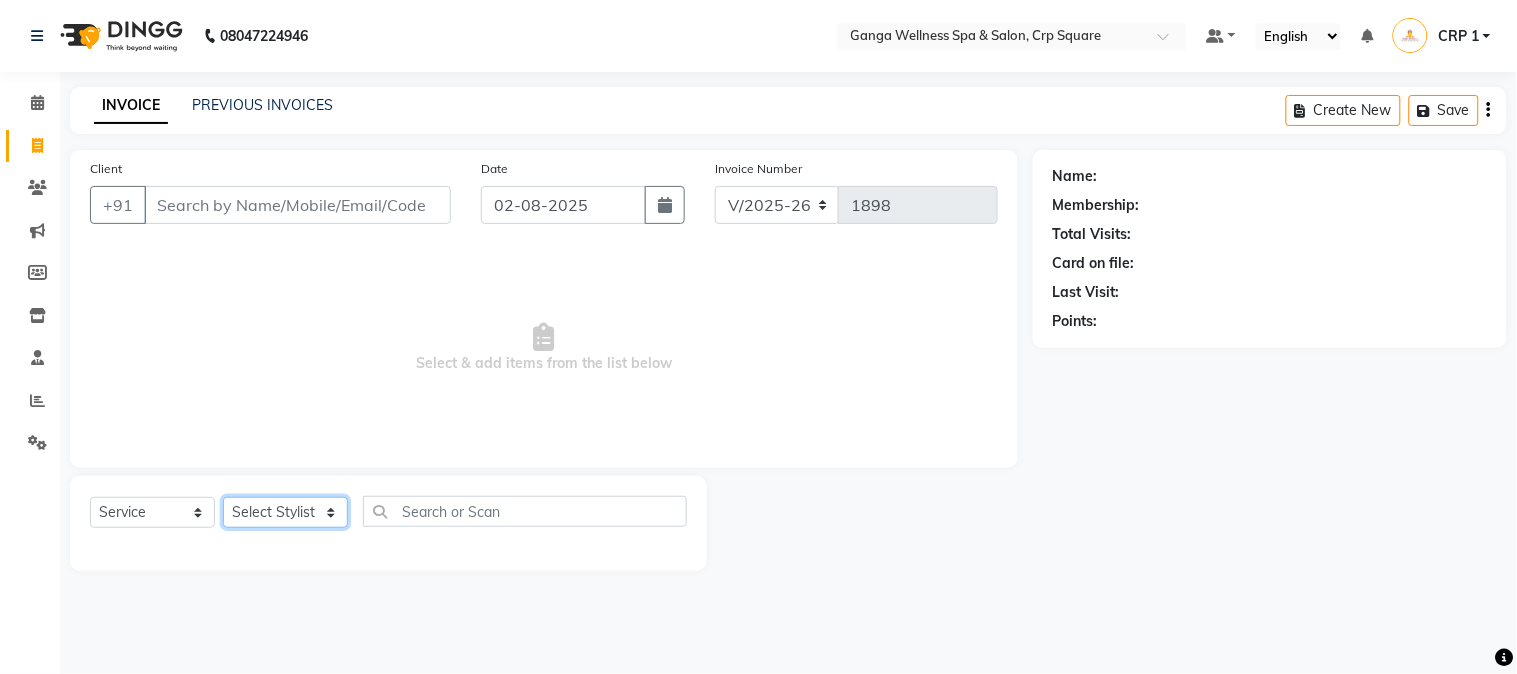 type on "9861268508" 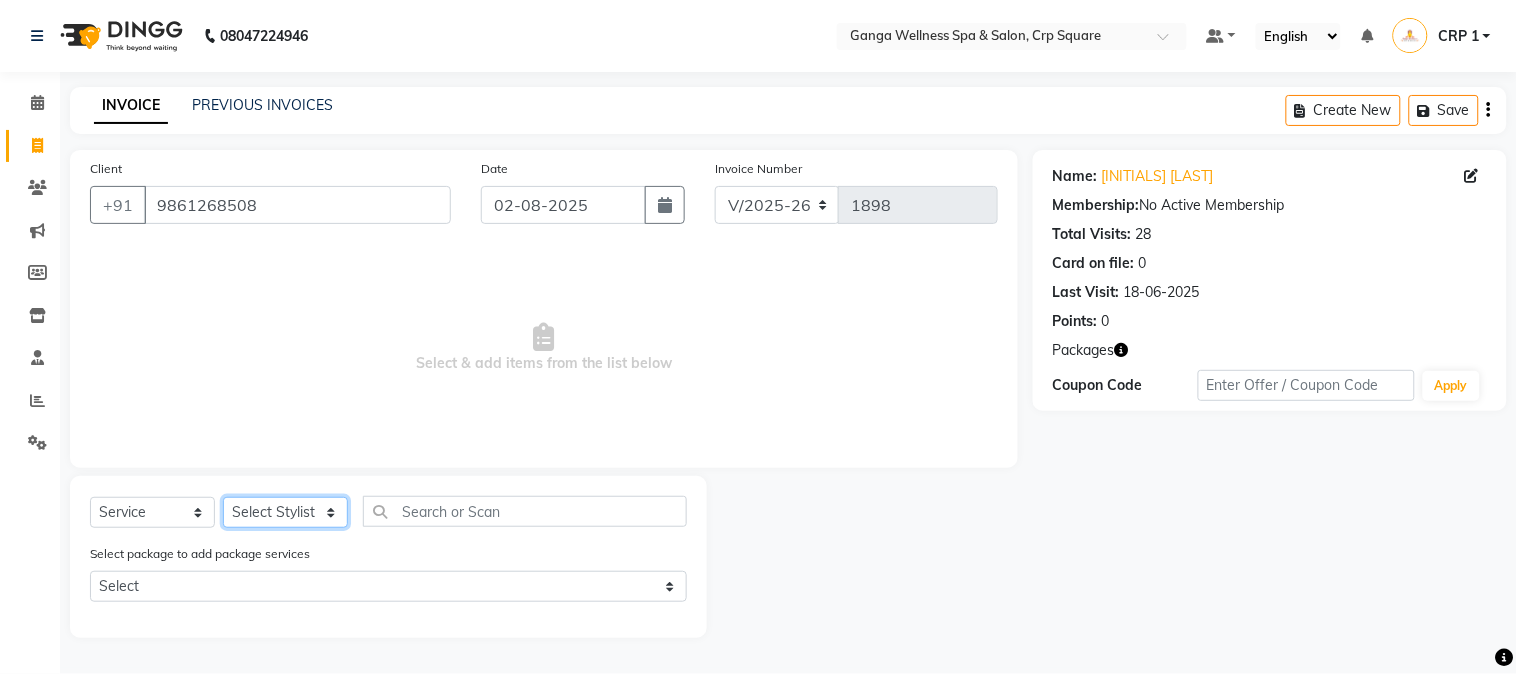 select on "83729" 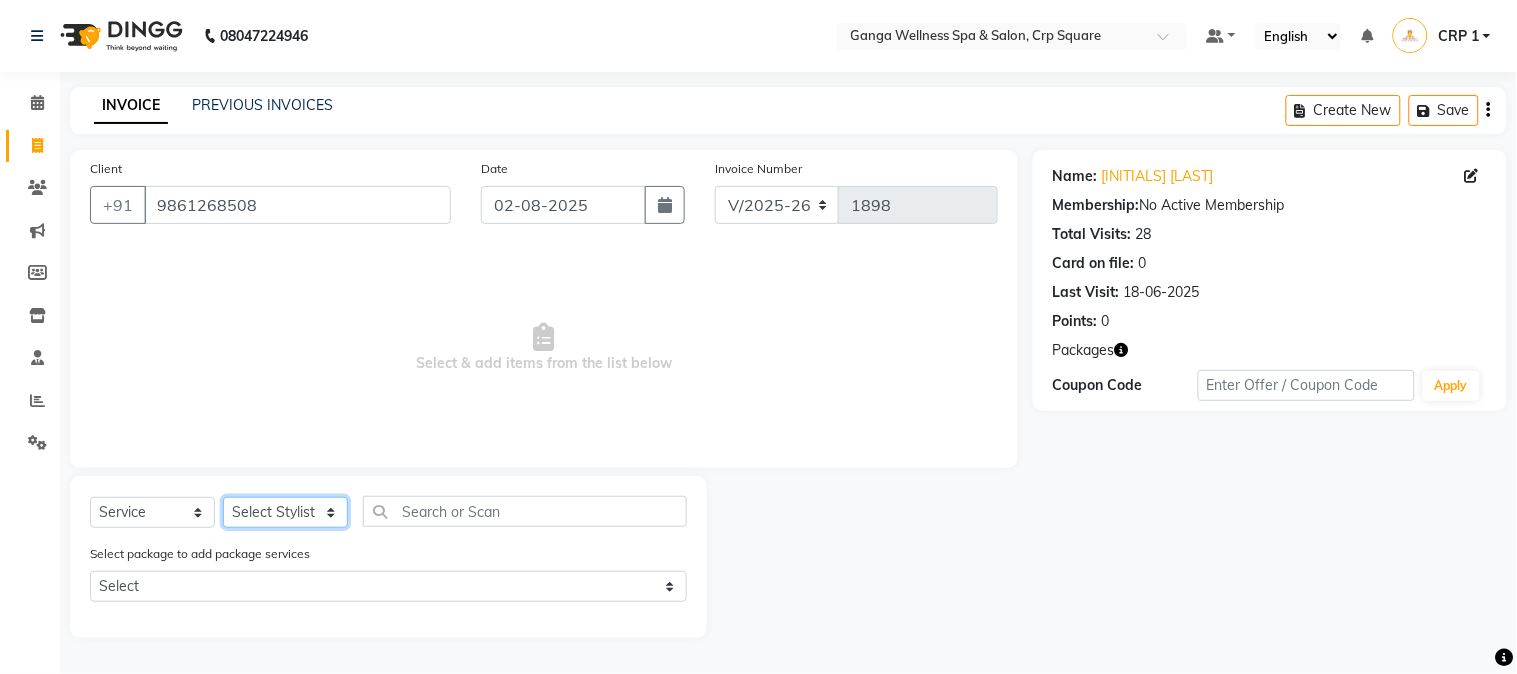 click on "Select Stylist Aarovi Abhin Alisha Ammi Ania Annei Api Ayen Bikash Bina CRP 1 CRP 2 Dipti Elina G1 G1 Salon General Manager  Helen Jasmine Jayashree JC Jenny kavi Krishna Manoj Mathu  Monika Moon Nancy Nirupama Pabitra Papu Puja Purnima Rajashree Raju Rashmi Rasmi  Remi Rinky Riya Rose Sanjiv Saraswati Saroj Sir  Shrabani Sofia Steffy Sukanya Surren Mahapatra Sushree Swopna Umpi Zuali" 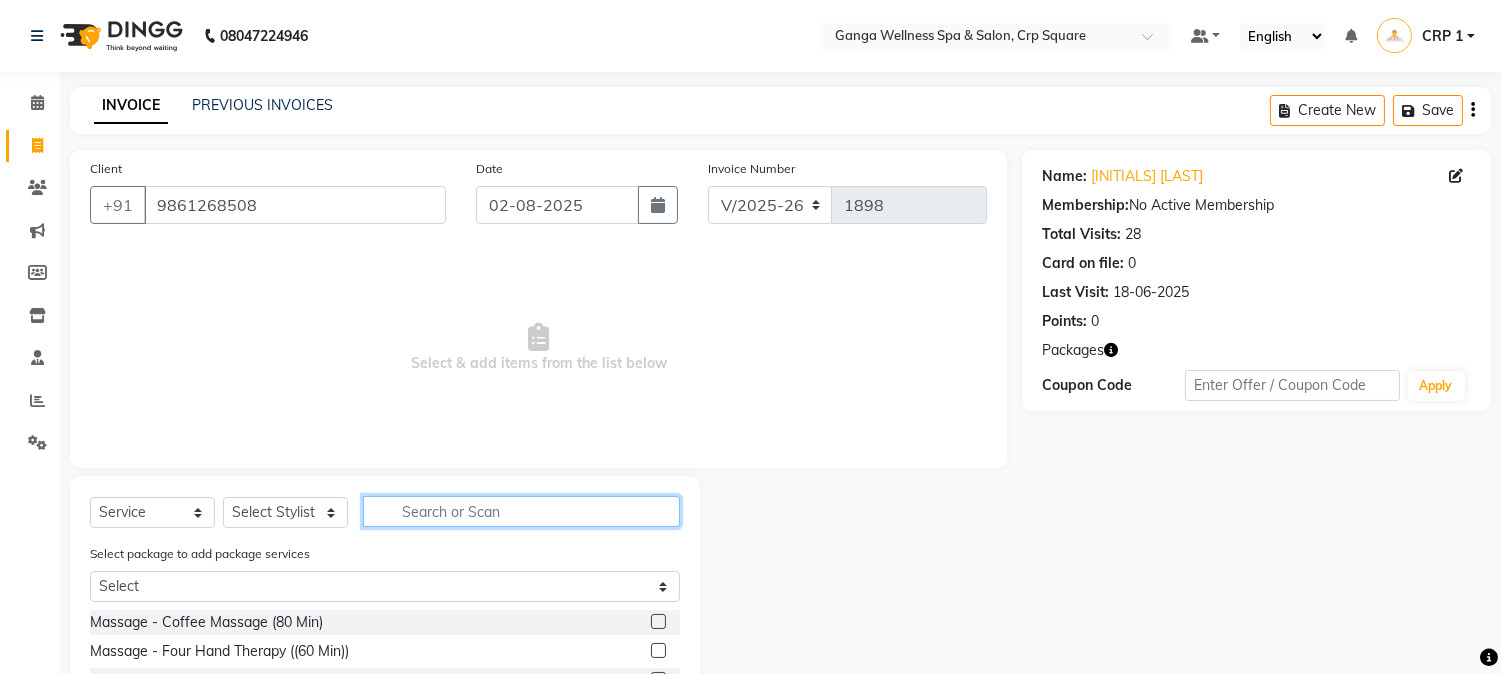 click 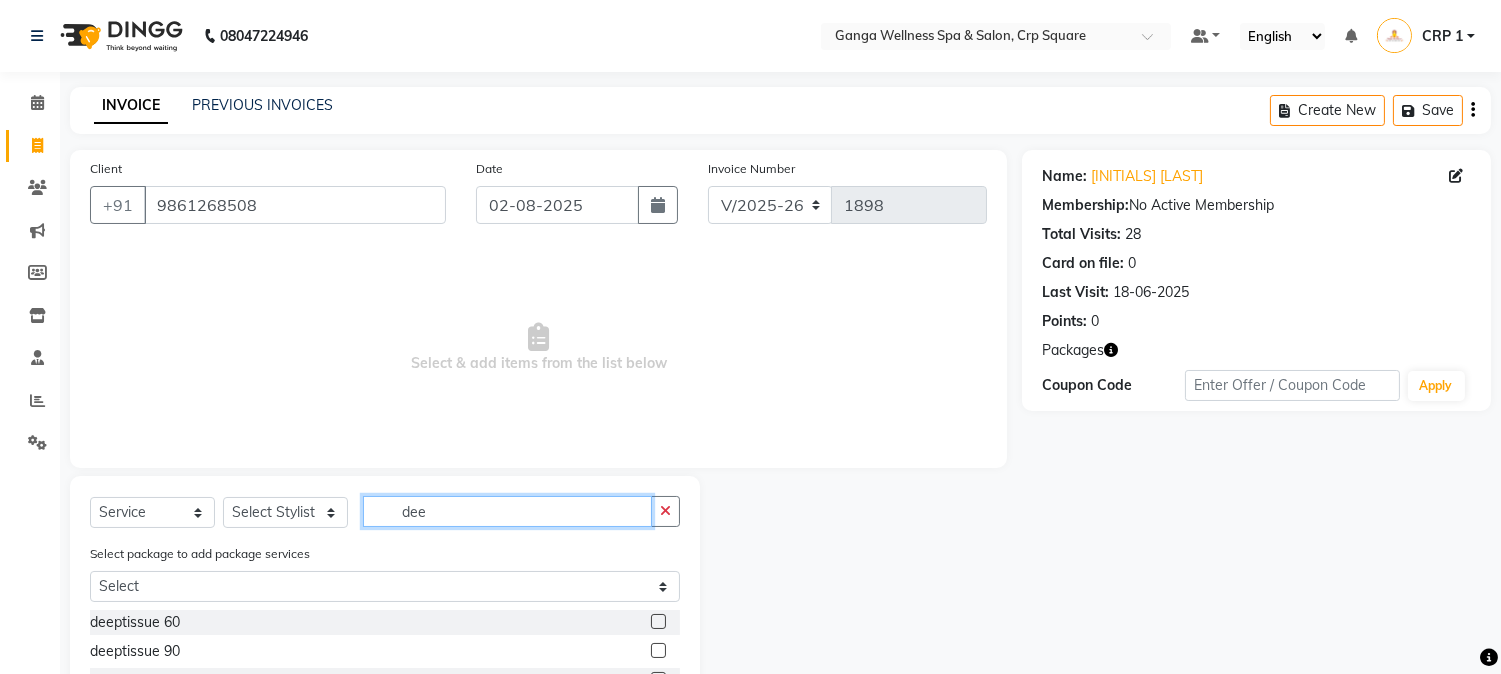 scroll, scrollTop: 2, scrollLeft: 0, axis: vertical 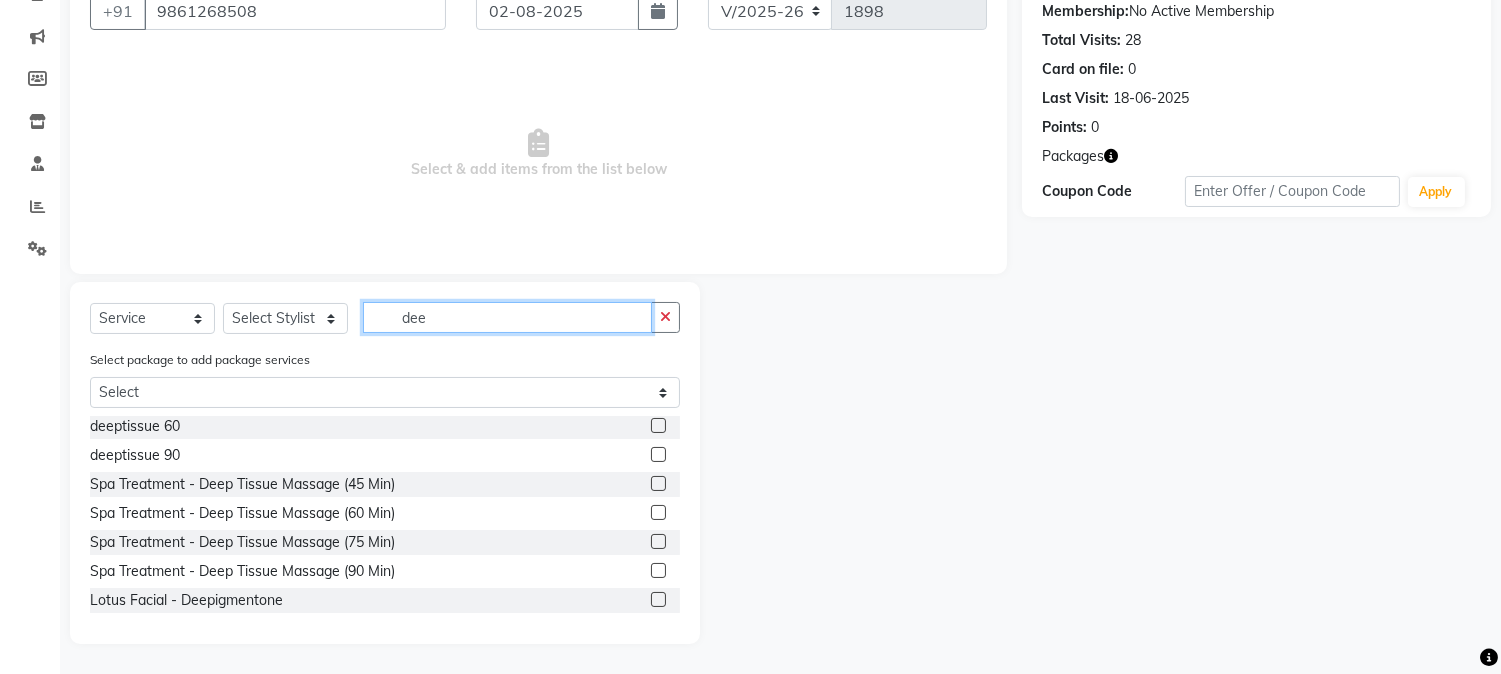 type on "dee" 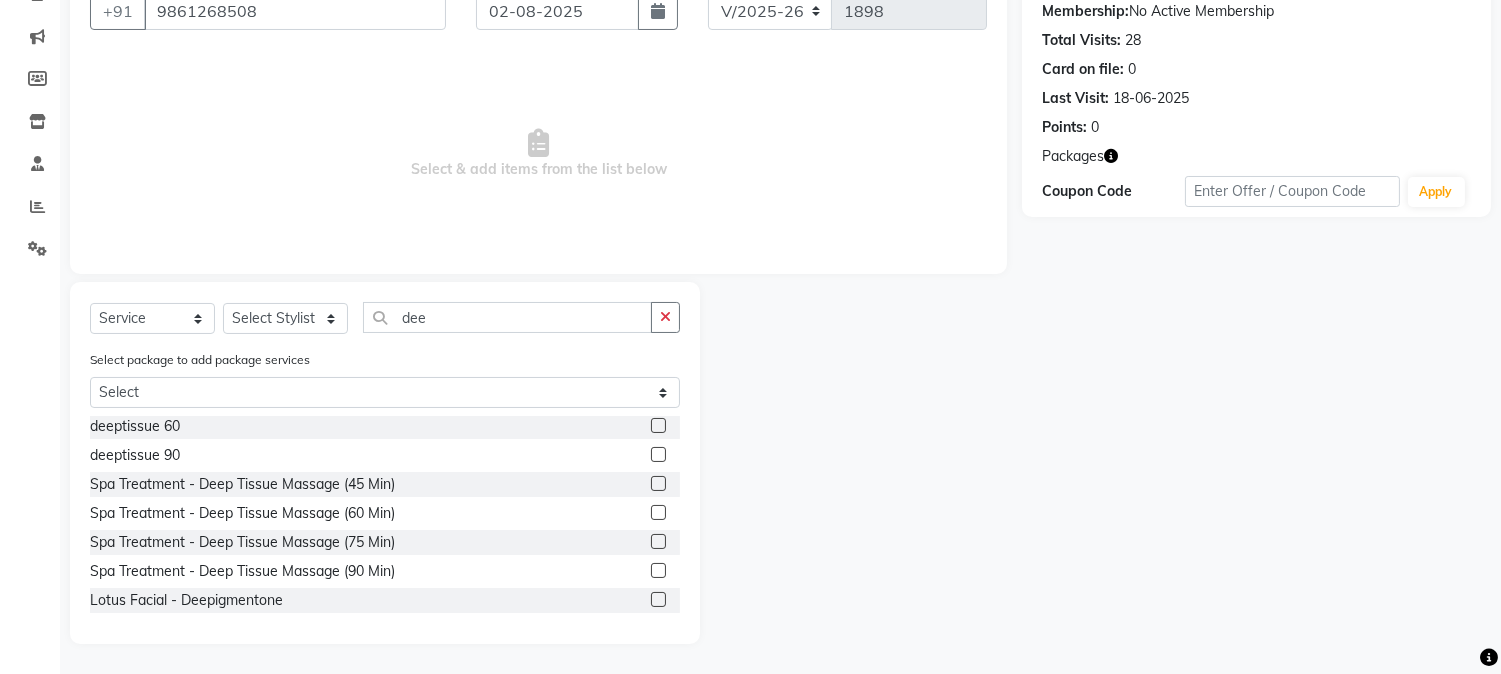 click 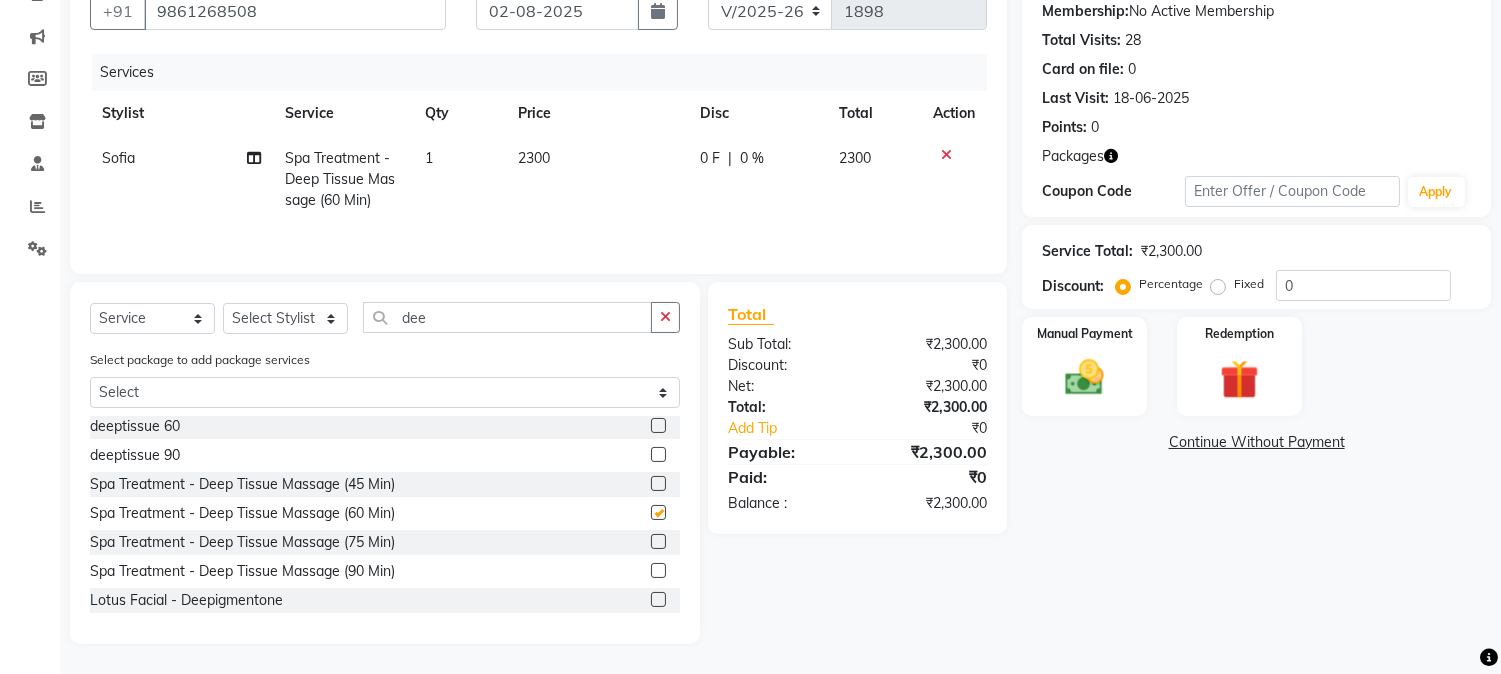 checkbox on "false" 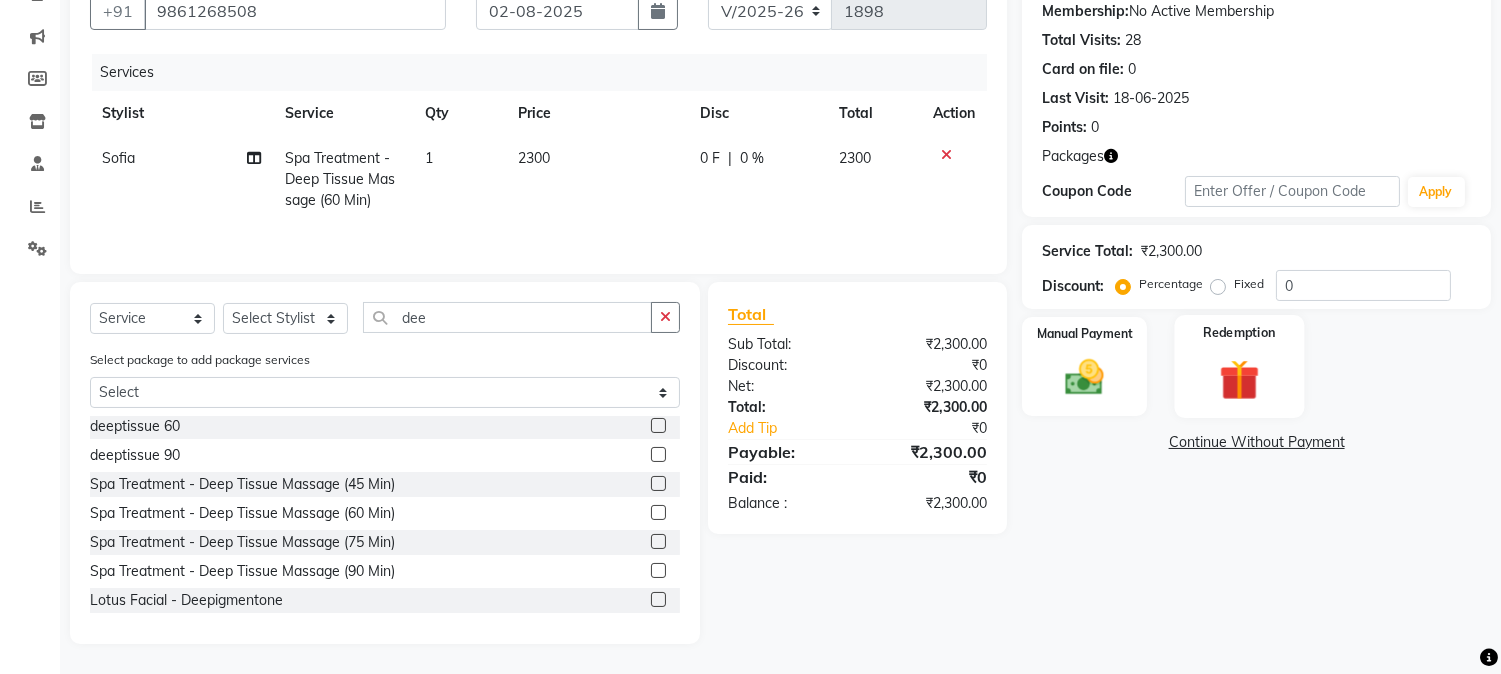 click 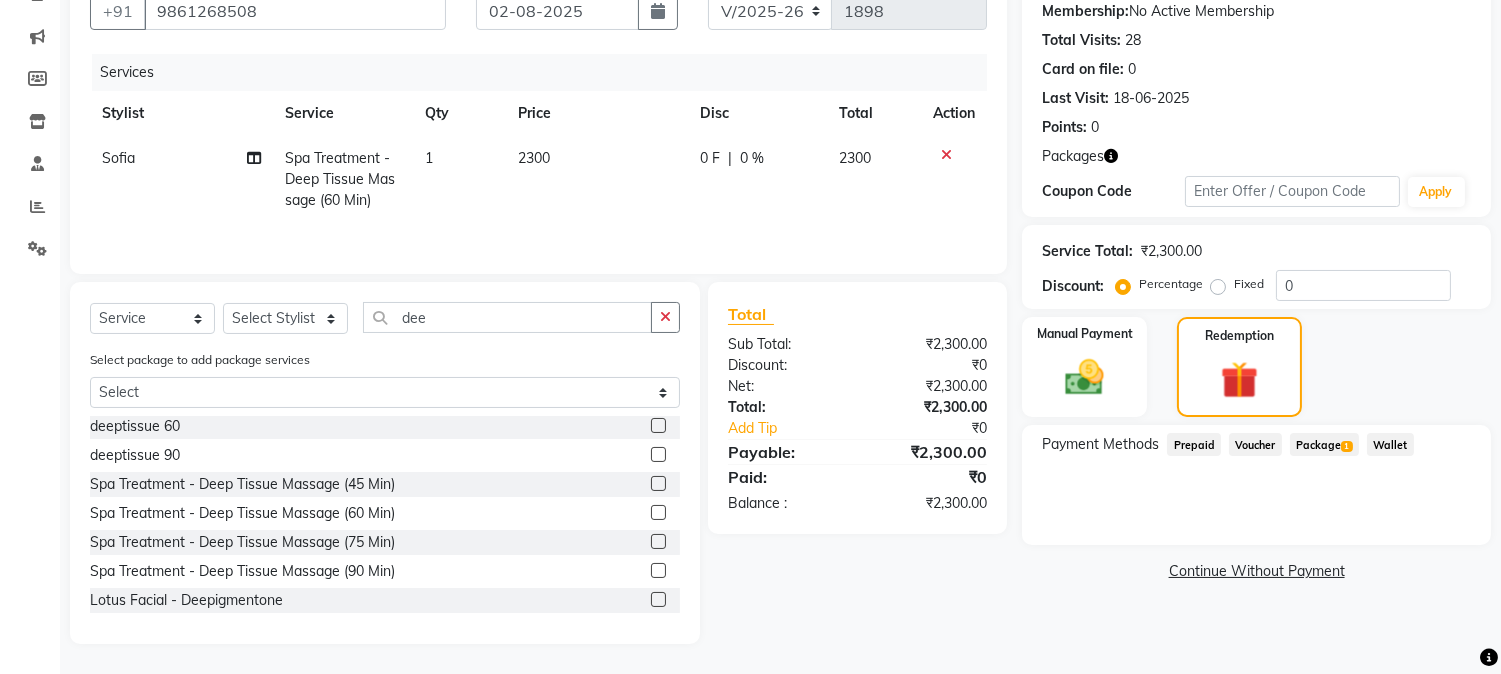 click on "Package  1" 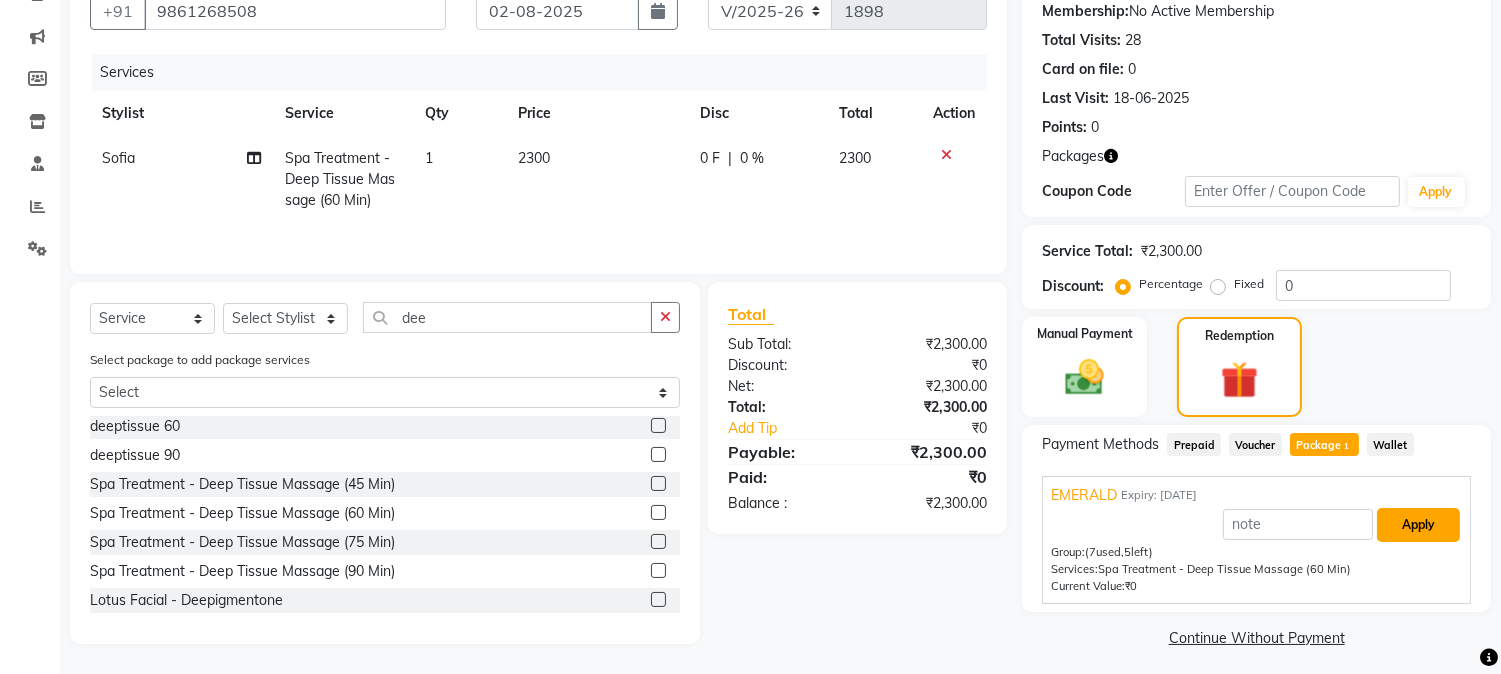 click on "Apply" at bounding box center (1418, 525) 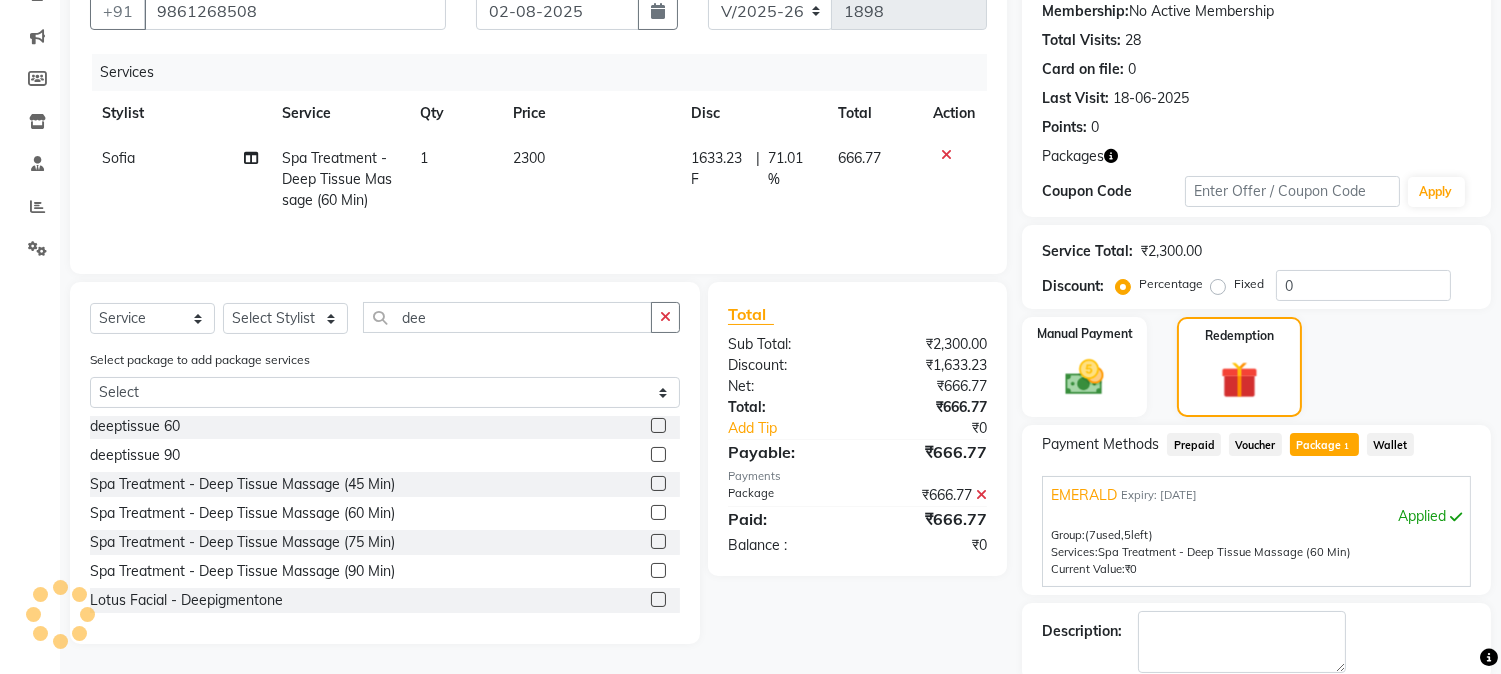 scroll, scrollTop: 297, scrollLeft: 0, axis: vertical 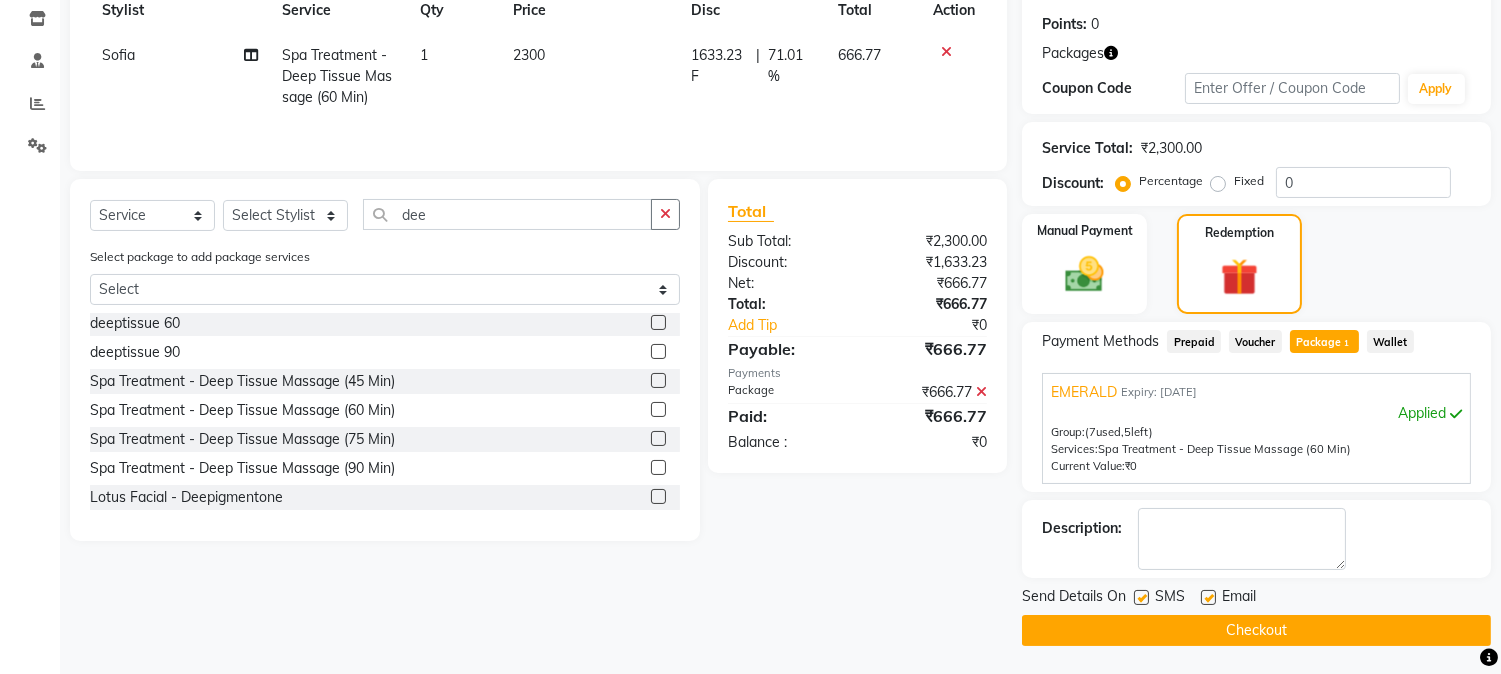 click on "Checkout" 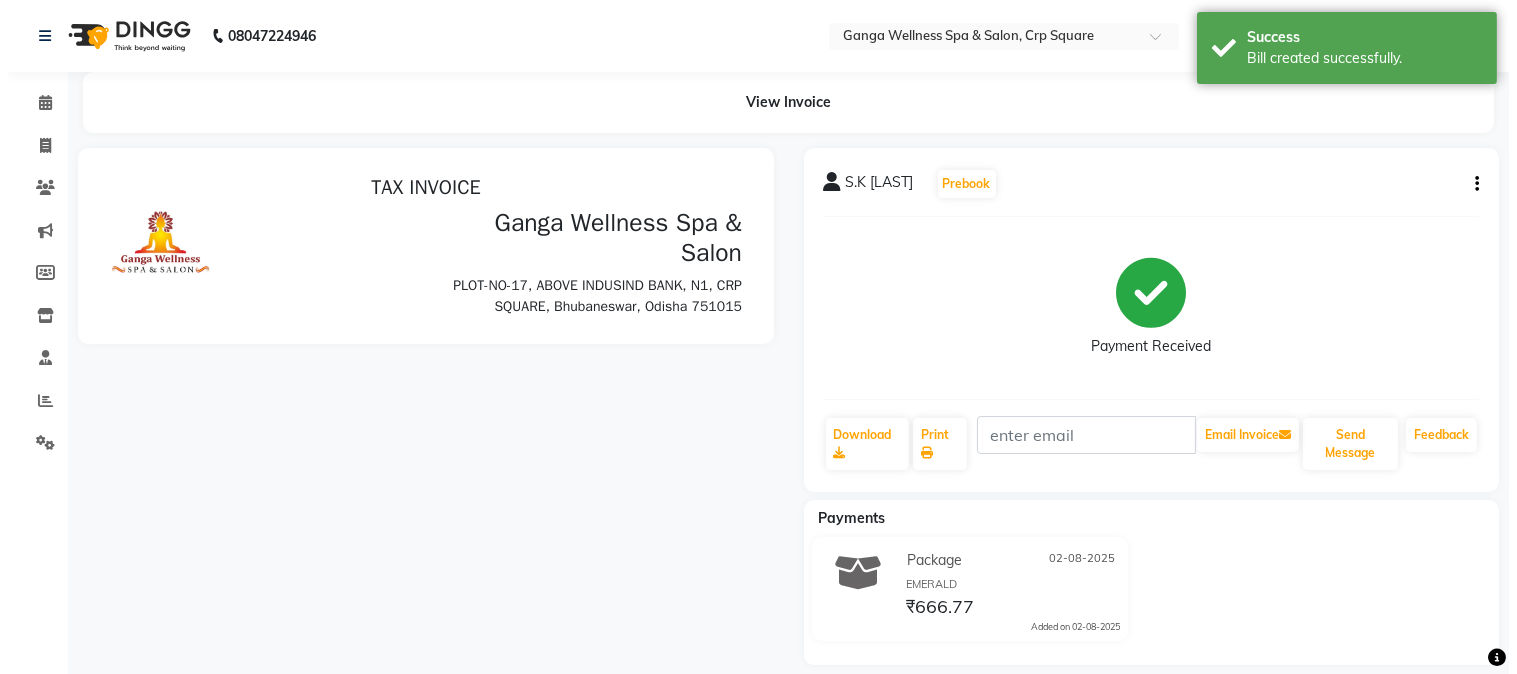 scroll, scrollTop: 0, scrollLeft: 0, axis: both 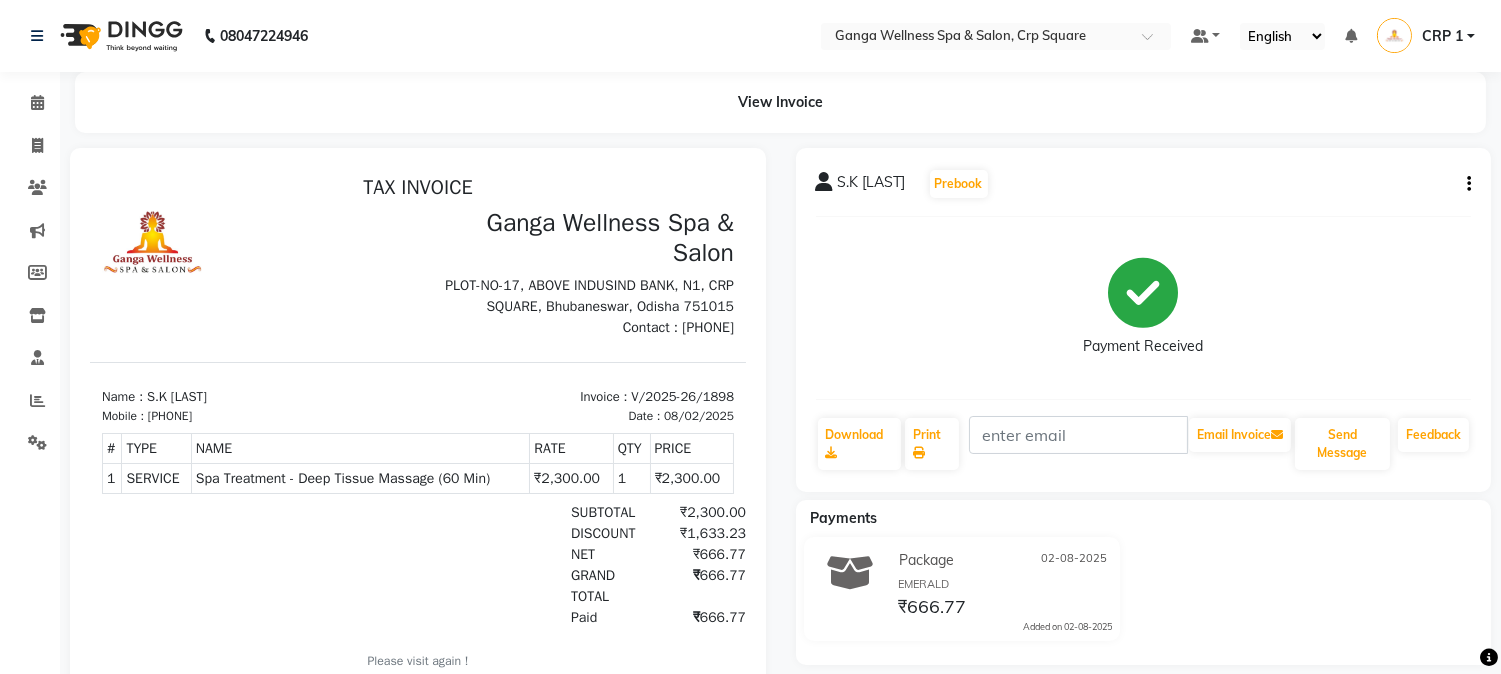 click on "View Invoice" 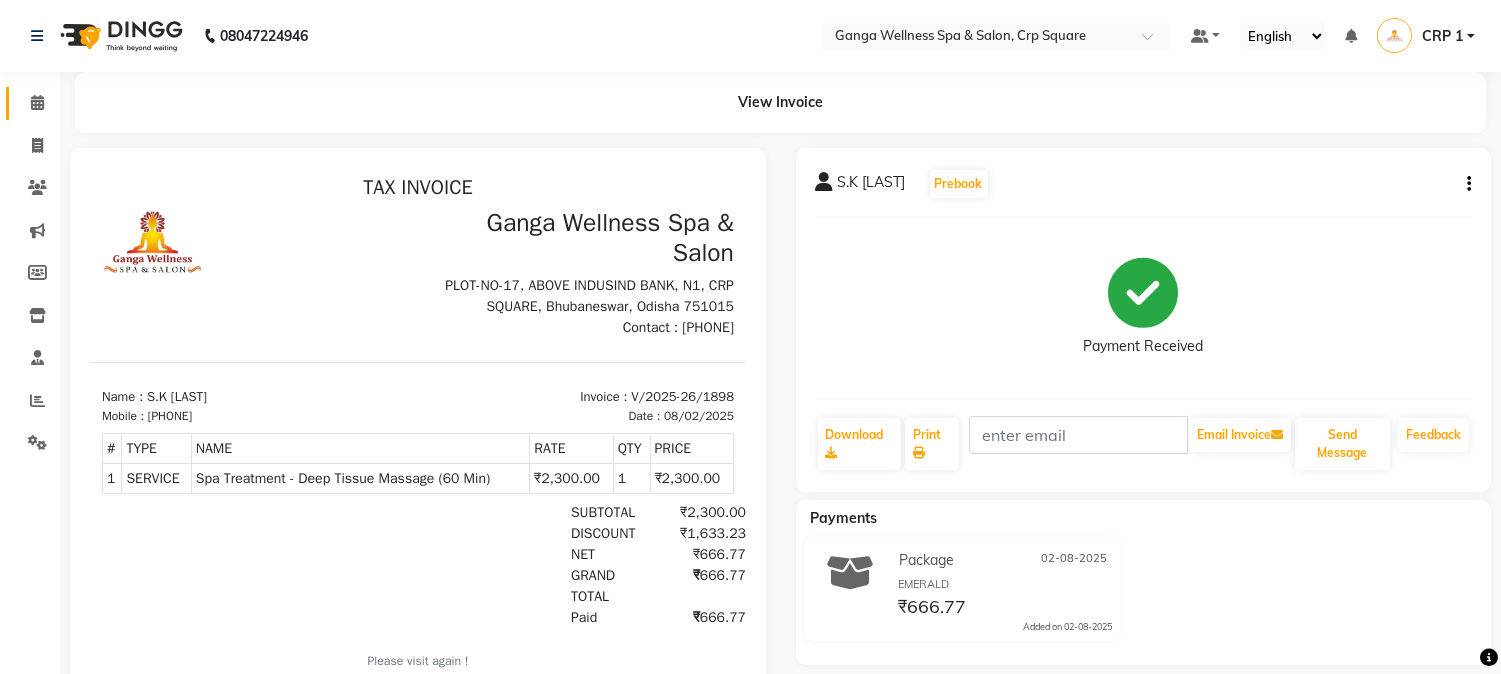 click on "Calendar" 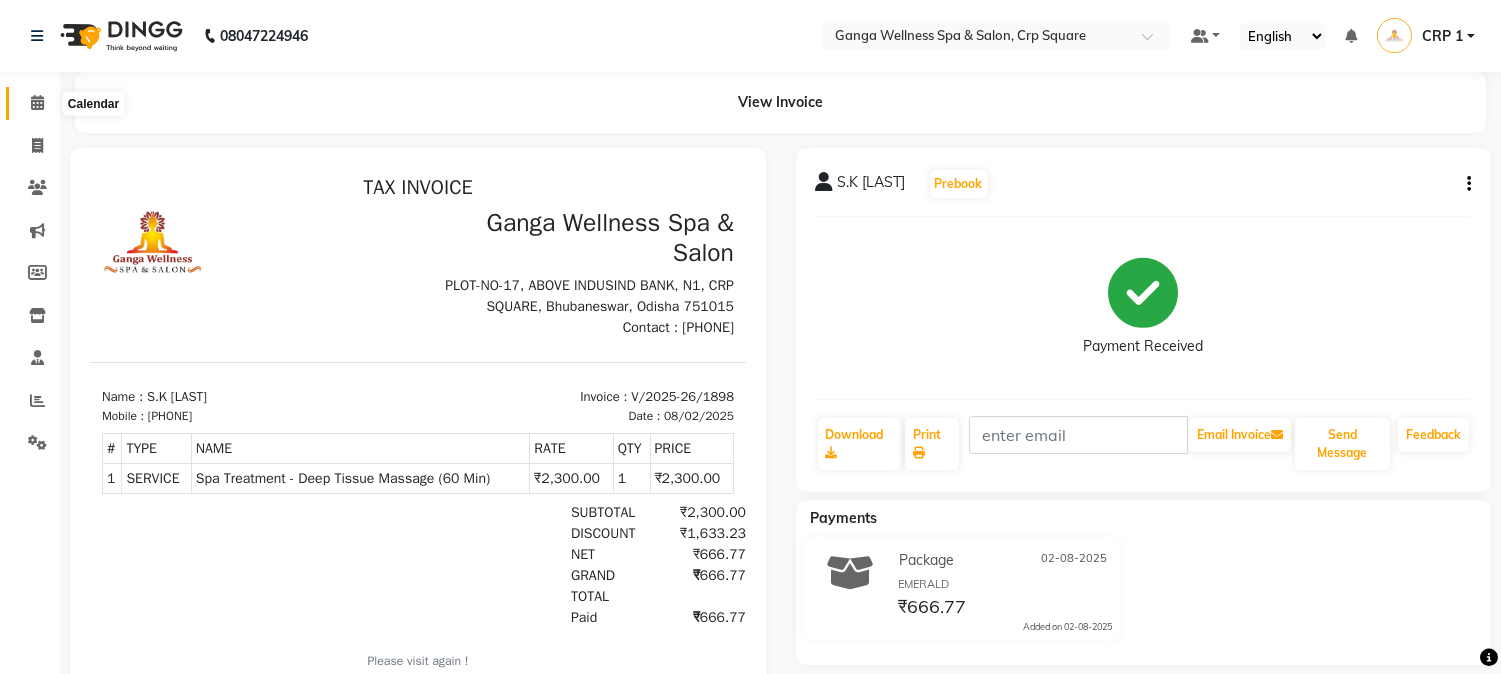 click 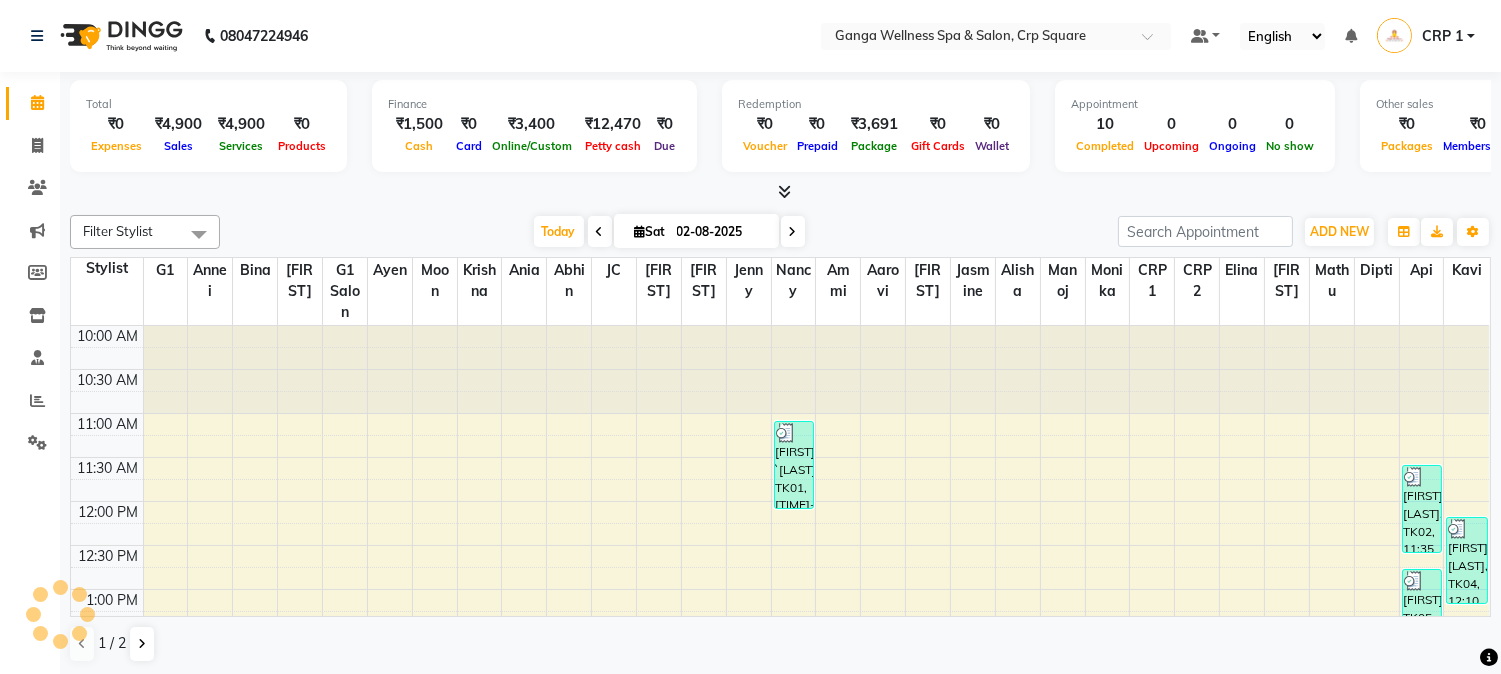 scroll, scrollTop: 0, scrollLeft: 0, axis: both 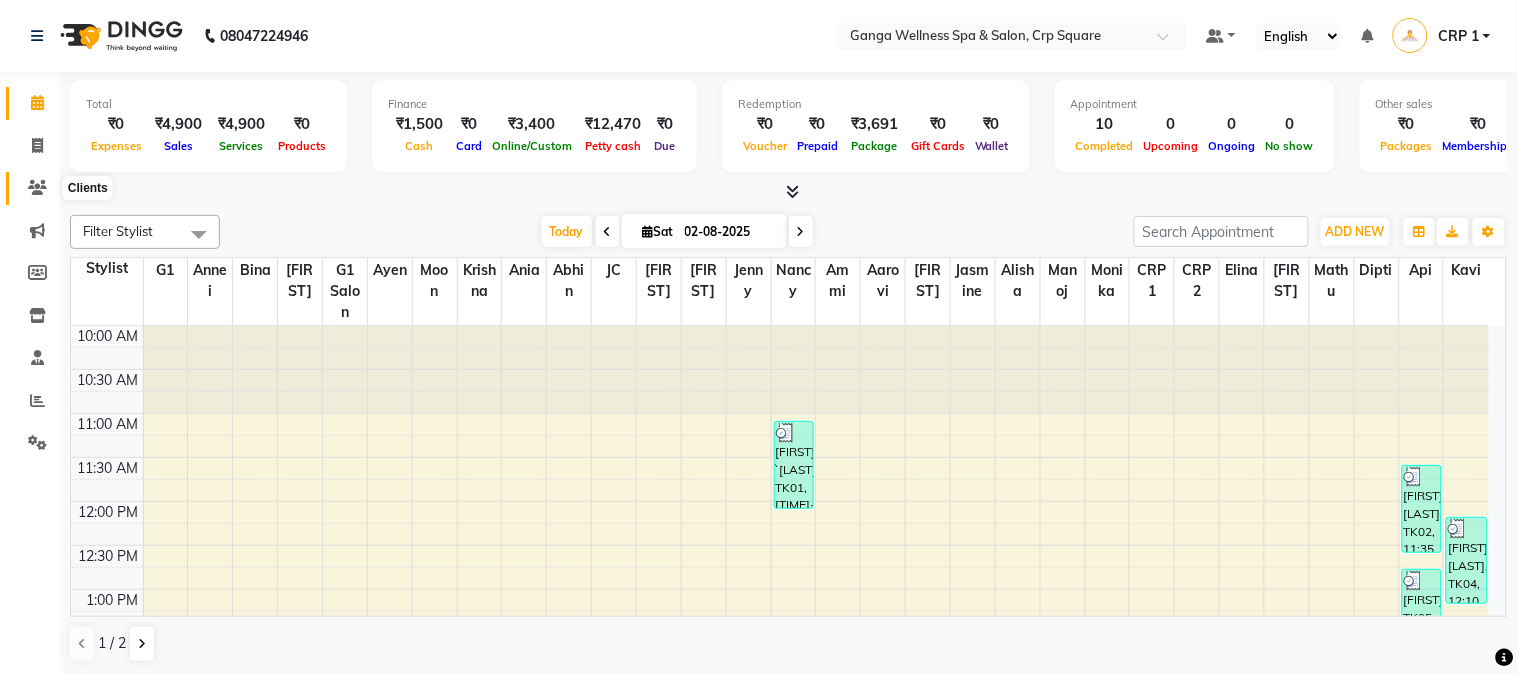 click 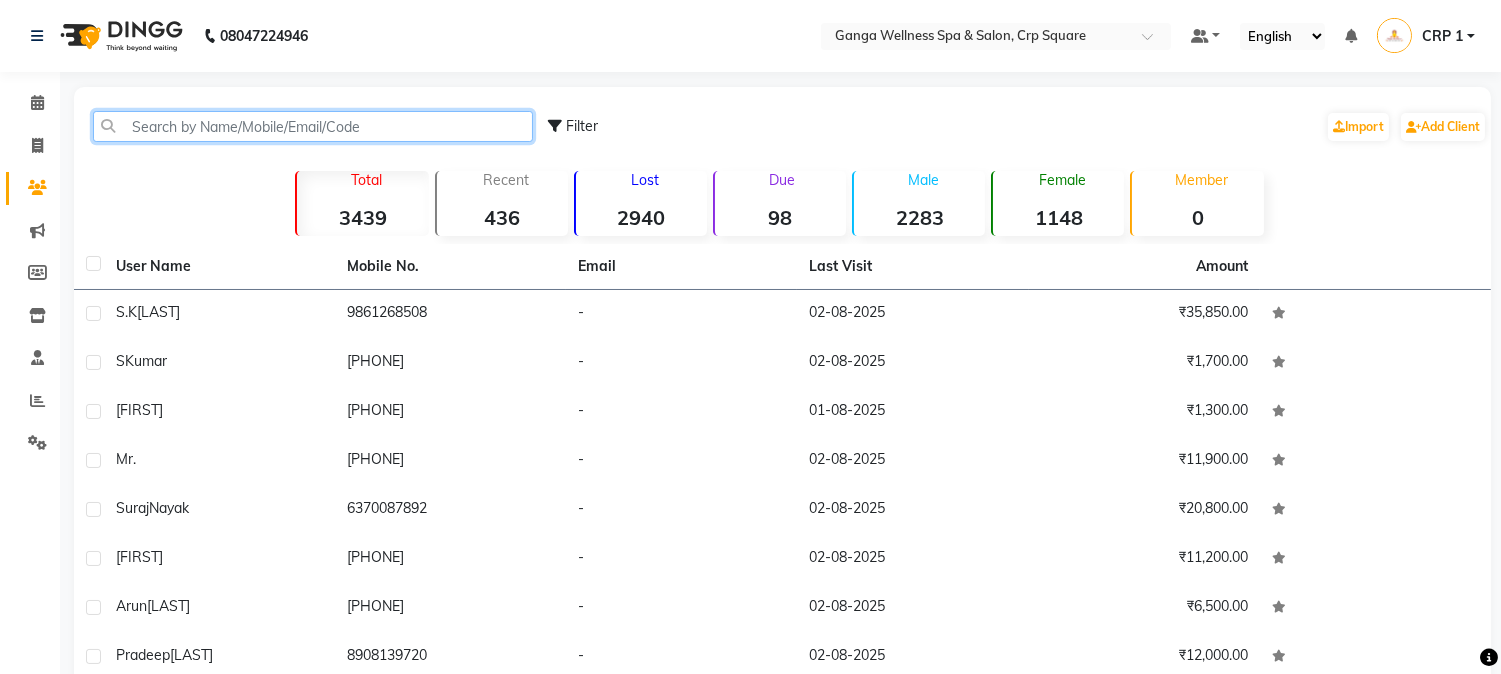 click 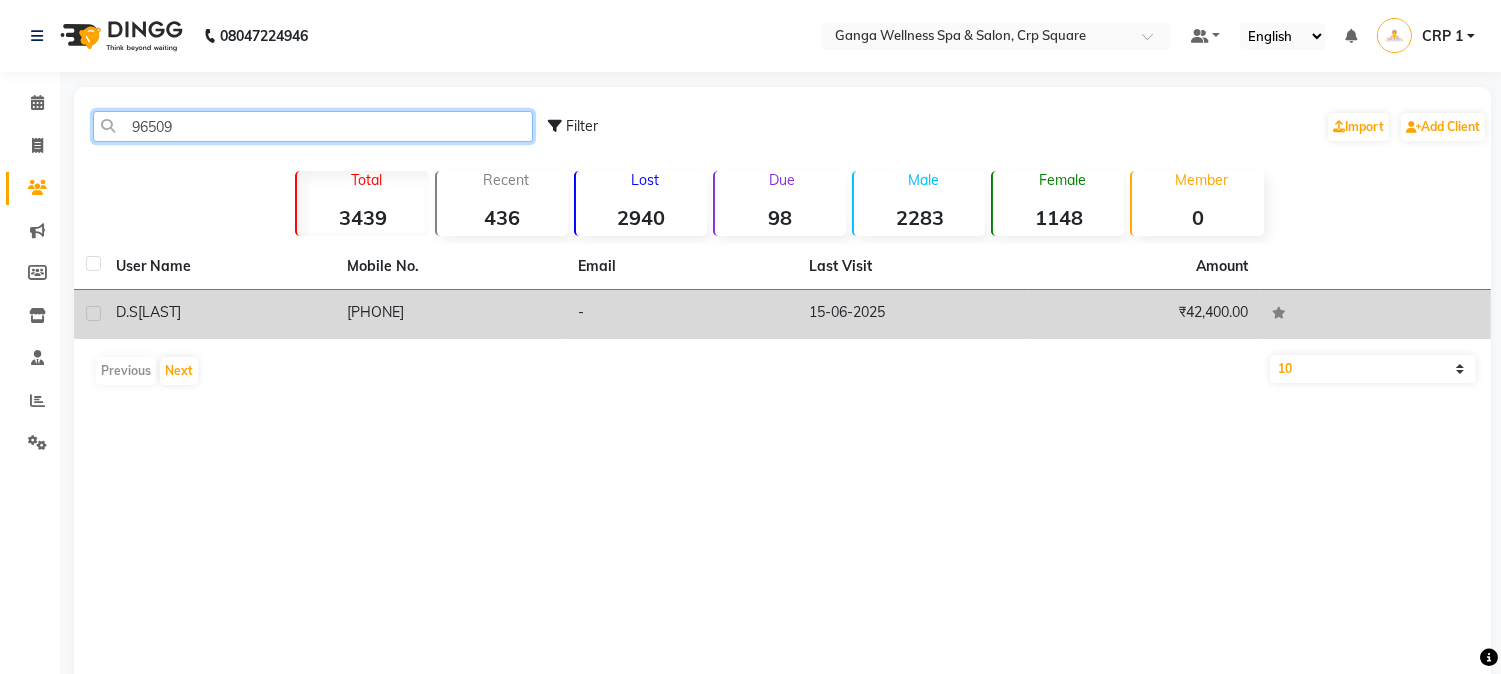 type on "96509" 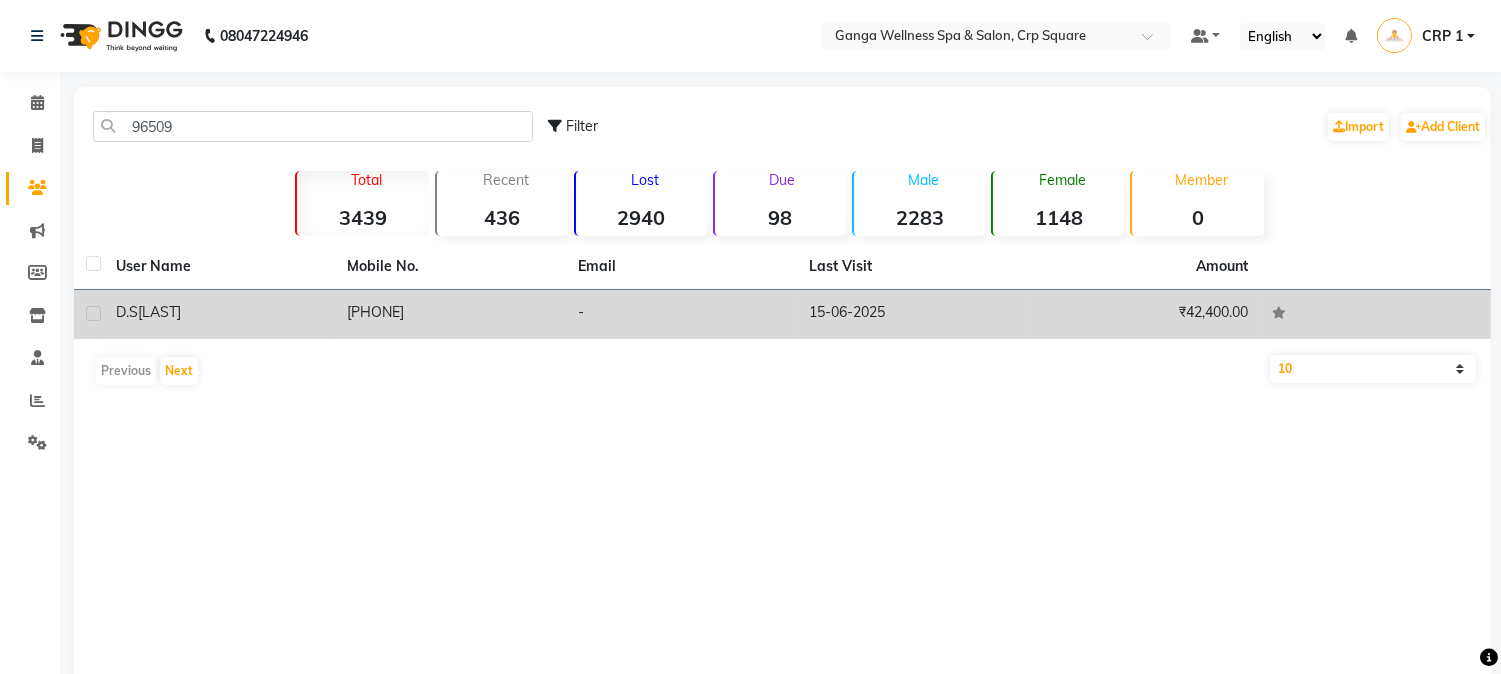 click on "D.S  Mohanta" 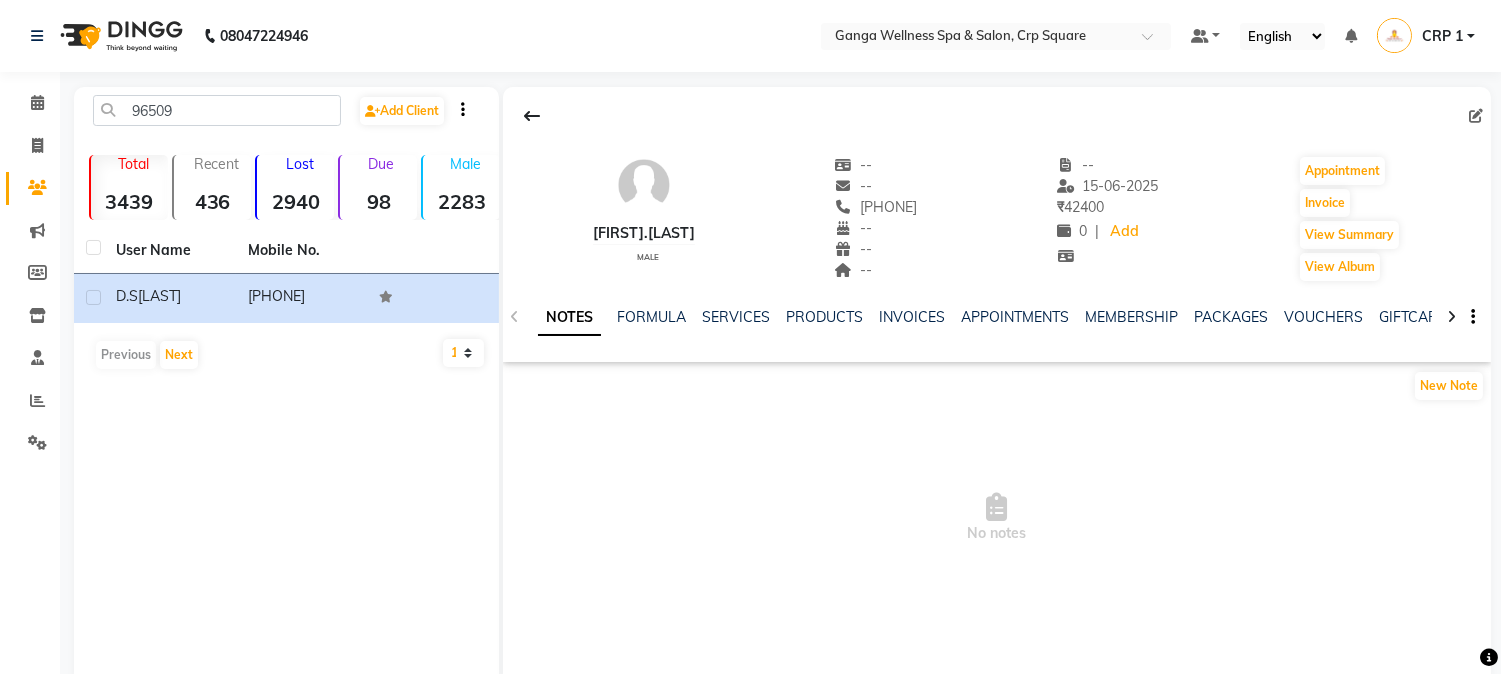 click on "NOTES FORMULA SERVICES PRODUCTS INVOICES APPOINTMENTS MEMBERSHIP PACKAGES VOUCHERS GIFTCARDS POINTS FORMS FAMILY CARDS WALLET" 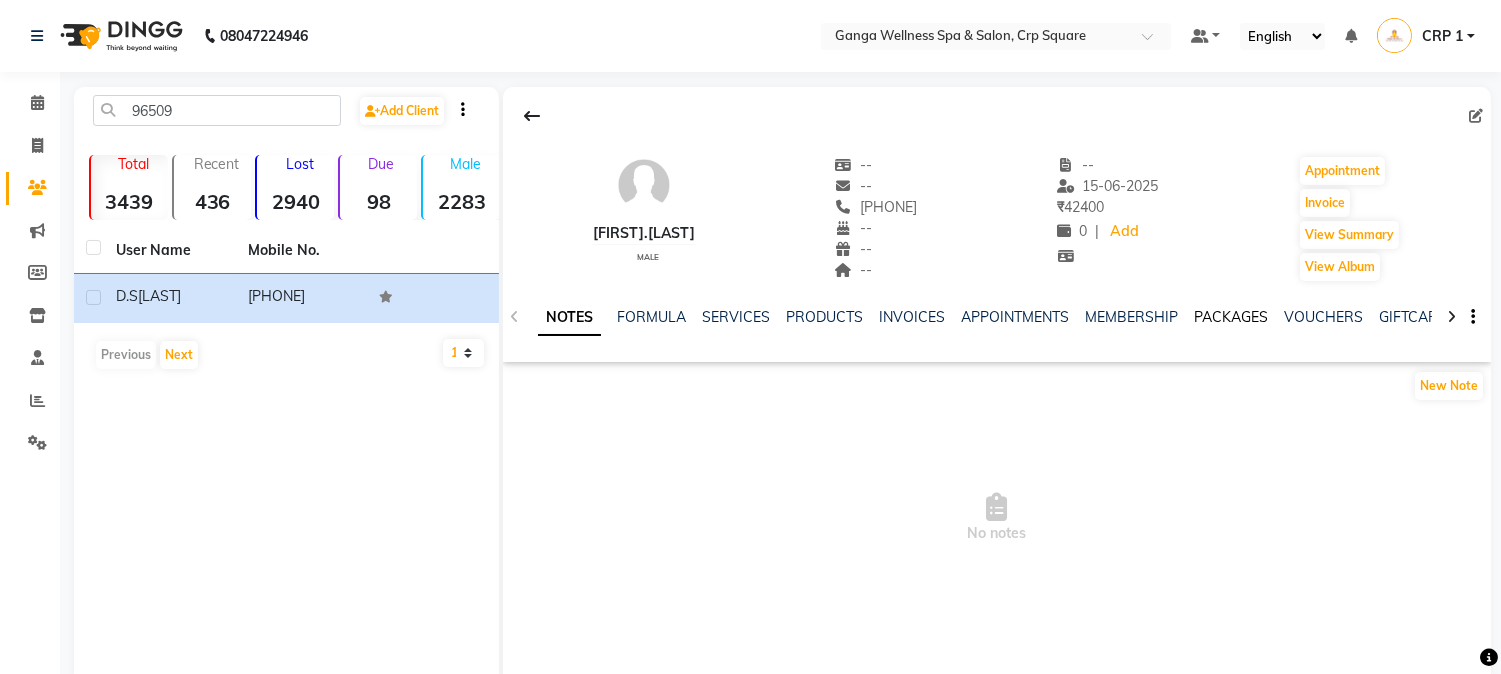 click on "PACKAGES" 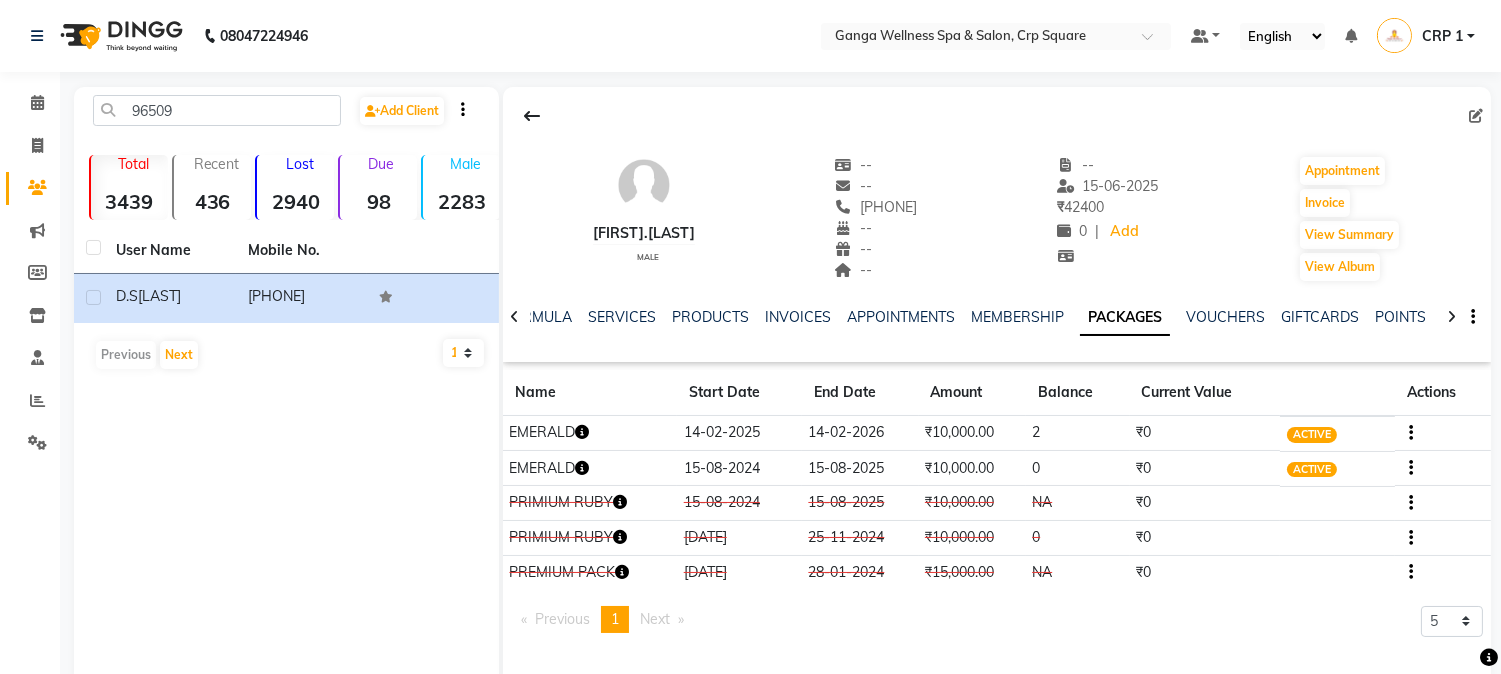 click 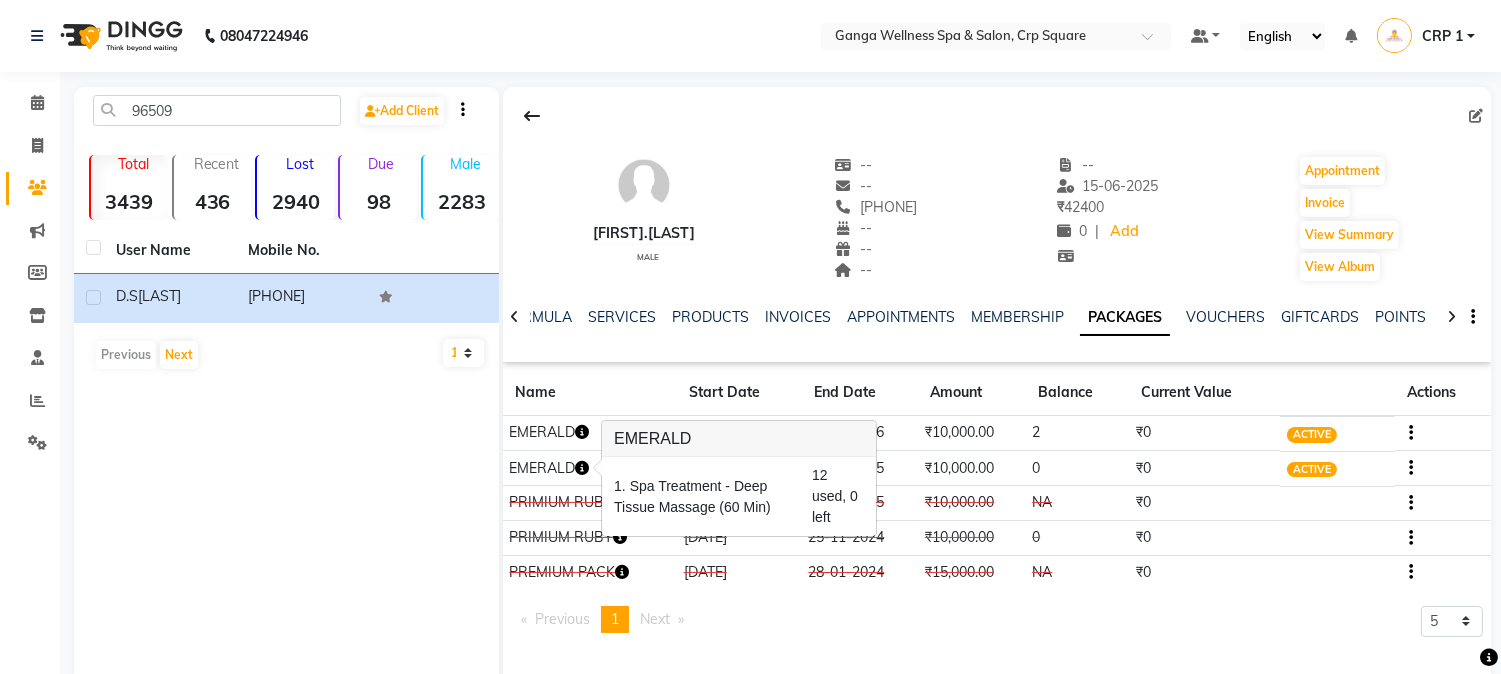 click on "Name" 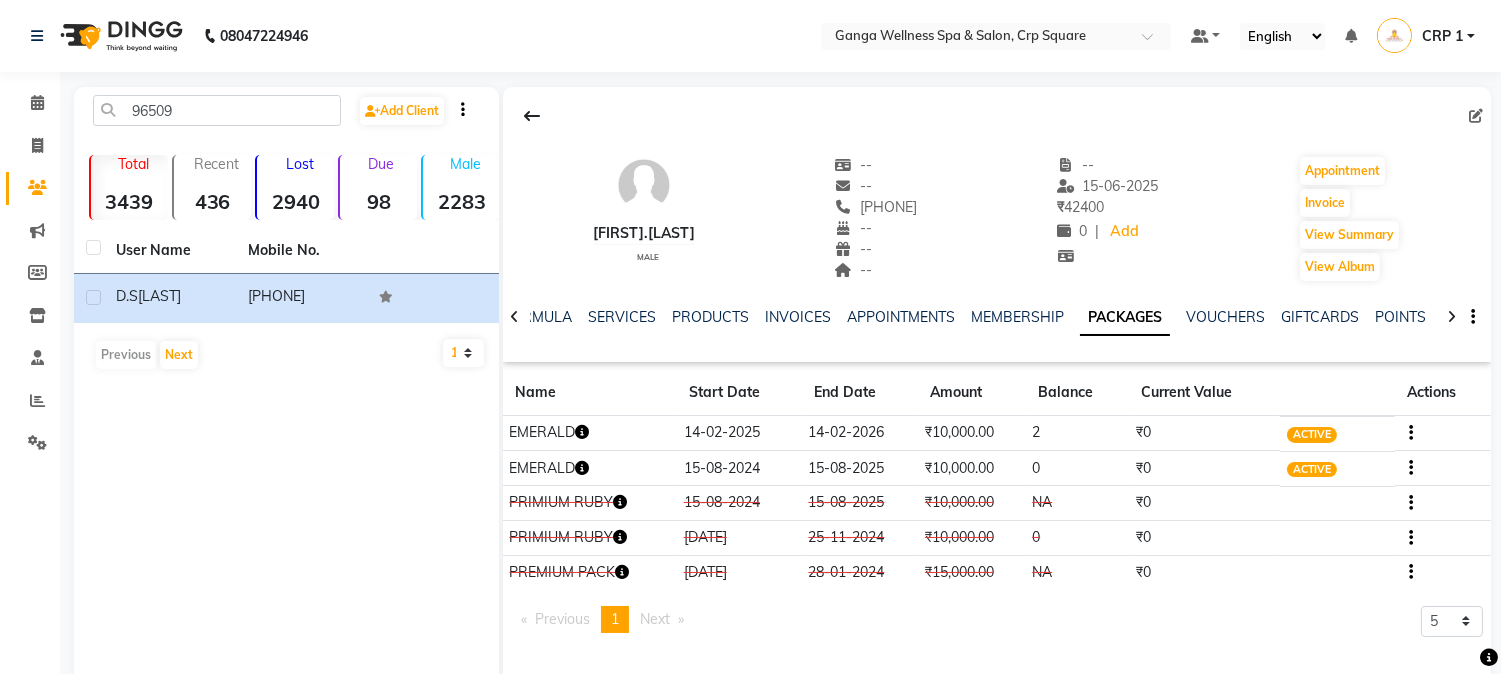 click 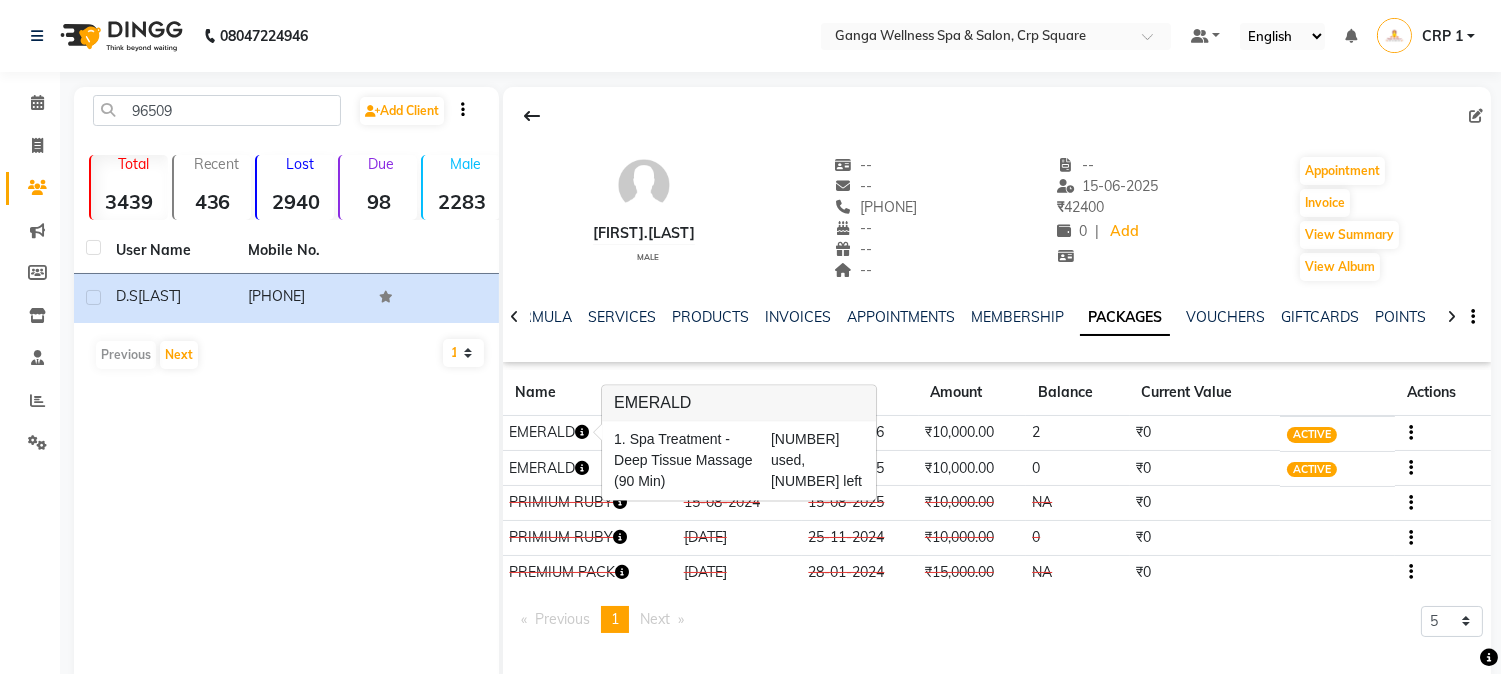 click on "96509  Add Client  Total  3439  Recent  436  Lost  2940  Due  98  Male  2283  Female  1148  Member  0 User Name Mobile No. D.S  Mohanta   9650928668   Previous   Next   10   50   100" 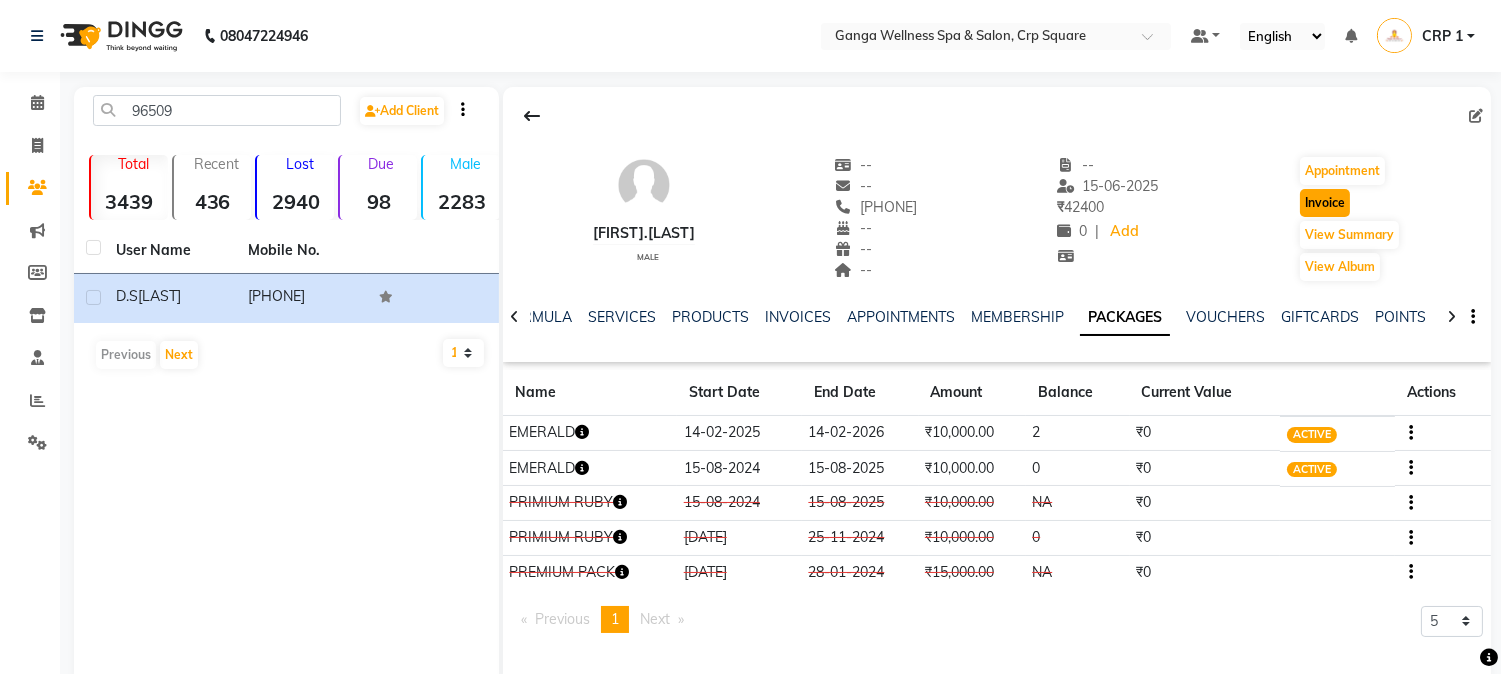 click on "Invoice" 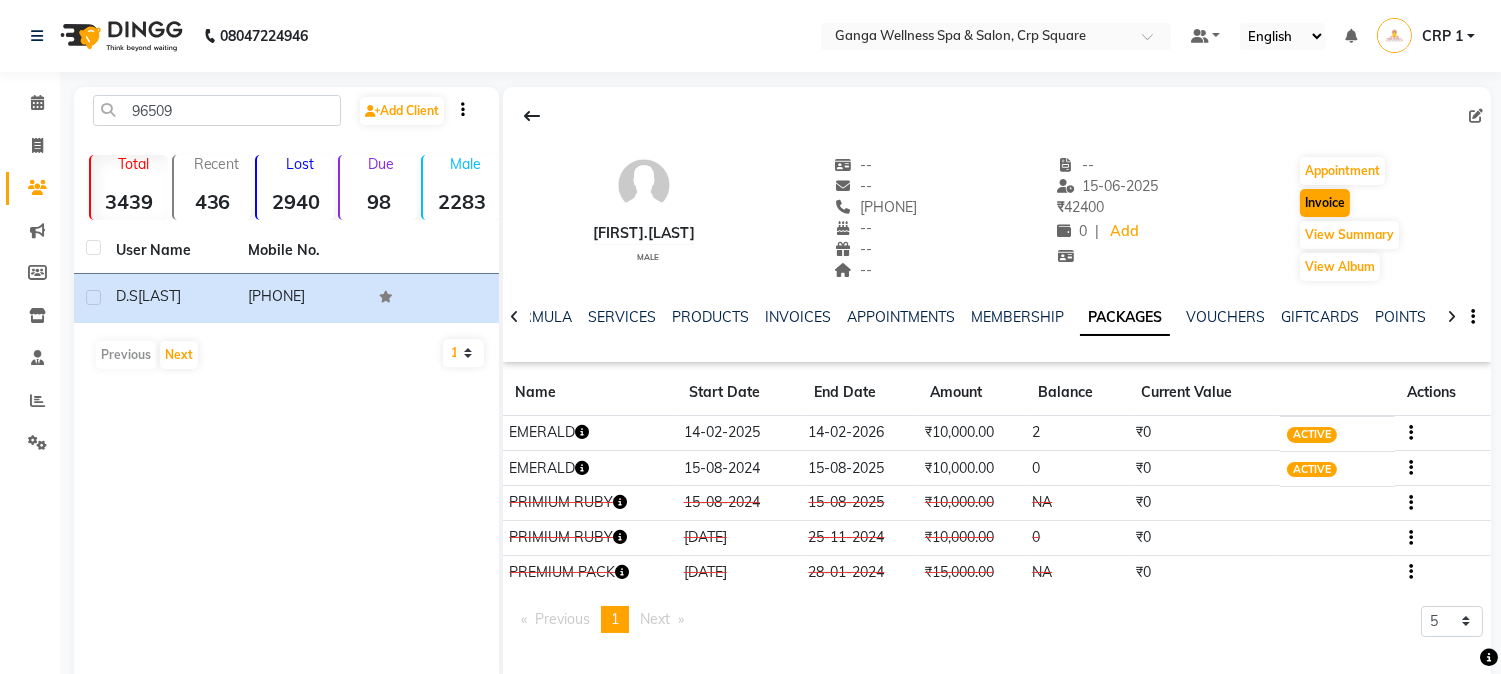 select on "service" 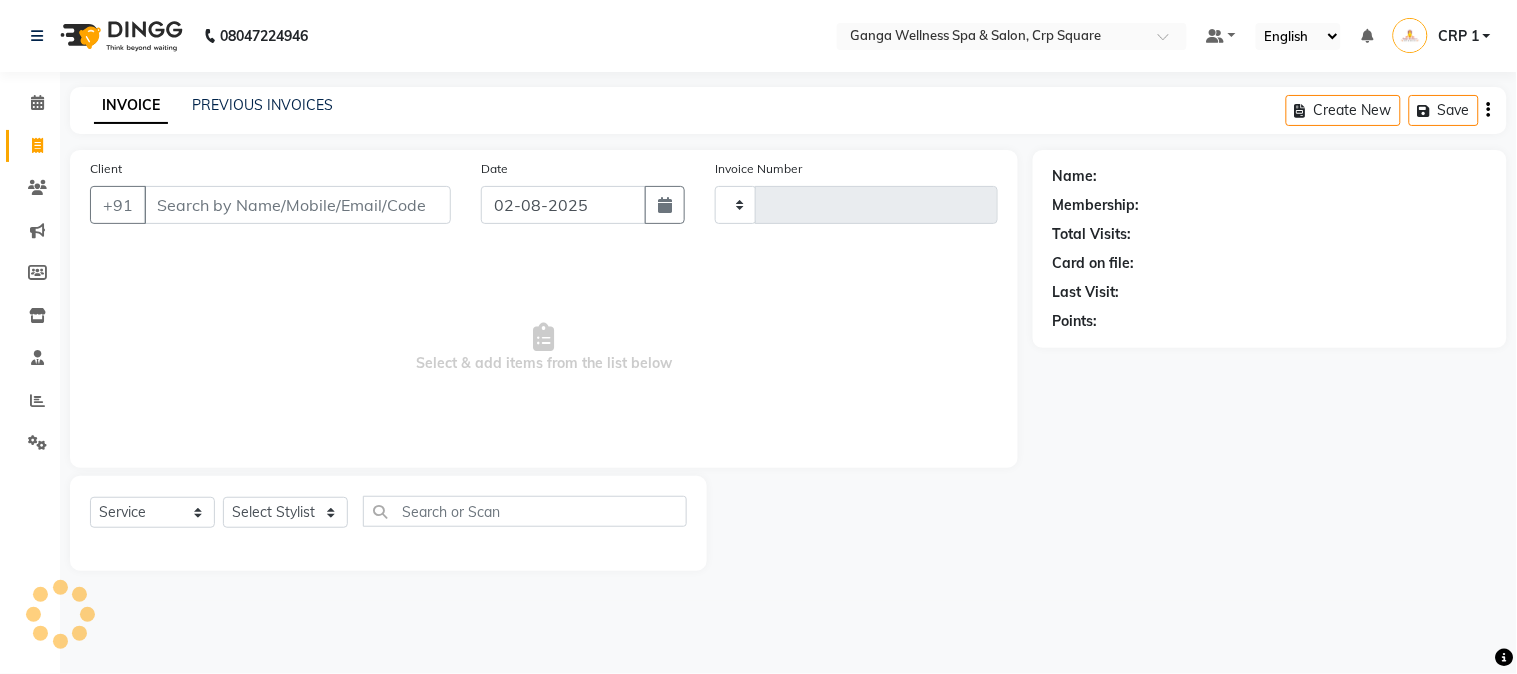type on "1899" 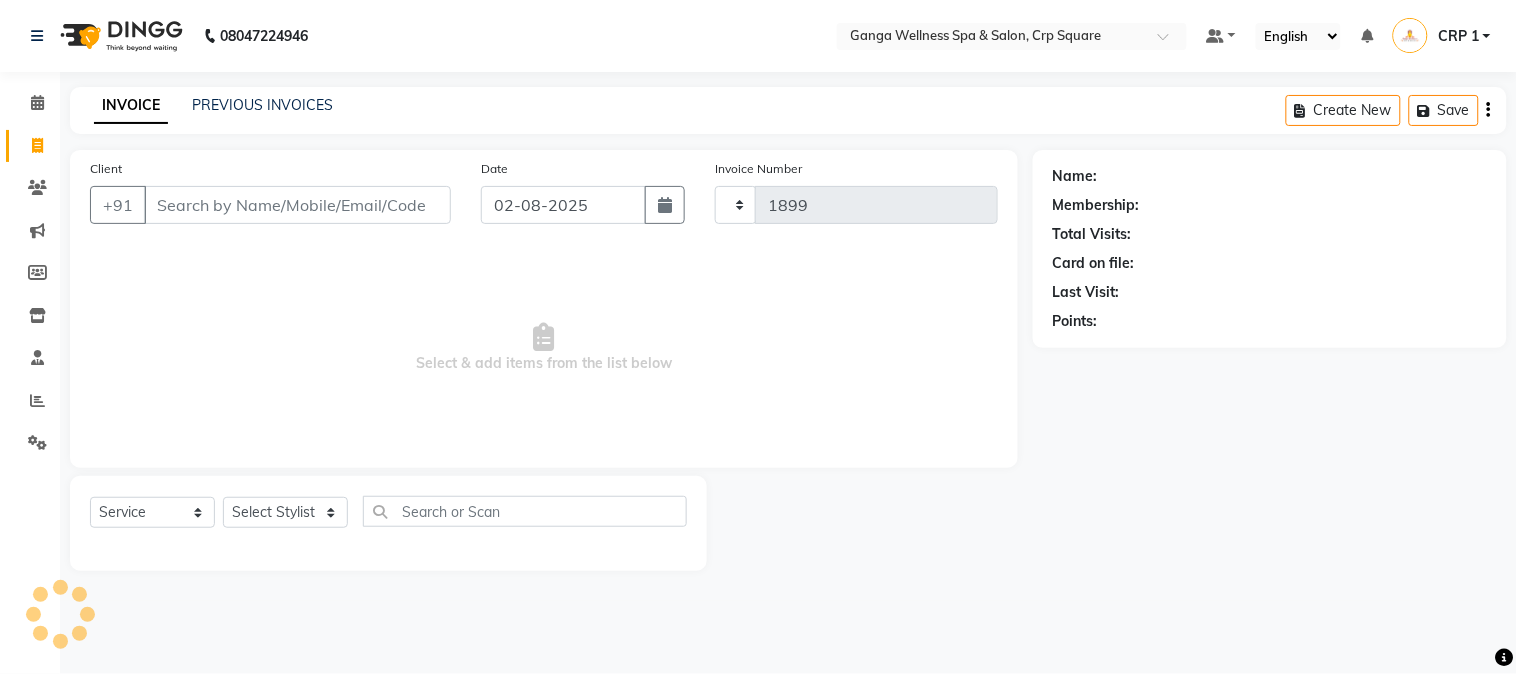 select on "715" 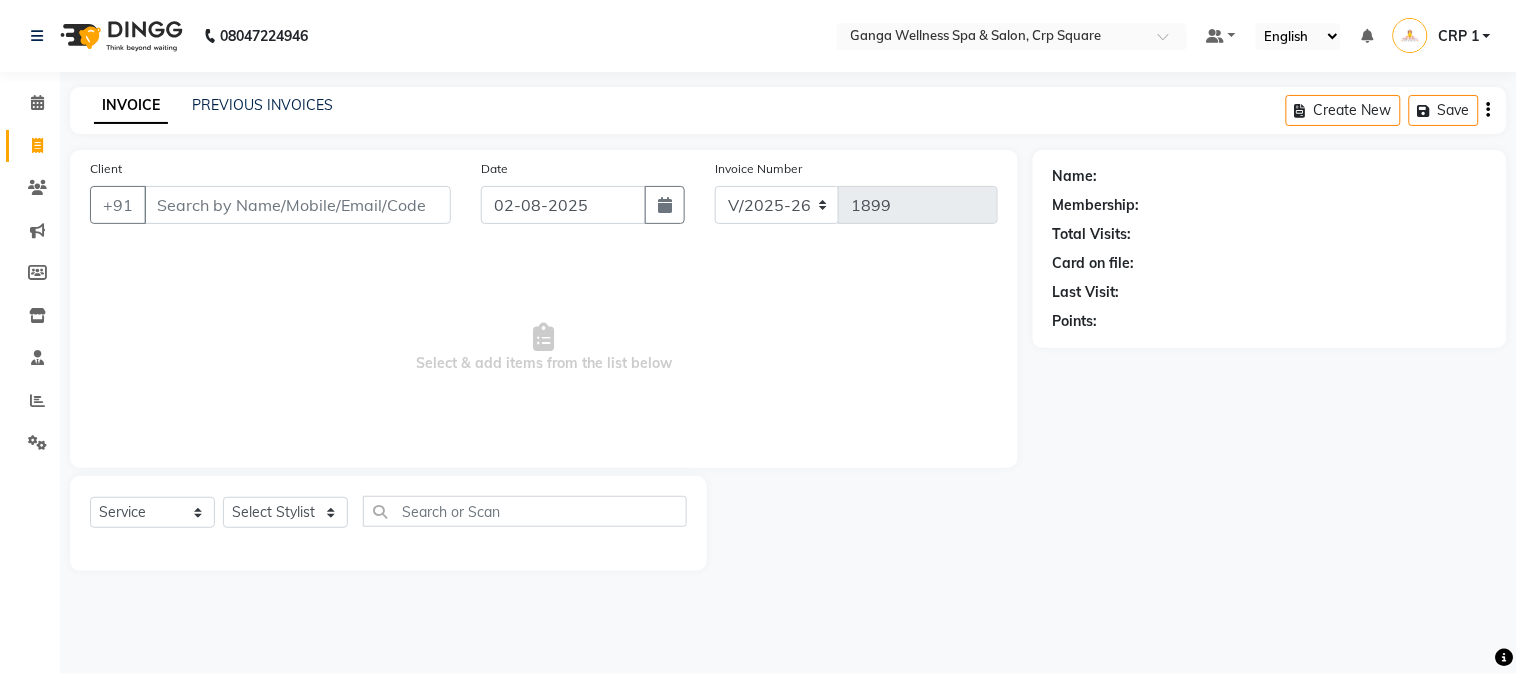 type on "[PHONE]" 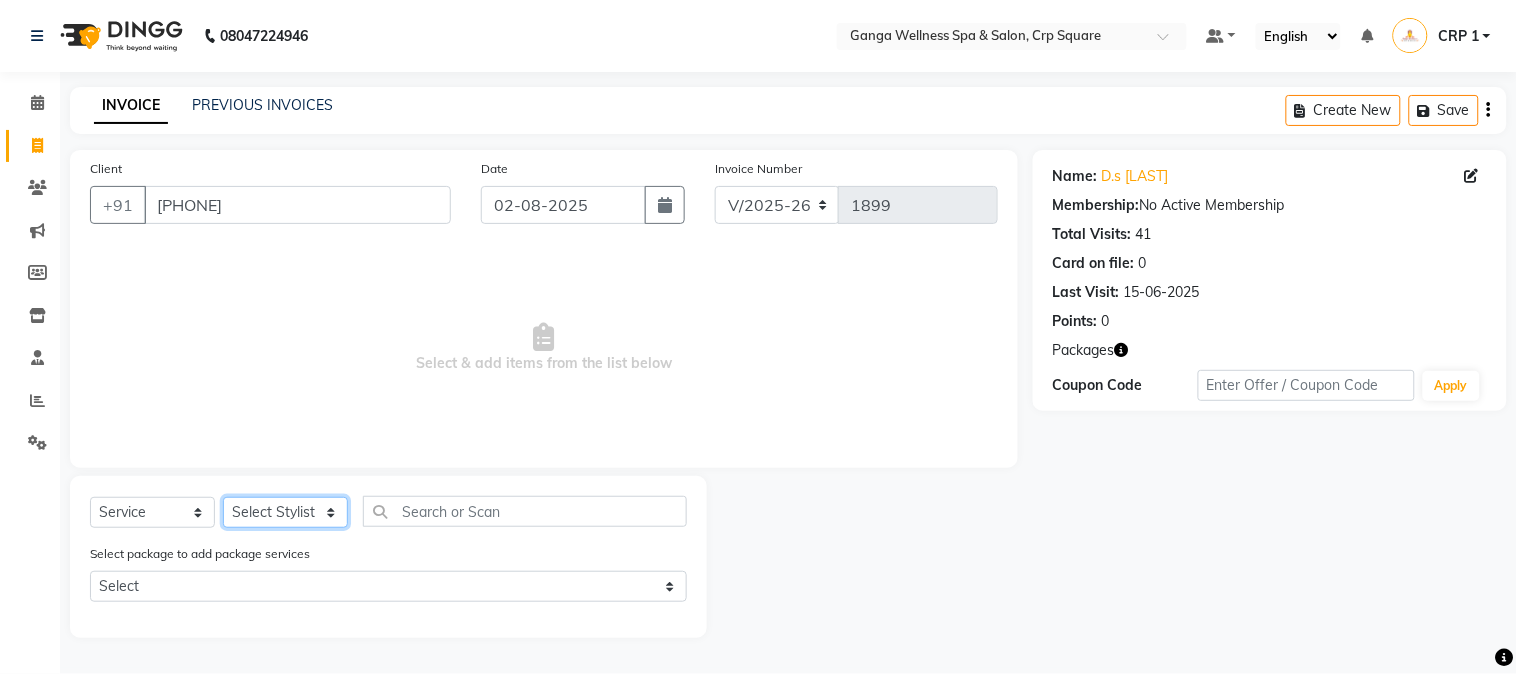 click on "Select Stylist Aarovi Abhin Alisha Ammi Ania Annei Api Ayen Bikash Bina CRP 1 CRP 2 Dipti Elina G1 G1 Salon General Manager  Helen Jasmine Jayashree JC Jenny kavi Krishna Manoj Mathu  Monika Moon Nancy Nirupama Pabitra Papu Puja Purnima Rajashree Raju Rashmi Rasmi  Remi Rinky Riya Rose Sanjiv Saraswati Saroj Sir  Shrabani Sofia Steffy Sukanya Surren Mahapatra Sushree Swopna Umpi Zuali" 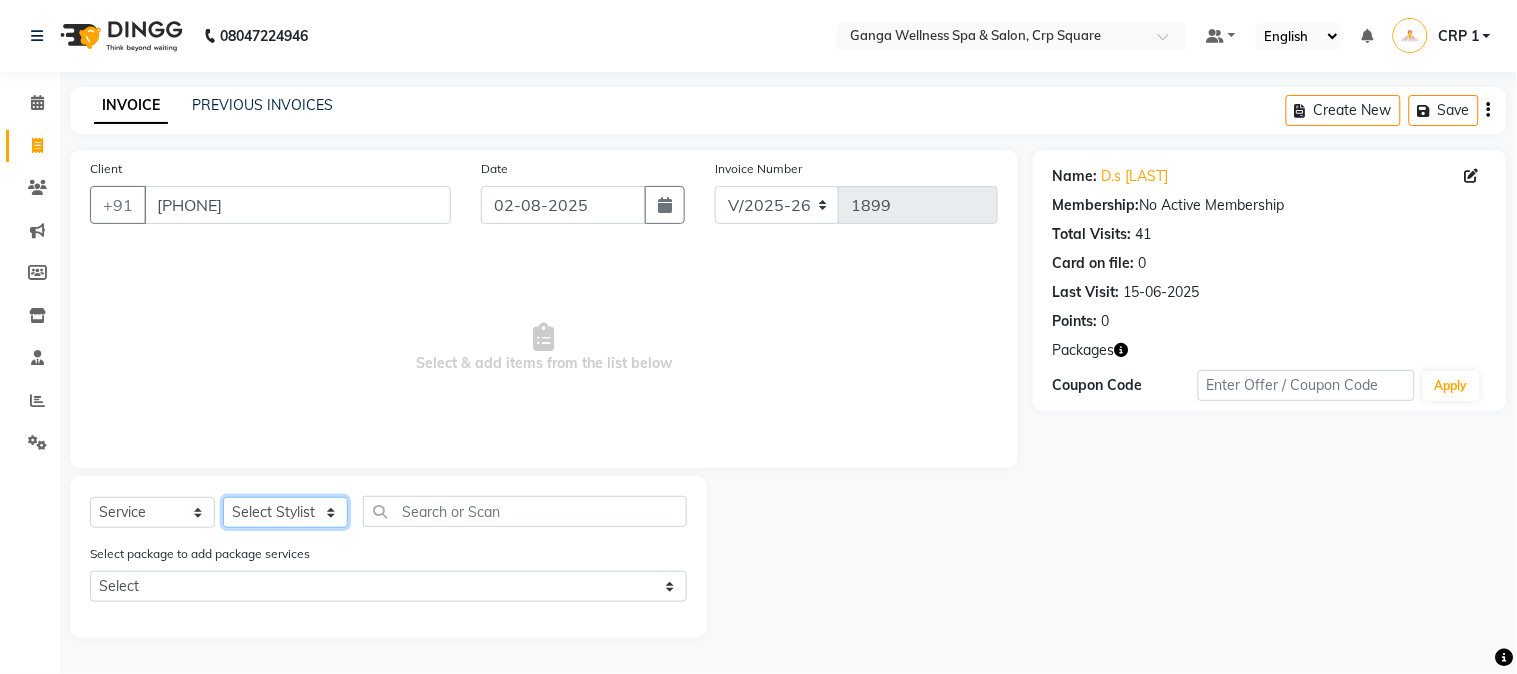 select on "75523" 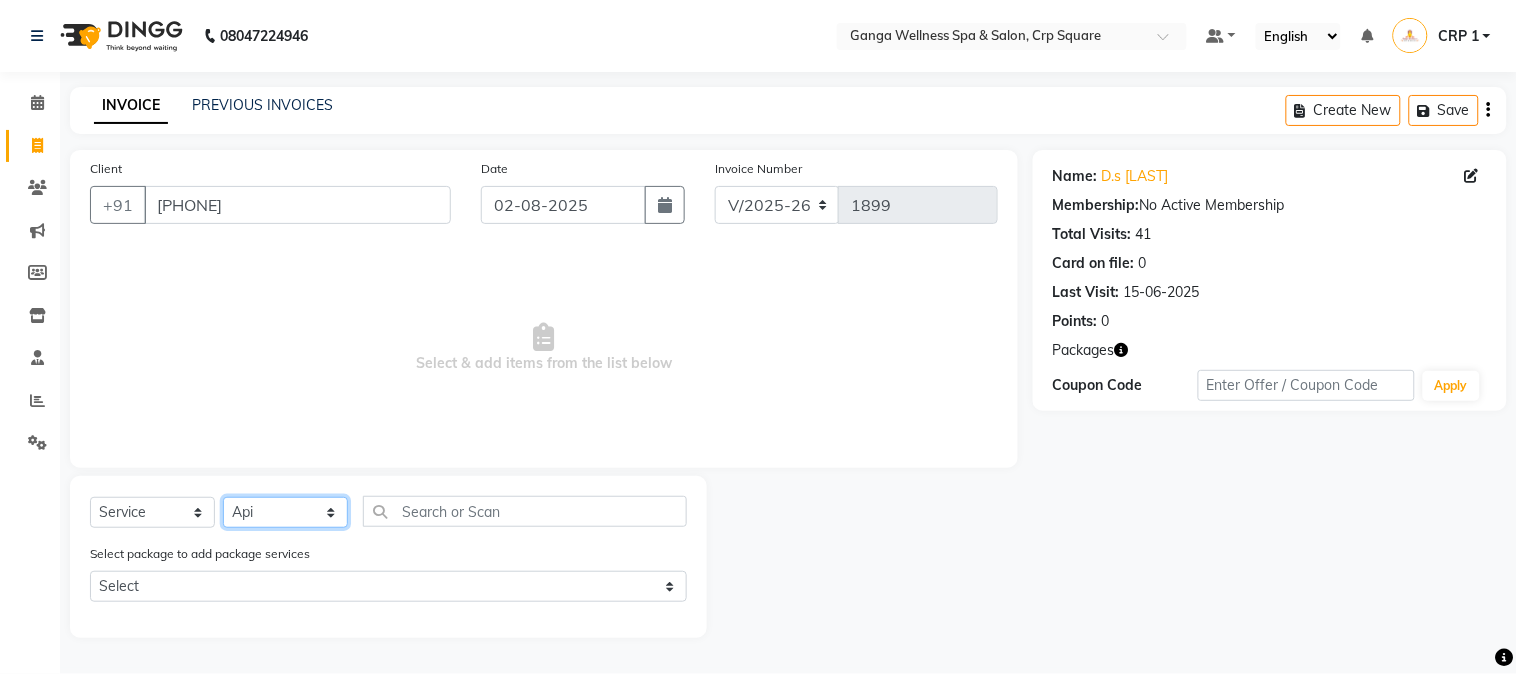 click on "Select Stylist Aarovi Abhin Alisha Ammi Ania Annei Api Ayen Bikash Bina CRP 1 CRP 2 Dipti Elina G1 G1 Salon General Manager  Helen Jasmine Jayashree JC Jenny kavi Krishna Manoj Mathu  Monika Moon Nancy Nirupama Pabitra Papu Puja Purnima Rajashree Raju Rashmi Rasmi  Remi Rinky Riya Rose Sanjiv Saraswati Saroj Sir  Shrabani Sofia Steffy Sukanya Surren Mahapatra Sushree Swopna Umpi Zuali" 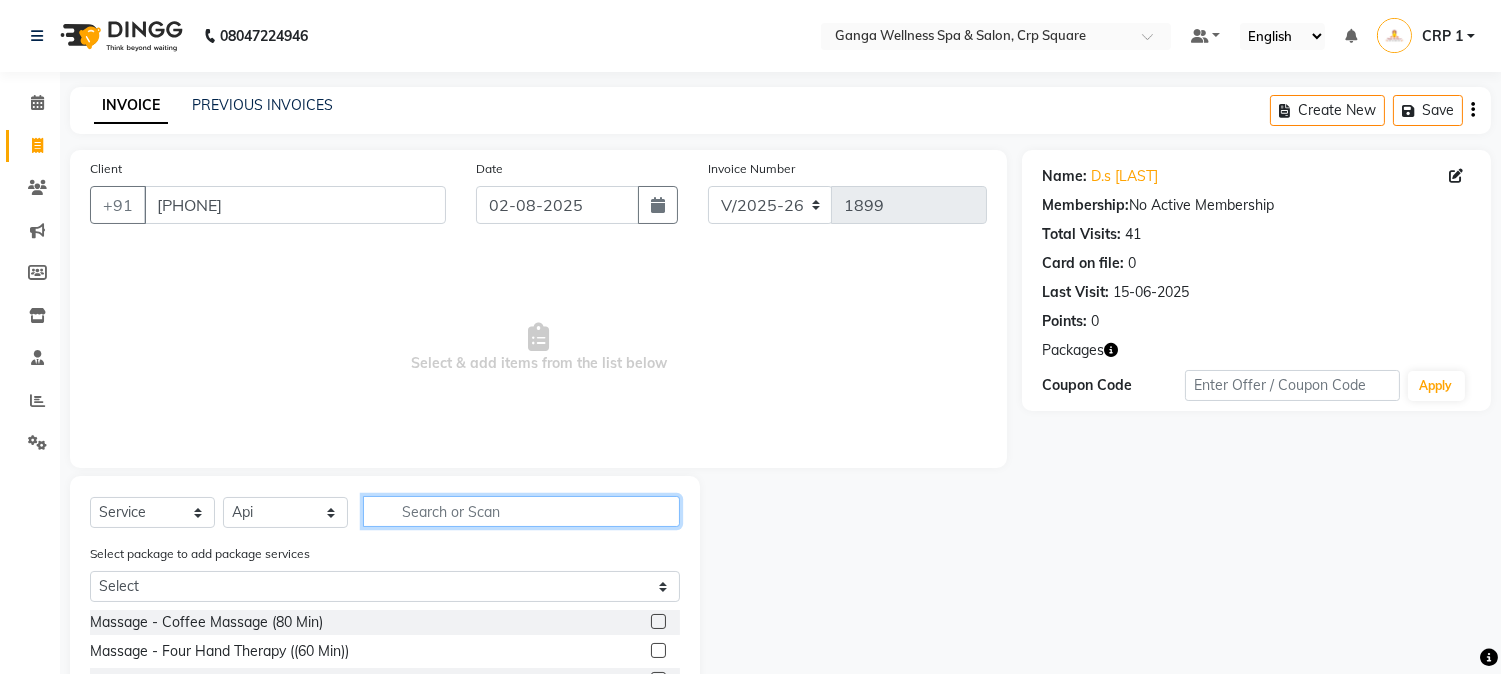 click 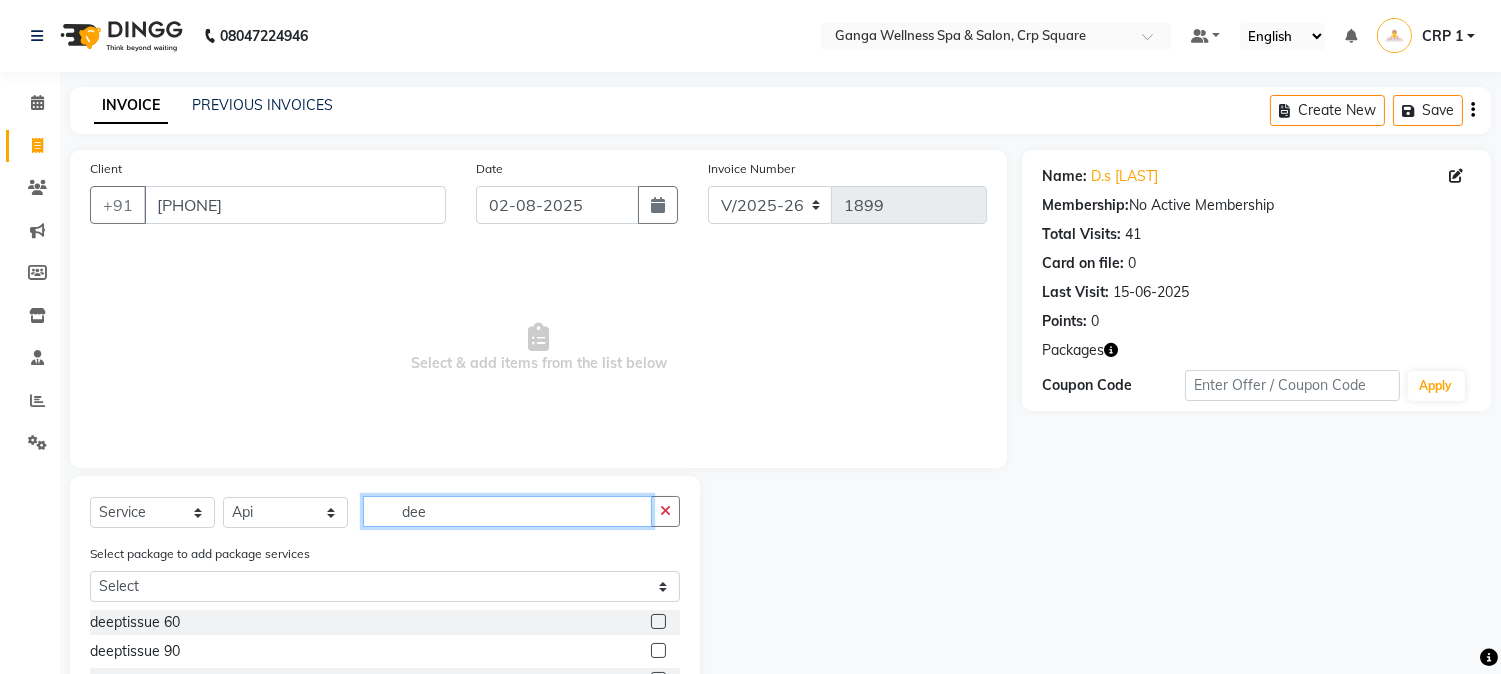scroll, scrollTop: 2, scrollLeft: 0, axis: vertical 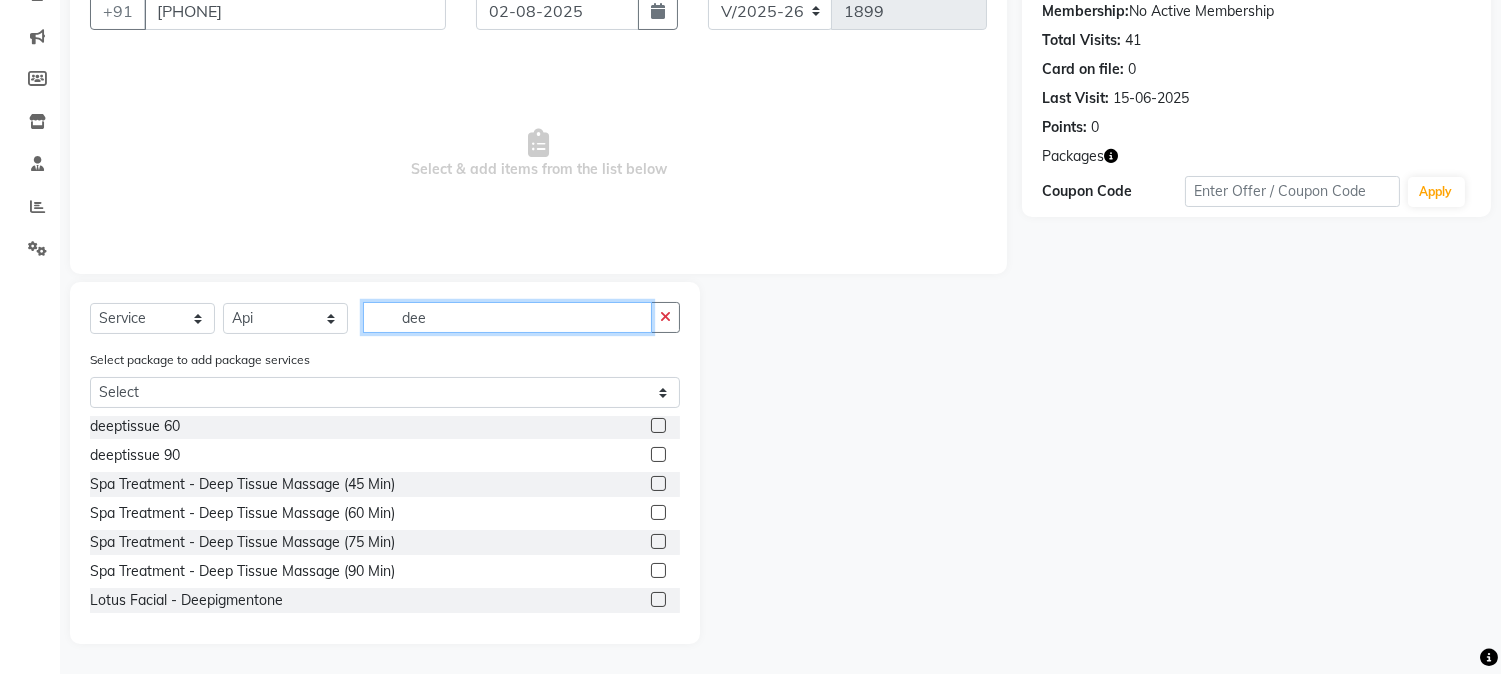 type on "dee" 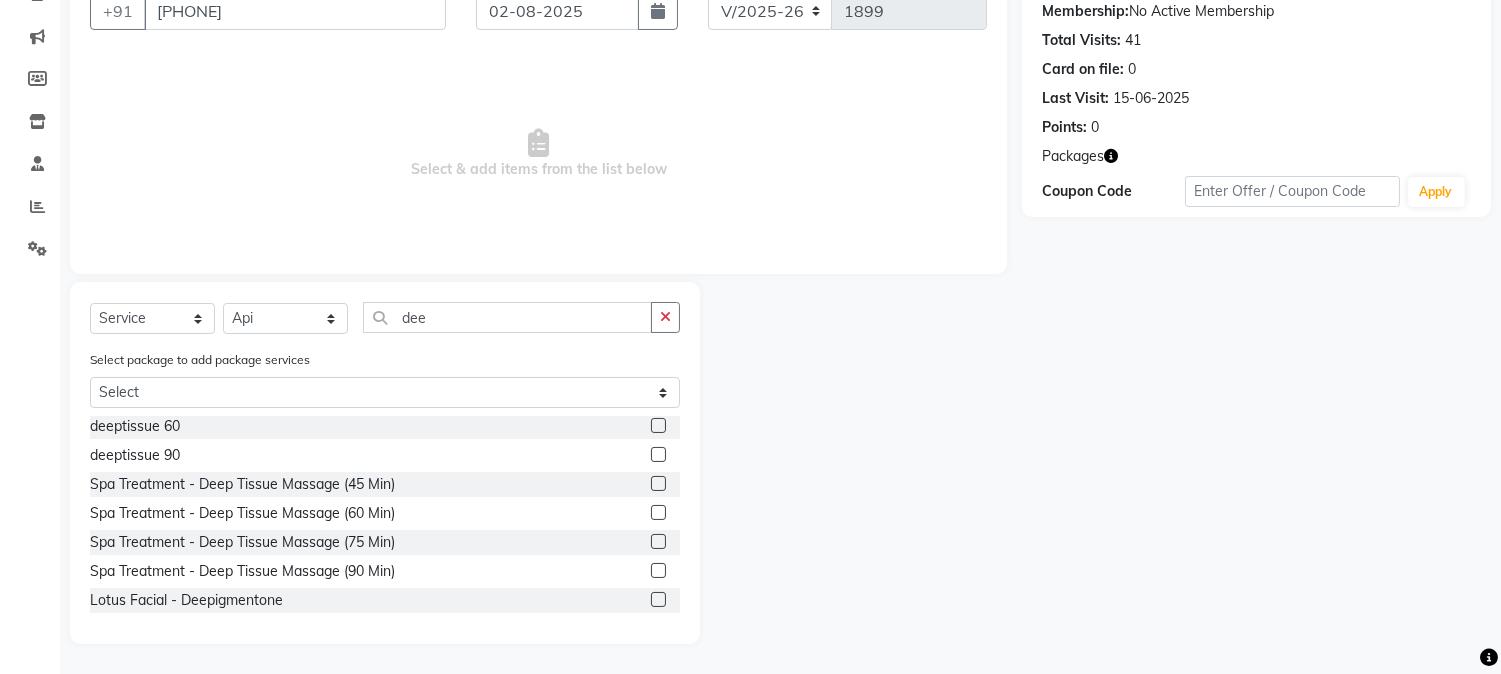 click 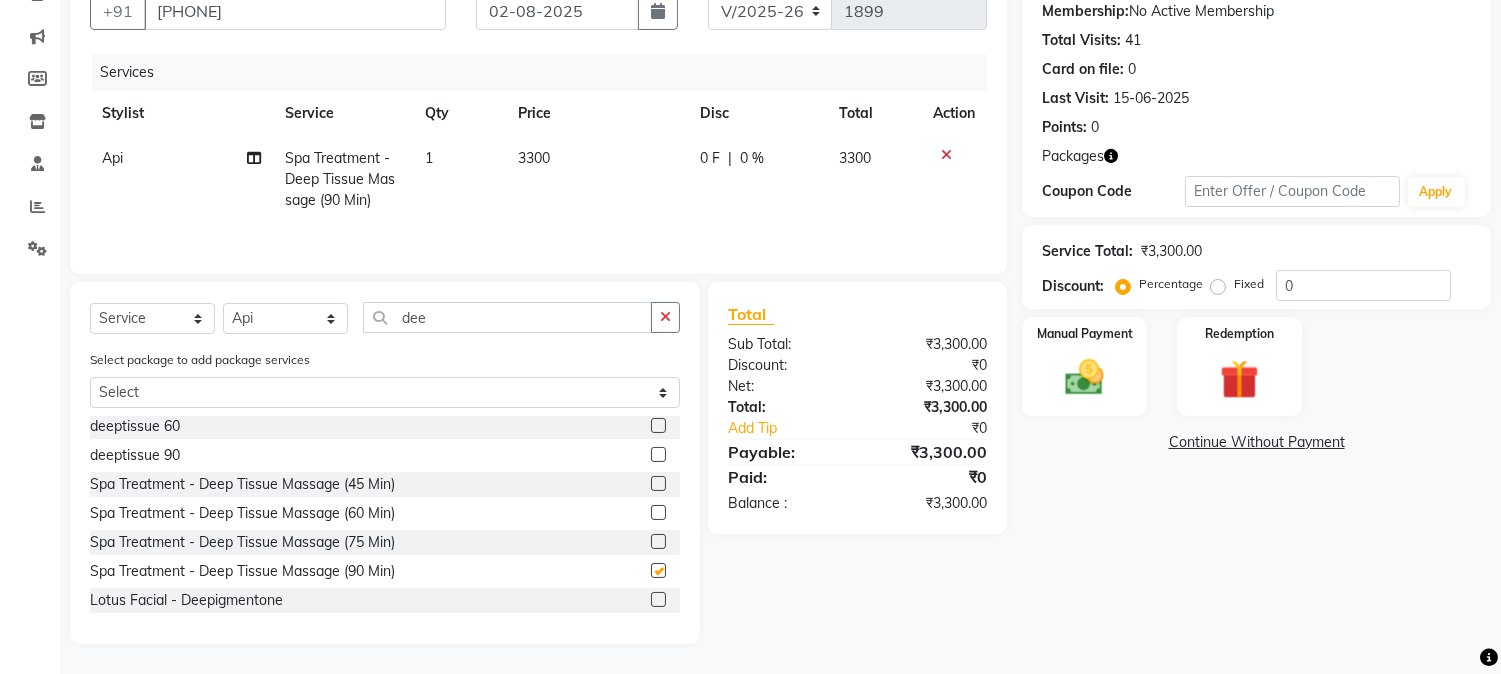 checkbox on "false" 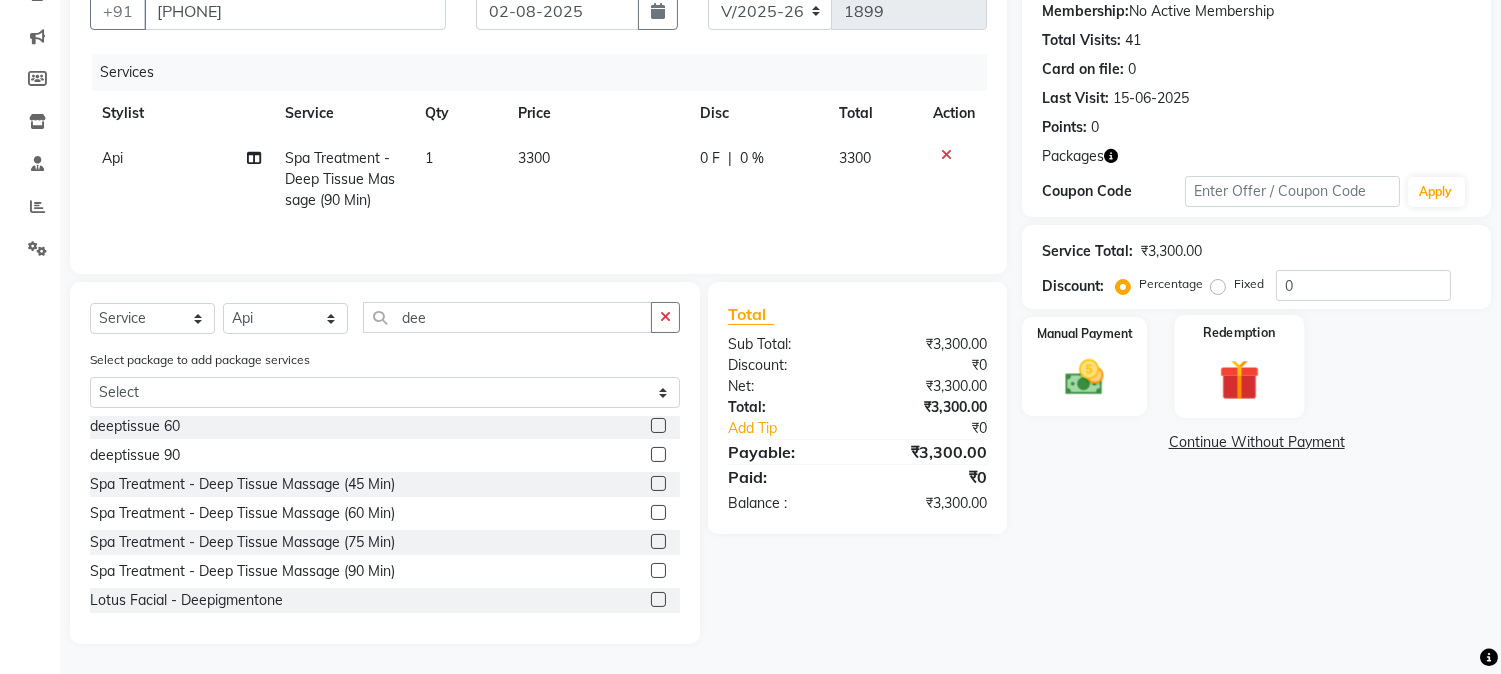 click 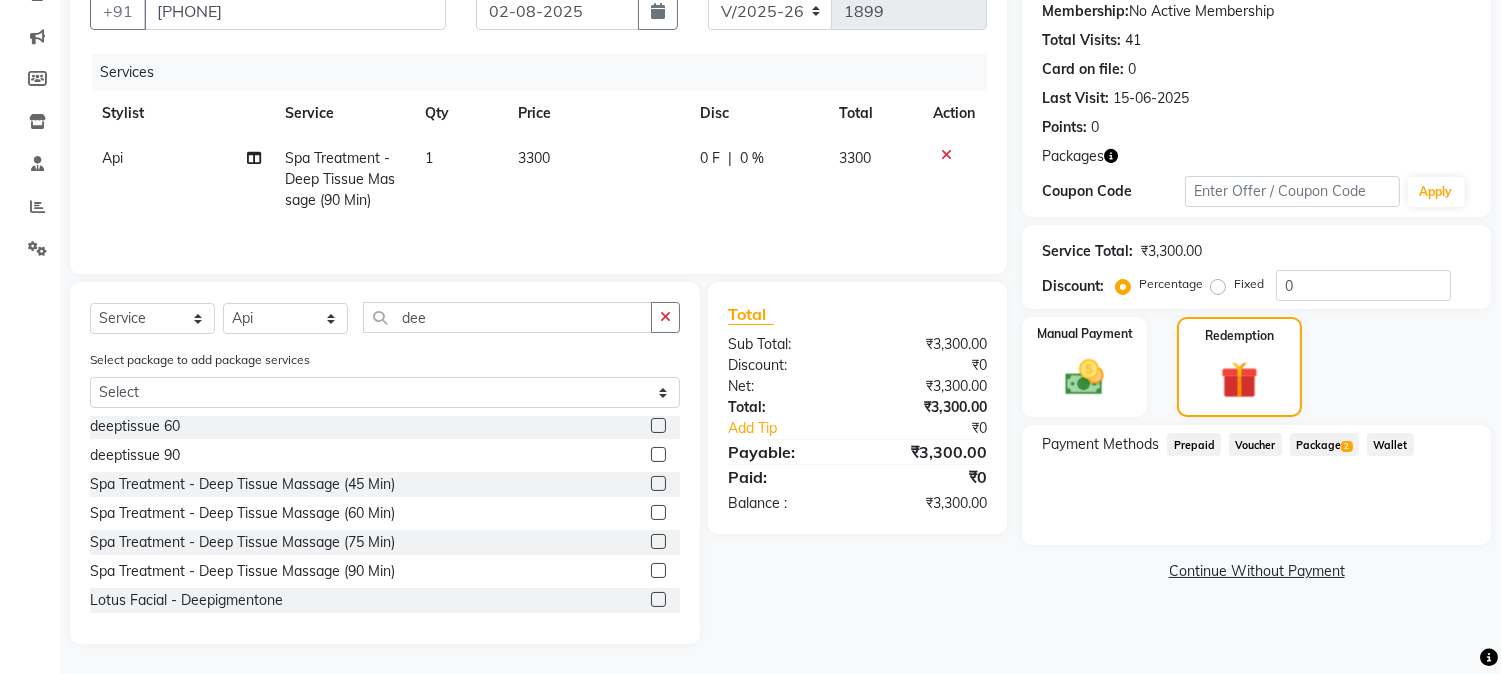 click on "Package  2" 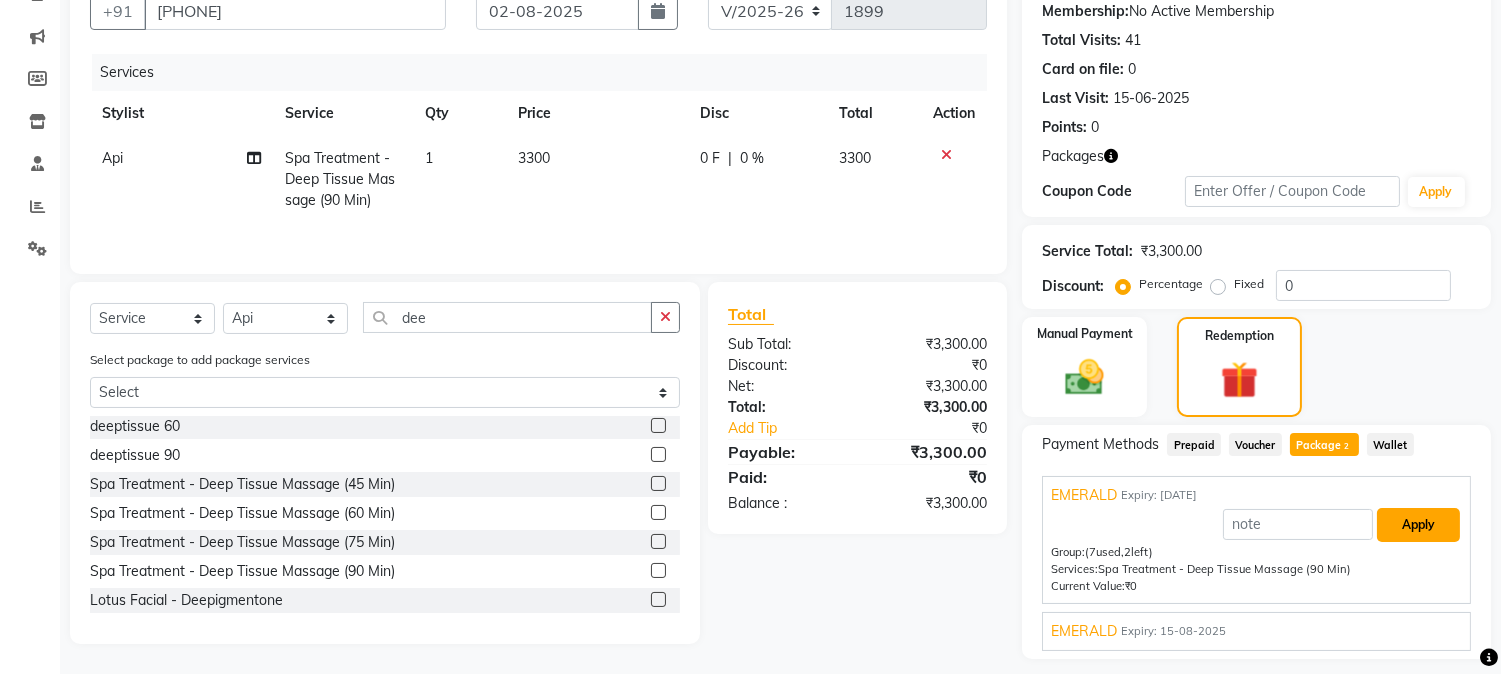 click on "Apply" at bounding box center [1418, 525] 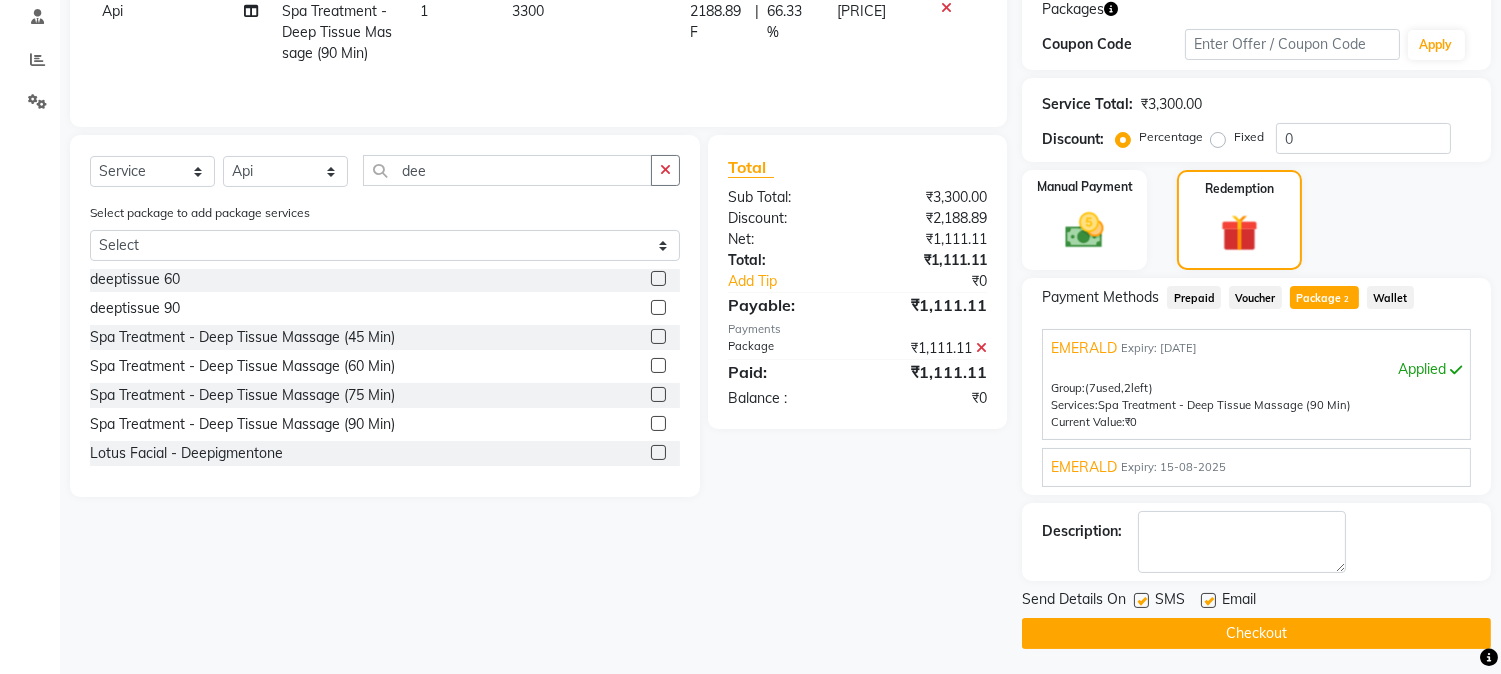 scroll, scrollTop: 344, scrollLeft: 0, axis: vertical 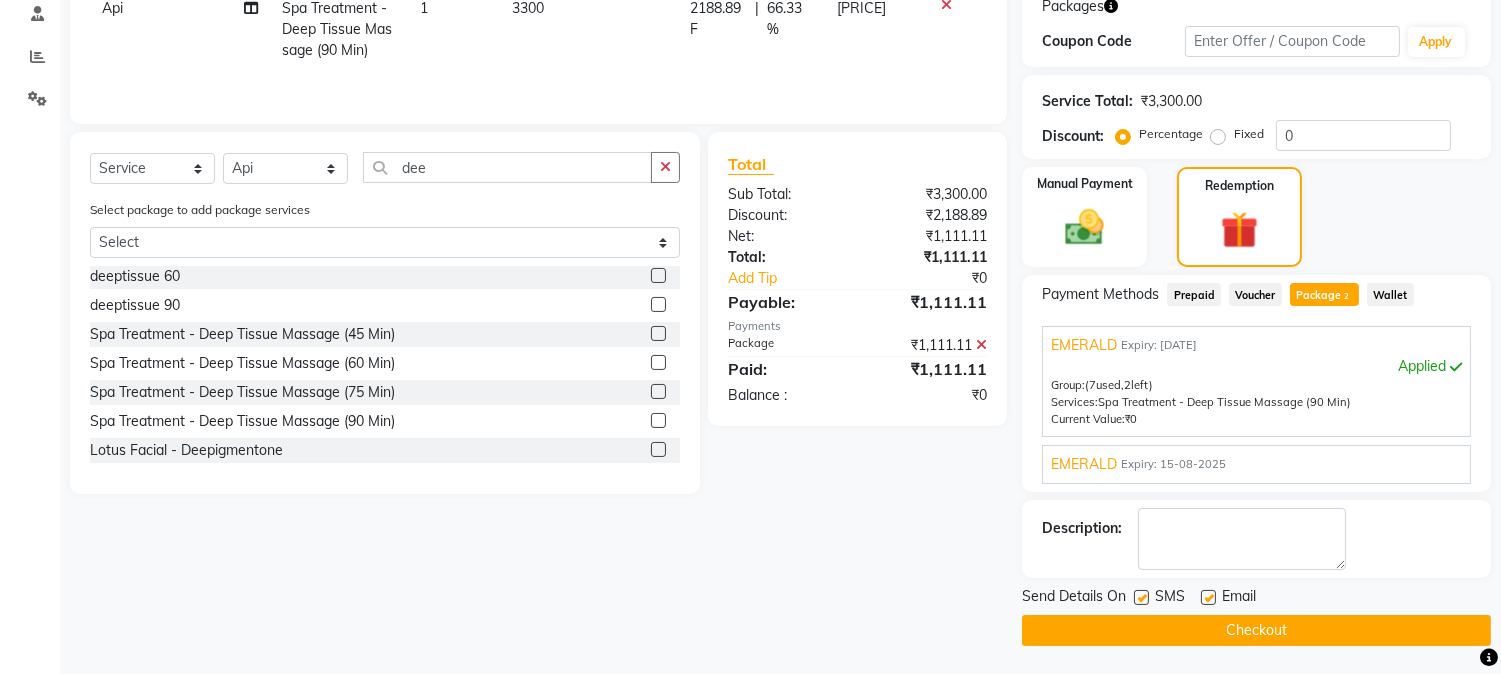 click on "Checkout" 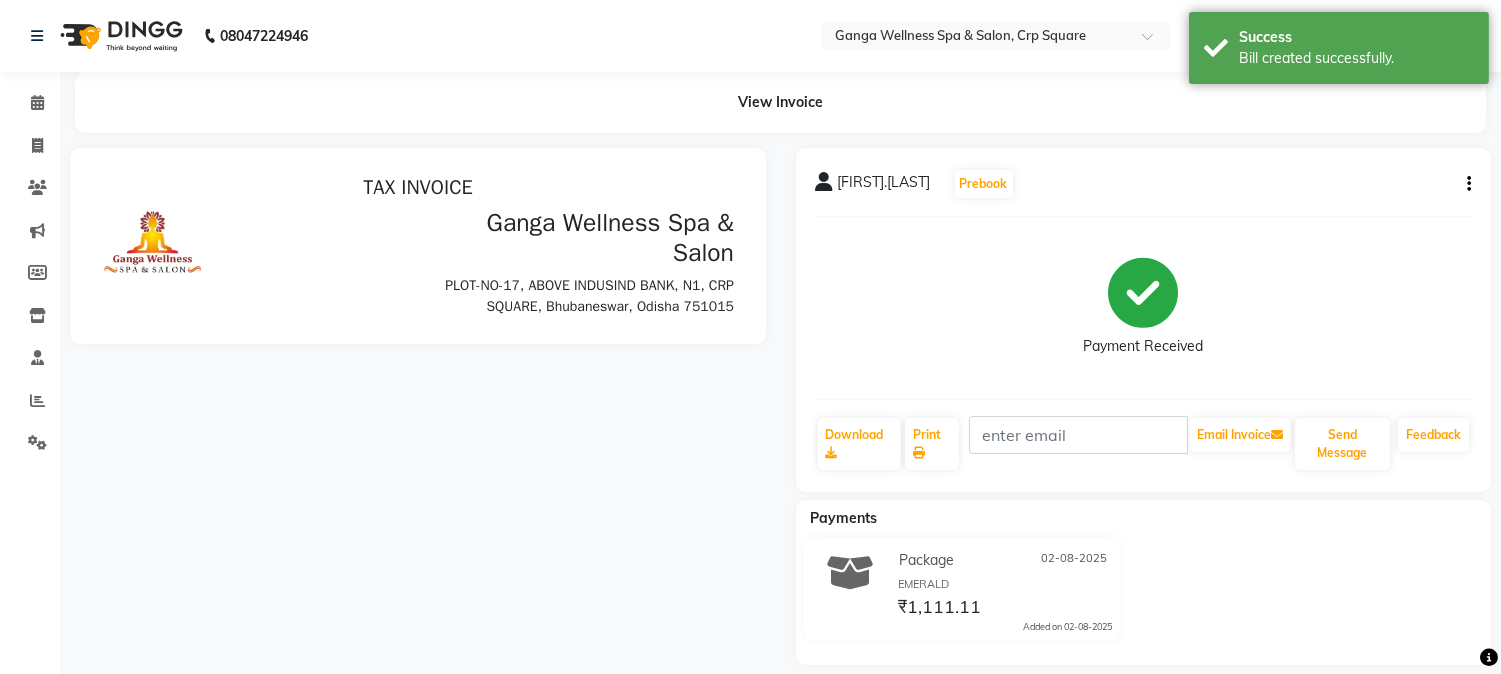 scroll, scrollTop: 0, scrollLeft: 0, axis: both 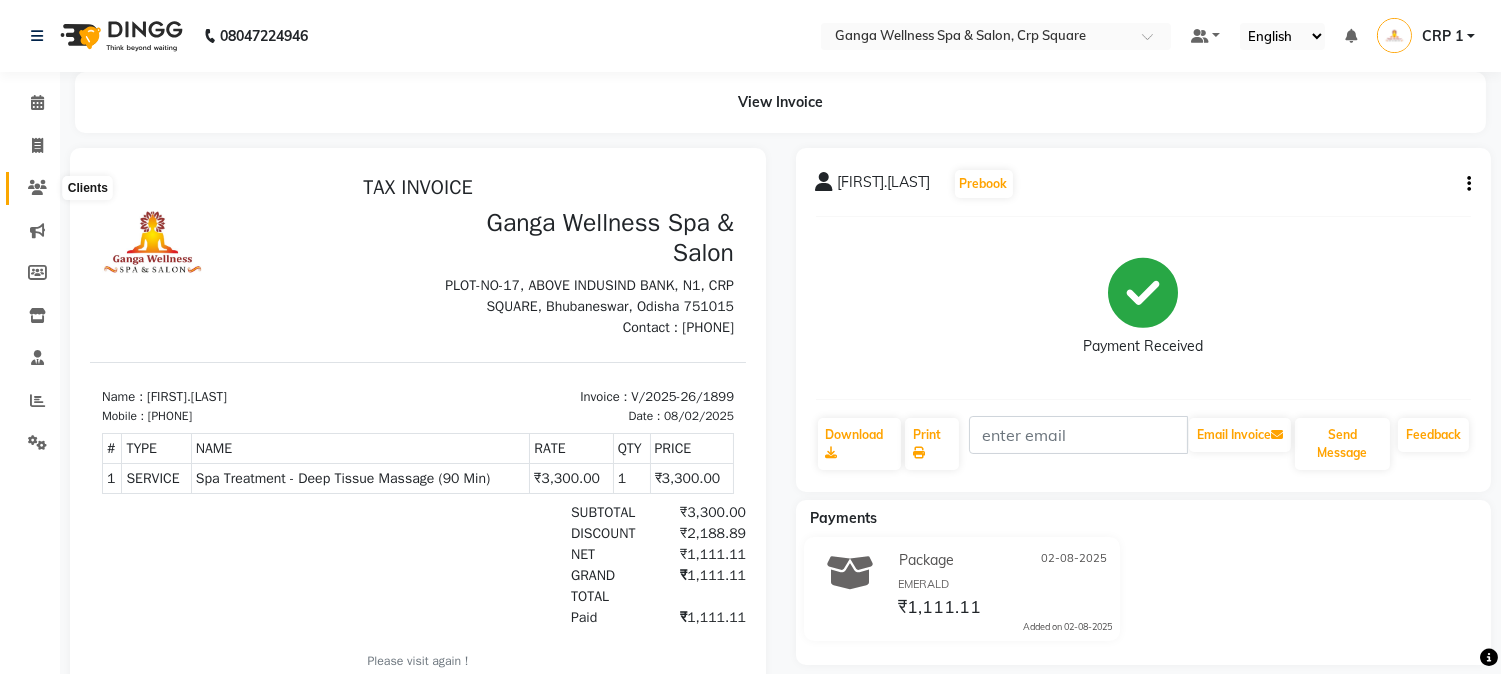 click 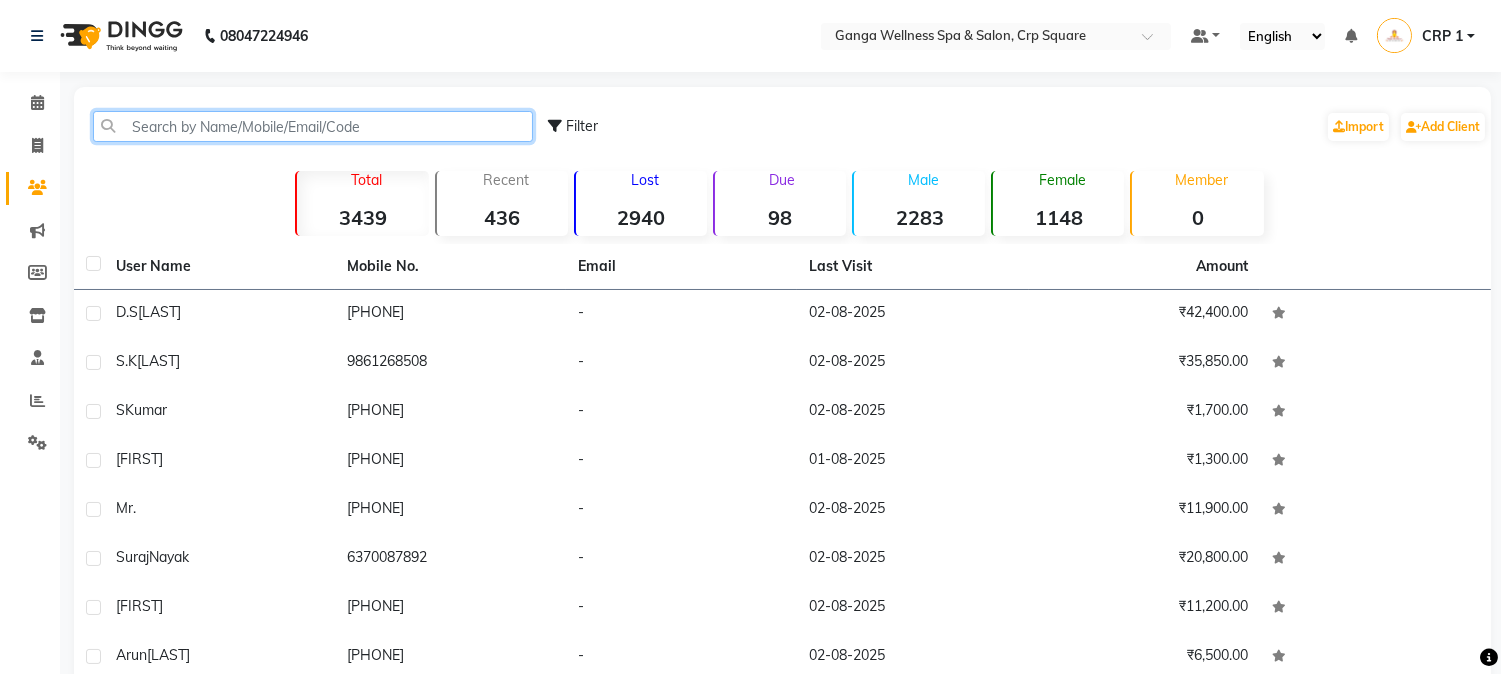 click 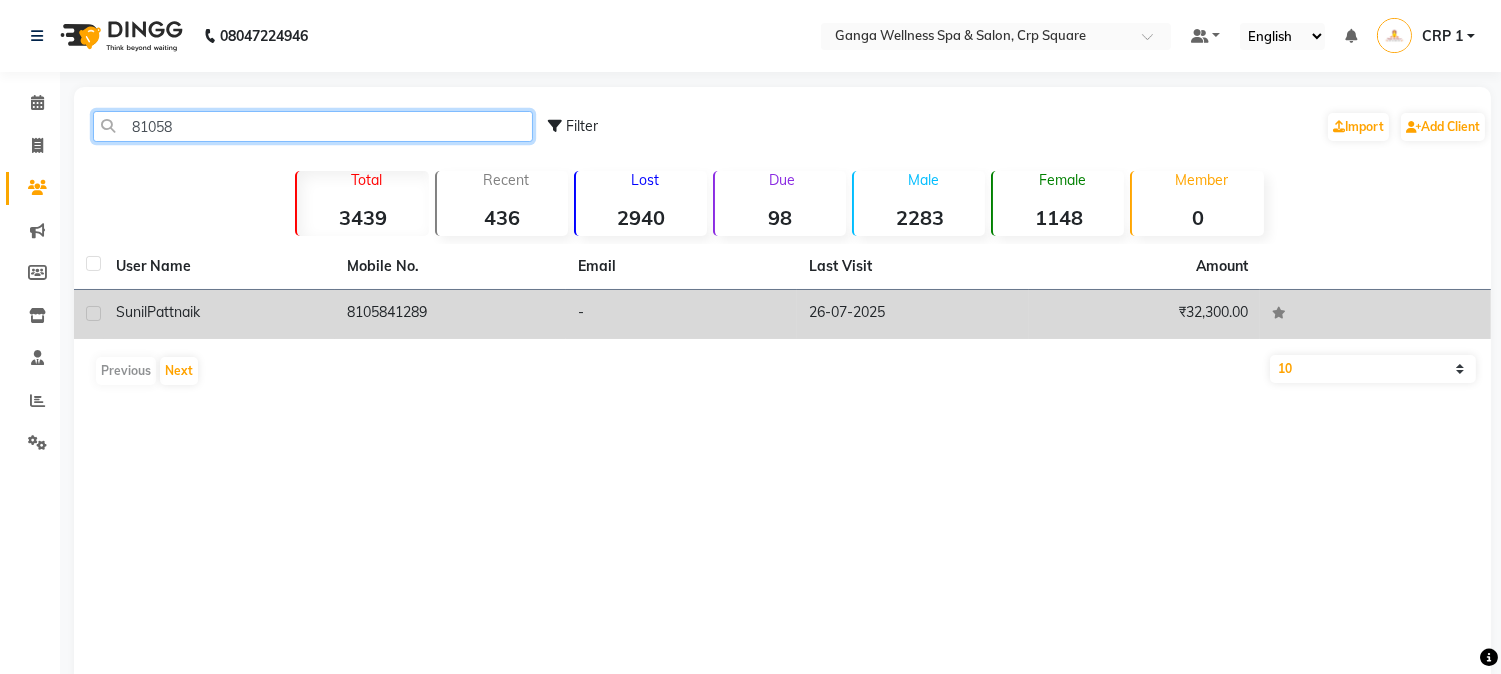 type on "81058" 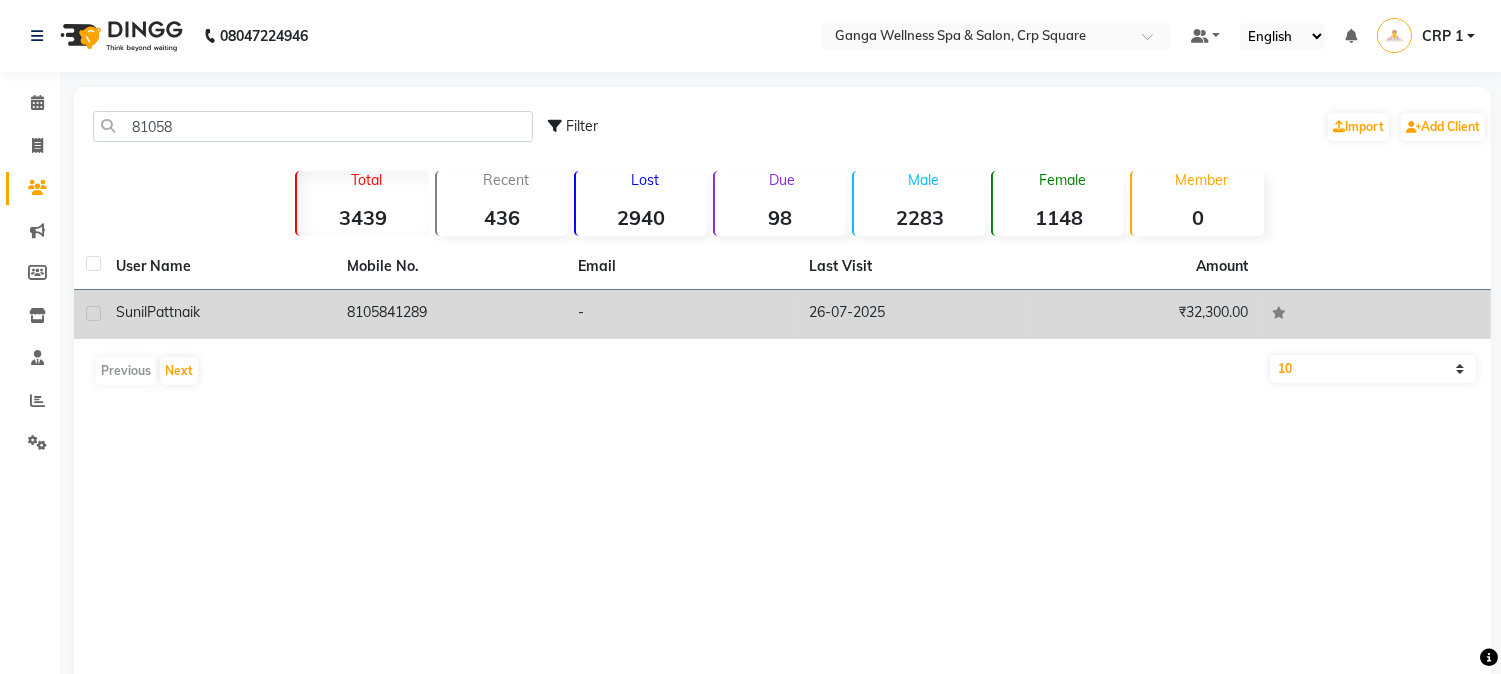 click on "Pattnaik" 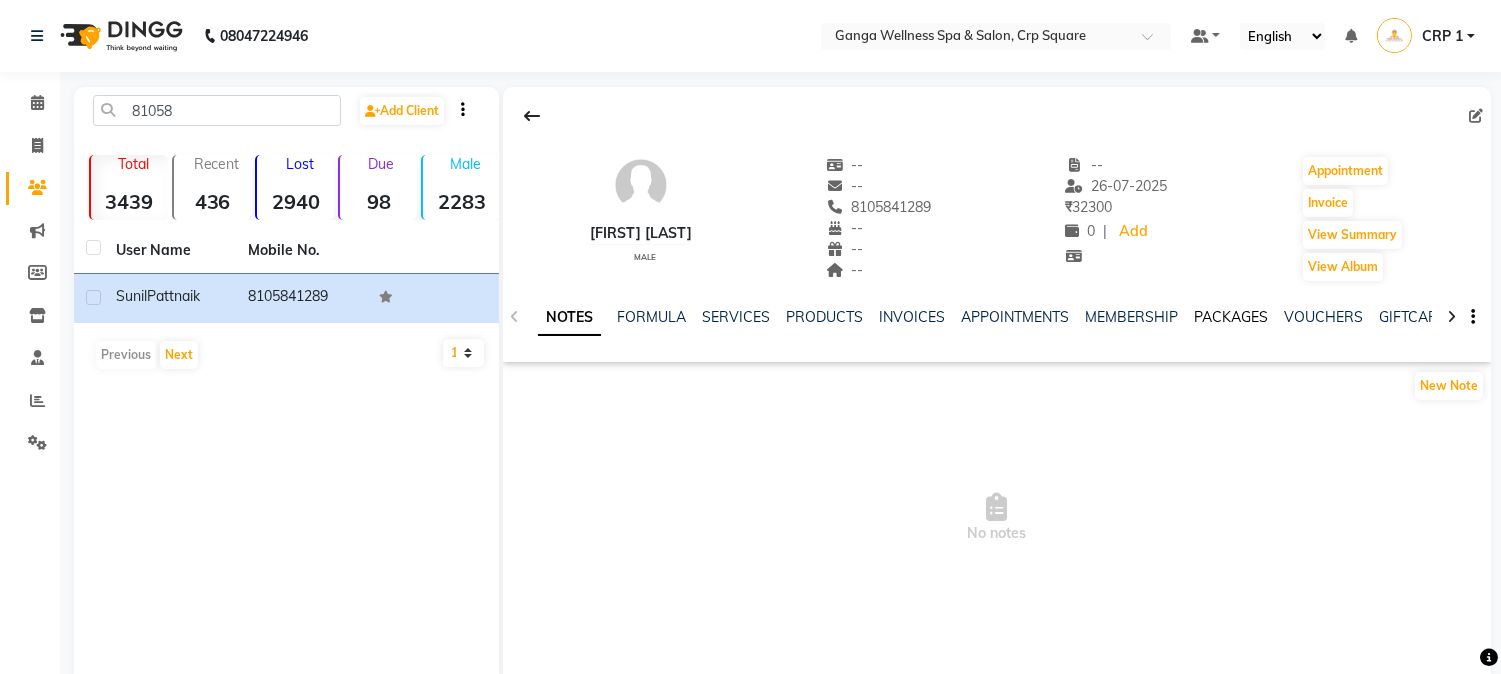 click on "PACKAGES" 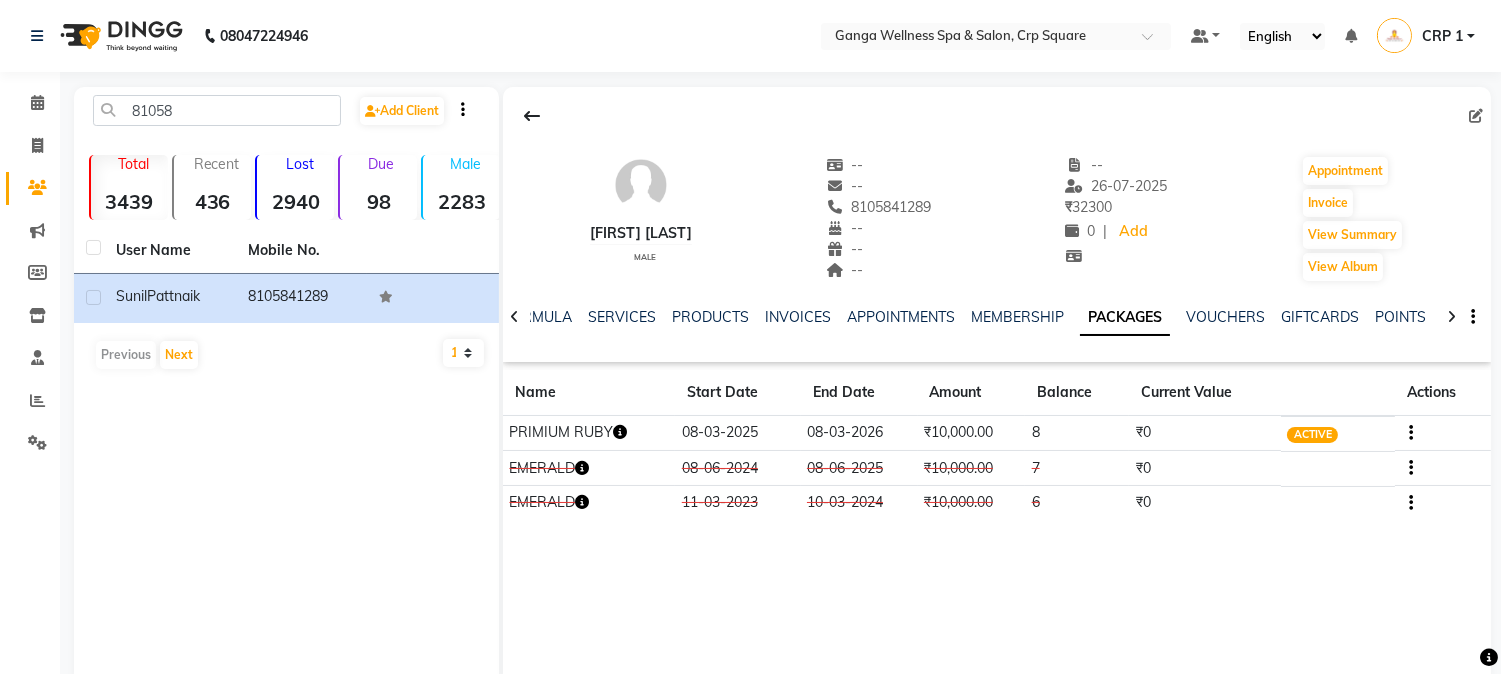 click 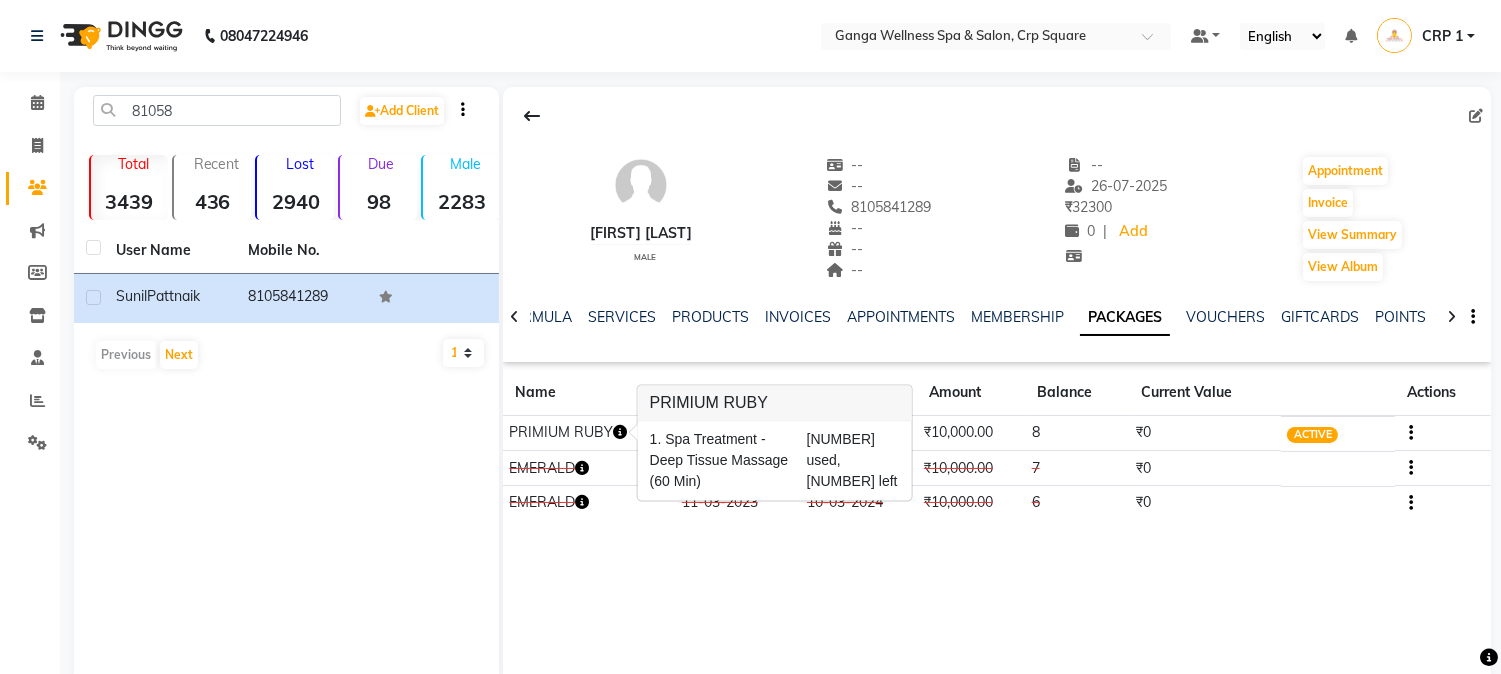 click on "81058  Add Client  Total  3439  Recent  436  Lost  2940  Due  98  Male  2283  Female  1148  Member  0 User Name Mobile No. Sunil  Pattnaik   8105841289   Previous   Next   10   50   100" 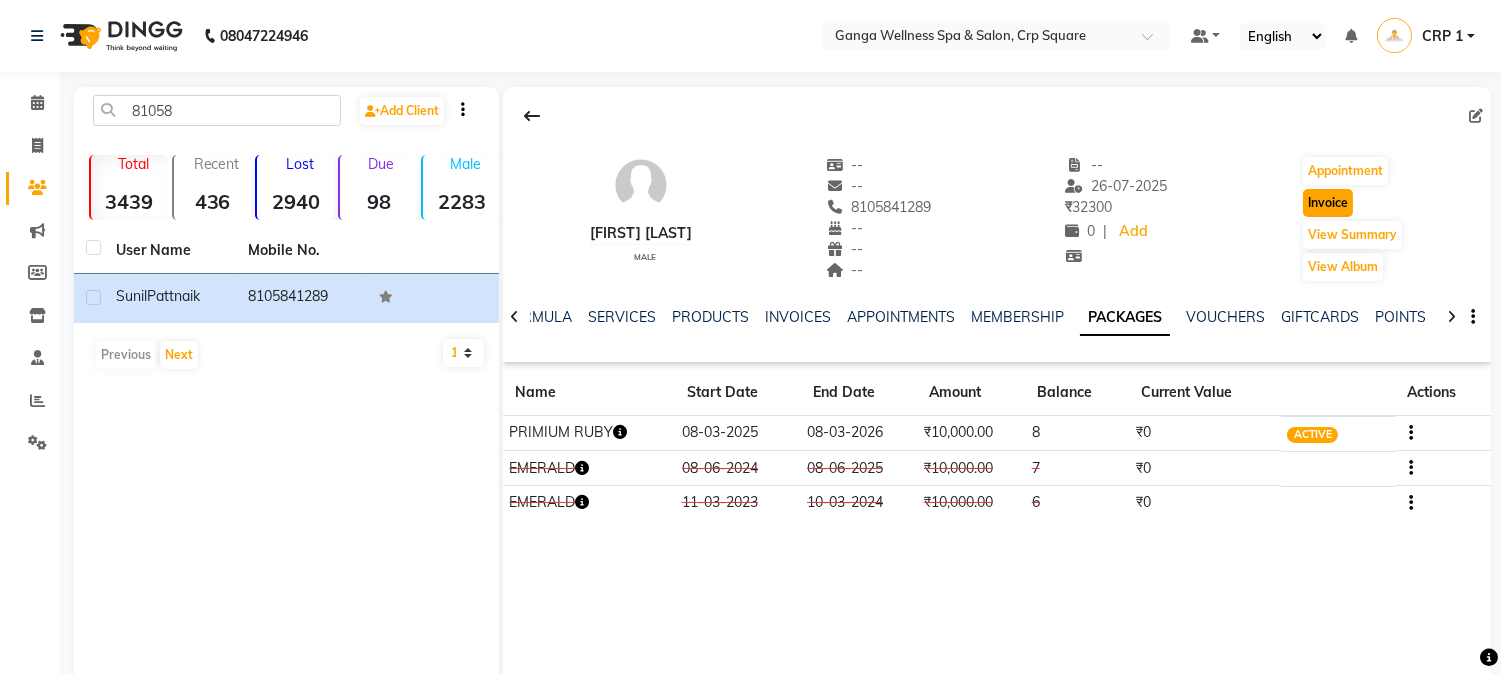 click on "Invoice" 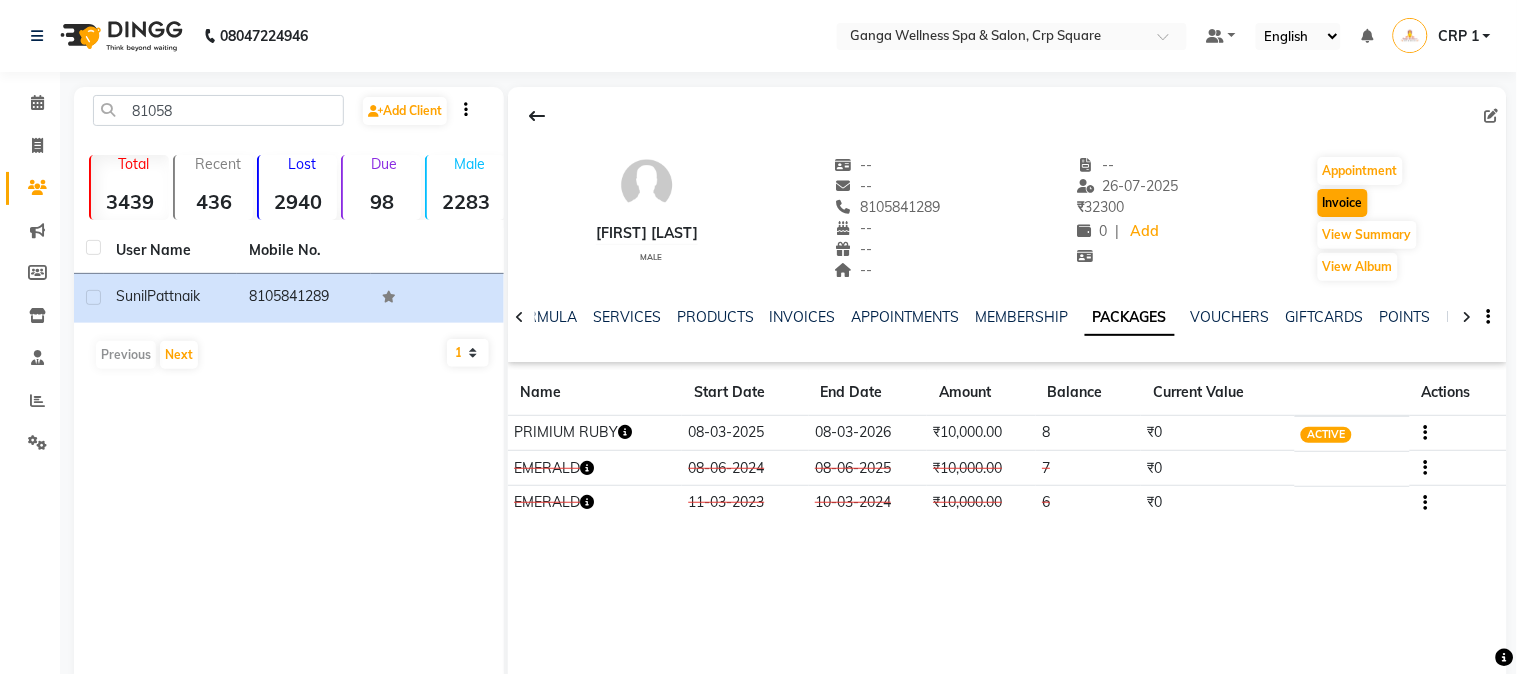 select on "service" 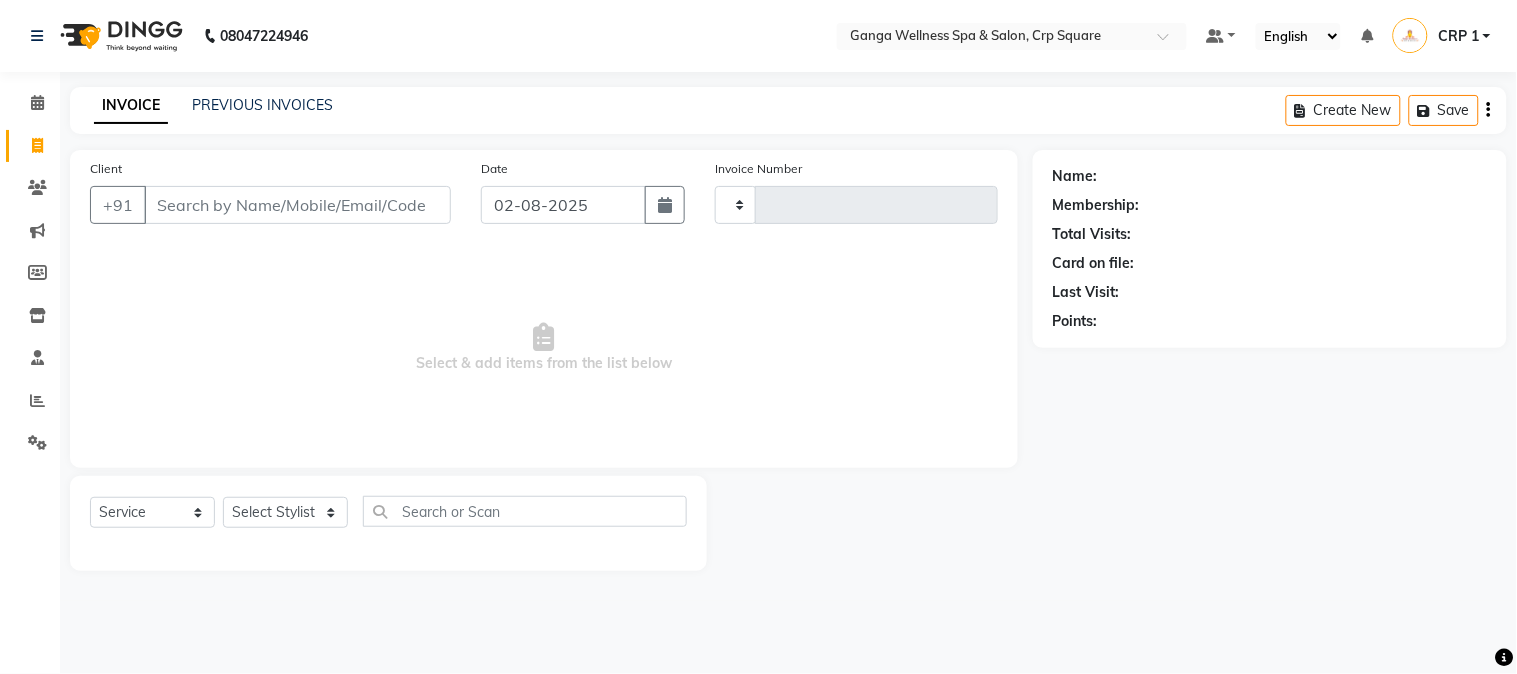 type on "1900" 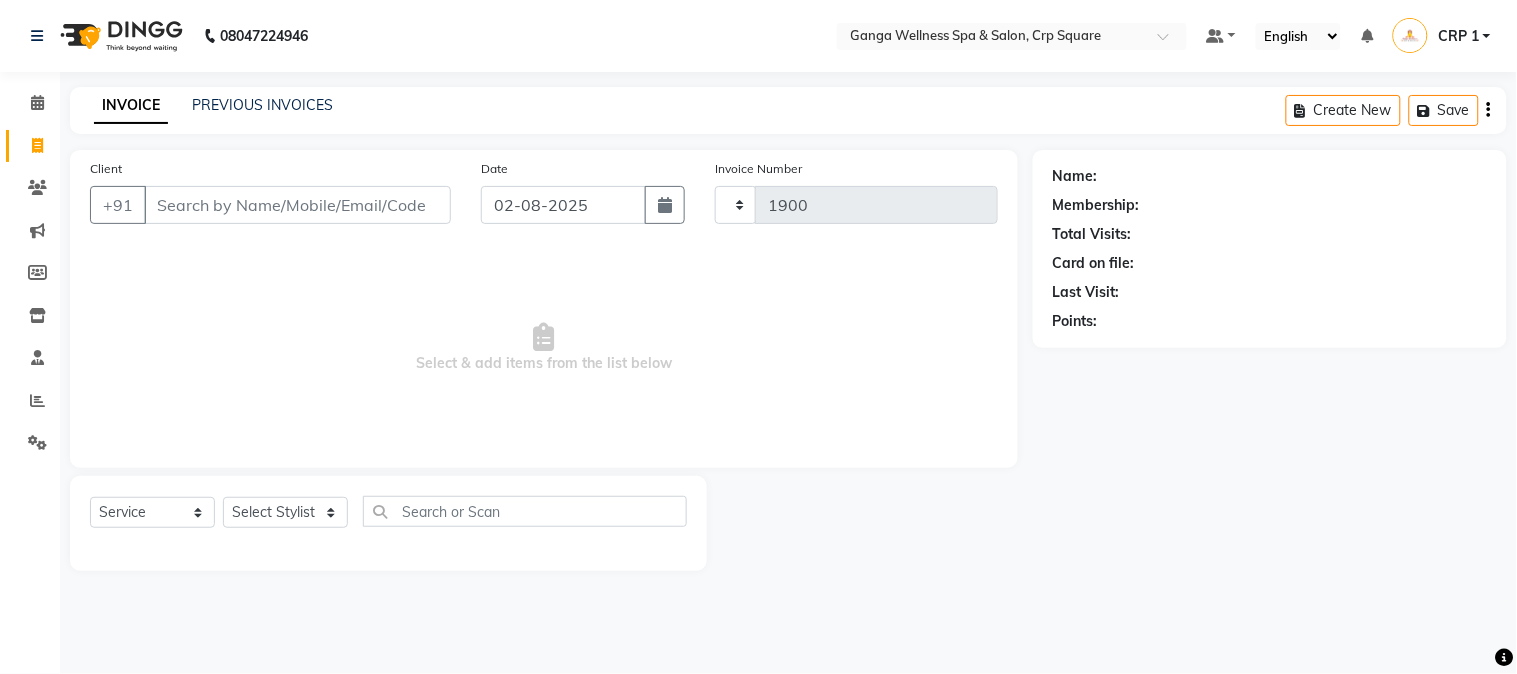 select on "715" 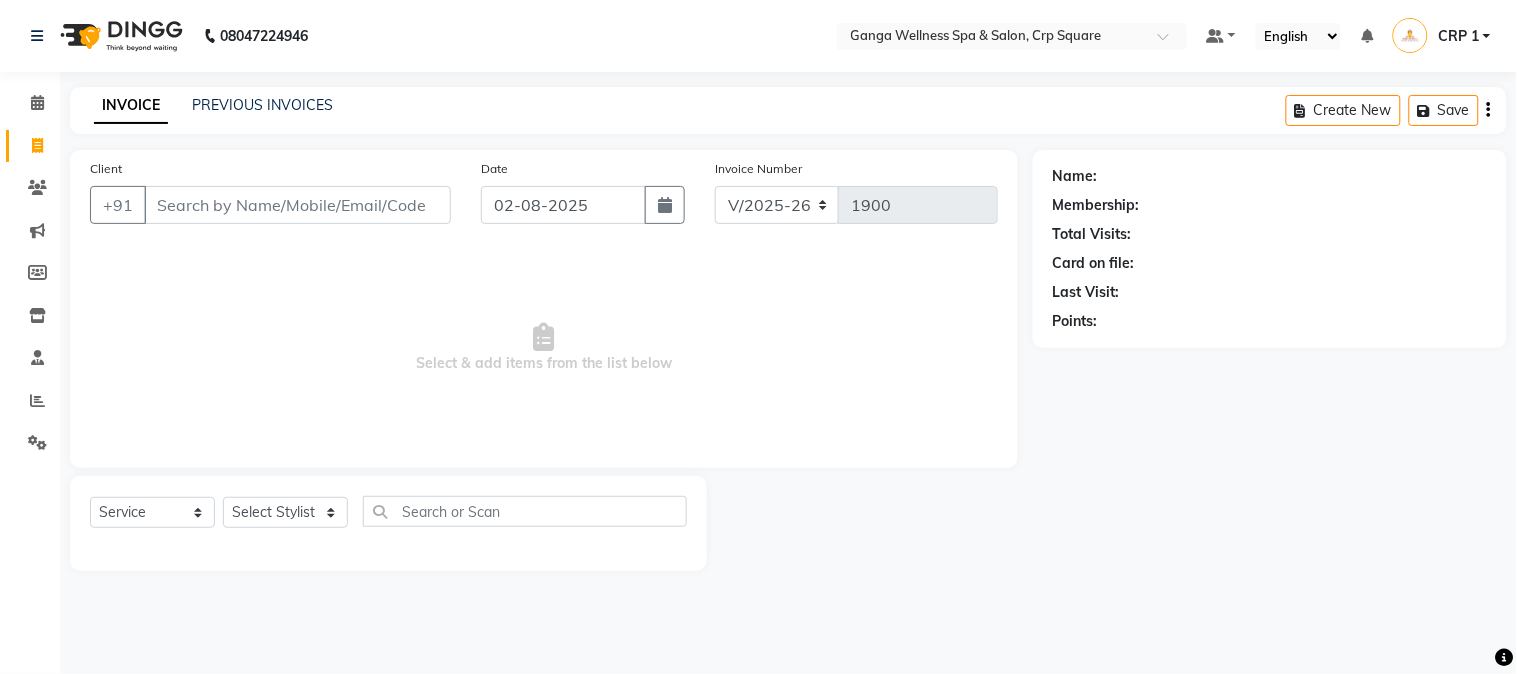 type on "8105841289" 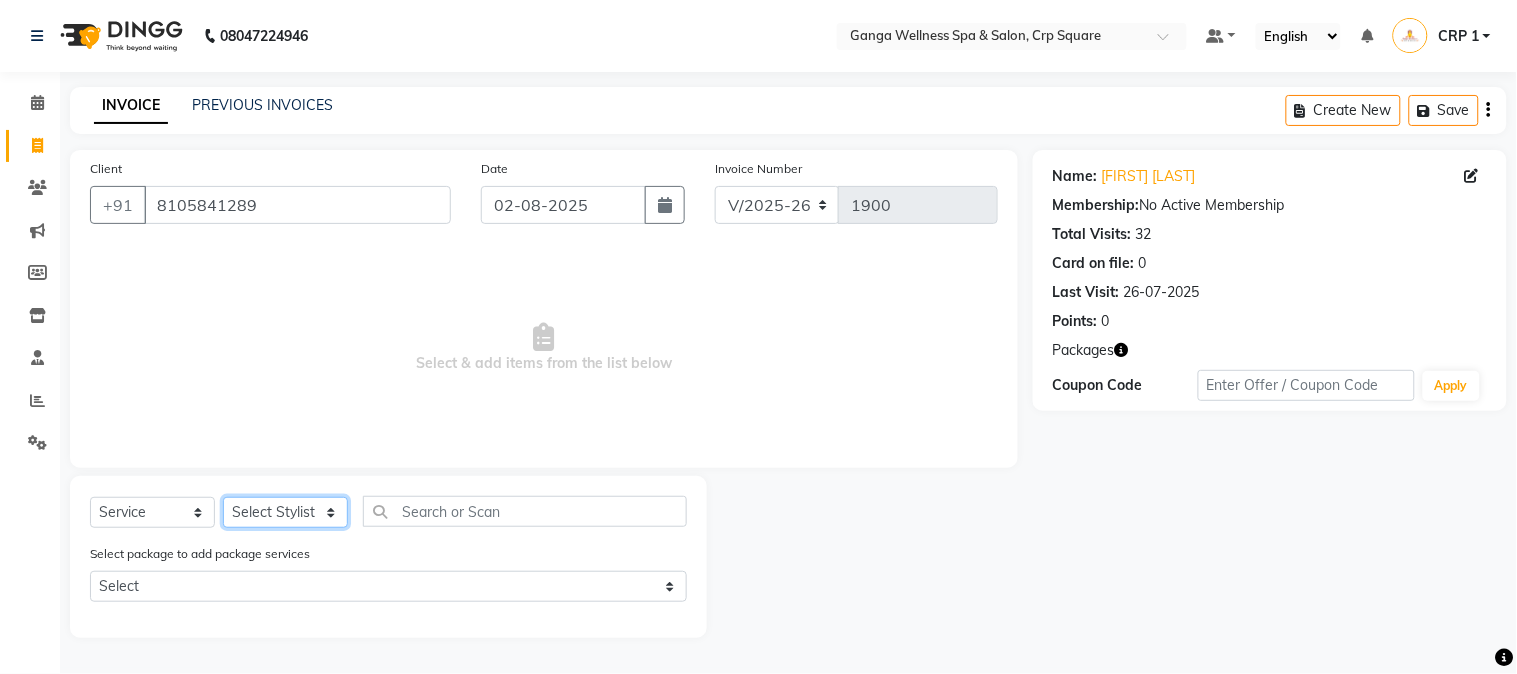 click on "Select Stylist Aarovi Abhin Alisha Ammi Ania Annei Api Ayen Bikash Bina CRP 1 CRP 2 Dipti Elina G1 G1 Salon General Manager  Helen Jasmine Jayashree JC Jenny kavi Krishna Manoj Mathu  Monika Moon Nancy Nirupama Pabitra Papu Puja Purnima Rajashree Raju Rashmi Rasmi  Remi Rinky Riya Rose Sanjiv Saraswati Saroj Sir  Shrabani Sofia Steffy Sukanya Surren Mahapatra Sushree Swopna Umpi Zuali" 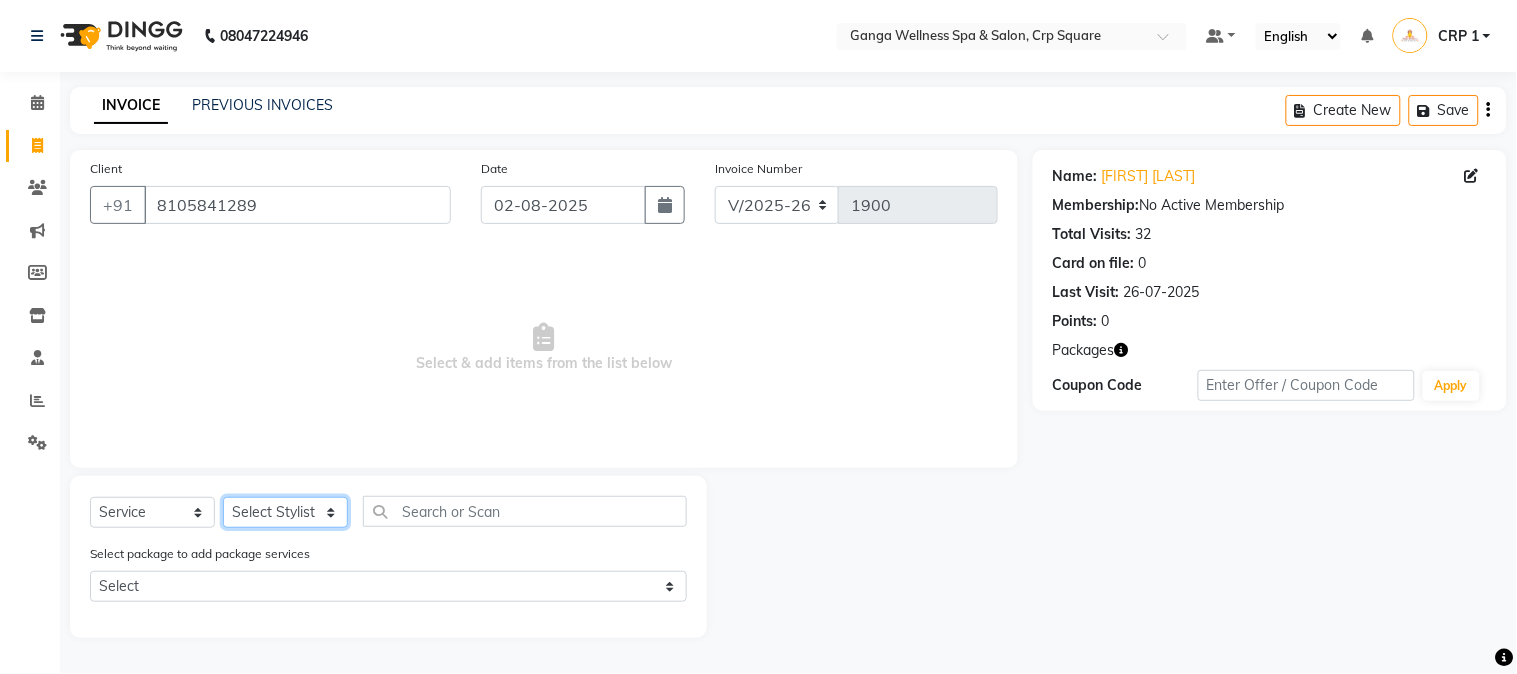 select on "45438" 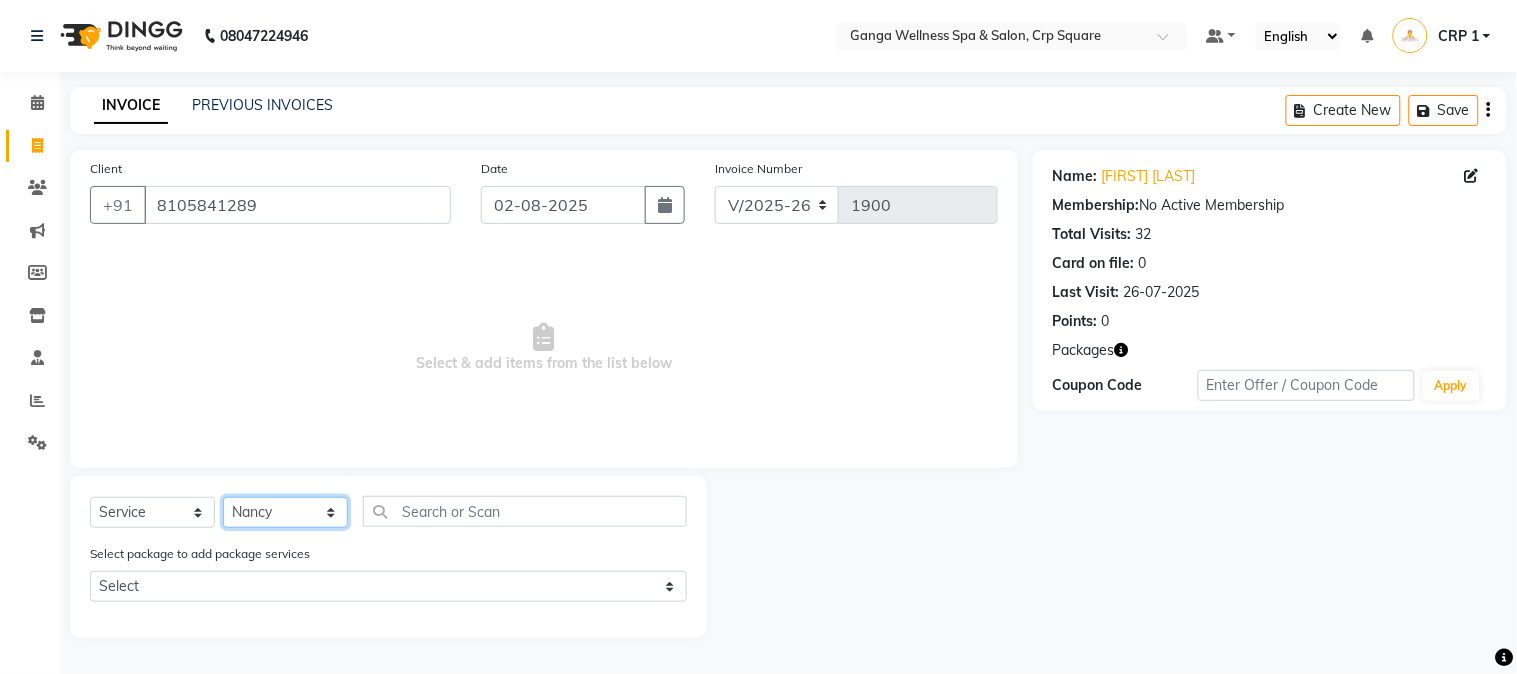 click on "Select Stylist Aarovi Abhin Alisha Ammi Ania Annei Api Ayen Bikash Bina CRP 1 CRP 2 Dipti Elina G1 G1 Salon General Manager  Helen Jasmine Jayashree JC Jenny kavi Krishna Manoj Mathu  Monika Moon Nancy Nirupama Pabitra Papu Puja Purnima Rajashree Raju Rashmi Rasmi  Remi Rinky Riya Rose Sanjiv Saraswati Saroj Sir  Shrabani Sofia Steffy Sukanya Surren Mahapatra Sushree Swopna Umpi Zuali" 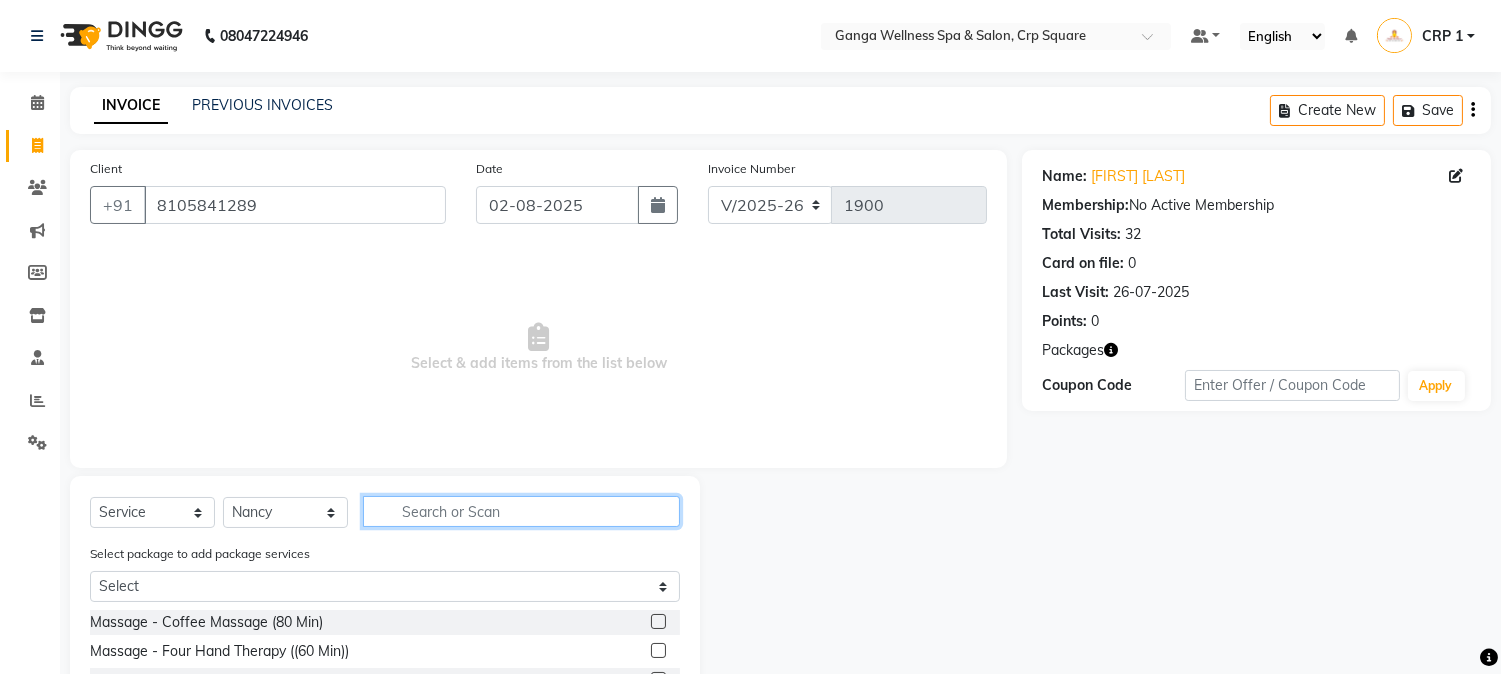 click 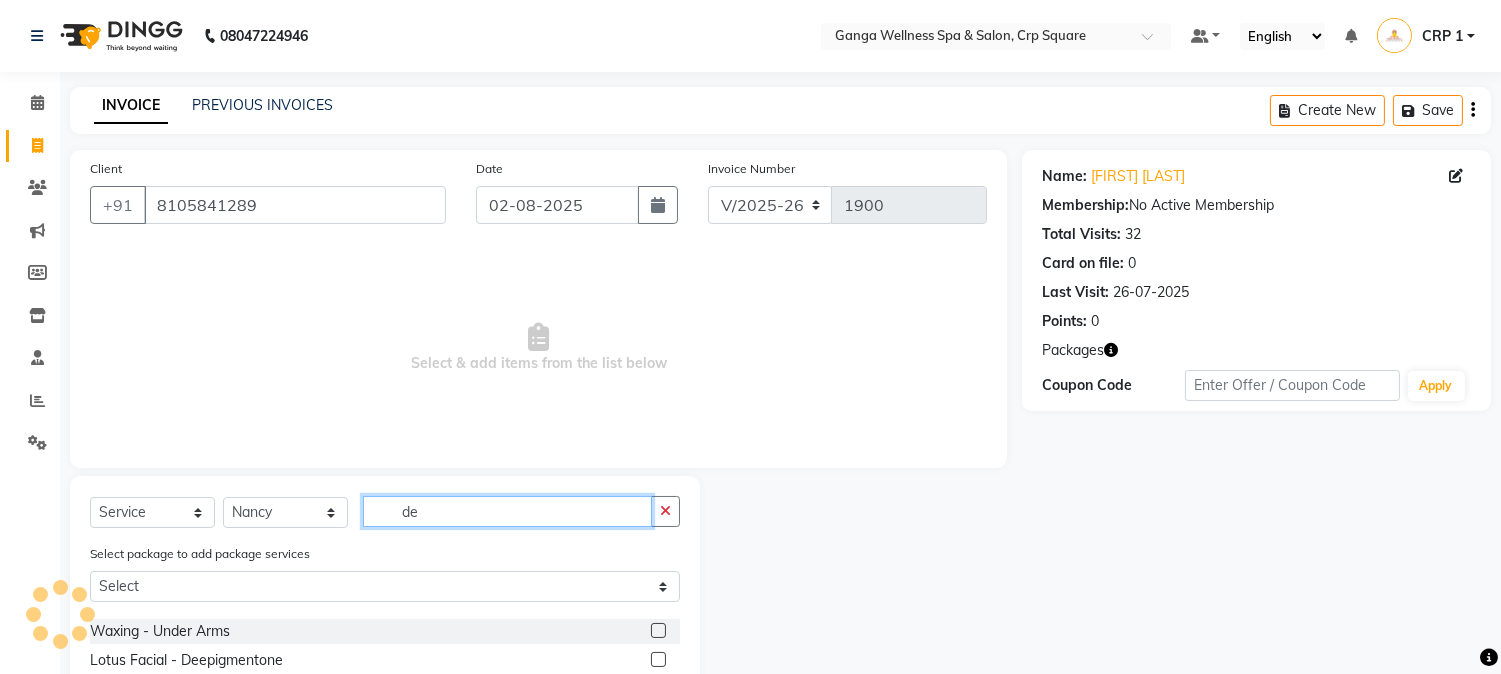 scroll, scrollTop: 111, scrollLeft: 0, axis: vertical 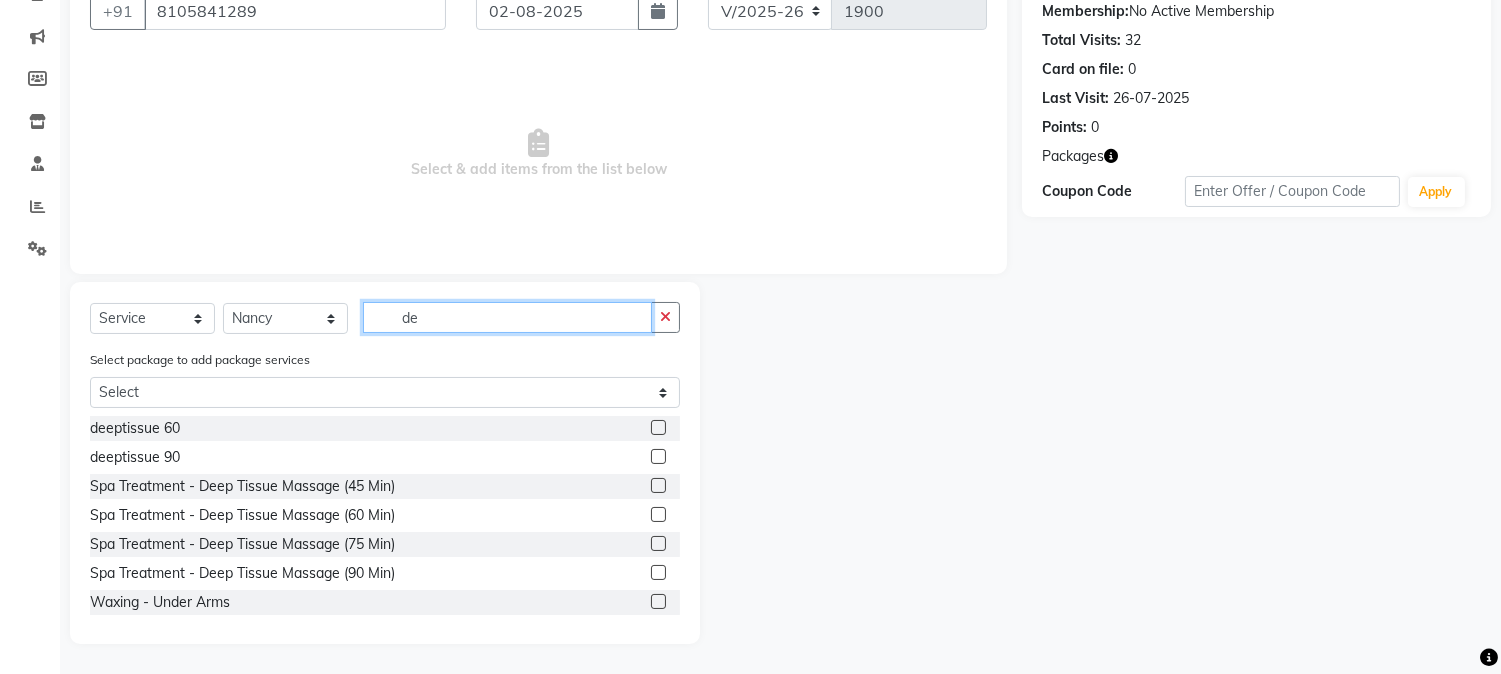 type on "de" 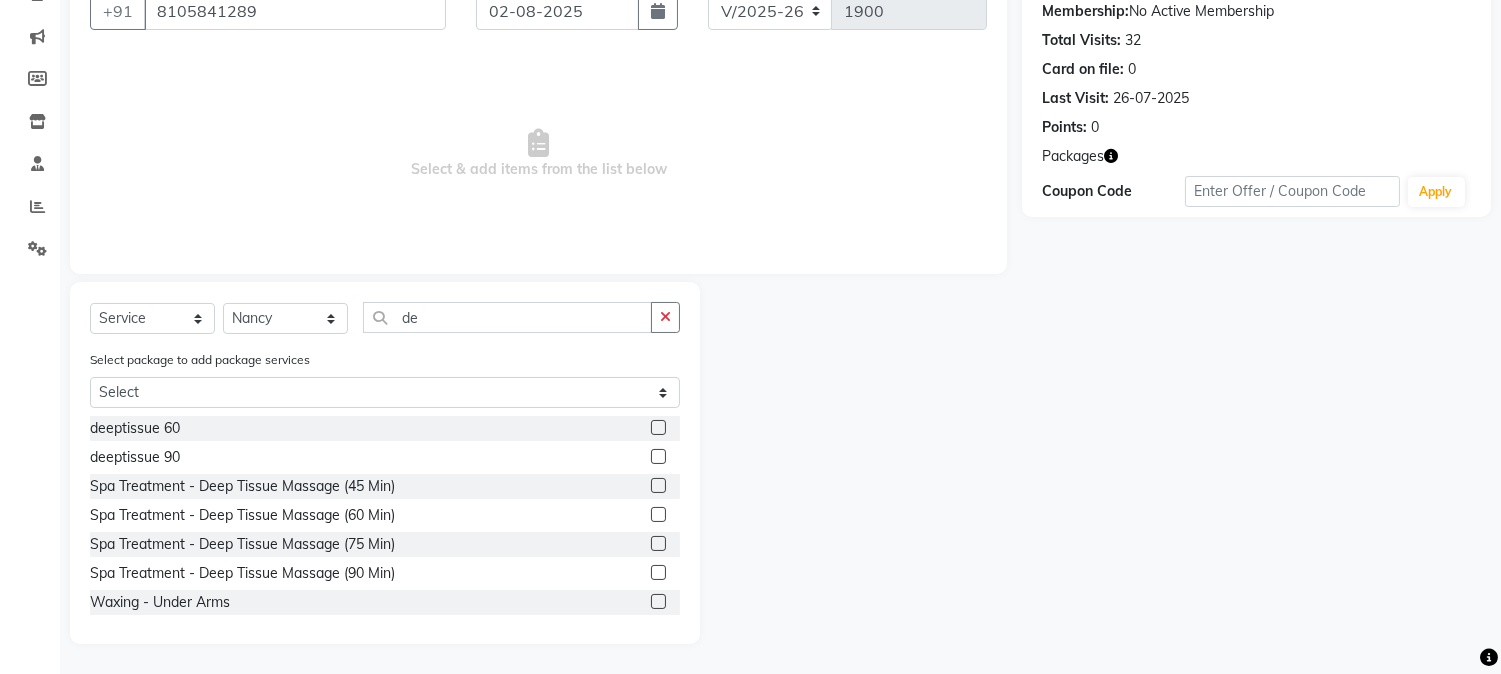 click 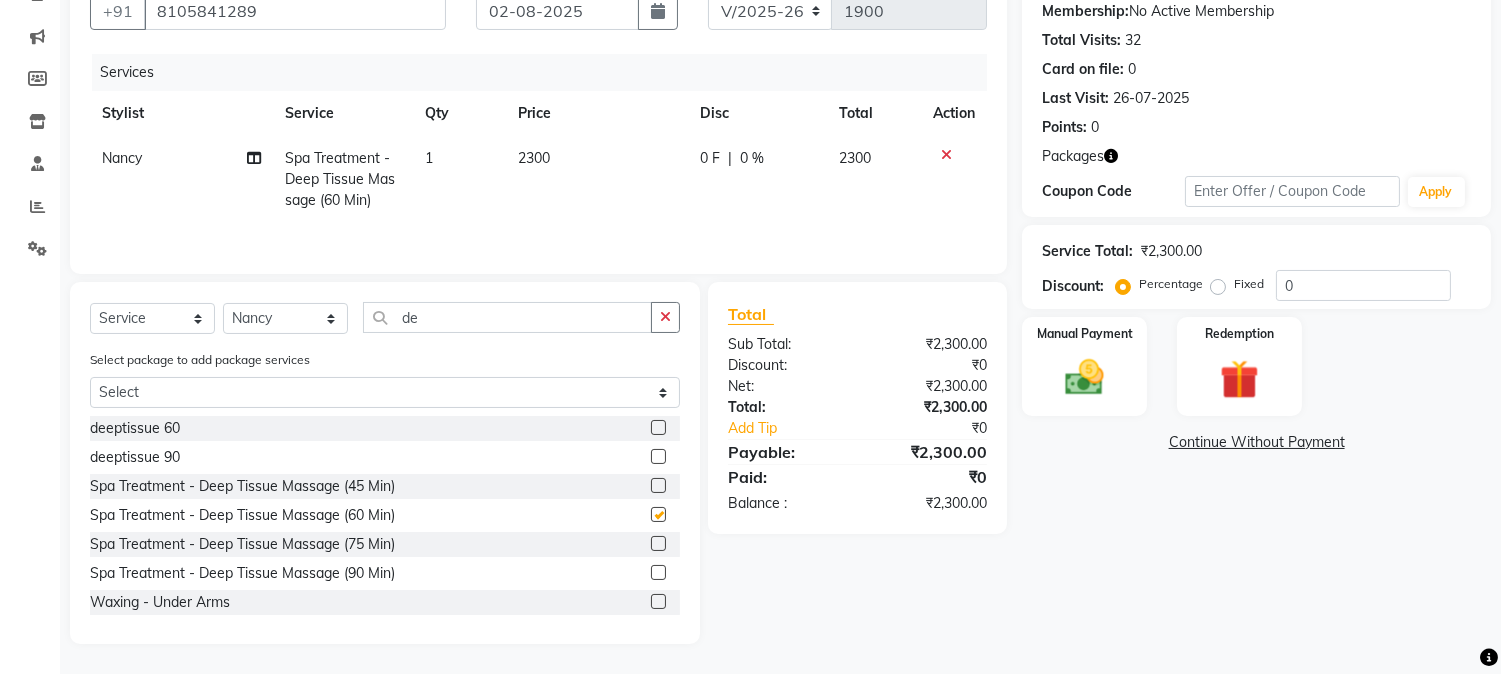 checkbox on "false" 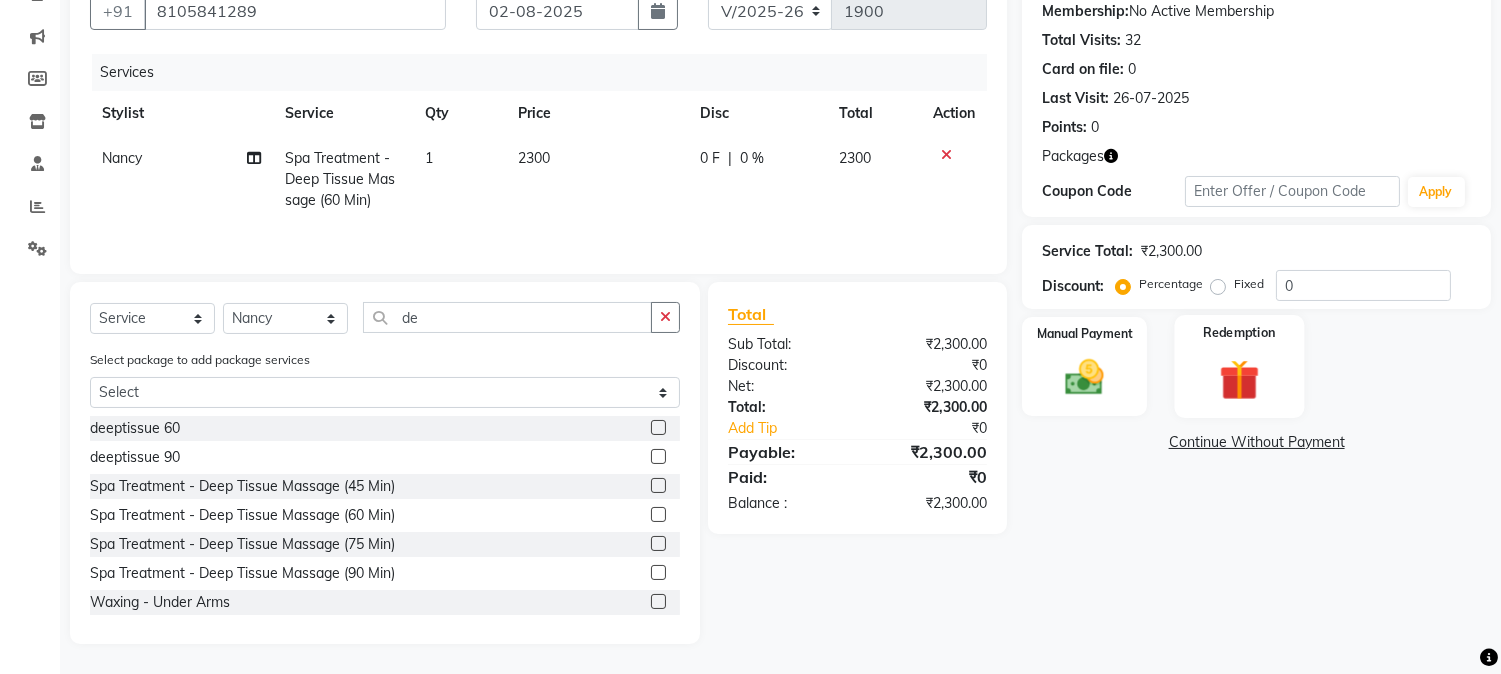 click 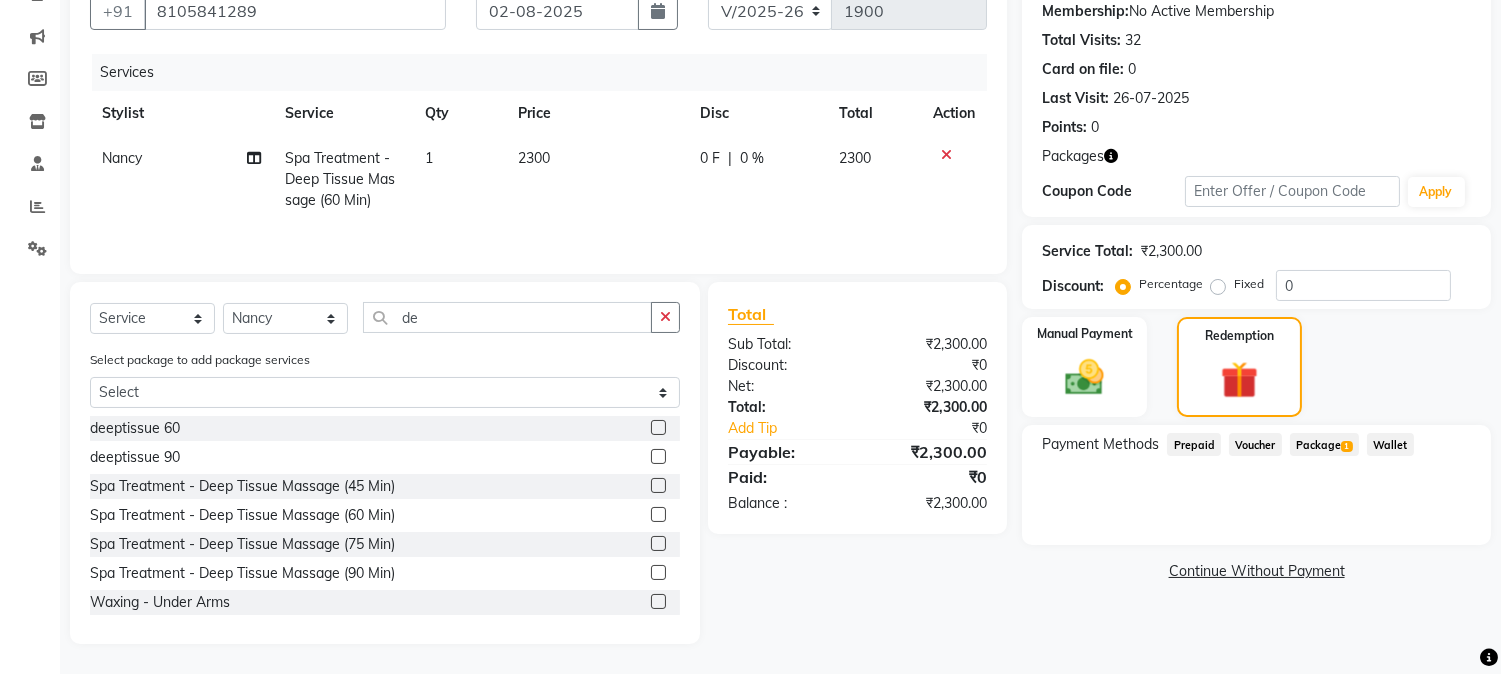 click on "Package  1" 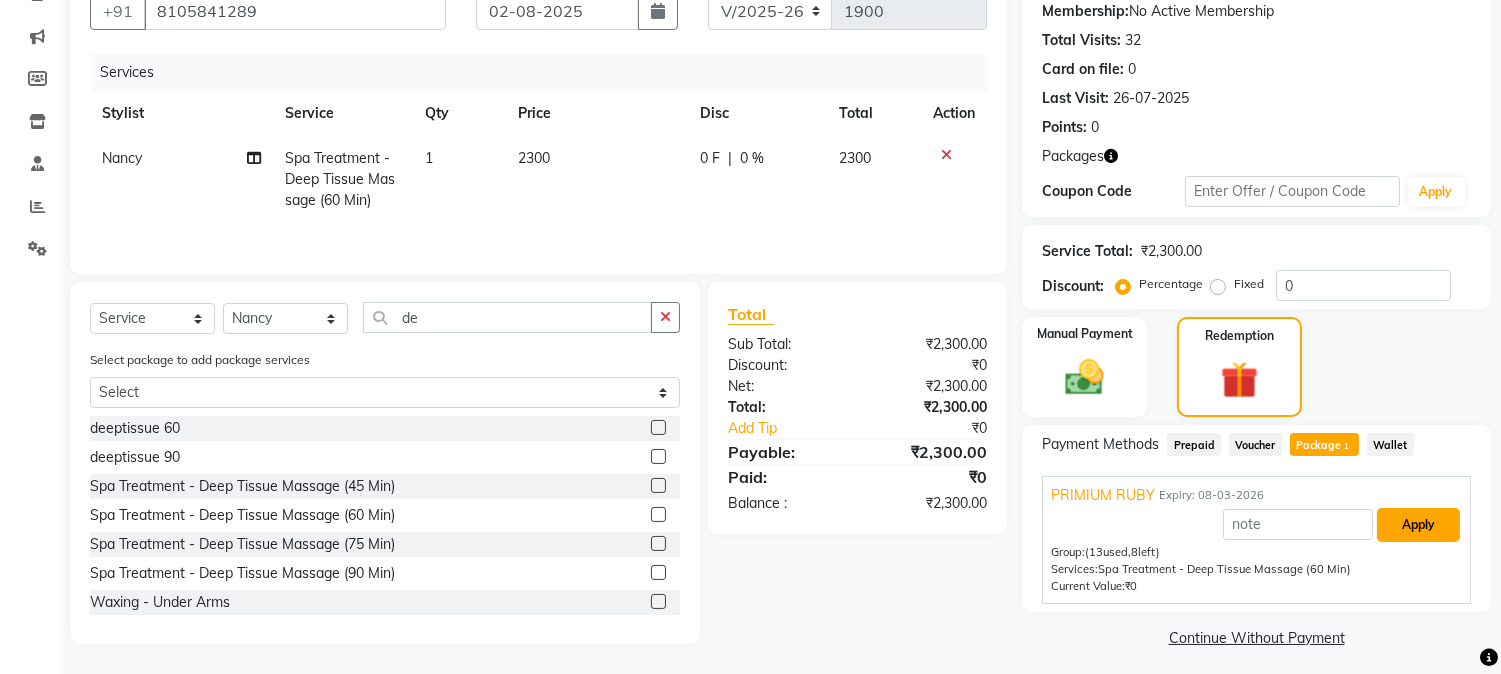click on "Apply" at bounding box center (1418, 525) 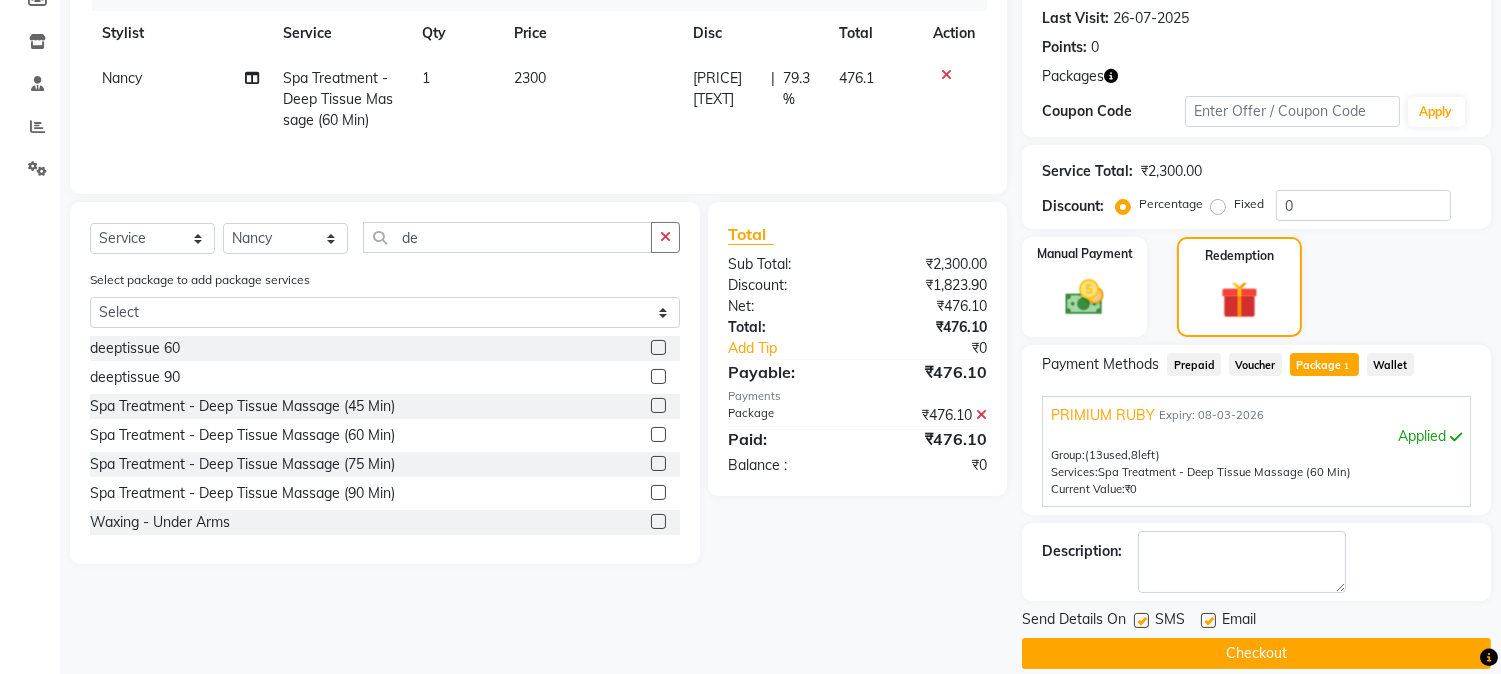 scroll, scrollTop: 297, scrollLeft: 0, axis: vertical 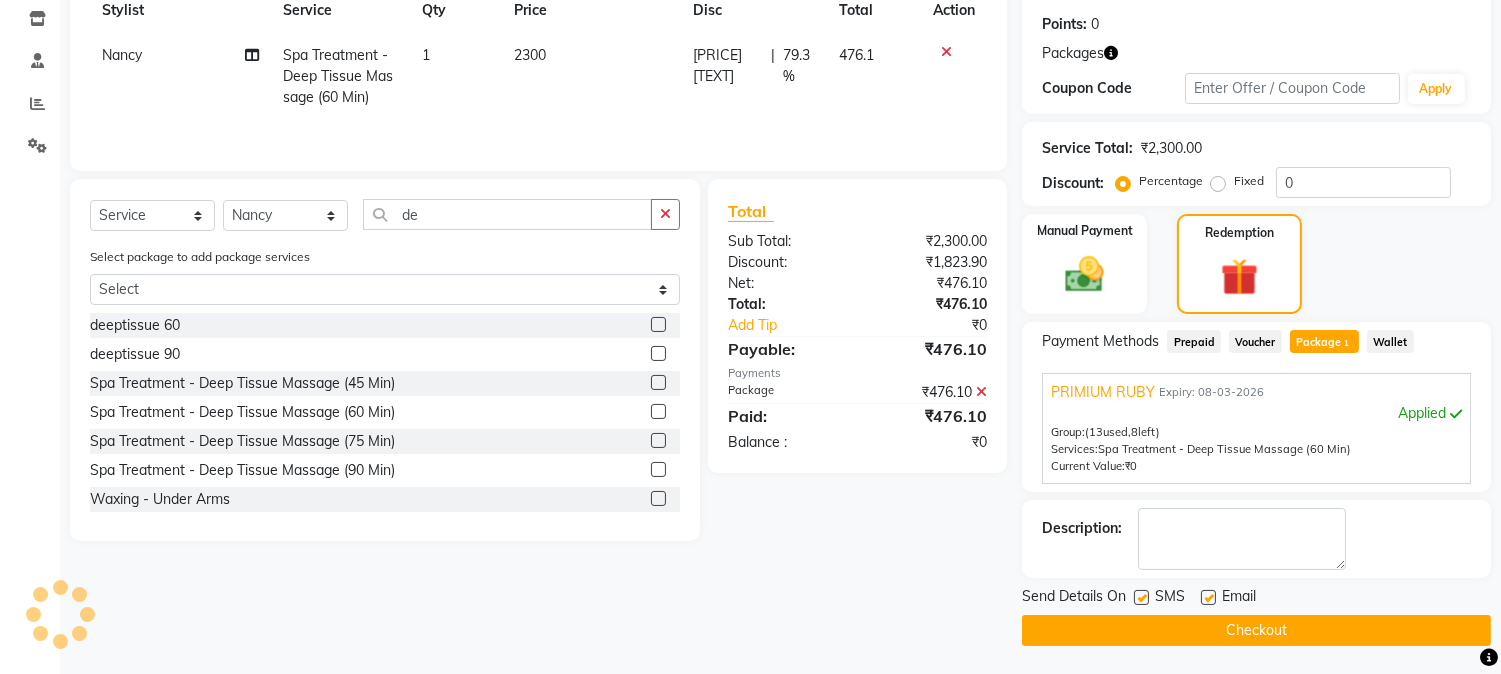 click on "Checkout" 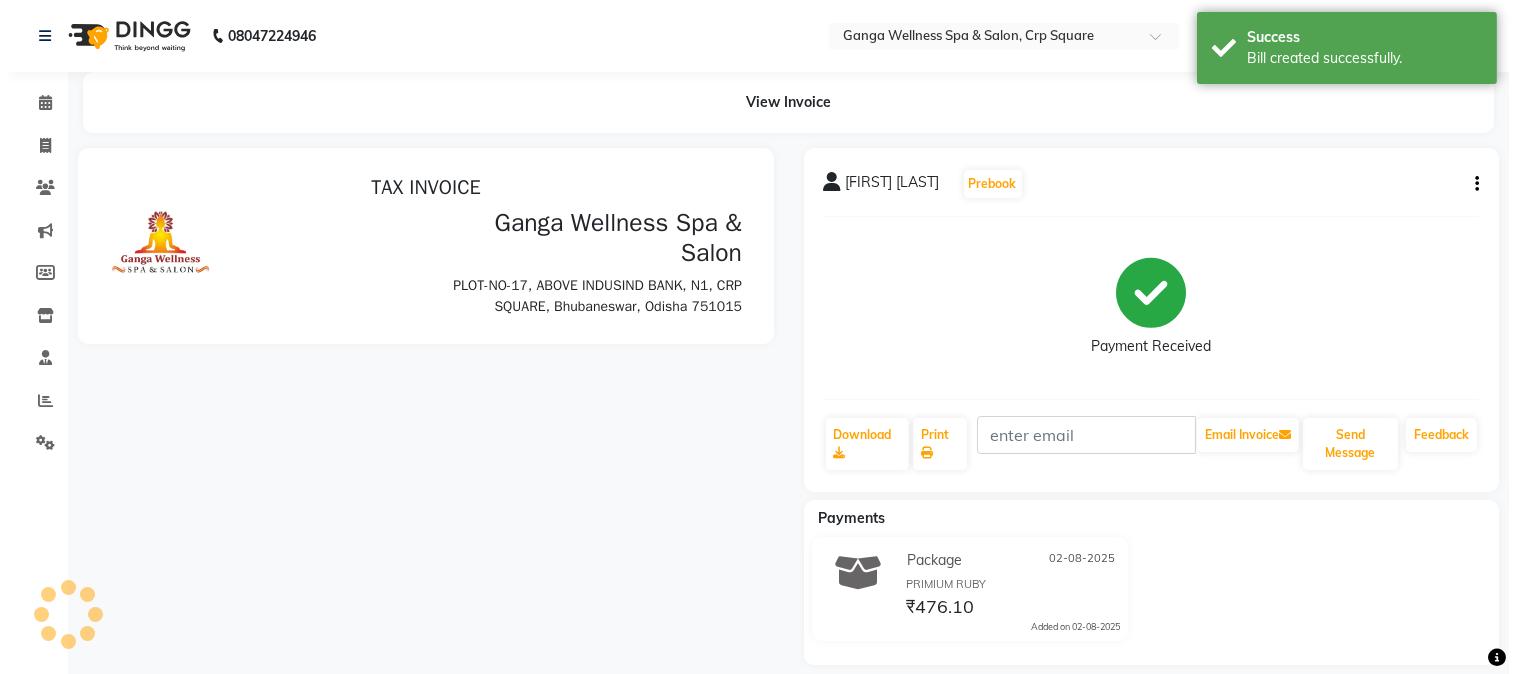 scroll, scrollTop: 0, scrollLeft: 0, axis: both 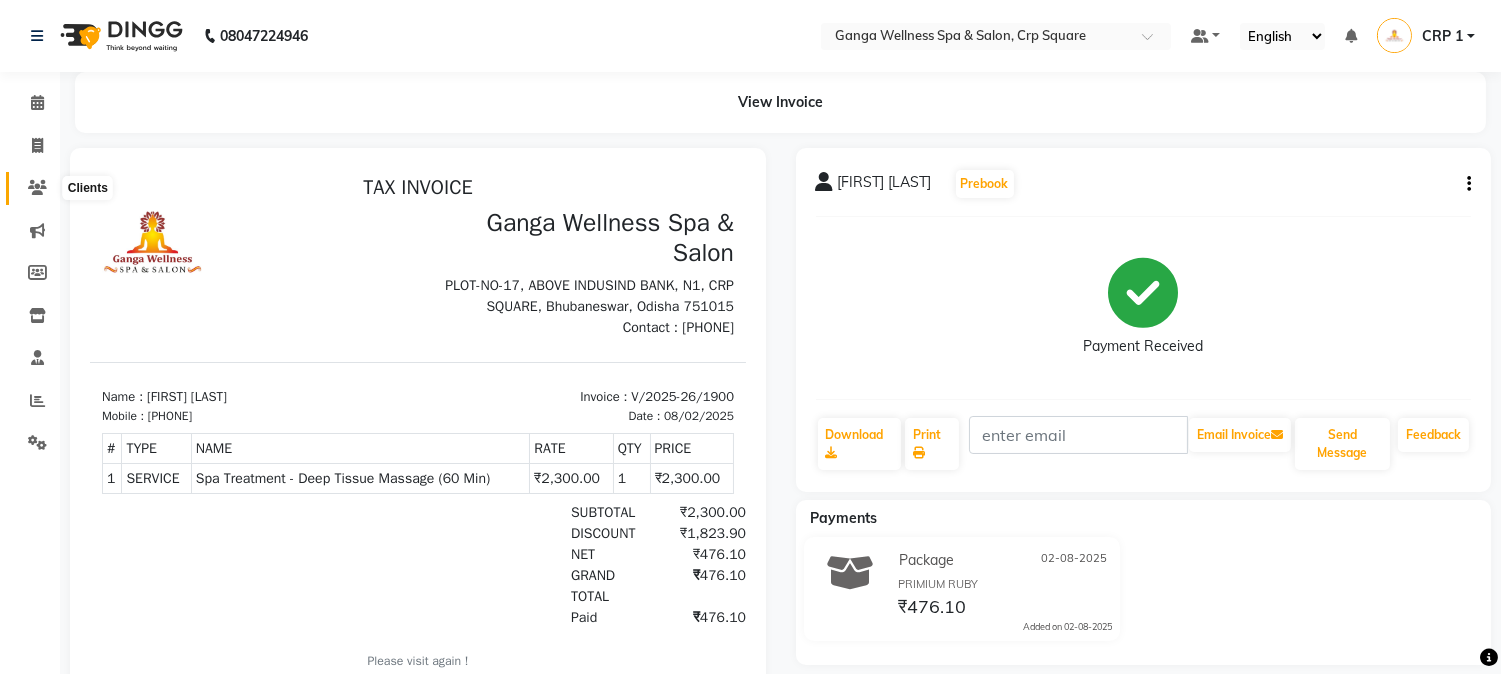 click 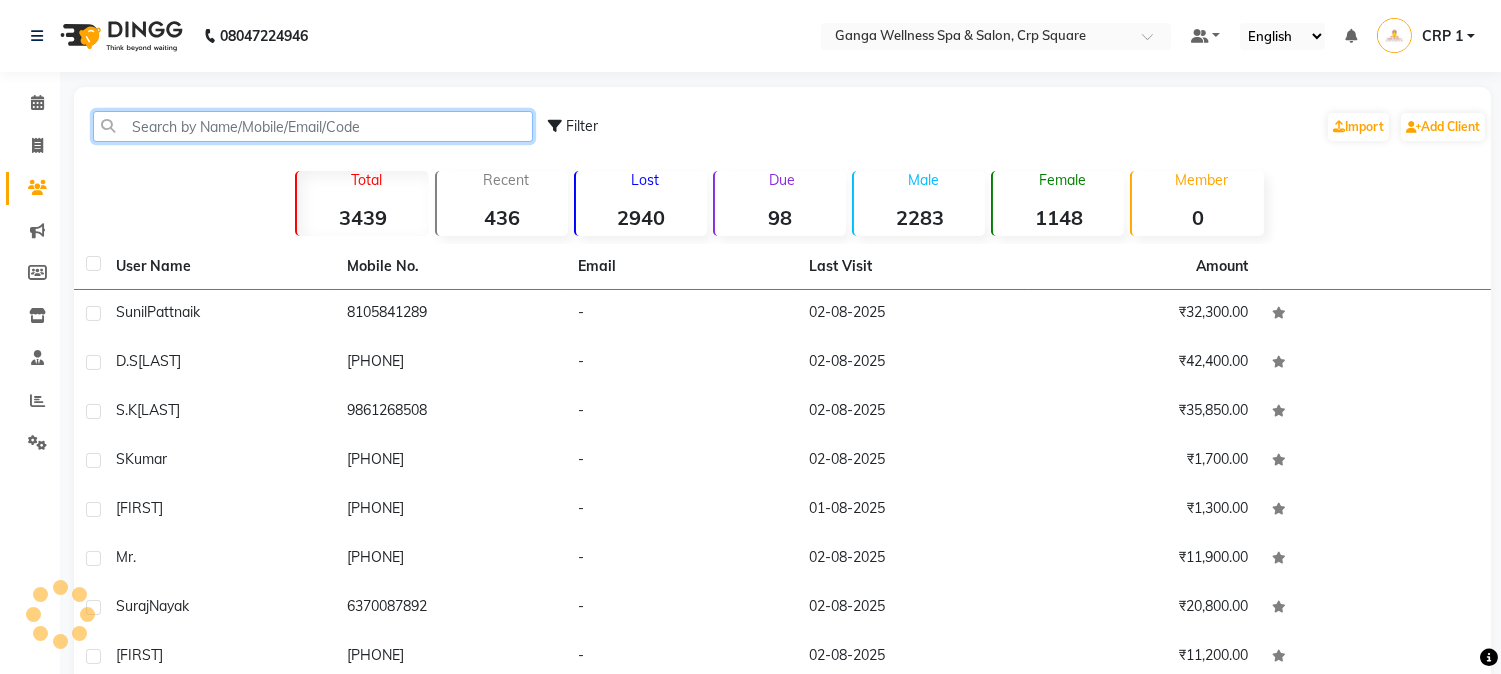 click 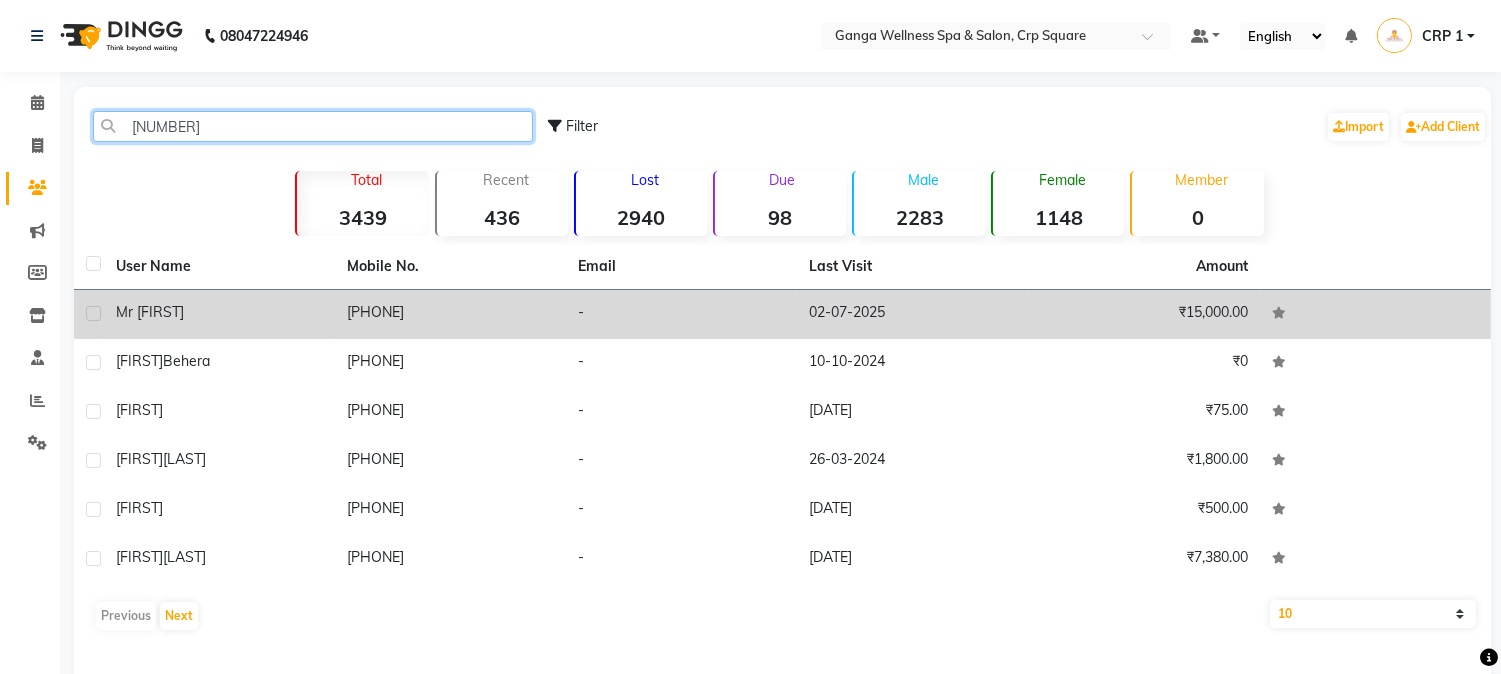 type on "84570" 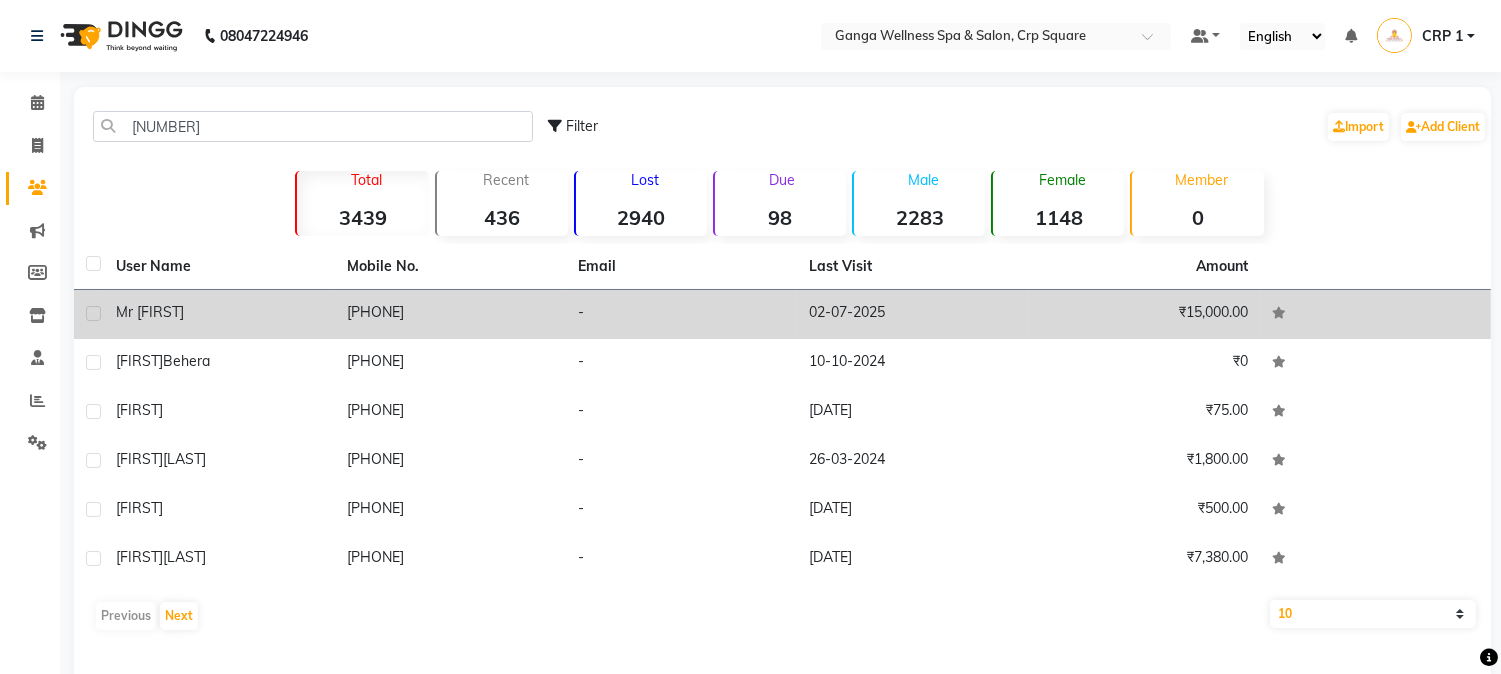 click on "Mr  [FIRST]" 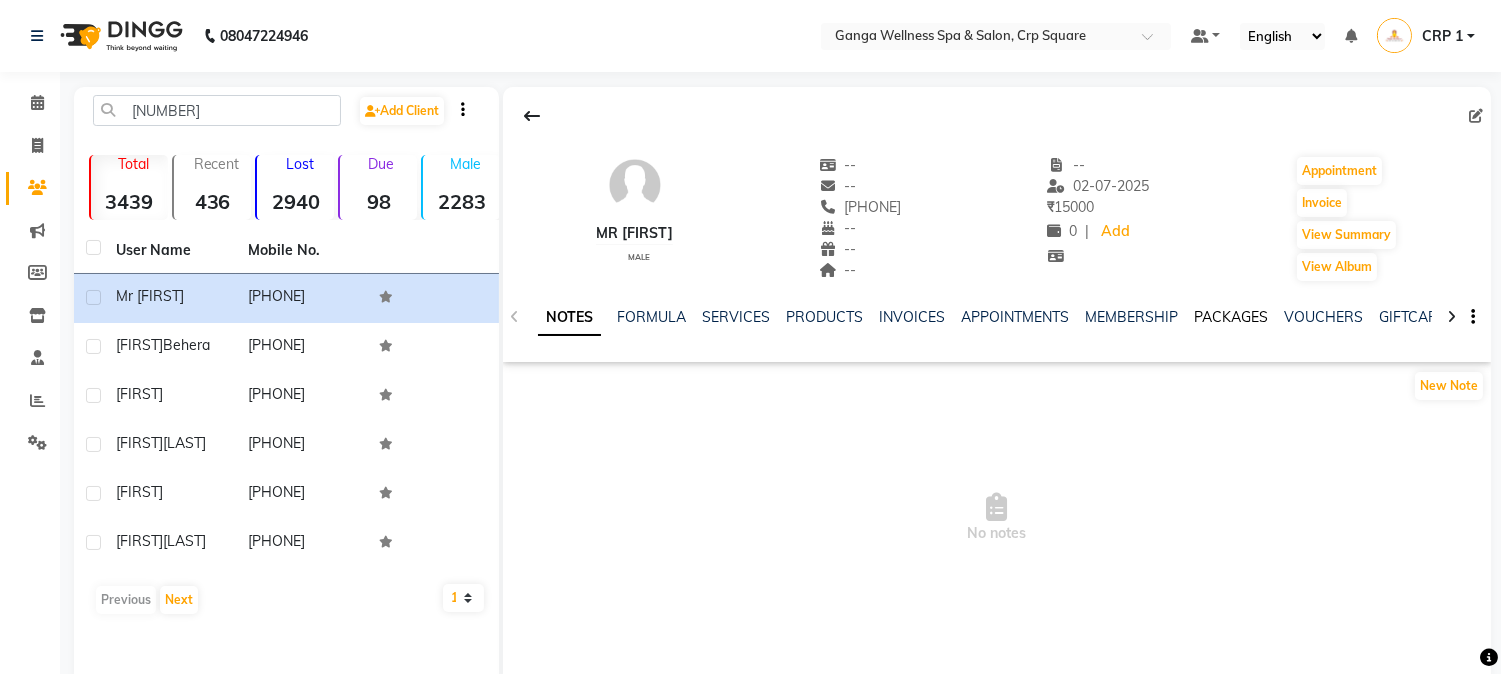 click on "PACKAGES" 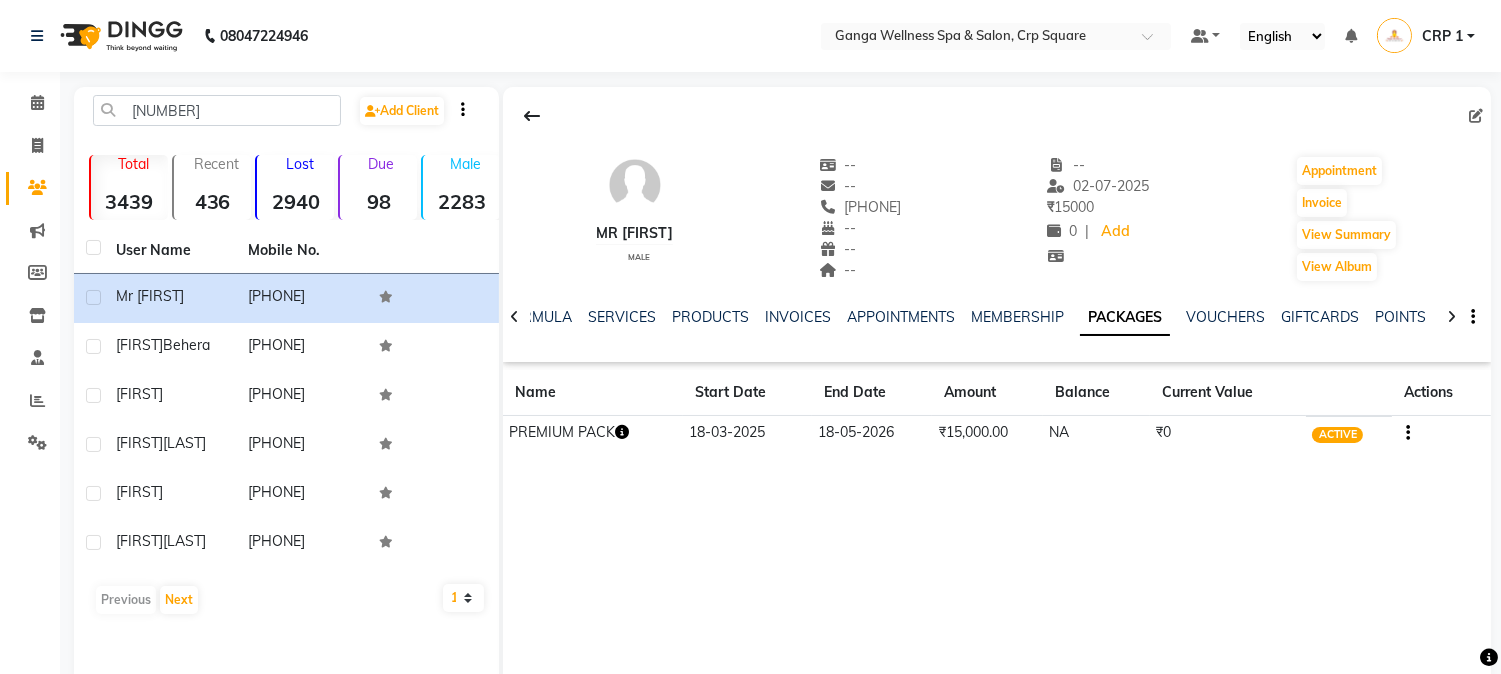 click 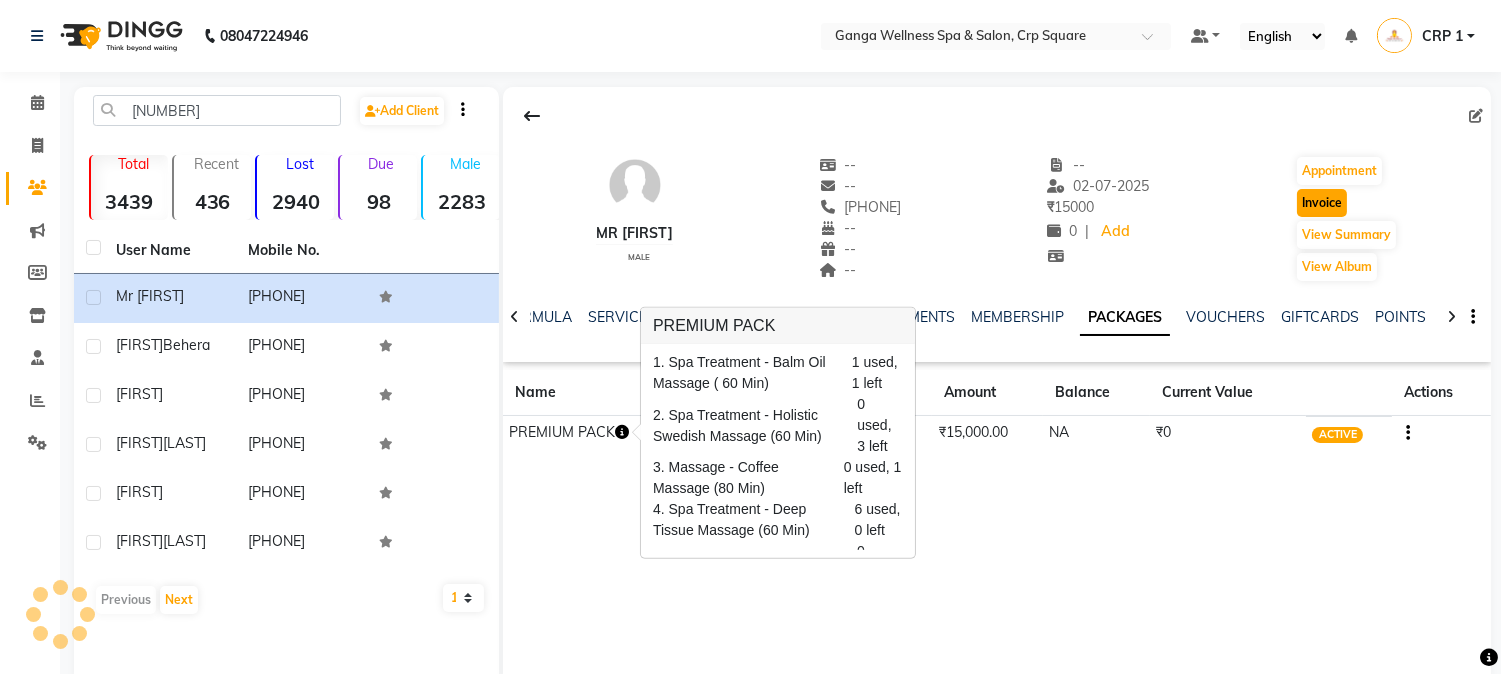 click on "Invoice" 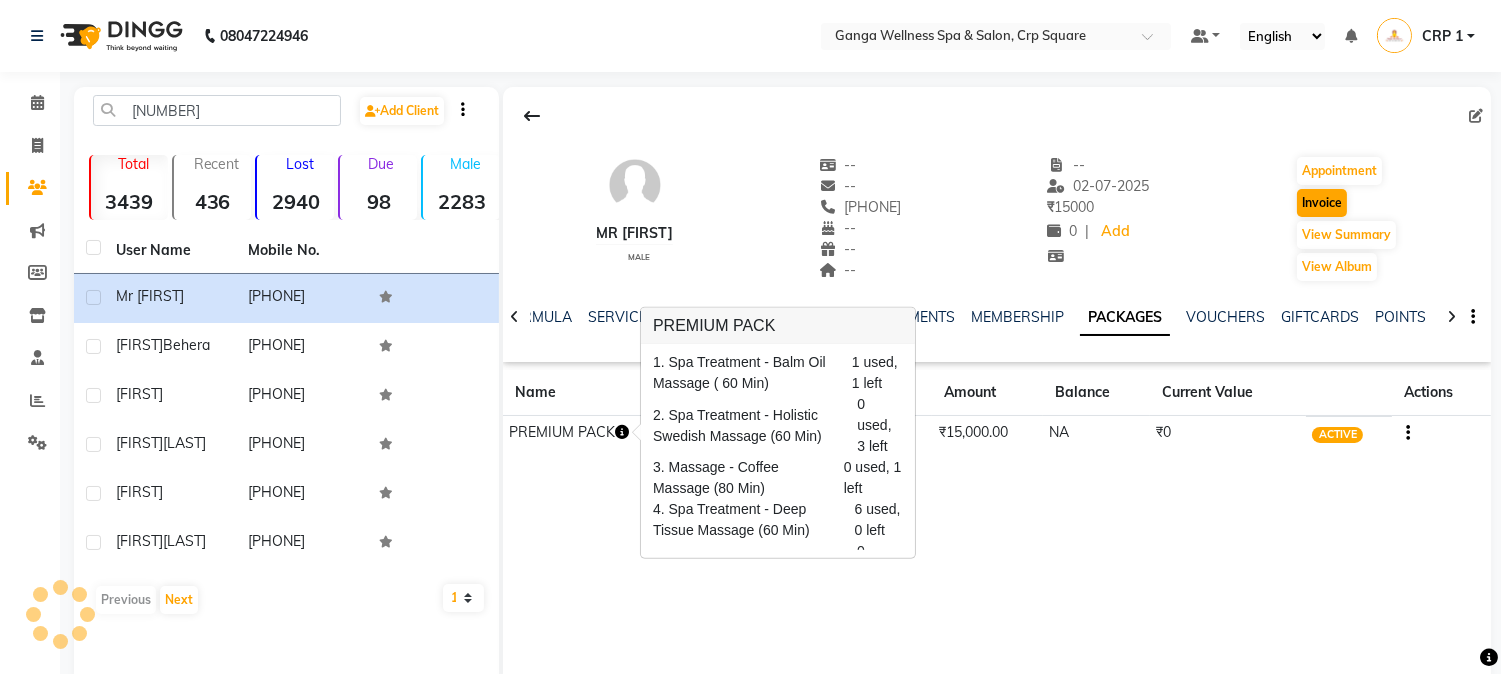 select on "service" 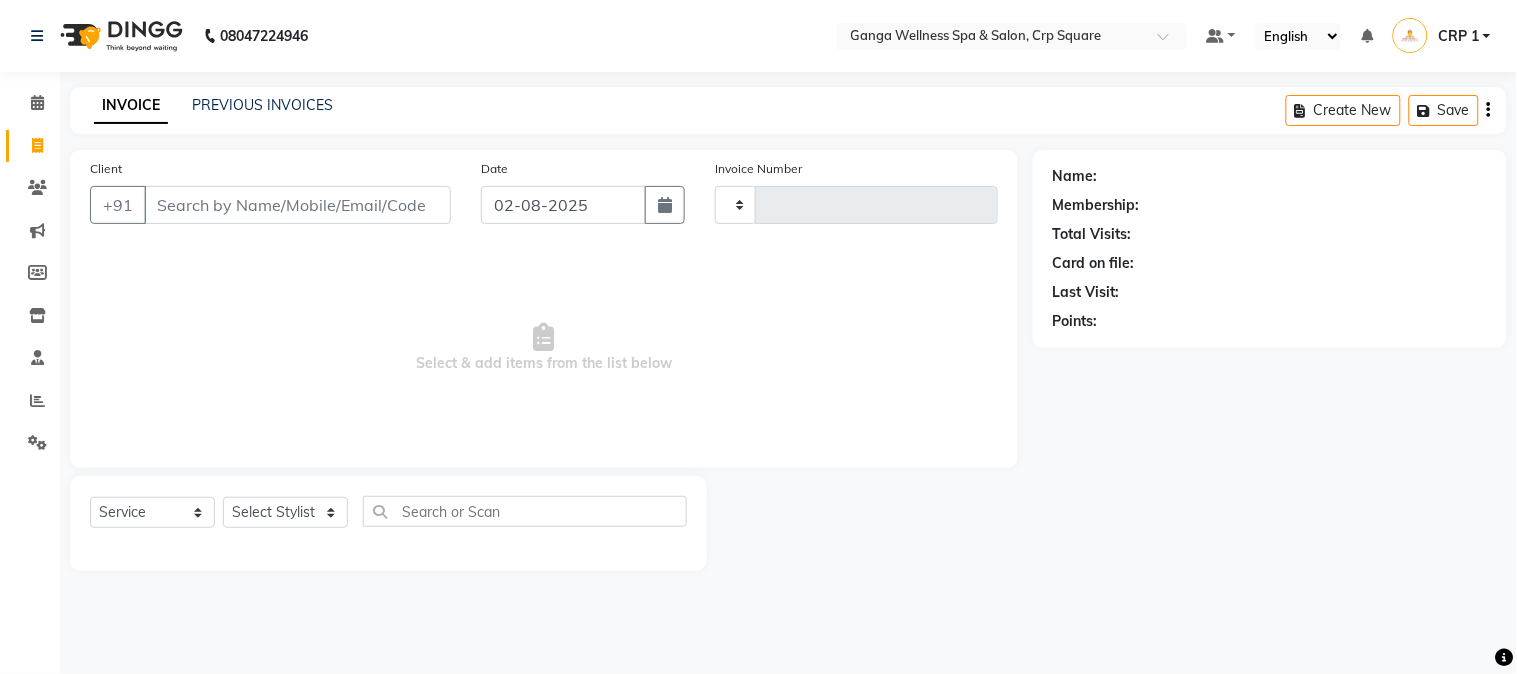 type on "1901" 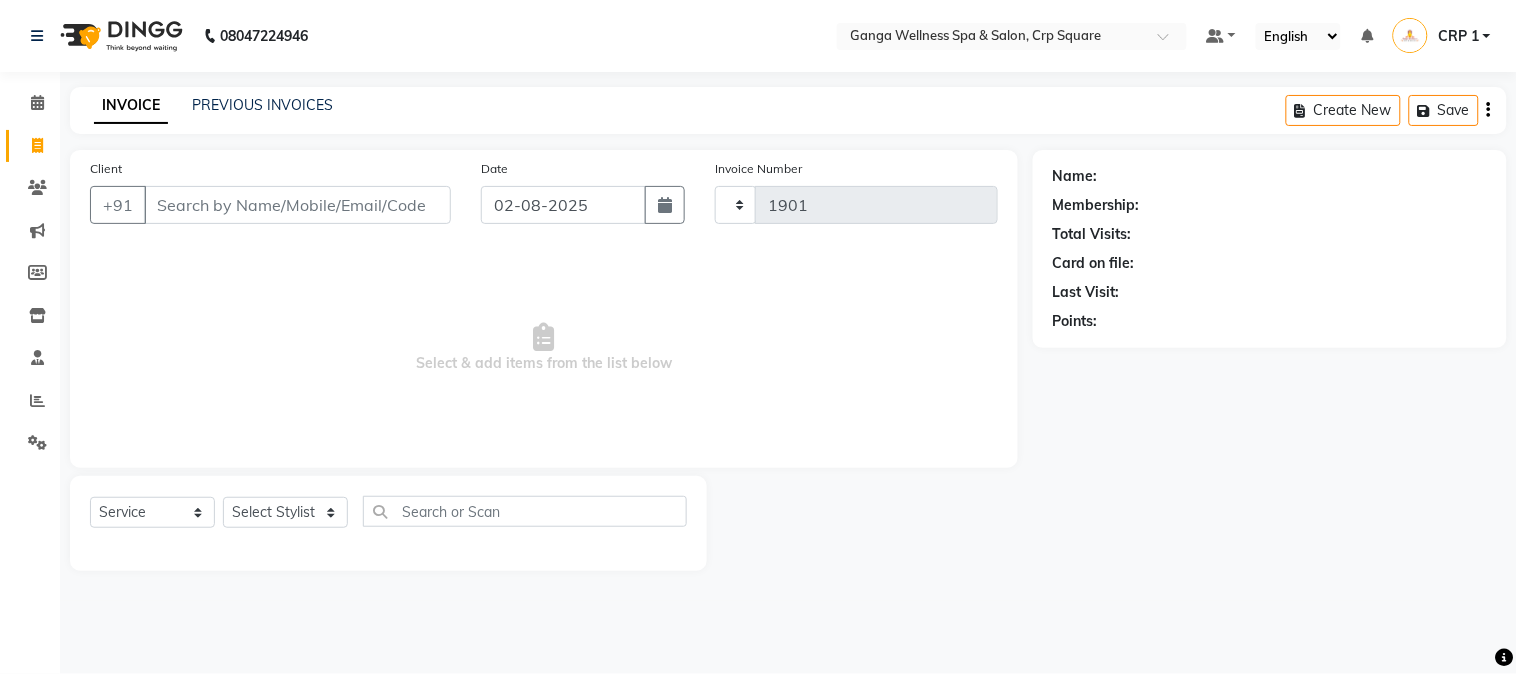 select on "715" 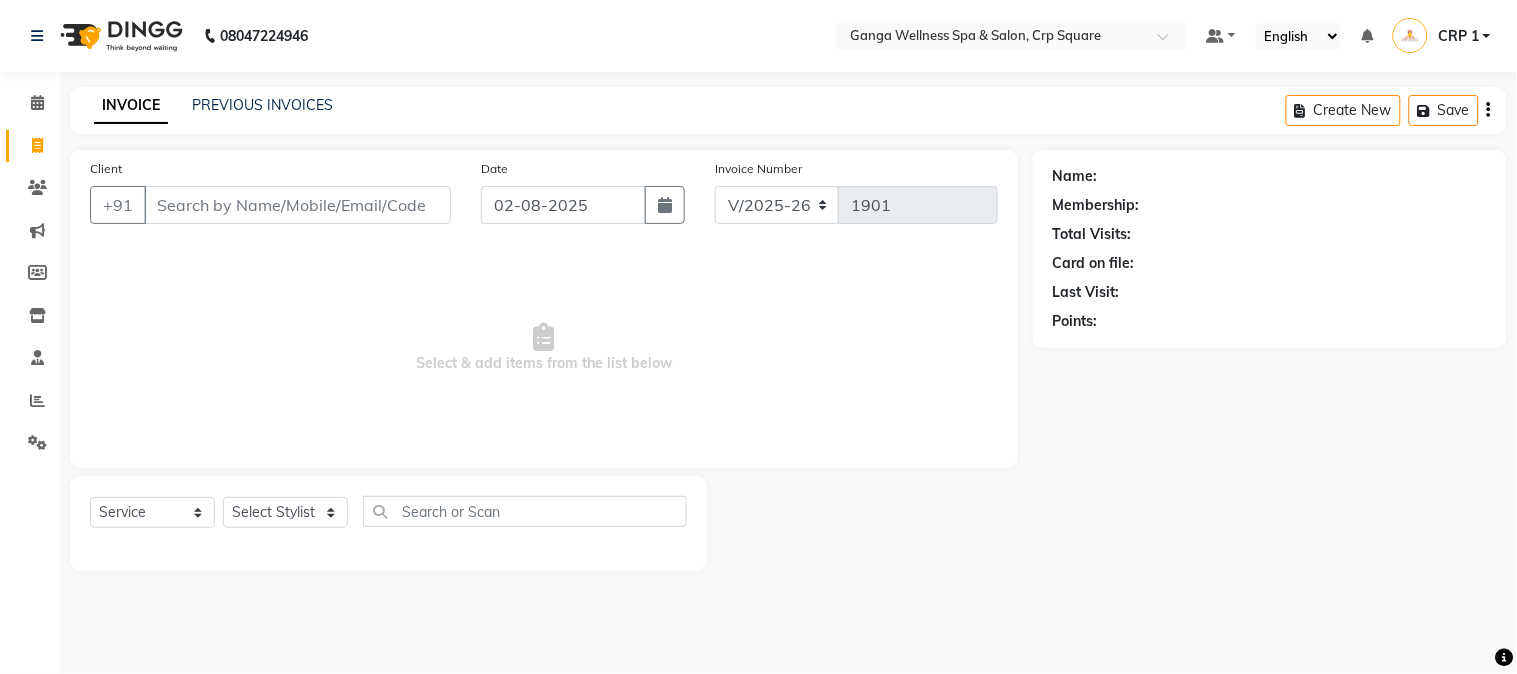 type on "[PHONE]" 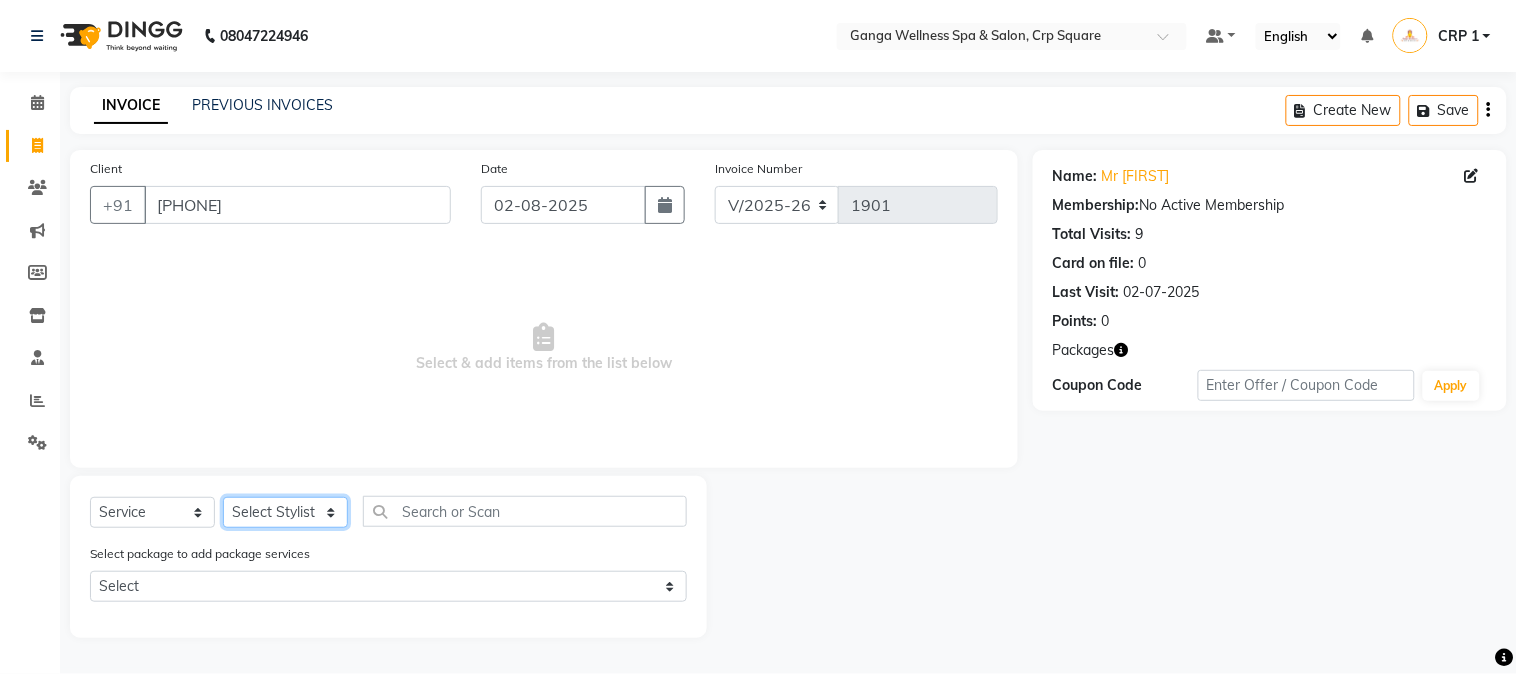 click on "Select Stylist Aarovi Abhin Alisha Ammi Ania Annei Api Ayen Bikash Bina CRP 1 CRP 2 Dipti Elina G1 G1 Salon General Manager  Helen Jasmine Jayashree JC Jenny kavi Krishna Manoj Mathu  Monika Moon Nancy Nirupama Pabitra Papu Puja Purnima Rajashree Raju Rashmi Rasmi  Remi Rinky Riya Rose Sanjiv Saraswati Saroj Sir  Shrabani Sofia Steffy Sukanya Surren Mahapatra Sushree Swopna Umpi Zuali" 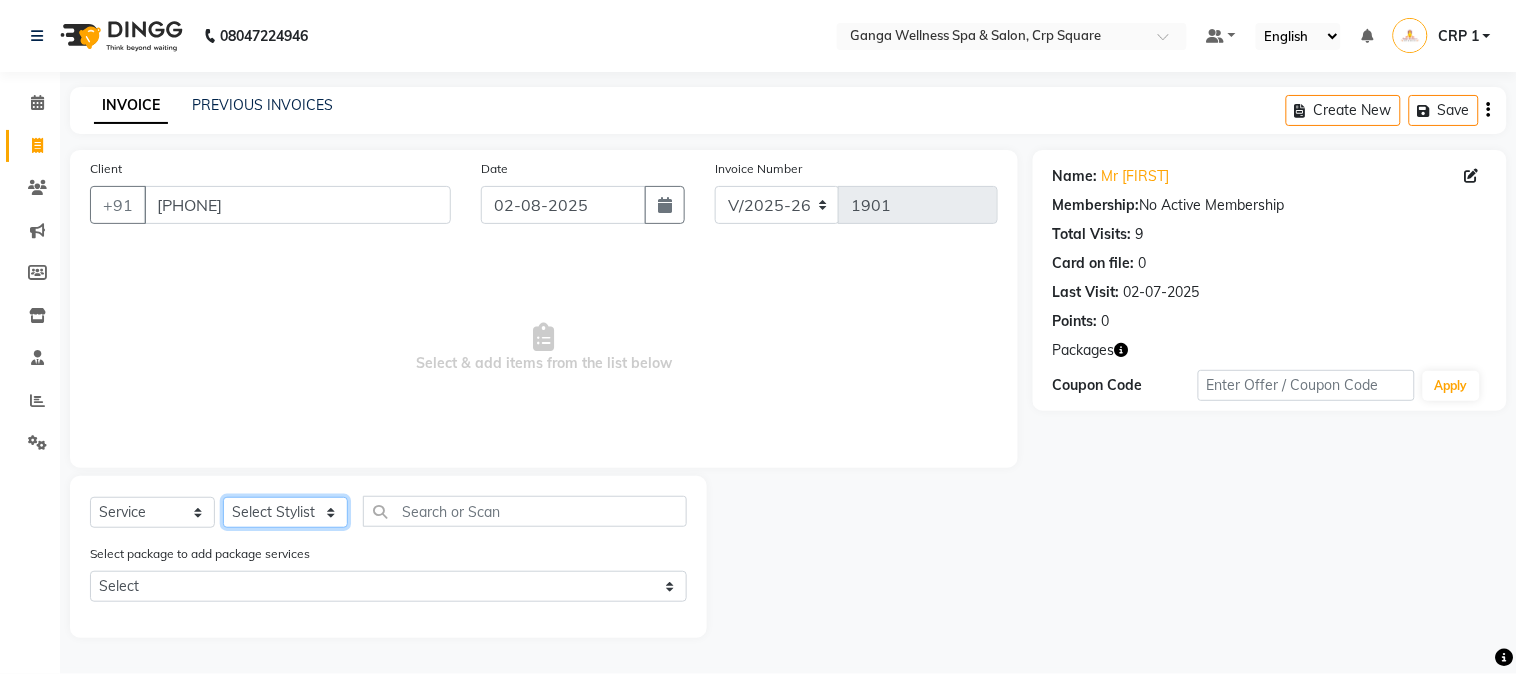 select on "79434" 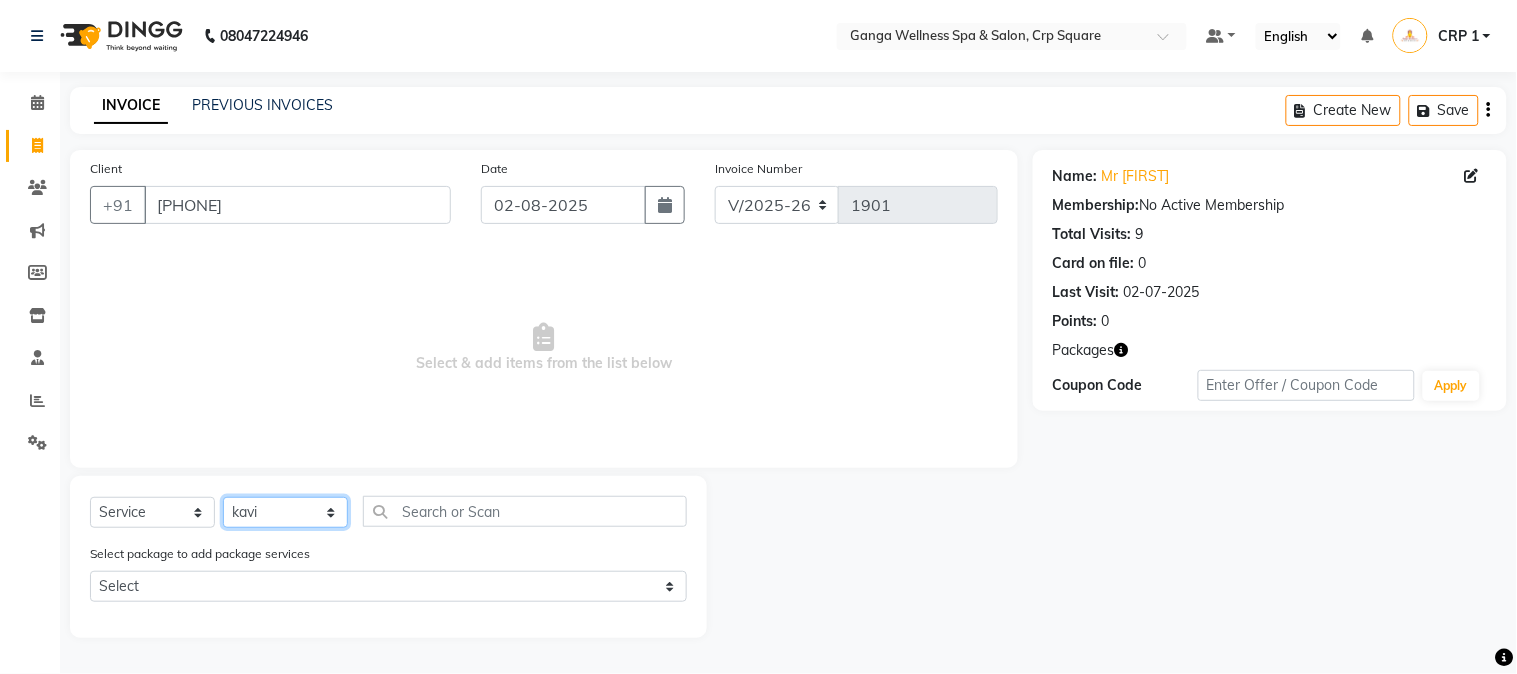 click on "Select Stylist Aarovi Abhin Alisha Ammi Ania Annei Api Ayen Bikash Bina CRP 1 CRP 2 Dipti Elina G1 G1 Salon General Manager  Helen Jasmine Jayashree JC Jenny kavi Krishna Manoj Mathu  Monika Moon Nancy Nirupama Pabitra Papu Puja Purnima Rajashree Raju Rashmi Rasmi  Remi Rinky Riya Rose Sanjiv Saraswati Saroj Sir  Shrabani Sofia Steffy Sukanya Surren Mahapatra Sushree Swopna Umpi Zuali" 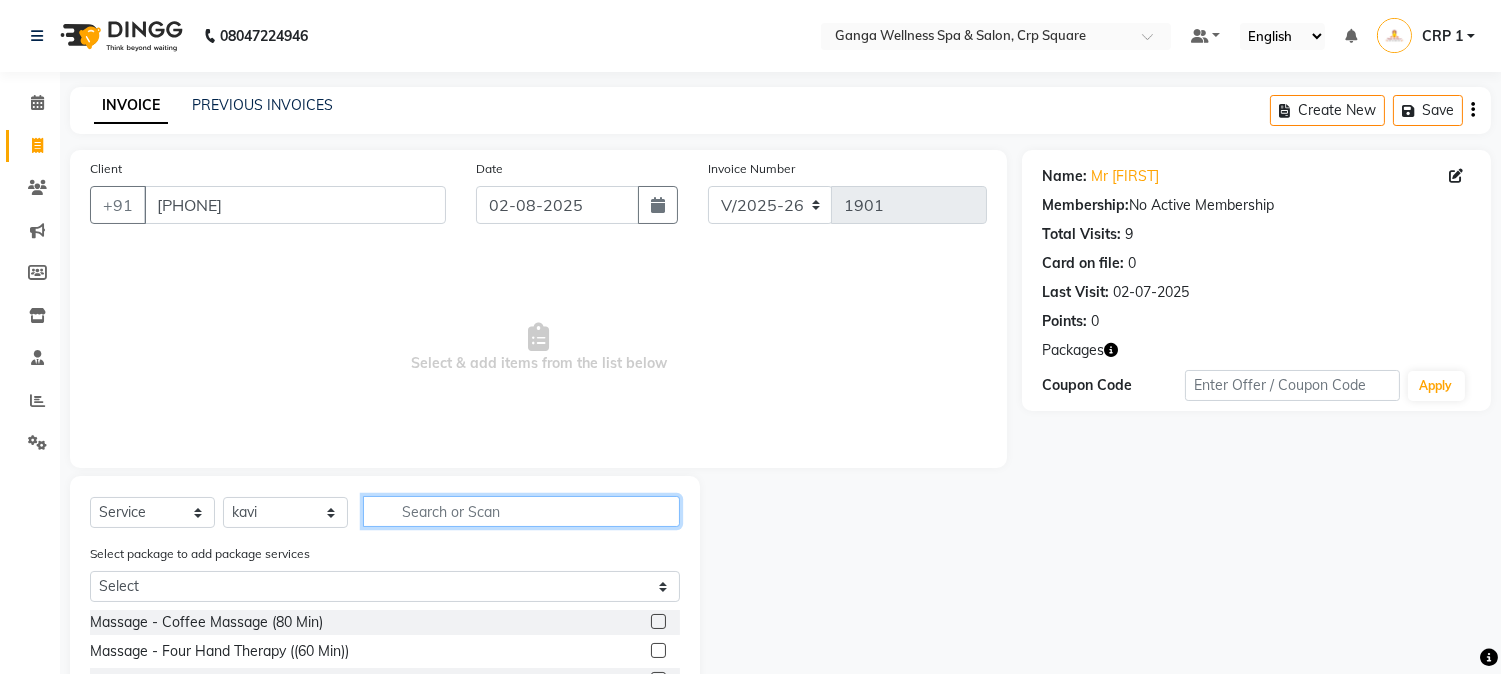 click 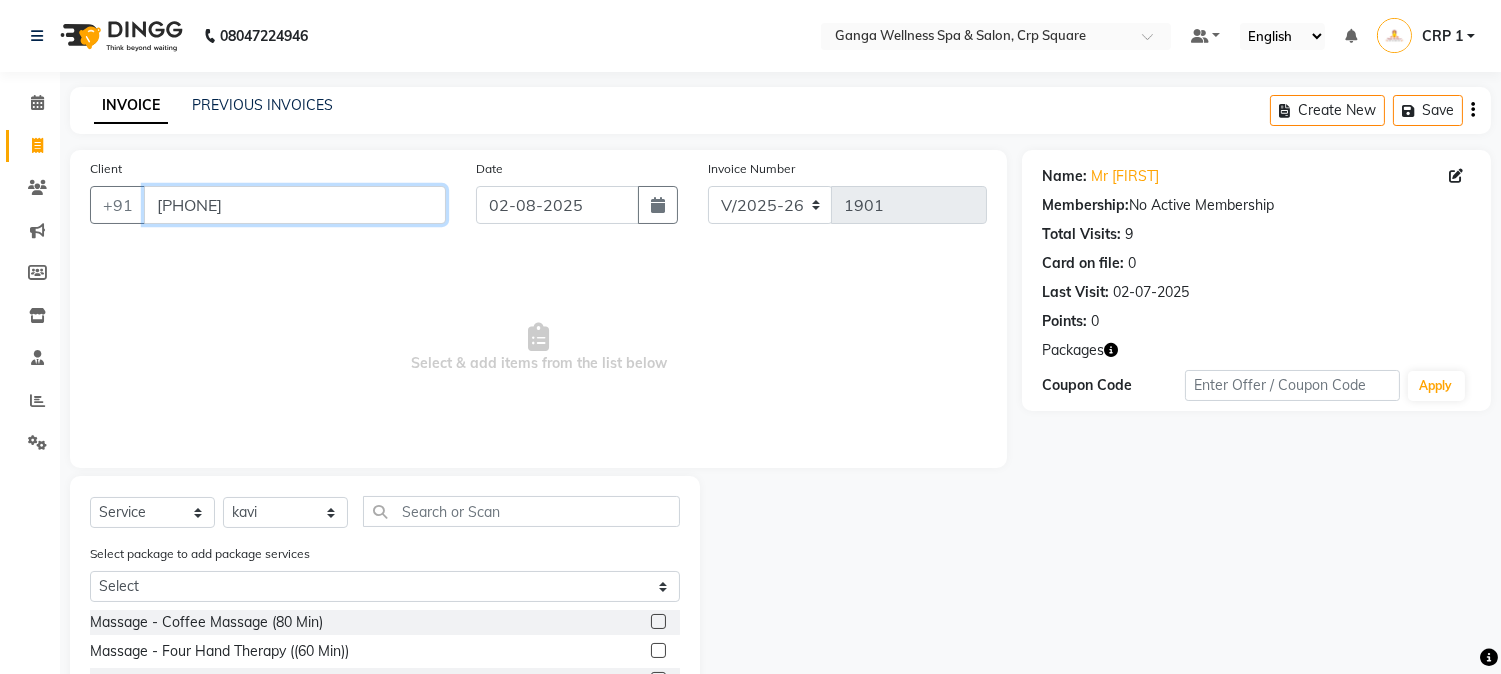 click on "[PHONE]" at bounding box center (295, 205) 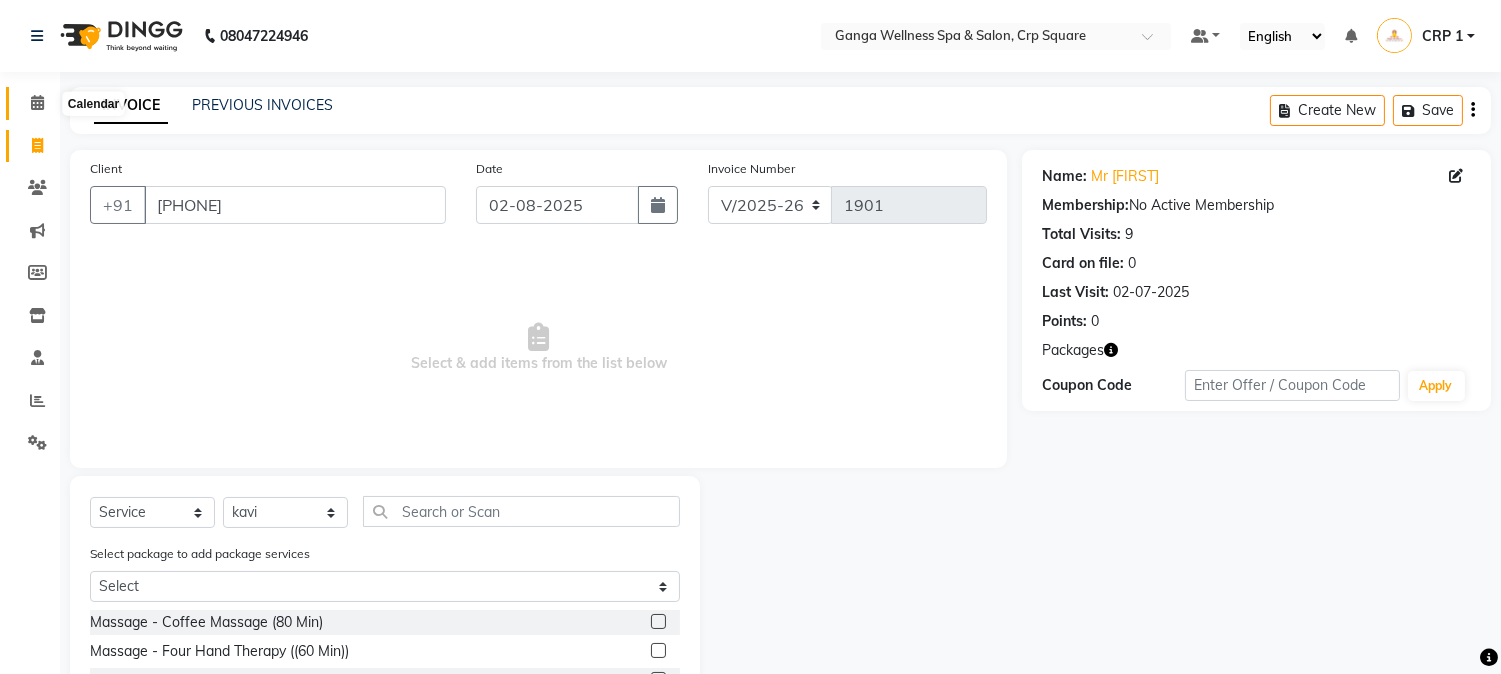 click 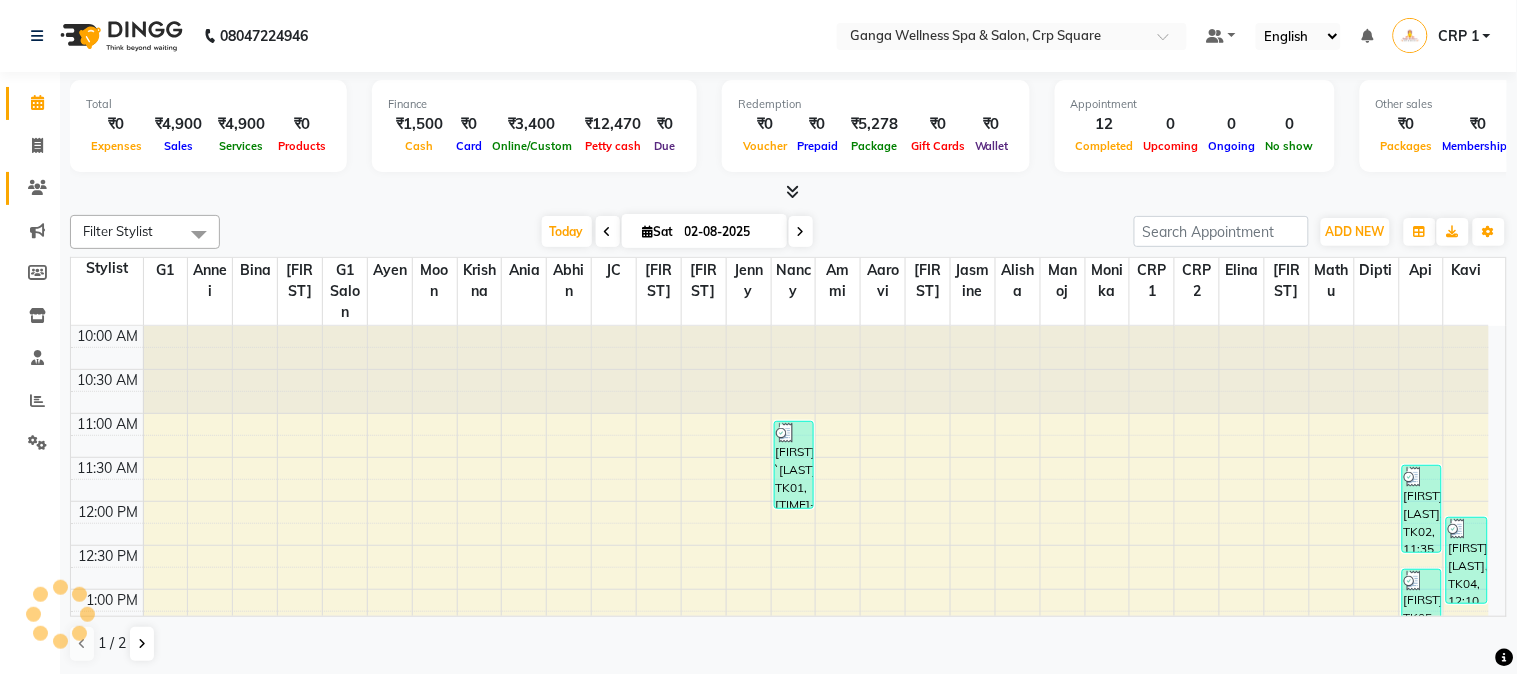scroll, scrollTop: 0, scrollLeft: 0, axis: both 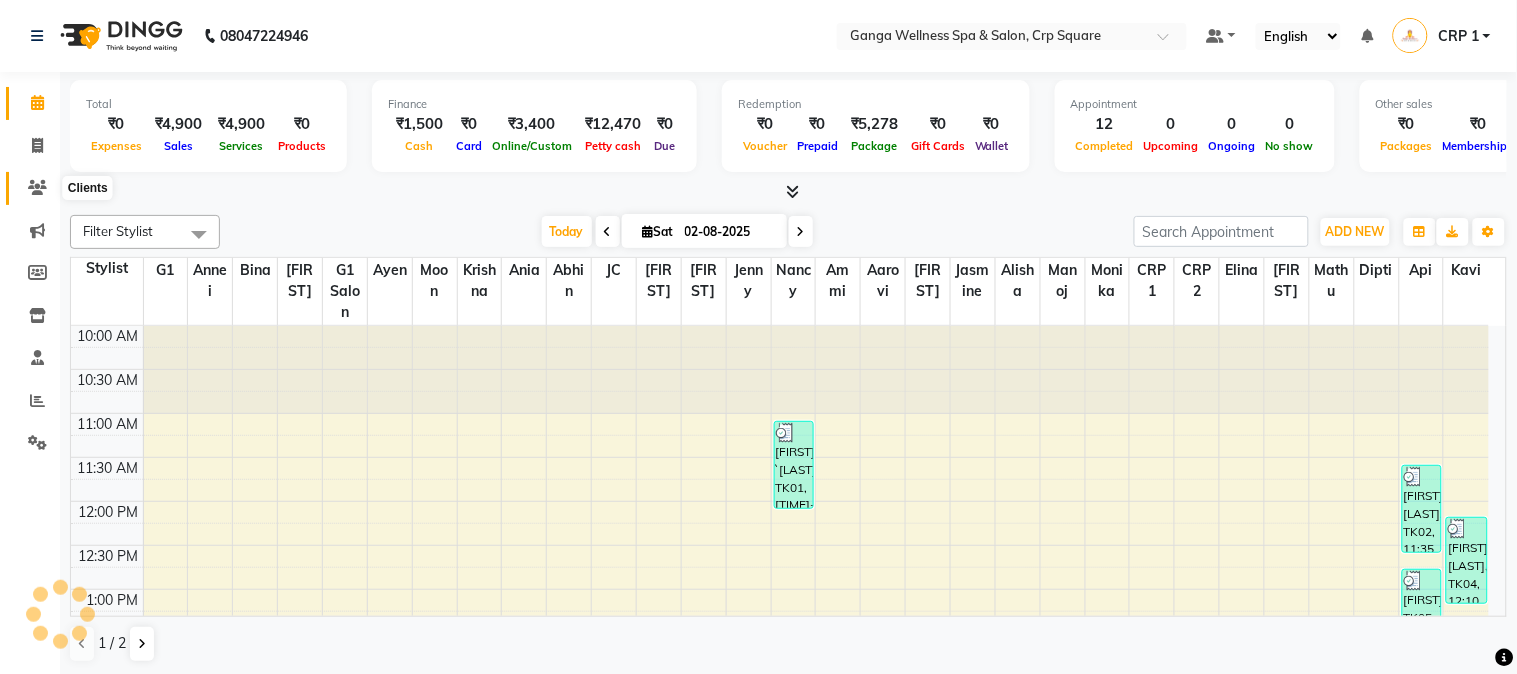 click 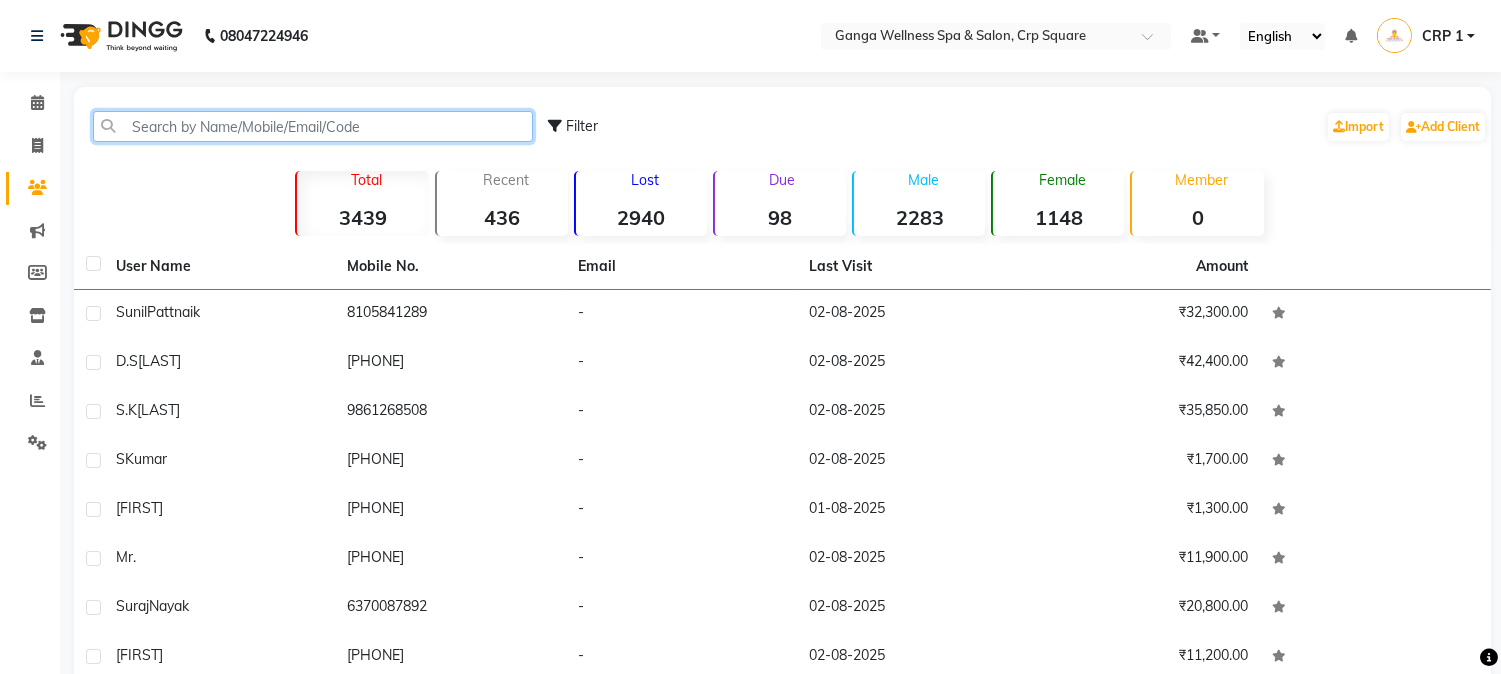 click 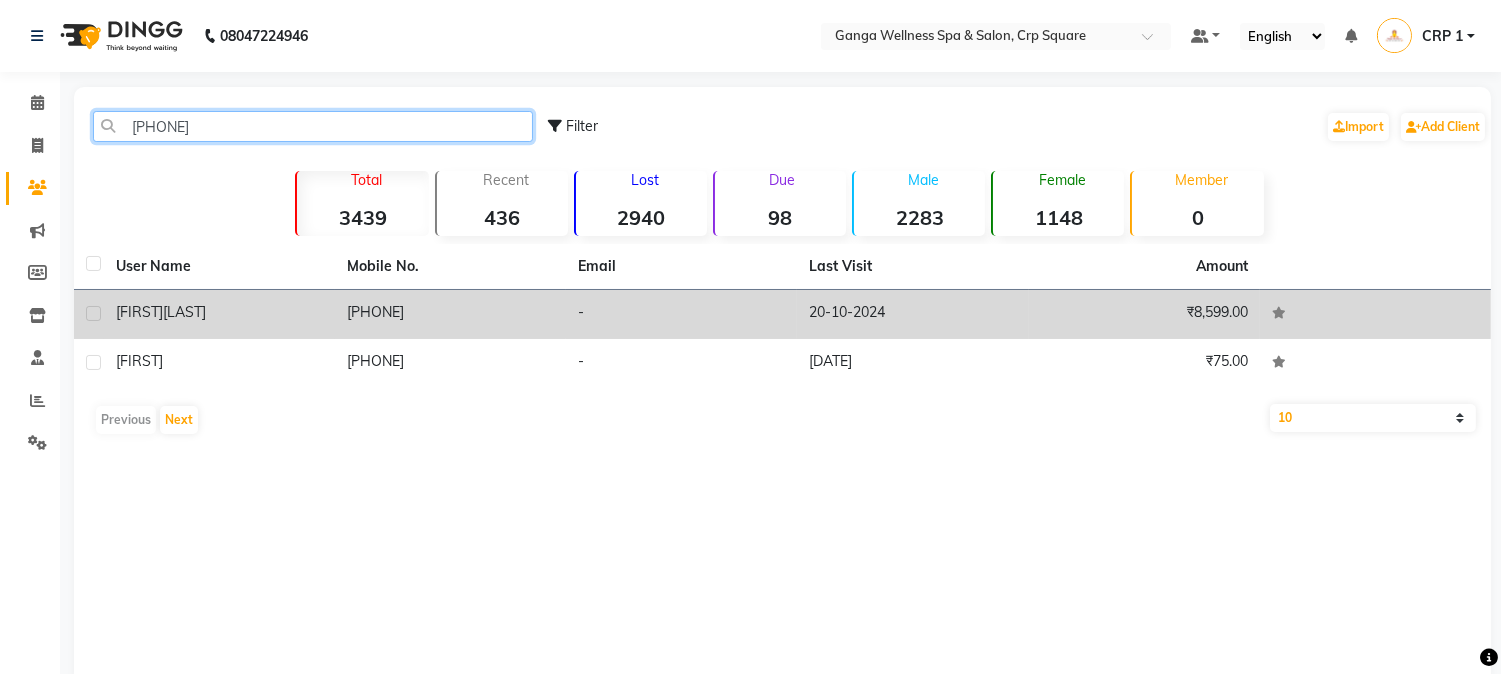 type on "70081252" 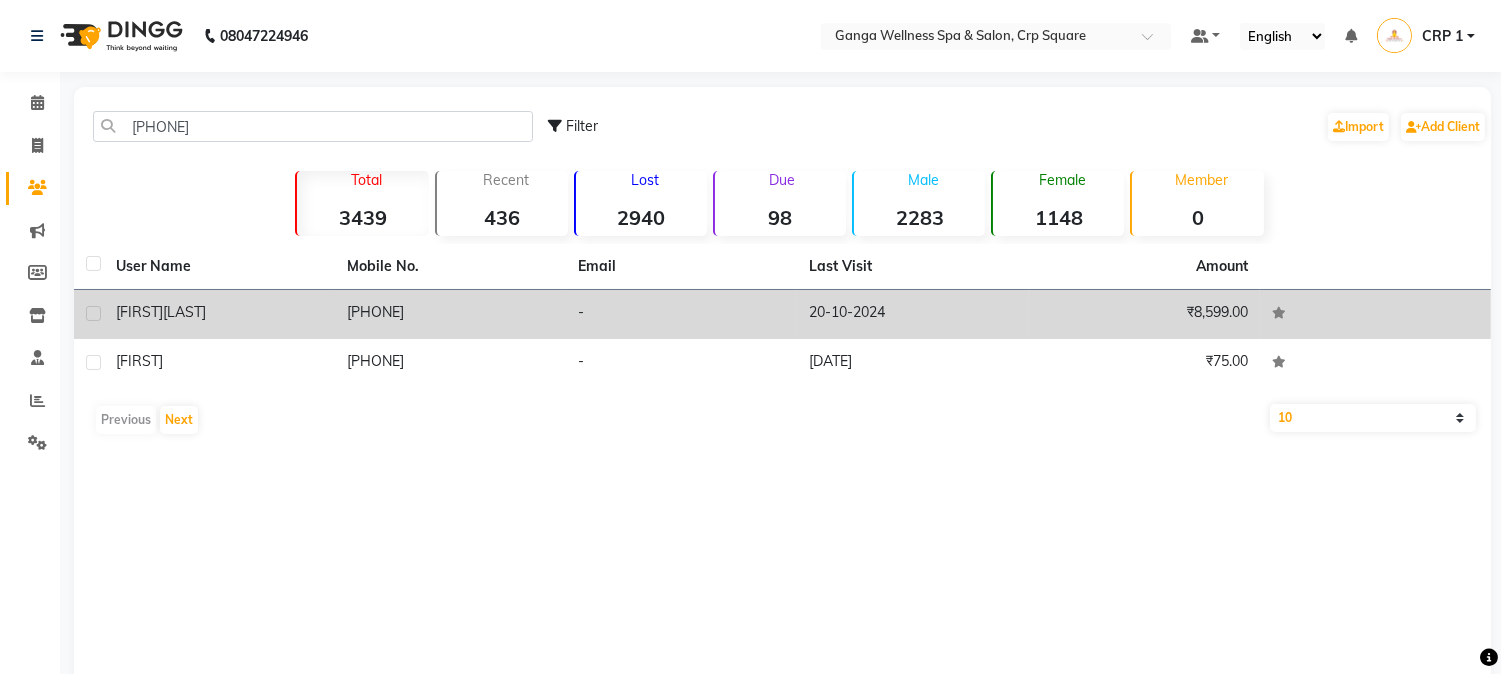 click on "7008125281" 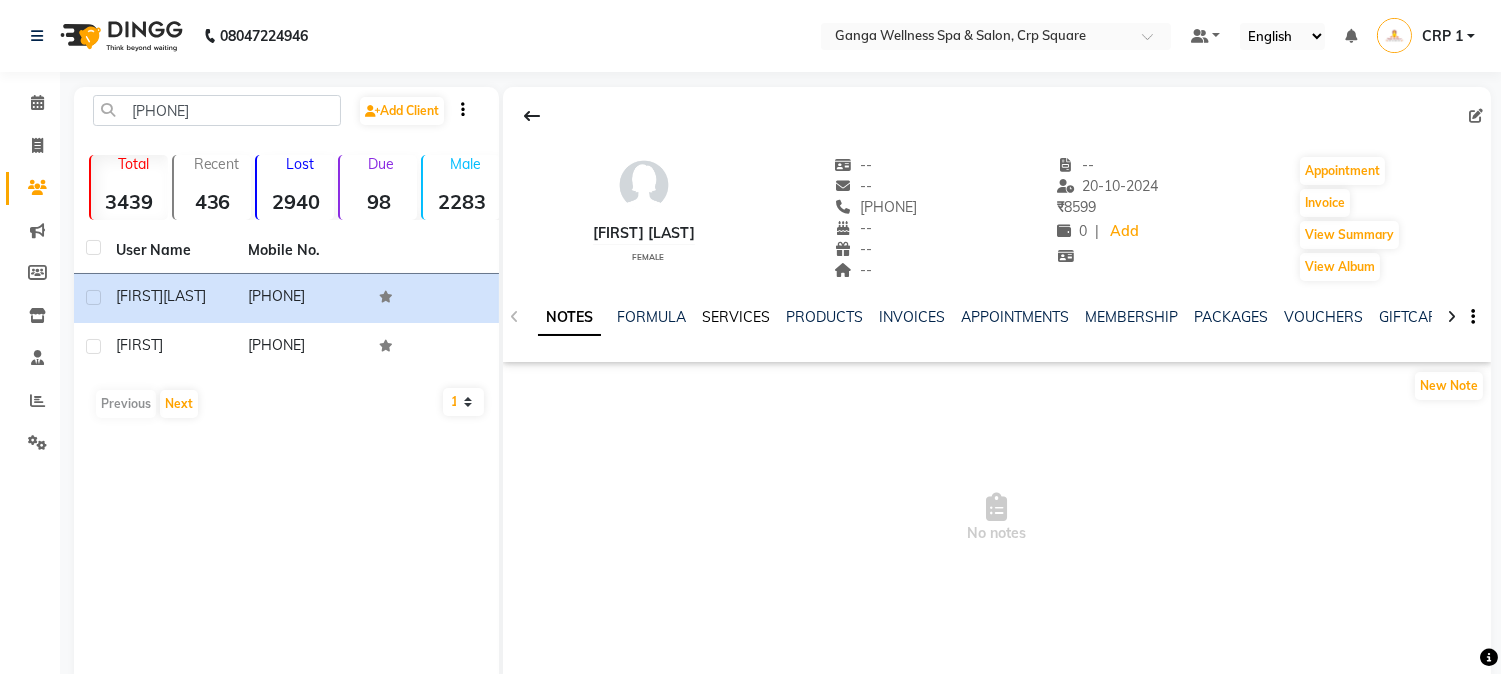 click on "SERVICES" 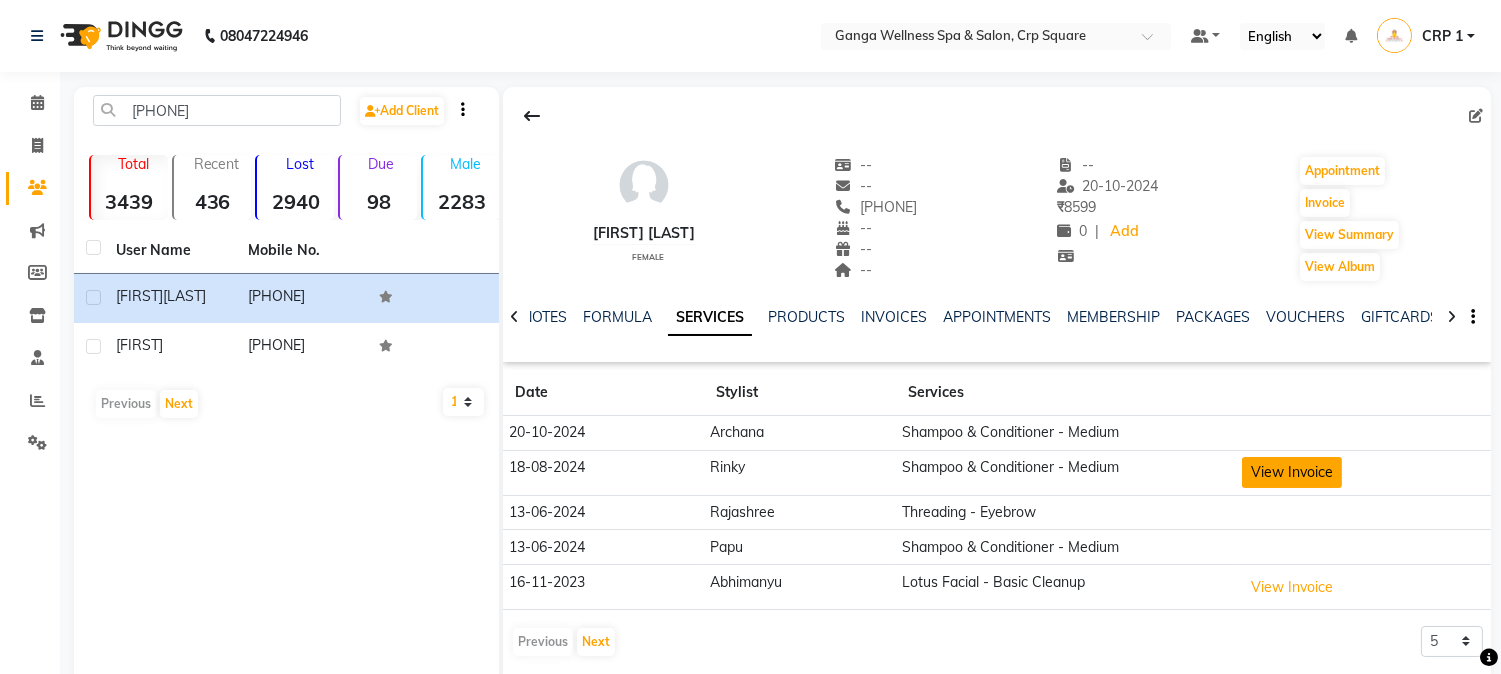 click on "View Invoice" 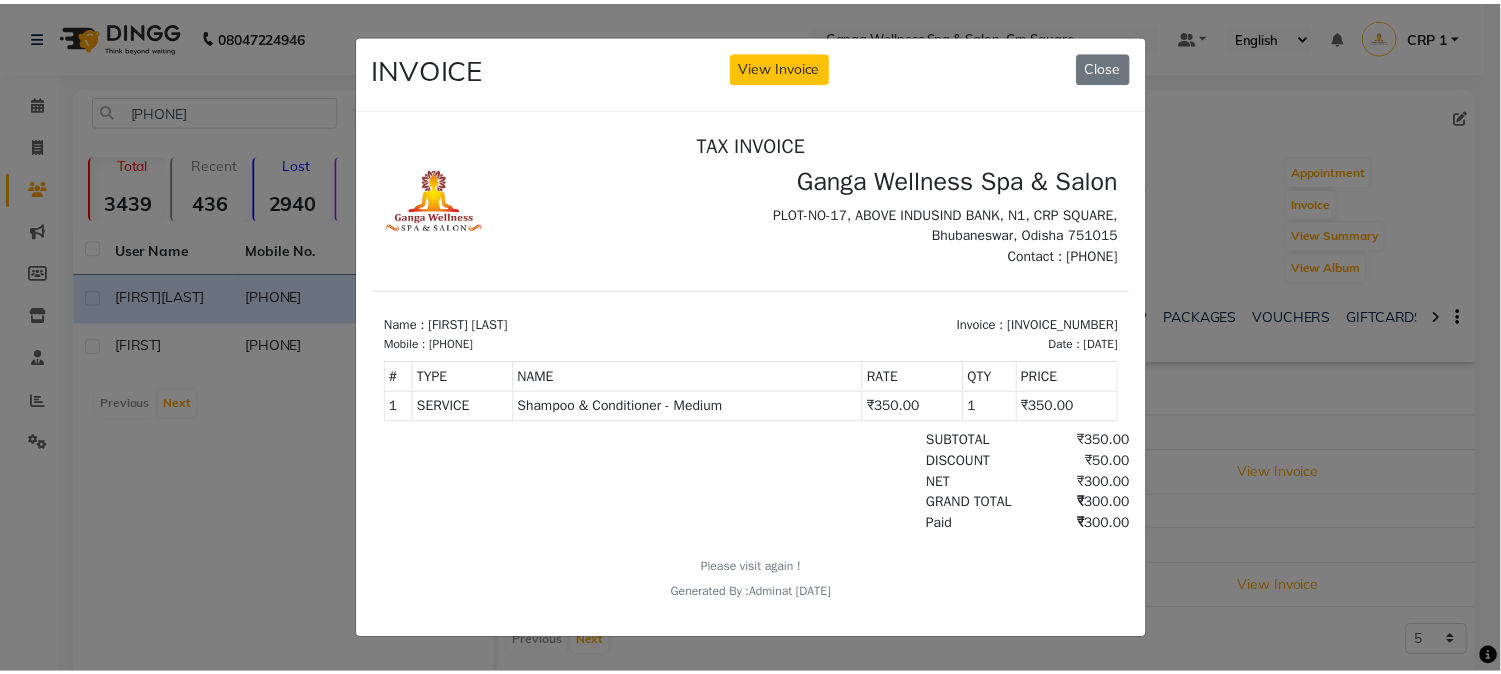 scroll, scrollTop: 15, scrollLeft: 0, axis: vertical 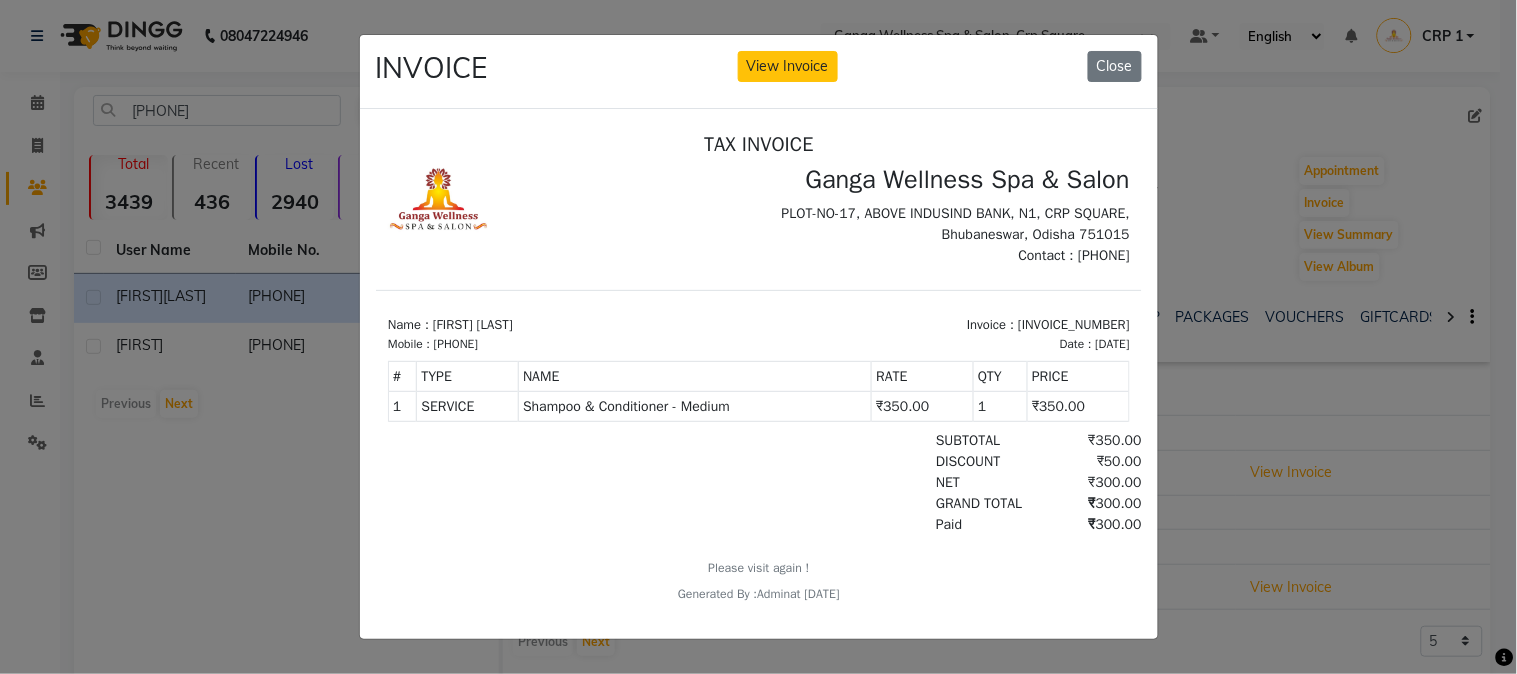 click on "INVOICE View Invoice Close" 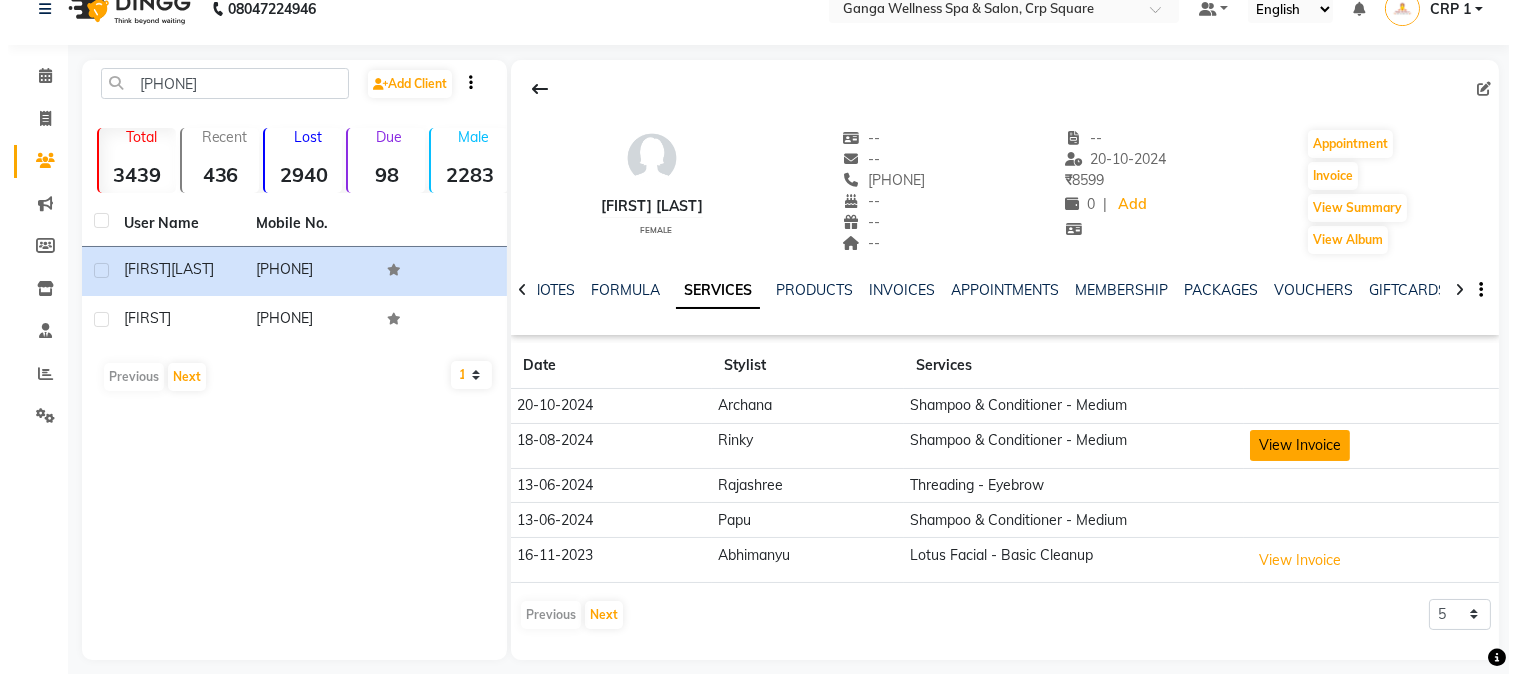 scroll, scrollTop: 42, scrollLeft: 0, axis: vertical 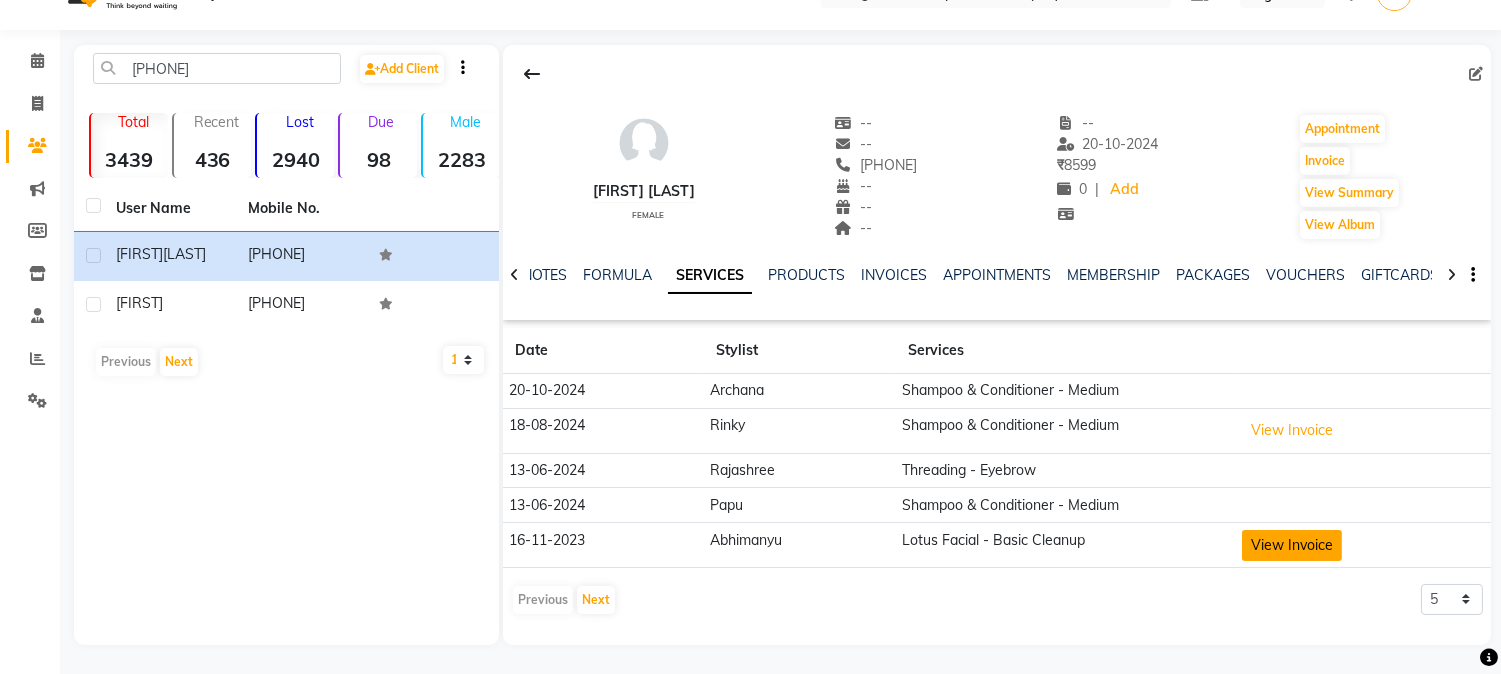 click on "View Invoice" 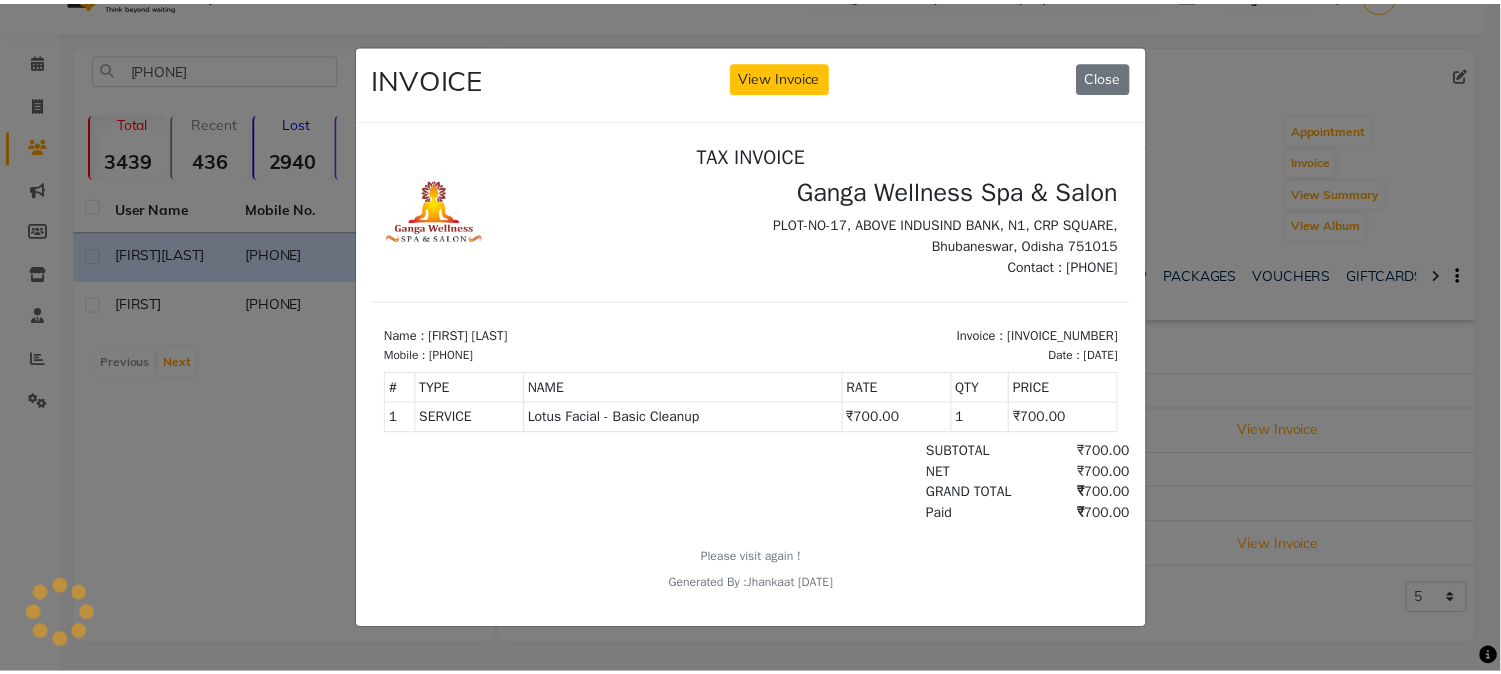 scroll, scrollTop: 0, scrollLeft: 0, axis: both 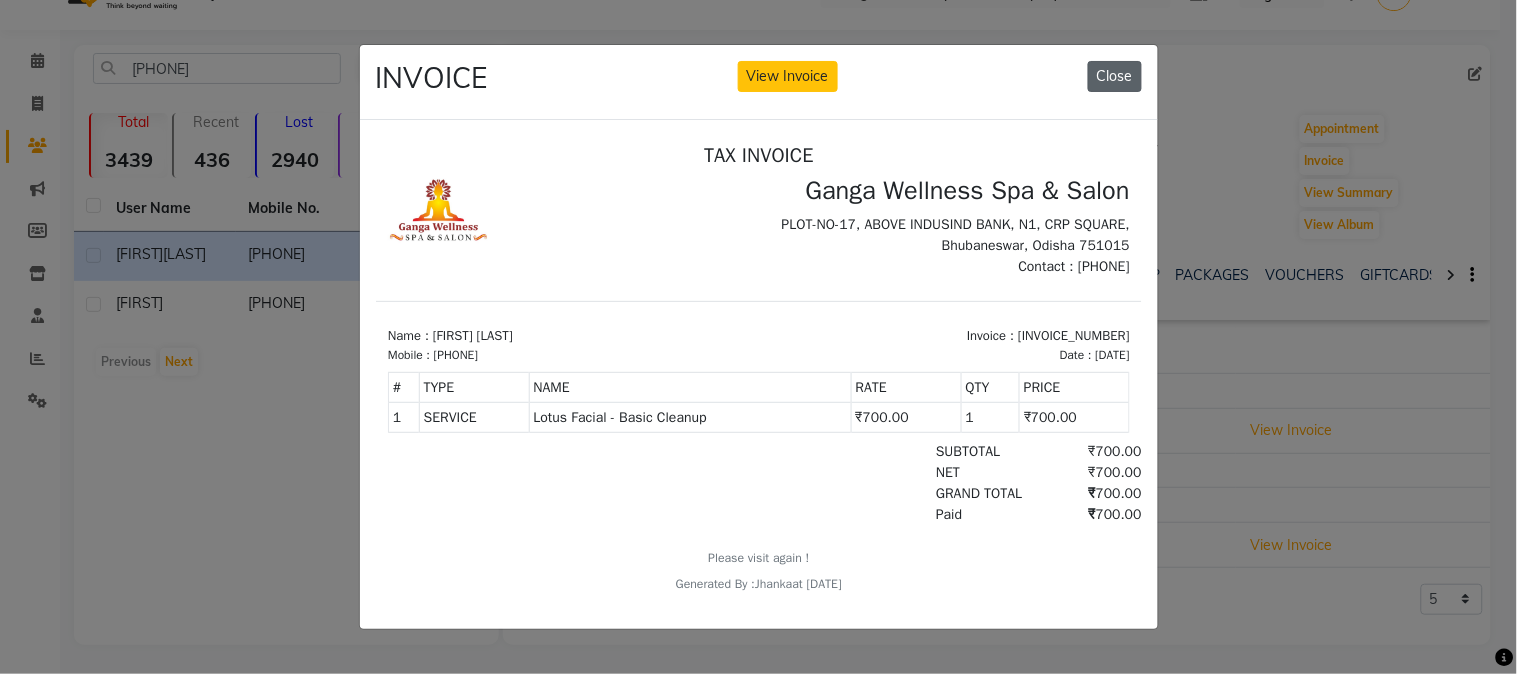 click on "Close" 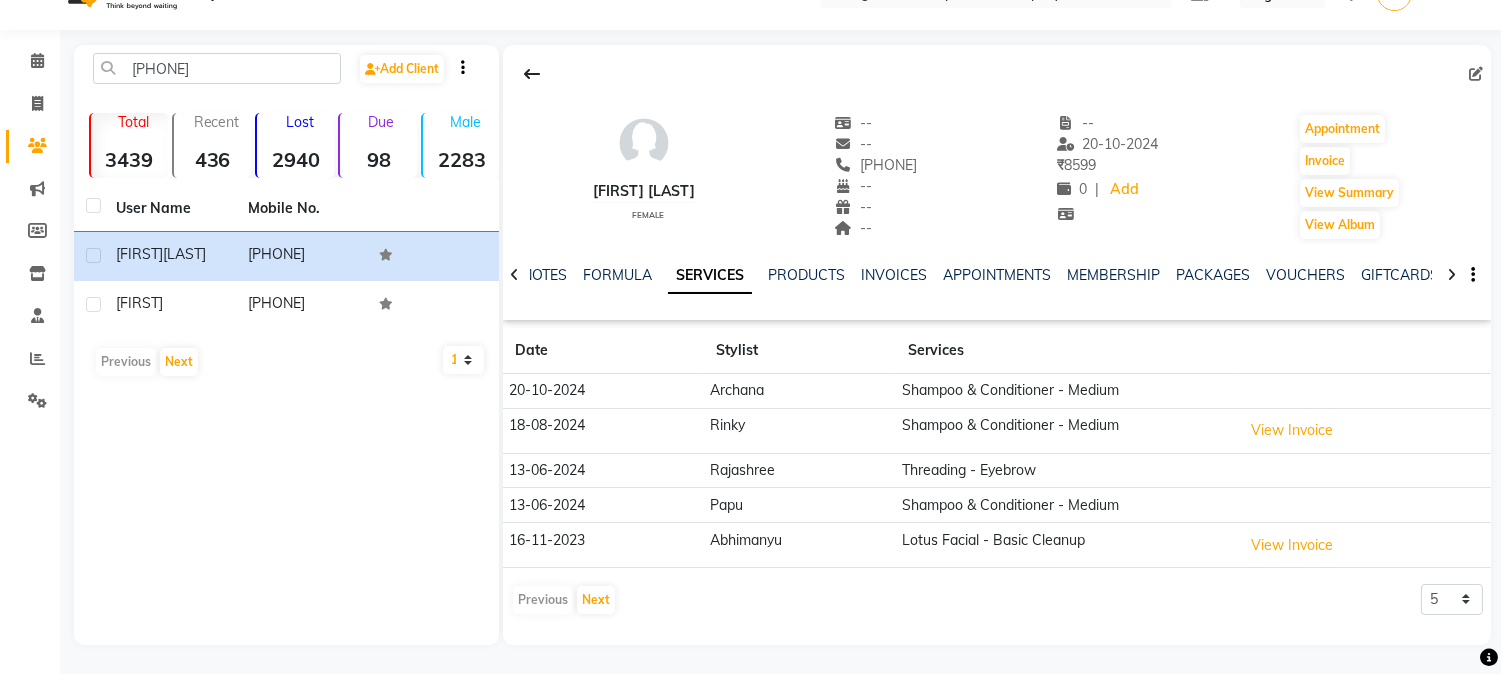 click on "View Invoice" 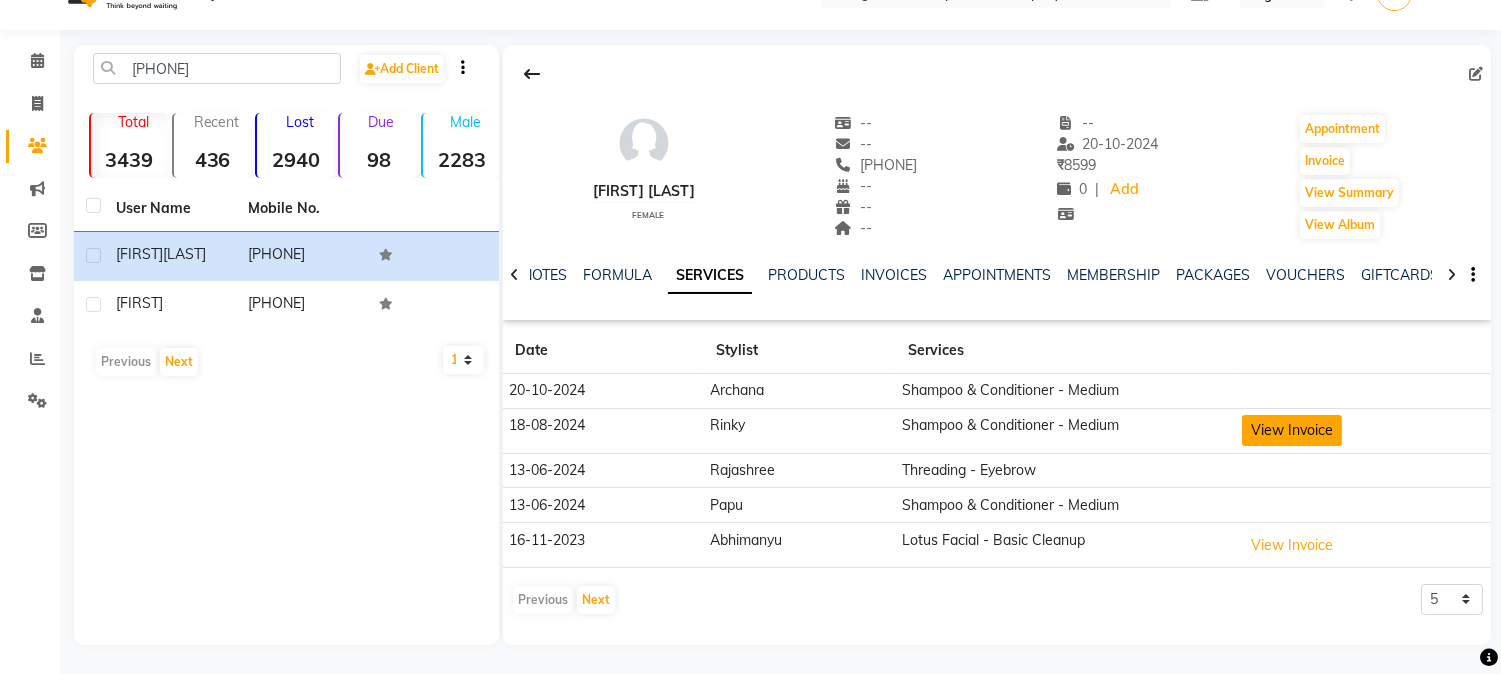 click on "View Invoice" 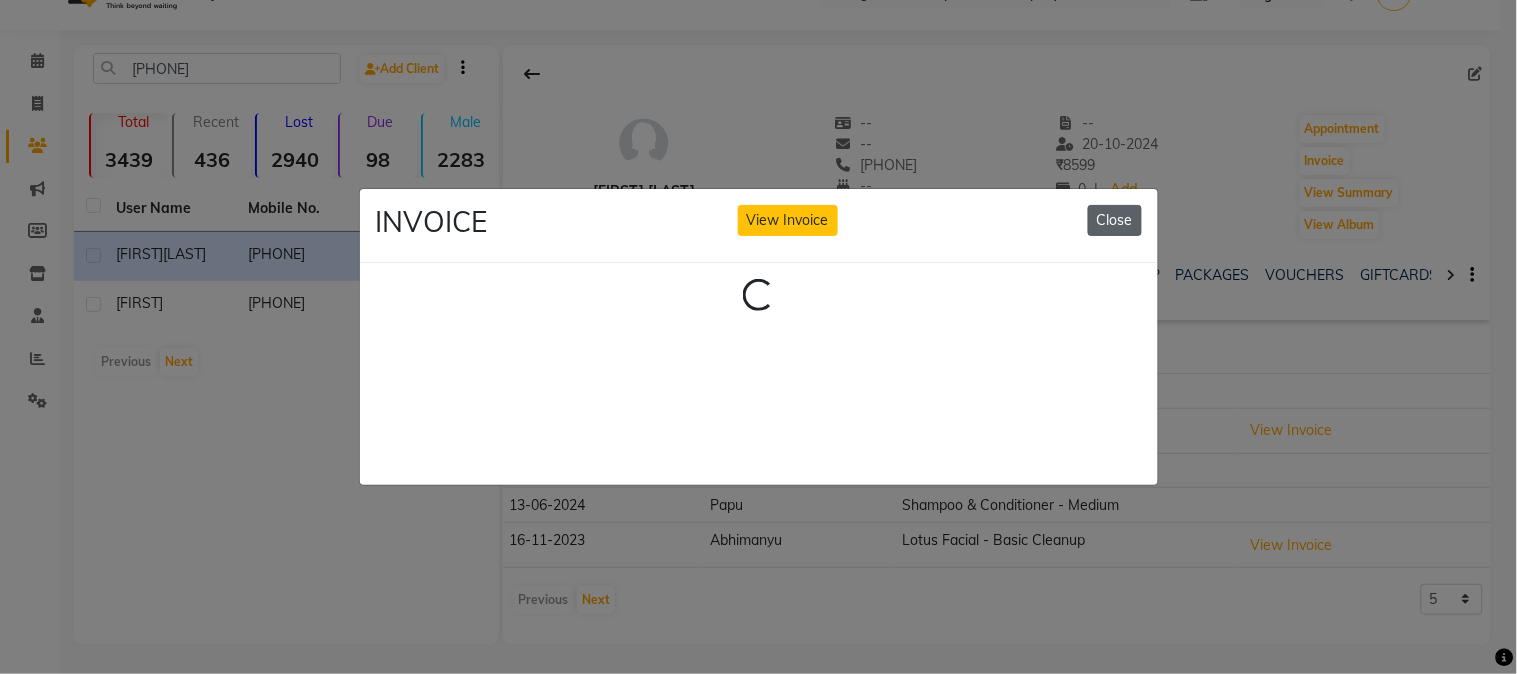 click on "Close" 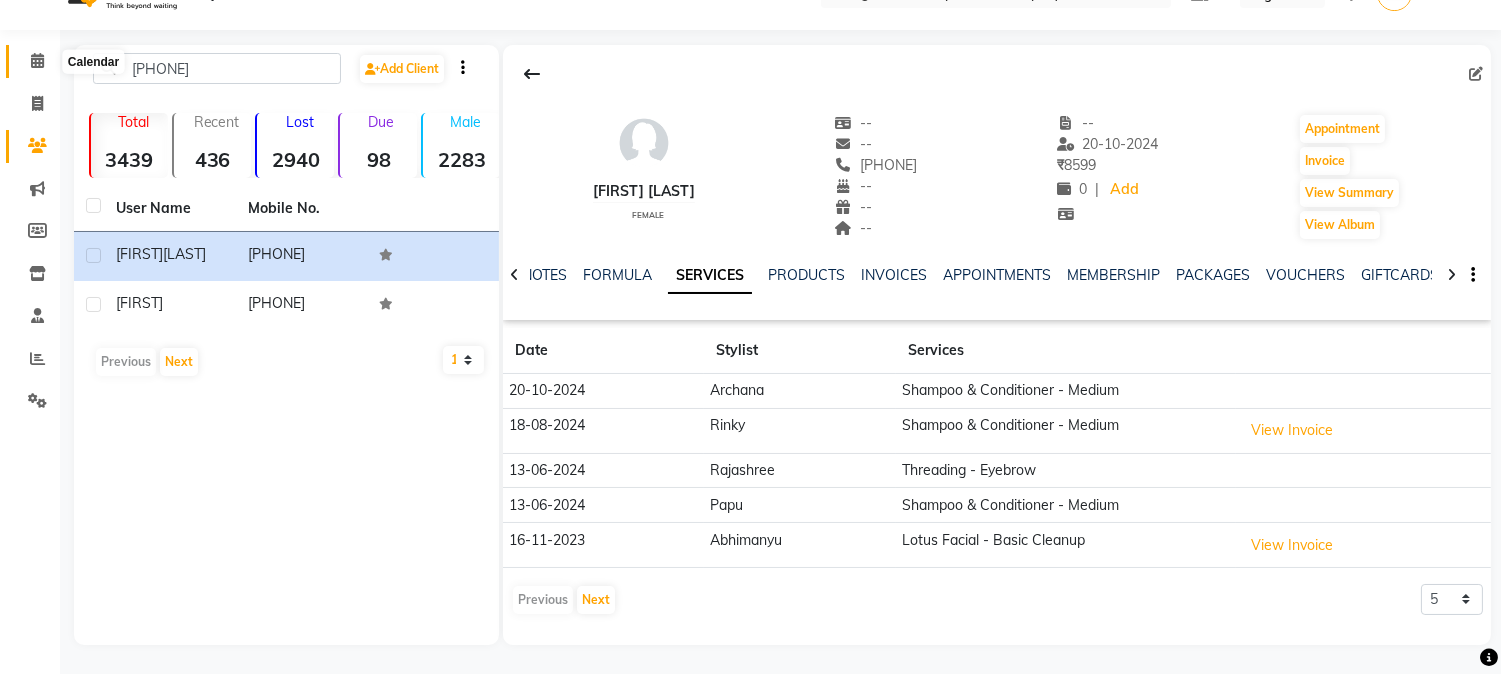 click 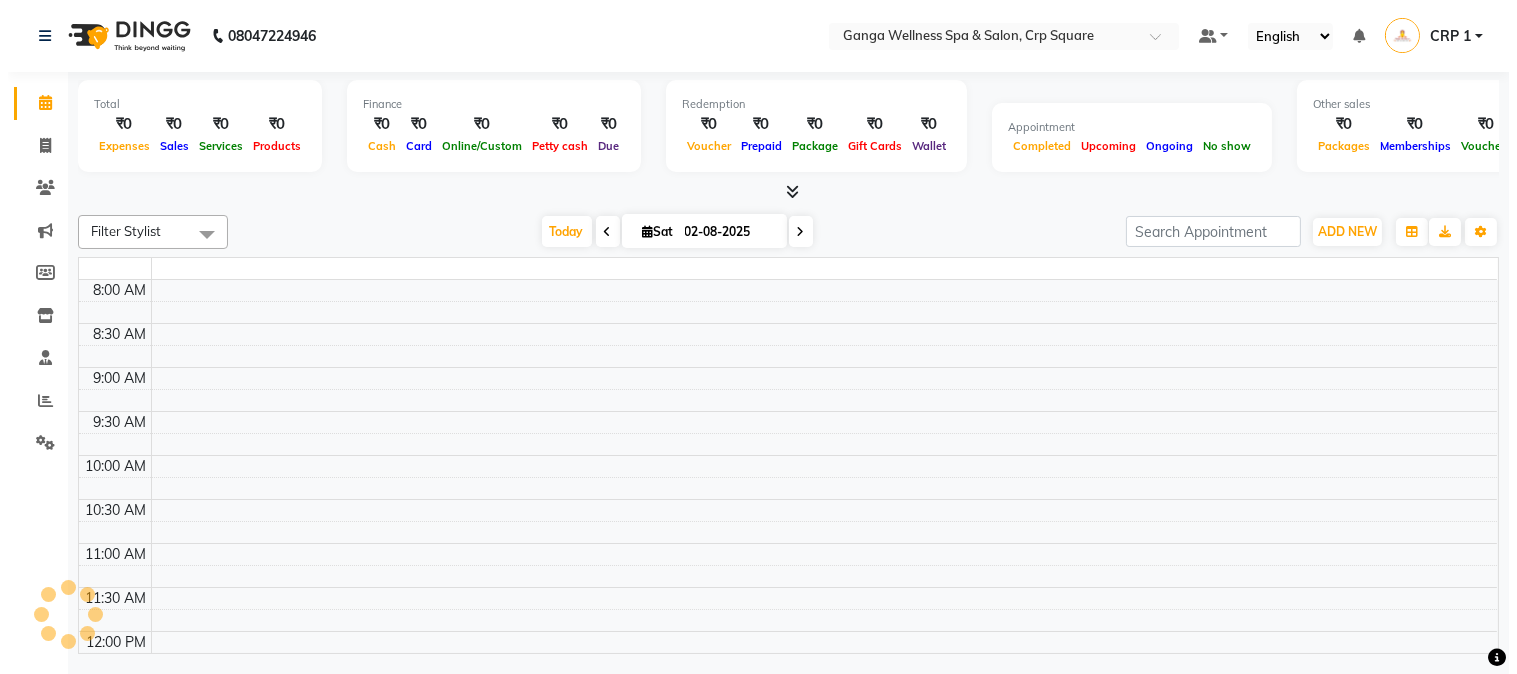 scroll, scrollTop: 0, scrollLeft: 0, axis: both 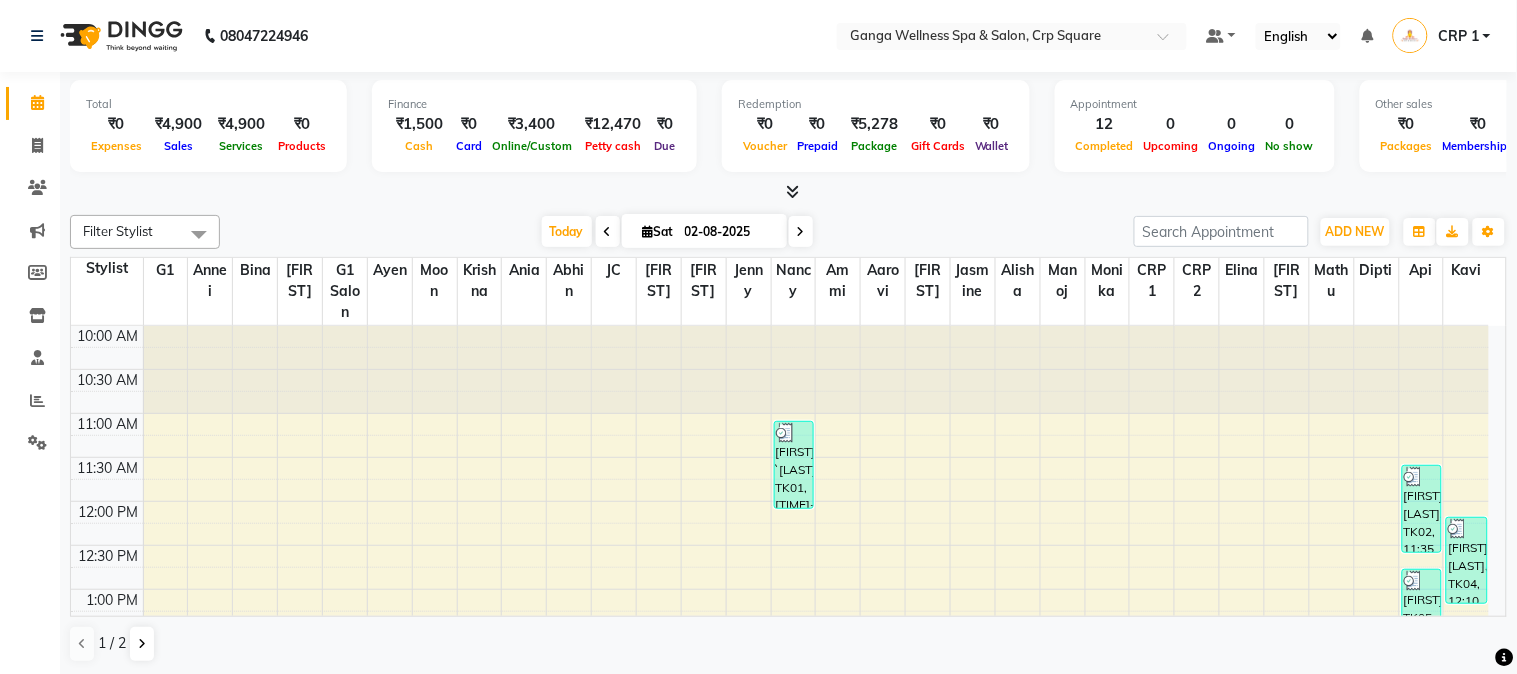 drag, startPoint x: 1516, startPoint y: 83, endPoint x: 1516, endPoint y: 132, distance: 49 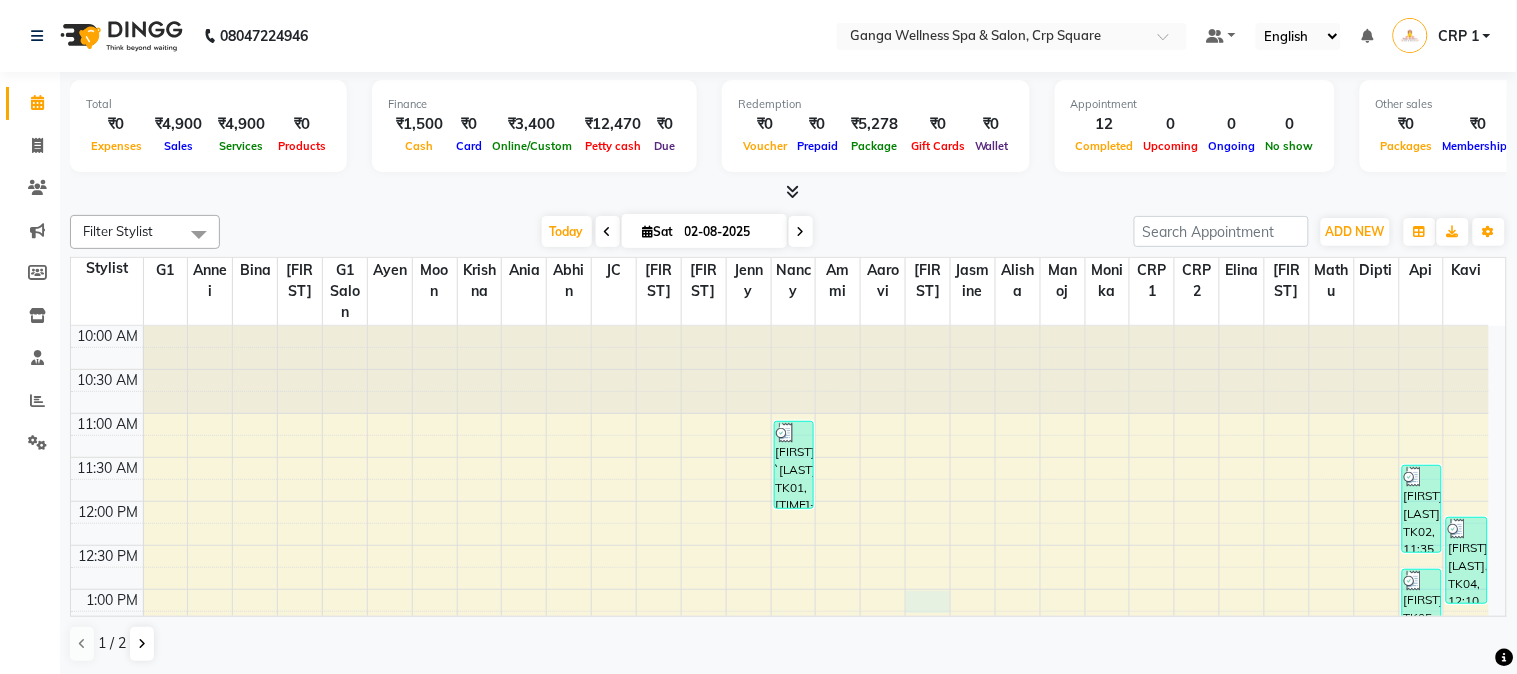 click on "10:00 AM 10:30 AM 11:00 AM 11:30 AM 12:00 PM 12:30 PM 1:00 PM 1:30 PM 2:00 PM 2:30 PM 3:00 PM 3:30 PM 4:00 PM 4:30 PM 5:00 PM 5:30 PM 6:00 PM 6:30 PM 7:00 PM 7:30 PM 8:00 PM 8:30 PM 9:00 PM 9:30 PM     Kuna `Behera, TK01, 11:05 AM-12:05 PM, Spa Treatment - Deep Tissue Massage (60 Min)     Sunil Pattnaik, TK11, 04:20 PM-05:20 PM, Spa Treatment - Deep Tissue Massage (60 Min)     Abhisek Panda, TK02, 11:35 AM-12:35 PM, deeptissue 60     Sadeep, TK05, 12:45 PM-01:45 PM, Spa Treatment - Holistic Swedish Massage (60 Min)     D.S Mohanta, TK10, 03:50 PM-05:20 PM, Spa Treatment - Deep Tissue Massage (90 Min)     Arun samal, TK04, 12:10 PM-01:10 PM, deeptissue 60" at bounding box center (780, 853) 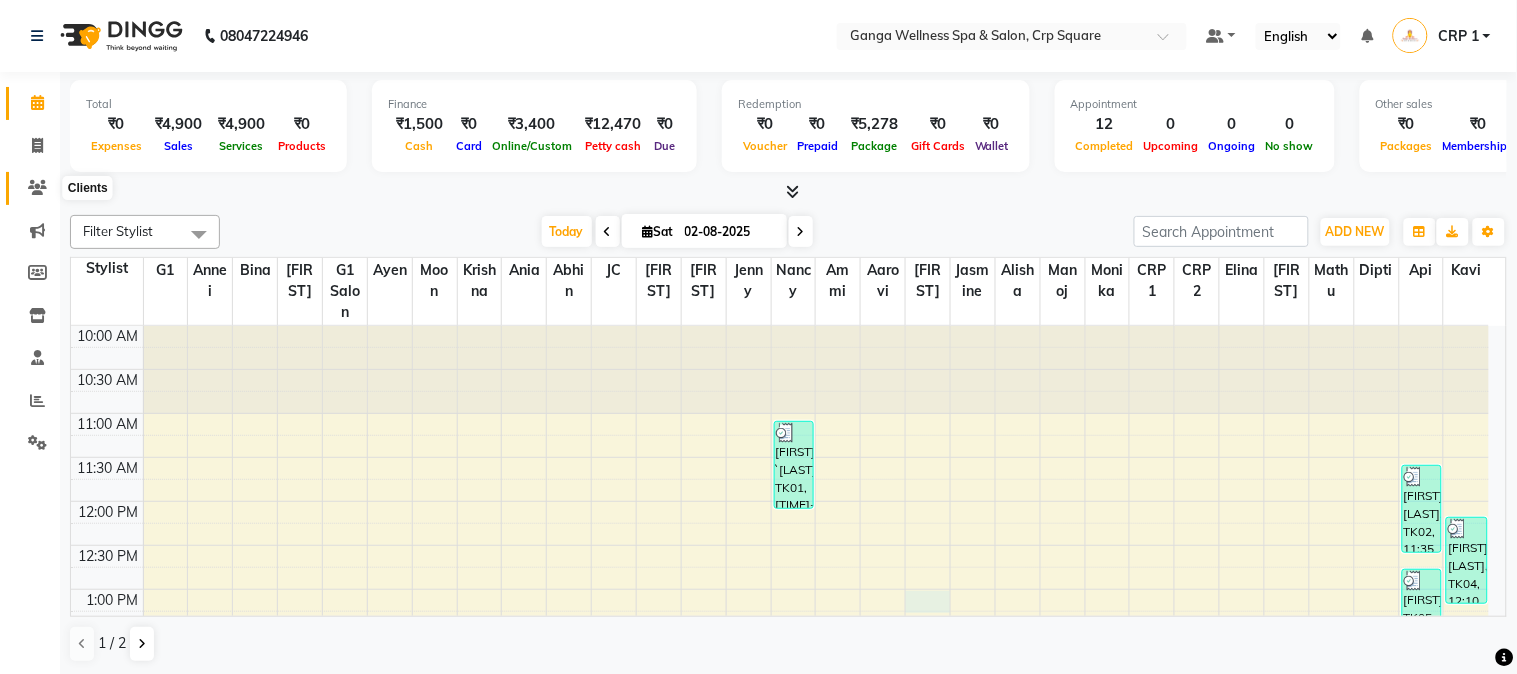click 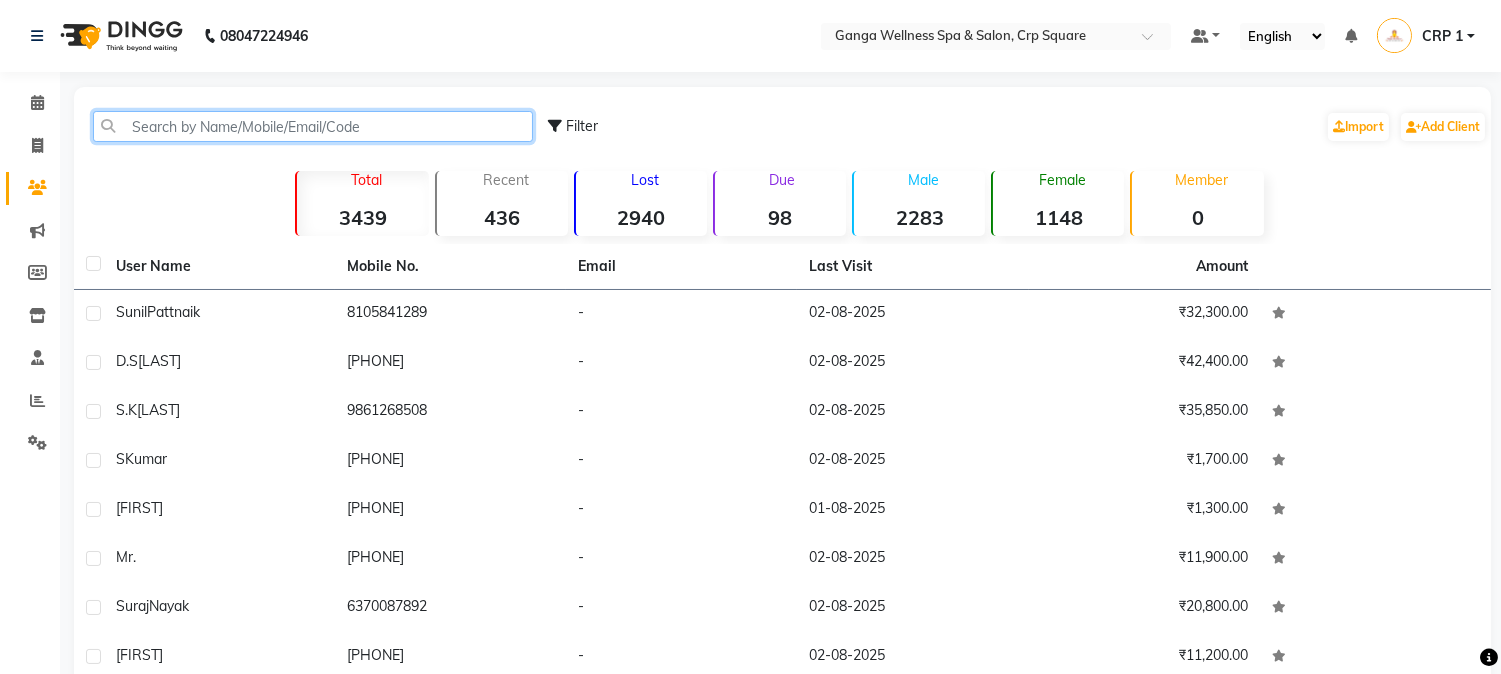 click 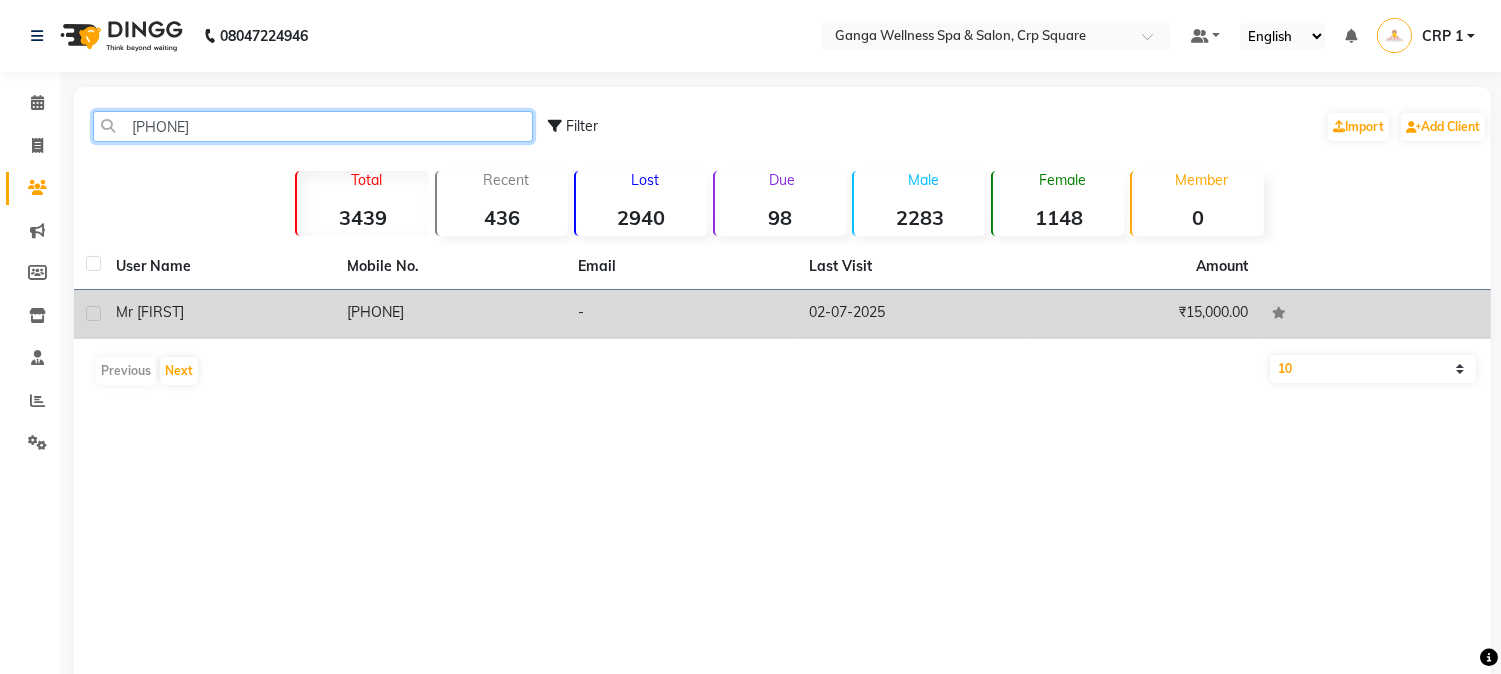 type on "845704577" 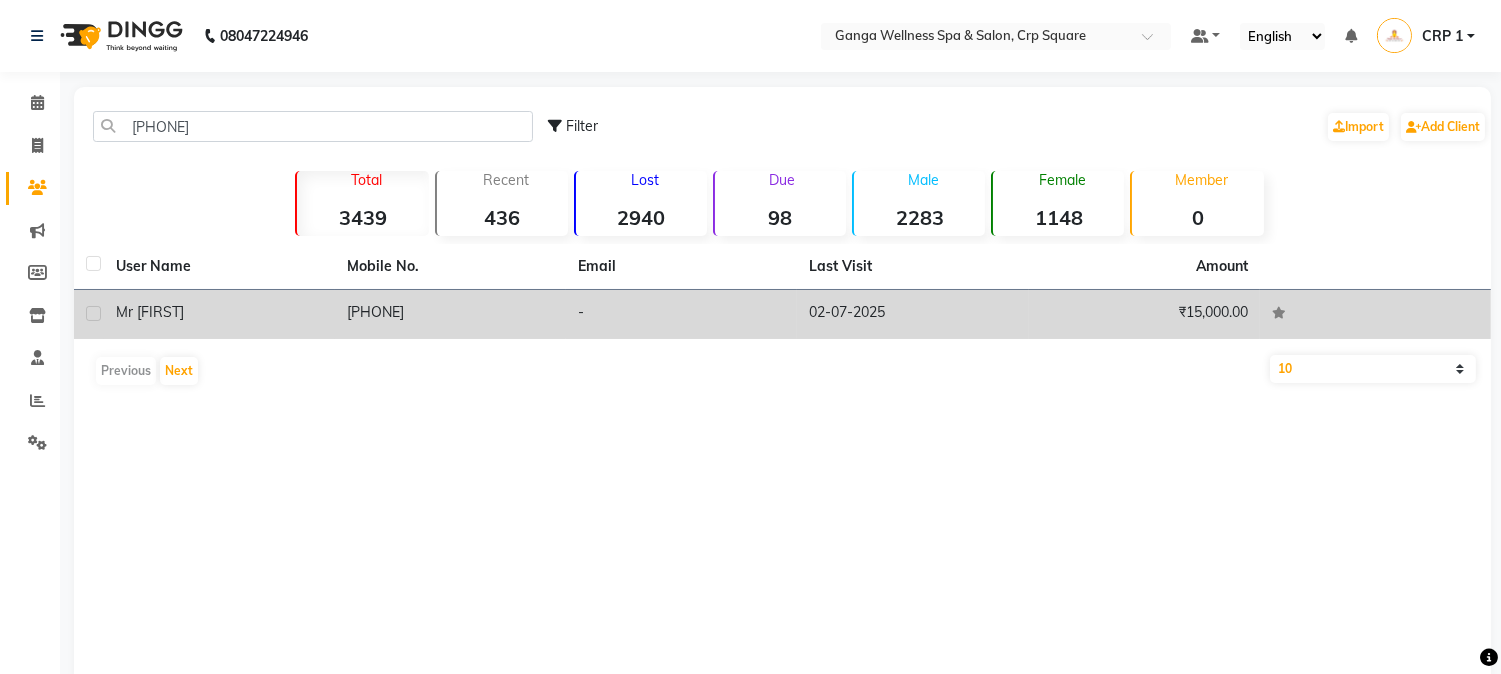 click on "Mr  [FIRST]" 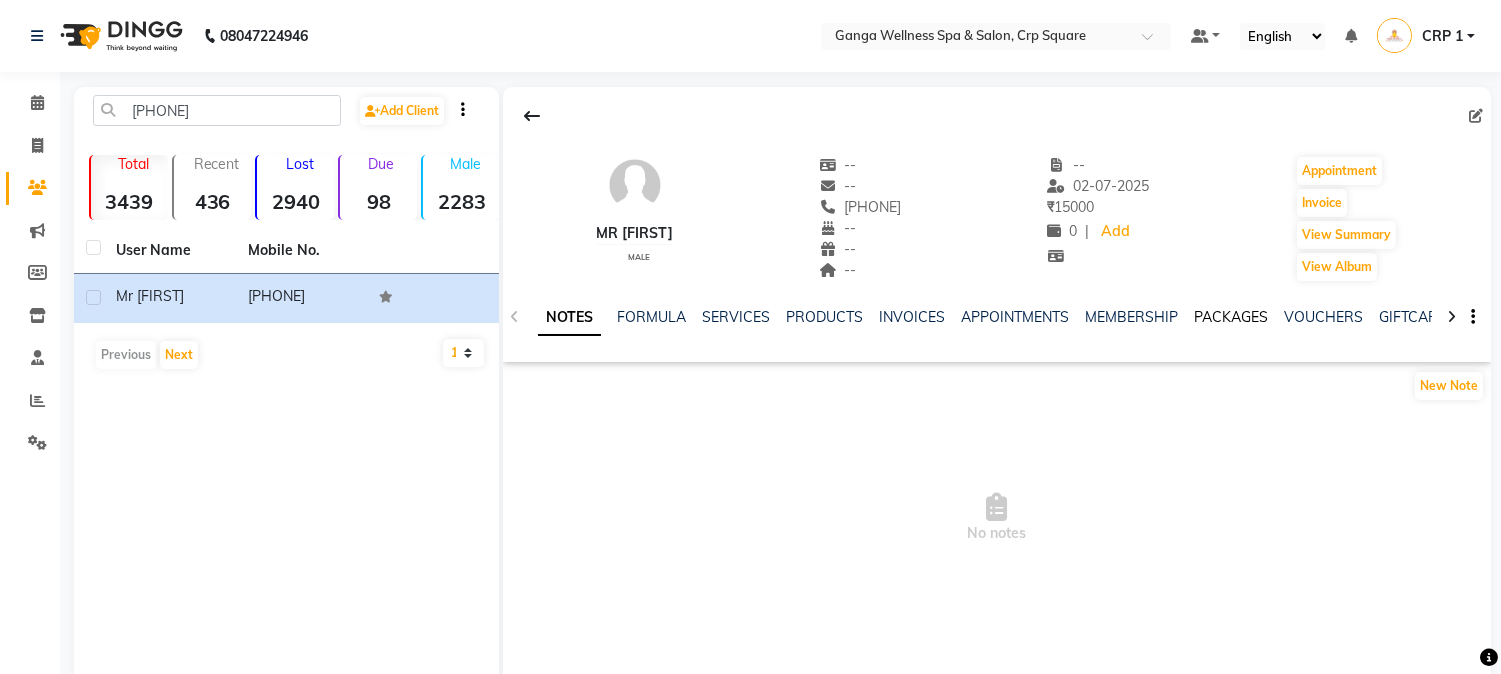 click on "PACKAGES" 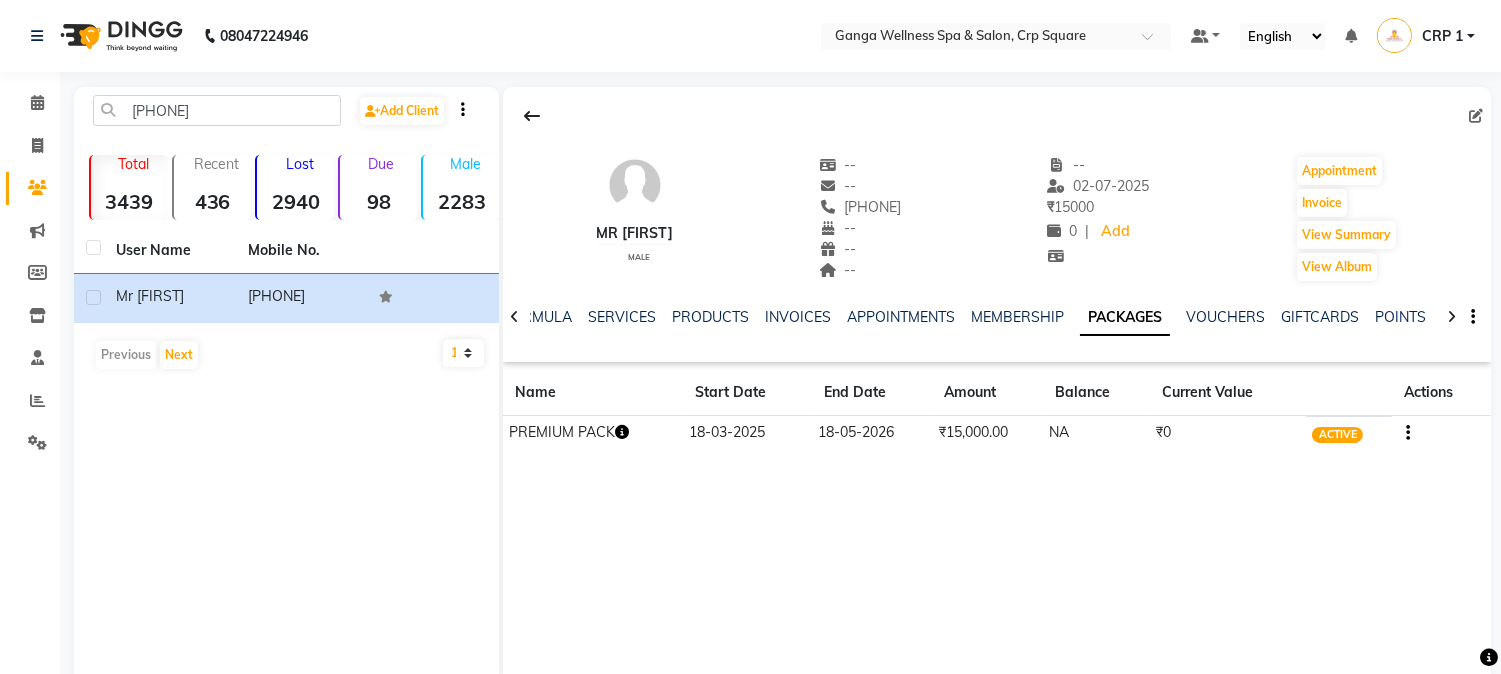 click 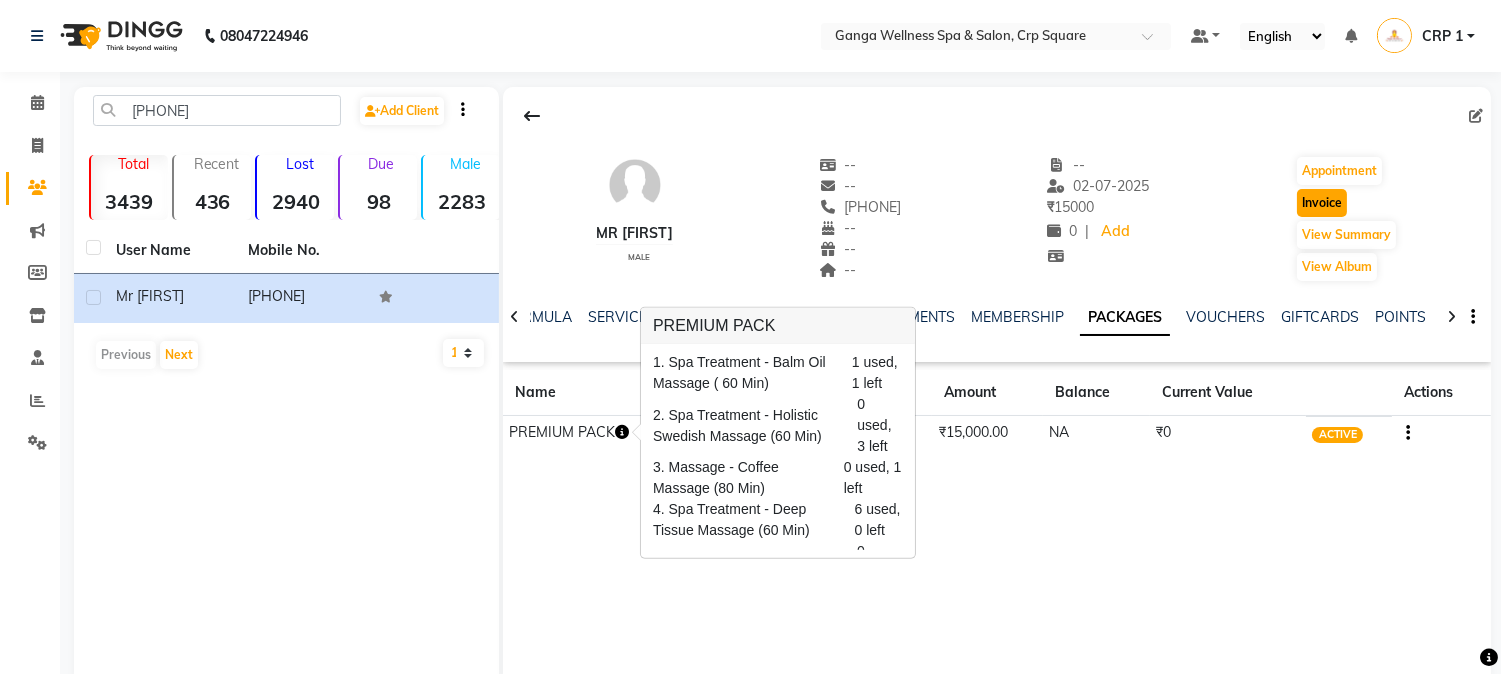 click on "Invoice" 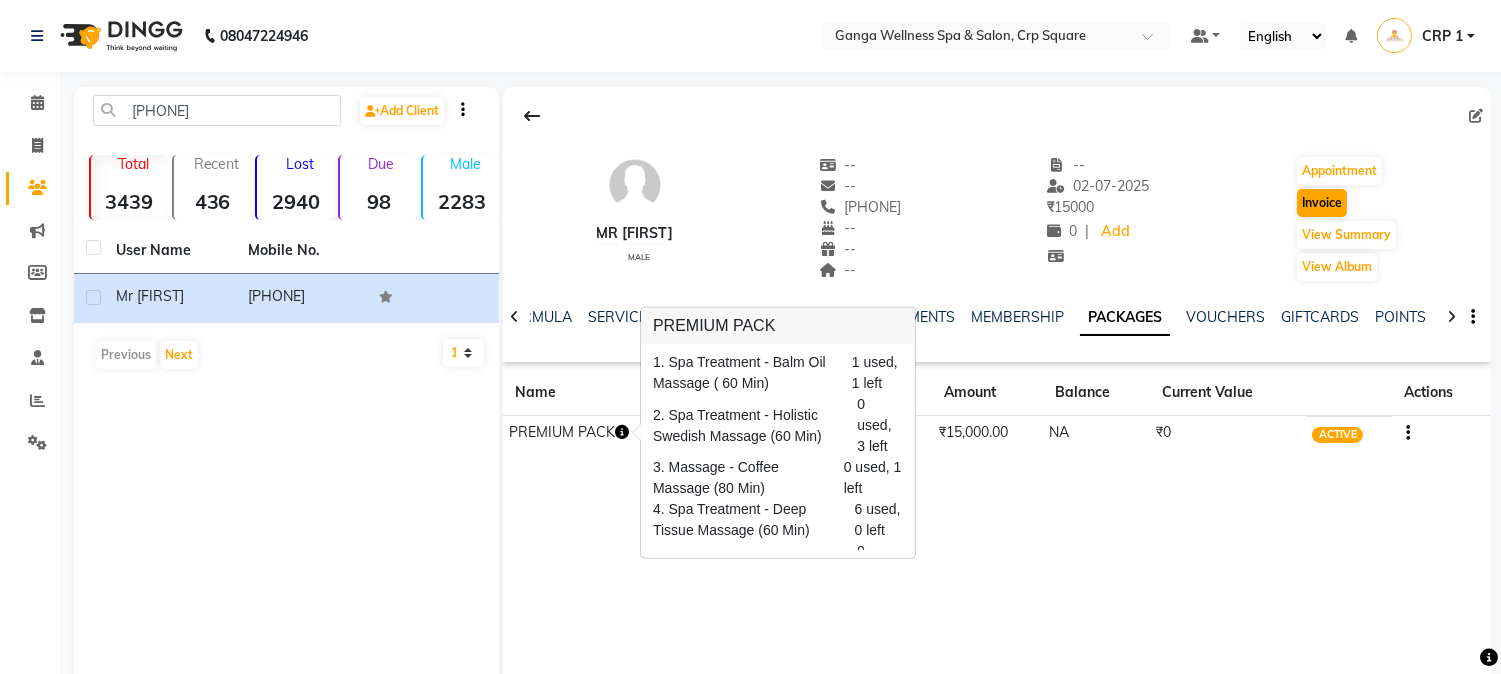 select on "service" 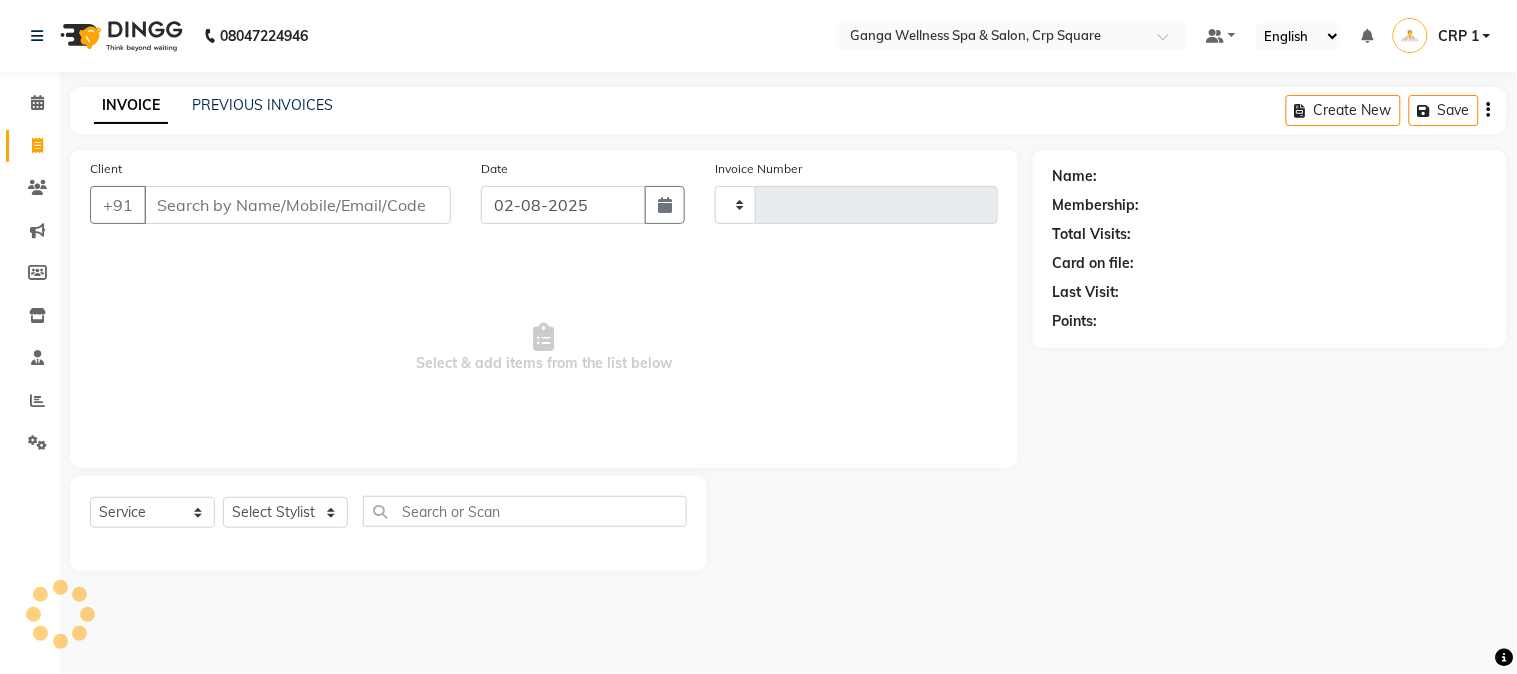 type on "1901" 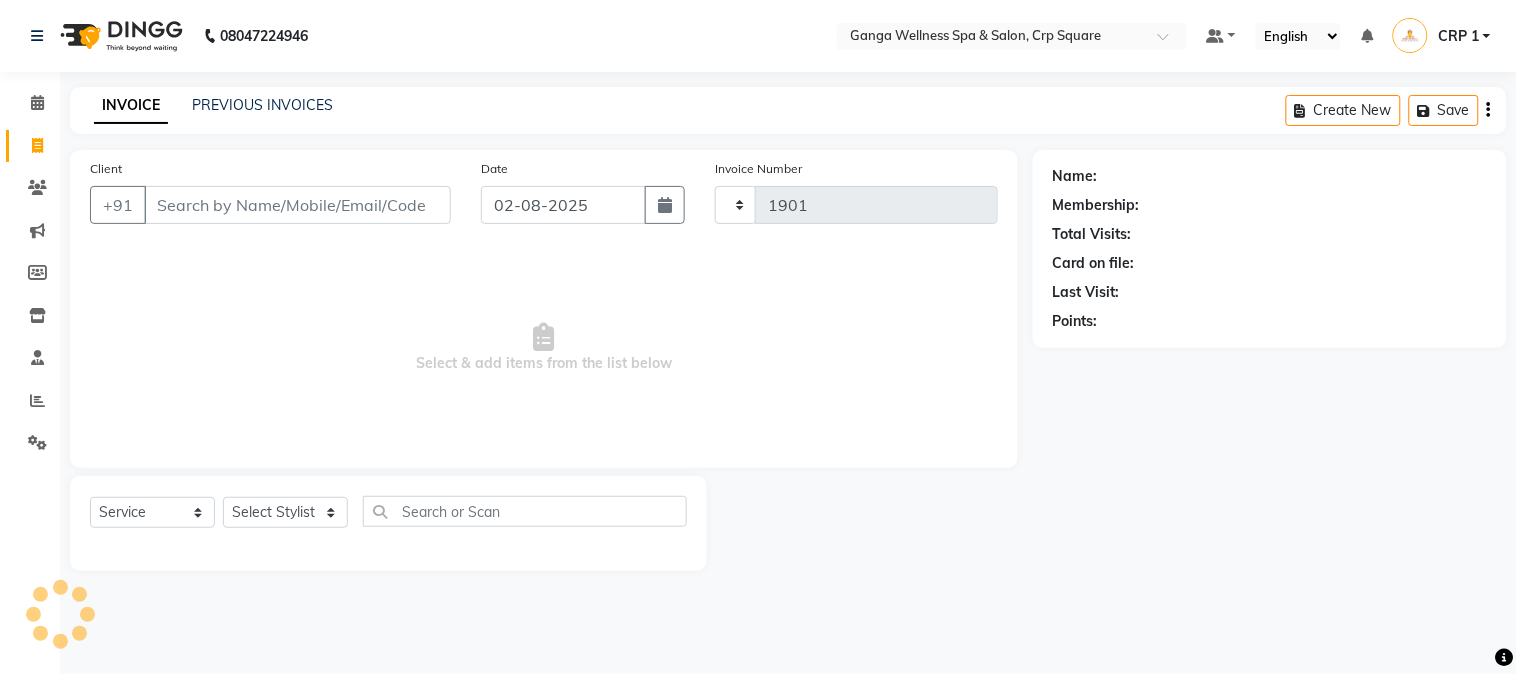 select on "715" 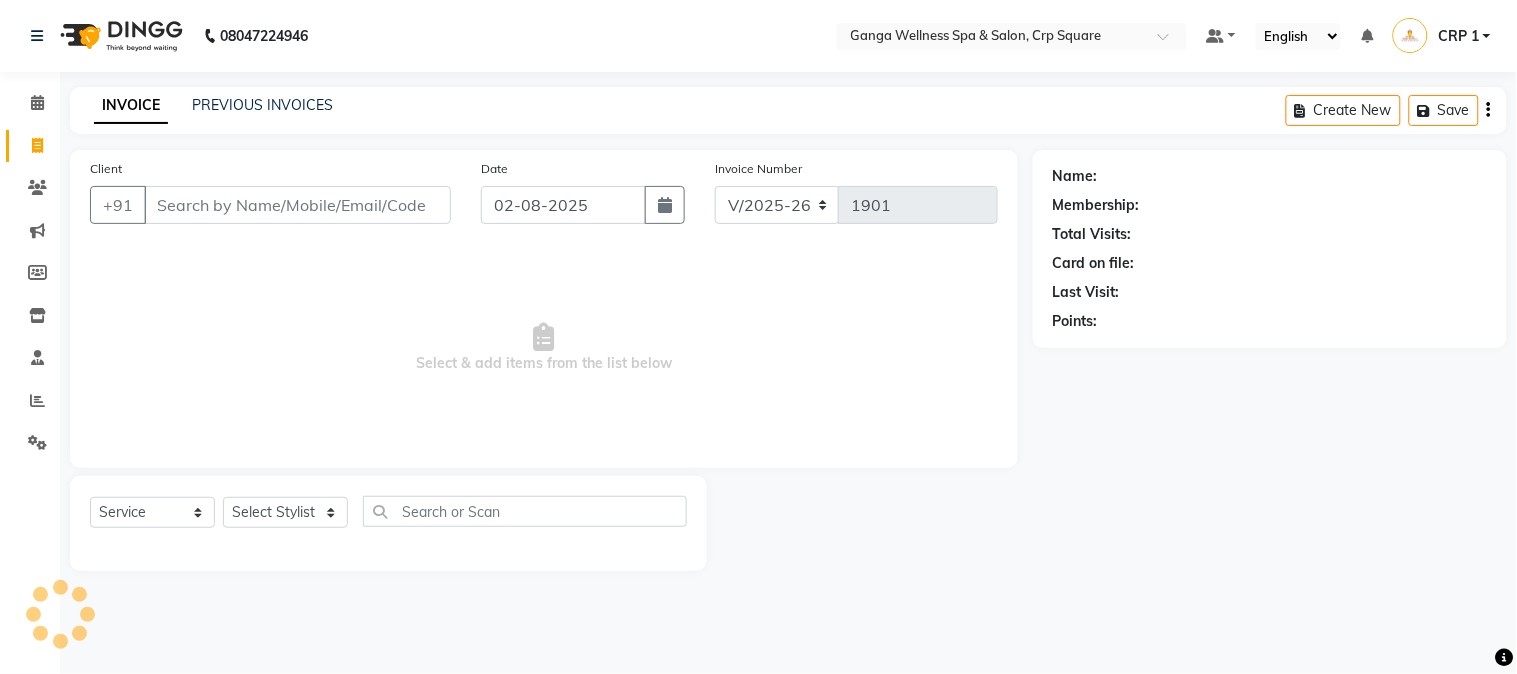 type on "[PHONE]" 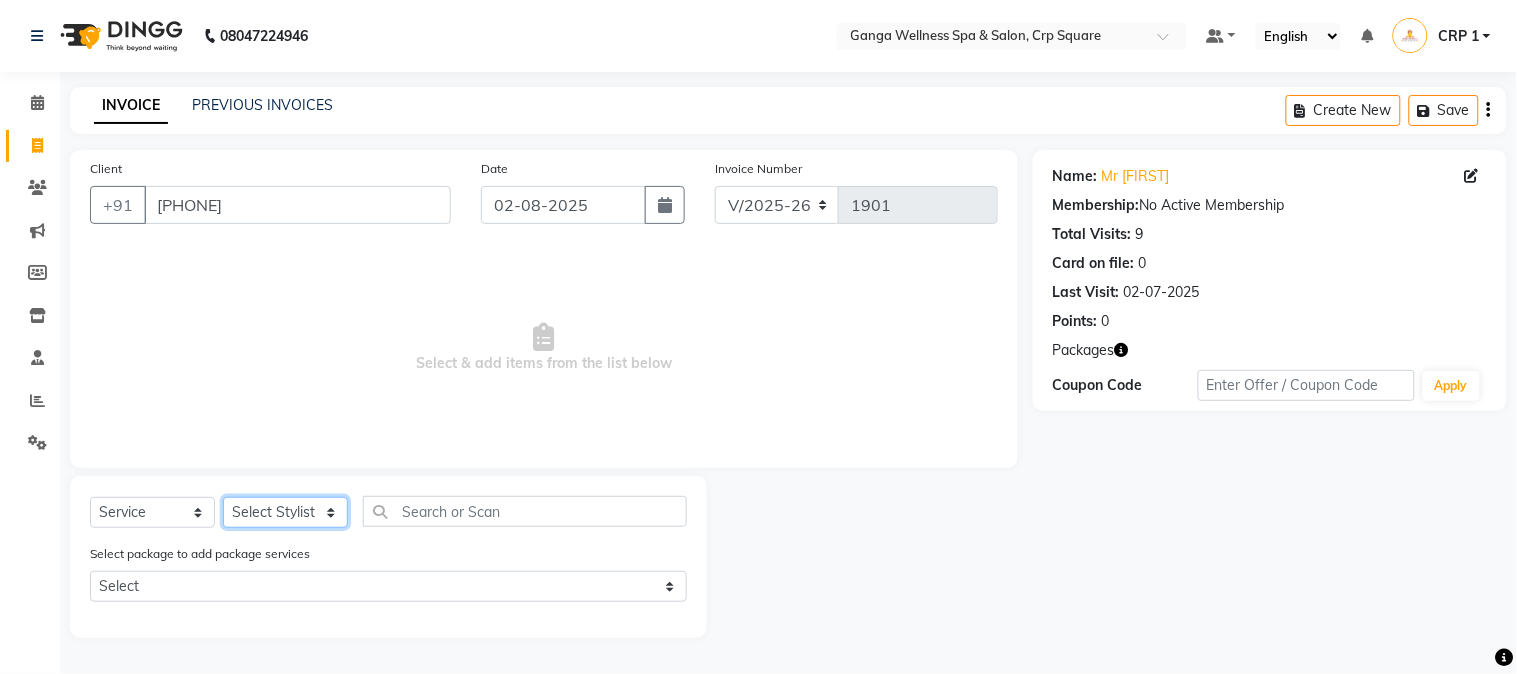 click on "Select Stylist Aarovi Abhin Alisha Ammi Ania Annei Api Ayen Bikash Bina CRP 1 CRP 2 Dipti Elina G1 G1 Salon General Manager  Helen Jasmine Jayashree JC Jenny kavi Krishna Manoj Mathu  Monika Moon Nancy Nirupama Pabitra Papu Puja Purnima Rajashree Raju Rashmi Rasmi  Remi Rinky Riya Rose Sanjiv Saraswati Saroj Sir  Shrabani Sofia Steffy Sukanya Surren Mahapatra Sushree Swopna Umpi Zuali" 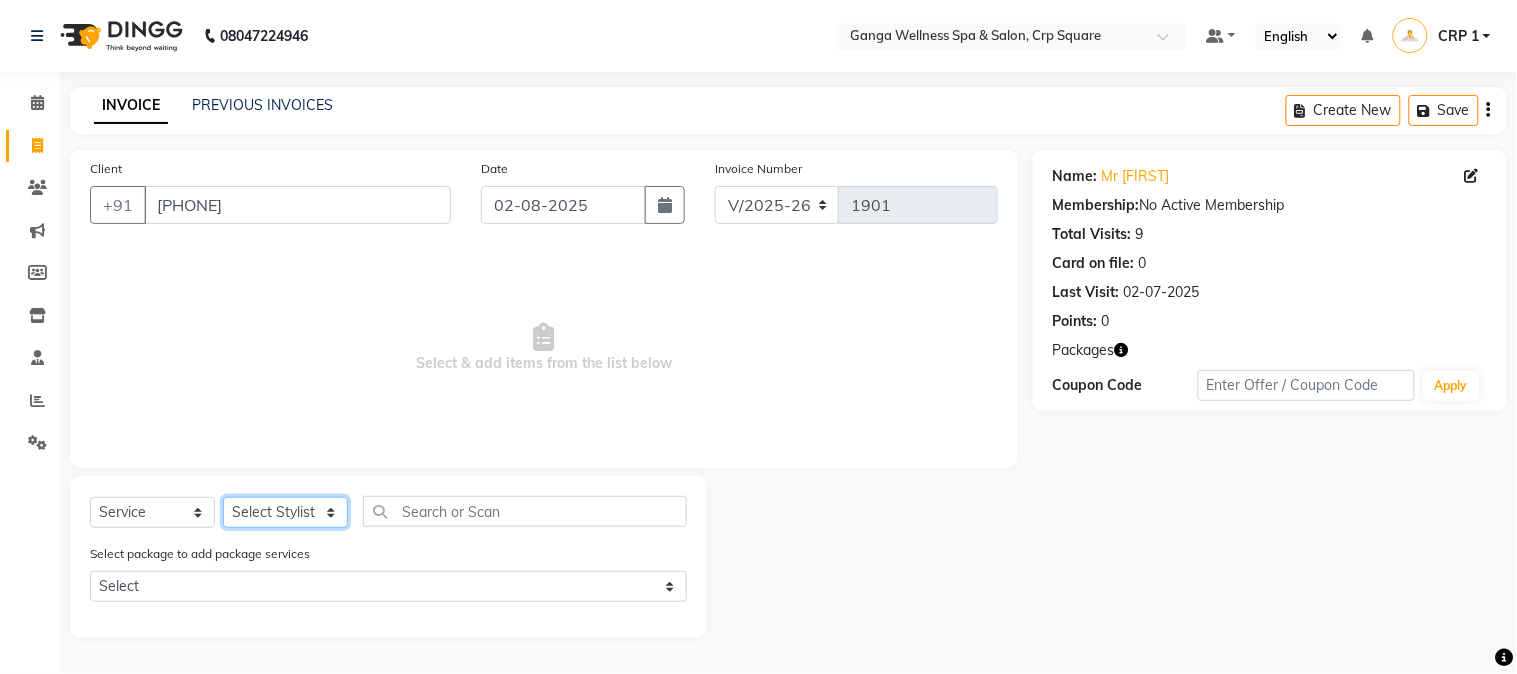 select on "79434" 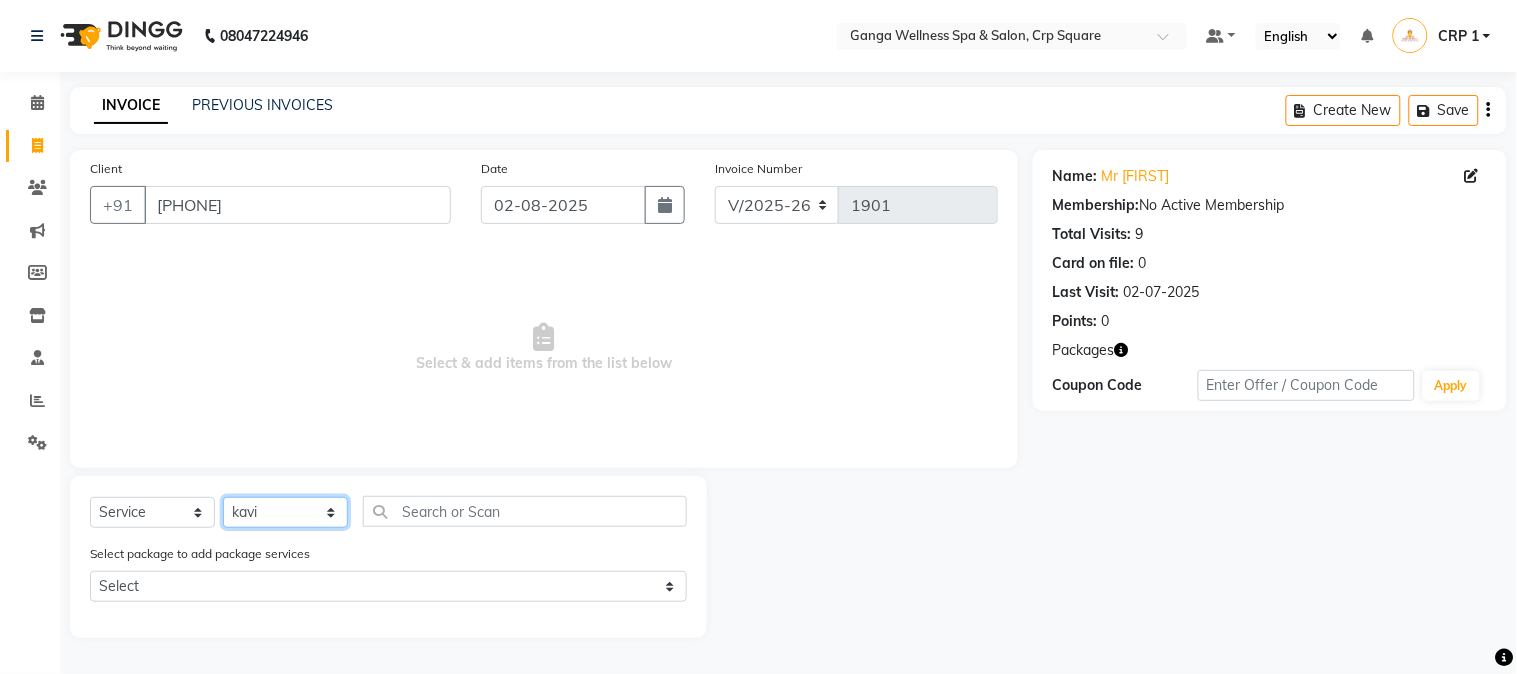 click on "Select Stylist Aarovi Abhin Alisha Ammi Ania Annei Api Ayen Bikash Bina CRP 1 CRP 2 Dipti Elina G1 G1 Salon General Manager  Helen Jasmine Jayashree JC Jenny kavi Krishna Manoj Mathu  Monika Moon Nancy Nirupama Pabitra Papu Puja Purnima Rajashree Raju Rashmi Rasmi  Remi Rinky Riya Rose Sanjiv Saraswati Saroj Sir  Shrabani Sofia Steffy Sukanya Surren Mahapatra Sushree Swopna Umpi Zuali" 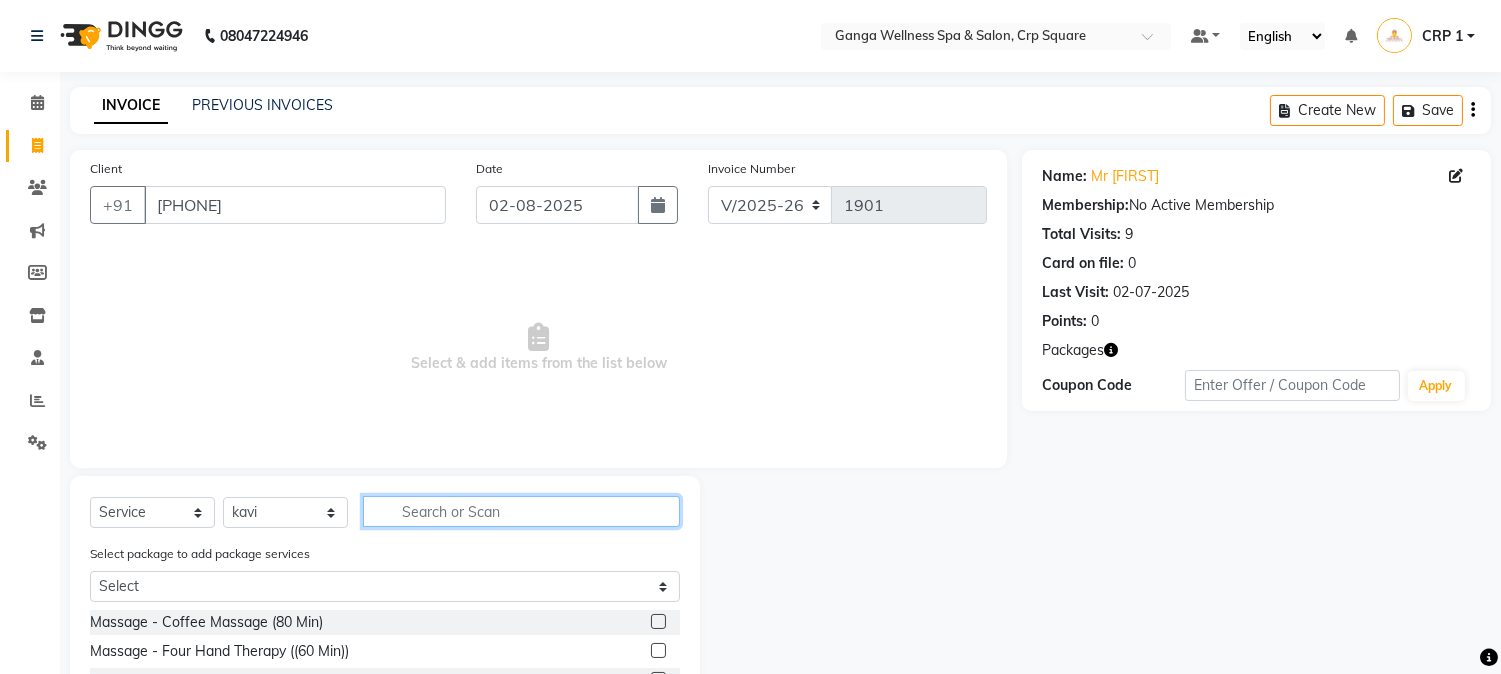 click 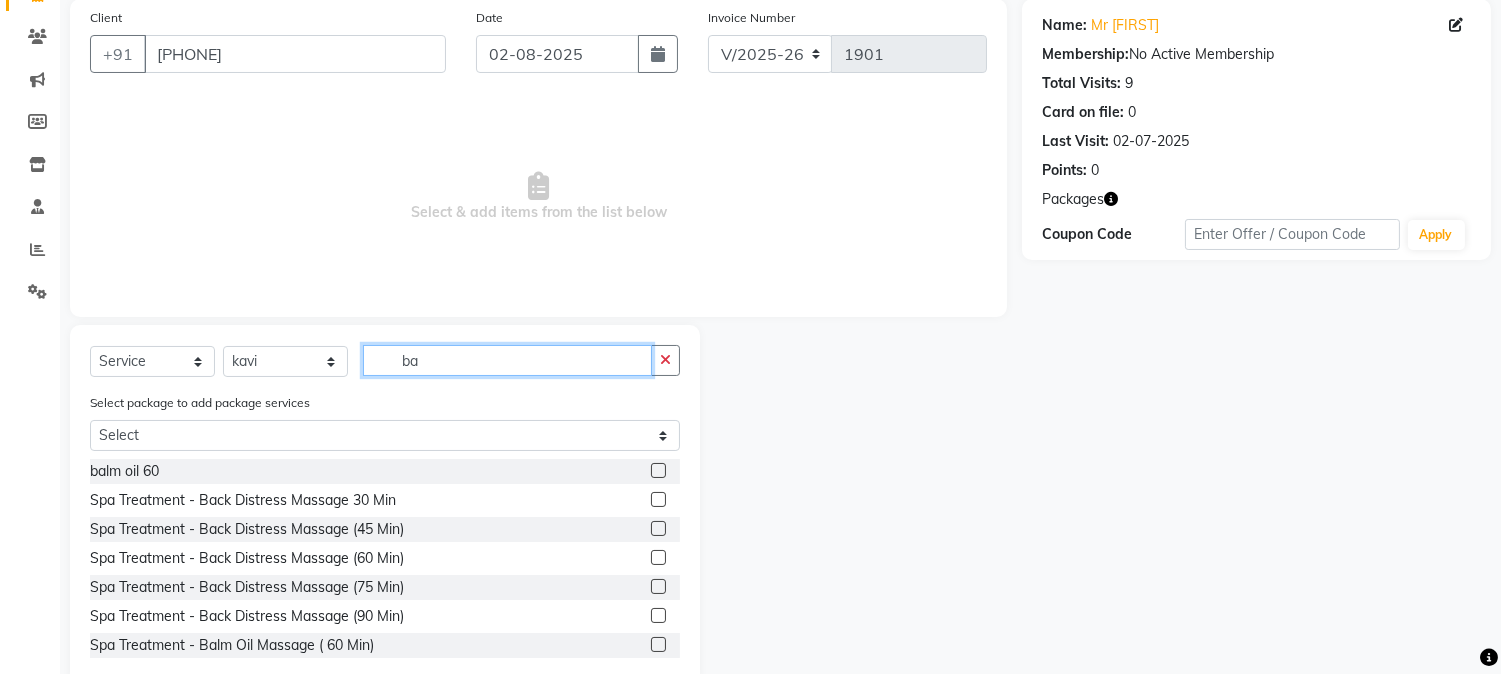 scroll, scrollTop: 194, scrollLeft: 0, axis: vertical 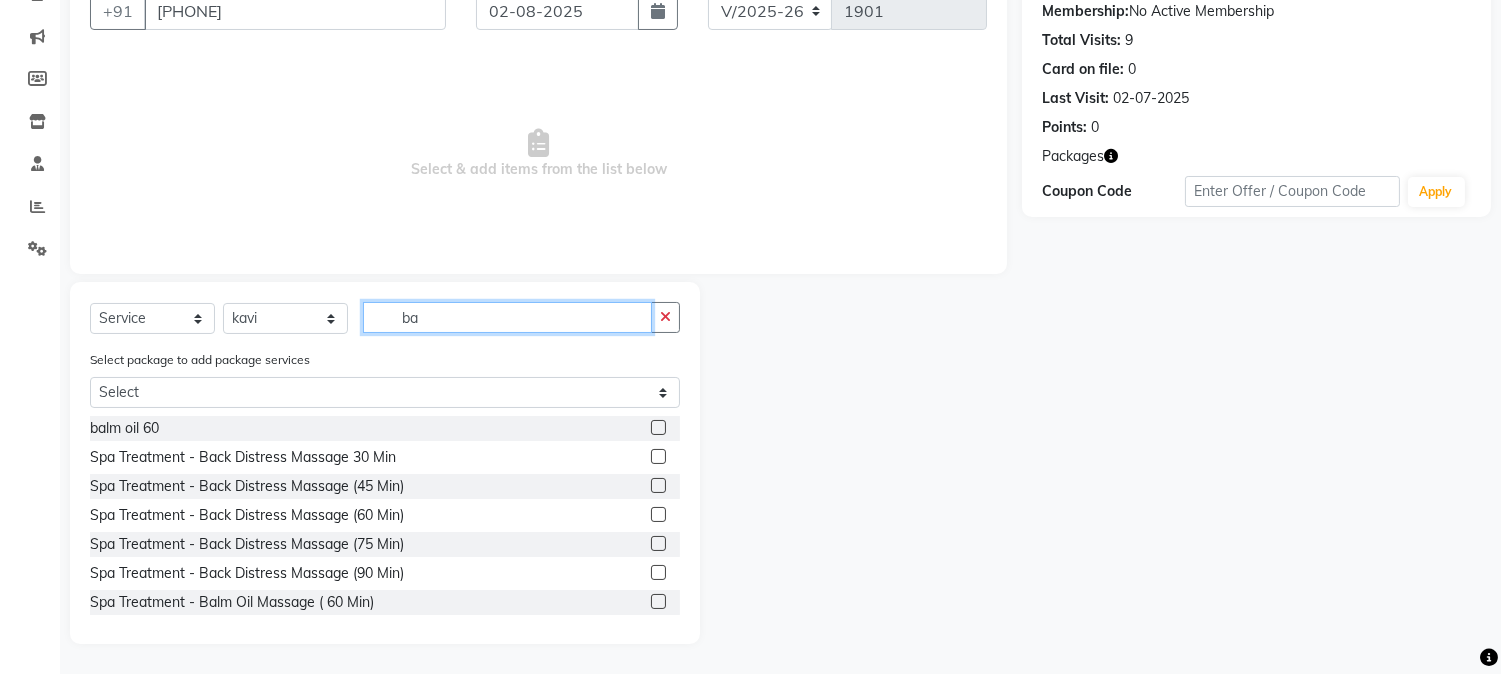 type on "ba" 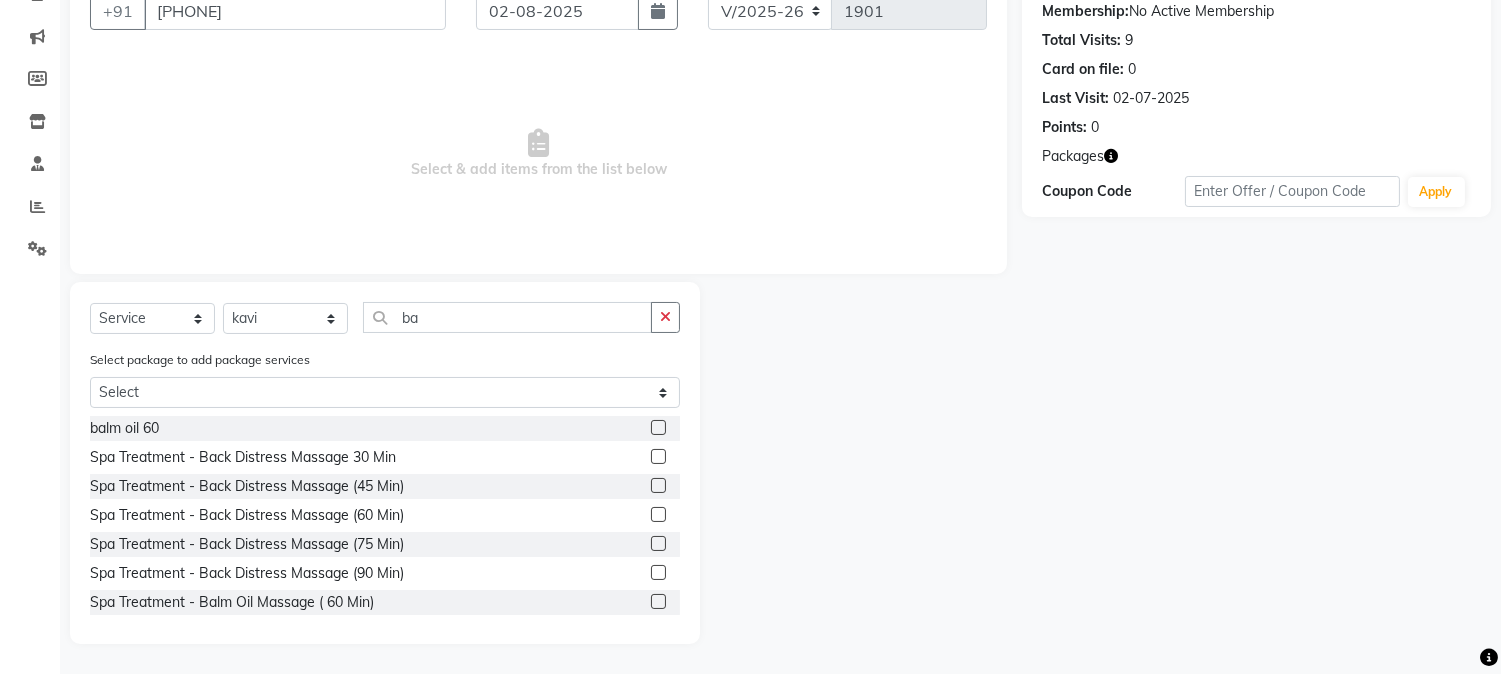 click 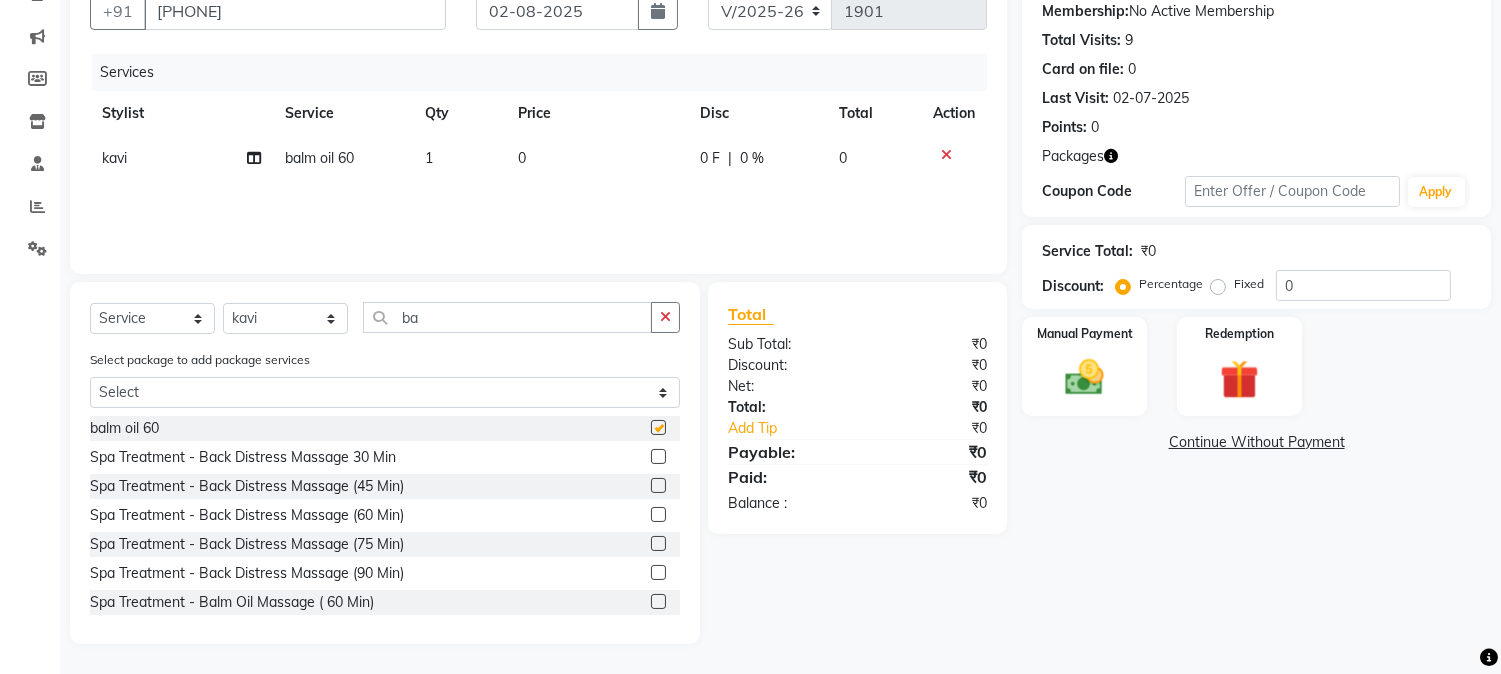 checkbox on "false" 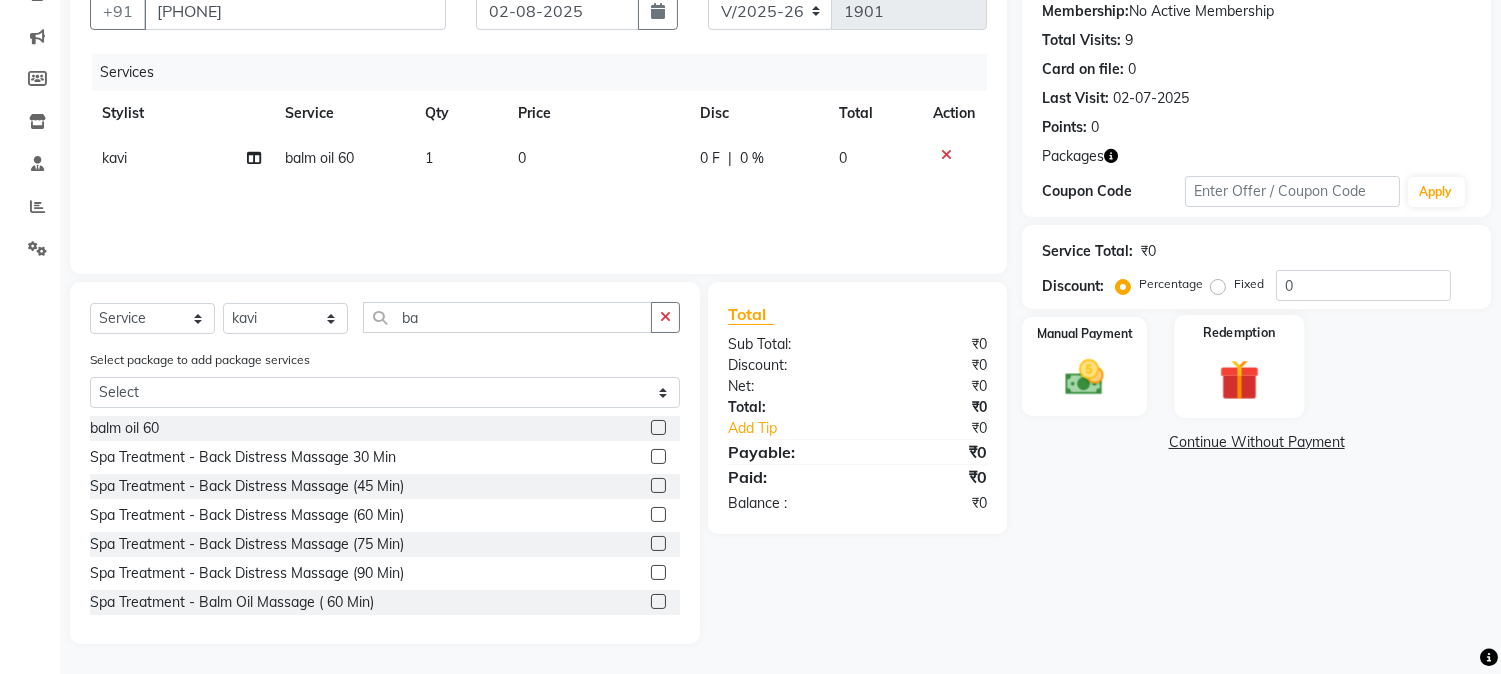 click 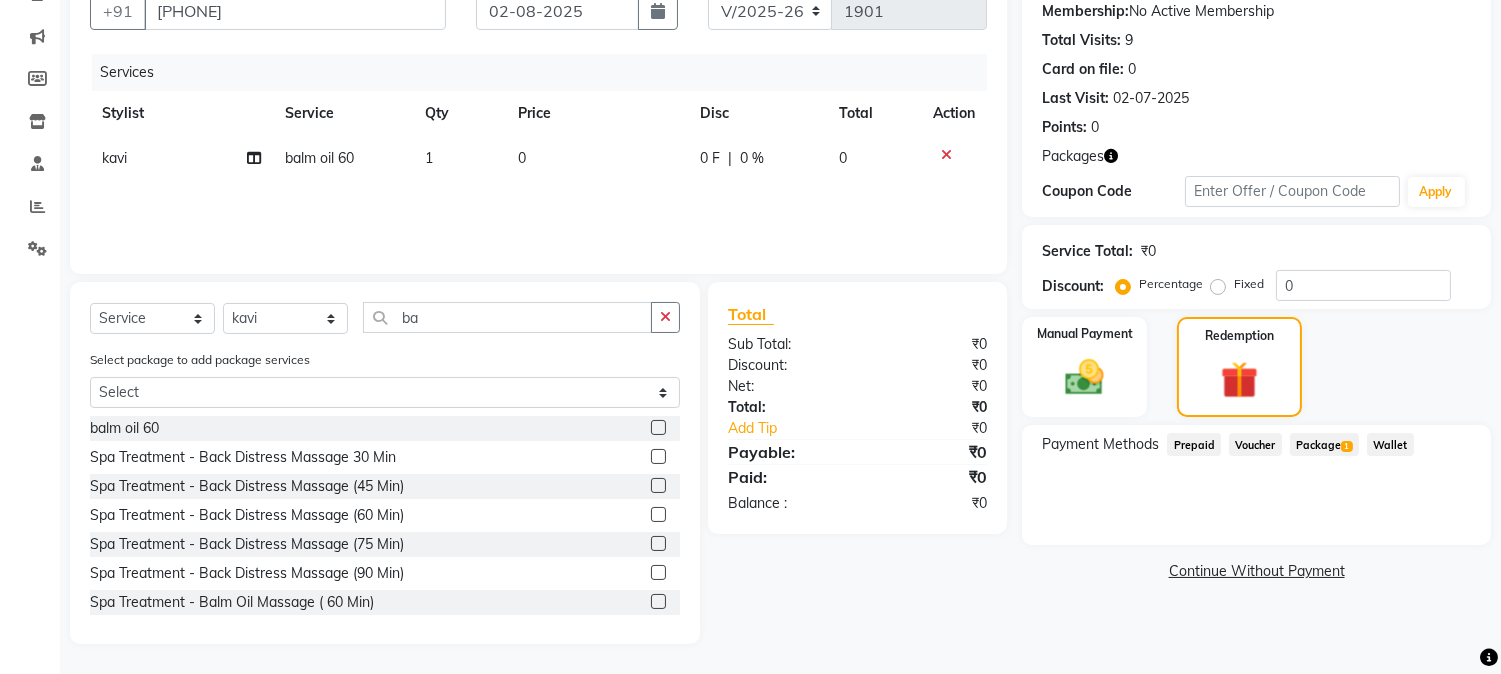click on "Package  1" 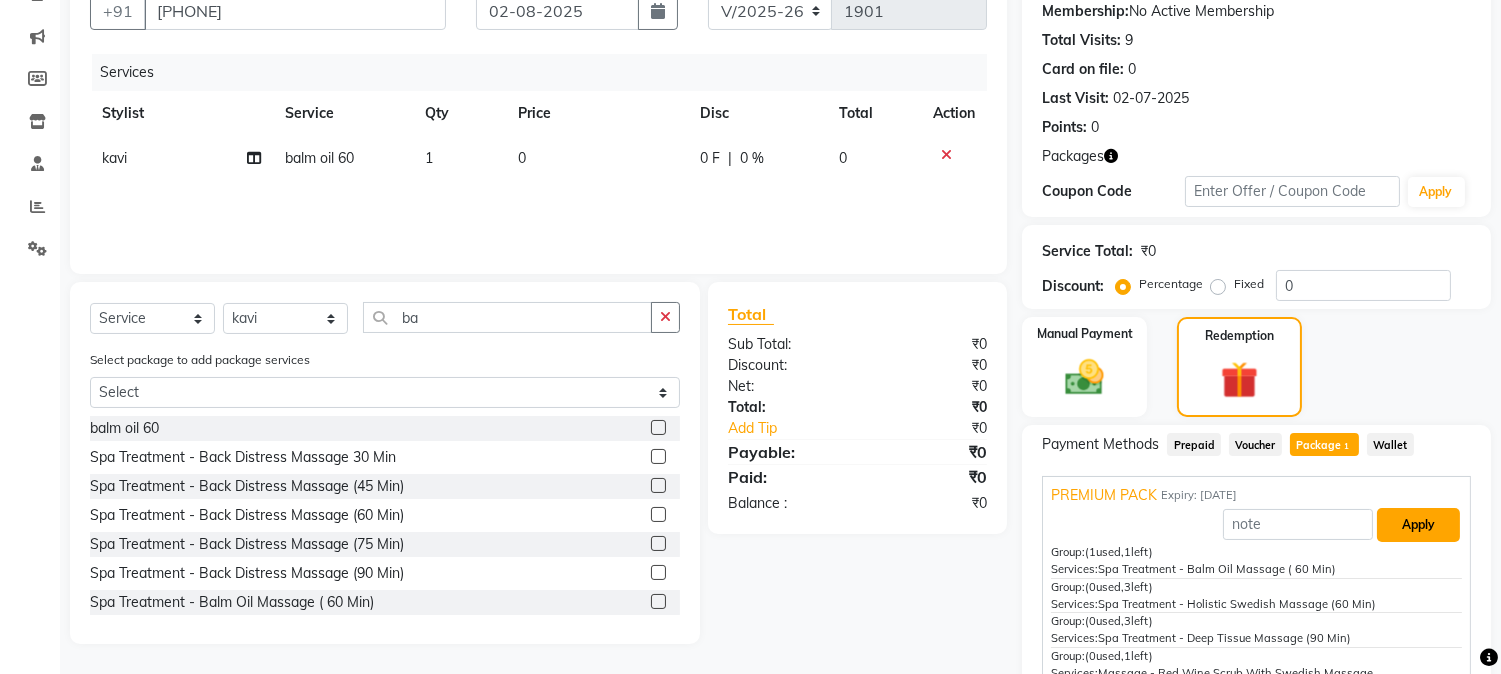 click on "Apply" at bounding box center (1418, 525) 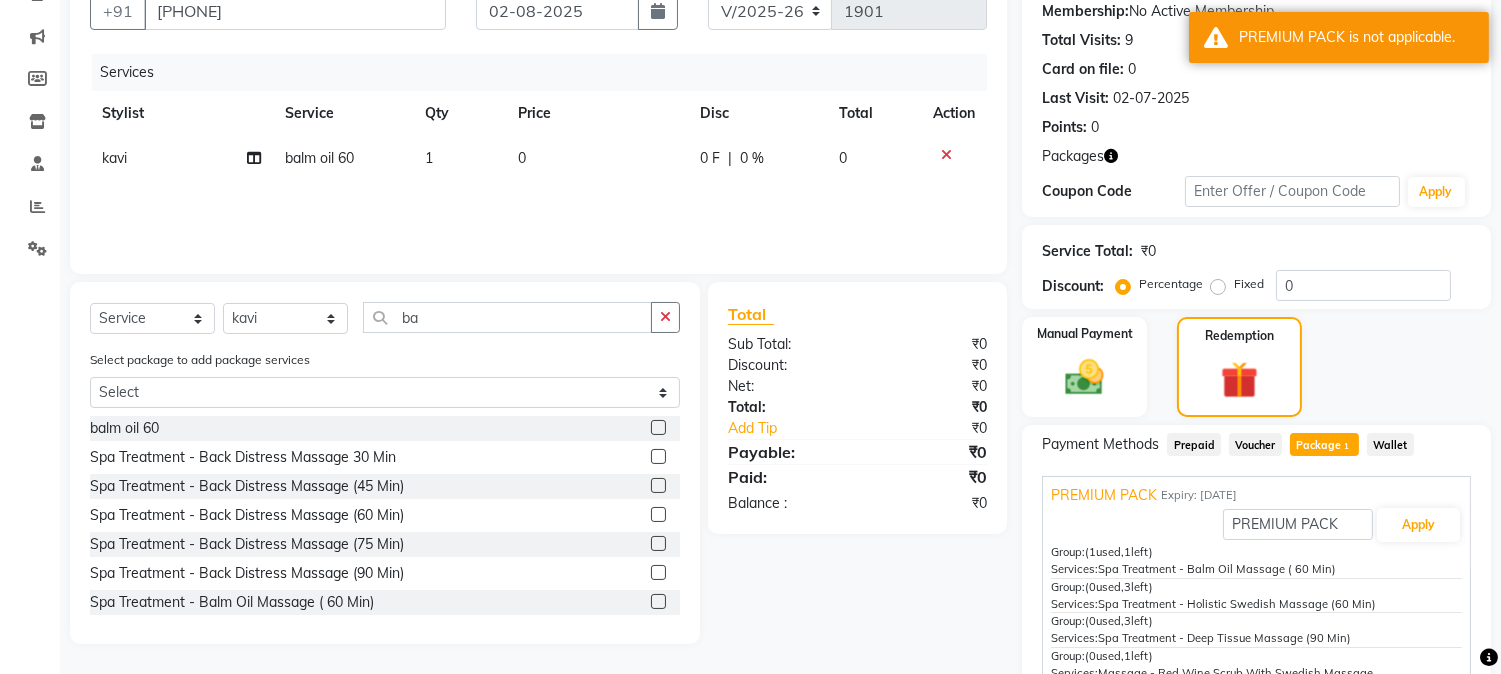 click 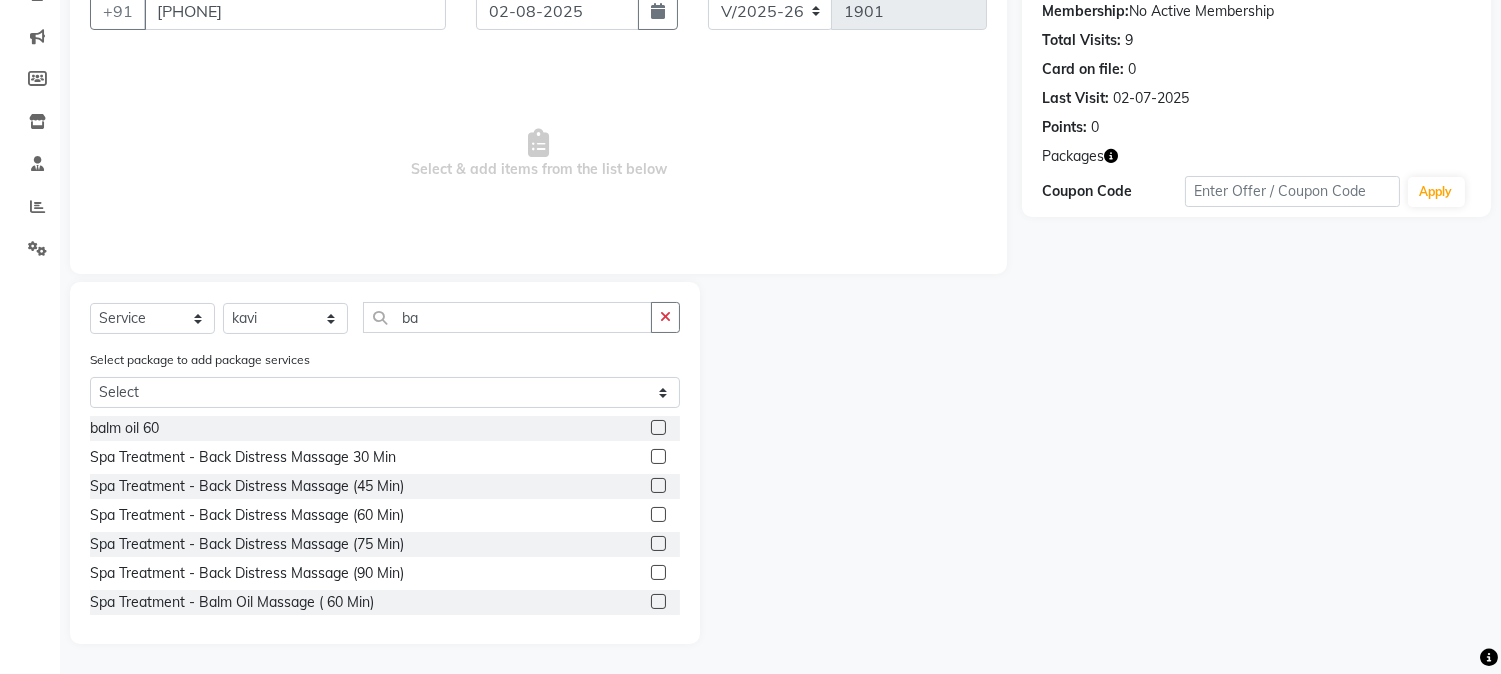 click 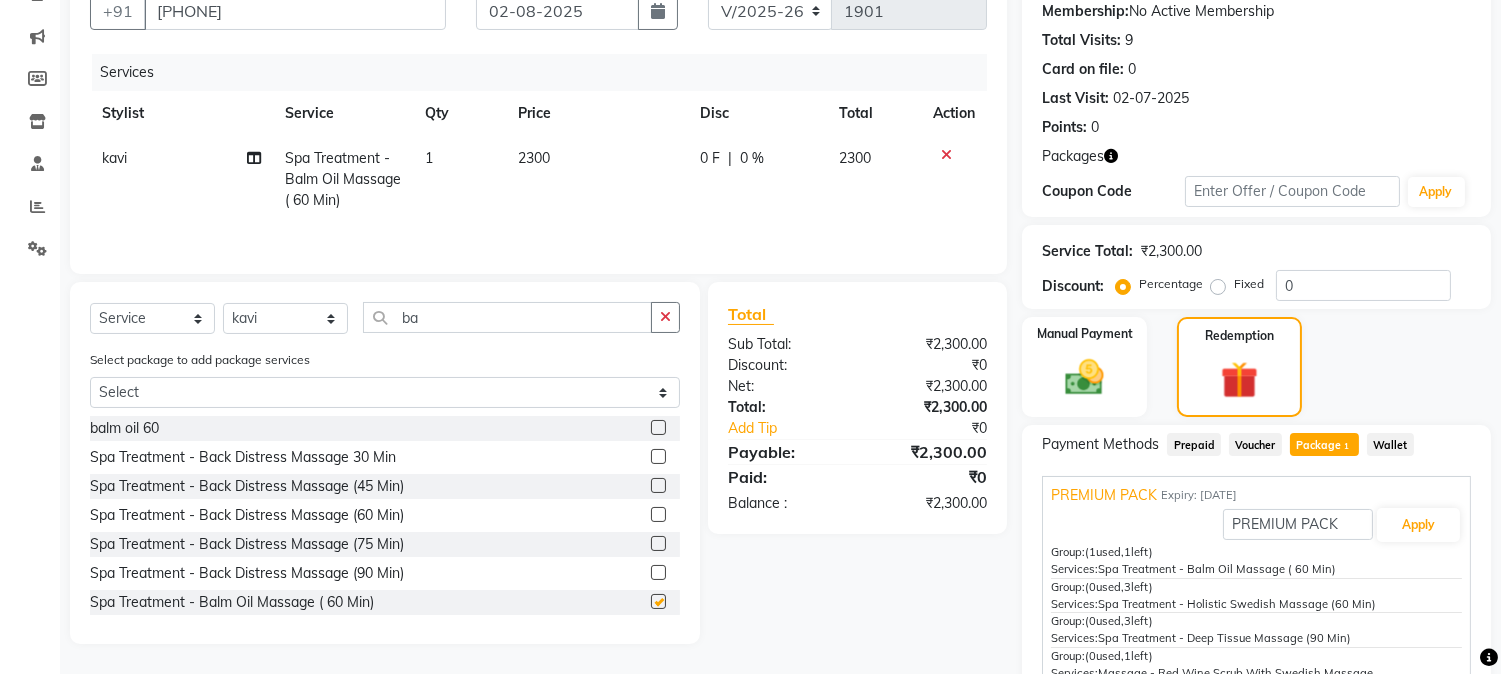 checkbox on "false" 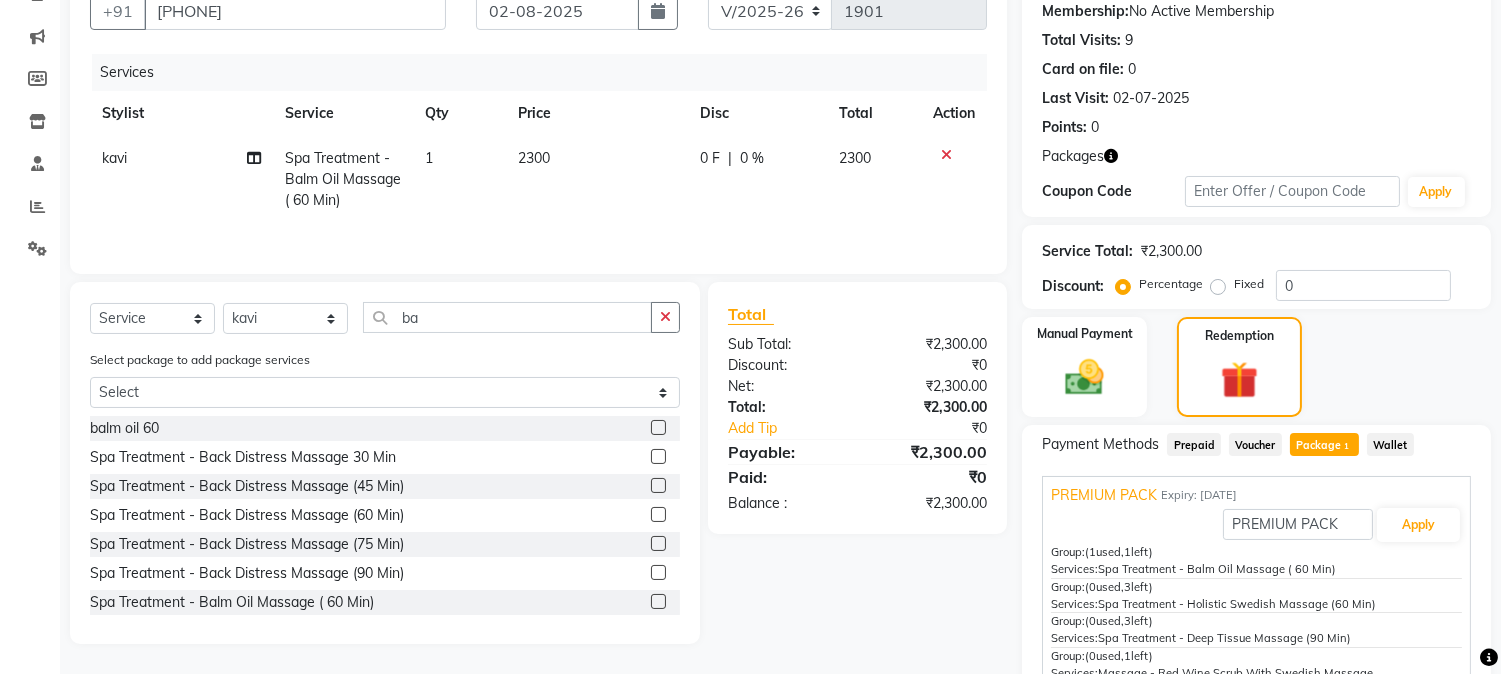 click on "Package  1" 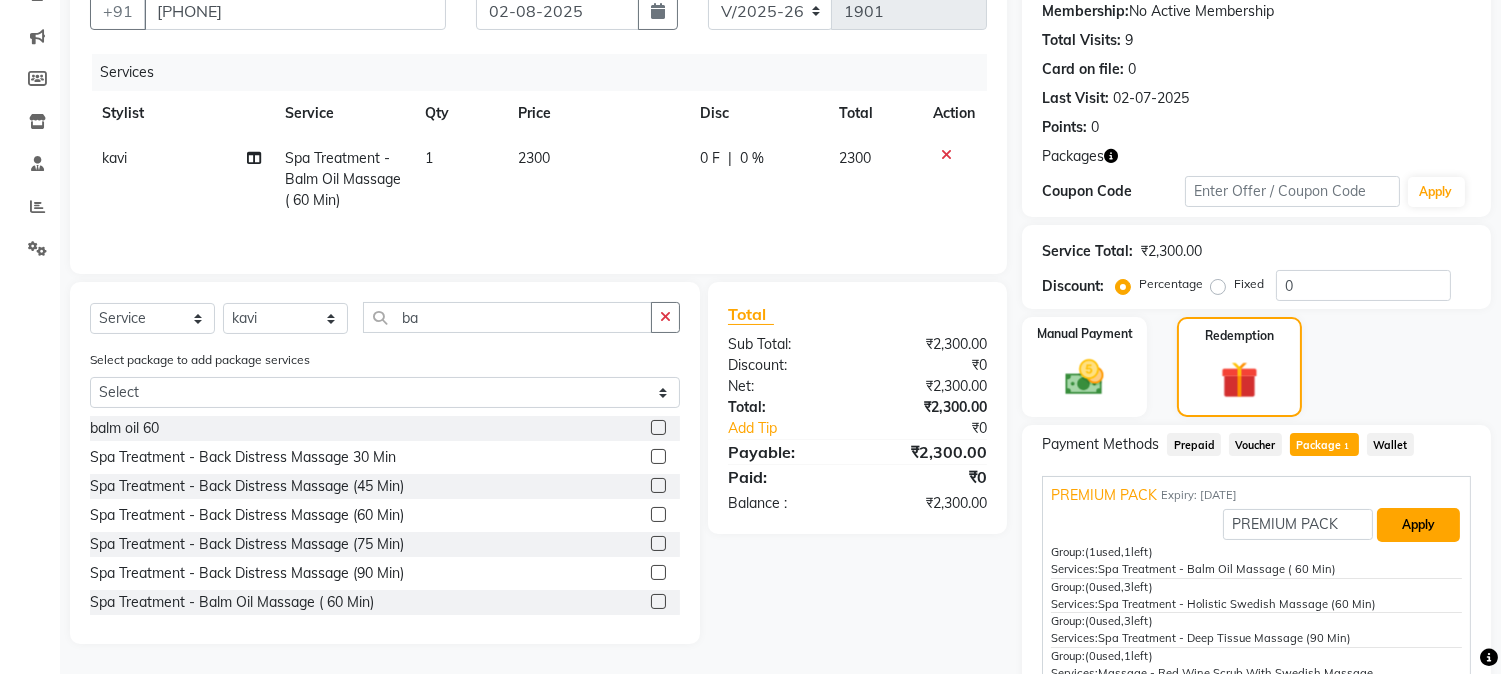 click on "Apply" at bounding box center [1418, 525] 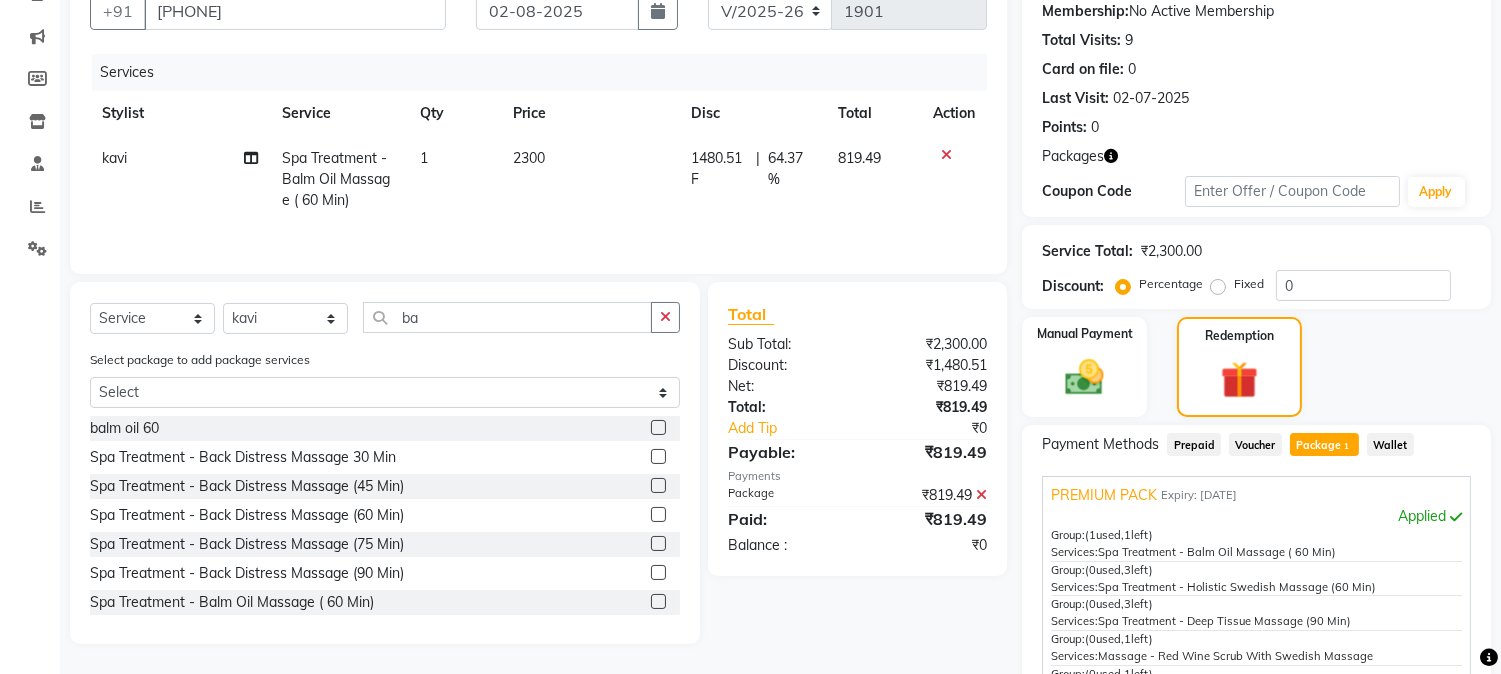 scroll, scrollTop: 62, scrollLeft: 0, axis: vertical 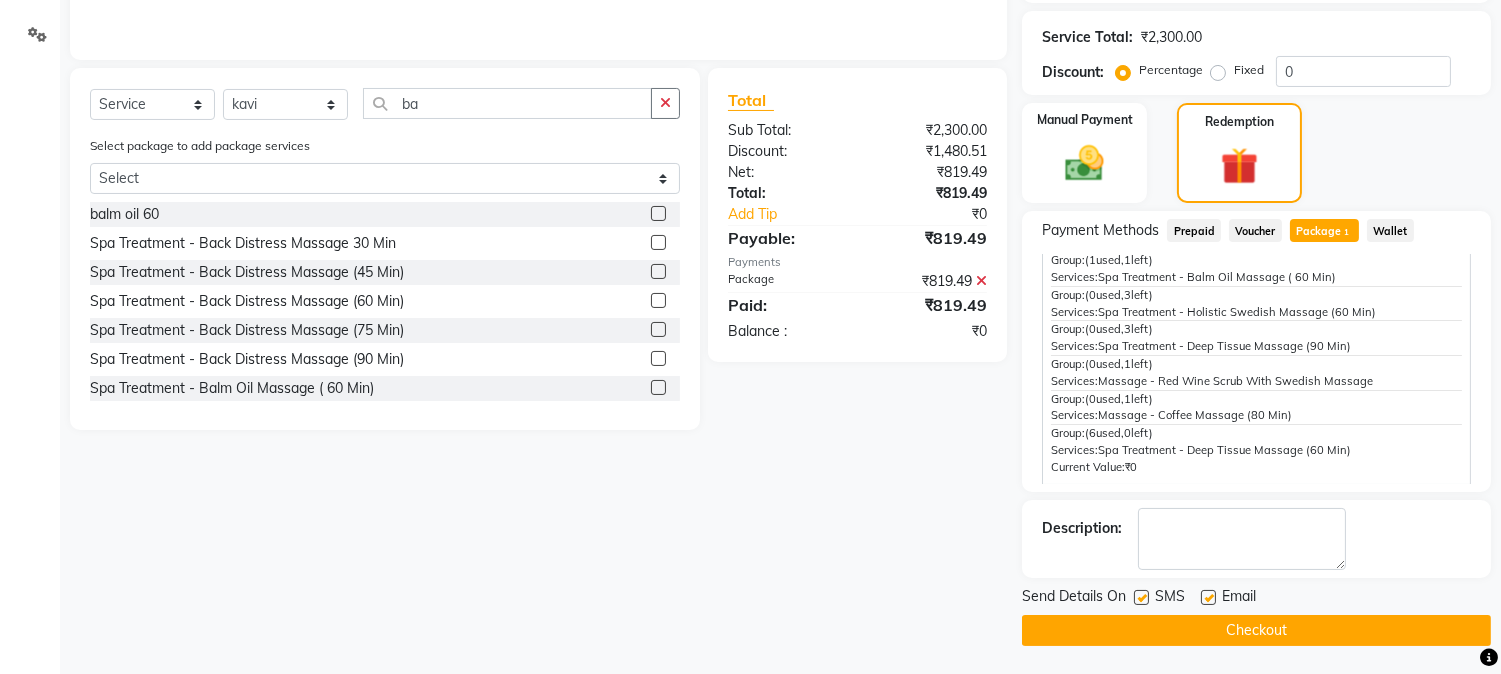 click on "Checkout" 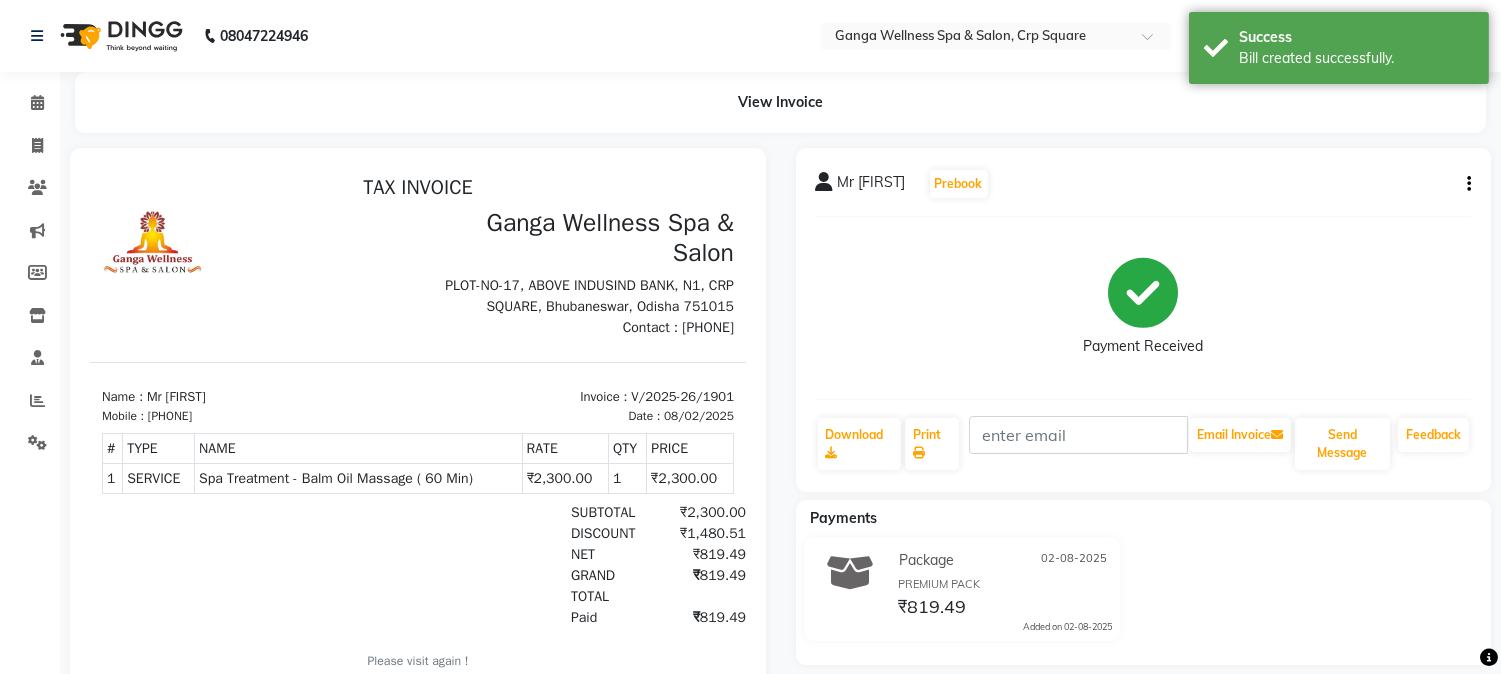 scroll, scrollTop: 0, scrollLeft: 0, axis: both 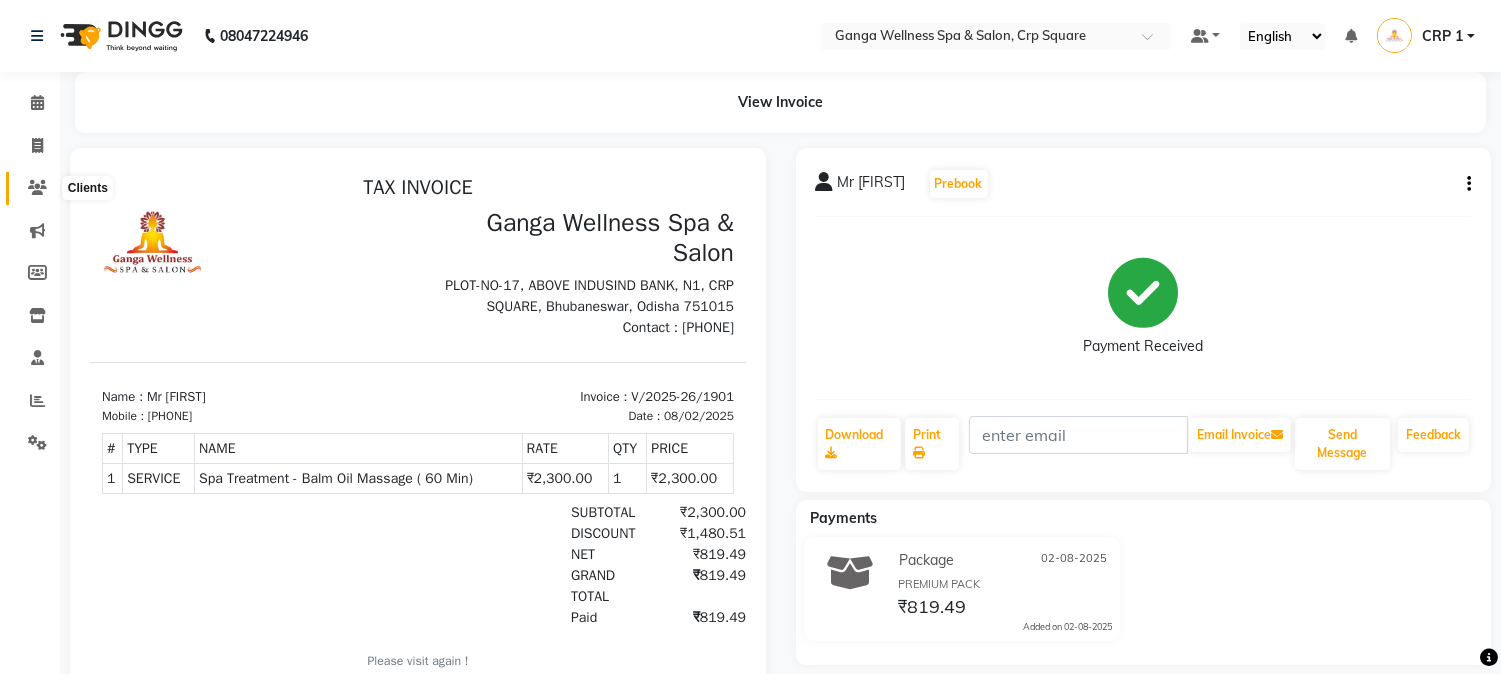 click 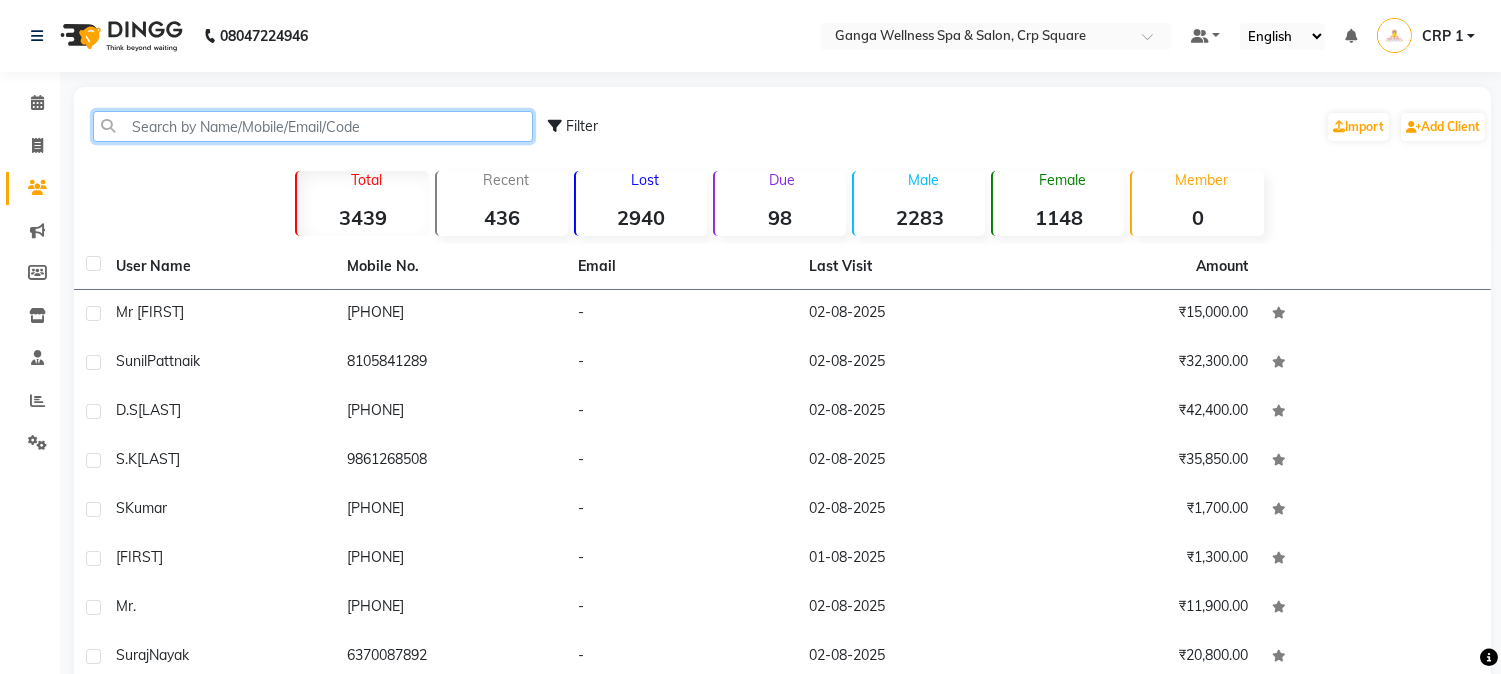 click 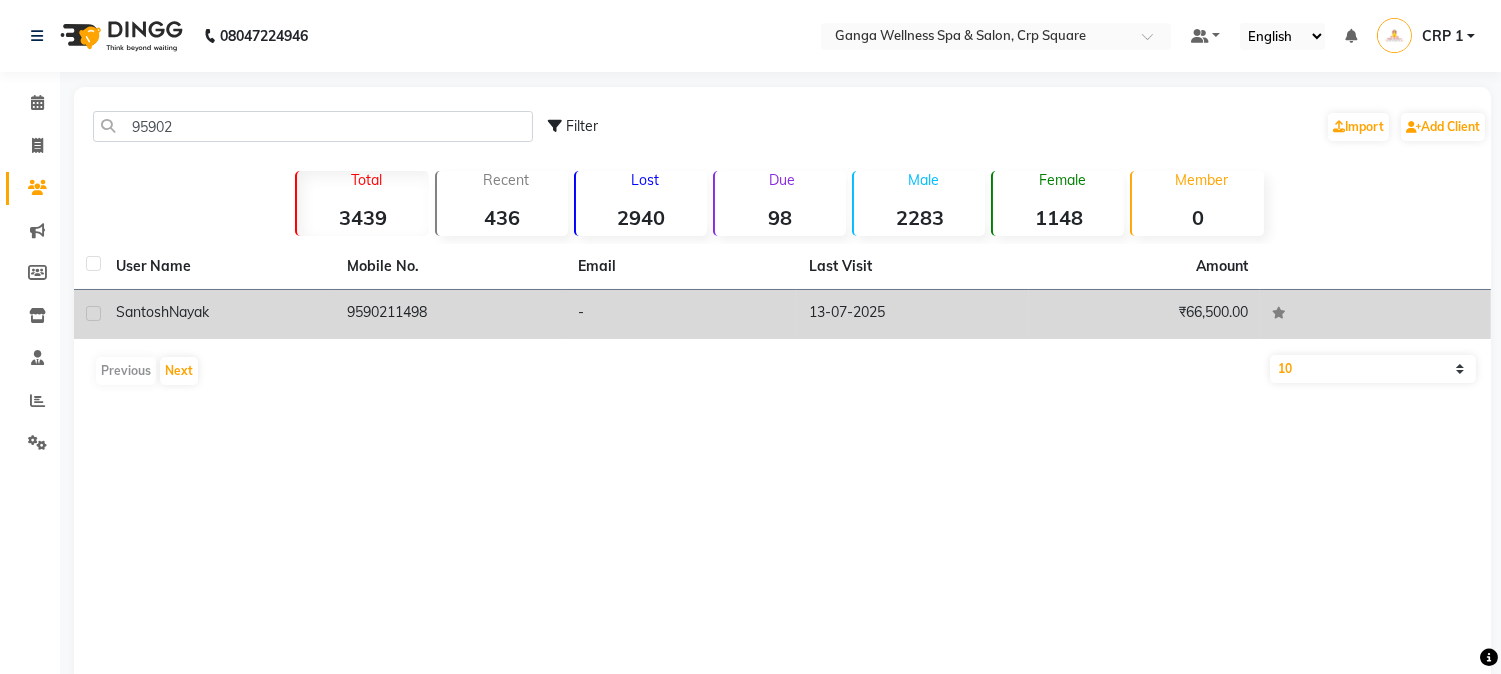 click on "Santosh  Nayak" 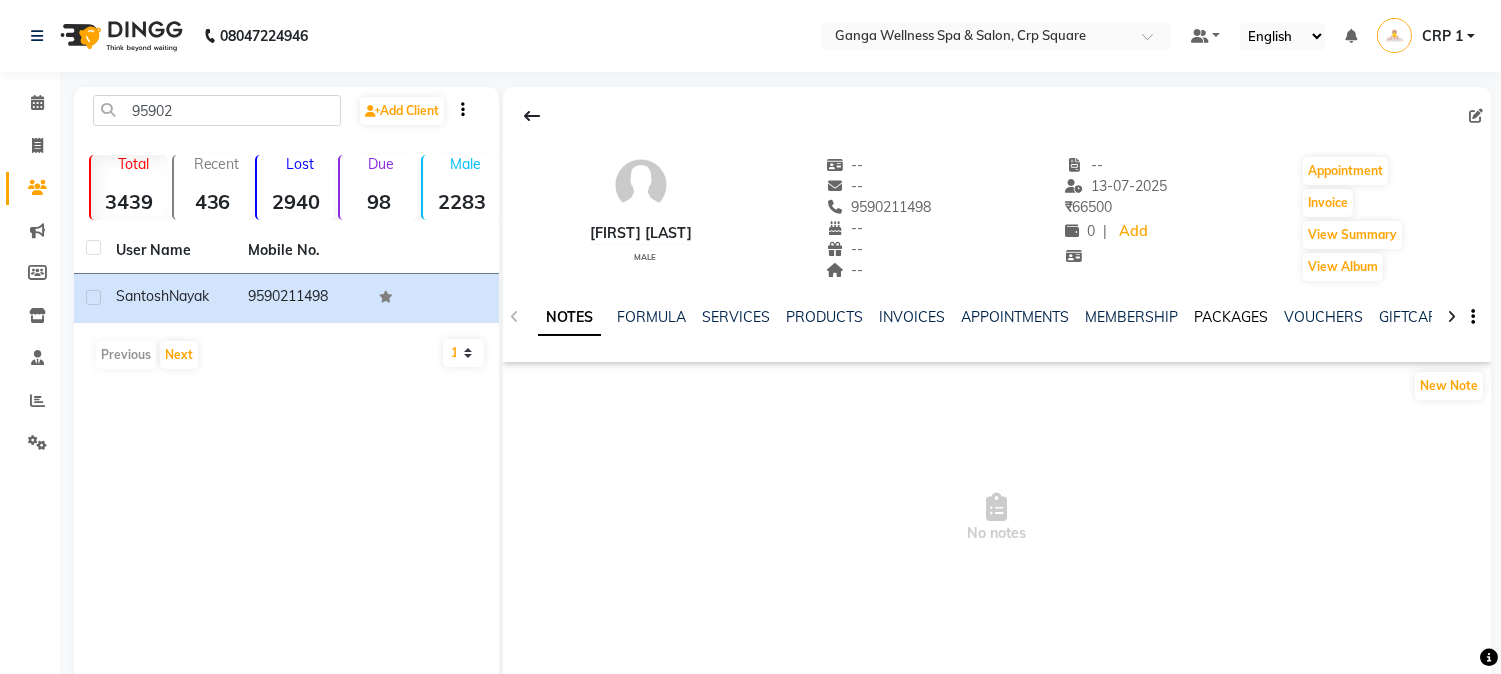 click on "PACKAGES" 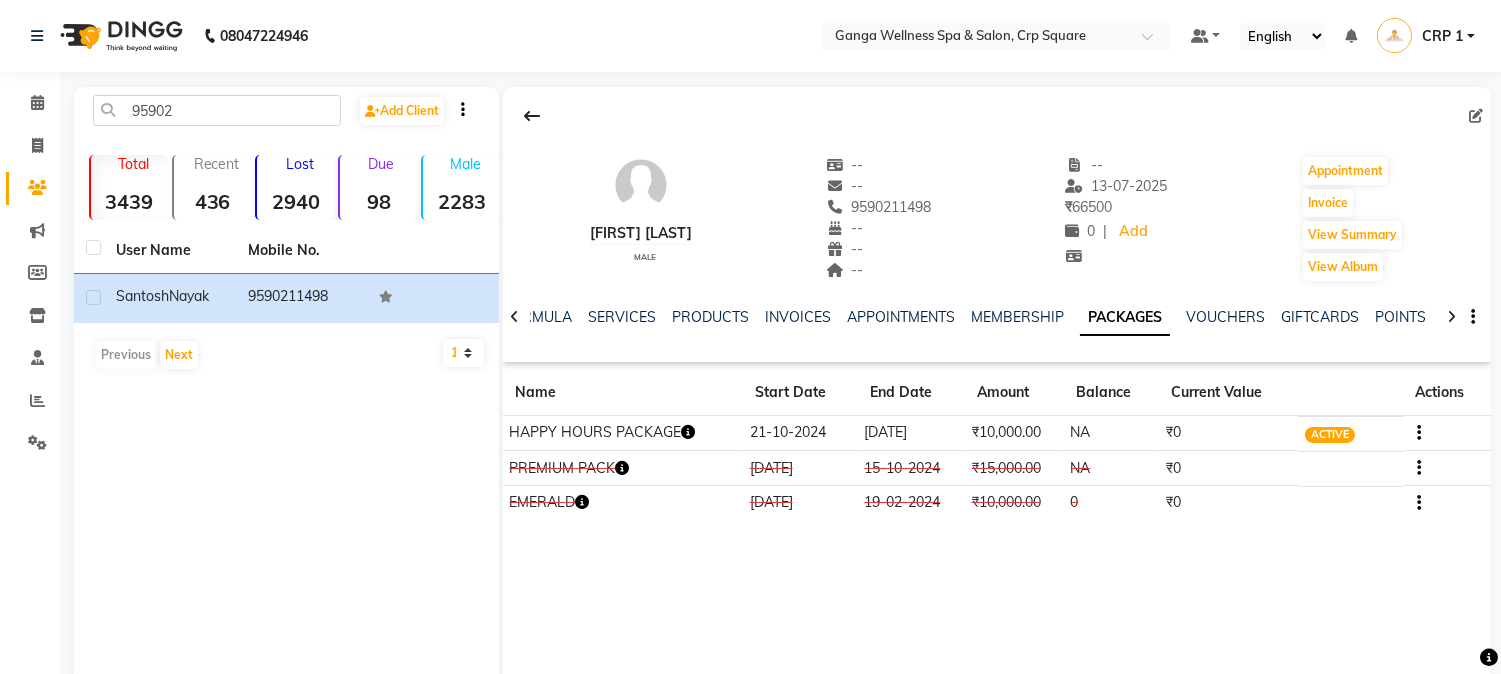 click 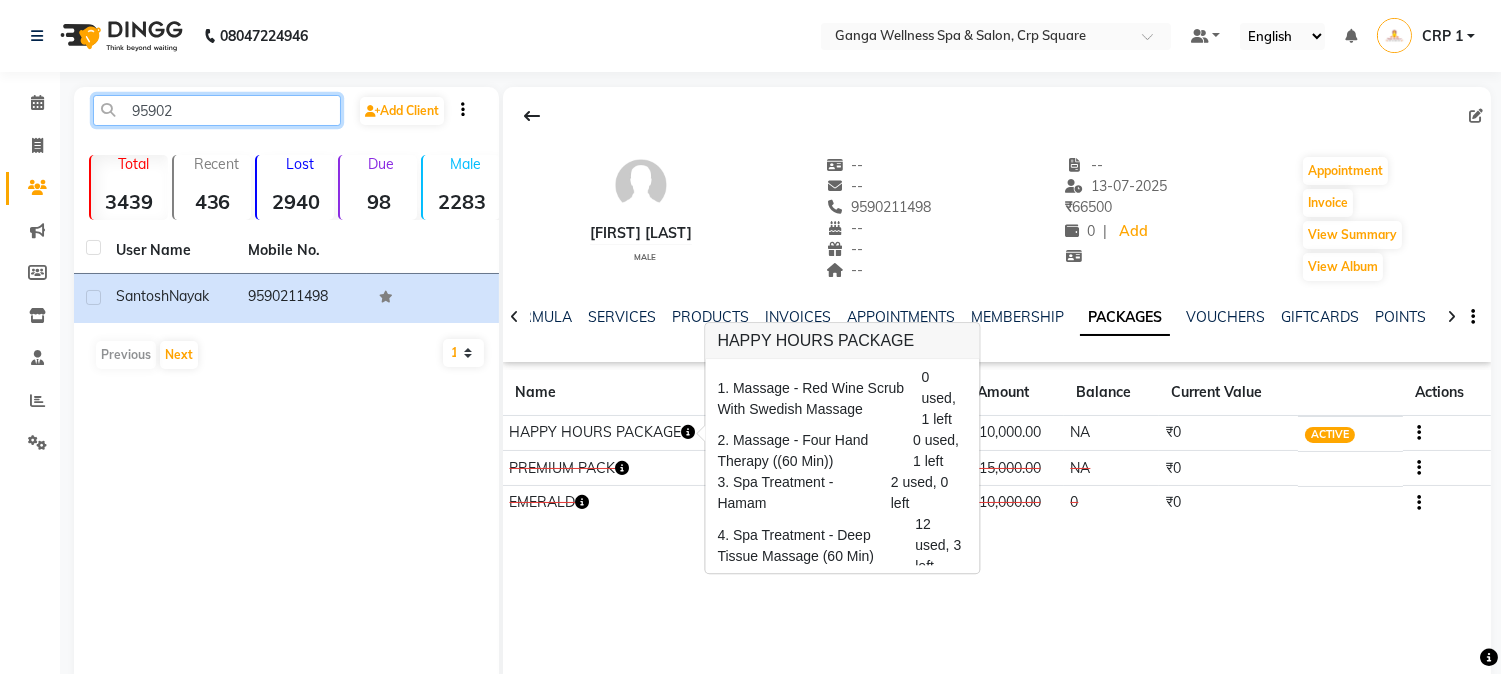 click on "95902" 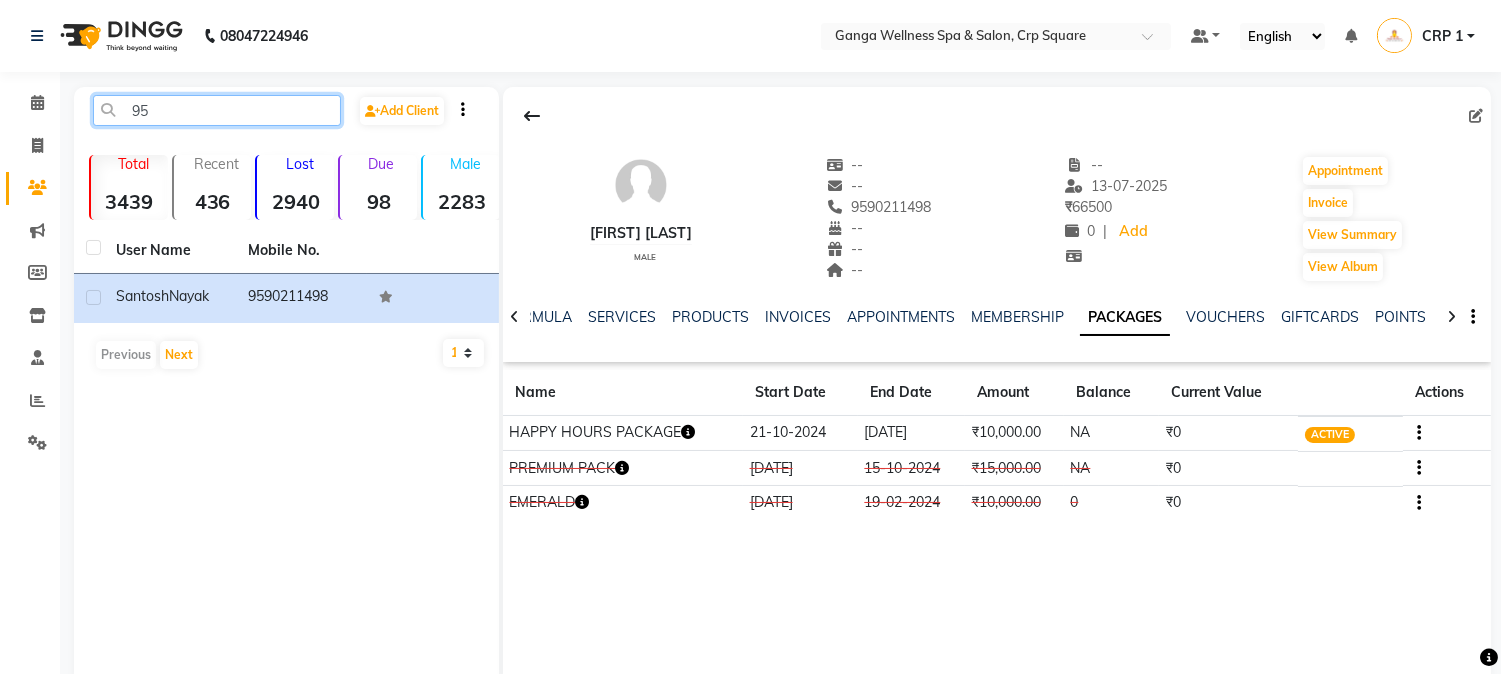 type on "9" 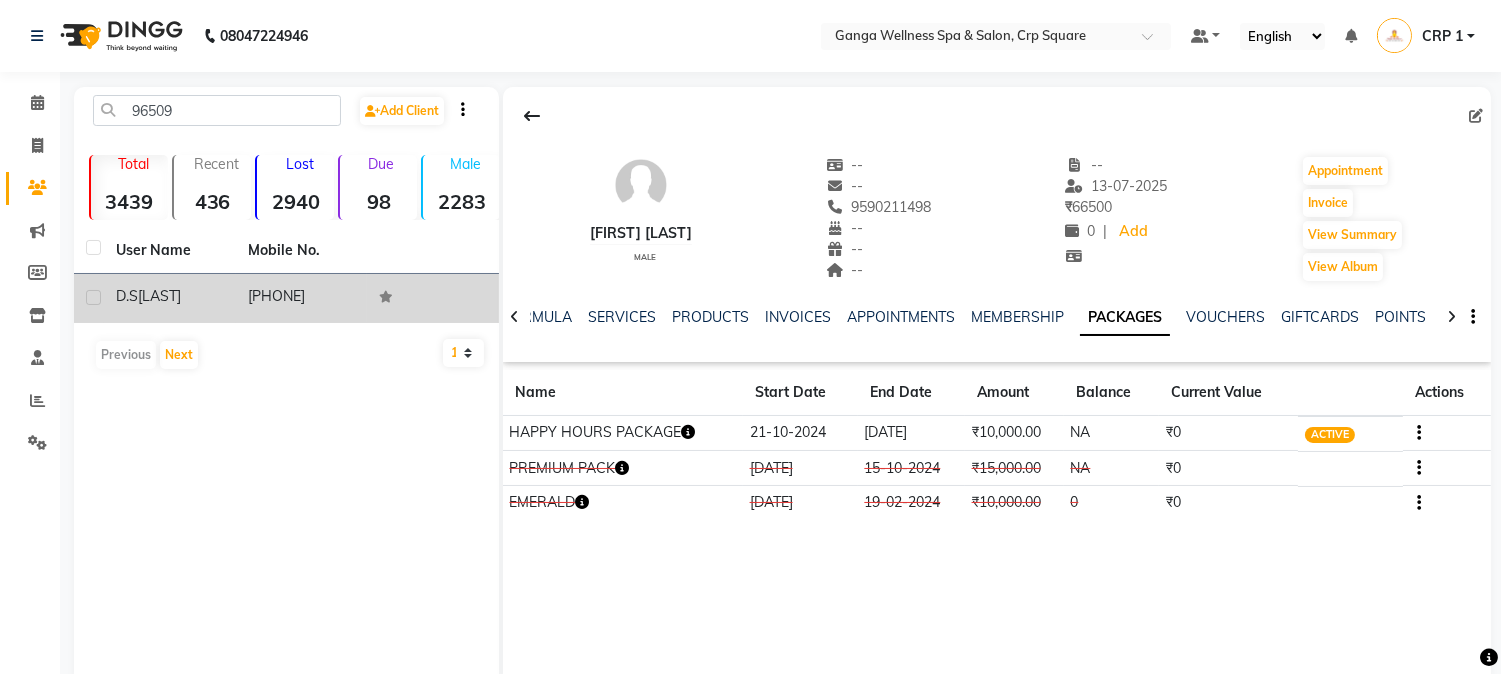 click on "D.S" 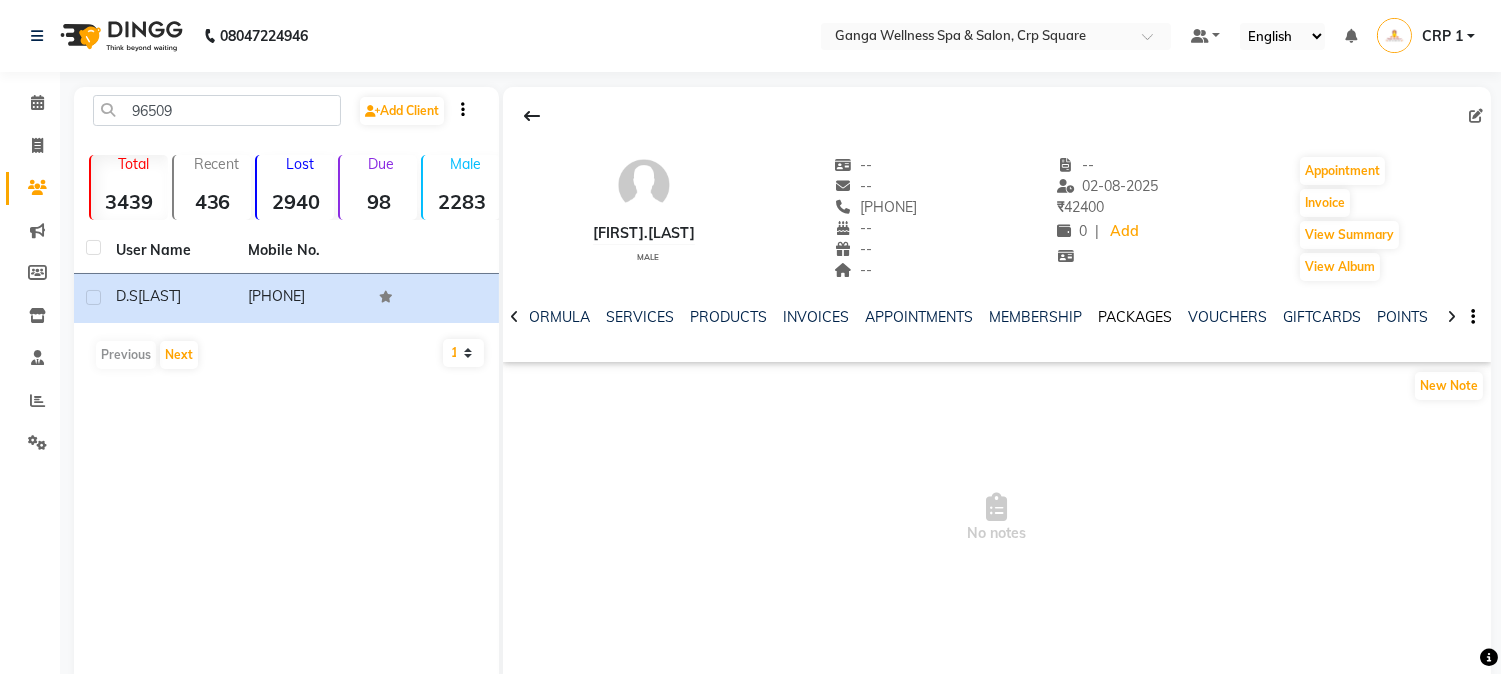 click on "PACKAGES" 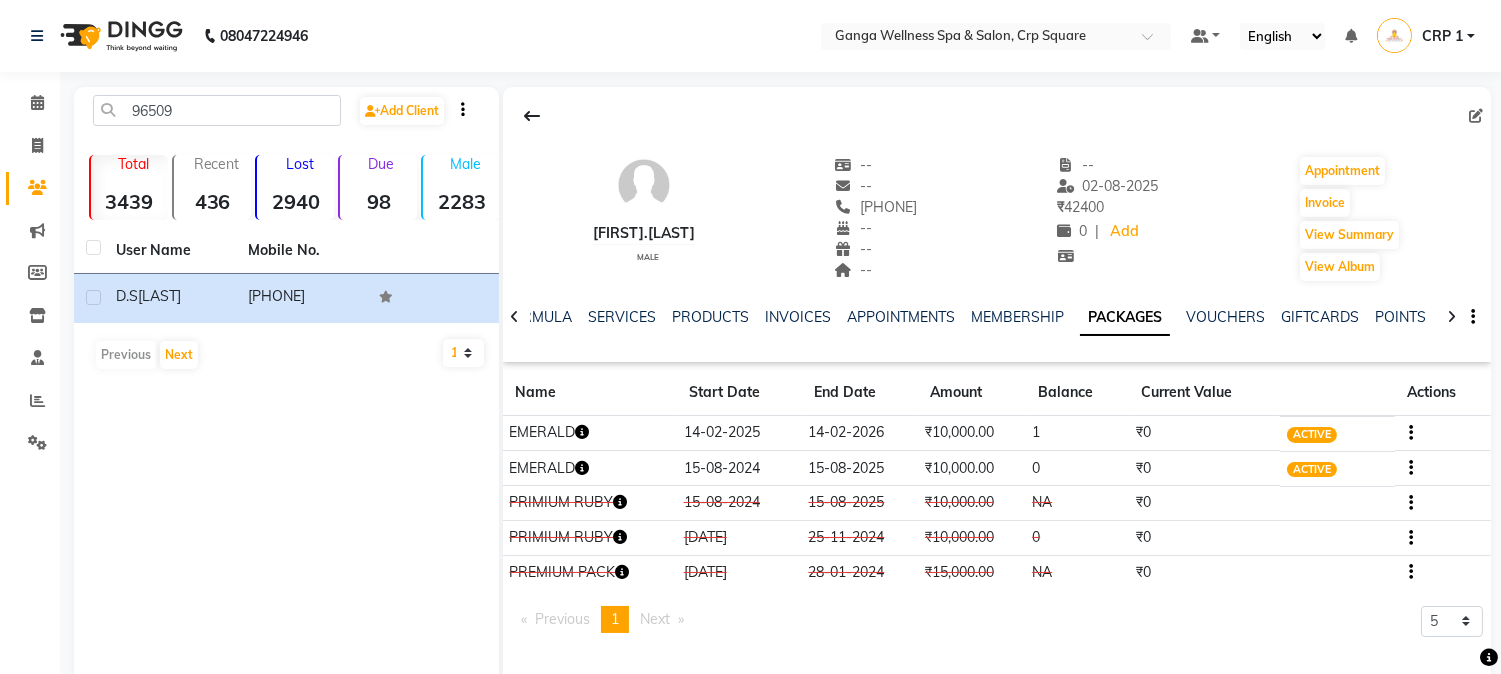 click 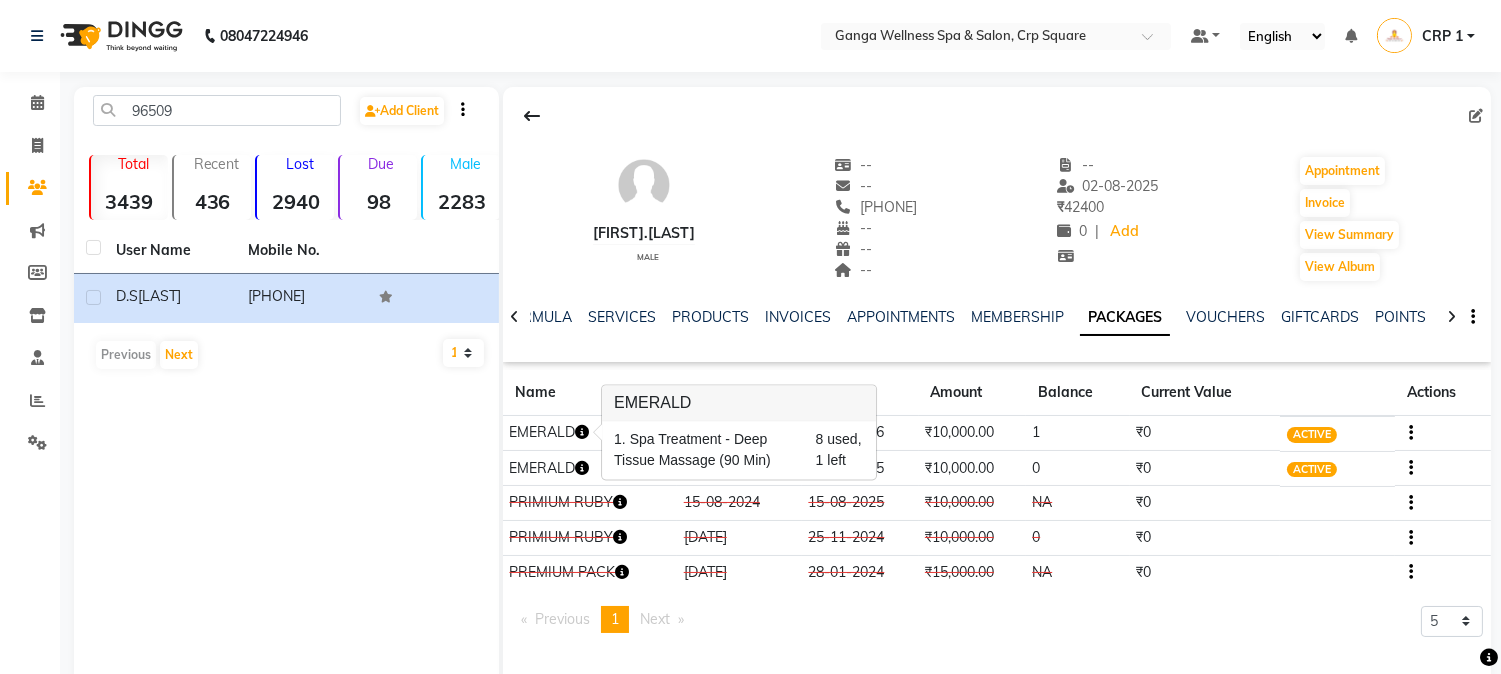 click on "Previous   Next" 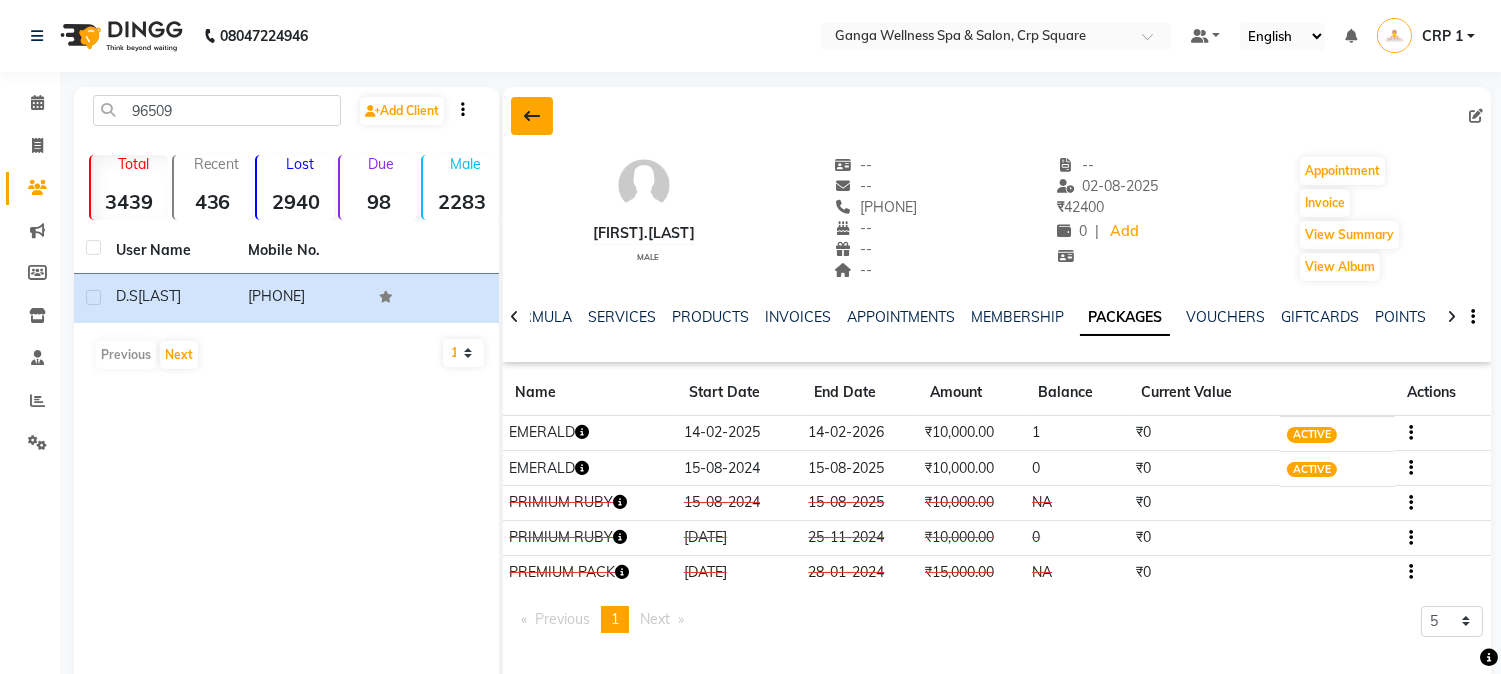 click 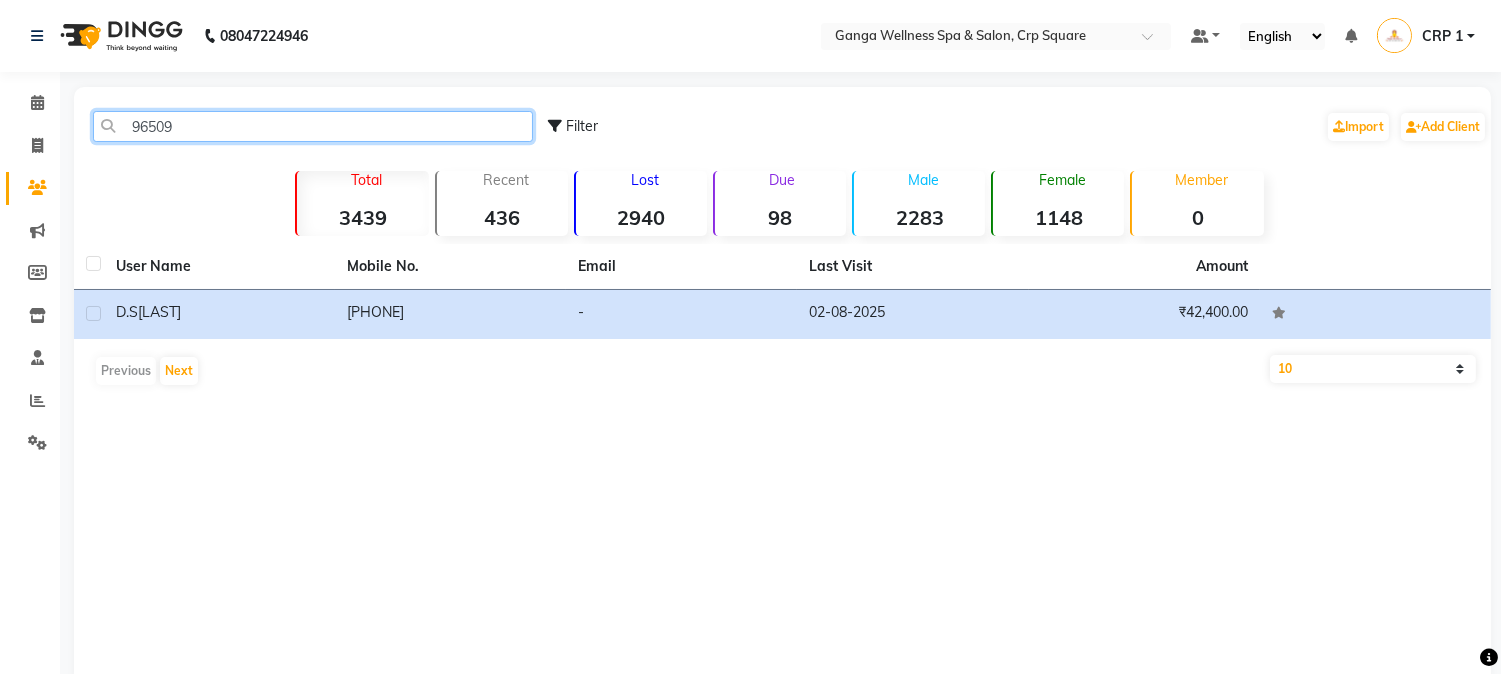 click on "96509" 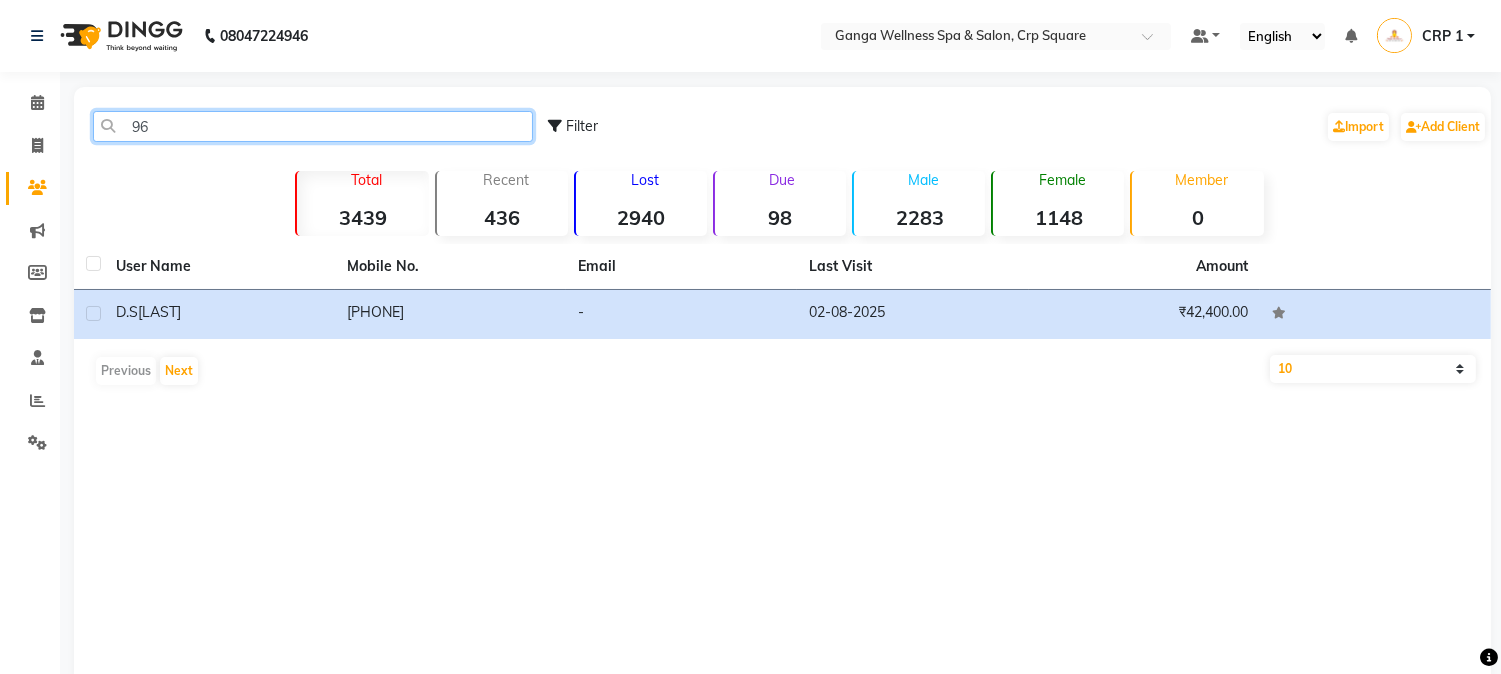 type on "9" 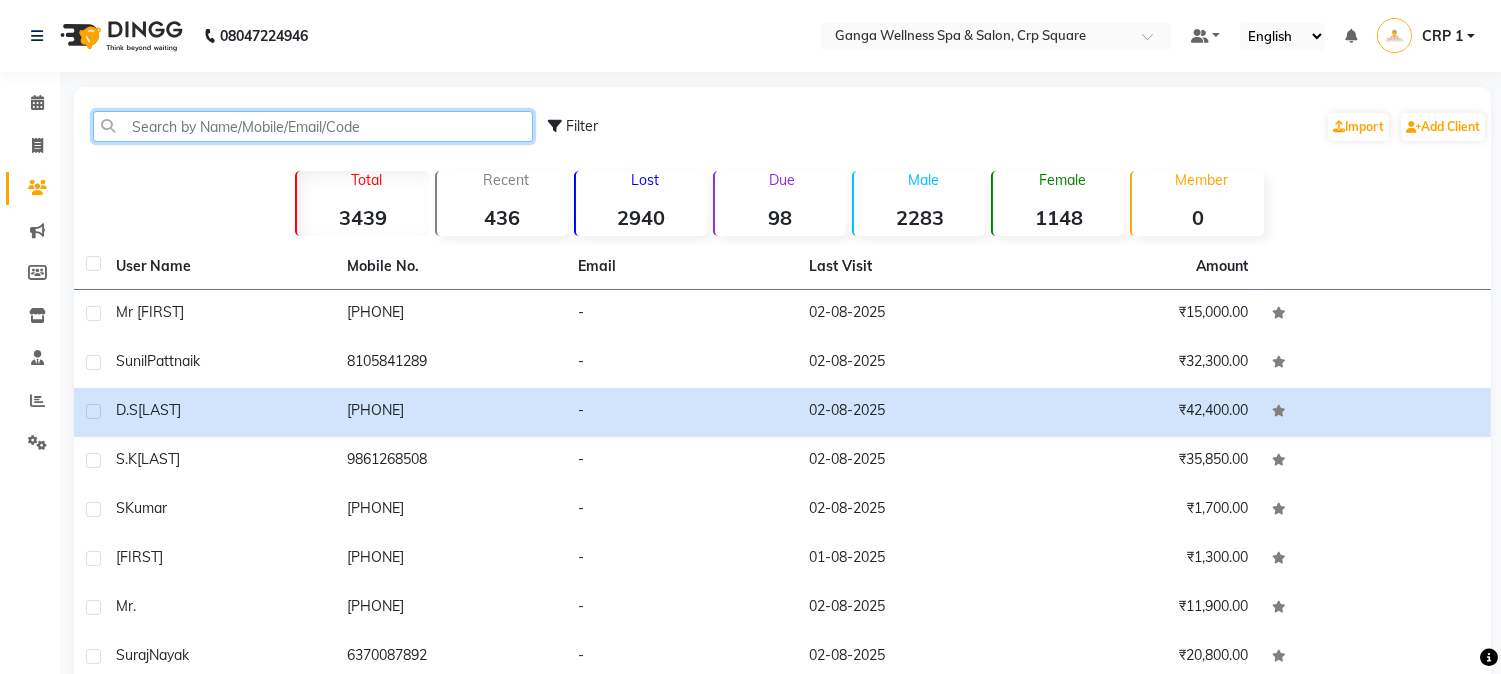 click 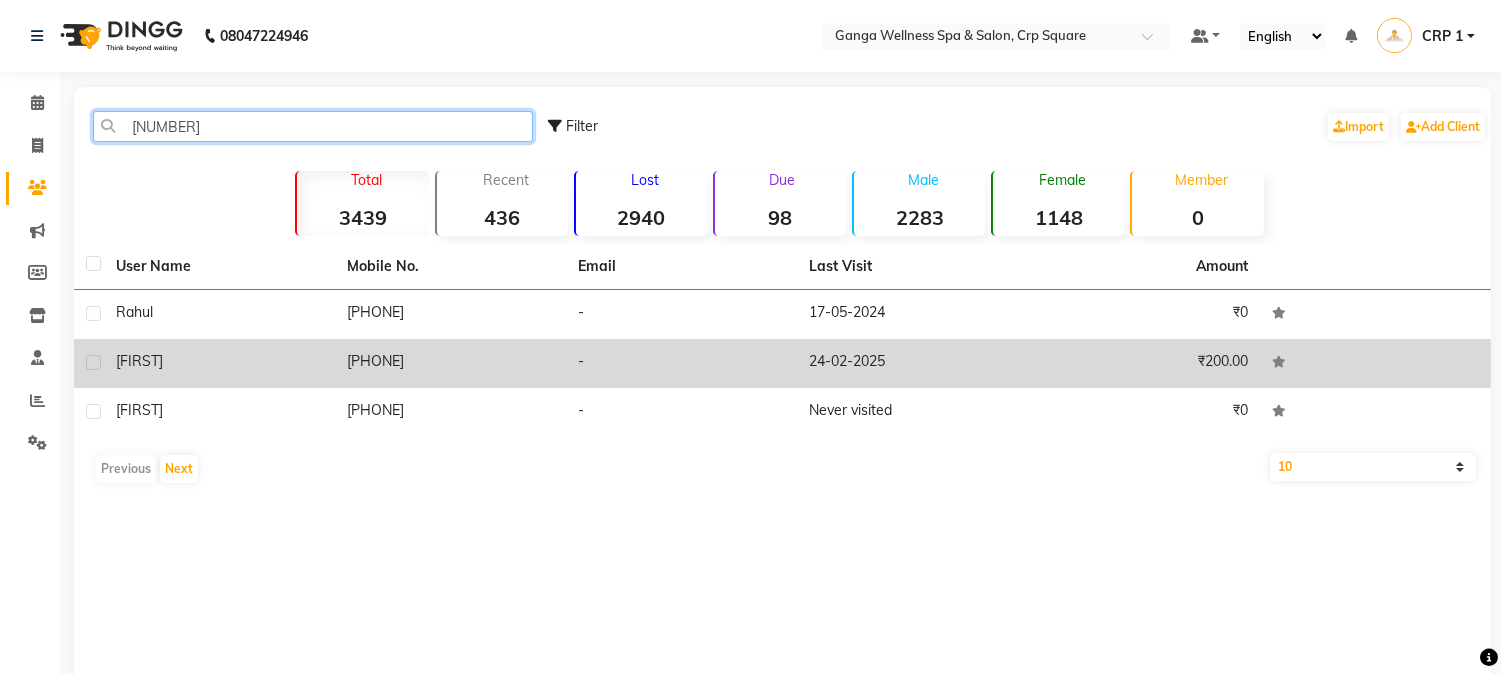 type on "824920" 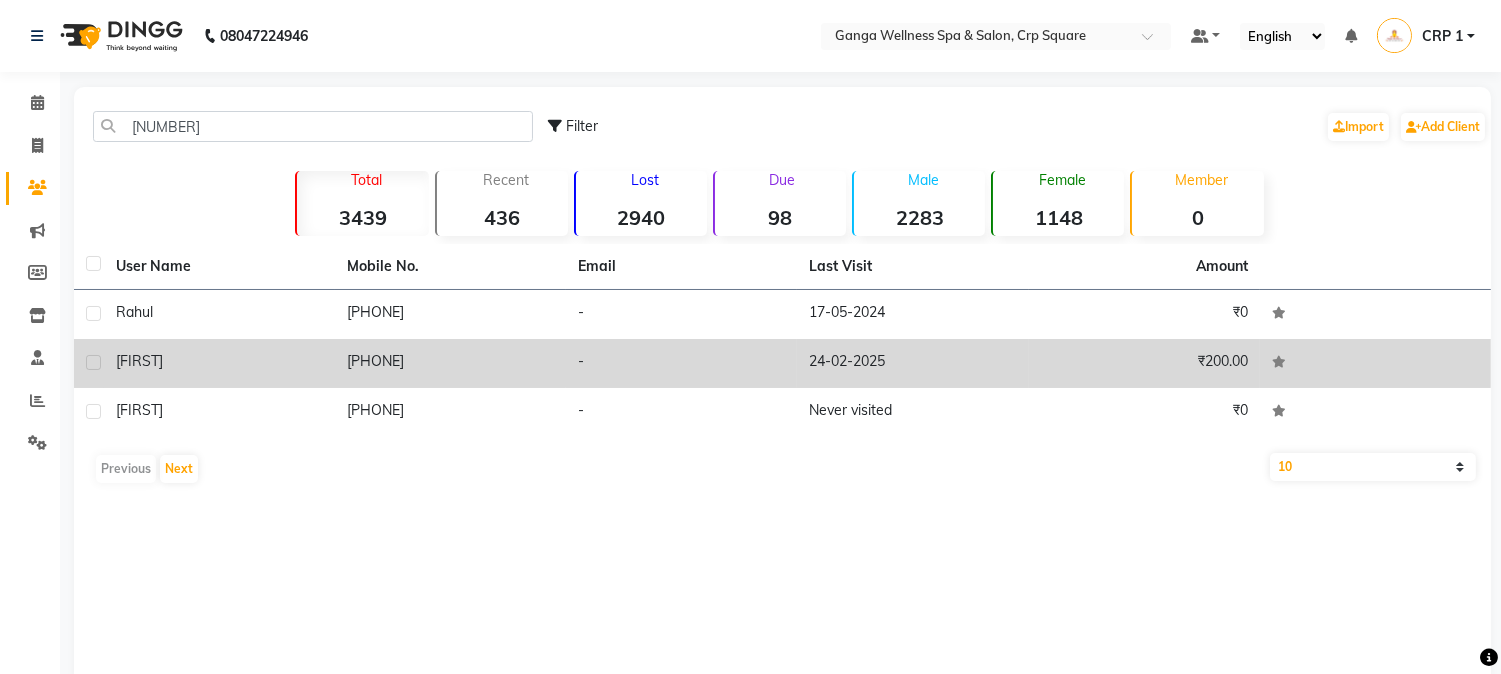 click on "8249204027" 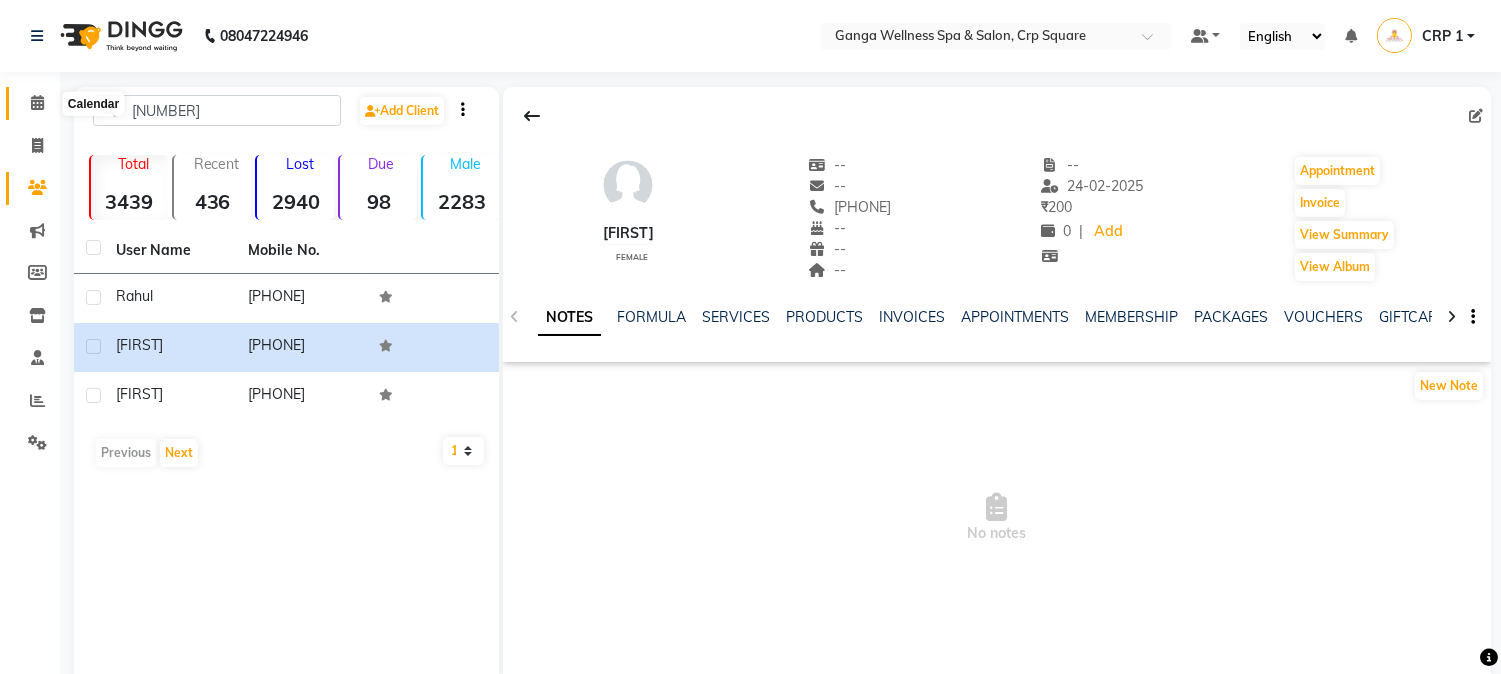 click 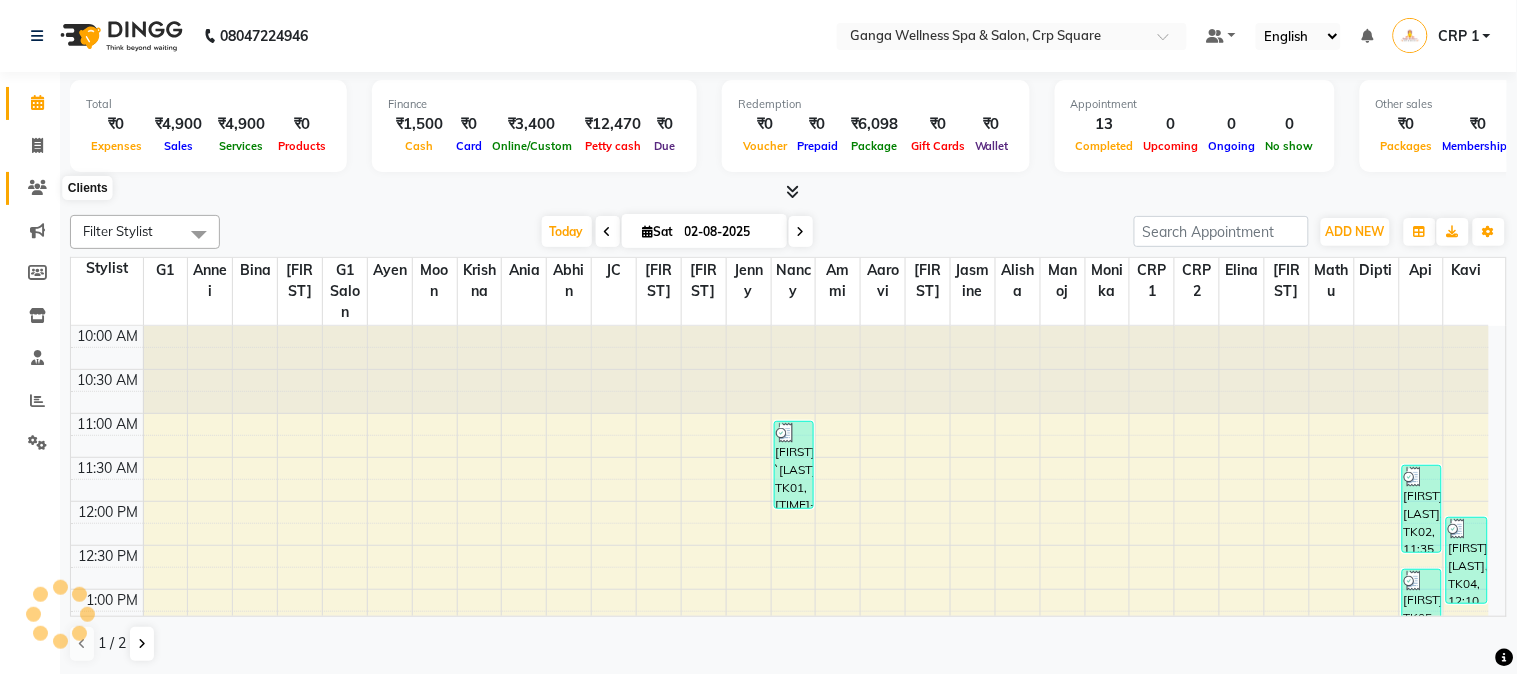 click 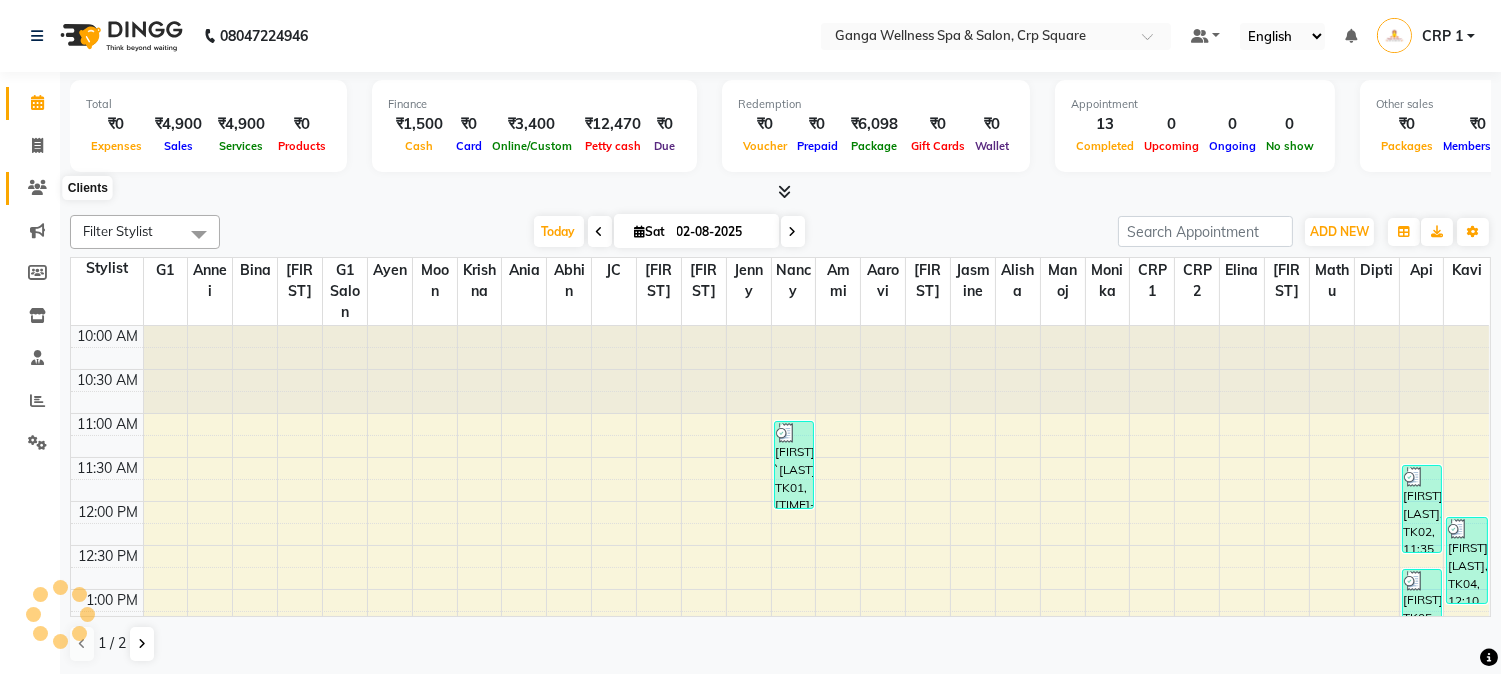 scroll, scrollTop: 0, scrollLeft: 0, axis: both 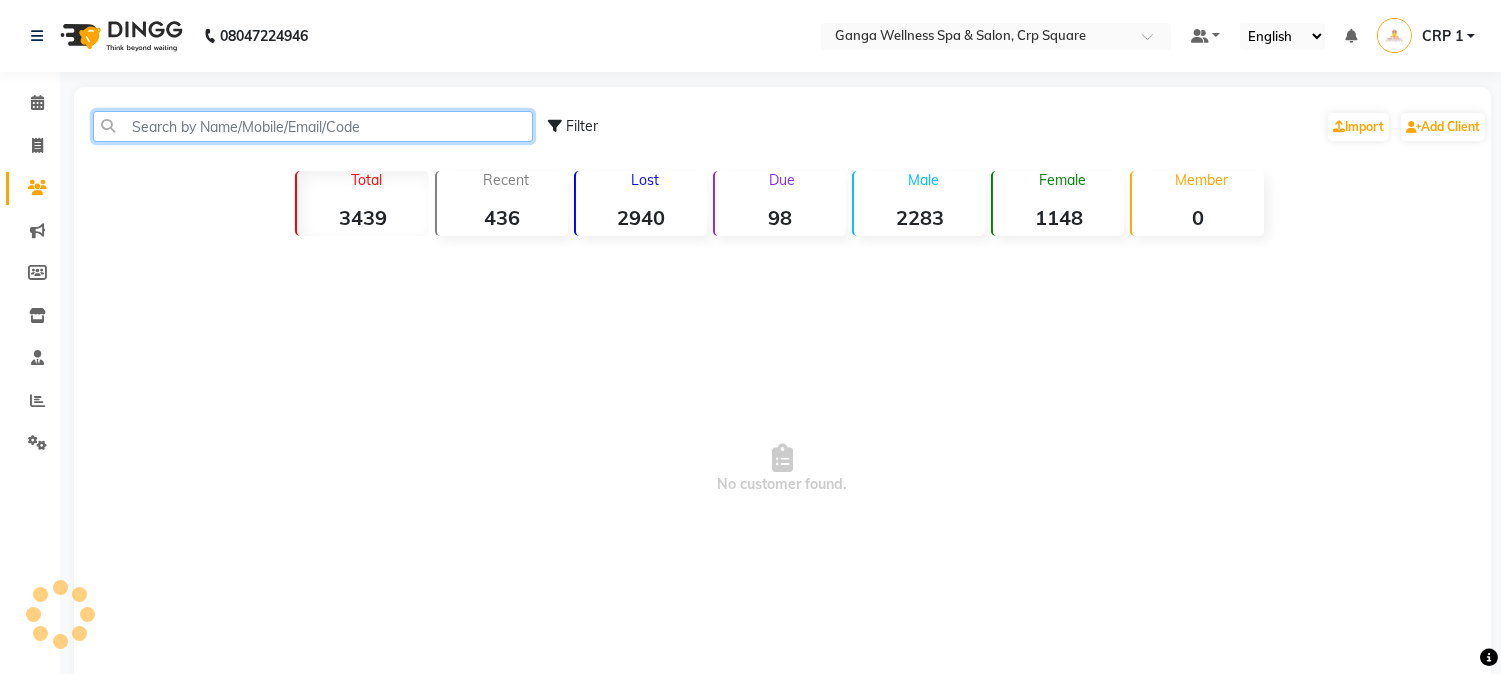 click 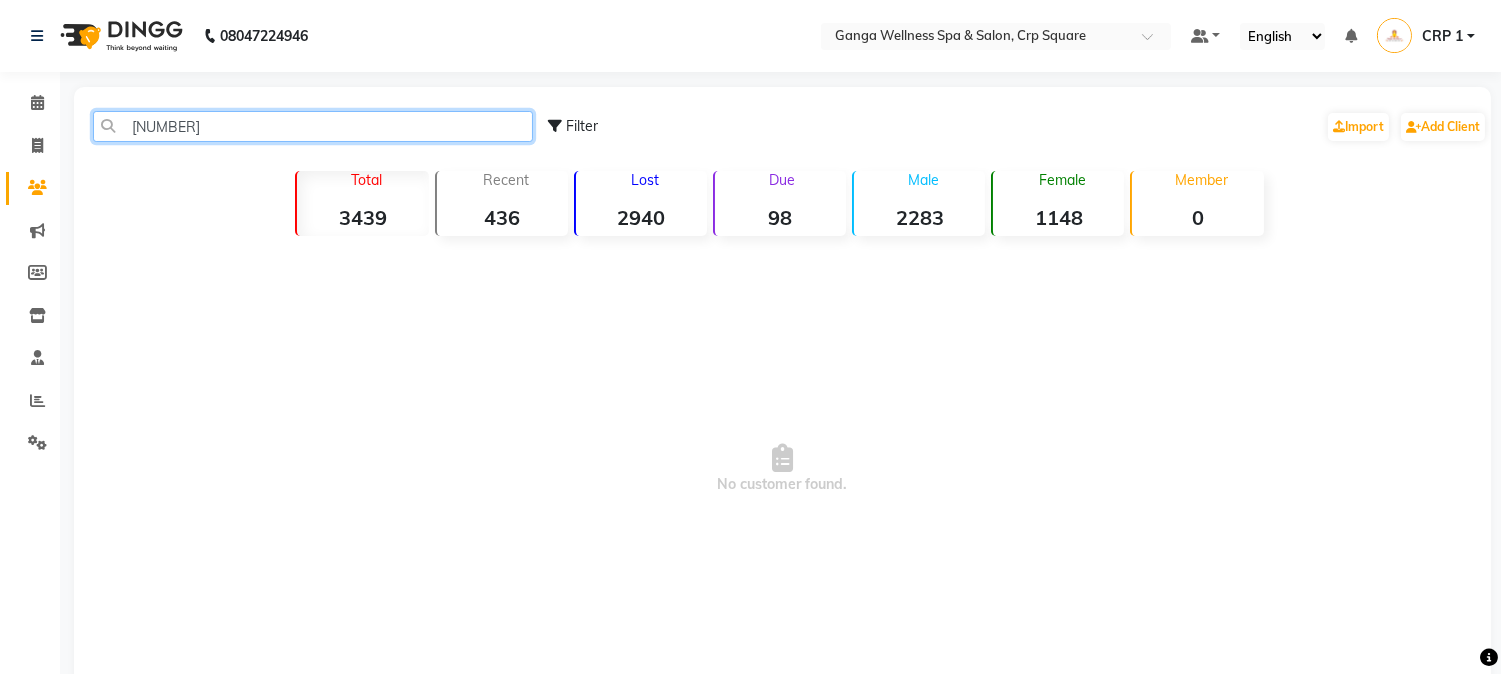 click on "9861019" 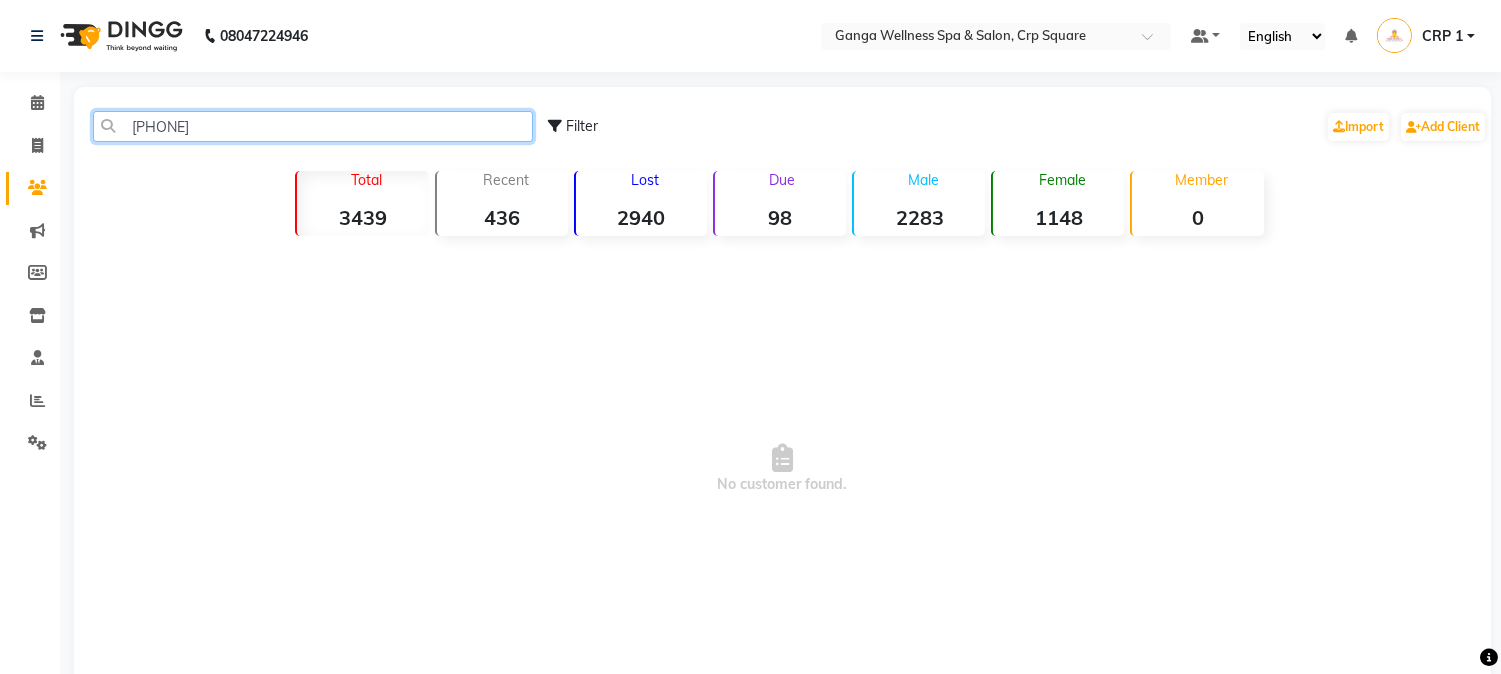 click on "98614019" 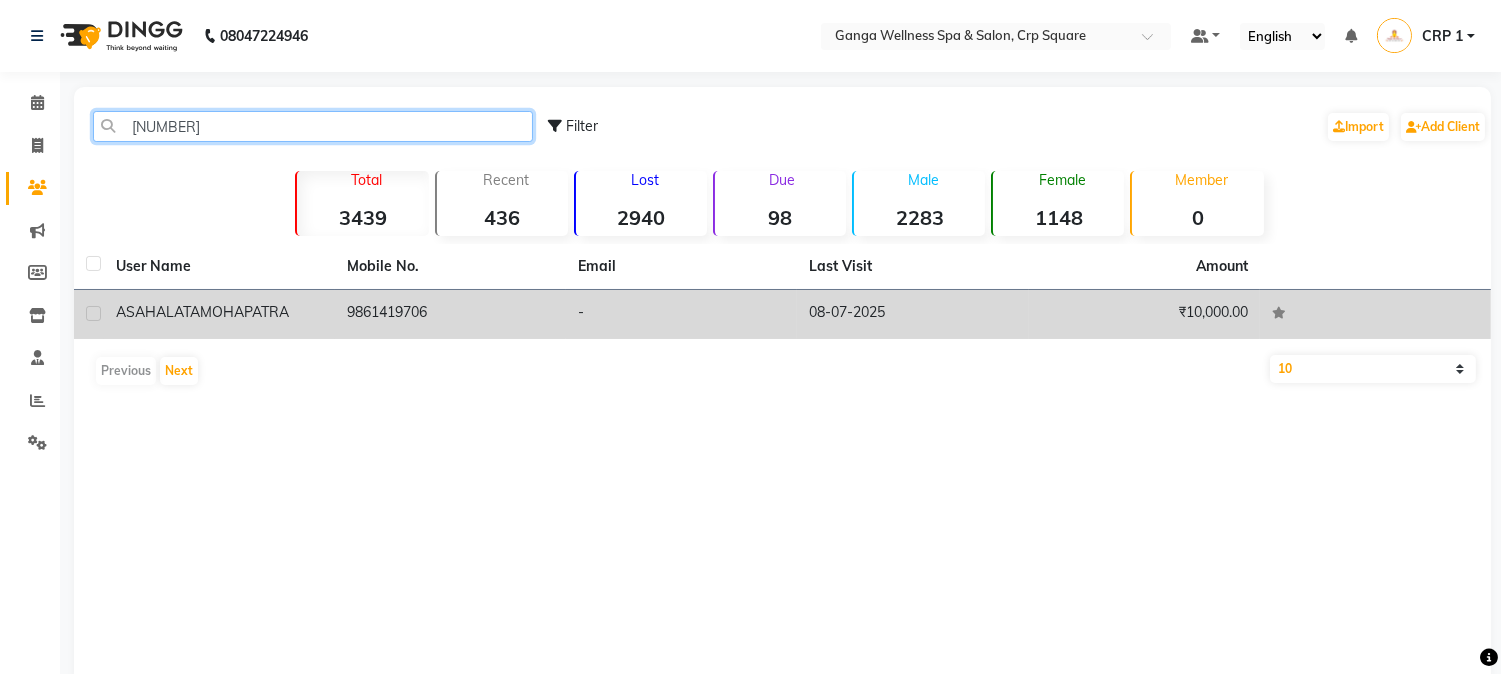 type on "9861419" 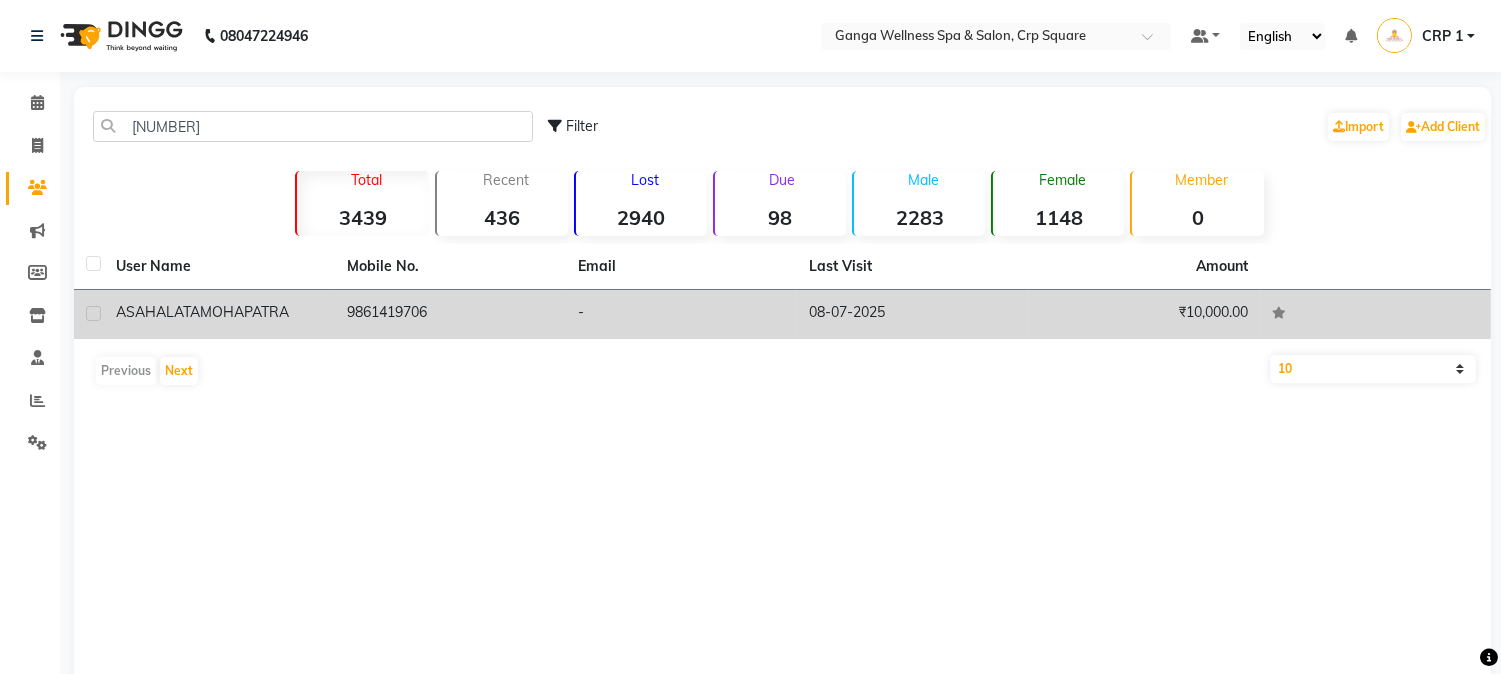 click on "9861419706" 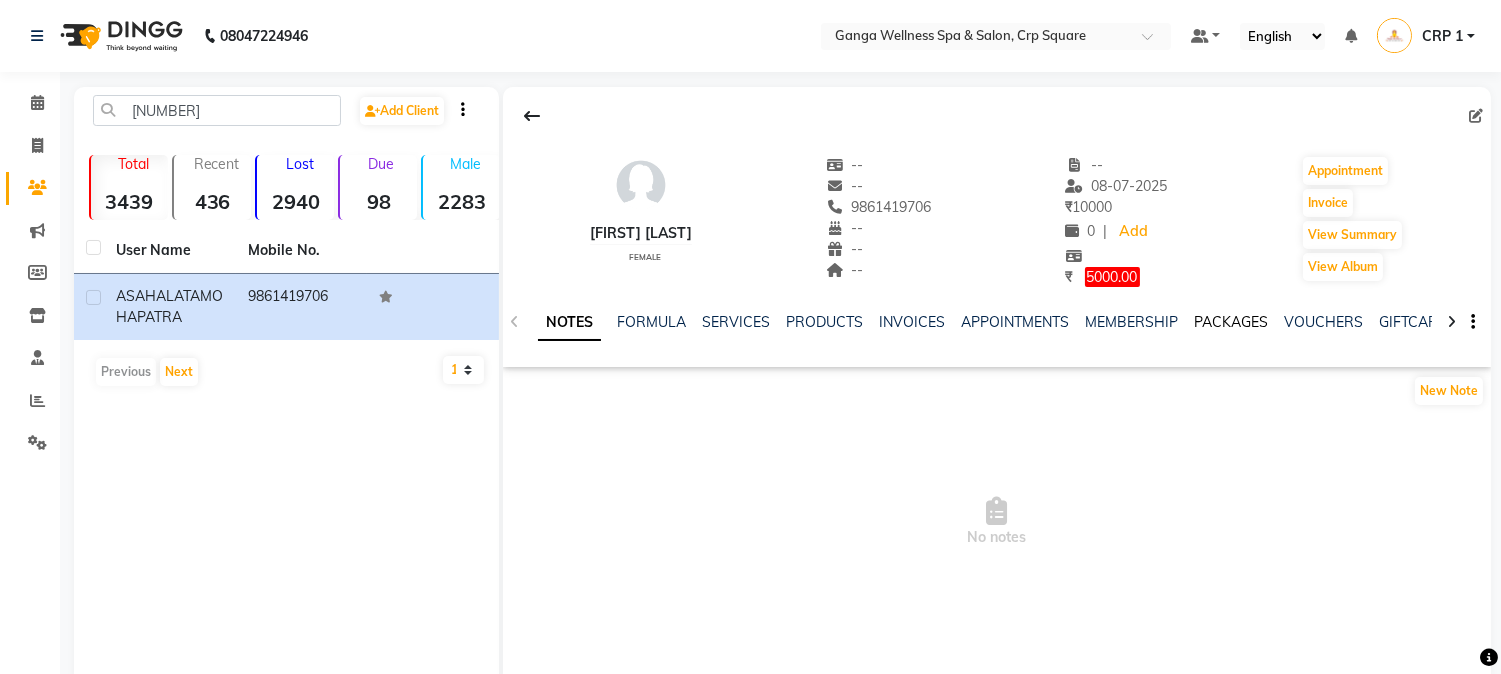 click on "PACKAGES" 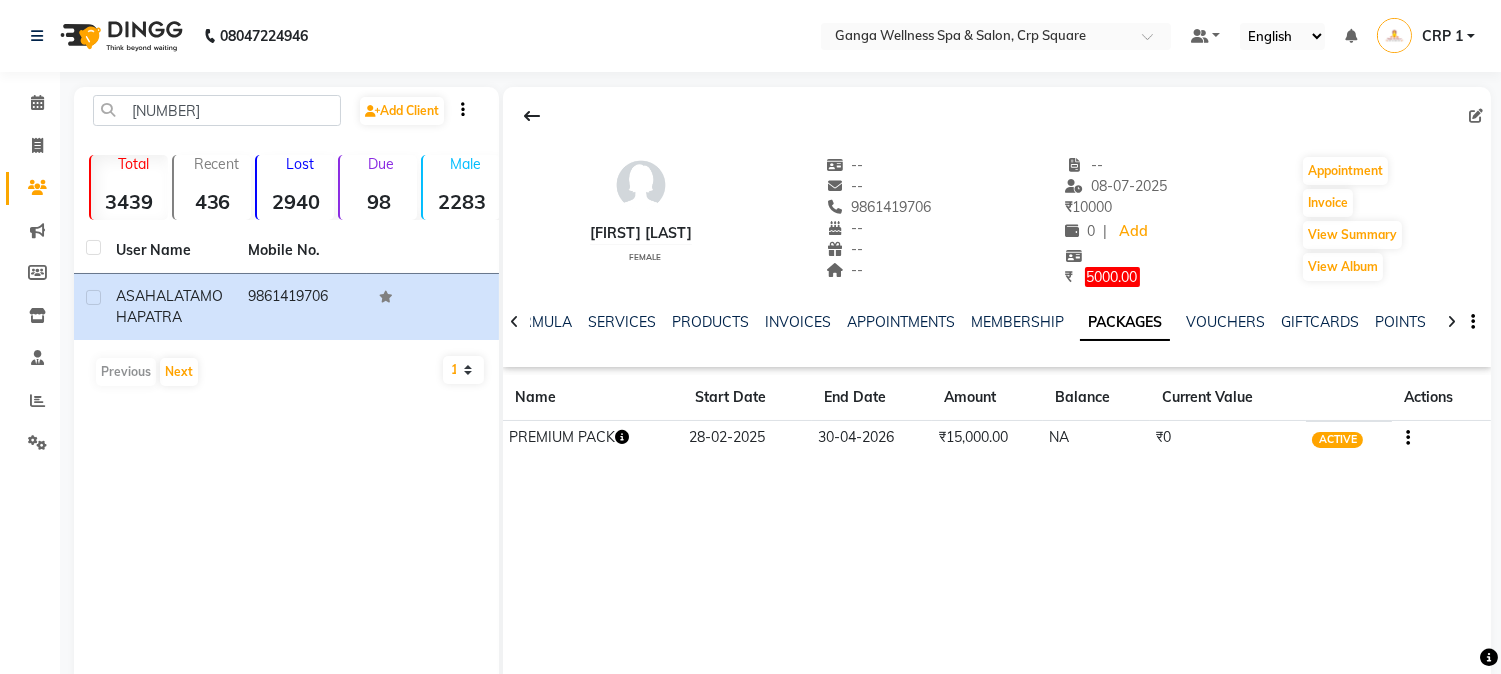 click on "PREMIUM PACK" 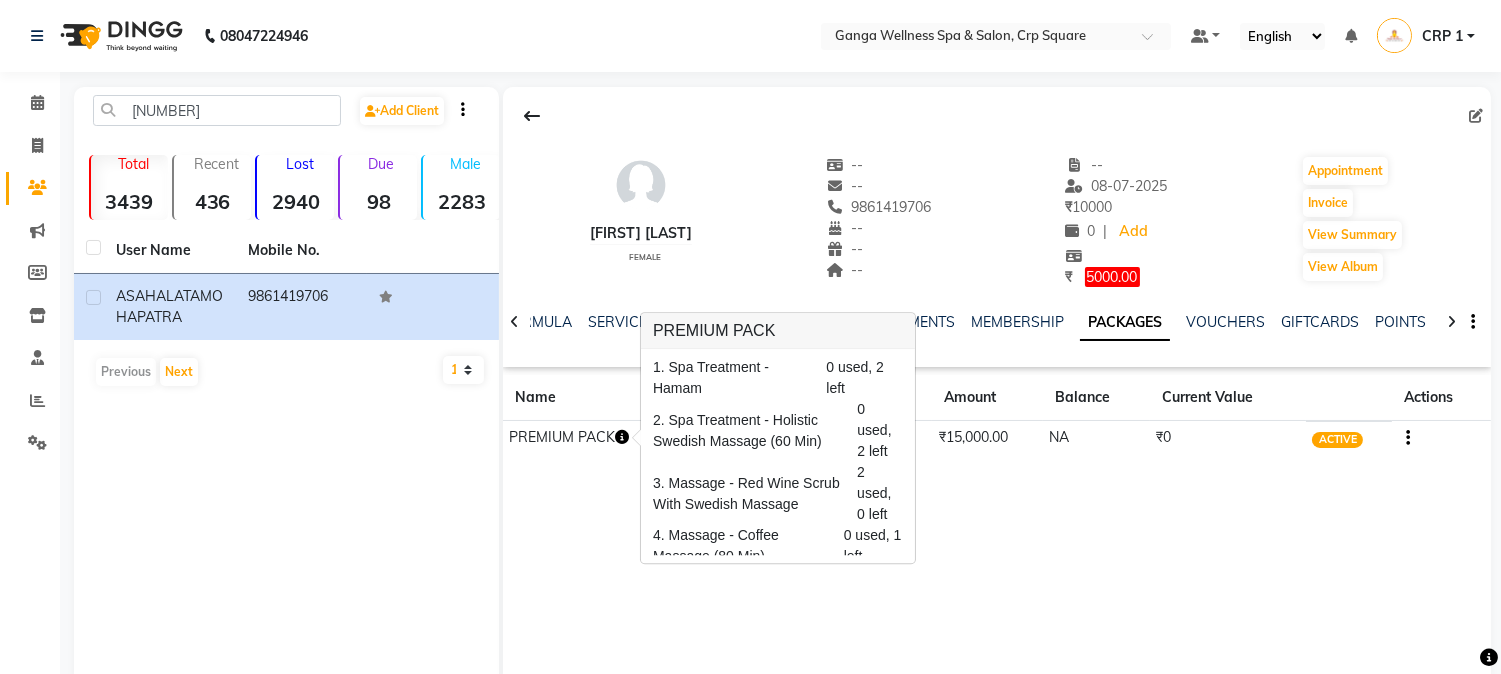 click on "NOTES FORMULA SERVICES PRODUCTS INVOICES APPOINTMENTS MEMBERSHIP PACKAGES VOUCHERS GIFTCARDS POINTS FORMS FAMILY CARDS WALLET" 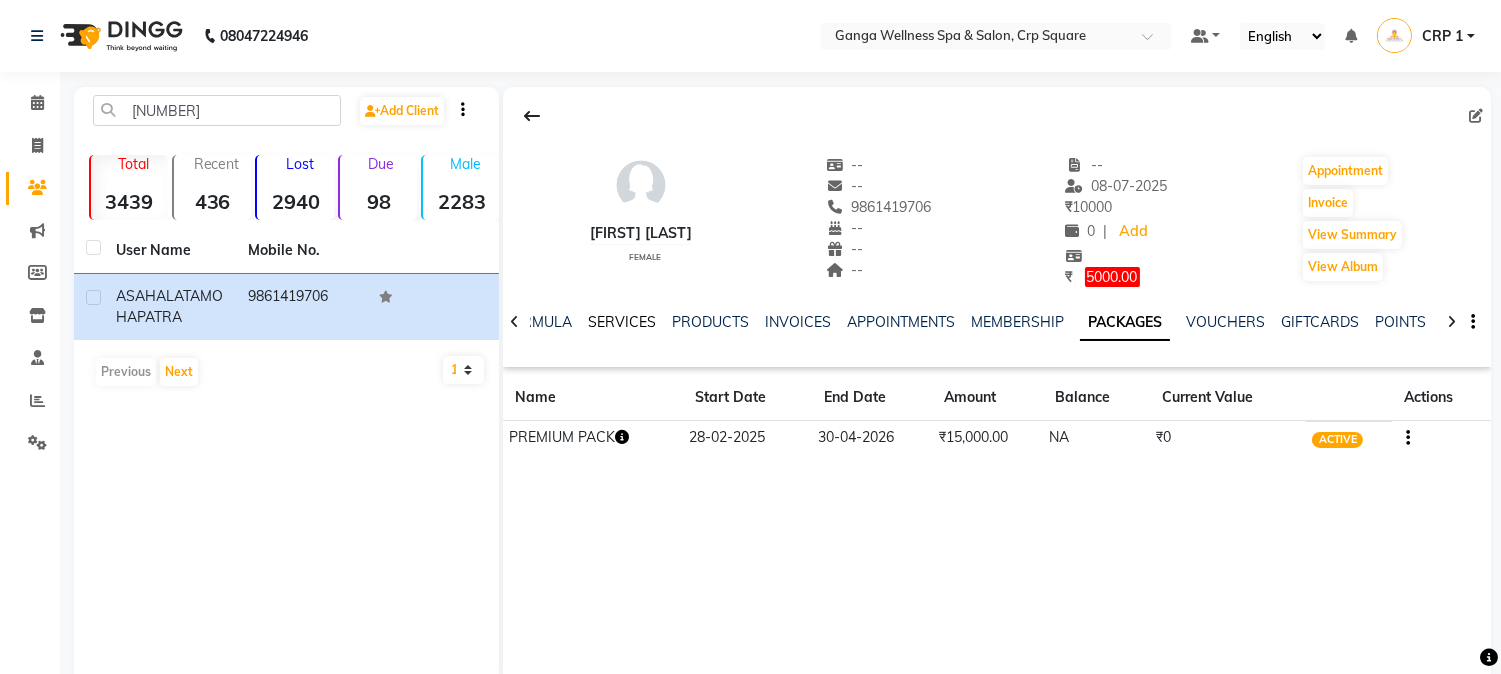 click on "SERVICES" 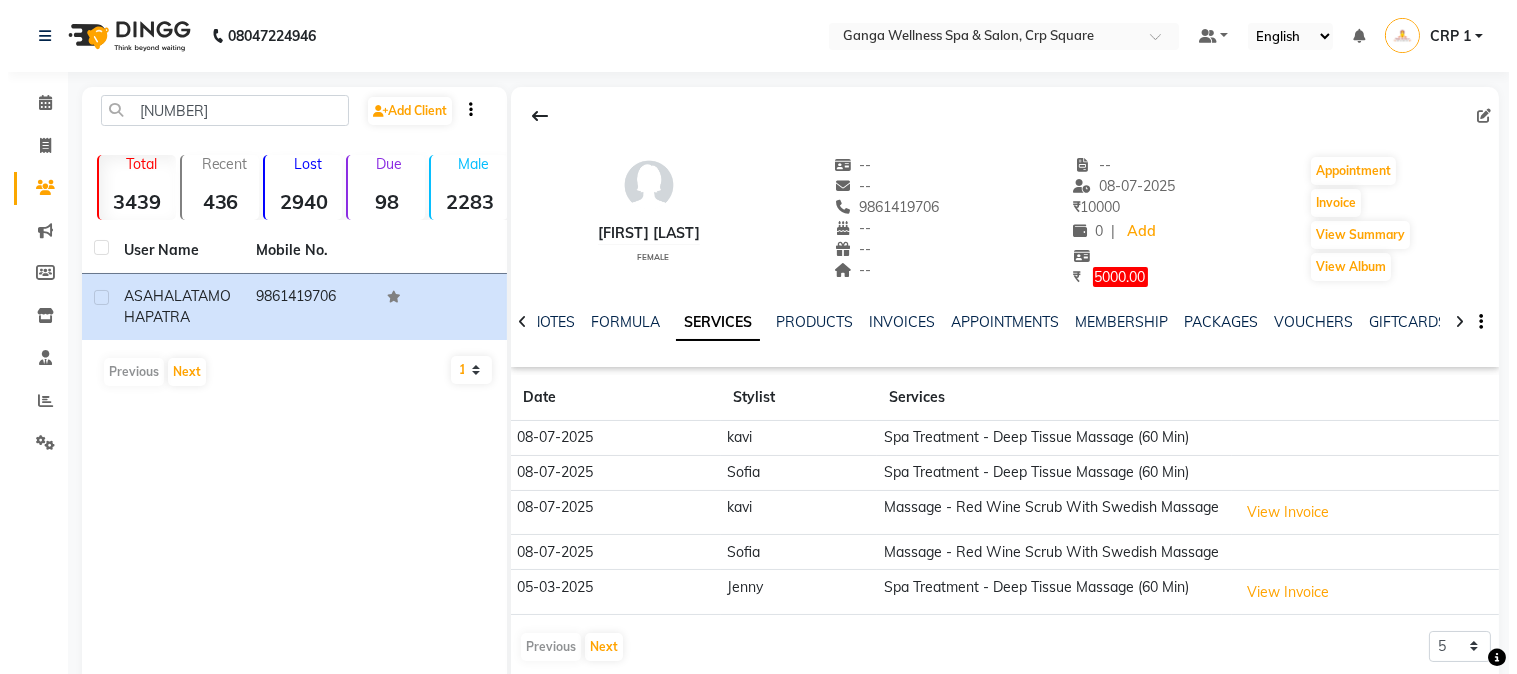 scroll, scrollTop: 42, scrollLeft: 0, axis: vertical 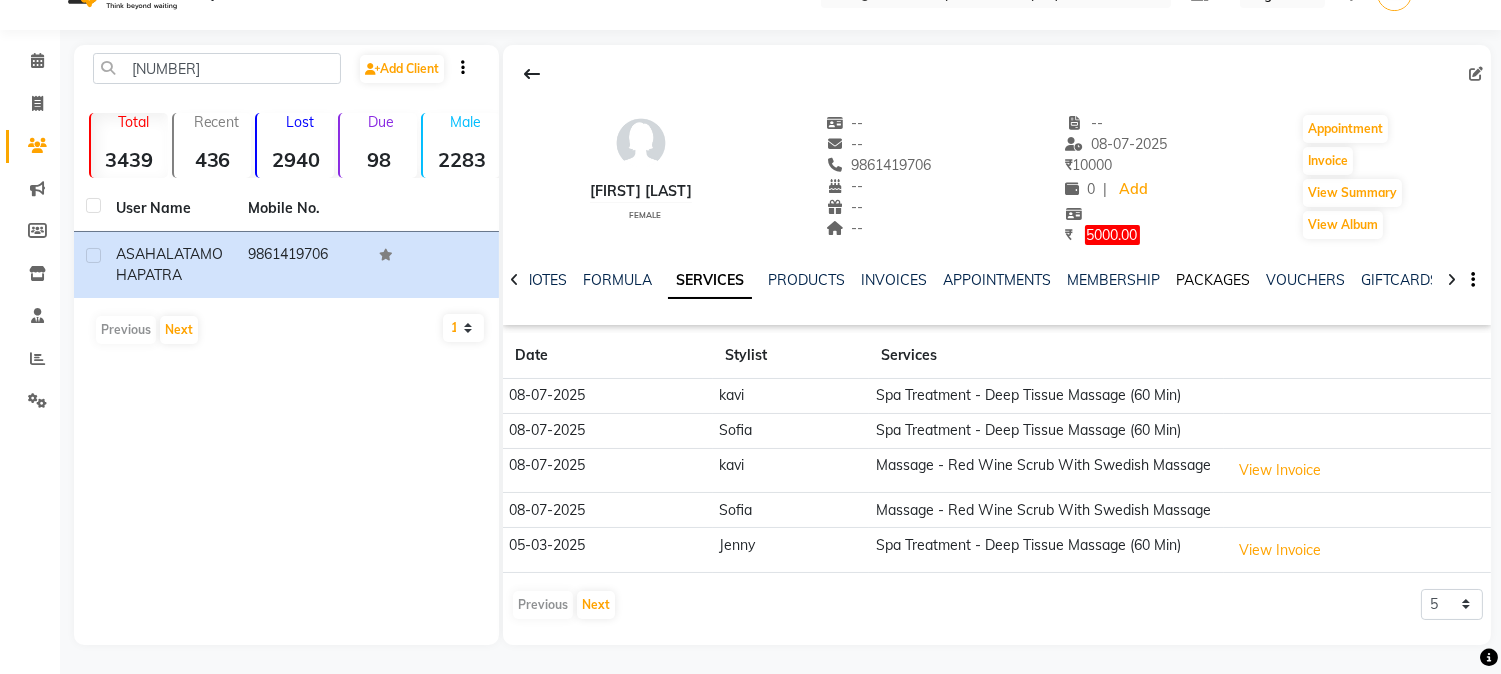 click on "PACKAGES" 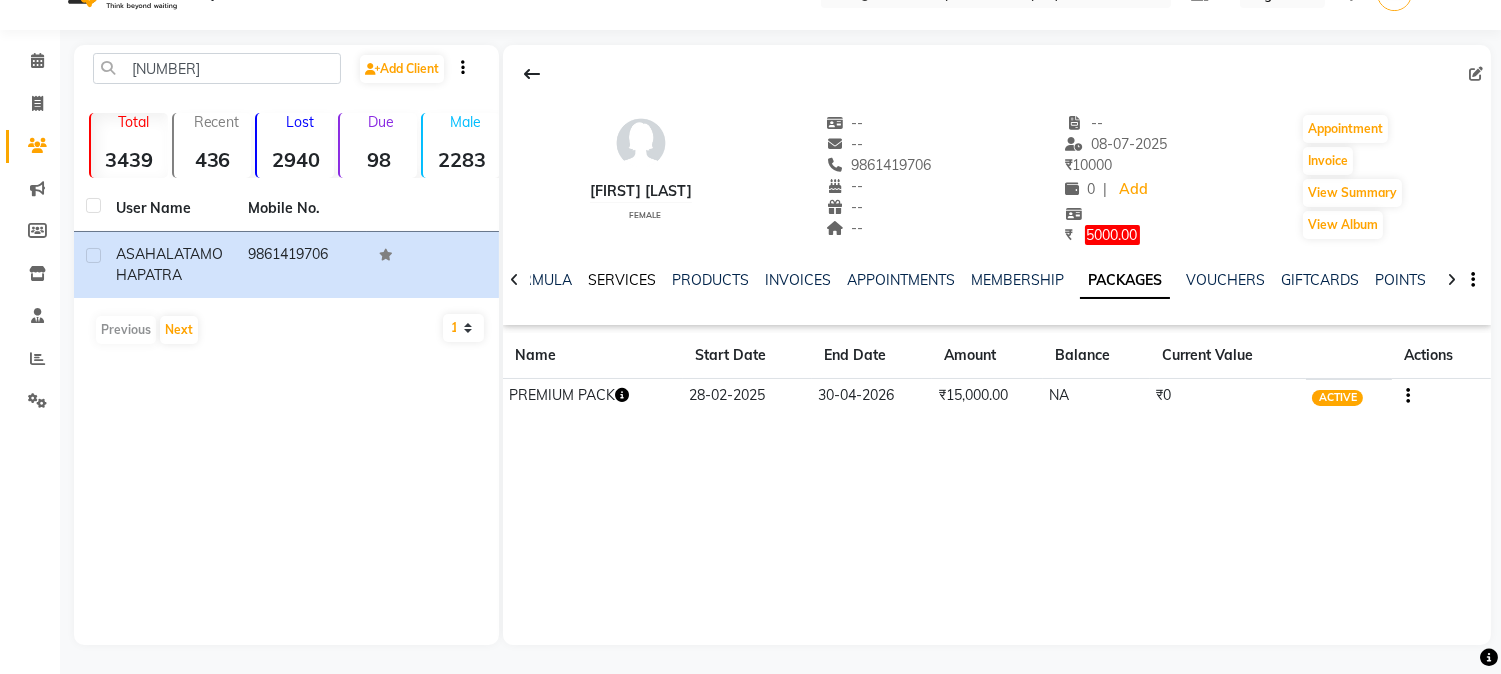 click on "SERVICES" 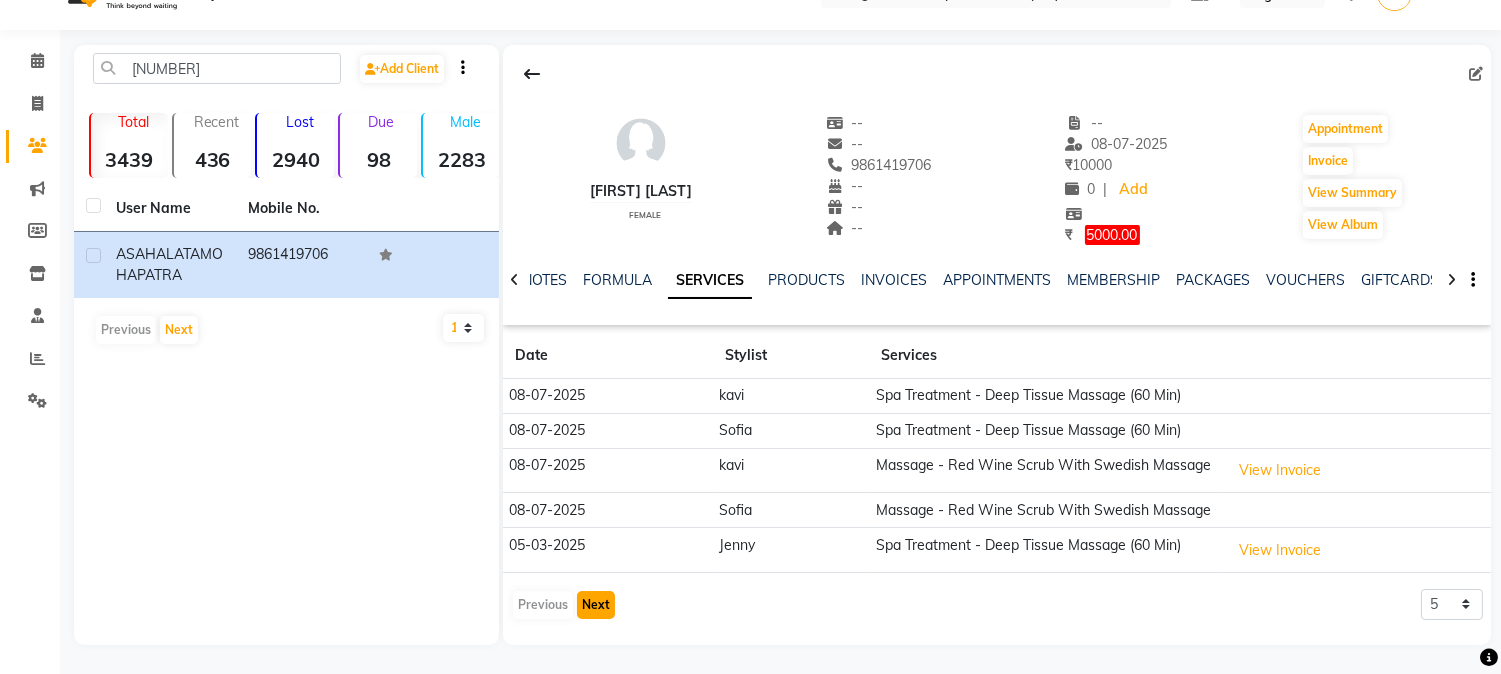 click on "Next" 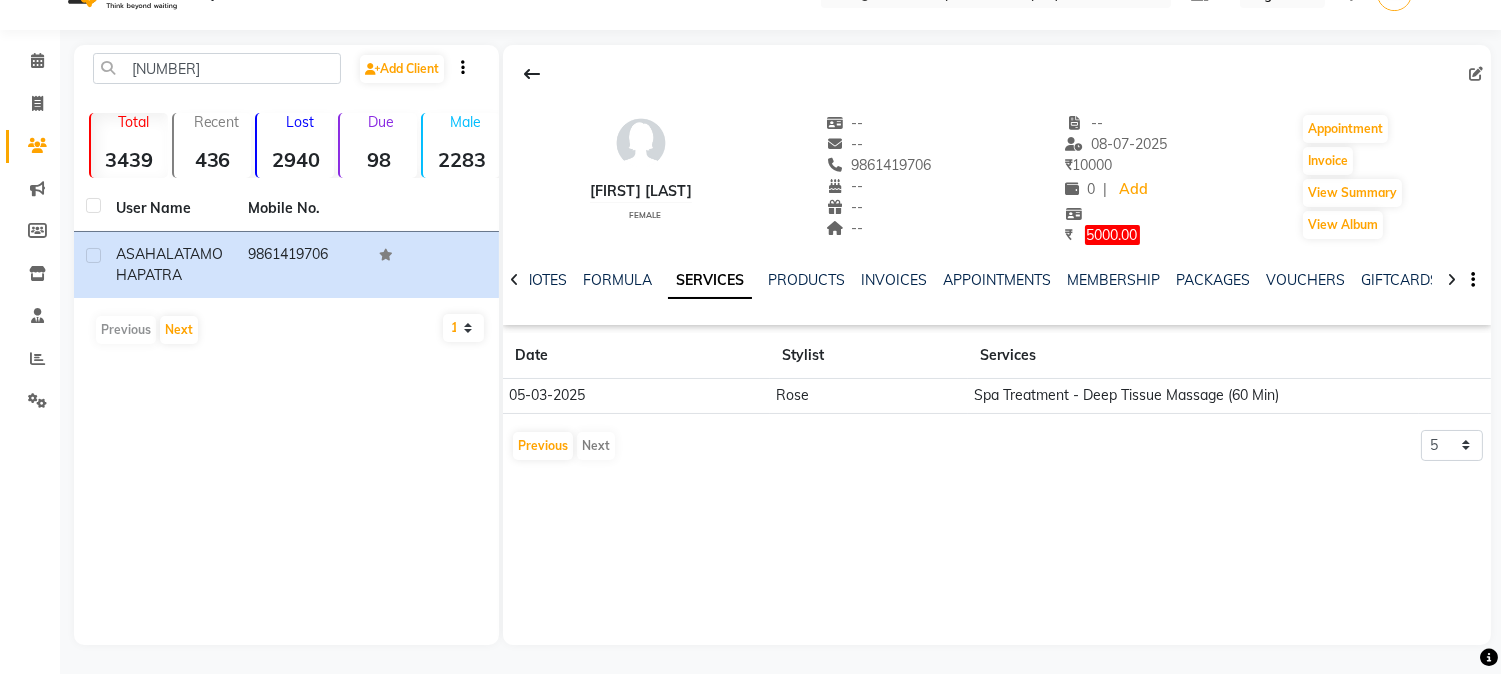 click on "ASAHALATA MOHAPATRA   female  --   --   9861419706  --  --  --  -- 08-07-2025 ₹    10000 0 |  Add  ₹     5000.00  Appointment   Invoice  View Summary  View Album  NOTES FORMULA SERVICES PRODUCTS INVOICES APPOINTMENTS MEMBERSHIP PACKAGES VOUCHERS GIFTCARDS POINTS FORMS FAMILY CARDS WALLET Date Stylist Services 05-03-2025 Rose Spa Treatment - Deep Tissue Massage (60 Min)  Previous   Next  5 10 50 100 500" 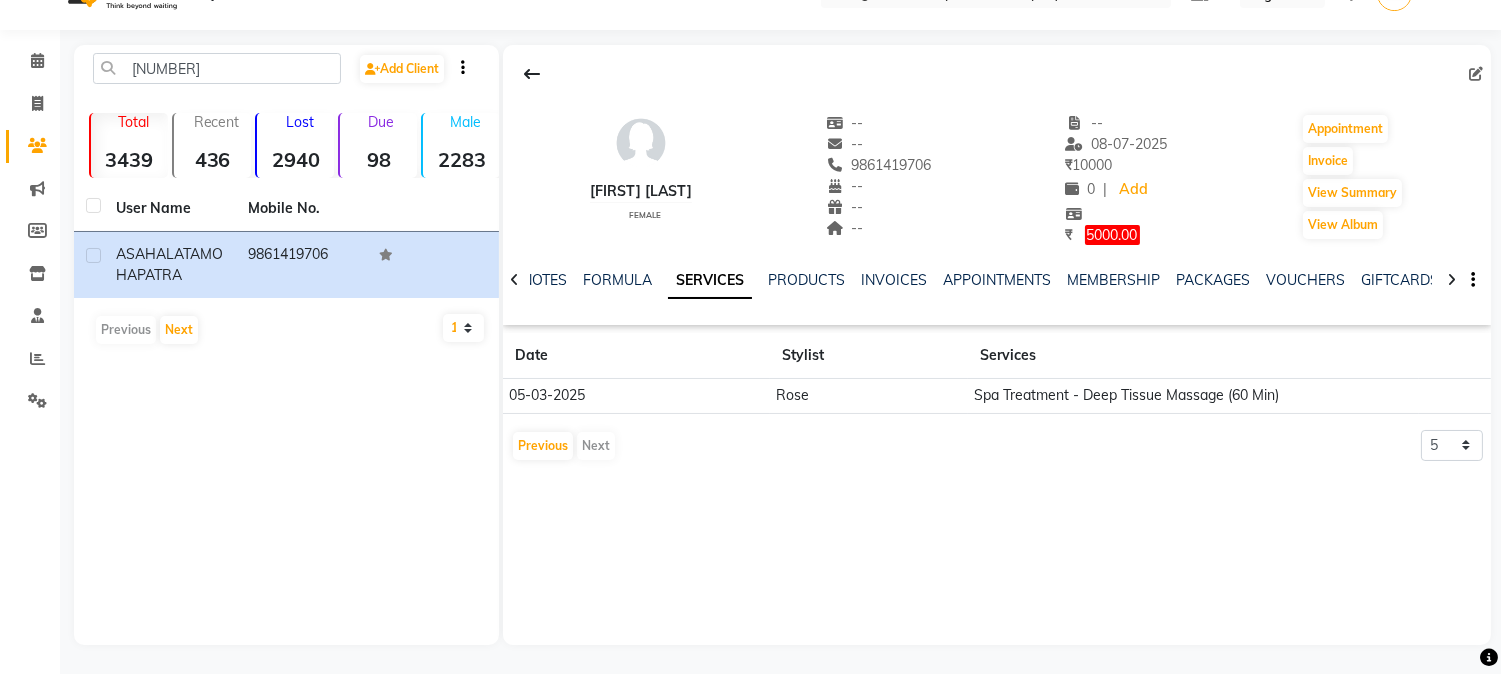 click on "Spa Treatment - Deep Tissue Massage (60 Min)" 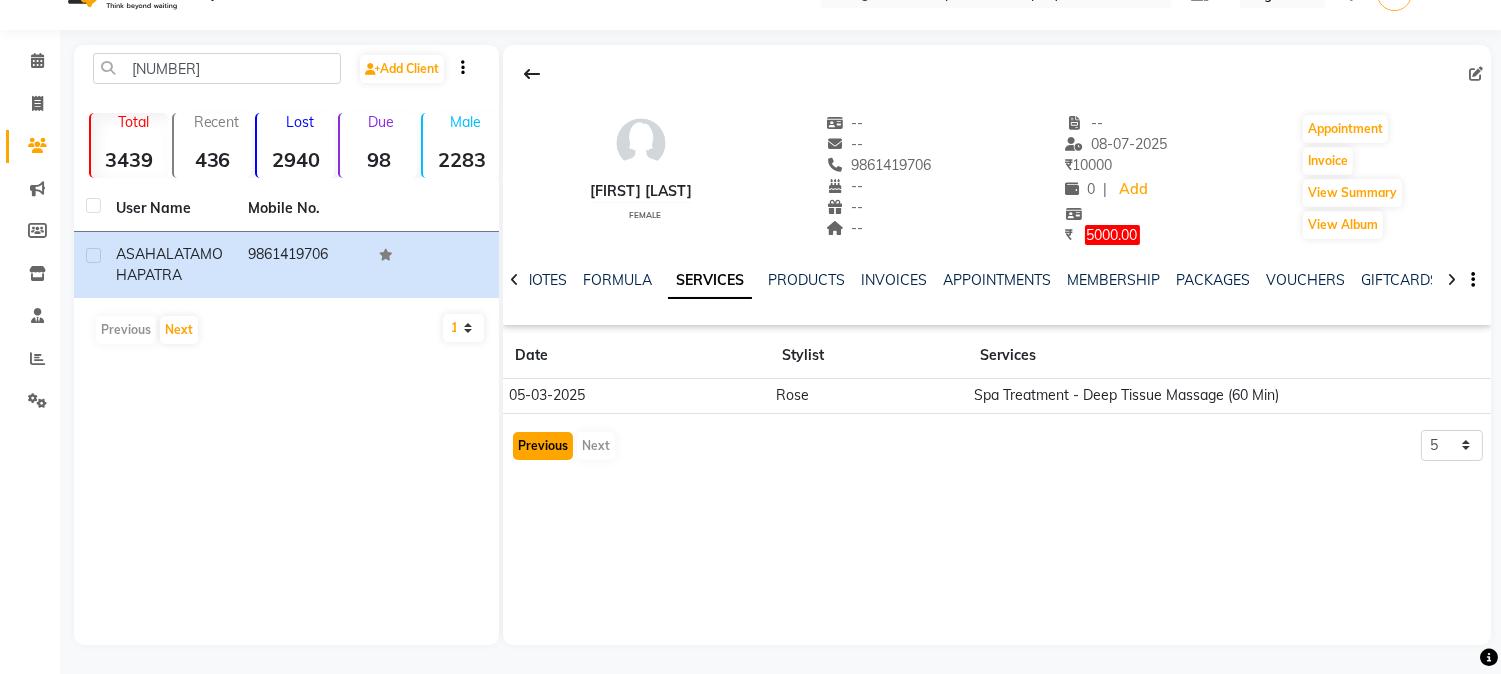 click on "Previous" 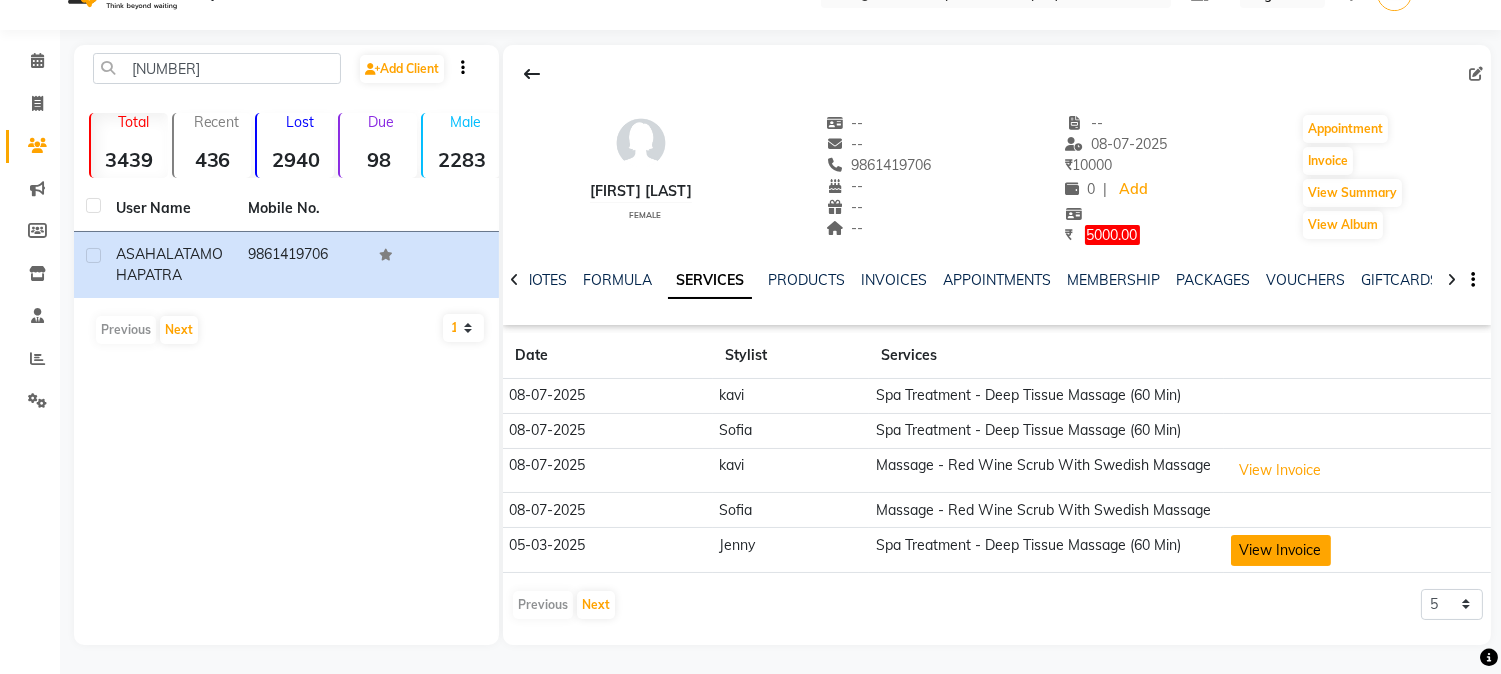 click on "View Invoice" 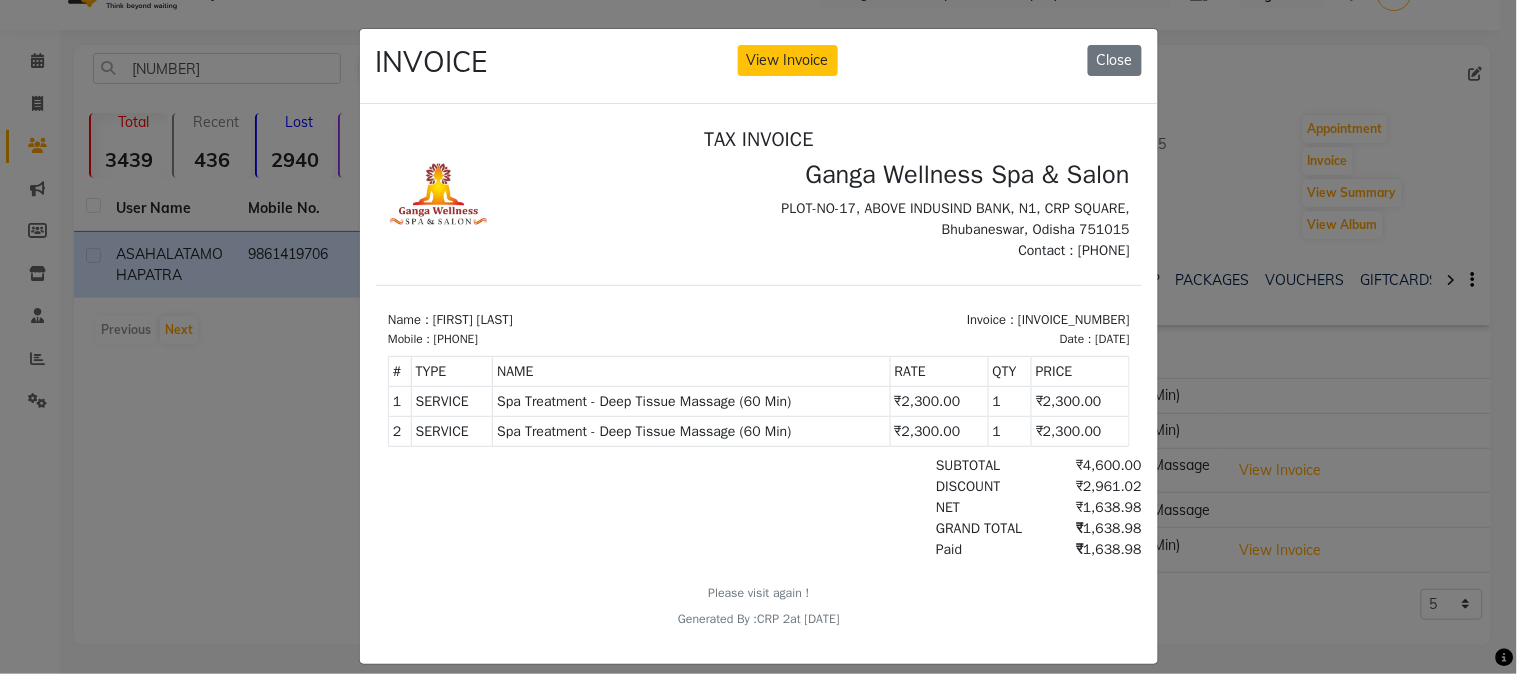 scroll, scrollTop: 0, scrollLeft: 0, axis: both 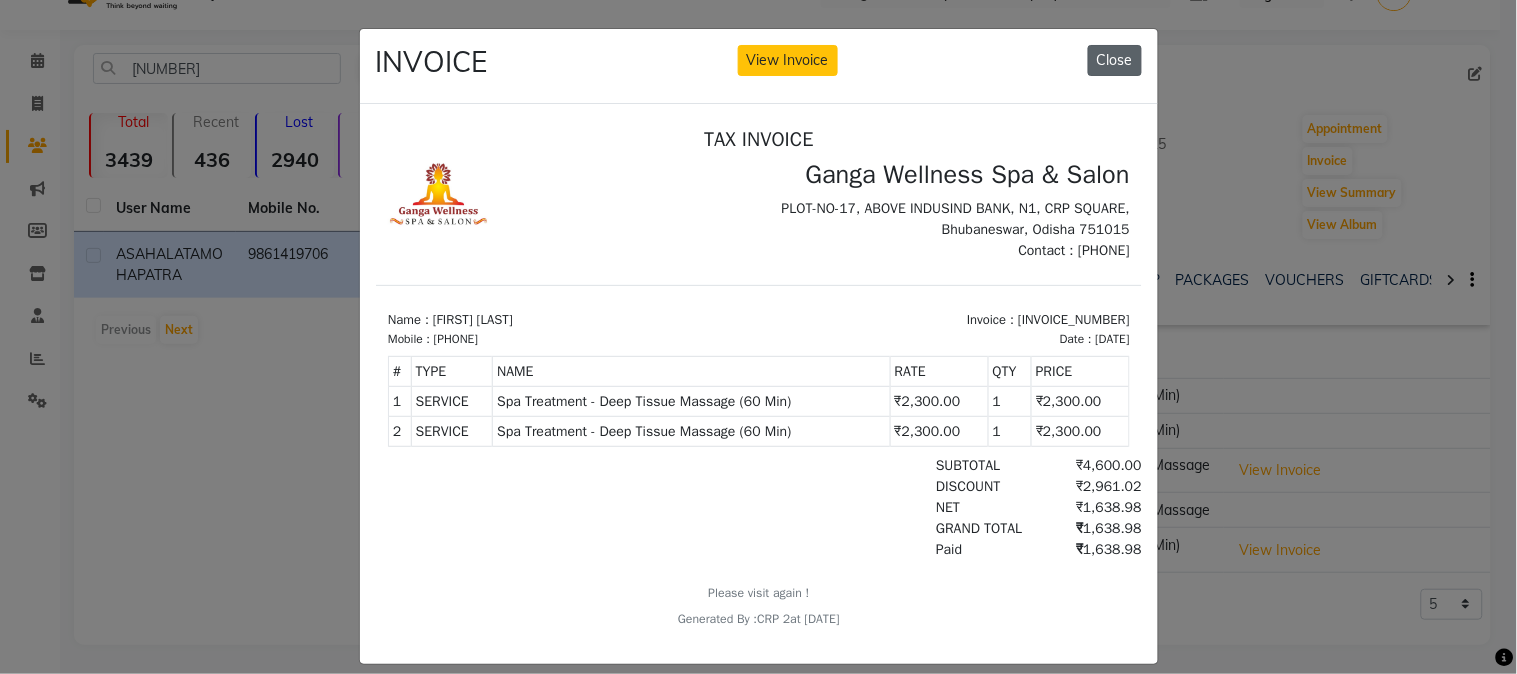 click on "Close" 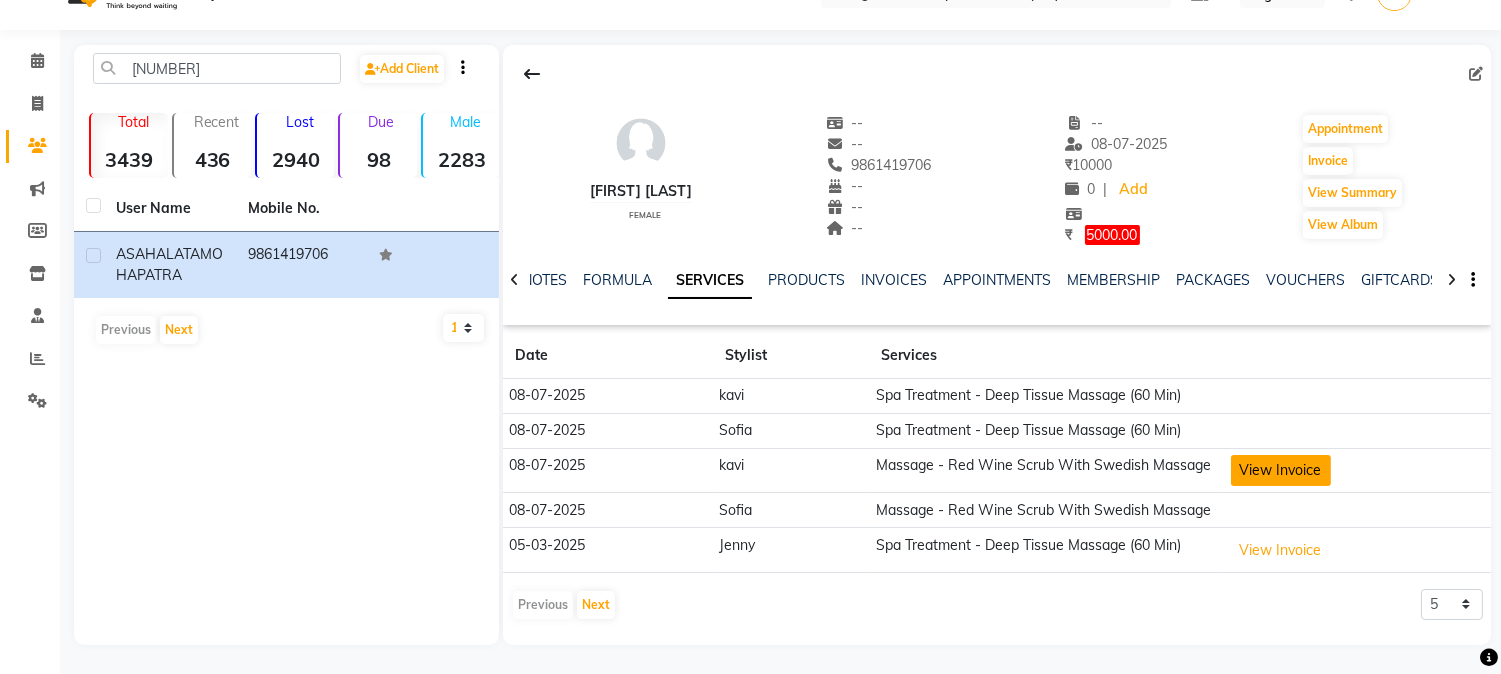 click on "View Invoice" 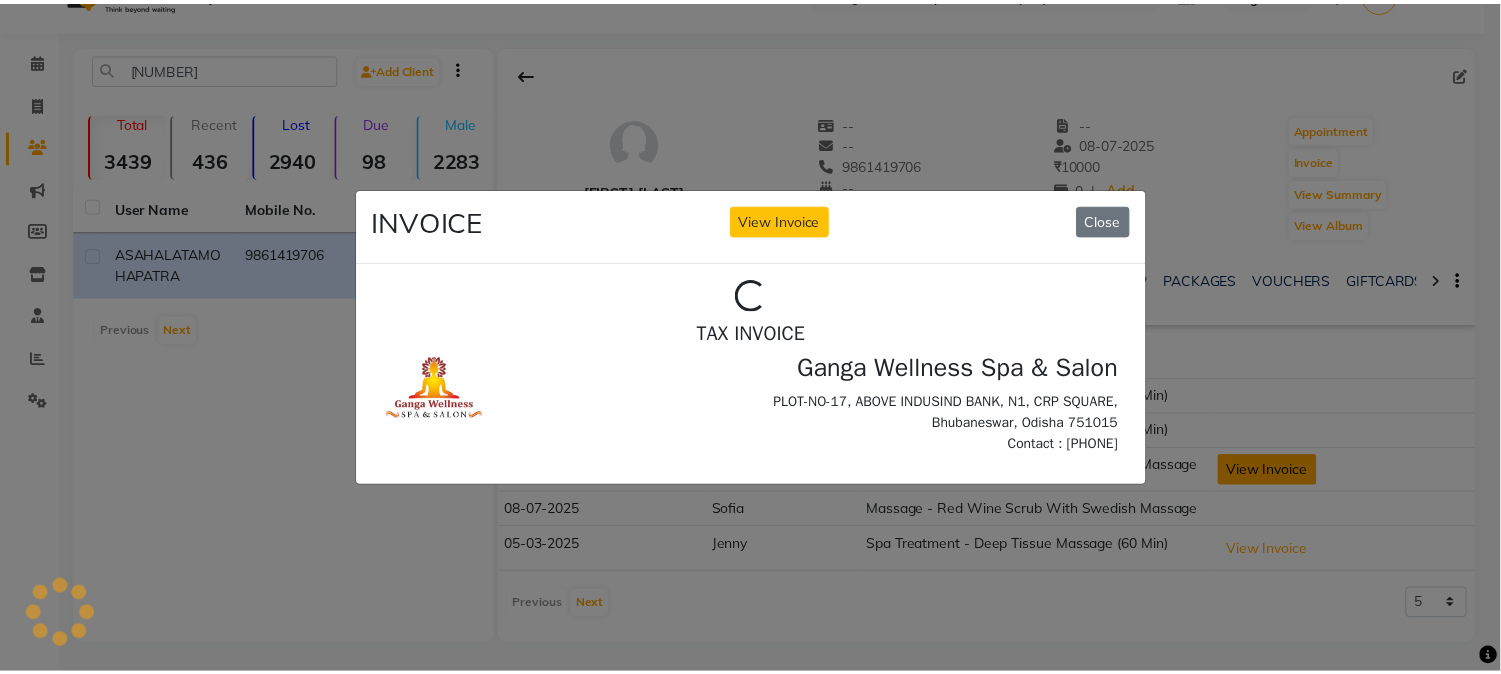 scroll, scrollTop: 0, scrollLeft: 0, axis: both 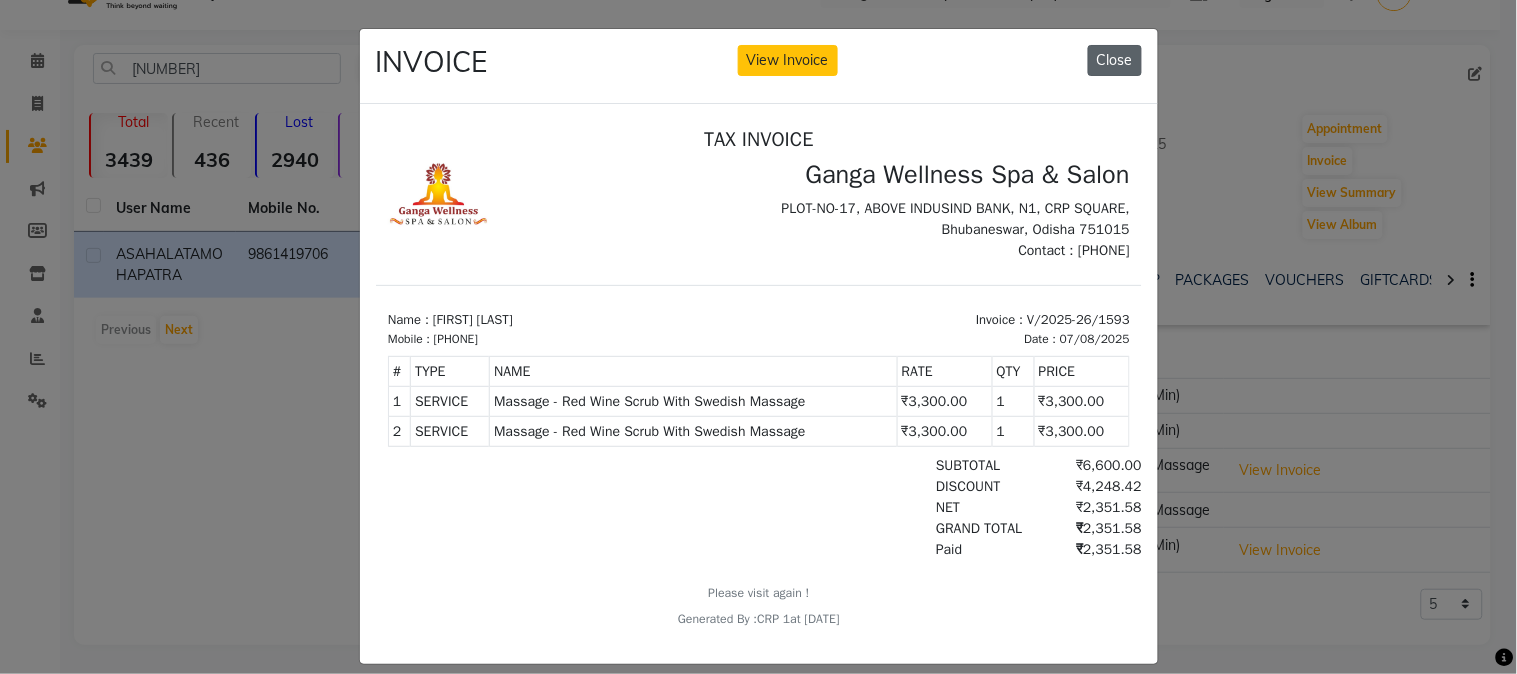 click on "Close" 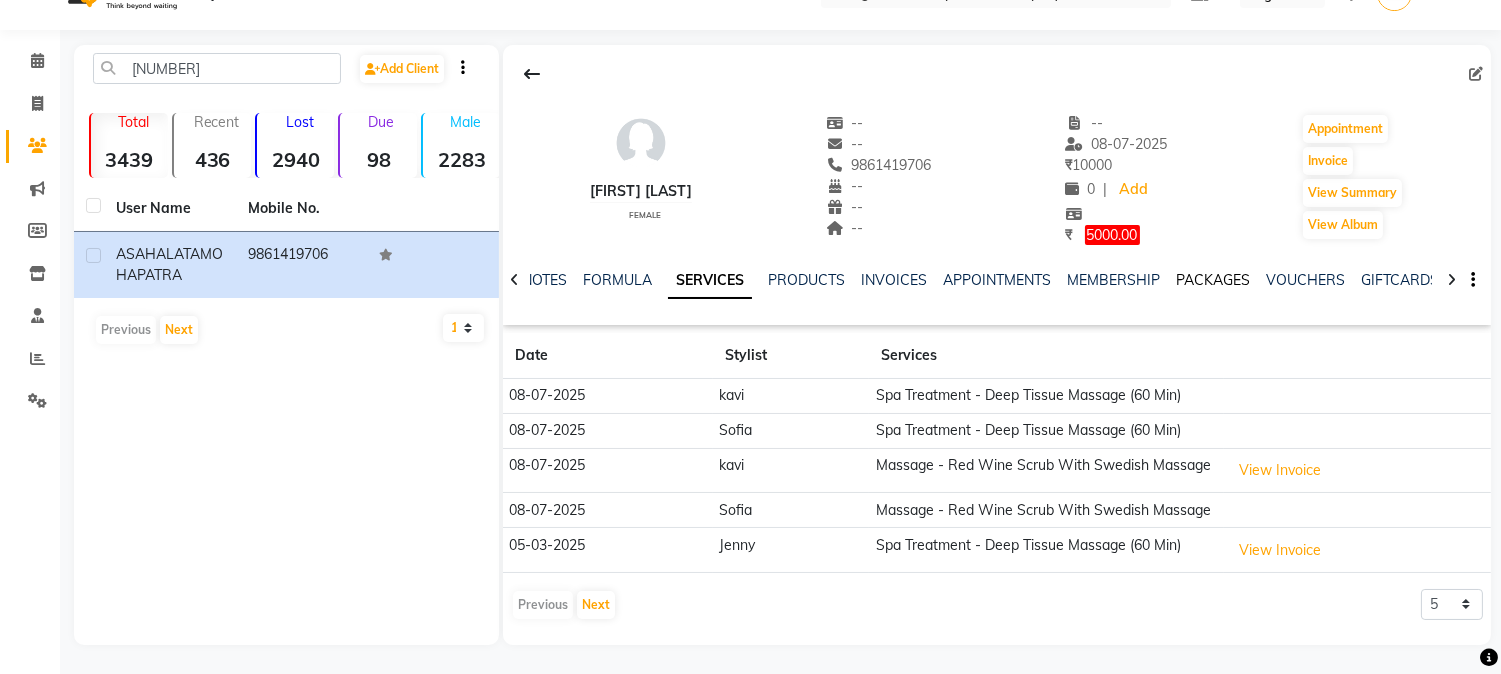 click on "PACKAGES" 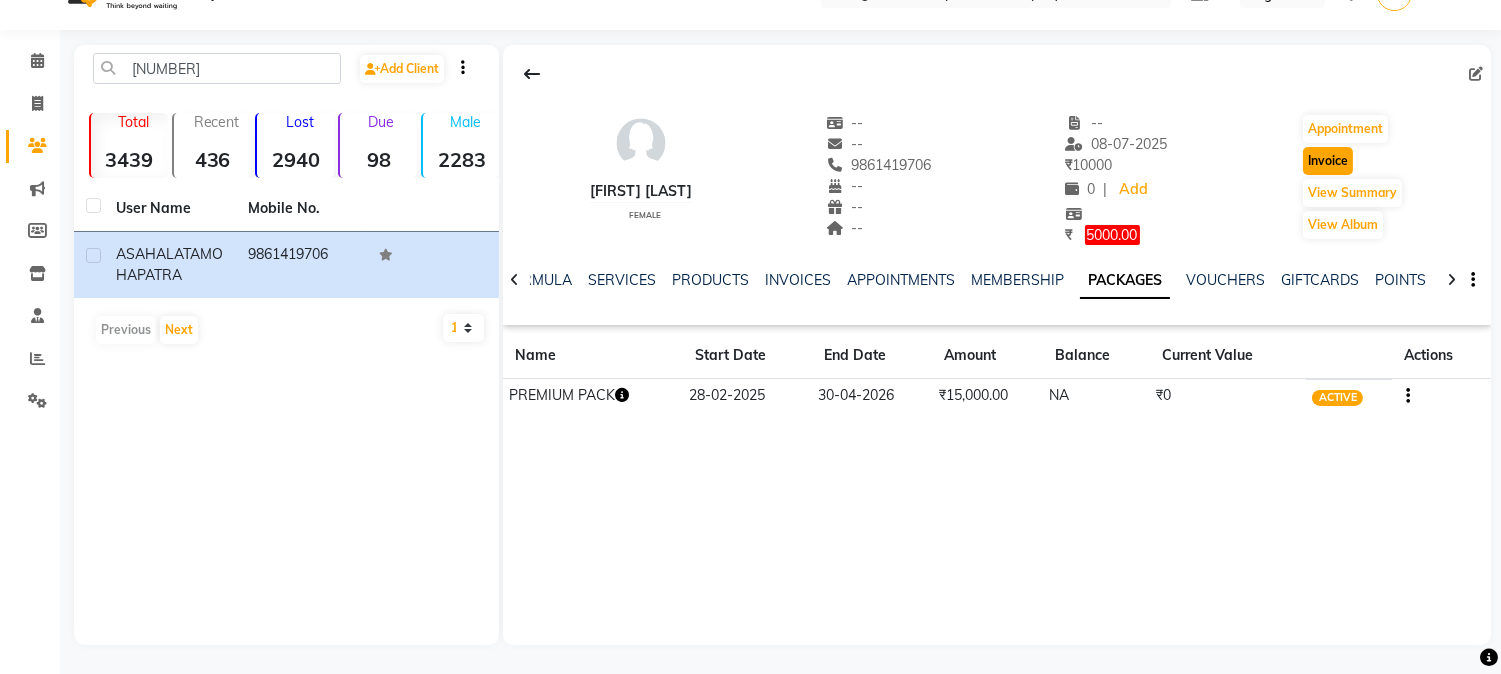 click on "Invoice" 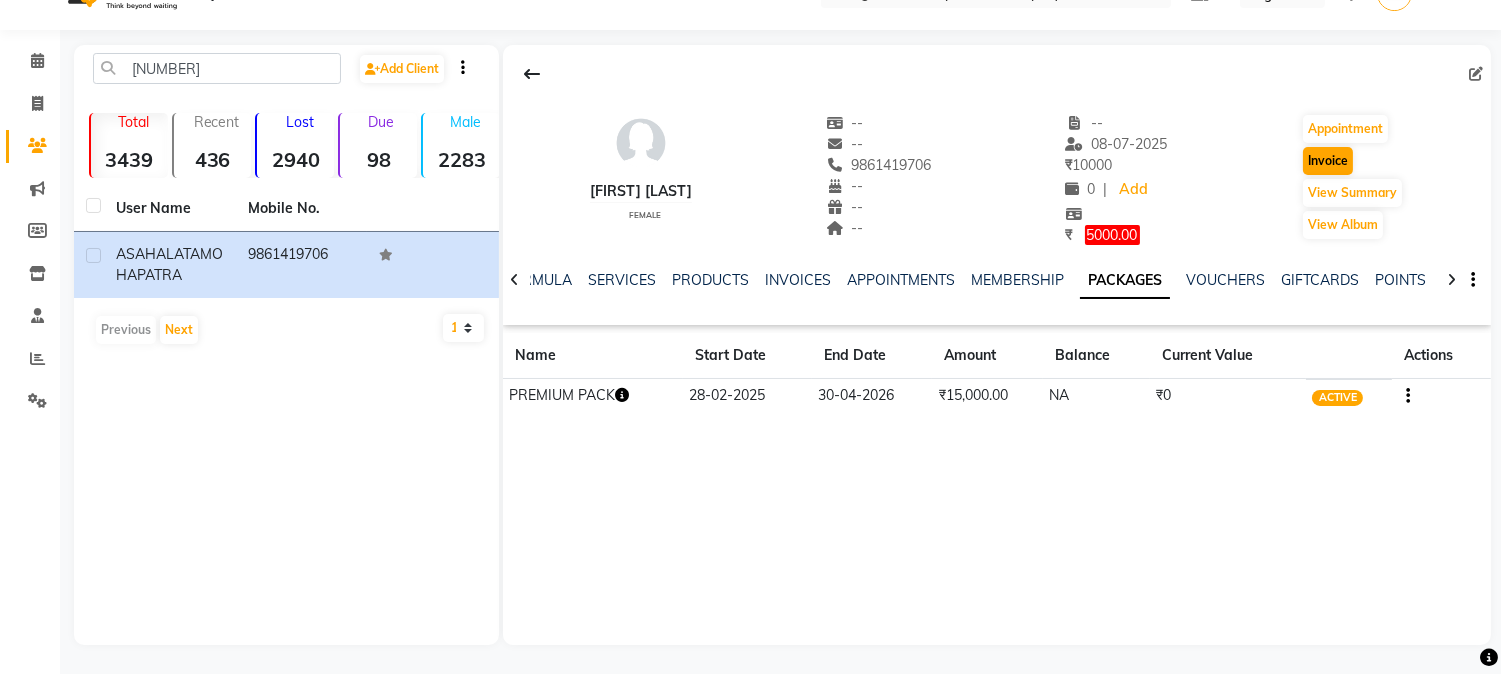 select on "service" 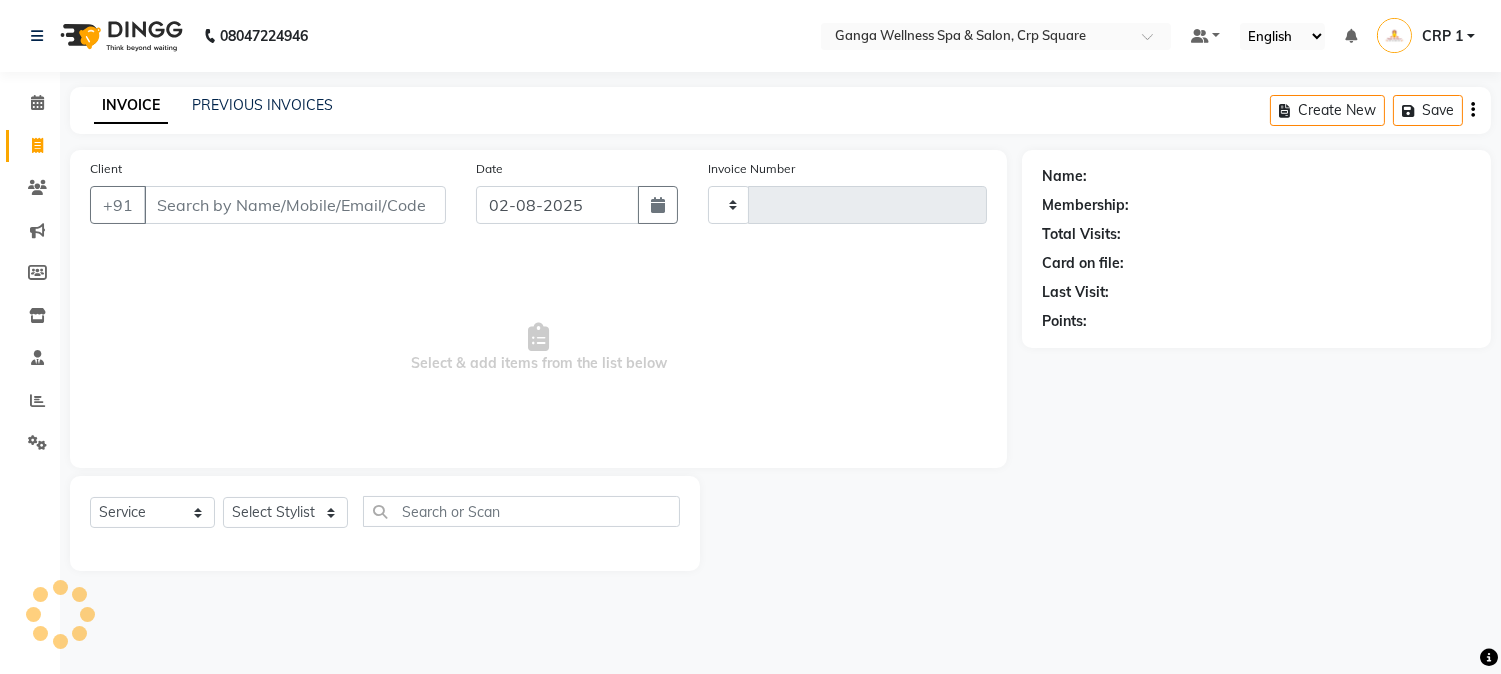 scroll, scrollTop: 0, scrollLeft: 0, axis: both 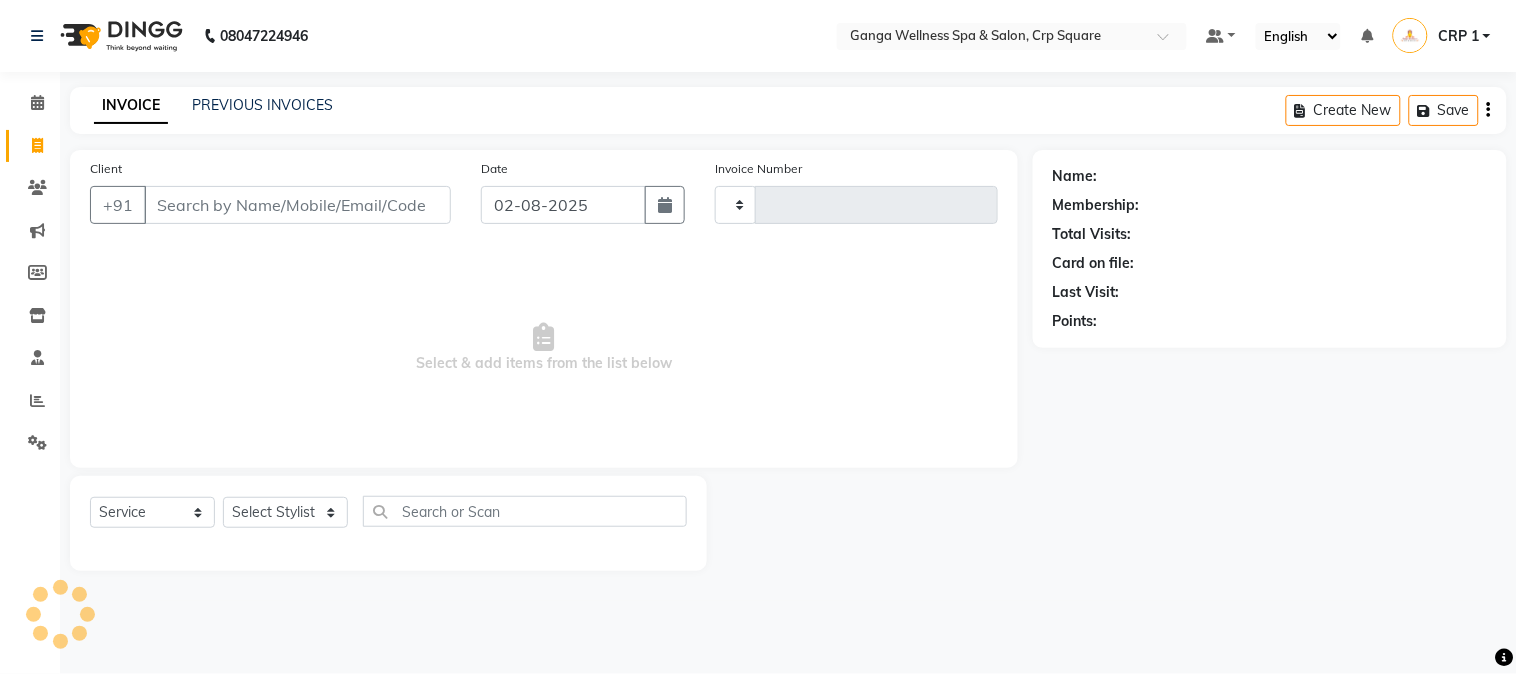 type on "1902" 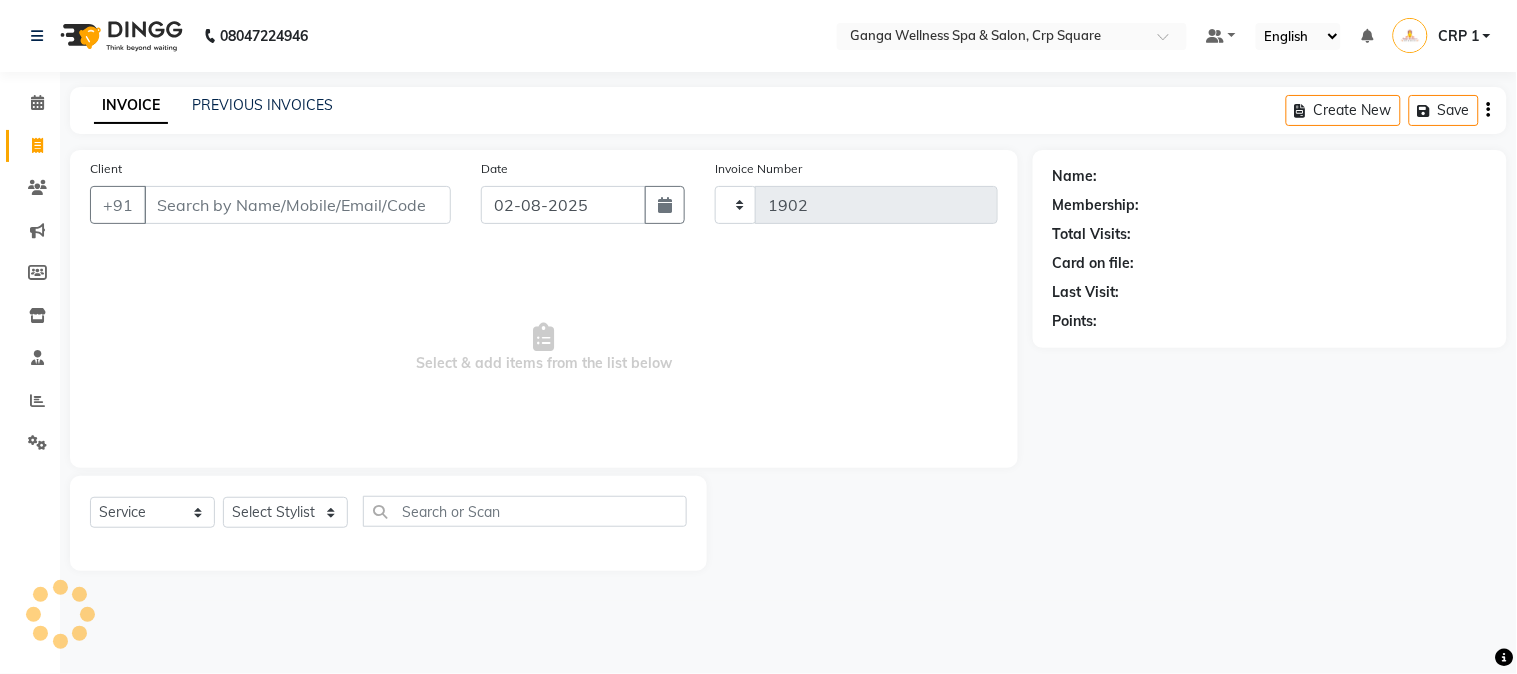 select on "715" 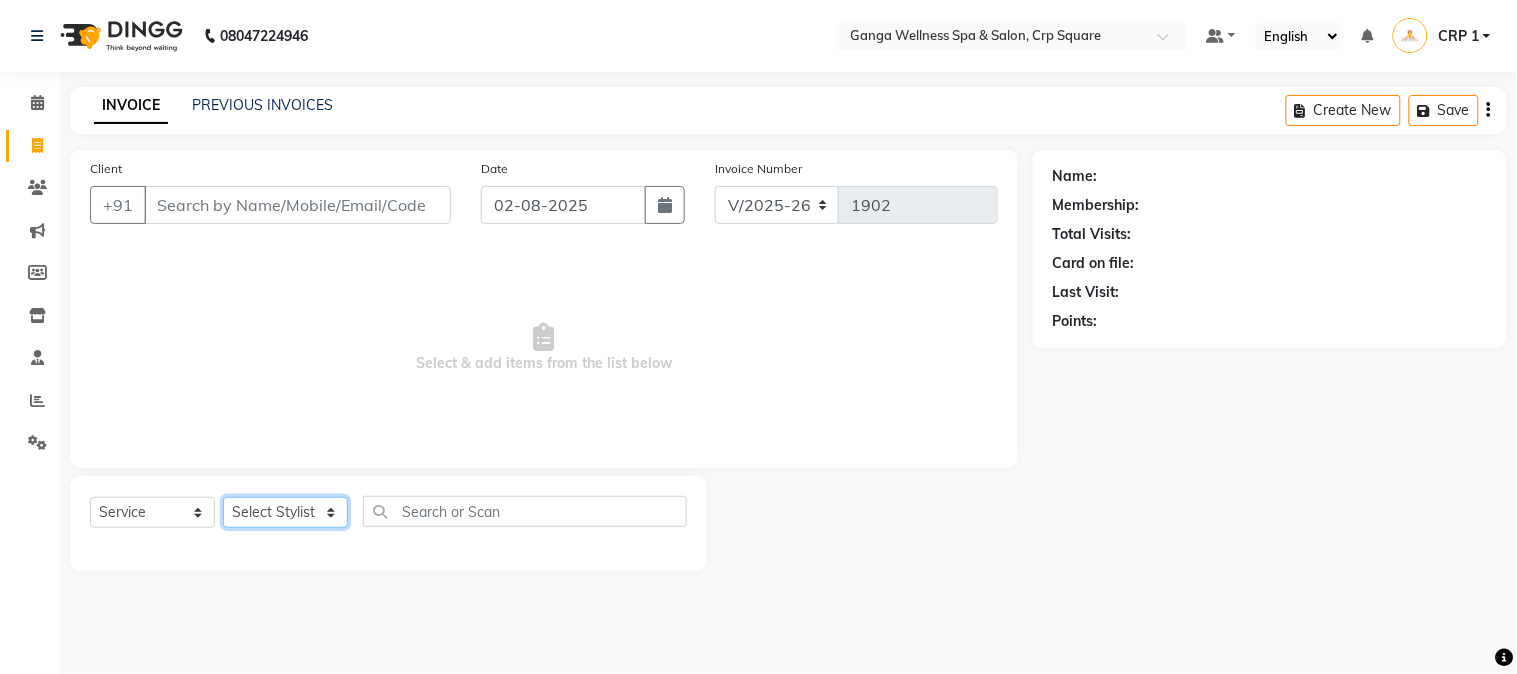 click on "Select Stylist" 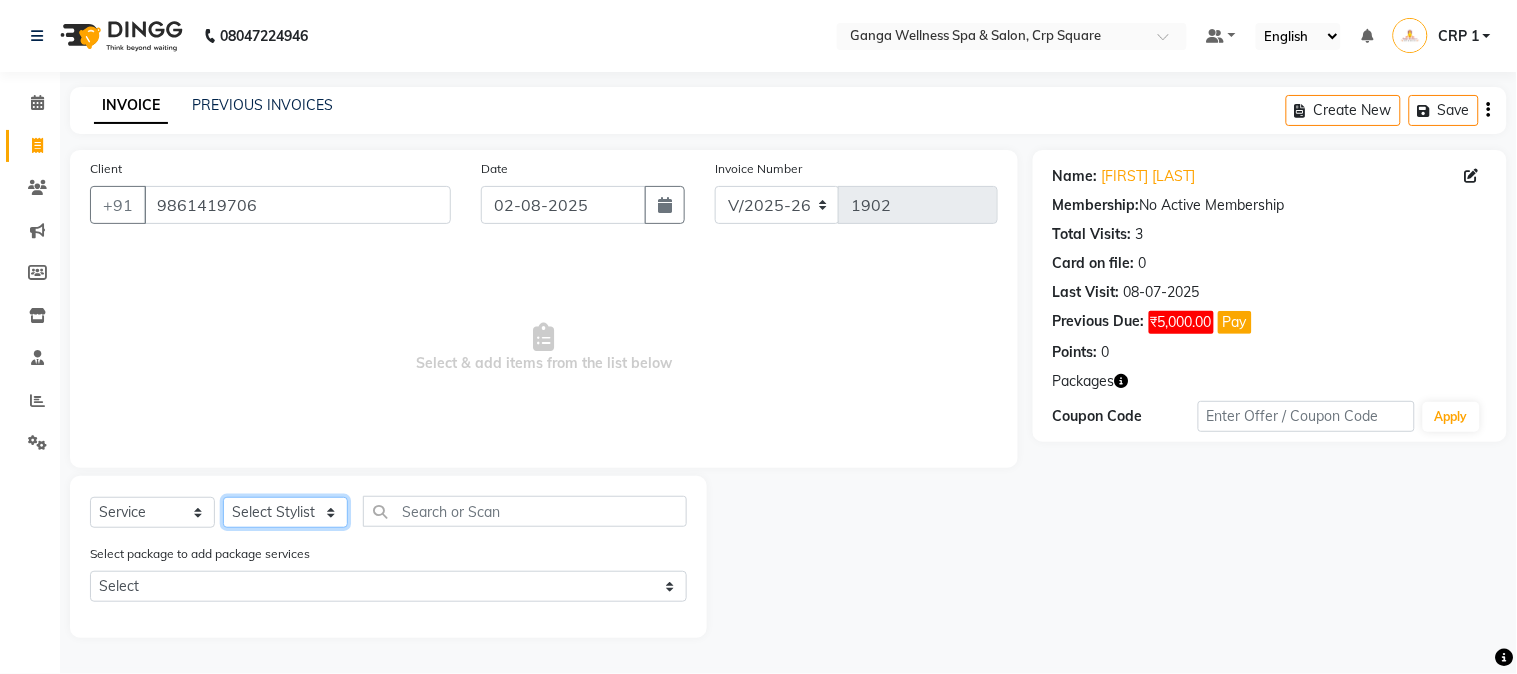 select on "79434" 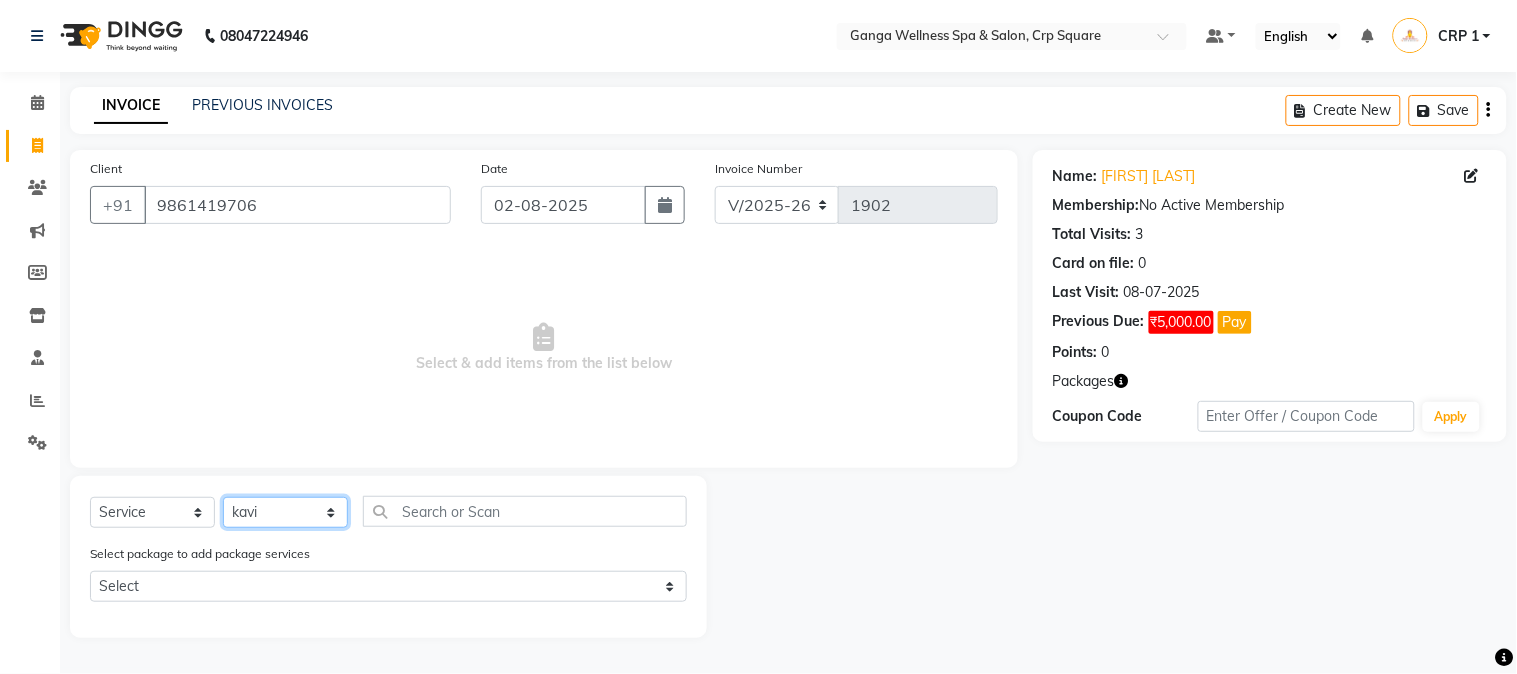 drag, startPoint x: 306, startPoint y: 508, endPoint x: 406, endPoint y: 507, distance: 100.005 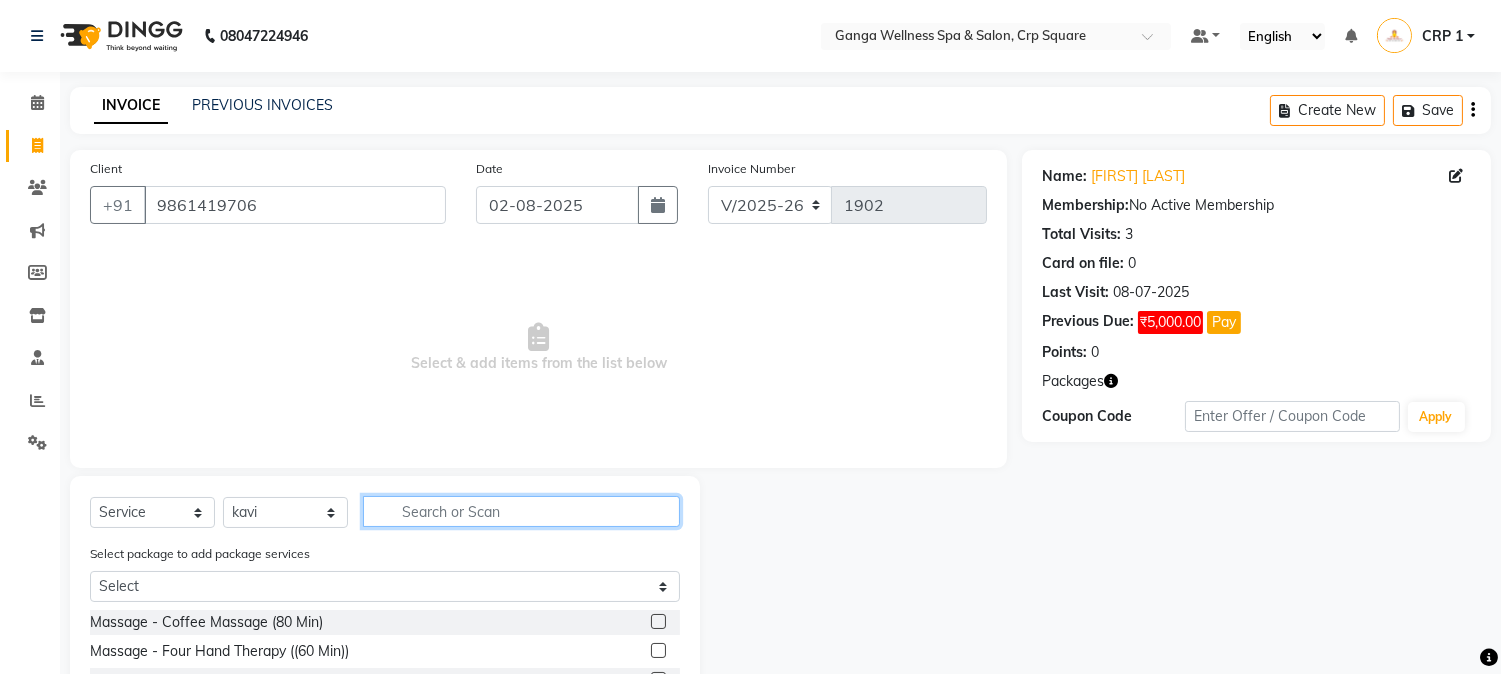 click 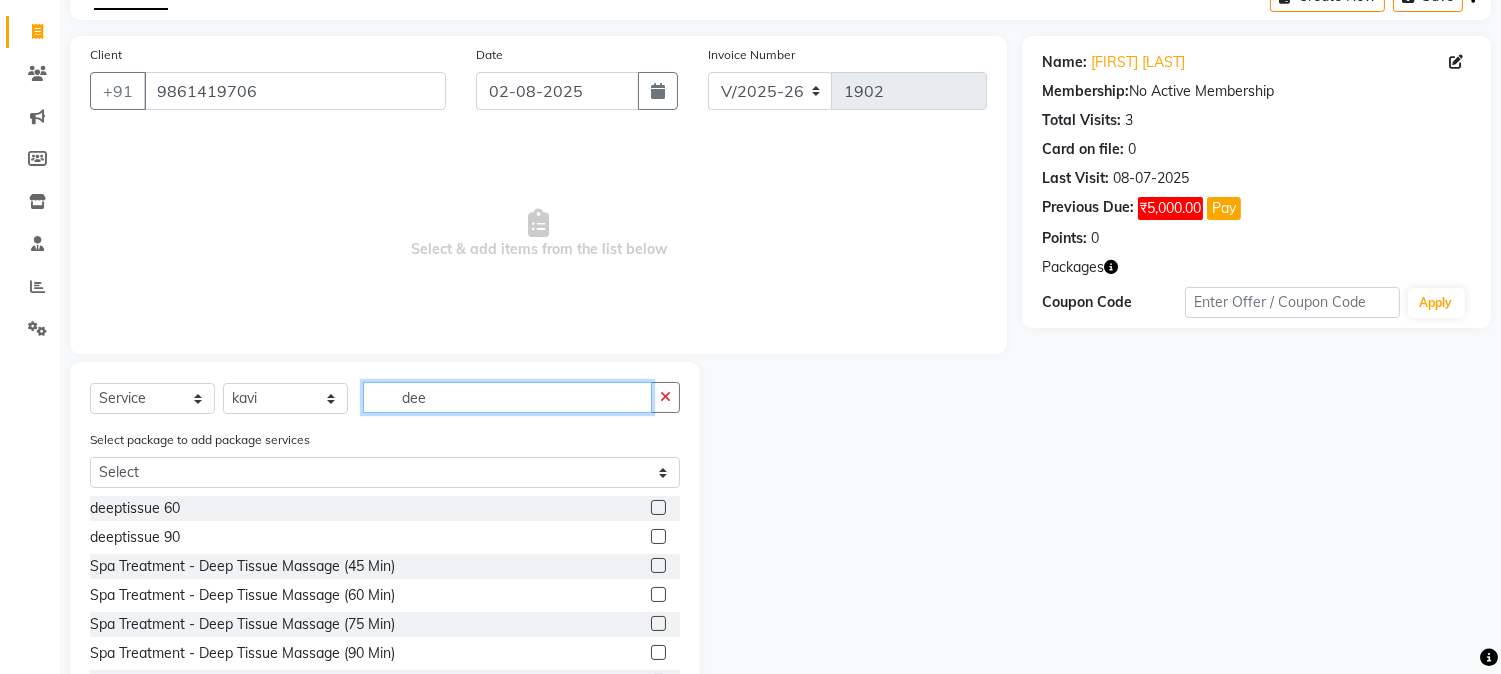scroll, scrollTop: 194, scrollLeft: 0, axis: vertical 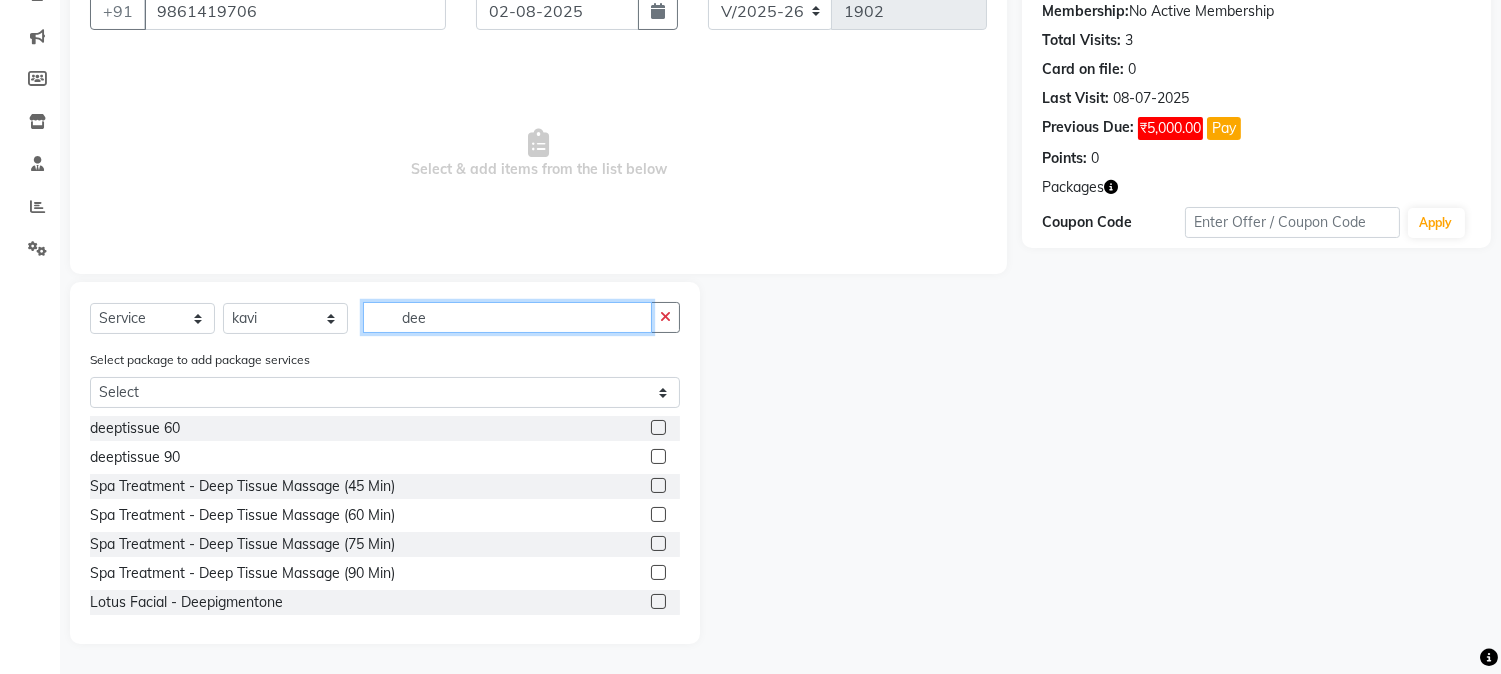 type on "dee" 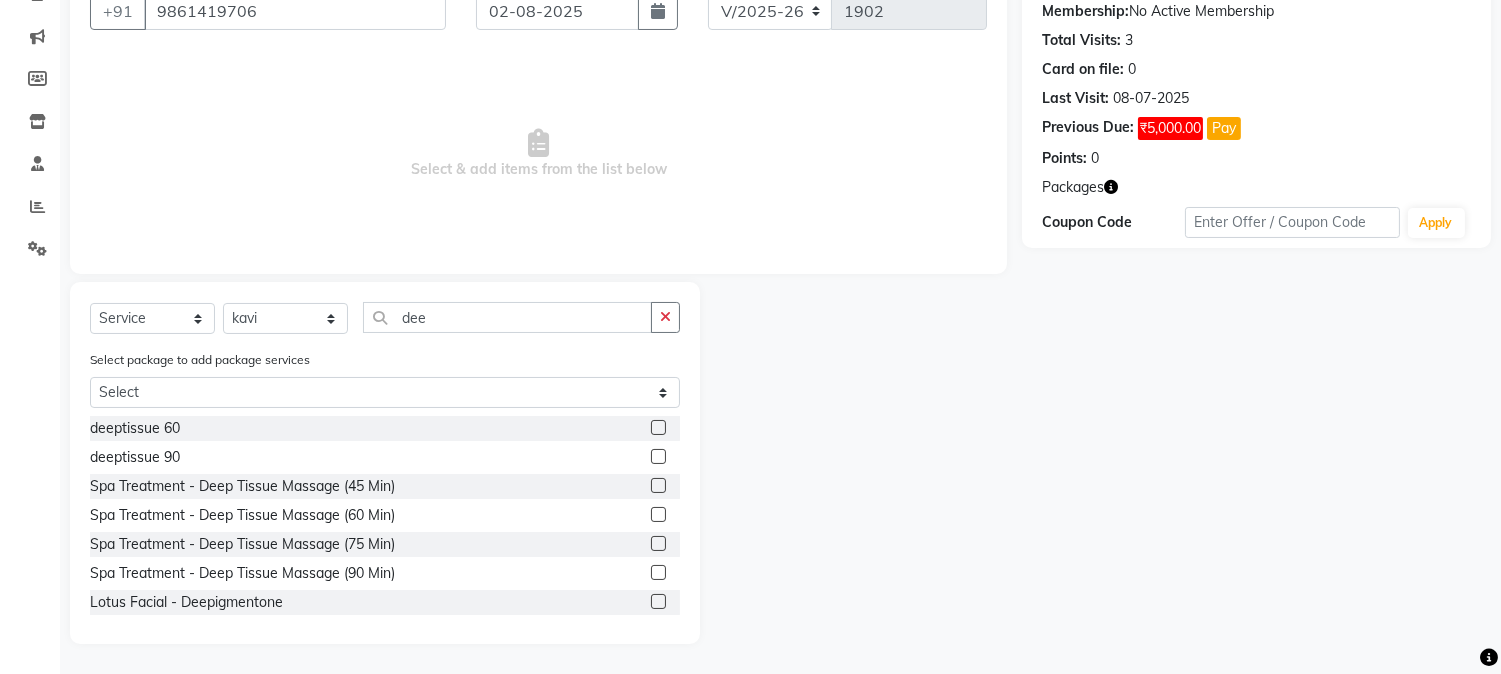 click 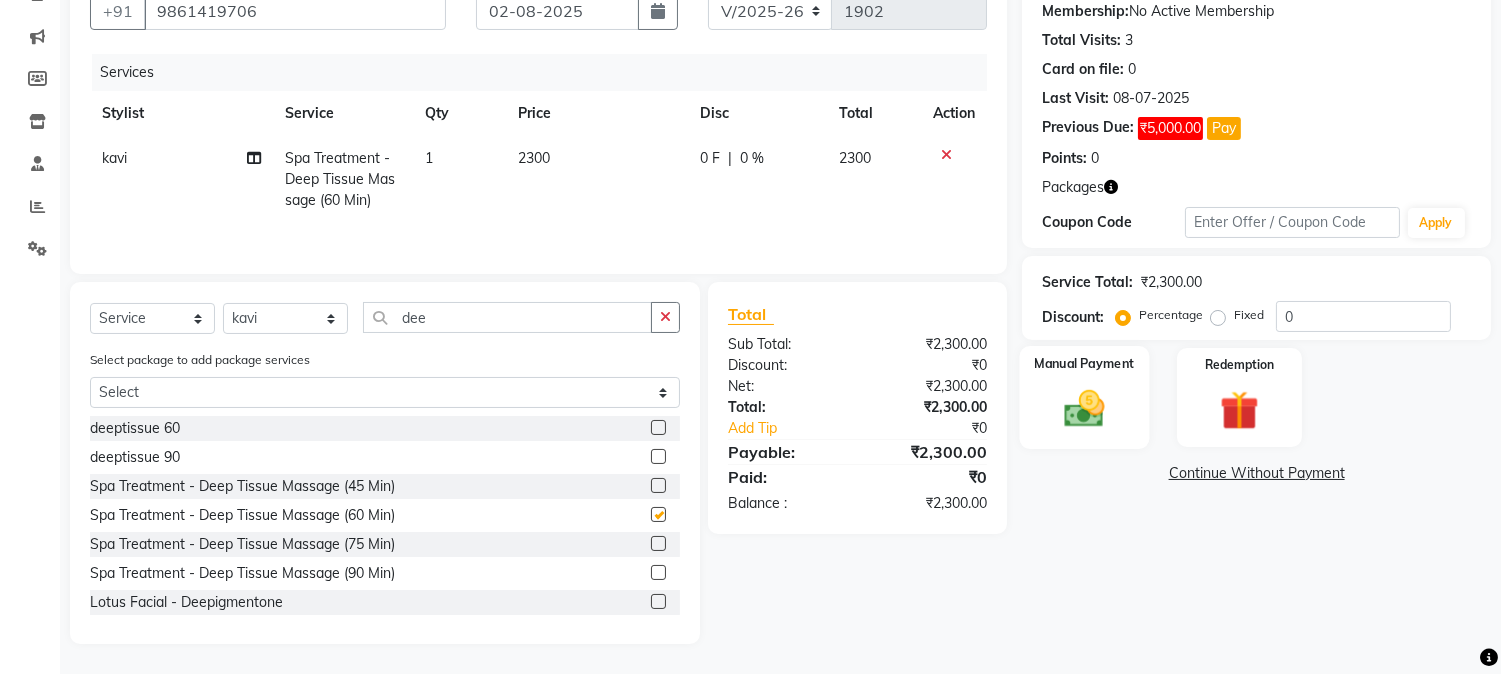 checkbox on "false" 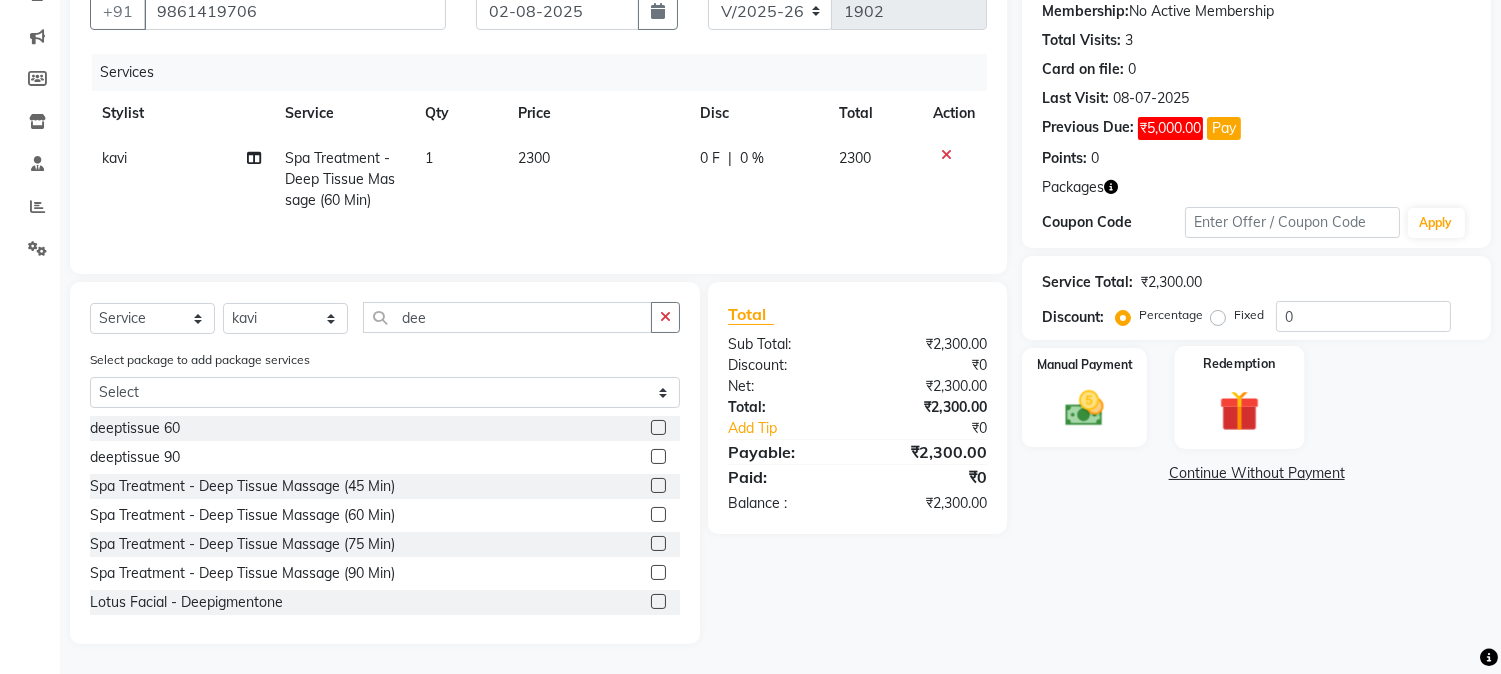click on "Redemption" 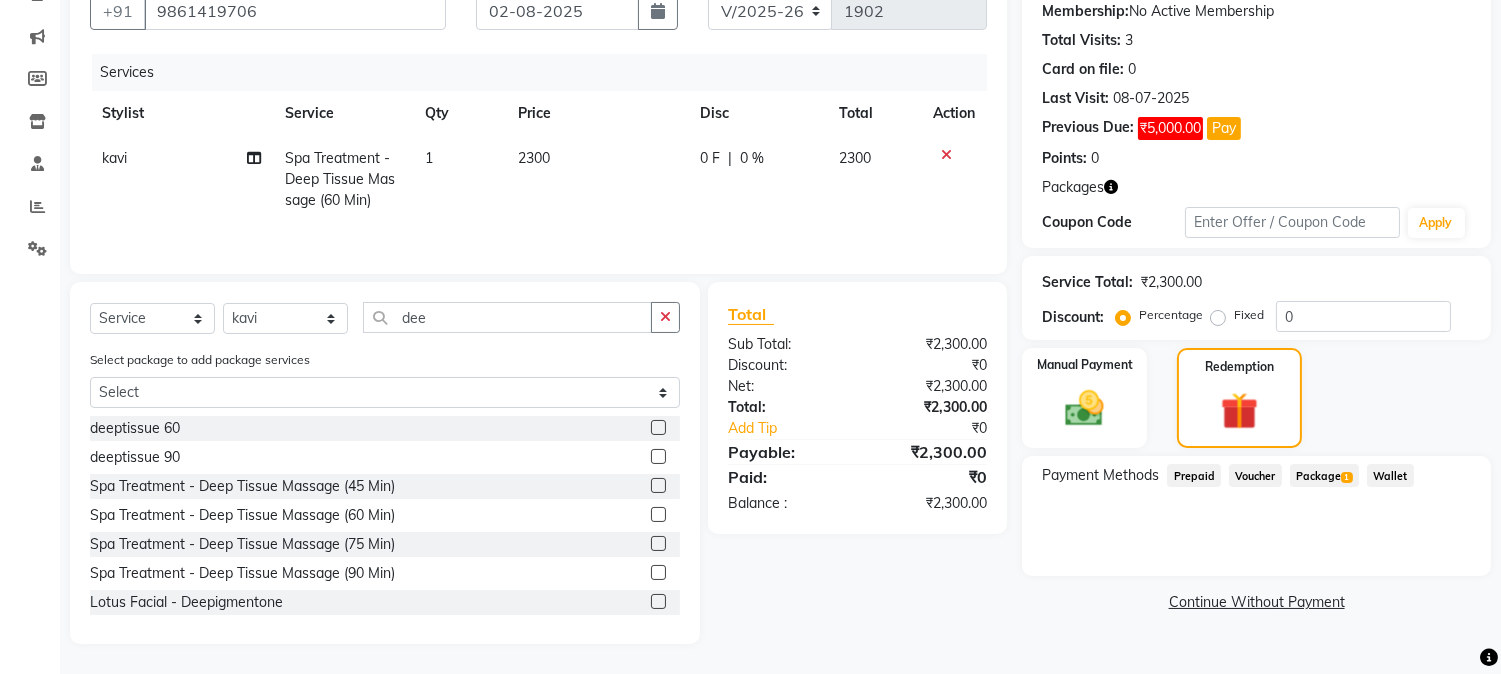 click on "Package  1" 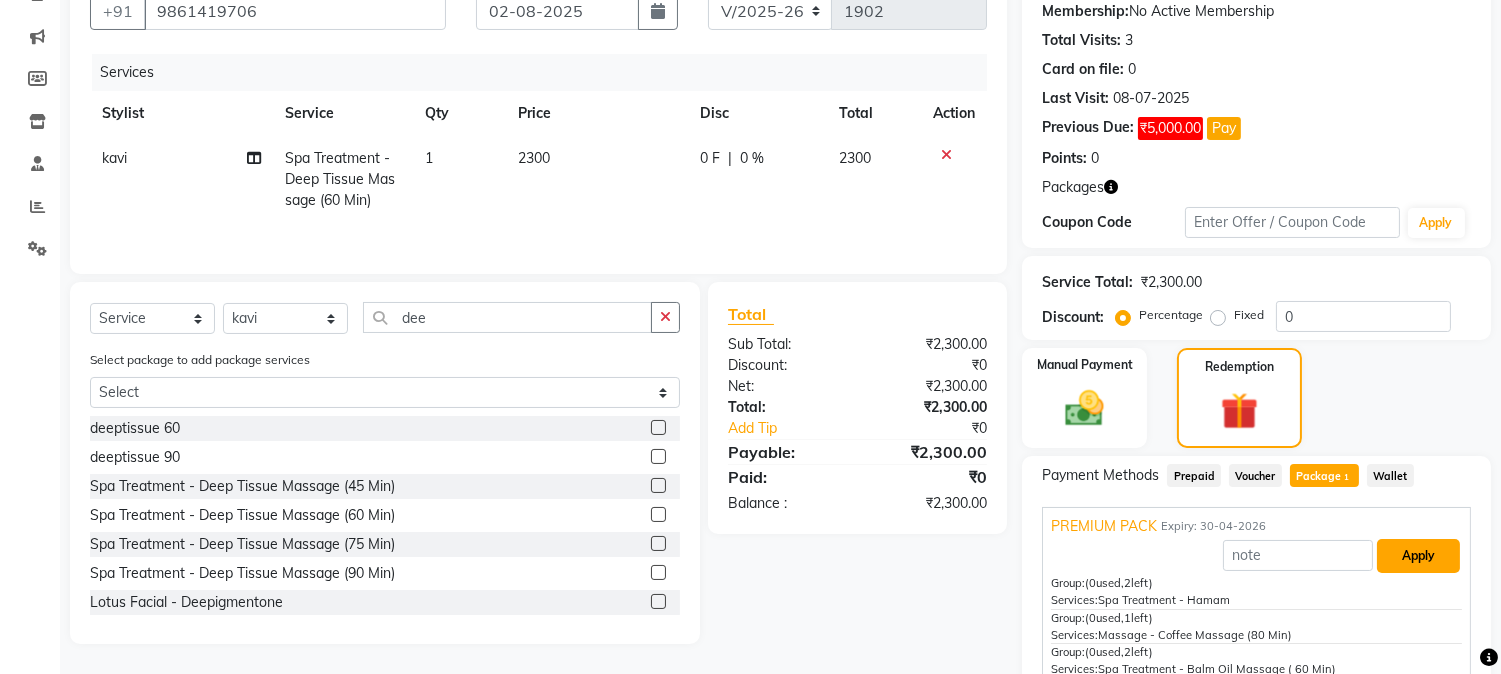 click on "Apply" at bounding box center [1418, 556] 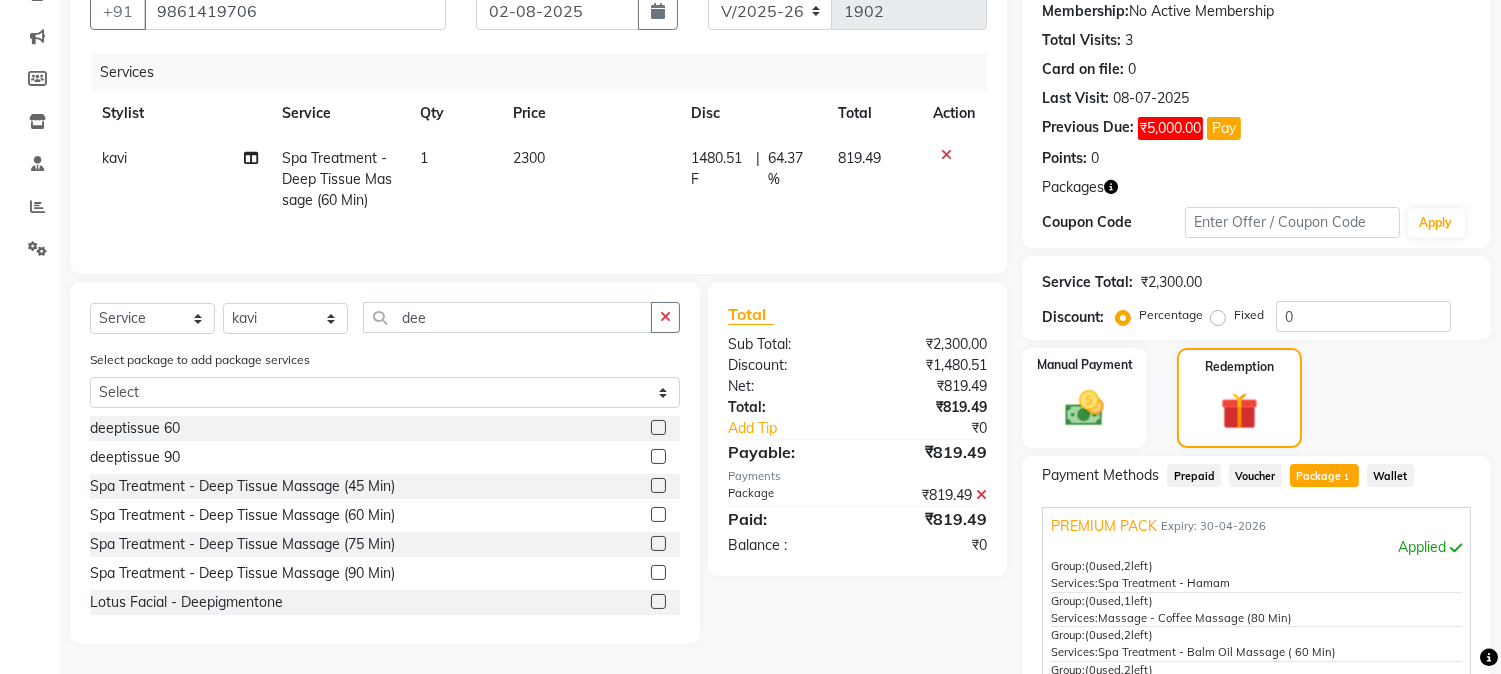 scroll, scrollTop: 62, scrollLeft: 0, axis: vertical 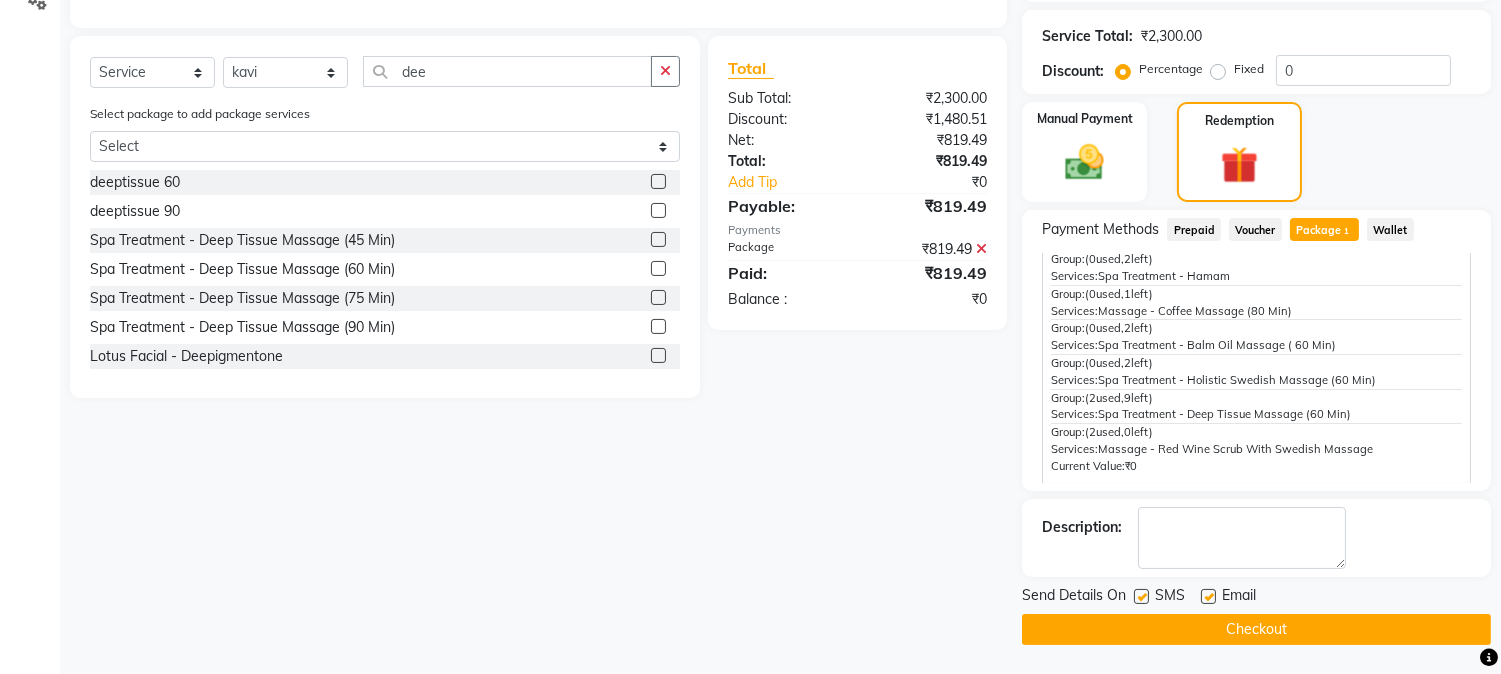 click on "Checkout" 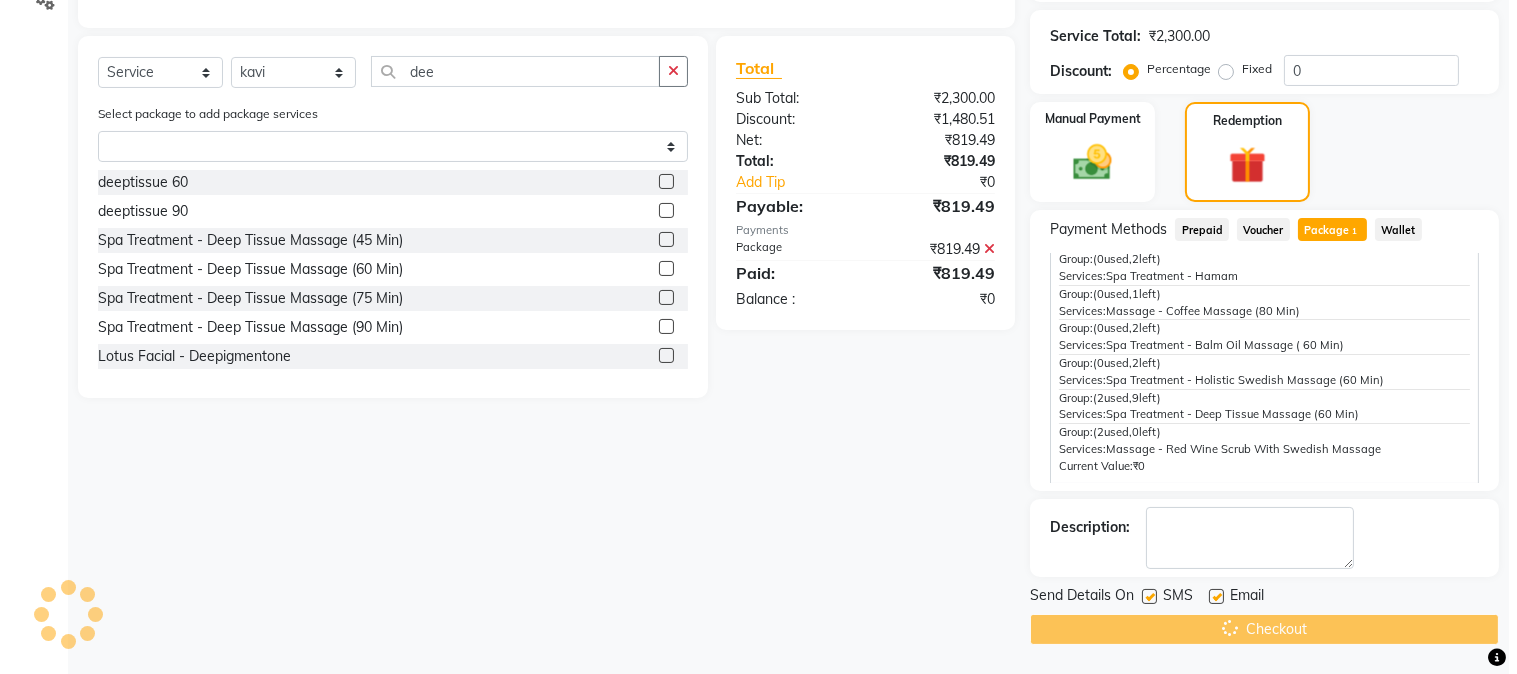 scroll, scrollTop: 0, scrollLeft: 0, axis: both 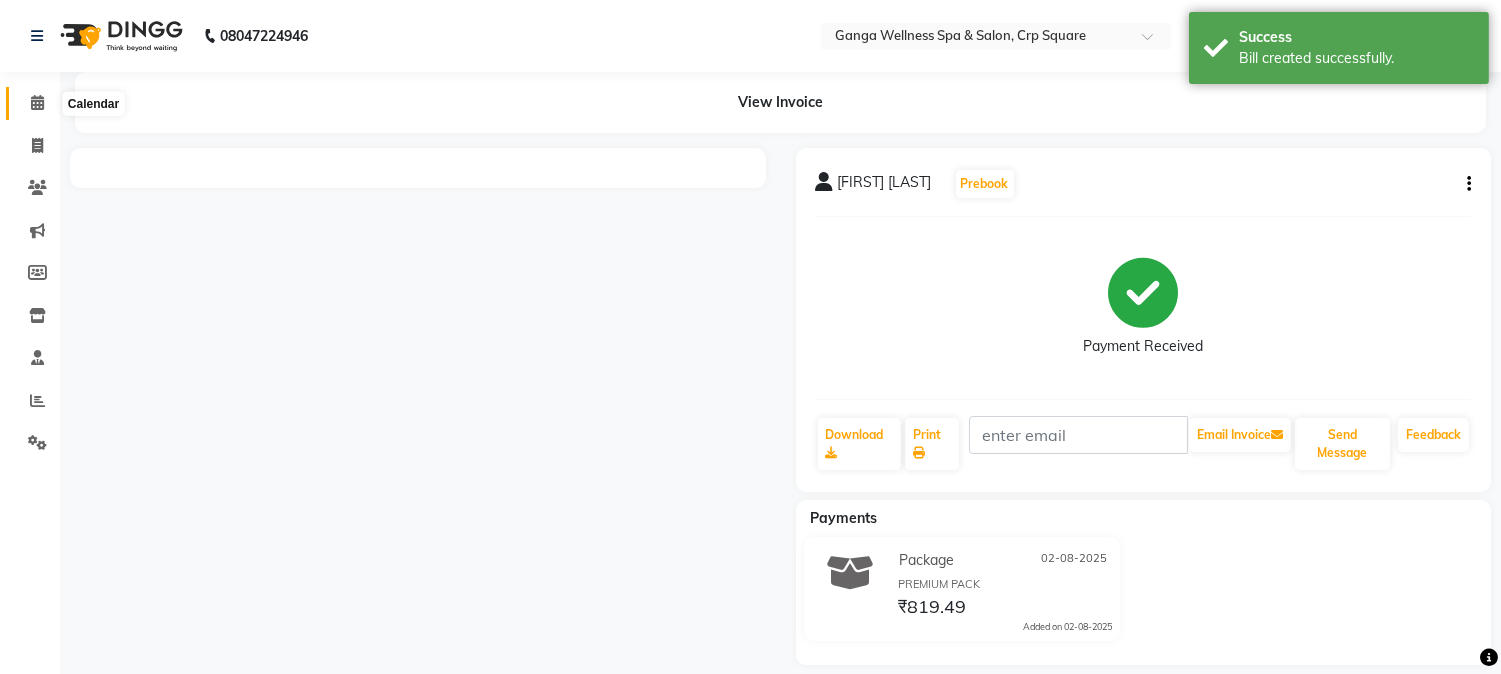 click 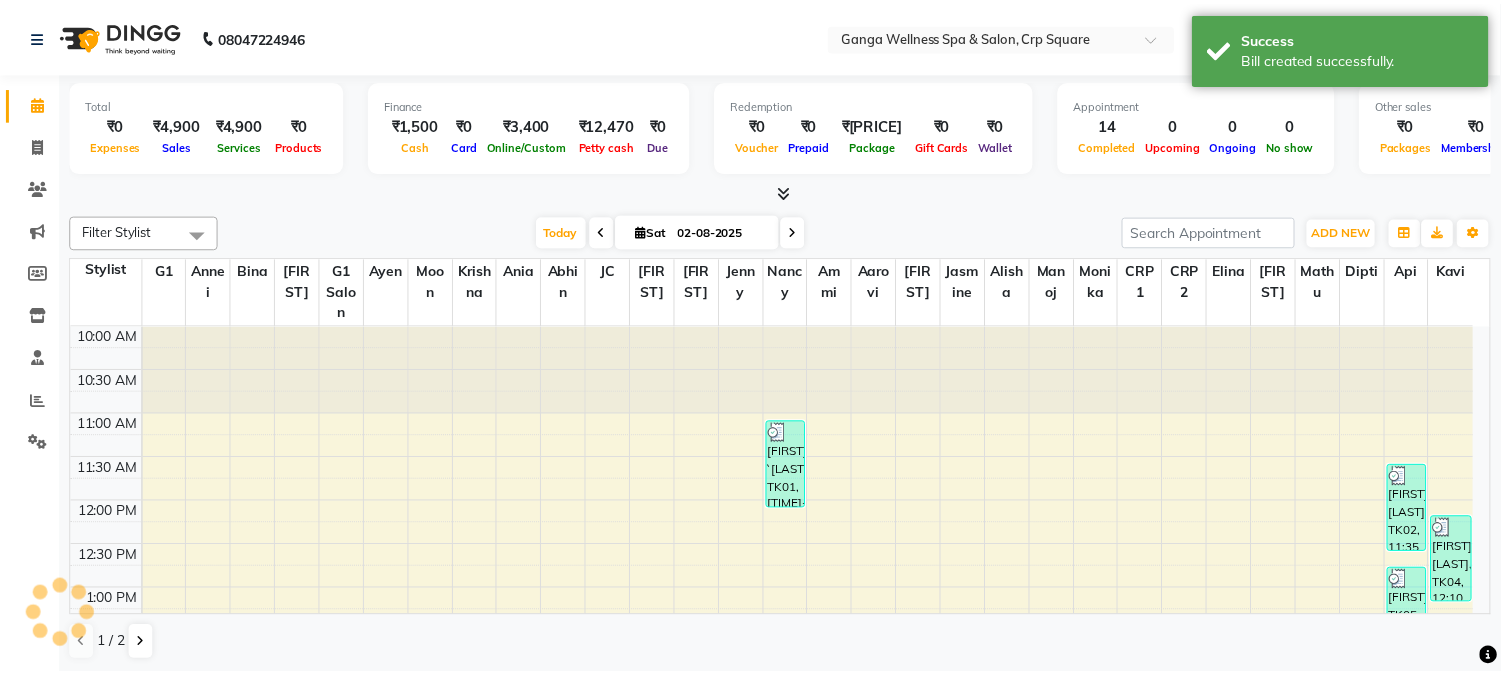scroll, scrollTop: 0, scrollLeft: 0, axis: both 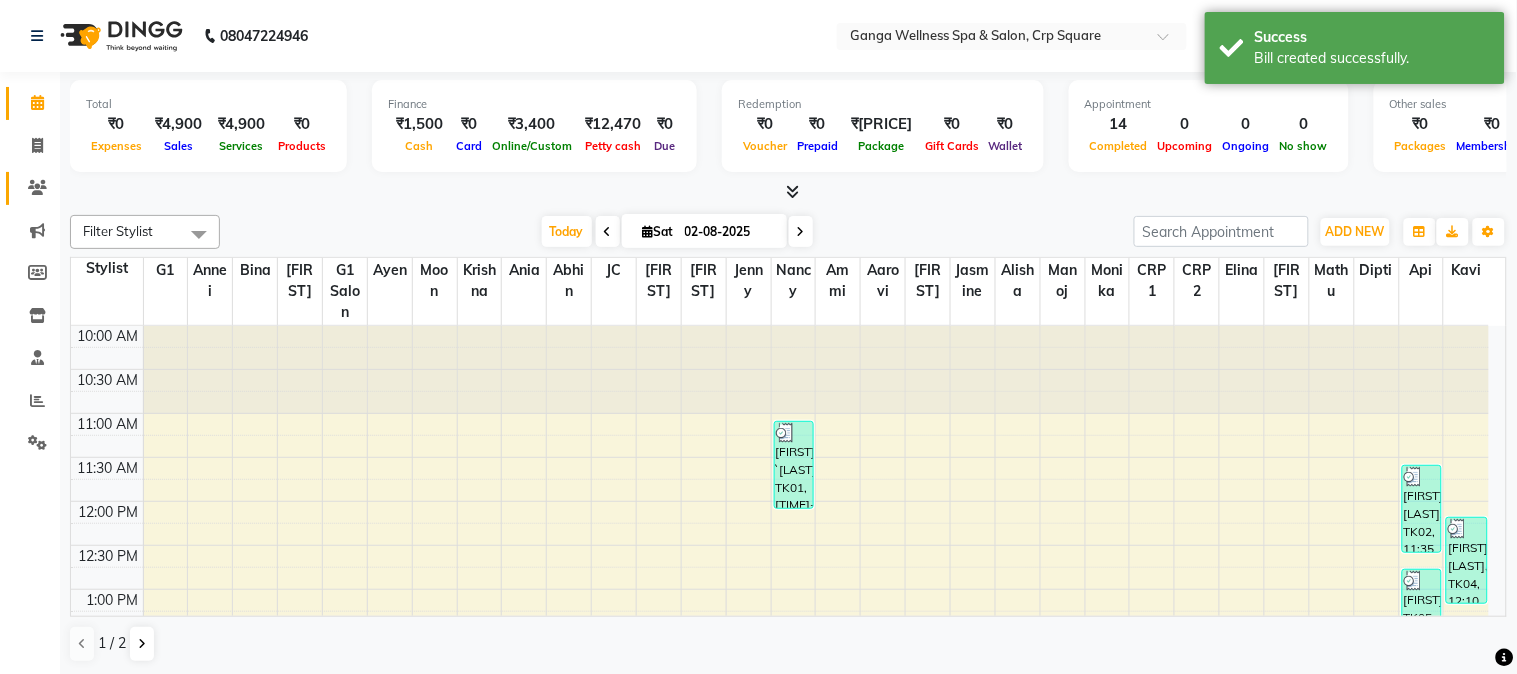click on "Clients" 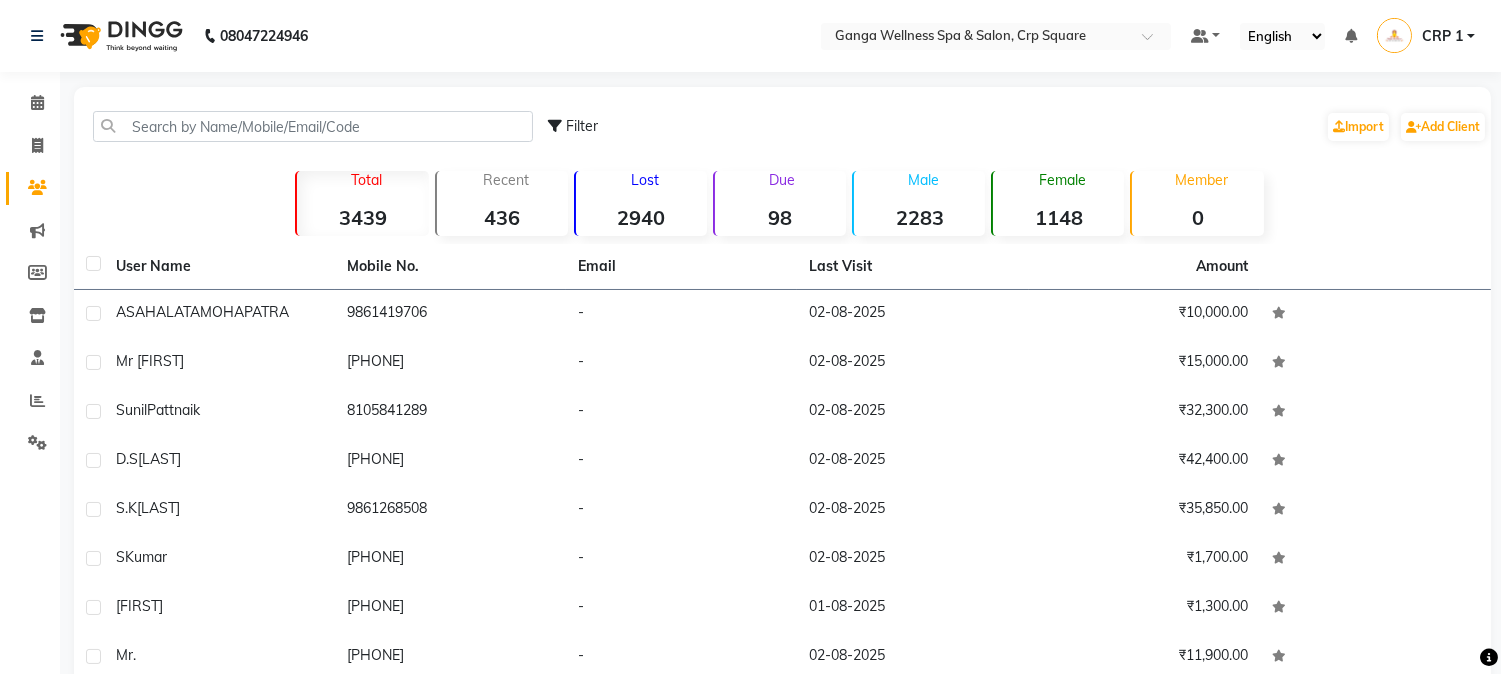 drag, startPoint x: 226, startPoint y: 146, endPoint x: 252, endPoint y: 122, distance: 35.383614 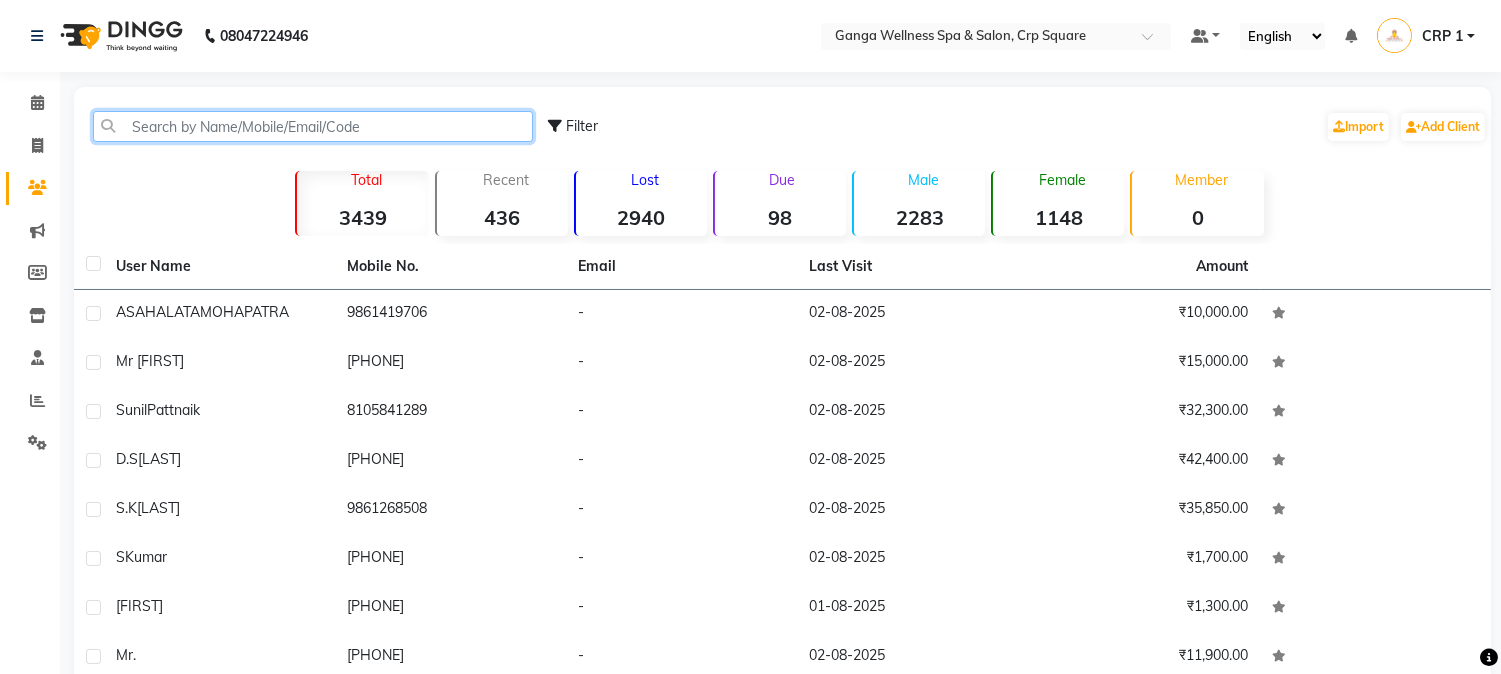click 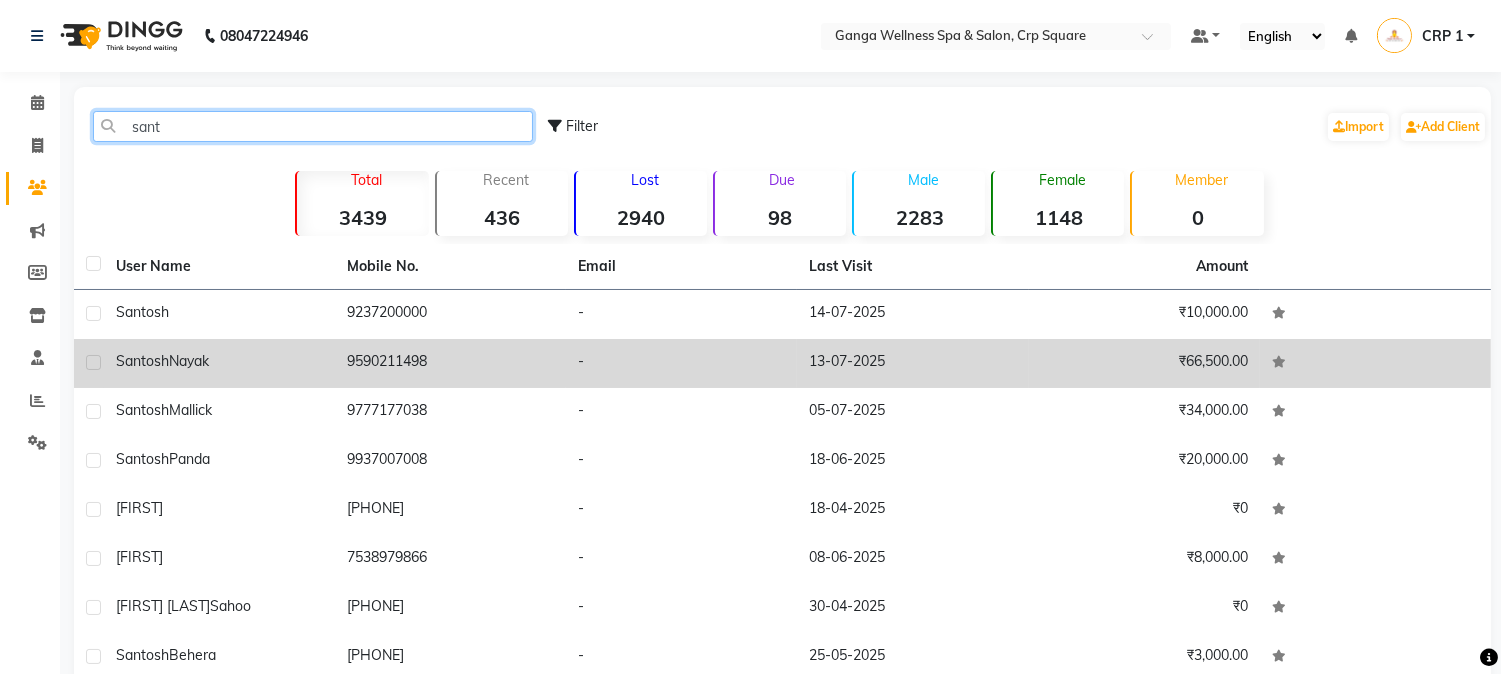 type on "sant" 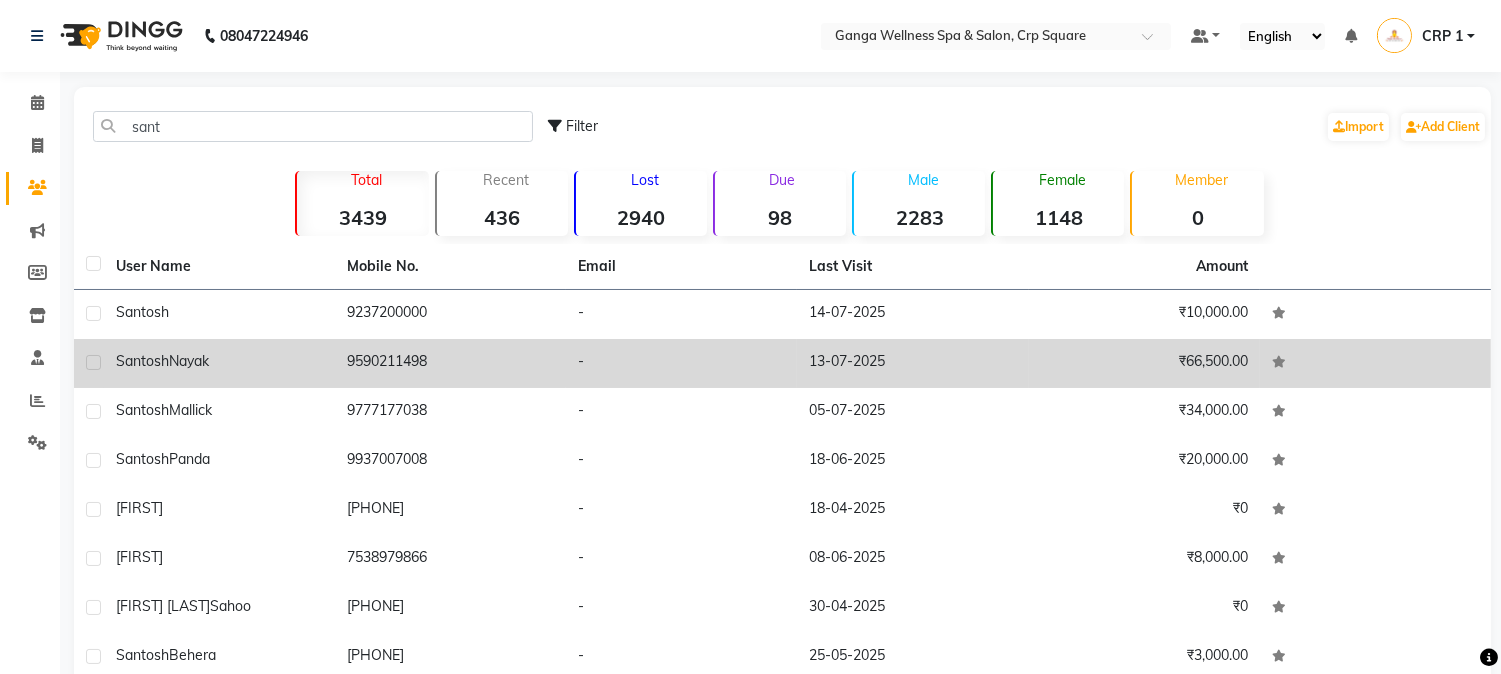 click on "9590211498" 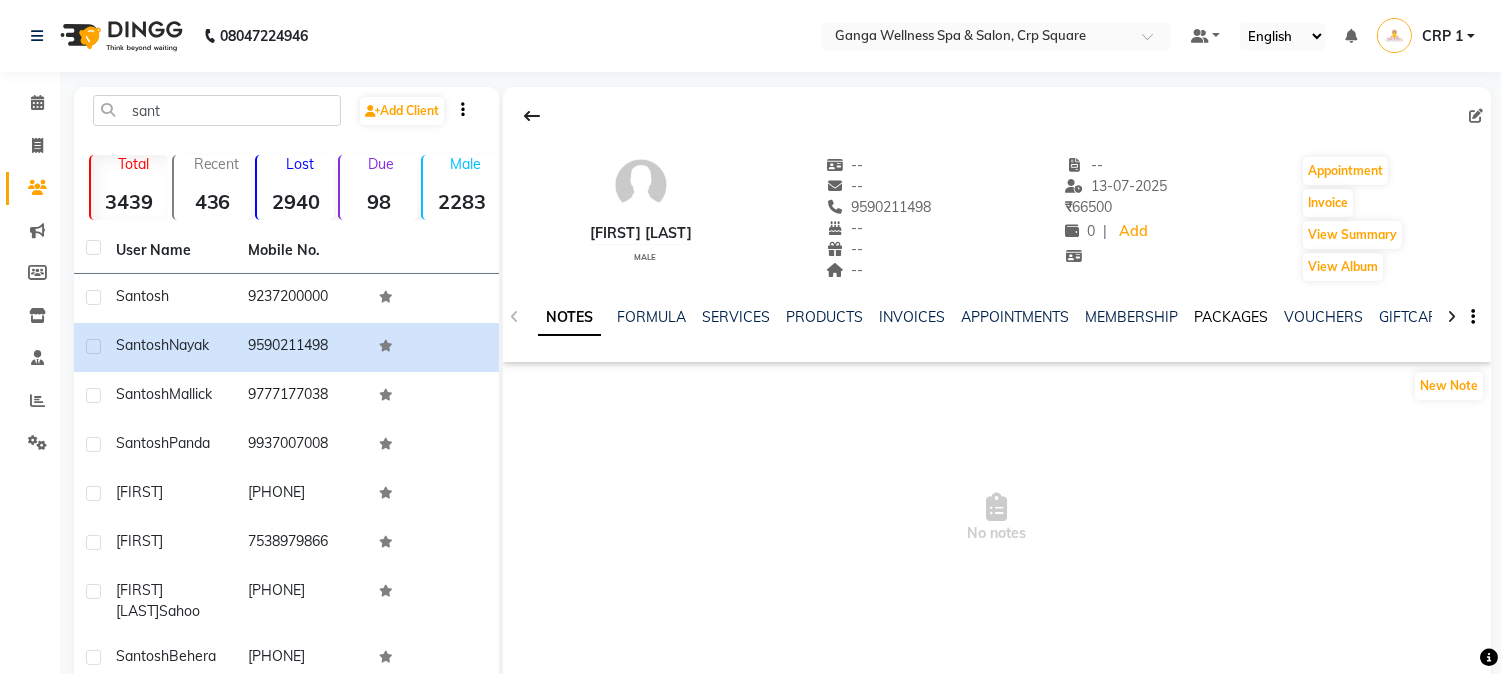 click on "PACKAGES" 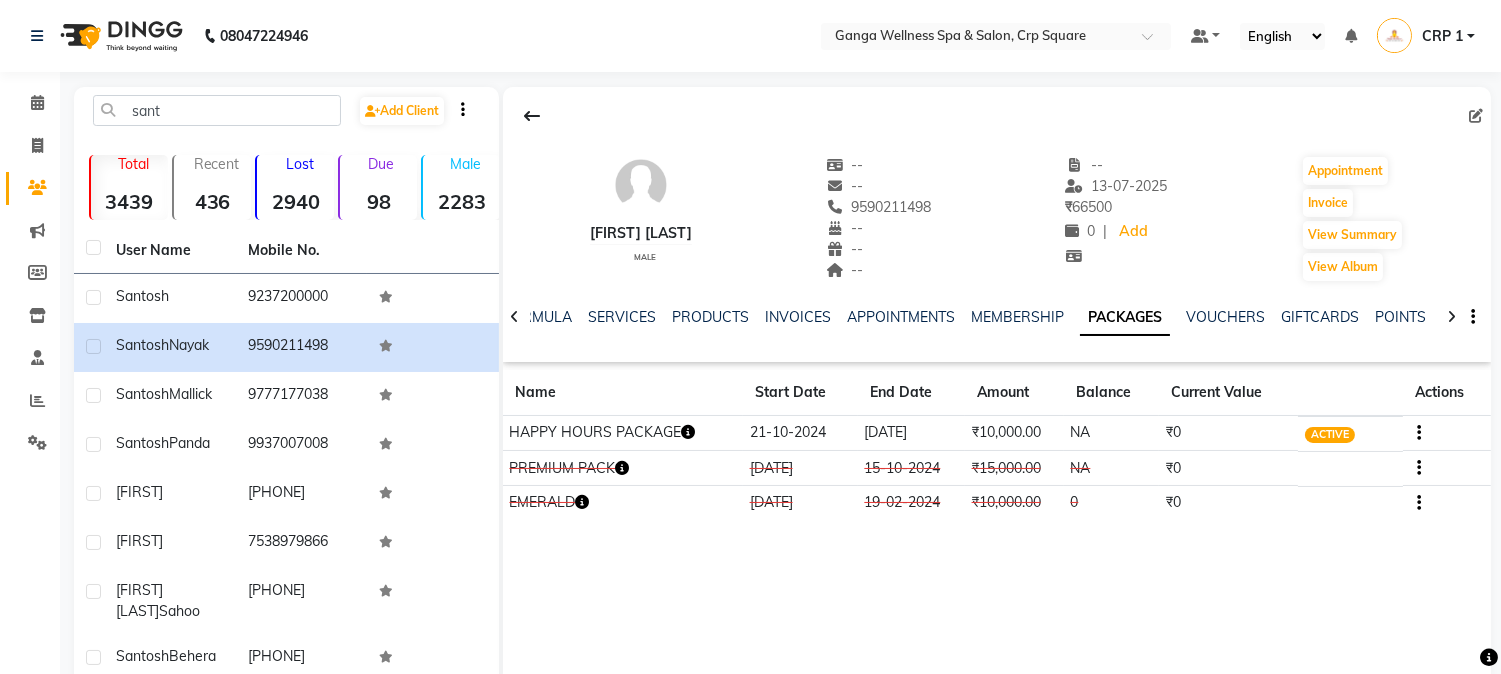 click 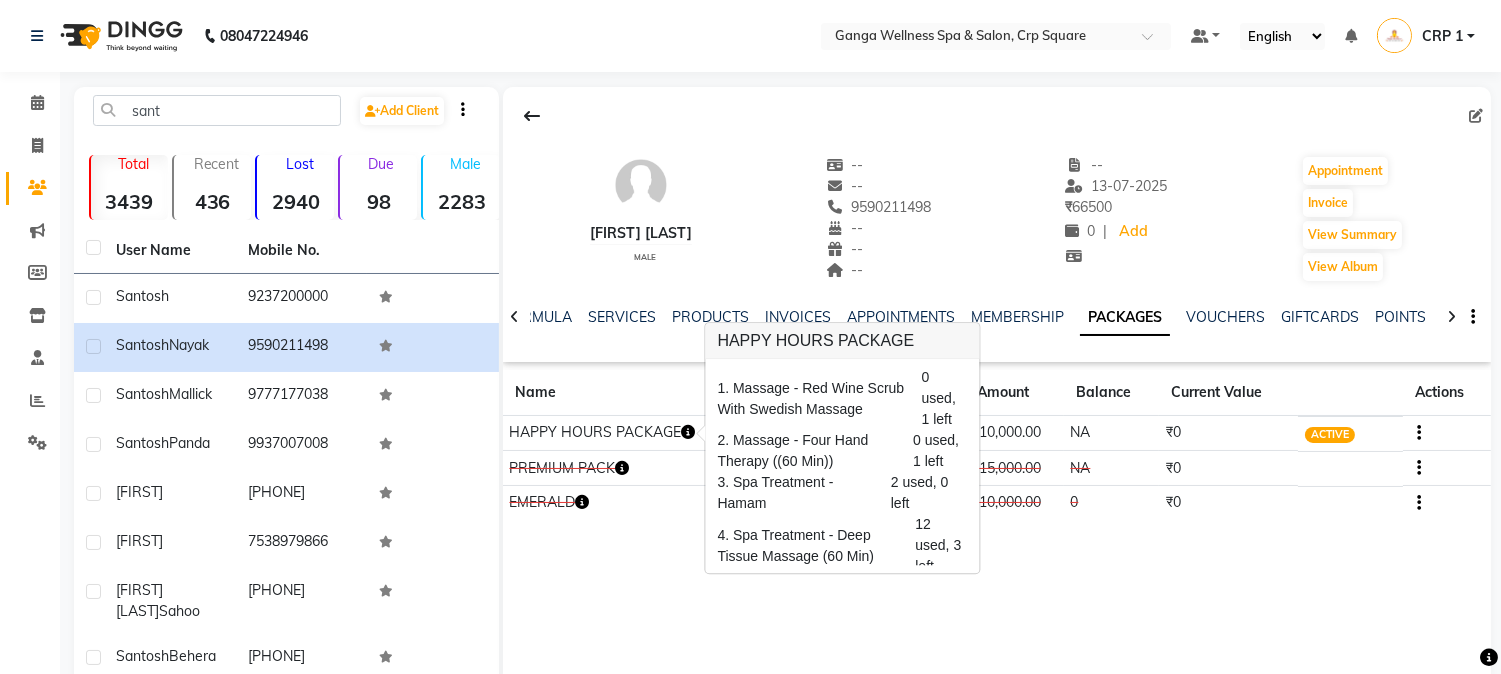 scroll, scrollTop: 111, scrollLeft: 0, axis: vertical 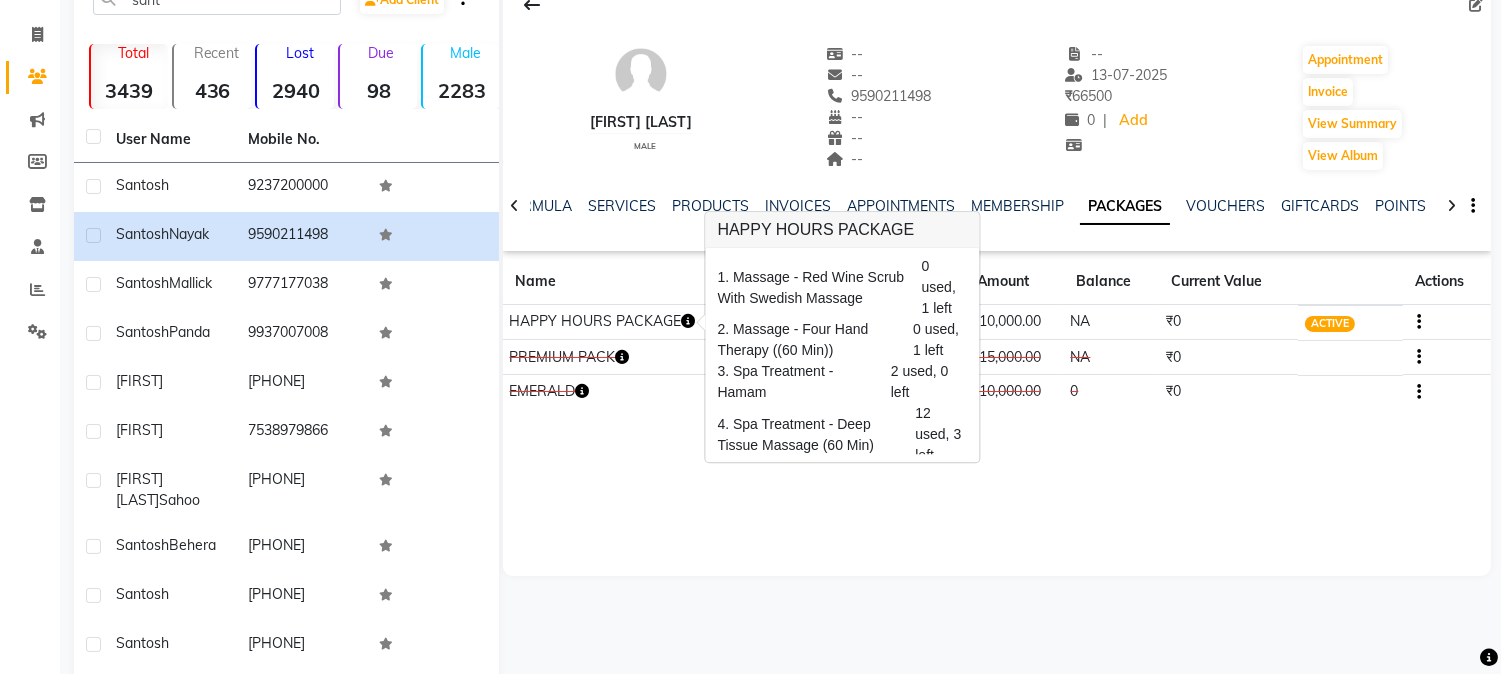 click on "Santosh Nayak   male  --   --   9590211498  --  --  --  -- 13-07-2025 ₹    66500 0 |  Add   Appointment   Invoice  View Summary  View Album  NOTES FORMULA SERVICES PRODUCTS INVOICES APPOINTMENTS MEMBERSHIP PACKAGES VOUCHERS GIFTCARDS POINTS FORMS FAMILY CARDS WALLET Name Start Date End Date Amount Balance Current Value Actions  HAPPY HOURS PACKAGE  21-10-2024 21-10-2025  ₹10,000.00   NA  ₹0 ACTIVE  PREMIUM PACK  16-07-2023 15-10-2024  ₹15,000.00   NA  ₹0 CONSUMED  EMERALD  19-02-2023 19-02-2024  ₹10,000.00   0  ₹0 CONSUMED" 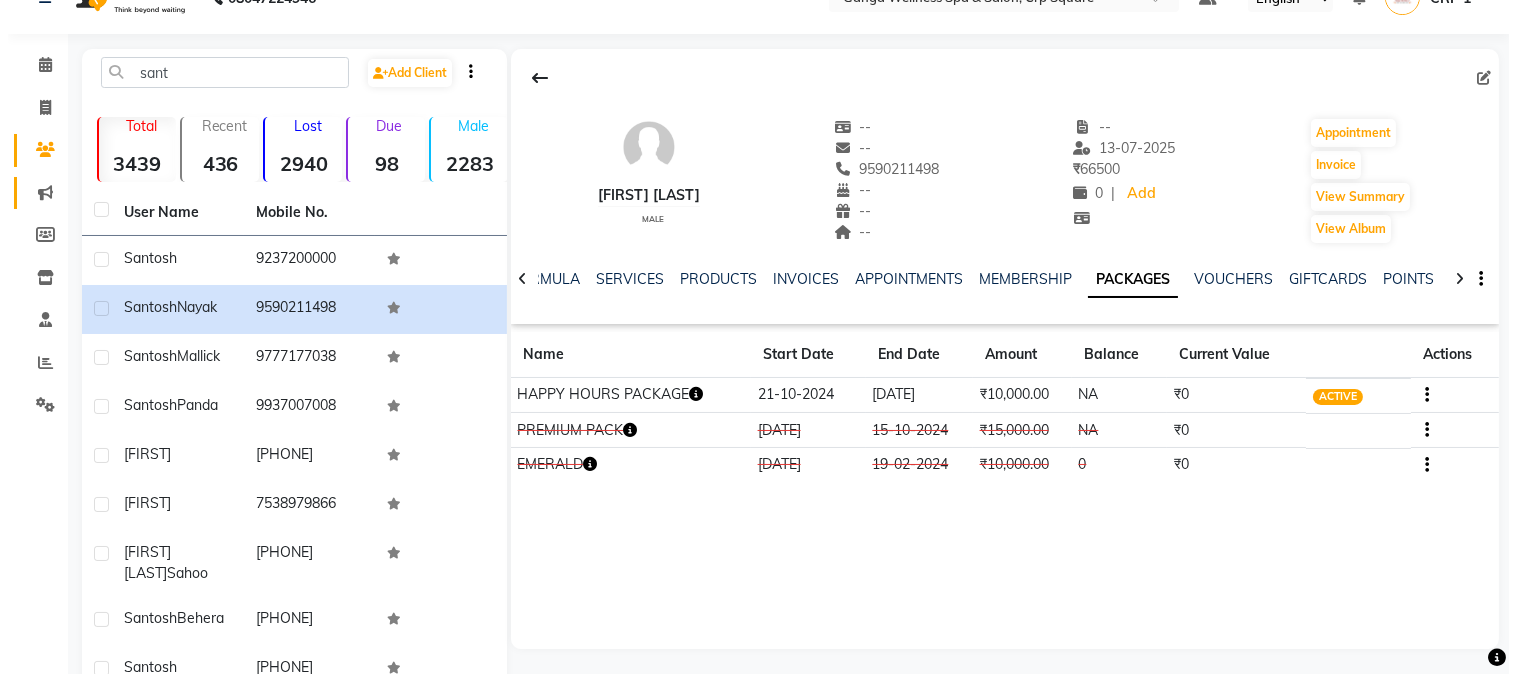 scroll, scrollTop: 0, scrollLeft: 0, axis: both 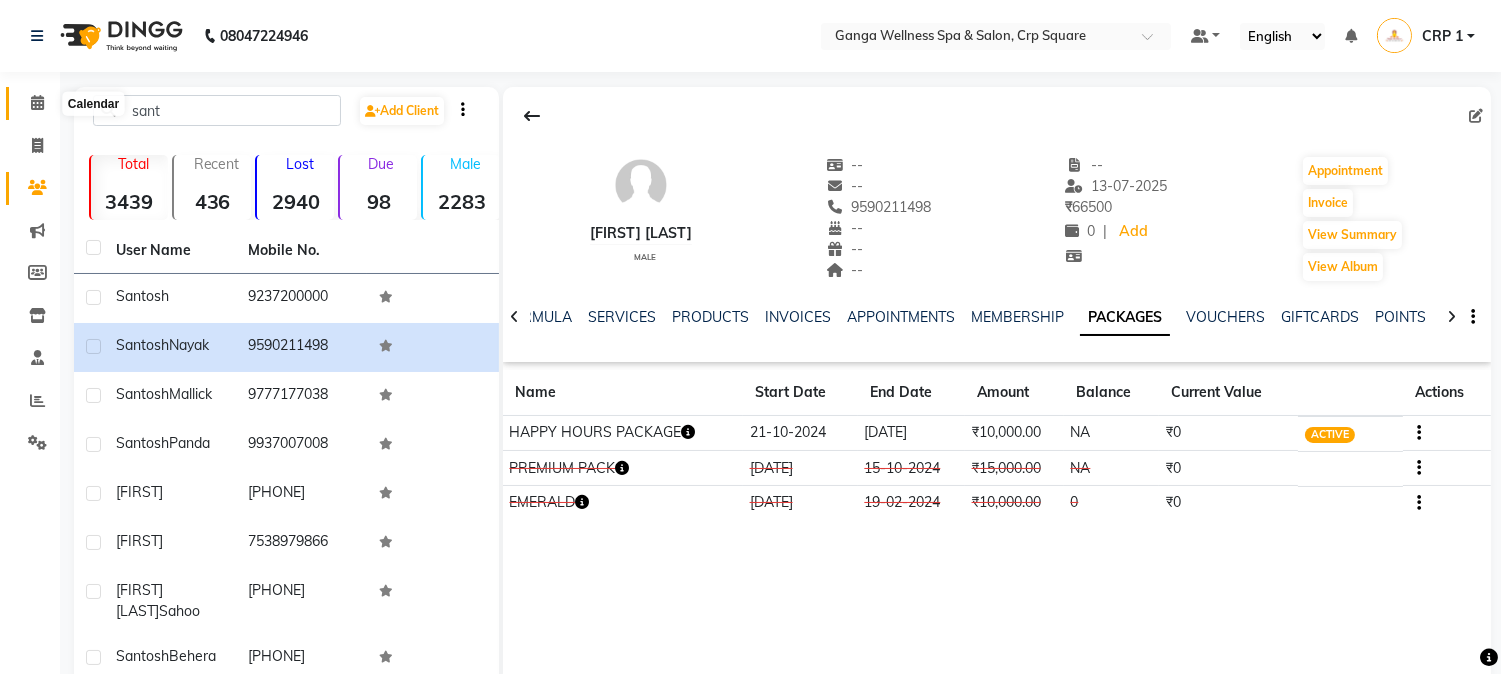 click 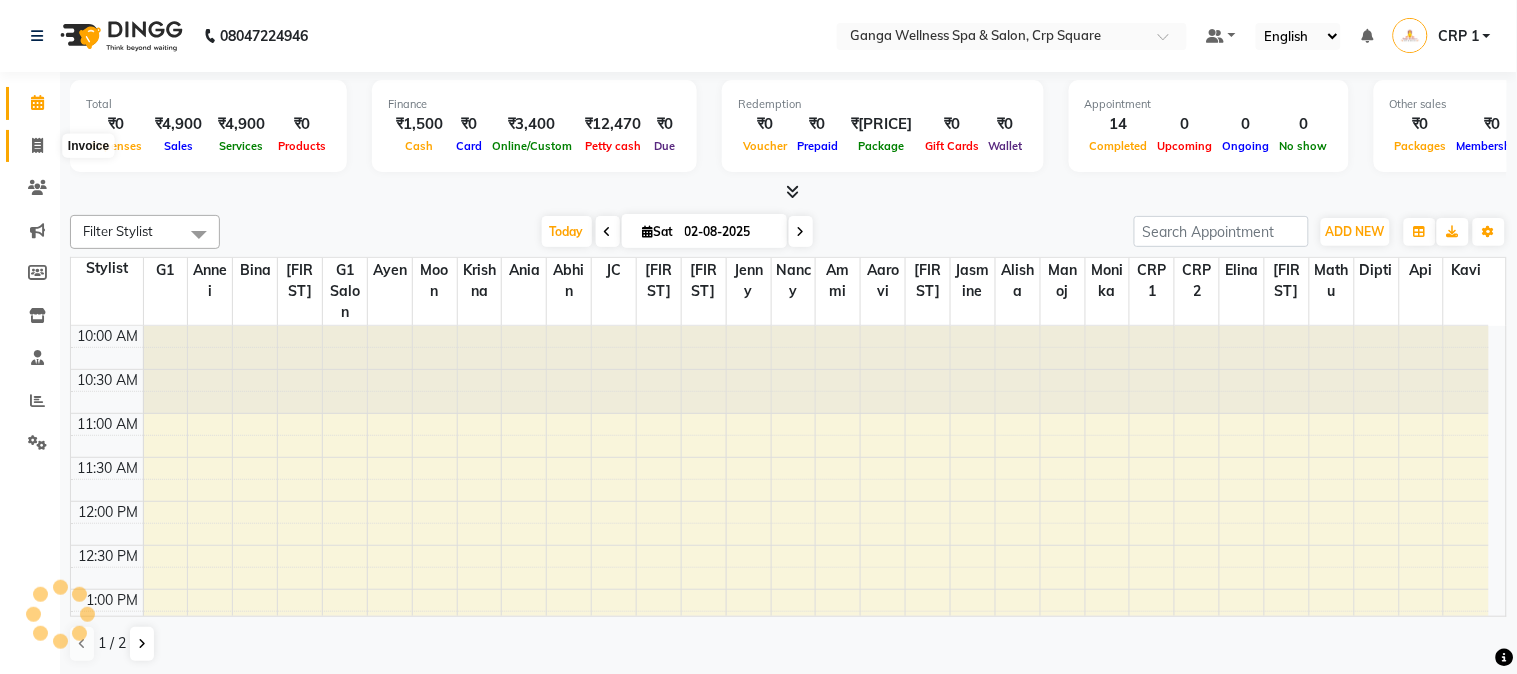scroll, scrollTop: 707, scrollLeft: 0, axis: vertical 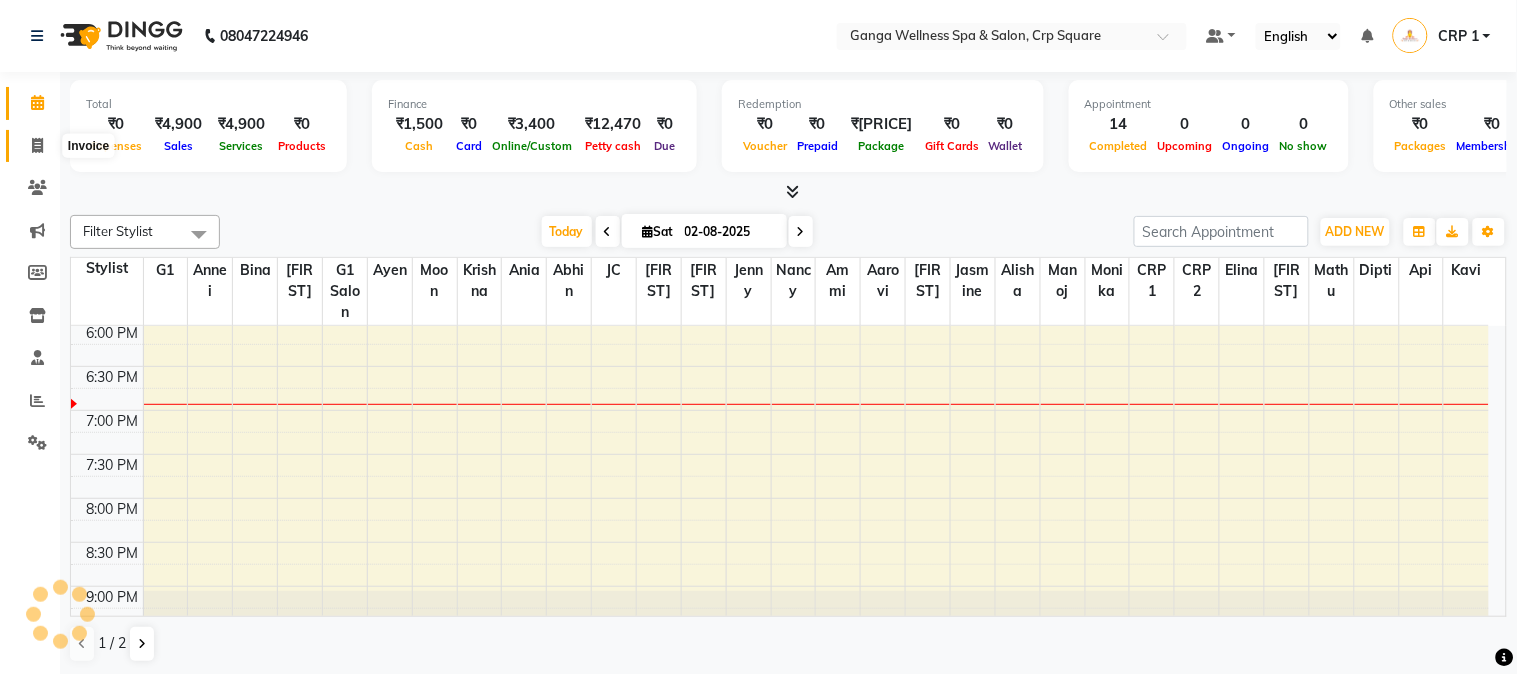 click 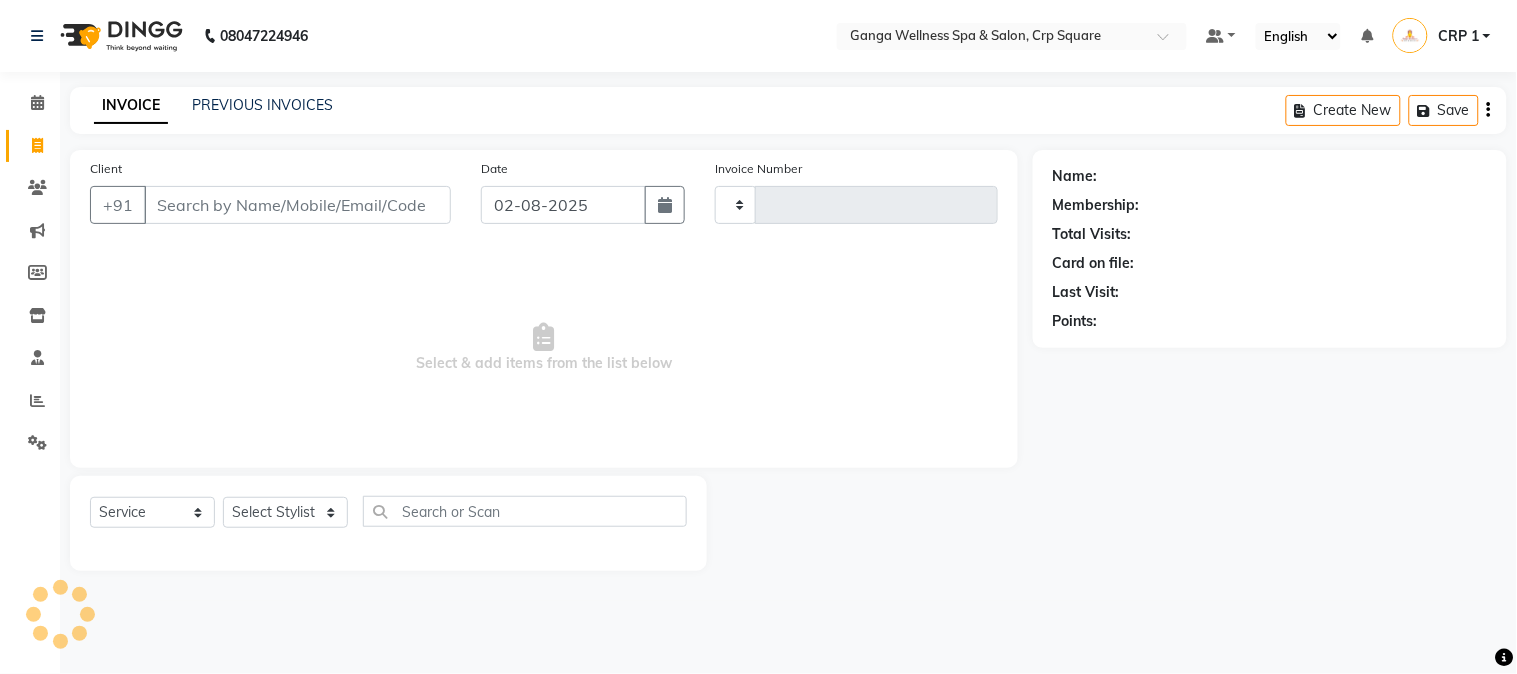 type on "1903" 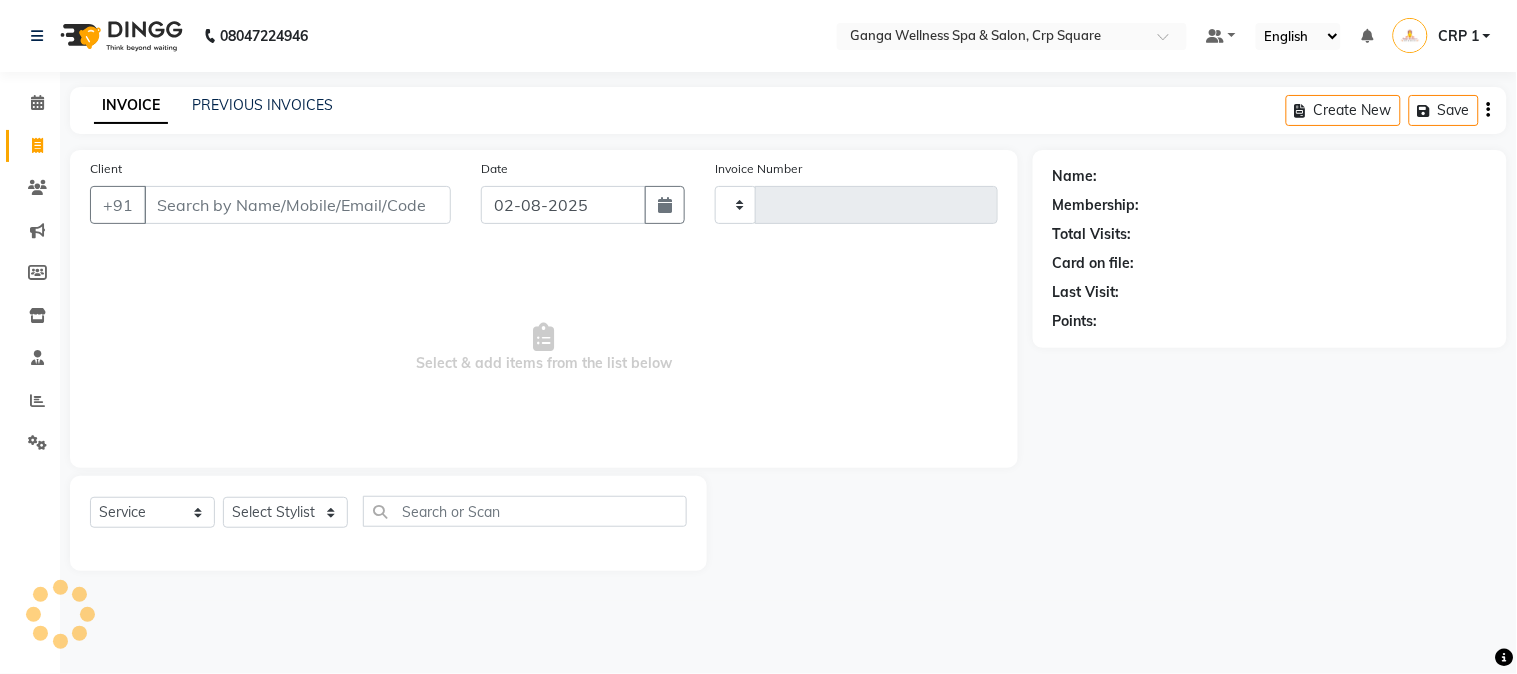 select on "715" 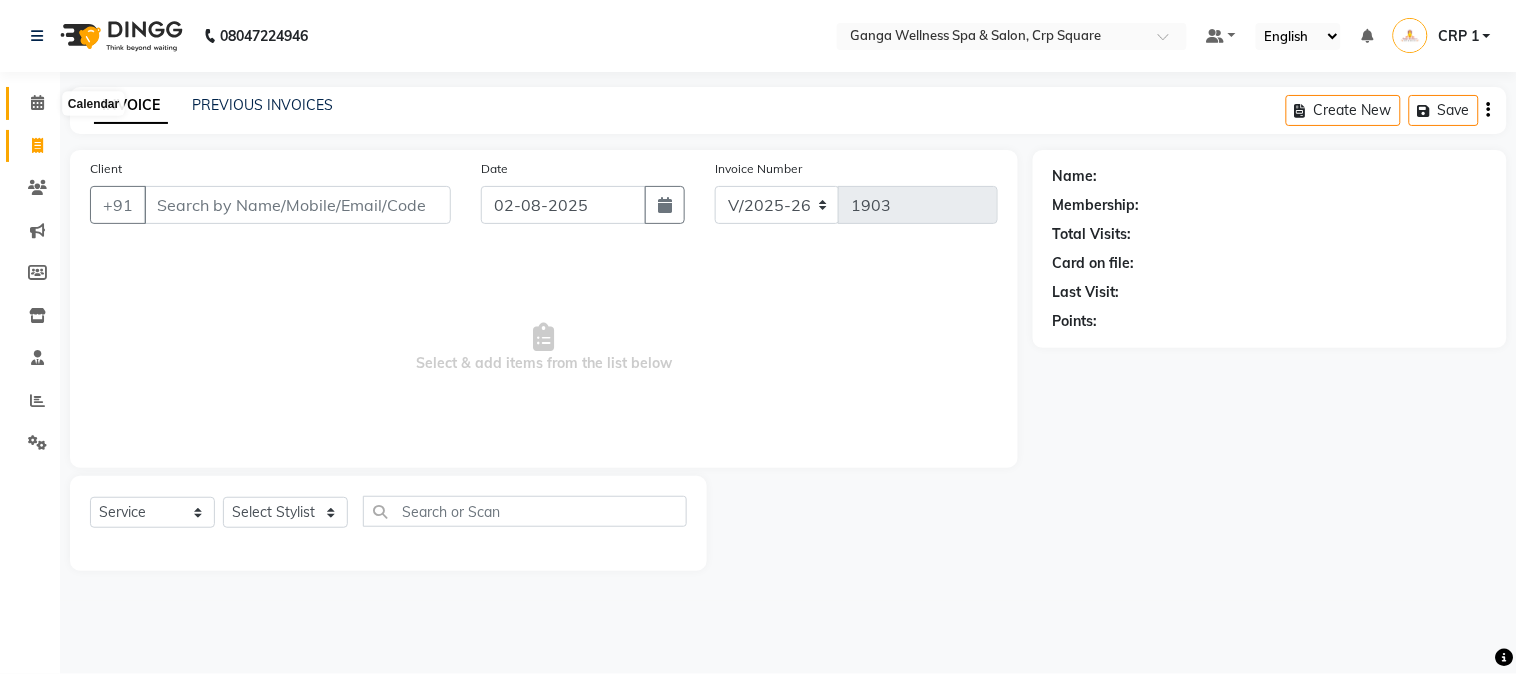 click 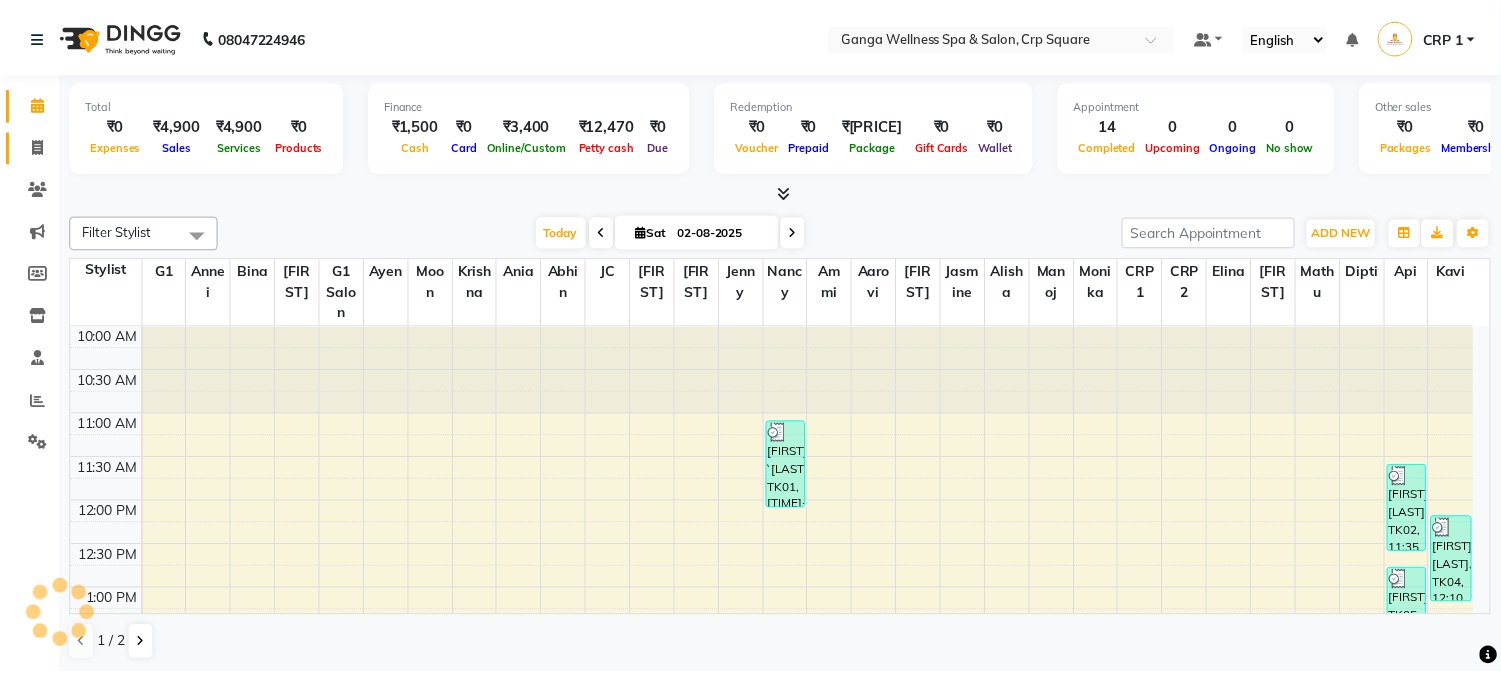 scroll, scrollTop: 0, scrollLeft: 0, axis: both 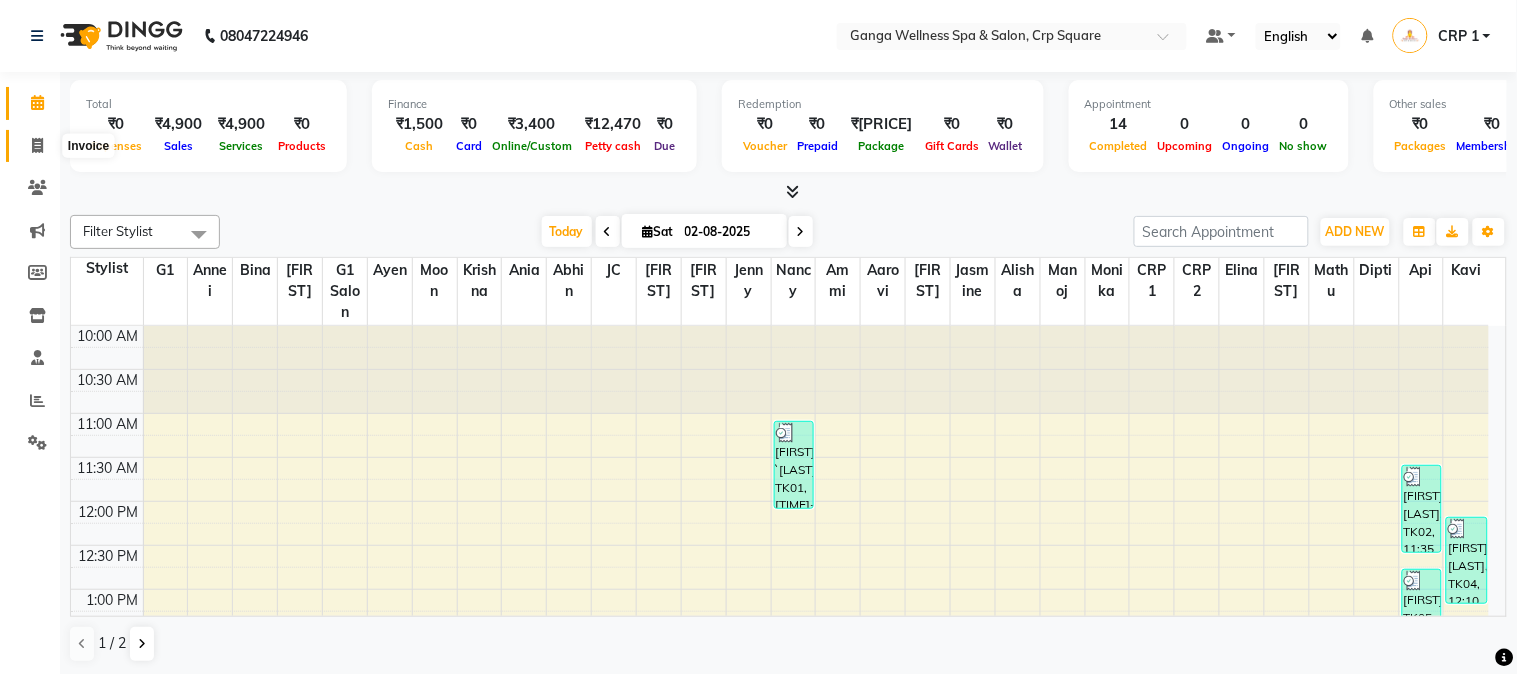 click 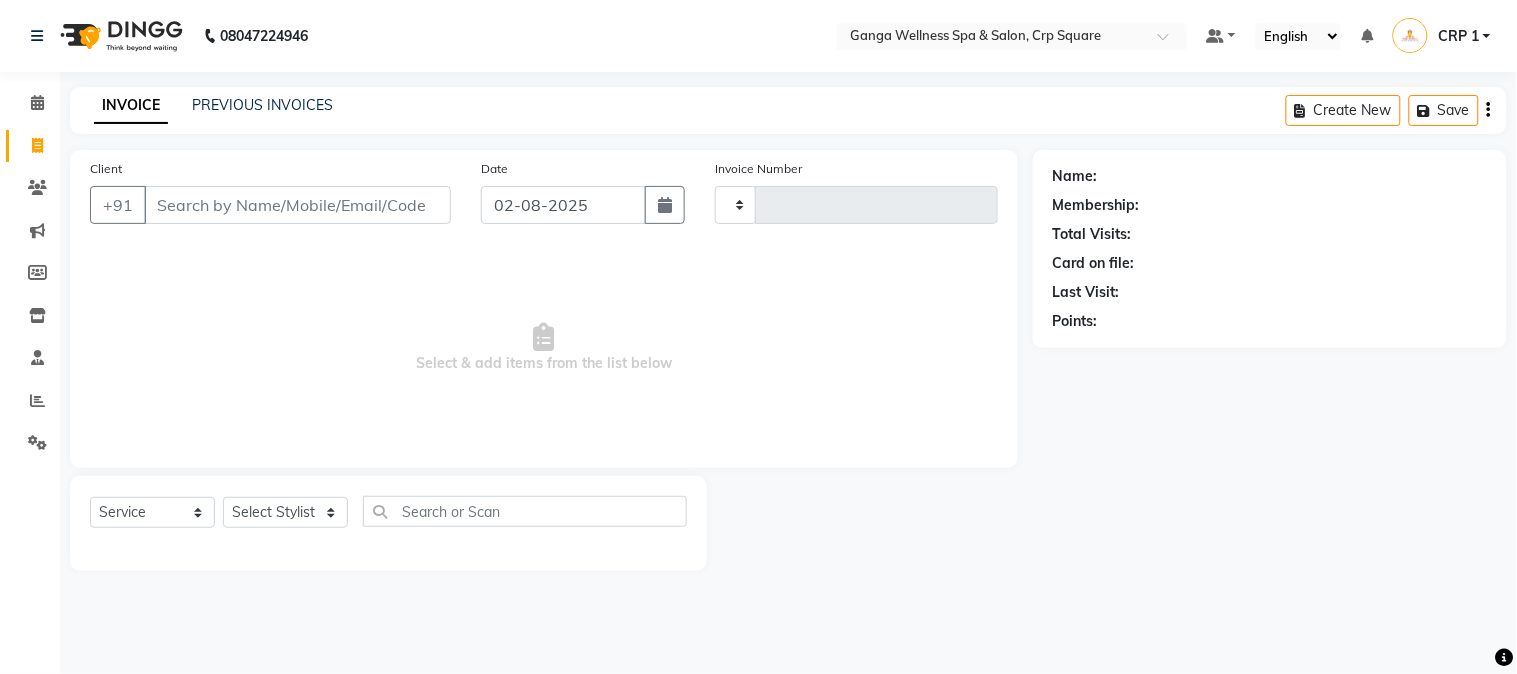 type on "1903" 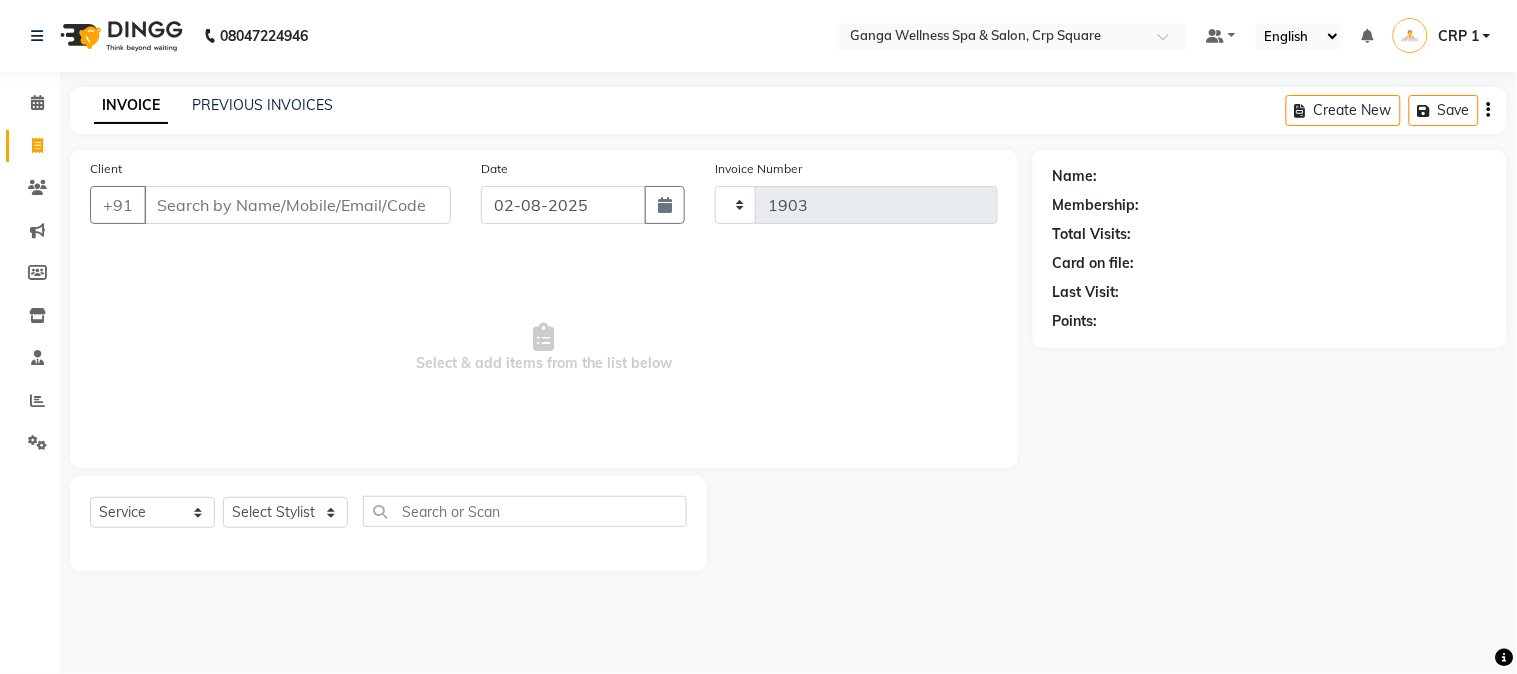 select on "715" 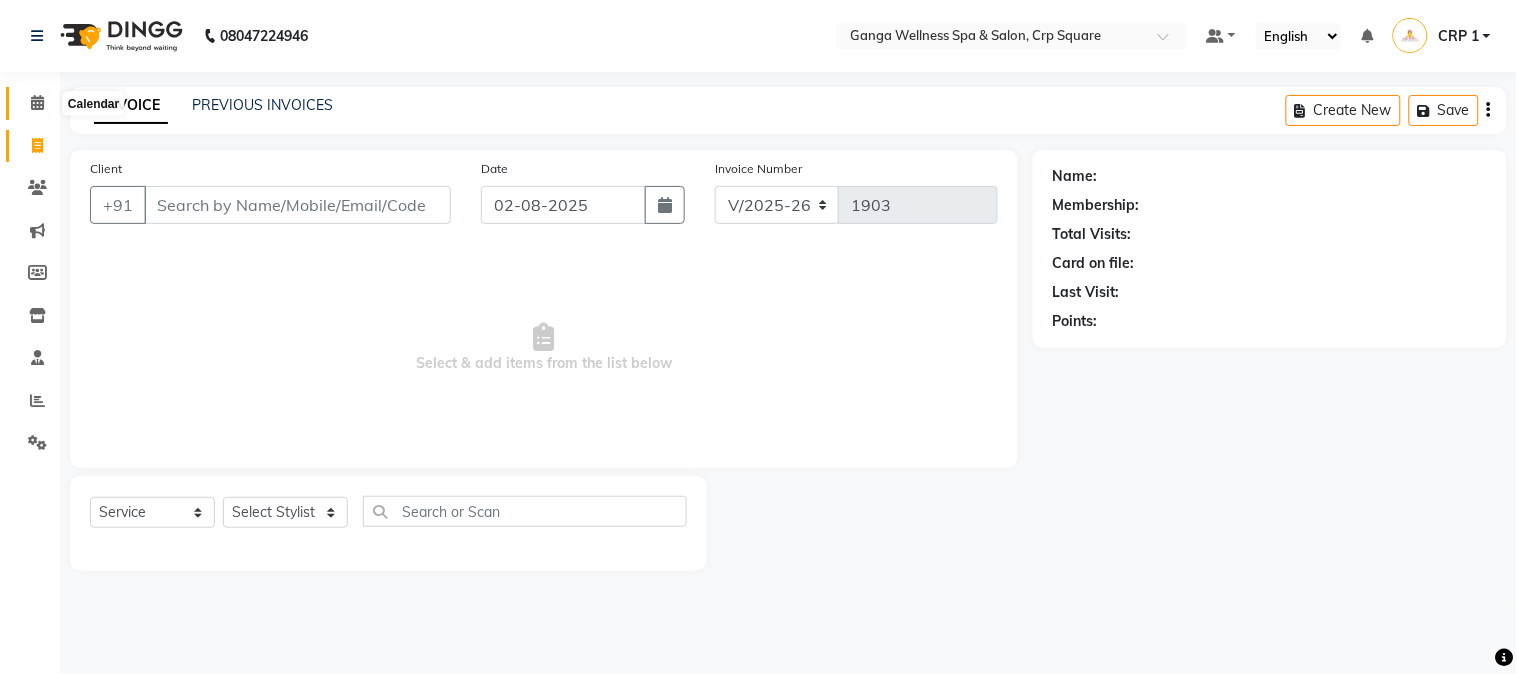 click 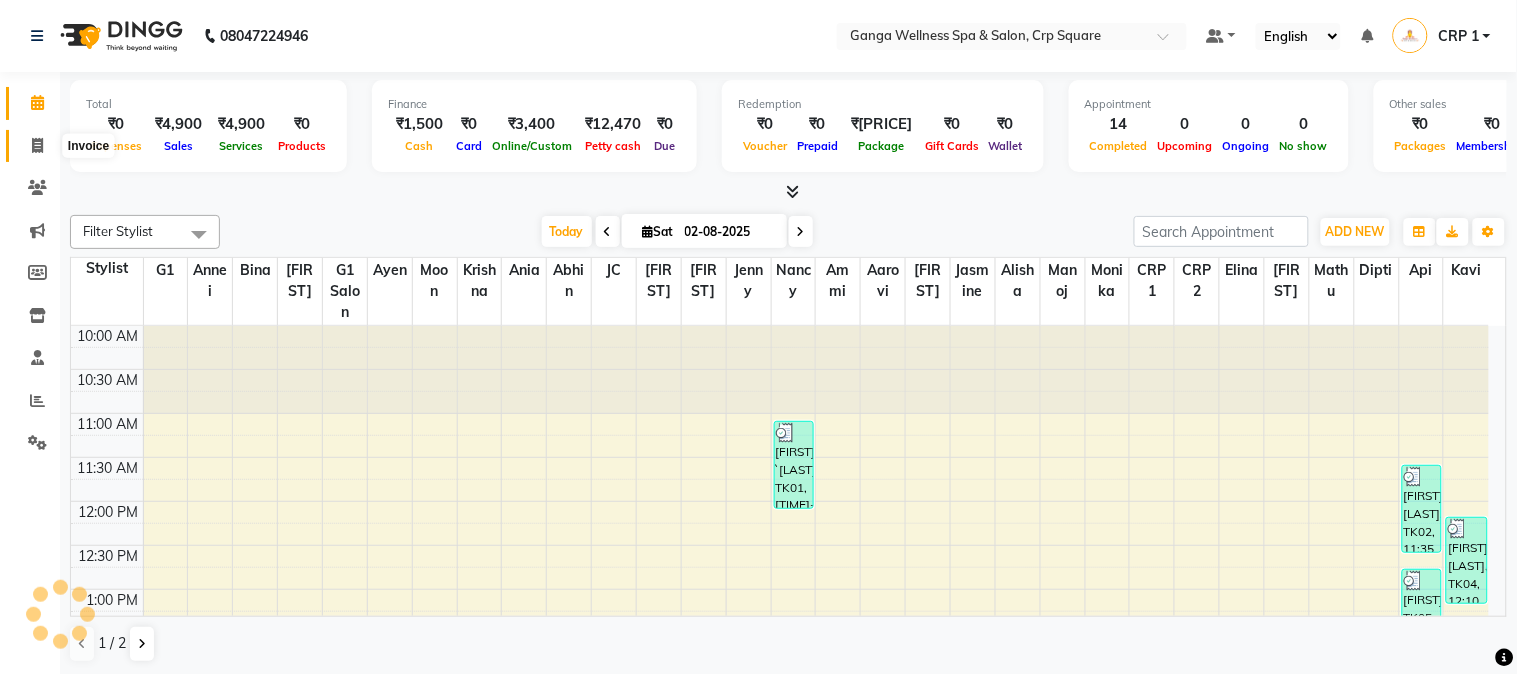 click 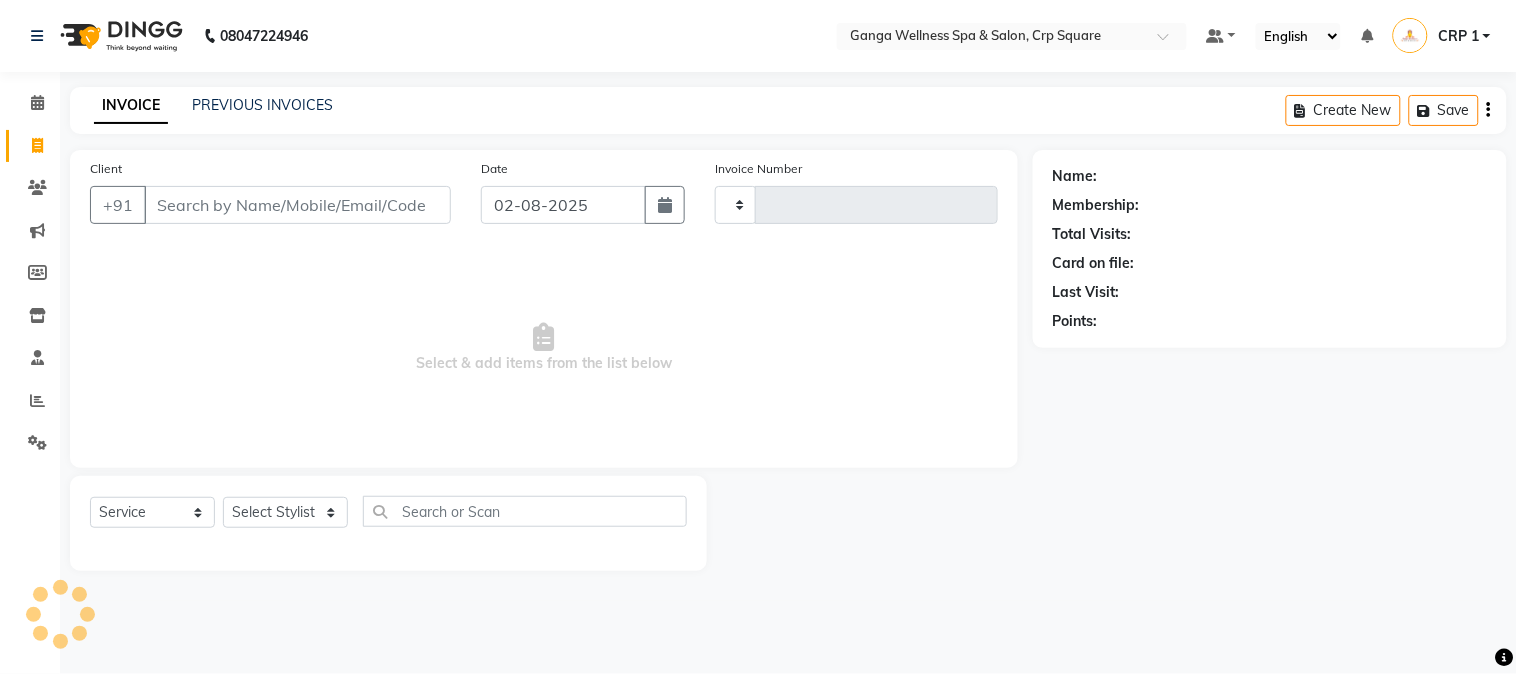 type on "1903" 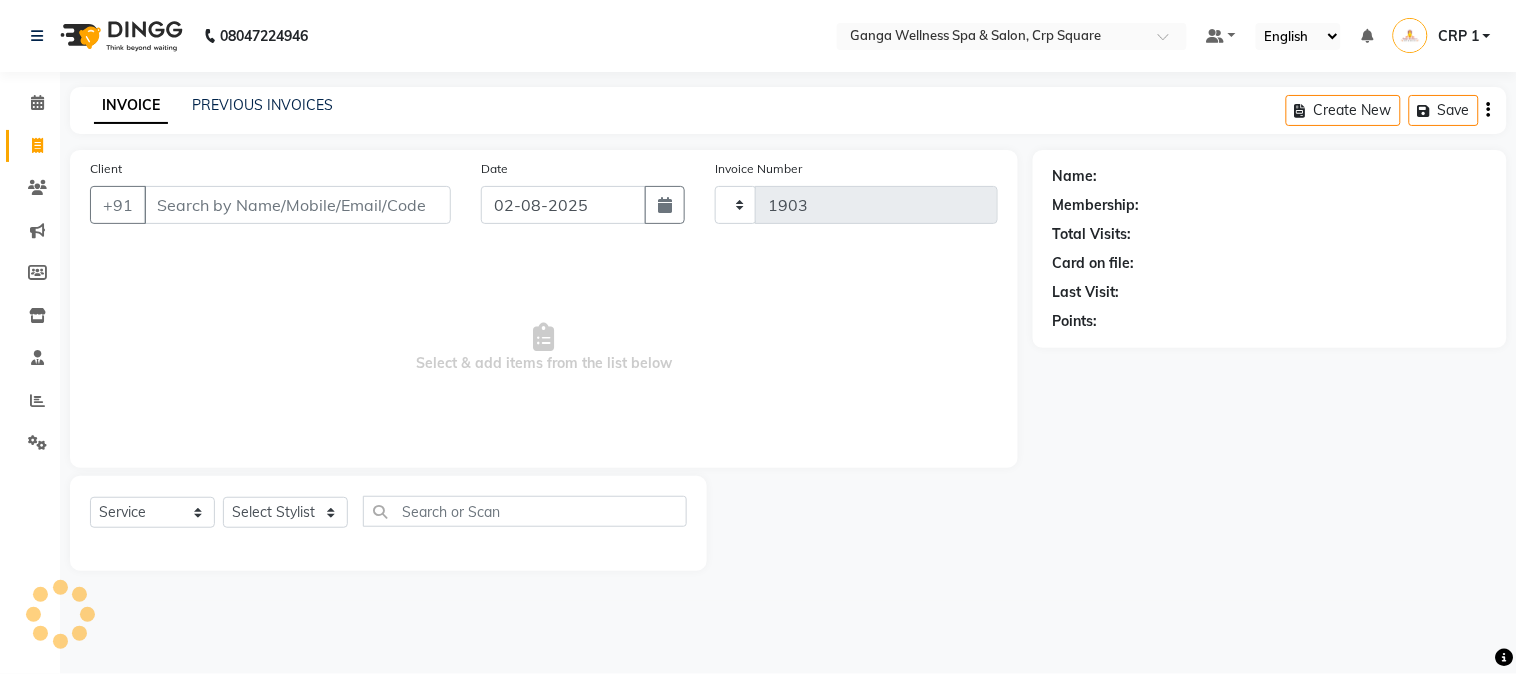 select on "715" 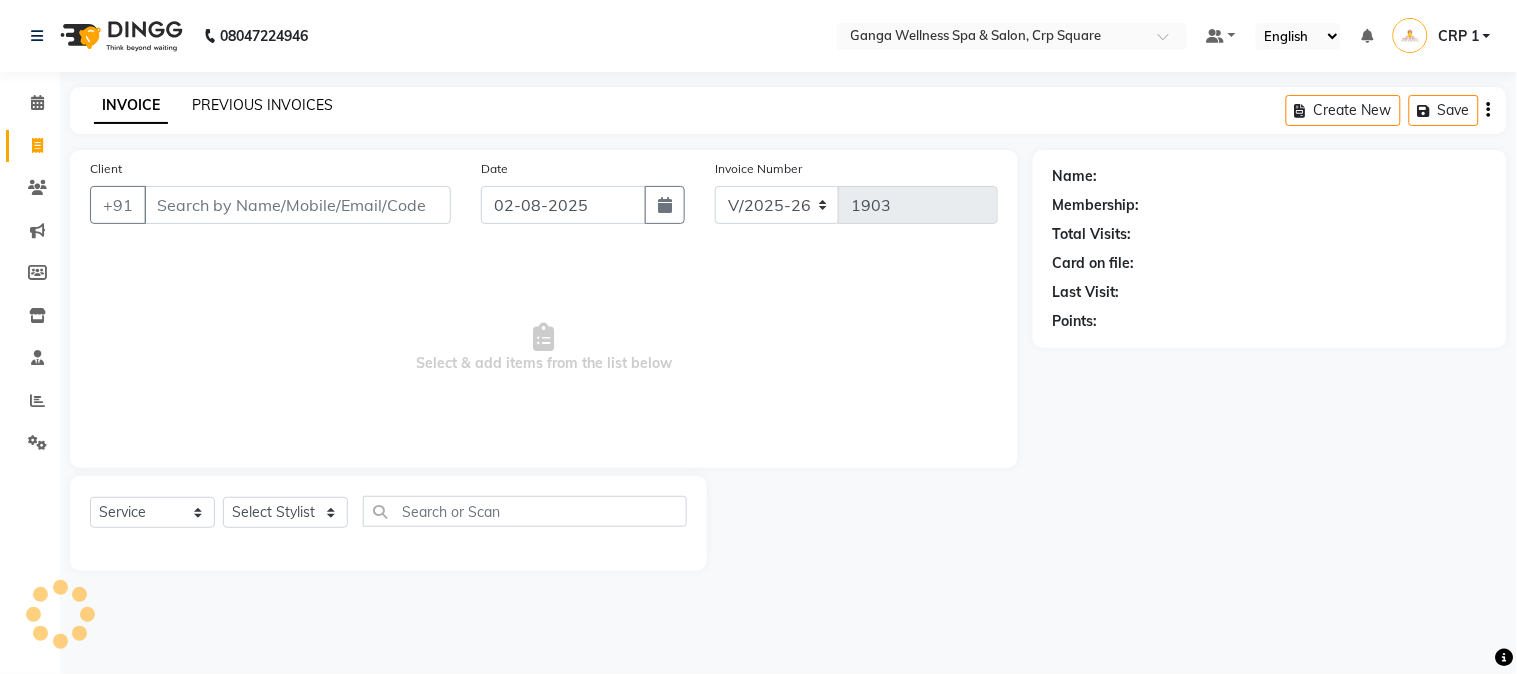 click on "PREVIOUS INVOICES" 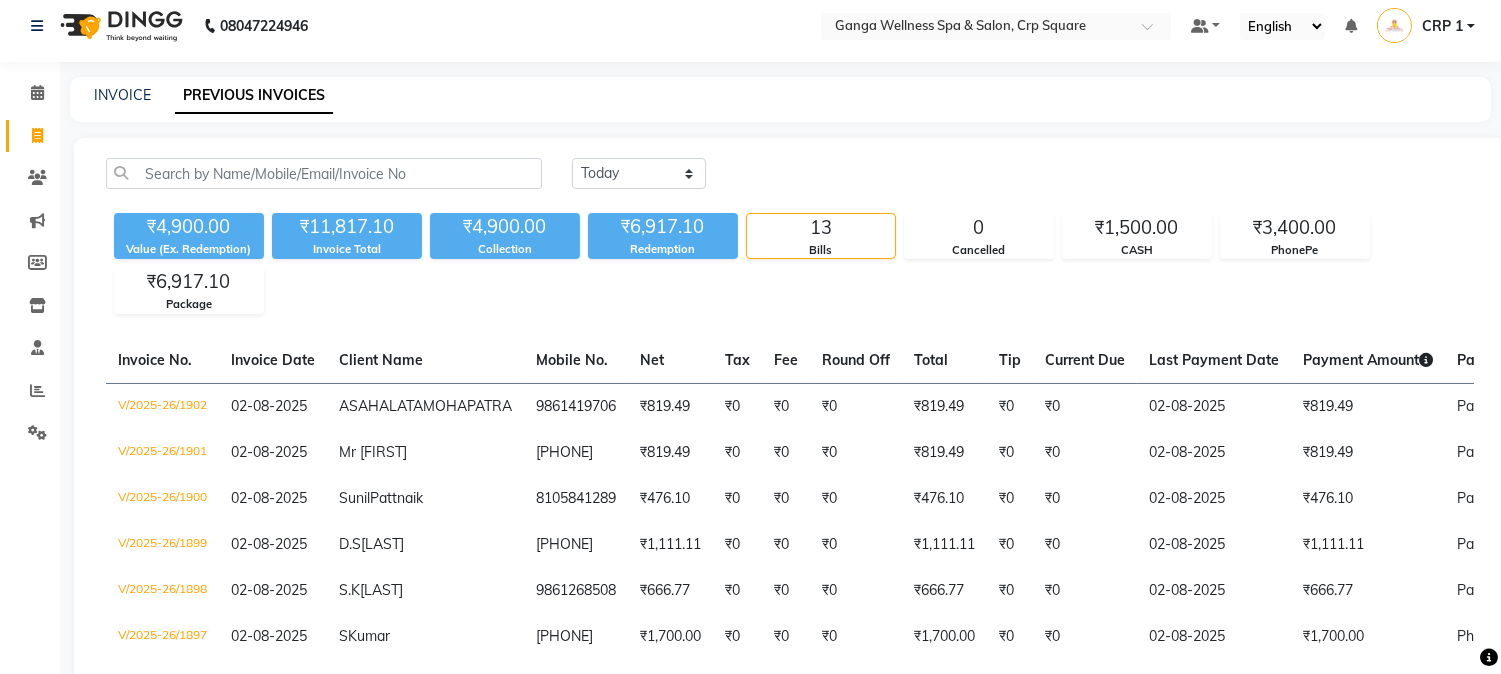 scroll, scrollTop: 0, scrollLeft: 0, axis: both 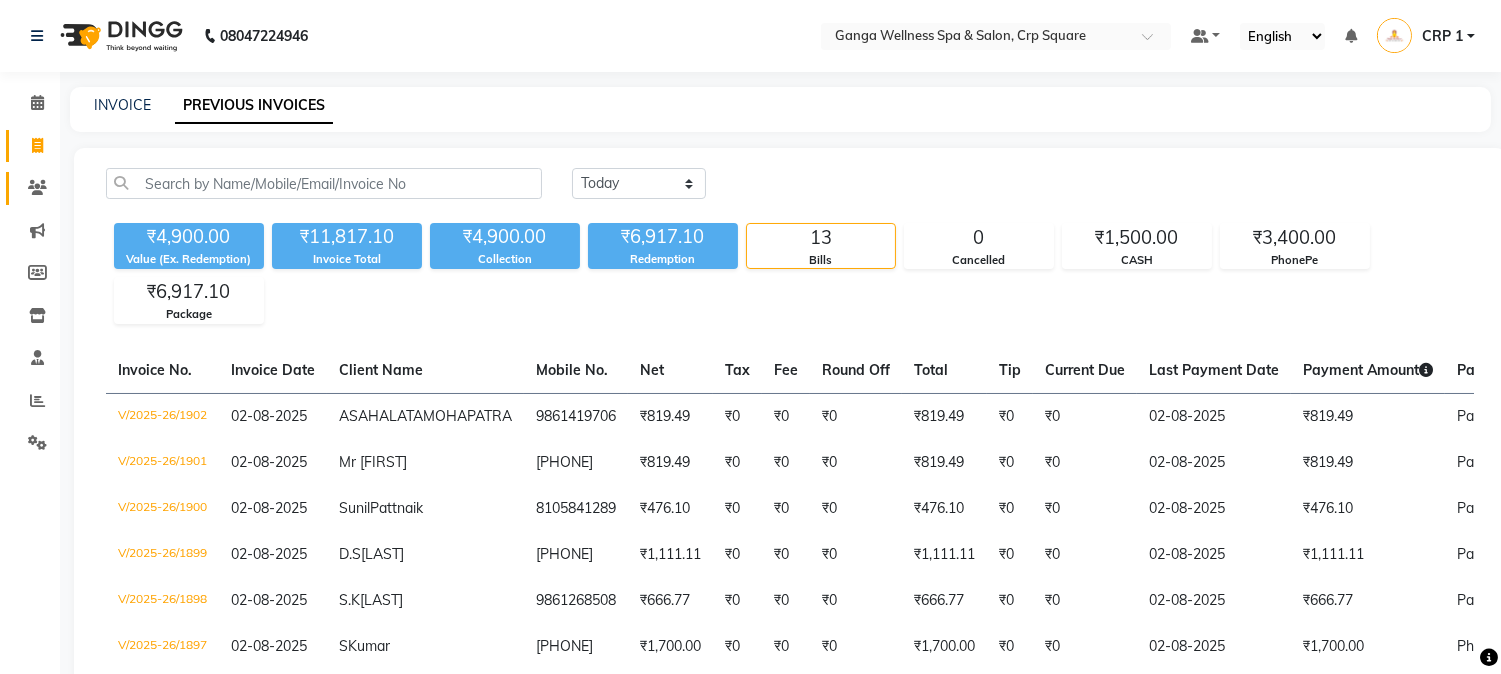 click on "Clients" 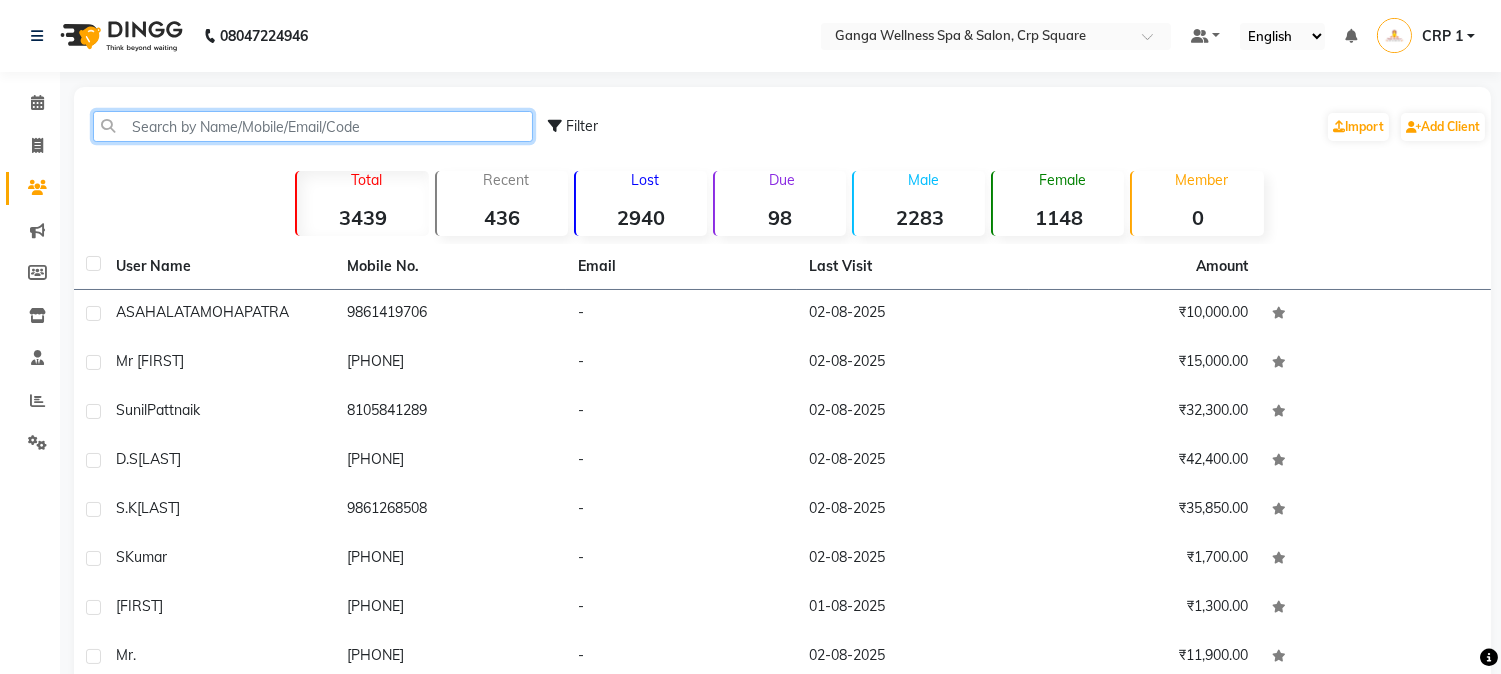 click 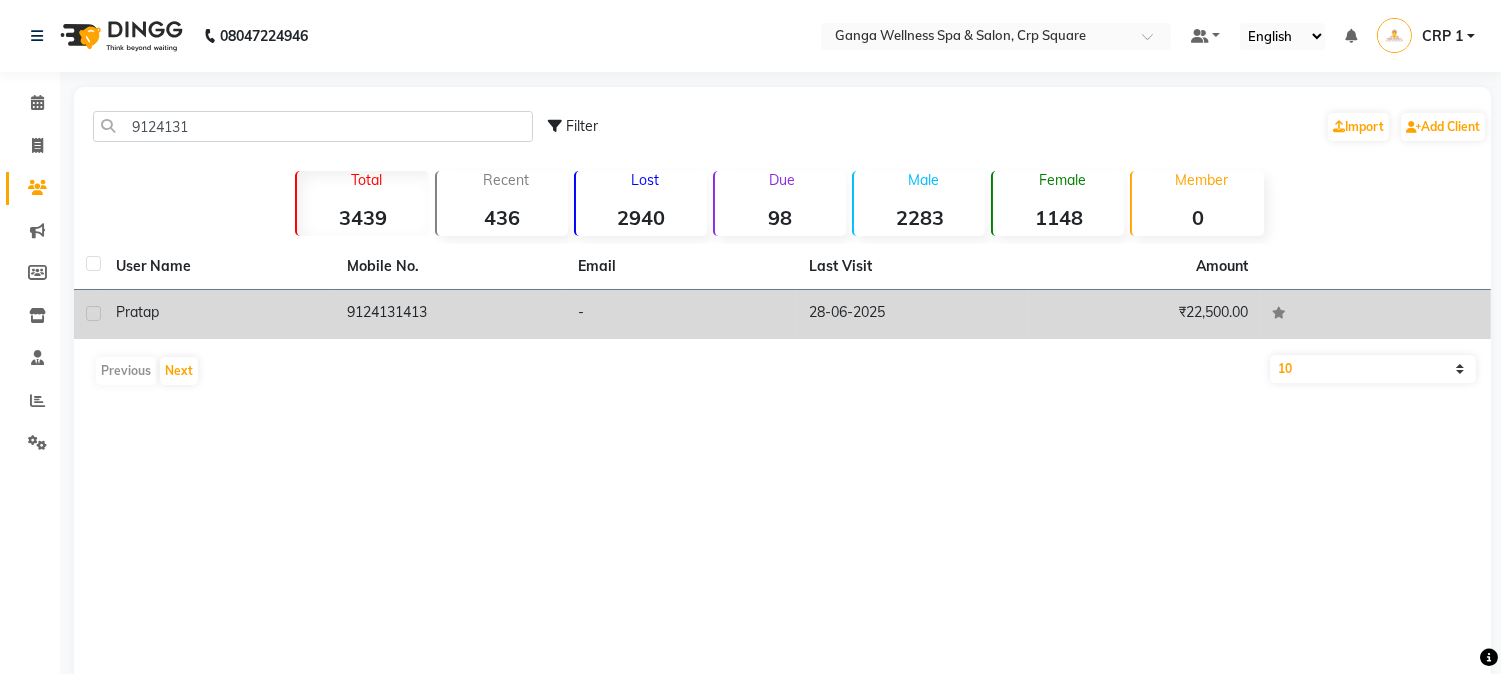 click on "9124131413" 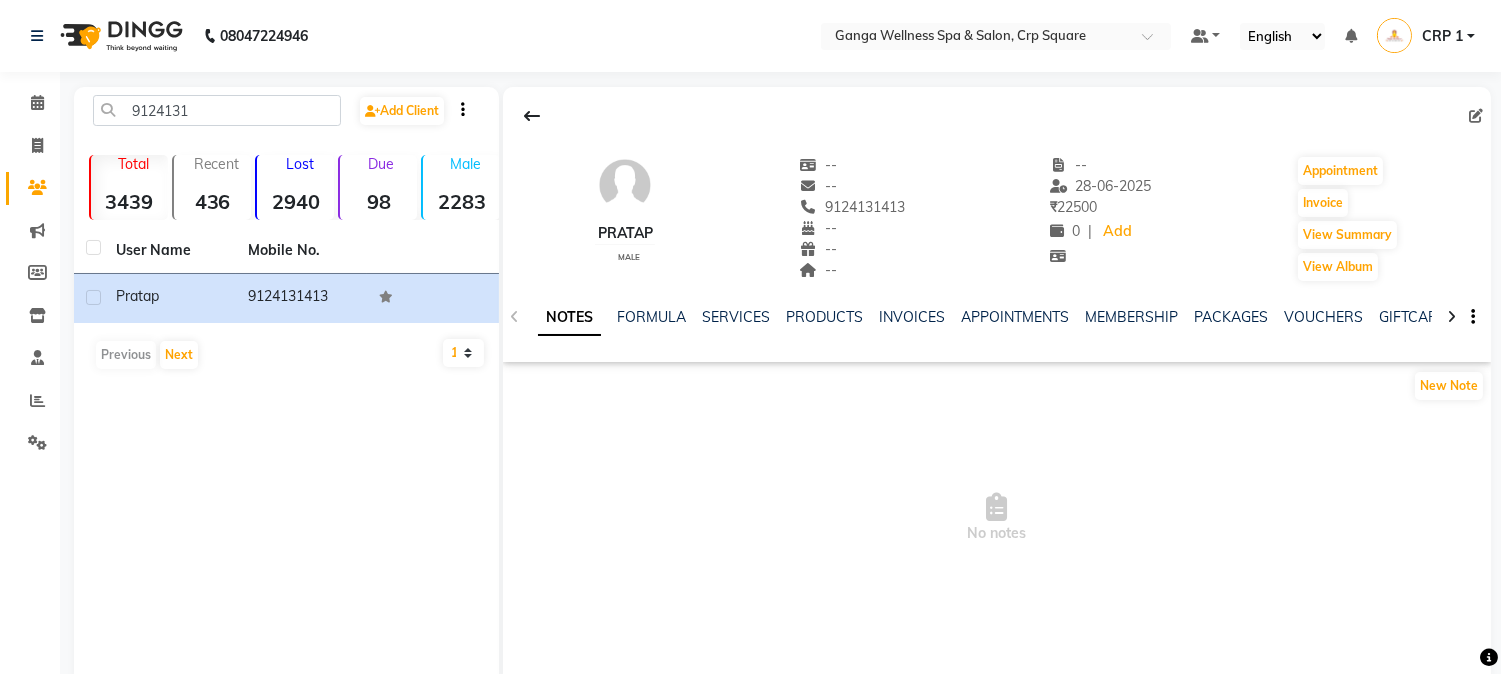click on "NOTES FORMULA SERVICES PRODUCTS INVOICES APPOINTMENTS MEMBERSHIP PACKAGES VOUCHERS GIFTCARDS POINTS FORMS FAMILY CARDS WALLET" 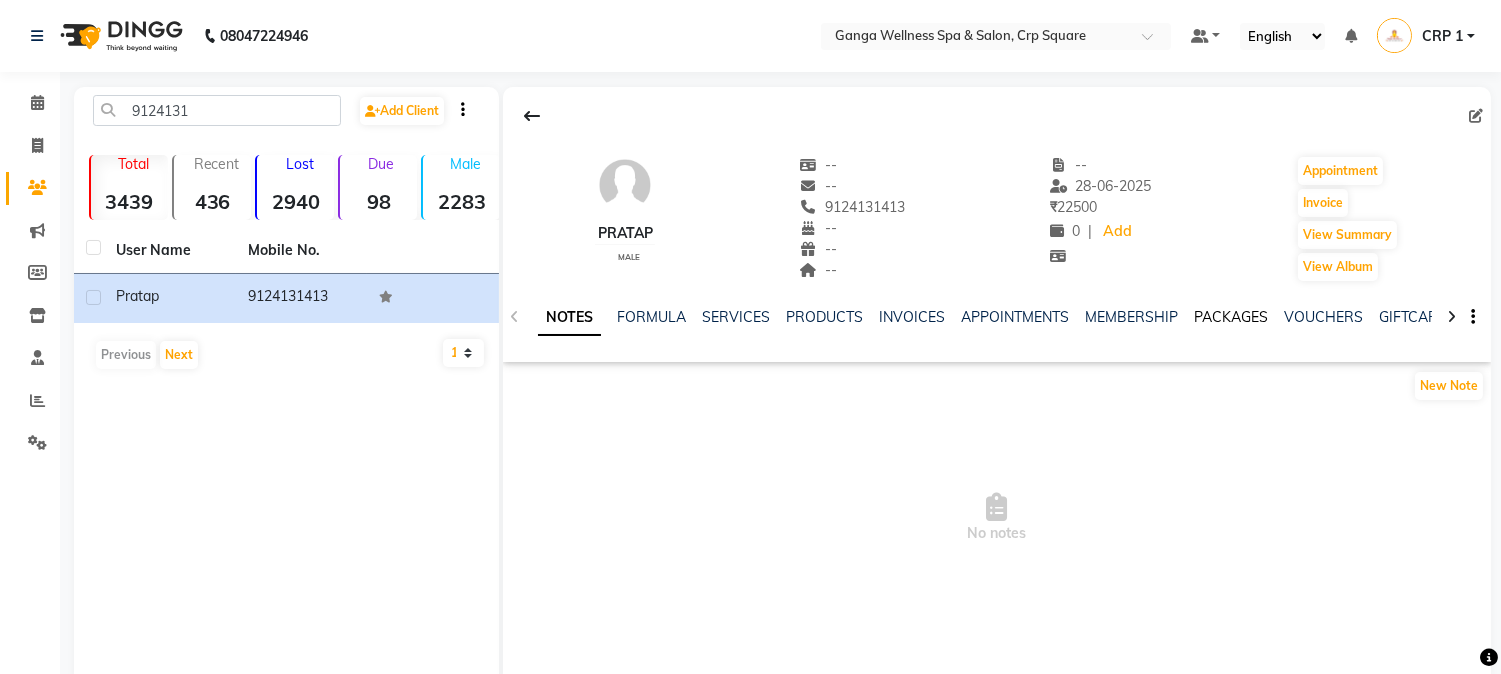 click on "PACKAGES" 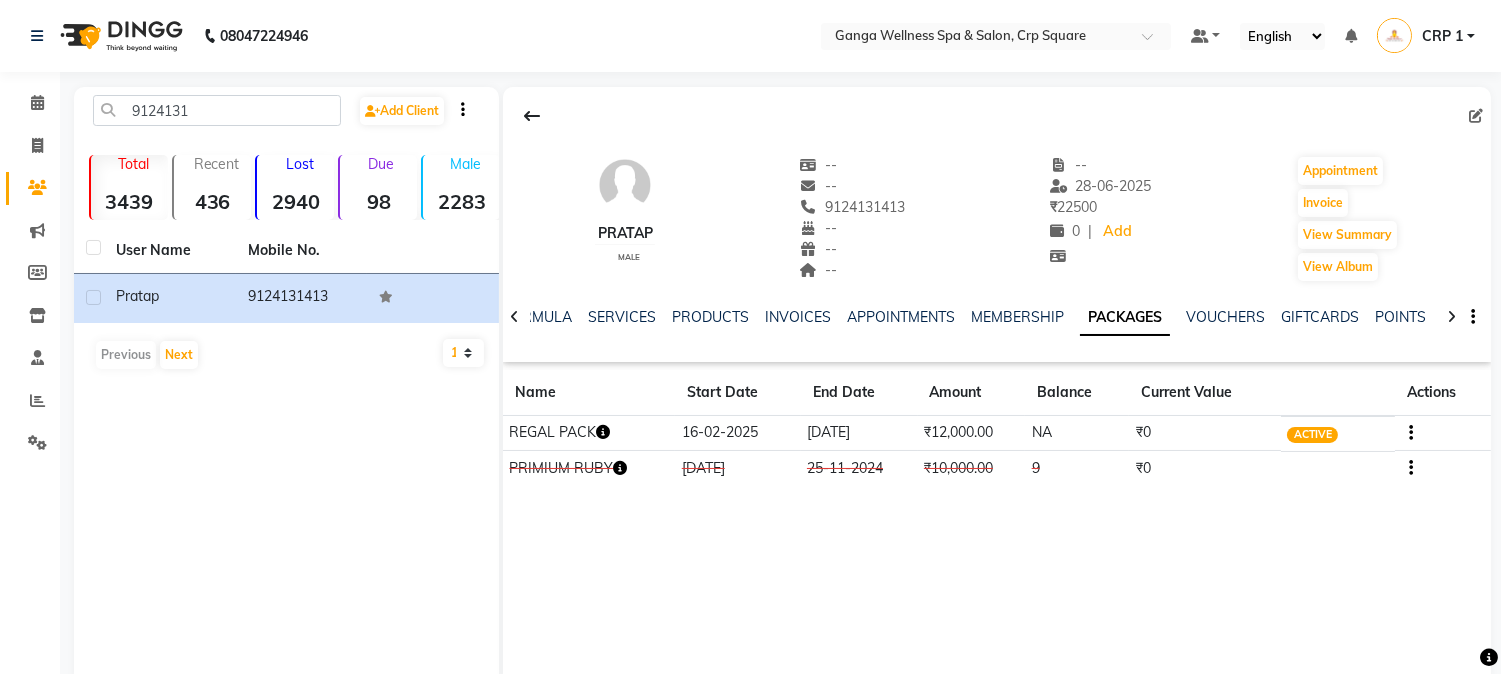 click 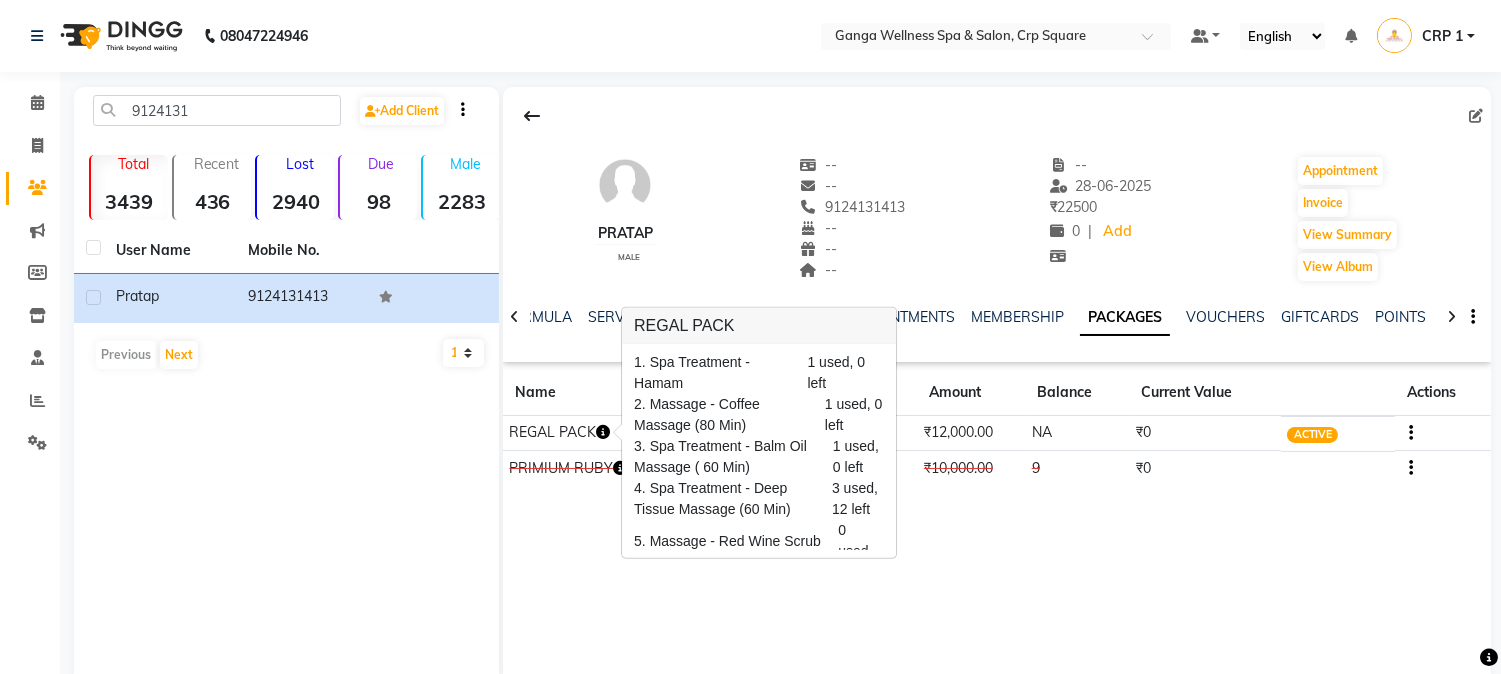 scroll, scrollTop: 95, scrollLeft: 0, axis: vertical 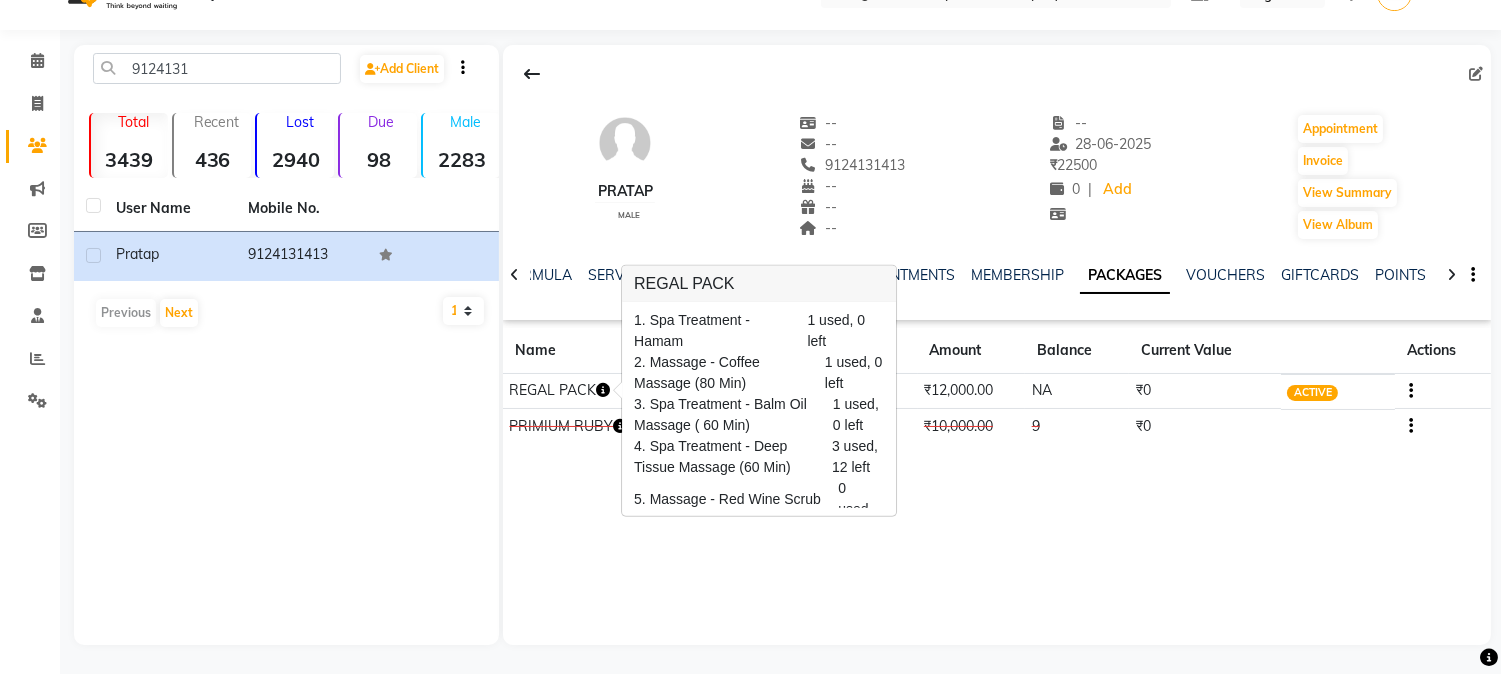 click on "Pratap    male  --   --   9124131413  --  --  --  -- 28-06-2025 ₹    22500 0 |  Add   Appointment   Invoice  View Summary  View Album  NOTES FORMULA SERVICES PRODUCTS INVOICES APPOINTMENTS MEMBERSHIP PACKAGES VOUCHERS GIFTCARDS POINTS FORMS FAMILY CARDS WALLET Name Start Date End Date Amount Balance Current Value Actions  REGAL PACK  16-02-2025 16-02-2026  ₹12,000.00   NA  ₹0 ACTIVE  PRIMIUM RUBY  26-11-2023 25-11-2024  ₹10,000.00   9  ₹0 CONSUMED" 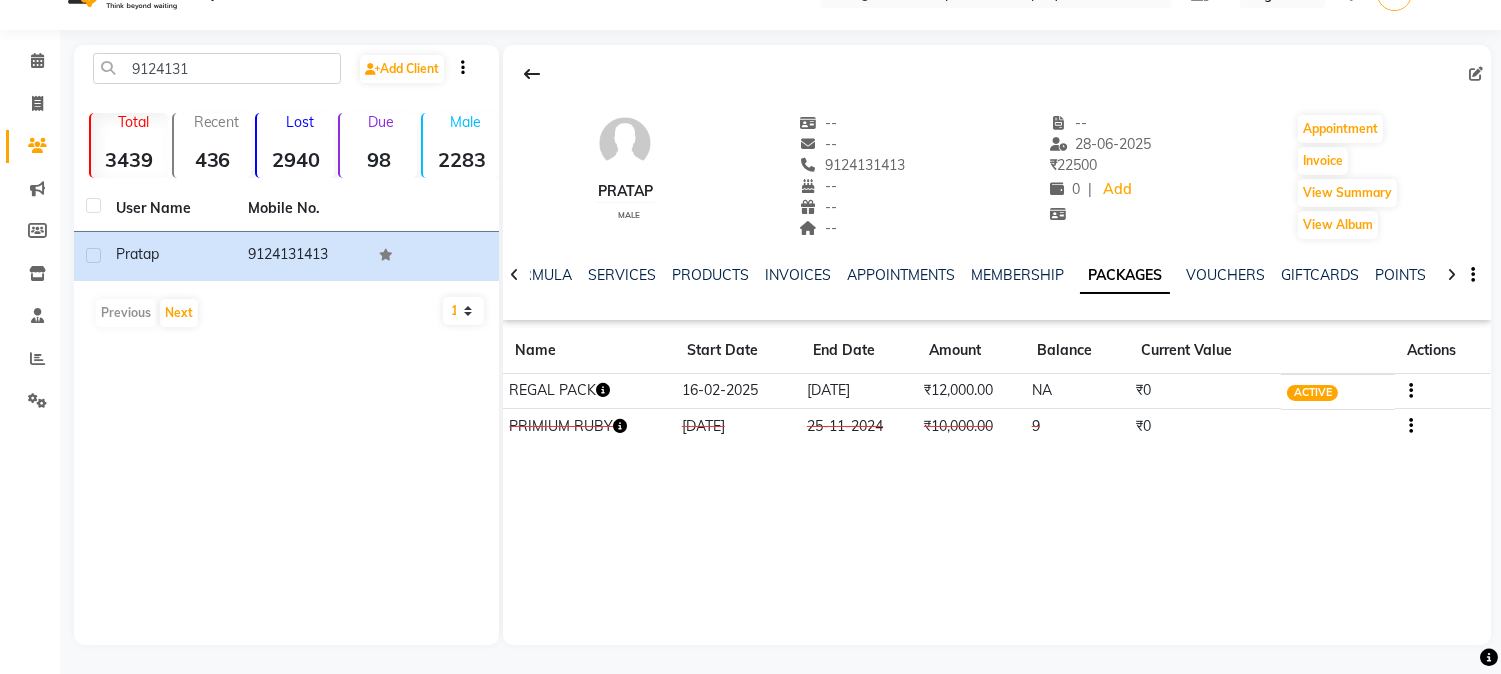 click 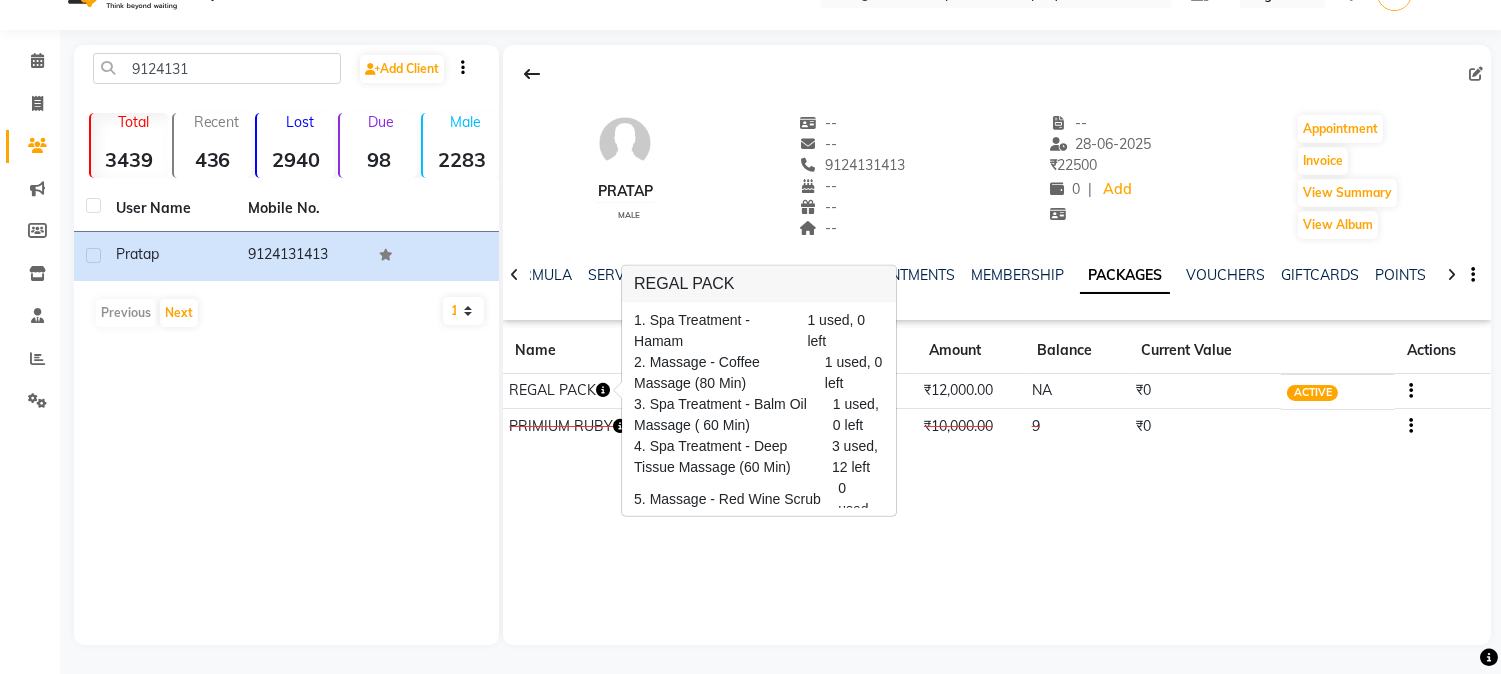 scroll, scrollTop: 95, scrollLeft: 0, axis: vertical 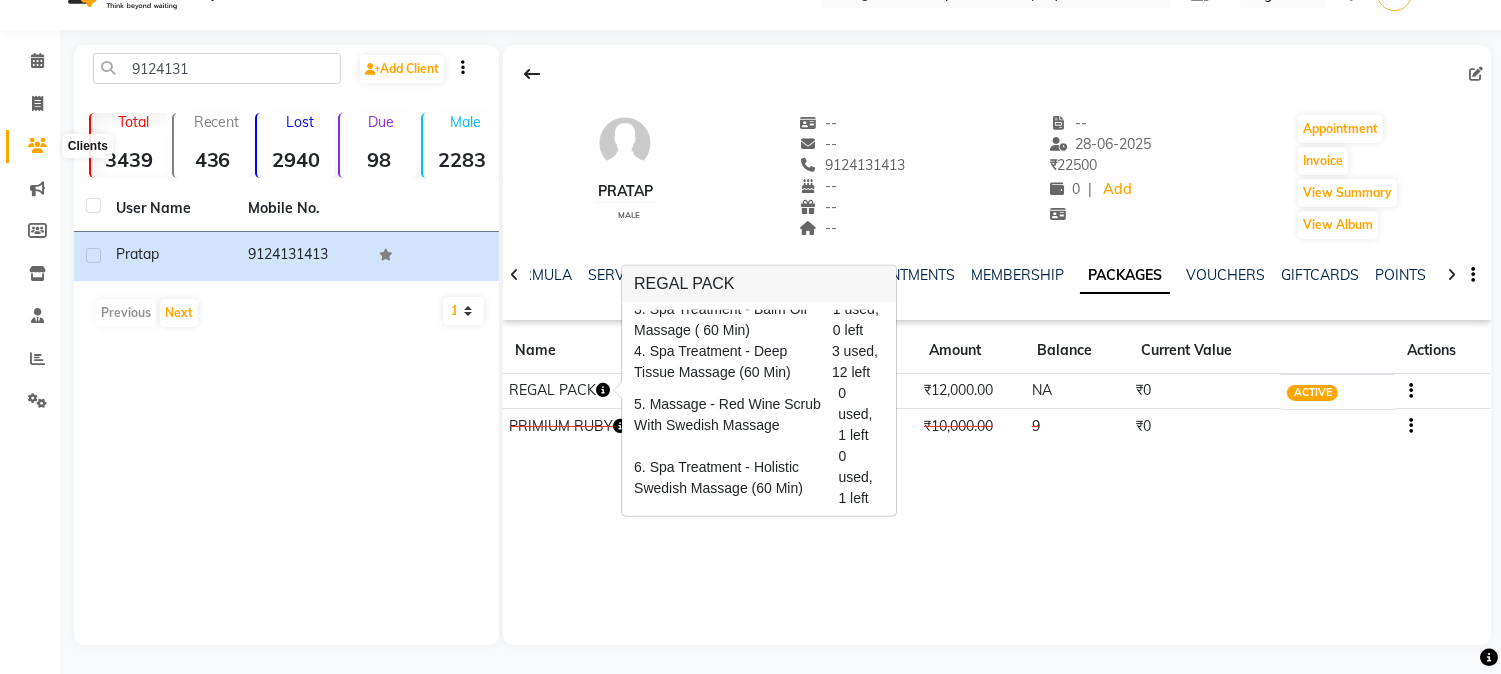 click 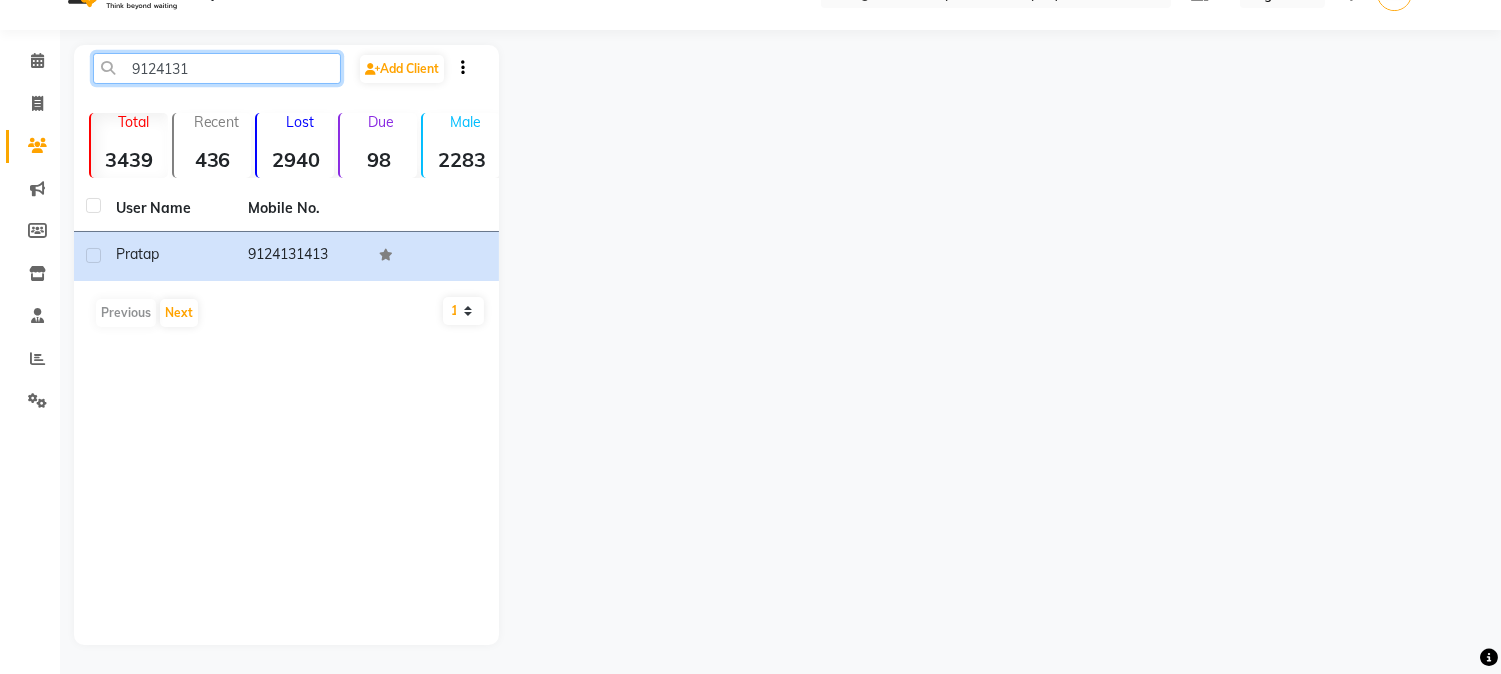 click on "9124131" 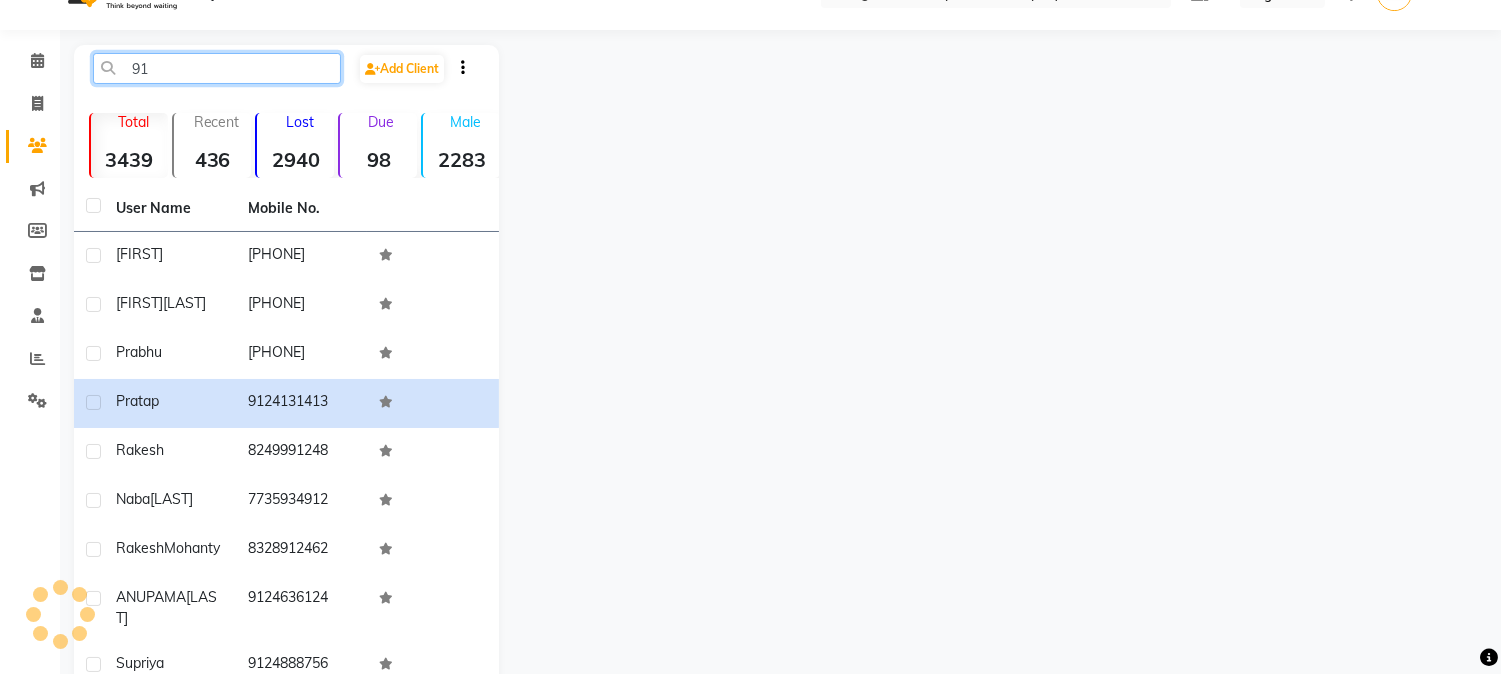 type on "9" 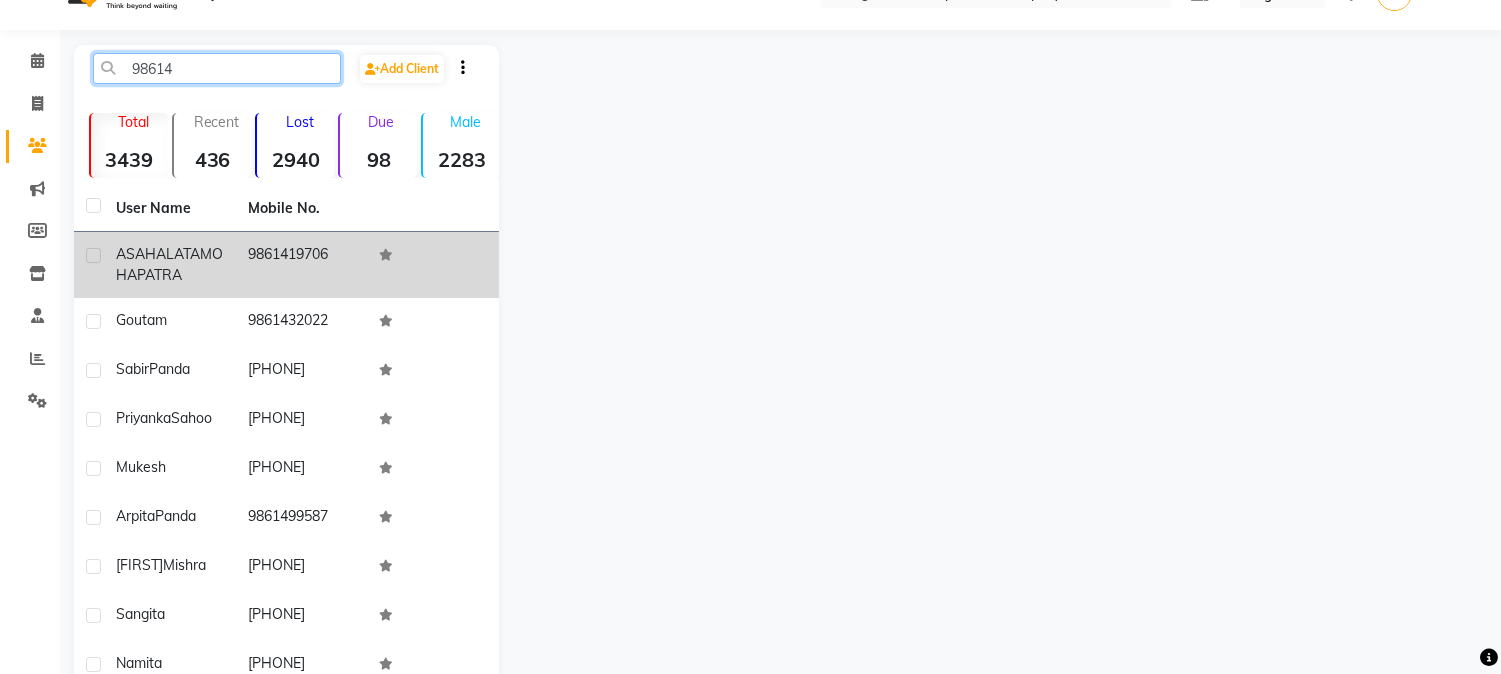 type on "98614" 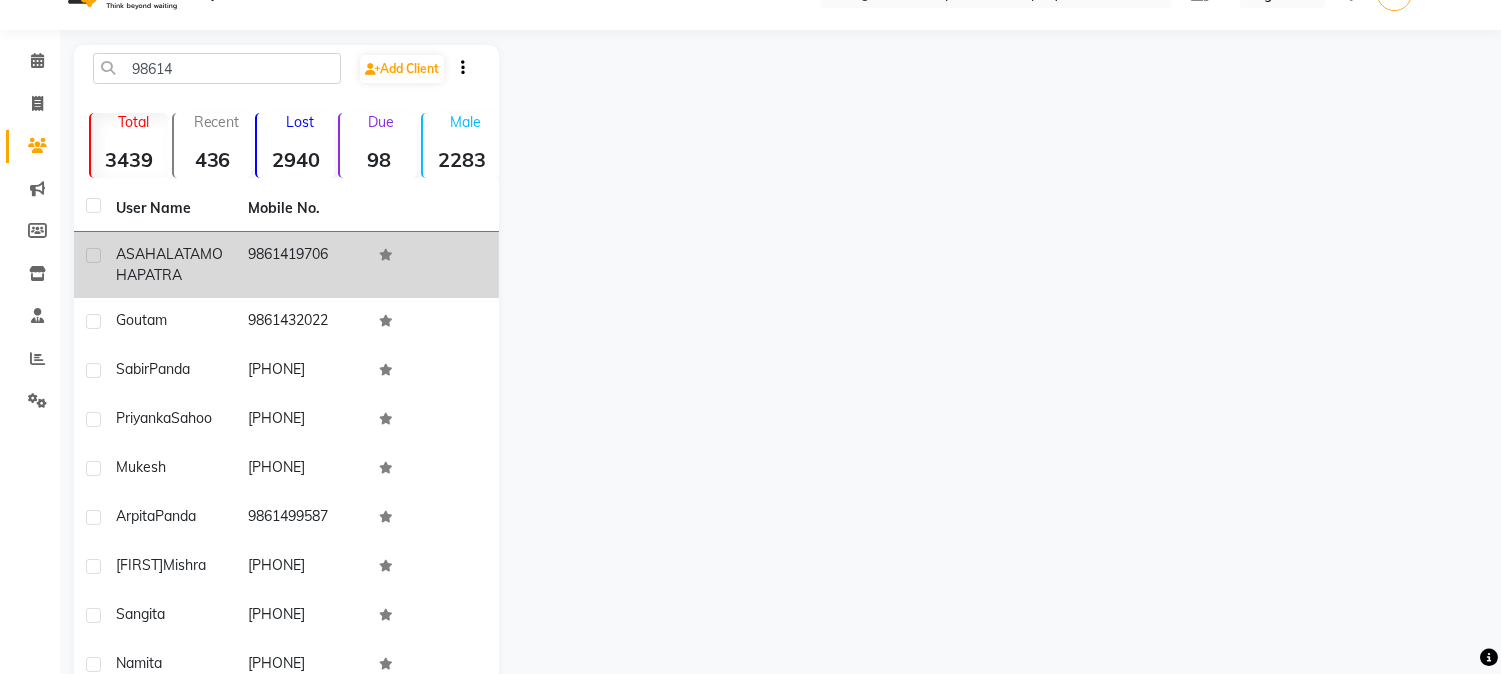 click on "ASAHALATA" 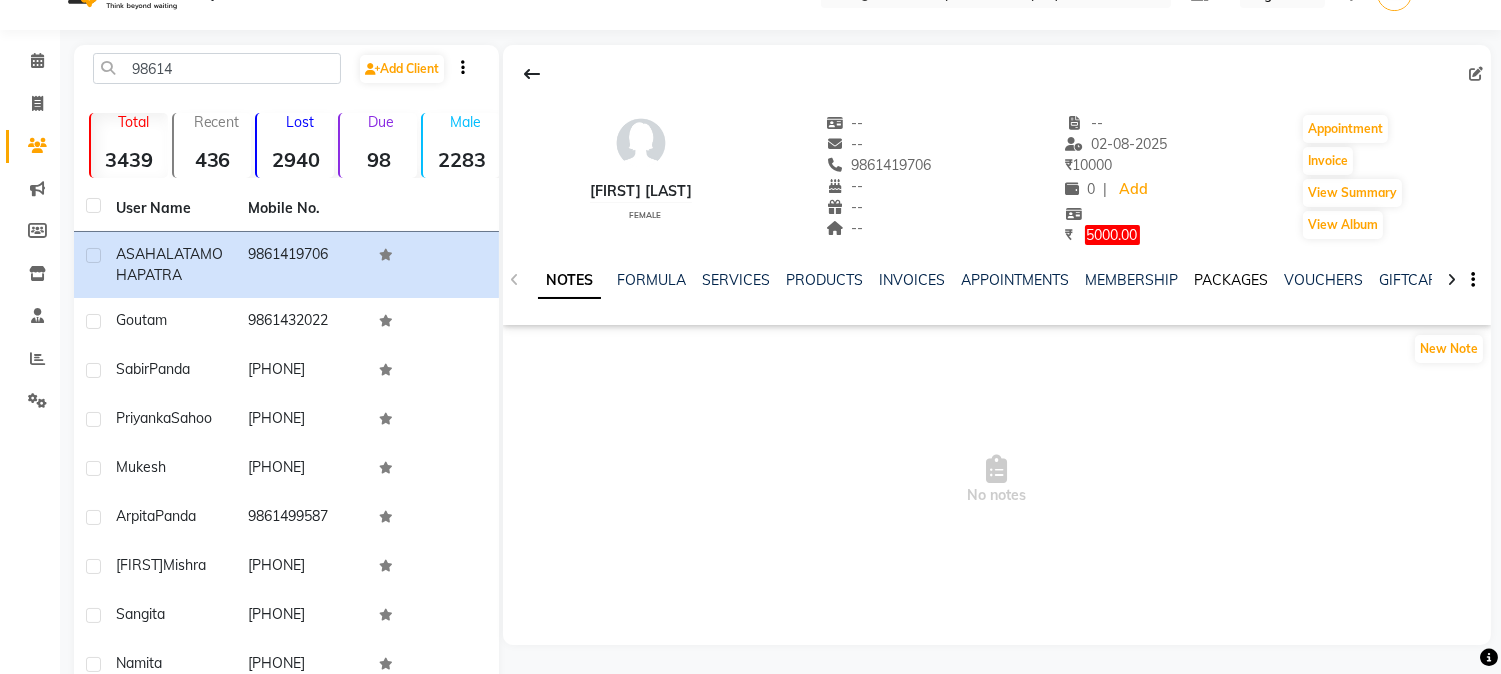 click on "PACKAGES" 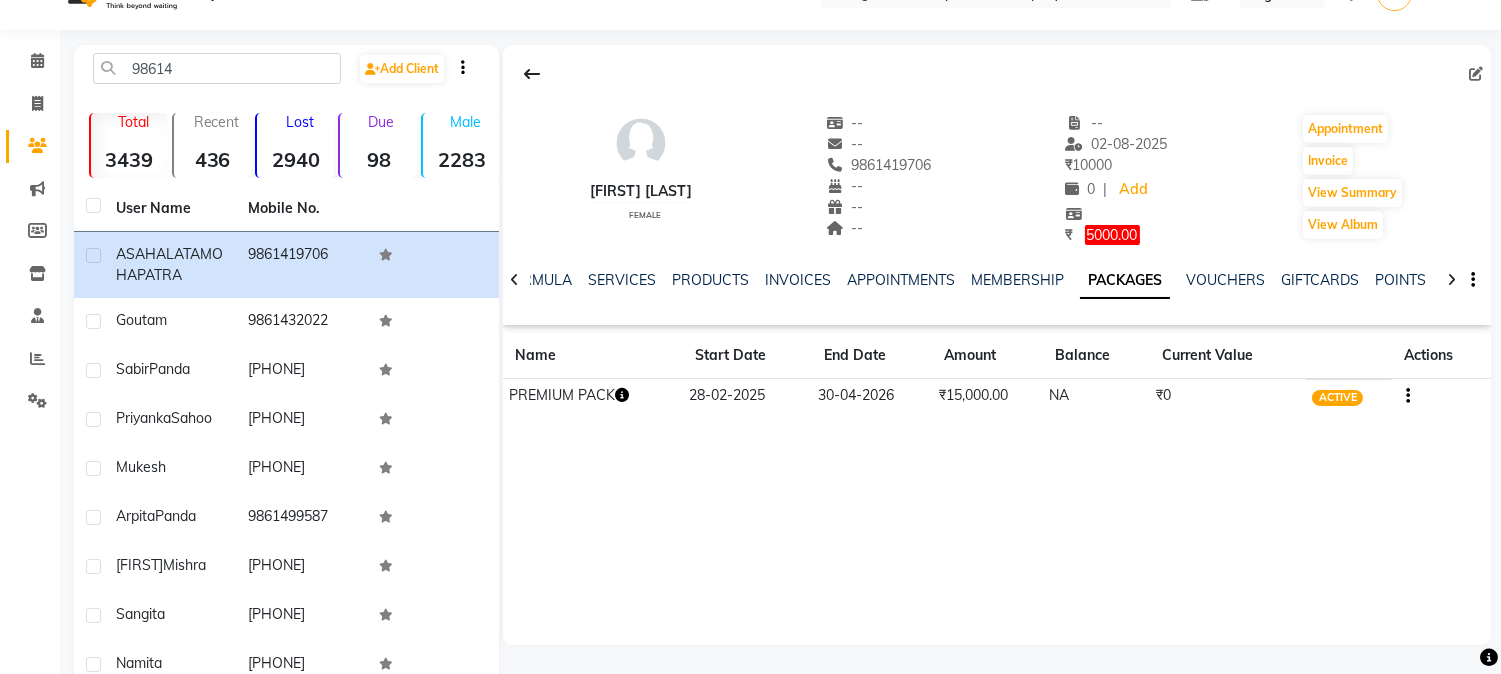 click 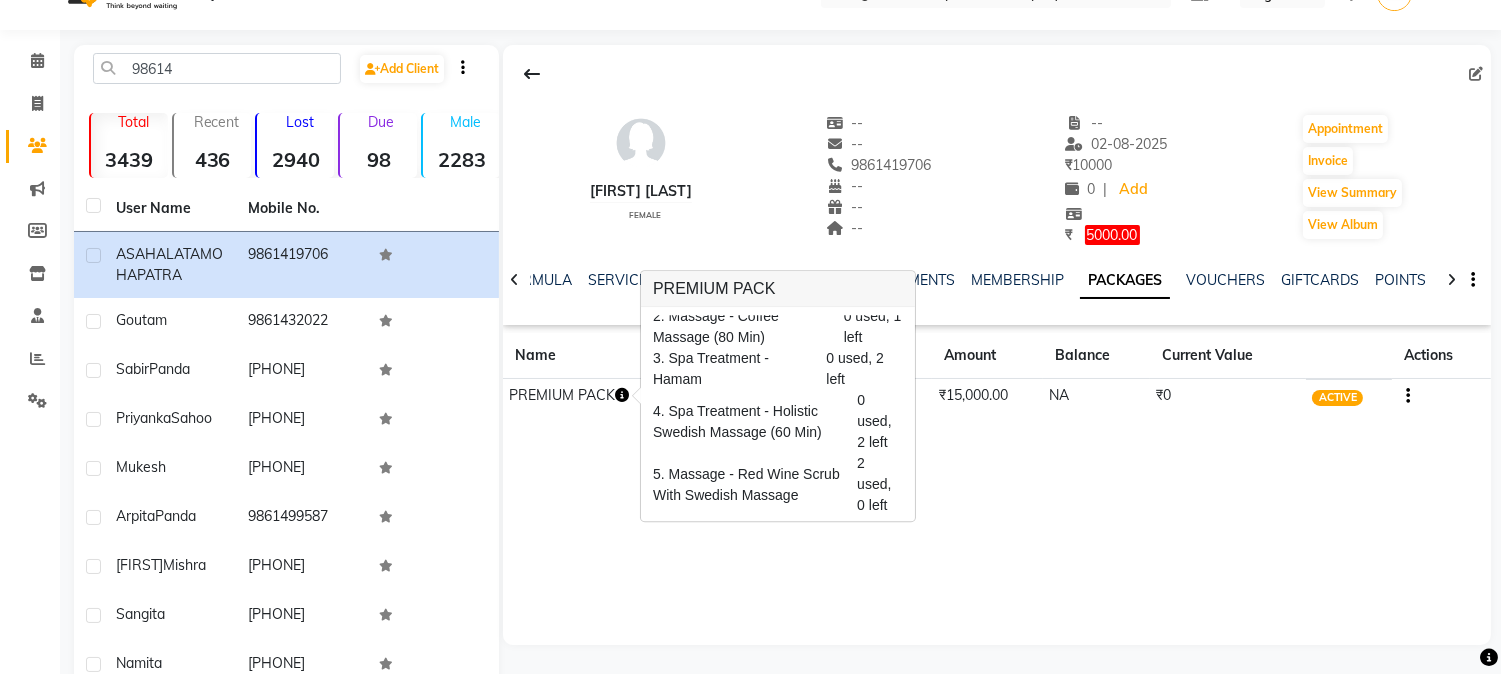 scroll, scrollTop: 95, scrollLeft: 0, axis: vertical 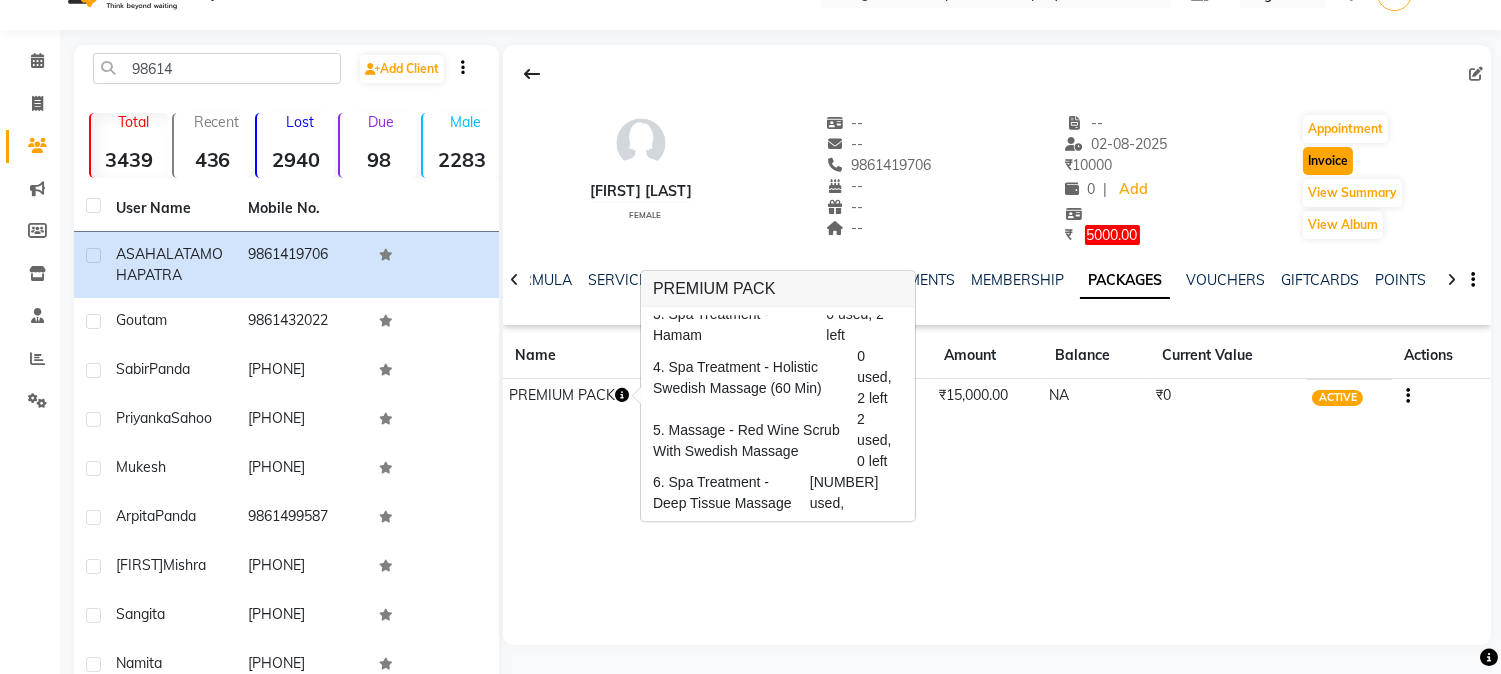 click on "Invoice" 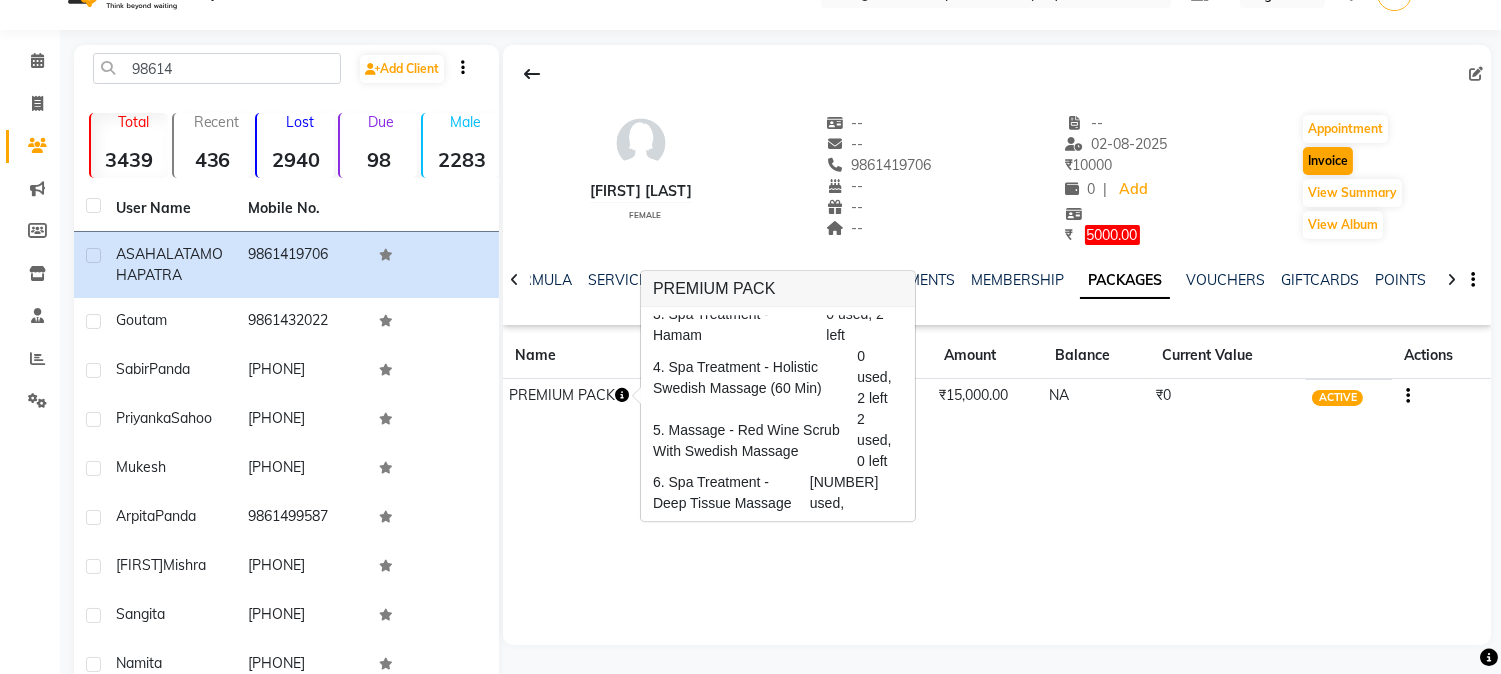 scroll, scrollTop: 0, scrollLeft: 0, axis: both 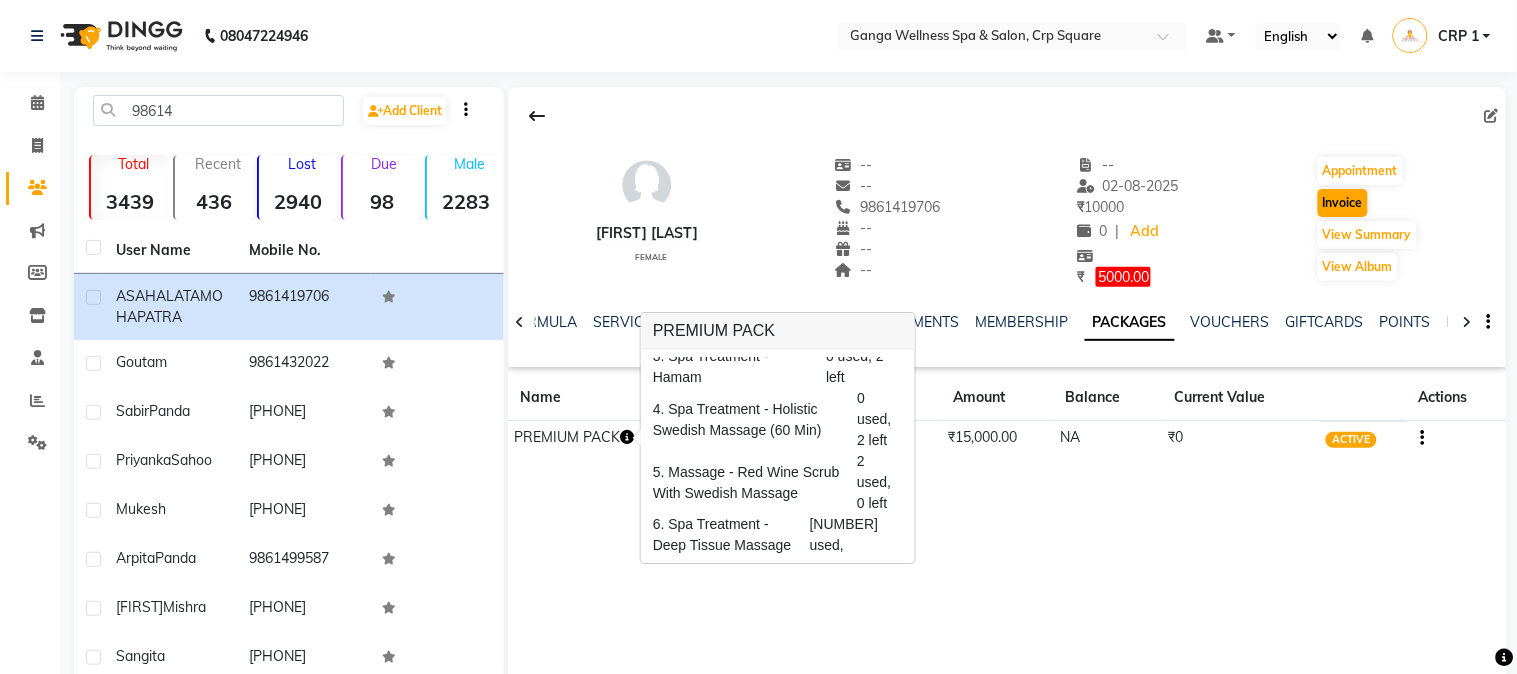 select on "715" 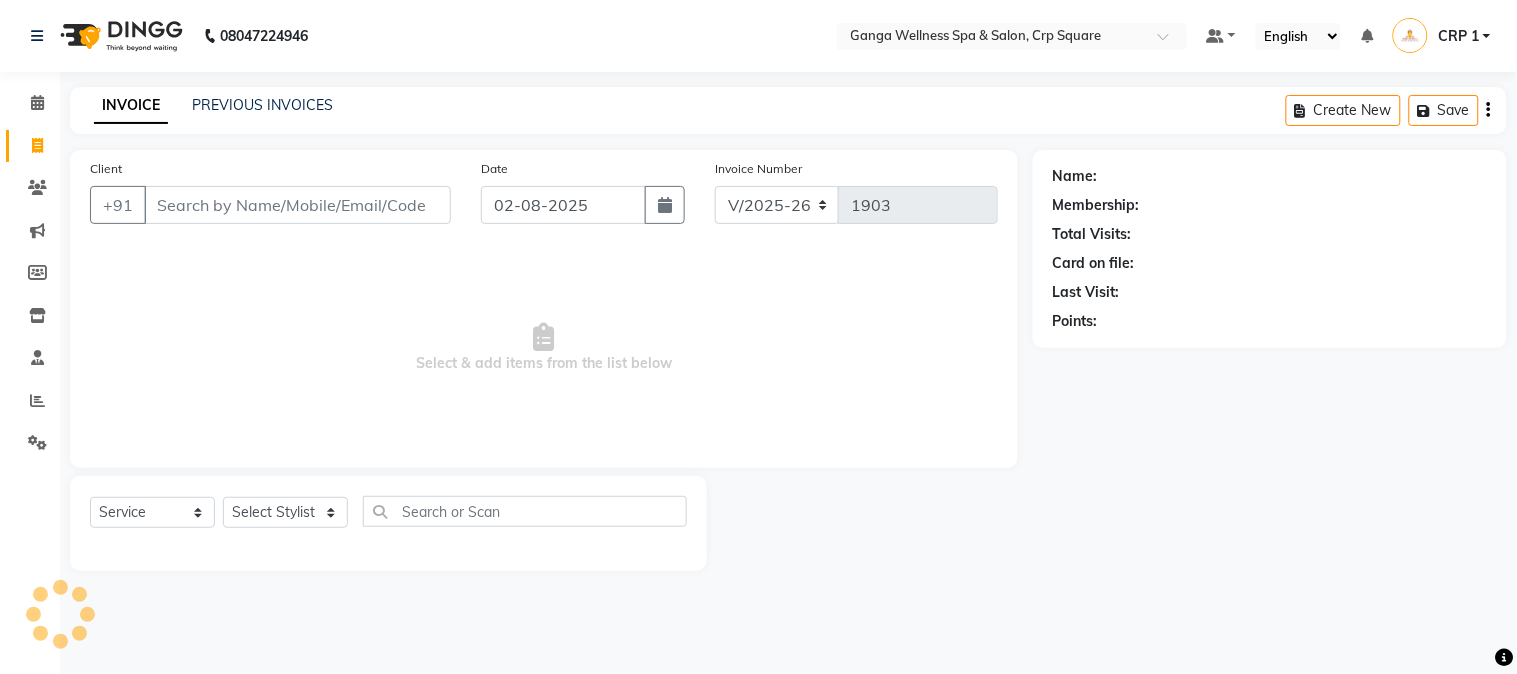 type on "9861419706" 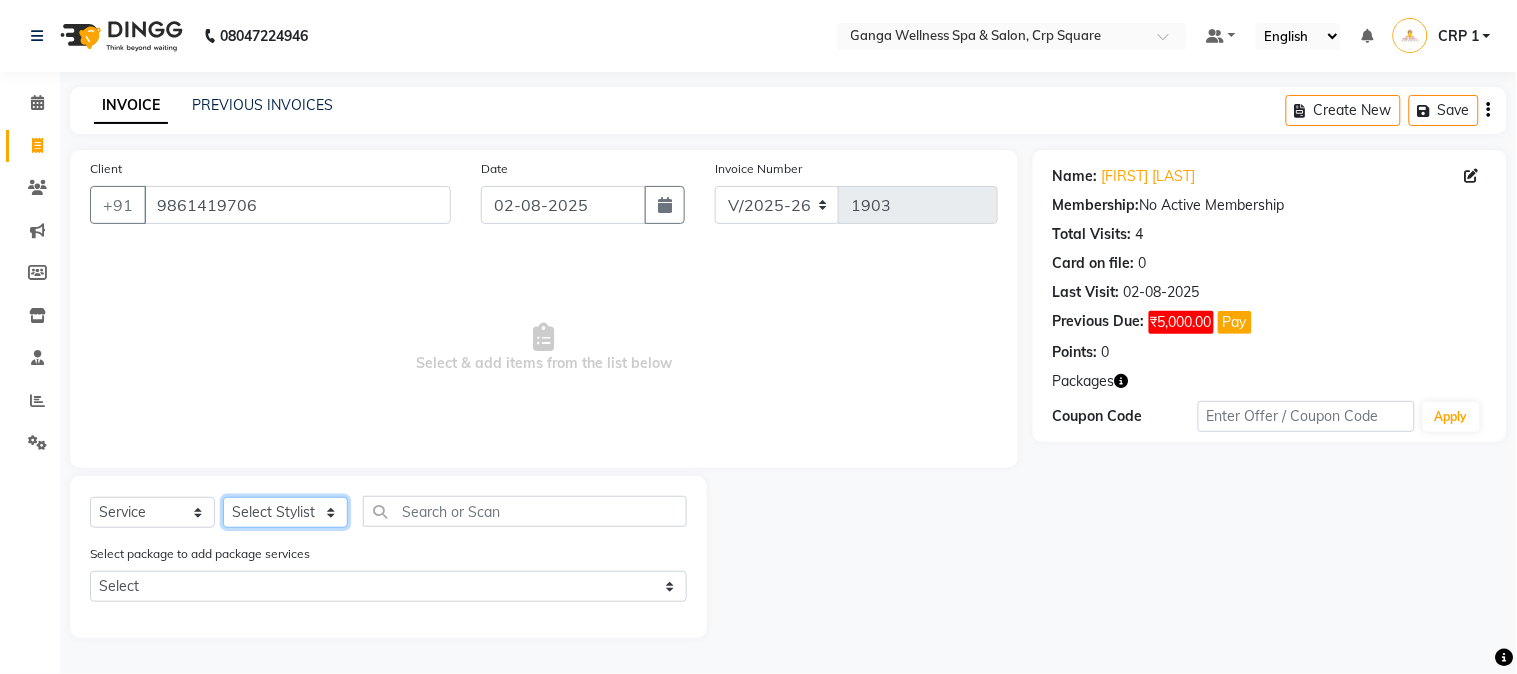 click on "Select Stylist Aarovi Abhin Alisha Ammi Ania Annei Api Ayen Bikash Bina CRP 1 CRP 2 Dipti Elina G1 G1 Salon General Manager  Helen Jasmine Jayashree JC Jenny kavi Krishna Manoj Mathu  Monika Moon Nancy Nirupama Pabitra Papu Puja Purnima Rajashree Raju Rashmi Rasmi  Remi Rinky Riya Rose Sanjiv Saraswati Saroj Sir  Shrabani Sofia Steffy Sukanya Surren Mahapatra Sushree Swopna Umpi Zuali" 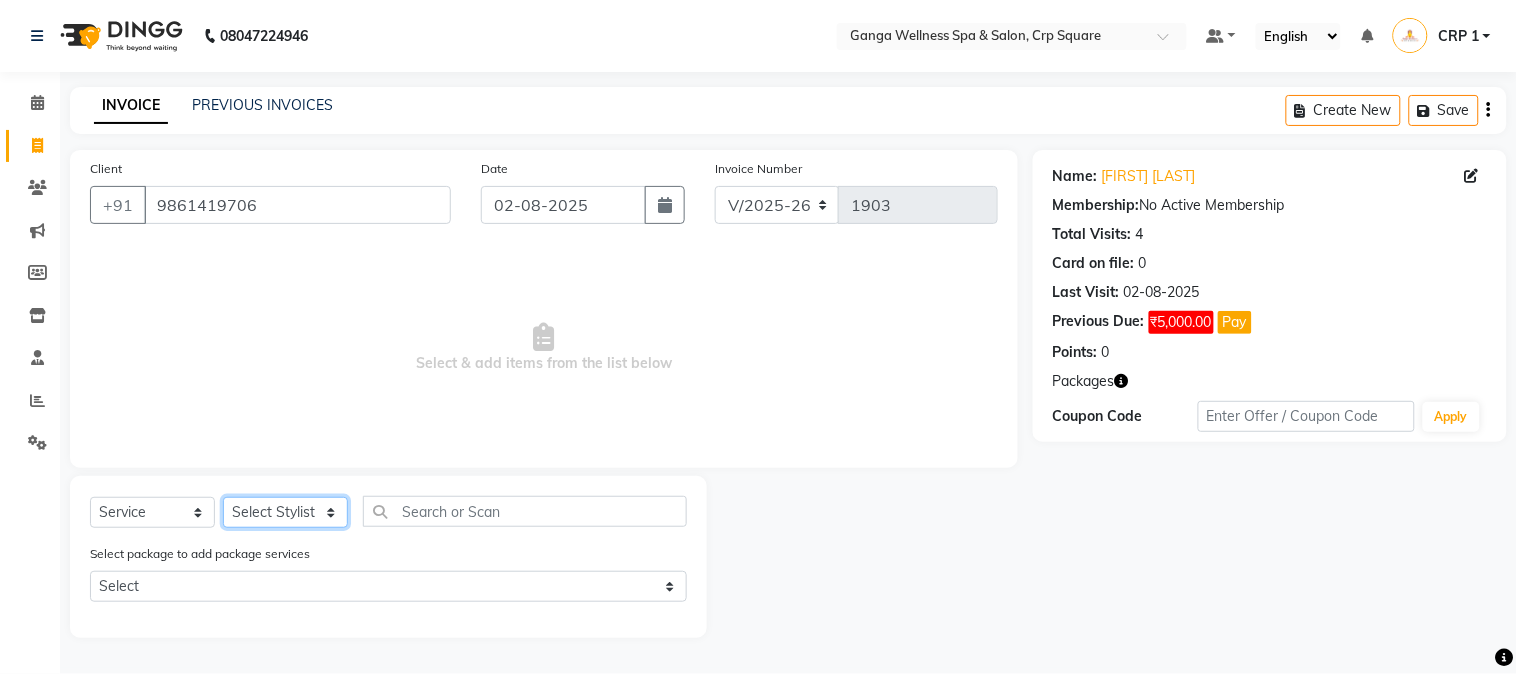 select on "79434" 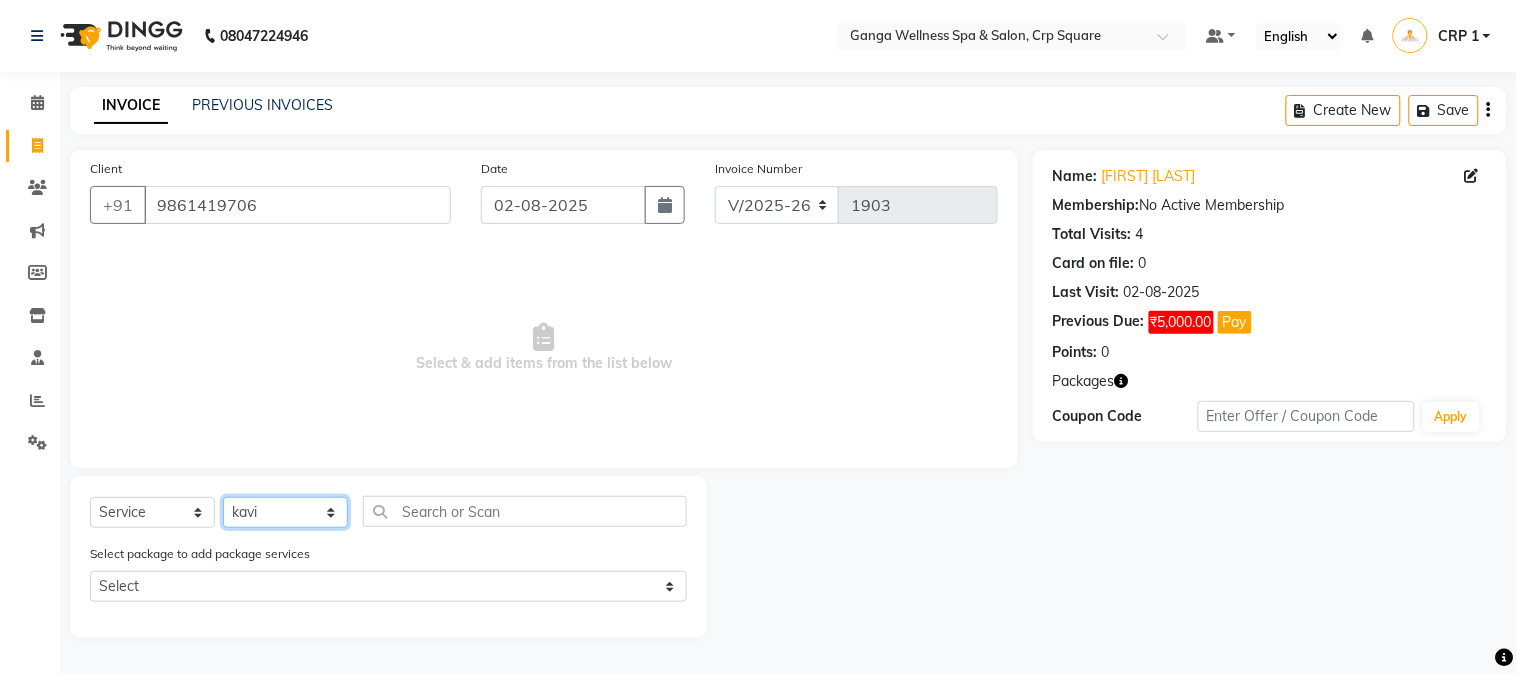 click on "Select Stylist Aarovi Abhin Alisha Ammi Ania Annei Api Ayen Bikash Bina CRP 1 CRP 2 Dipti Elina G1 G1 Salon General Manager  Helen Jasmine Jayashree JC Jenny kavi Krishna Manoj Mathu  Monika Moon Nancy Nirupama Pabitra Papu Puja Purnima Rajashree Raju Rashmi Rasmi  Remi Rinky Riya Rose Sanjiv Saraswati Saroj Sir  Shrabani Sofia Steffy Sukanya Surren Mahapatra Sushree Swopna Umpi Zuali" 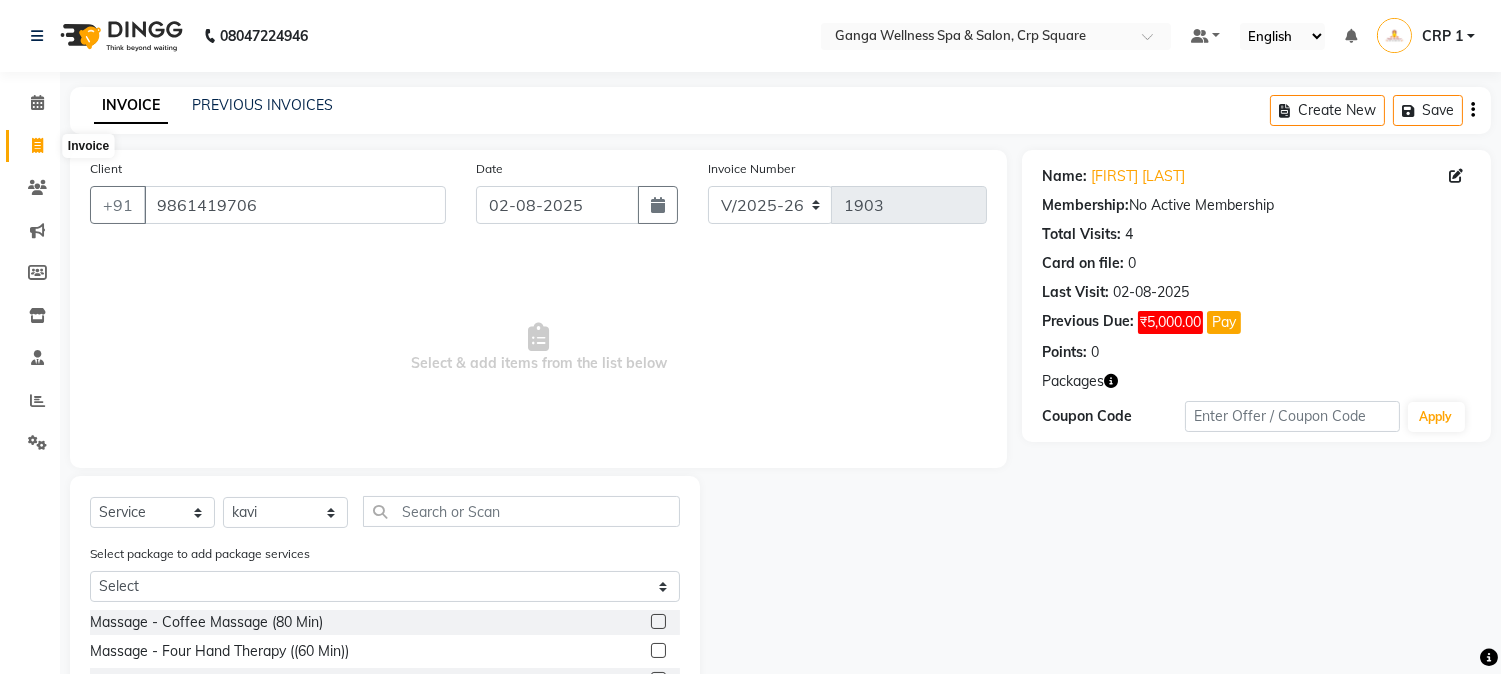 click 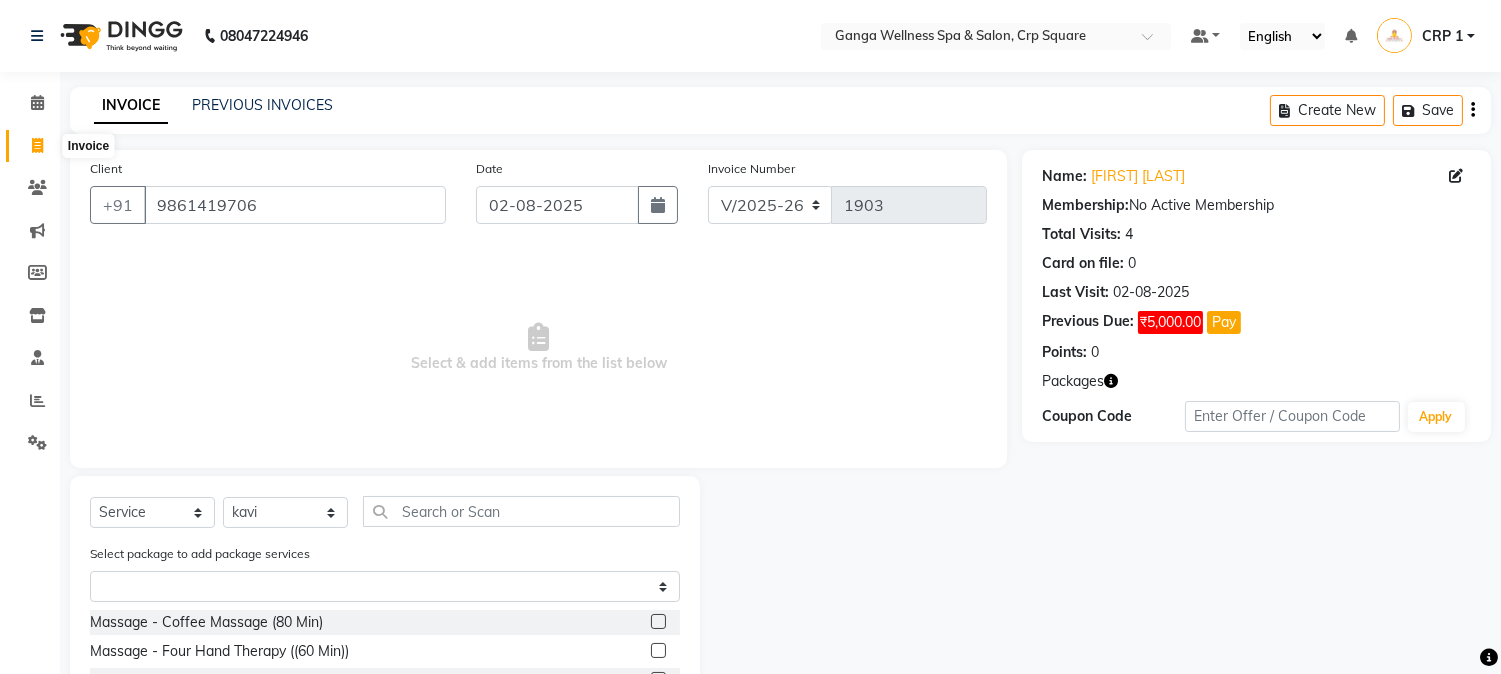select on "service" 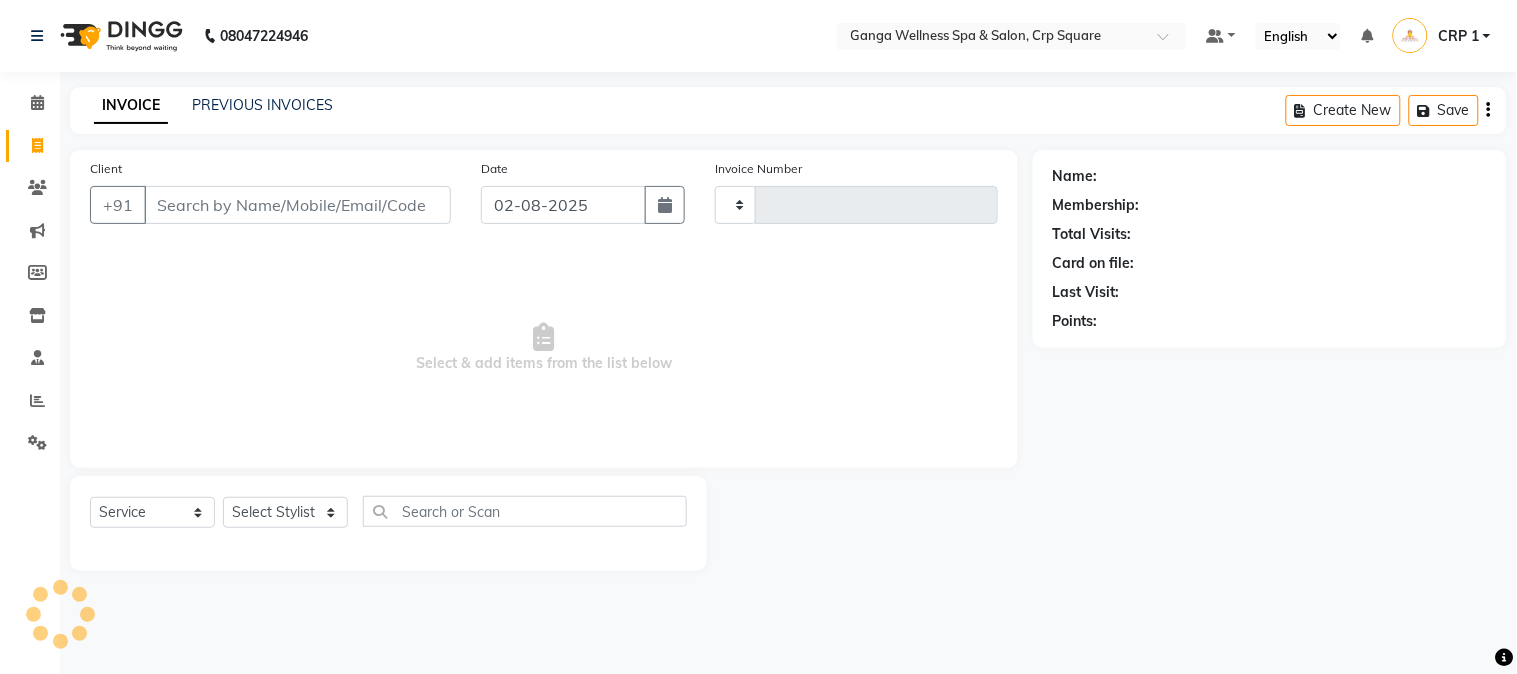 type on "1903" 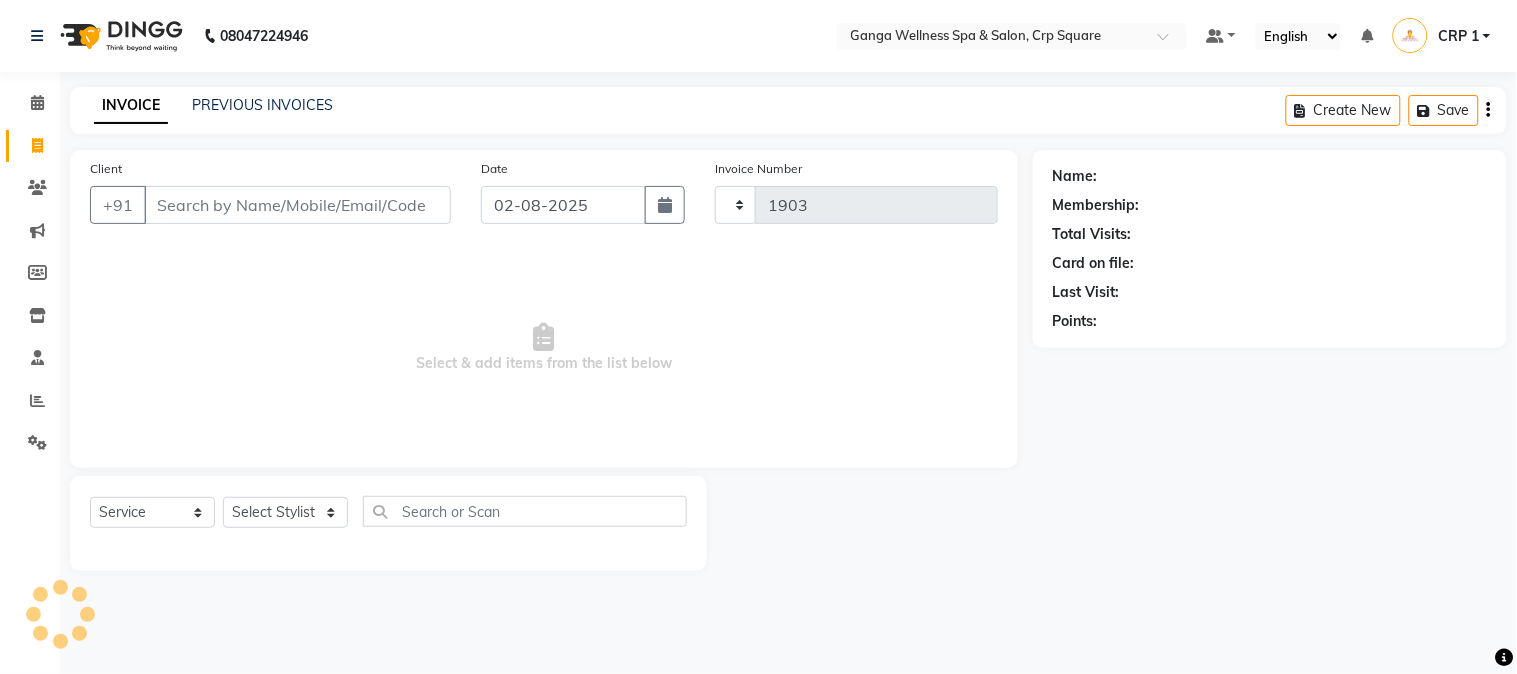 select on "715" 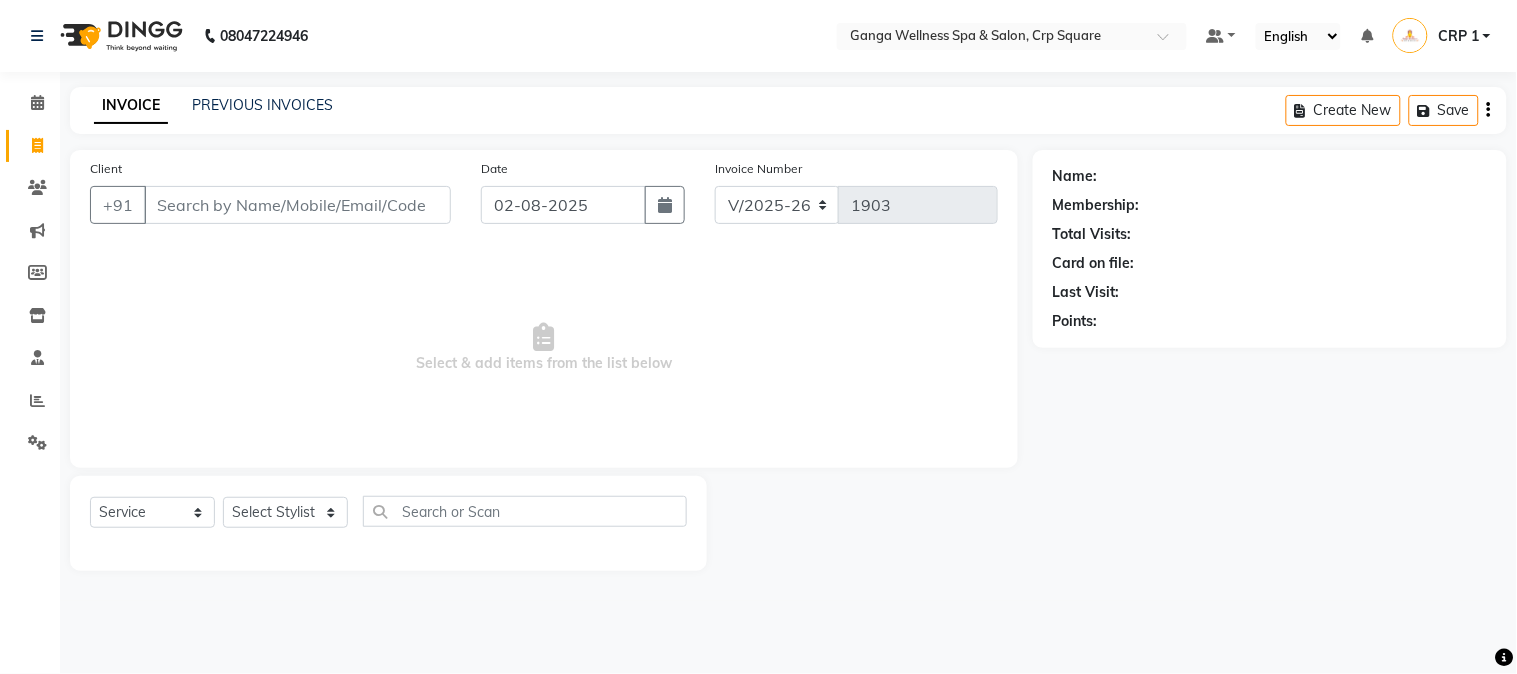 click on "Client" at bounding box center (297, 205) 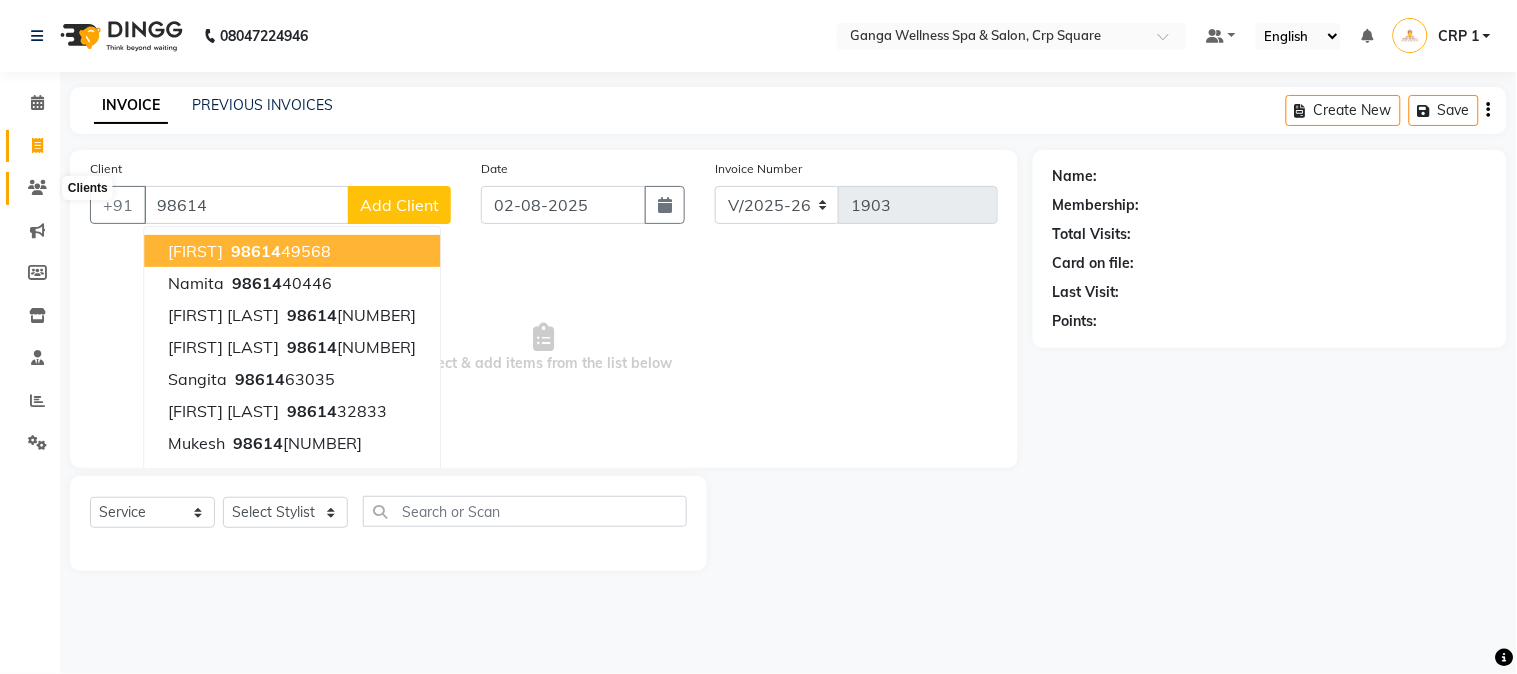 type on "98614" 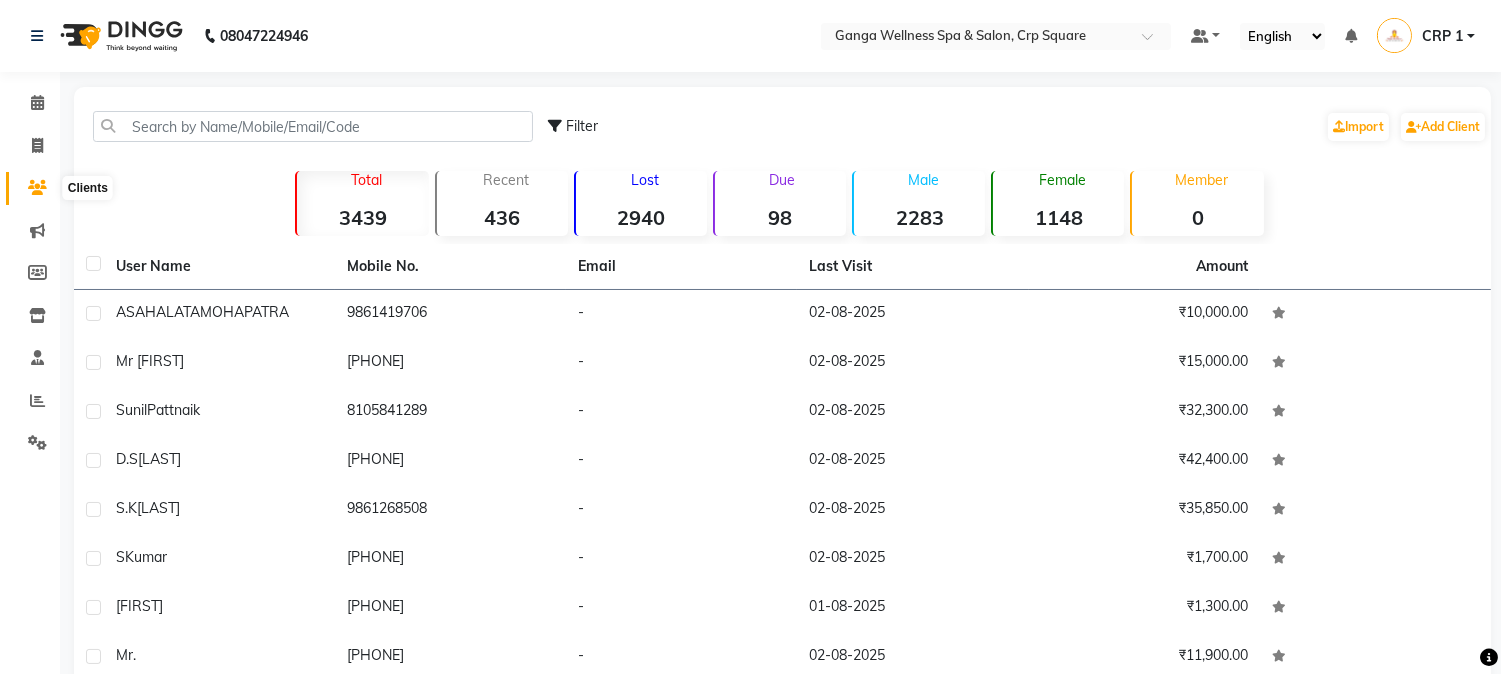 click 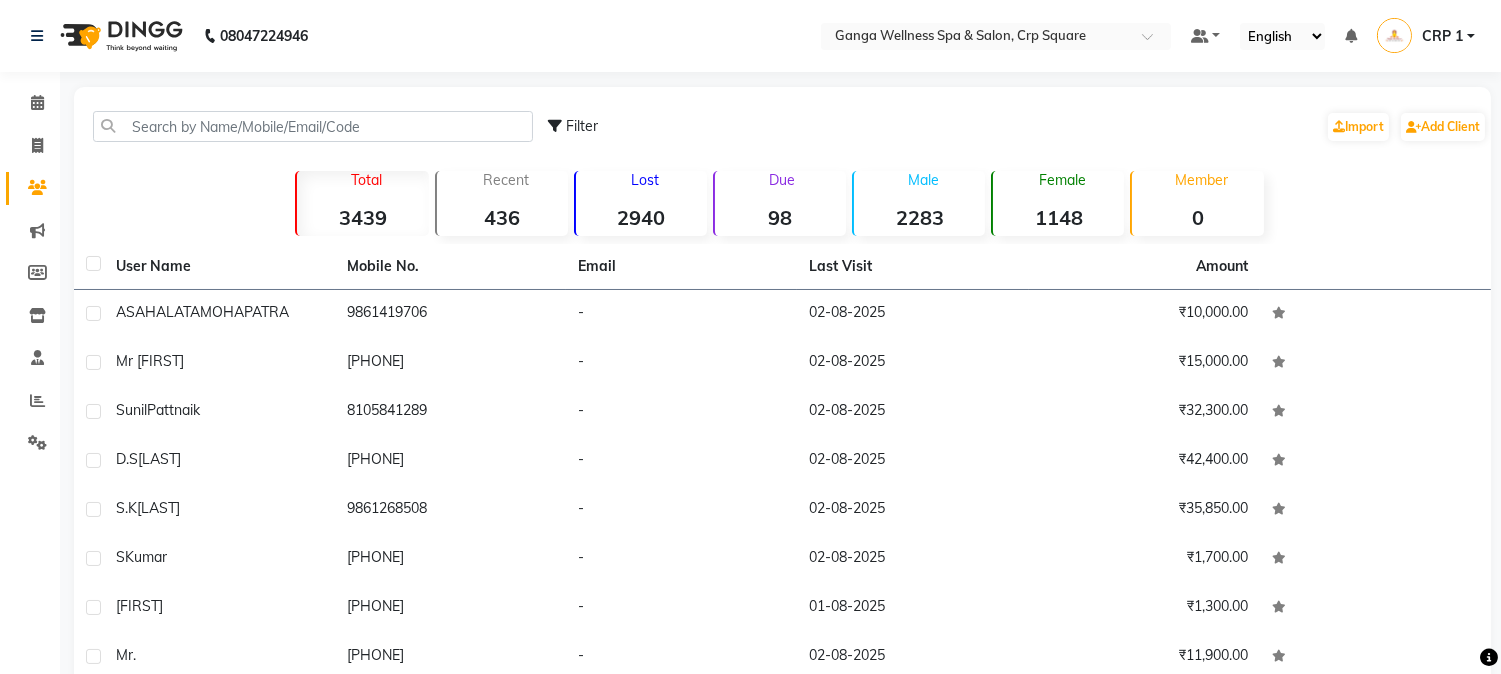 click 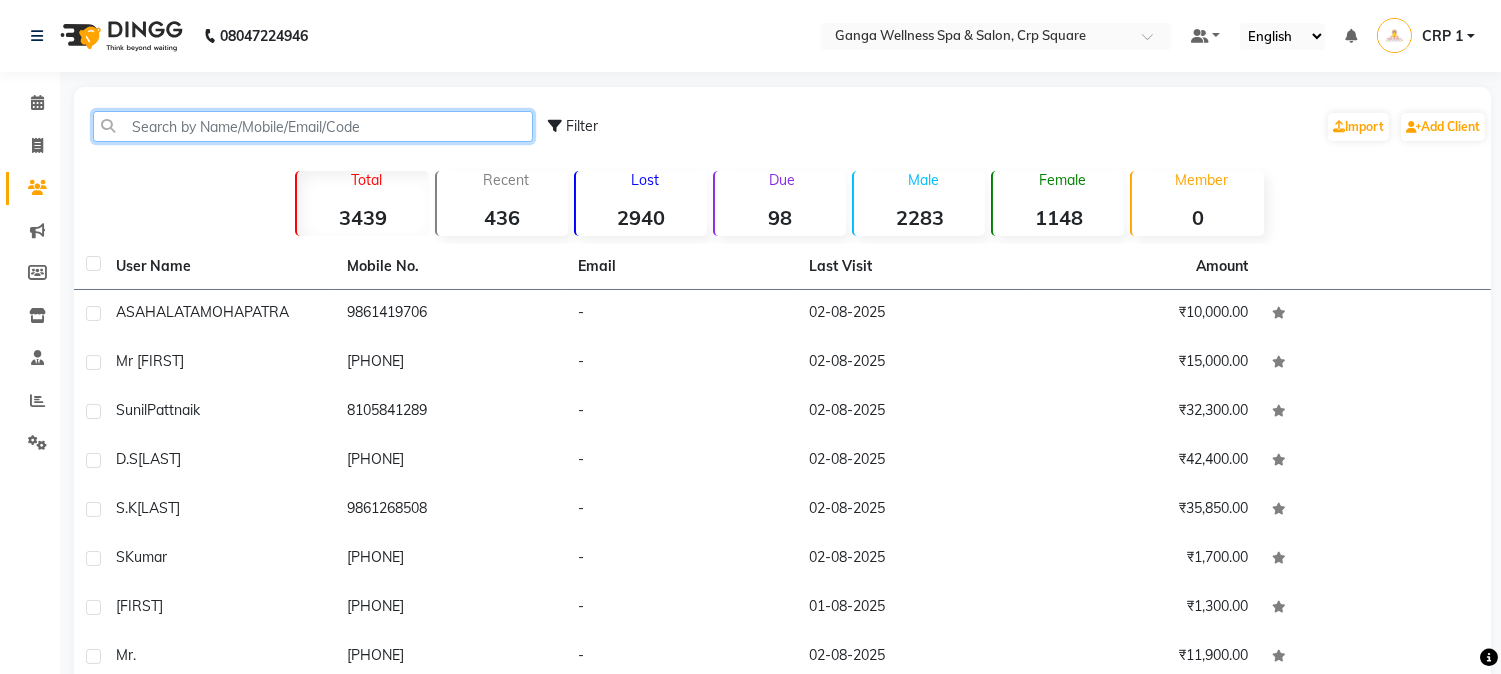 click 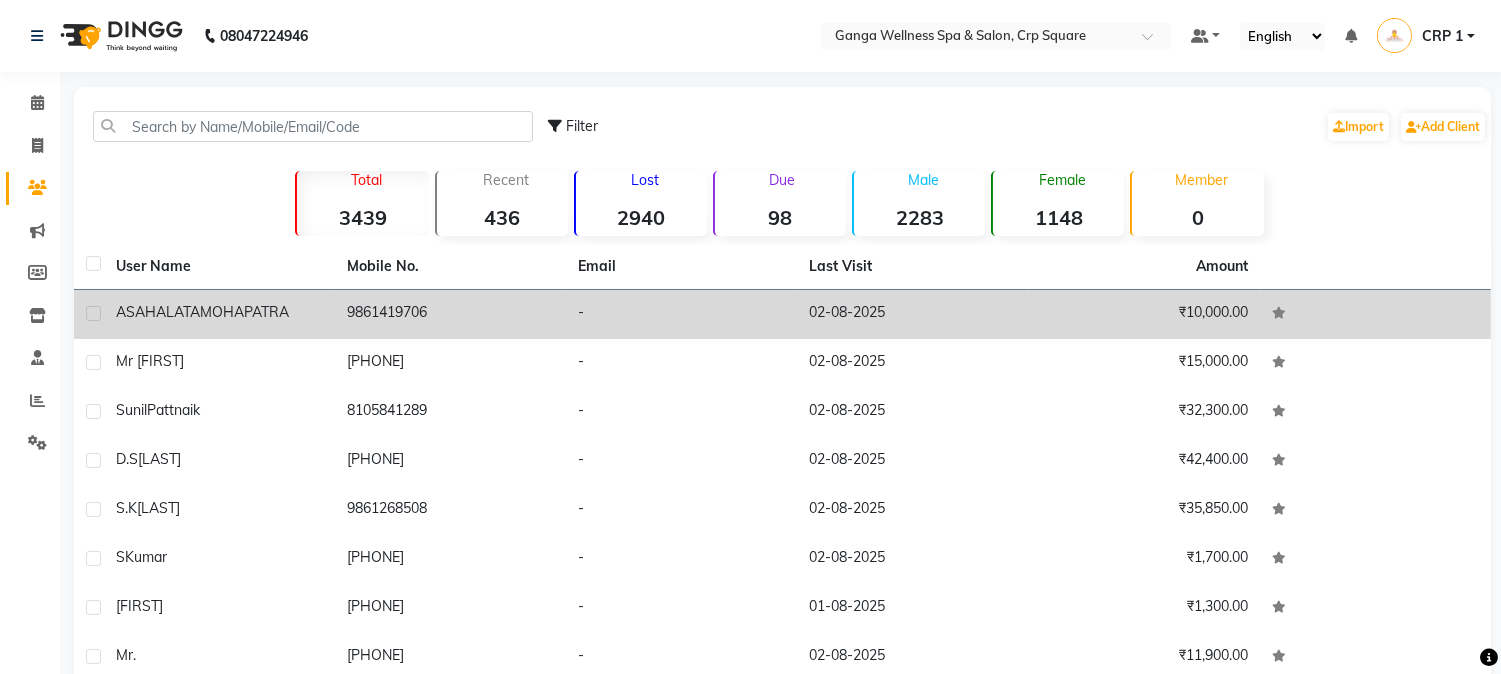 click on "ASAHALATA  MOHAPATRA" 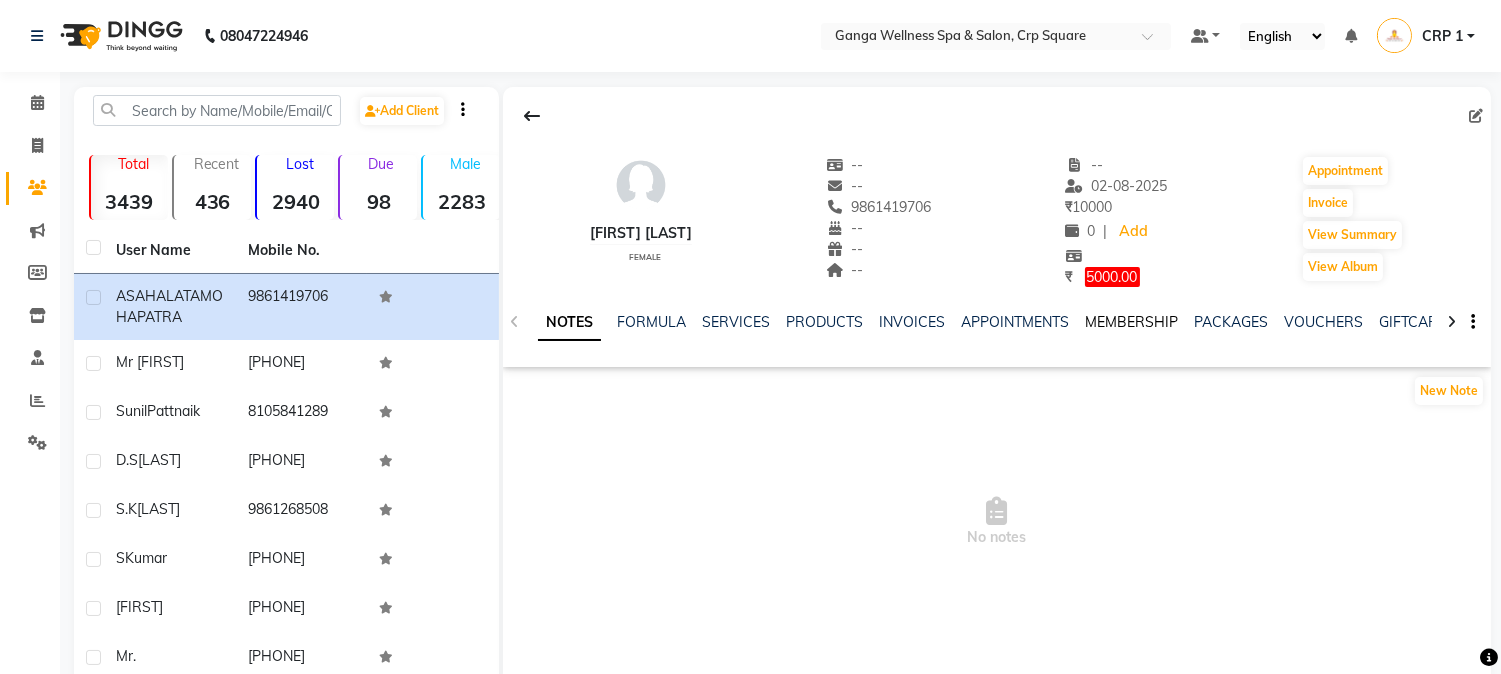 click on "MEMBERSHIP" 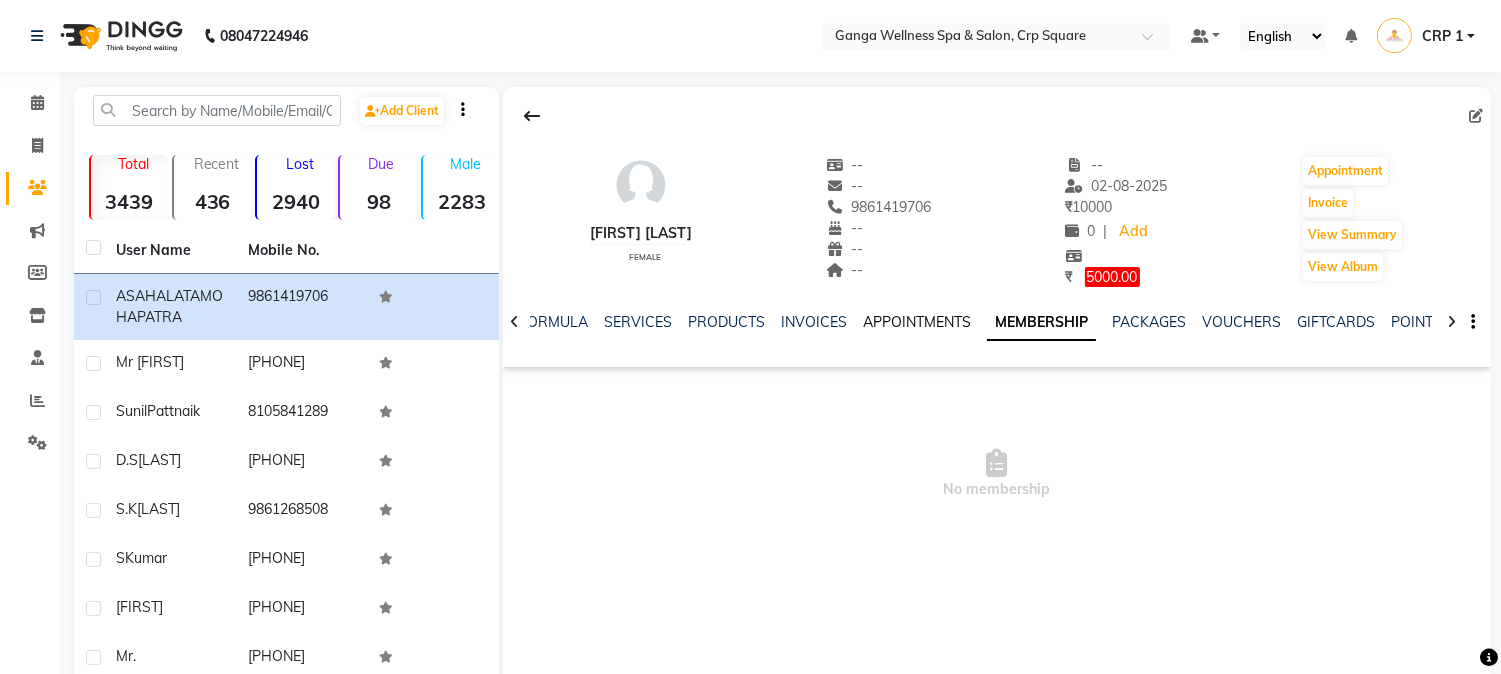click on "APPOINTMENTS" 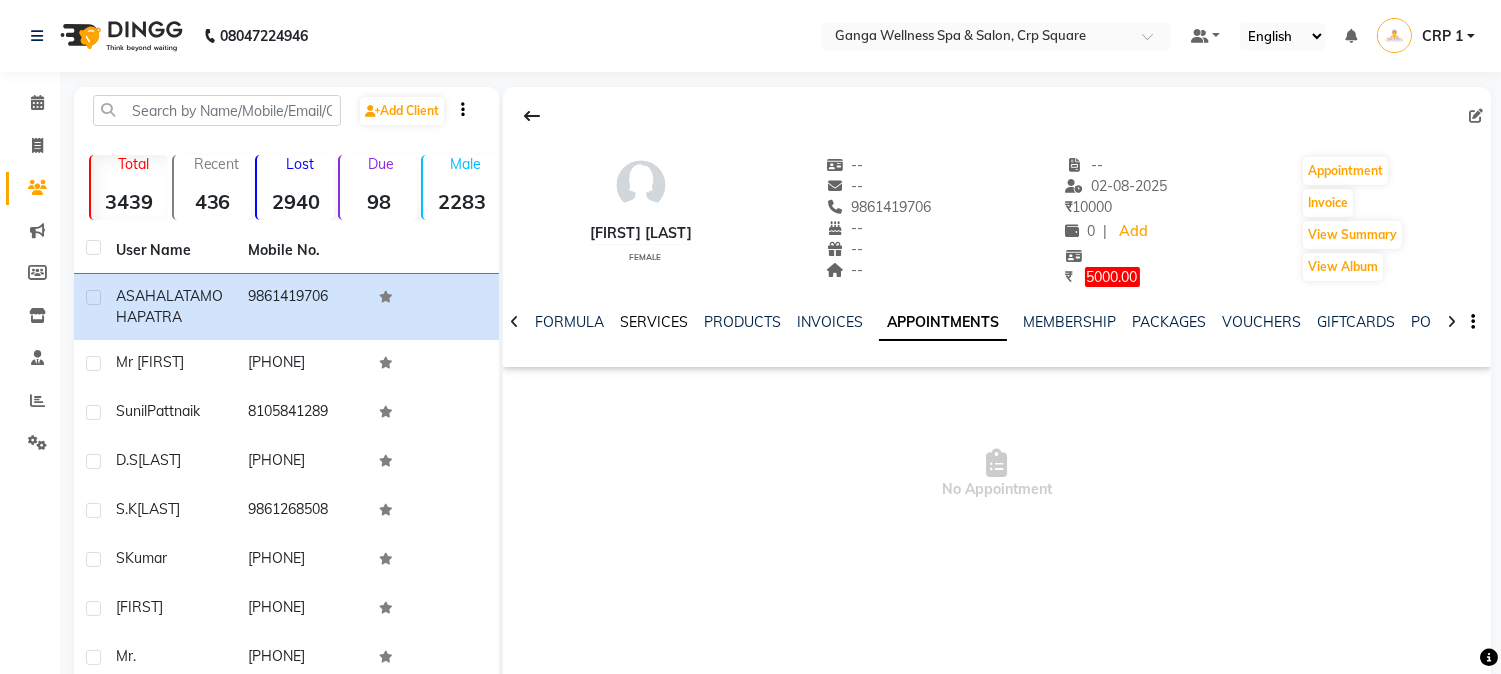 click on "SERVICES" 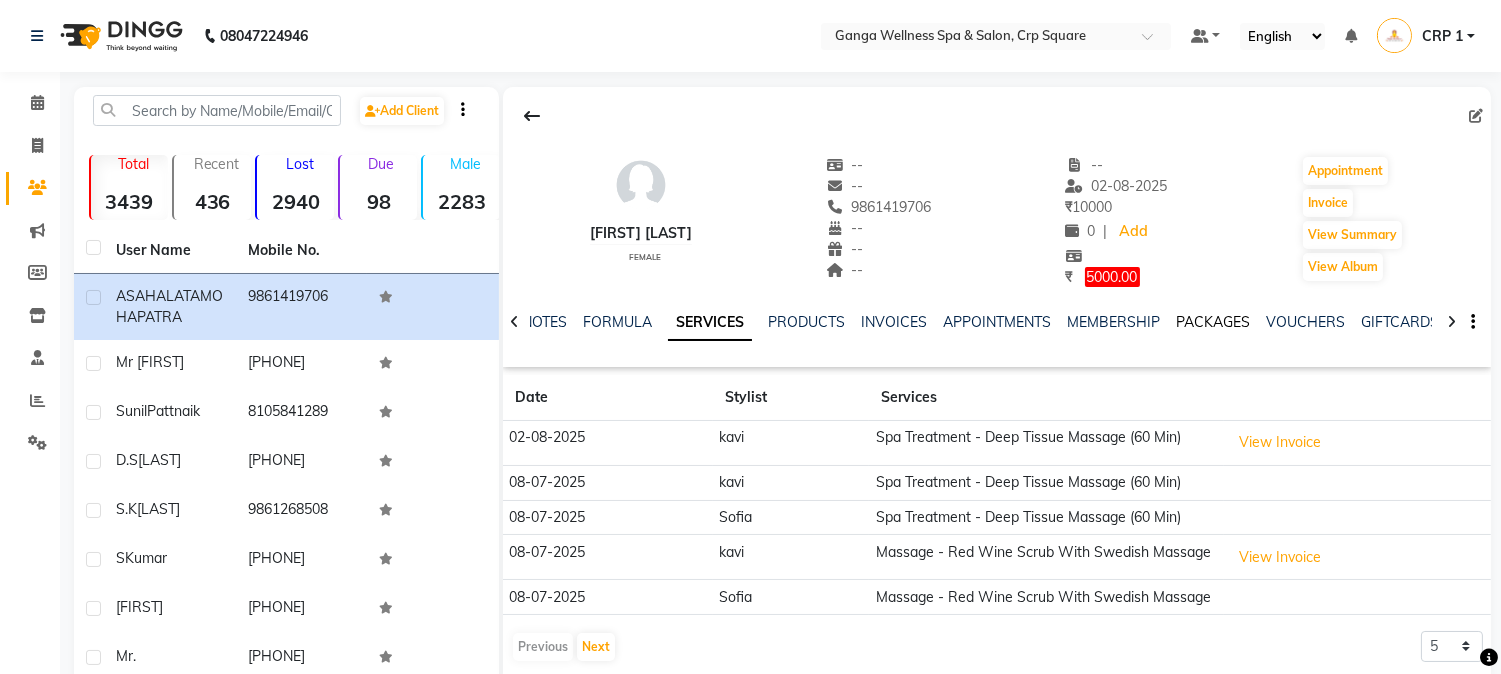 click on "PACKAGES" 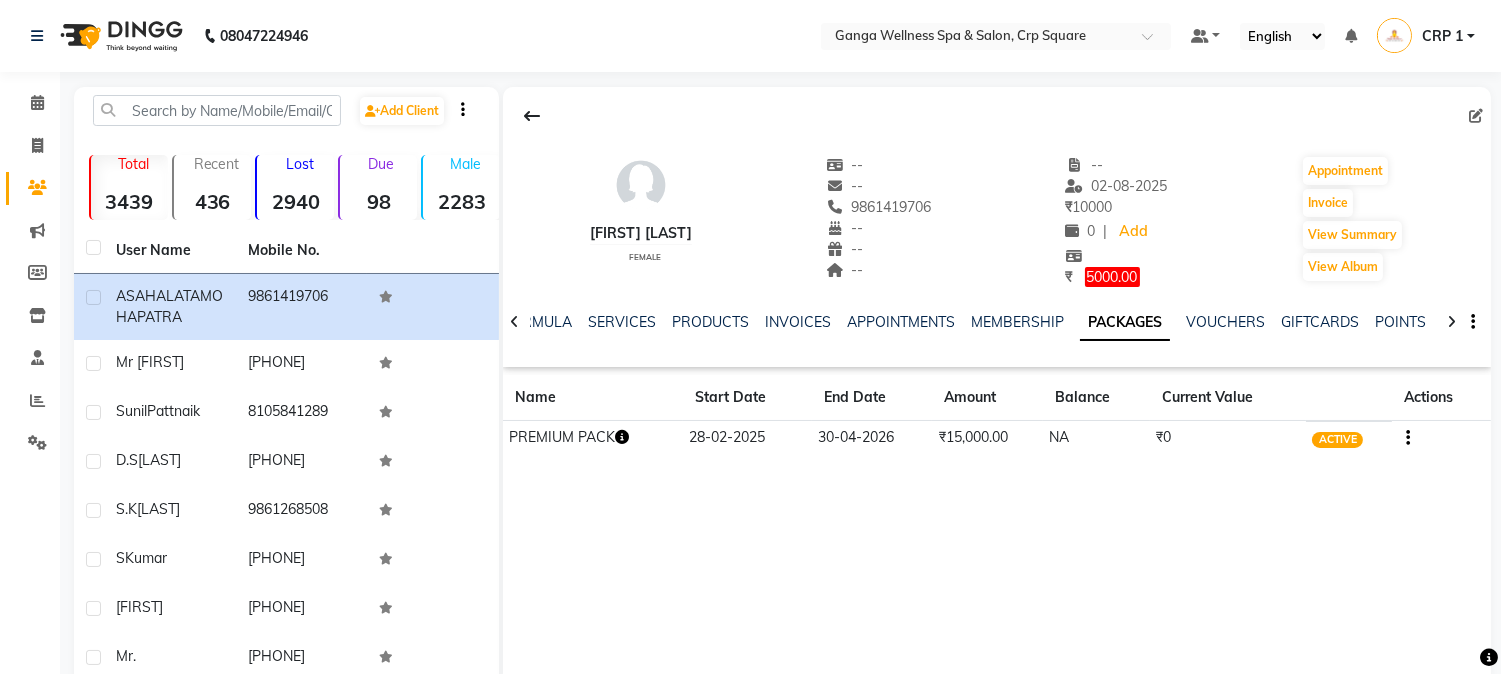 click 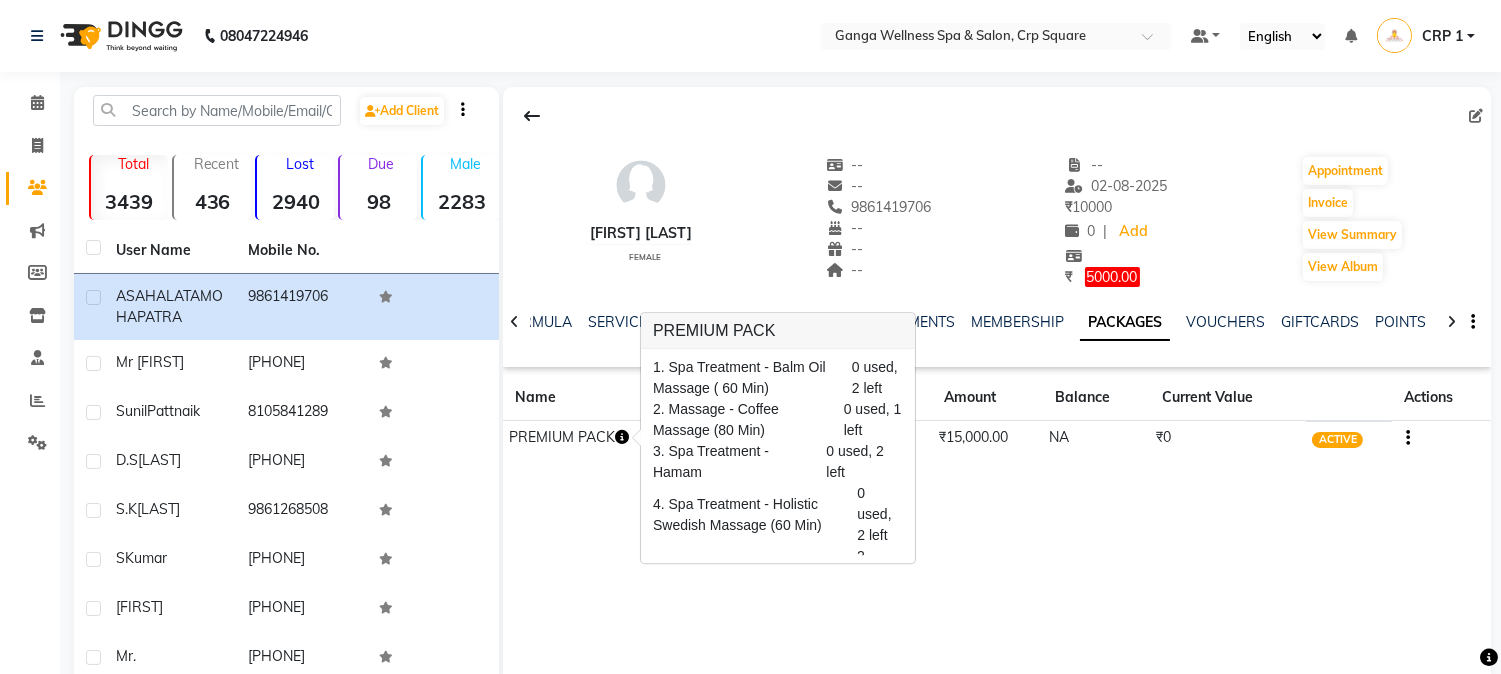 scroll, scrollTop: 95, scrollLeft: 0, axis: vertical 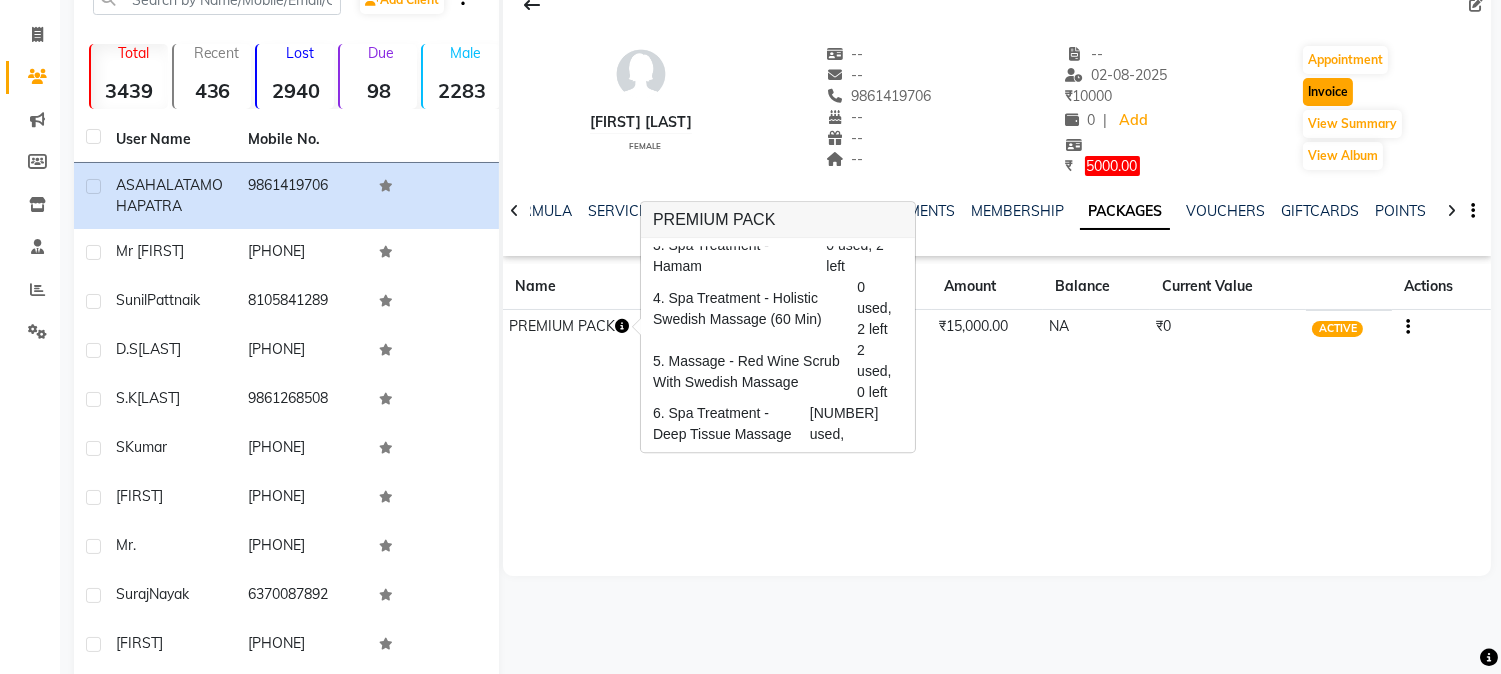 click on "Invoice" 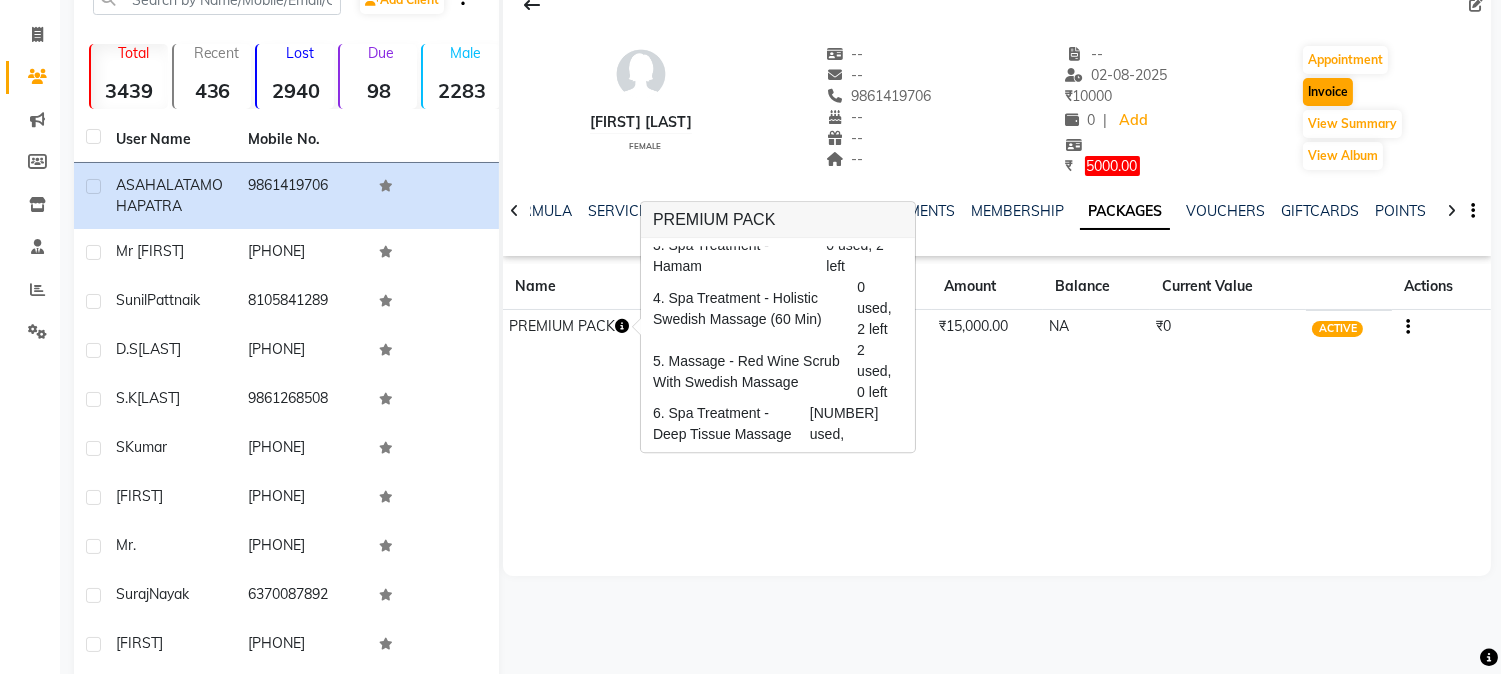 select on "service" 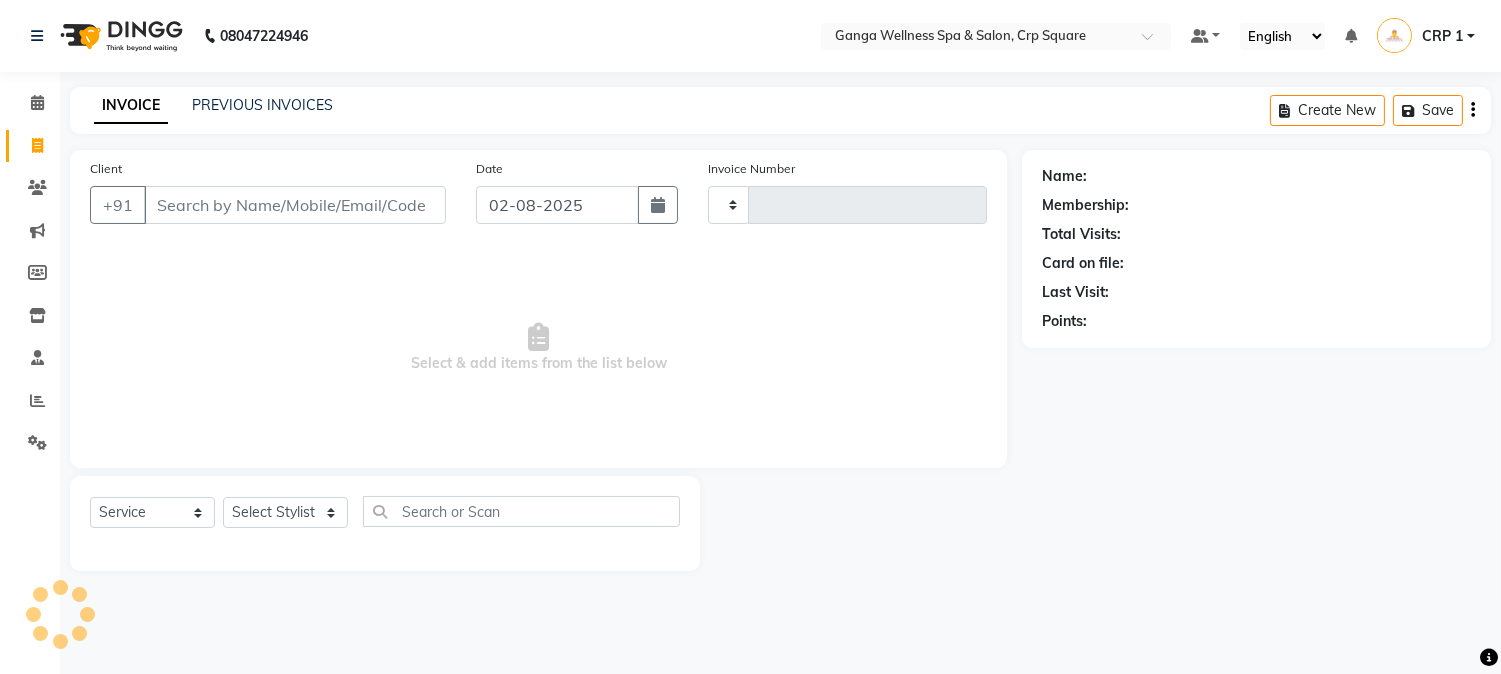scroll, scrollTop: 0, scrollLeft: 0, axis: both 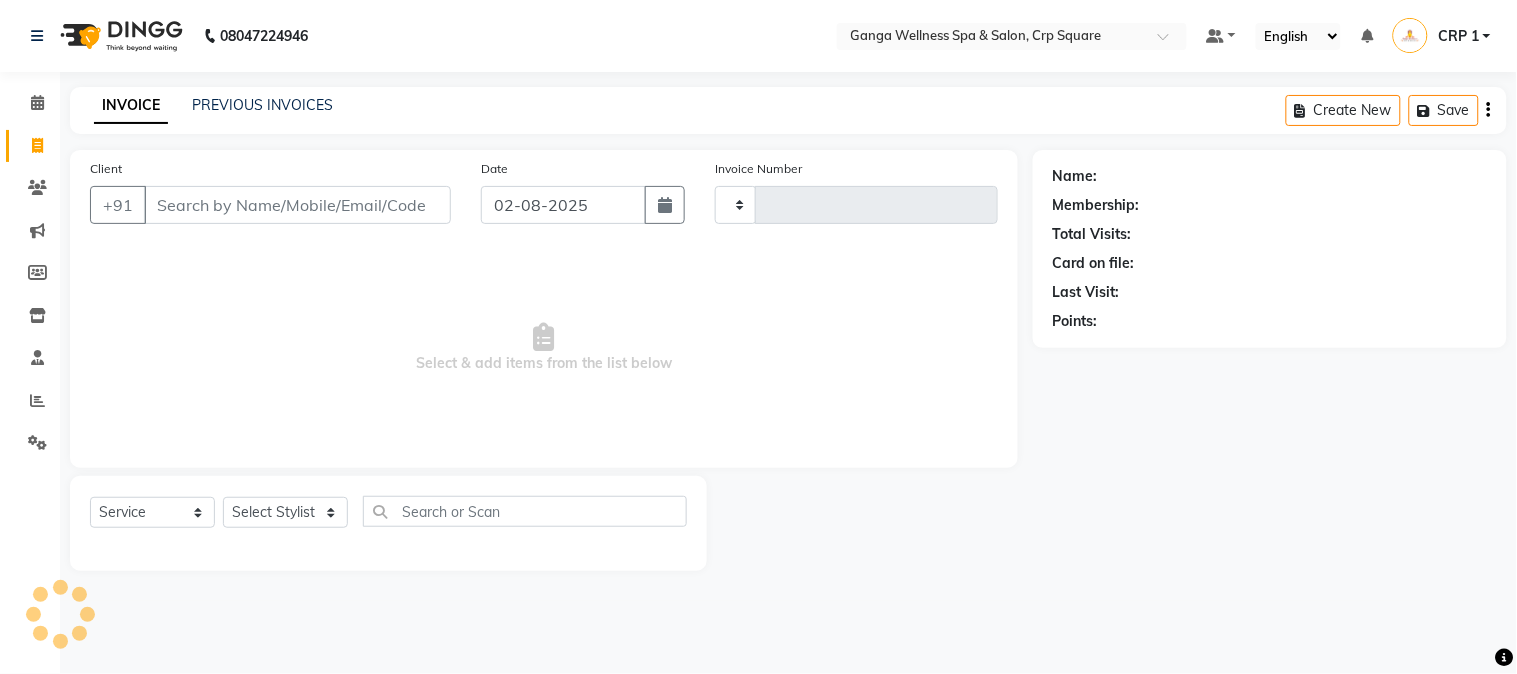 type on "1903" 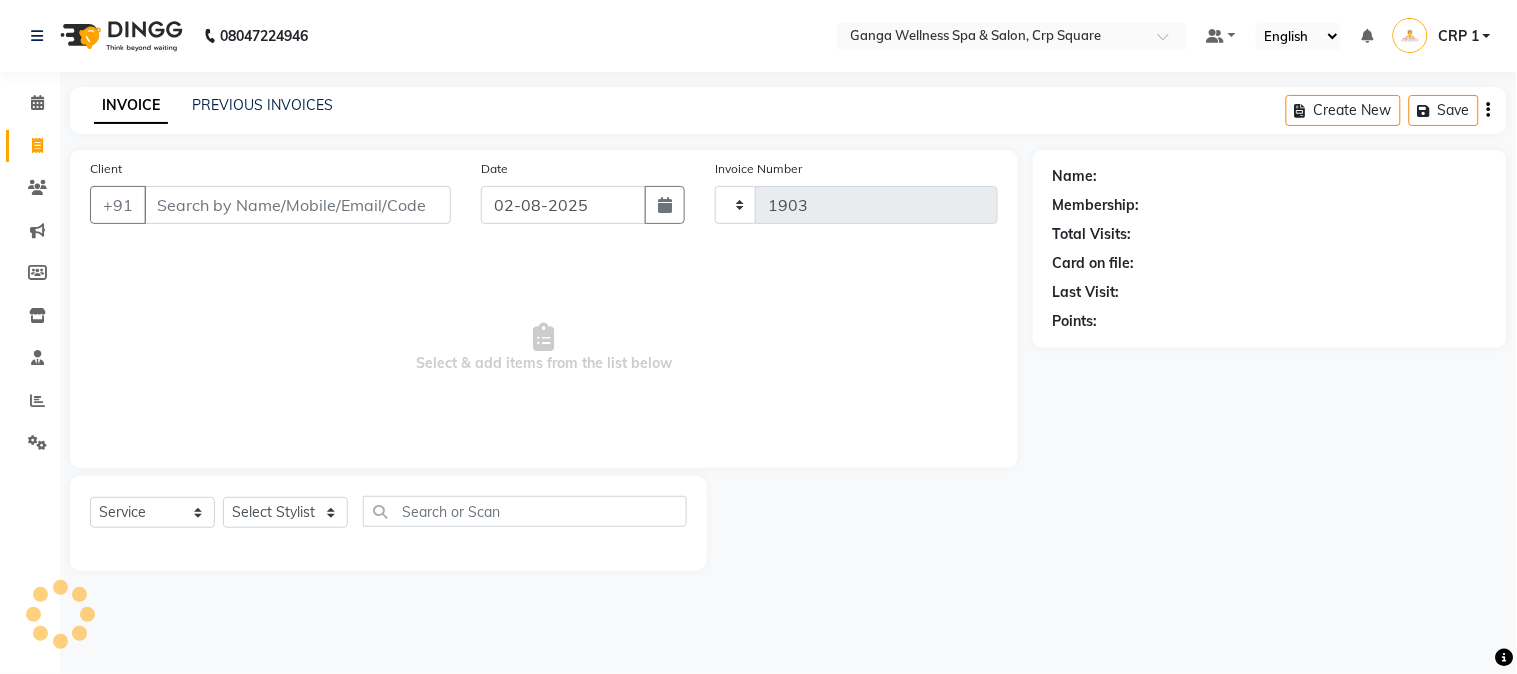 select on "715" 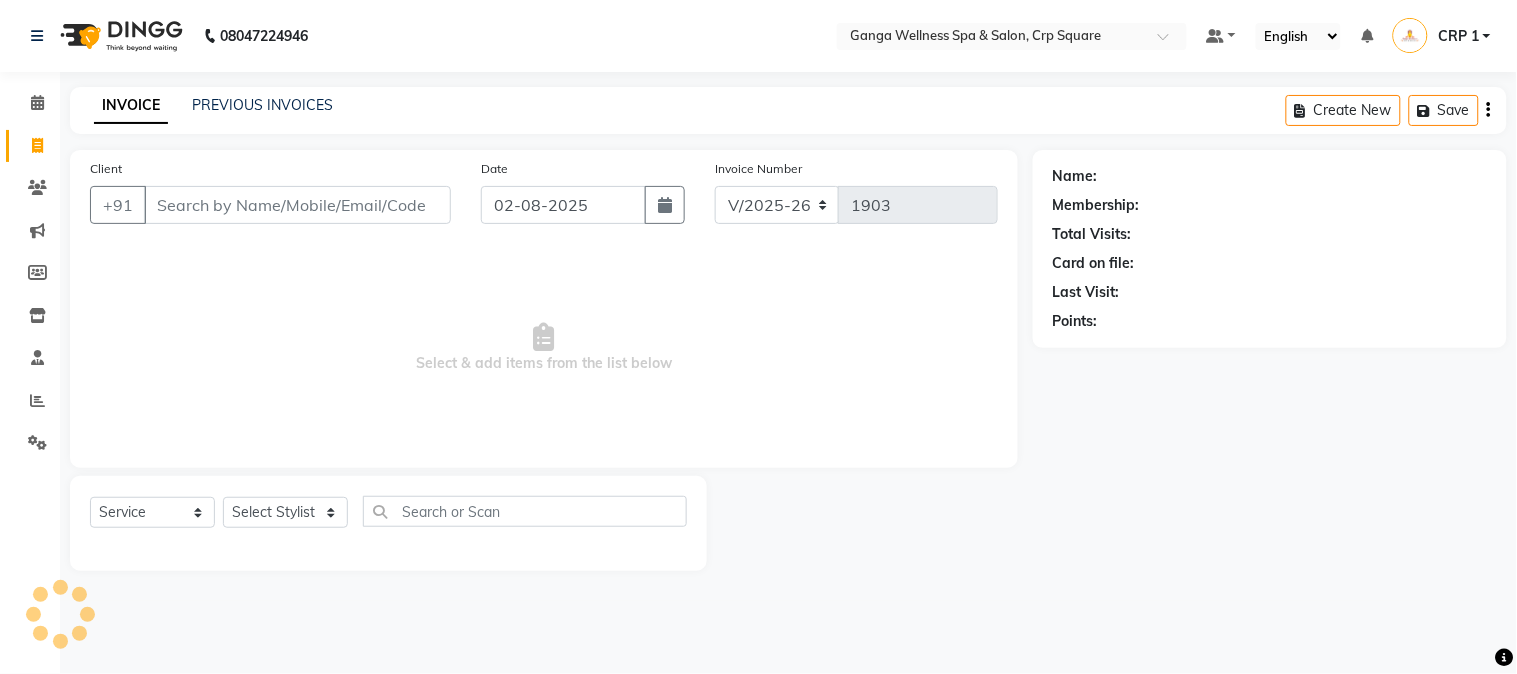 type on "9861419706" 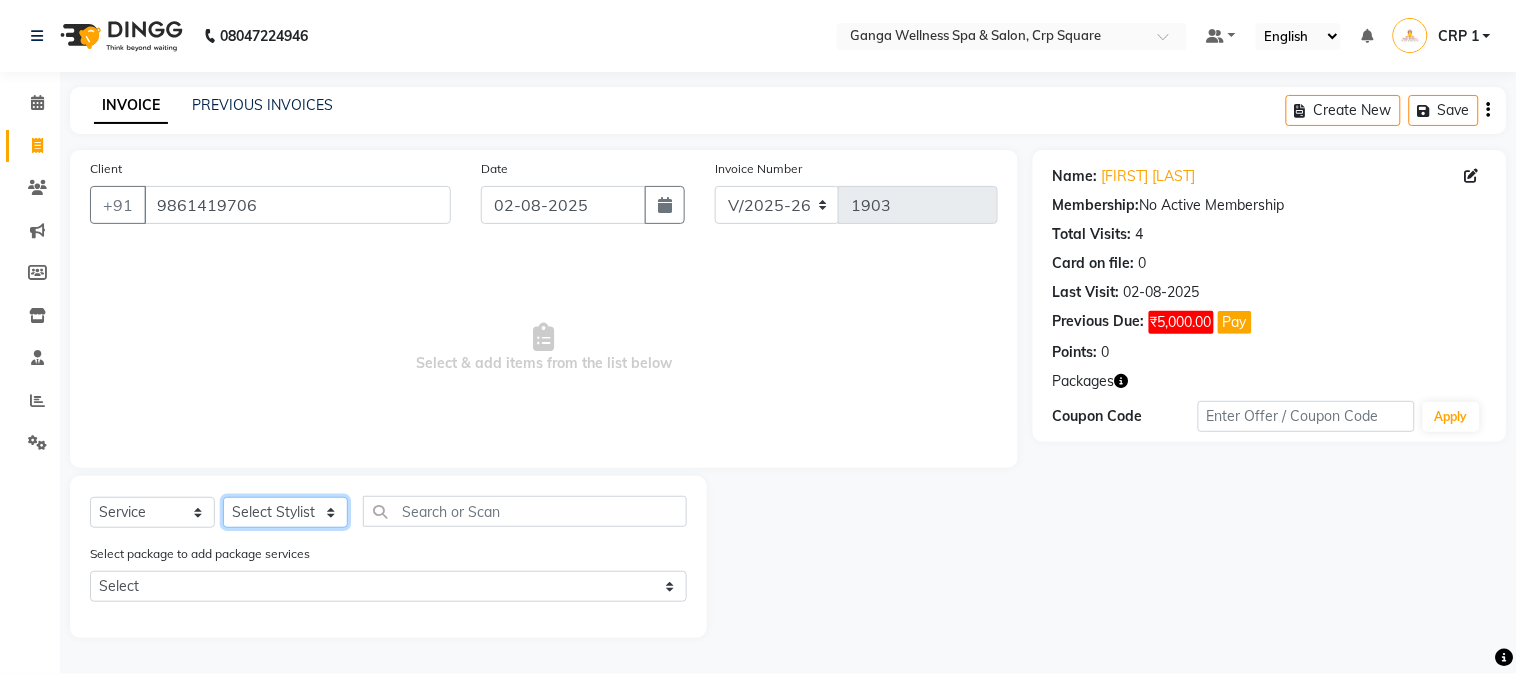 click on "Select Stylist Aarovi Abhin Alisha Ammi Ania Annei Api Ayen Bikash Bina CRP 1 CRP 2 Dipti Elina G1 G1 Salon General Manager  Helen Jasmine Jayashree JC Jenny kavi Krishna Manoj Mathu  Monika Moon Nancy Nirupama Pabitra Papu Puja Purnima Rajashree Raju Rashmi Rasmi  Remi Rinky Riya Rose Sanjiv Saraswati Saroj Sir  Shrabani Sofia Steffy Sukanya Surren Mahapatra Sushree Swopna Umpi Zuali" 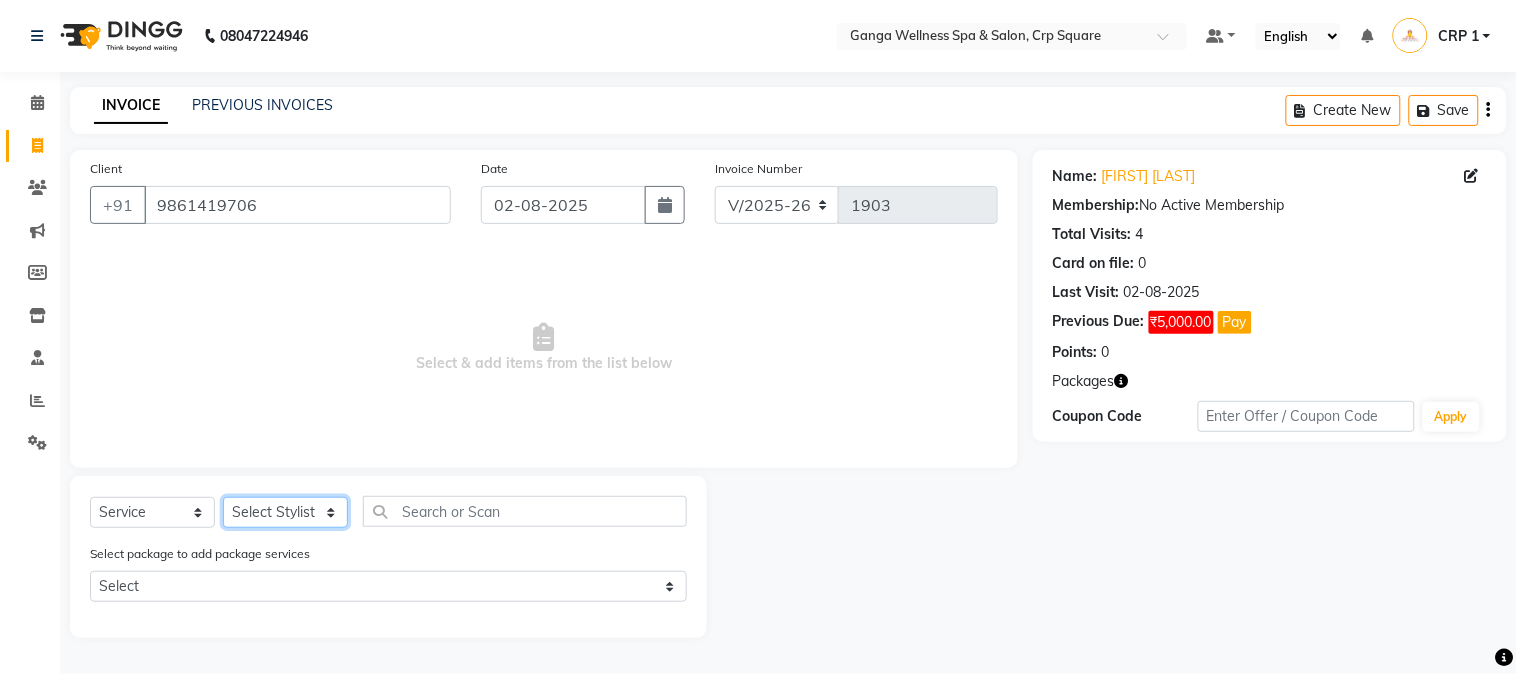 select on "79434" 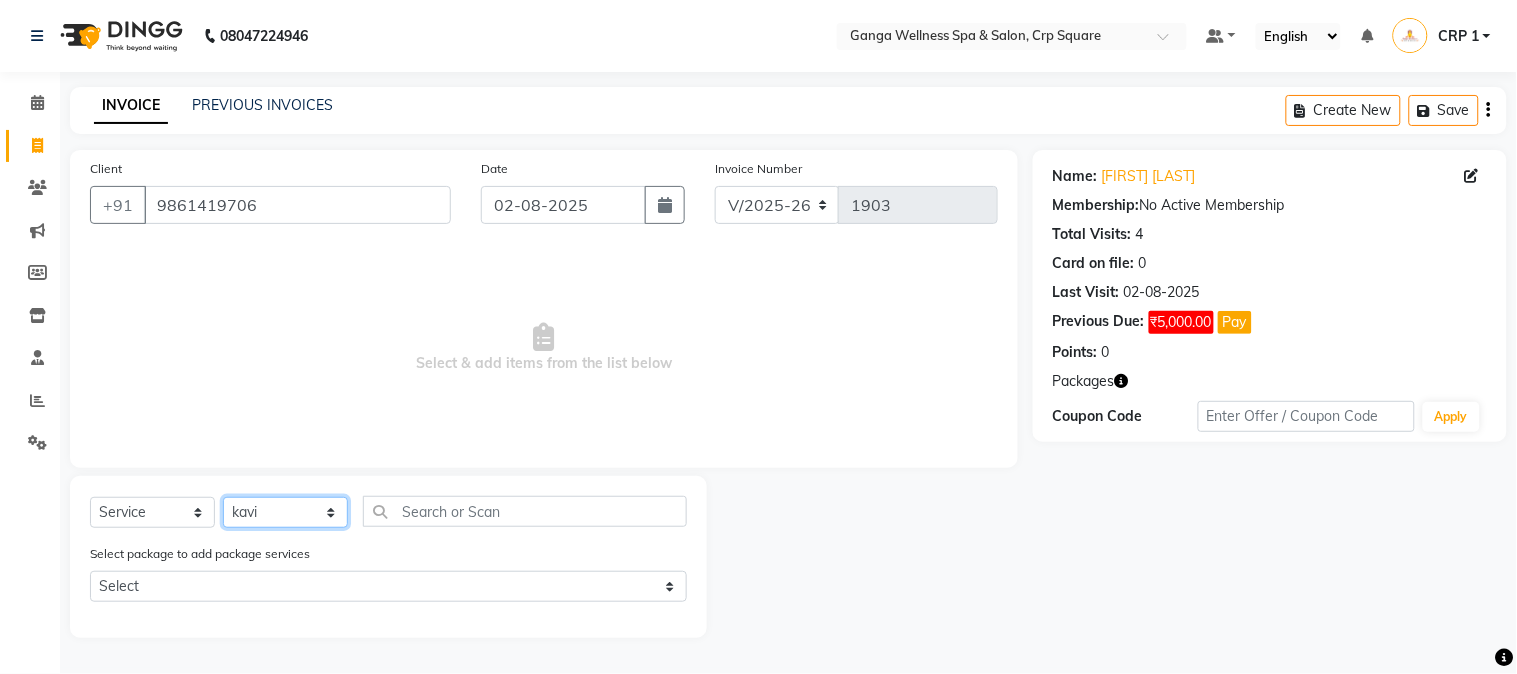 click on "Select Stylist Aarovi Abhin Alisha Ammi Ania Annei Api Ayen Bikash Bina CRP 1 CRP 2 Dipti Elina G1 G1 Salon General Manager  Helen Jasmine Jayashree JC Jenny kavi Krishna Manoj Mathu  Monika Moon Nancy Nirupama Pabitra Papu Puja Purnima Rajashree Raju Rashmi Rasmi  Remi Rinky Riya Rose Sanjiv Saraswati Saroj Sir  Shrabani Sofia Steffy Sukanya Surren Mahapatra Sushree Swopna Umpi Zuali" 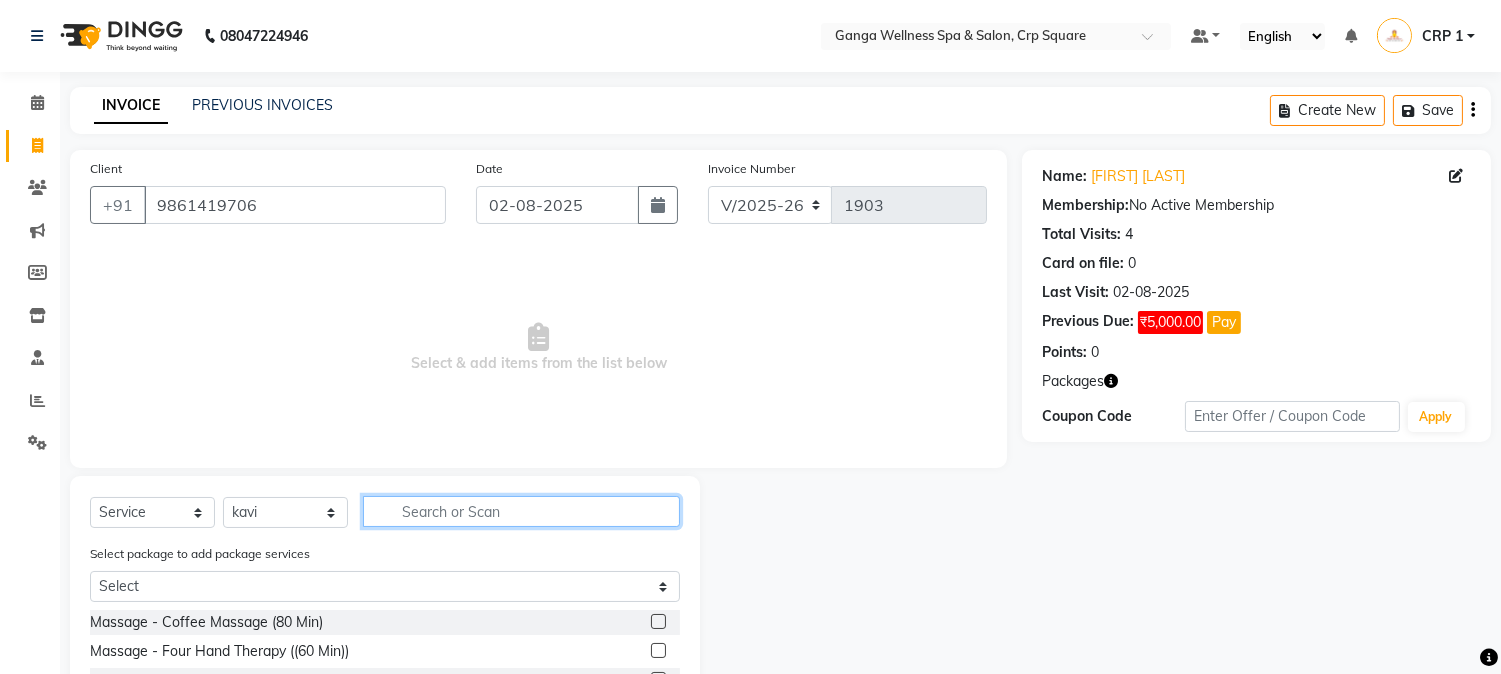click 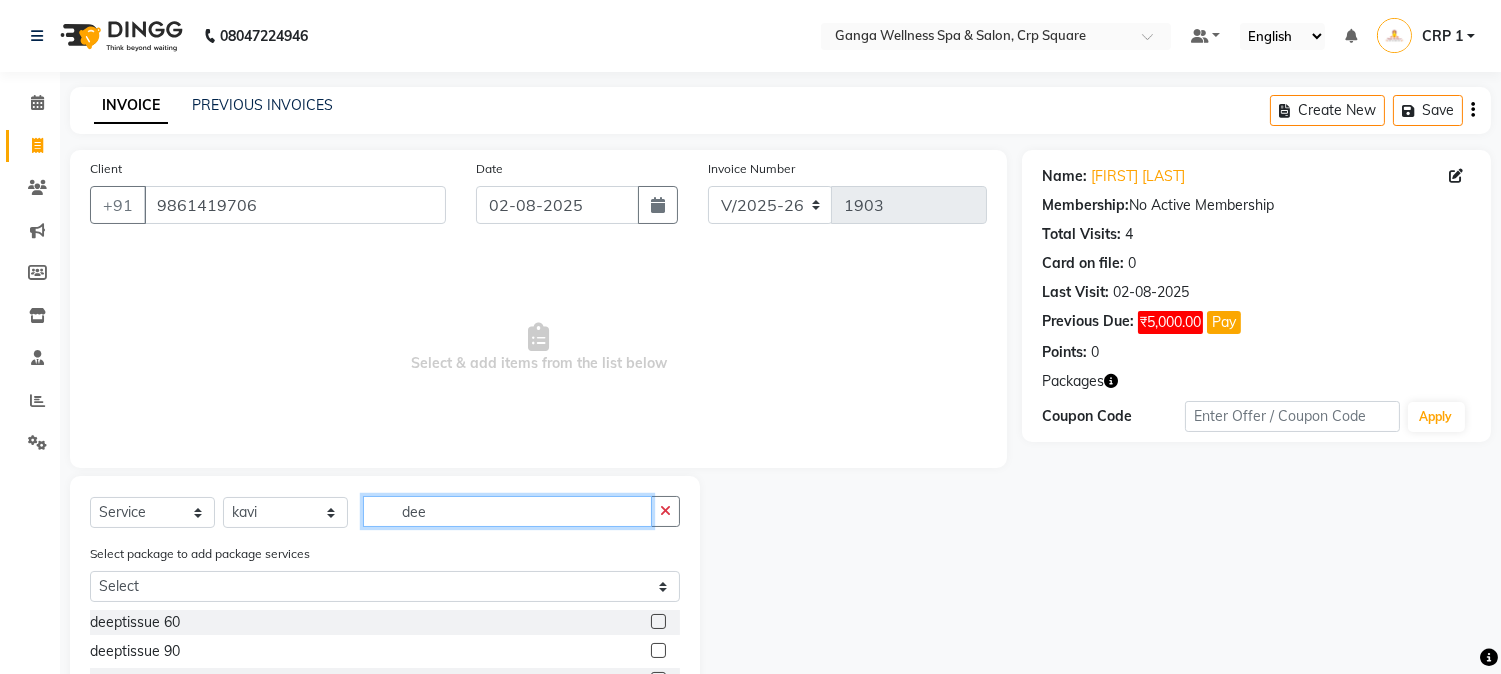 scroll, scrollTop: 111, scrollLeft: 0, axis: vertical 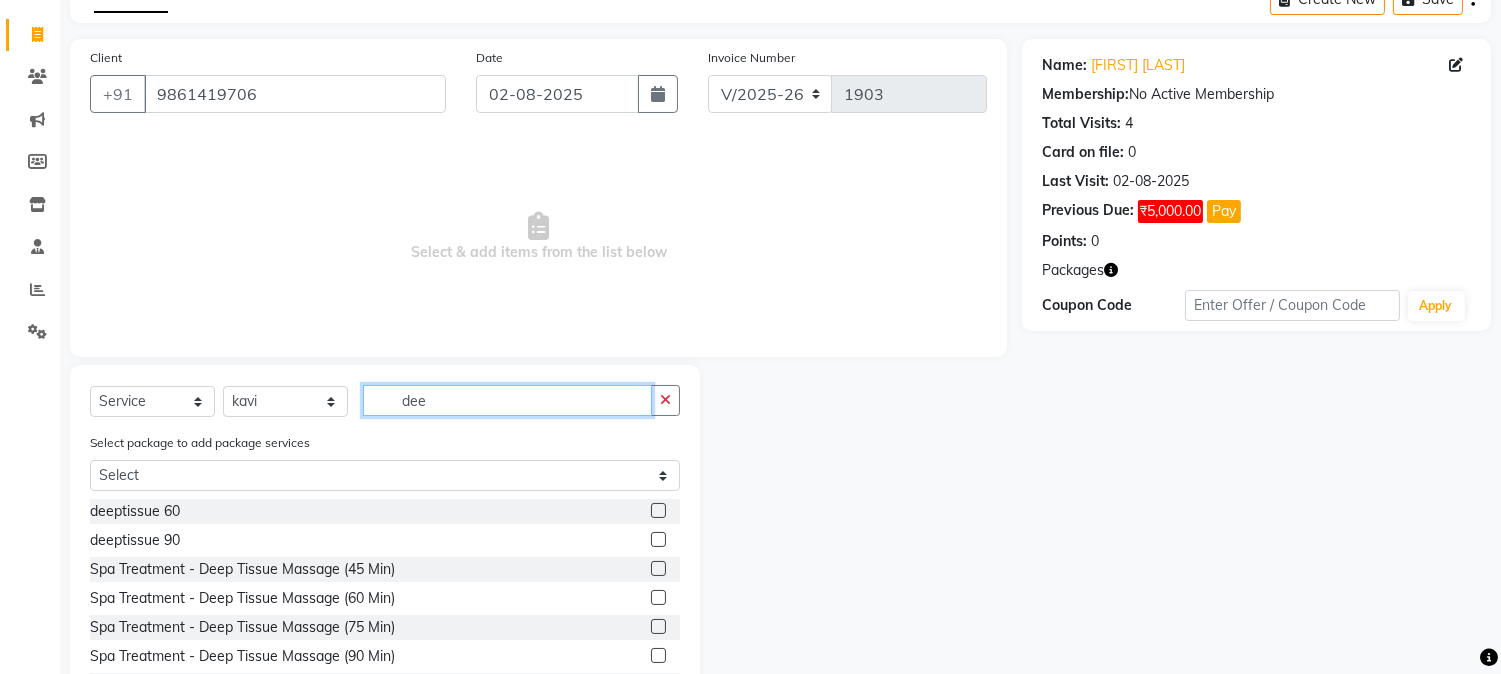 type on "dee" 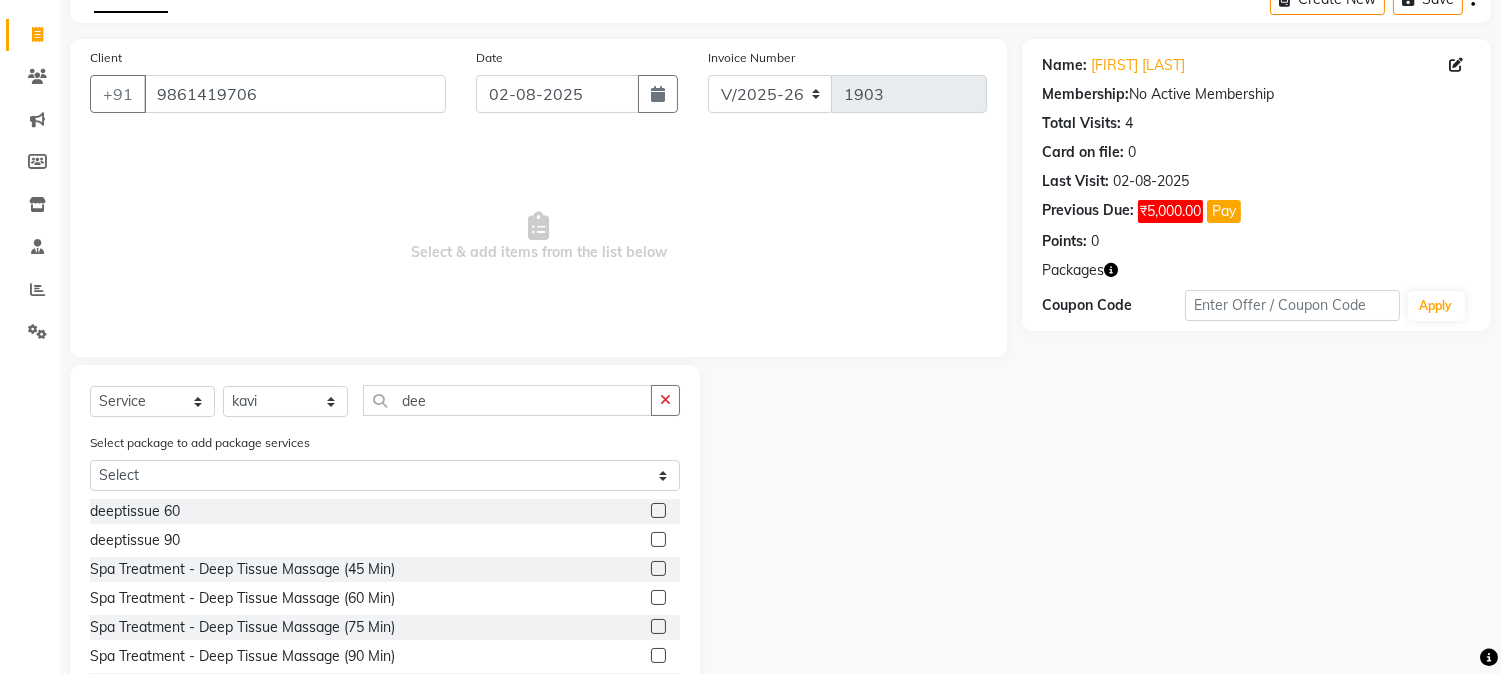 click 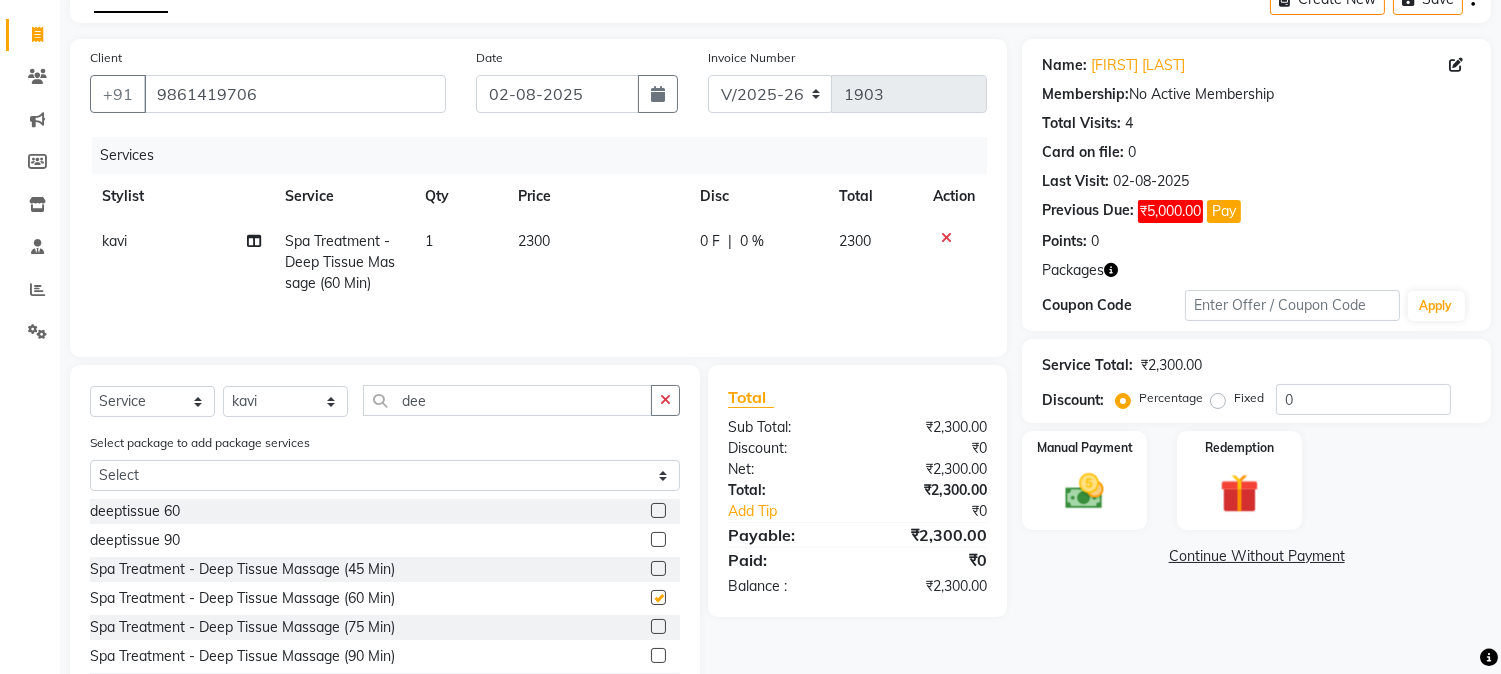 checkbox on "false" 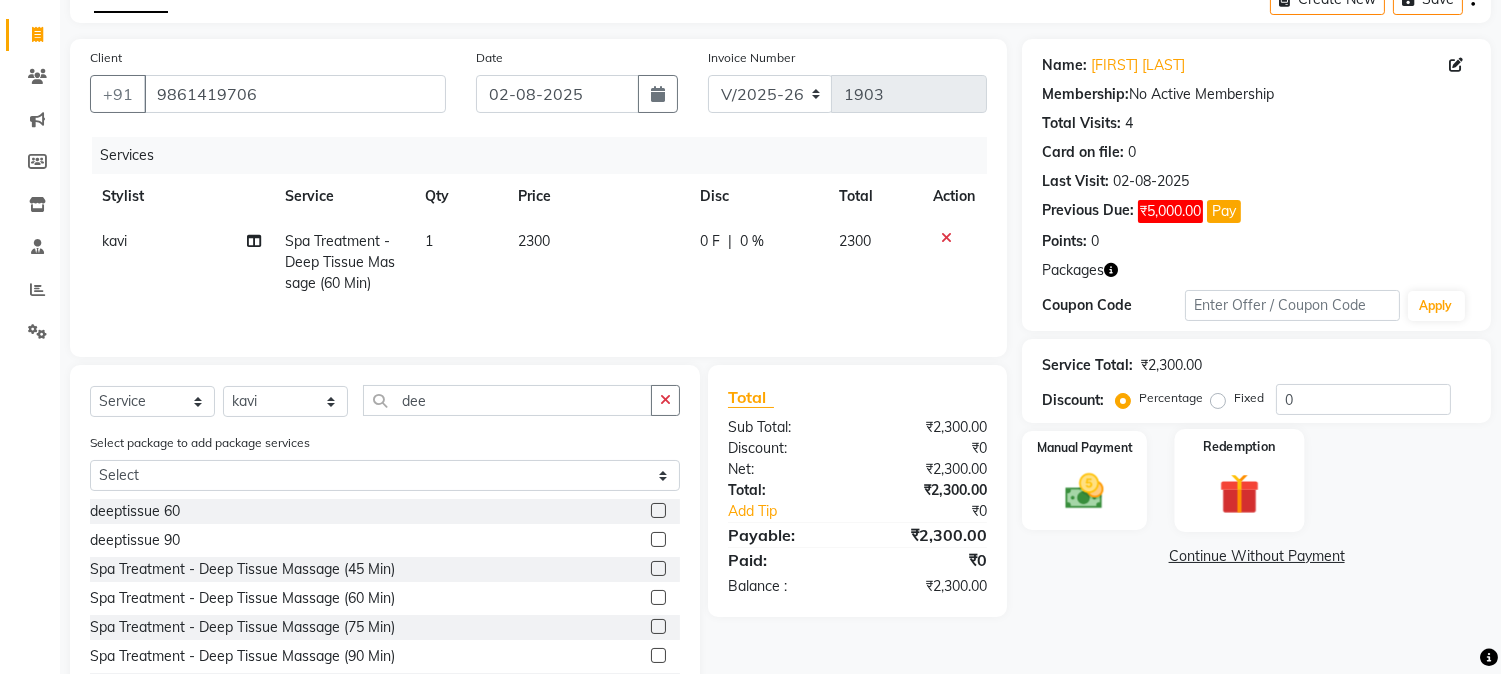 click 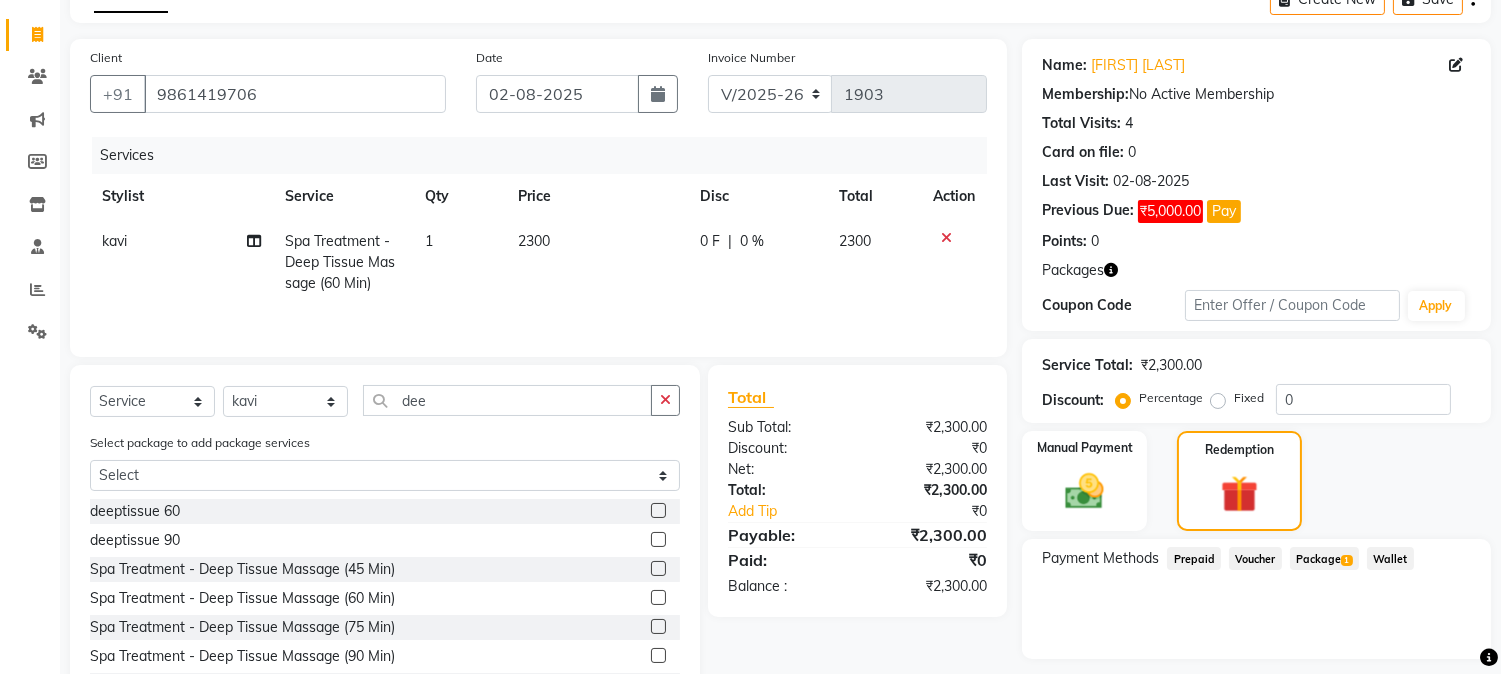 click on "Package  1" 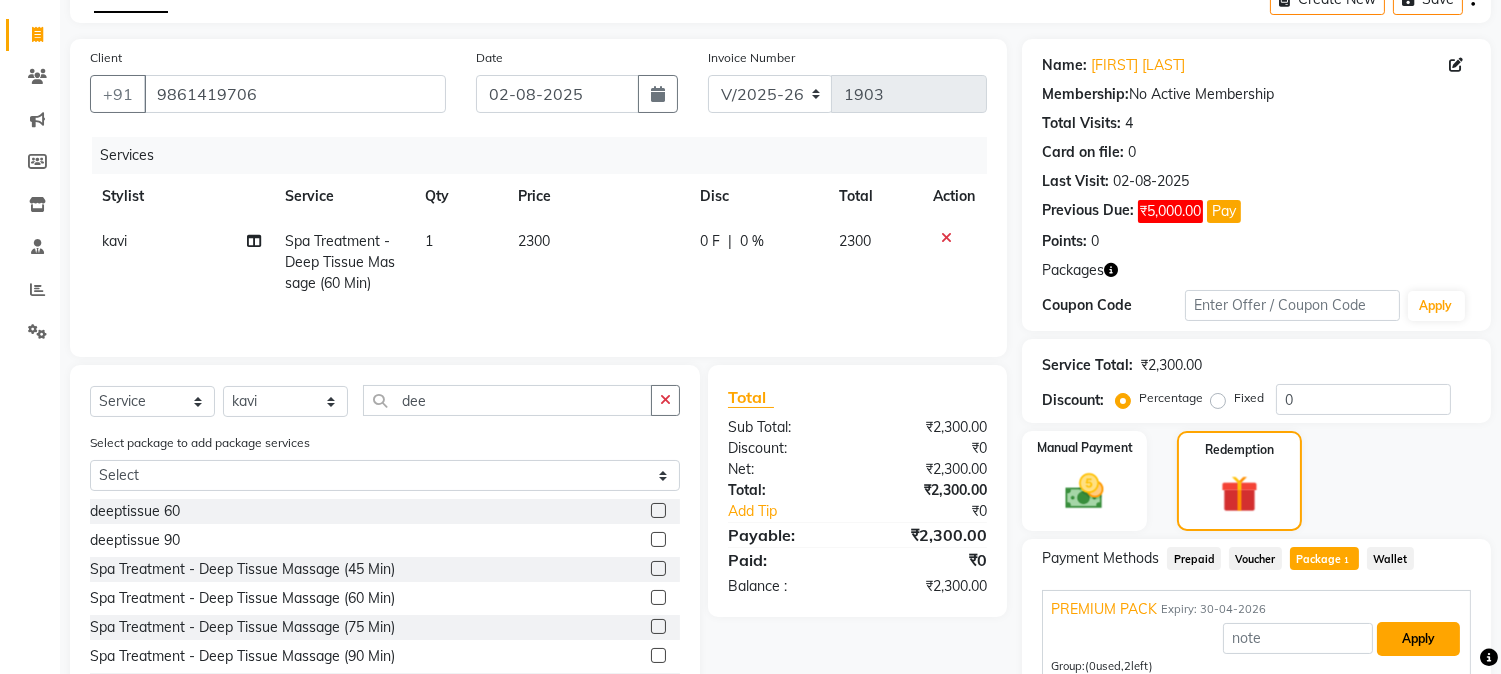 click on "Apply" at bounding box center (1418, 639) 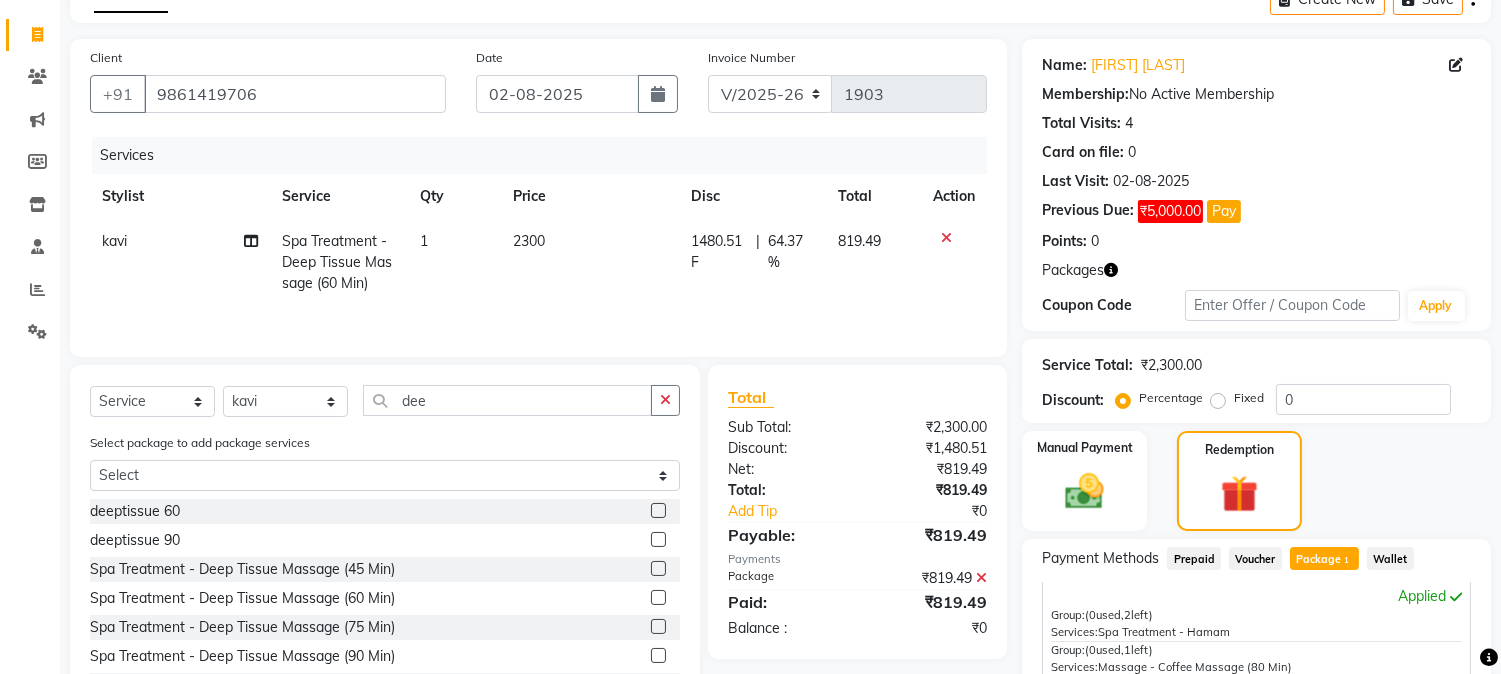 scroll, scrollTop: 62, scrollLeft: 0, axis: vertical 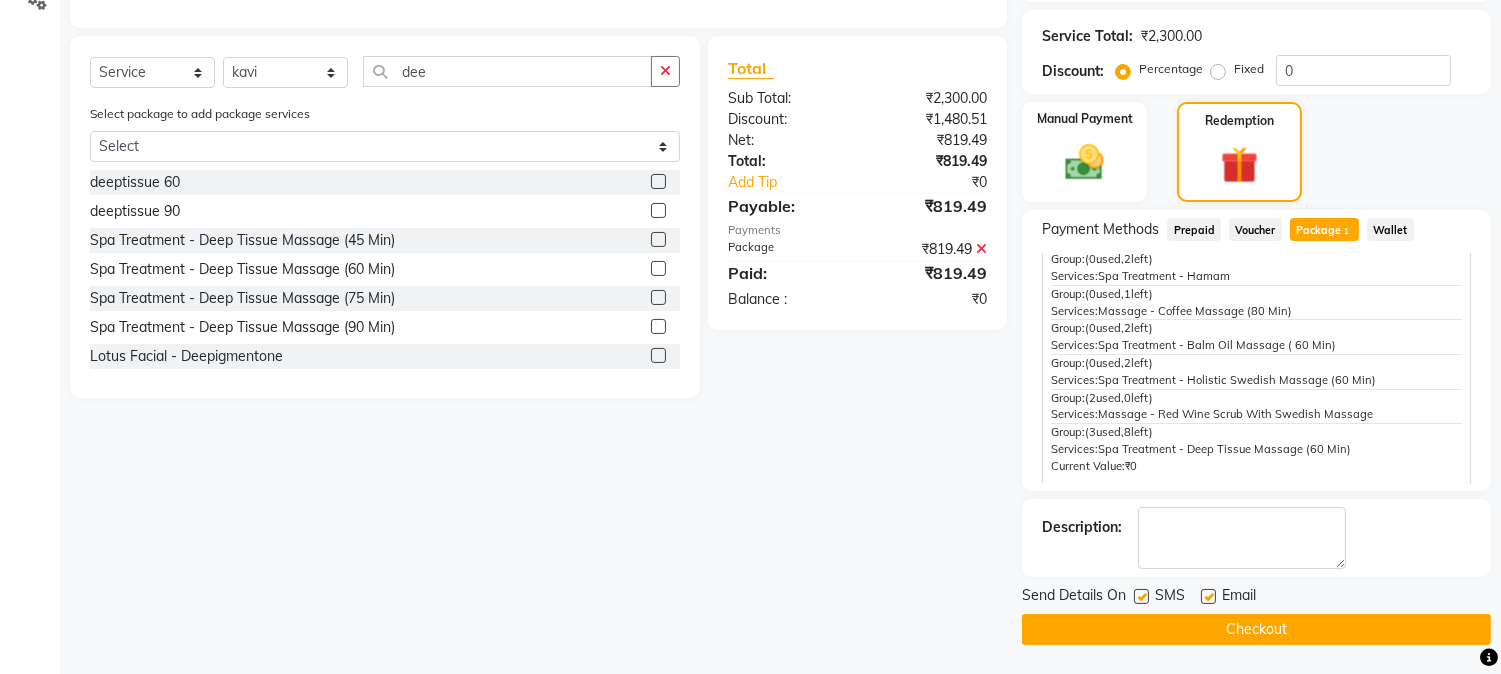click on "Checkout" 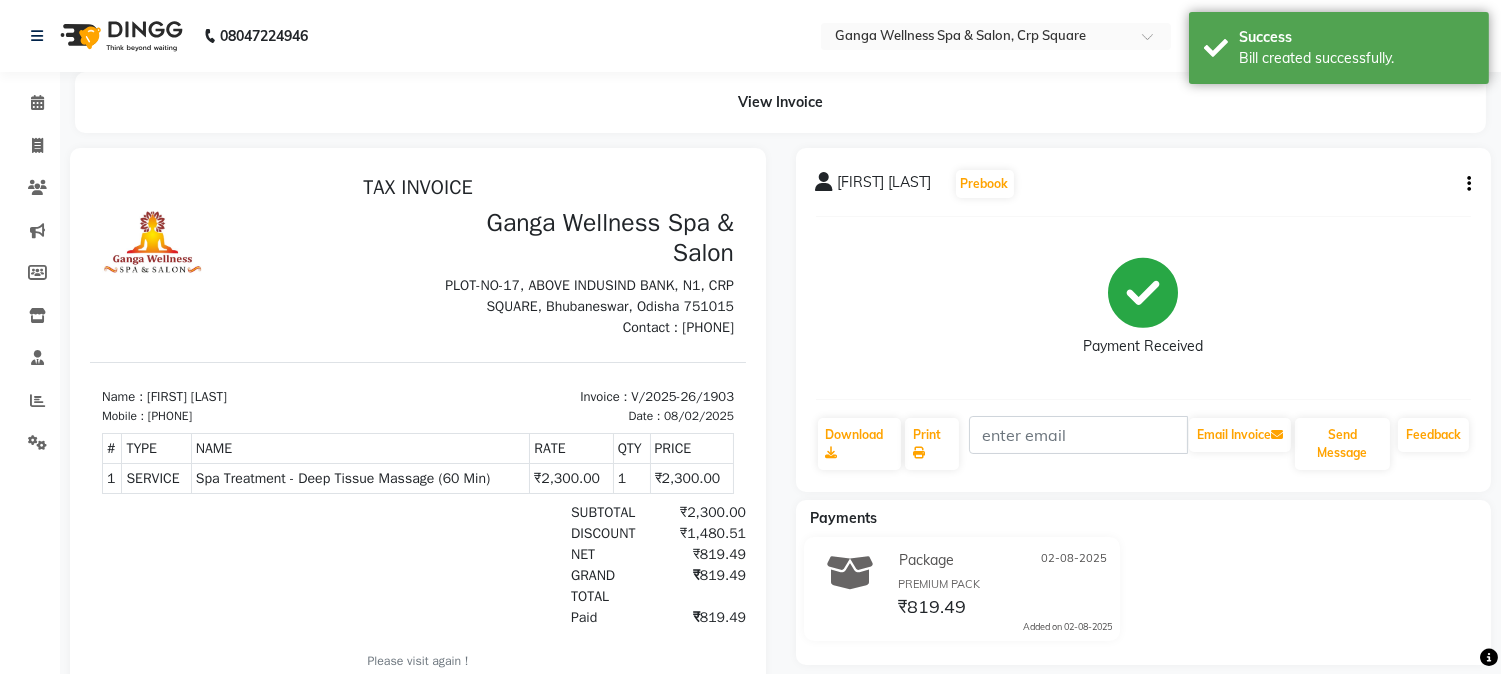 scroll, scrollTop: 0, scrollLeft: 0, axis: both 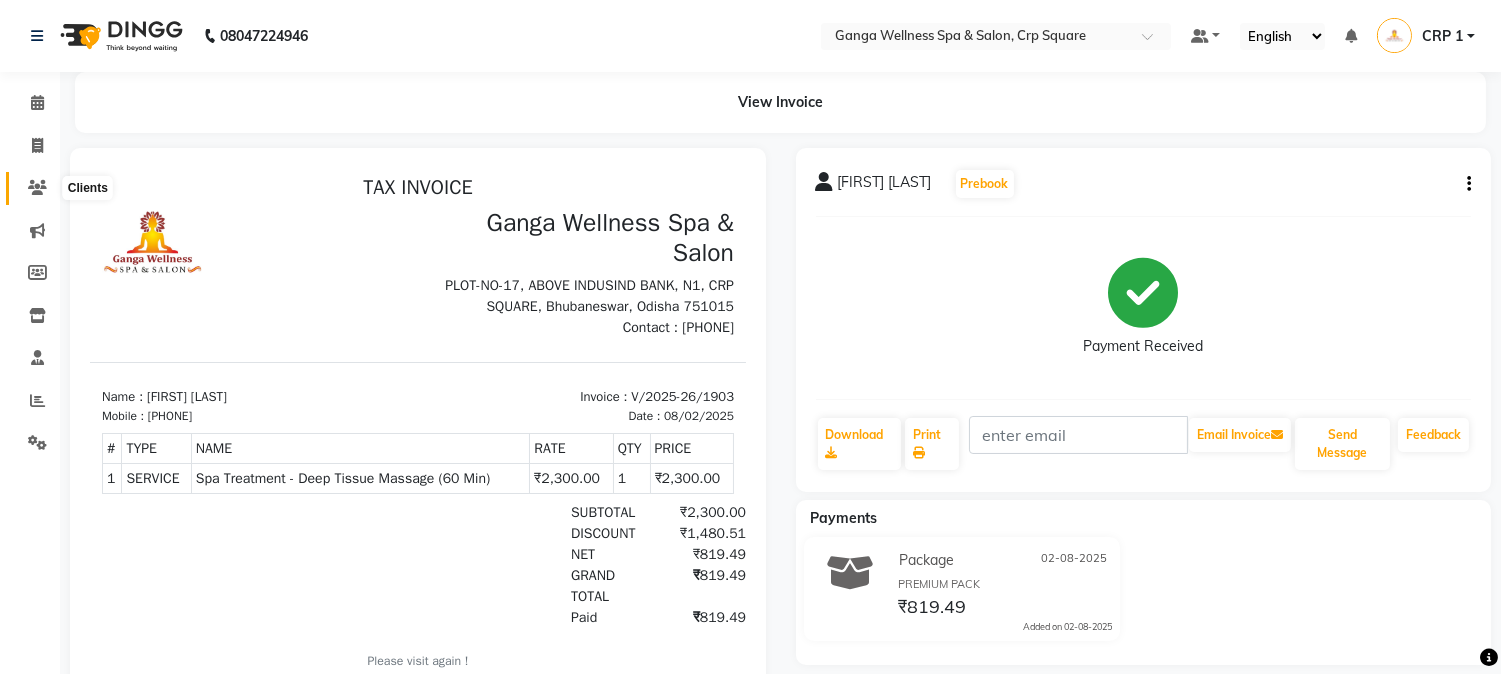 click 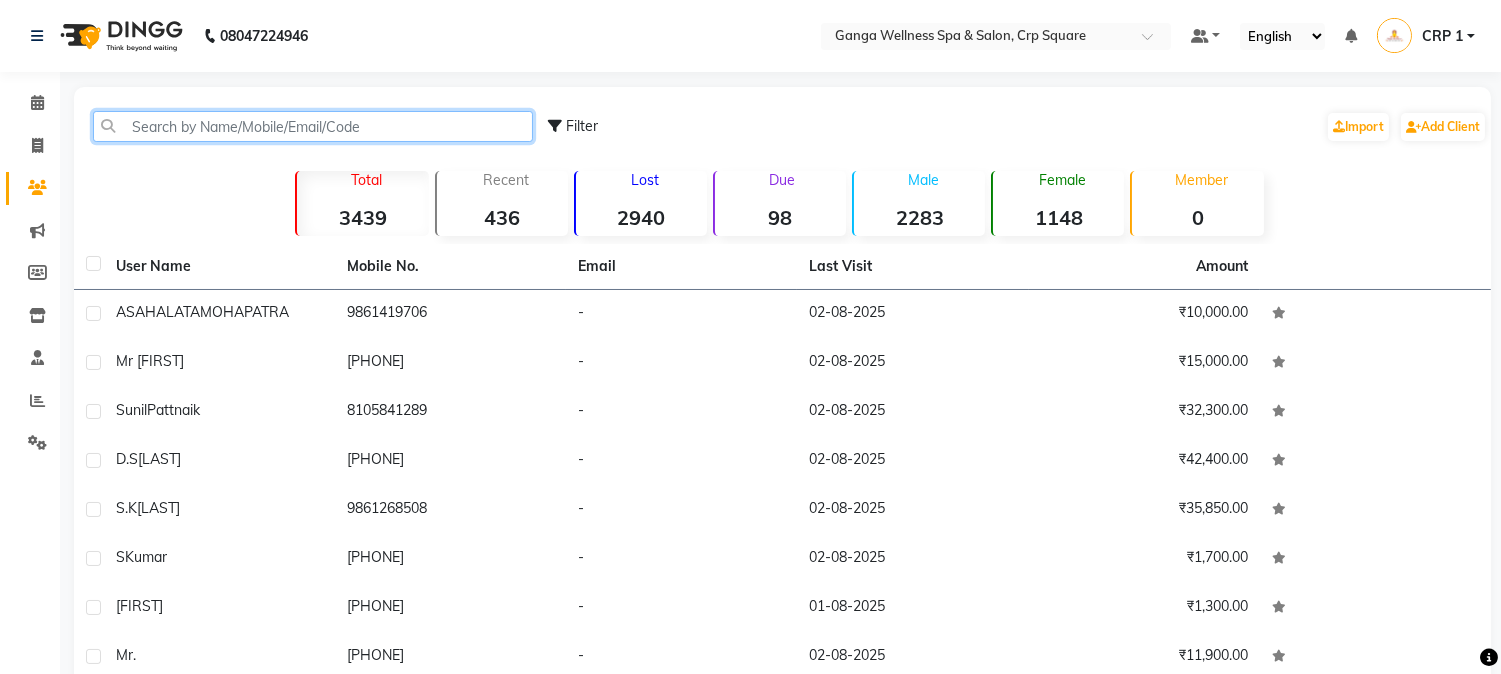 click 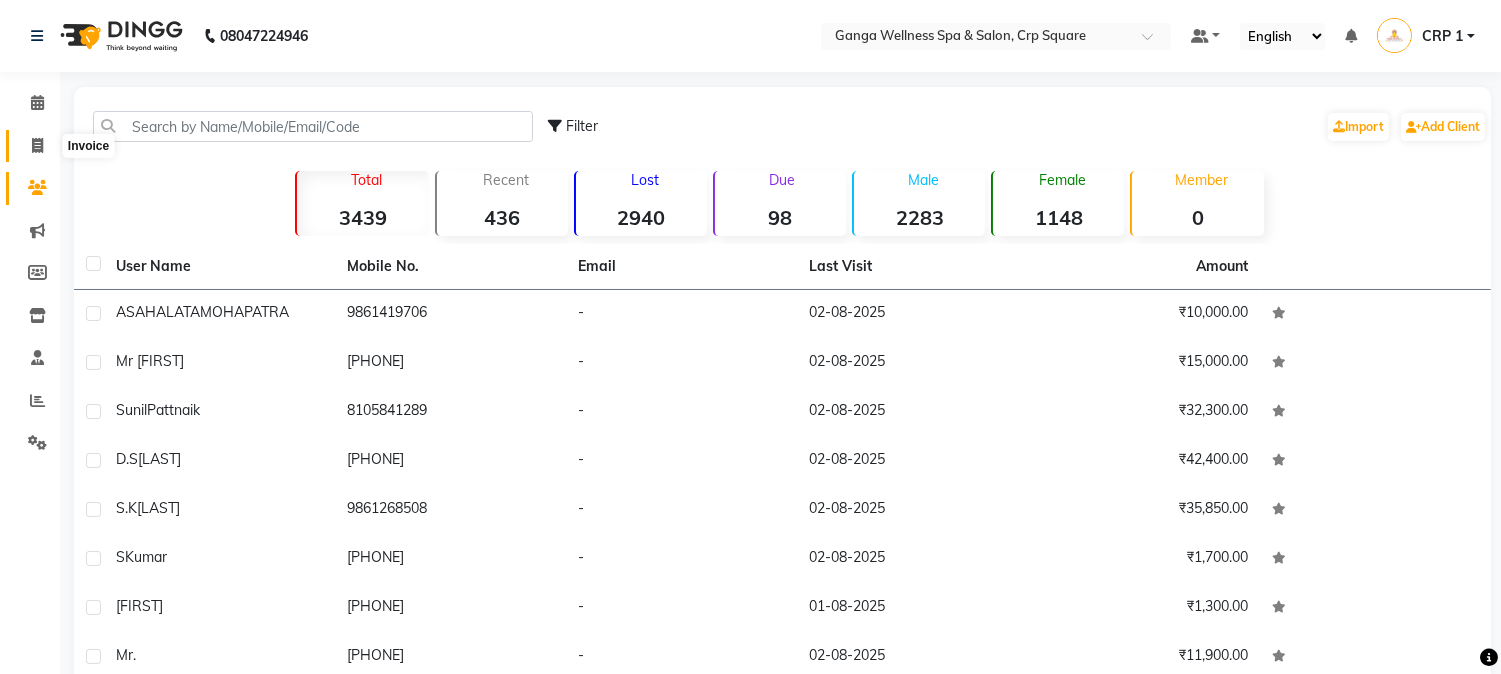 click 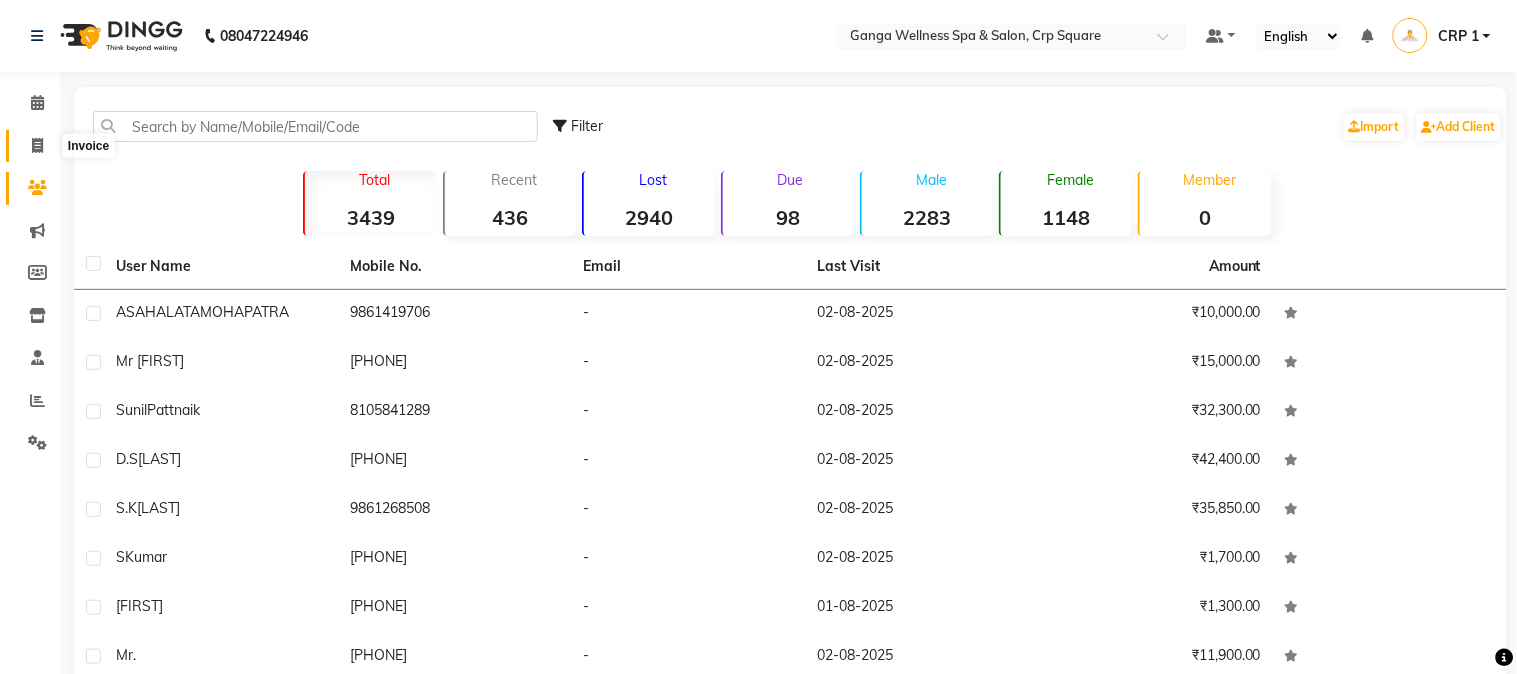 select on "service" 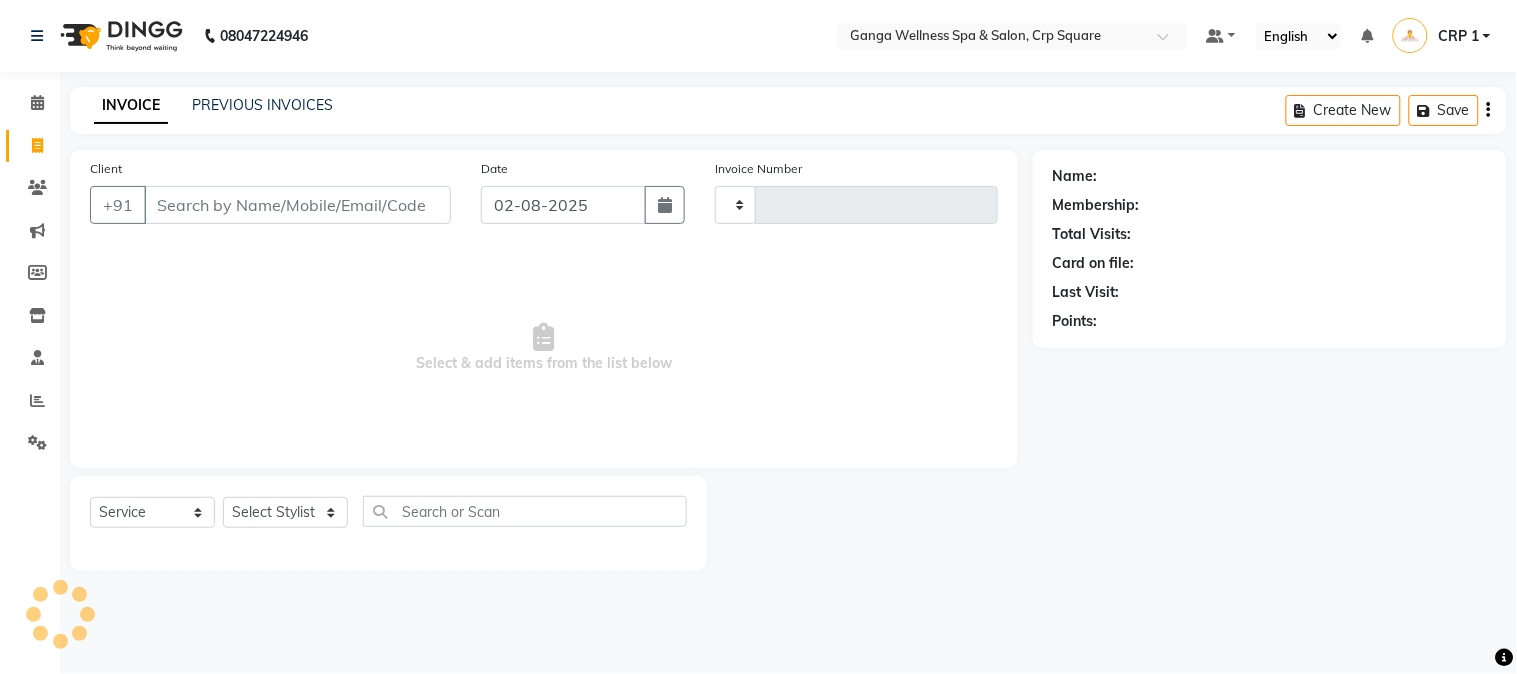 type on "1904" 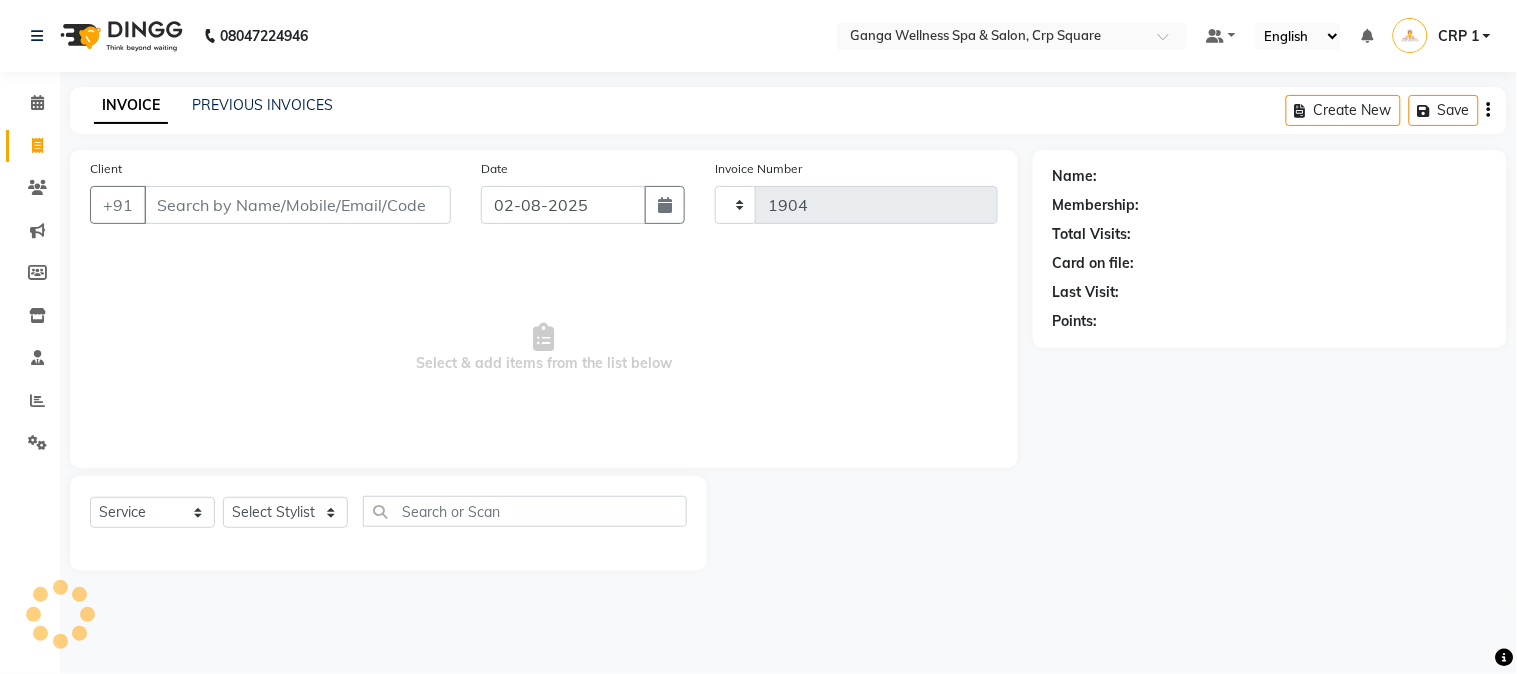 select on "715" 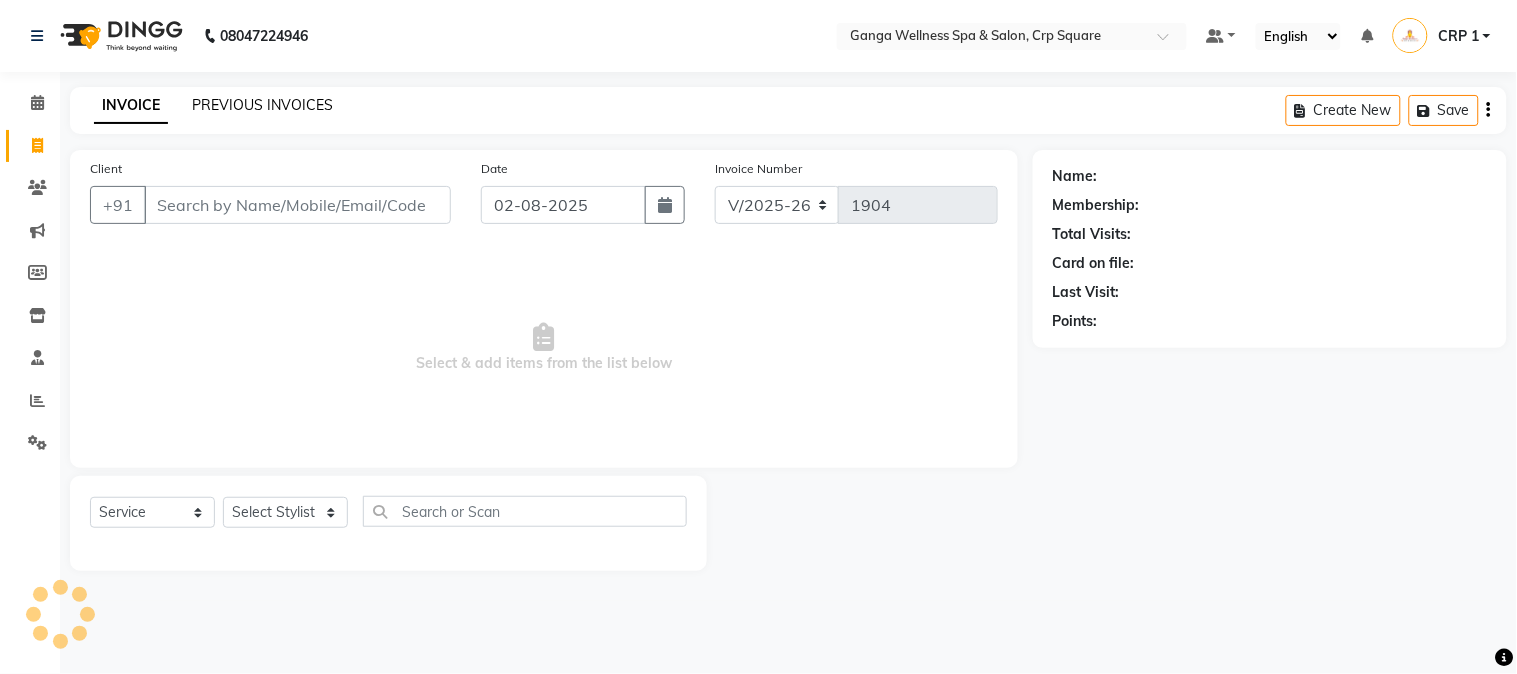 click on "PREVIOUS INVOICES" 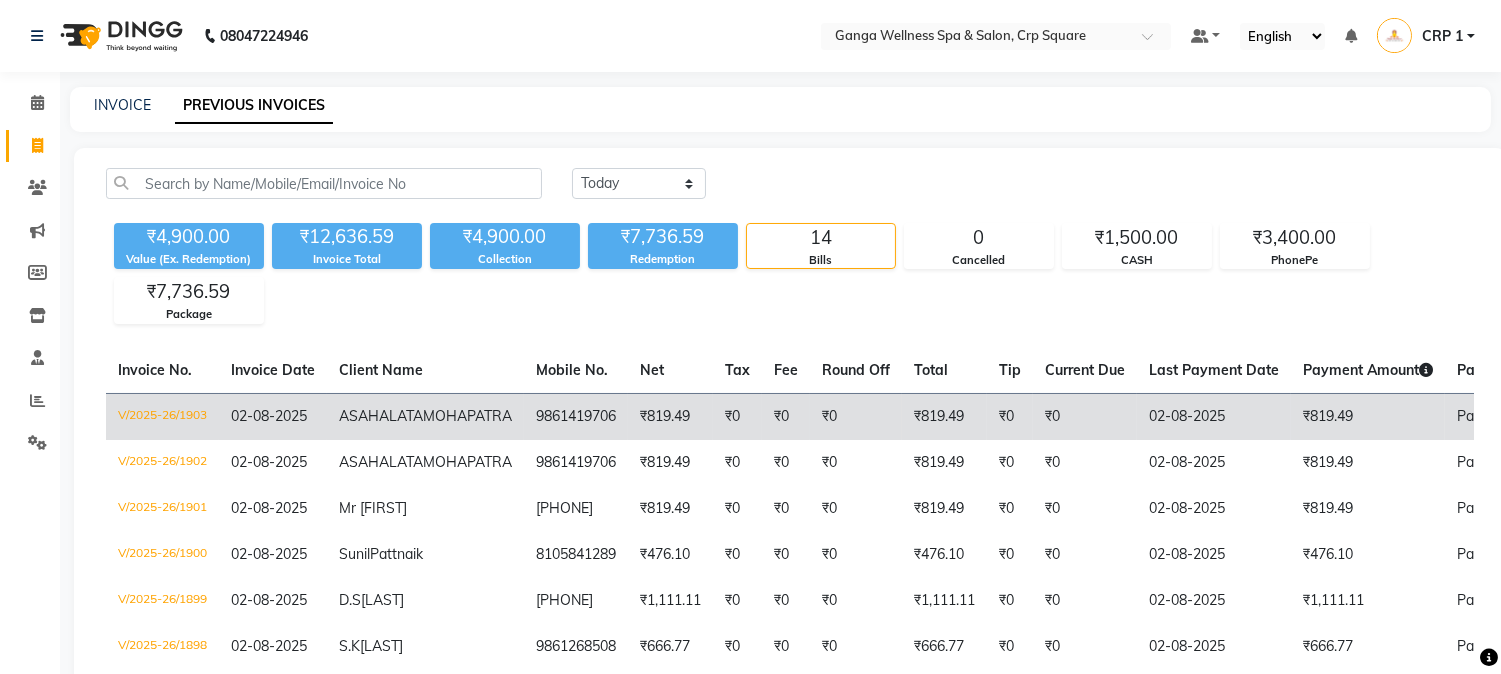 click on "ASAHALATA  MOHAPATRA" 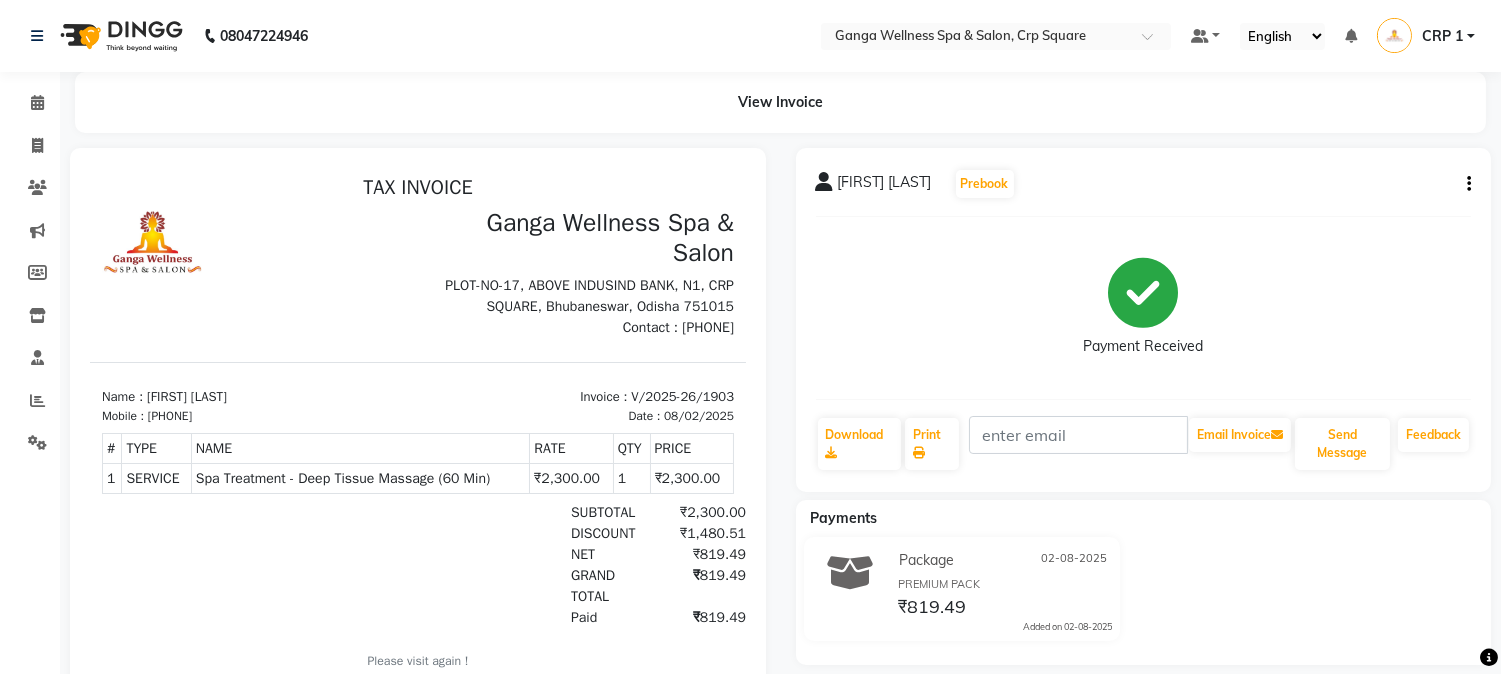 scroll, scrollTop: 0, scrollLeft: 0, axis: both 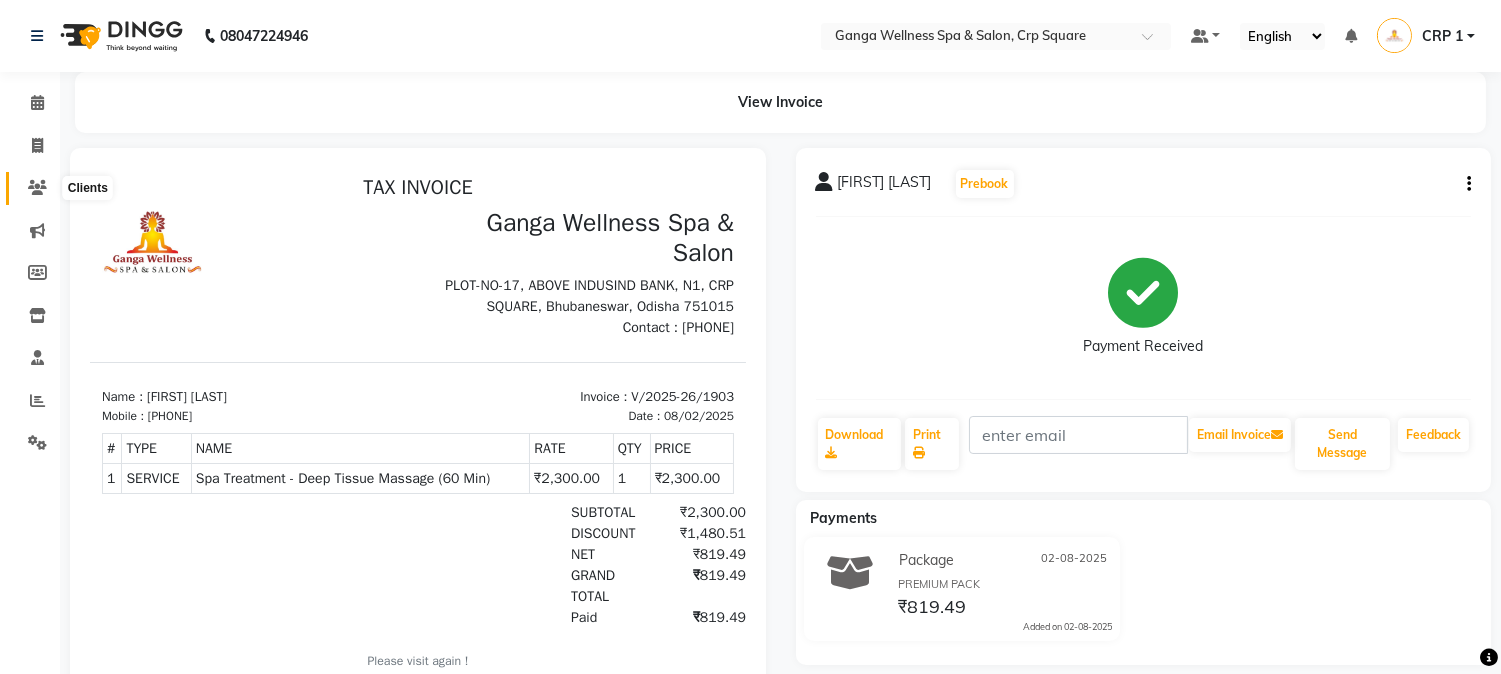 click 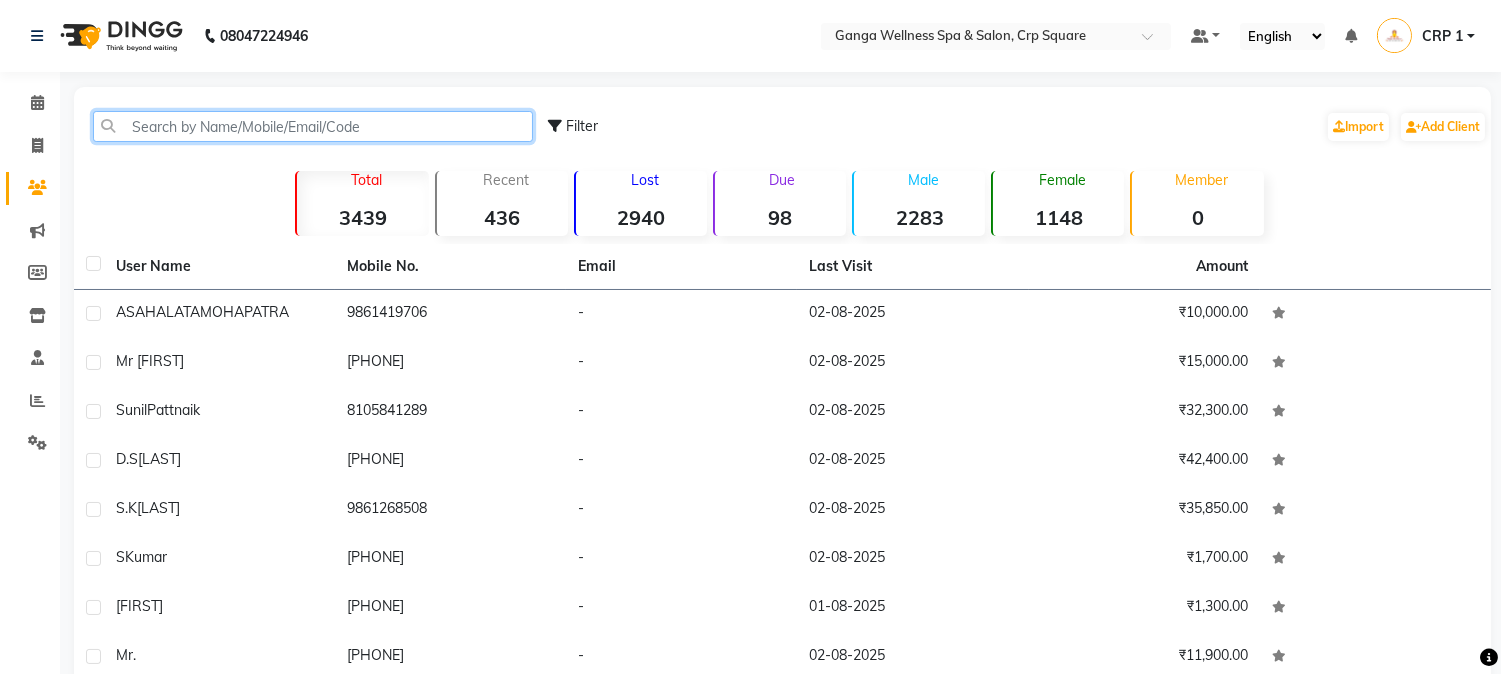 click 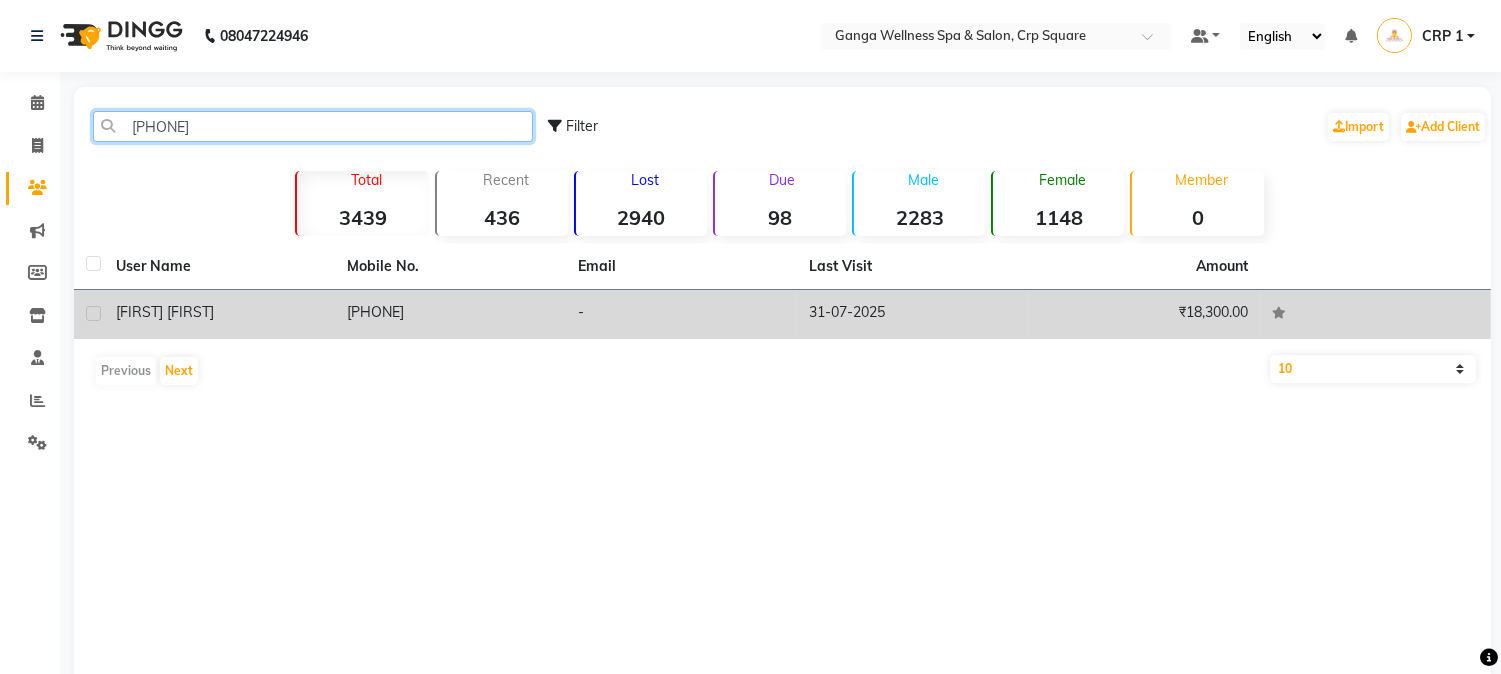 type on "[PHONE]" 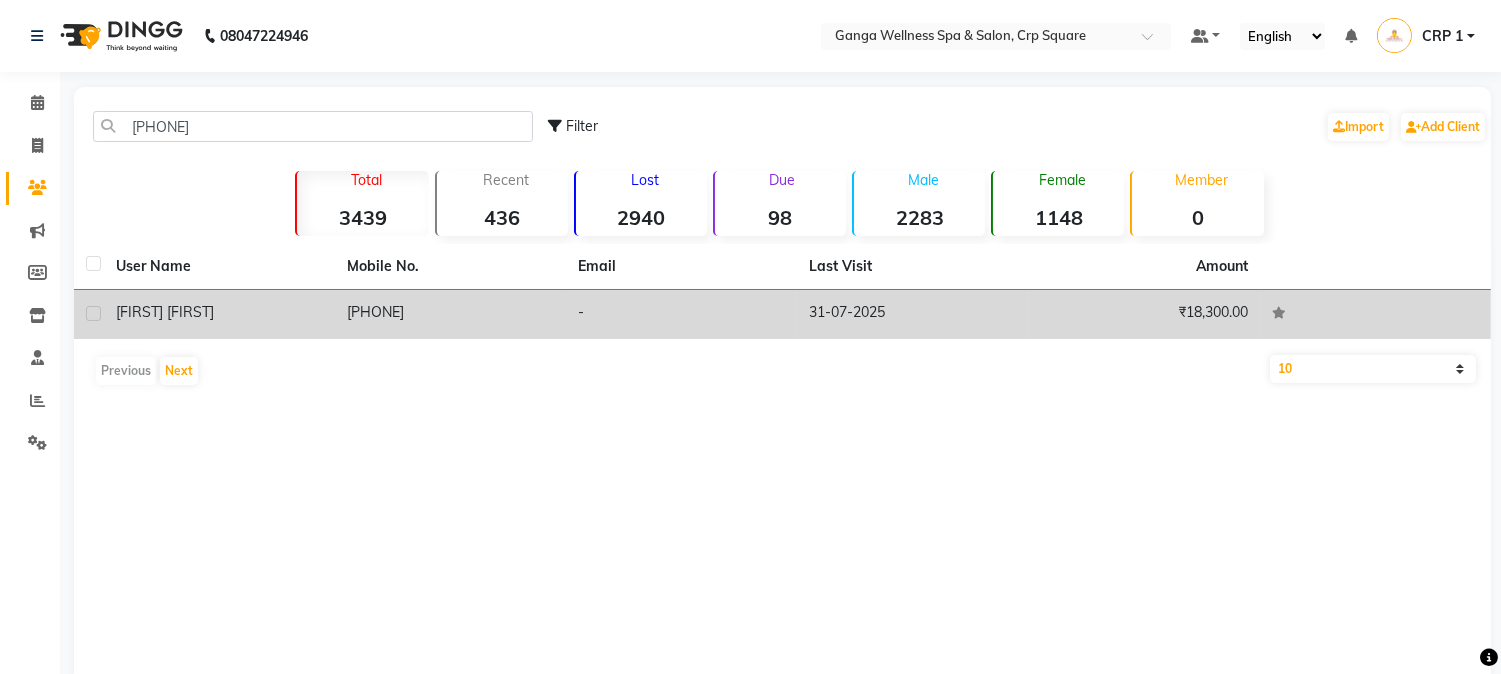 click on "[PHONE]" 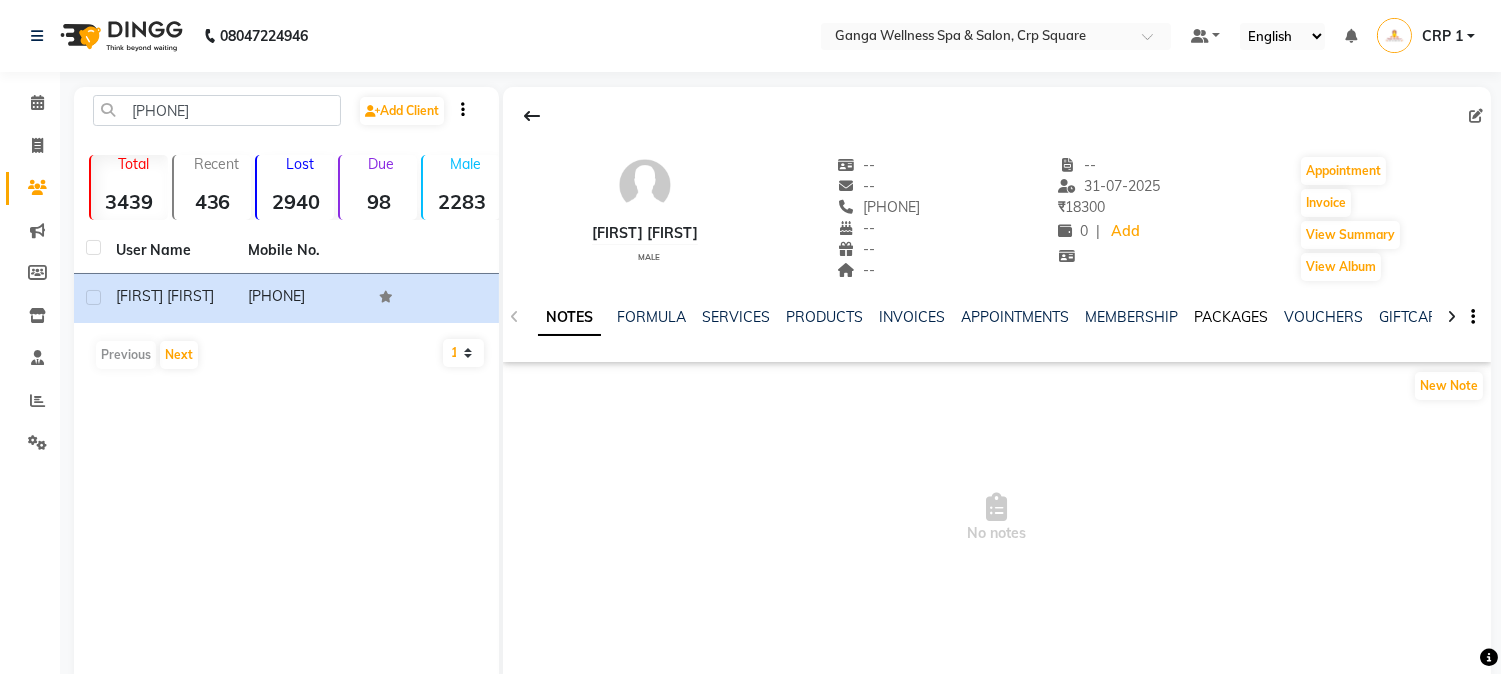 click on "PACKAGES" 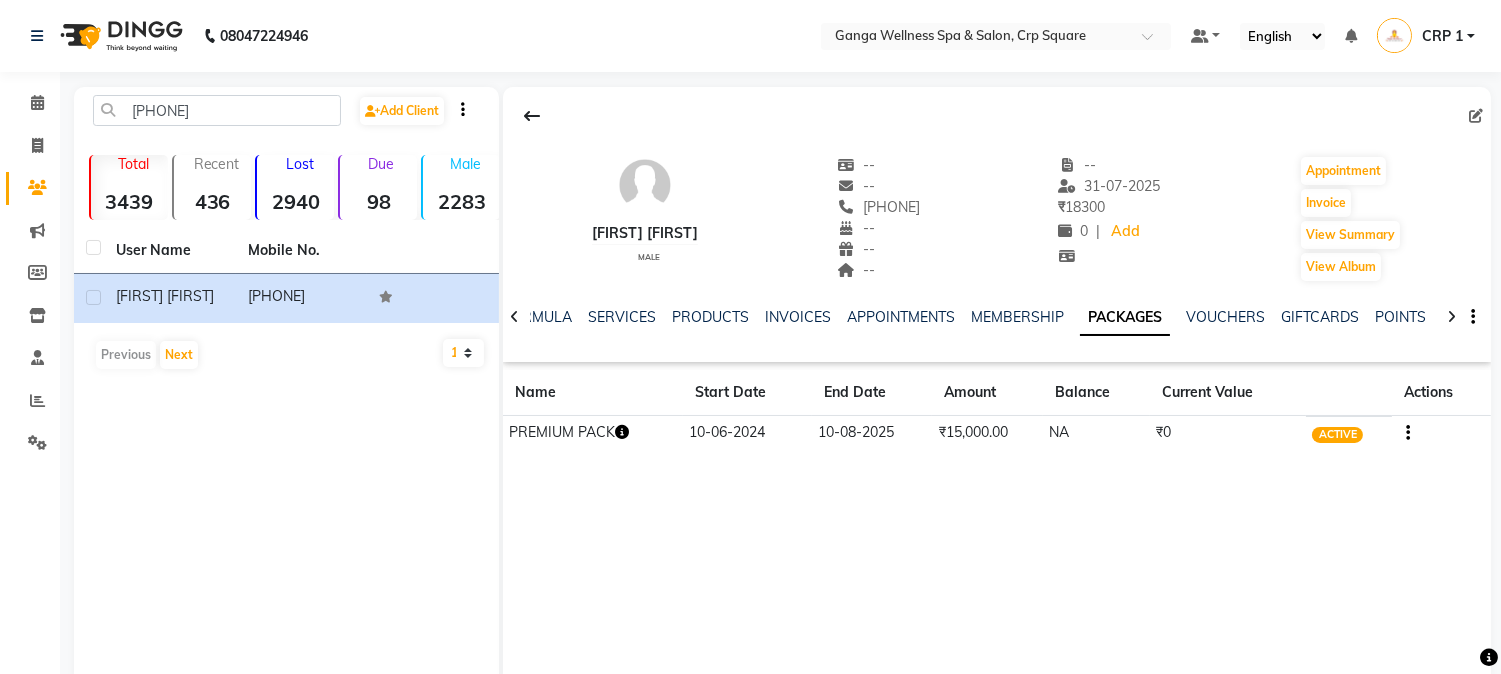 click 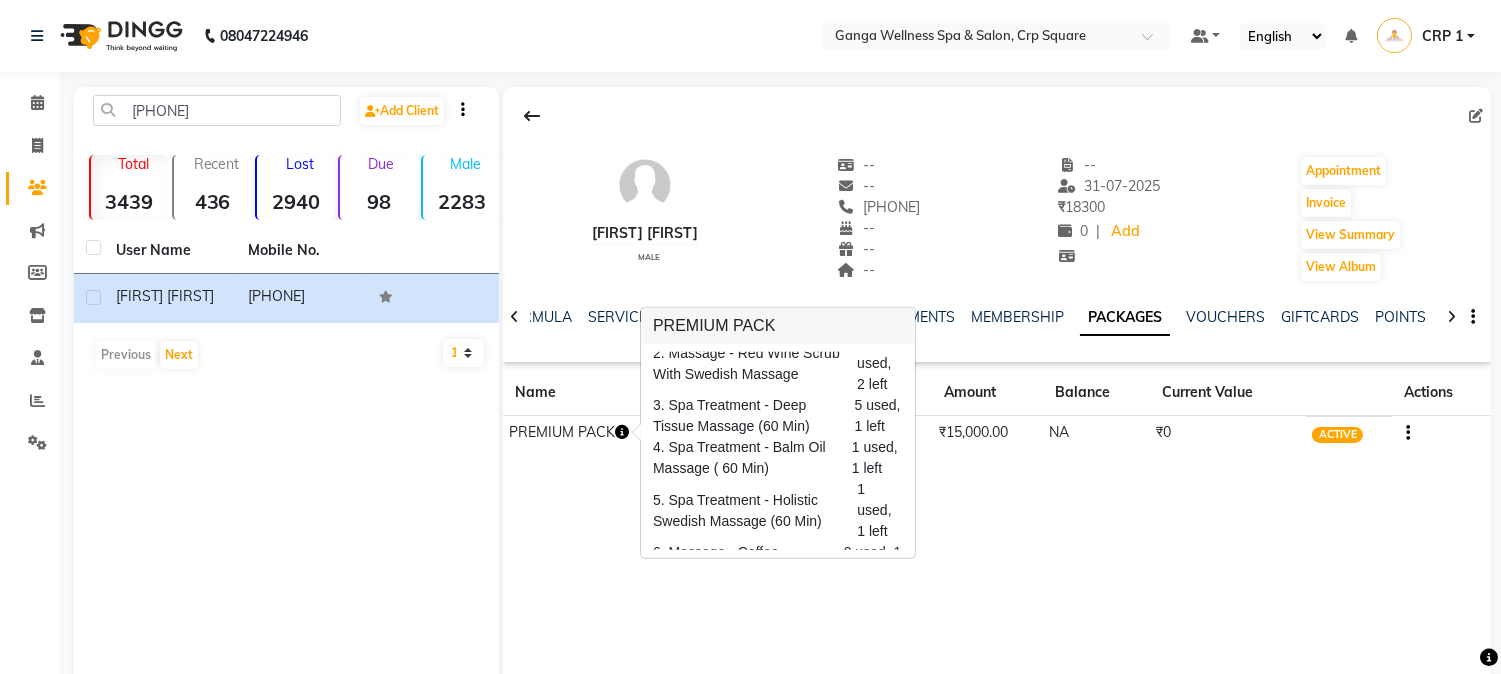 scroll, scrollTop: 95, scrollLeft: 0, axis: vertical 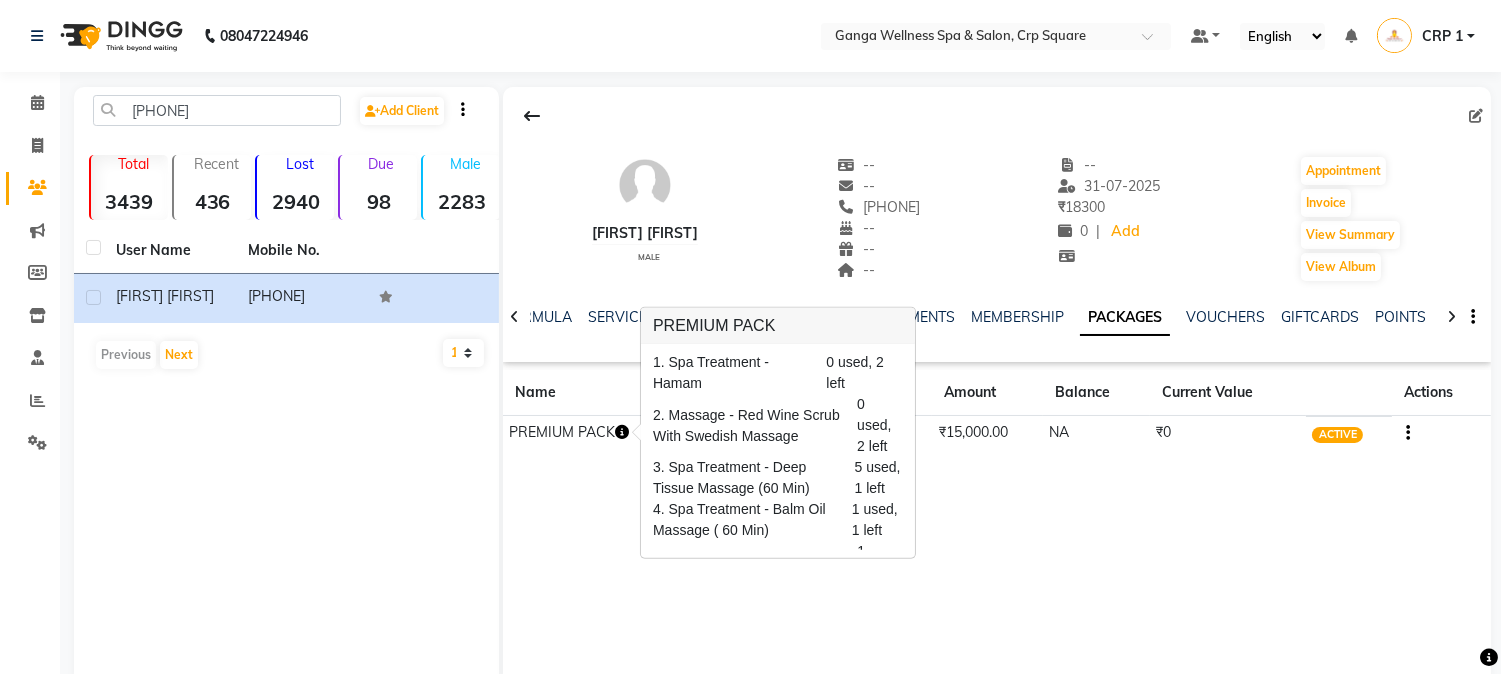 click on "[FIRST] [FIRST]    male  --   --   [PHONE]  --  --  --  -- [DATE] ₹    18300 0 |  Add   Appointment   Invoice  View Summary  View Album  NOTES FORMULA SERVICES PRODUCTS INVOICES APPOINTMENTS MEMBERSHIP PACKAGES VOUCHERS GIFTCARDS POINTS FORMS FAMILY CARDS WALLET Name Start Date End Date Amount Balance Current Value Actions  PREMIUM PACK  10-06-2024 10-08-2025  ₹15,000.00   NA  ₹0 ACTIVE" 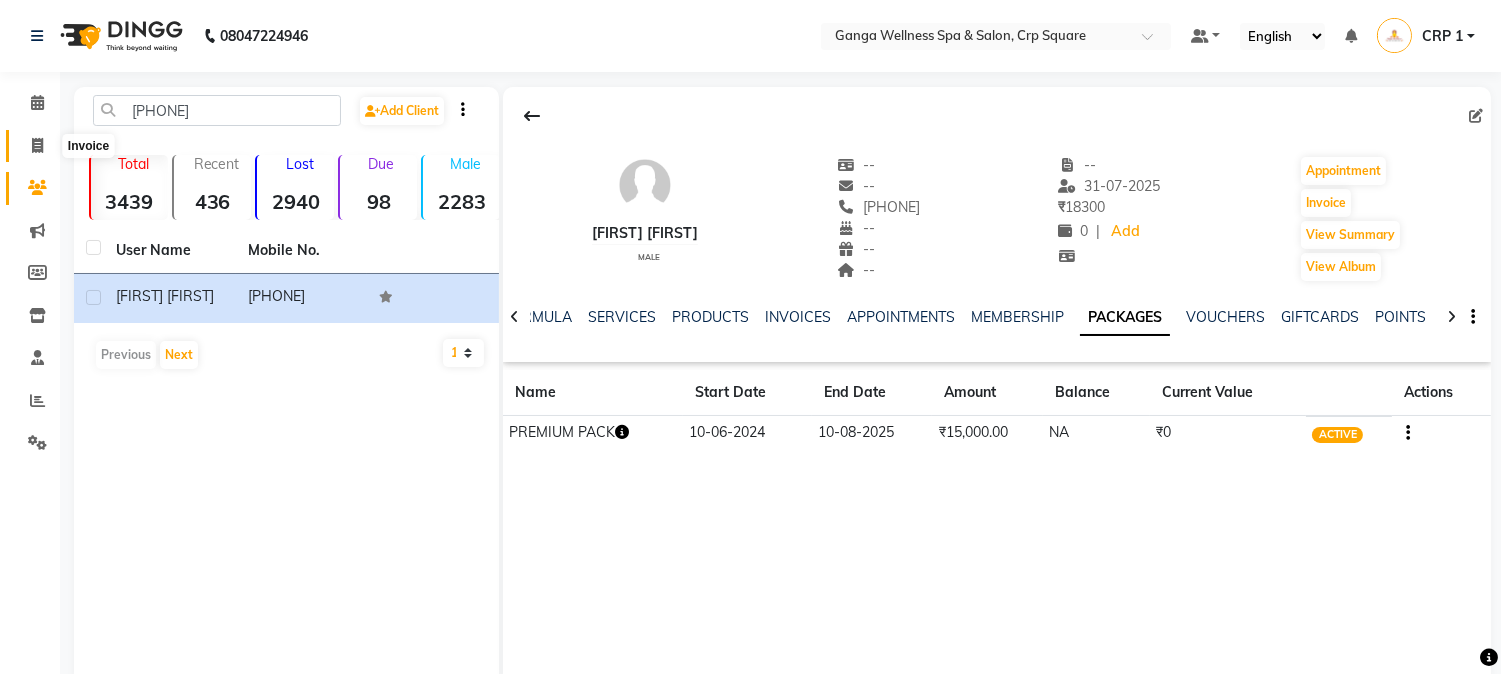 click 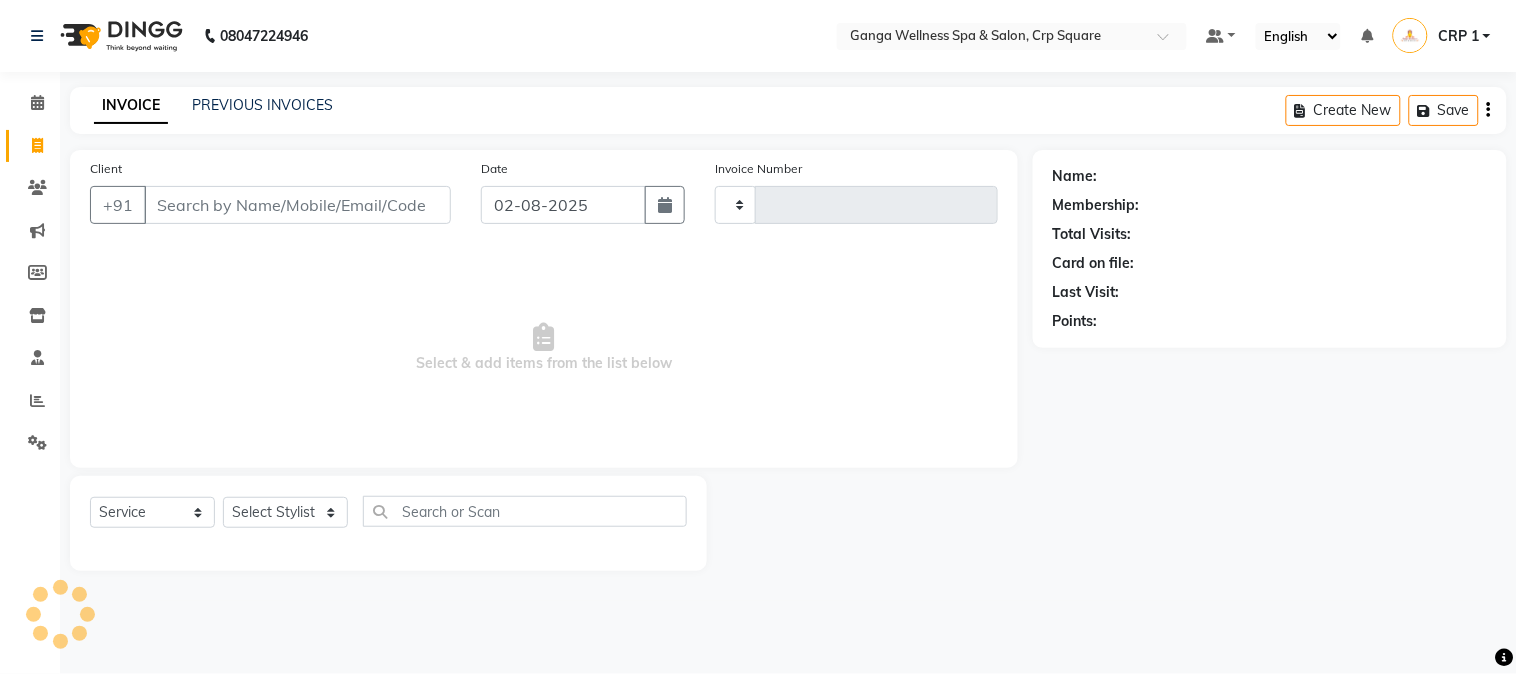 type on "1904" 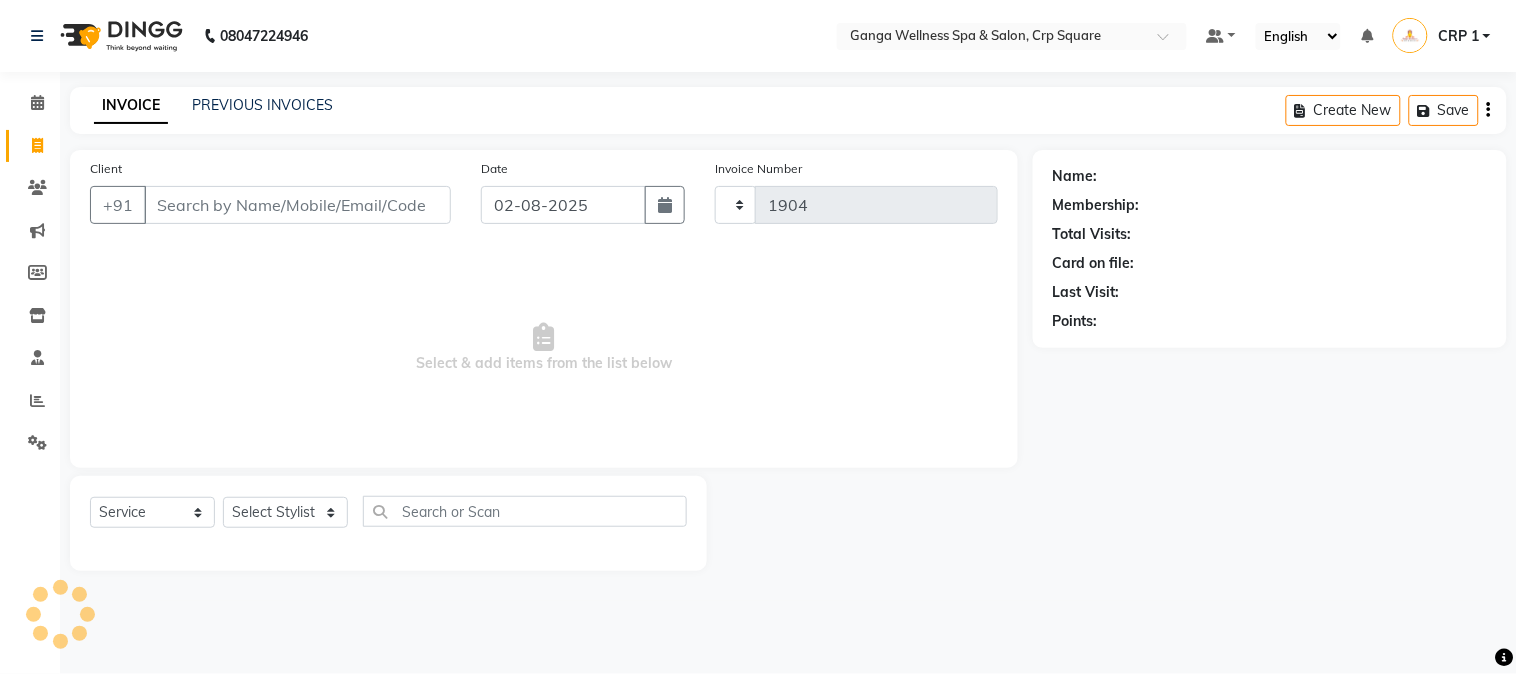 select on "715" 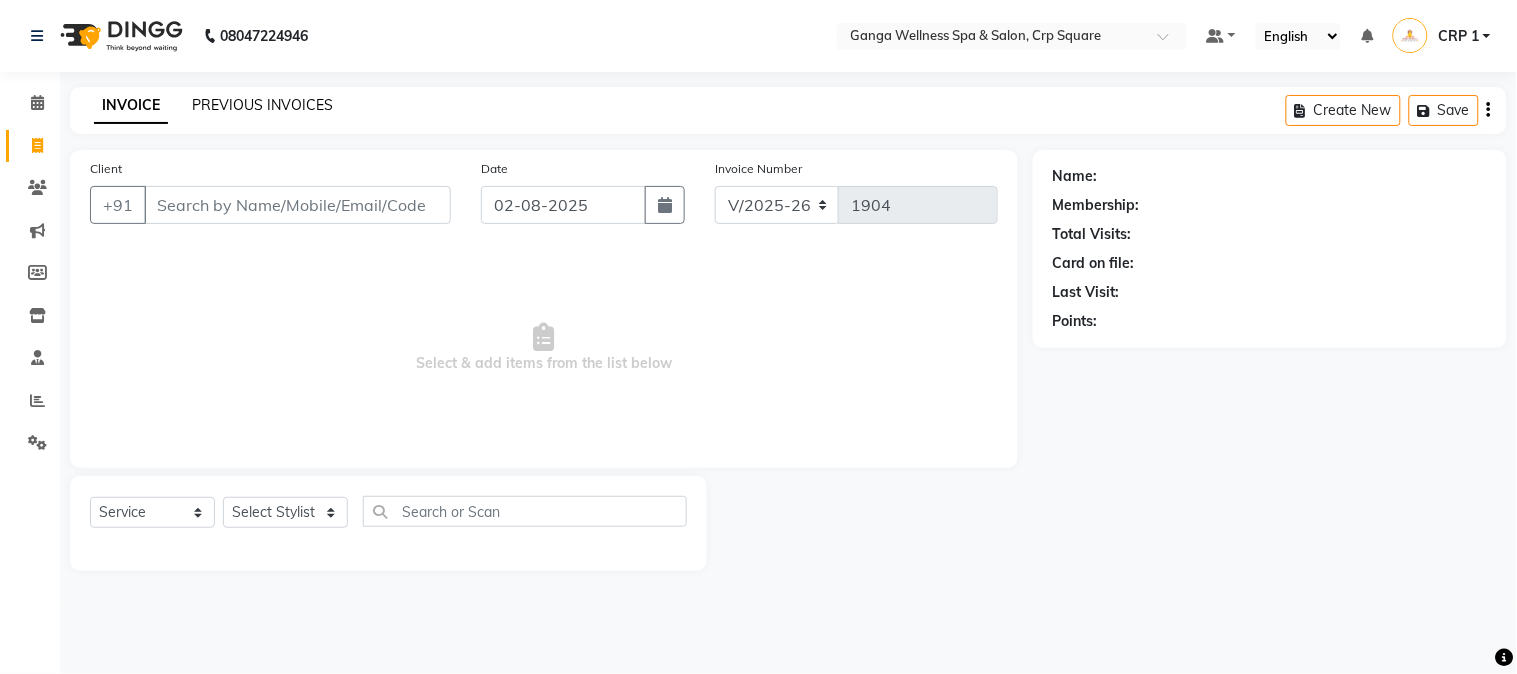 click on "PREVIOUS INVOICES" 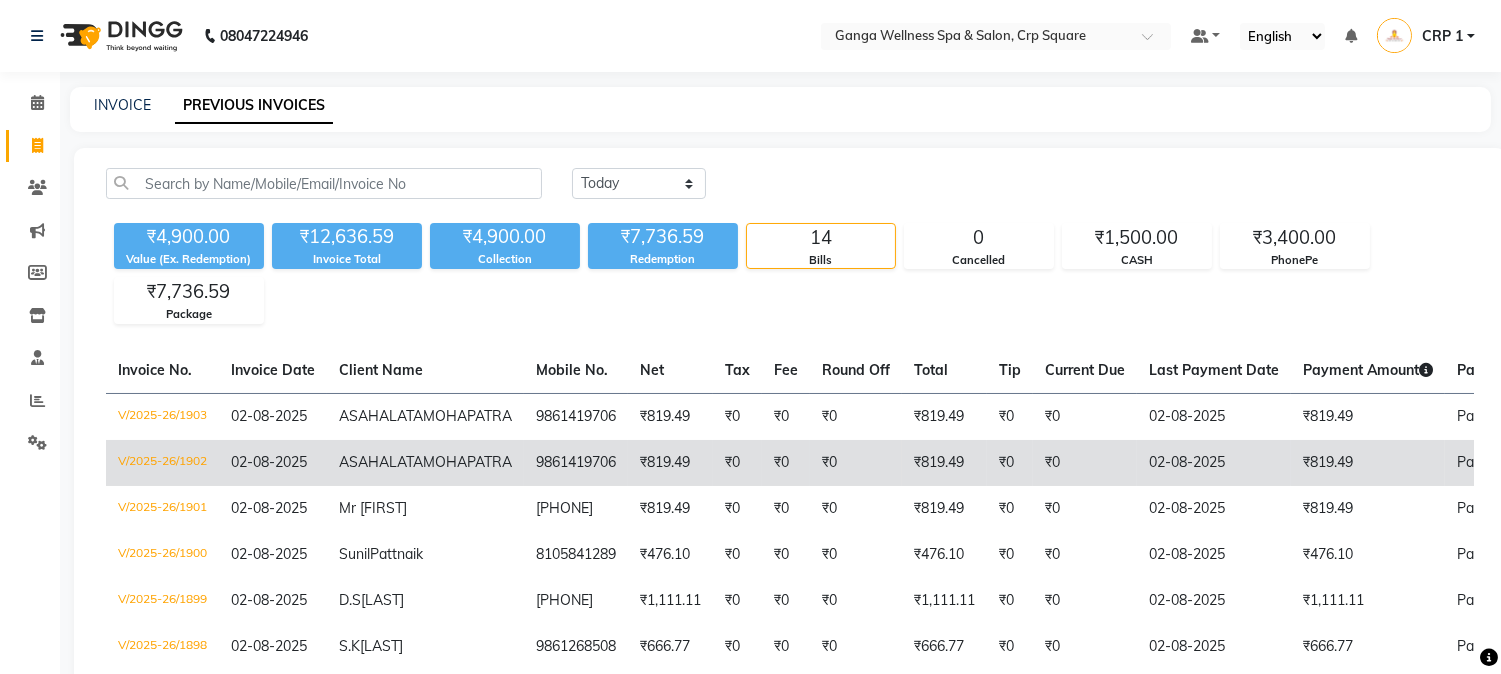 click on "V/2025-26/1902" 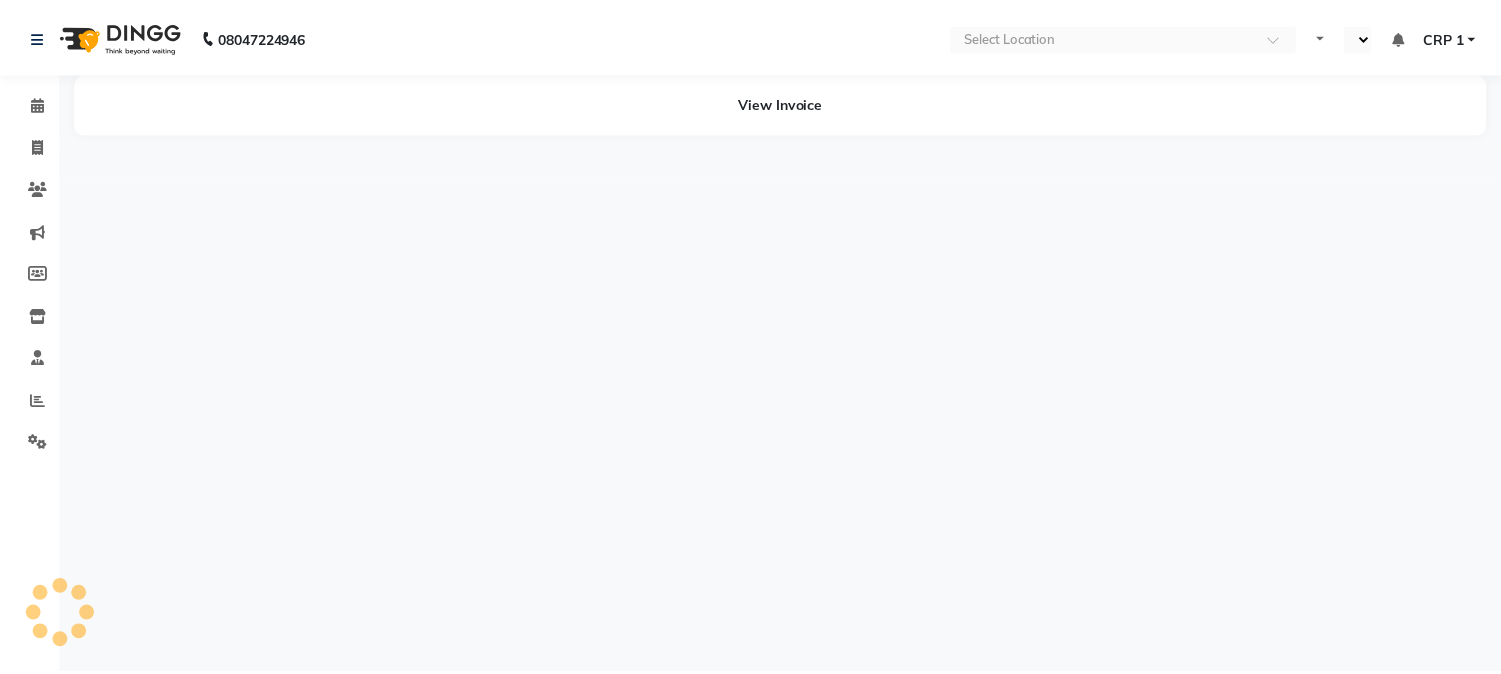 scroll, scrollTop: 0, scrollLeft: 0, axis: both 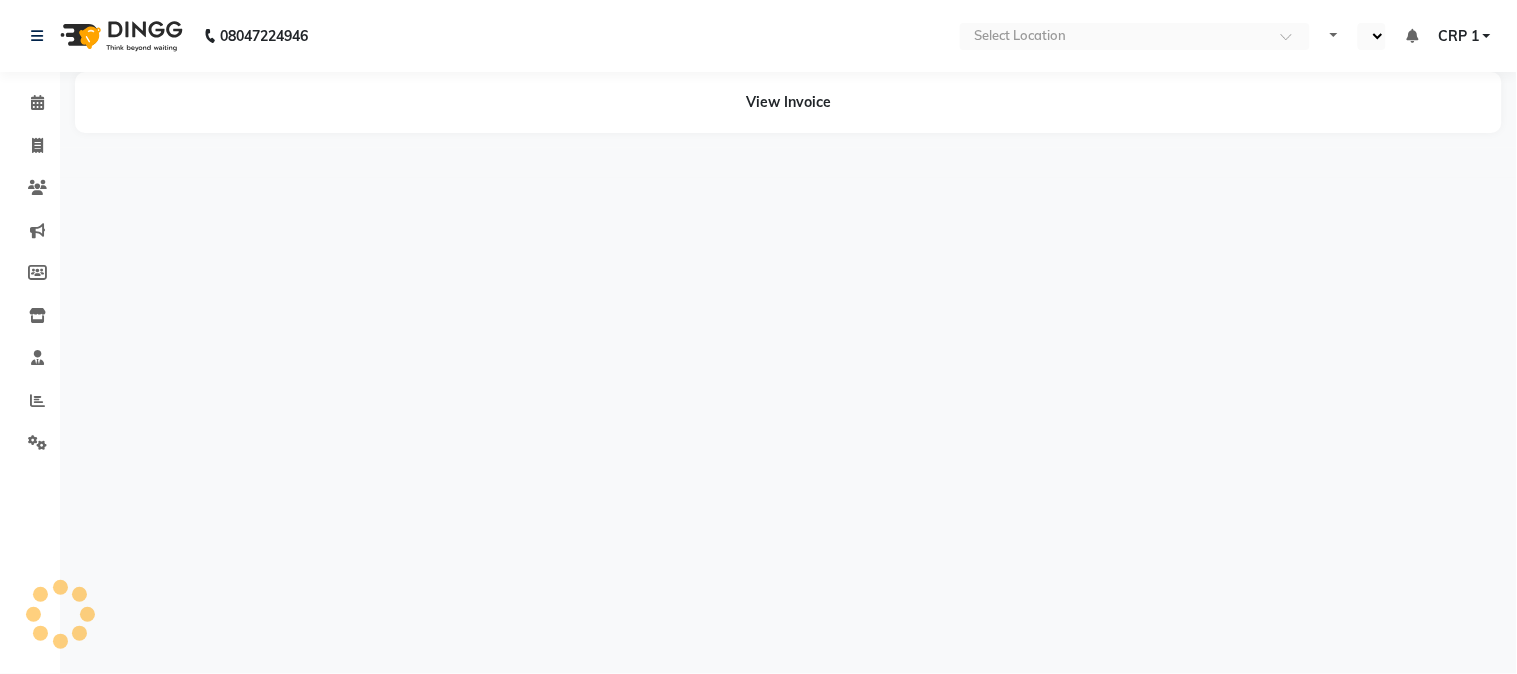 select on "en" 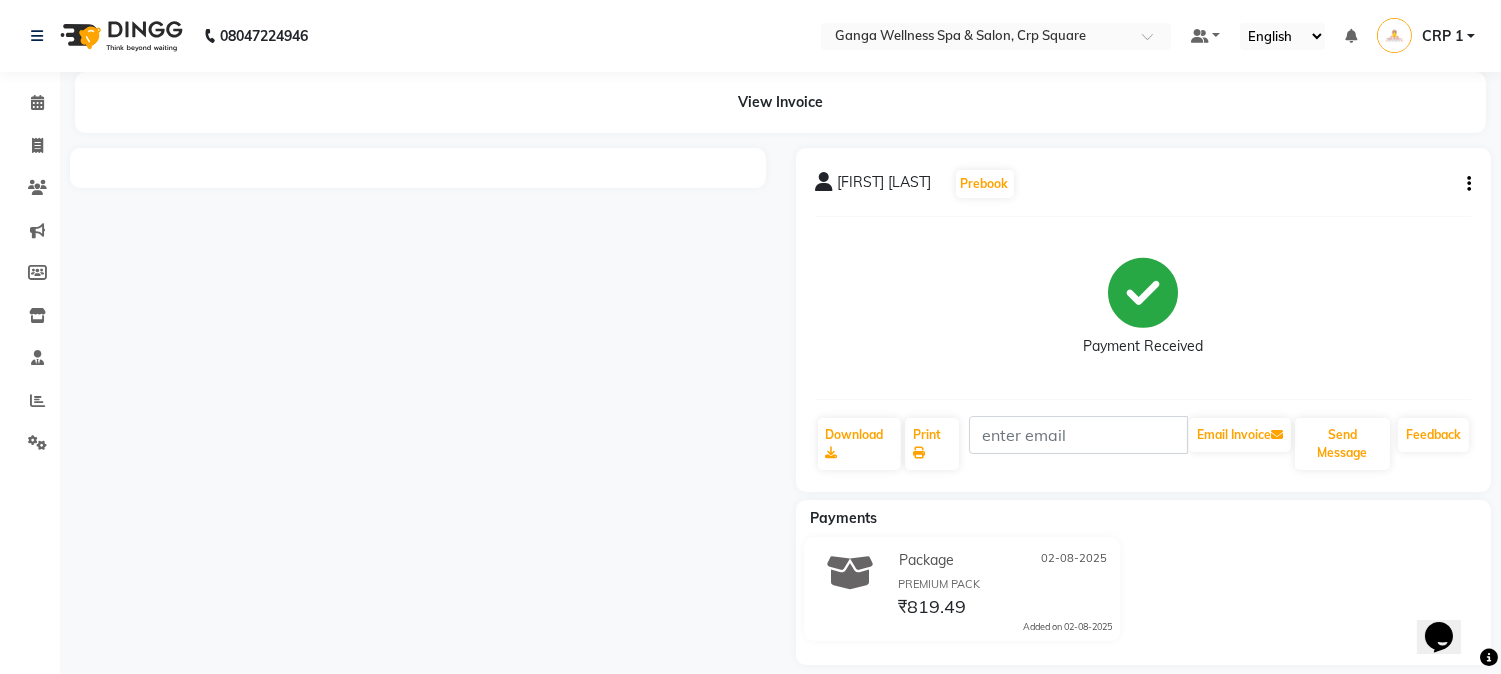 scroll, scrollTop: 0, scrollLeft: 0, axis: both 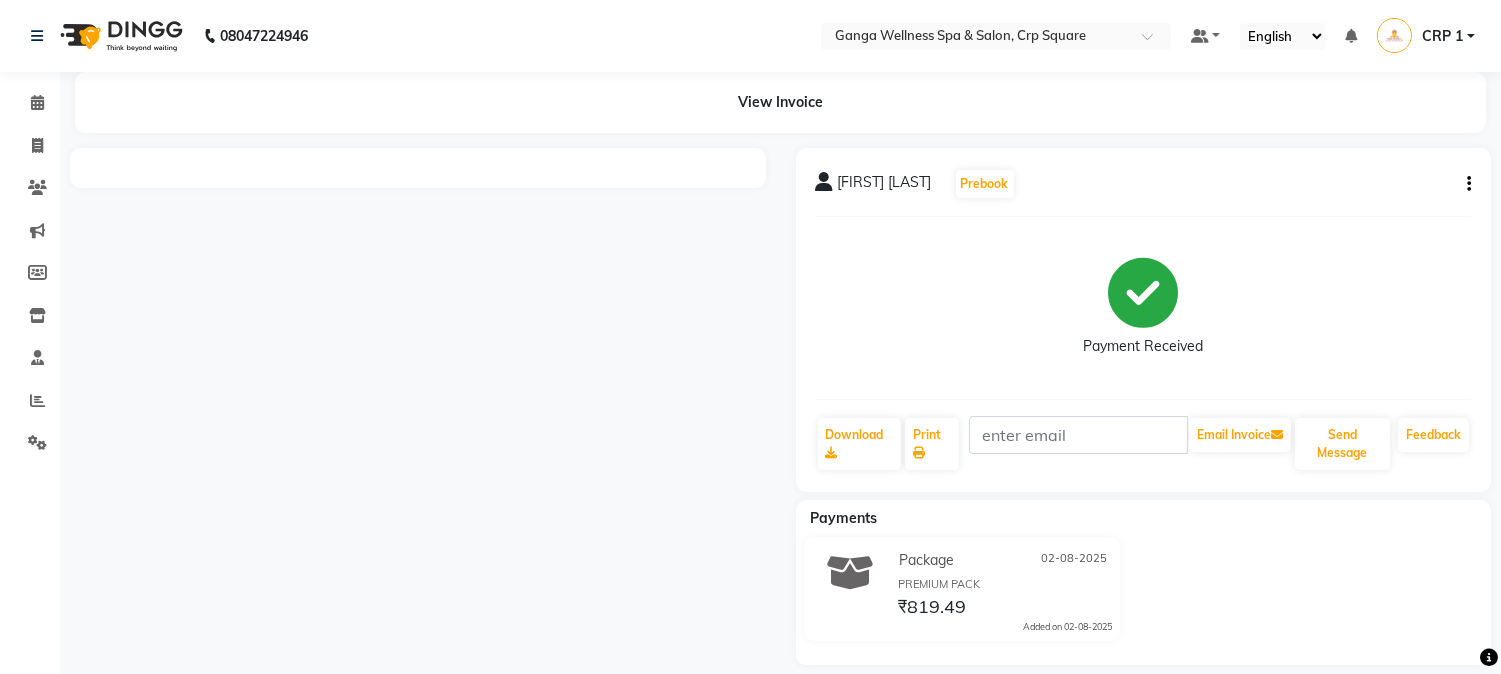 click 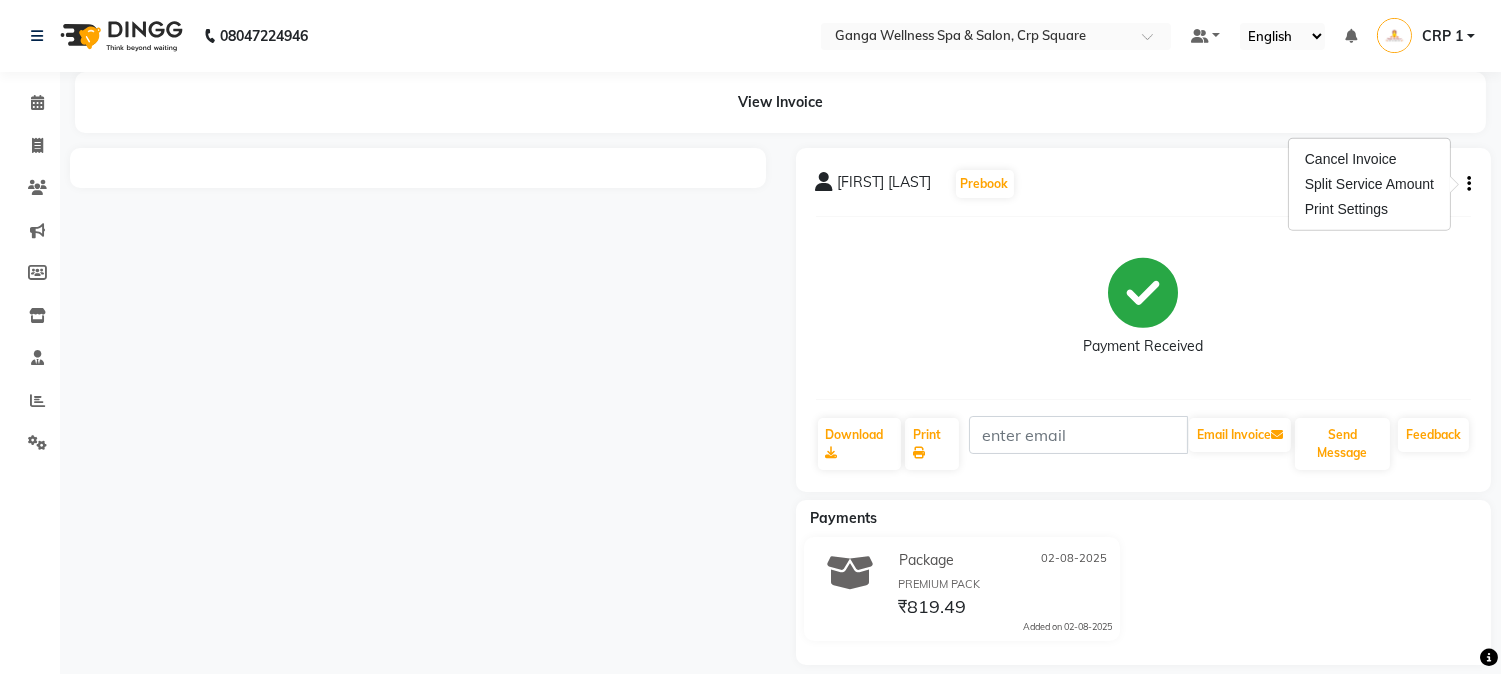 click on "View Invoice      [FIRST] [LAST]  Prebook   Payment Received  Download  Print   Email Invoice   Send Message Feedback  Payments Package 02-08-2025 PREMIUM PACK ₹819.49  Added on 02-08-2025" 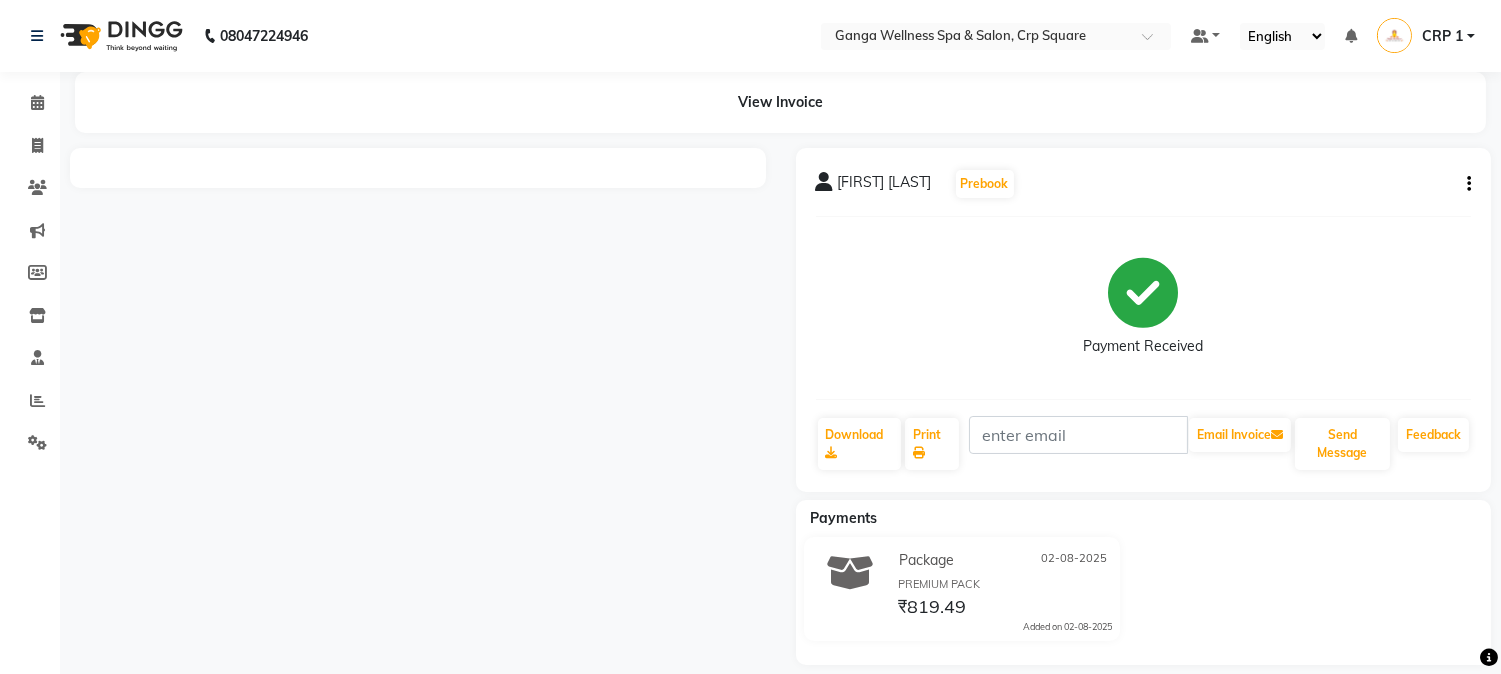 click 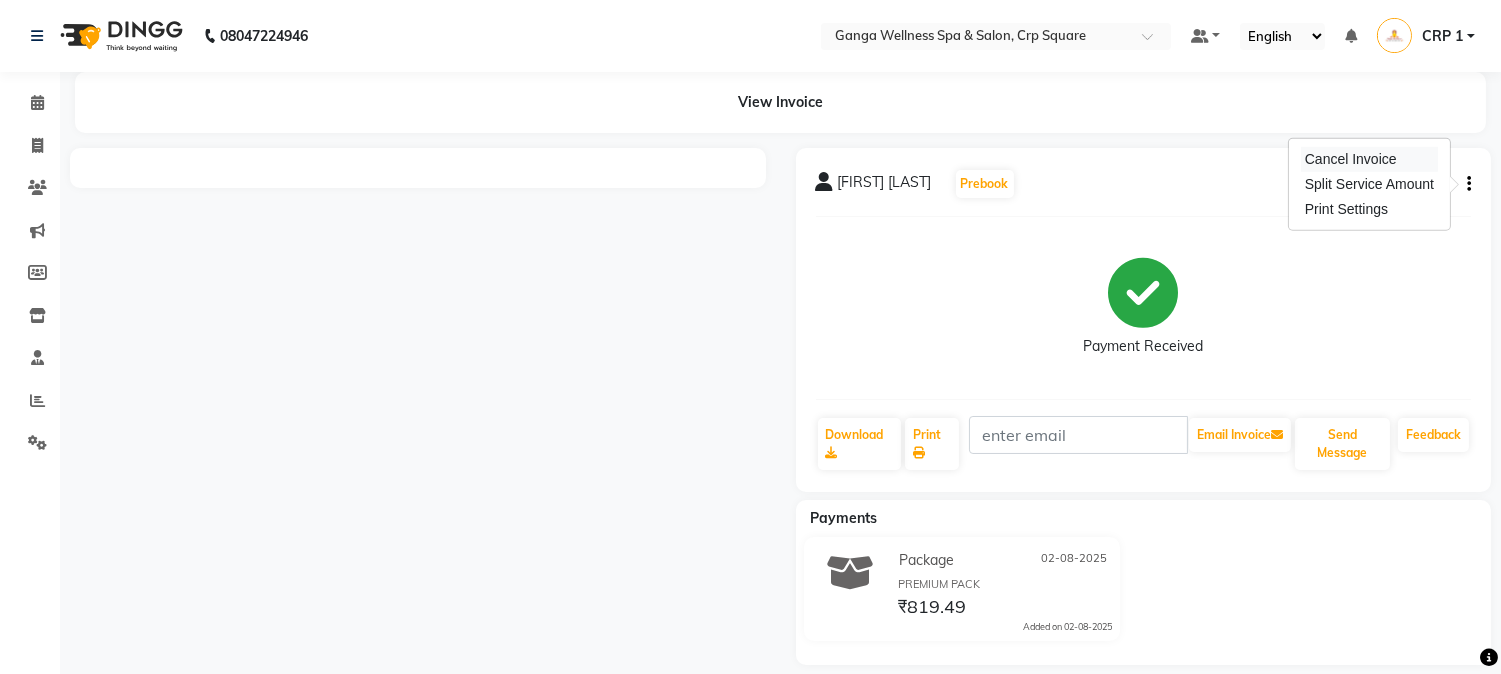 click on "Cancel Invoice" at bounding box center (1369, 159) 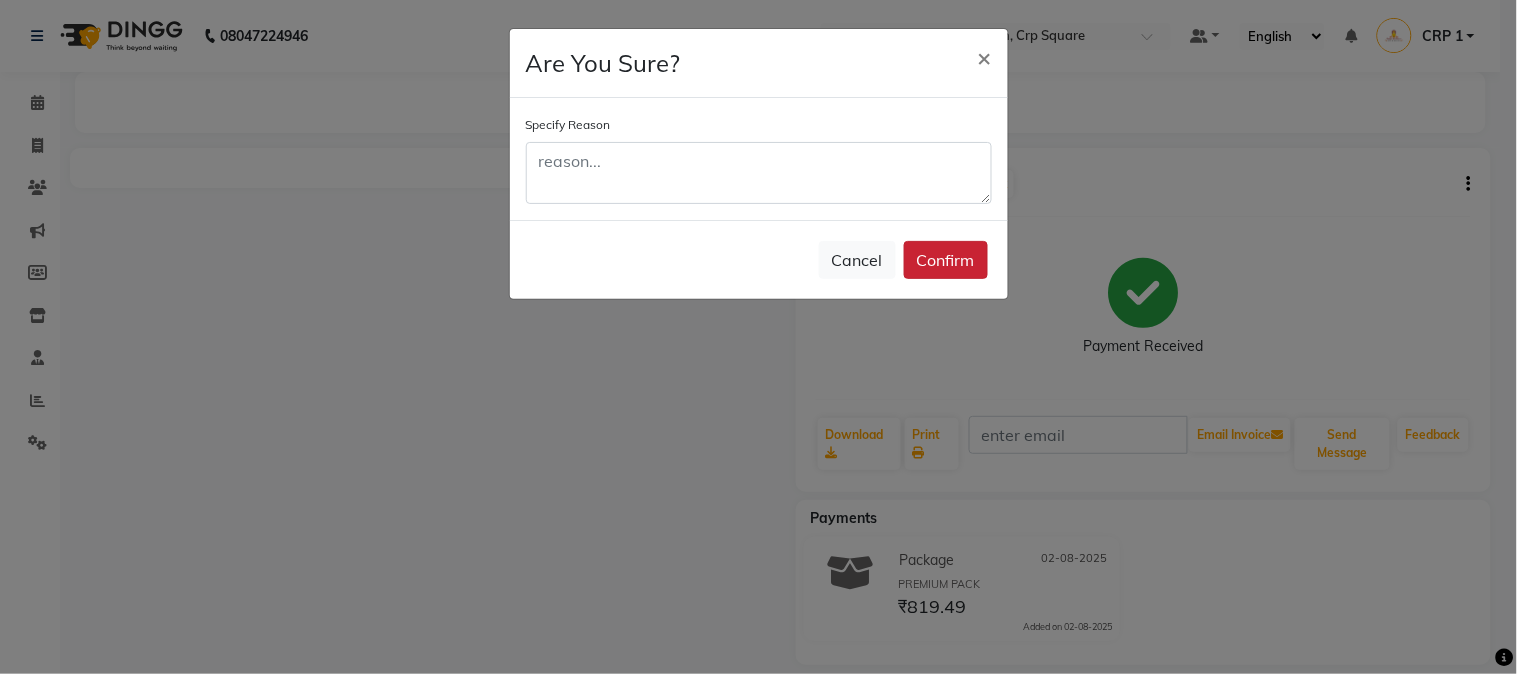click on "Confirm" 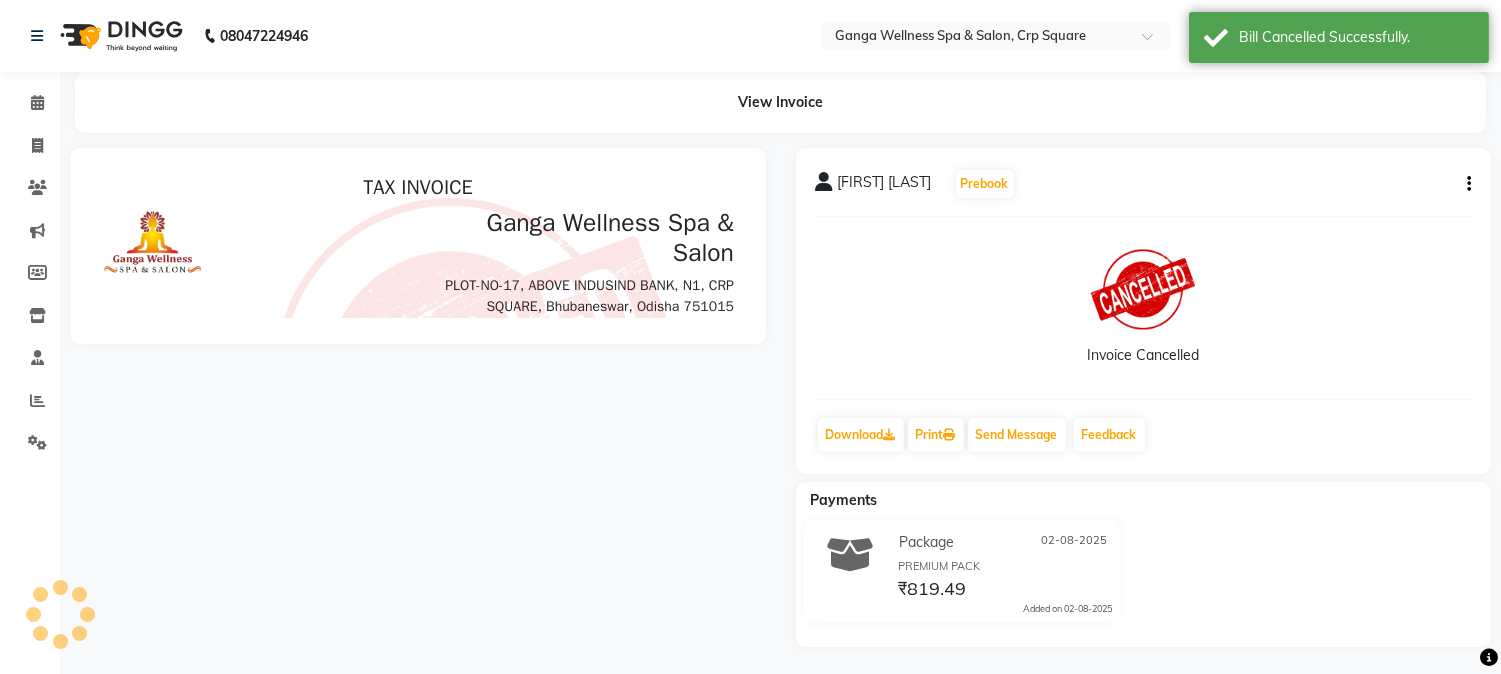 scroll, scrollTop: 0, scrollLeft: 0, axis: both 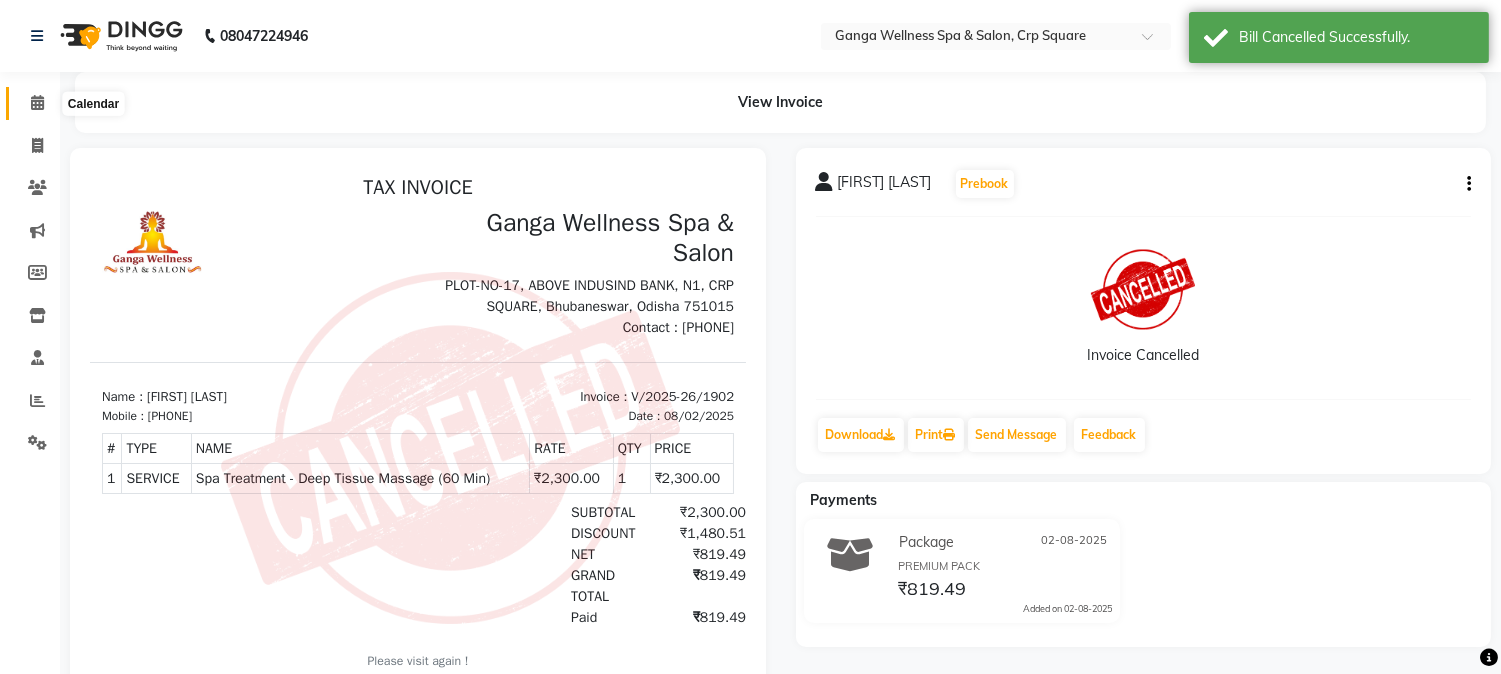click 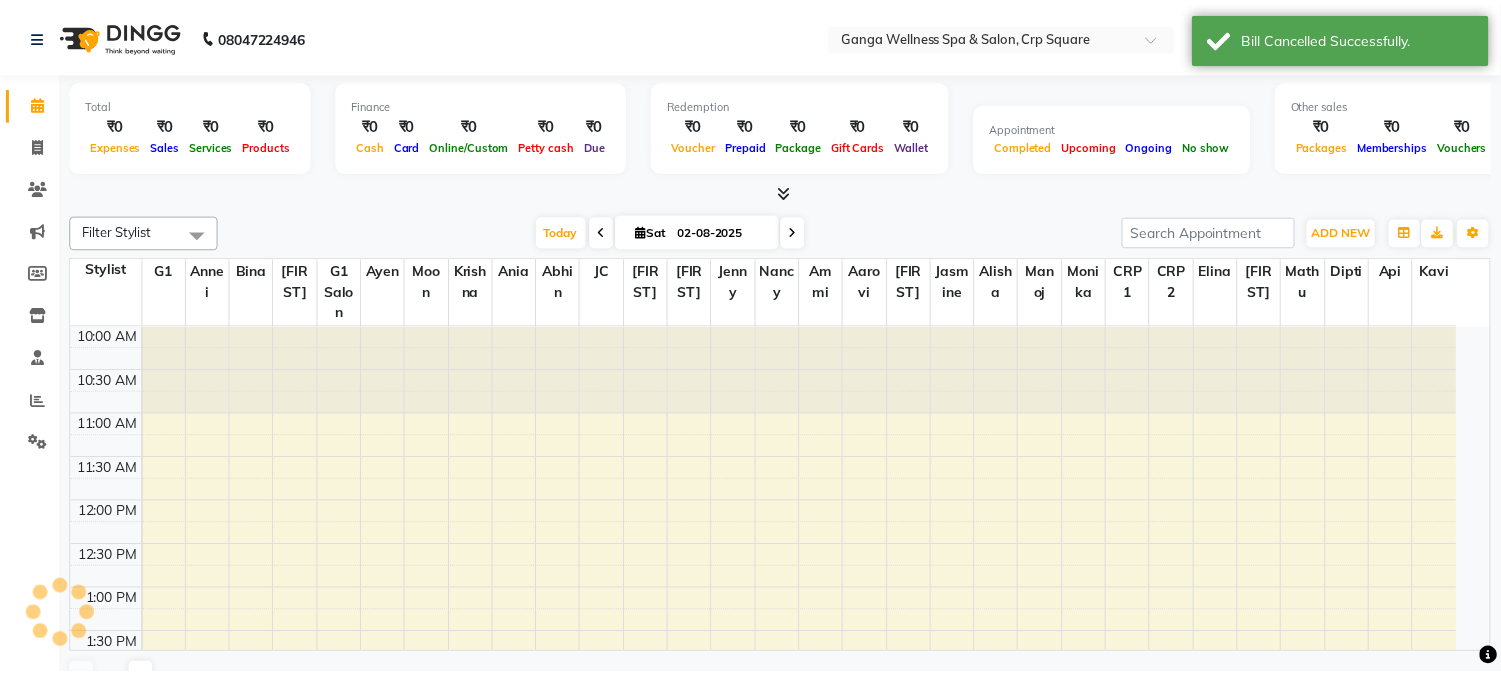 scroll, scrollTop: 686, scrollLeft: 0, axis: vertical 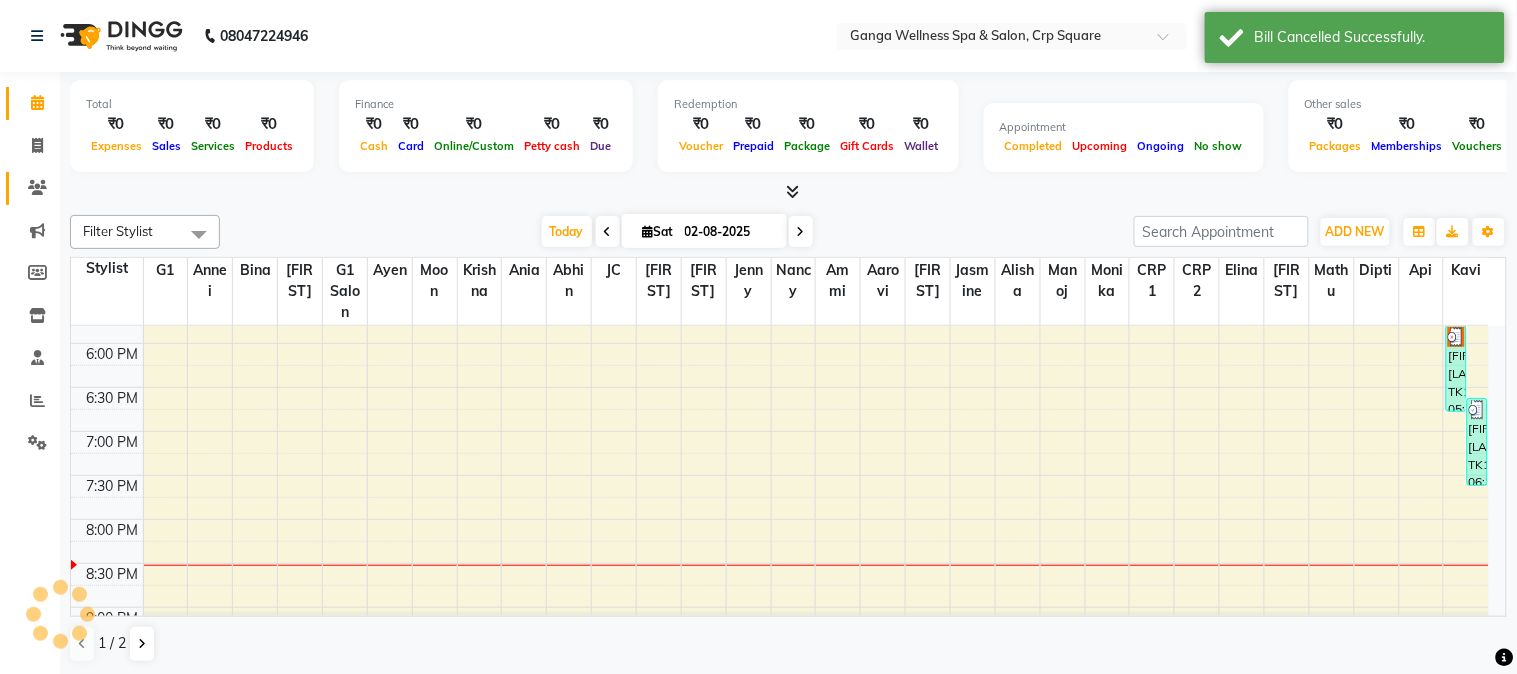click 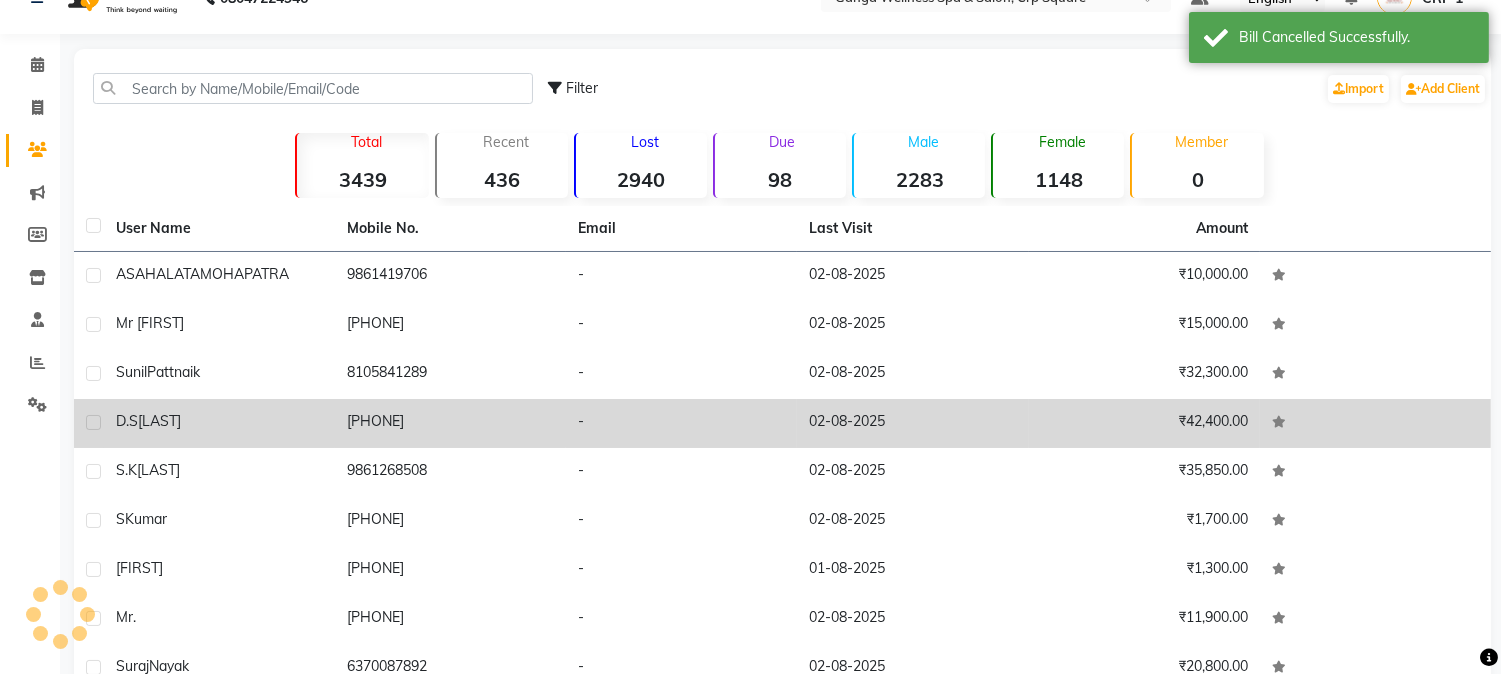 scroll, scrollTop: 0, scrollLeft: 0, axis: both 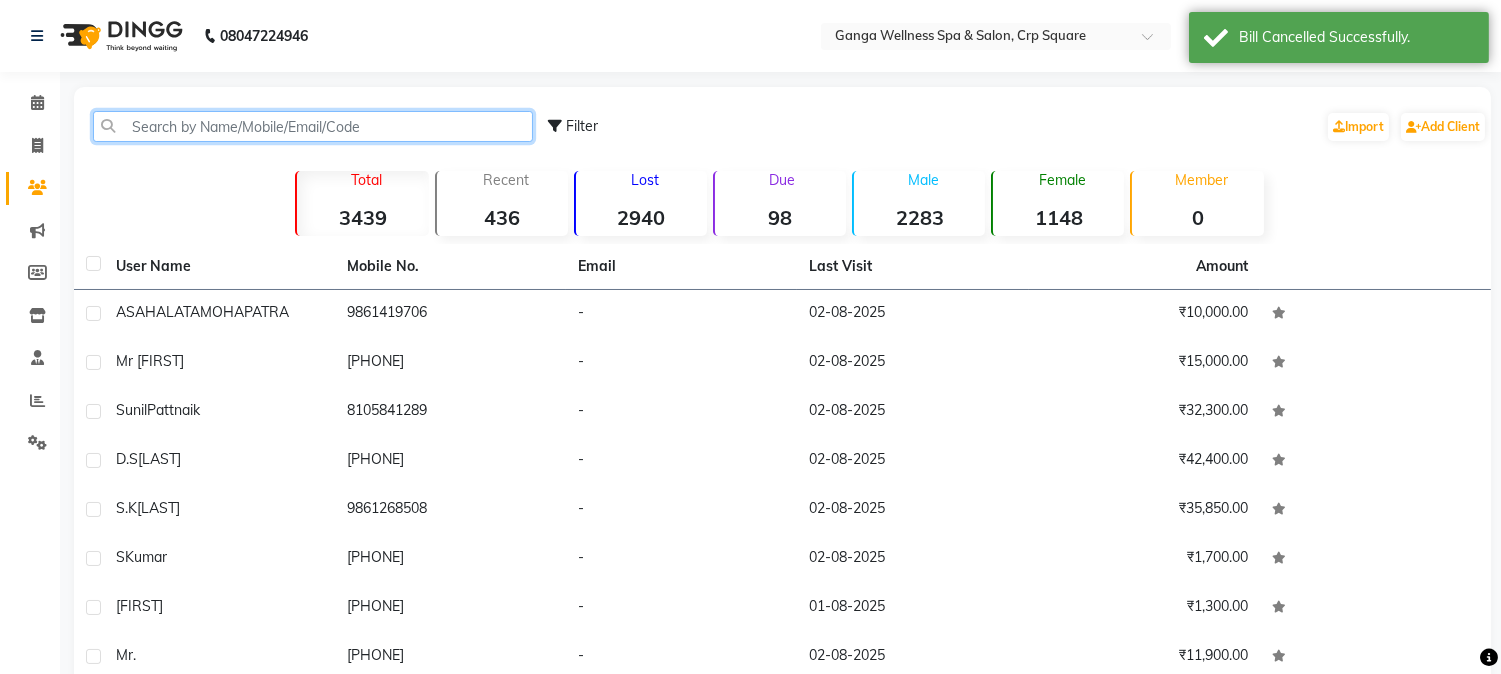 click 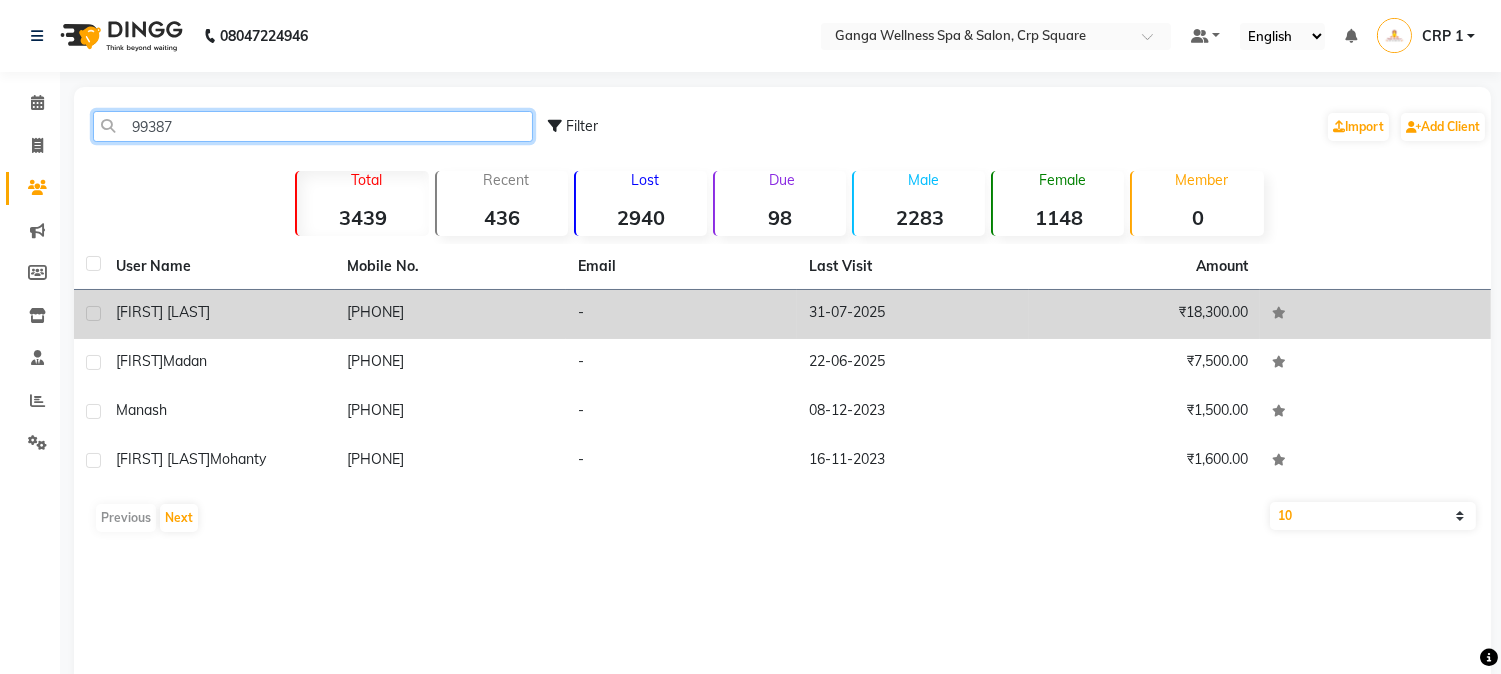 type on "99387" 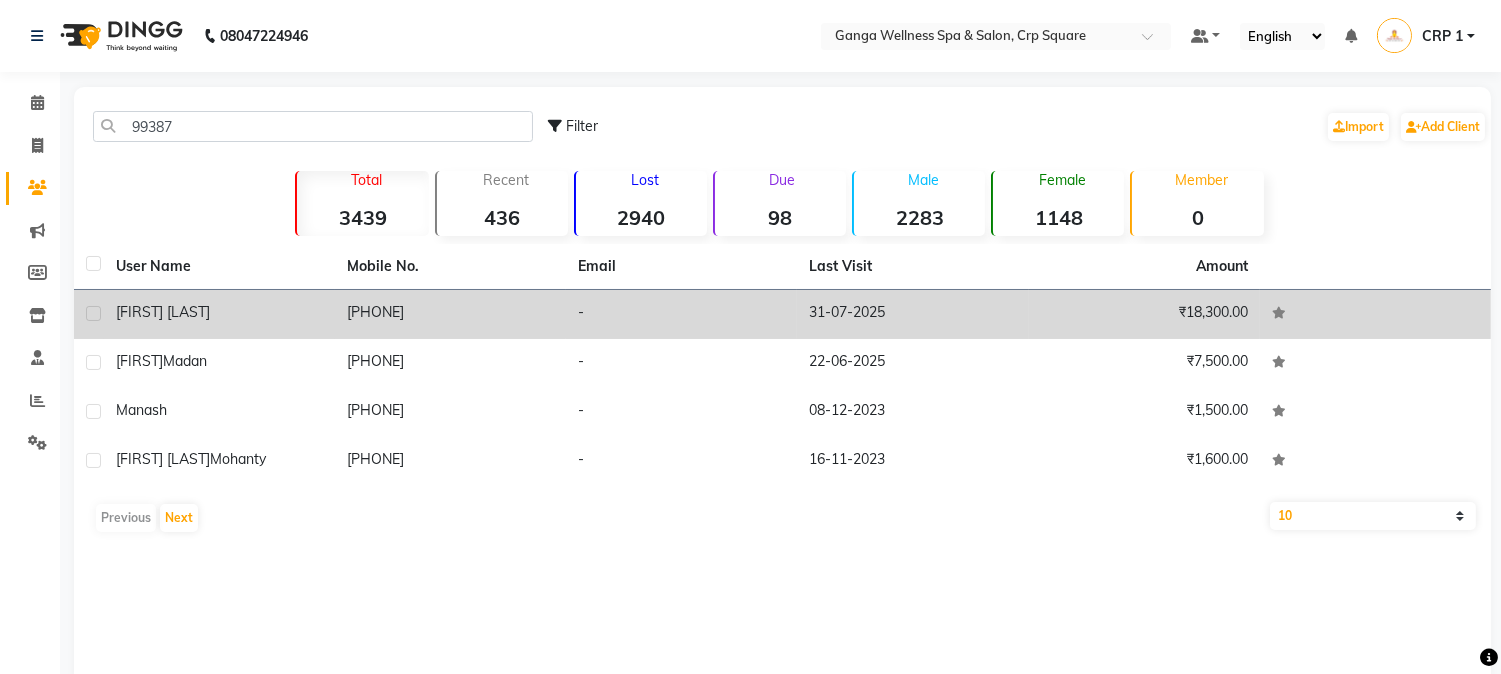 click on "[FIRST] [LAST]" 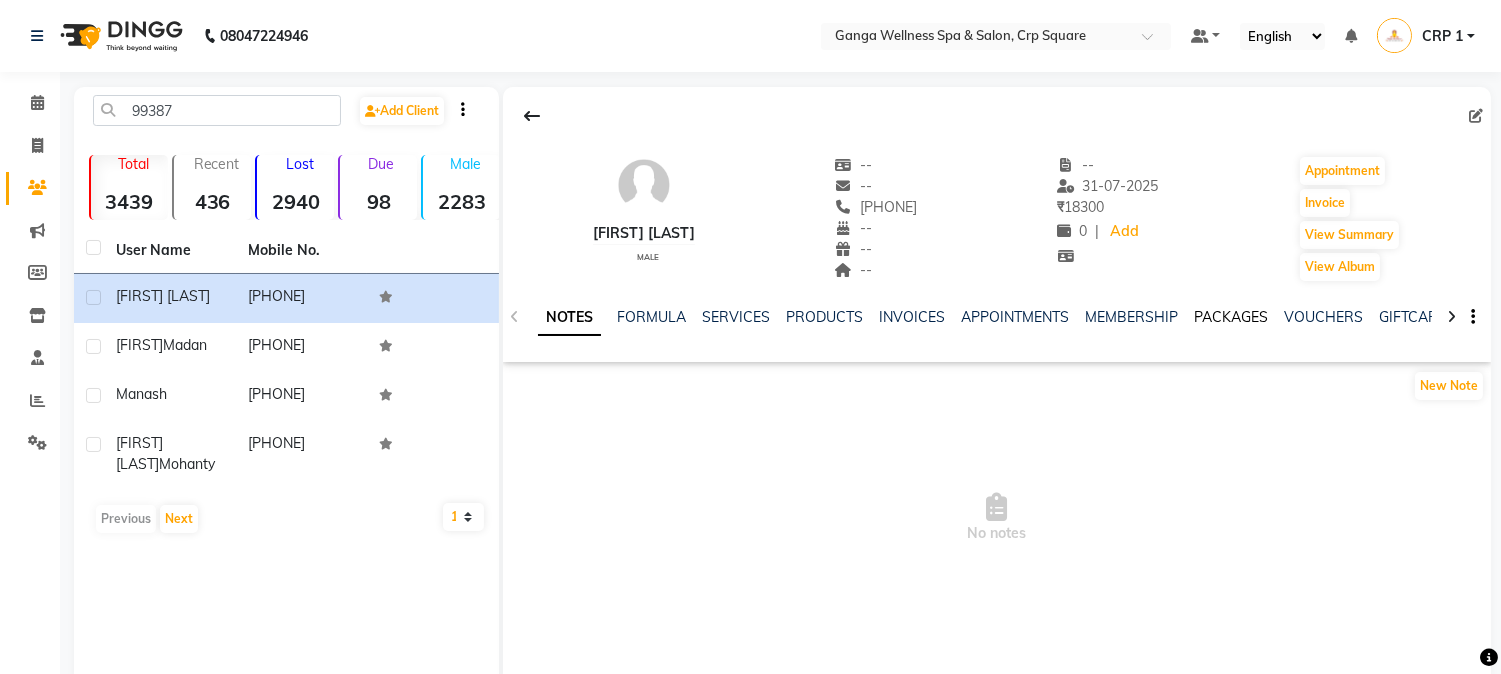 click on "PACKAGES" 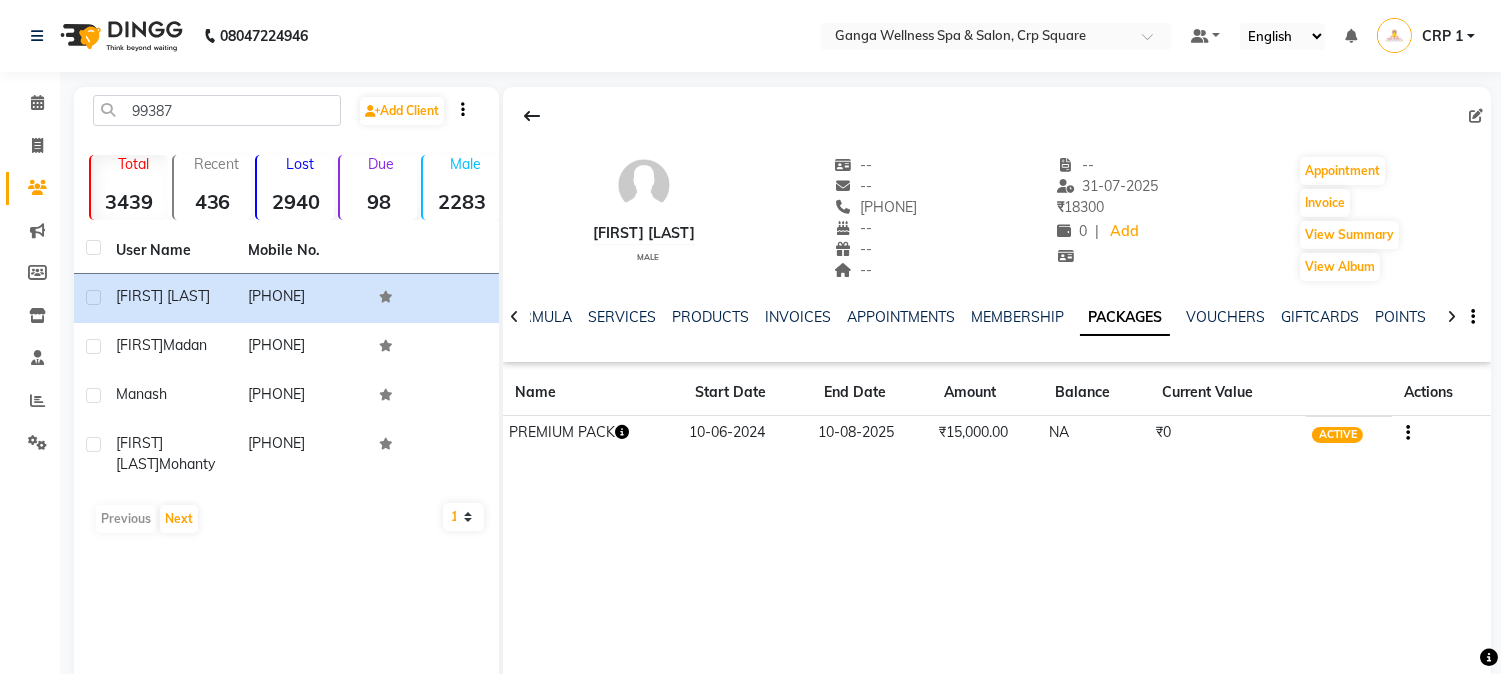 click on "PREMIUM PACK" 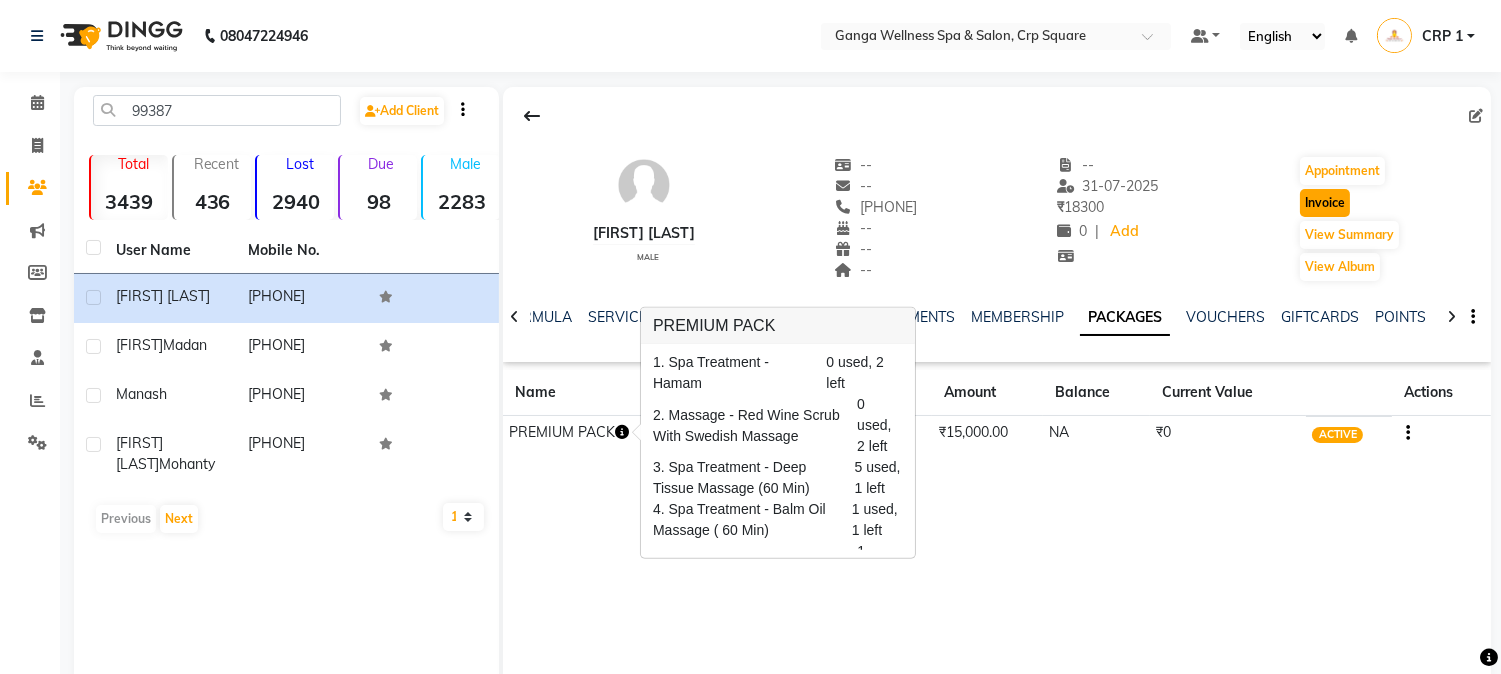 click on "Invoice" 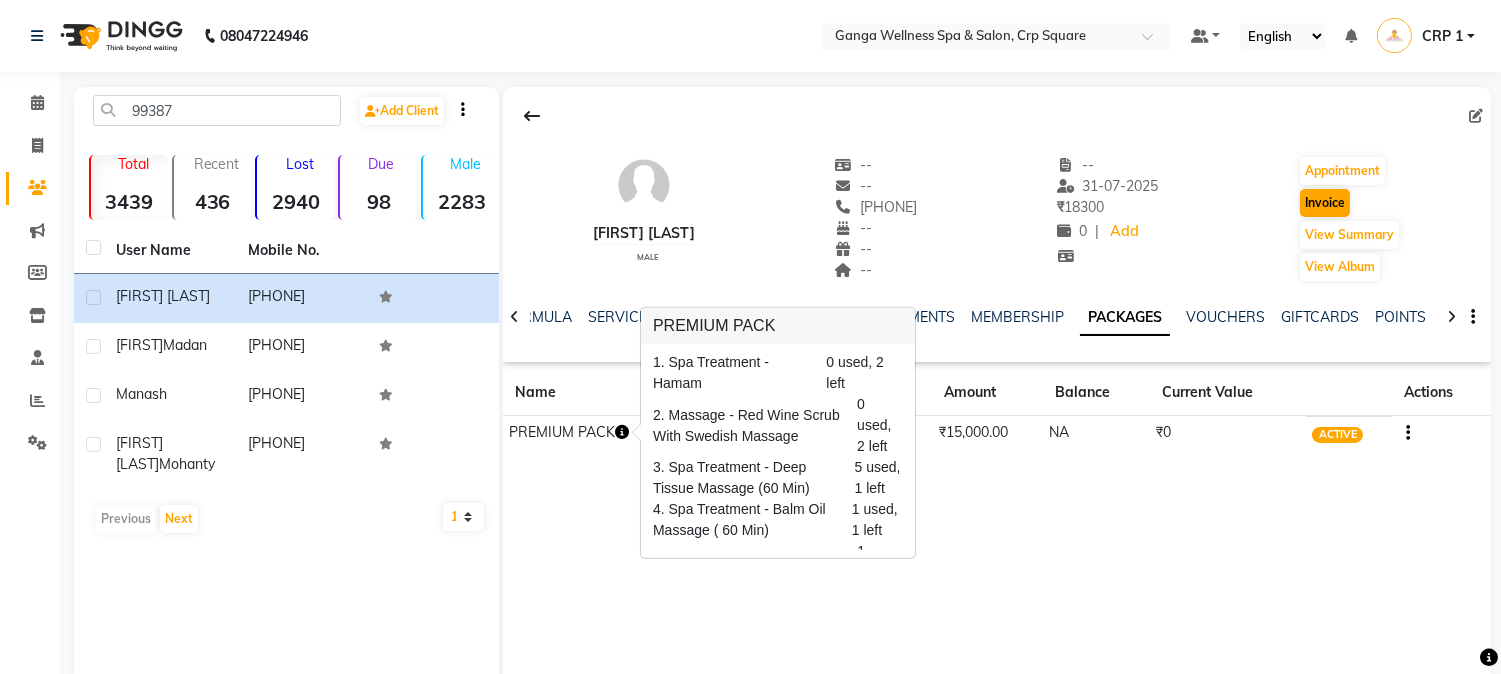 select on "service" 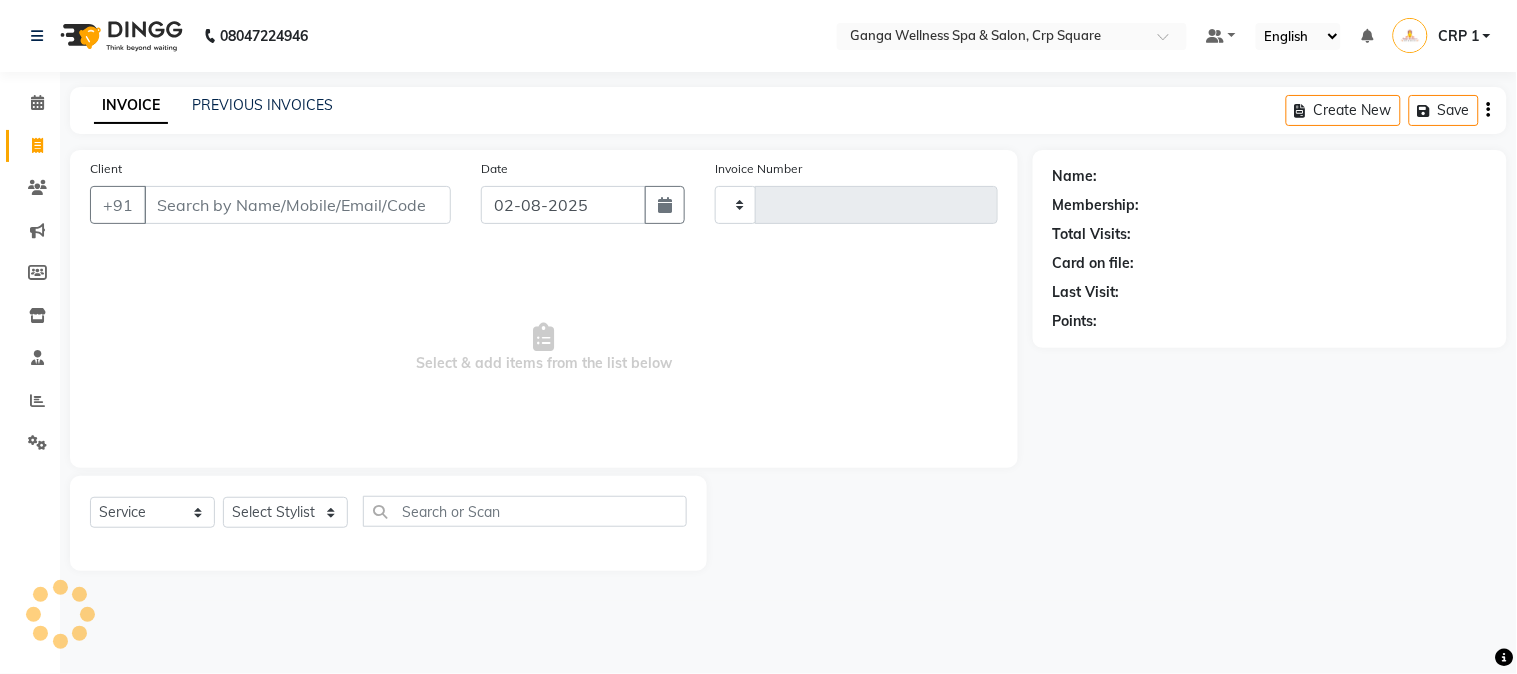 type on "1904" 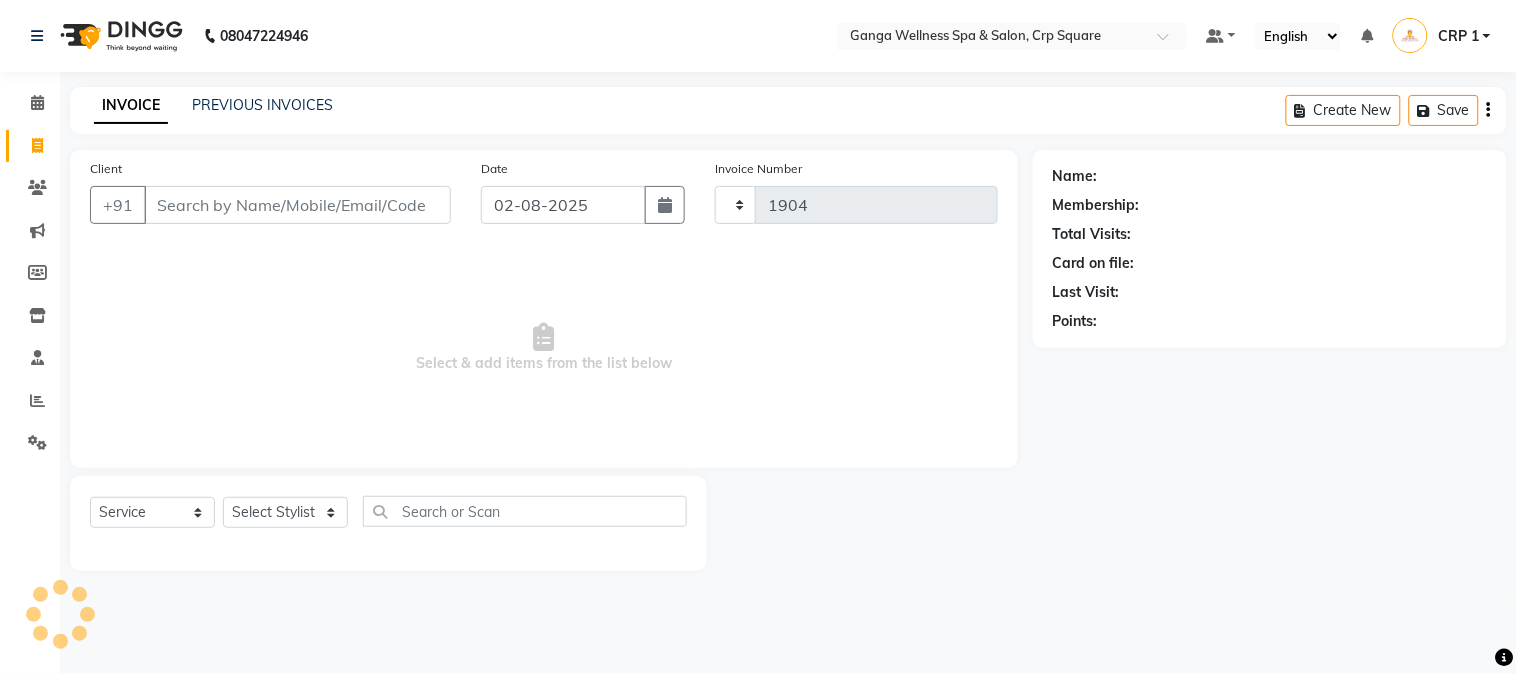 select on "715" 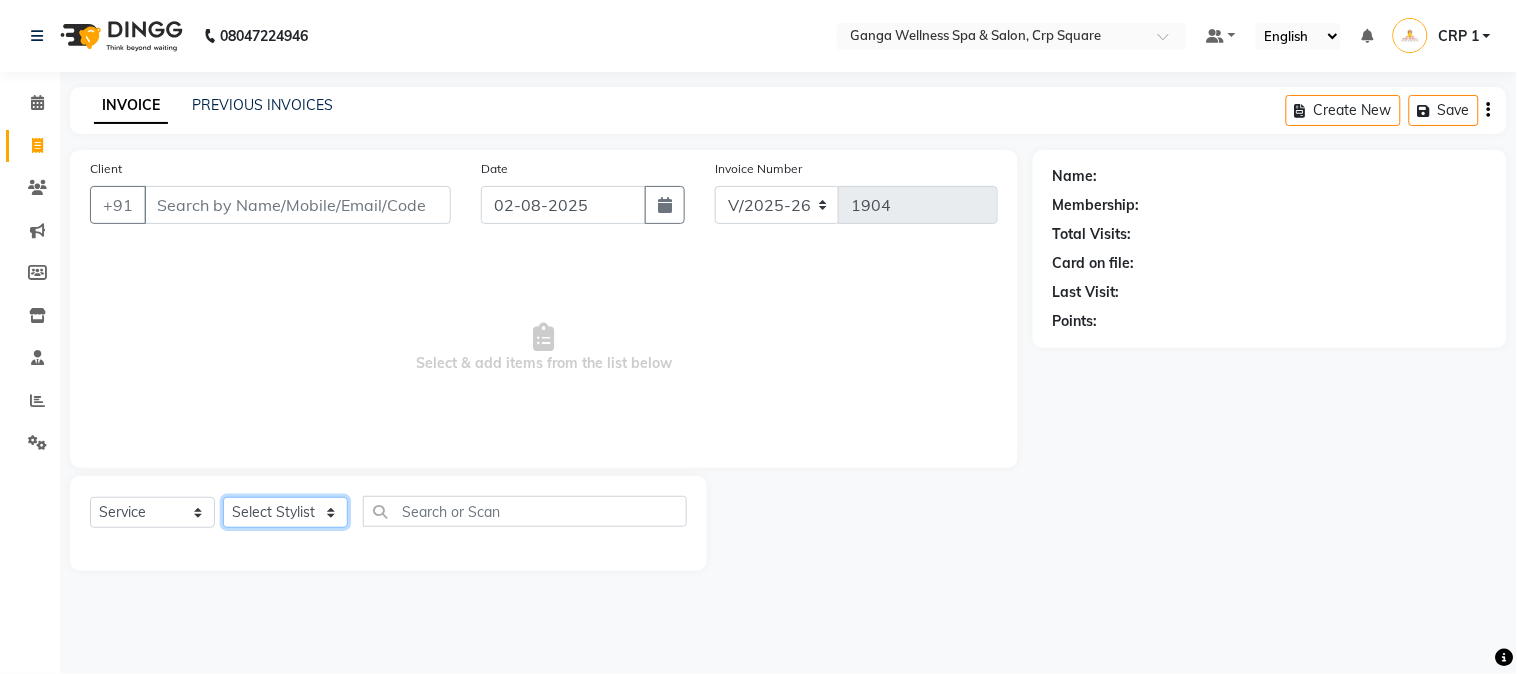 click on "Select Stylist" 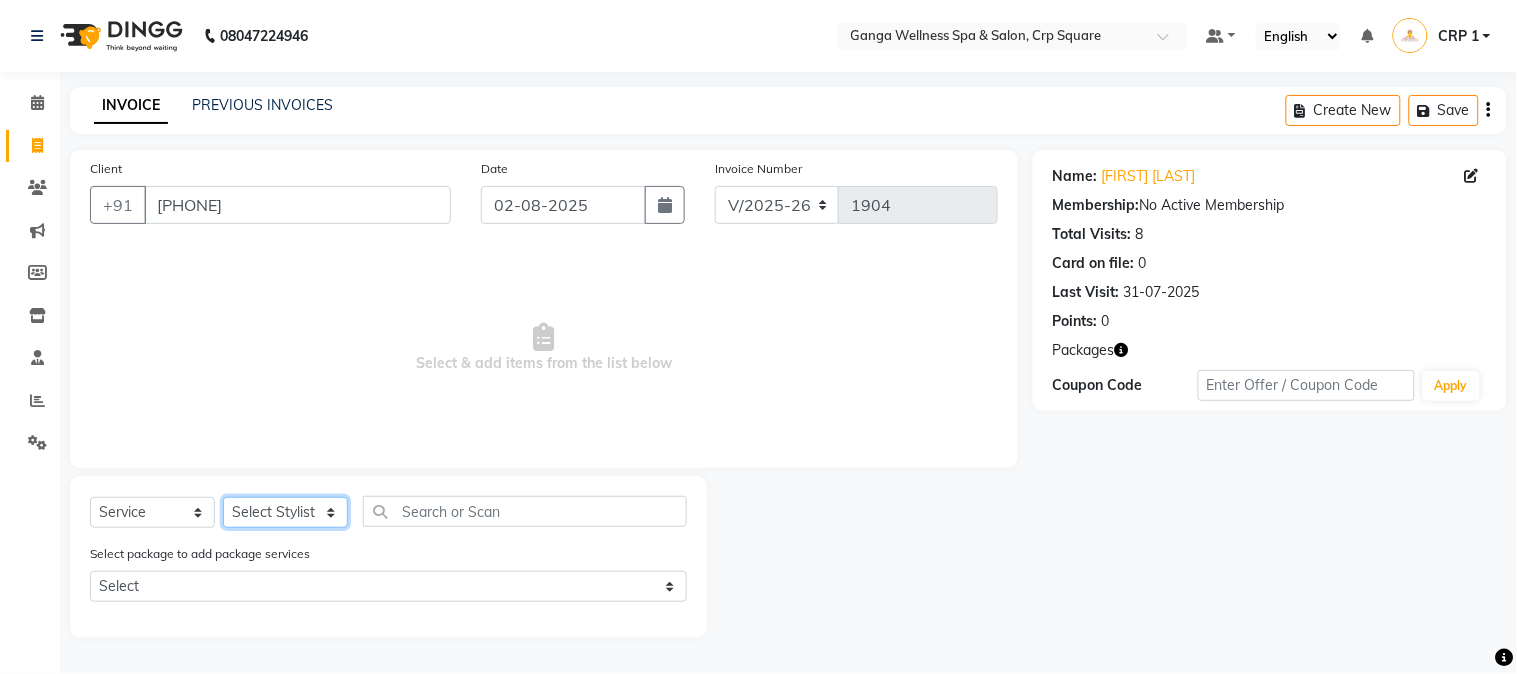 select on "83729" 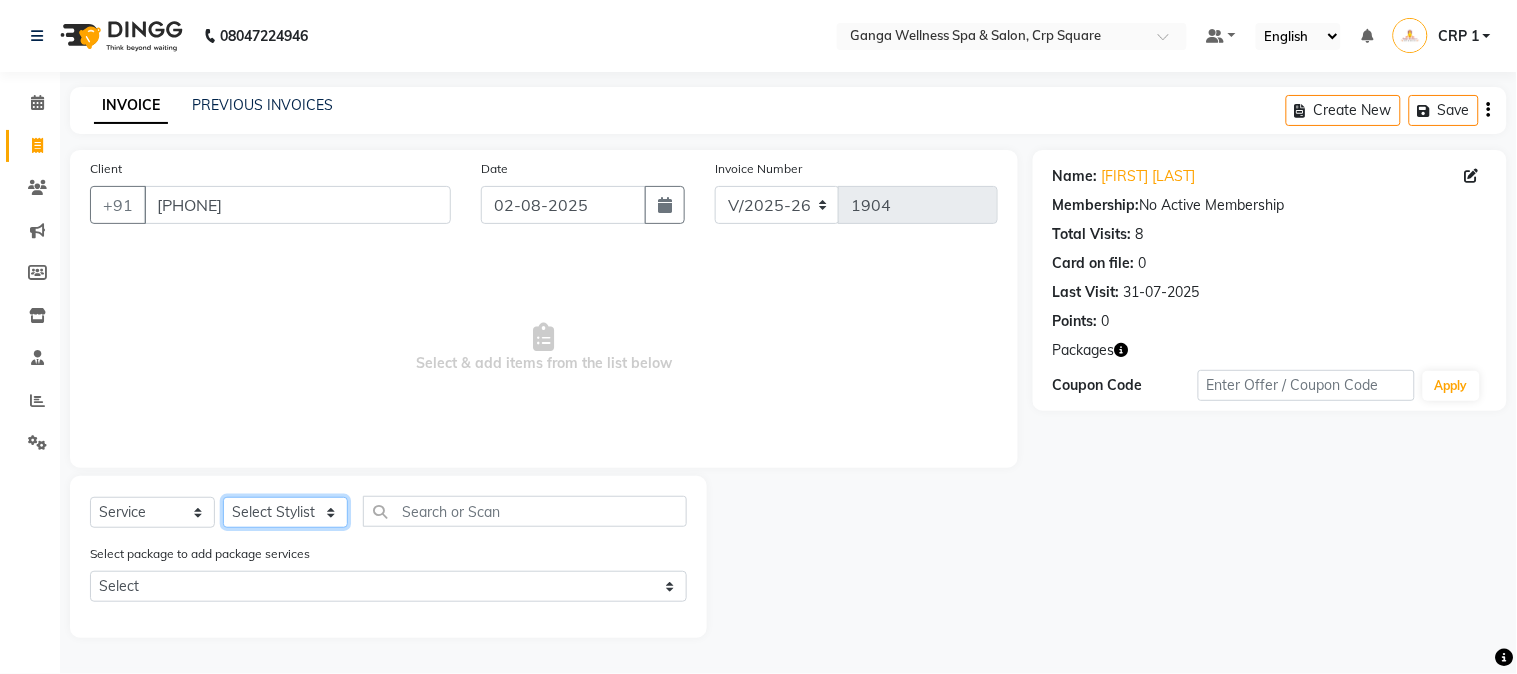 click on "Select Stylist Aarovi Abhin Alisha Ammi Ania Annei Api Ayen Bikash Bina CRP 1 CRP 2 Dipti Elina G1 G1 Salon General Manager  Helen Jasmine Jayashree JC Jenny kavi Krishna Manoj Mathu  Monika Moon Nancy Nirupama Pabitra Papu Puja Purnima Rajashree Raju Rashmi Rasmi  Remi Rinky Riya Rose Sanjiv Saraswati Saroj Sir  Shrabani Sofia Steffy Sukanya Surren Mahapatra Sushree Swopna Umpi Zuali" 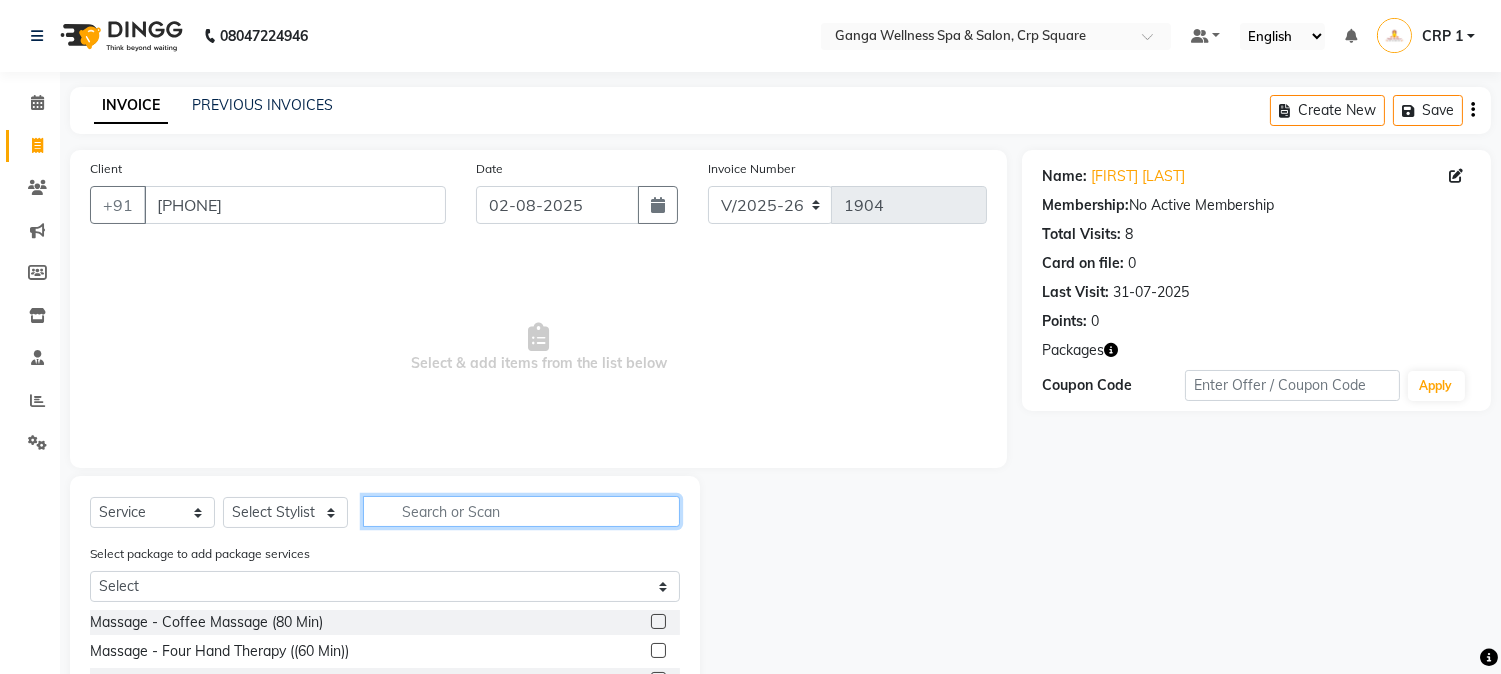 click 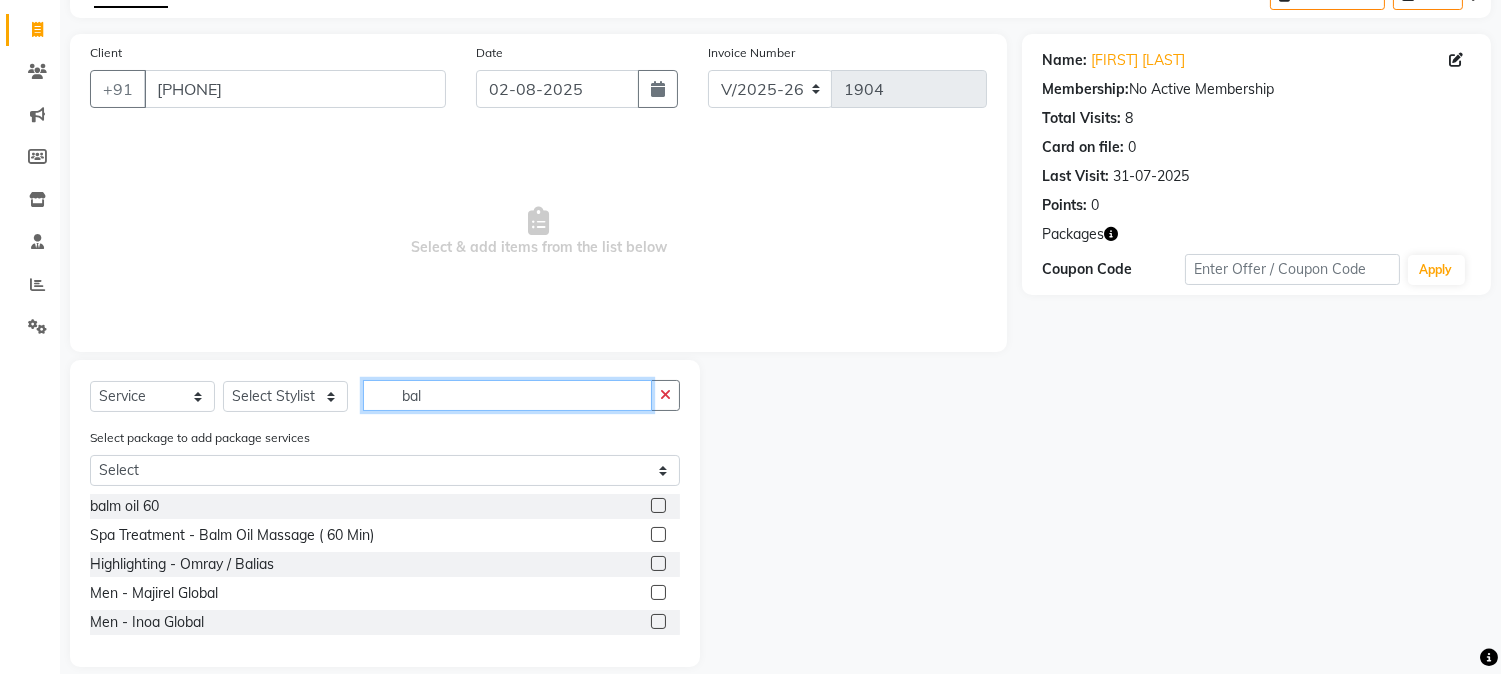 scroll, scrollTop: 138, scrollLeft: 0, axis: vertical 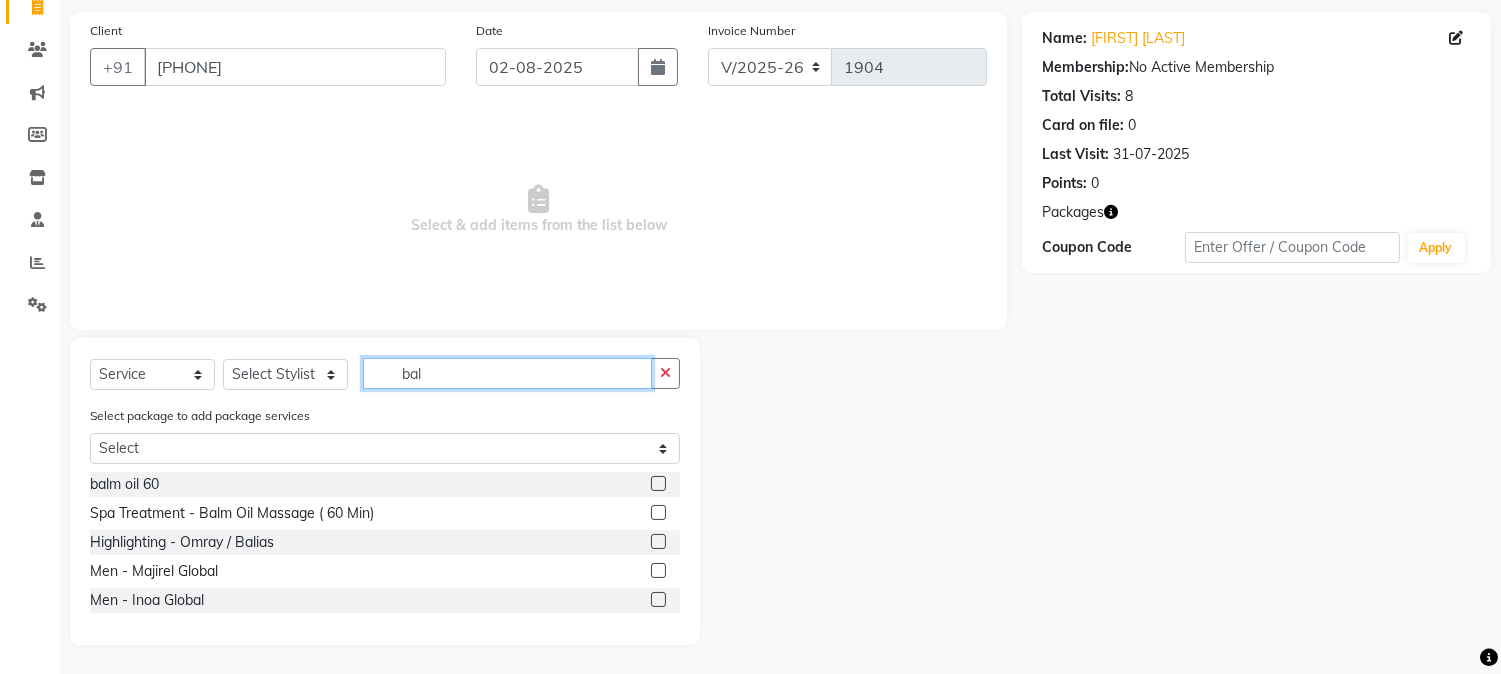 type on "bal" 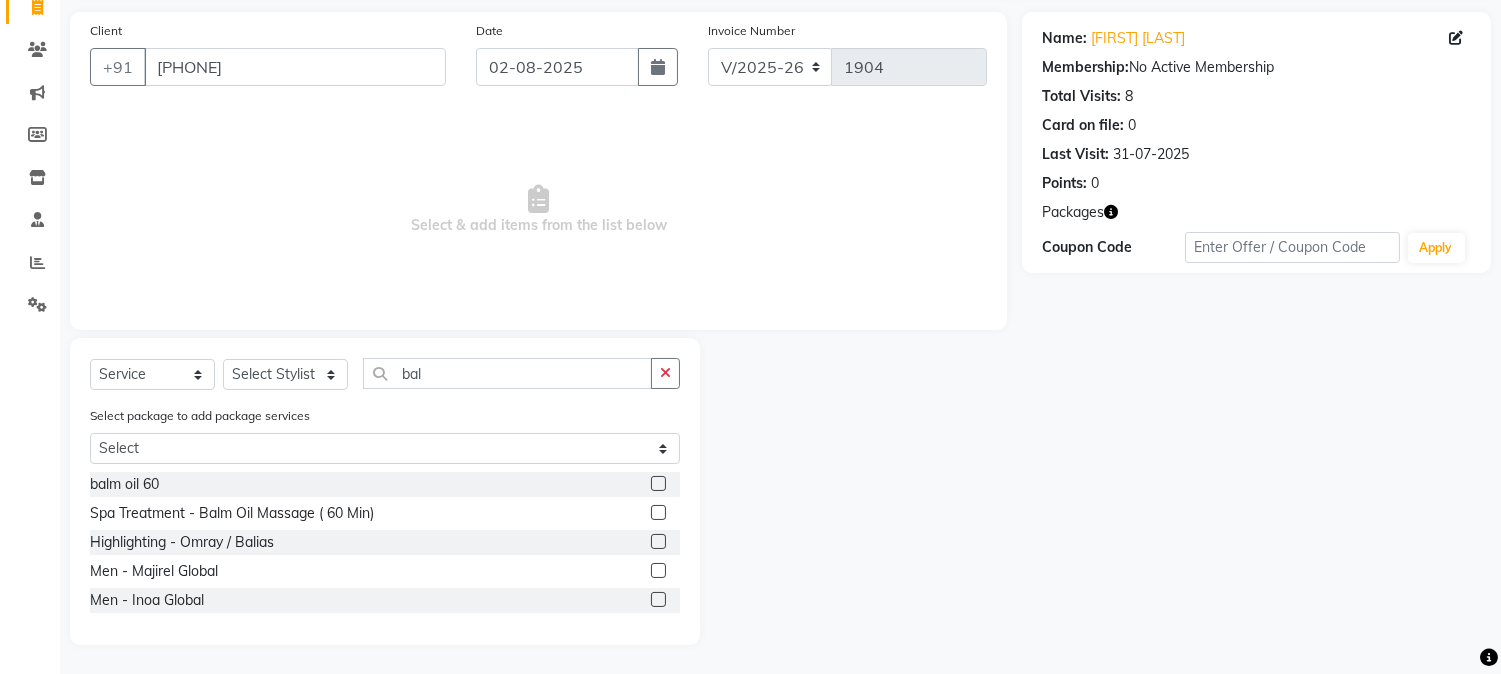 click 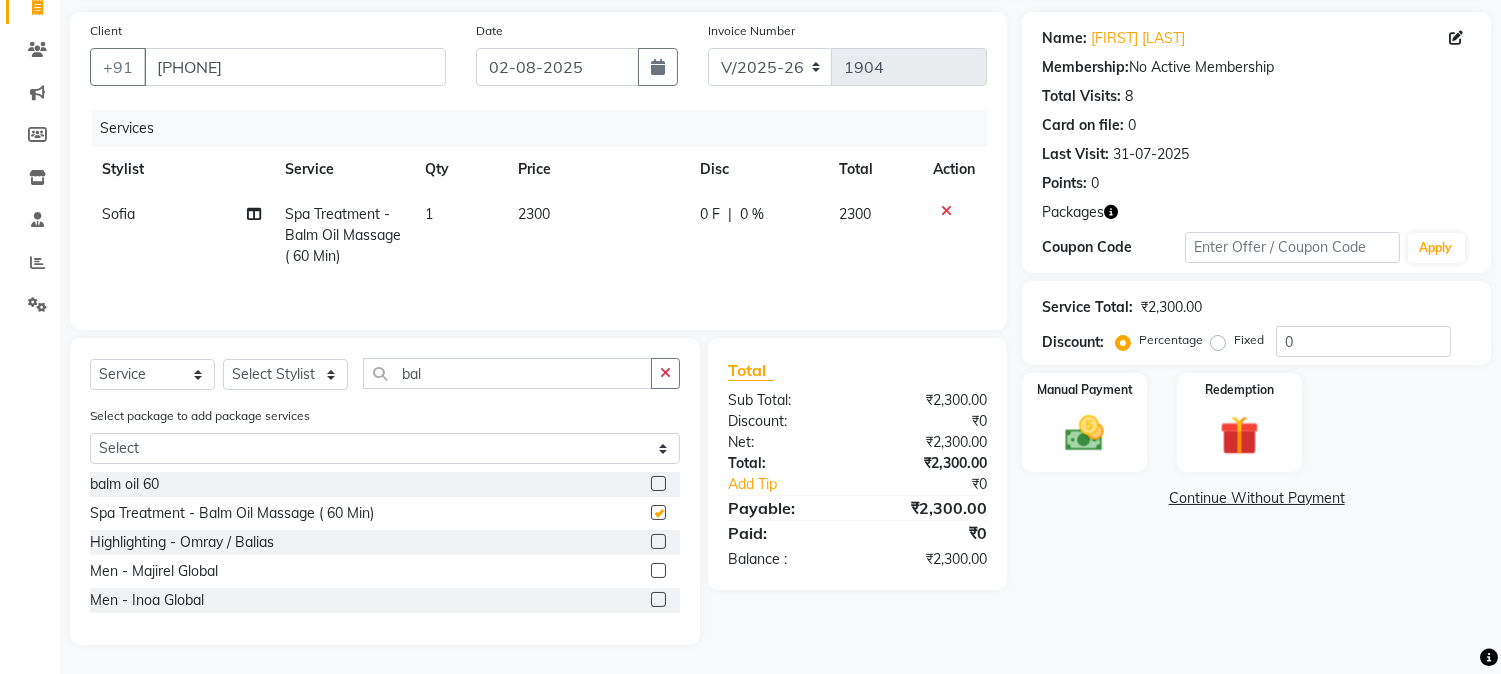 checkbox on "false" 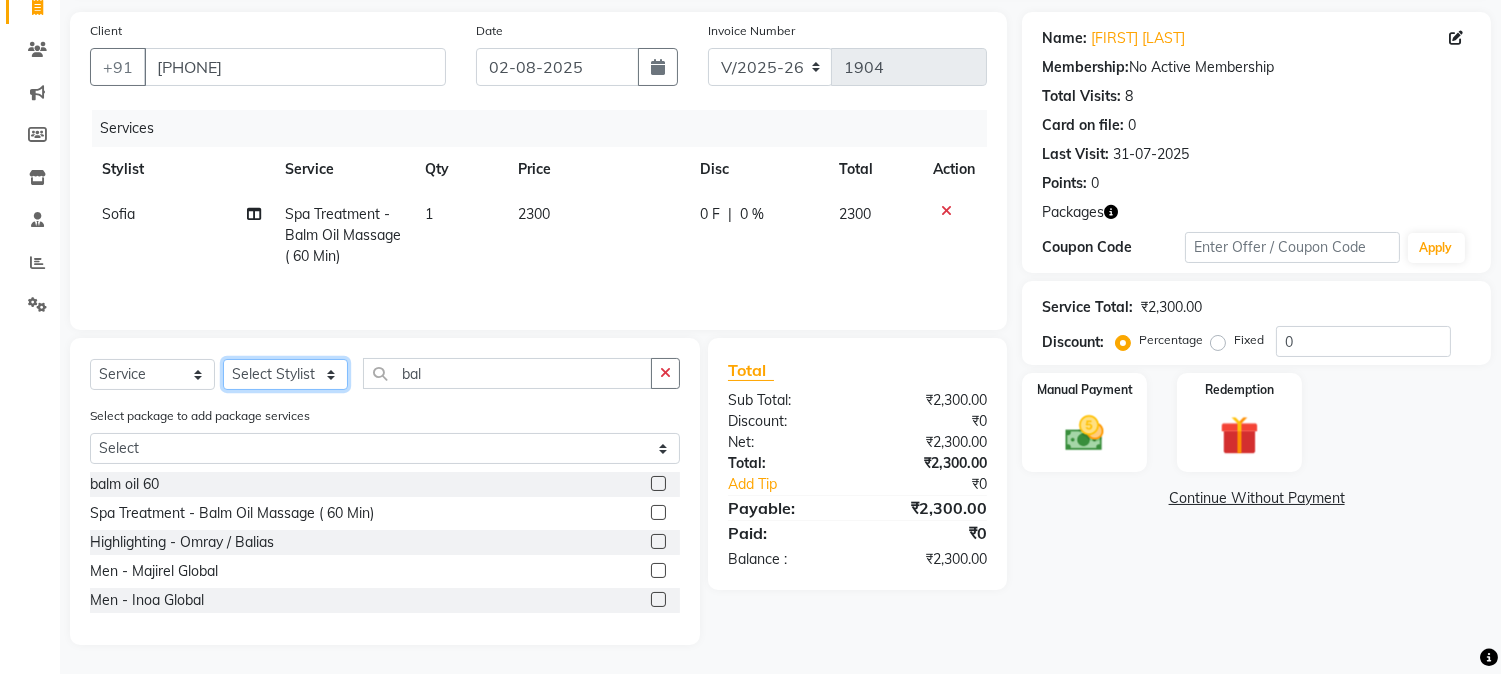 click on "Select Stylist Aarovi Abhin Alisha Ammi Ania Annei Api Ayen Bikash Bina CRP 1 CRP 2 Dipti Elina G1 G1 Salon General Manager  Helen Jasmine Jayashree JC Jenny kavi Krishna Manoj Mathu  Monika Moon Nancy Nirupama Pabitra Papu Puja Purnima Rajashree Raju Rashmi Rasmi  Remi Rinky Riya Rose Sanjiv Saraswati Saroj Sir  Shrabani Sofia Steffy Sukanya Surren Mahapatra Sushree Swopna Umpi Zuali" 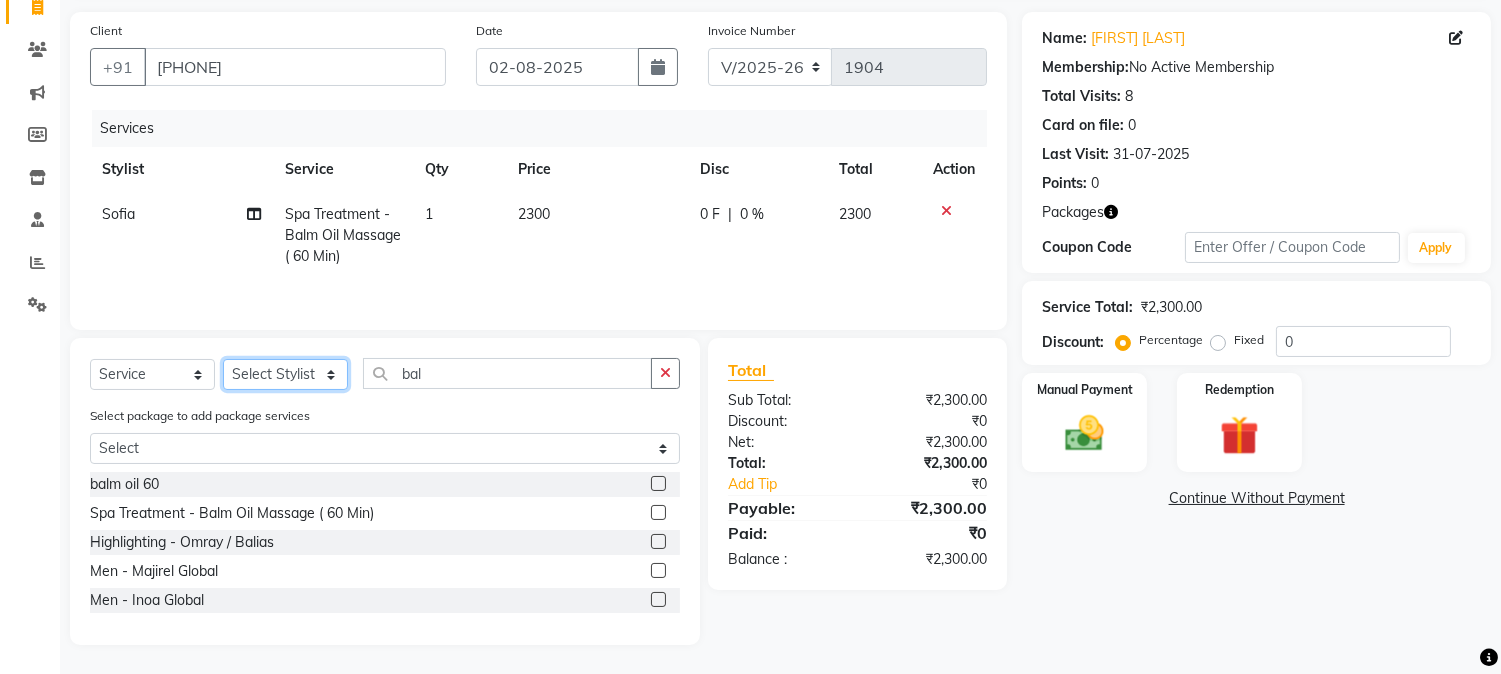 select on "79434" 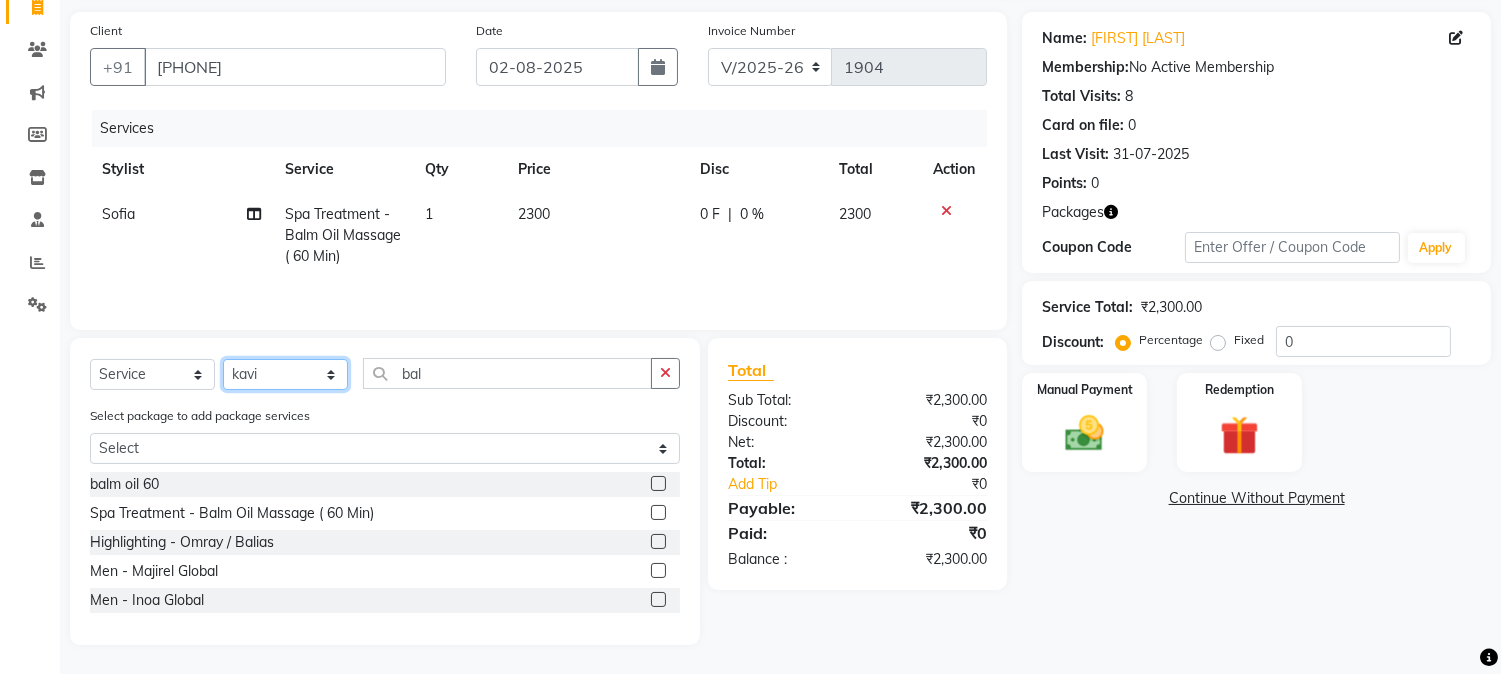click on "Select Stylist Aarovi Abhin Alisha Ammi Ania Annei Api Ayen Bikash Bina CRP 1 CRP 2 Dipti Elina G1 G1 Salon General Manager  Helen Jasmine Jayashree JC Jenny kavi Krishna Manoj Mathu  Monika Moon Nancy Nirupama Pabitra Papu Puja Purnima Rajashree Raju Rashmi Rasmi  Remi Rinky Riya Rose Sanjiv Saraswati Saroj Sir  Shrabani Sofia Steffy Sukanya Surren Mahapatra Sushree Swopna Umpi Zuali" 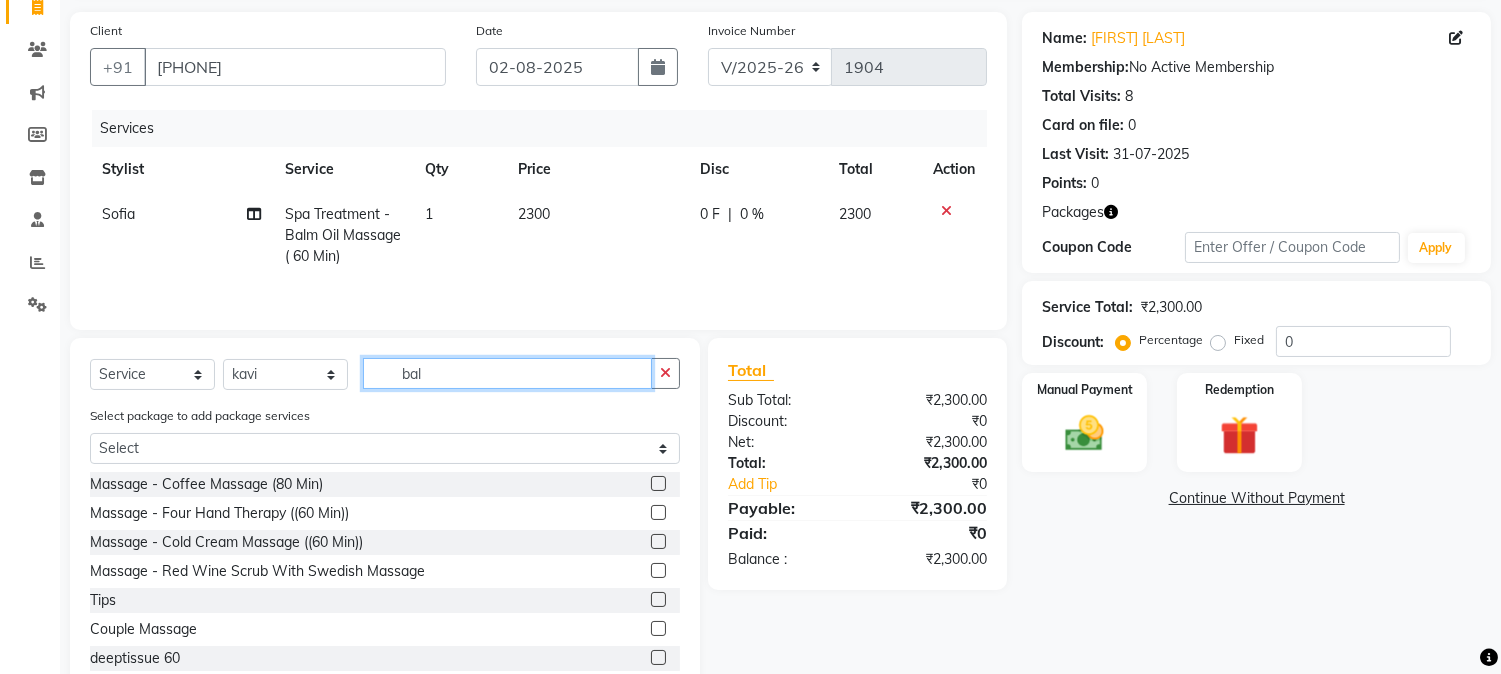 click on "bal" 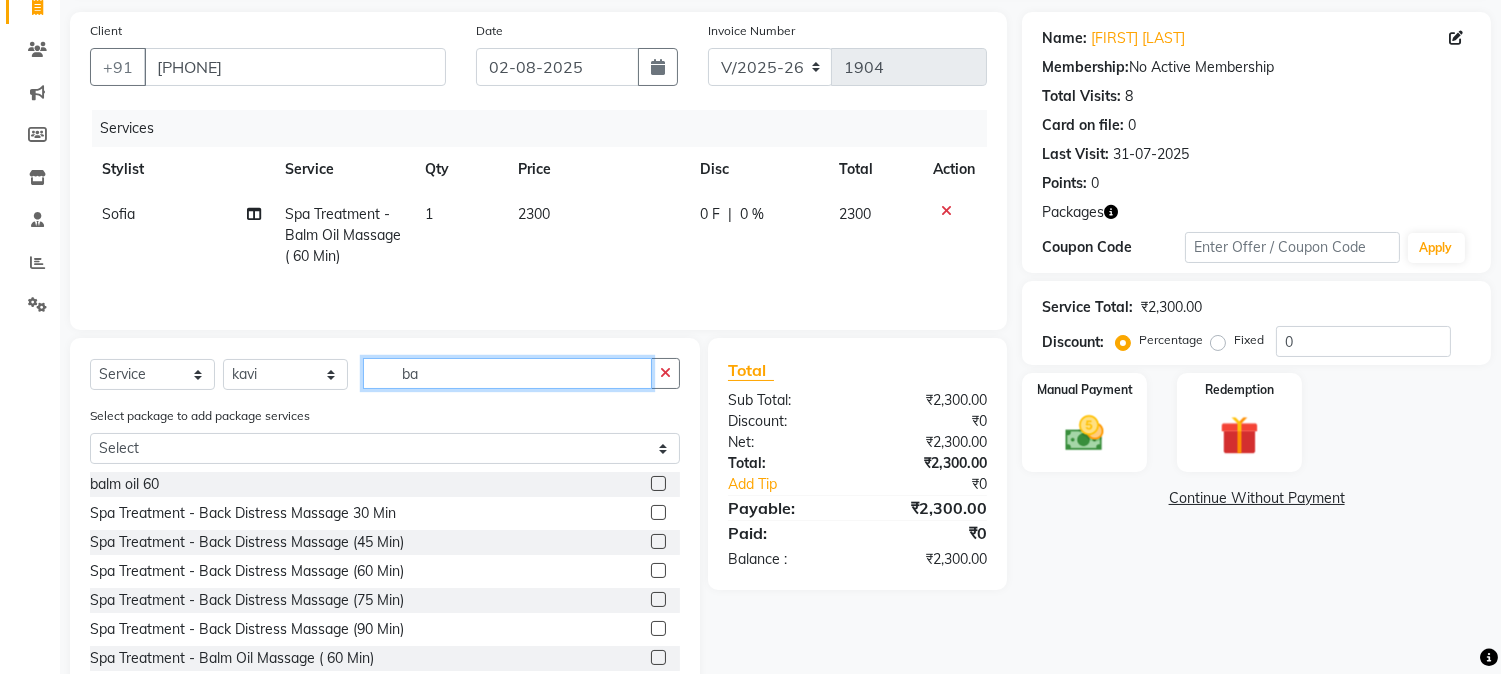 type on "b" 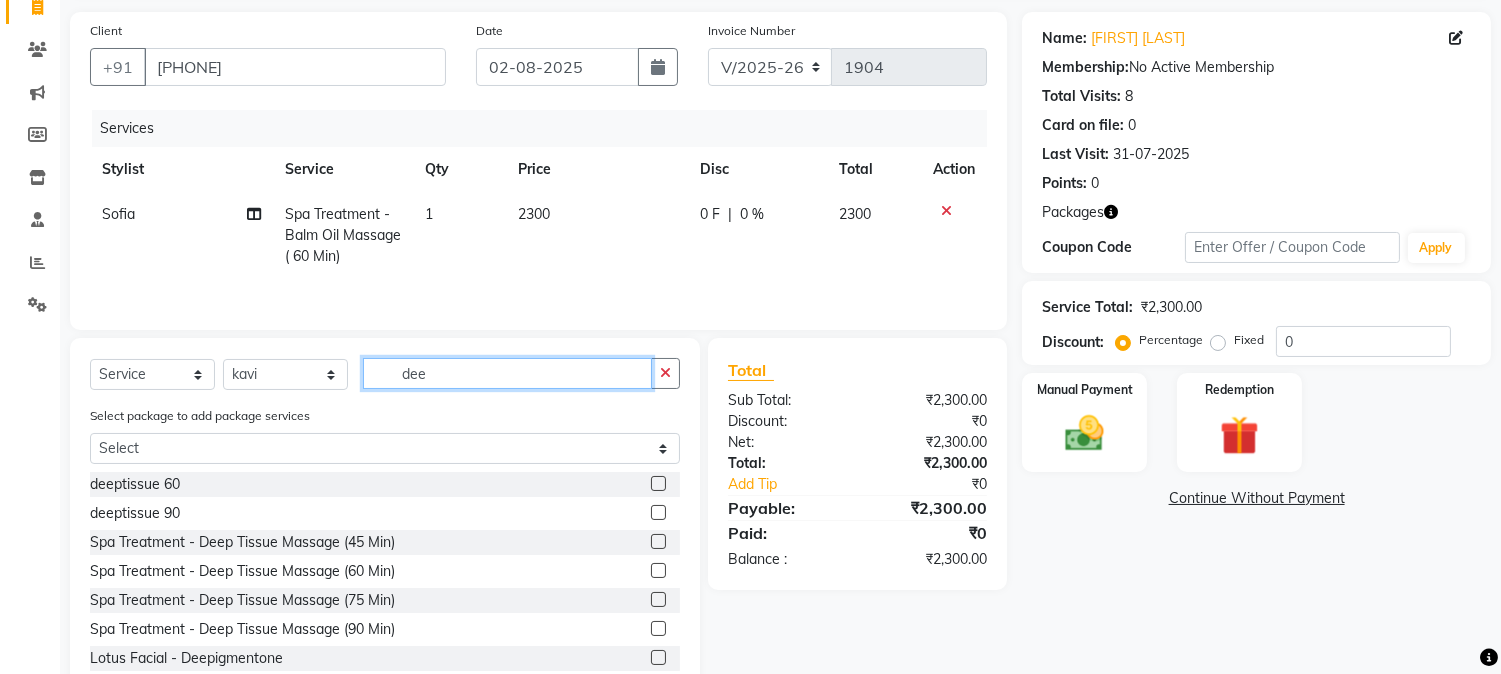 type on "dee" 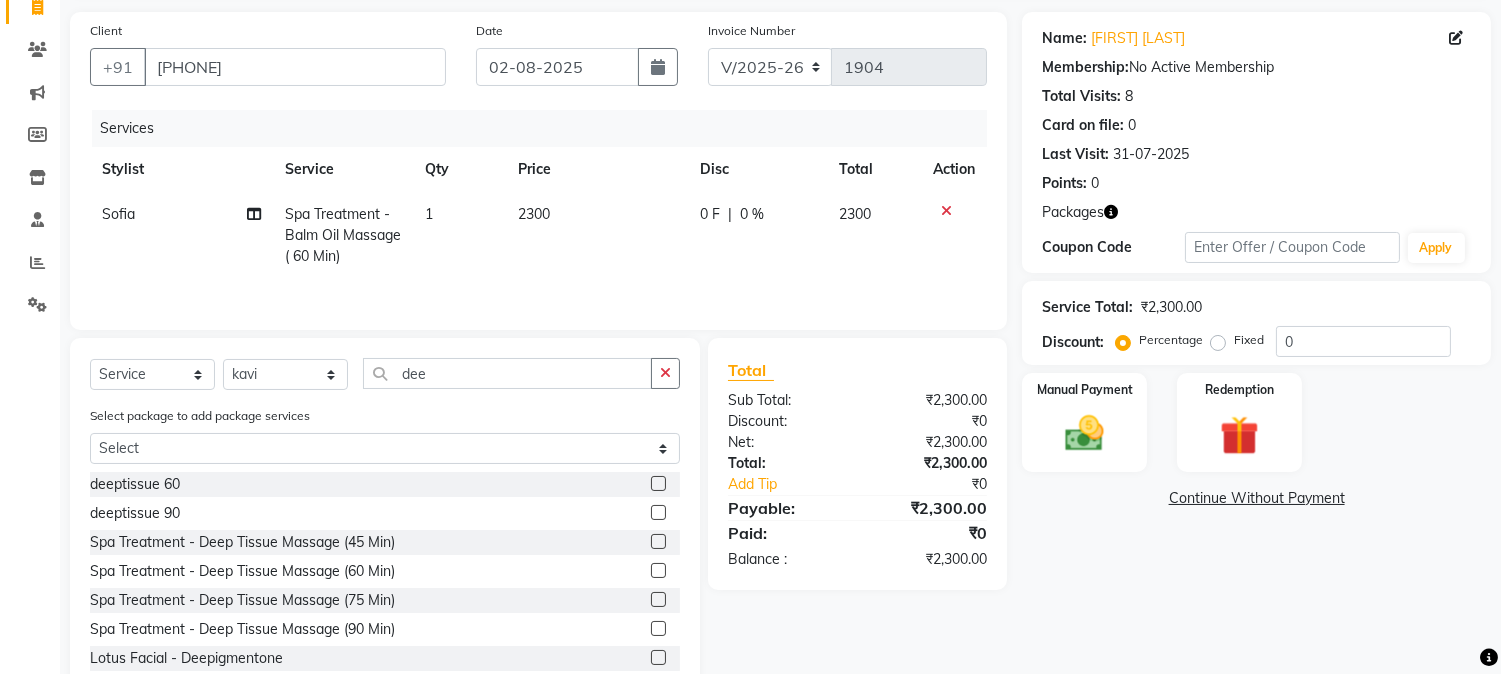click 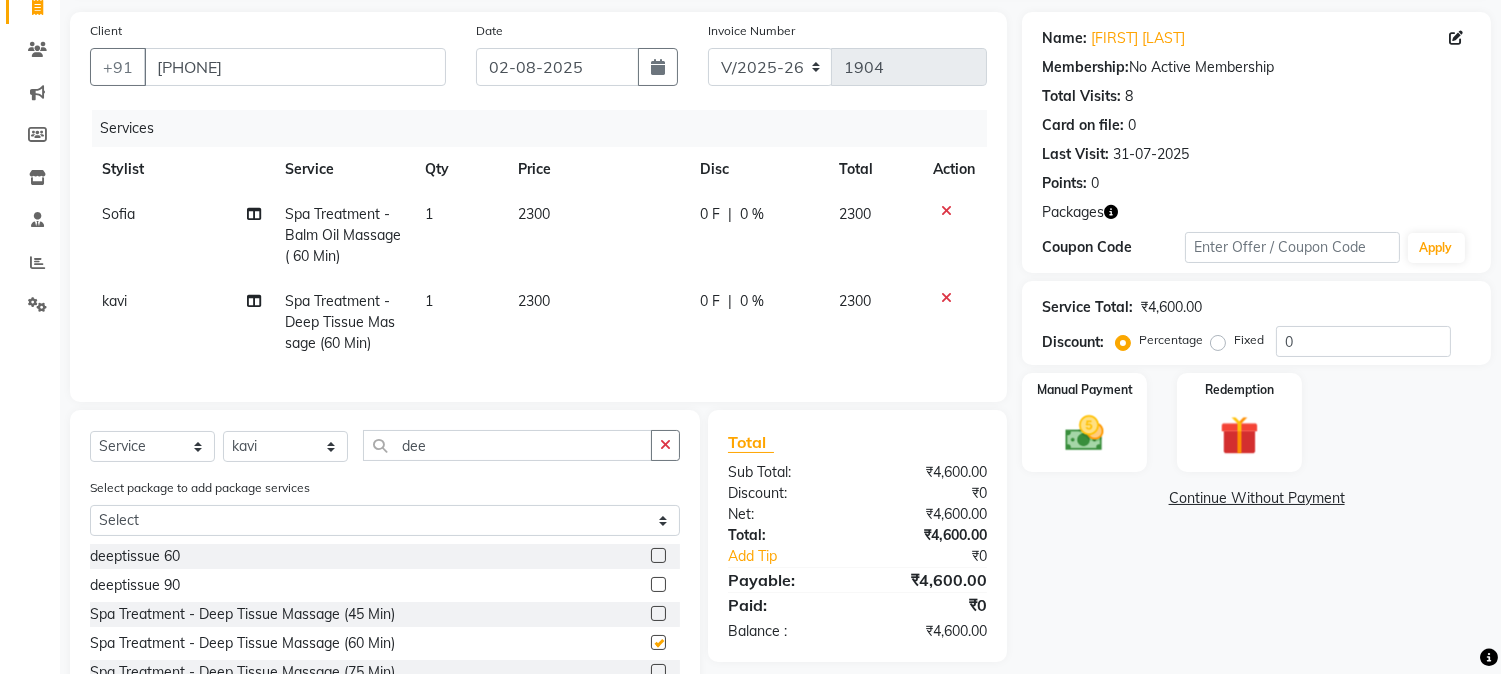 checkbox on "false" 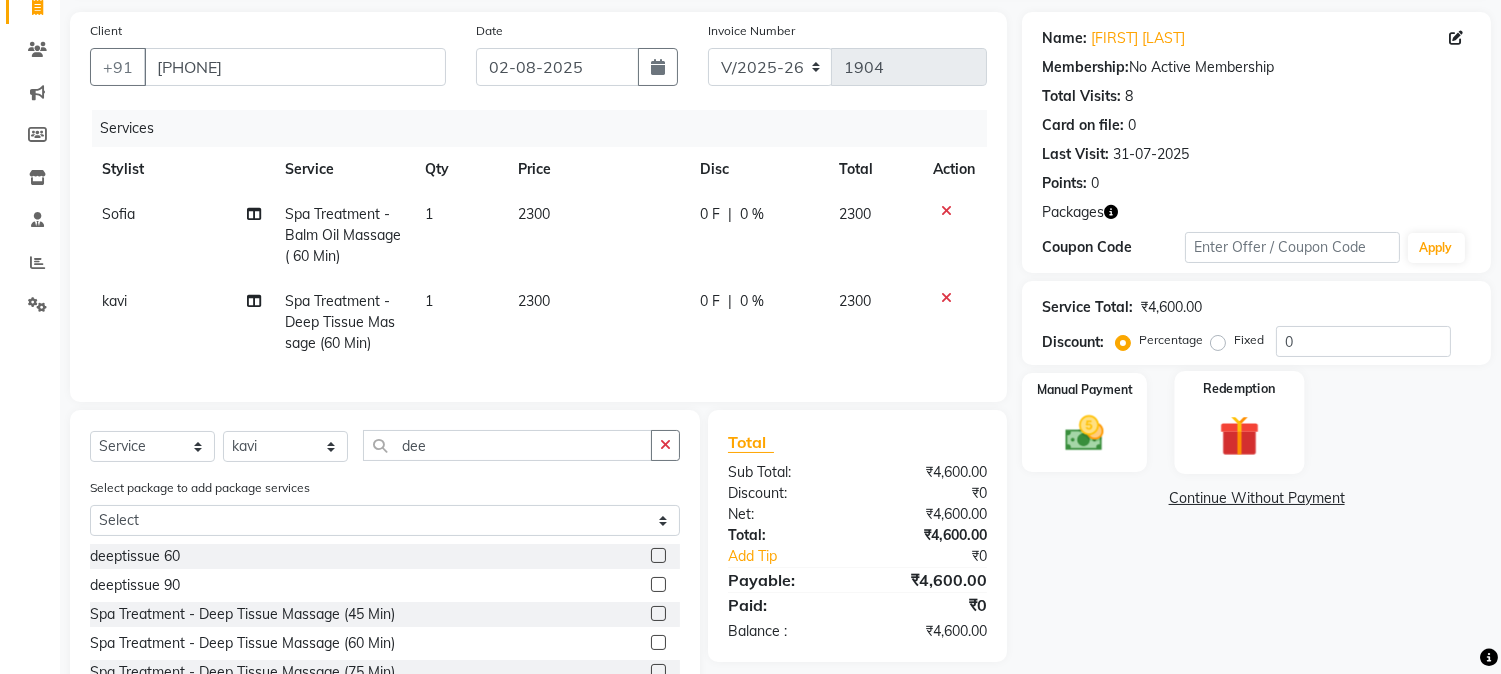 click 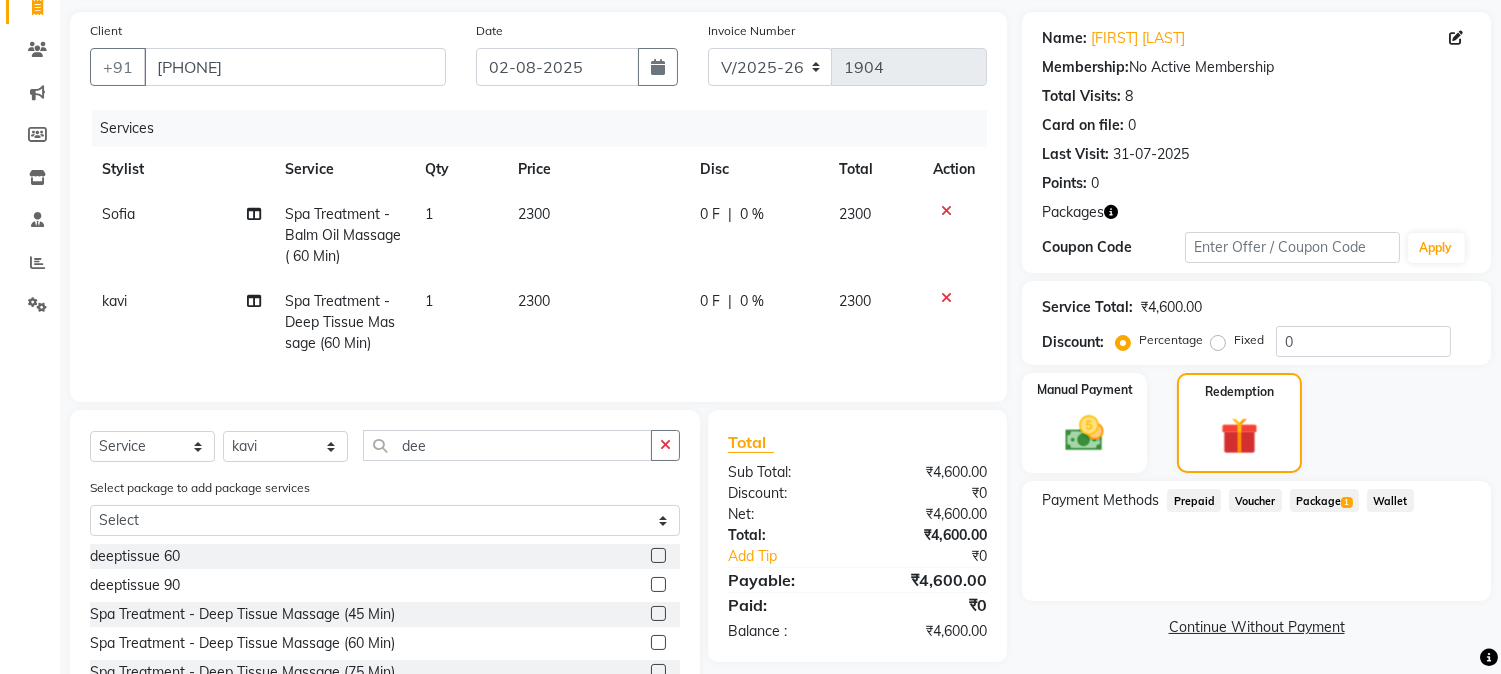 click on "Package  1" 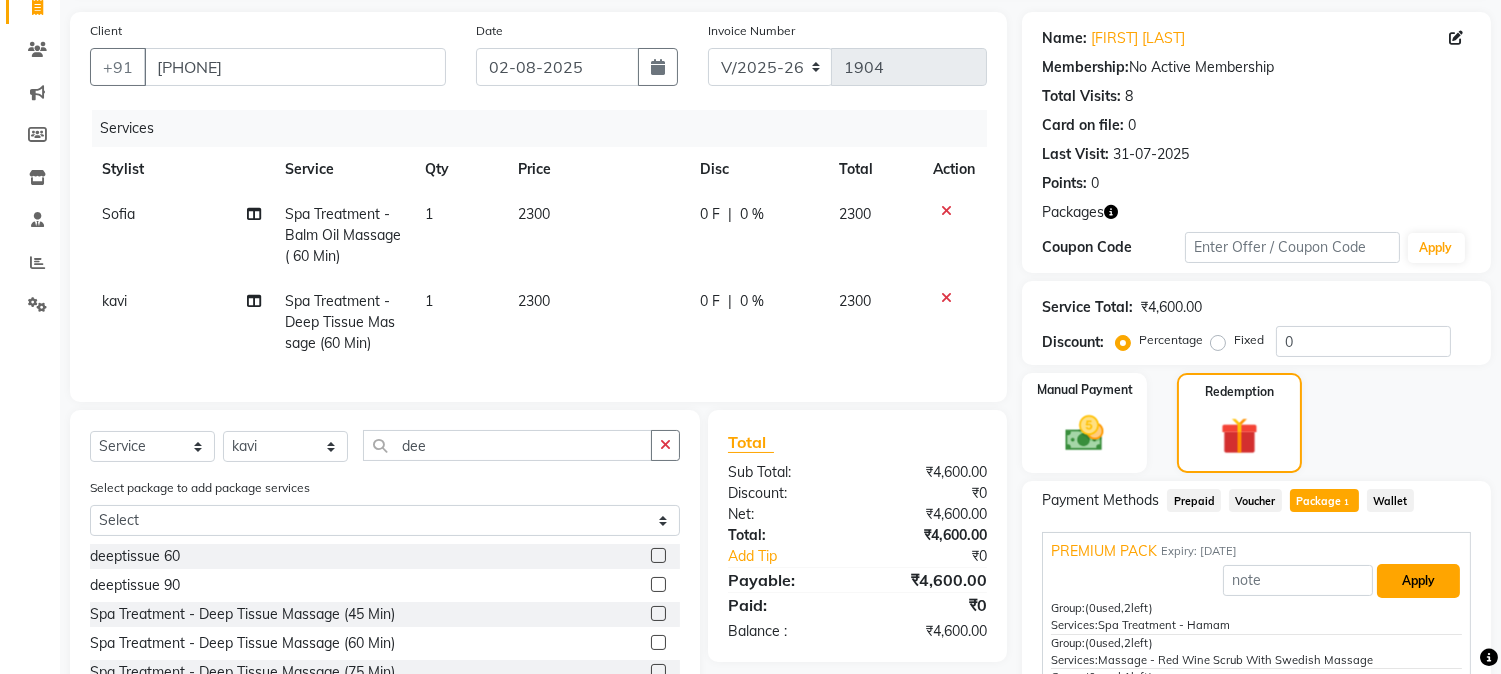 click on "Apply" at bounding box center [1418, 581] 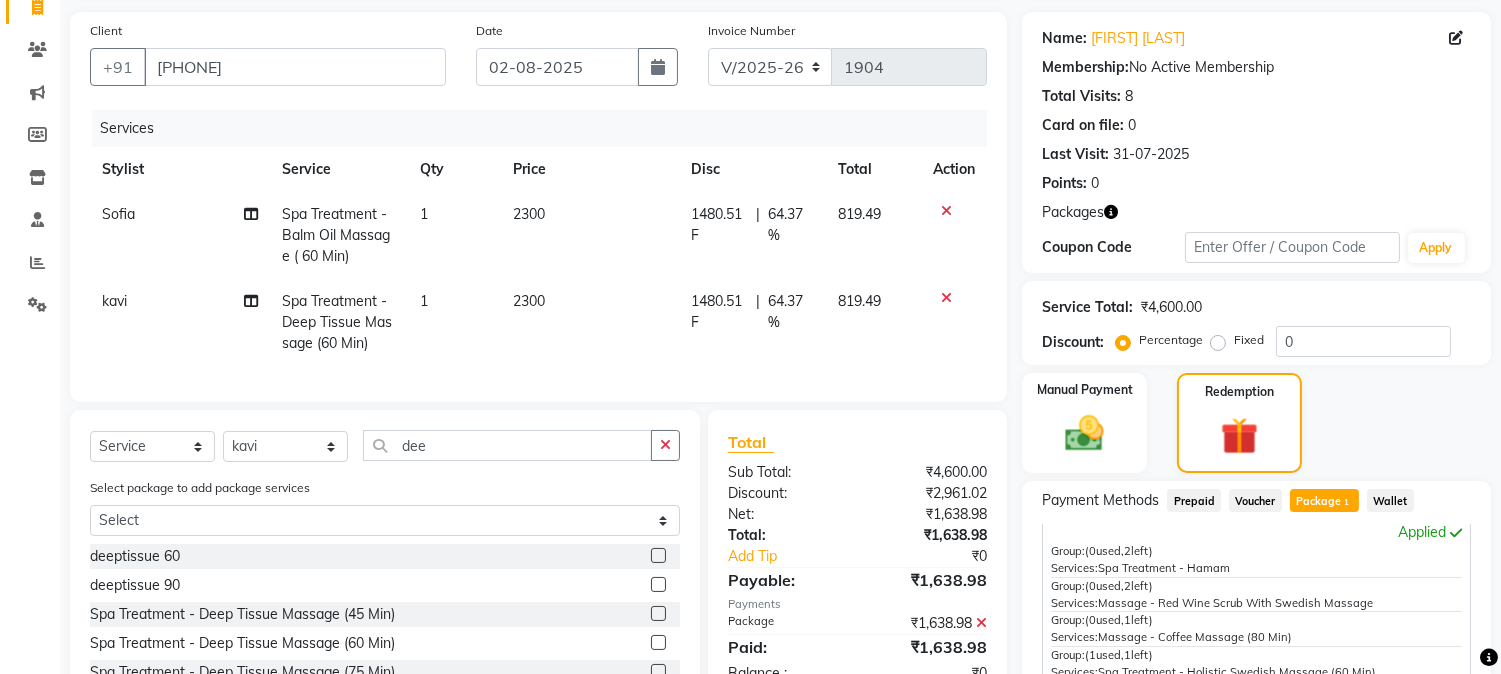 scroll, scrollTop: 62, scrollLeft: 0, axis: vertical 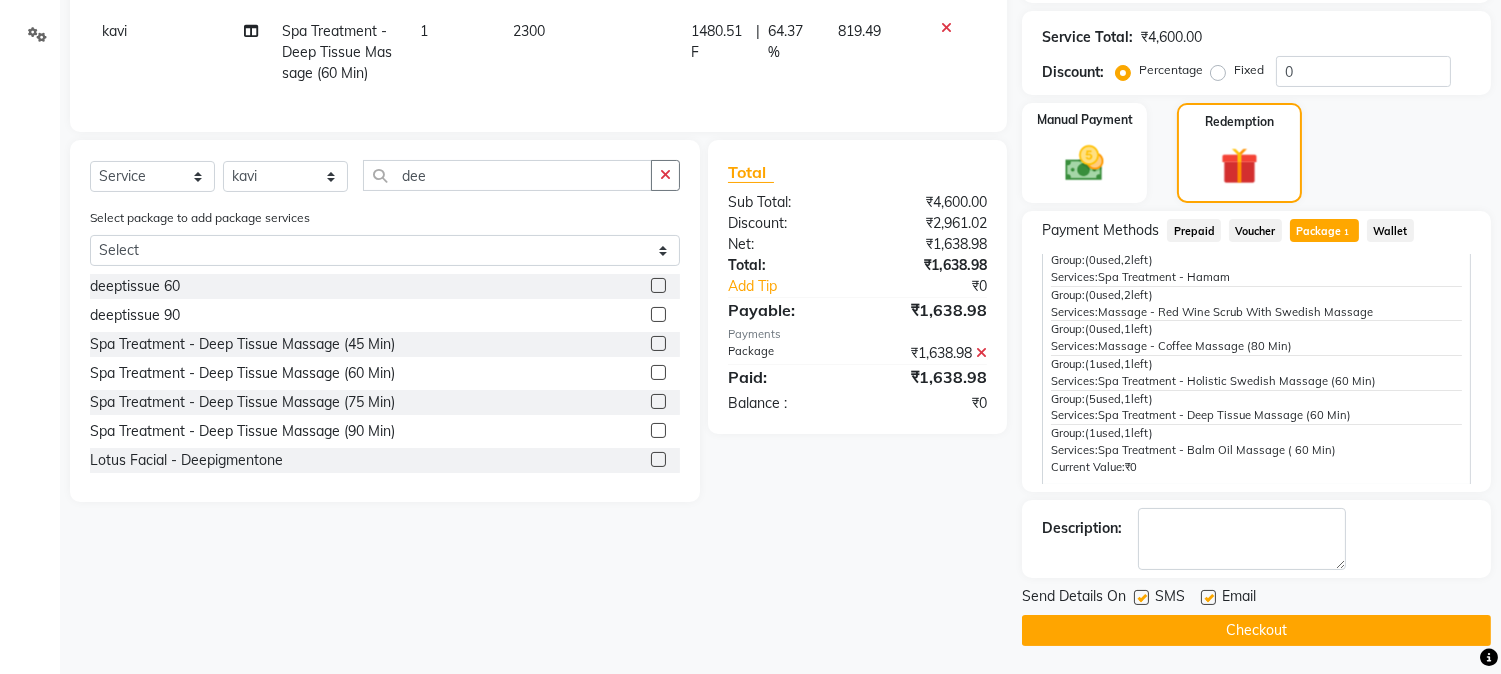 click on "Checkout" 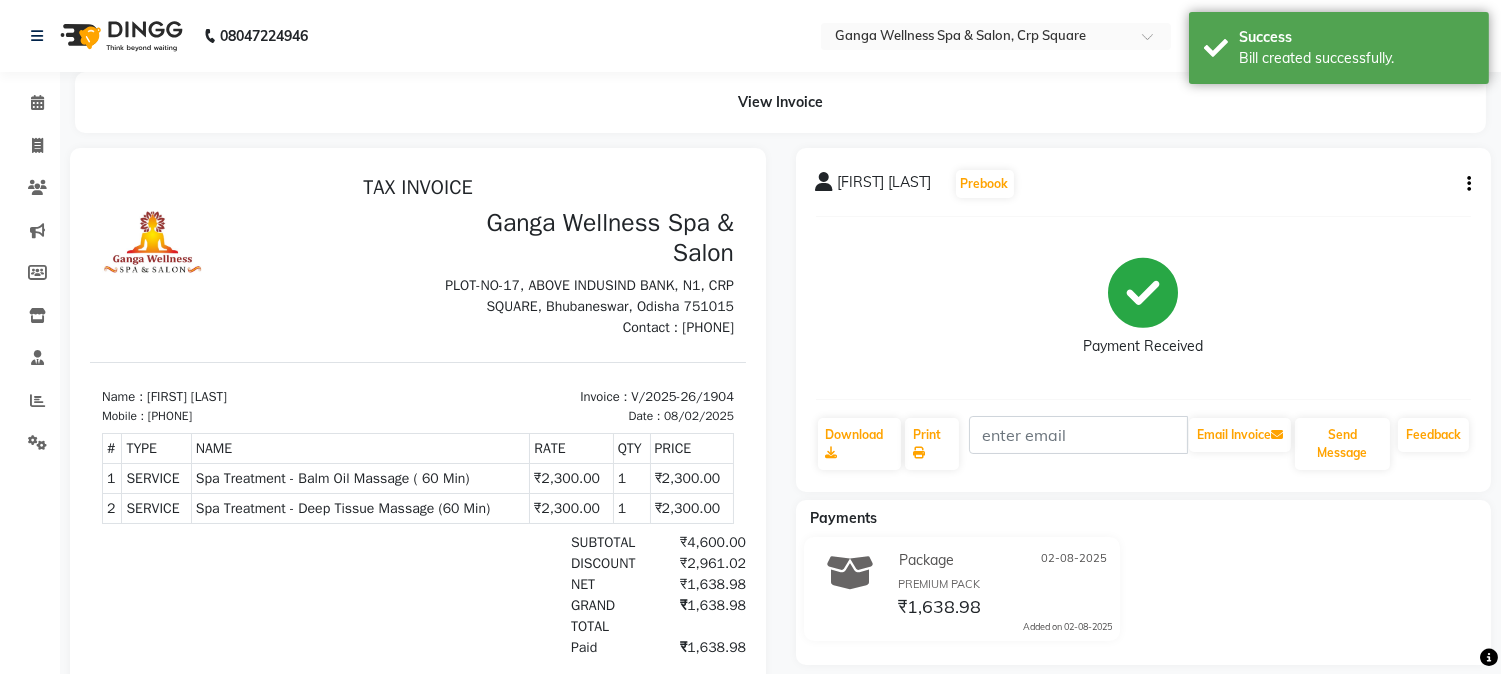 scroll, scrollTop: 0, scrollLeft: 0, axis: both 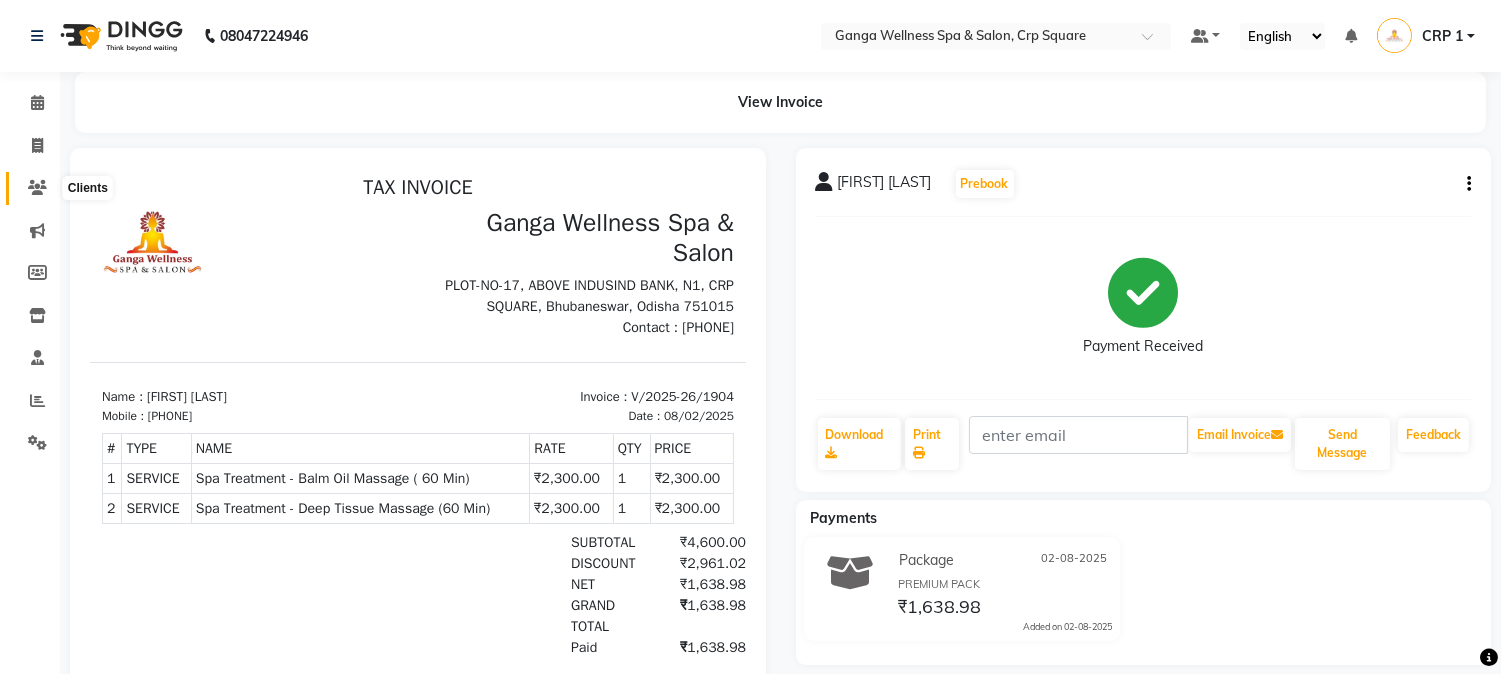 click 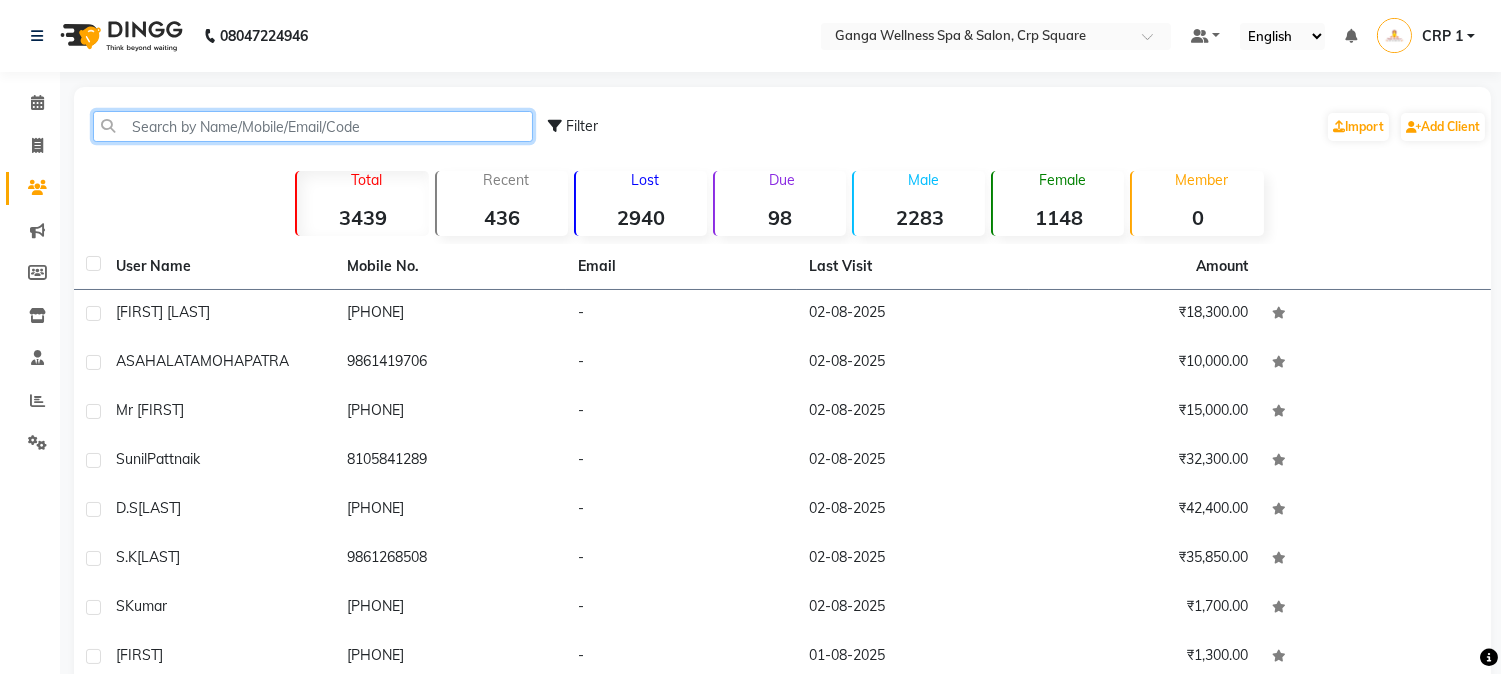 click 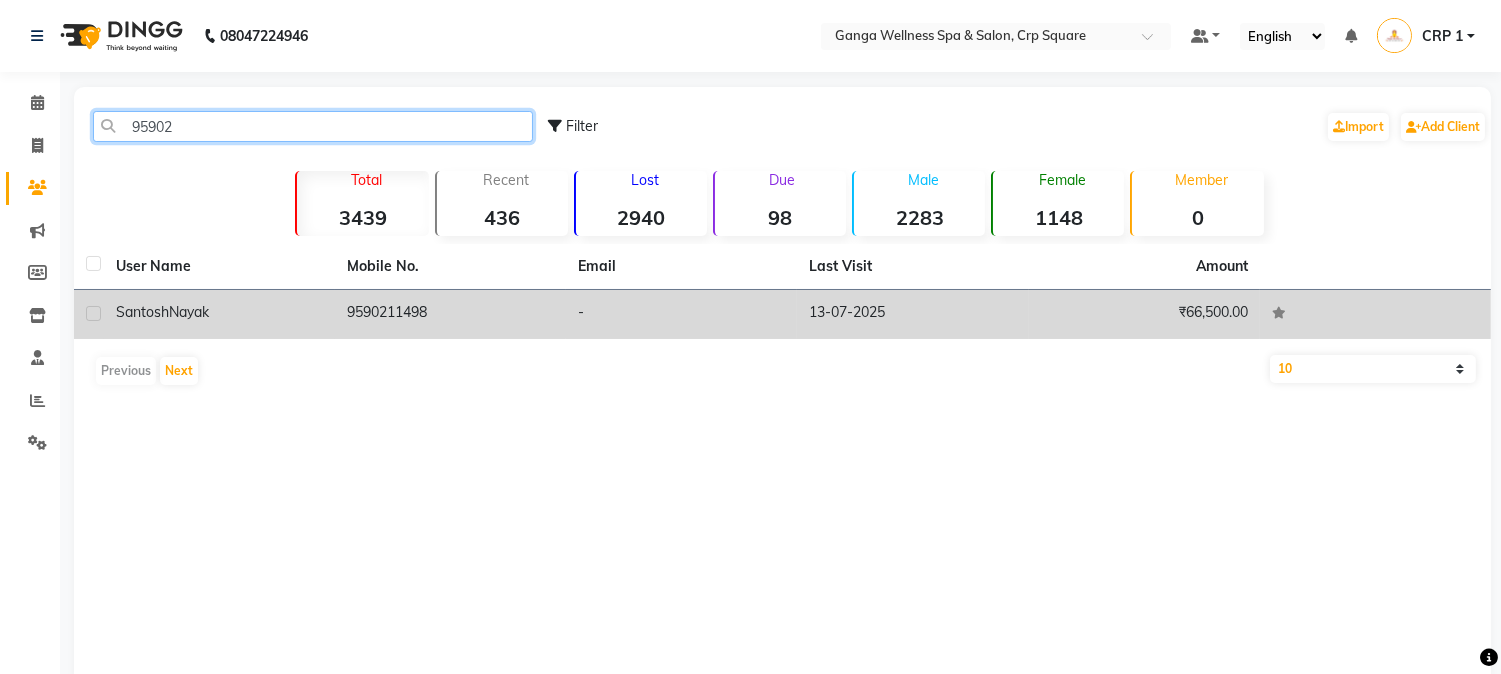 type on "95902" 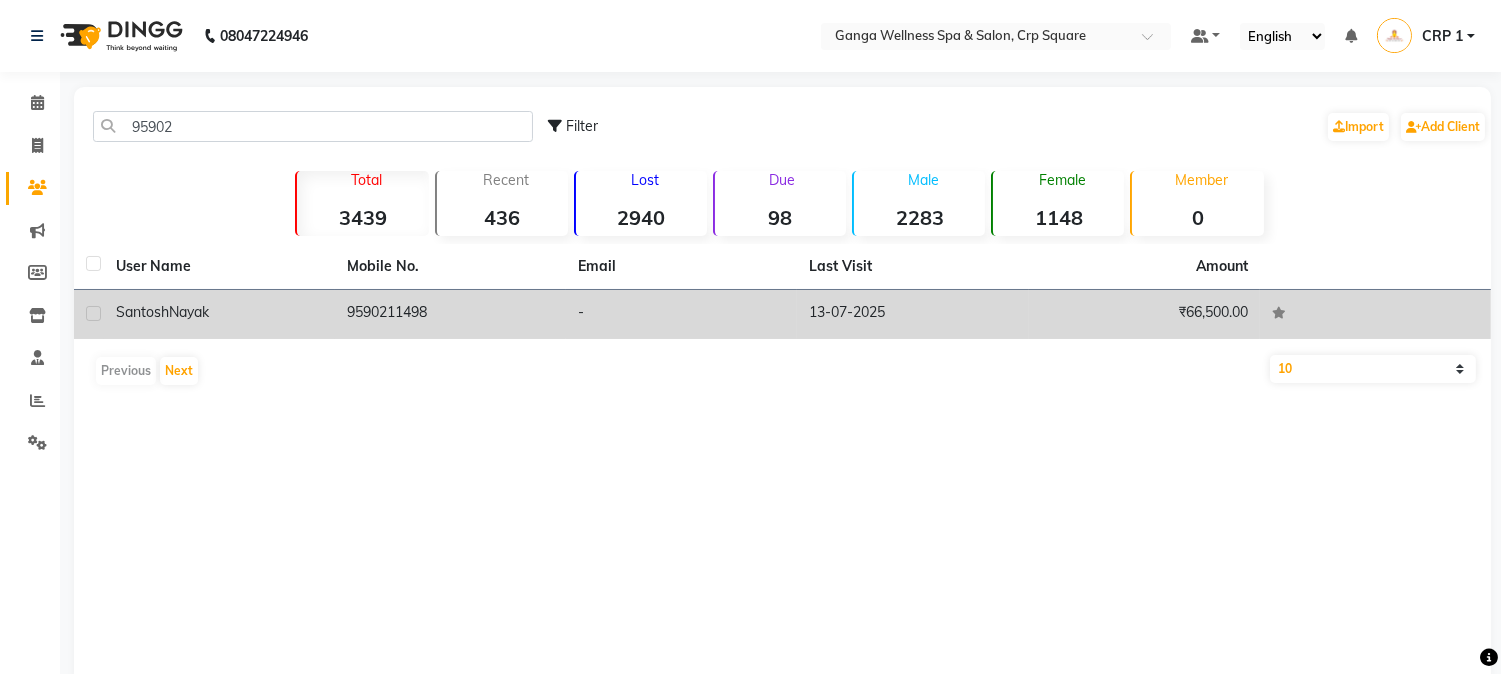 click on "Nayak" 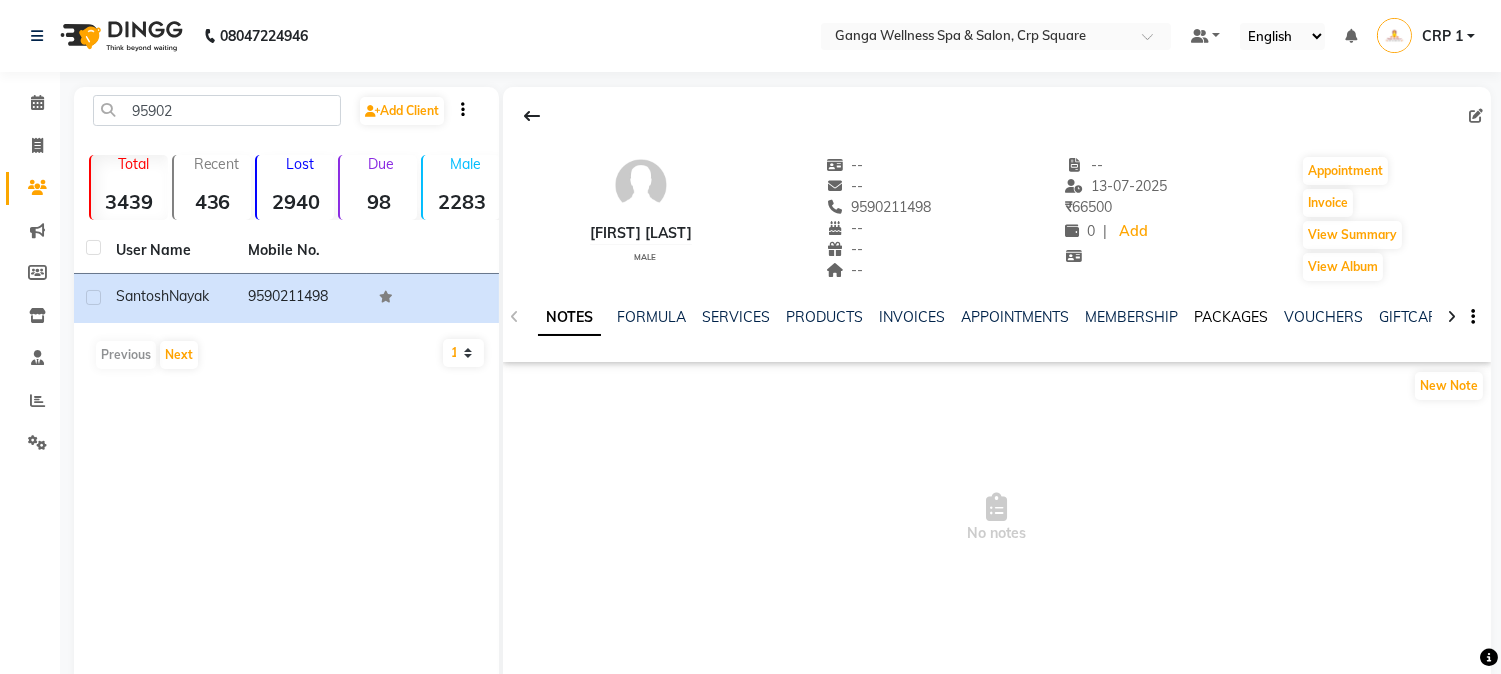 click on "PACKAGES" 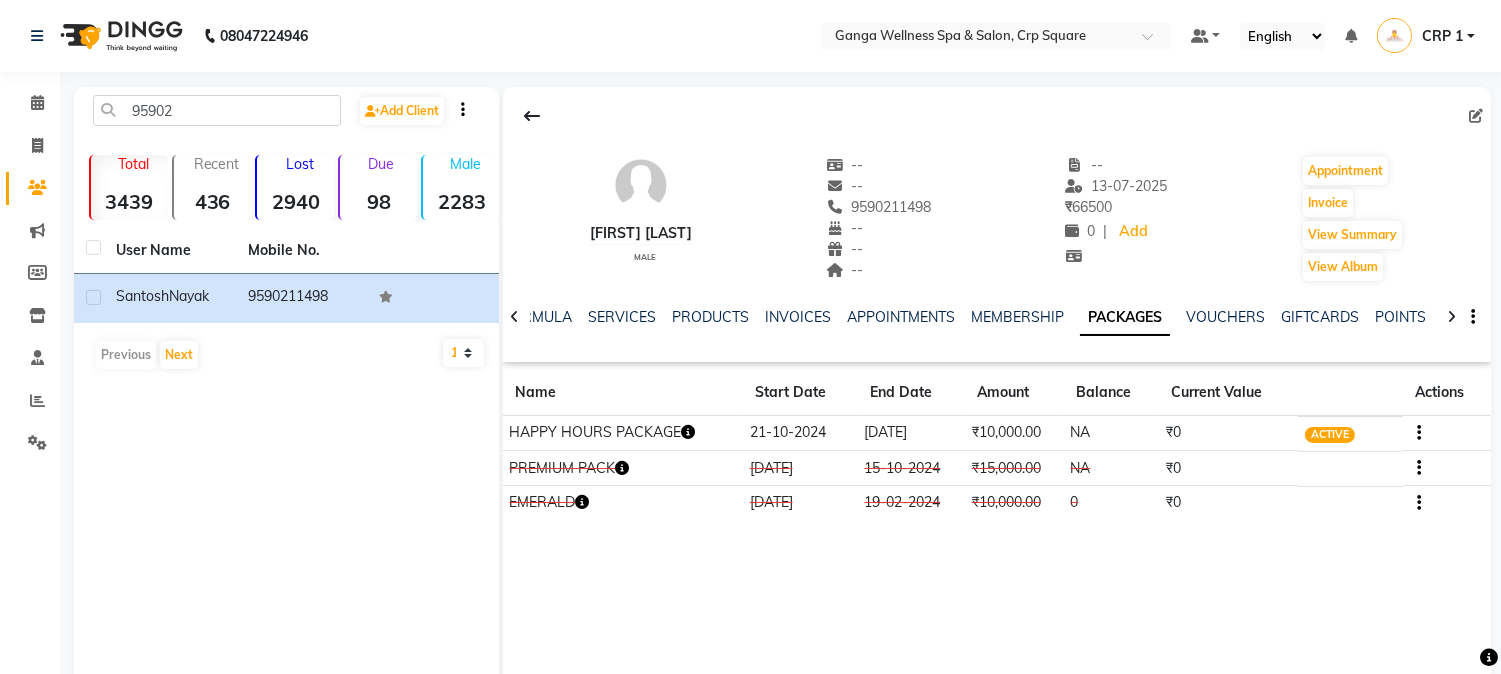 click 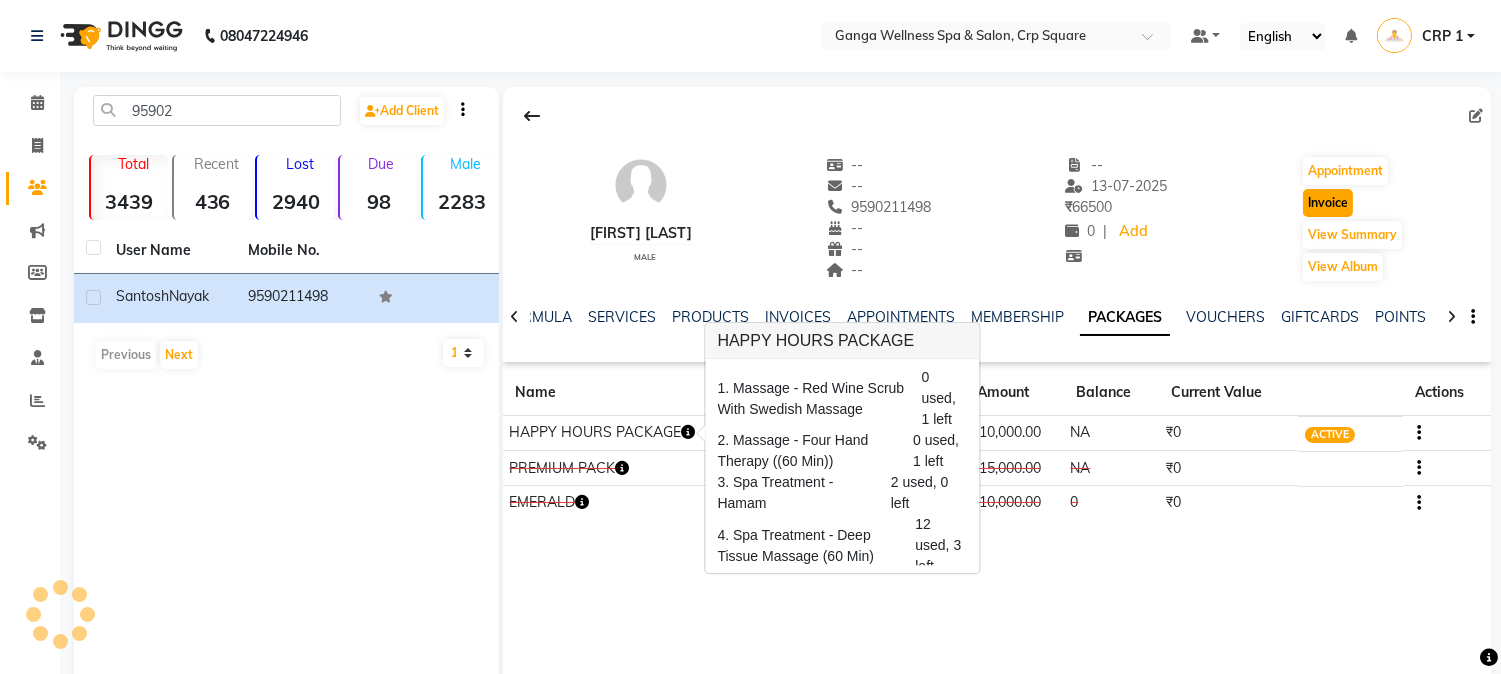 click on "Invoice" 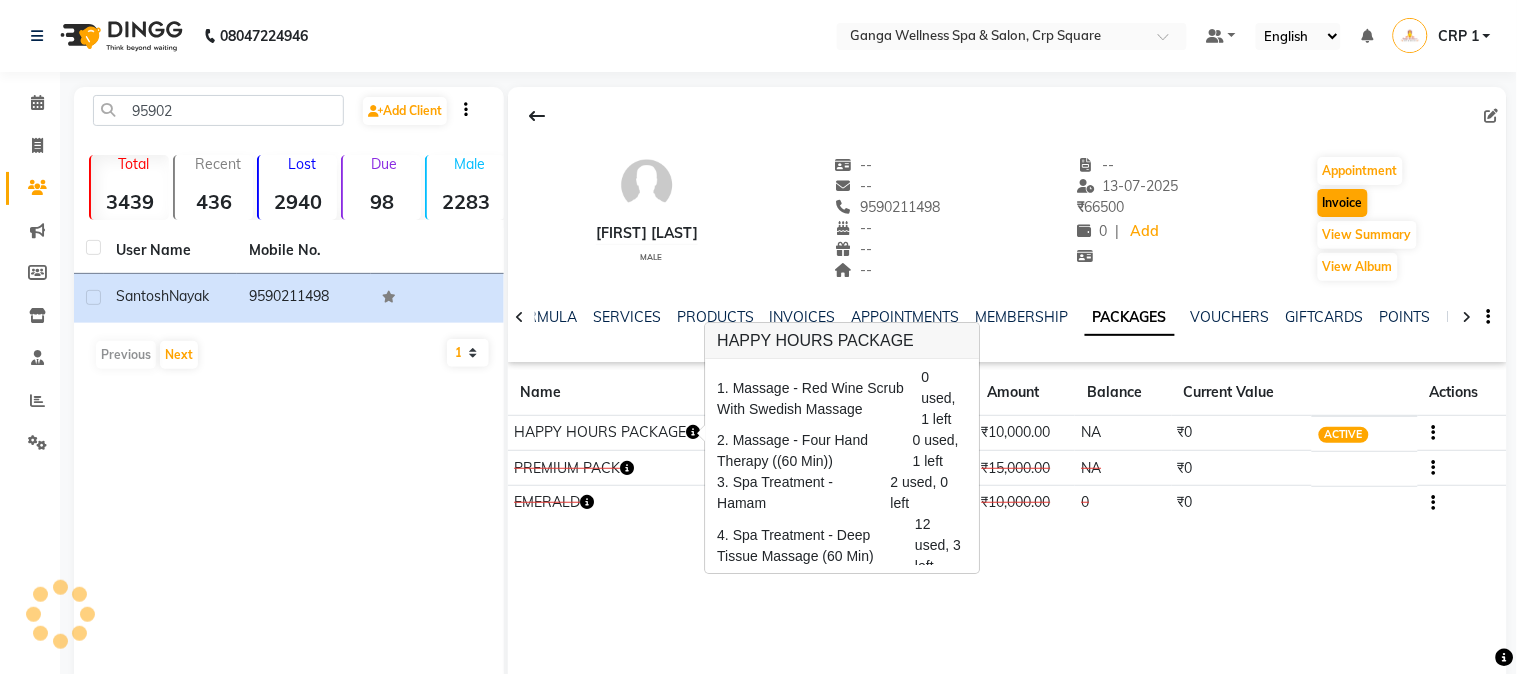 select on "715" 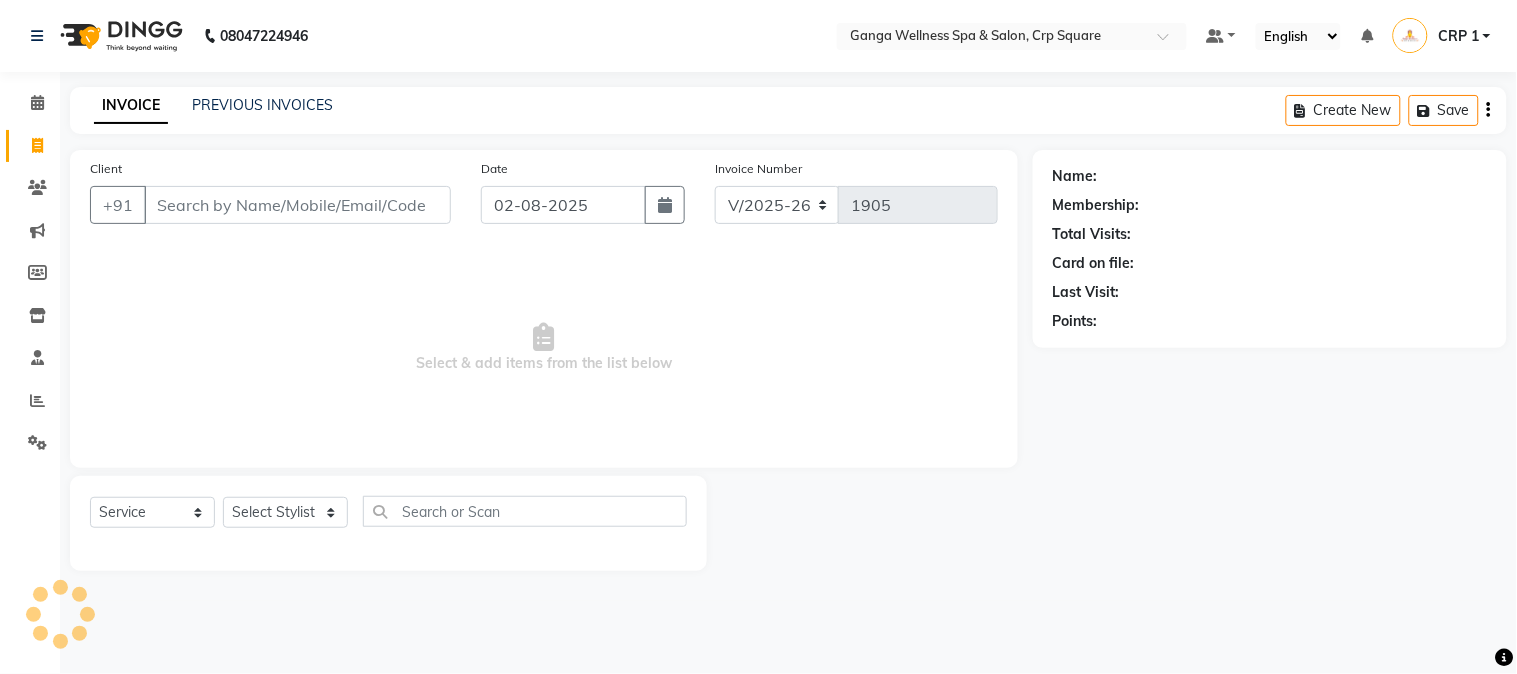 type on "9590211498" 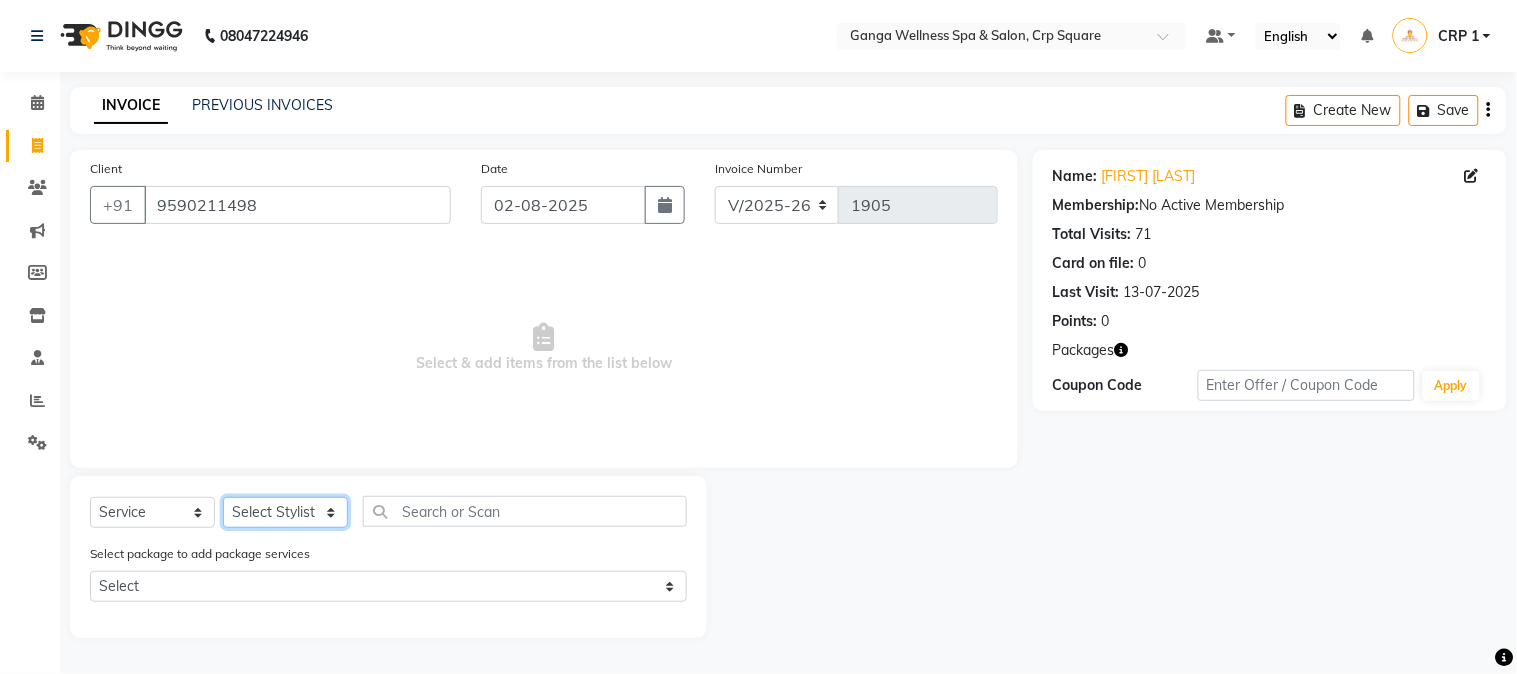 click on "Select Stylist Aarovi Abhin Alisha Ammi Ania Annei Api Ayen Bikash Bina CRP 1 CRP 2 Dipti Elina G1 G1 Salon General Manager  Helen Jasmine Jayashree JC Jenny kavi Krishna Manoj Mathu  Monika Moon Nancy Nirupama Pabitra Papu Puja Purnima Rajashree Raju Rashmi Rasmi  Remi Rinky Riya Rose Sanjiv Saraswati Saroj Sir  Shrabani Sofia Steffy Sukanya Surren Mahapatra Sushree Swopna Umpi Zuali" 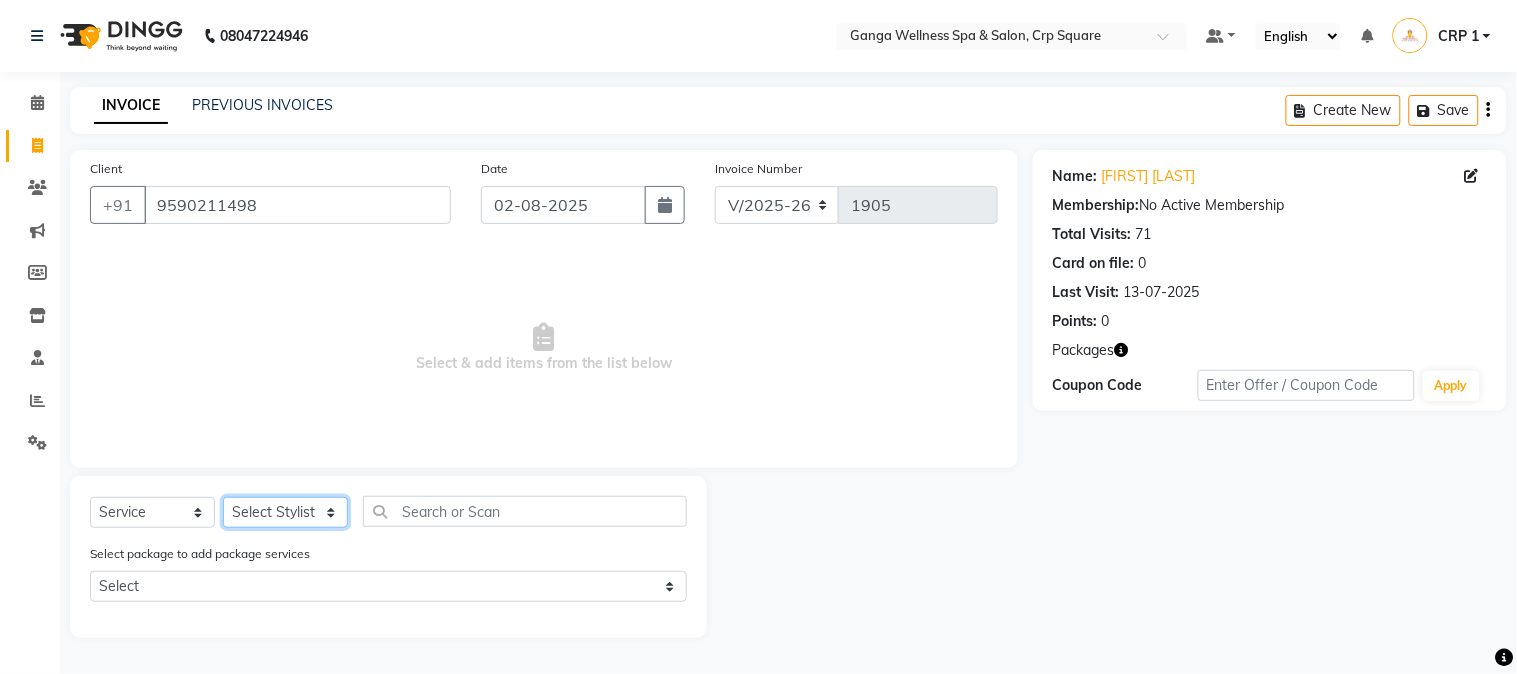 select on "69036" 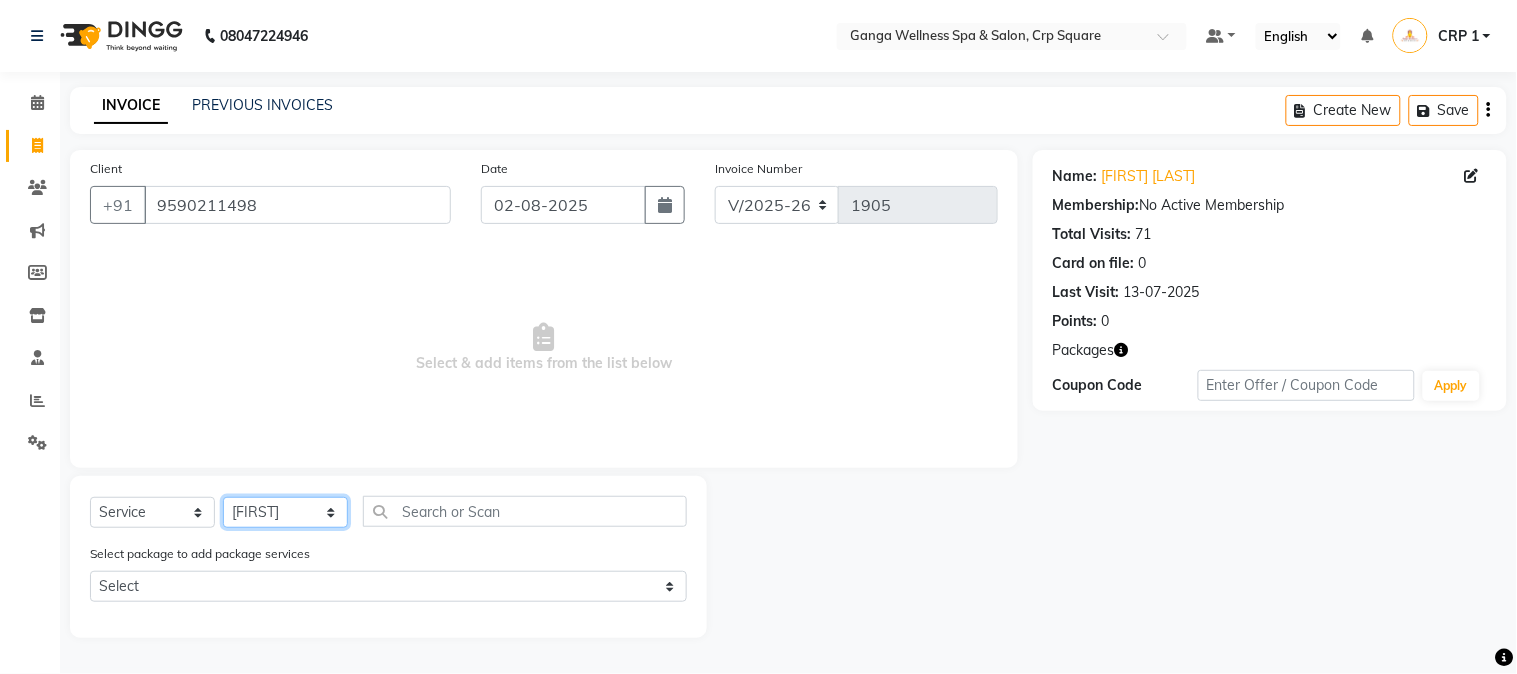click on "Select Stylist Aarovi Abhin Alisha Ammi Ania Annei Api Ayen Bikash Bina CRP 1 CRP 2 Dipti Elina G1 G1 Salon General Manager  Helen Jasmine Jayashree JC Jenny kavi Krishna Manoj Mathu  Monika Moon Nancy Nirupama Pabitra Papu Puja Purnima Rajashree Raju Rashmi Rasmi  Remi Rinky Riya Rose Sanjiv Saraswati Saroj Sir  Shrabani Sofia Steffy Sukanya Surren Mahapatra Sushree Swopna Umpi Zuali" 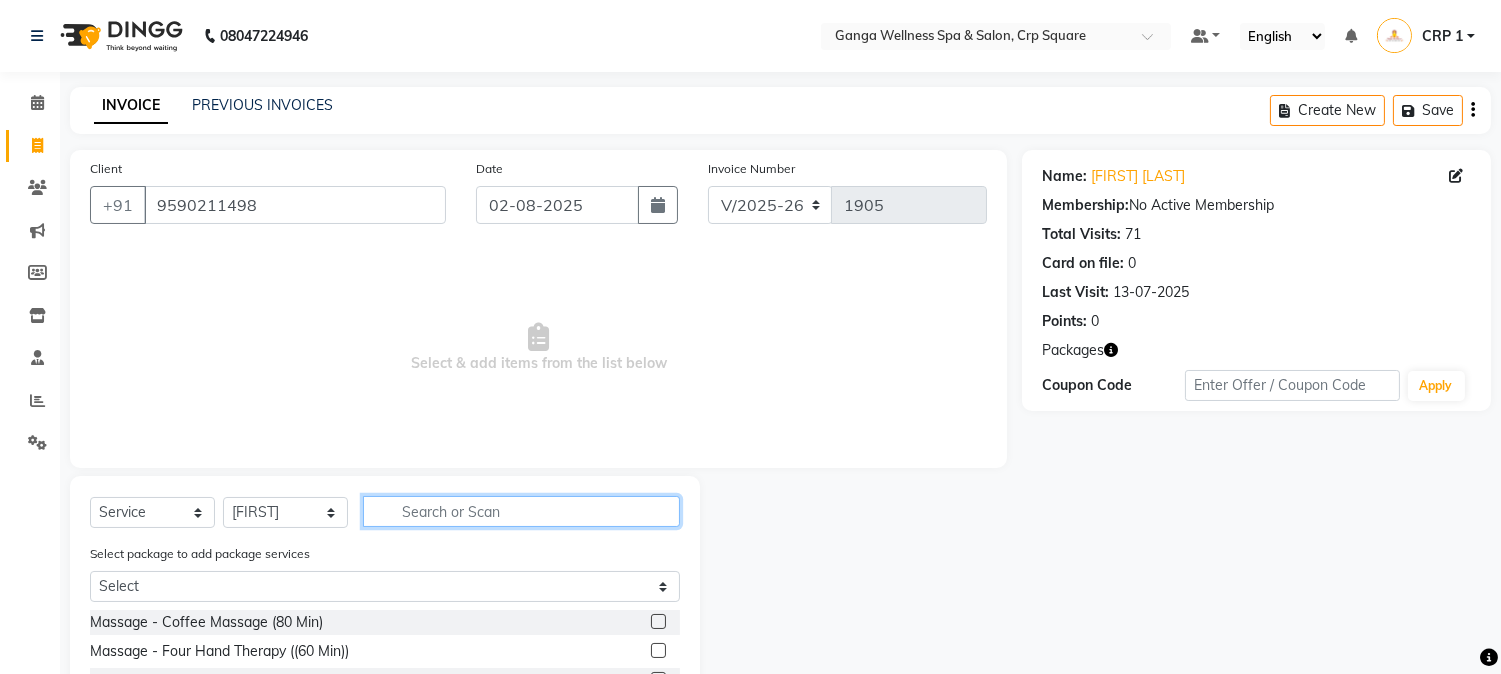 click 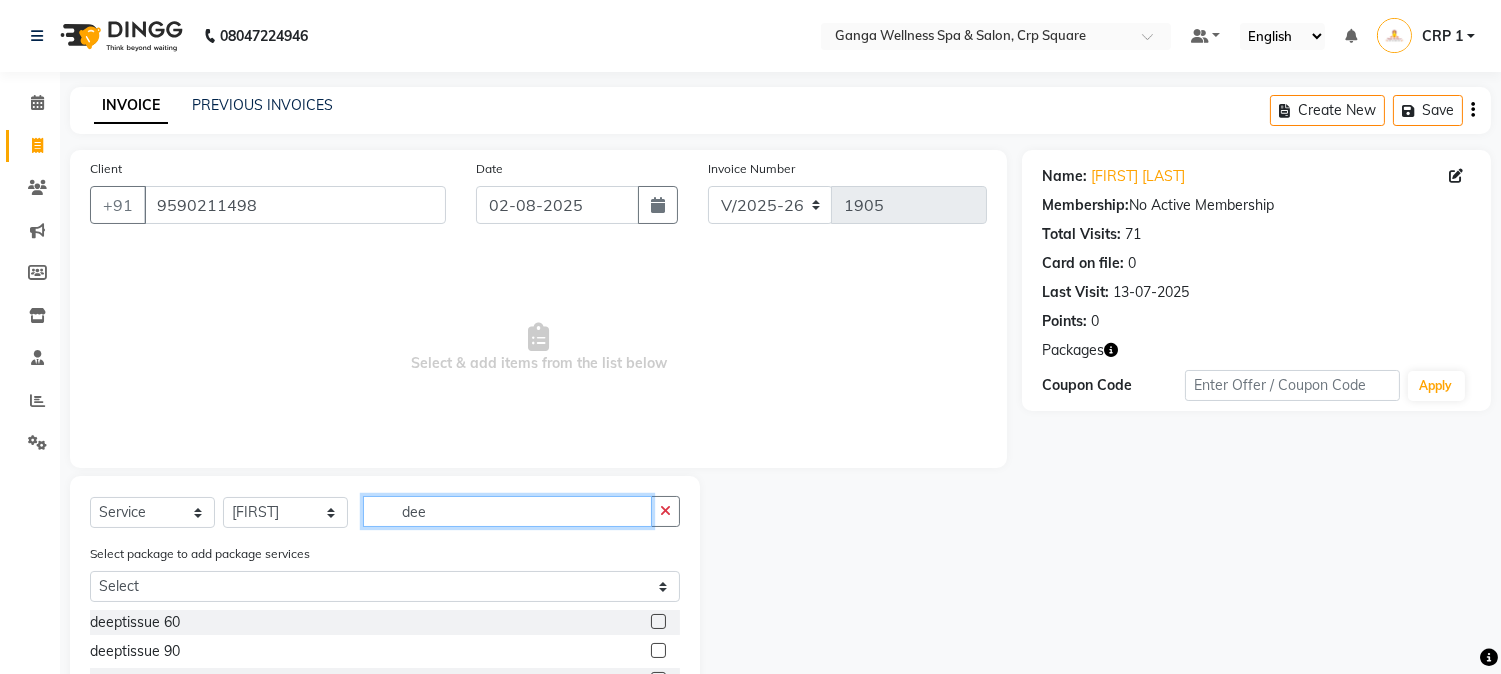 scroll, scrollTop: 2, scrollLeft: 0, axis: vertical 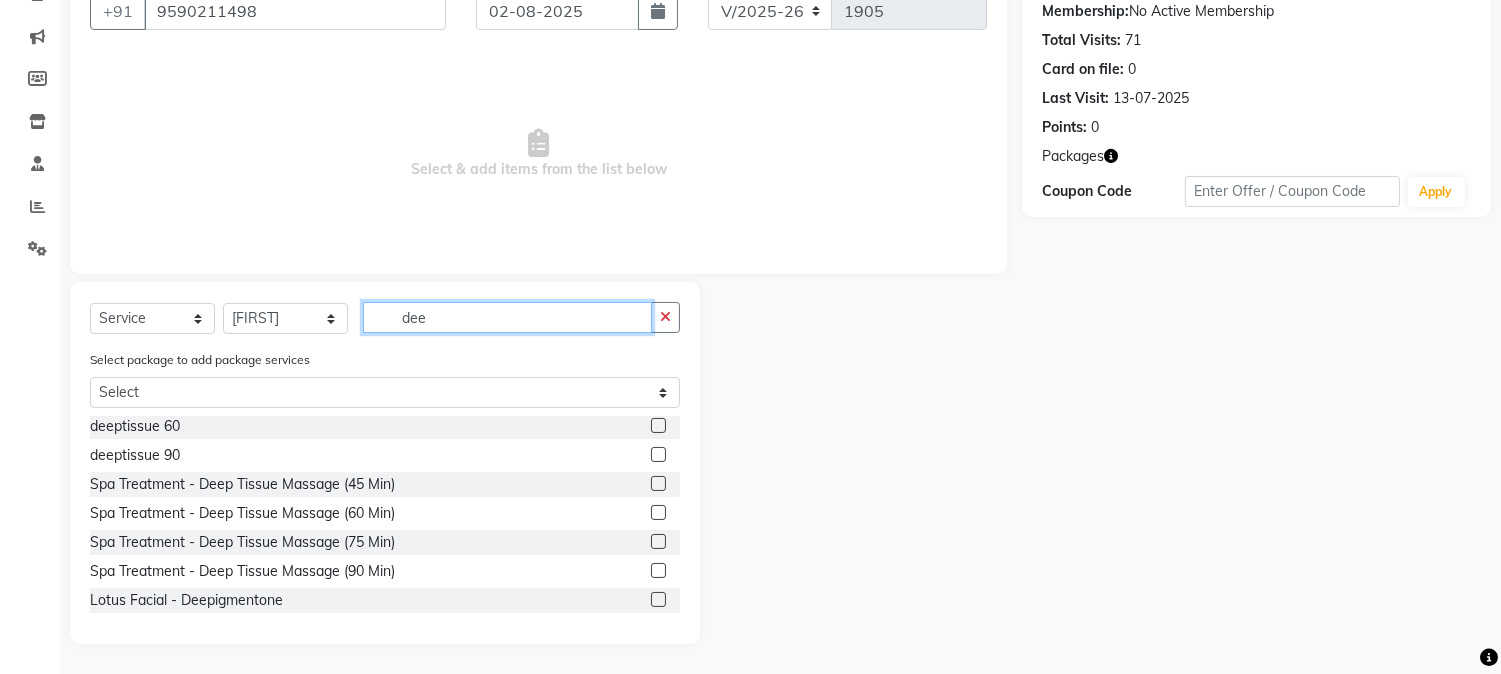 type on "dee" 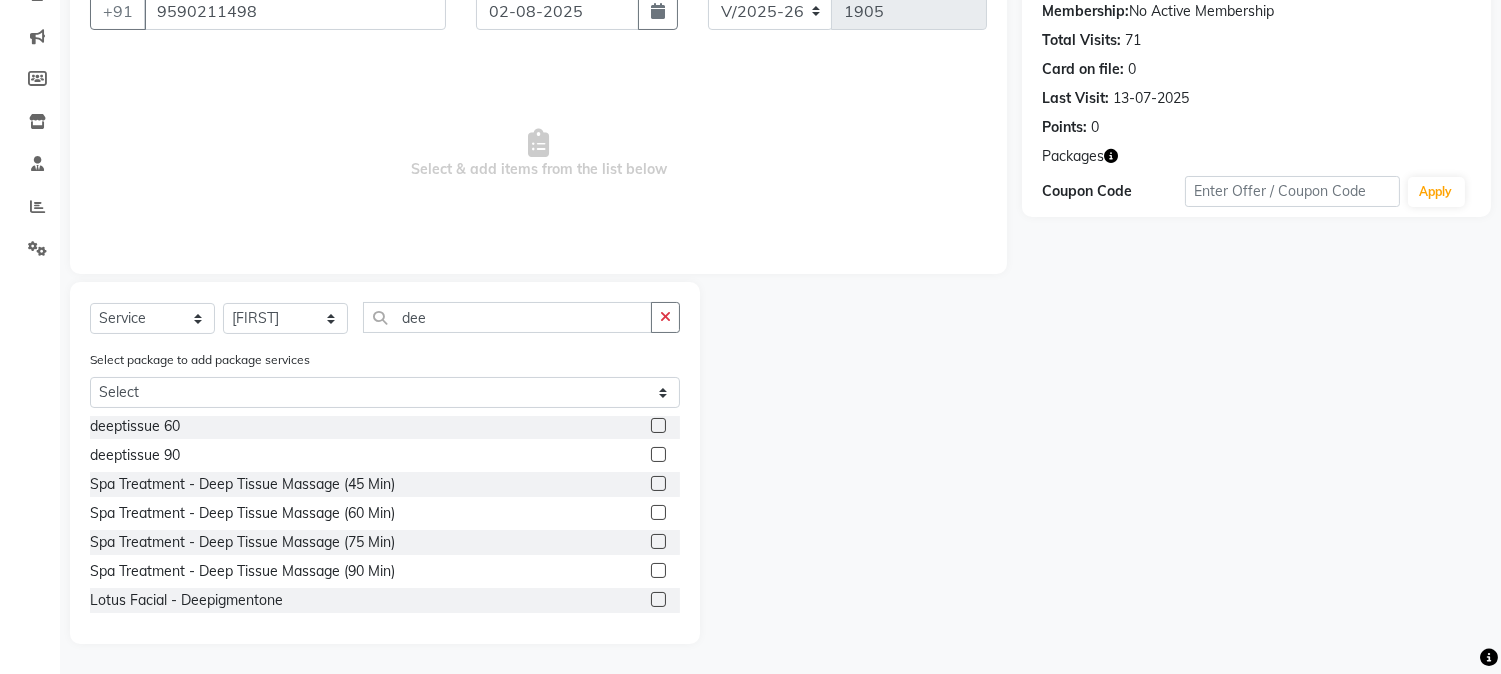 click 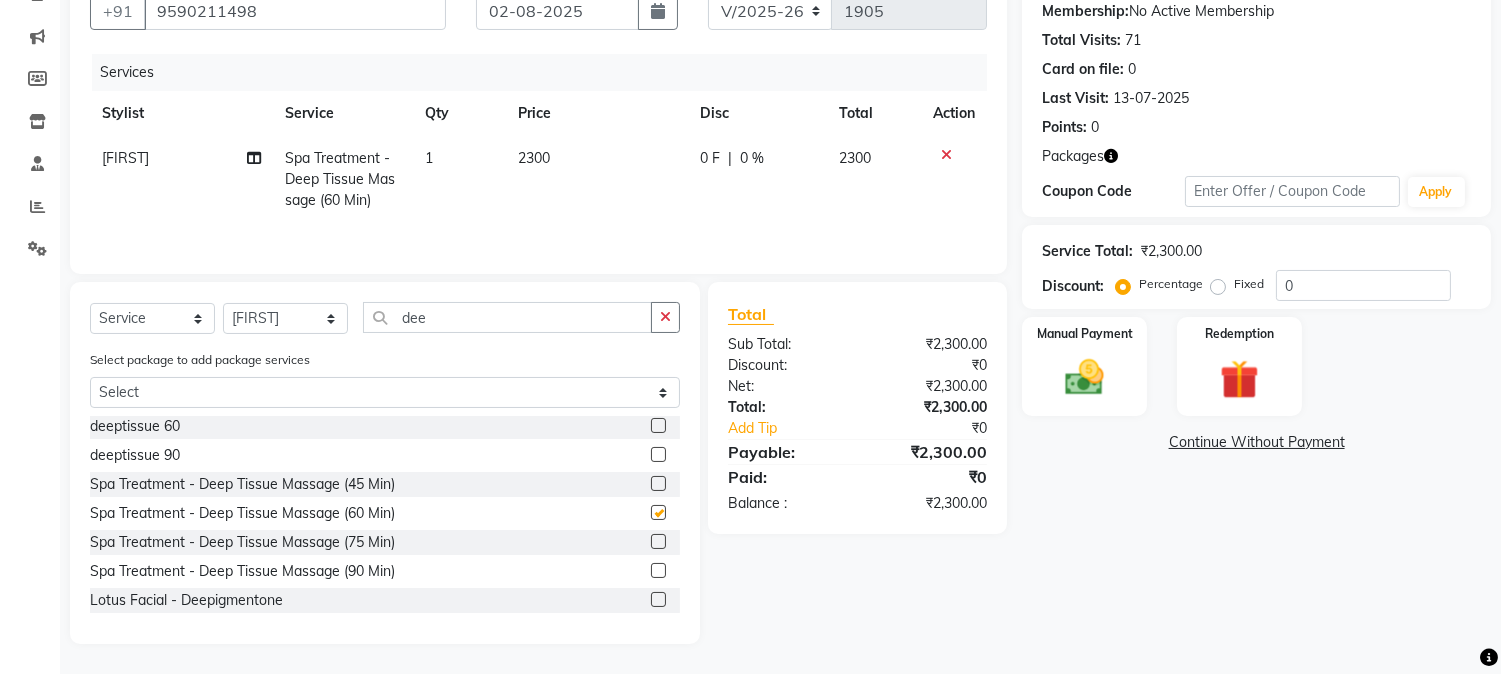 checkbox on "false" 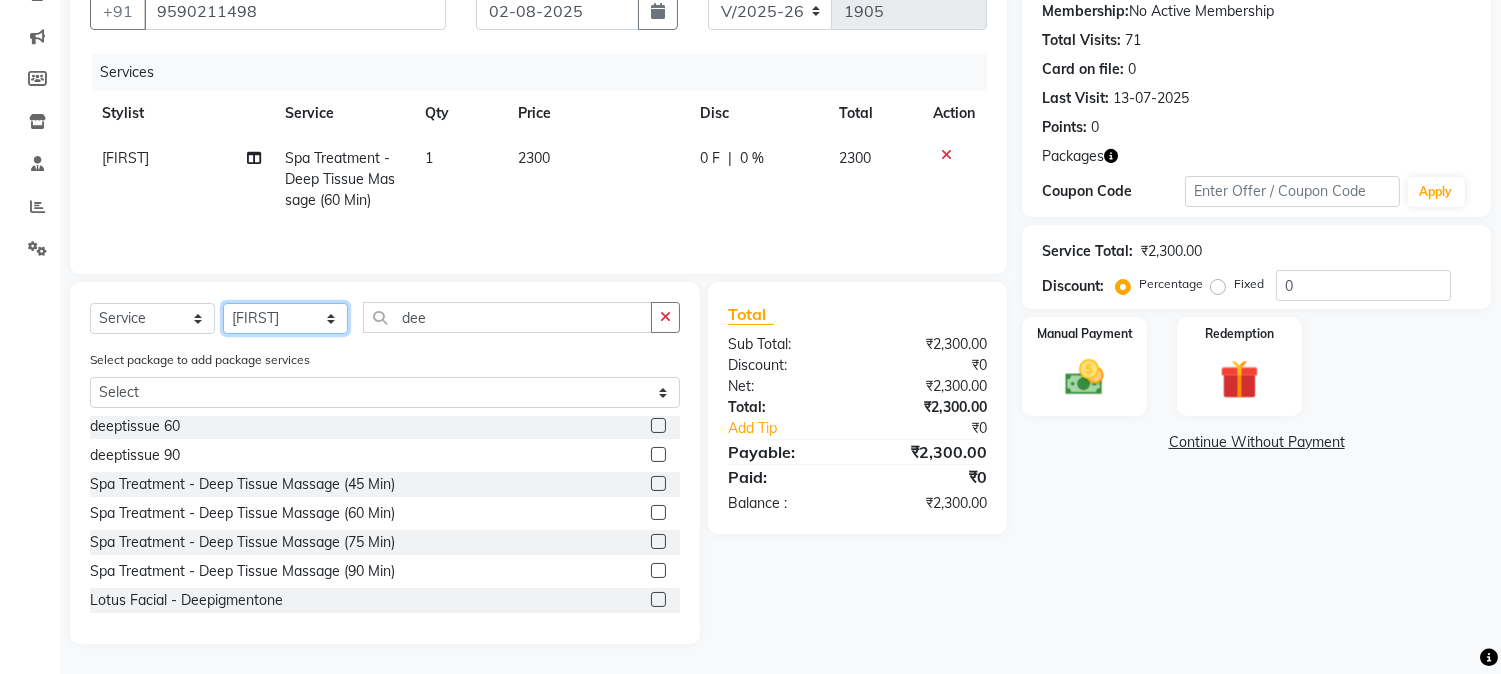 click on "Select Stylist Aarovi Abhin Alisha Ammi Ania Annei Api Ayen Bikash Bina CRP 1 CRP 2 Dipti Elina G1 G1 Salon General Manager  Helen Jasmine Jayashree JC Jenny kavi Krishna Manoj Mathu  Monika Moon Nancy Nirupama Pabitra Papu Puja Purnima Rajashree Raju Rashmi Rasmi  Remi Rinky Riya Rose Sanjiv Saraswati Saroj Sir  Shrabani Sofia Steffy Sukanya Surren Mahapatra Sushree Swopna Umpi Zuali" 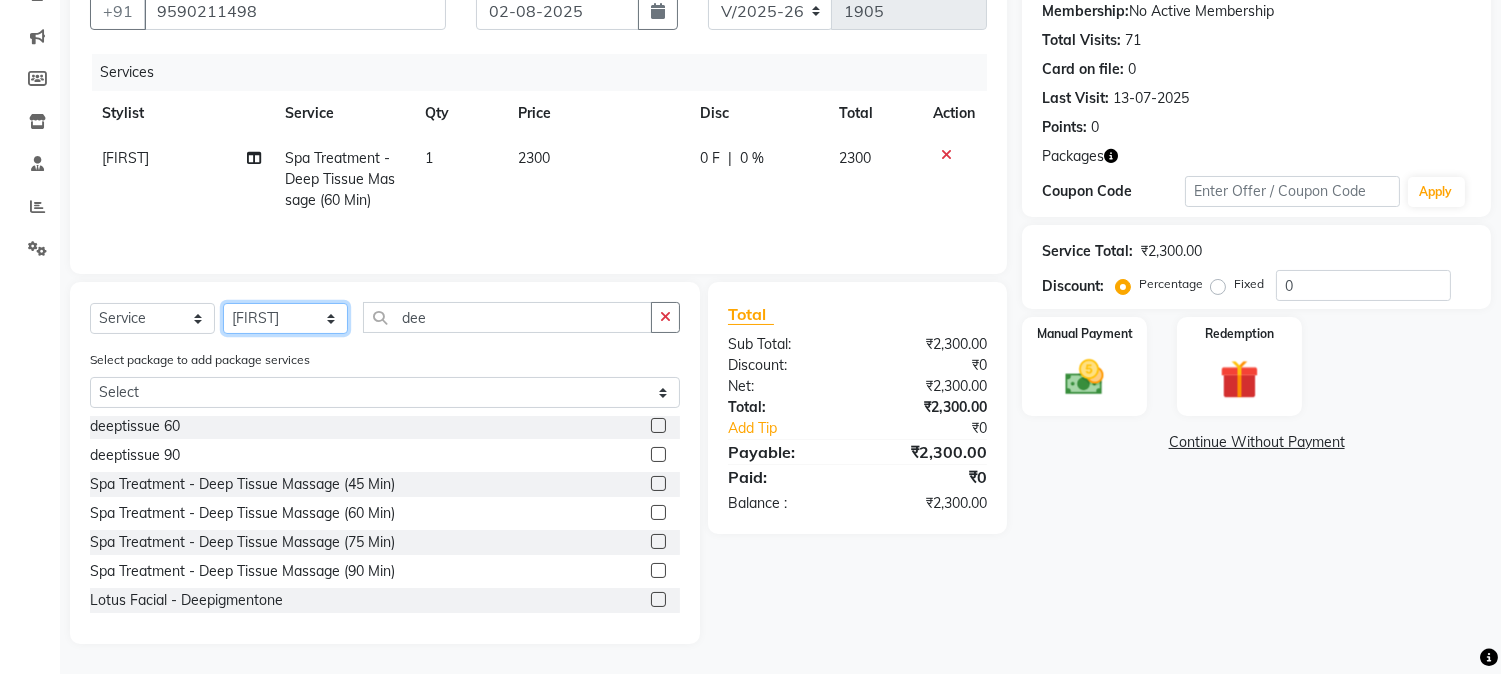 select on "75523" 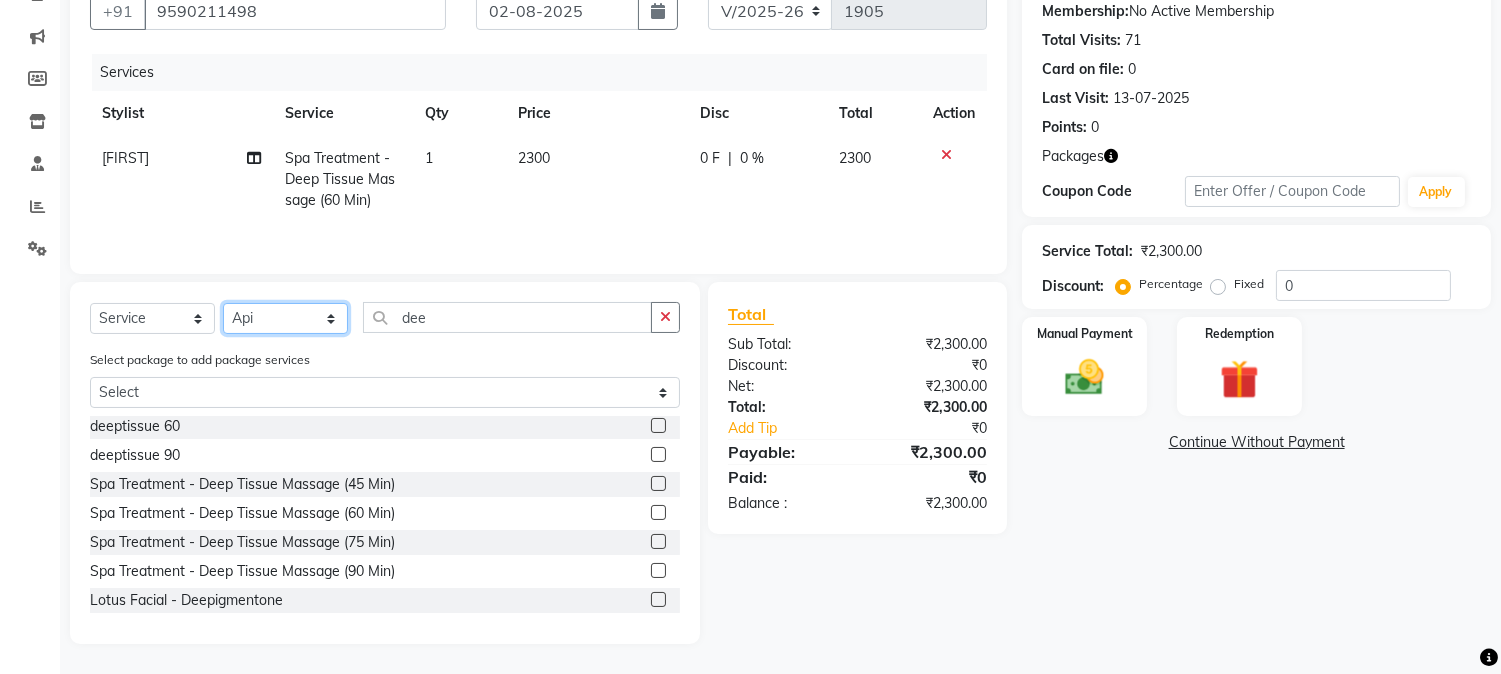 click on "Select Stylist Aarovi Abhin Alisha Ammi Ania Annei Api Ayen Bikash Bina CRP 1 CRP 2 Dipti Elina G1 G1 Salon General Manager  Helen Jasmine Jayashree JC Jenny kavi Krishna Manoj Mathu  Monika Moon Nancy Nirupama Pabitra Papu Puja Purnima Rajashree Raju Rashmi Rasmi  Remi Rinky Riya Rose Sanjiv Saraswati Saroj Sir  Shrabani Sofia Steffy Sukanya Surren Mahapatra Sushree Swopna Umpi Zuali" 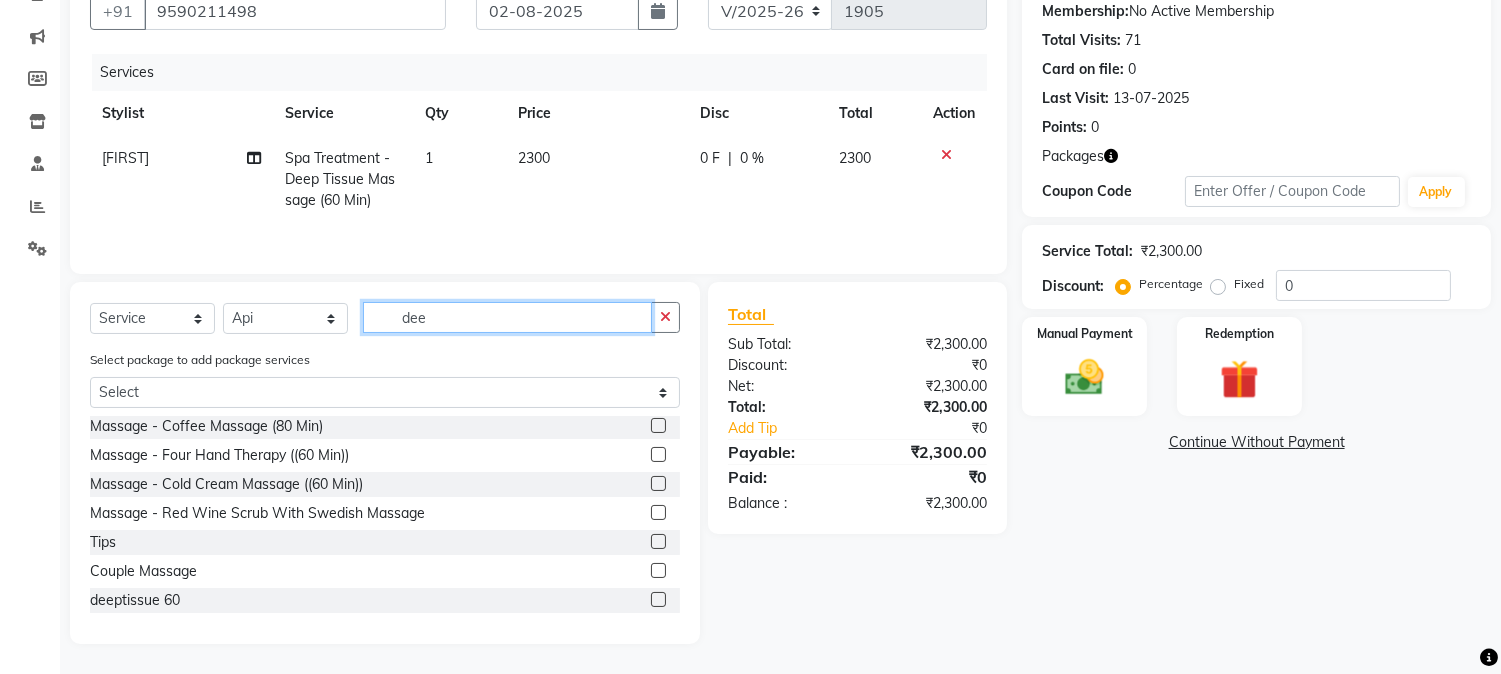 click on "dee" 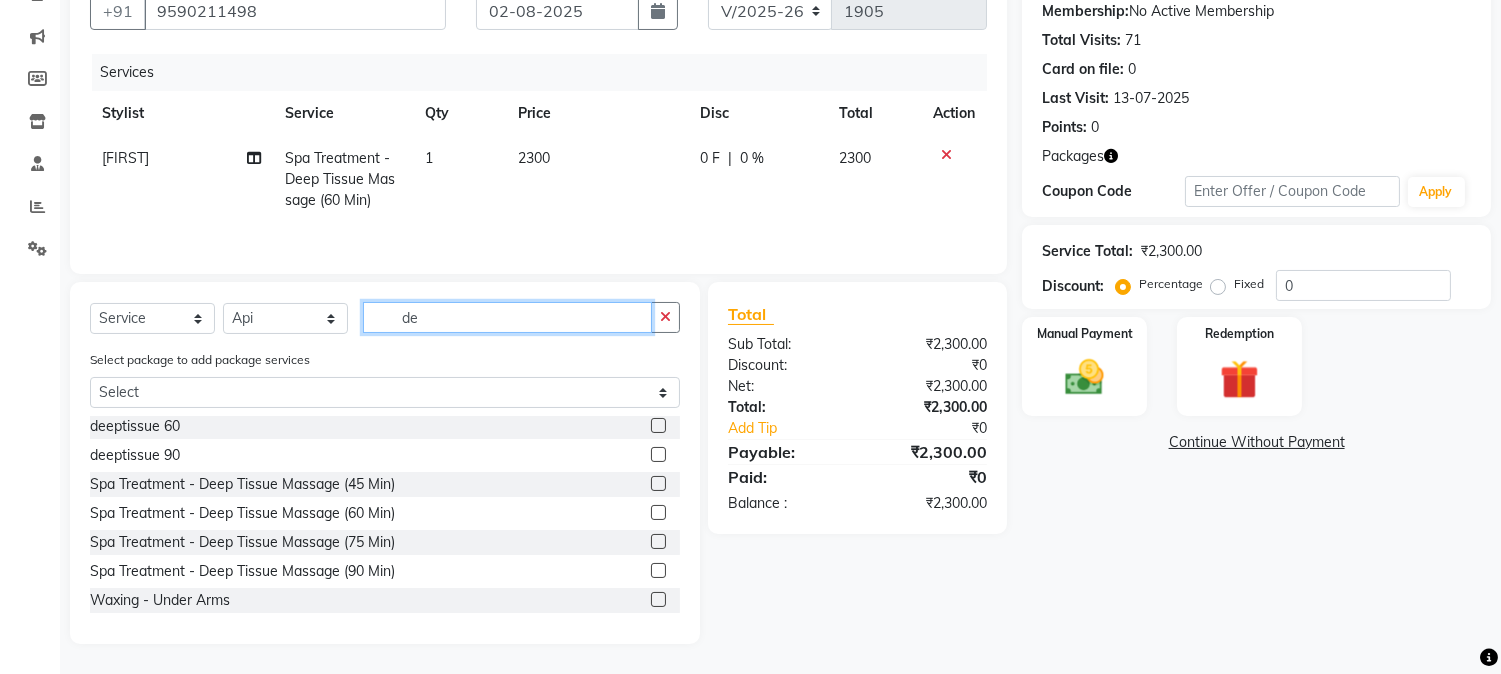 scroll, scrollTop: 0, scrollLeft: 0, axis: both 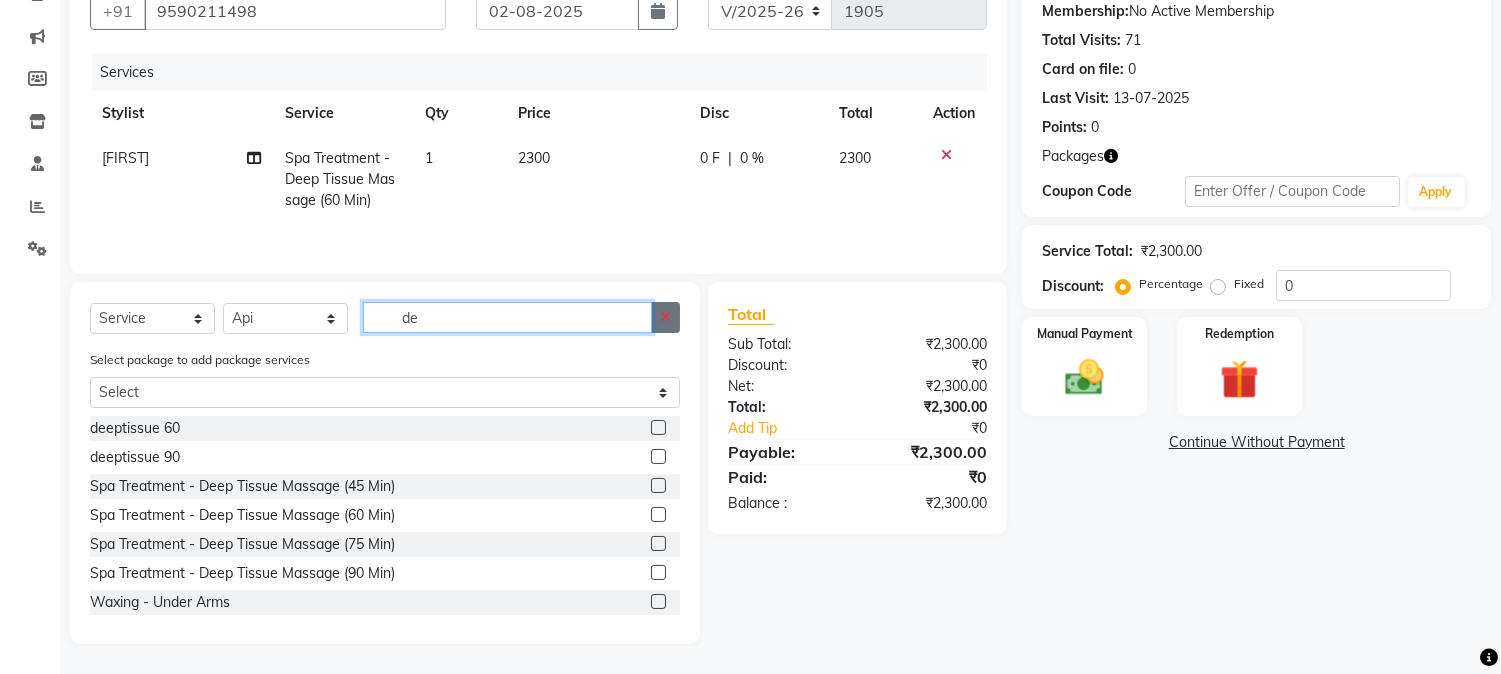 type on "de" 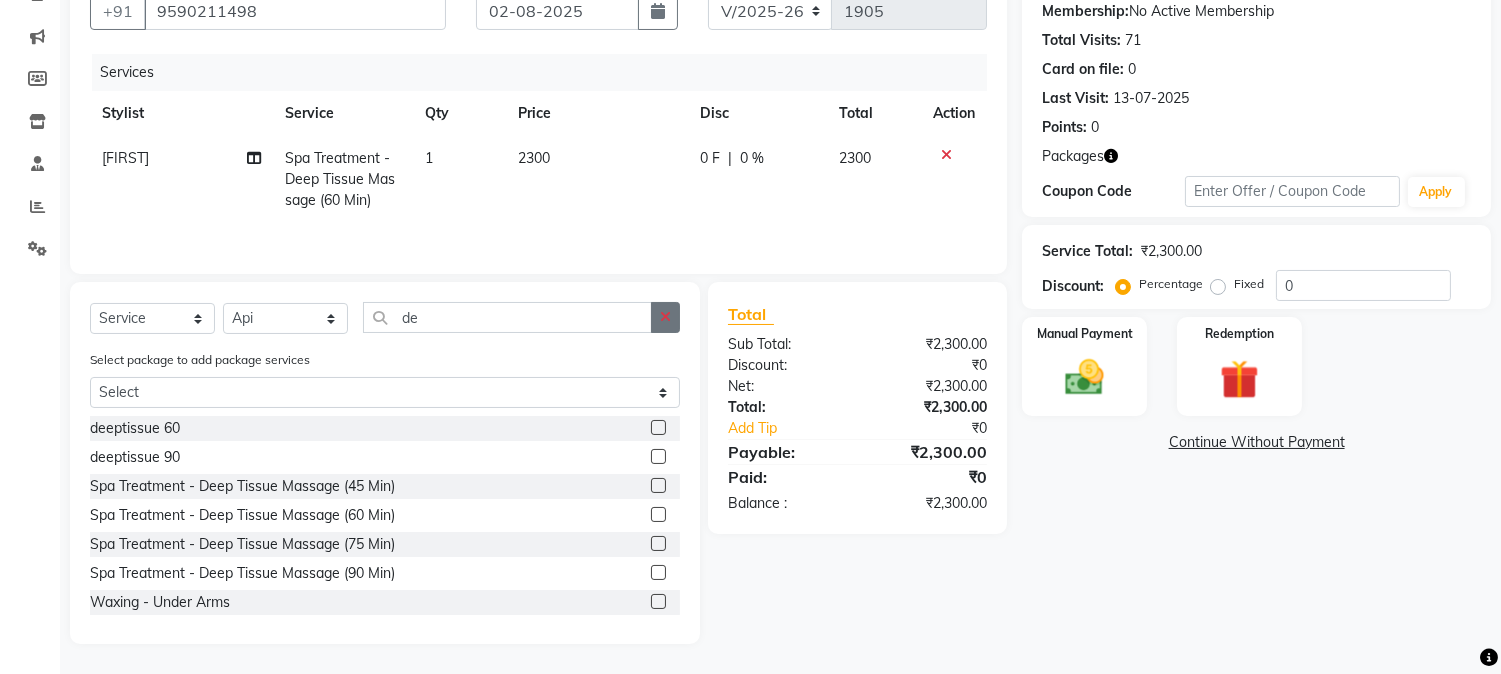 click 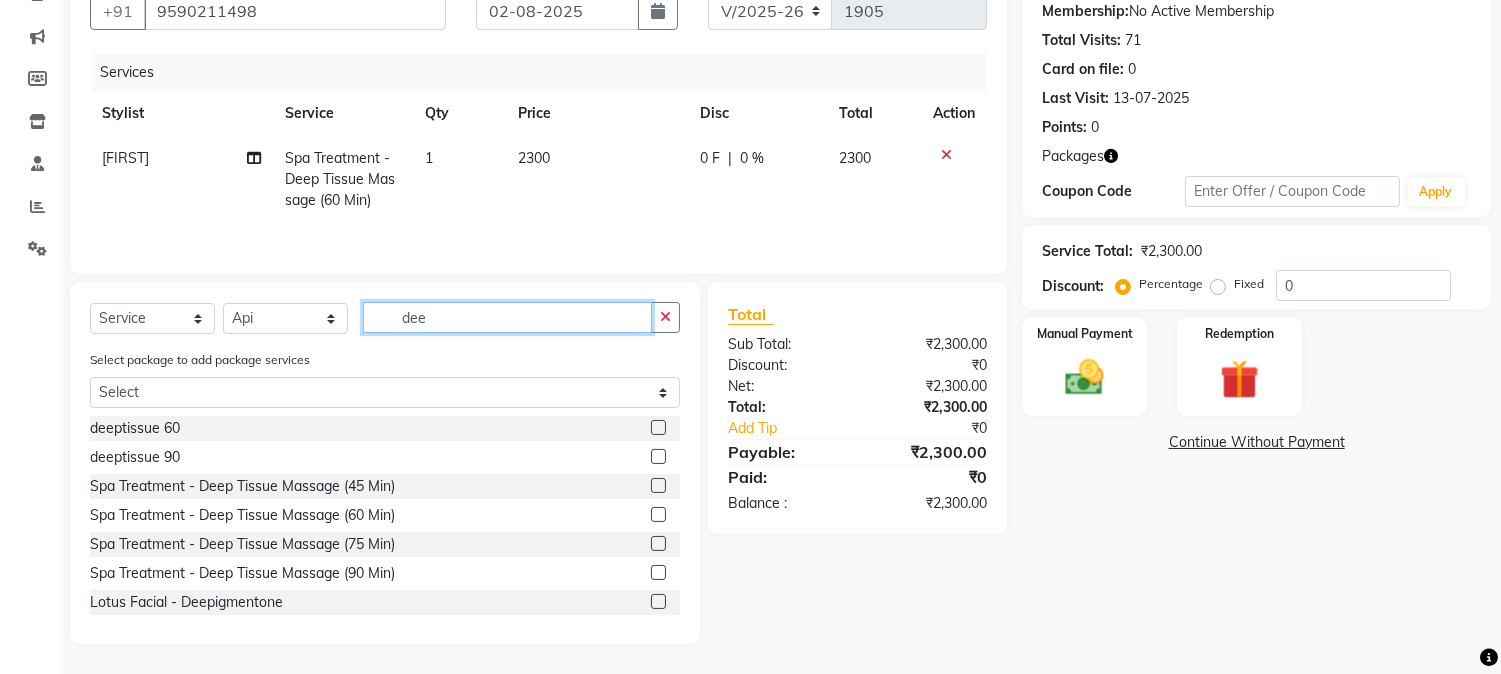type on "dee" 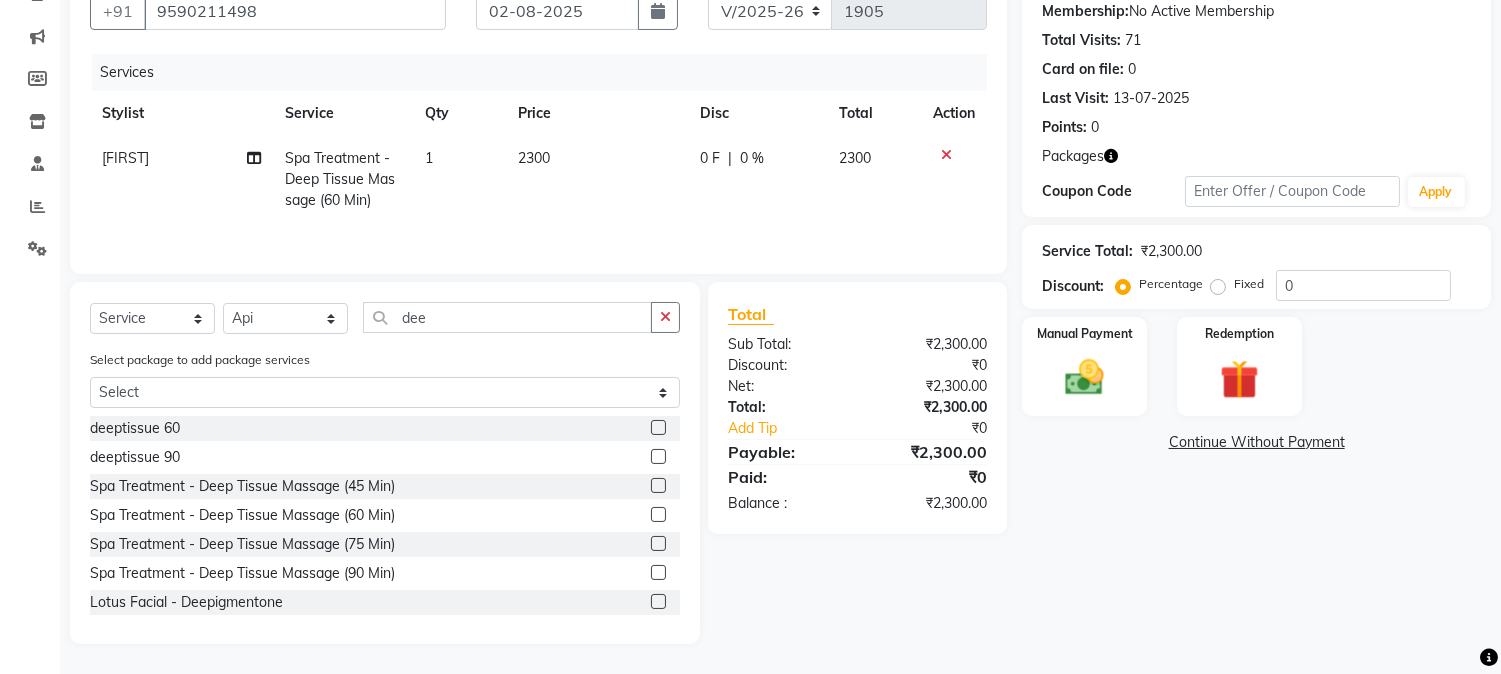 click 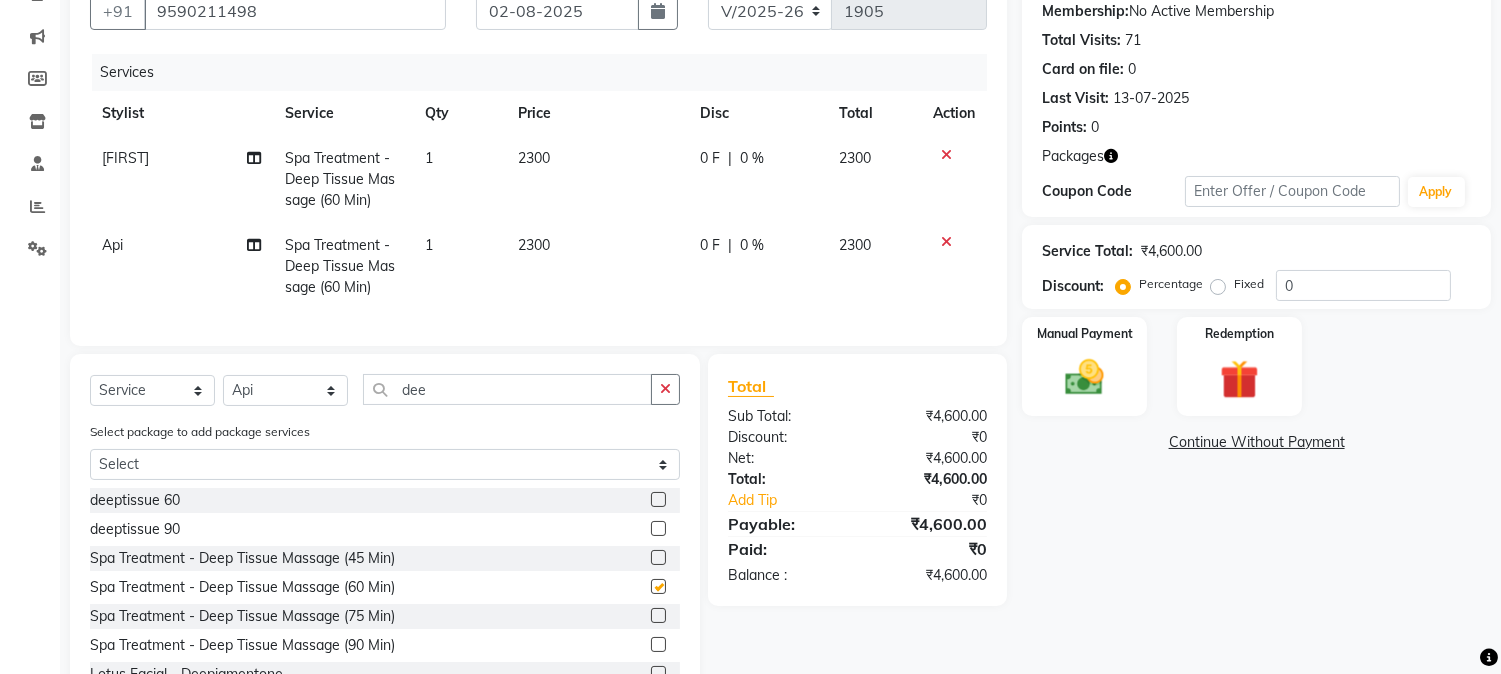 checkbox on "false" 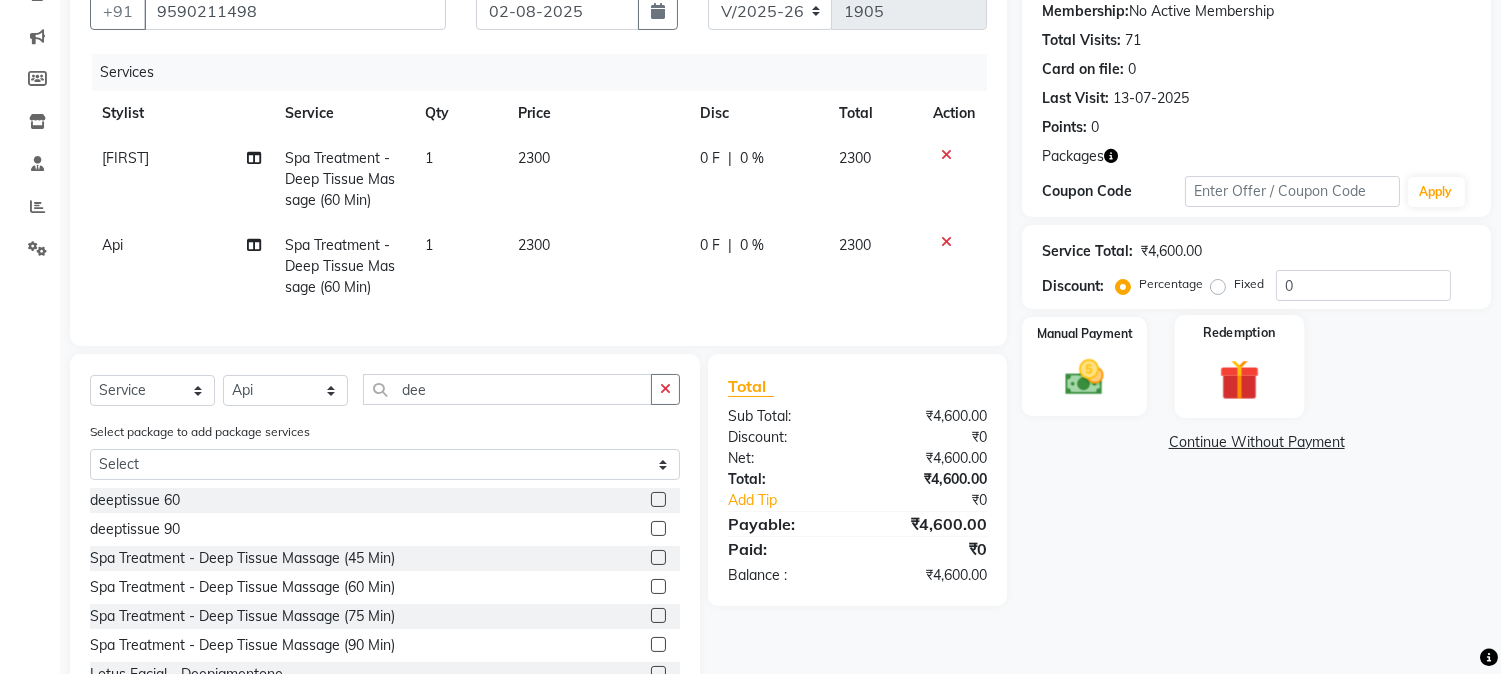 click 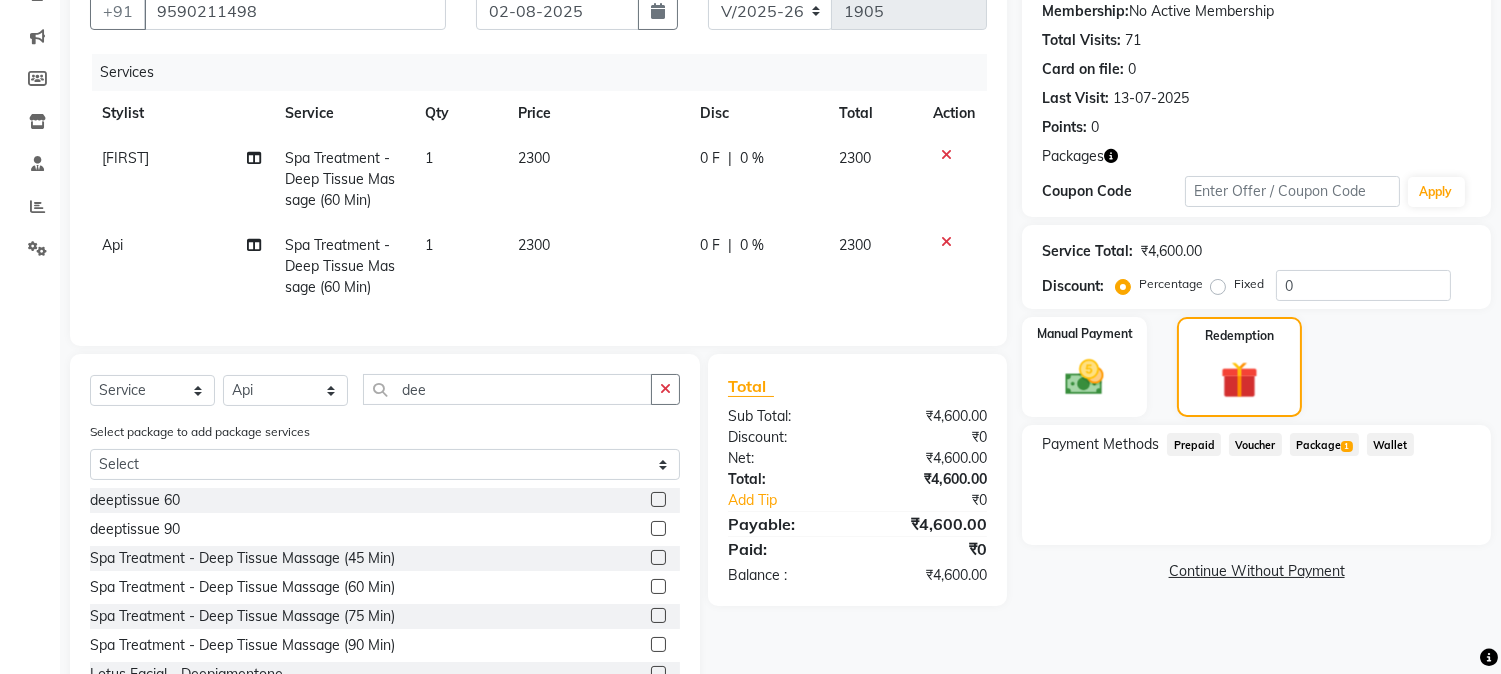 click on "Package  1" 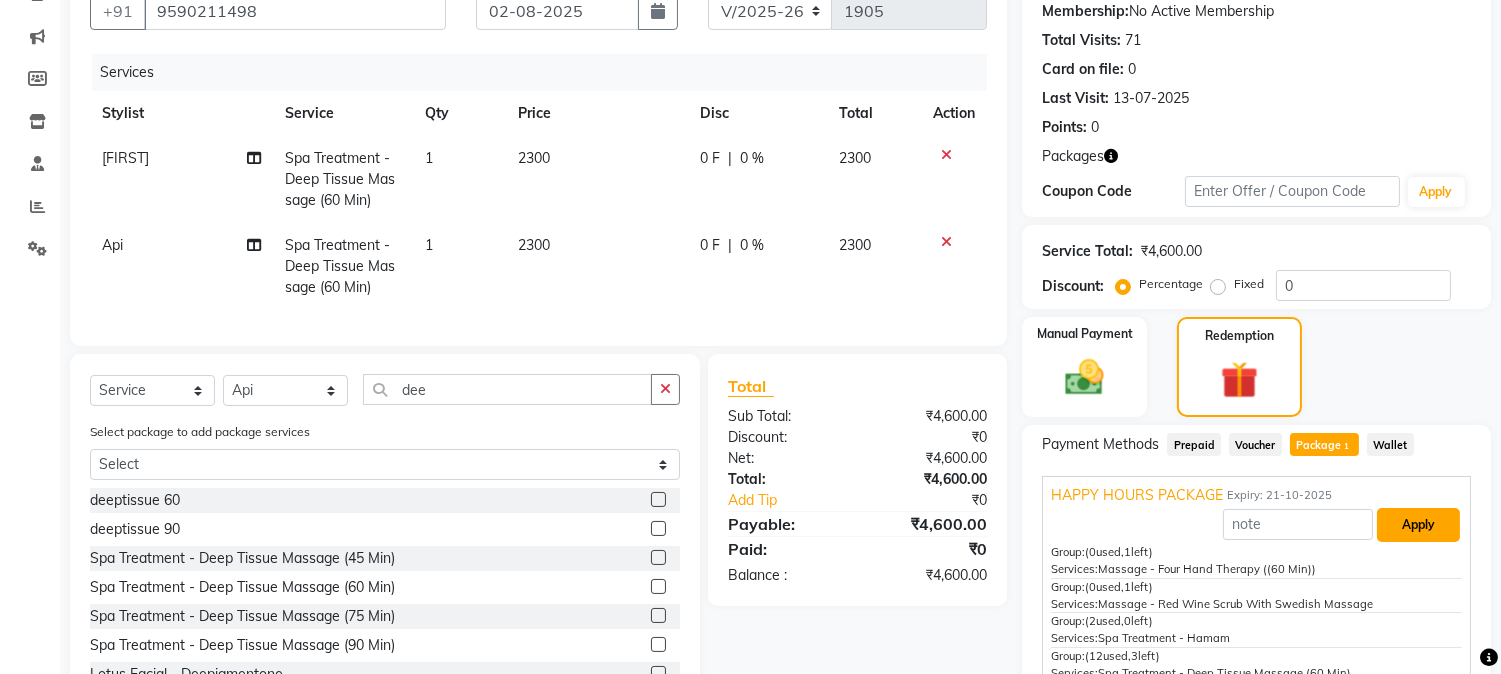 click on "Apply" at bounding box center [1418, 525] 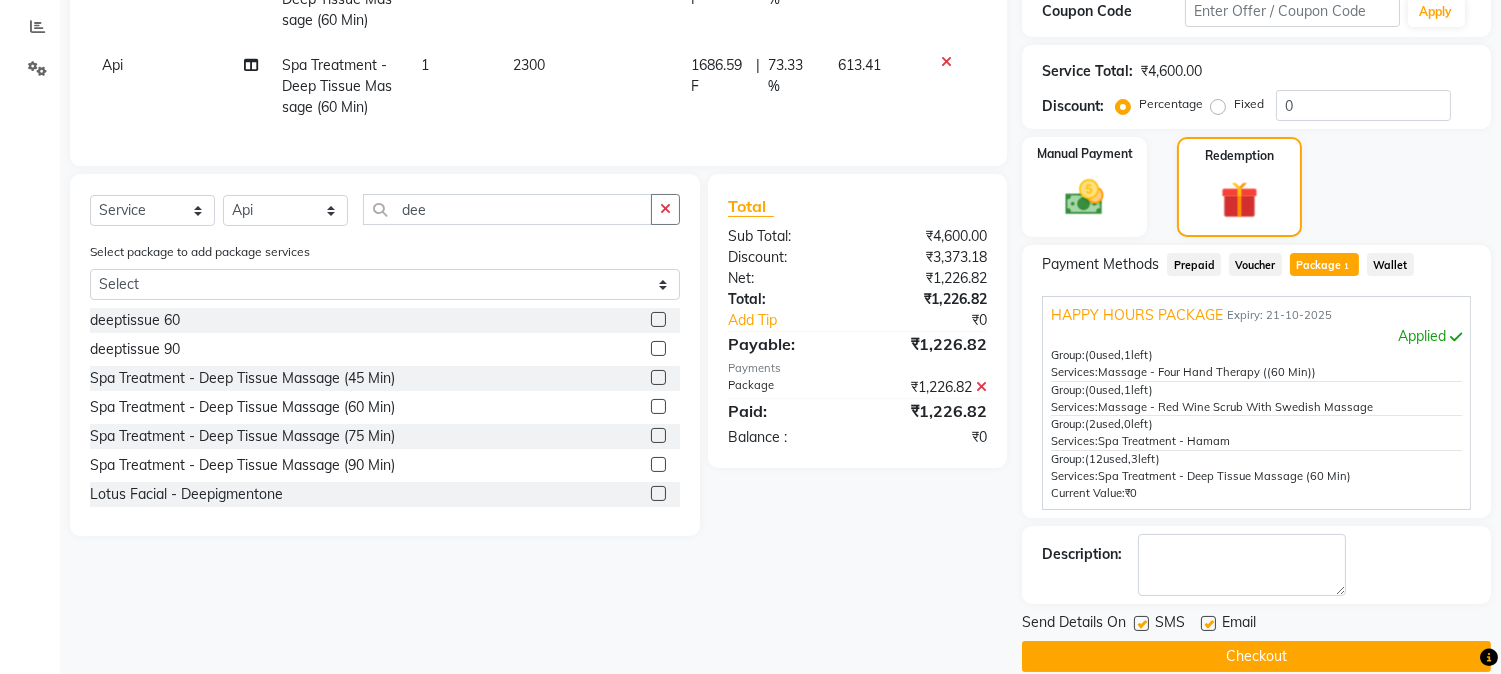 scroll, scrollTop: 402, scrollLeft: 0, axis: vertical 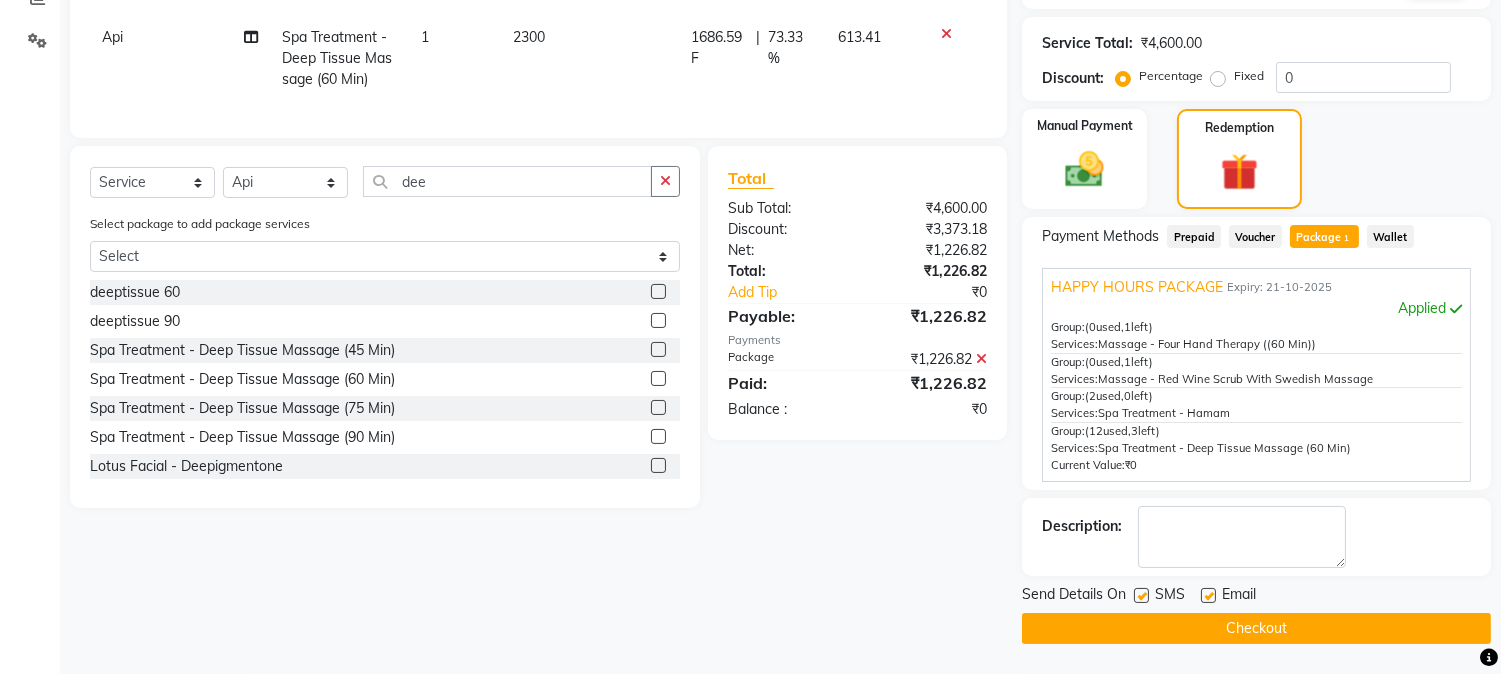 click on "Checkout" 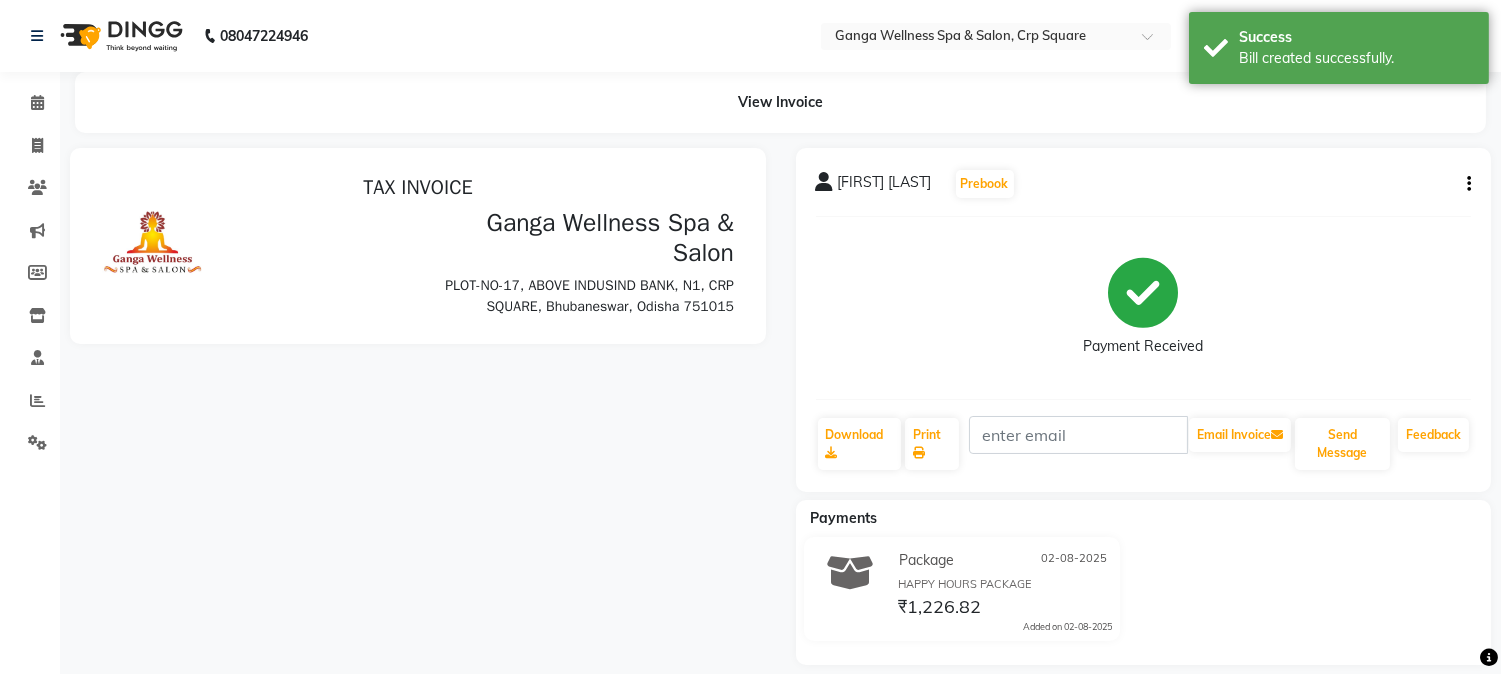 scroll, scrollTop: 0, scrollLeft: 0, axis: both 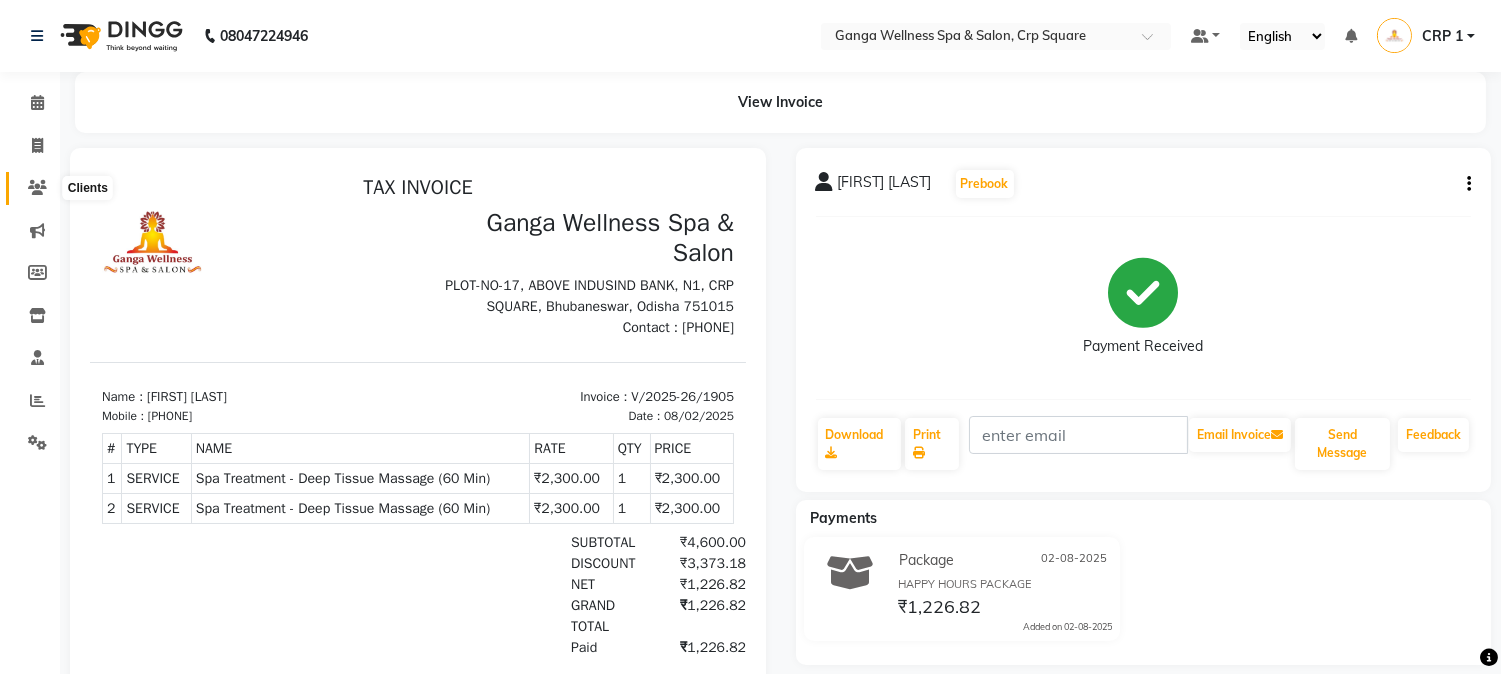 click 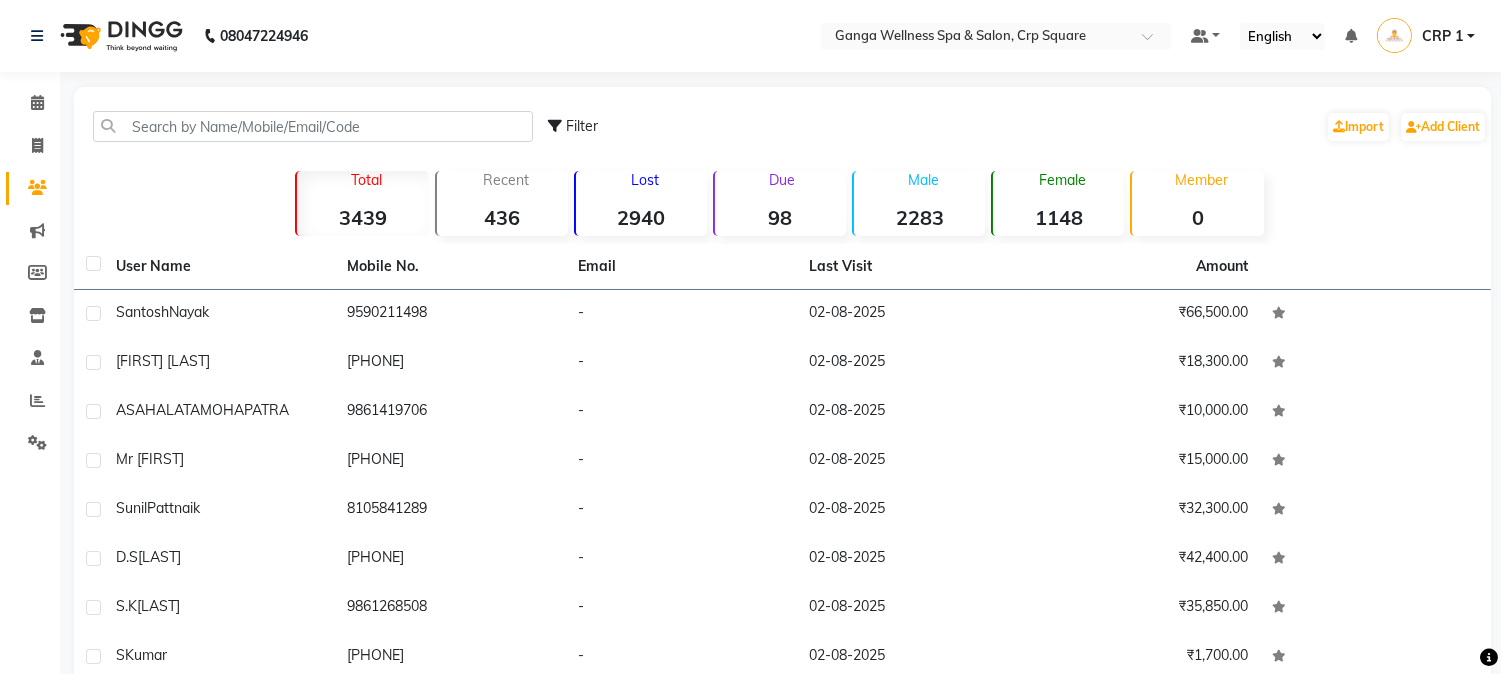 click on "Filter  Import   Add Client" 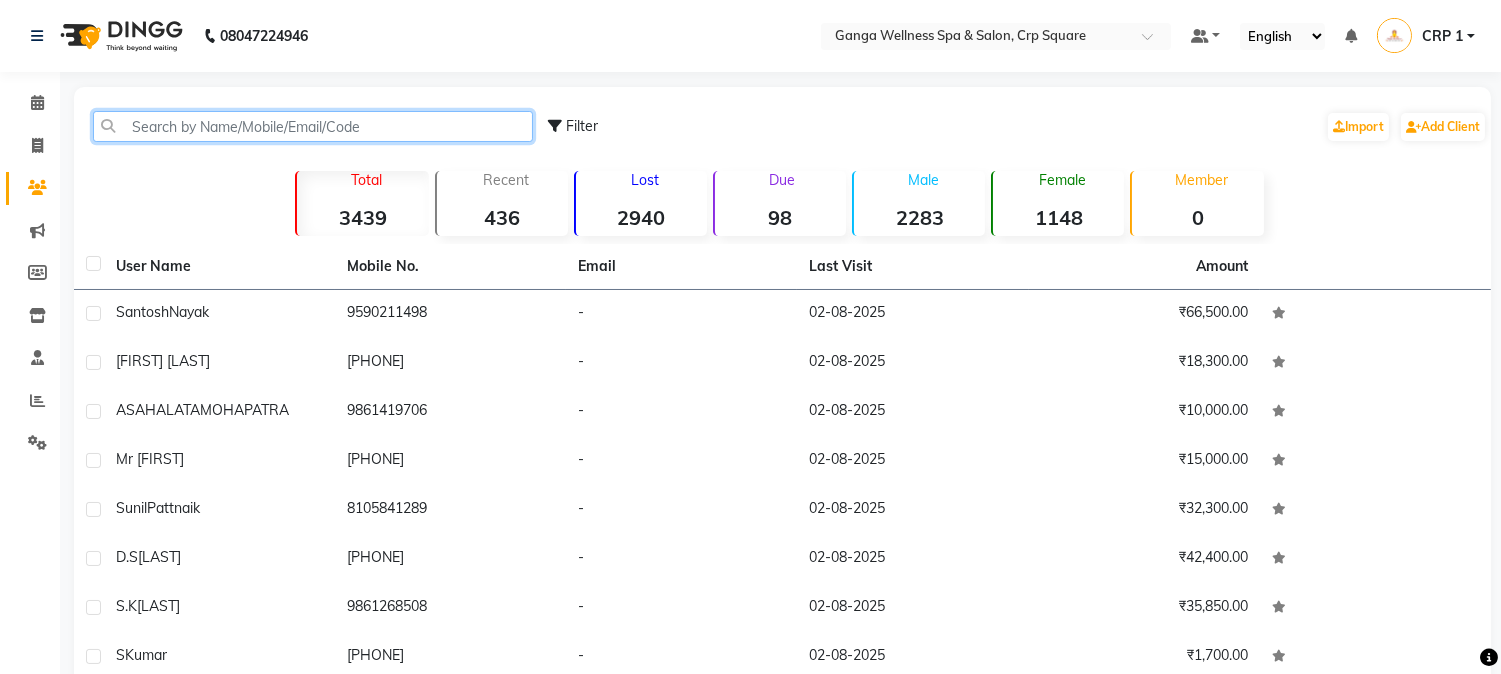 click 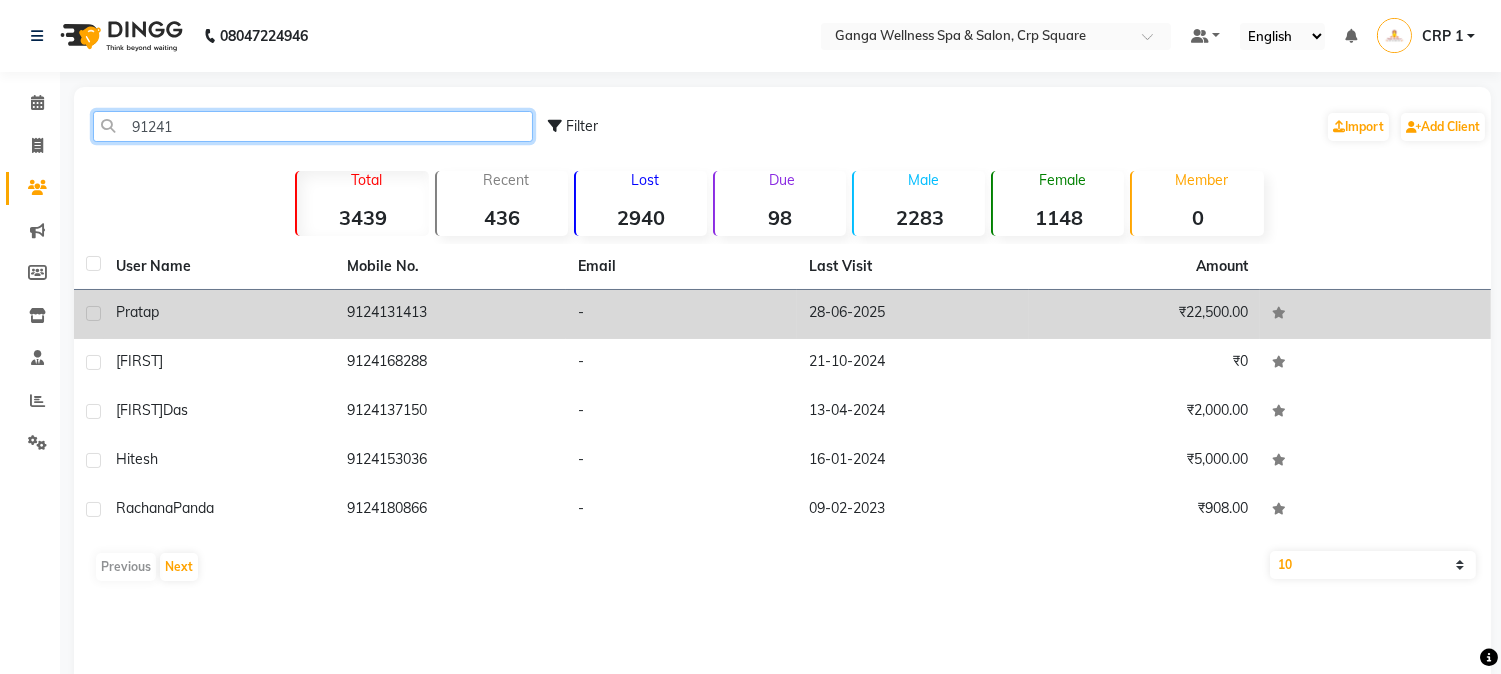 type on "91241" 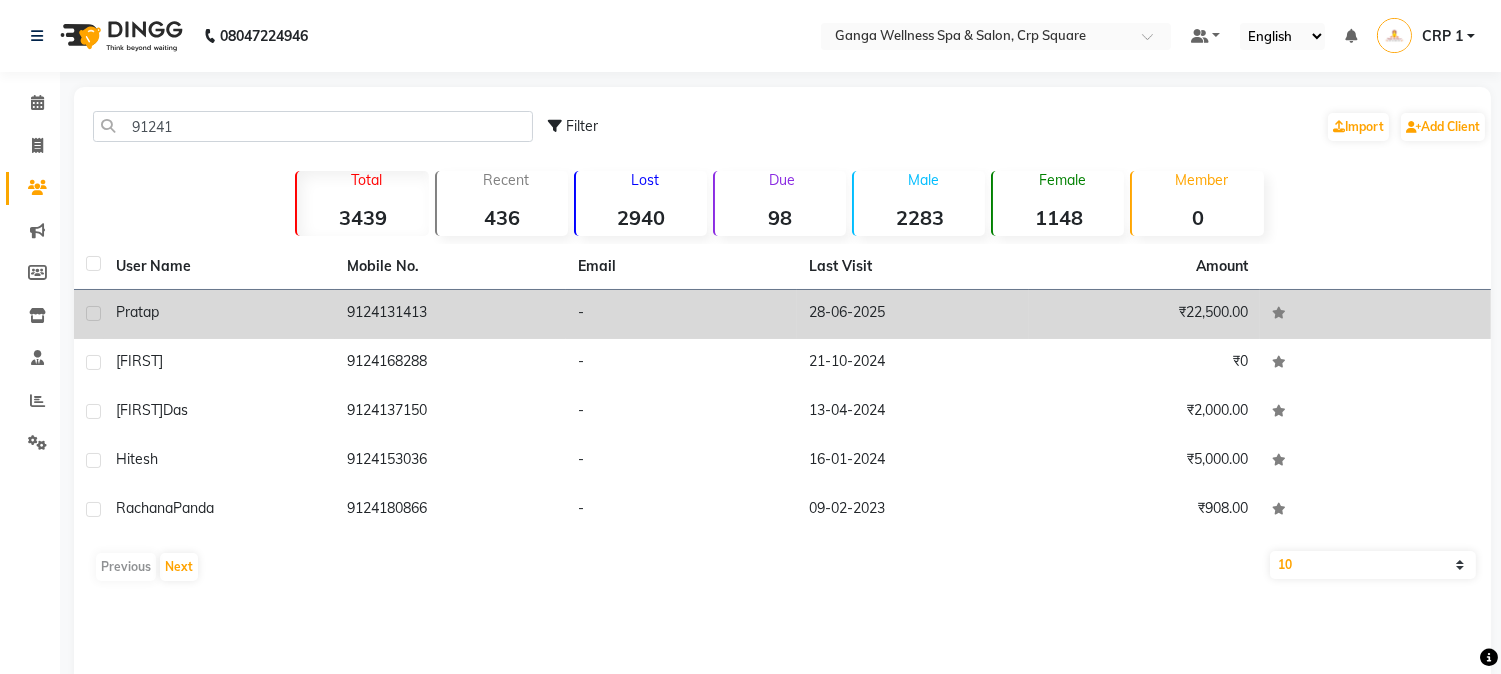 click on "Pratap" 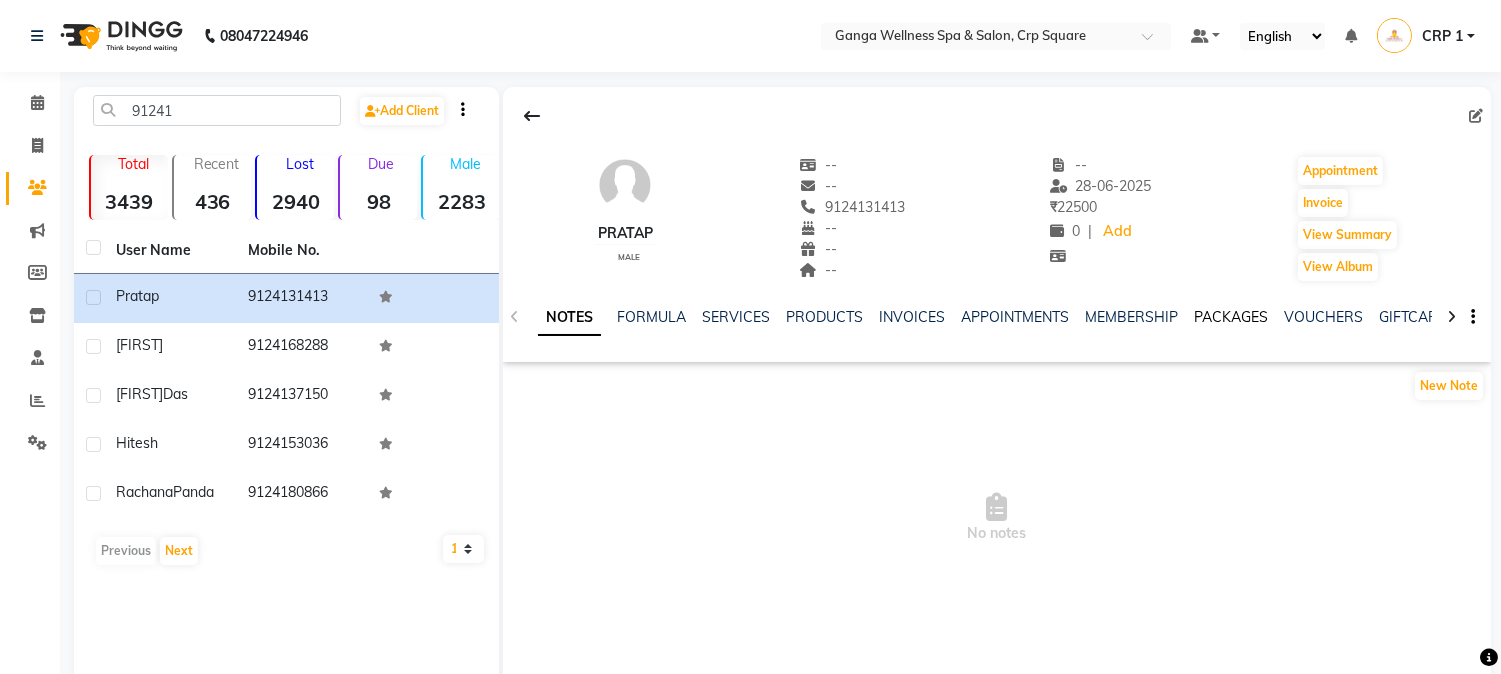 click on "PACKAGES" 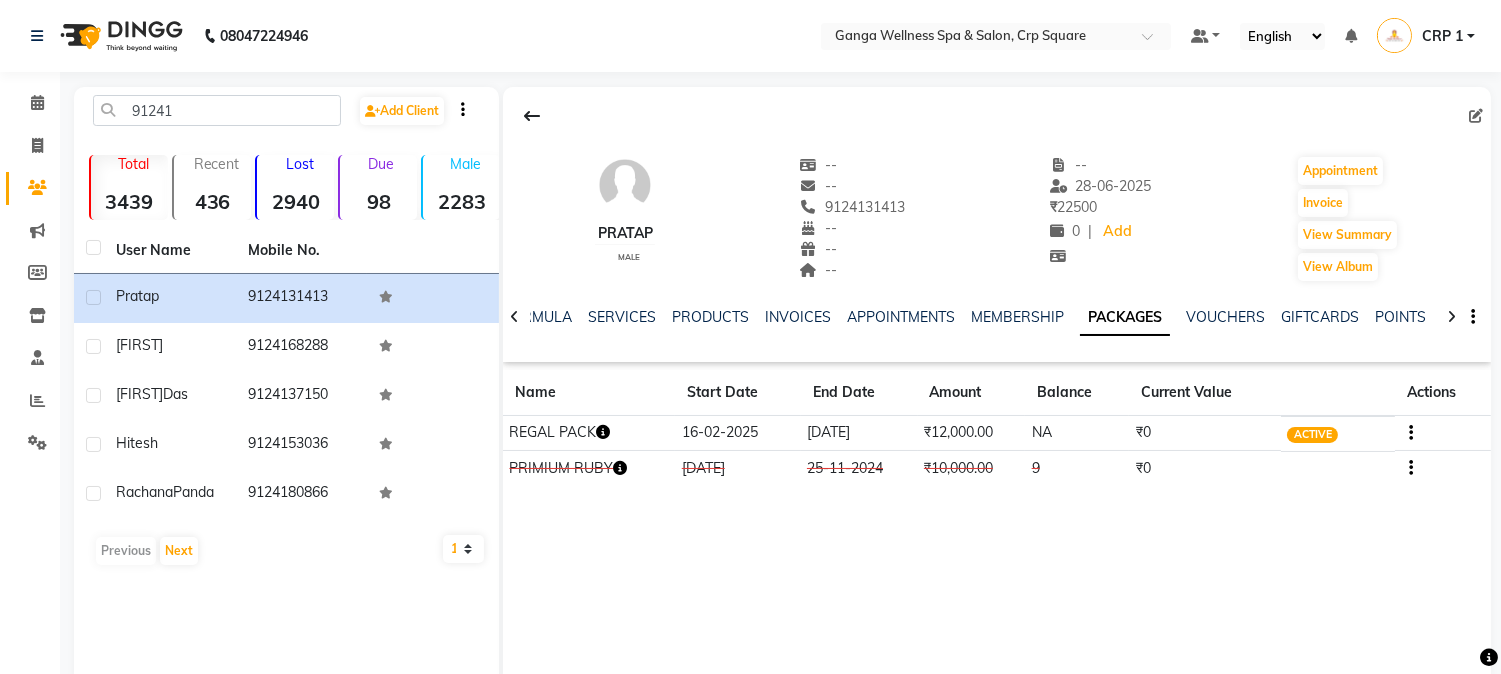 click 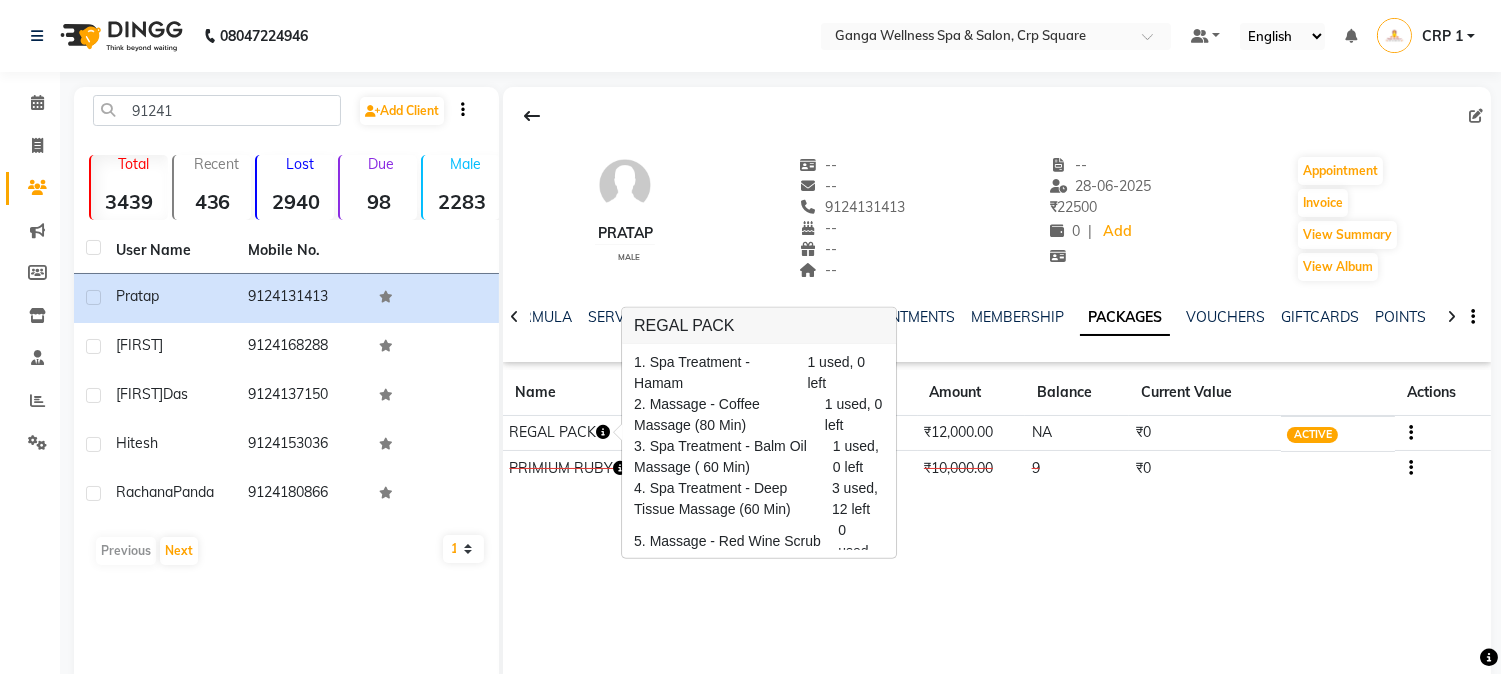 scroll, scrollTop: 95, scrollLeft: 0, axis: vertical 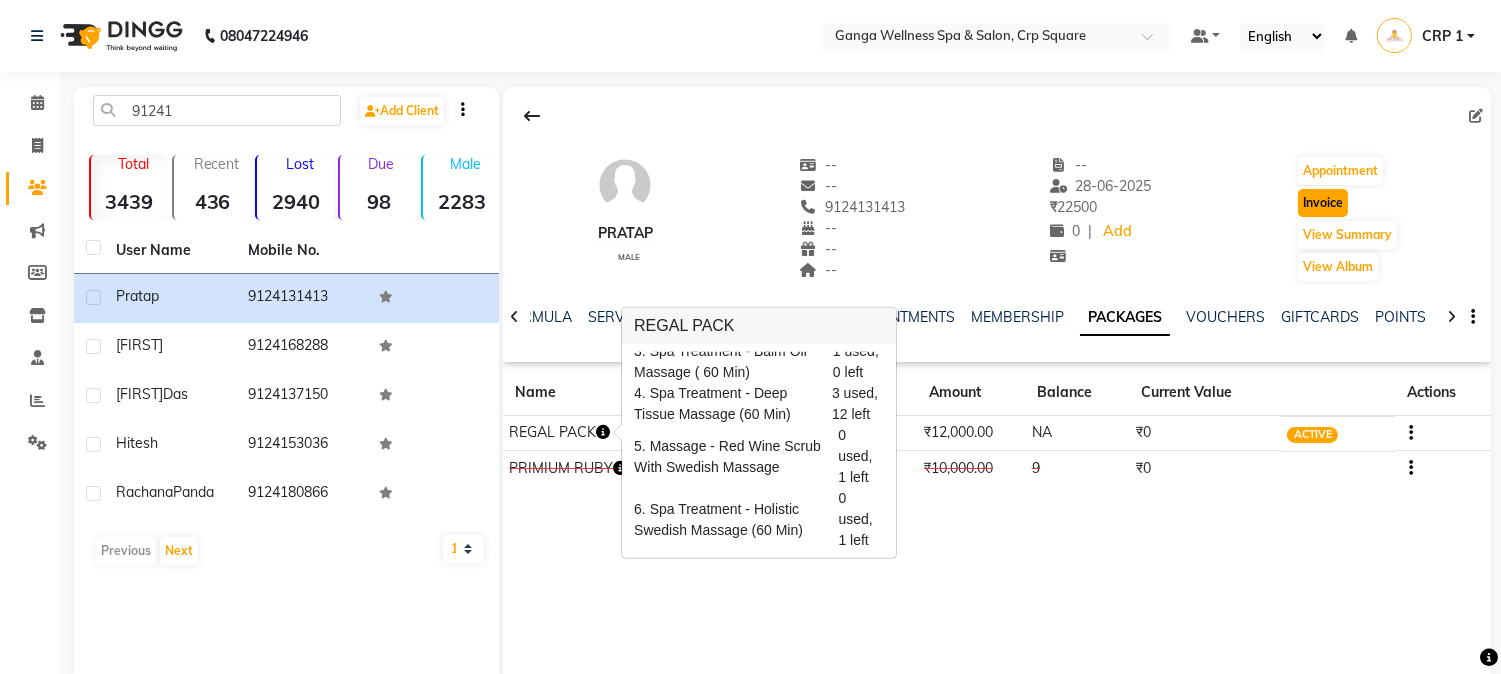click on "Invoice" 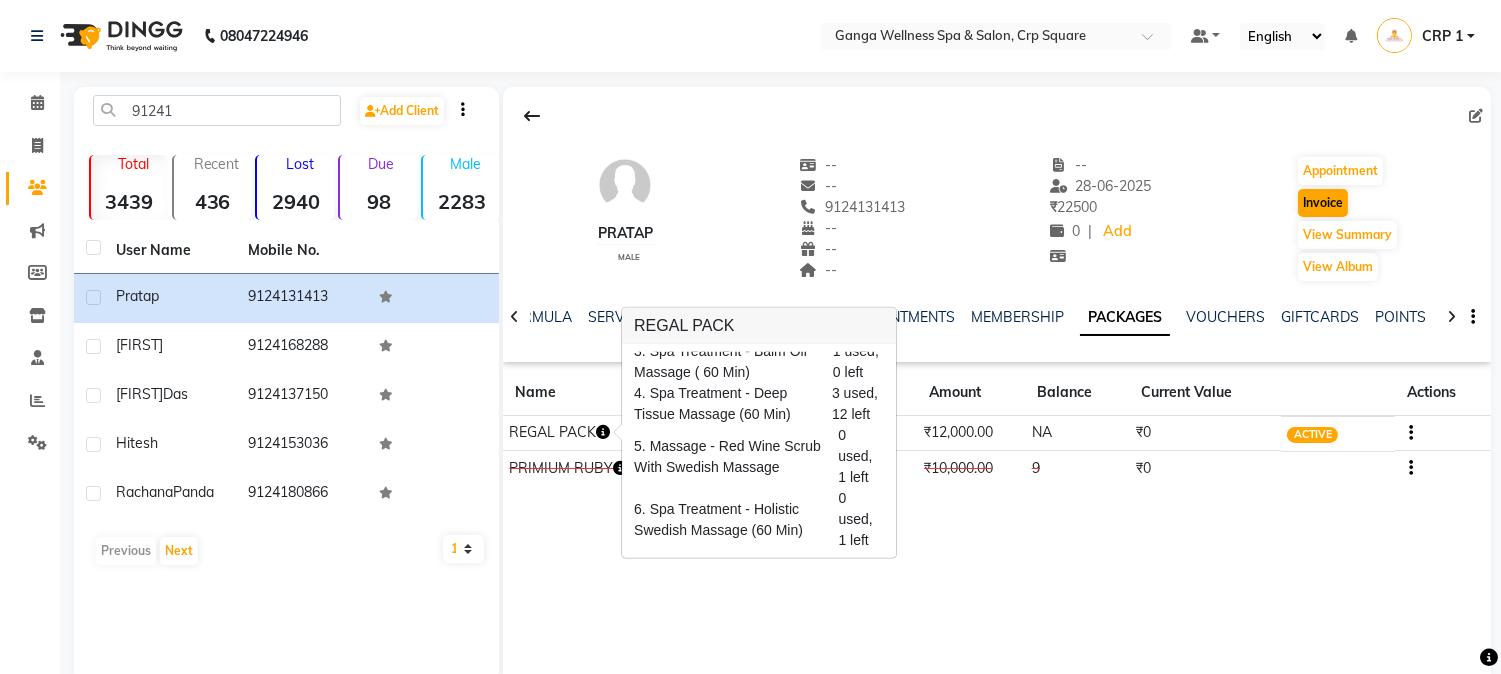 select on "service" 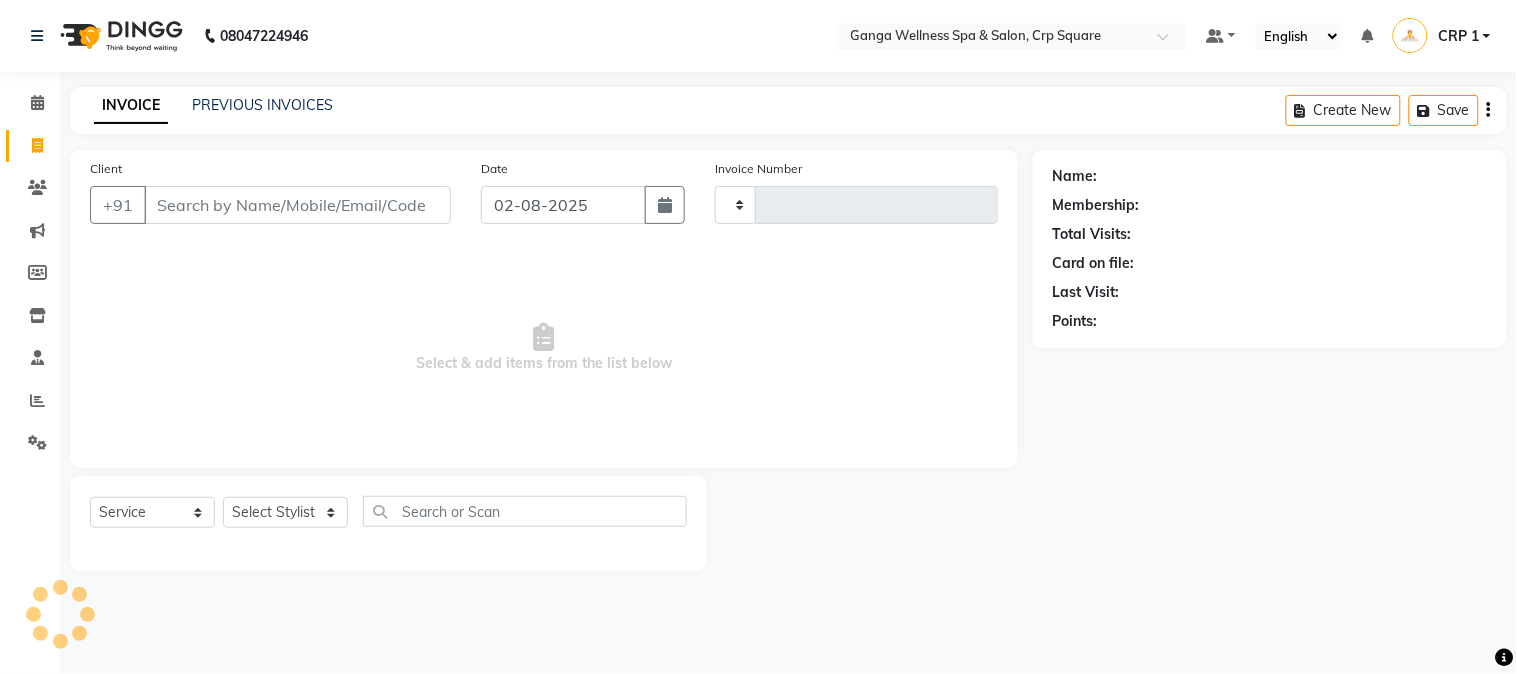 type on "1906" 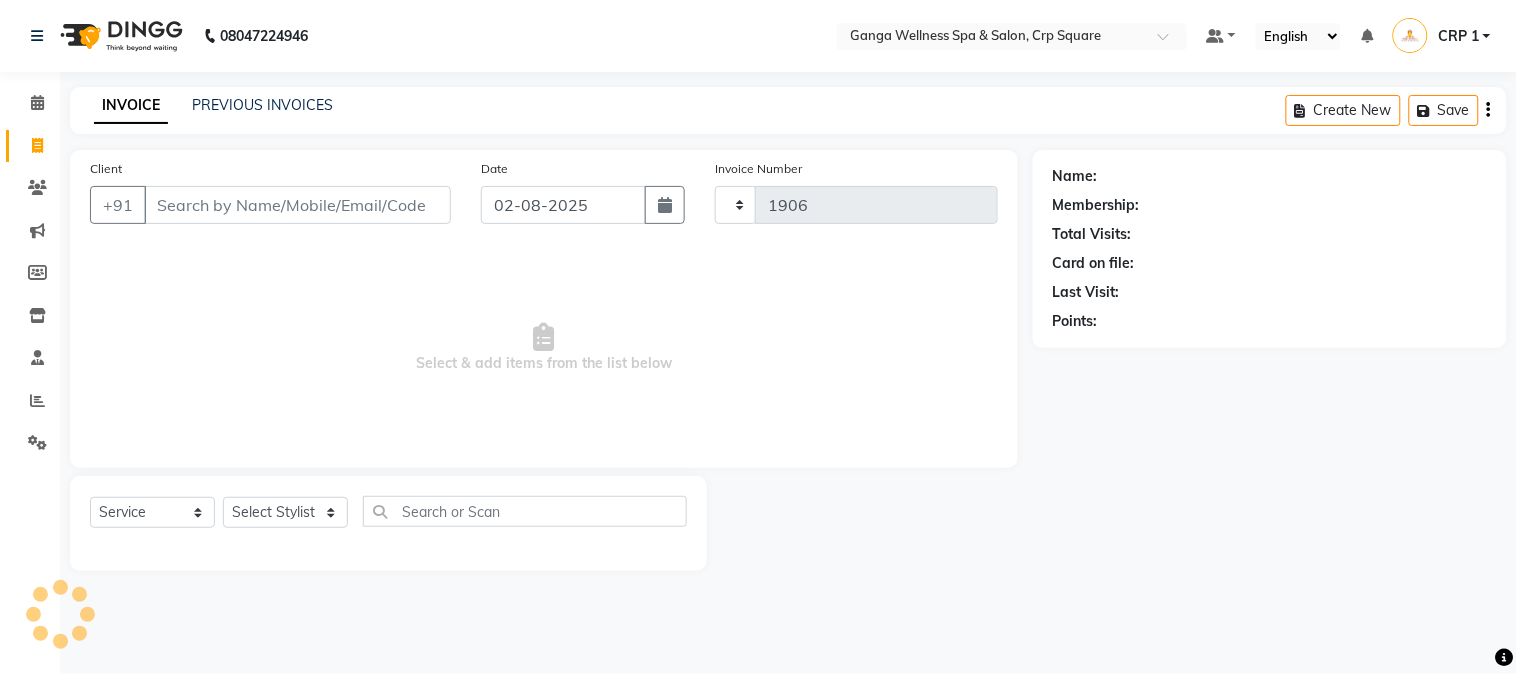 select on "715" 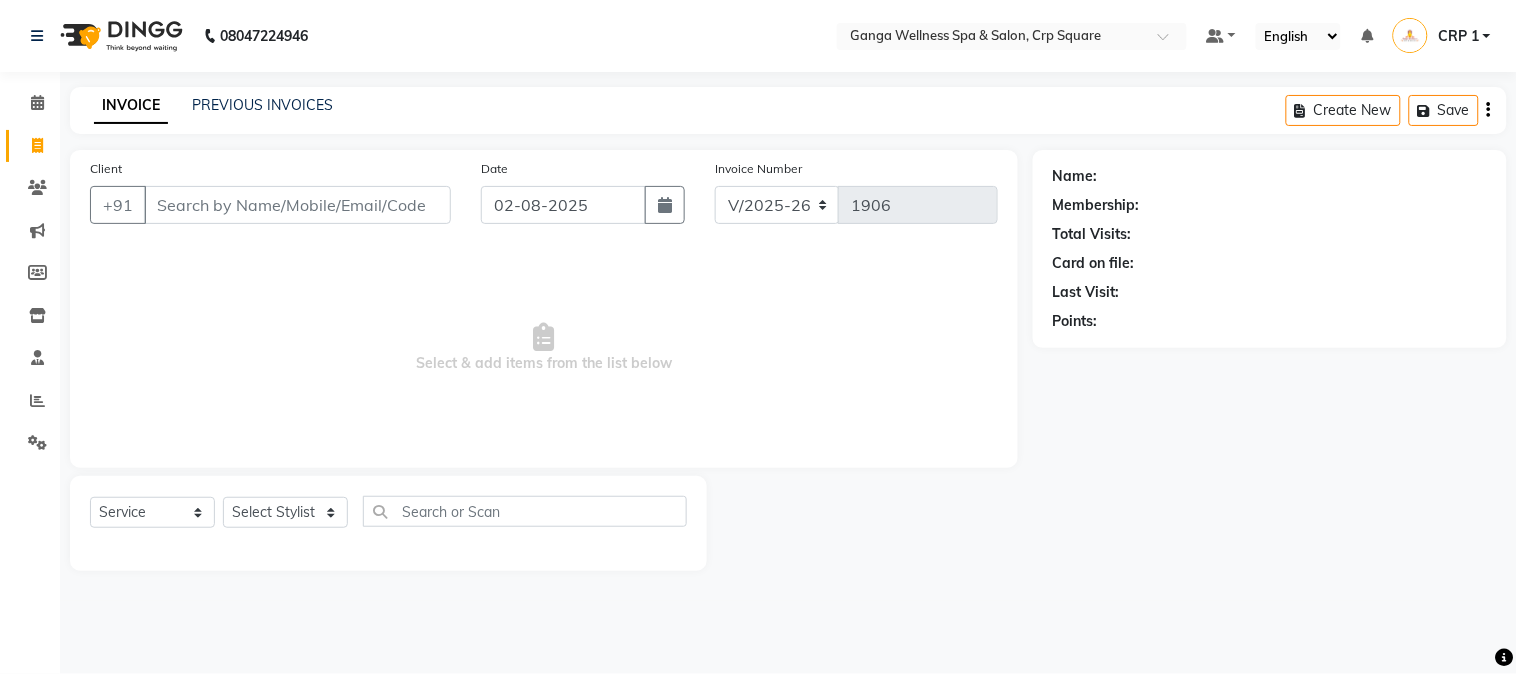 type on "9124131413" 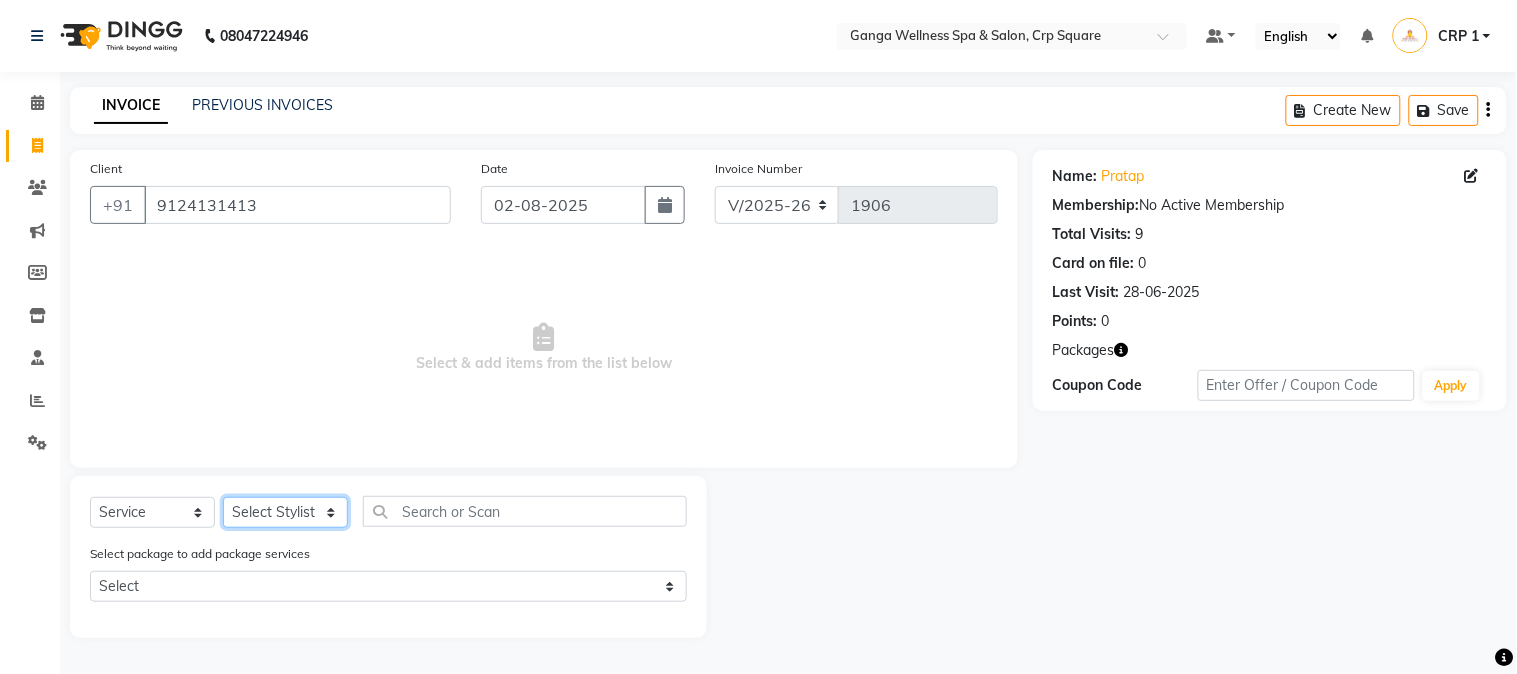 click on "Select Stylist Aarovi Abhin Alisha Ammi Ania Annei Api Ayen Bikash Bina CRP 1 CRP 2 Dipti Elina G1 G1 Salon General Manager  Helen Jasmine Jayashree JC Jenny kavi Krishna Manoj Mathu  Monika Moon Nancy Nirupama Pabitra Papu Puja Purnima Rajashree Raju Rashmi Rasmi  Remi Rinky Riya Rose Sanjiv Saraswati Saroj Sir  Shrabani Sofia Steffy Sukanya Surren Mahapatra Sushree Swopna Umpi Zuali" 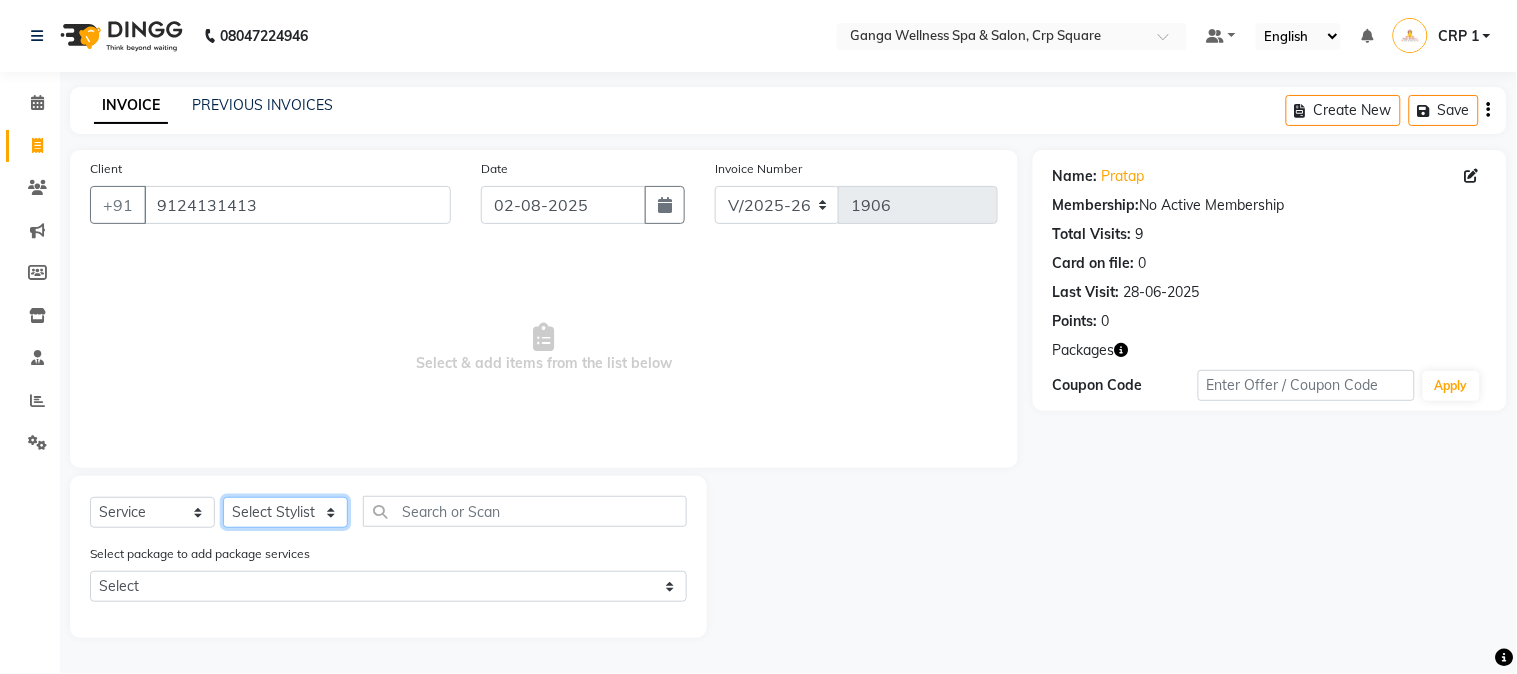 select on "79434" 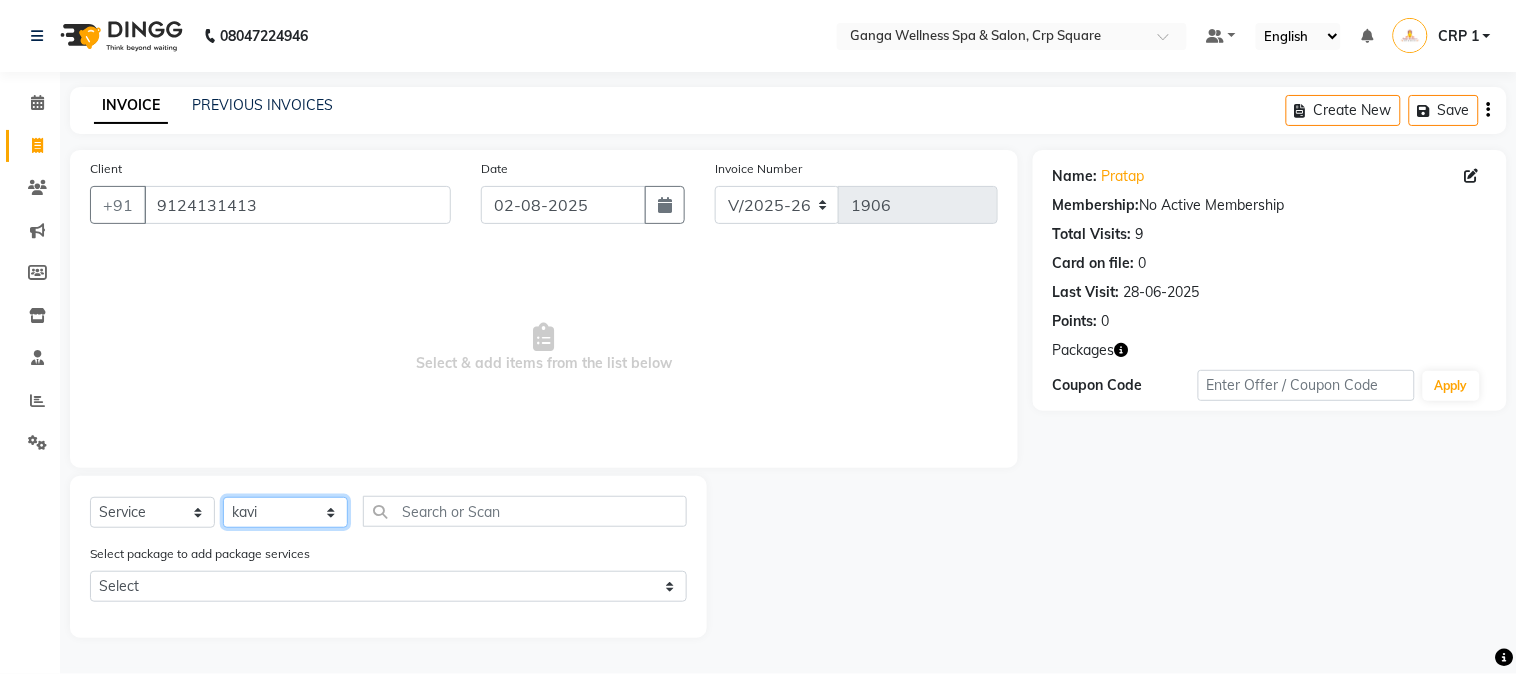 click on "Select Stylist Aarovi Abhin Alisha Ammi Ania Annei Api Ayen Bikash Bina CRP 1 CRP 2 Dipti Elina G1 G1 Salon General Manager  Helen Jasmine Jayashree JC Jenny kavi Krishna Manoj Mathu  Monika Moon Nancy Nirupama Pabitra Papu Puja Purnima Rajashree Raju Rashmi Rasmi  Remi Rinky Riya Rose Sanjiv Saraswati Saroj Sir  Shrabani Sofia Steffy Sukanya Surren Mahapatra Sushree Swopna Umpi Zuali" 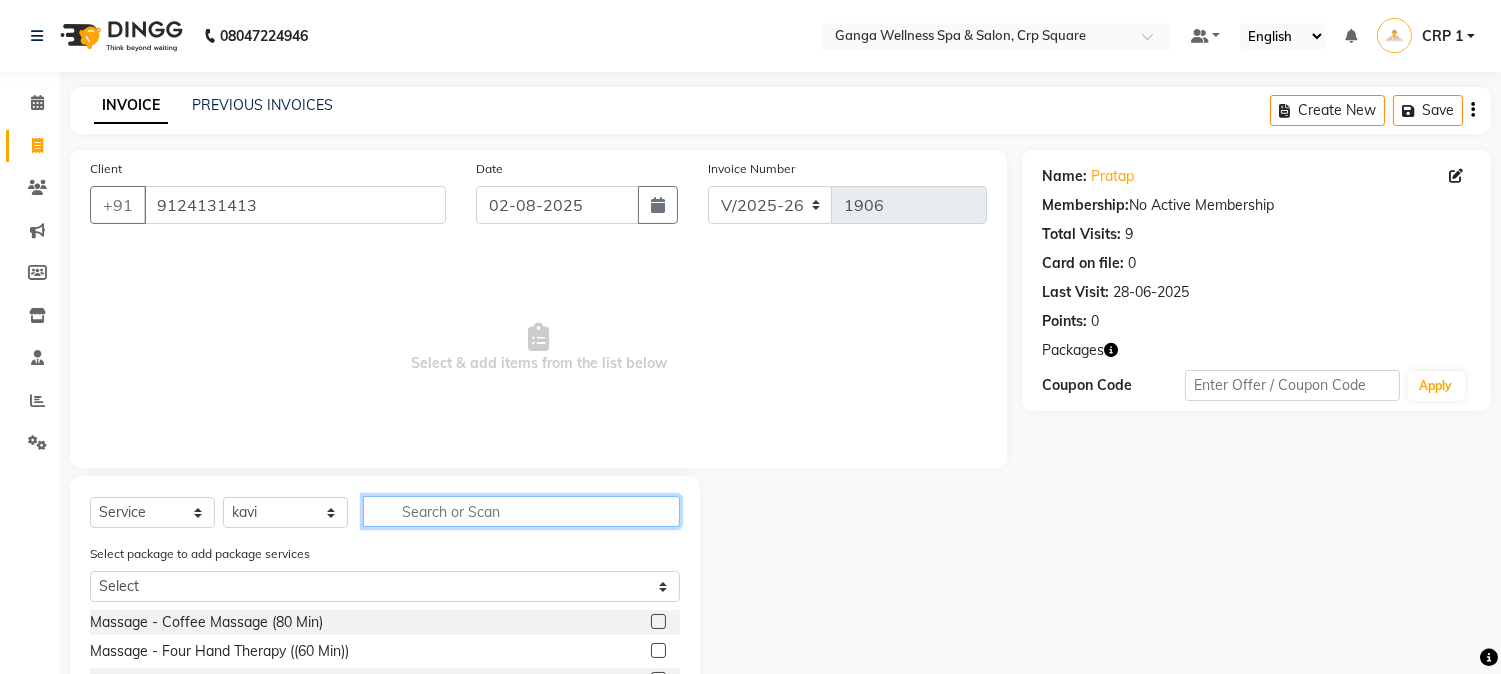 click 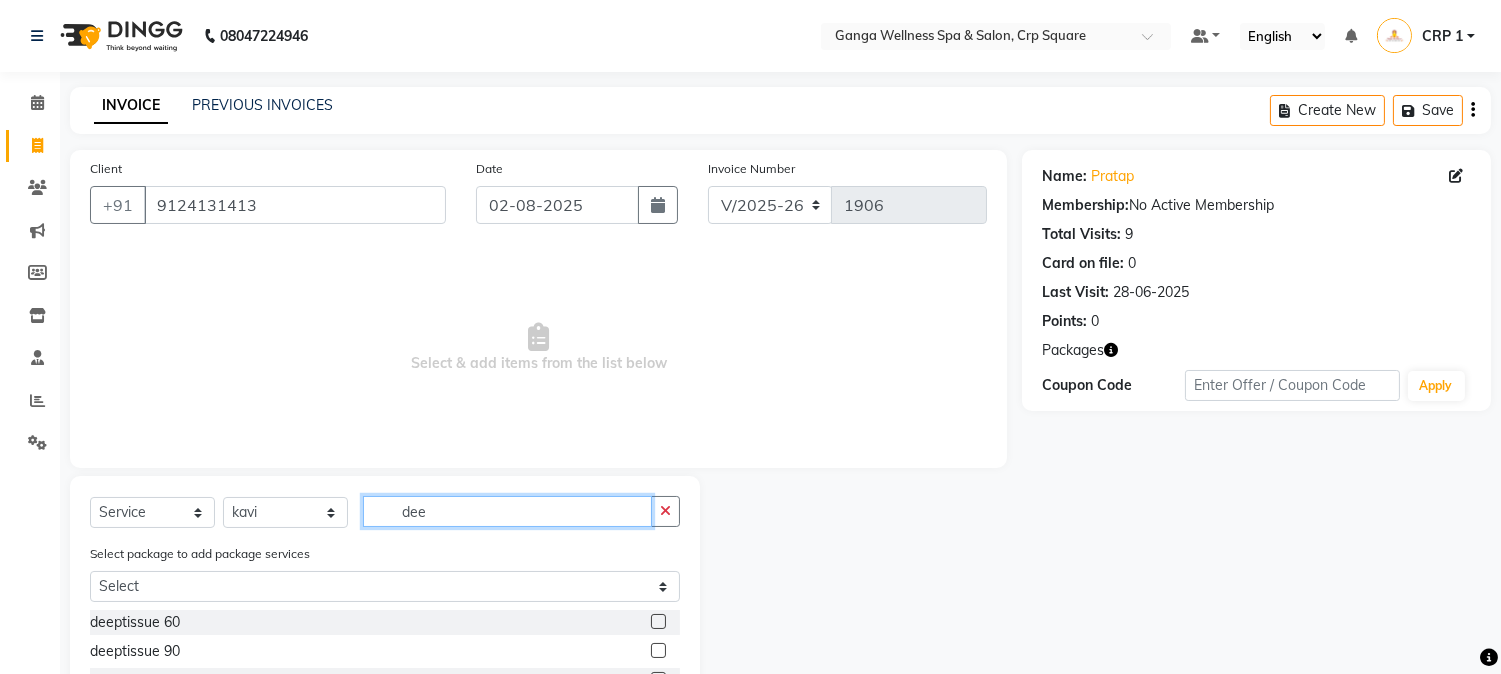 scroll, scrollTop: 2, scrollLeft: 0, axis: vertical 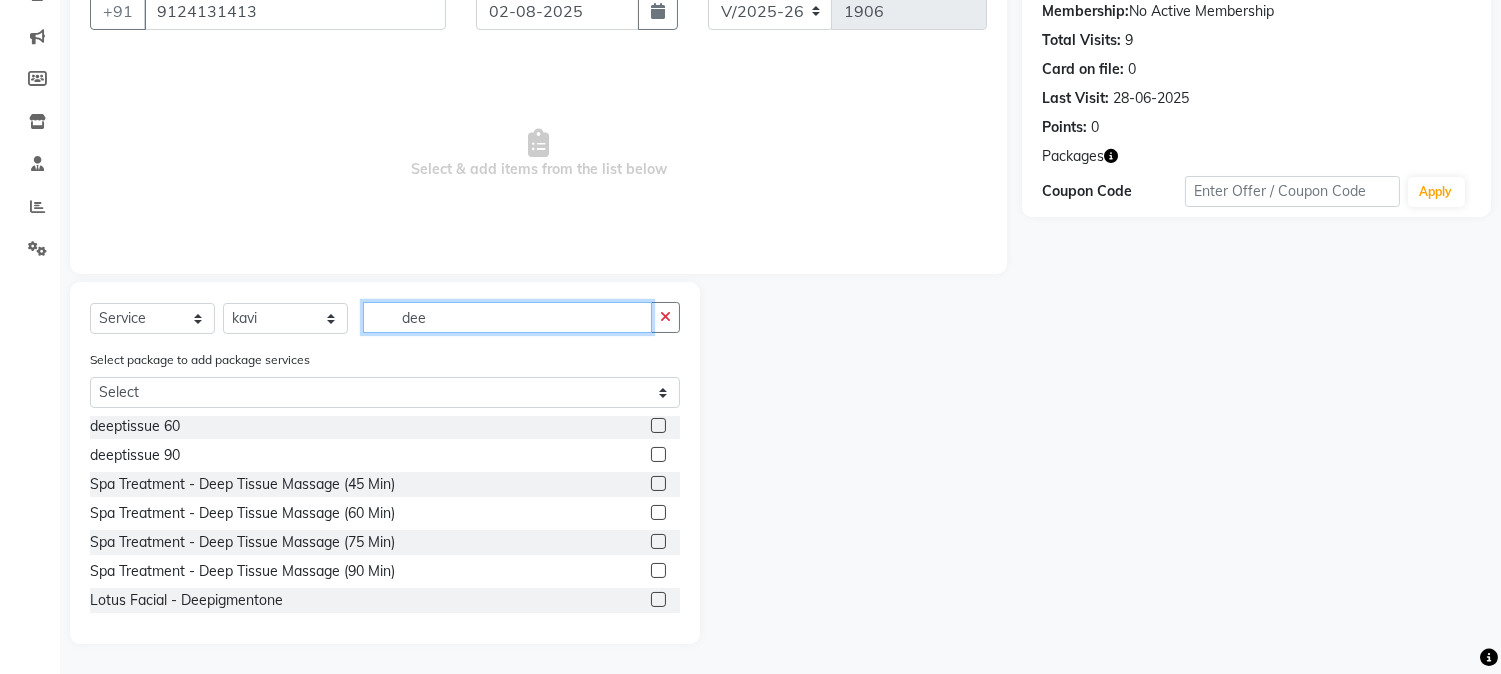 type on "dee" 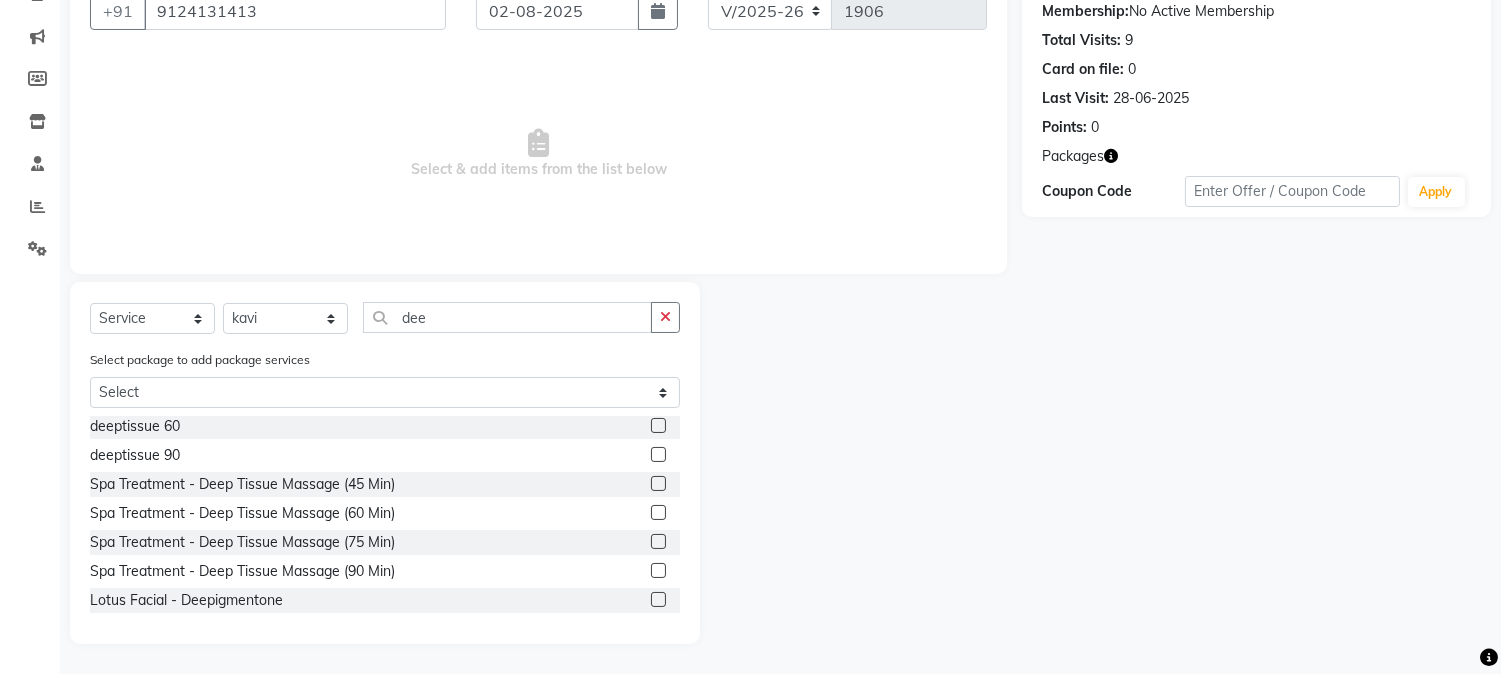 click 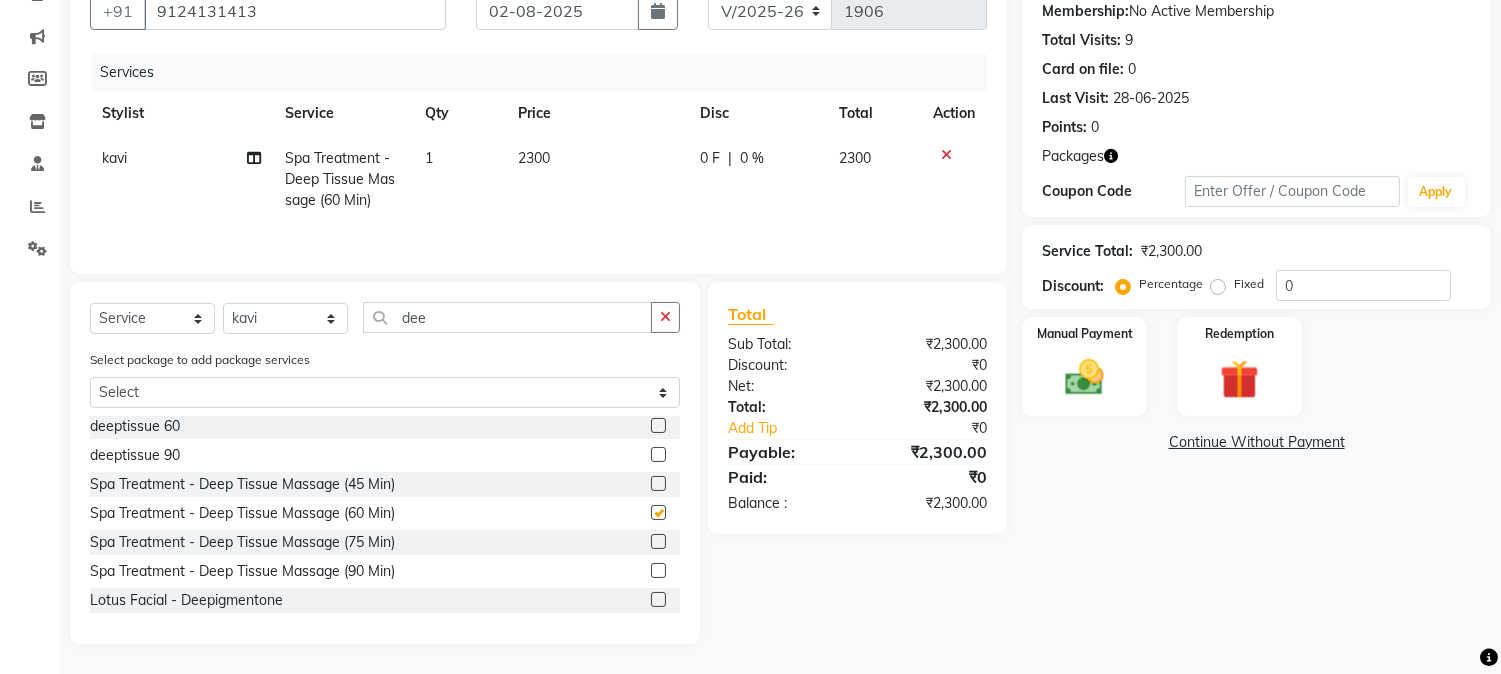 checkbox on "false" 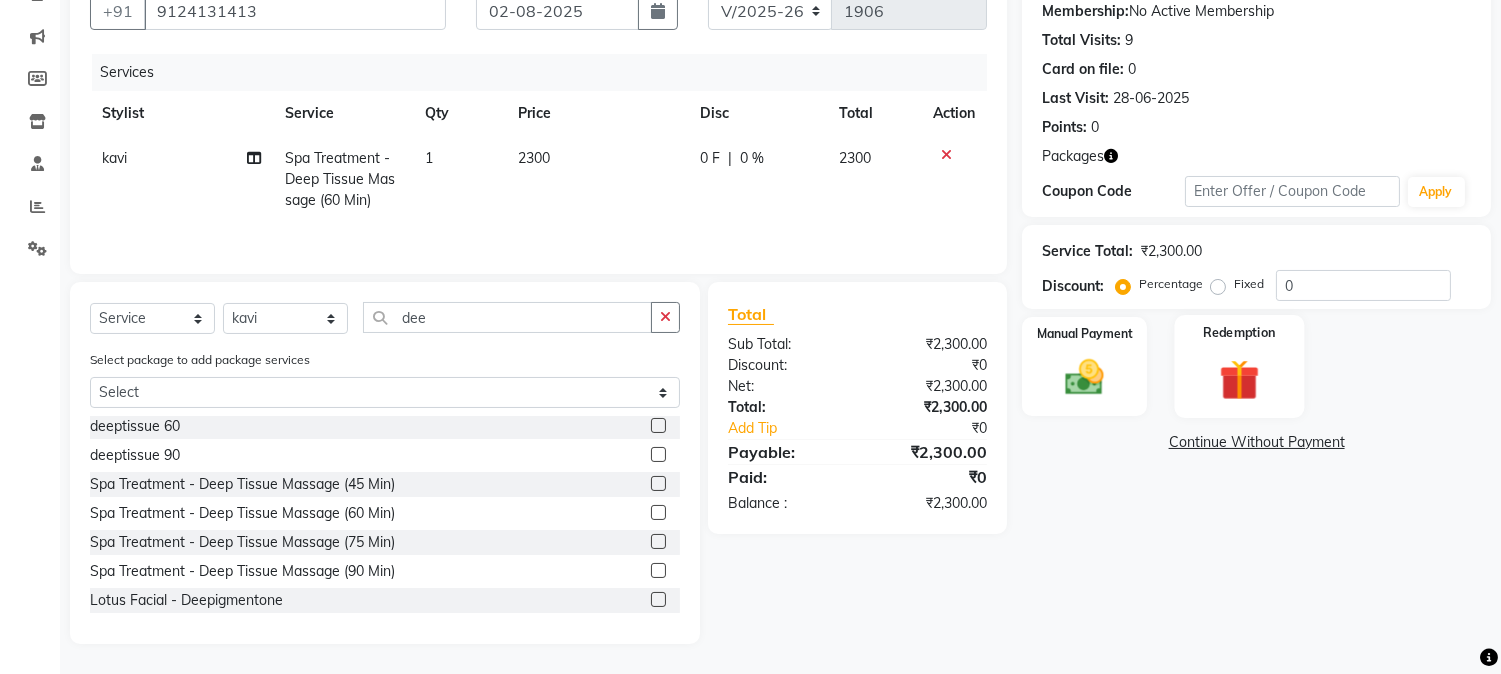 click 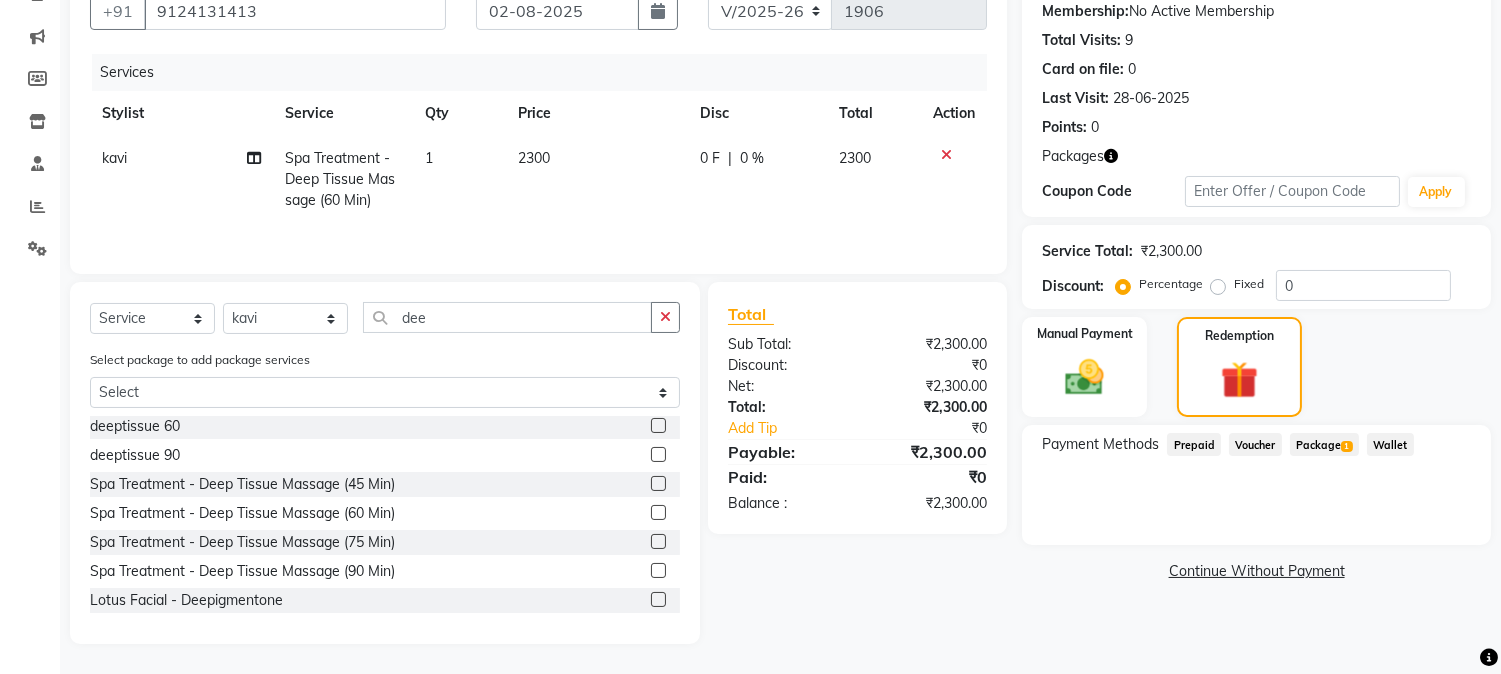 click on "Package  1" 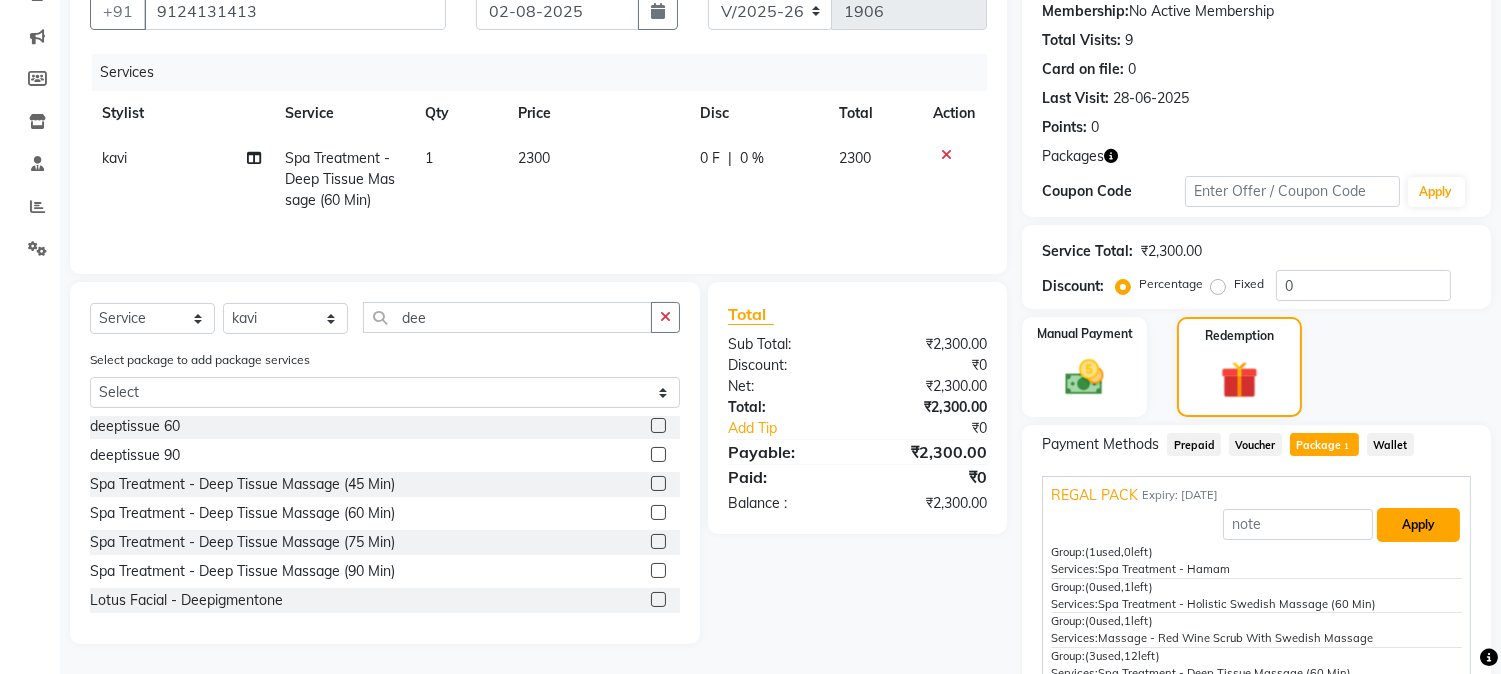 click on "Apply" at bounding box center (1418, 525) 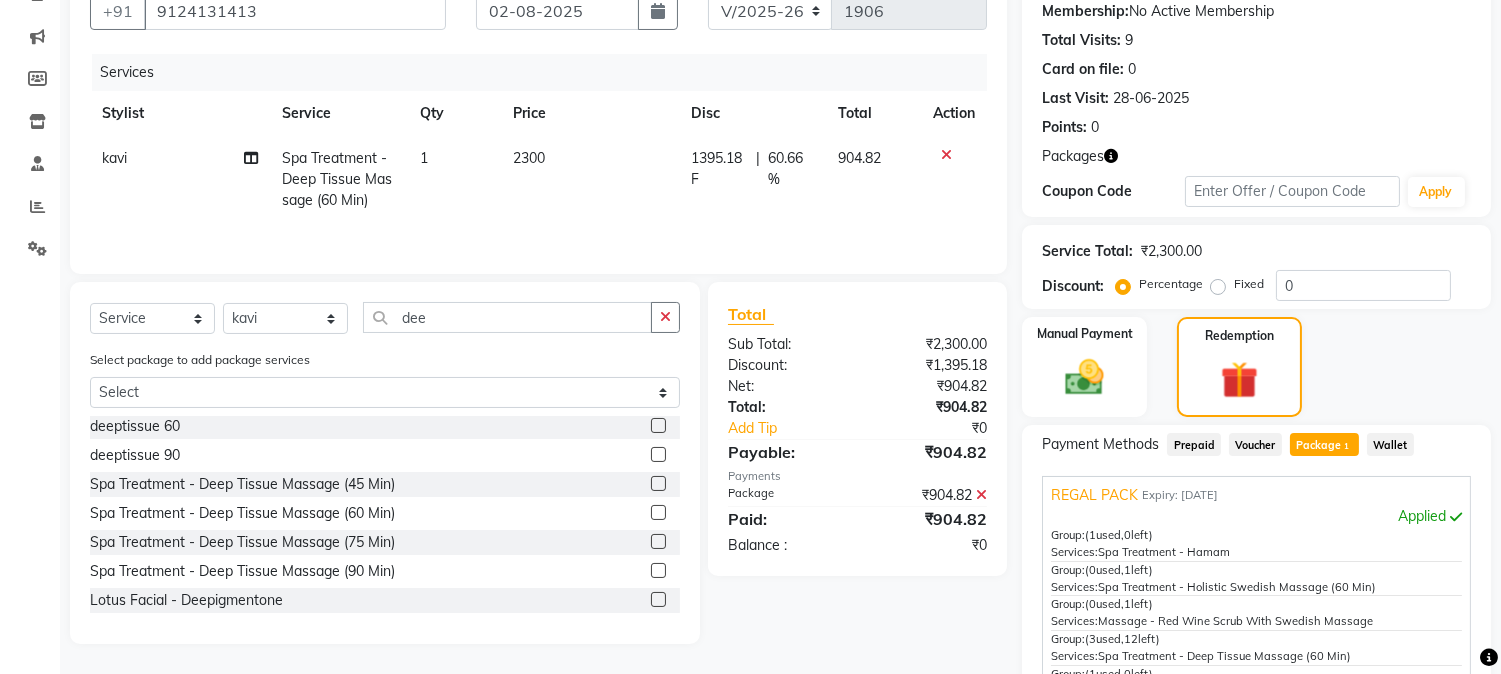 scroll, scrollTop: 62, scrollLeft: 0, axis: vertical 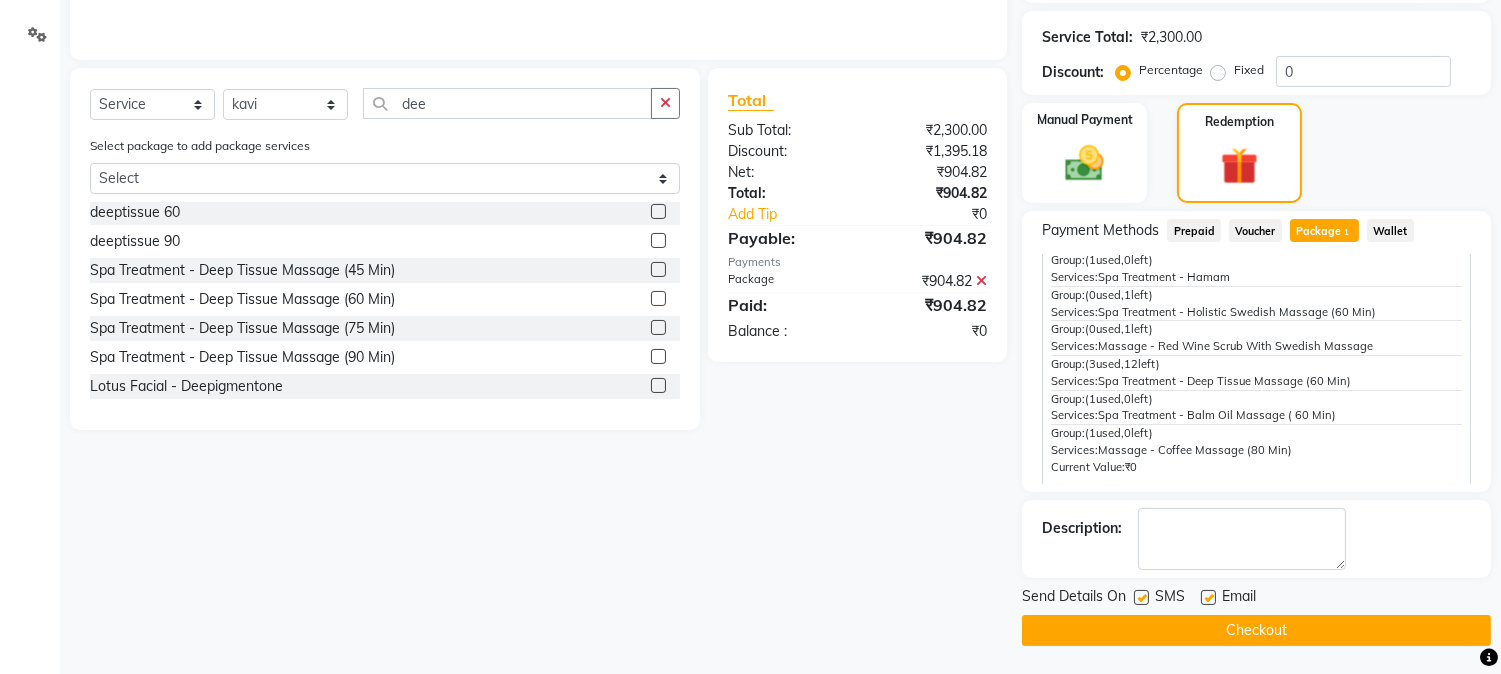 click on "Checkout" 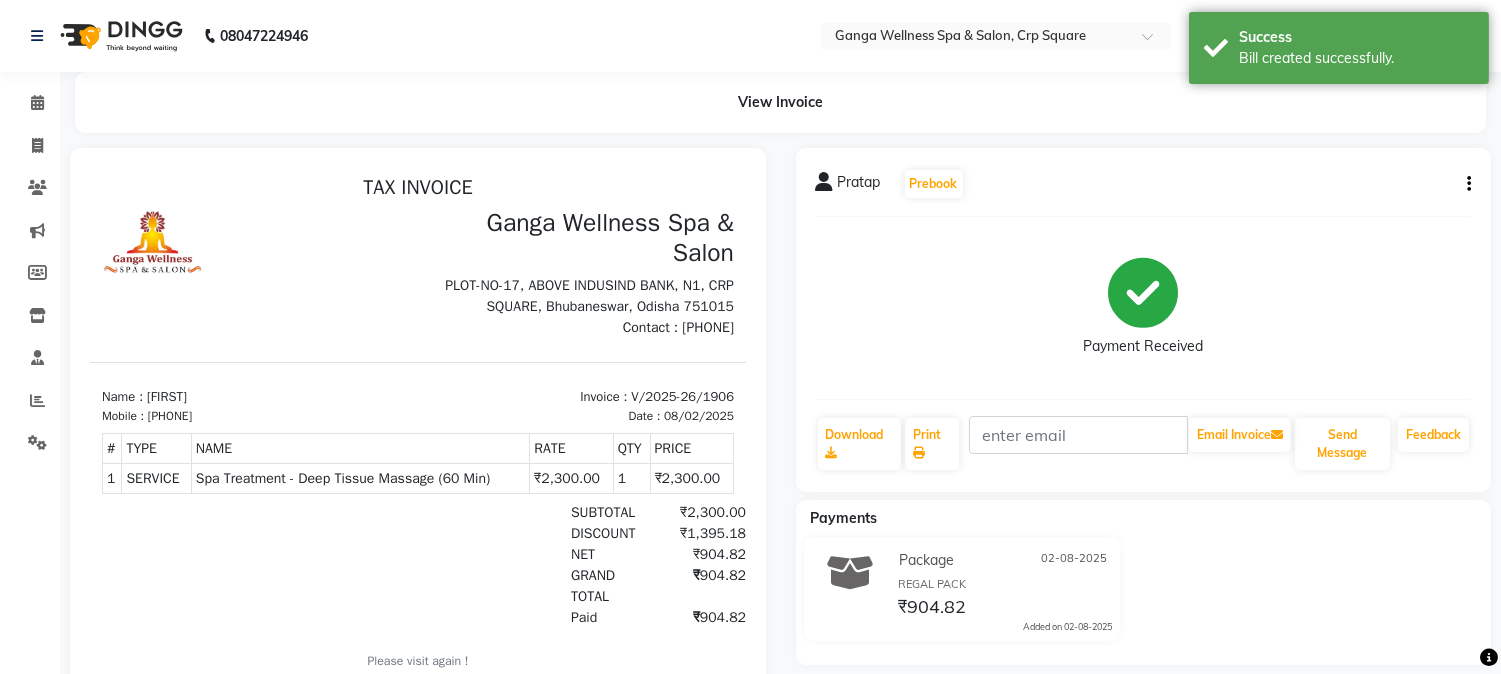 scroll, scrollTop: 0, scrollLeft: 0, axis: both 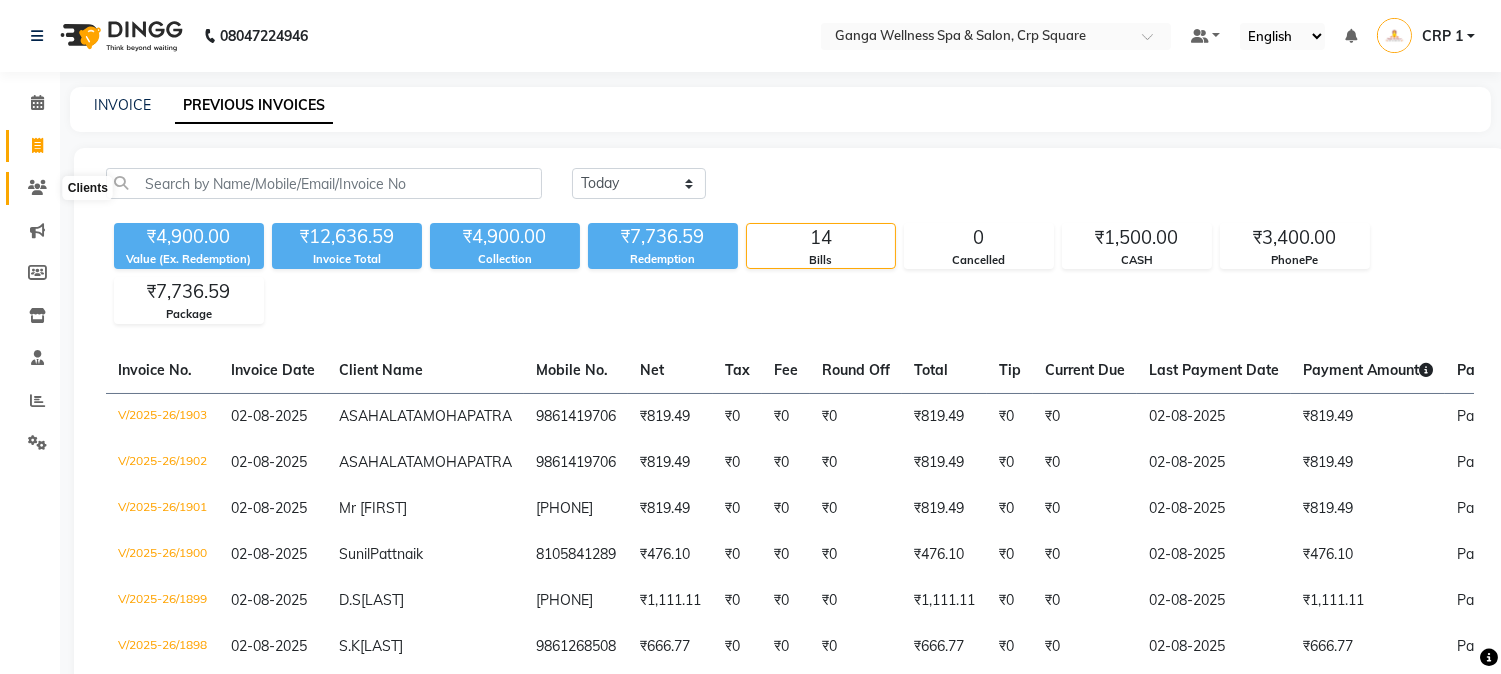 click 